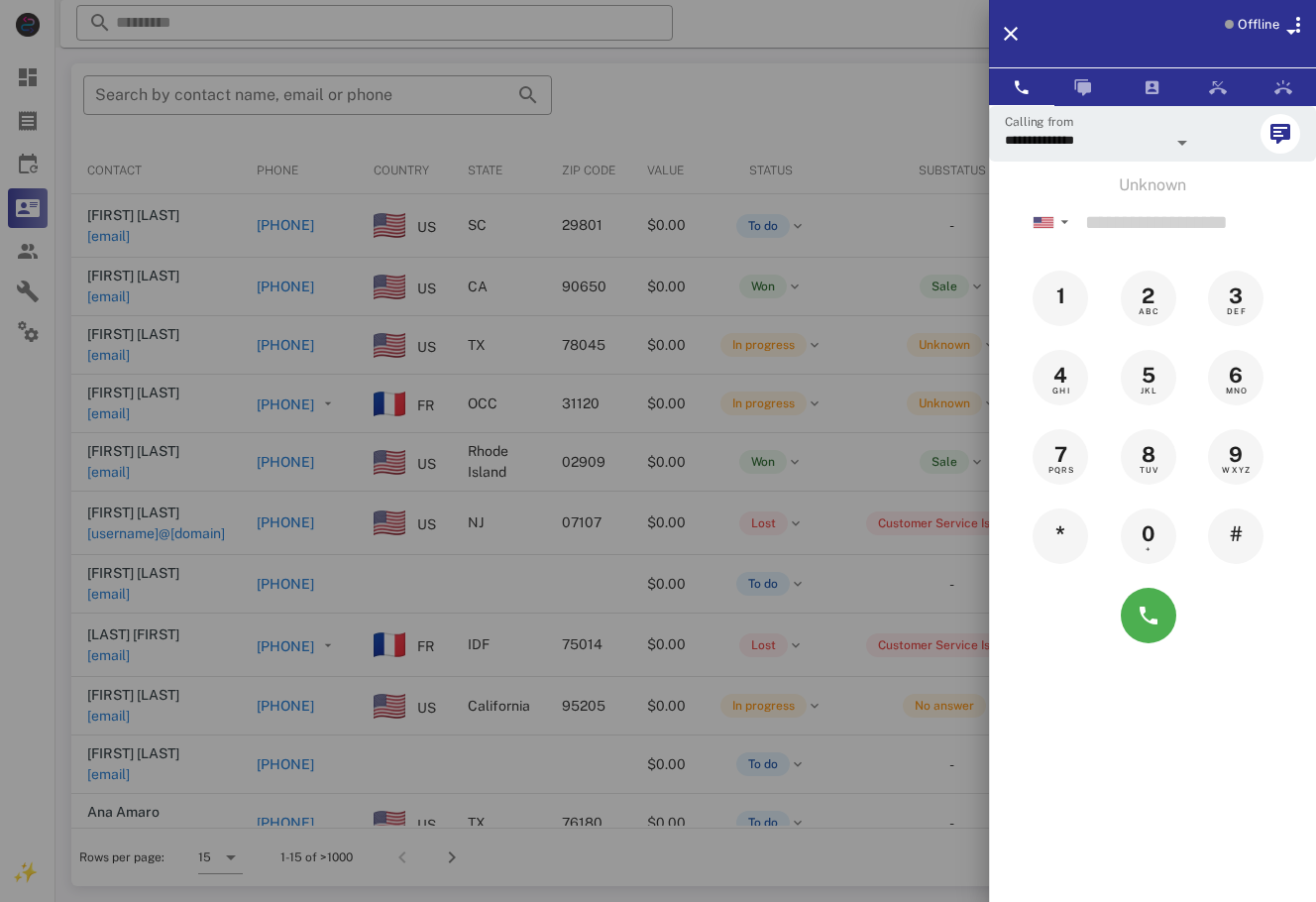 scroll, scrollTop: 0, scrollLeft: 0, axis: both 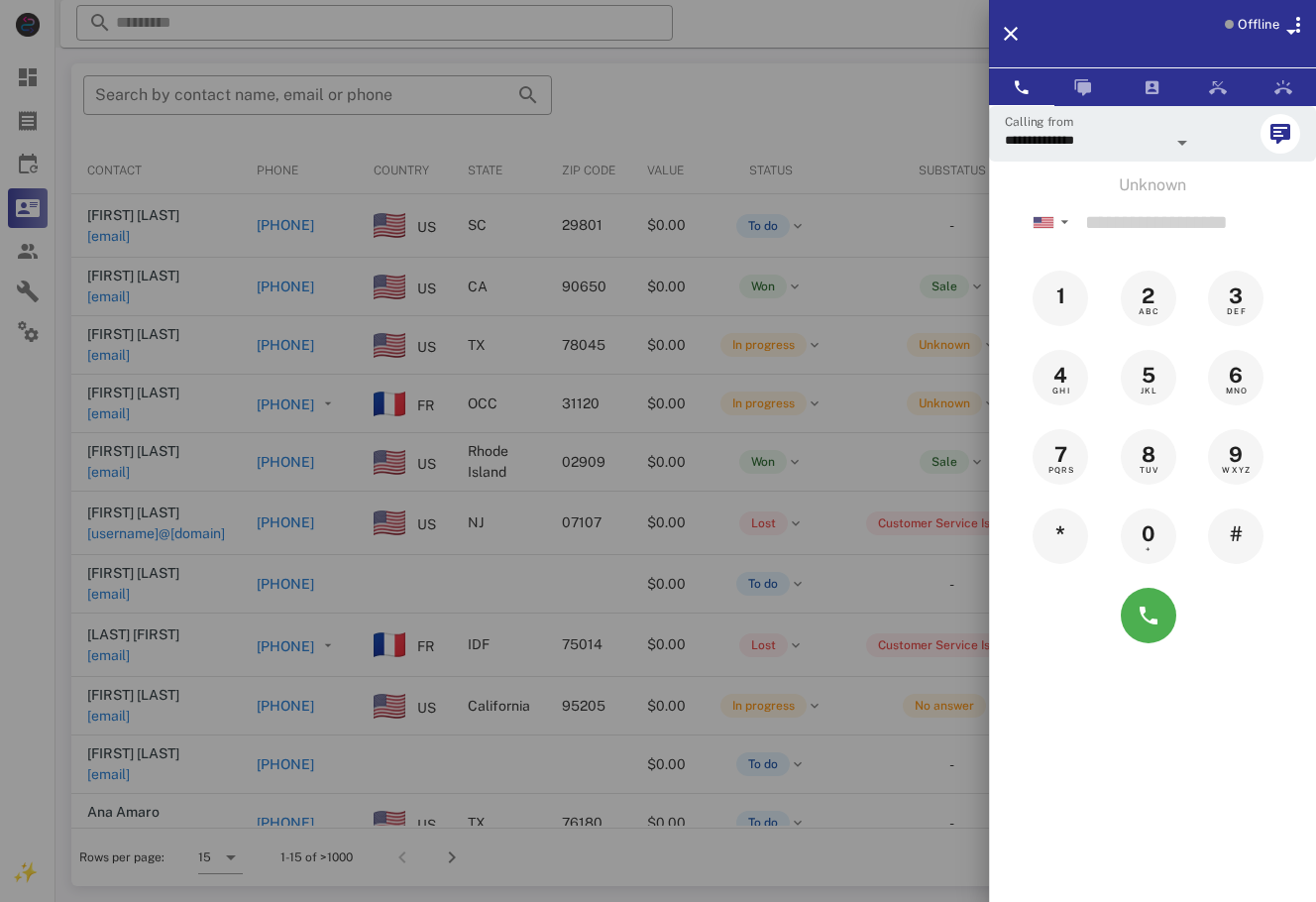 drag, startPoint x: 893, startPoint y: 20, endPoint x: 791, endPoint y: 43, distance: 104.56099 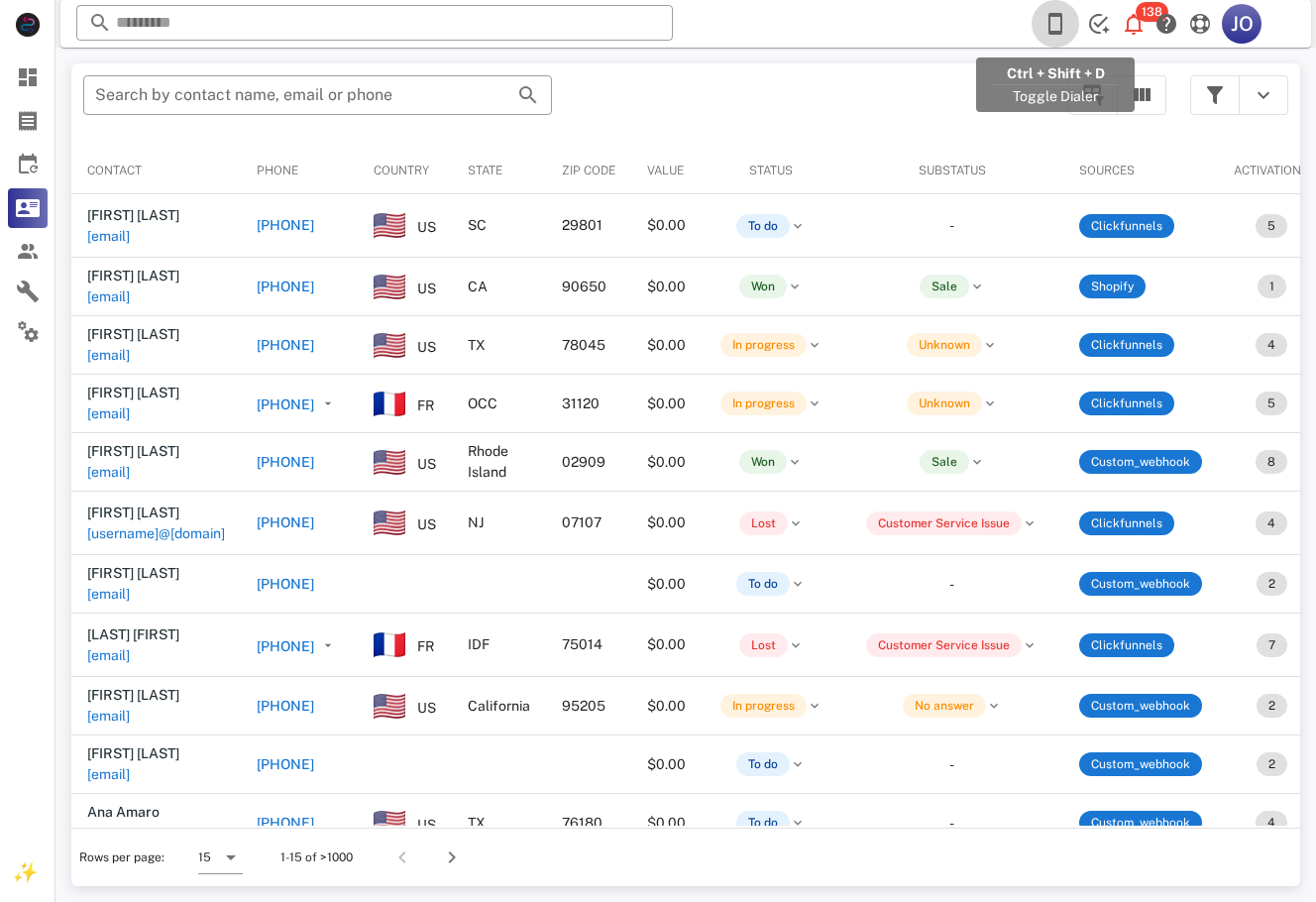 click at bounding box center (1055, 24) 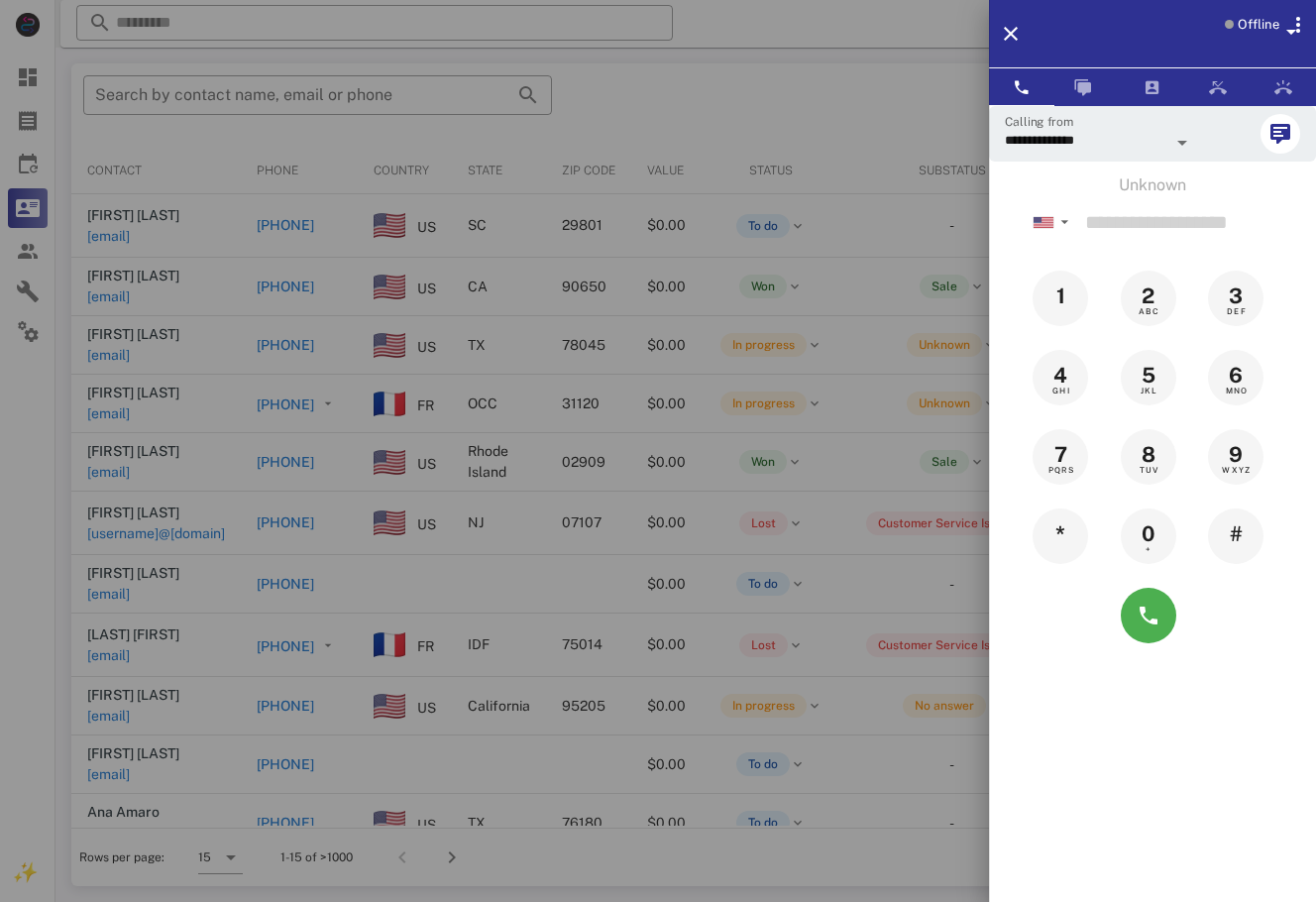 click at bounding box center (1289, 28) 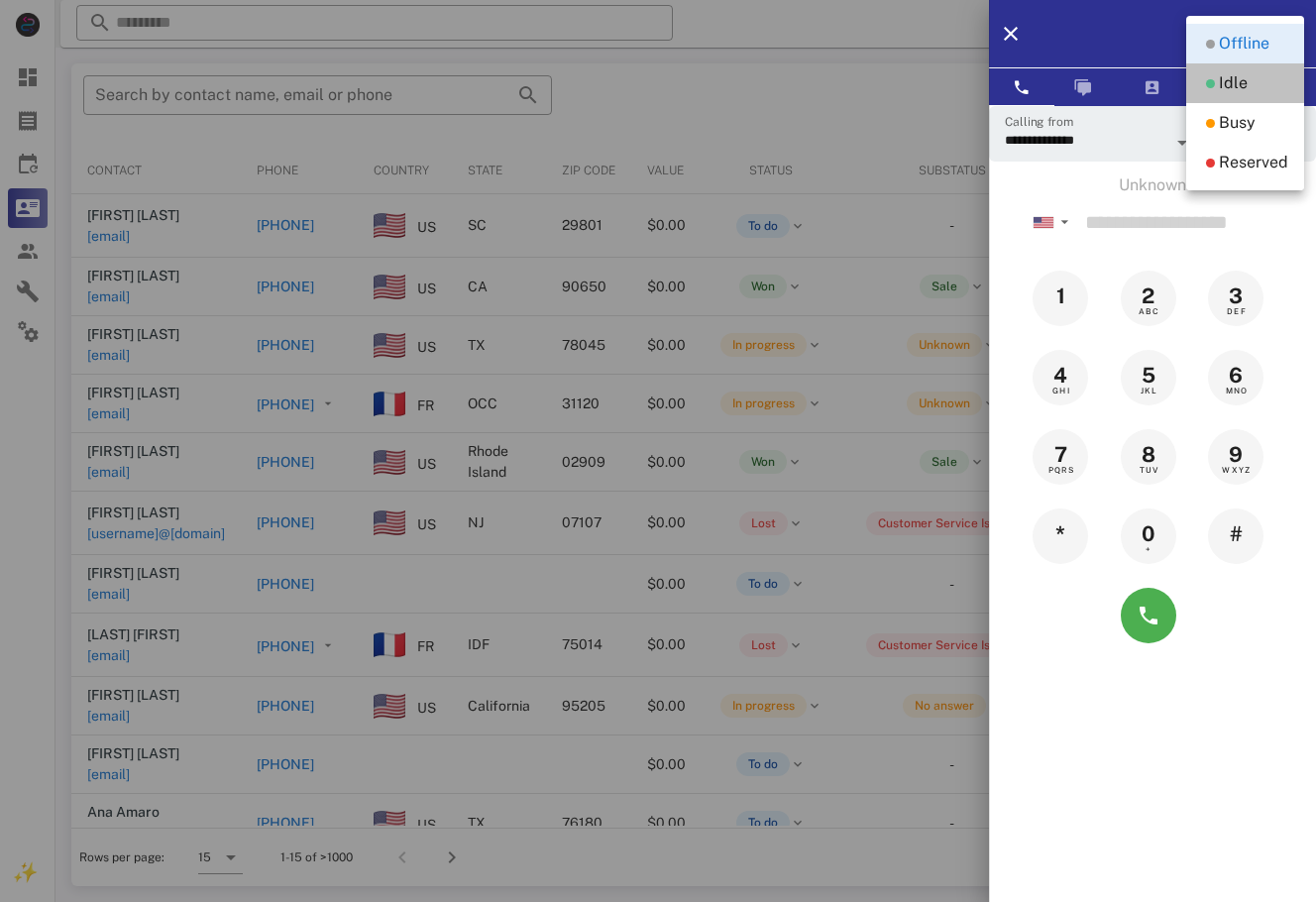 click on "Idle" at bounding box center [1233, 83] 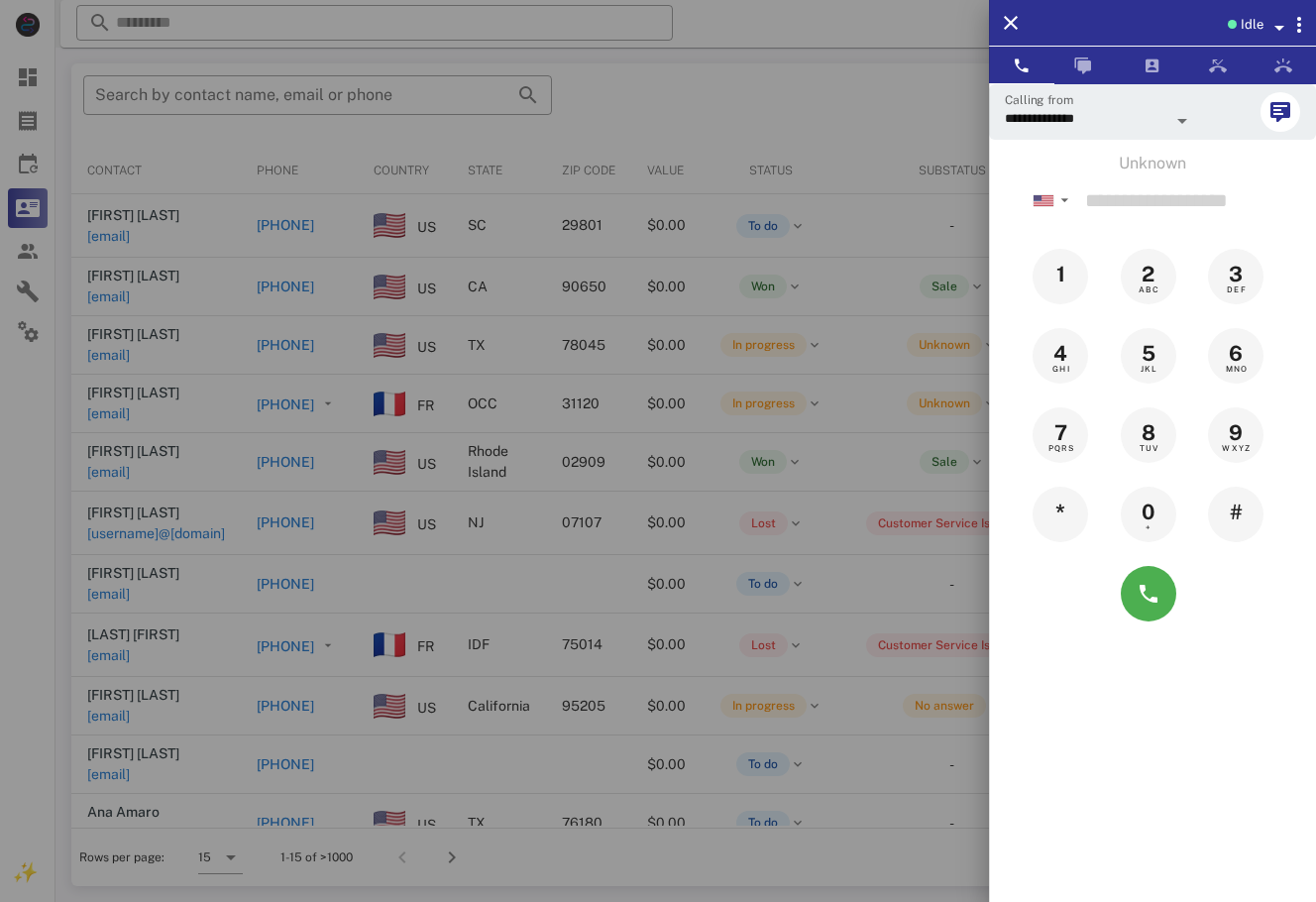 drag, startPoint x: 936, startPoint y: 101, endPoint x: 989, endPoint y: 96, distance: 53.235327 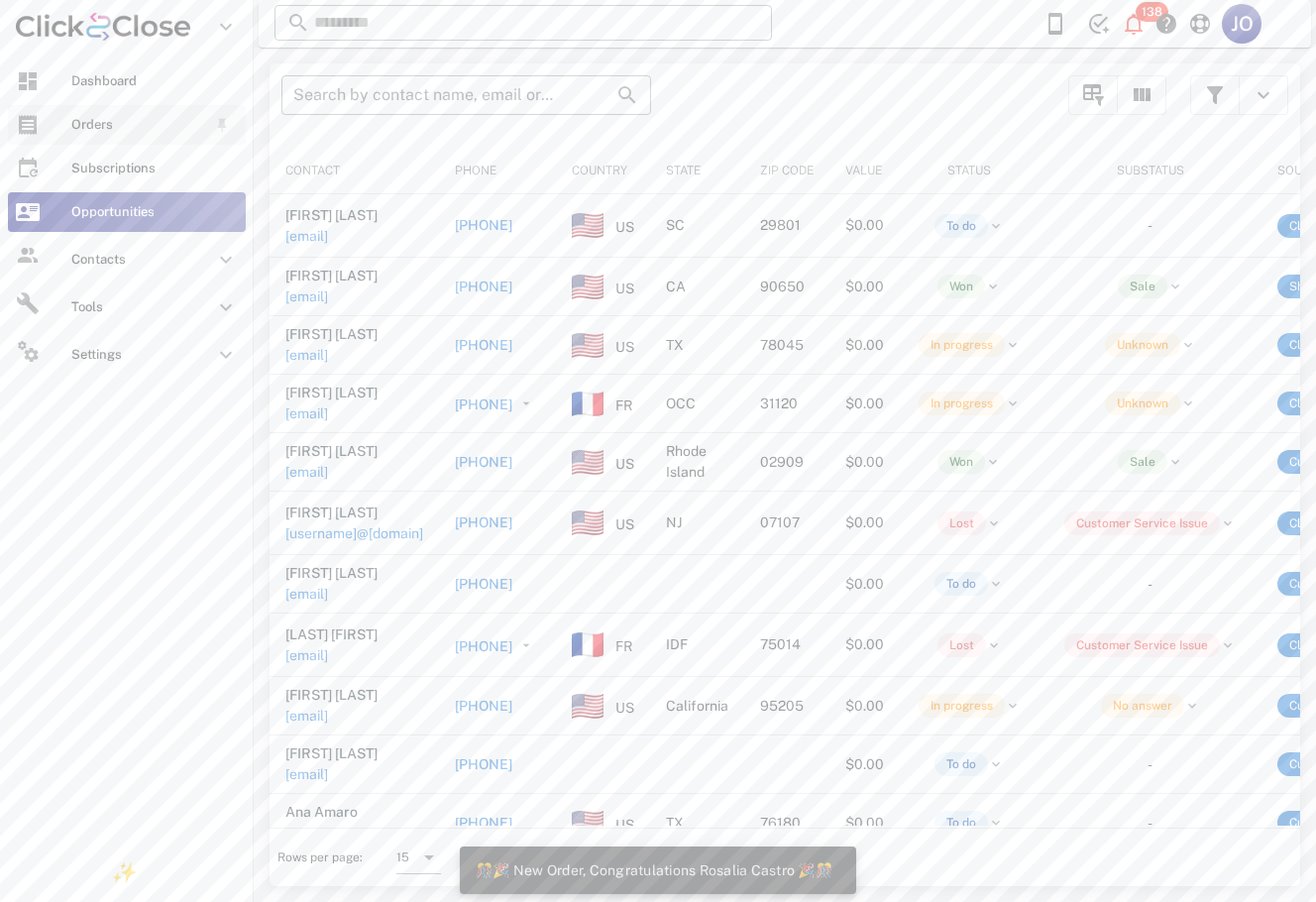 click on "Orders" at bounding box center (127, 125) 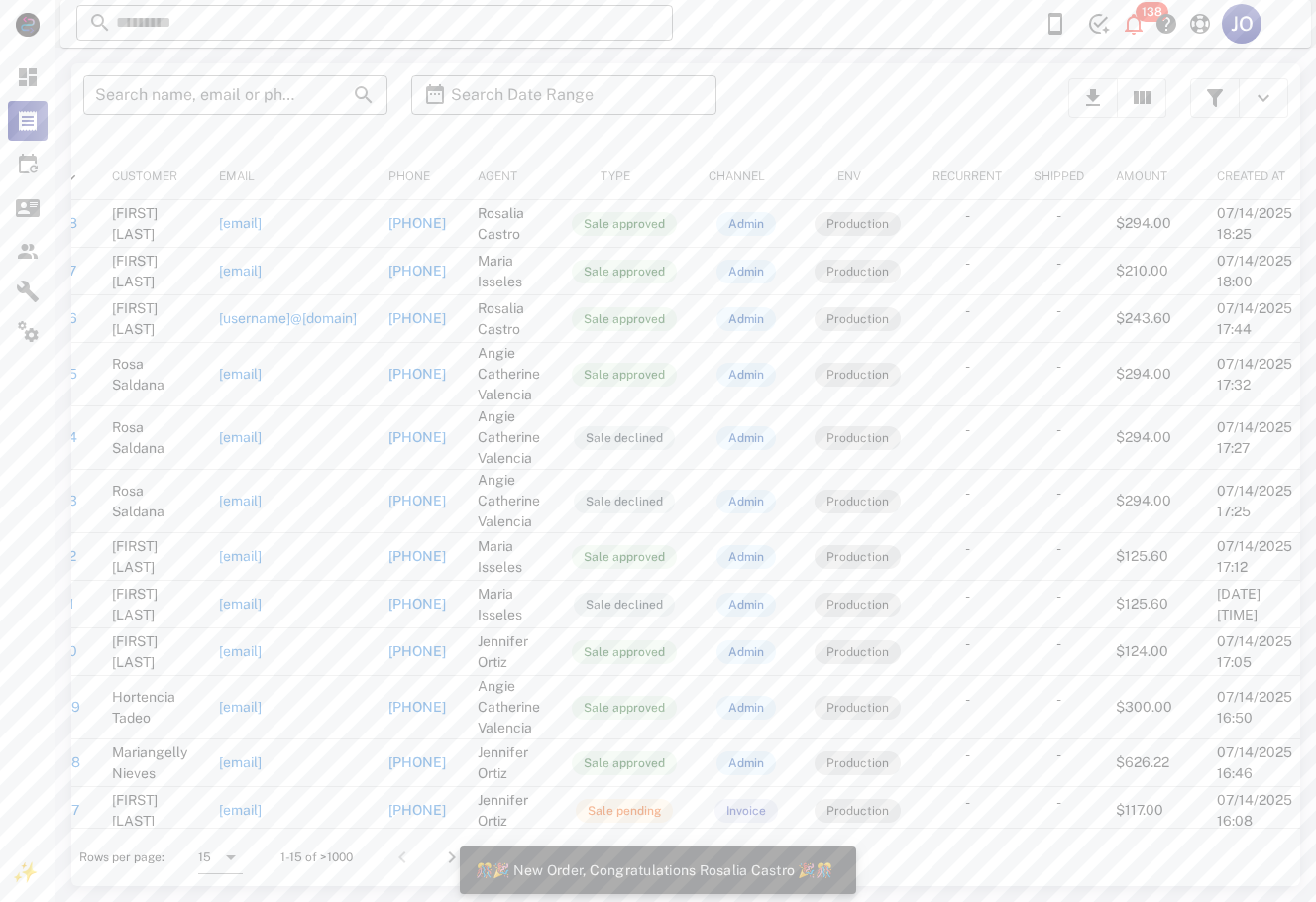scroll, scrollTop: 0, scrollLeft: 282, axis: horizontal 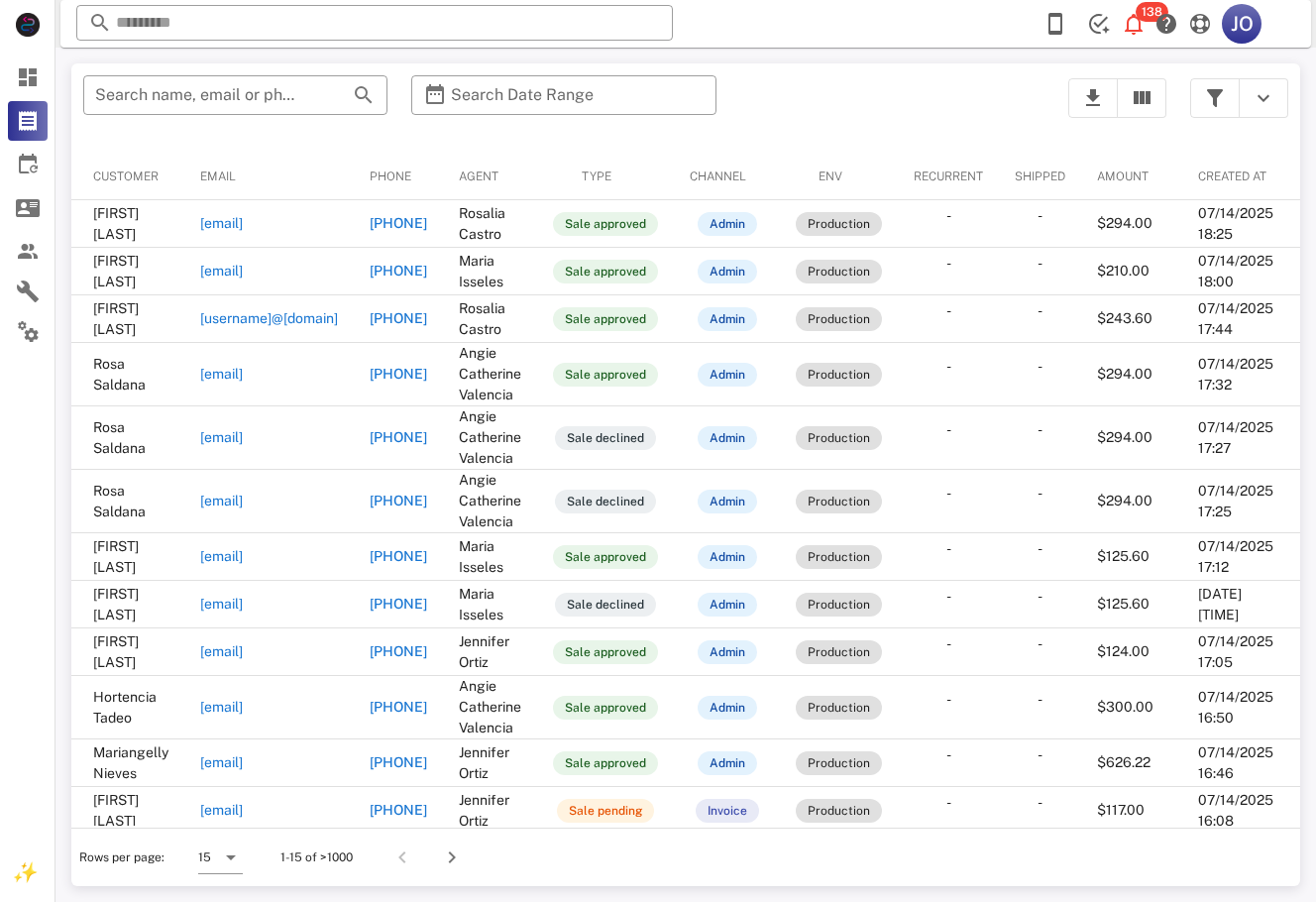 drag, startPoint x: 1180, startPoint y: 818, endPoint x: 1053, endPoint y: 851, distance: 131.21738 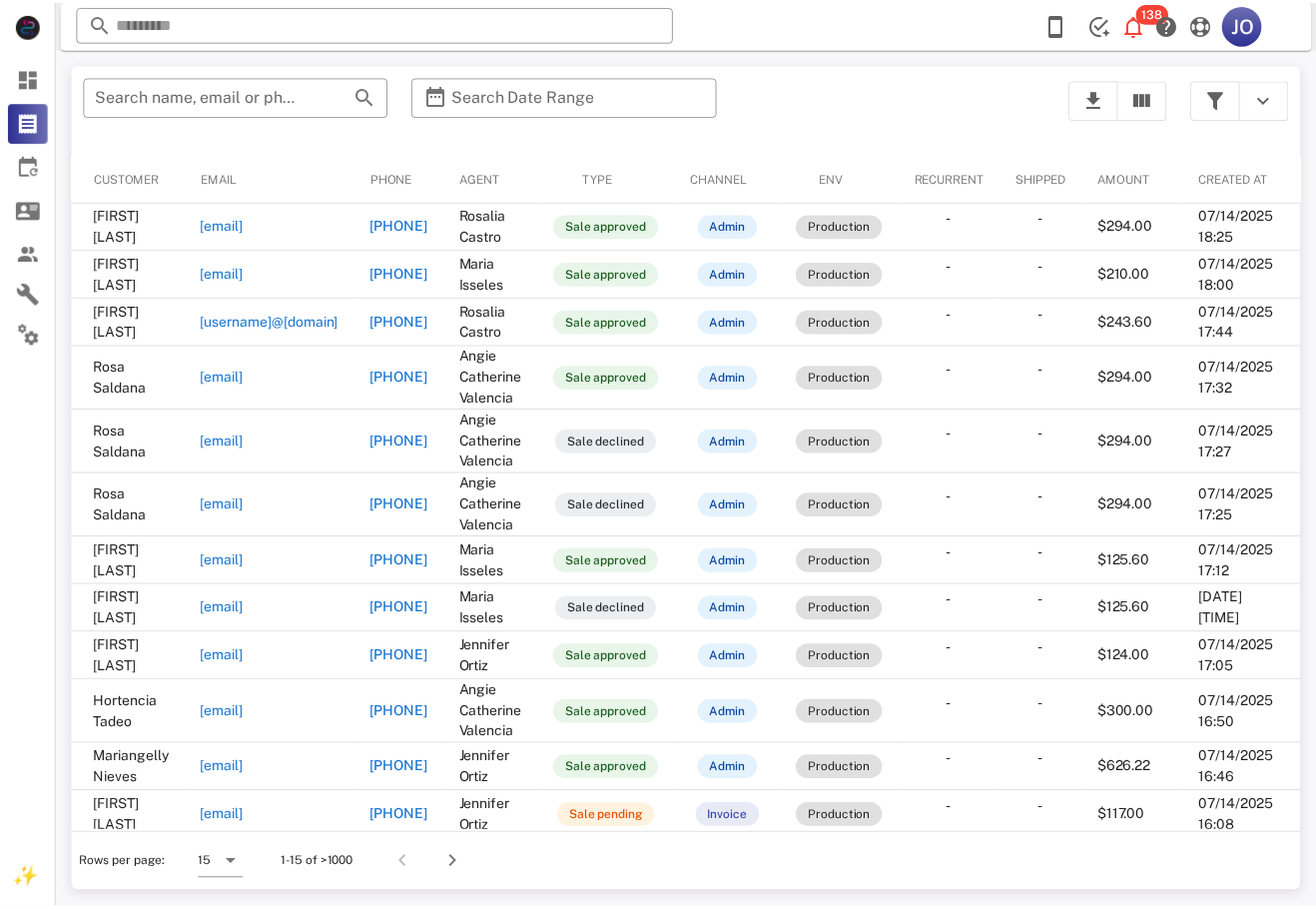 scroll, scrollTop: 0, scrollLeft: 0, axis: both 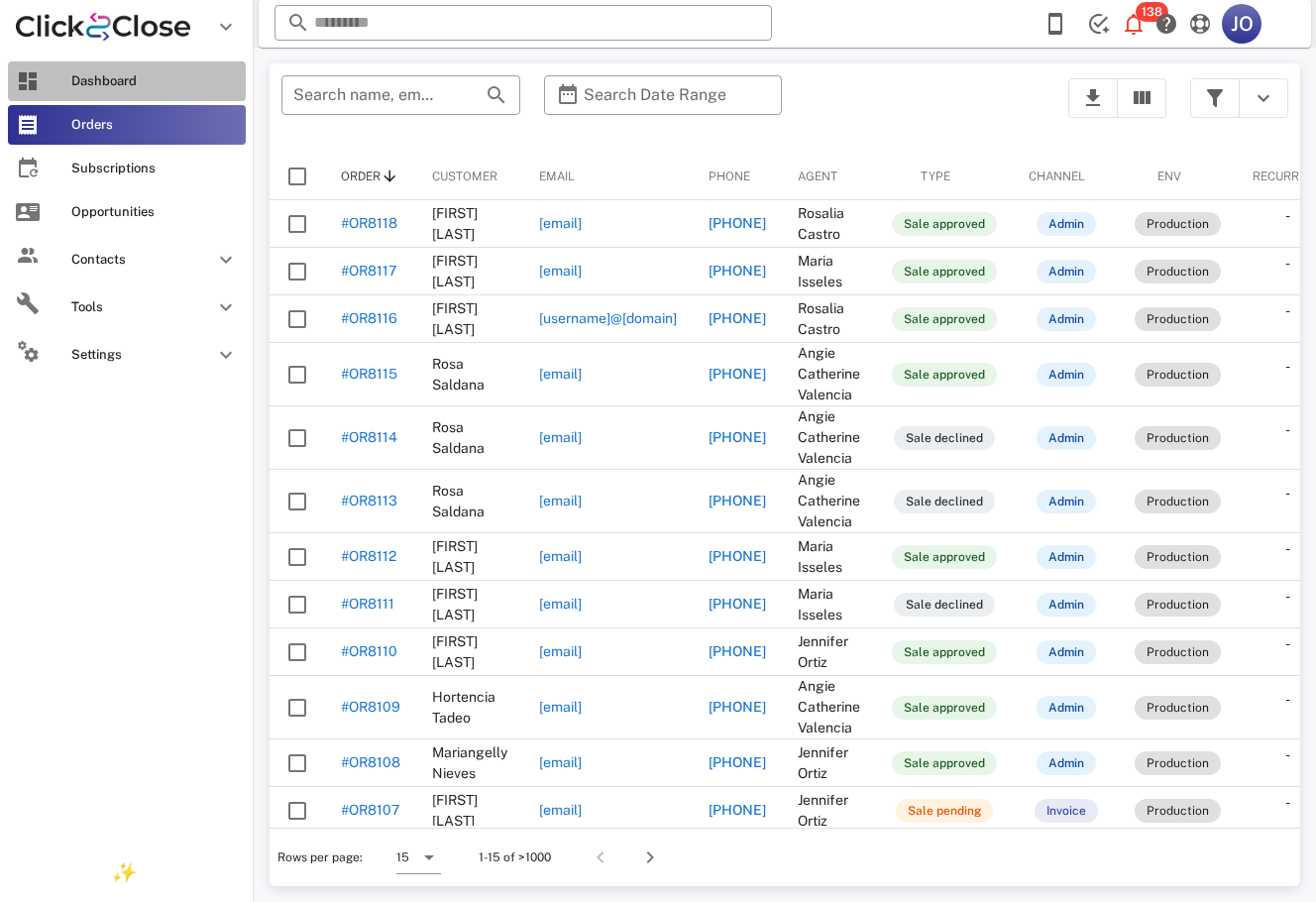click on "Dashboard" at bounding box center (127, 81) 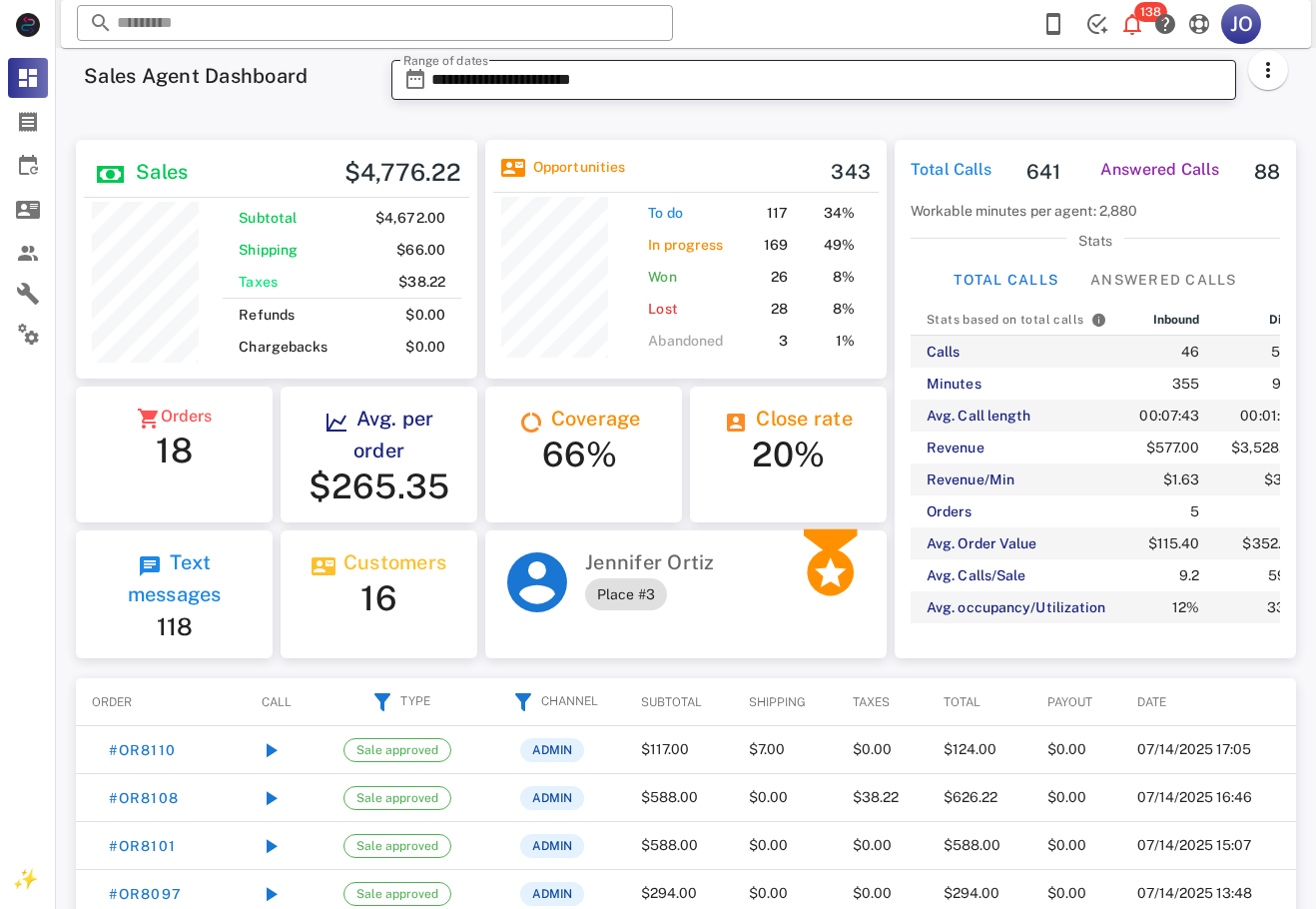 click on "**********" at bounding box center [828, 80] 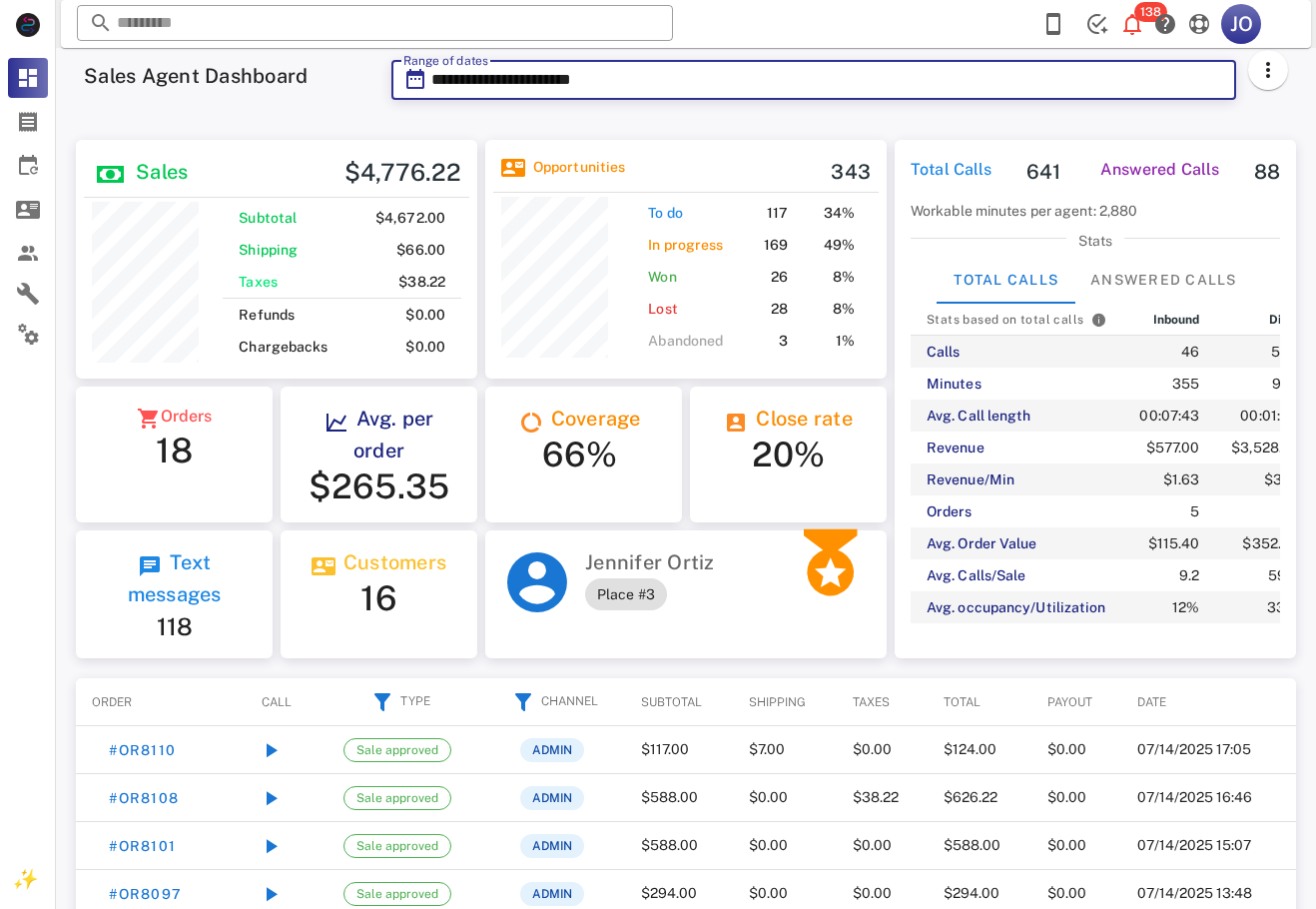 click on "**********" at bounding box center (828, 80) 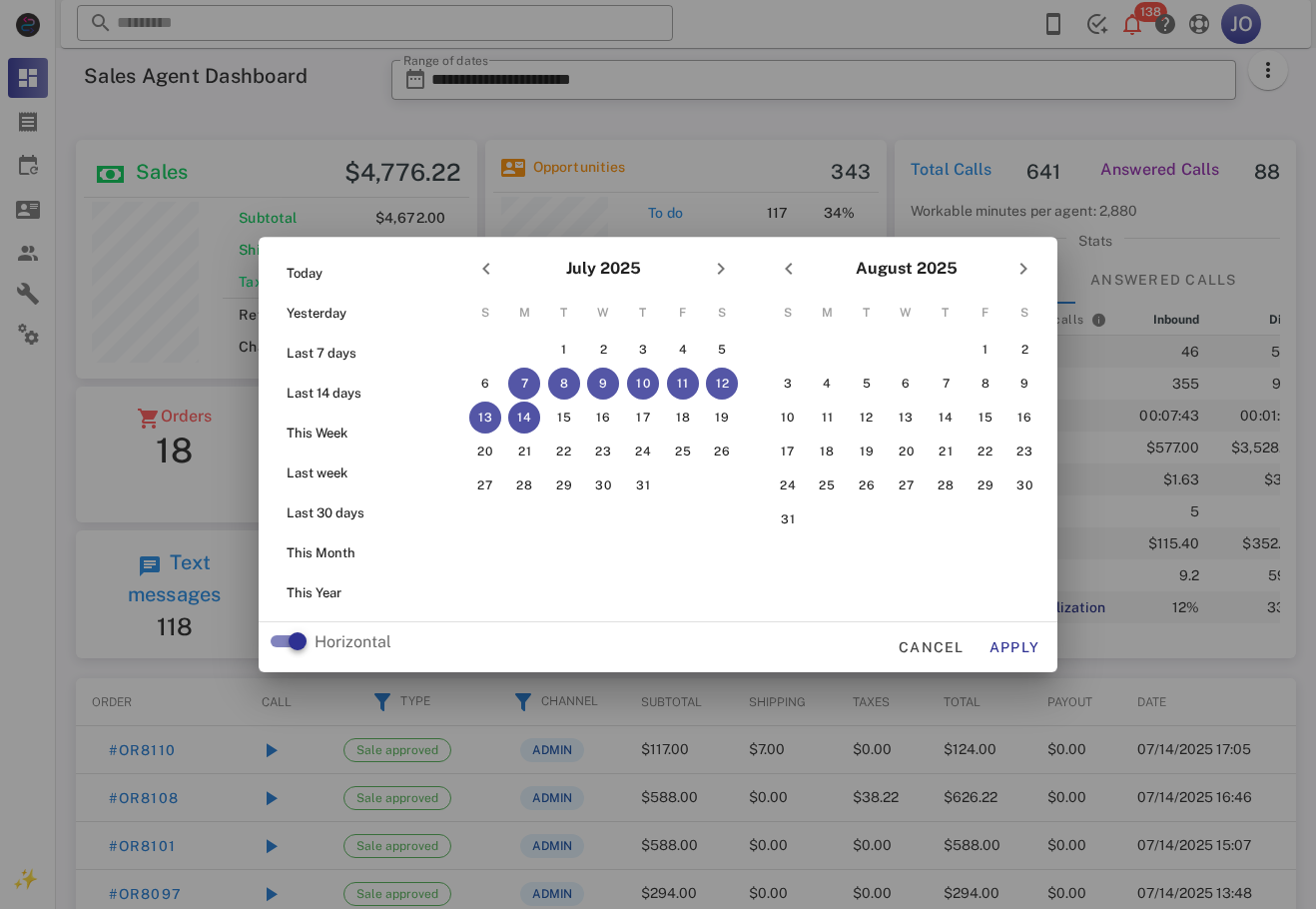 click on "14" at bounding box center [524, 418] 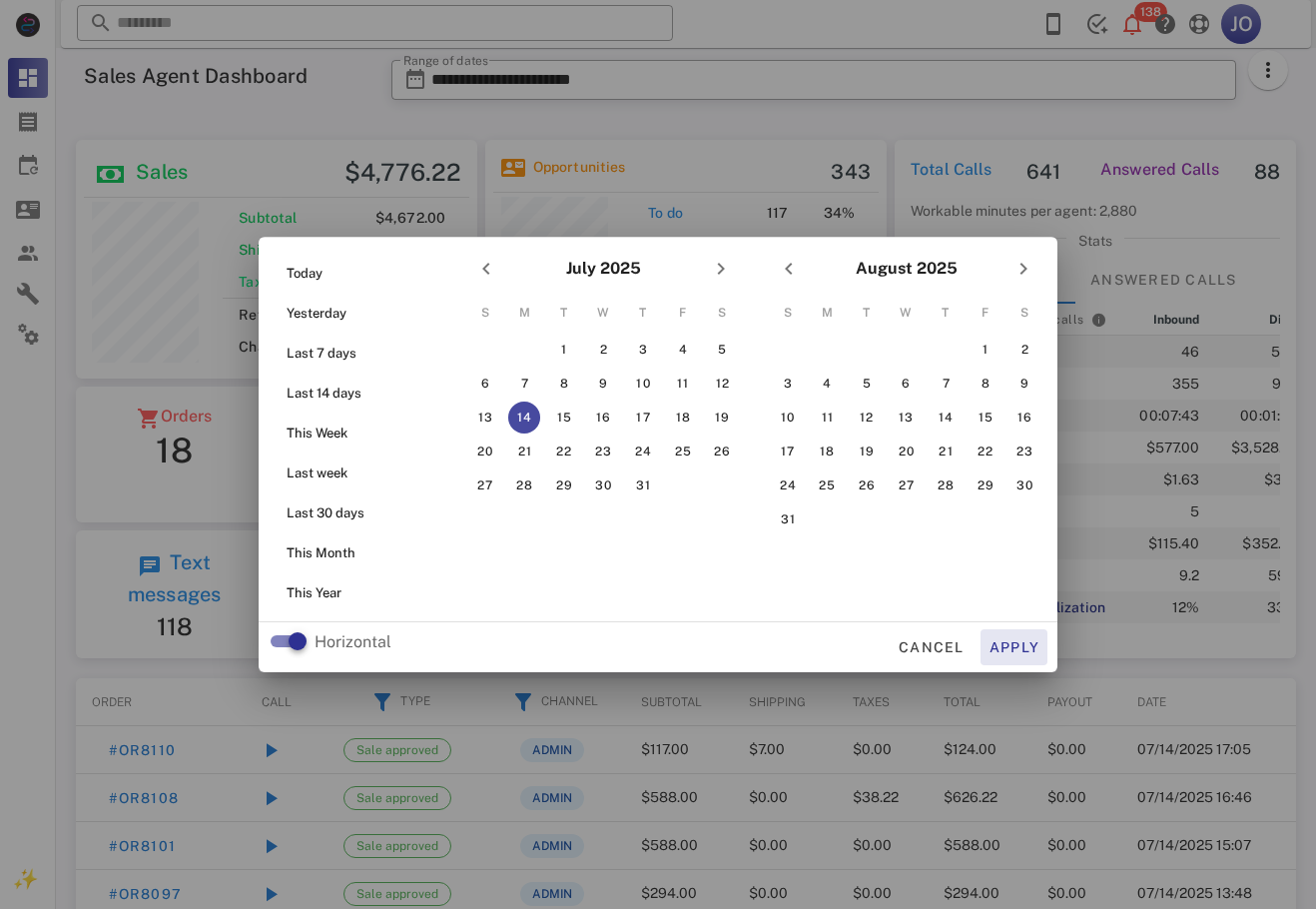 click on "Apply" at bounding box center [1014, 647] 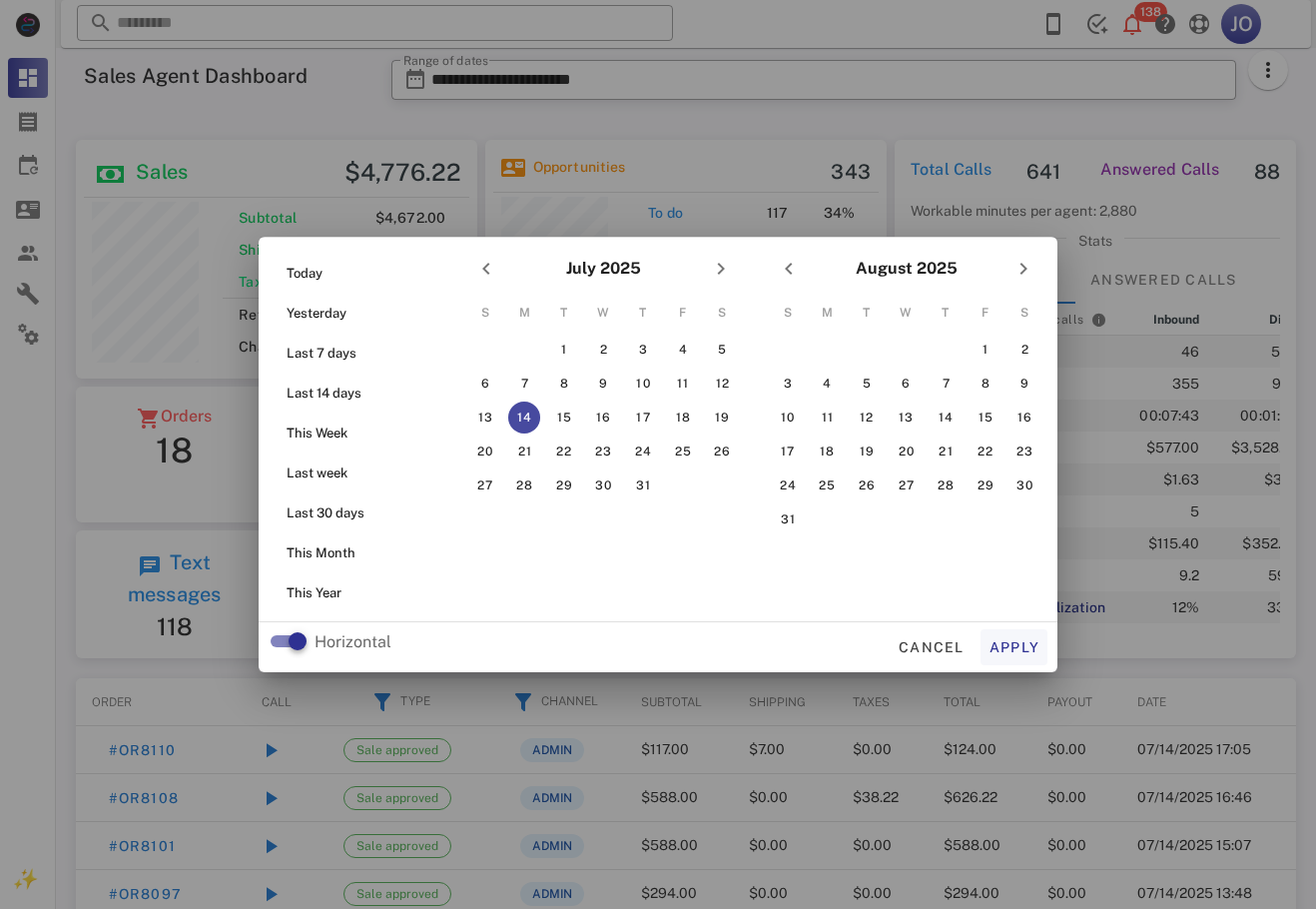 type on "**********" 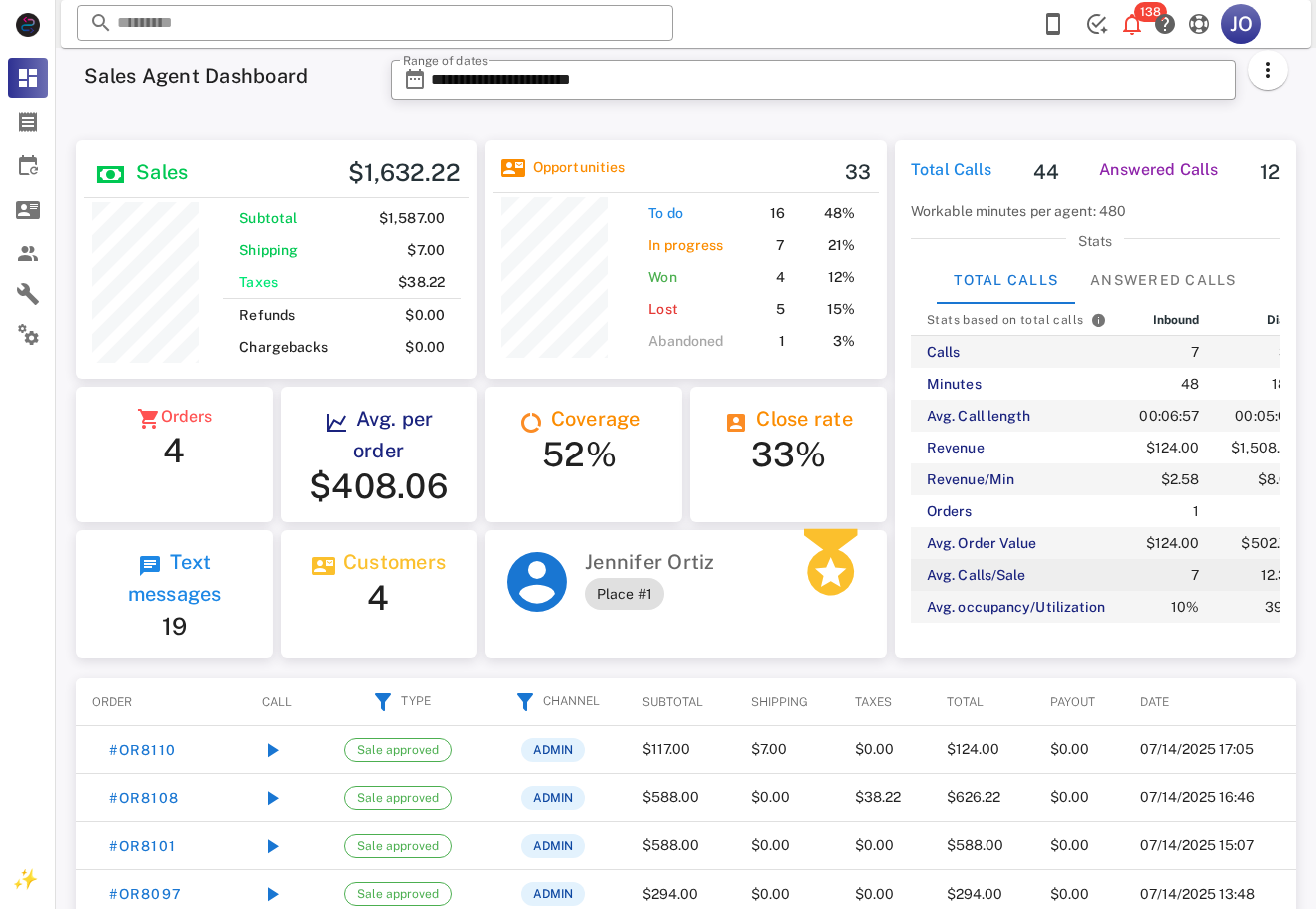 scroll, scrollTop: 998662, scrollLeft: 998081, axis: both 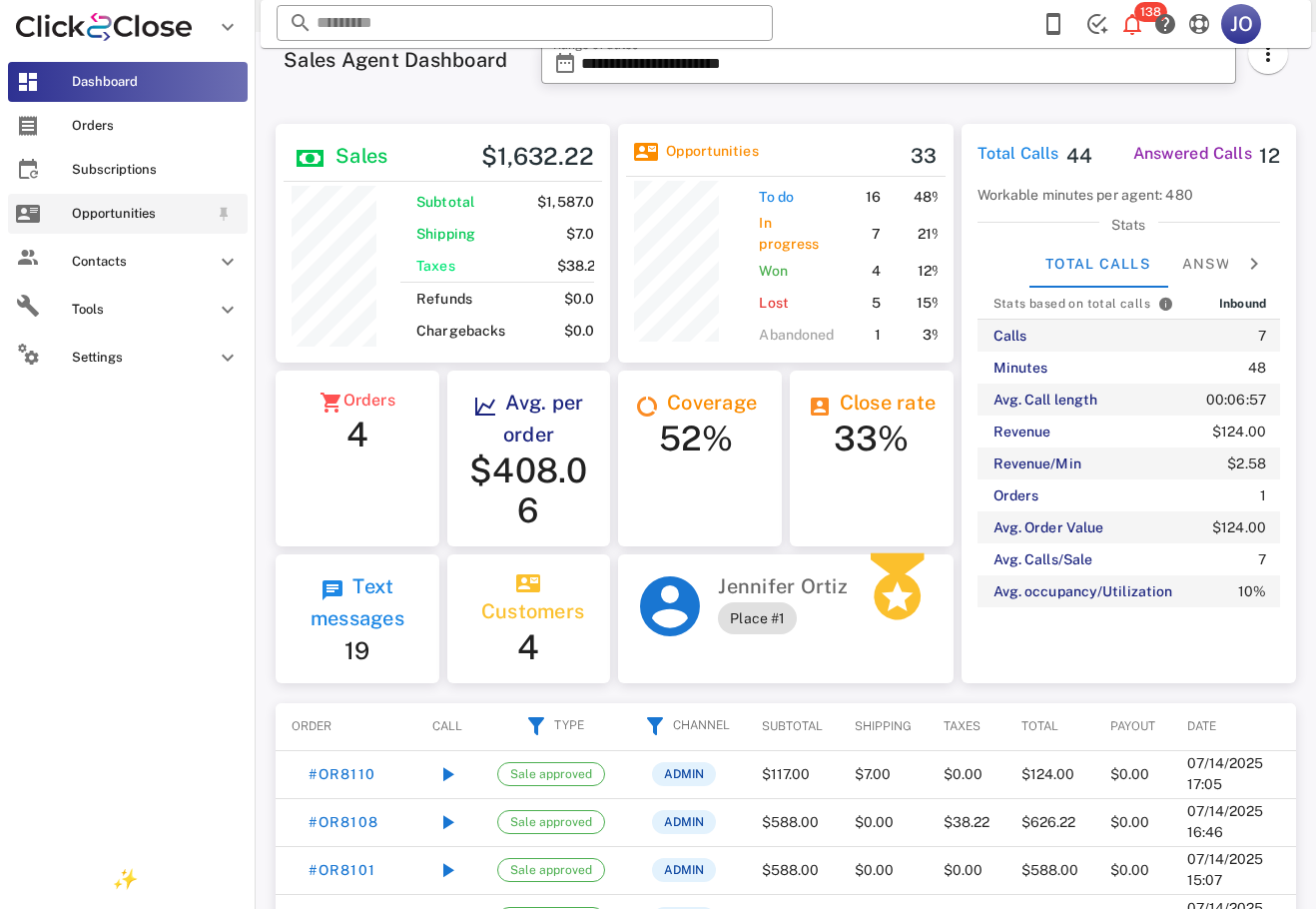 click on "Opportunities" at bounding box center [128, 214] 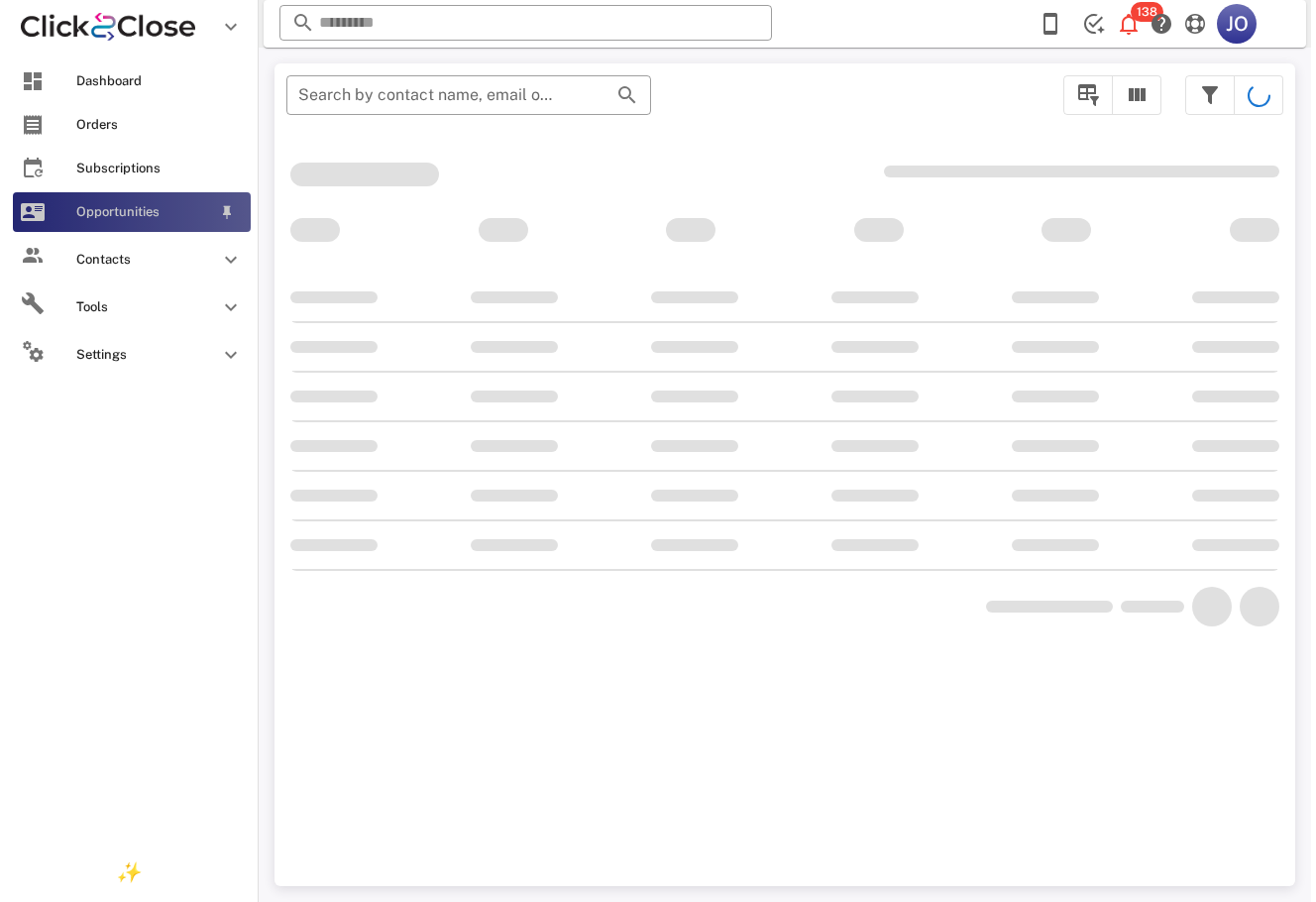 scroll, scrollTop: 0, scrollLeft: 0, axis: both 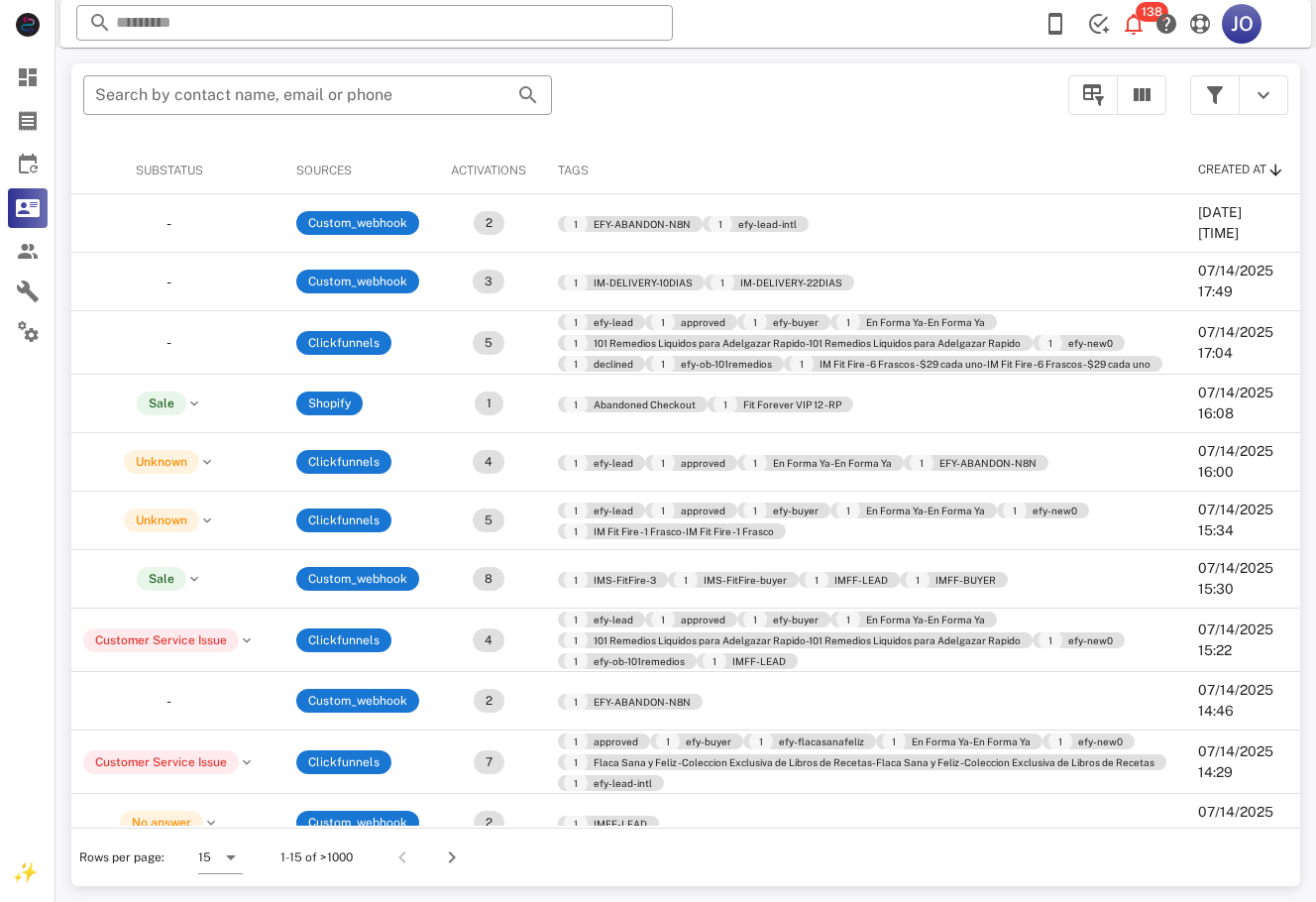 click on "​ Search by contact name, email or phone Contact Phone Country State Zip code Value Status Substatus Sources Activations Tags Created at [FIRST] [LAST]  [EMAIL]   [PHONE]   $0.00   To do  -  Custom_webhook  2 1  efy-lead  1  EFY-ABANDON-N8N   07/14/2025 18:26  [FIRST] [LAST]  [EMAIL]   [PHONE]   $0.00   To do  -  Custom_webhook  3 1  IM-DELIVERY-10DIAS  1  IM-DELIVERY-22DIAS   07/14/2025 17:49  [FIRST] [LAST]  [EMAIL]   [PHONE]   US [STATE] [POSTAL_CODE]  $0.00   To do  -  Clickfunnels  5 1  efy-lead  1  approved  1  efy-buyer  1  En Forma Ya-En Forma Ya  1  101 Remedios Liquidos para Adelgazar Rapido-101 Remedios Liquidos para Adelgazar Rapido  1  efy-new0  1  declined  1  efy-ob-101remedios  1  IM Fit Fire - 6 Frascos - $29 cada uno-IM Fit Fire - 6 Frascos - $29 cada uno   07/14/2025 17:04  [FIRST] [LAST]  [EMAIL]   [PHONE]   US [STATE] [POSTAL_CODE]  $0.00   Won   Sale   Shopify  1 1  Abandoned Checkout  1  Fit Forever VIP 12 - RP   07/14/2025 16:08" at bounding box center (686, 475) 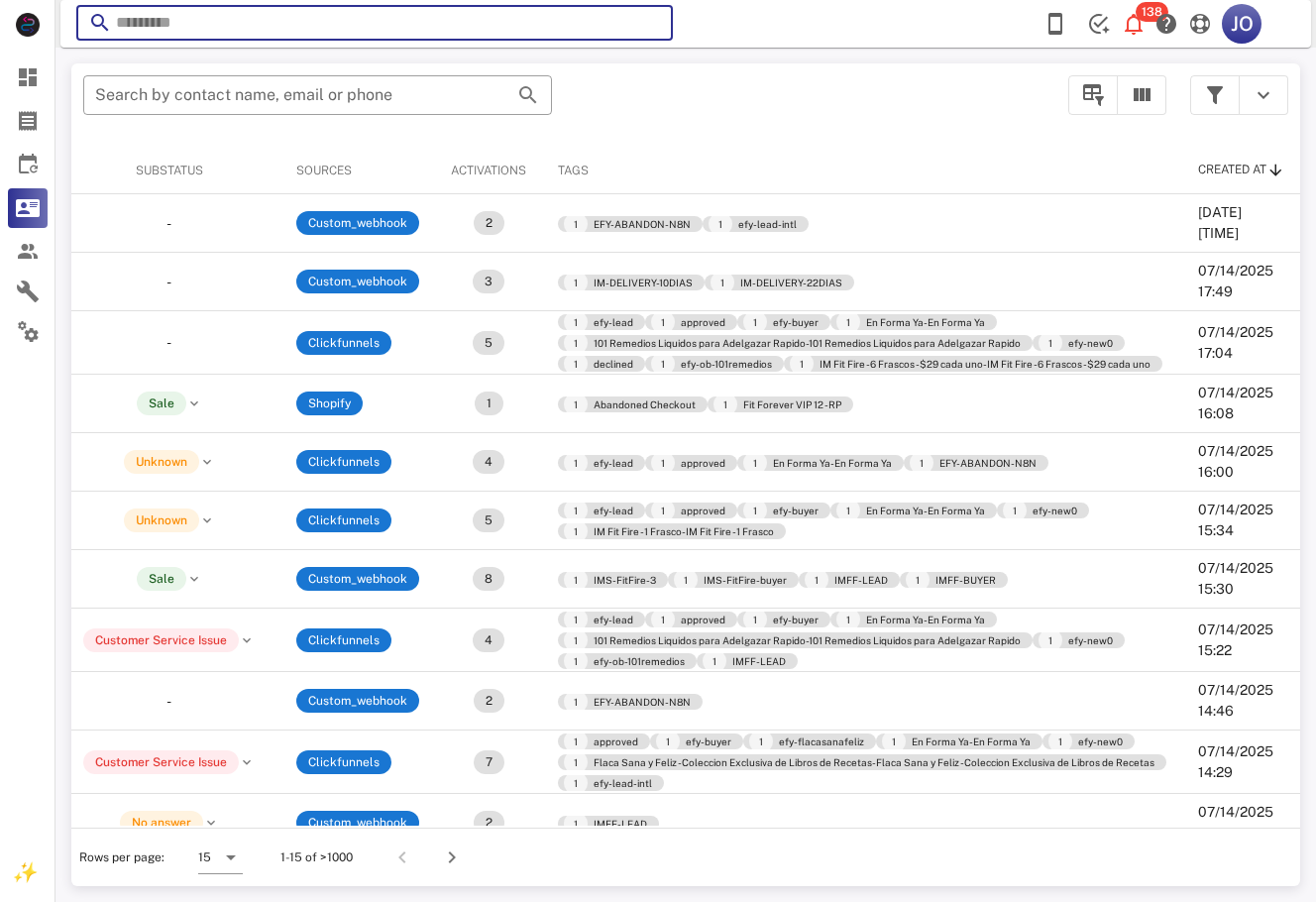 drag, startPoint x: 299, startPoint y: 20, endPoint x: 206, endPoint y: 18, distance: 93.0215 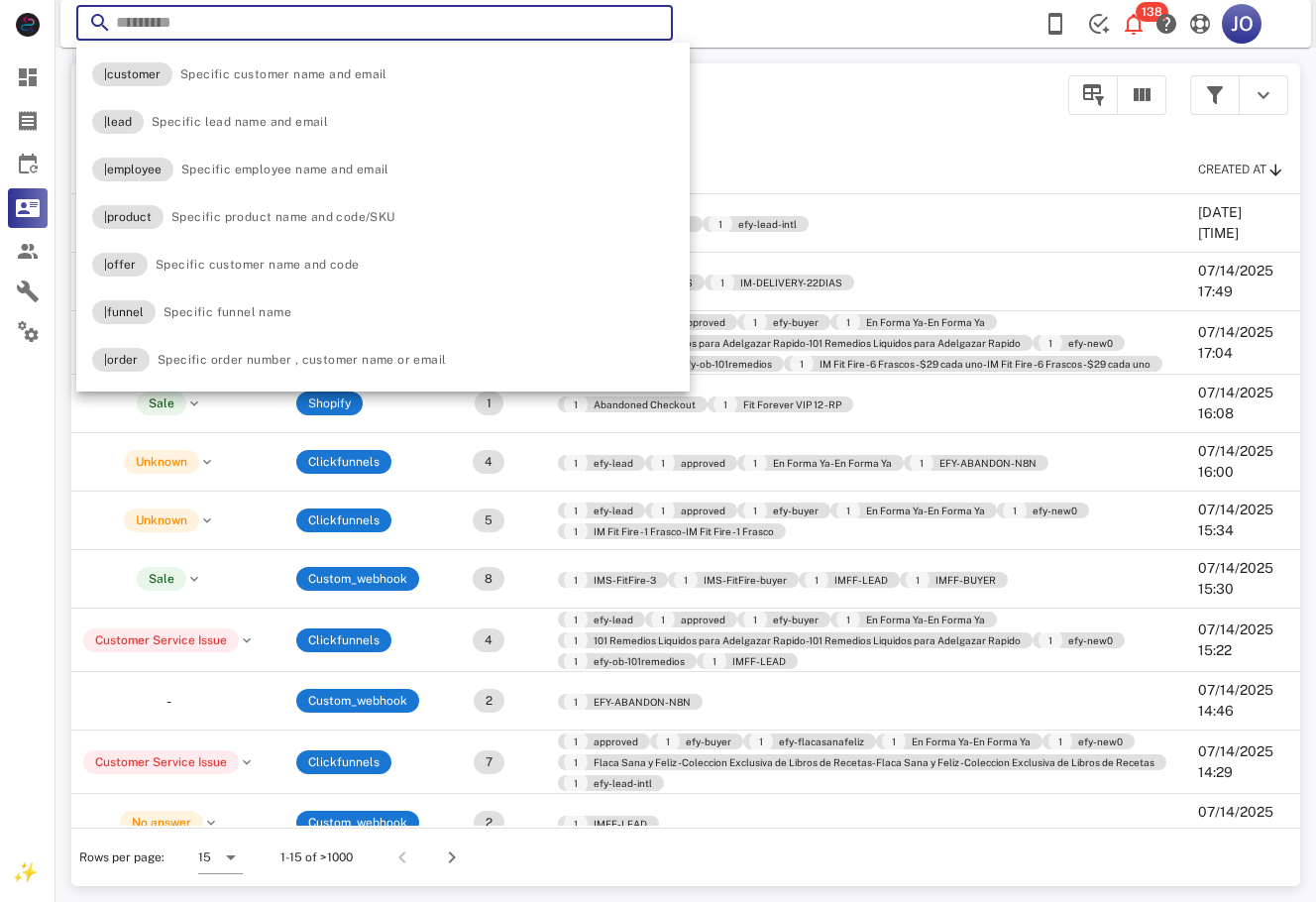 paste on "**********" 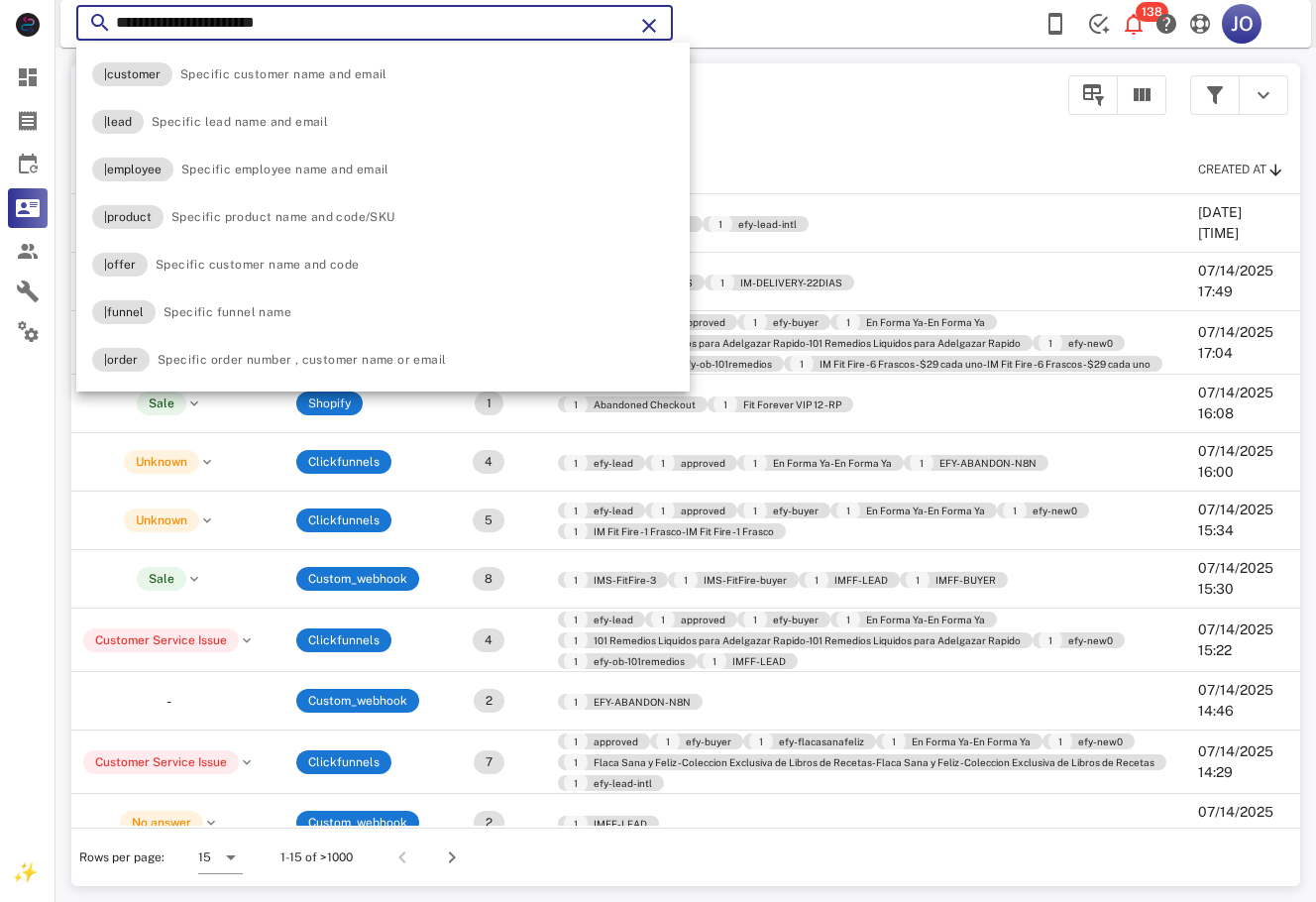 click on "**********" at bounding box center (375, 23) 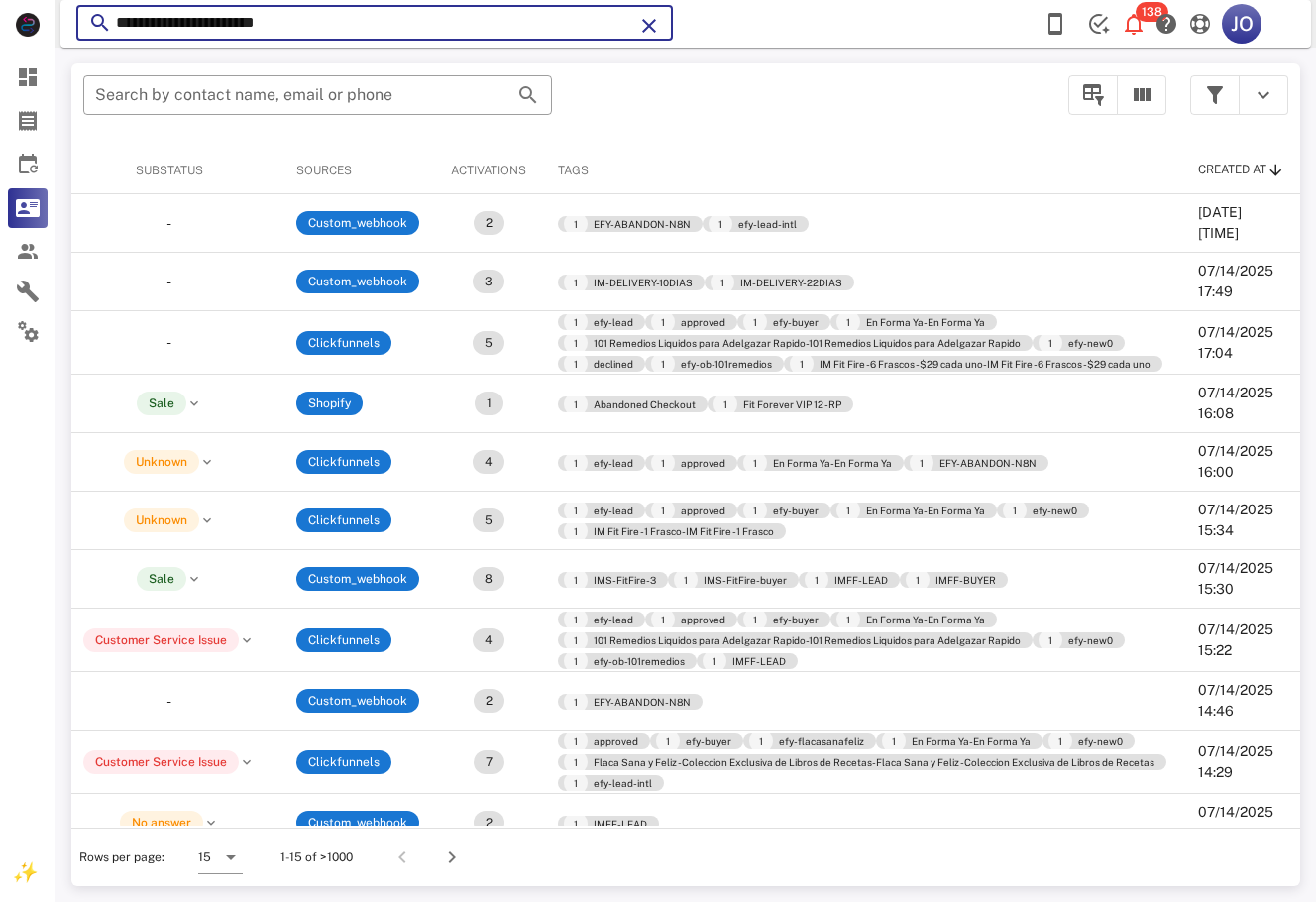click on "**********" at bounding box center [375, 23] 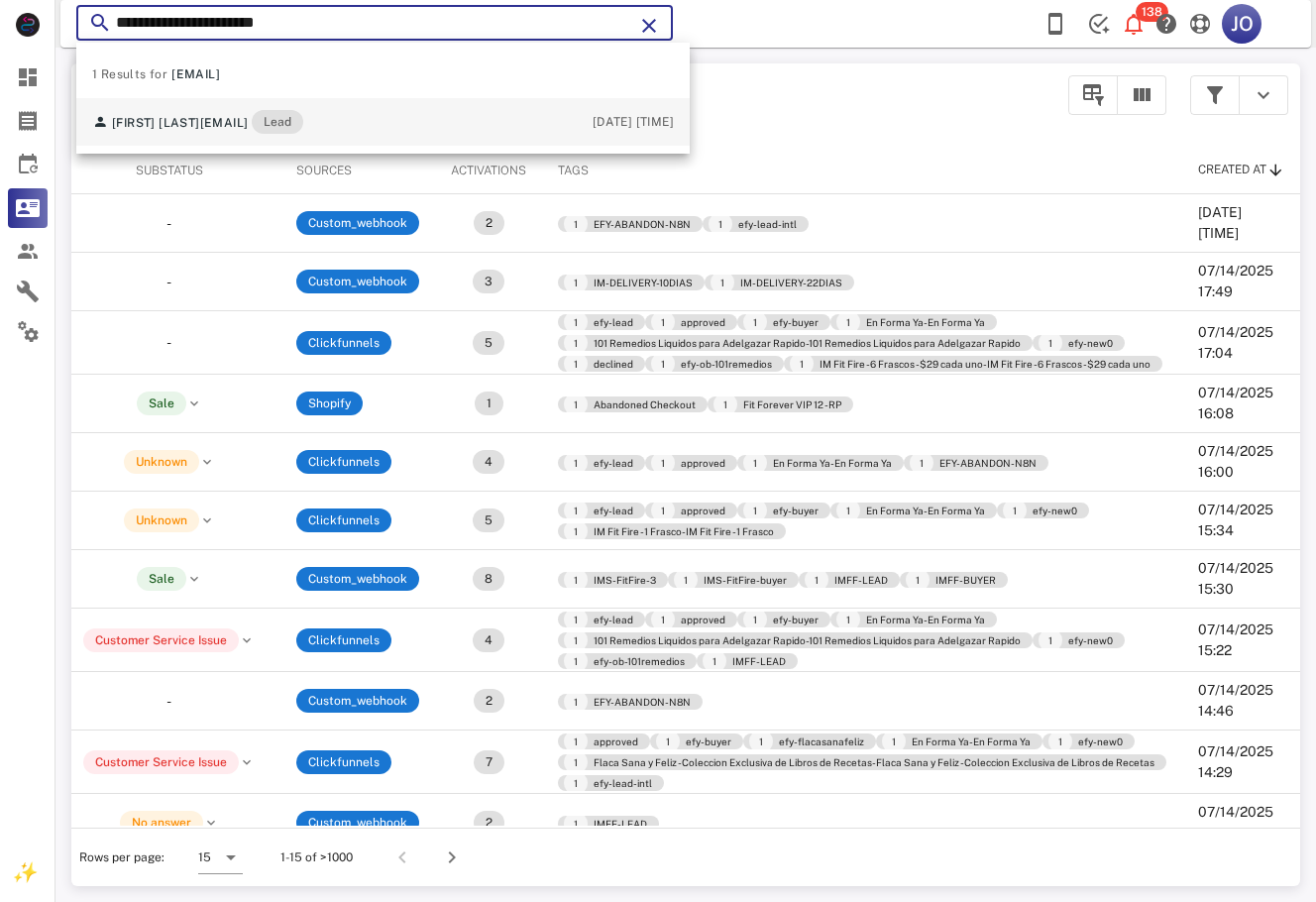 type on "**********" 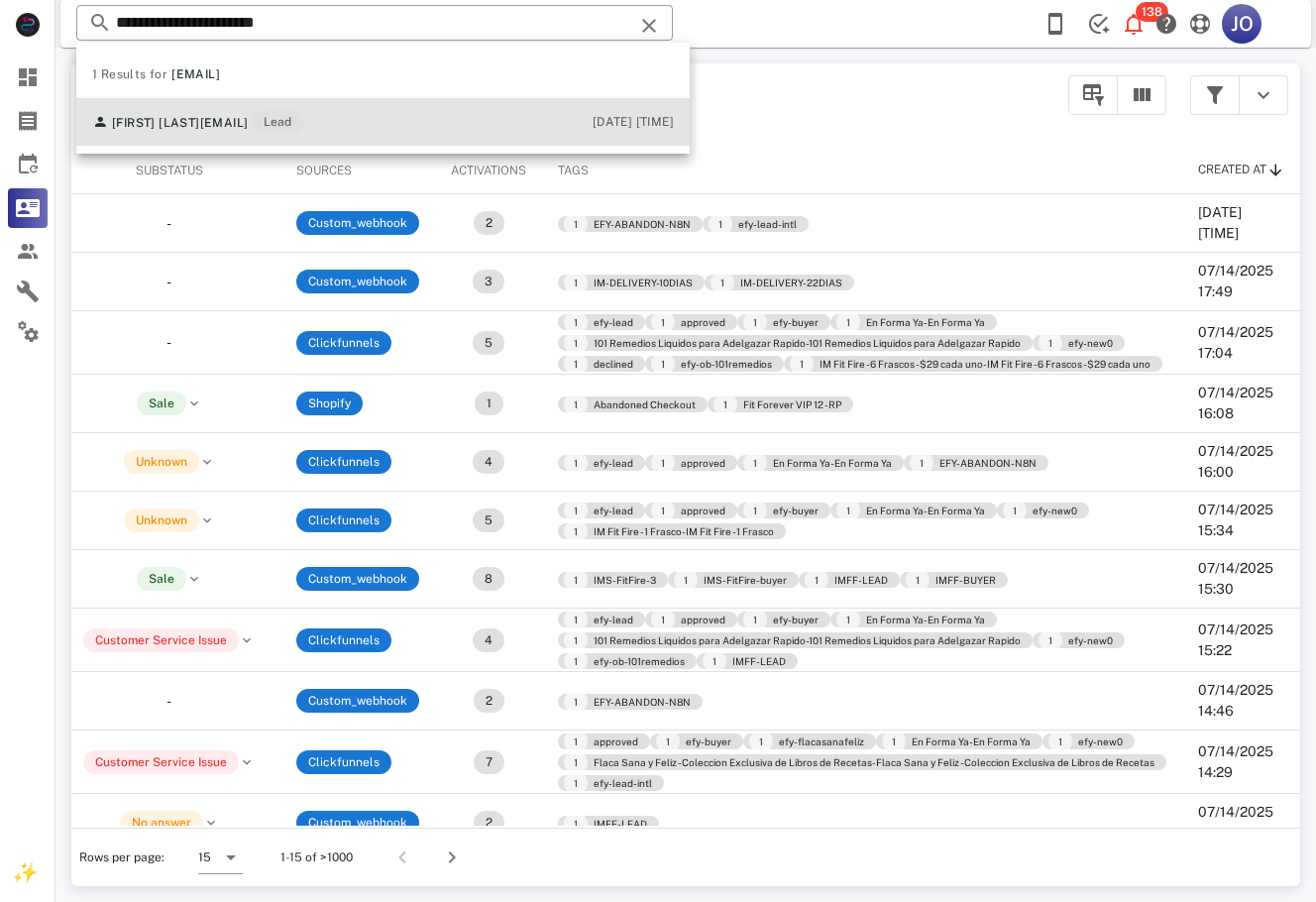 click on "[FIRST] [LAST]   [EMAIL]   Lead" at bounding box center (197, 122) 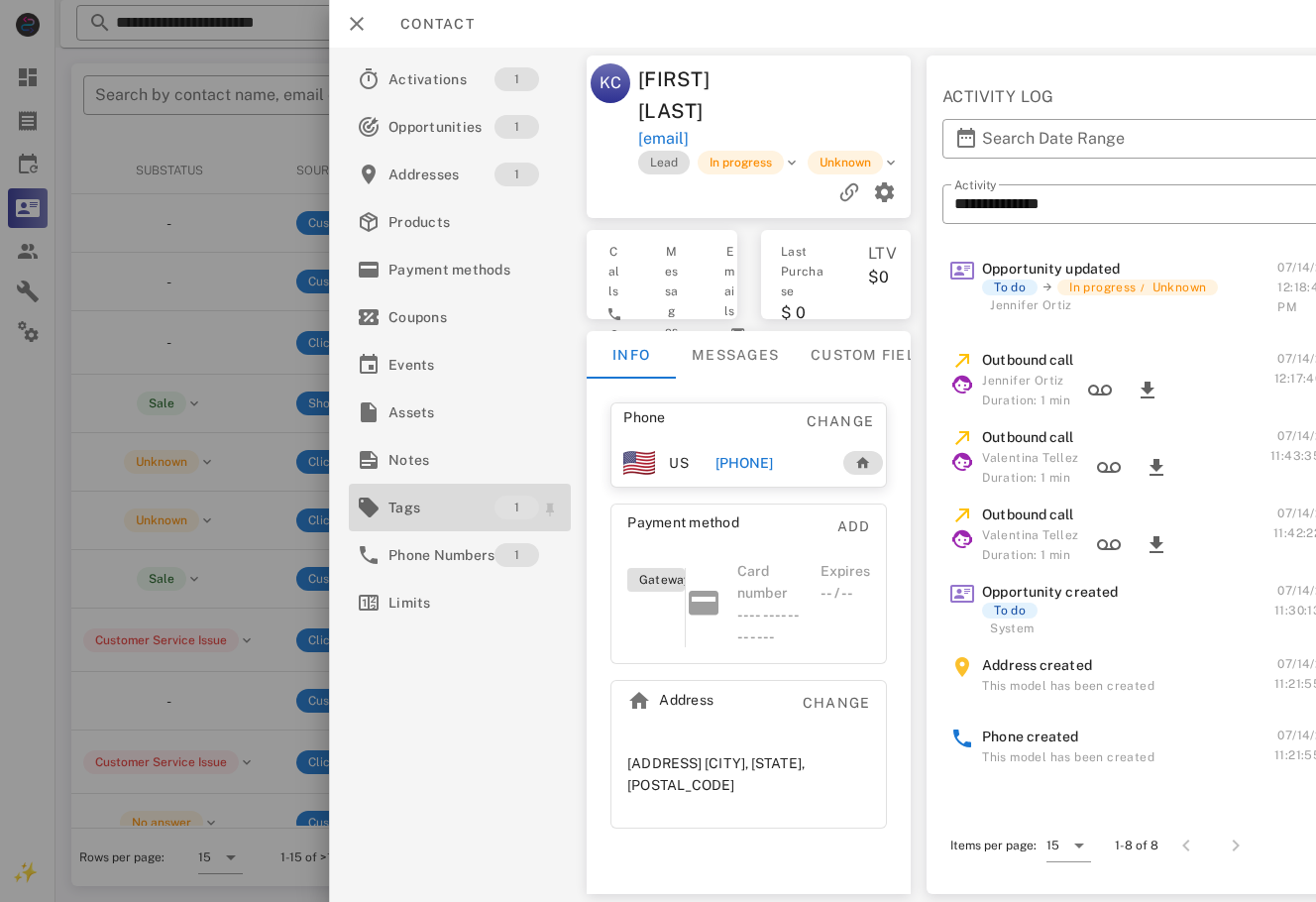 click on "Tags" at bounding box center [441, 507] 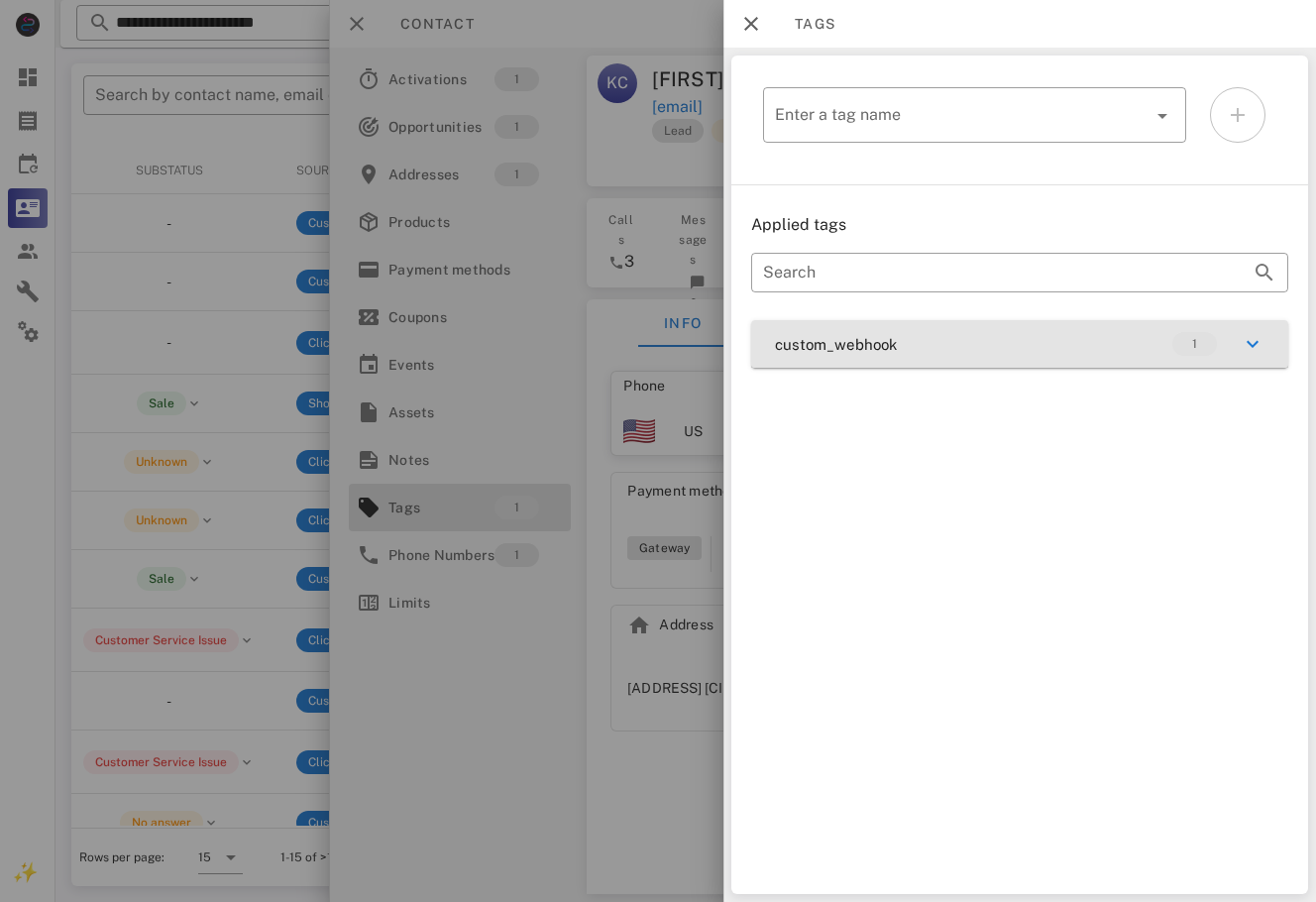 click on "custom_webhook  1" at bounding box center [1020, 344] 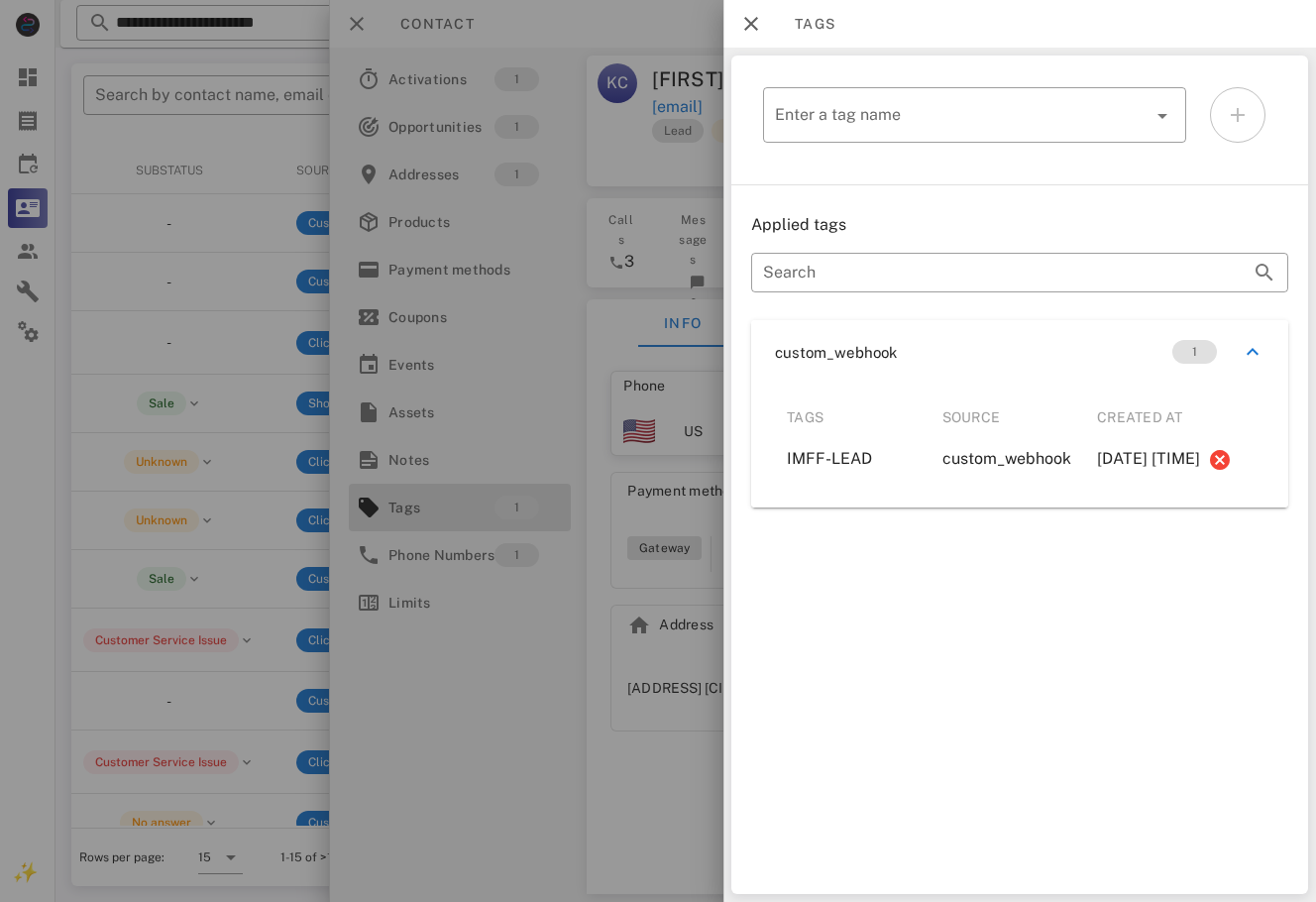 click at bounding box center (658, 451) 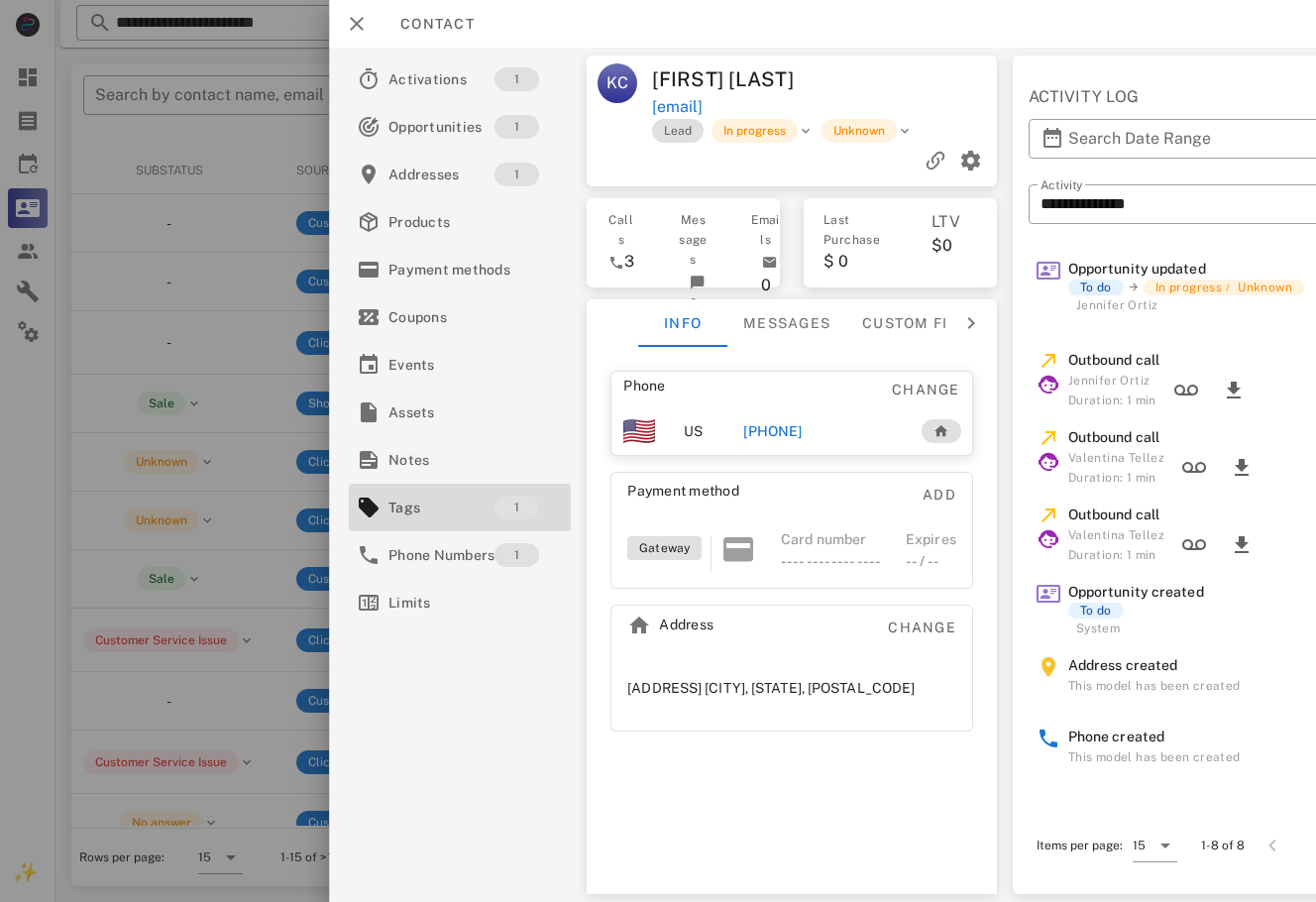 click on "[PHONE]" at bounding box center (772, 431) 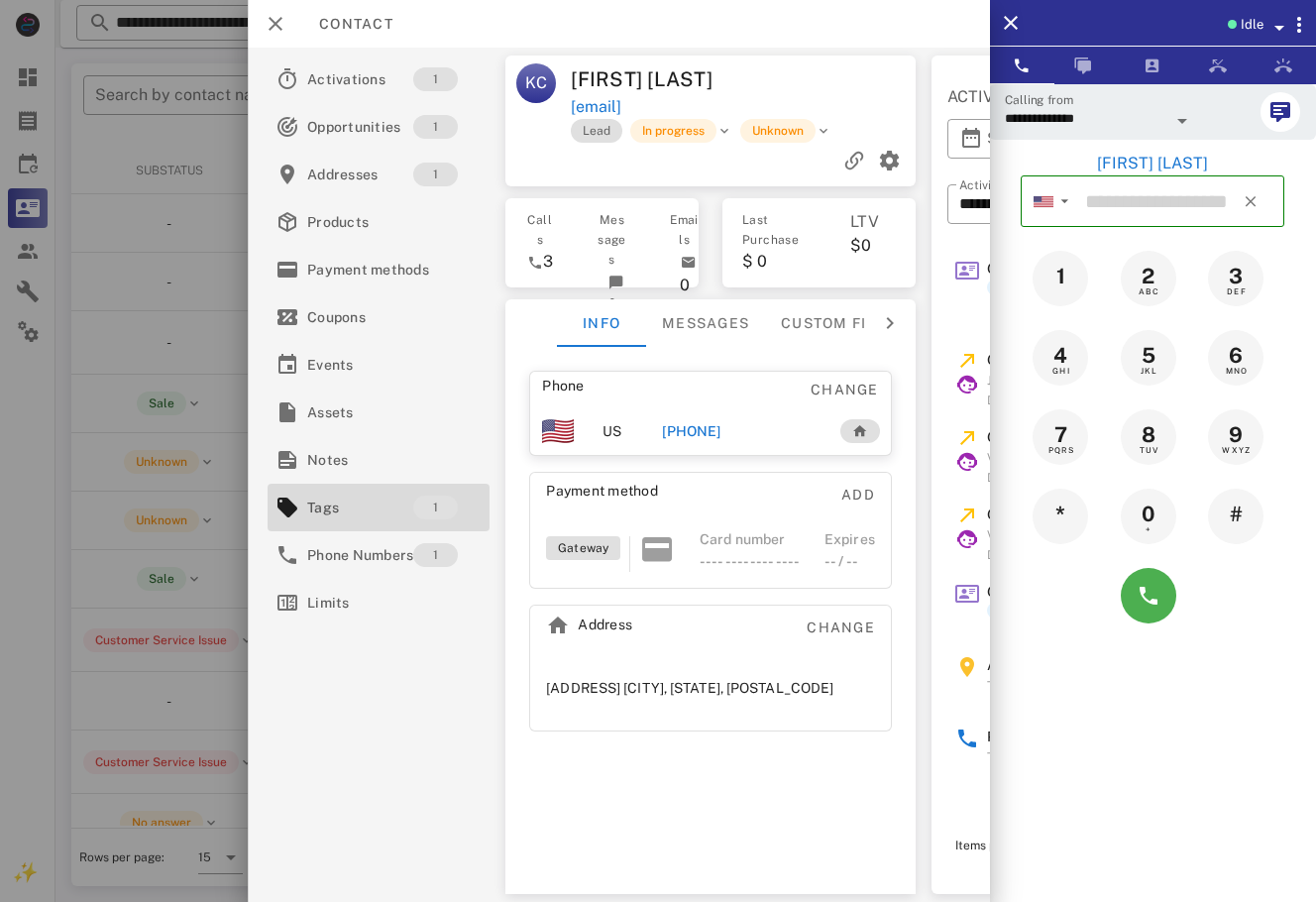 type on "**********" 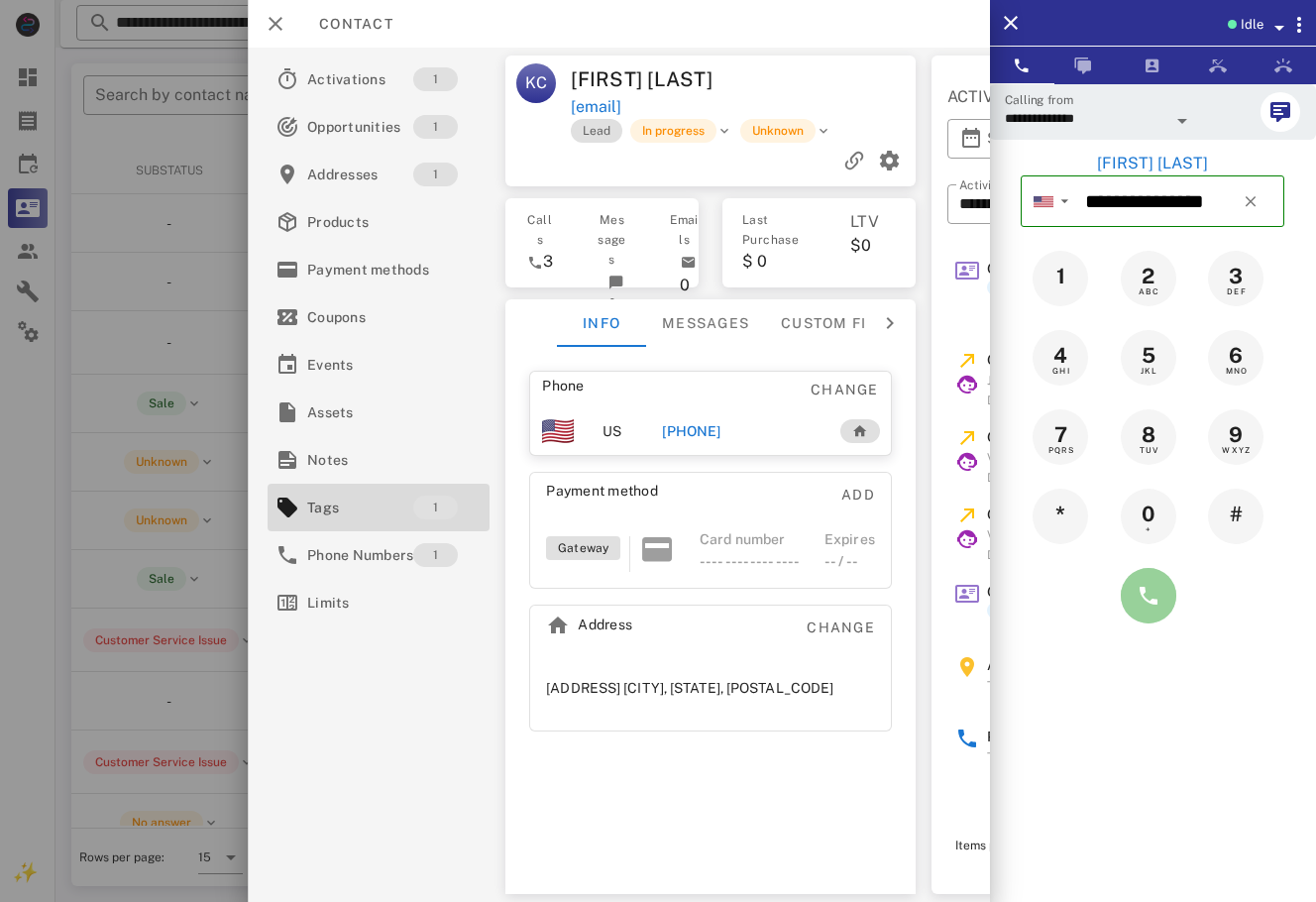 click at bounding box center [1149, 596] 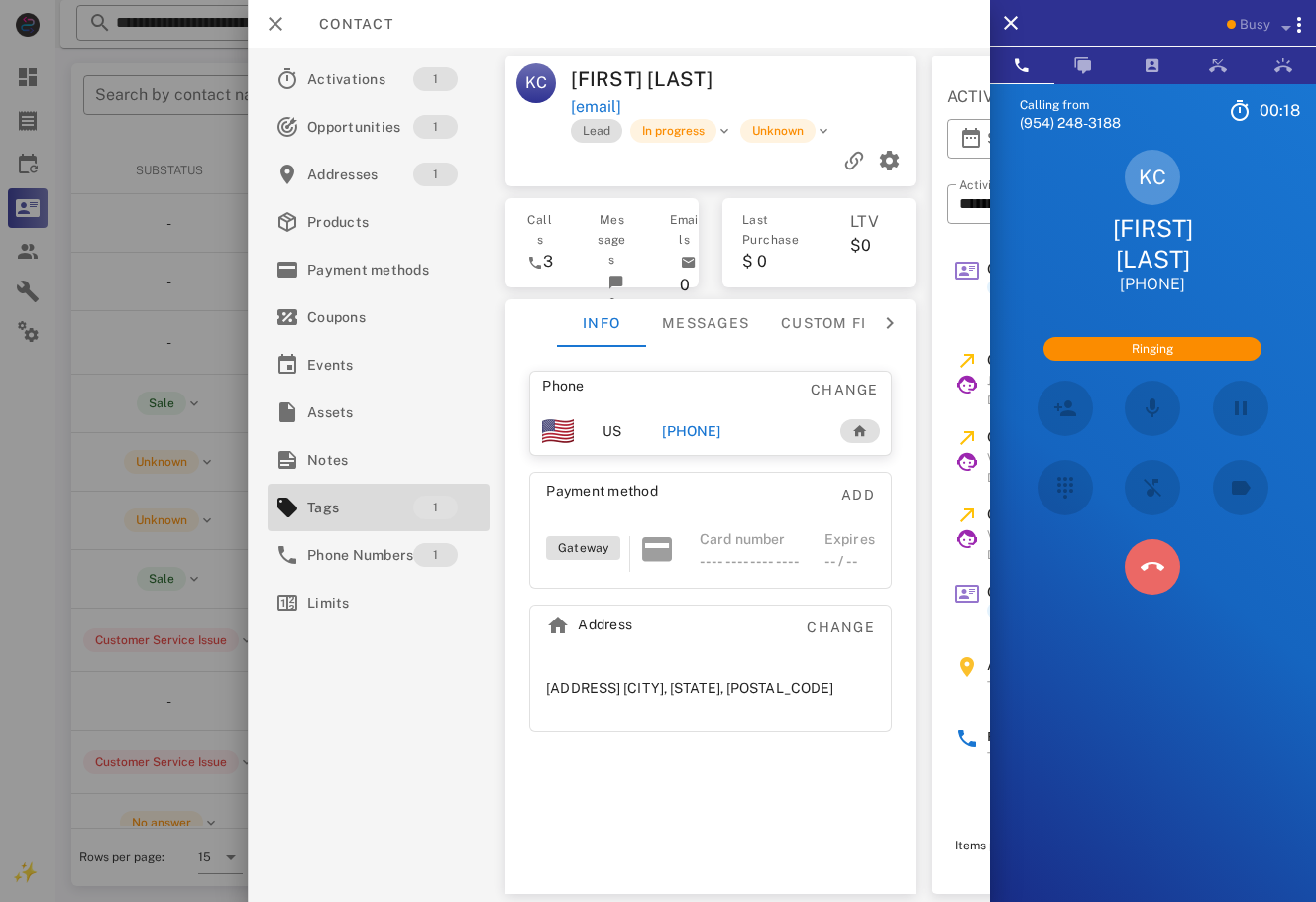 click at bounding box center [1152, 567] 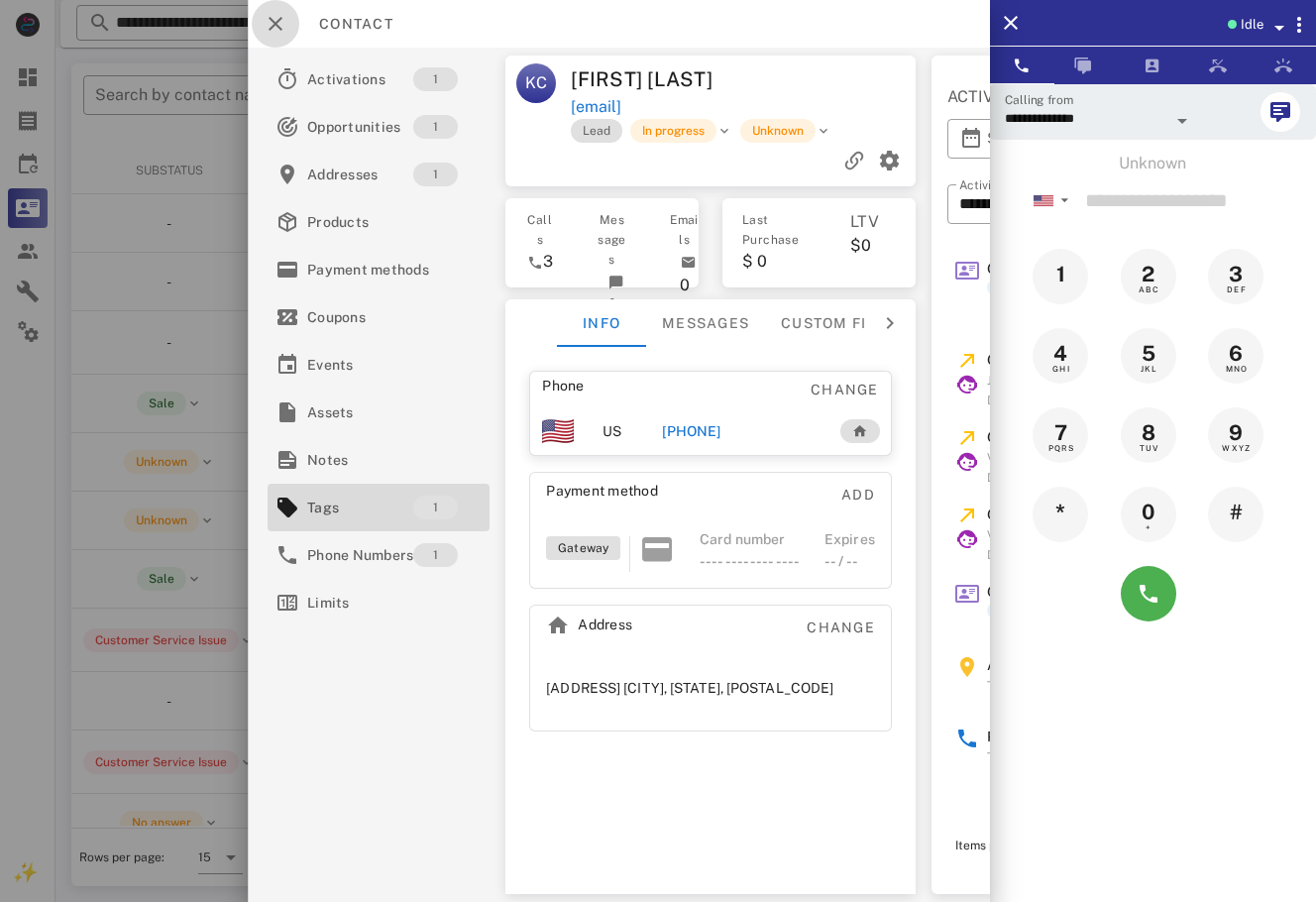 click at bounding box center (275, 24) 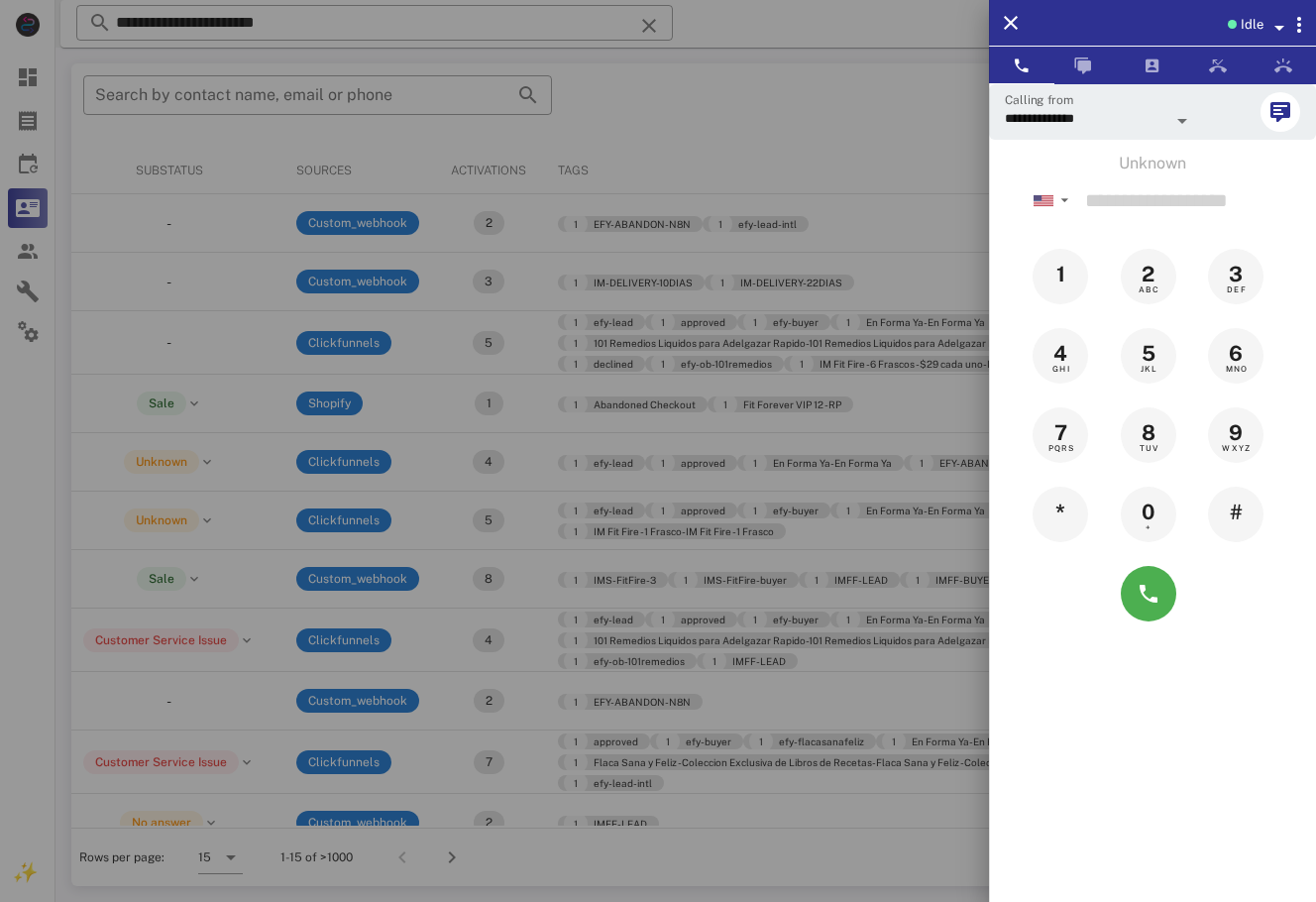 click at bounding box center (658, 451) 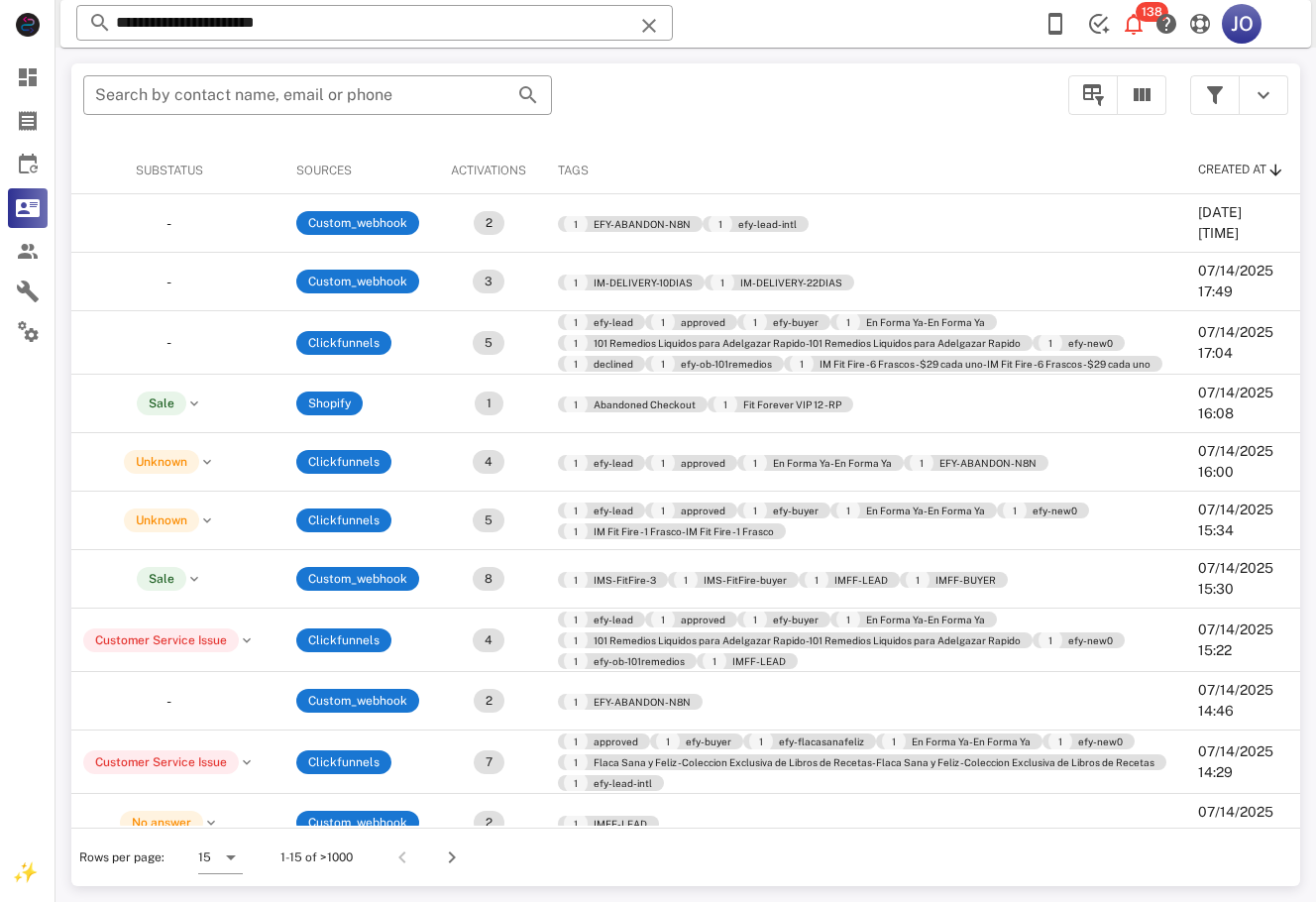 scroll, scrollTop: 290, scrollLeft: 873, axis: both 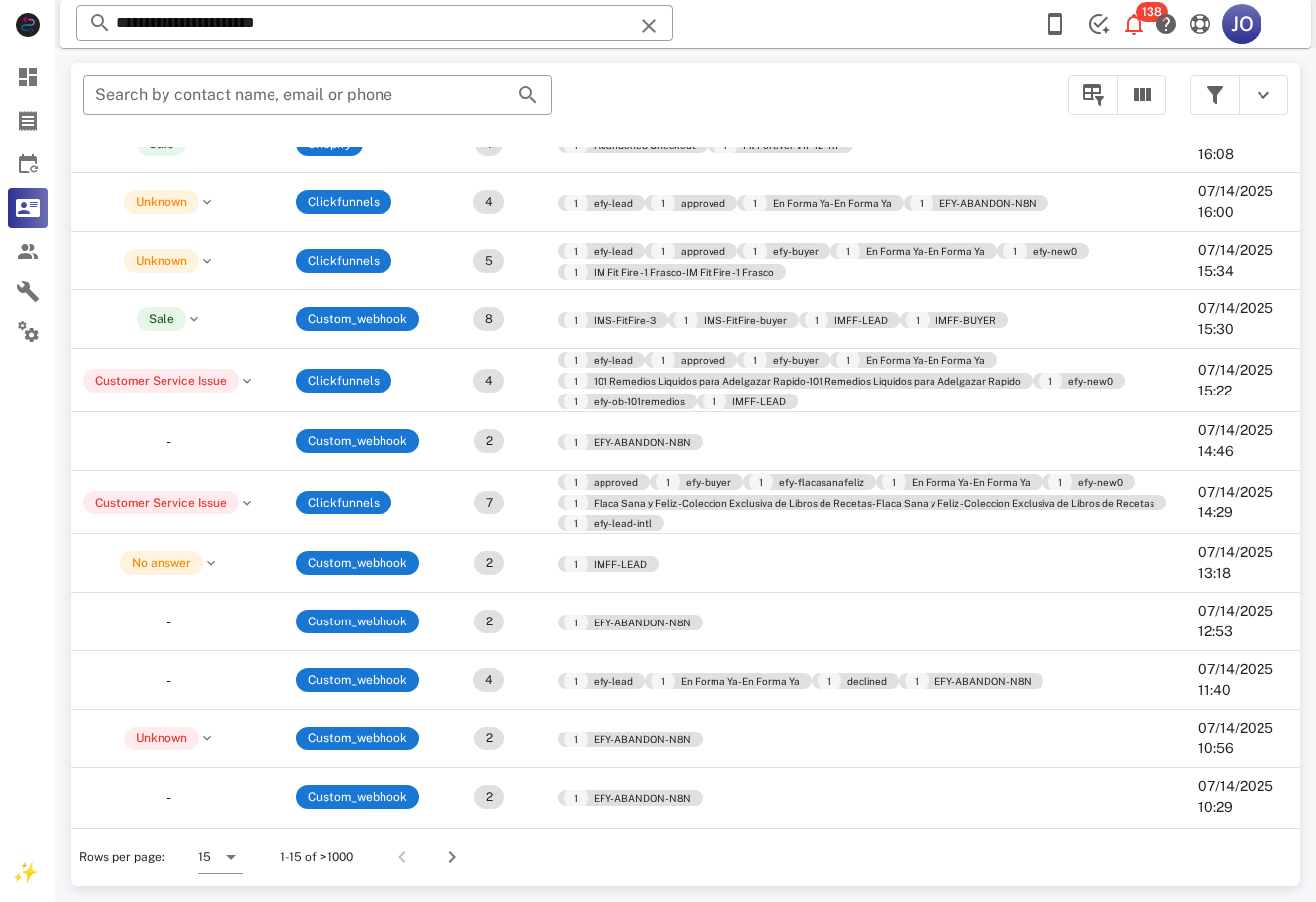 drag, startPoint x: 777, startPoint y: 815, endPoint x: 251, endPoint y: 838, distance: 526.50261 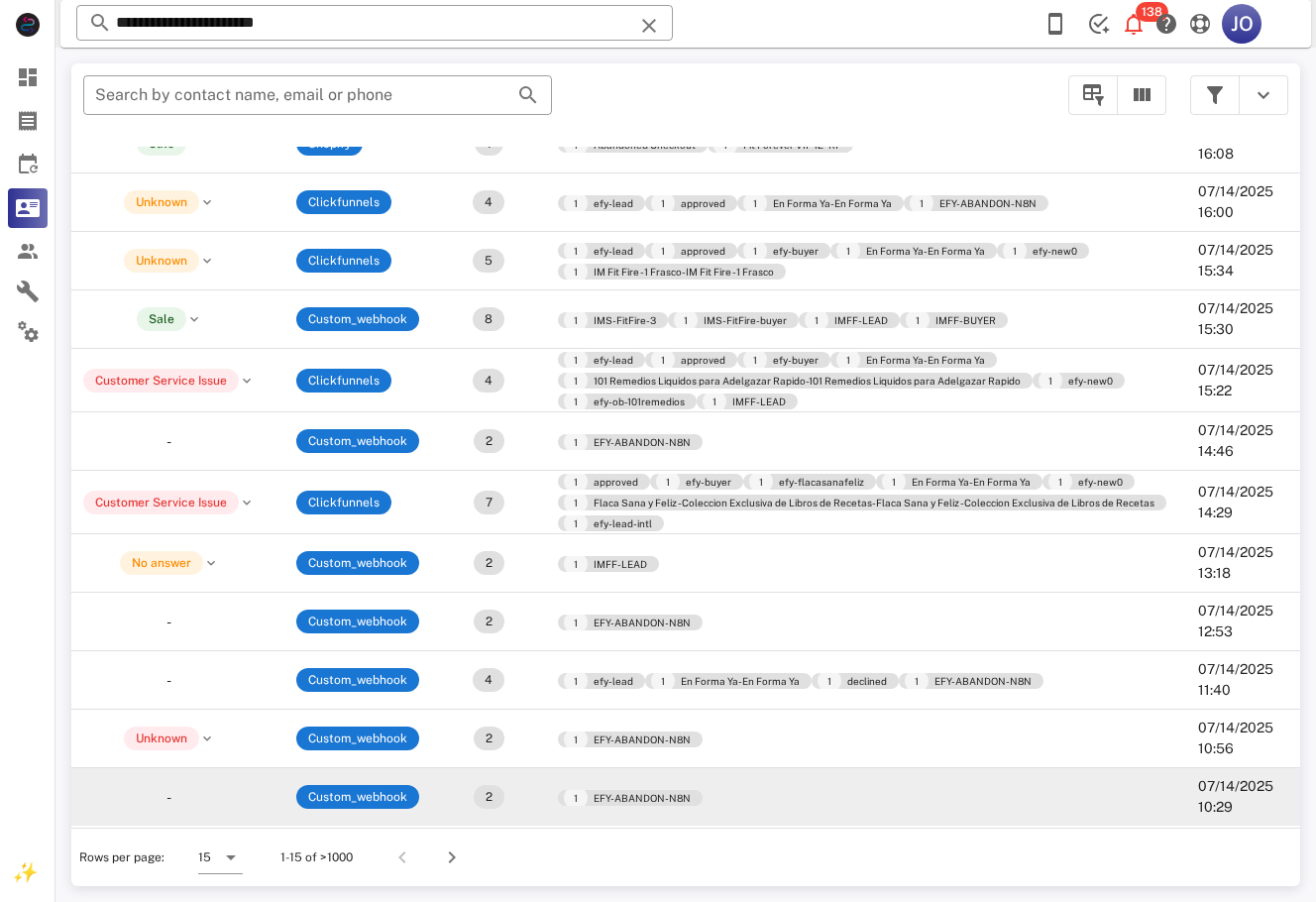 click on "1  EFY-ABANDON-N8N" at bounding box center [862, 797] 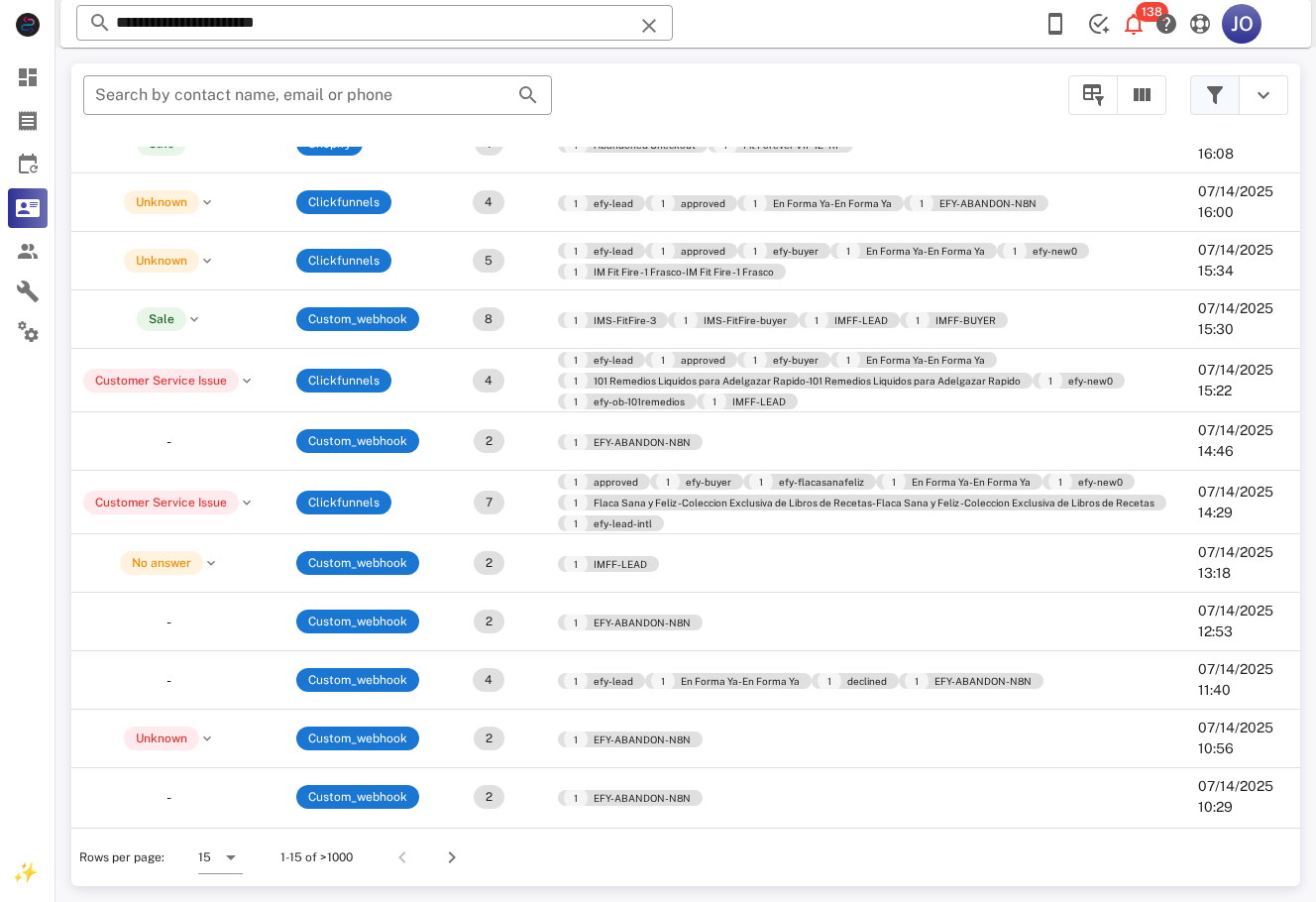 click at bounding box center (1215, 95) 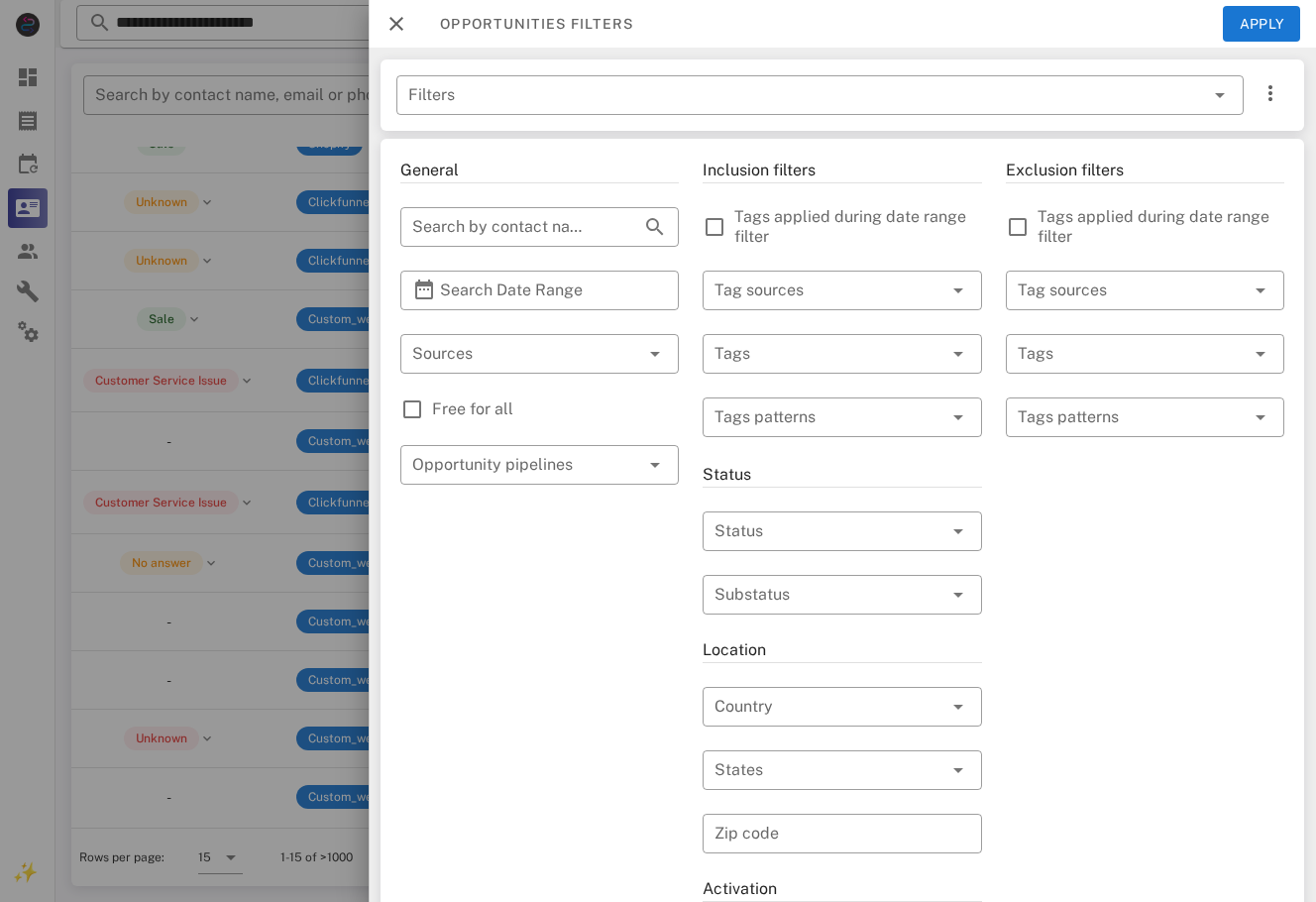 click on "General ​ Search by contact name, email or phone ​ Search Date Range ​ Sources Free for all ​ Opportunity pipelines" at bounding box center (539, 711) 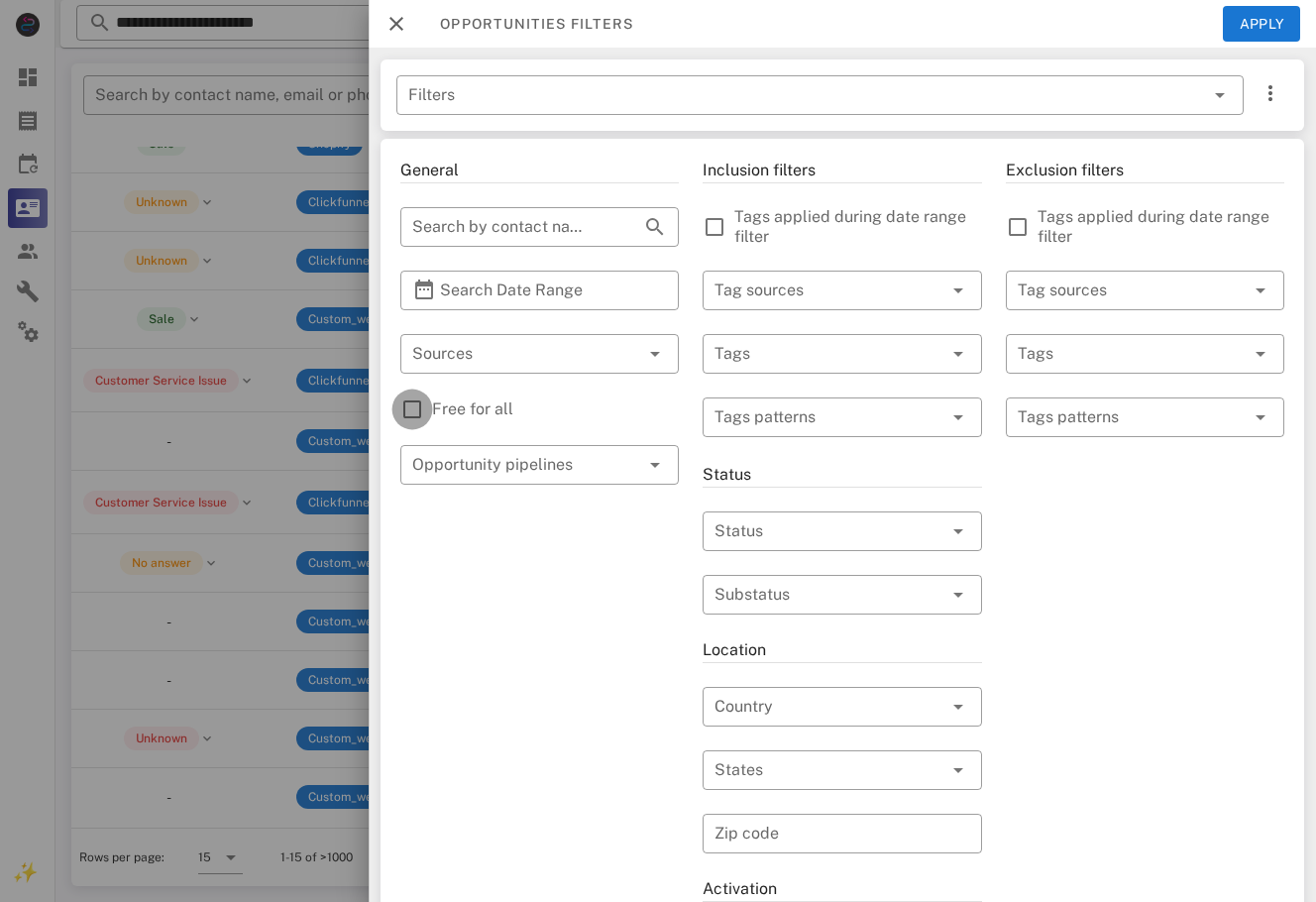 click at bounding box center (412, 409) 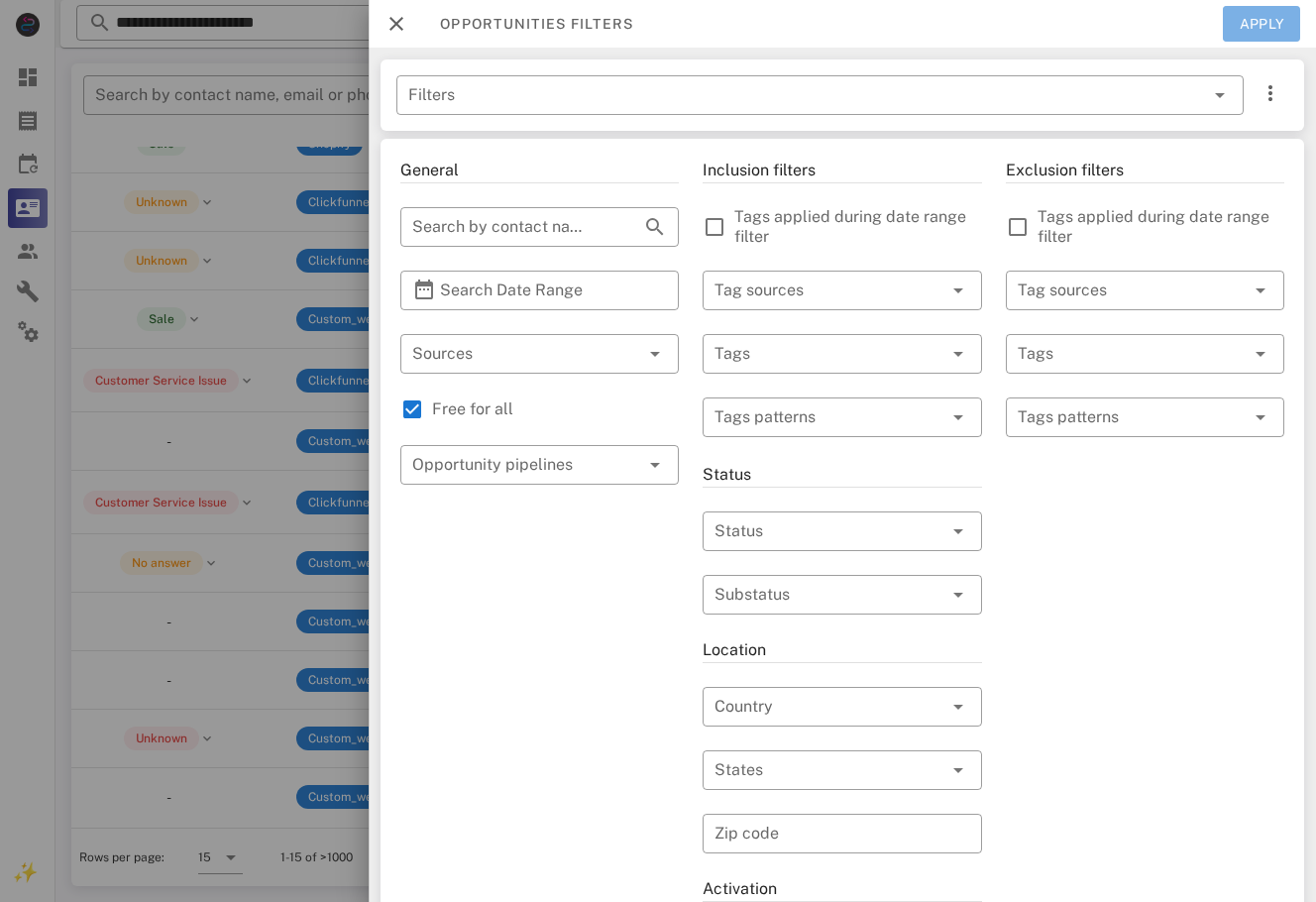 click on "Apply" at bounding box center (1261, 24) 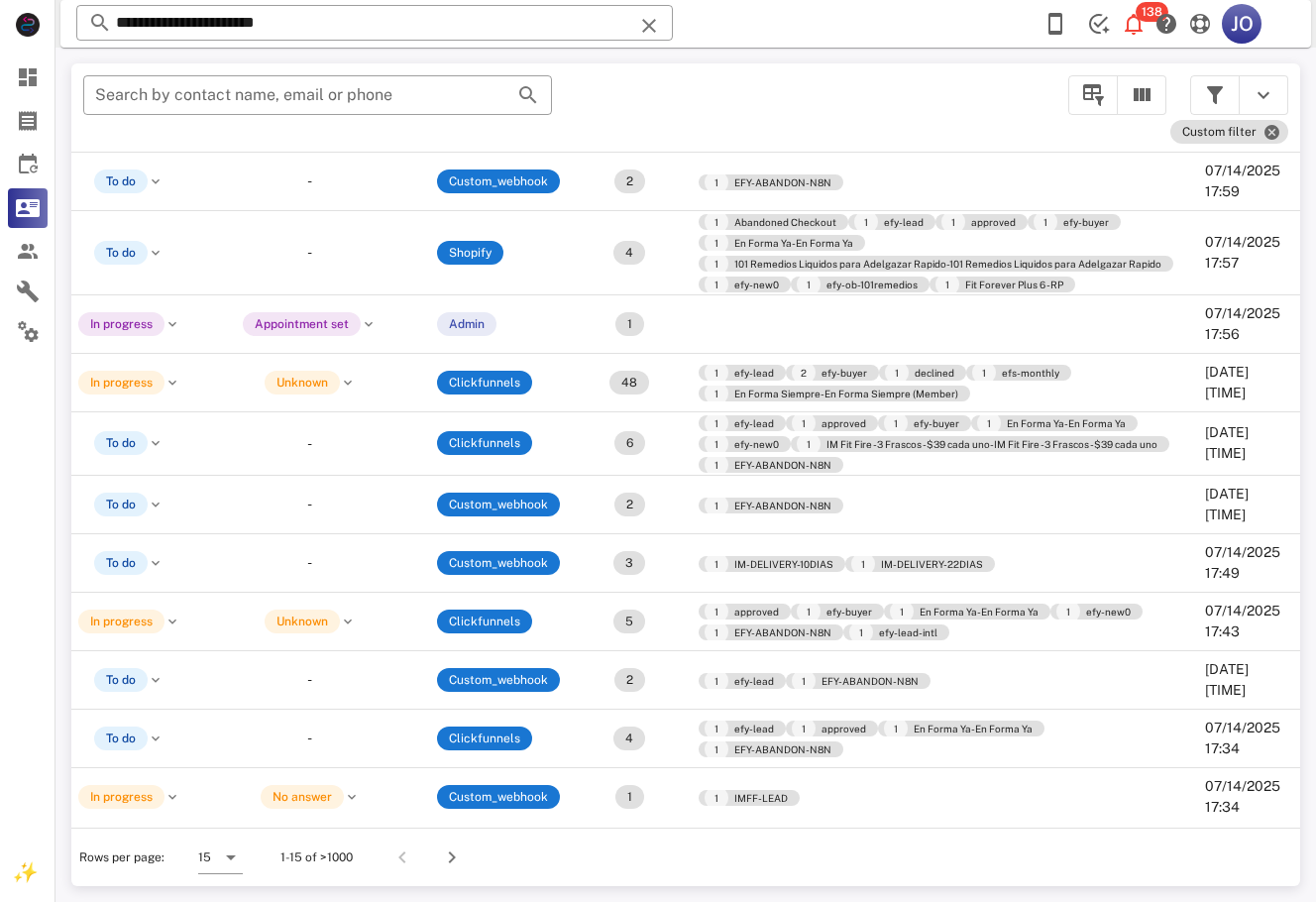 scroll, scrollTop: 307, scrollLeft: 0, axis: vertical 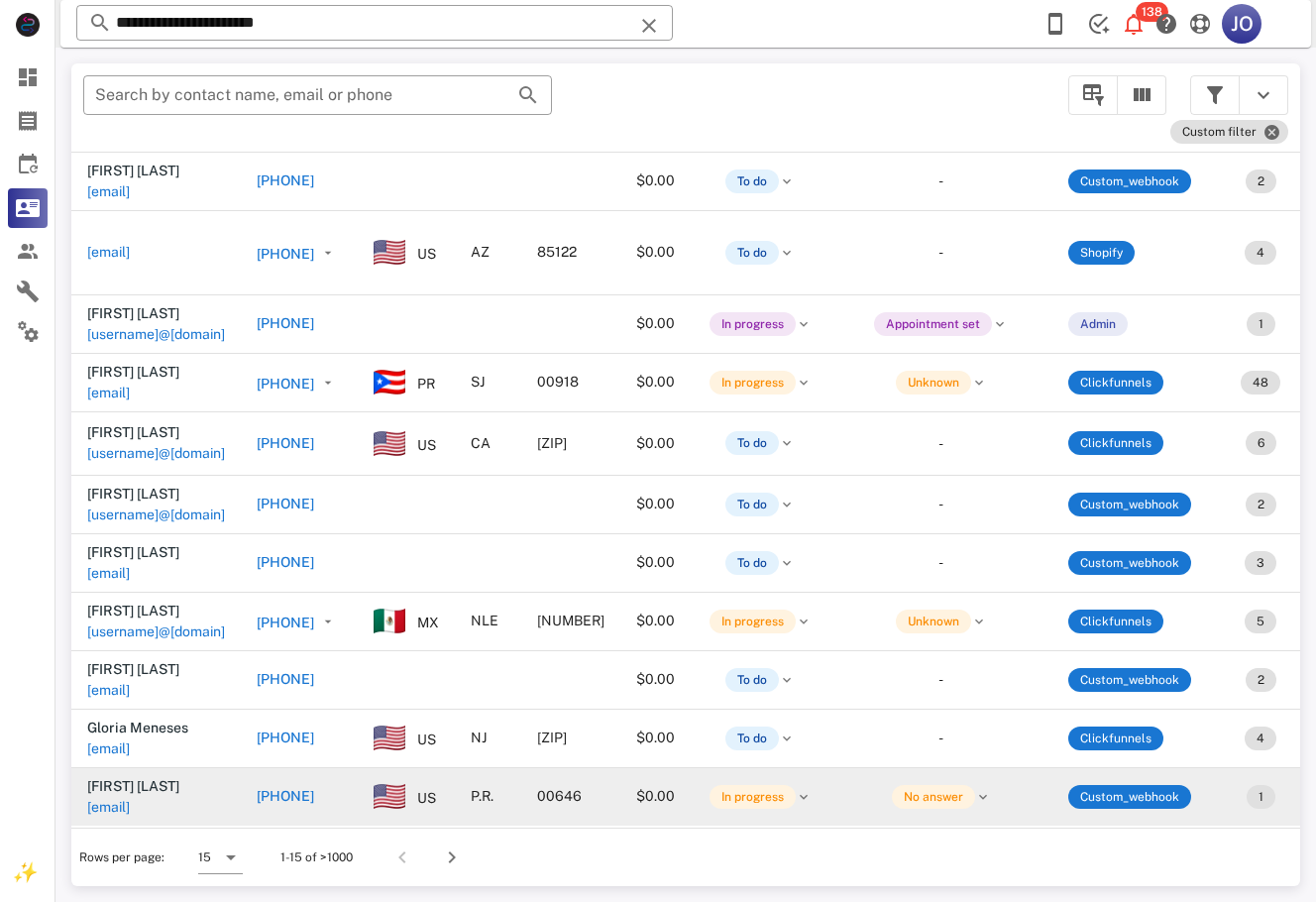 click on "[EMAIL]" at bounding box center [108, 807] 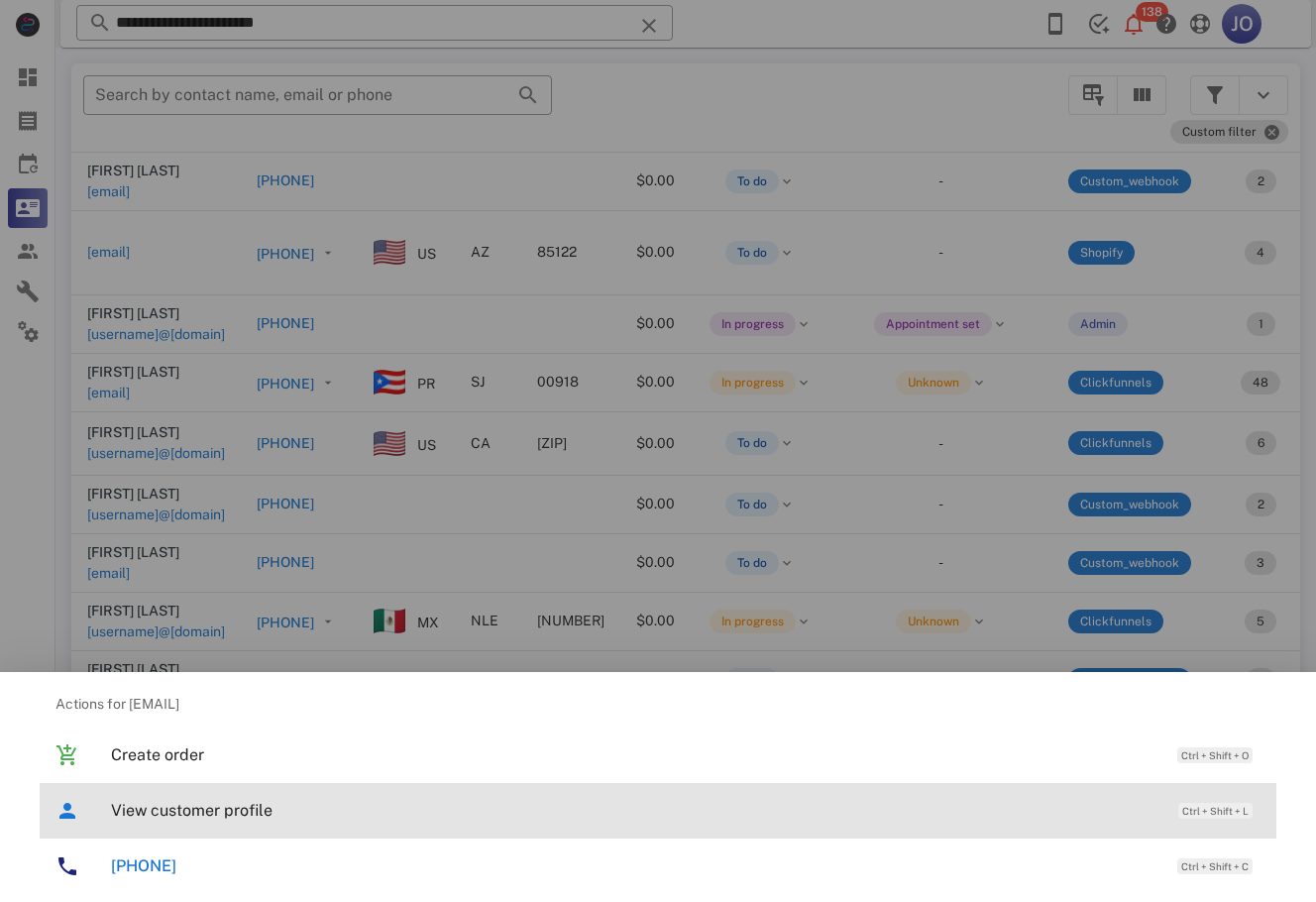 click on "View customer profile" at bounding box center (634, 810) 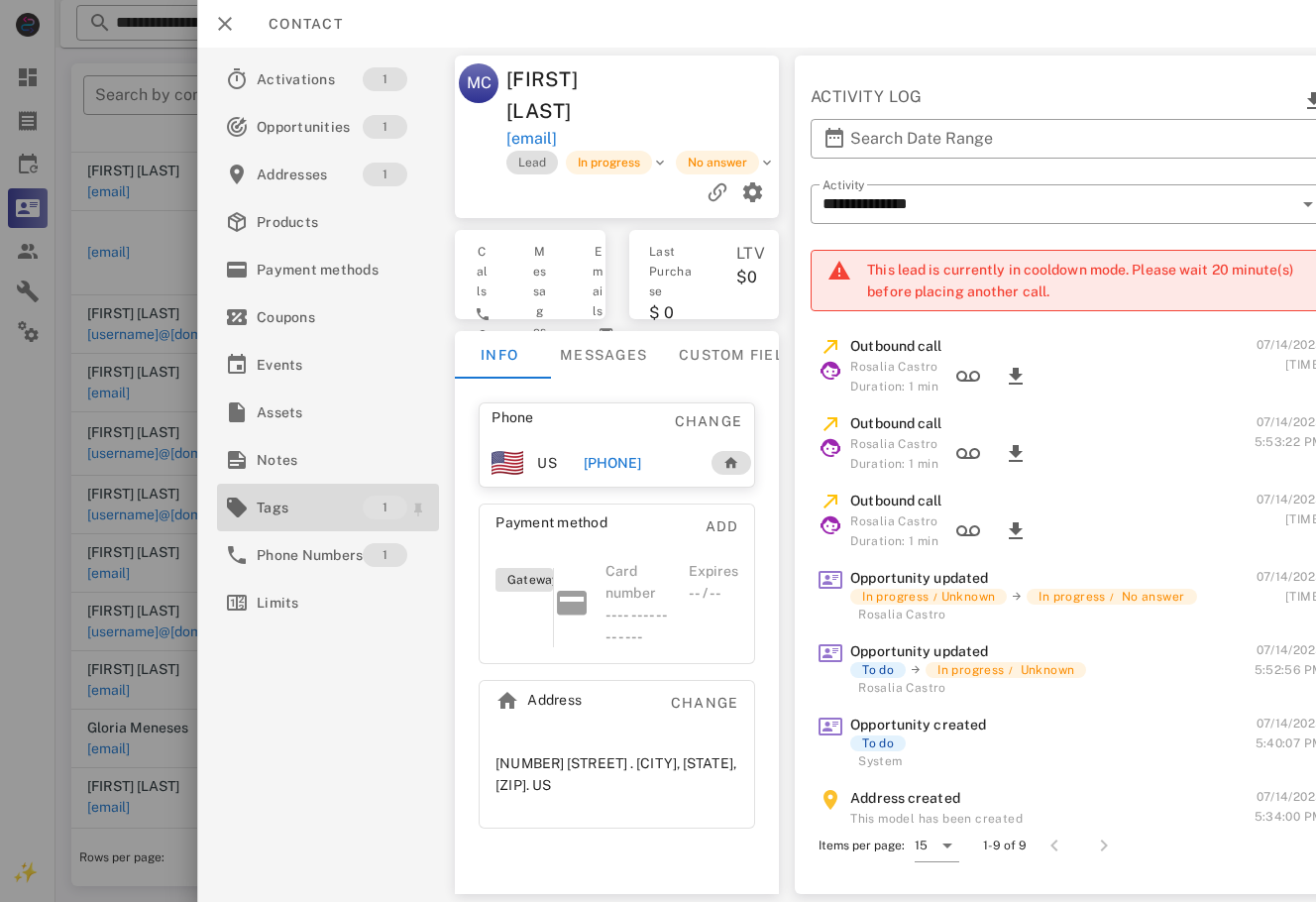 click on "Tags" at bounding box center (309, 507) 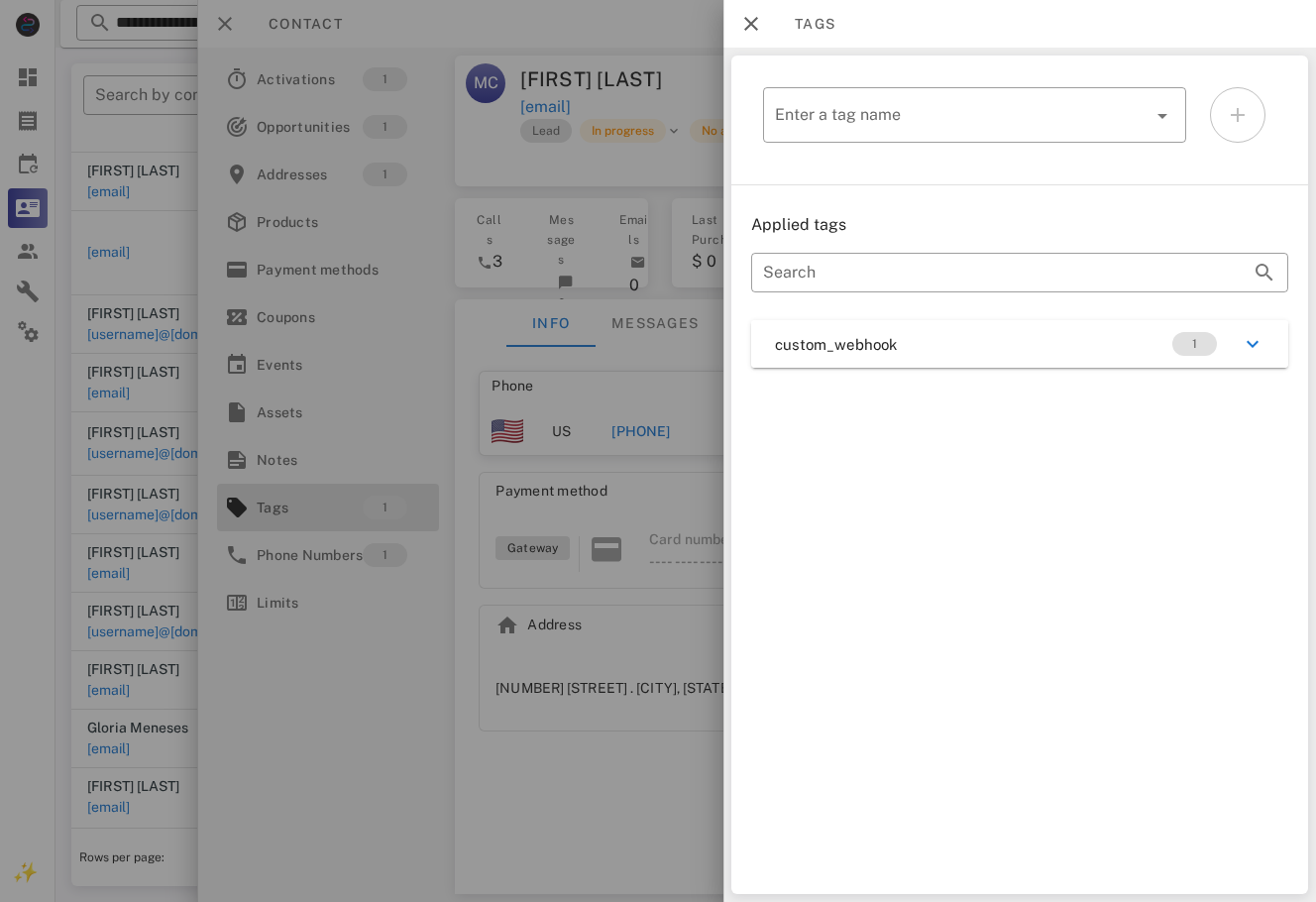 click on "custom_webhook  1" at bounding box center (1020, 344) 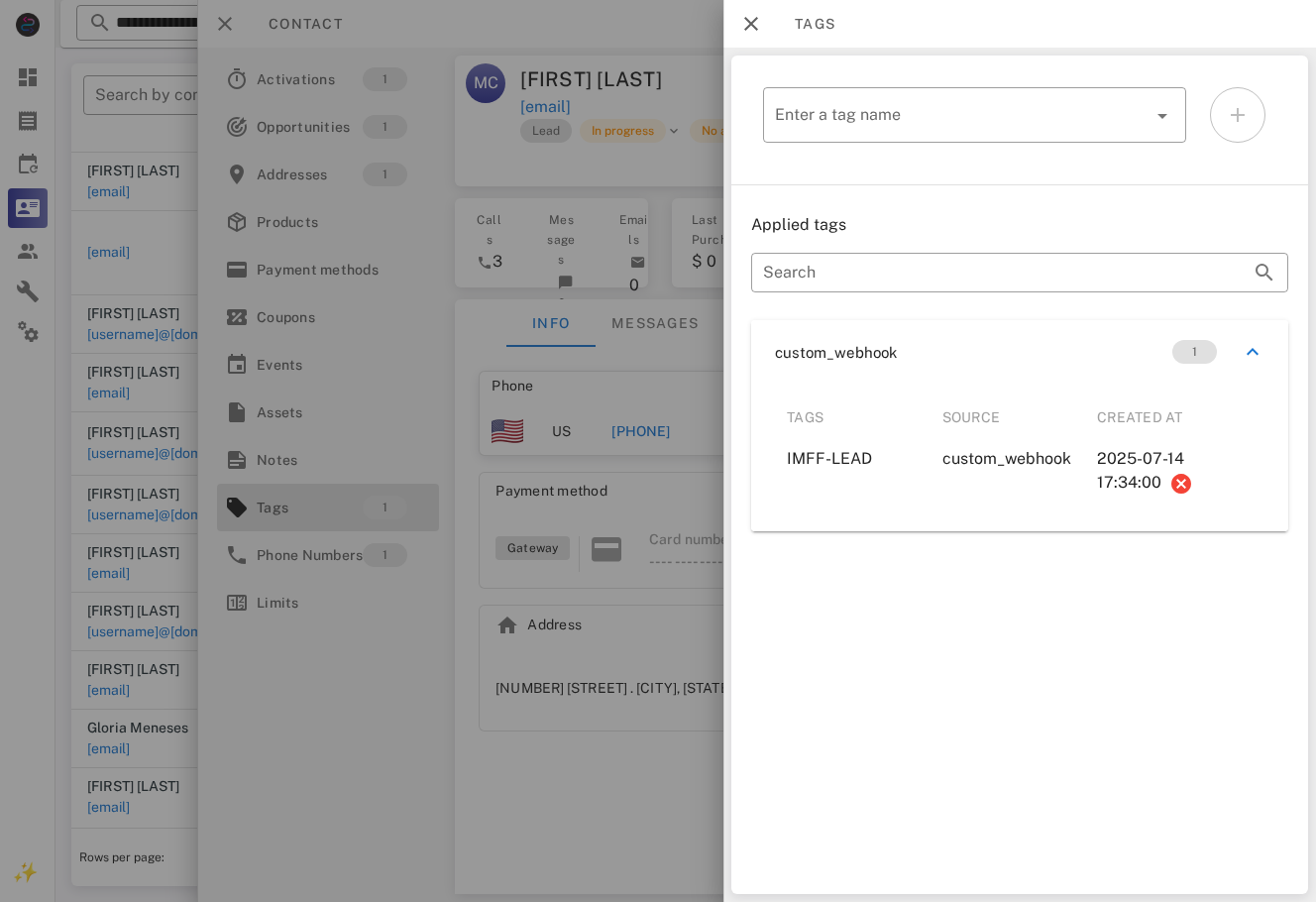 click at bounding box center [658, 451] 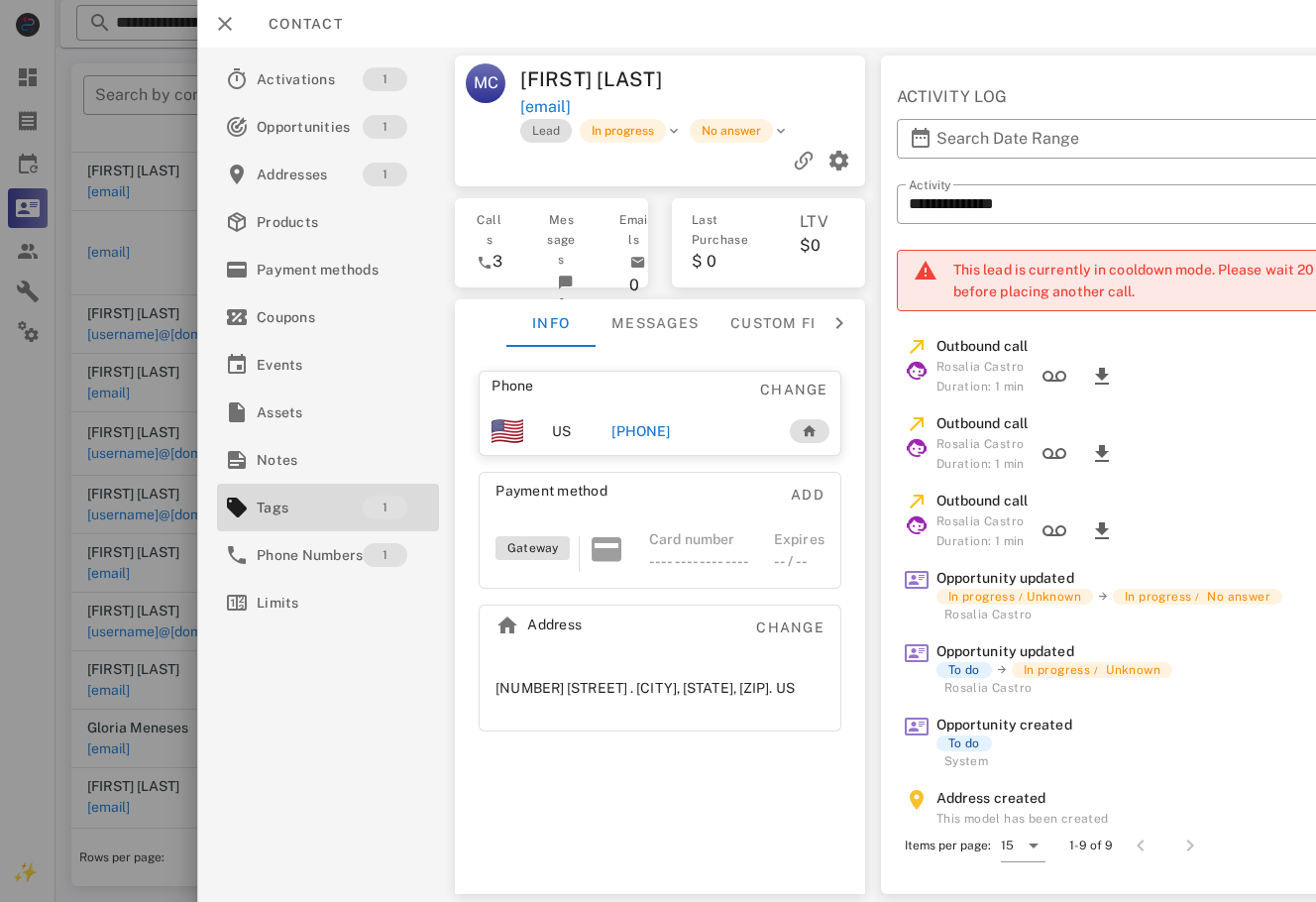 click on "[PHONE]" at bounding box center [641, 431] 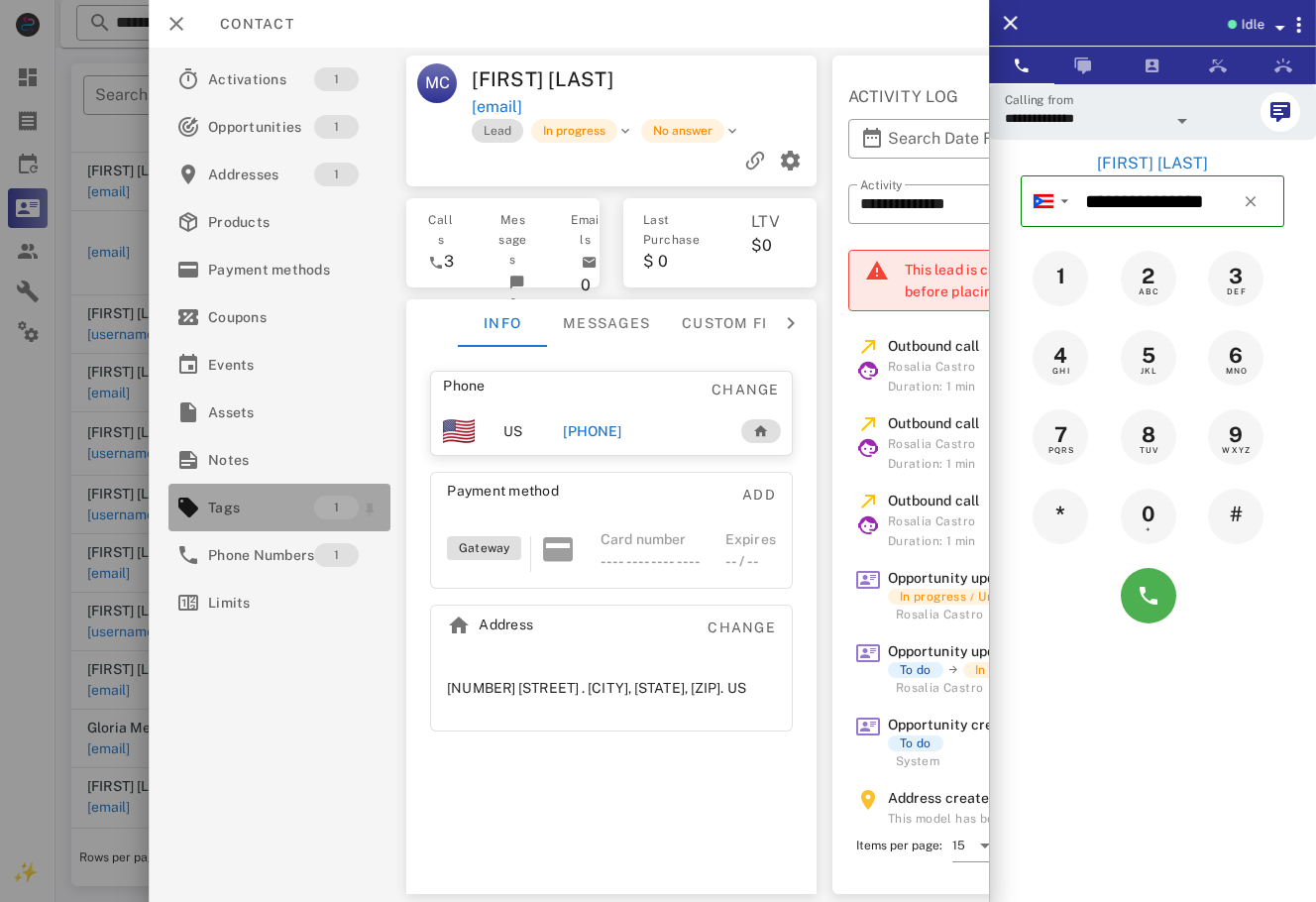 click on "Tags" at bounding box center (261, 507) 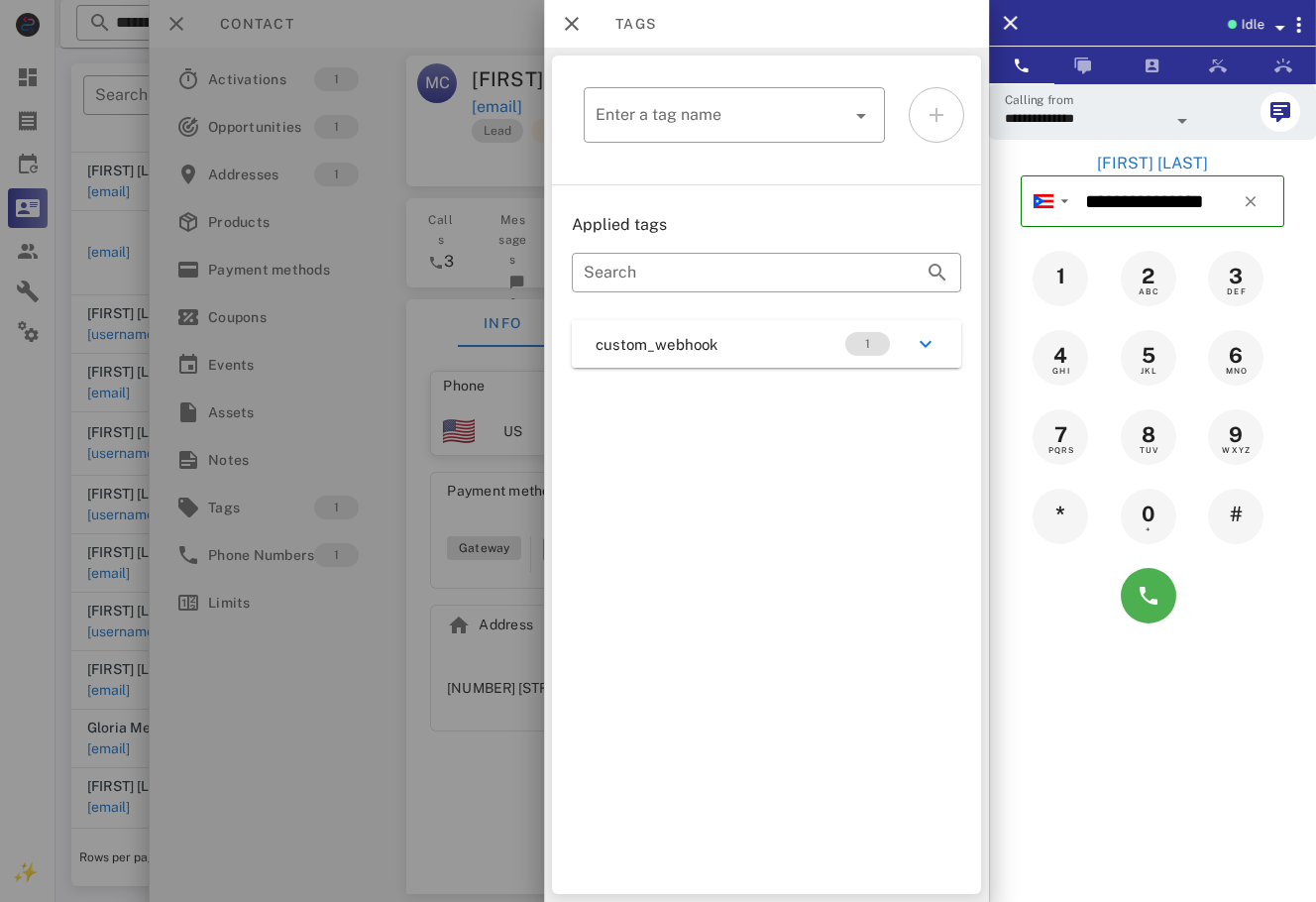 click at bounding box center [658, 451] 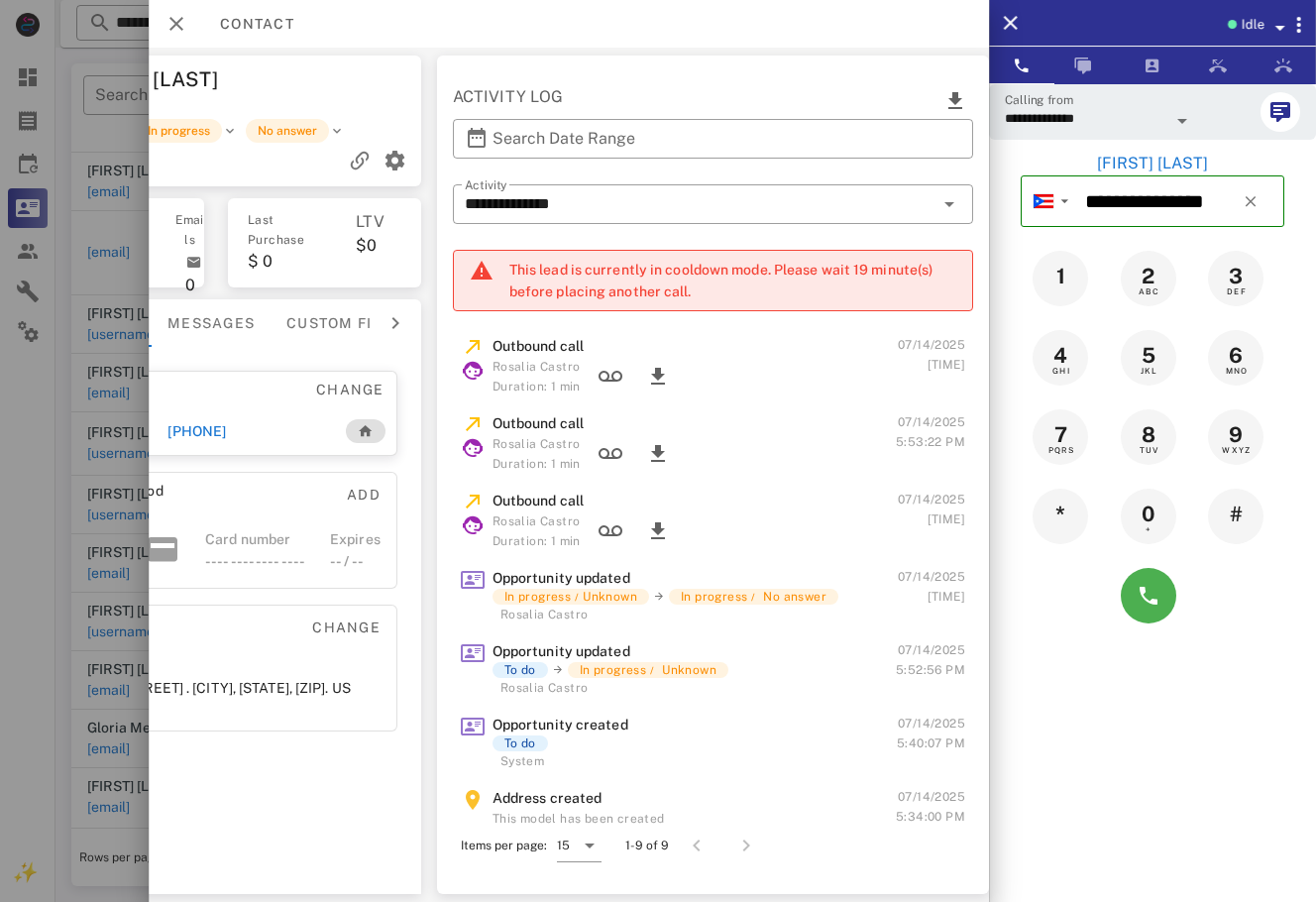 scroll, scrollTop: 0, scrollLeft: 0, axis: both 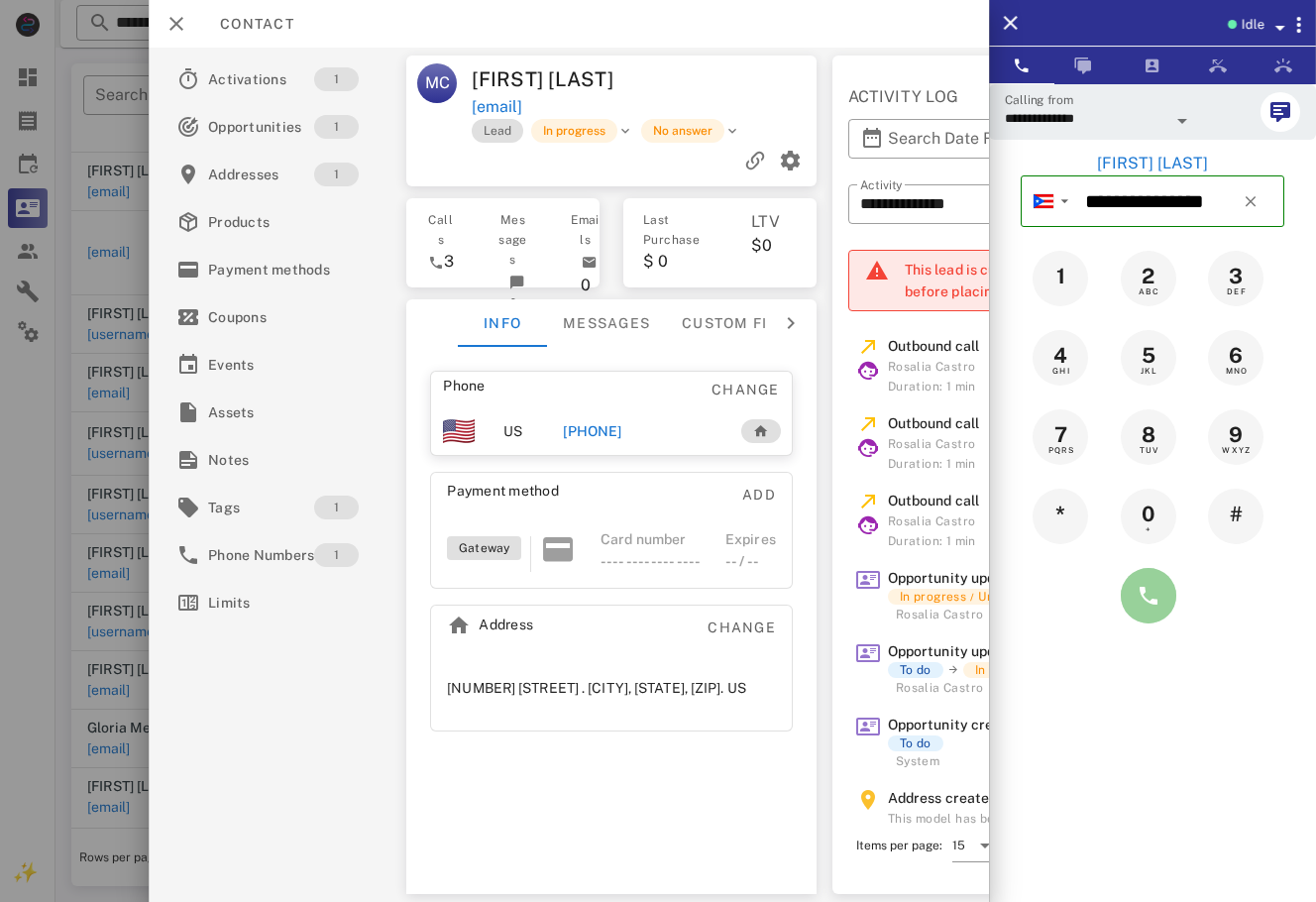click at bounding box center (1149, 596) 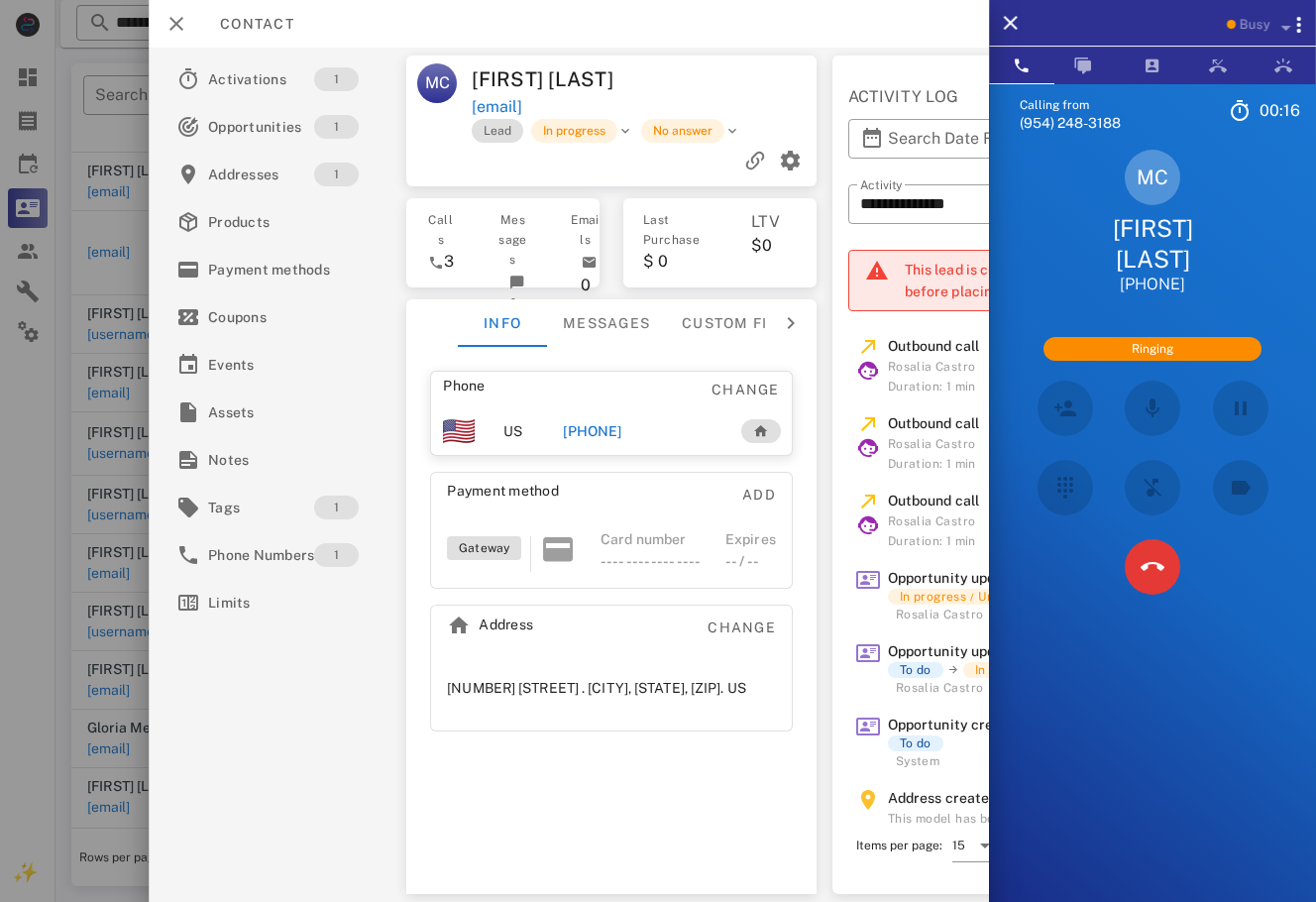click on "[PHONE]" at bounding box center (1152, 534) 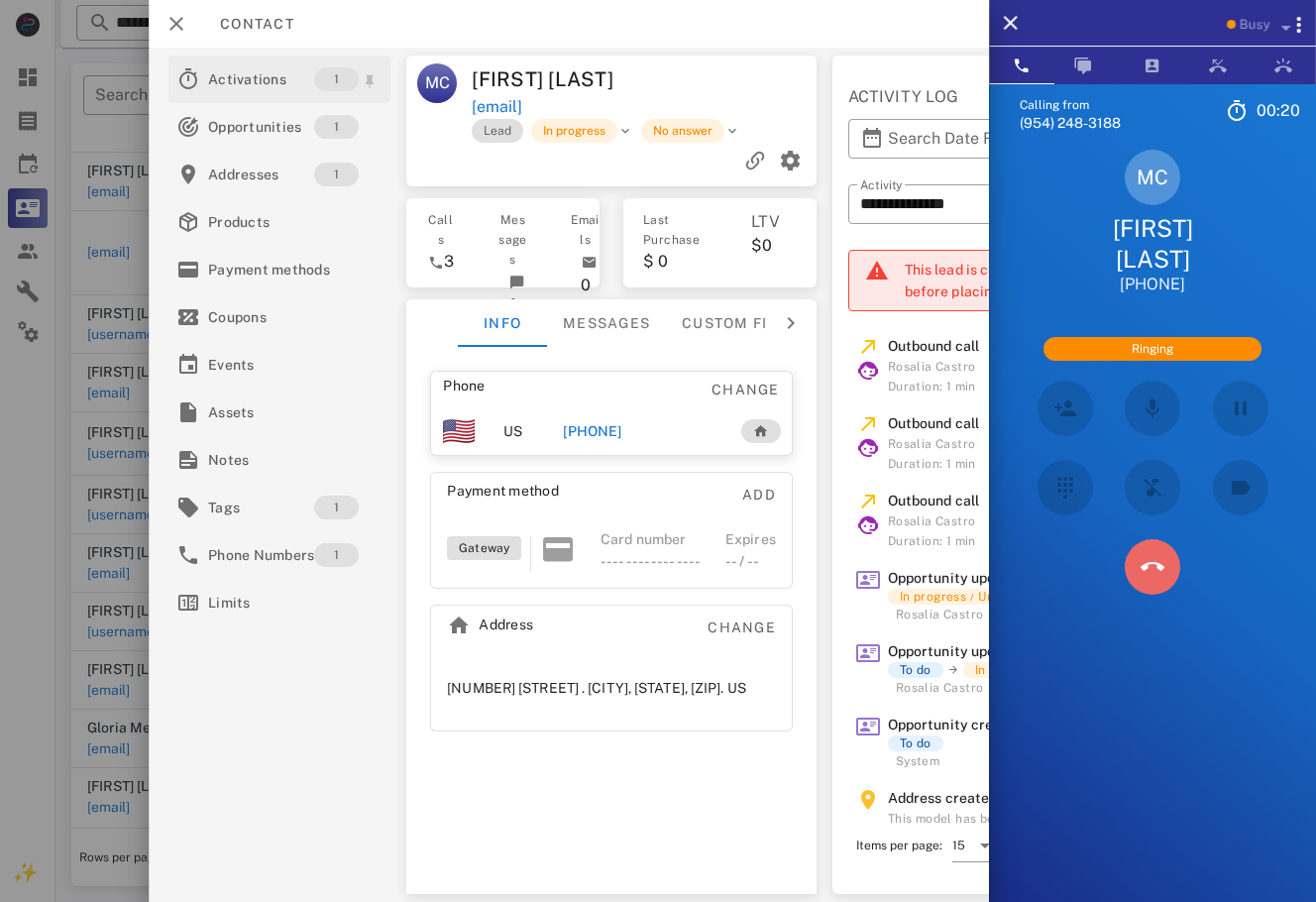 drag, startPoint x: 1146, startPoint y: 574, endPoint x: 255, endPoint y: 87, distance: 1015.4063 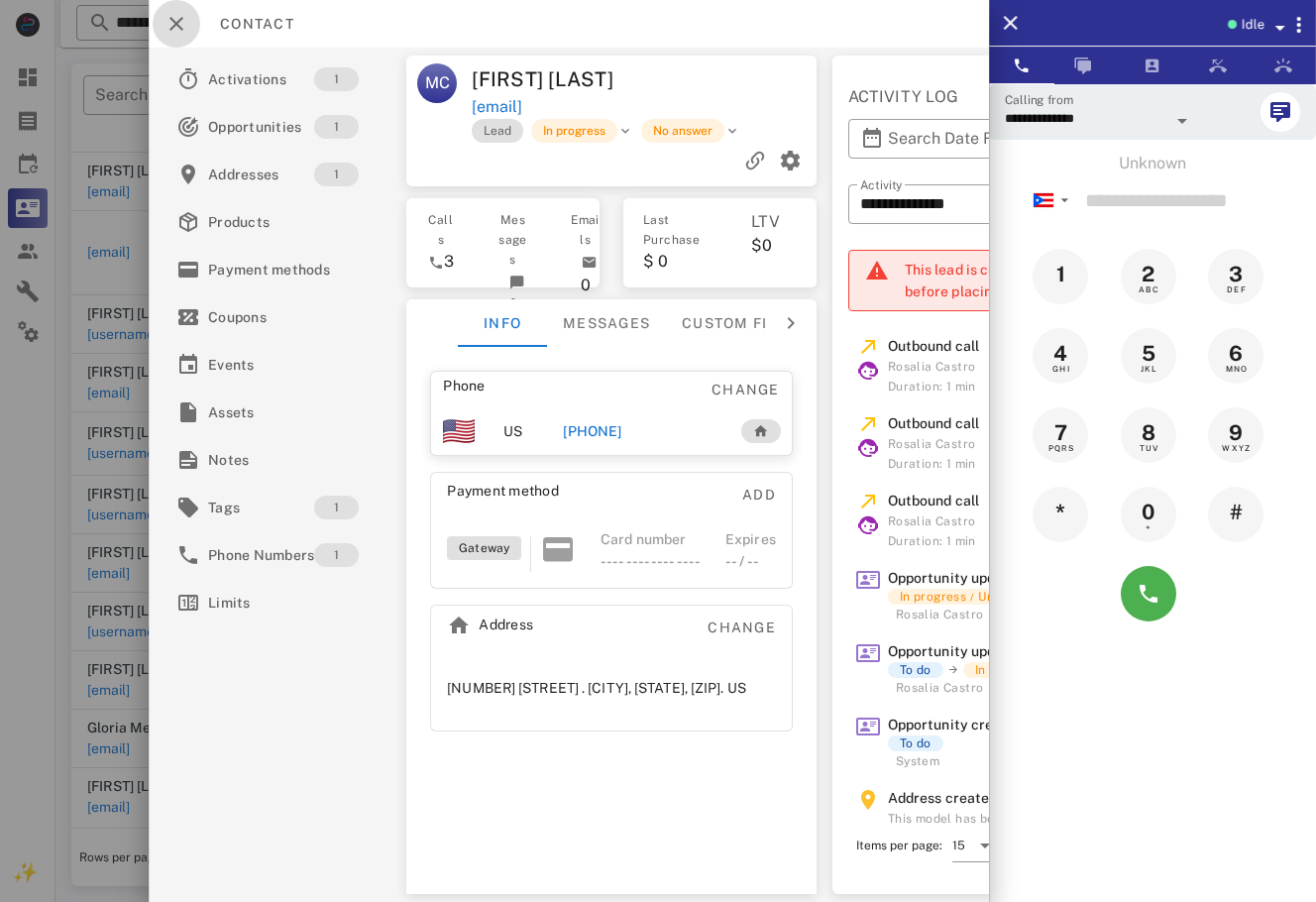 drag, startPoint x: 180, startPoint y: 41, endPoint x: 196, endPoint y: 33, distance: 17.888544 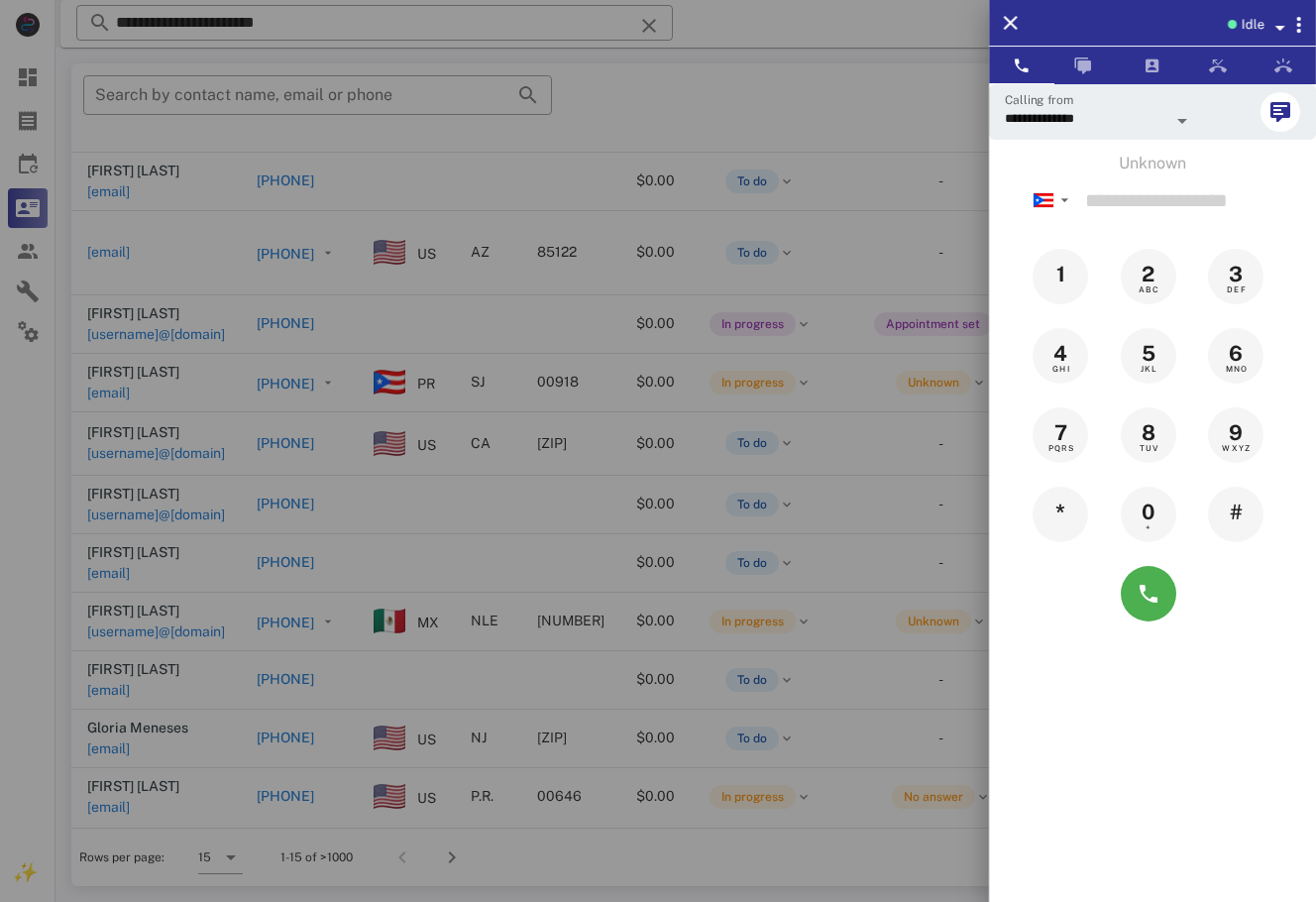 click at bounding box center [658, 451] 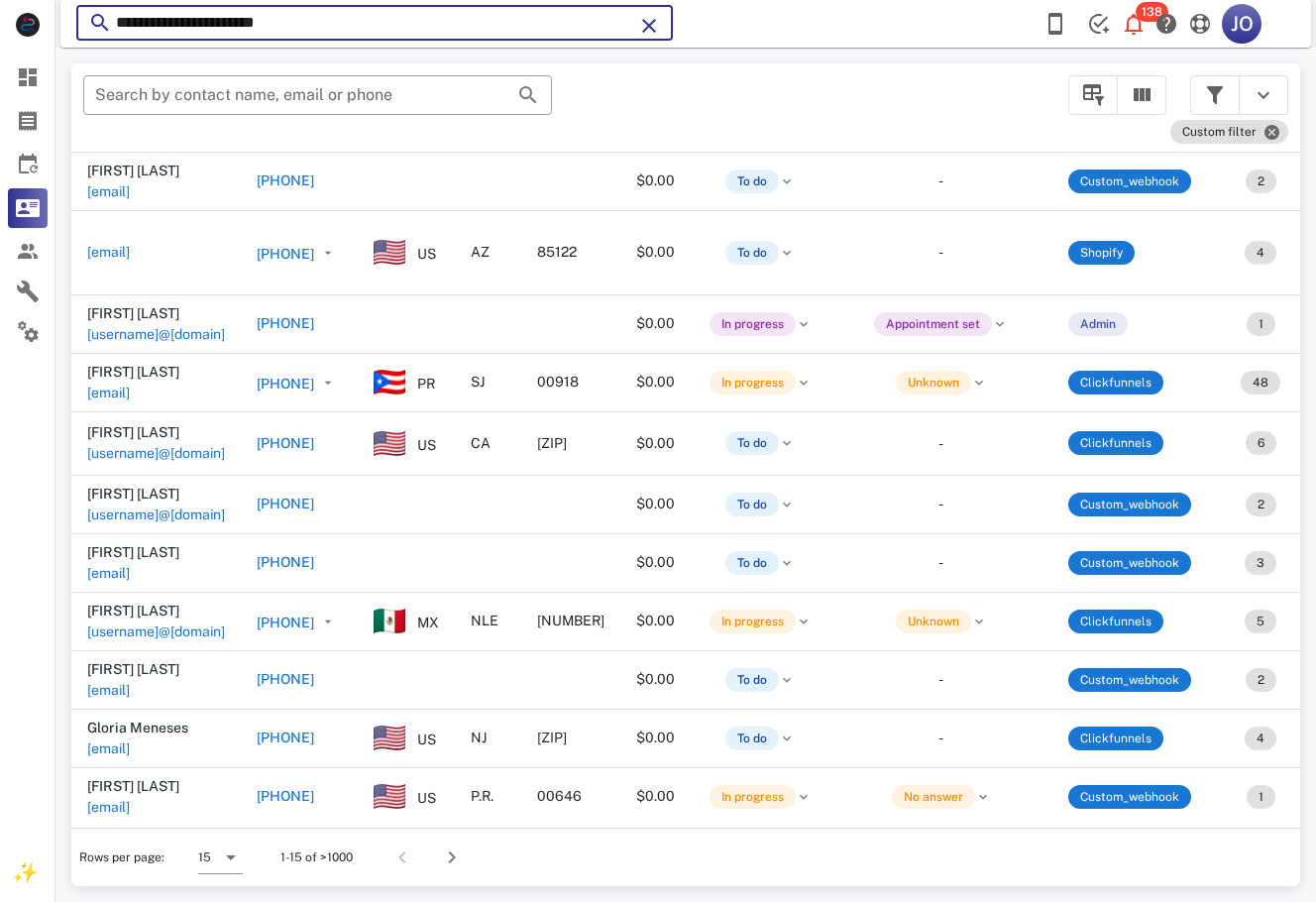 drag, startPoint x: 331, startPoint y: 36, endPoint x: 118, endPoint y: 24, distance: 213.33776 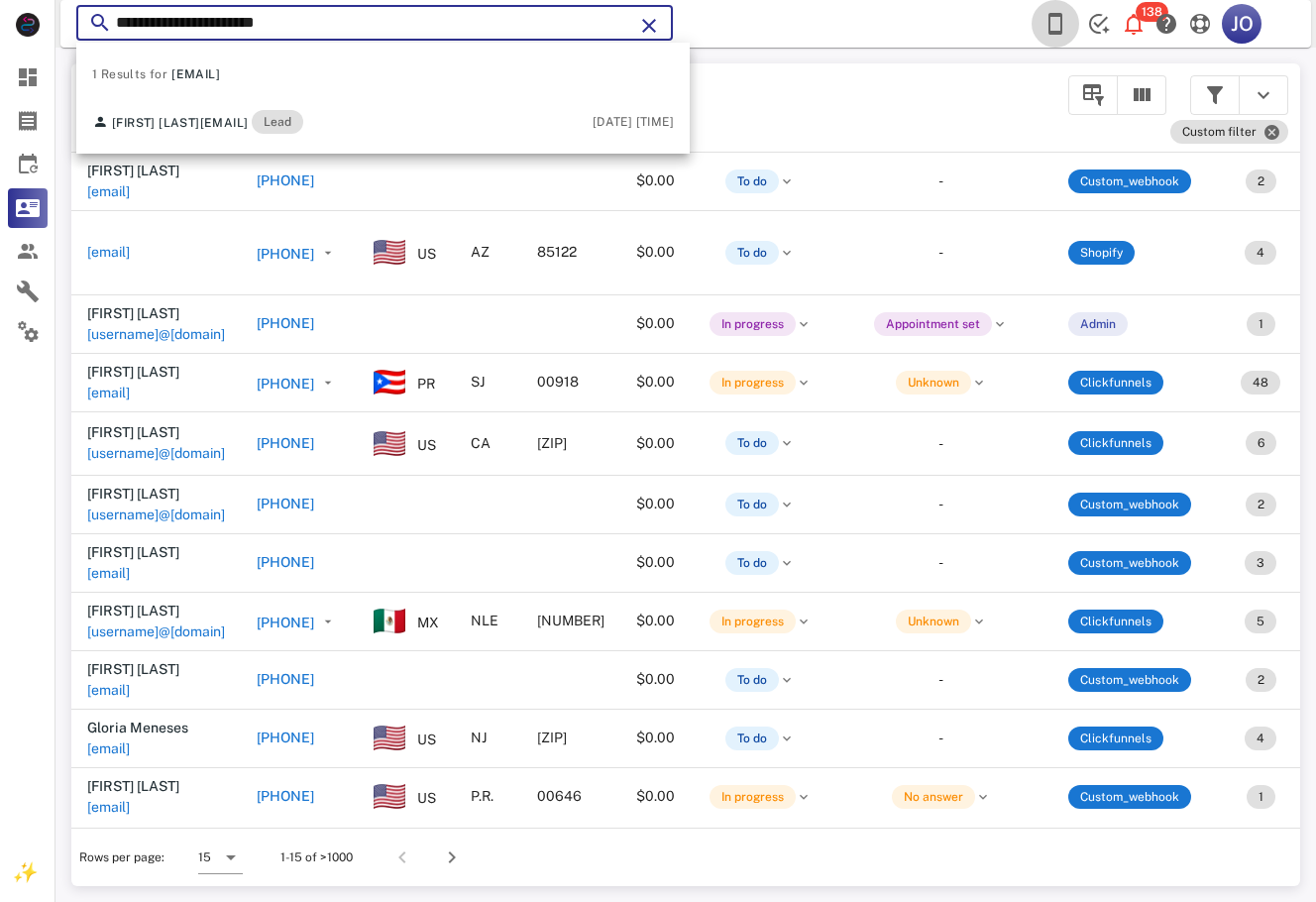 click at bounding box center (1055, 24) 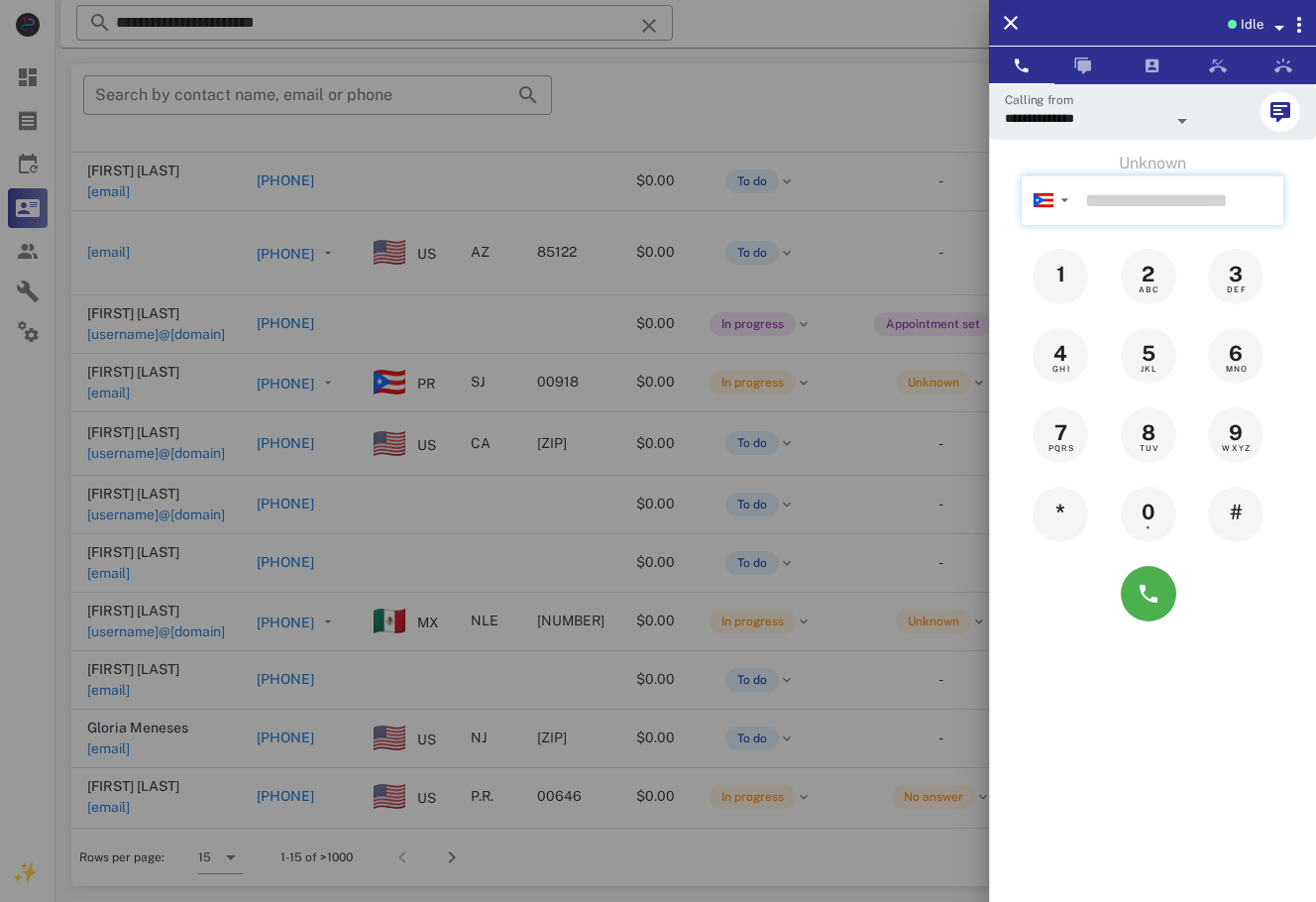 click at bounding box center (1180, 200) 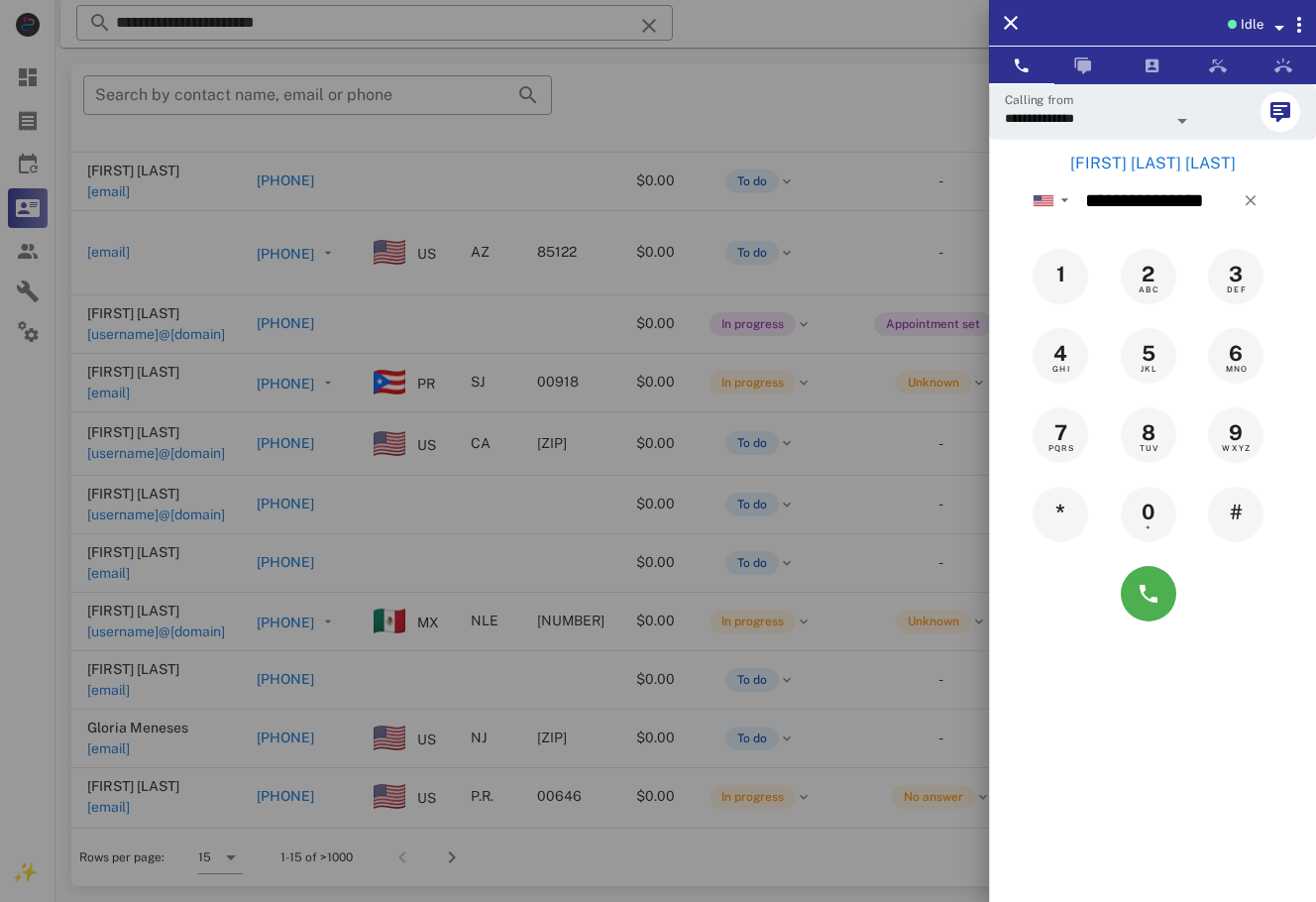 click on "[FIRST] [LAST] [LAST]" at bounding box center (1152, 164) 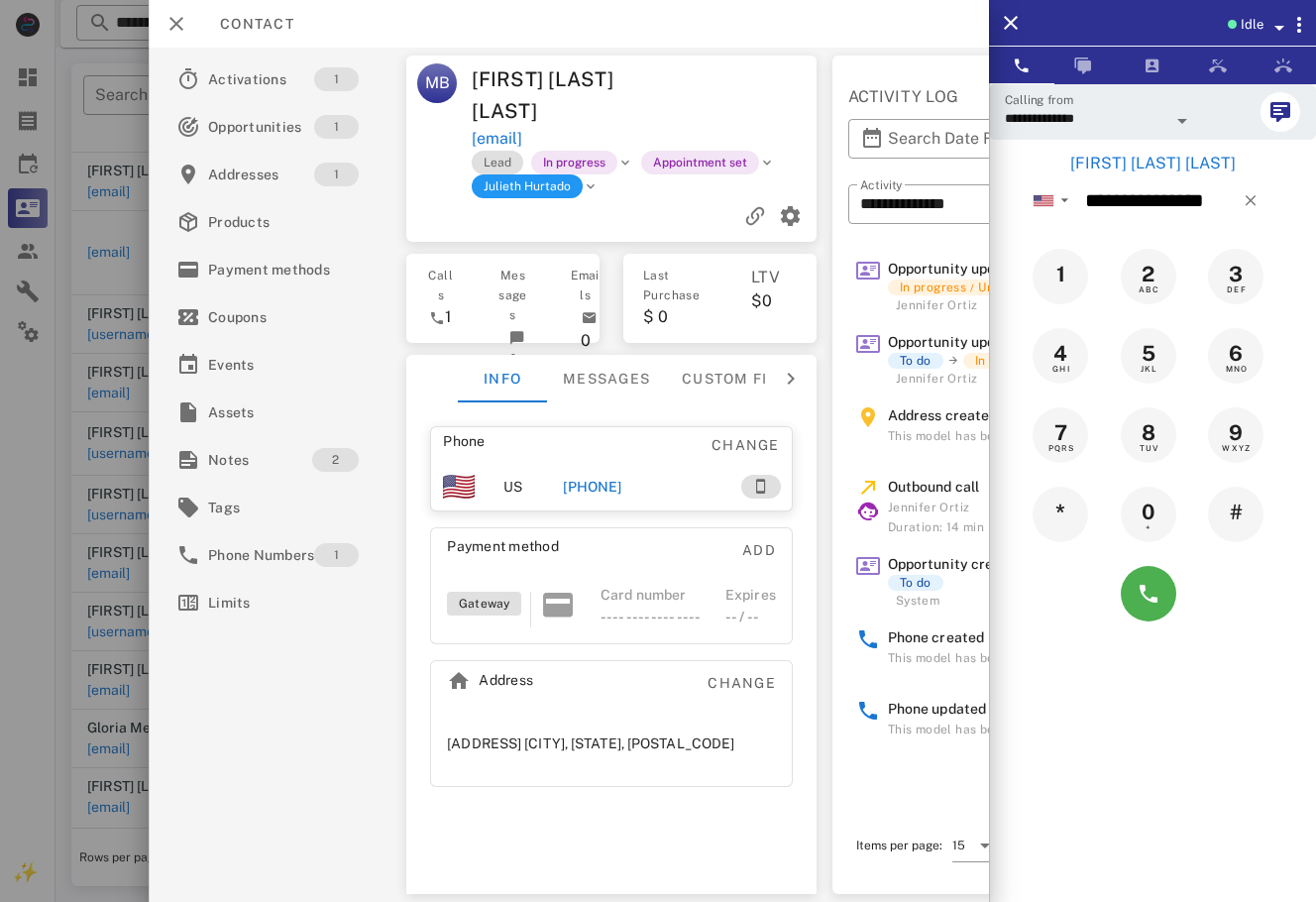 click on "[PHONE]" at bounding box center (592, 487) 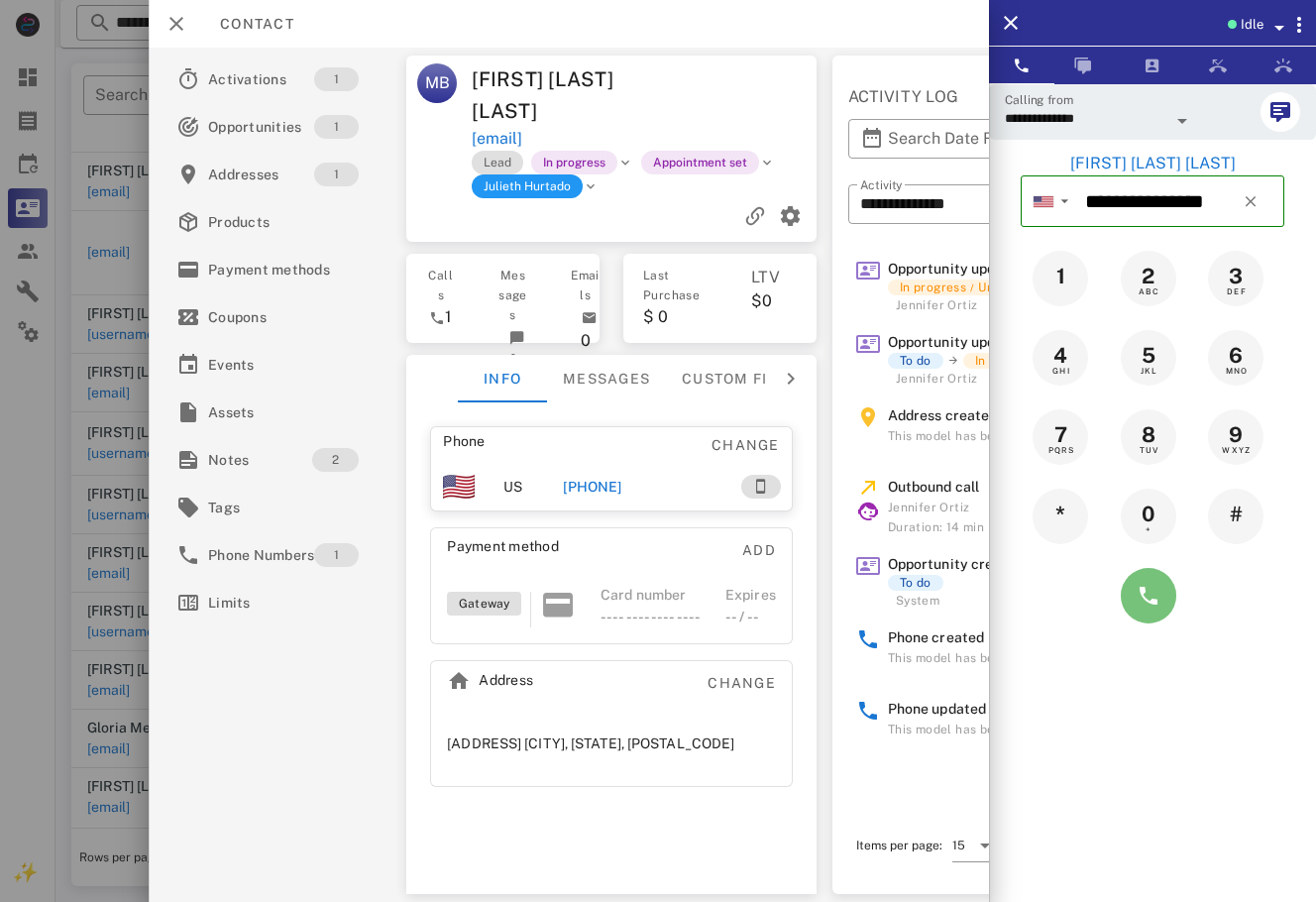 click at bounding box center [1149, 596] 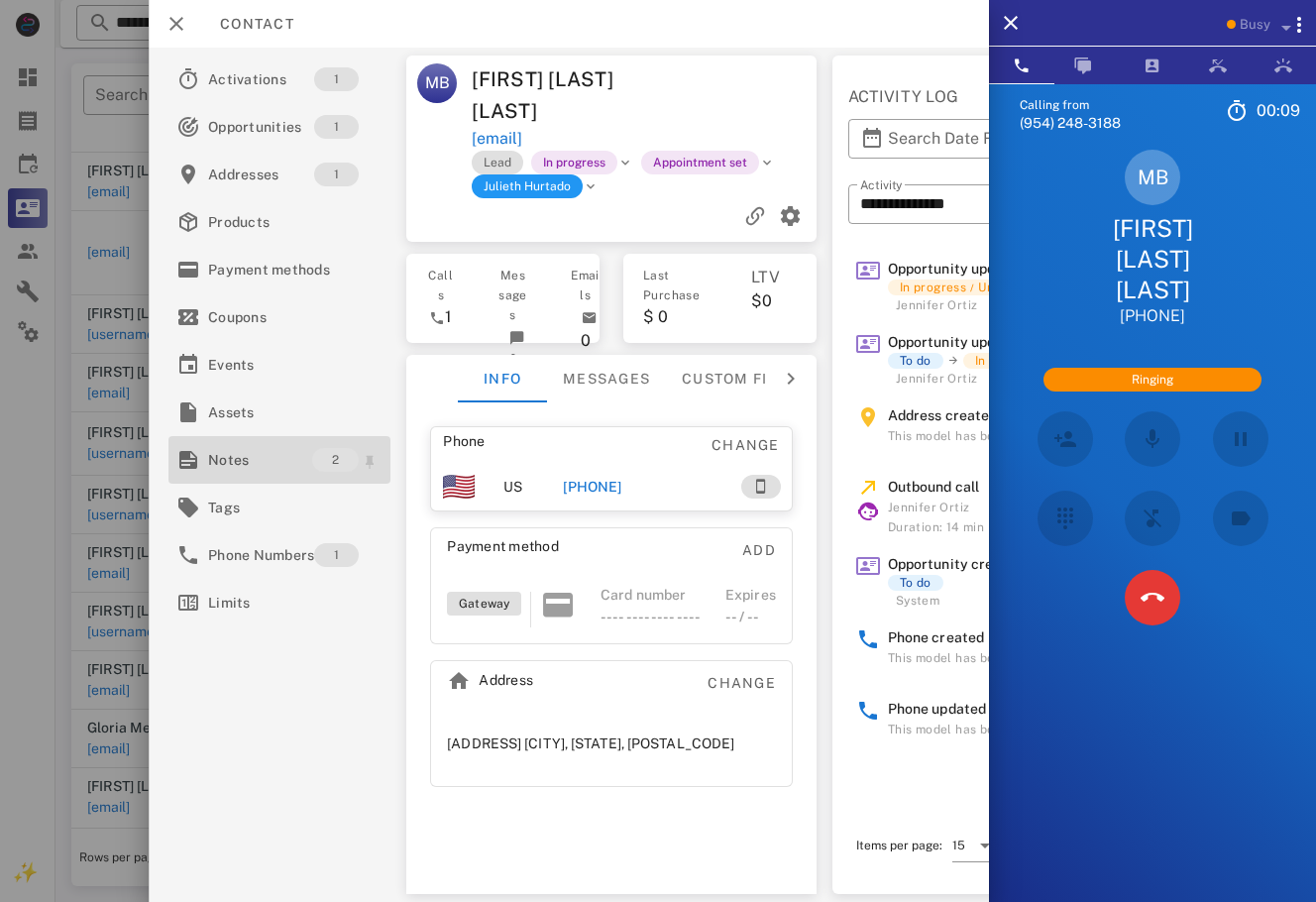 click on "Notes" at bounding box center [260, 460] 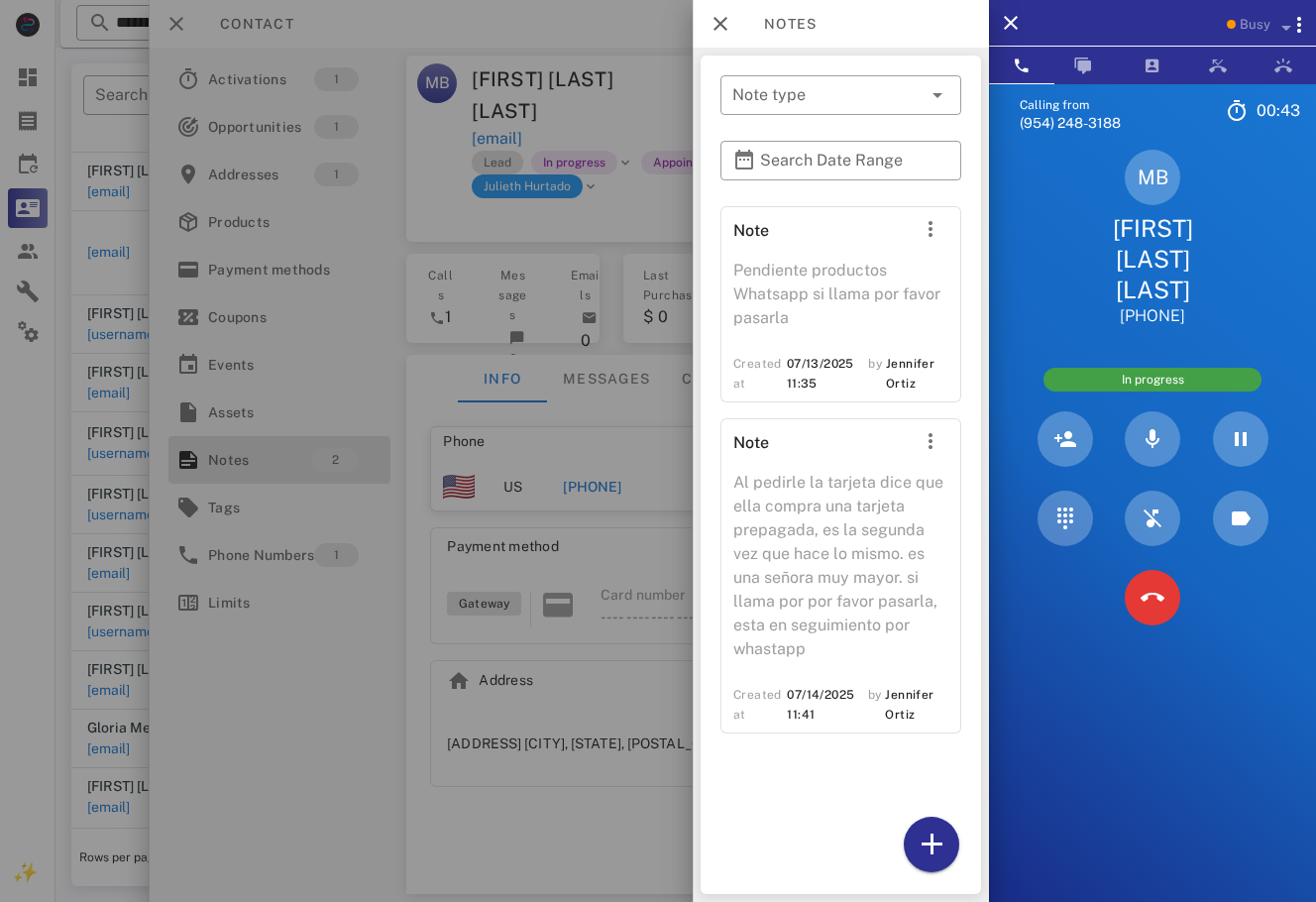 click on "Calling from [PHONE] [TIME]  Unknown      ▼     Andorra
+376
Argentina
+54
Aruba
+297
Australia
+61
Belgium (België)
+32
Bolivia
+591
Brazil (Brasil)
+55
Canada
+1
Chile
+56
Colombia
+57
Costa Rica
+506
Dominican Republic (República Dominicana)
+1
Ecuador
+593
El Salvador
+503
France
+33
Germany (Deutschland)
+49
Guadeloupe
+590
Guatemala
+502
Honduras
+504
Iceland (Ísland)
+354
India (भारत)
+91
Israel (‫ישראל‬‎)
+972
Italy (Italia)
+39" at bounding box center (1152, 534) 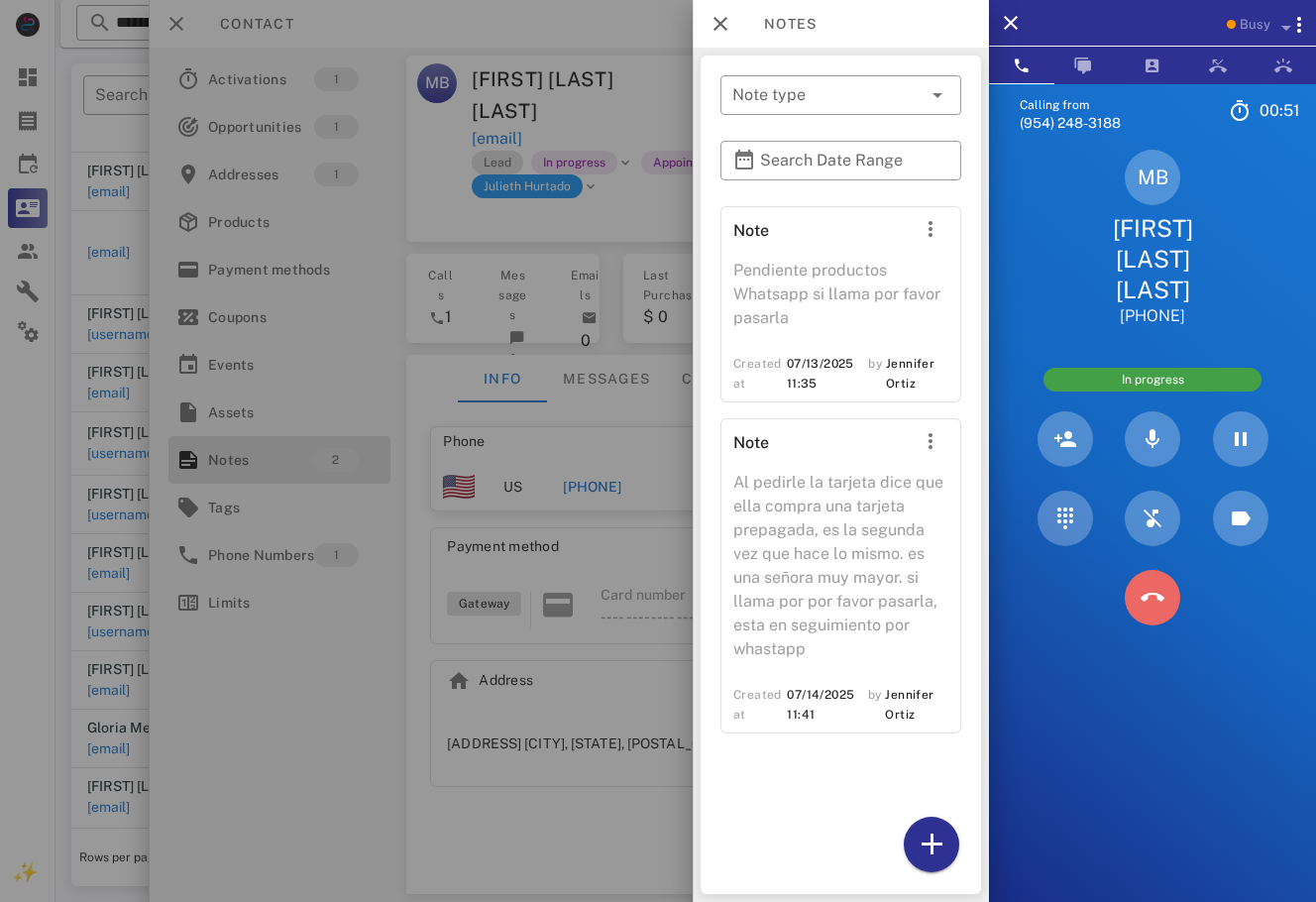 click at bounding box center (1152, 598) 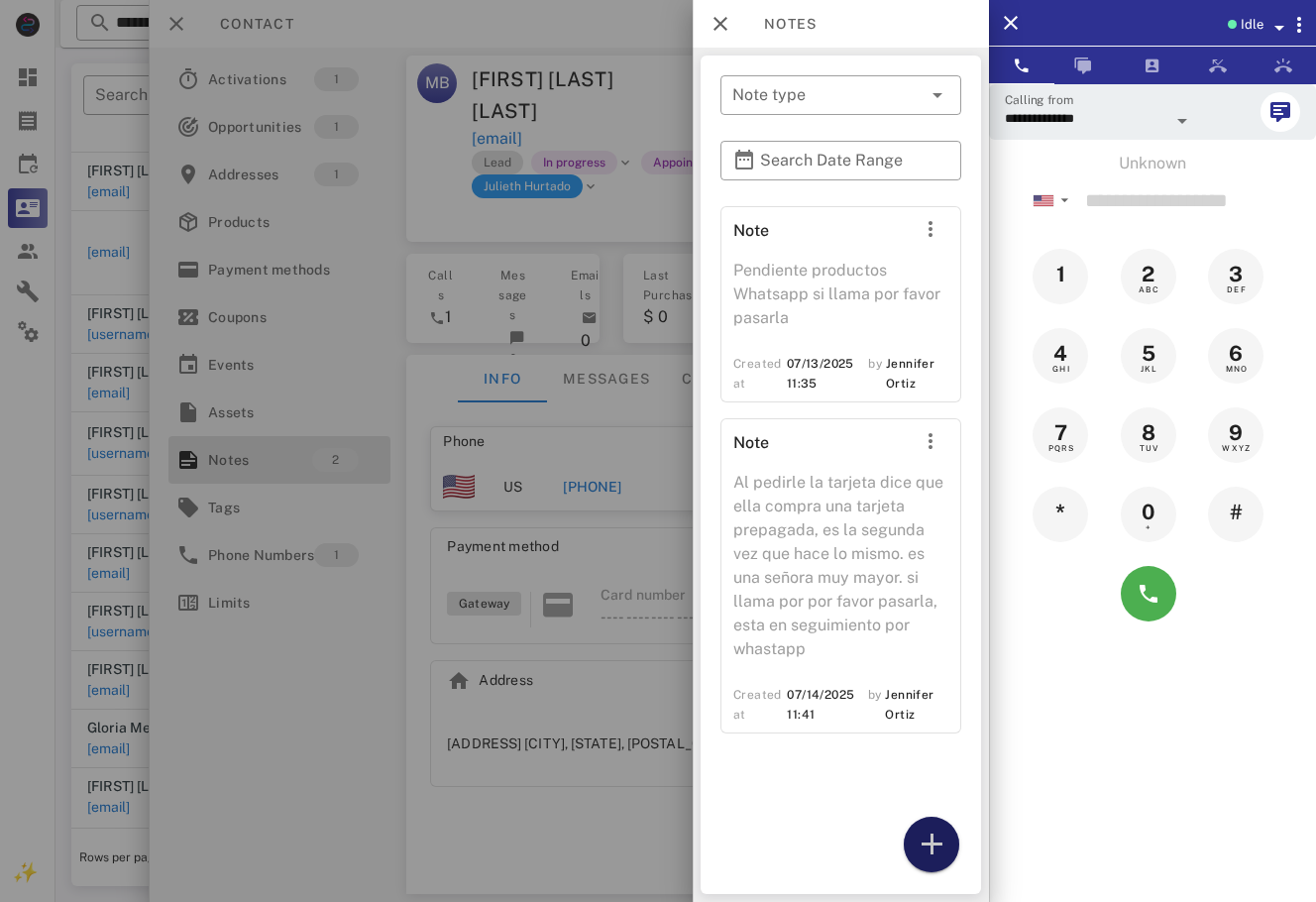 click at bounding box center (932, 845) 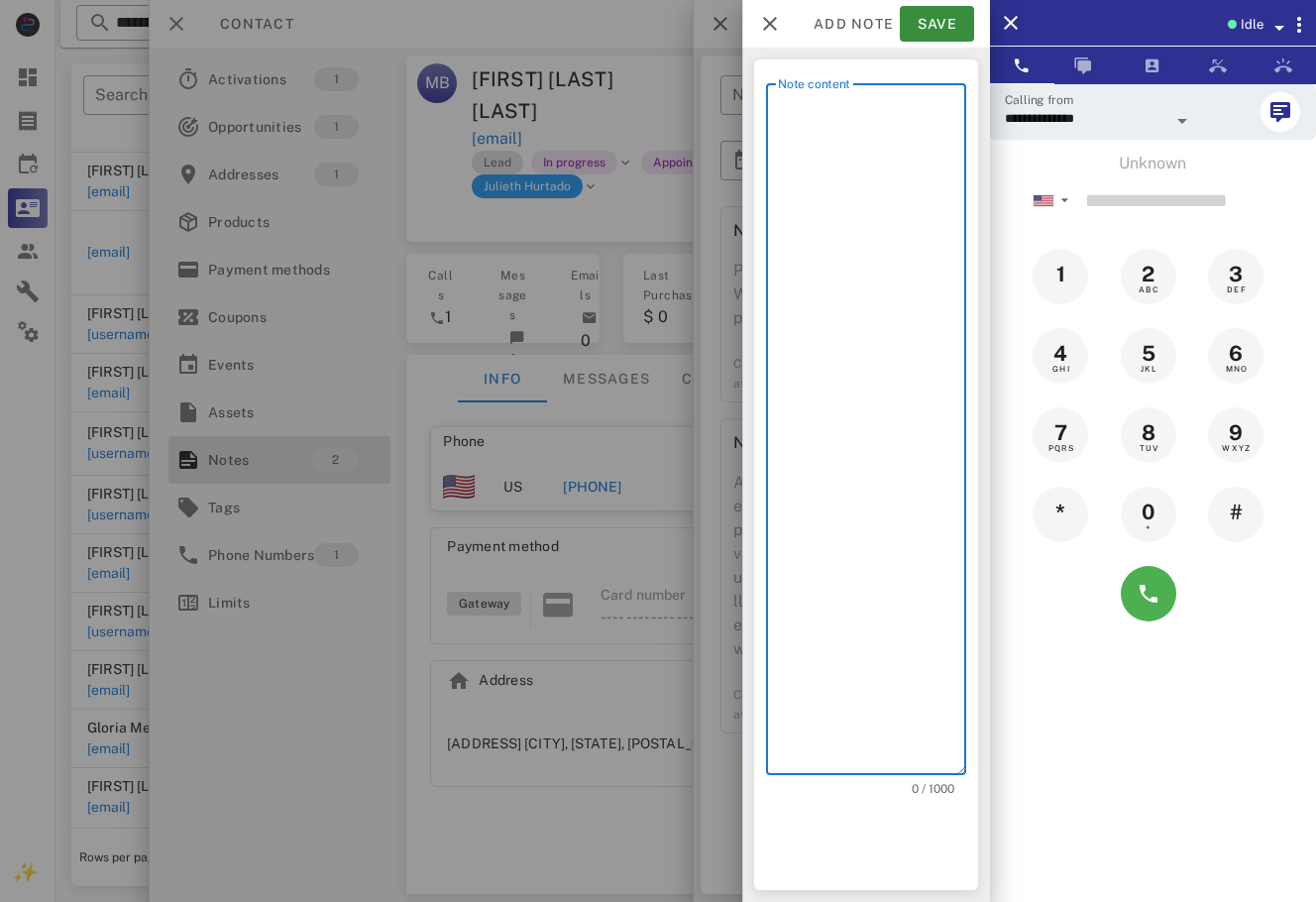 click on "Note content" at bounding box center (872, 434) 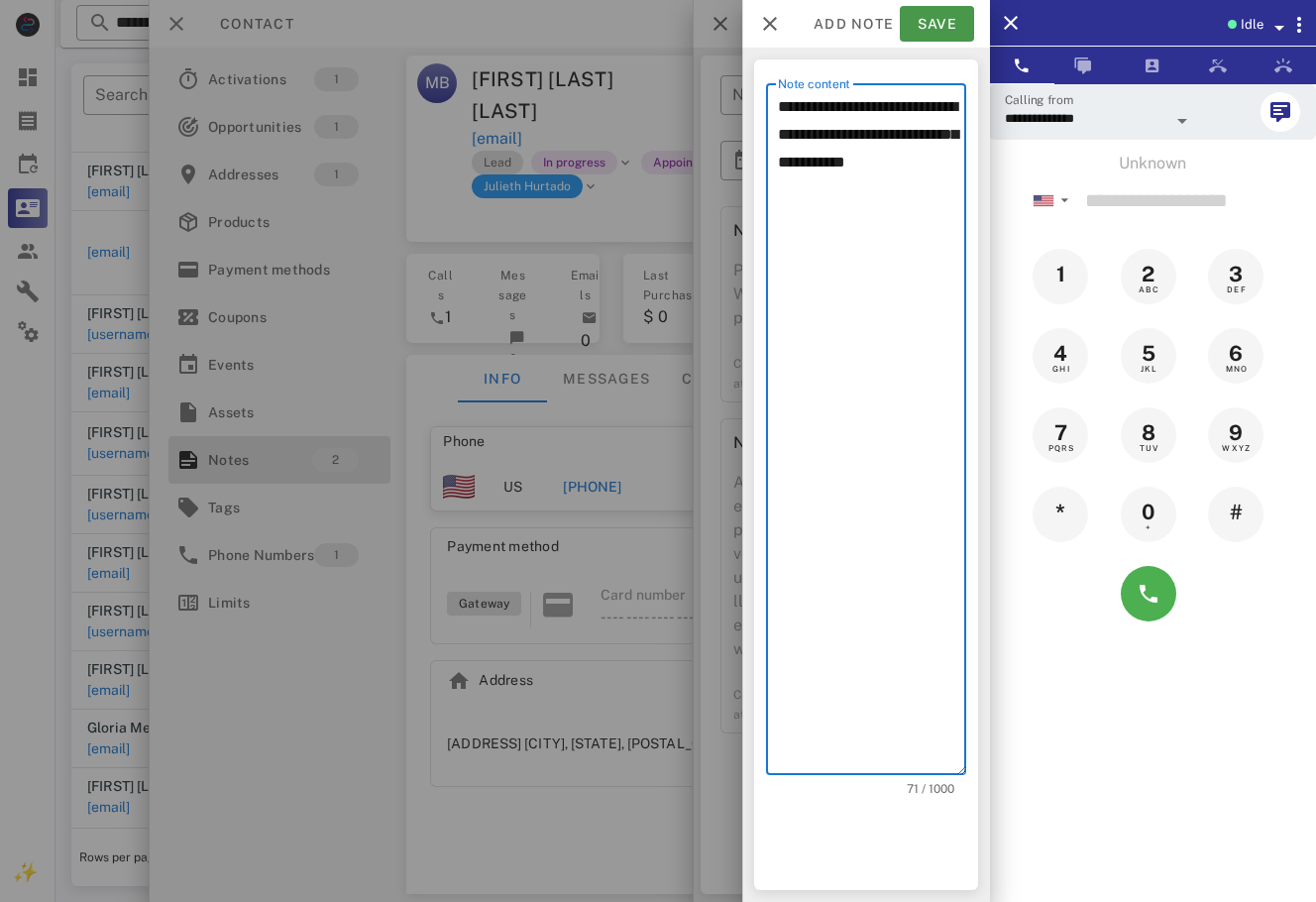 type on "**********" 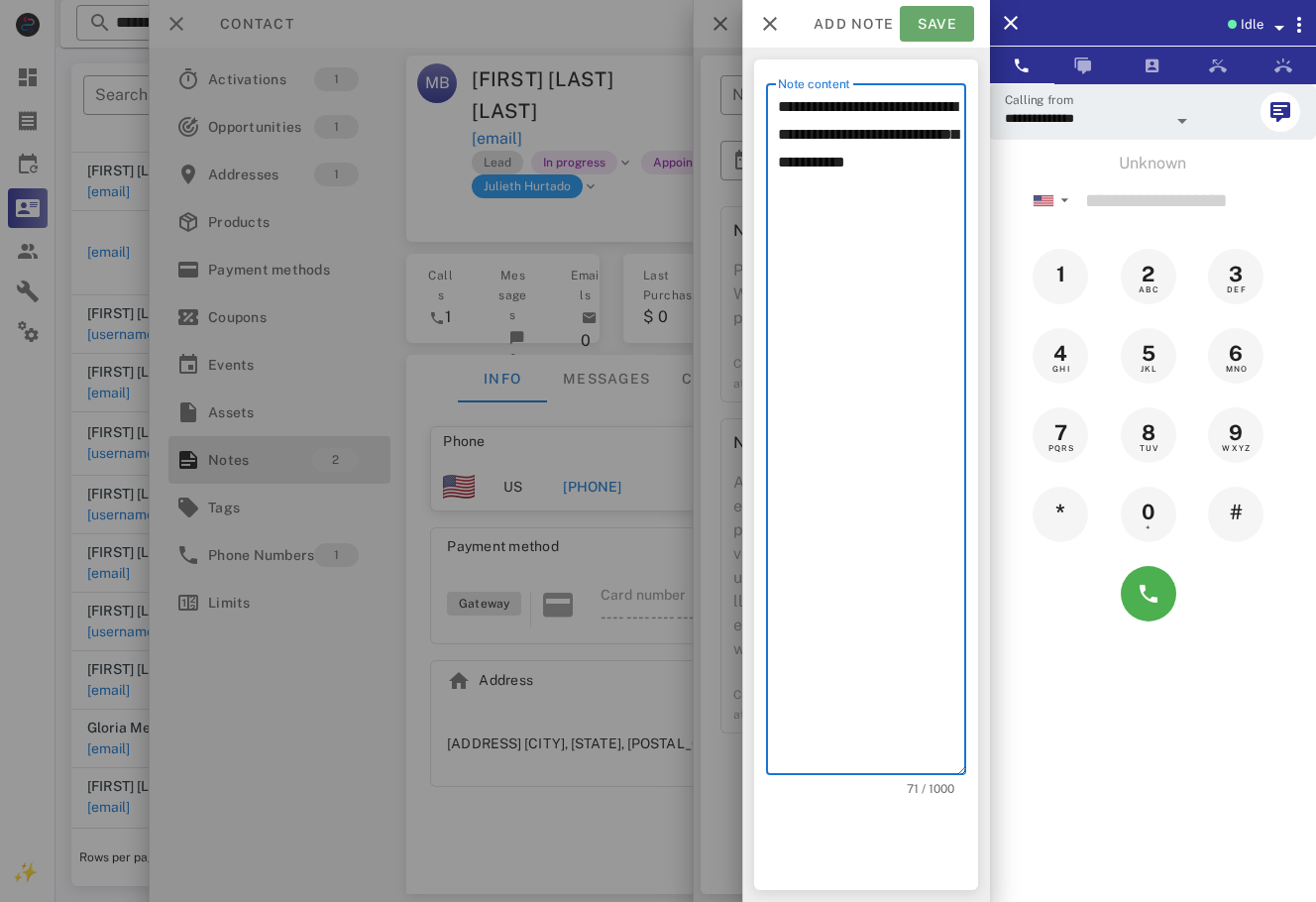click on "Save" at bounding box center [936, 24] 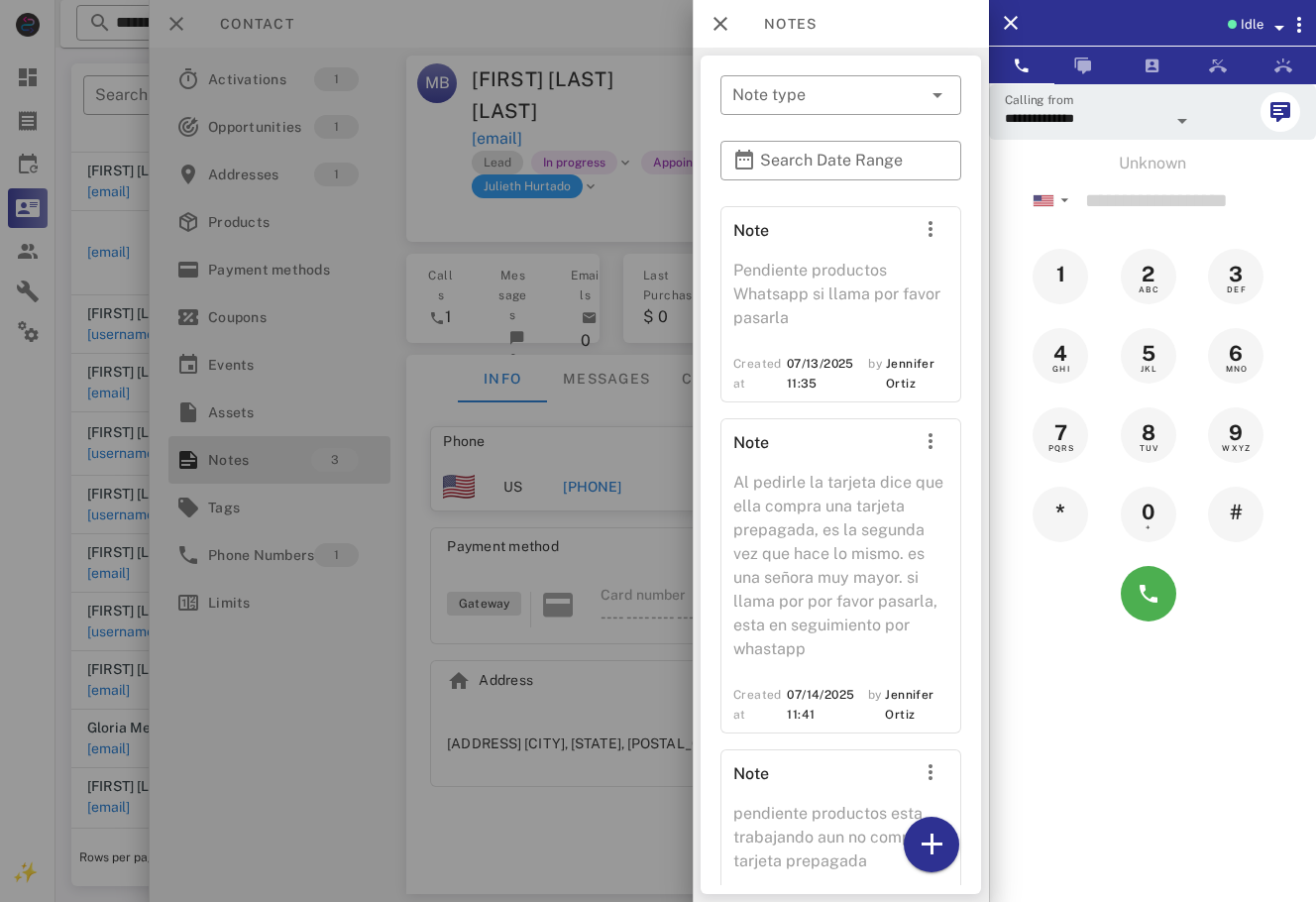 drag, startPoint x: 408, startPoint y: 54, endPoint x: 135, endPoint y: 28, distance: 274.2353 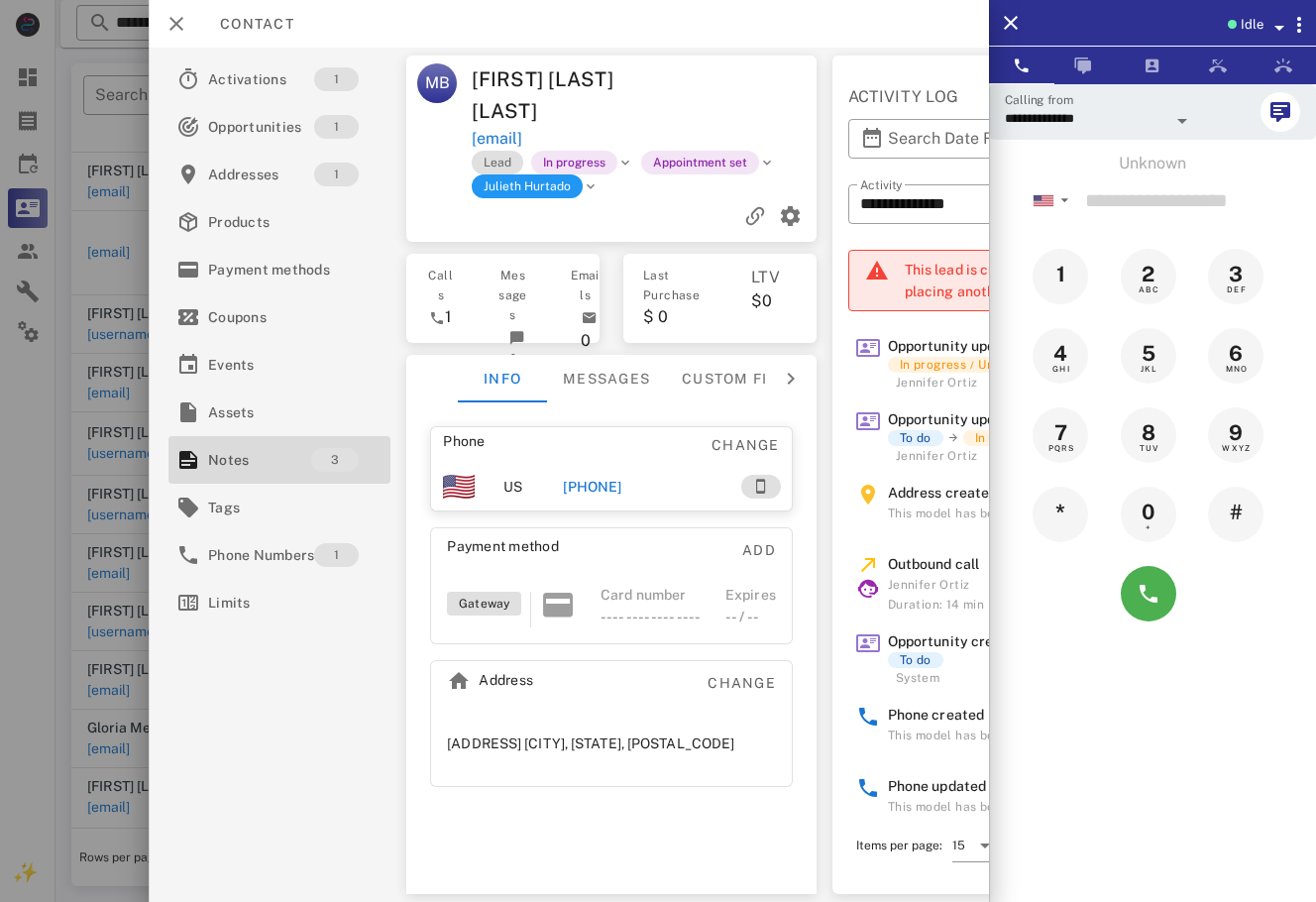 drag, startPoint x: 131, startPoint y: 32, endPoint x: 179, endPoint y: 27, distance: 48.25971 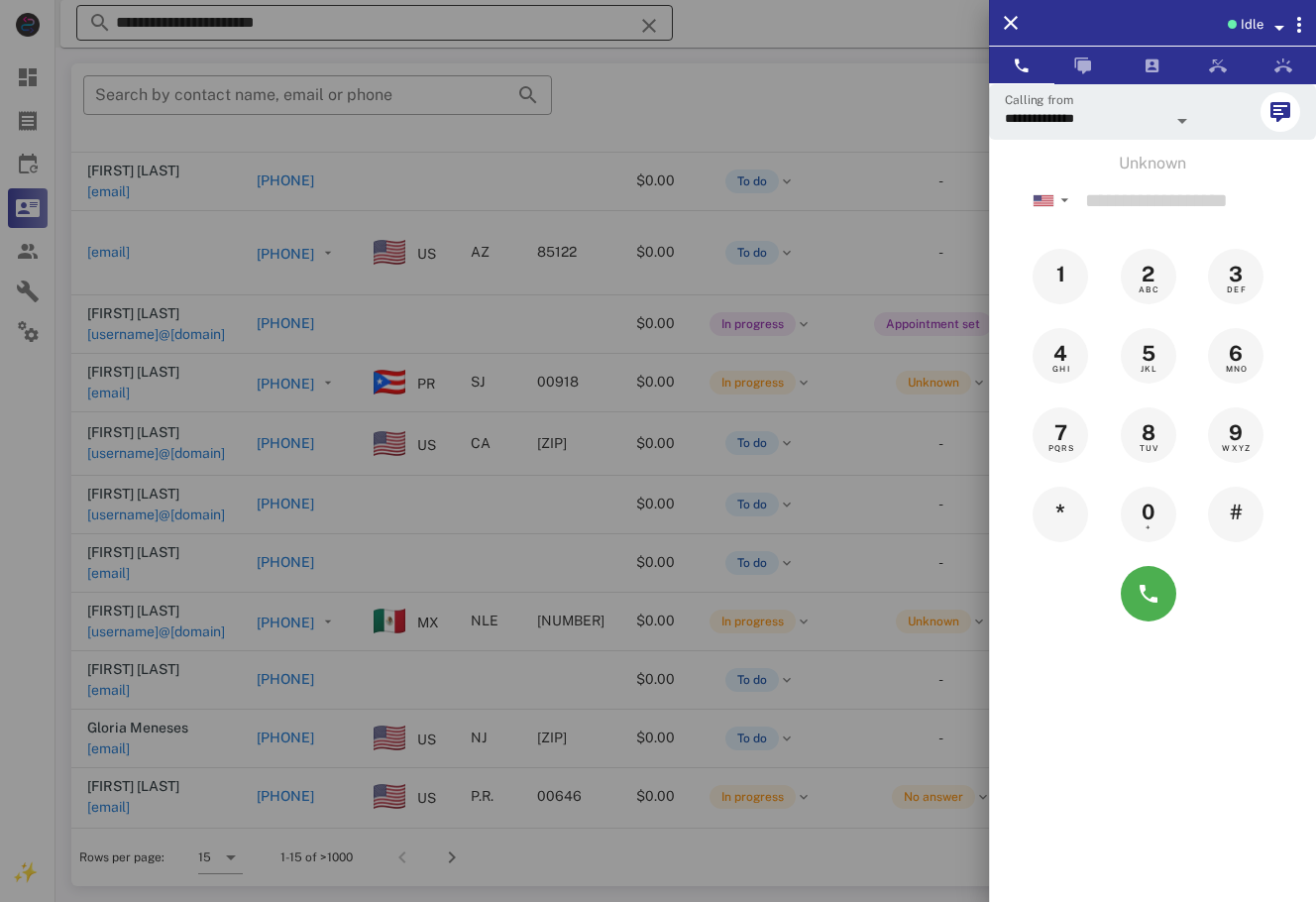 click at bounding box center (658, 451) 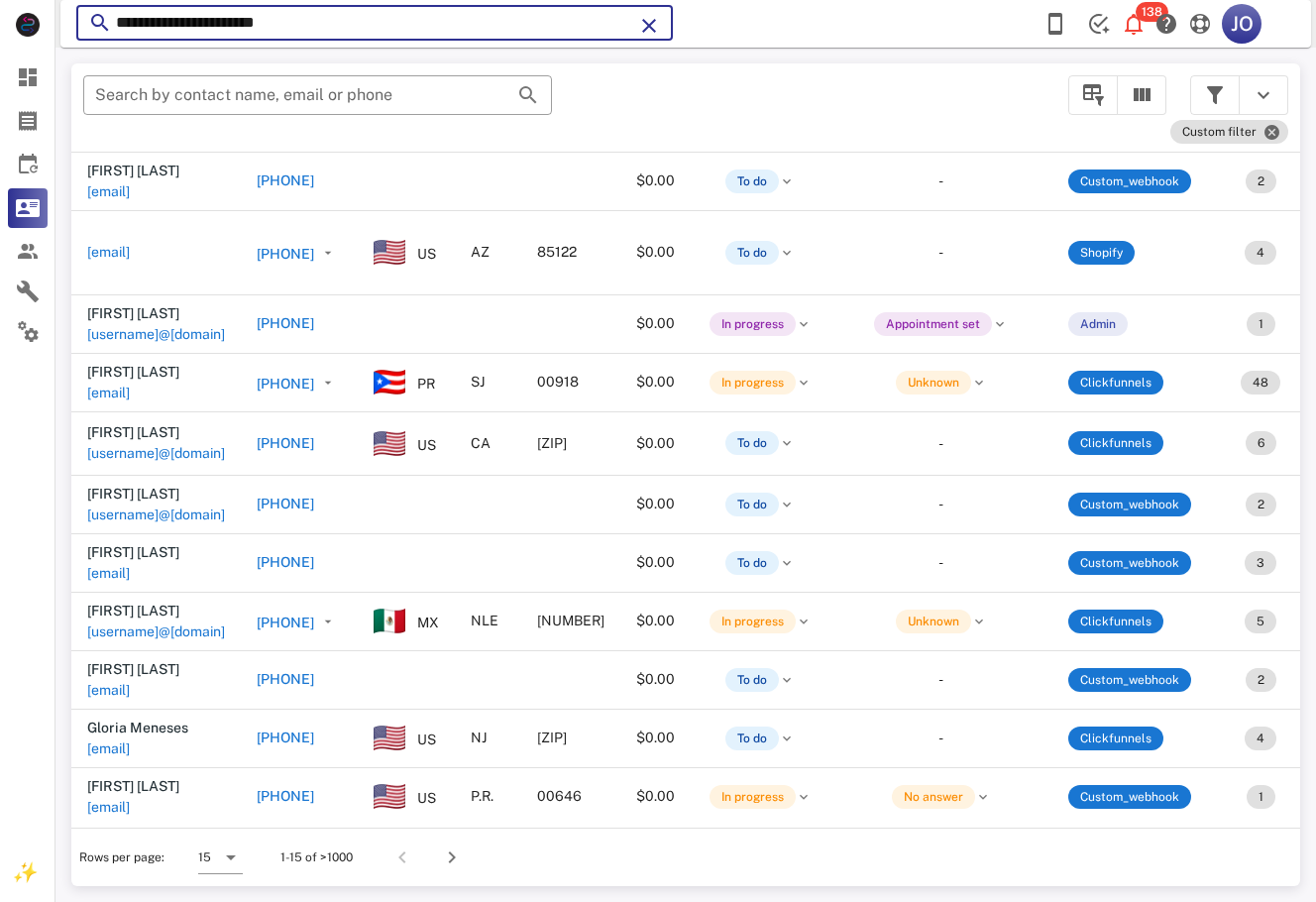 click on "**********" at bounding box center (375, 23) 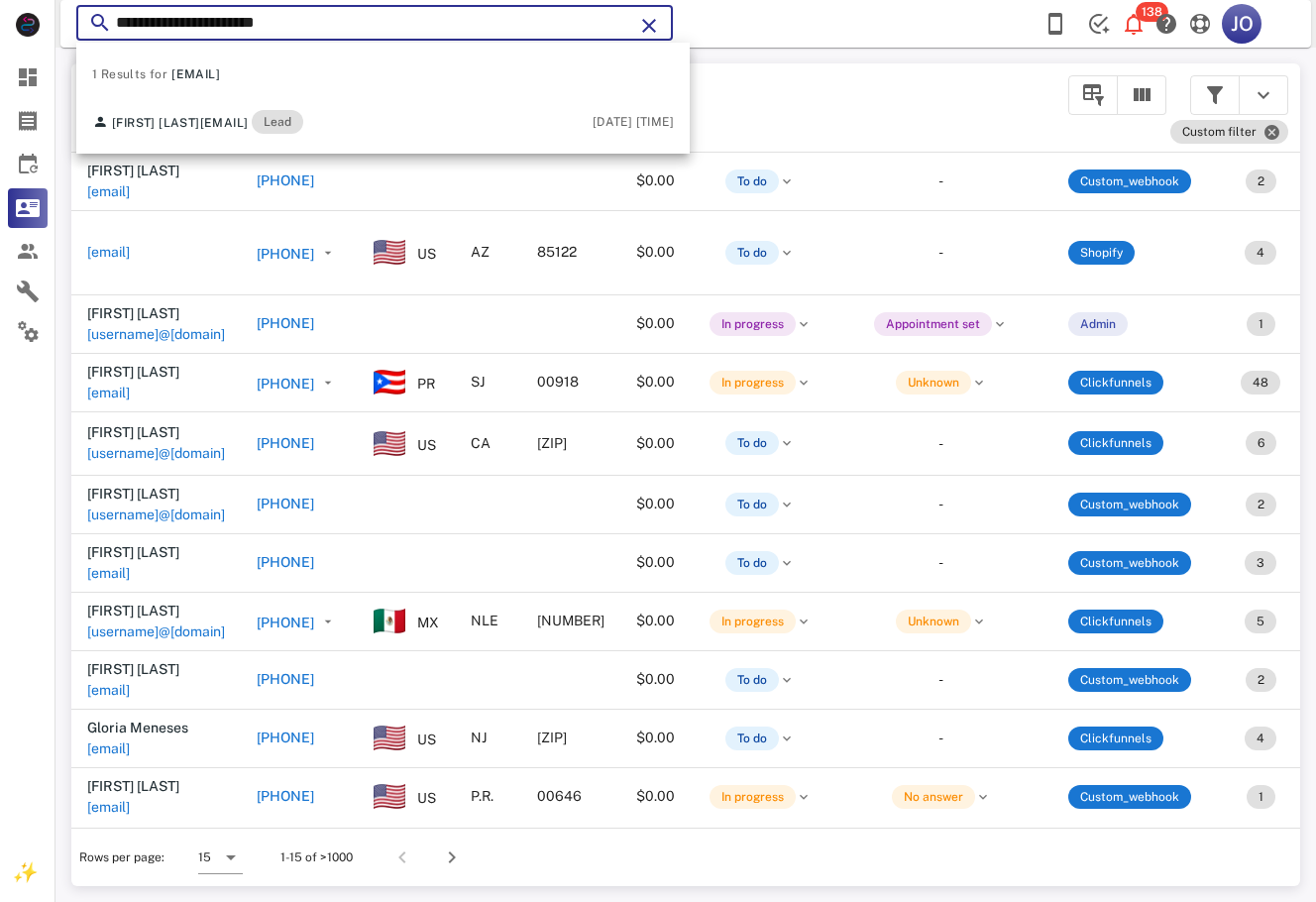 drag, startPoint x: 282, startPoint y: 21, endPoint x: 321, endPoint y: 30, distance: 40.024992 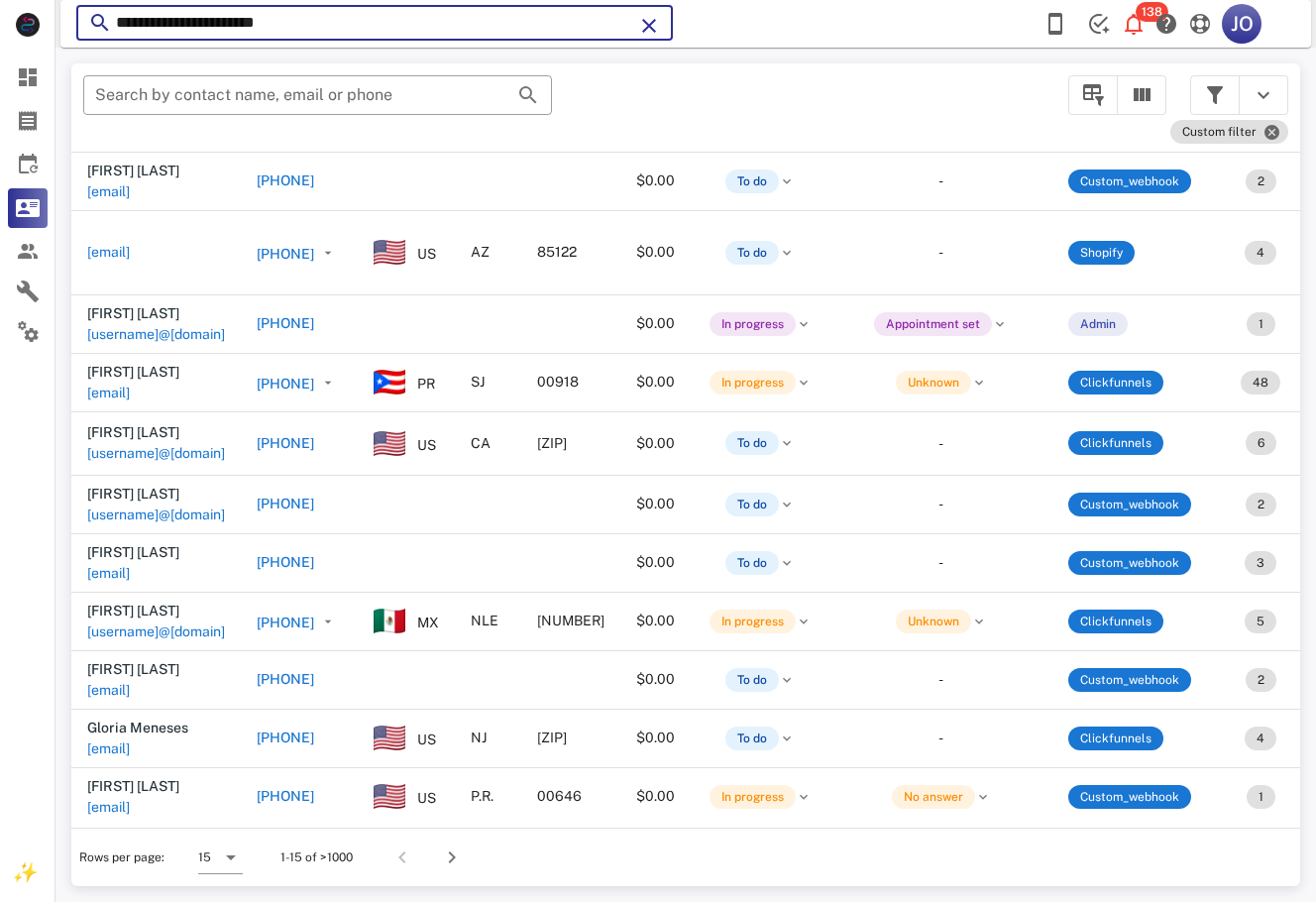 click on "**********" at bounding box center (375, 23) 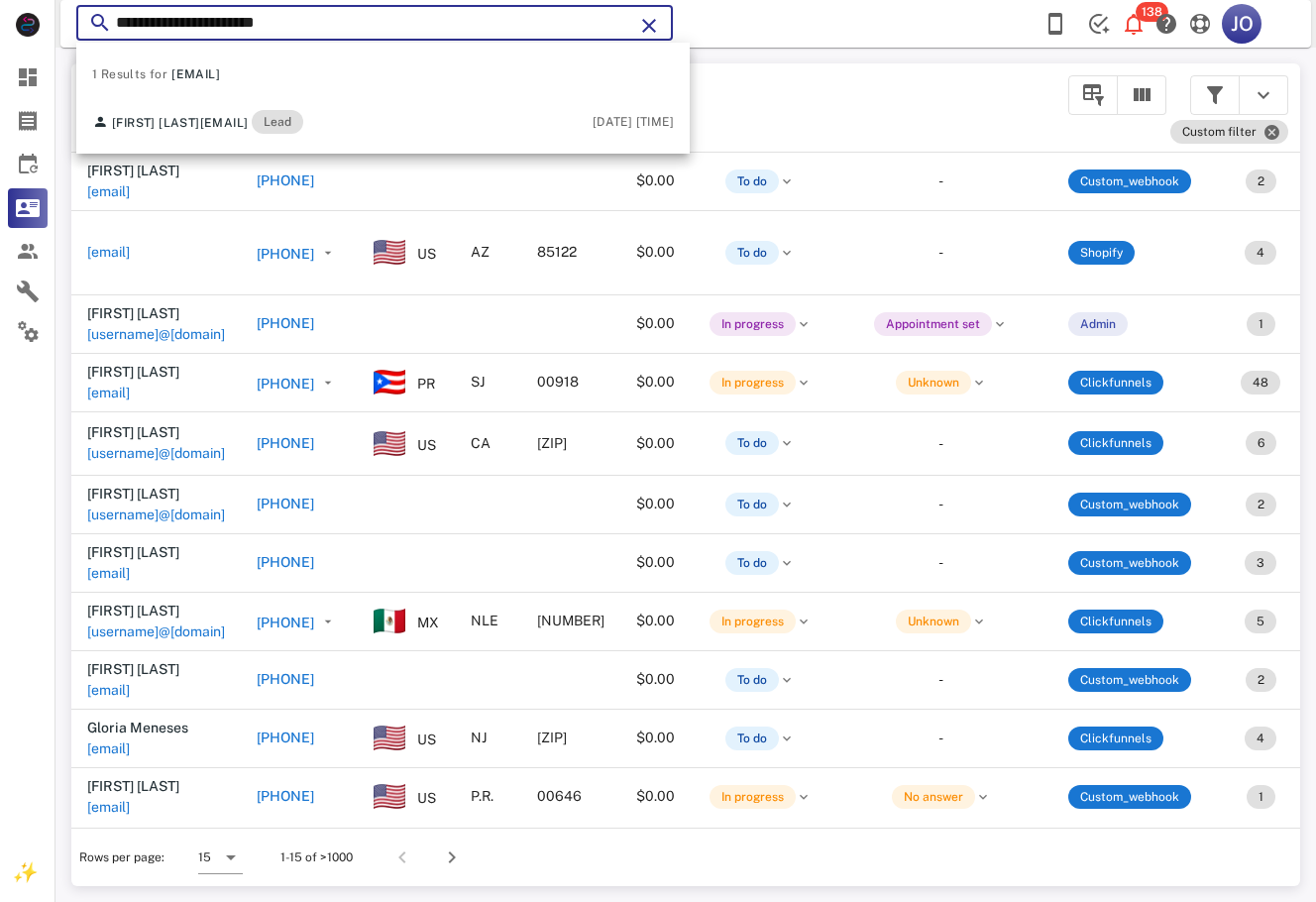 drag, startPoint x: 185, startPoint y: 28, endPoint x: 124, endPoint y: 33, distance: 61.204575 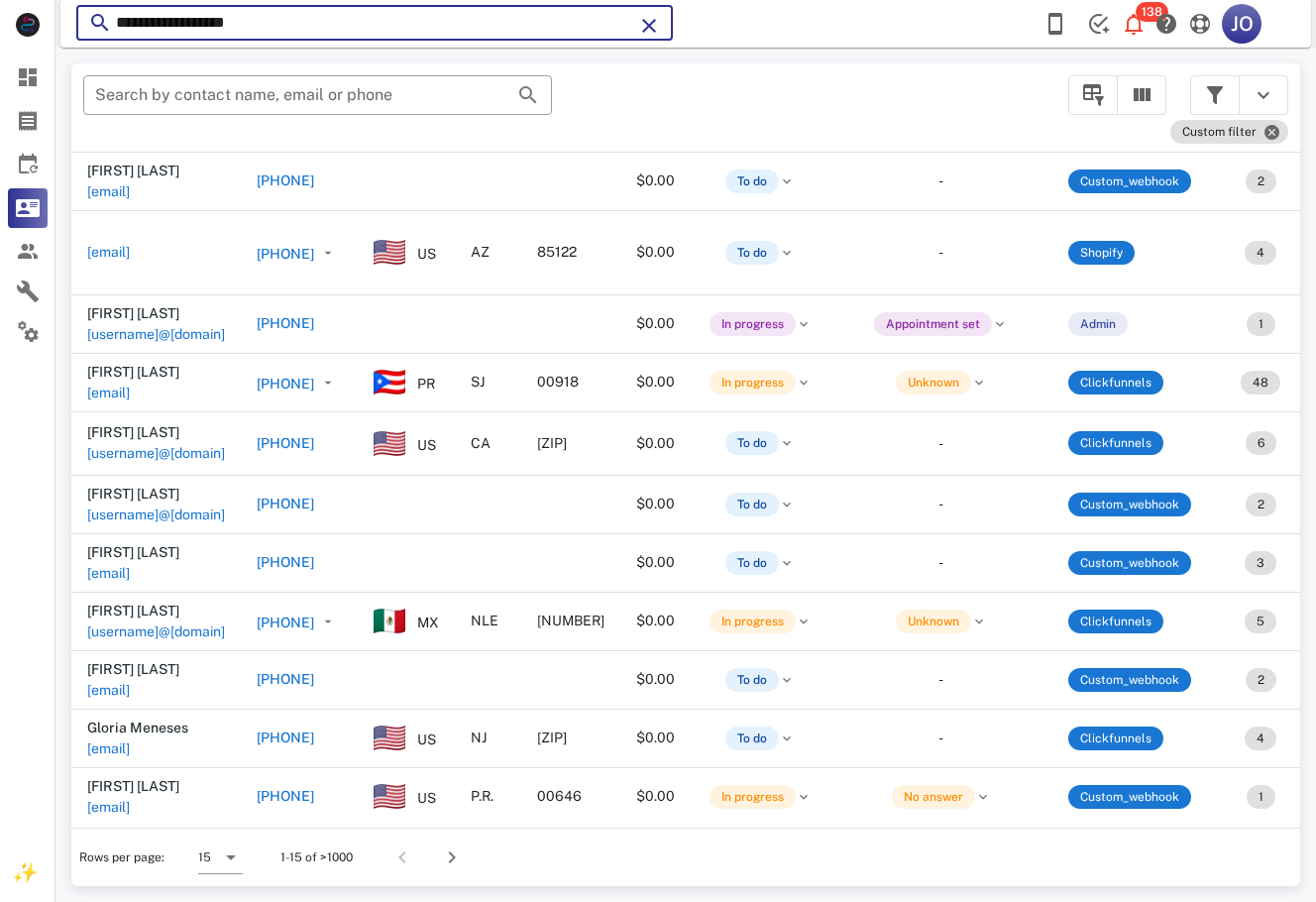 click on "**********" at bounding box center (375, 23) 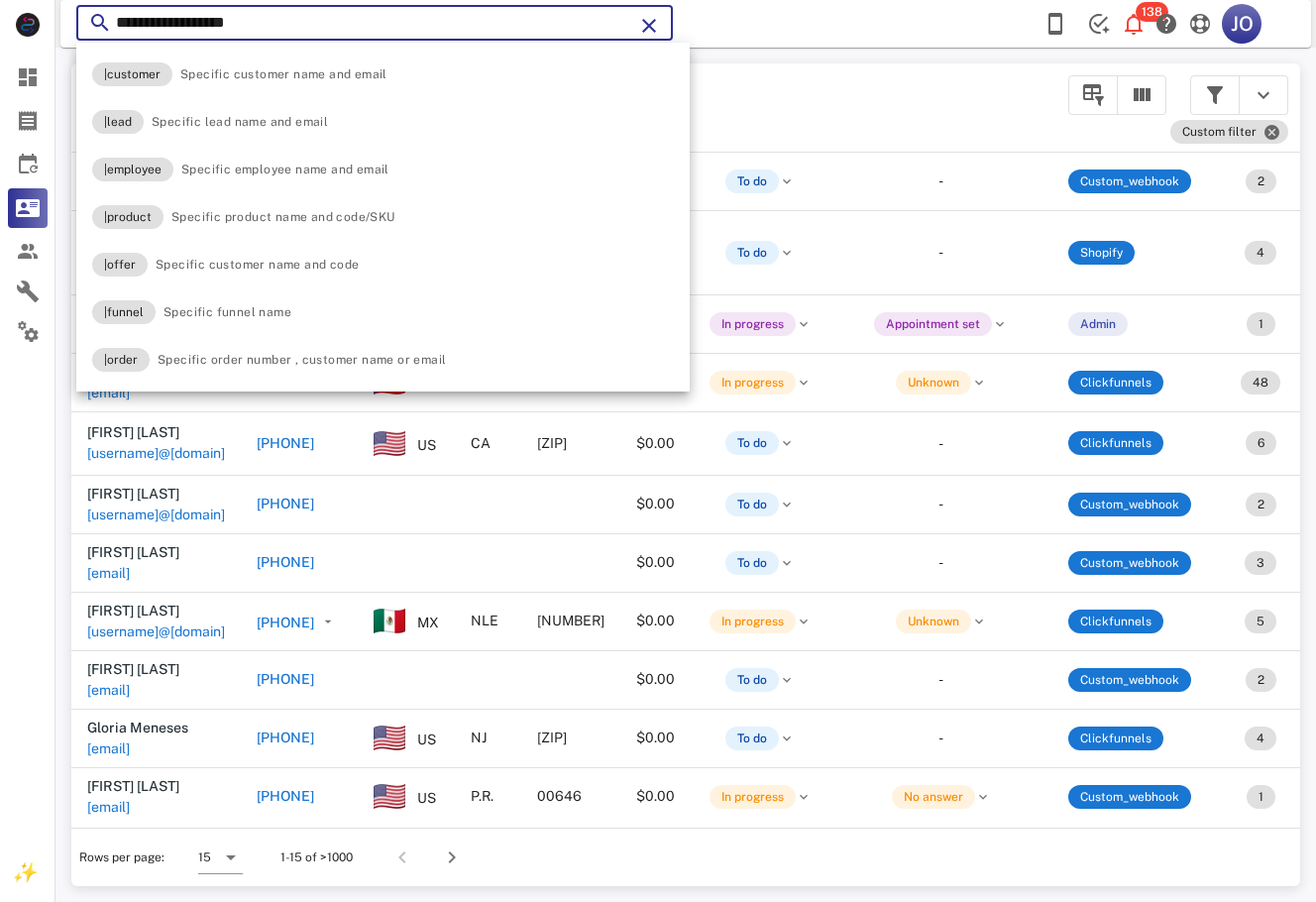 click on "**********" at bounding box center (375, 23) 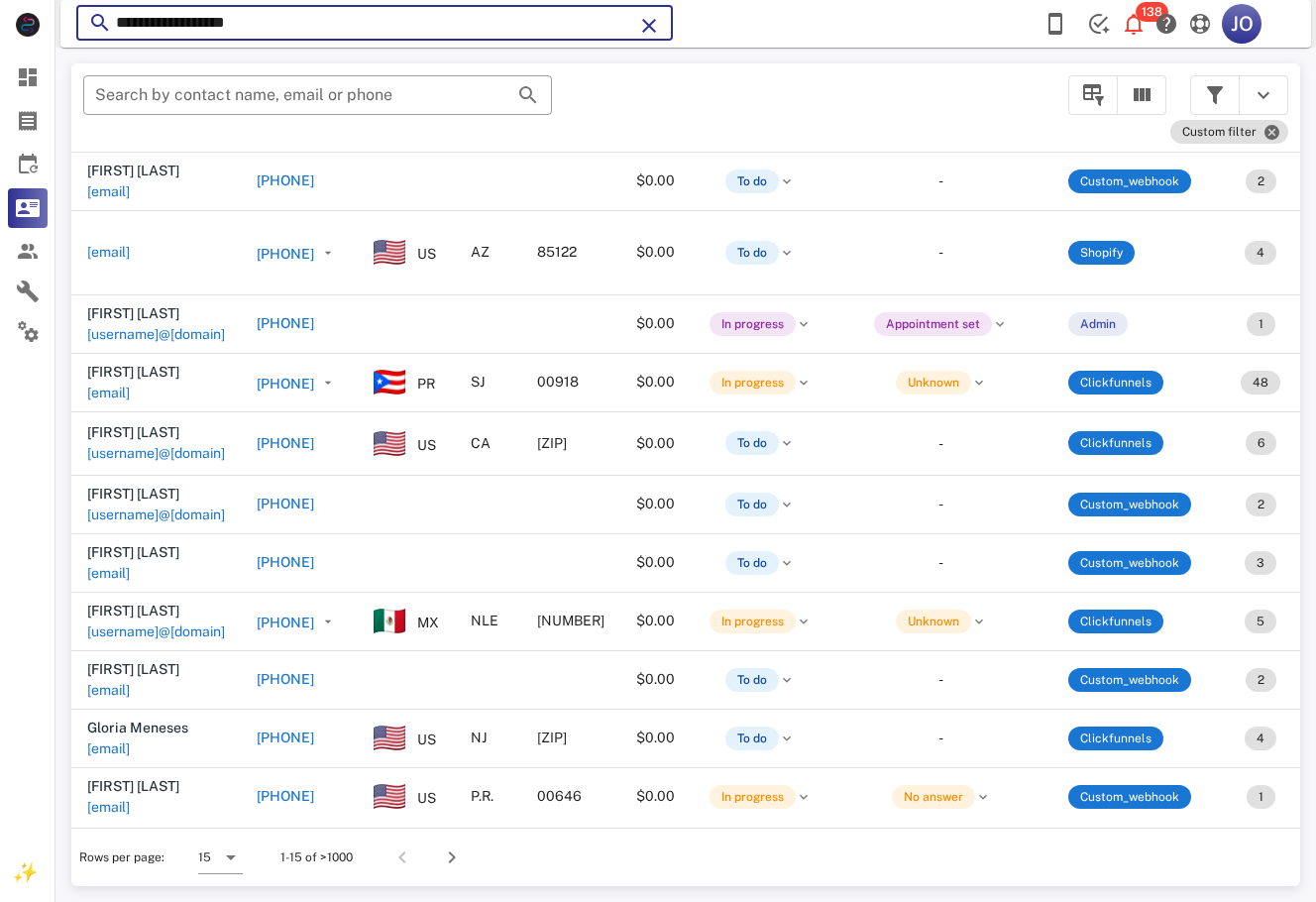 click on "**********" at bounding box center (375, 23) 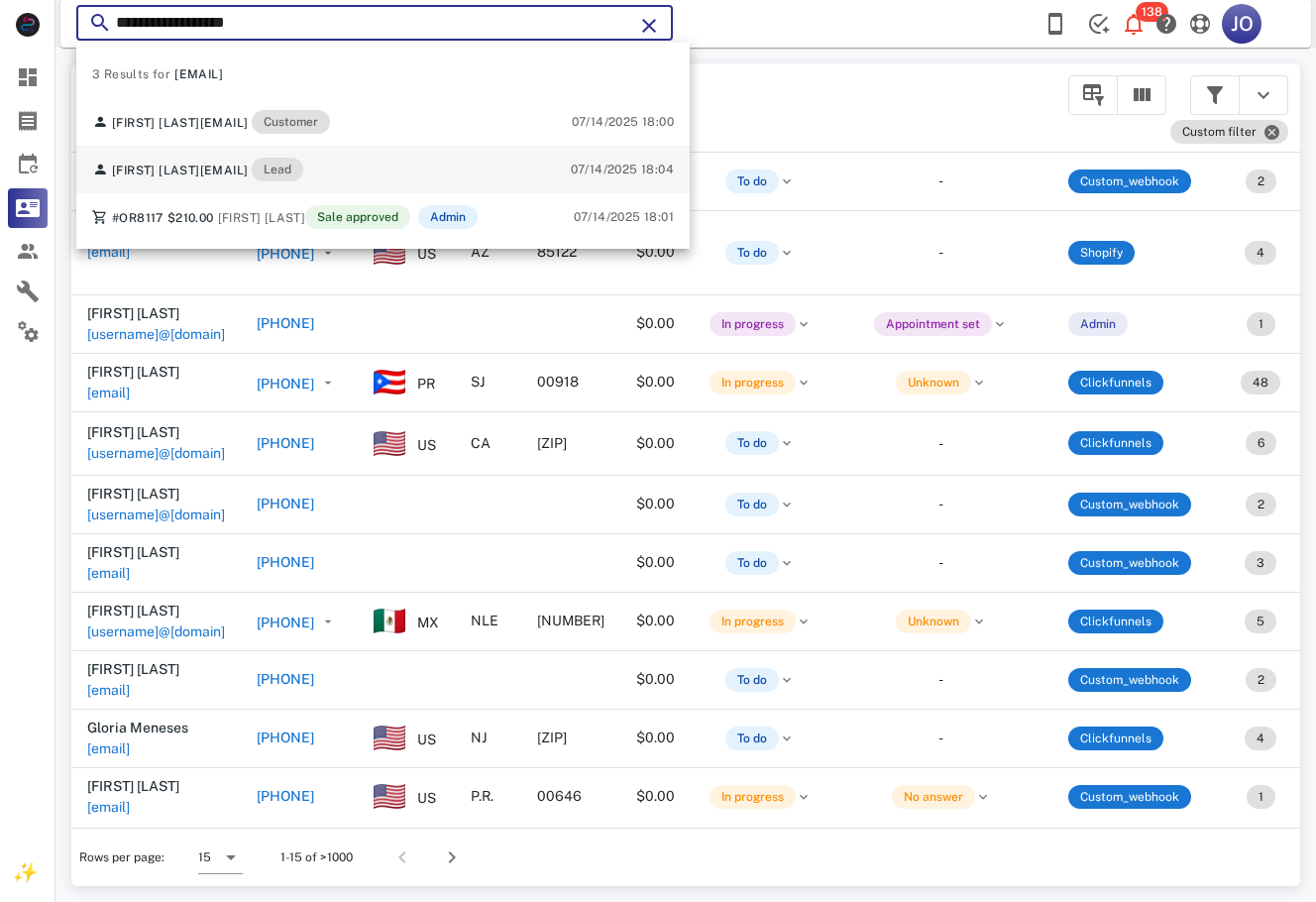 type on "**********" 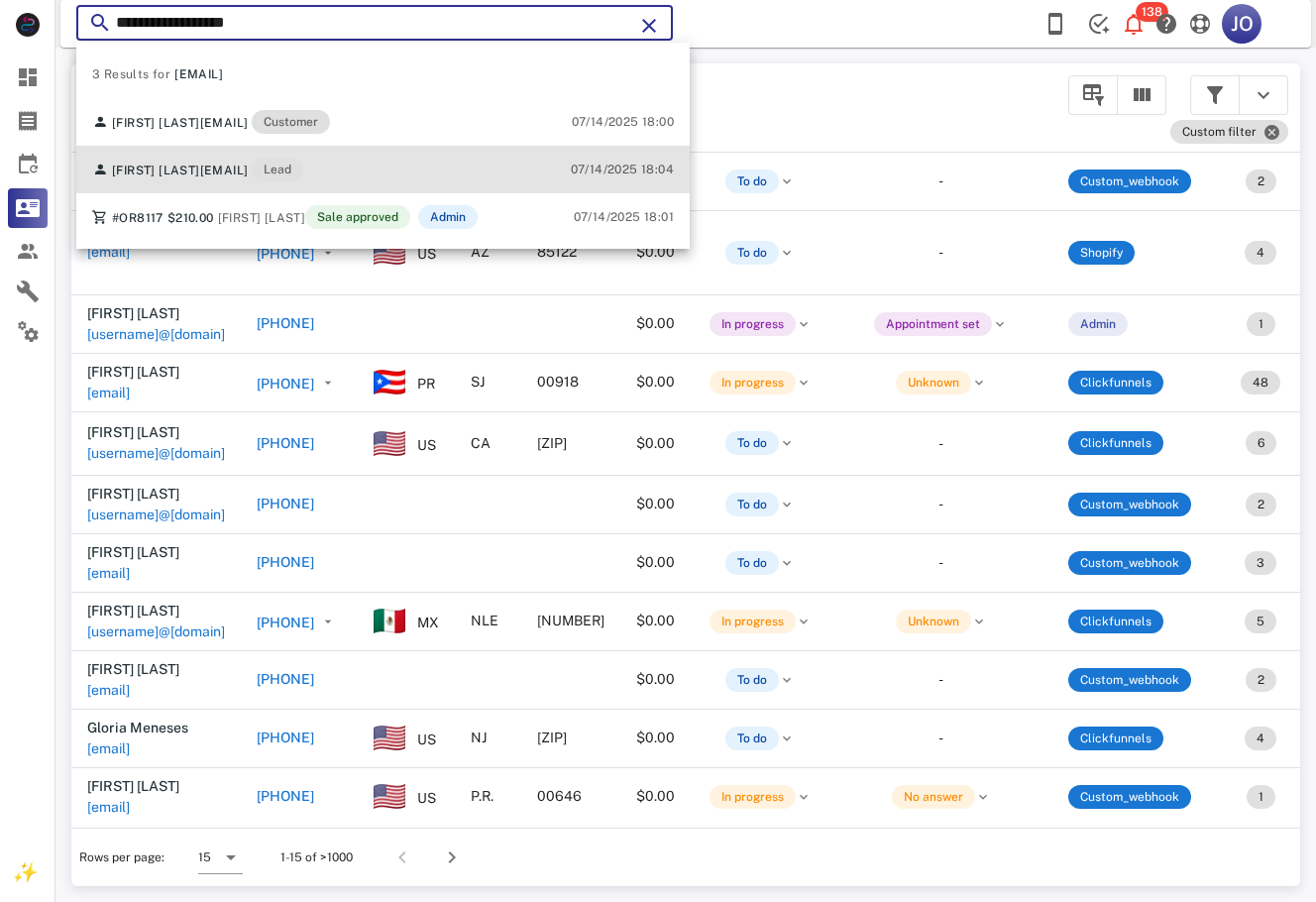 click on "[FIRST] [LAST] [EMAIL]" at bounding box center [197, 169] 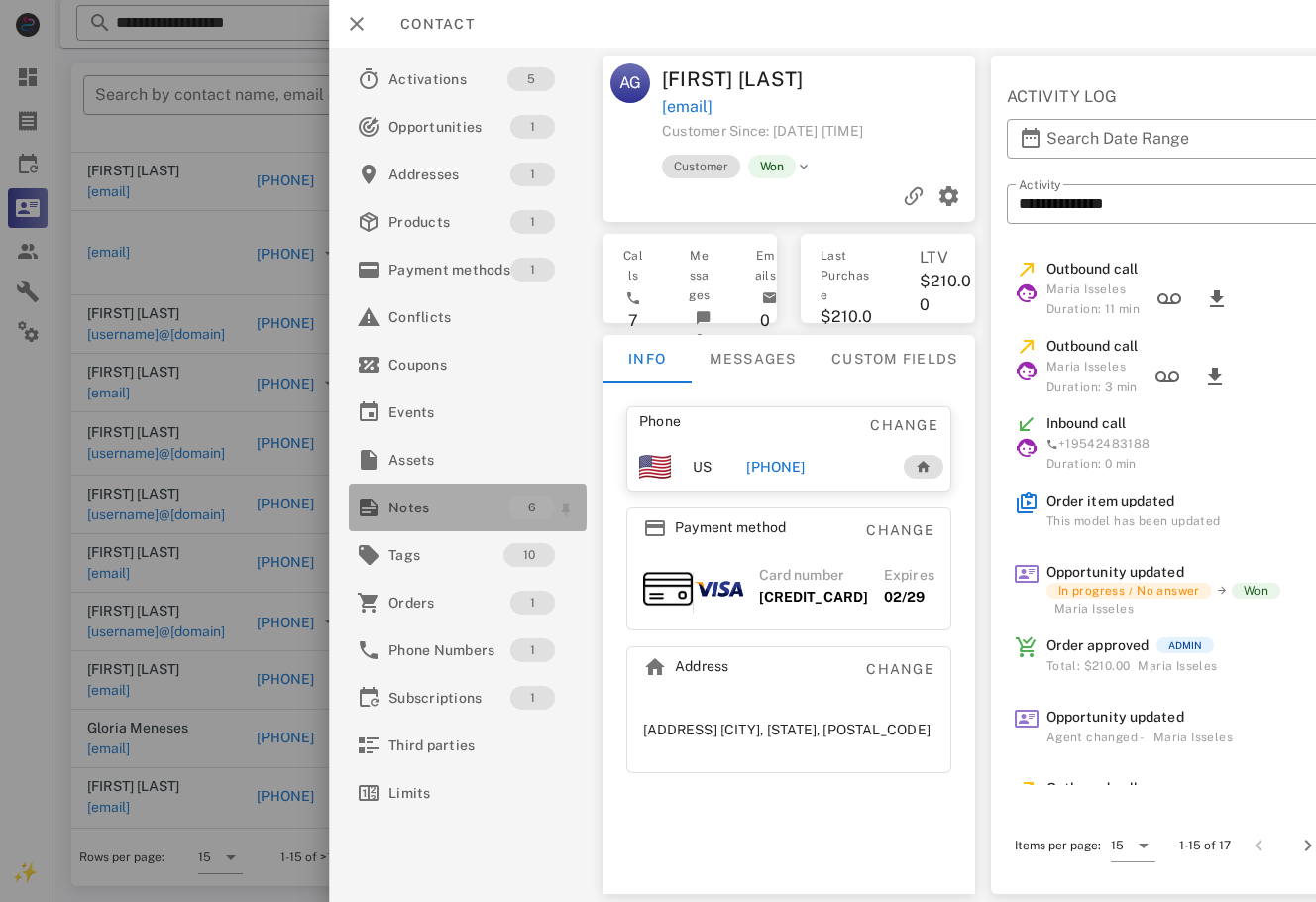 click on "Notes" at bounding box center (448, 507) 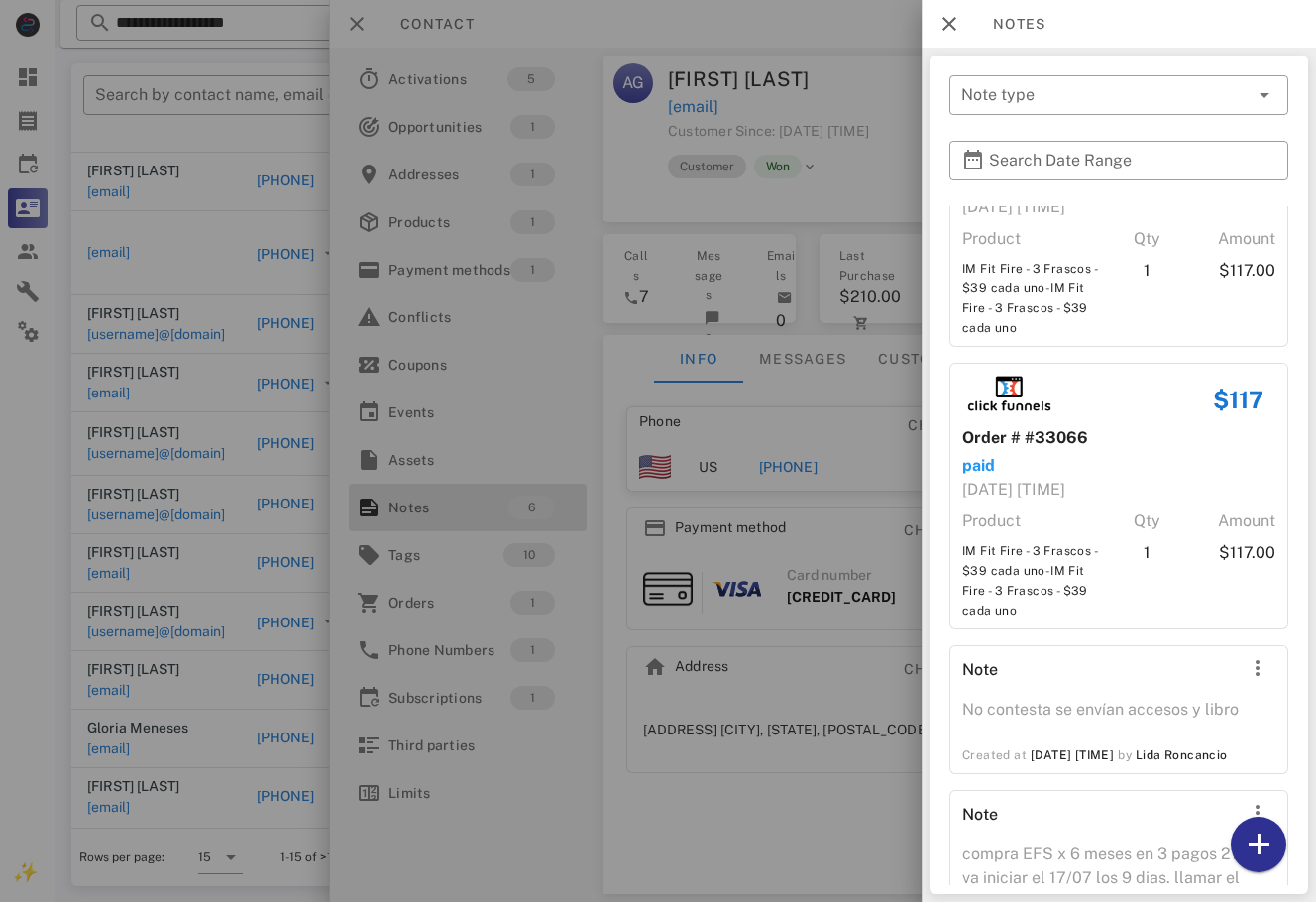 scroll, scrollTop: 896, scrollLeft: 0, axis: vertical 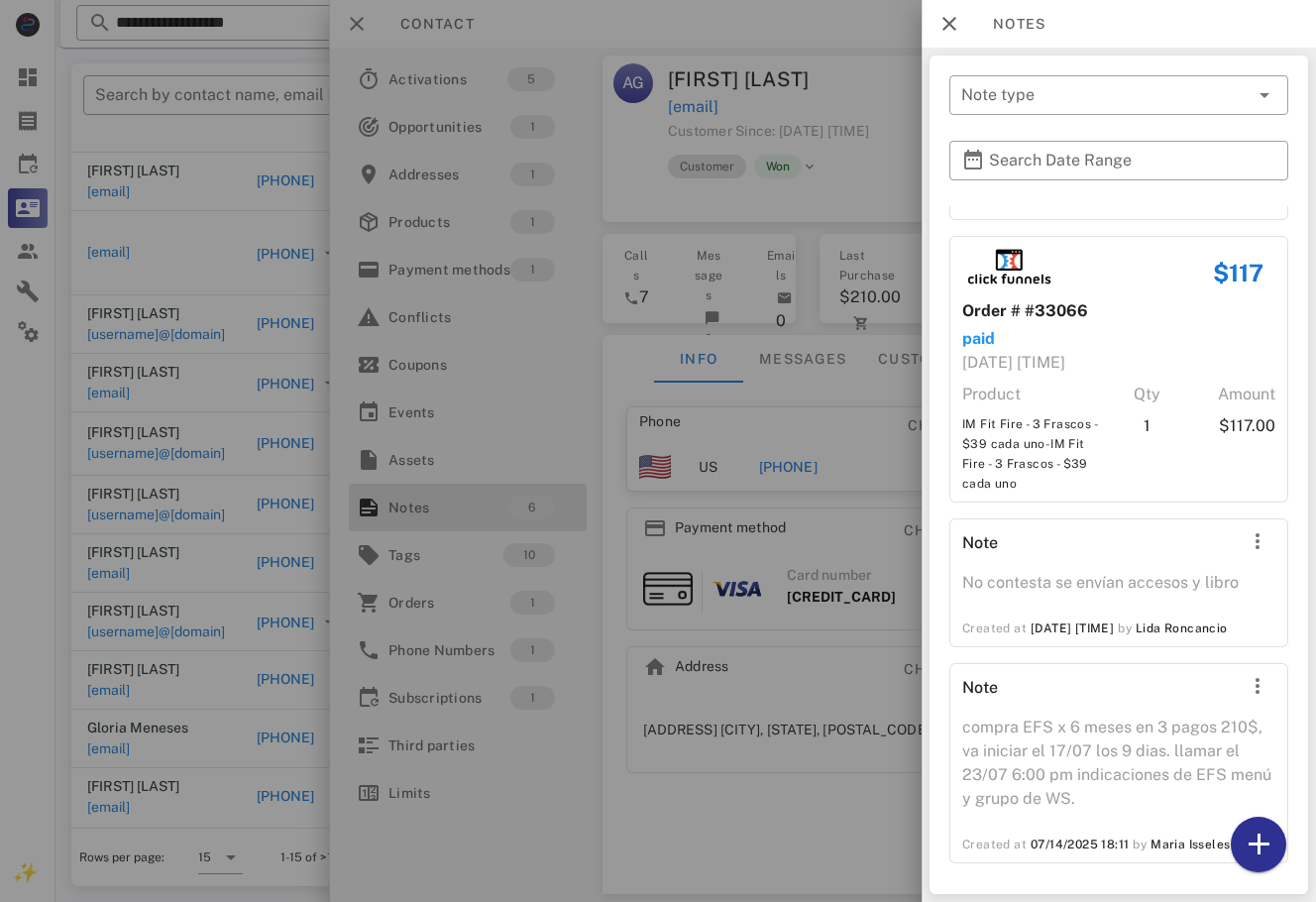 click at bounding box center (658, 451) 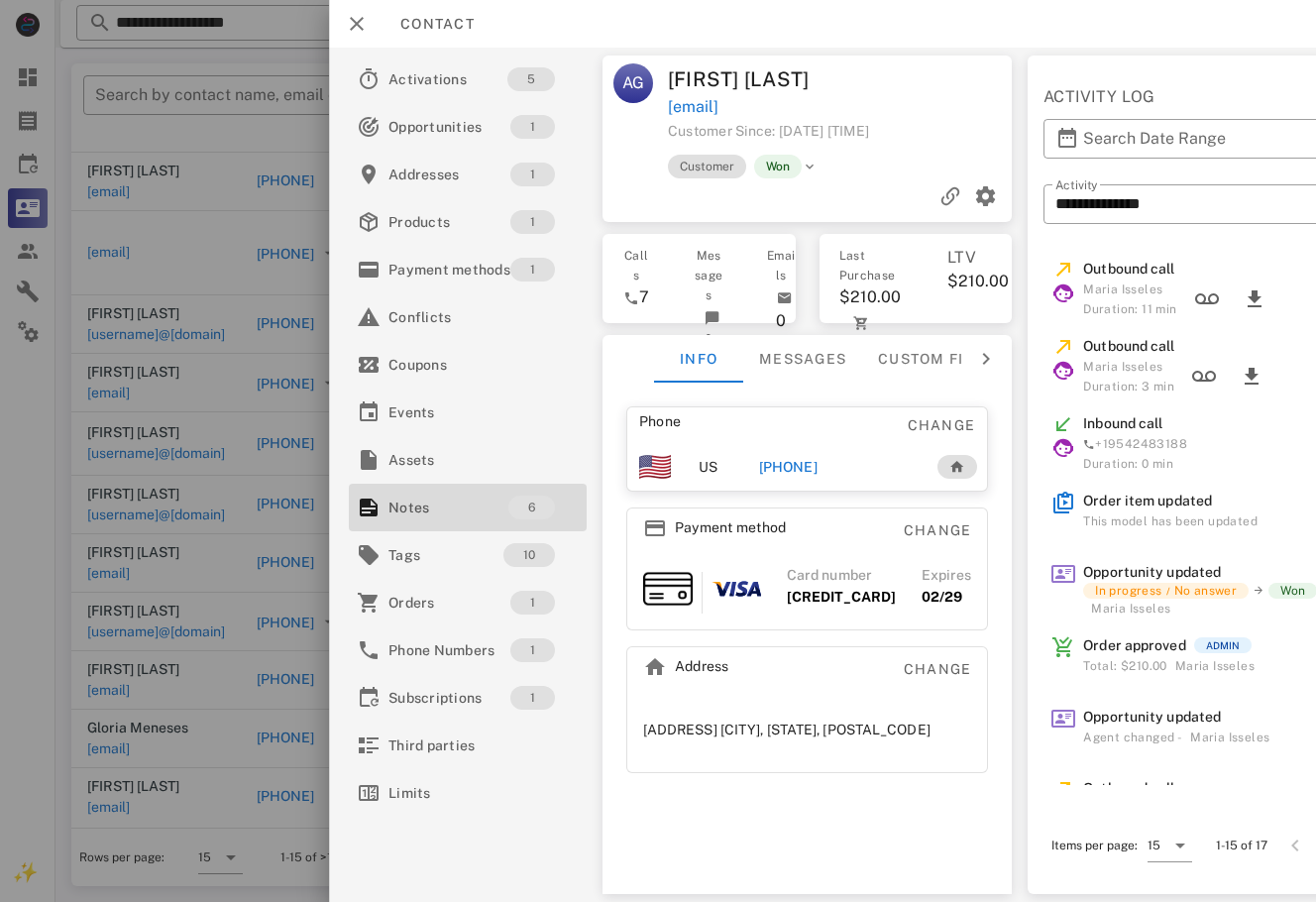 drag, startPoint x: 306, startPoint y: 10, endPoint x: 359, endPoint y: 26, distance: 55.362442 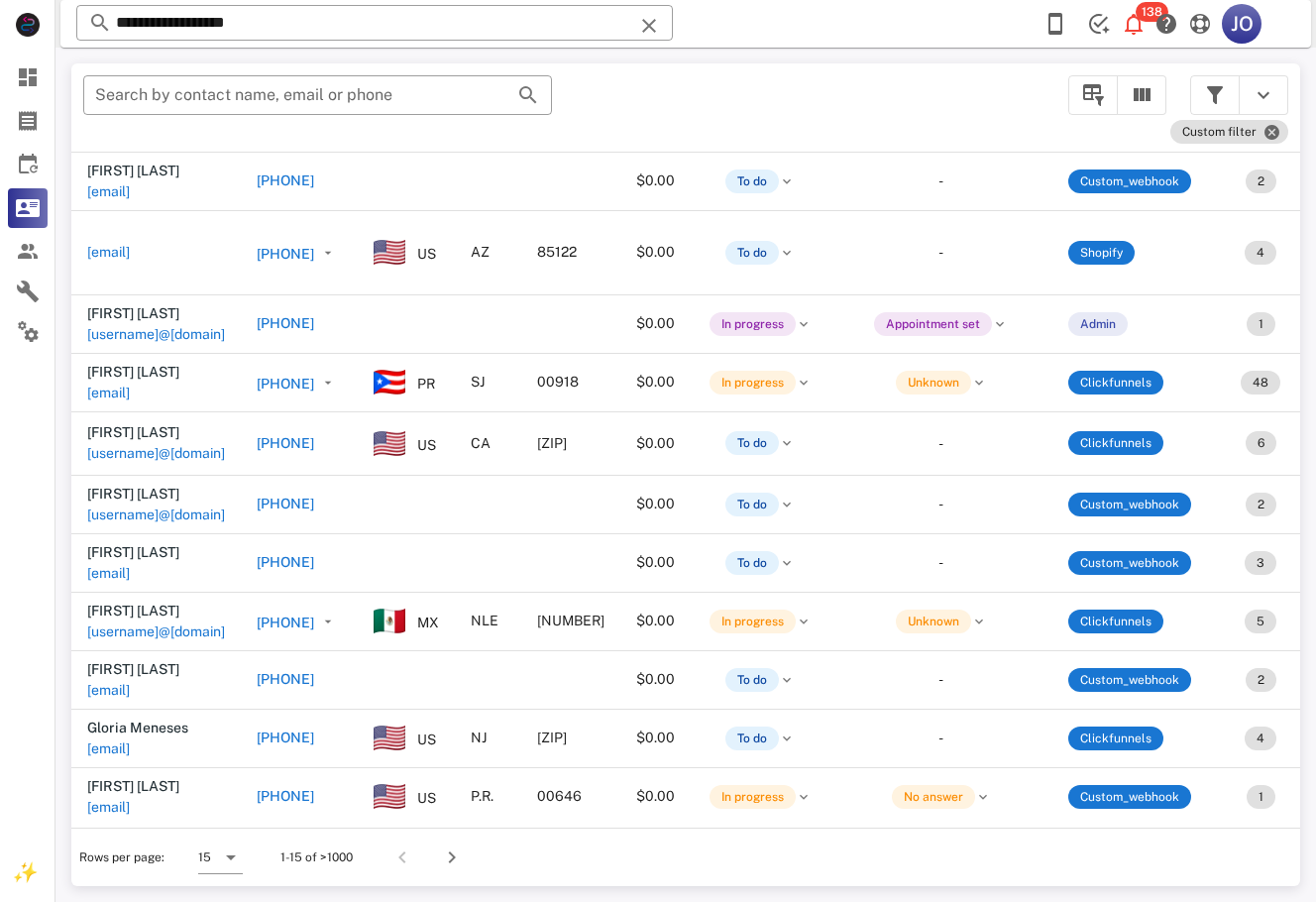click on "**********" at bounding box center (375, 23) 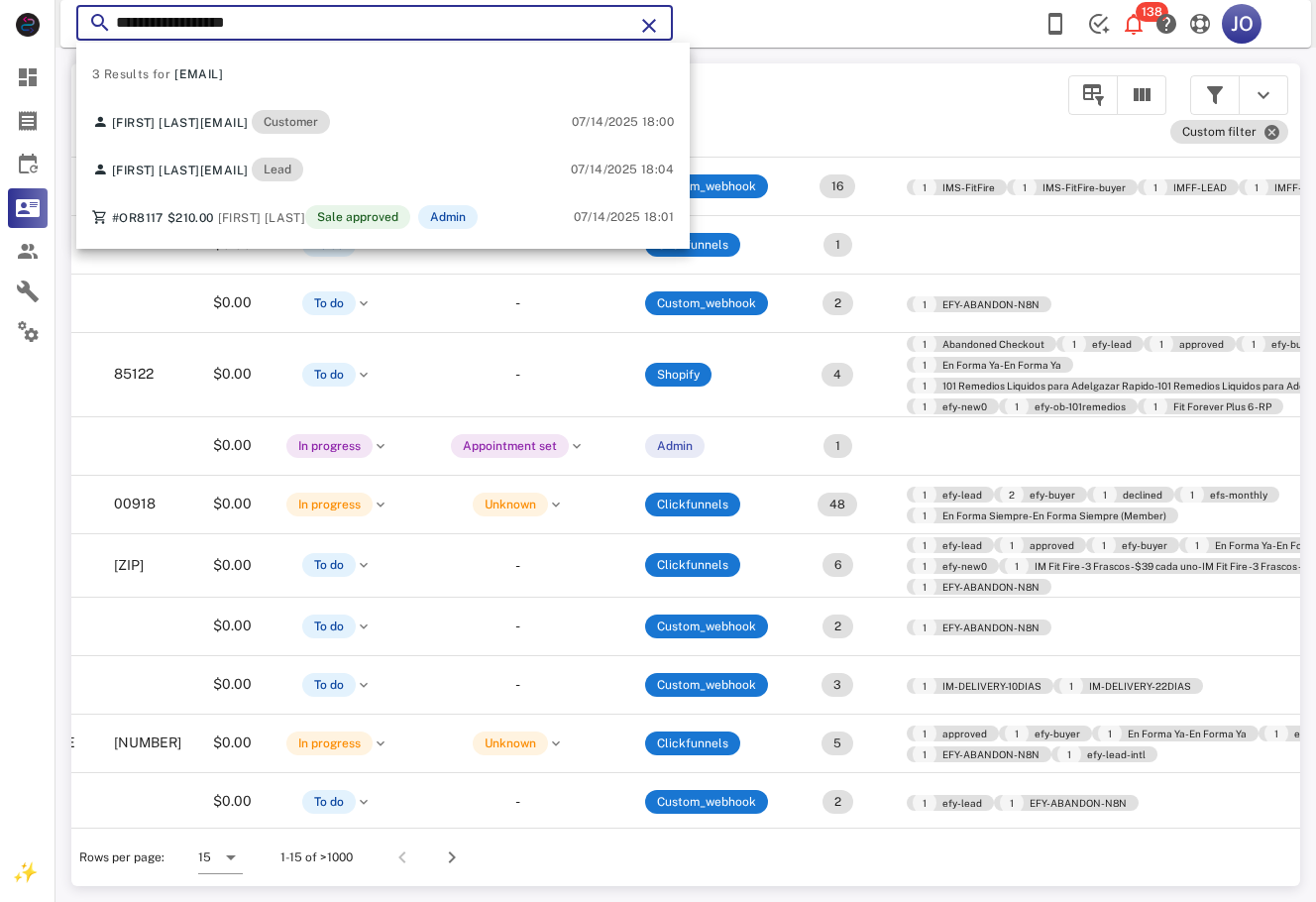 scroll, scrollTop: 0, scrollLeft: 423, axis: horizontal 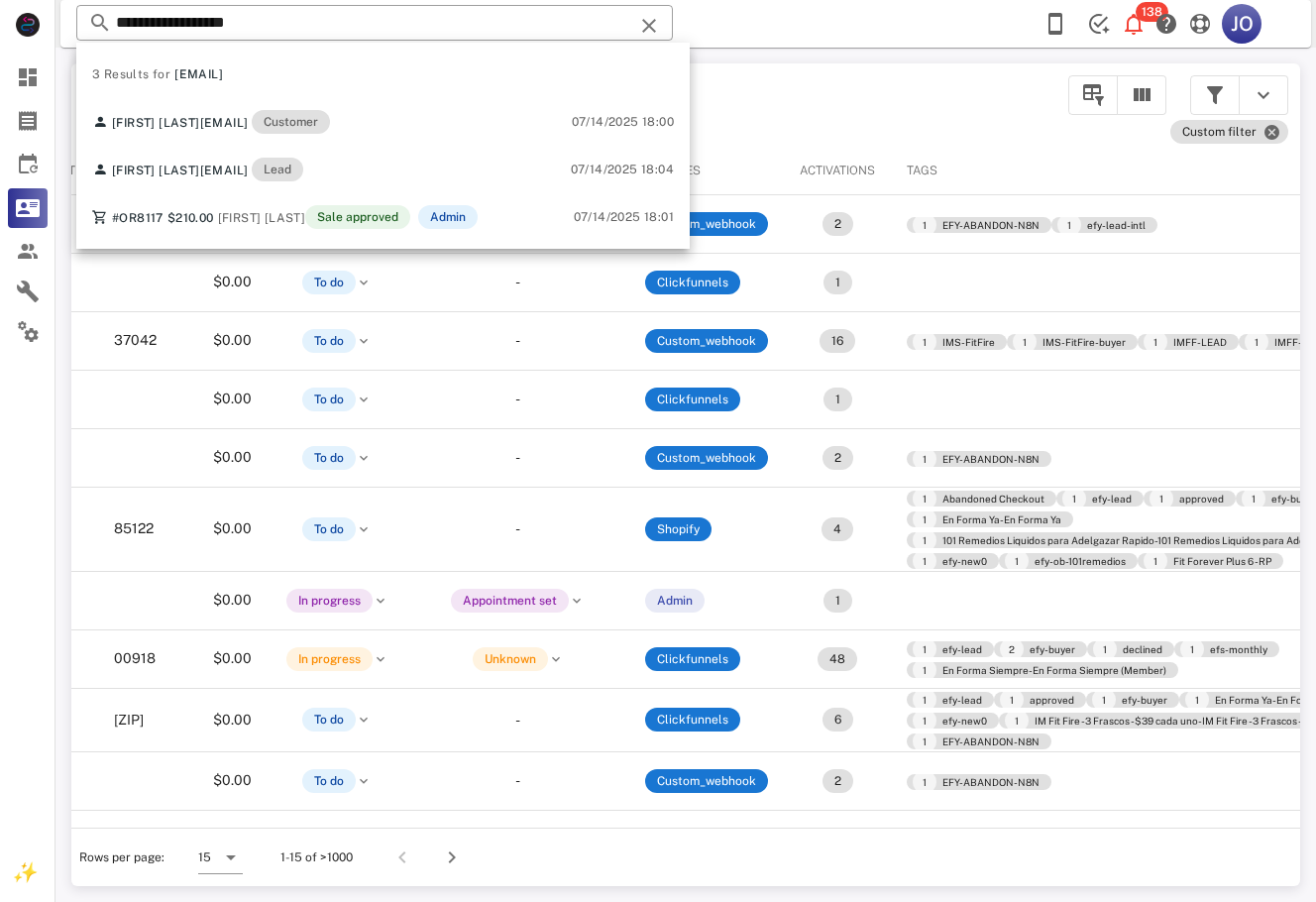 click on "​ Search by contact name, email or phone" at bounding box center [564, 105] 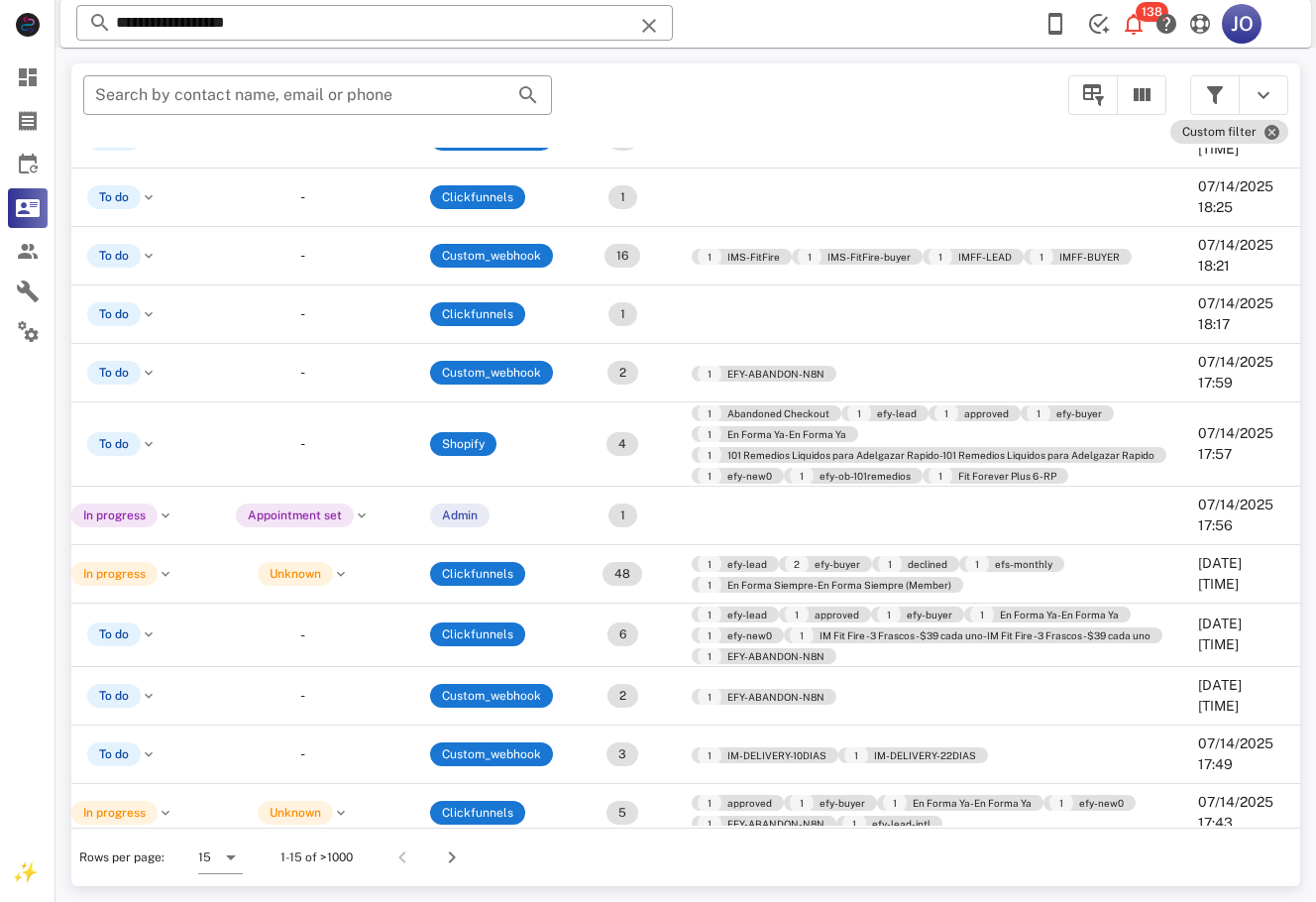 scroll, scrollTop: 85, scrollLeft: 0, axis: vertical 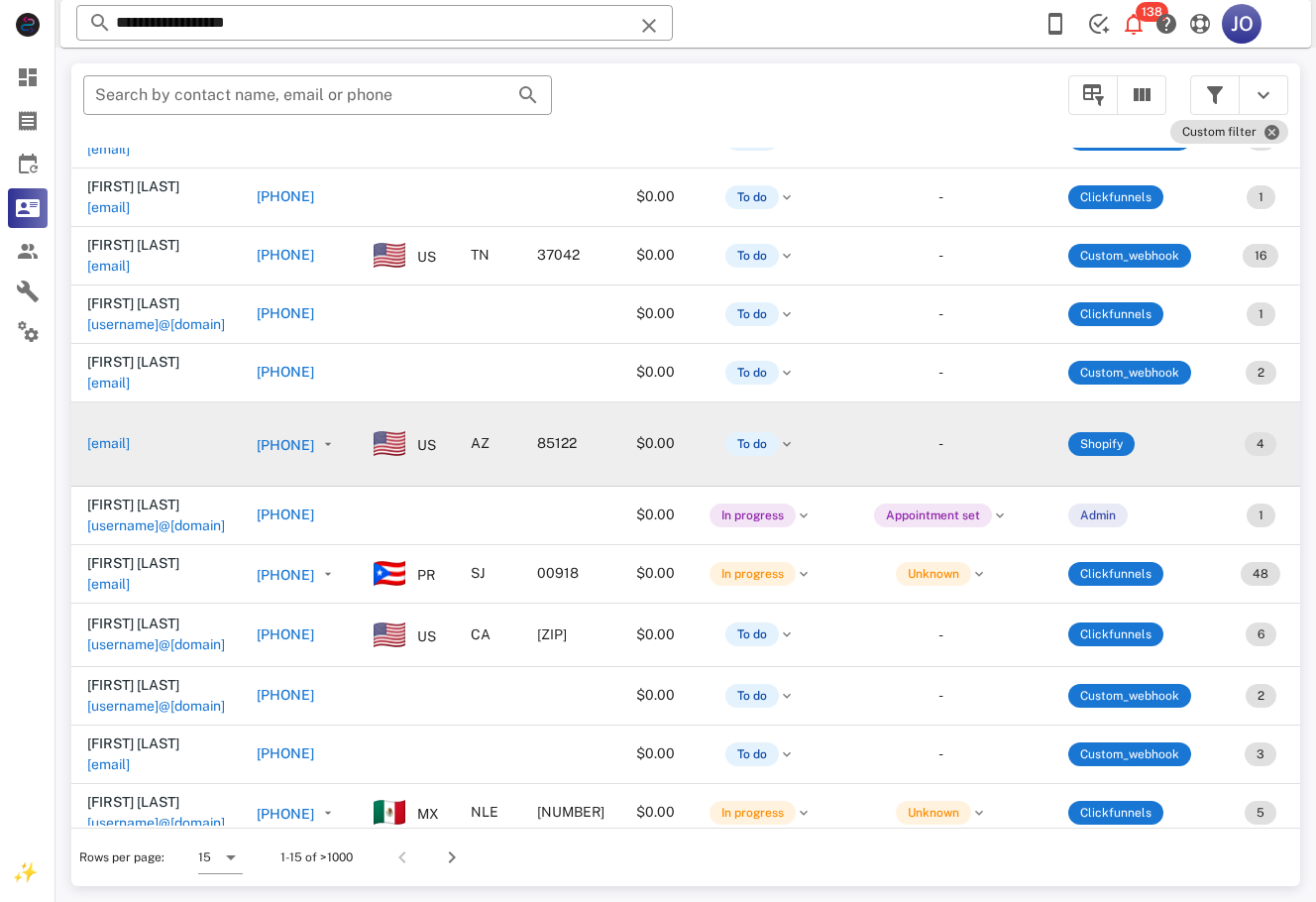 click on "[EMAIL]" at bounding box center [108, 443] 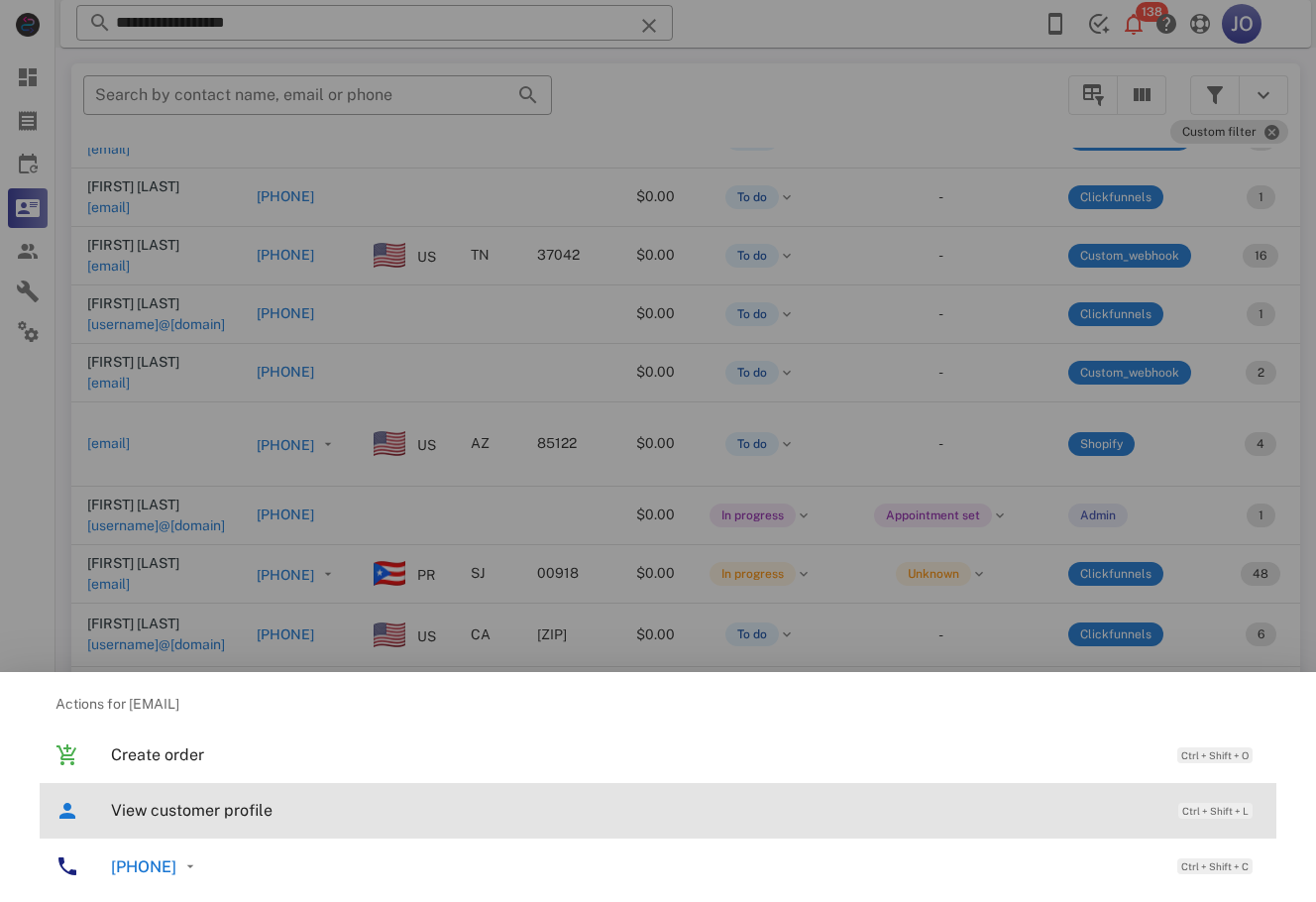 click on "View customer profile" at bounding box center [634, 810] 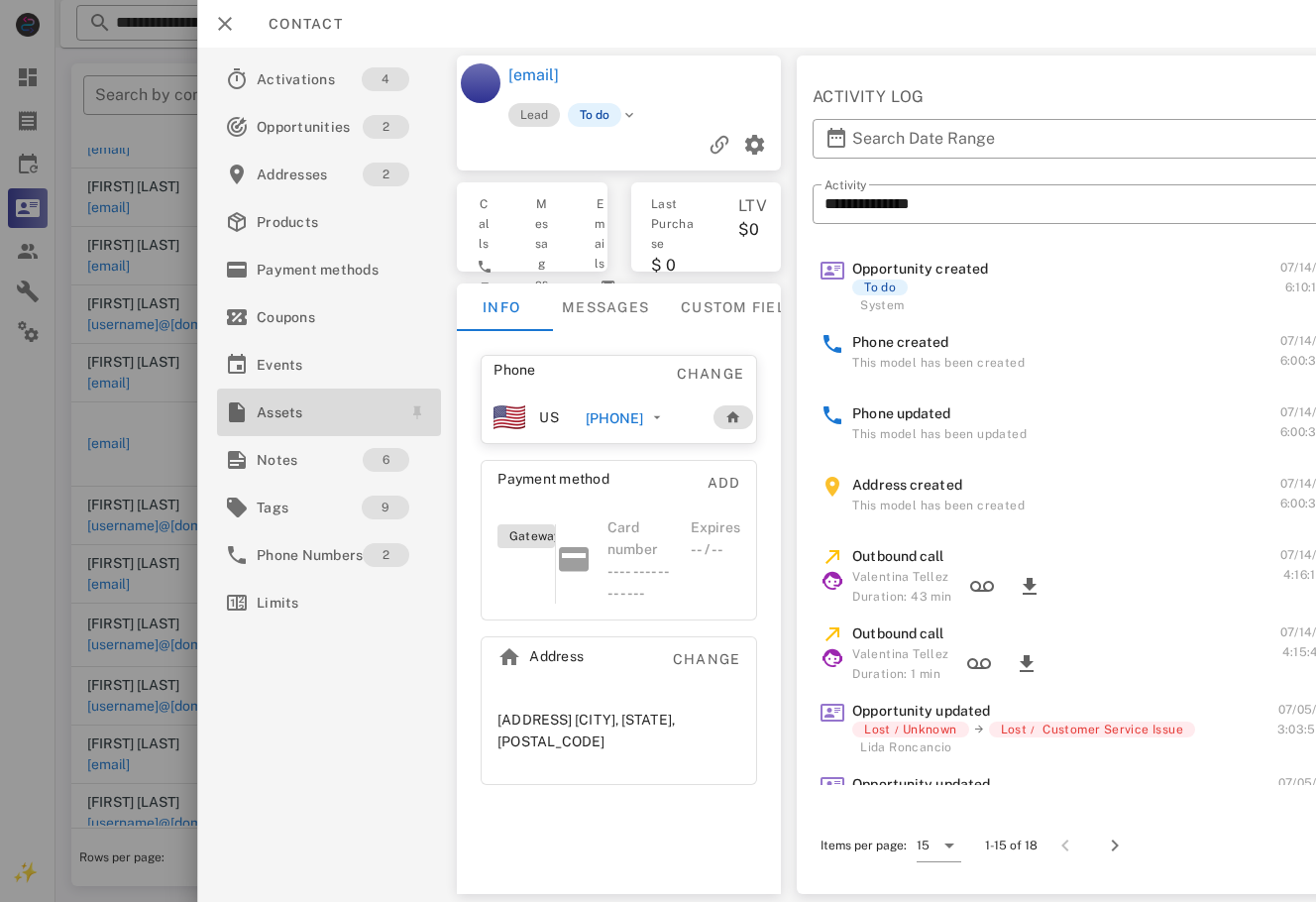 click on "Assets" at bounding box center [325, 412] 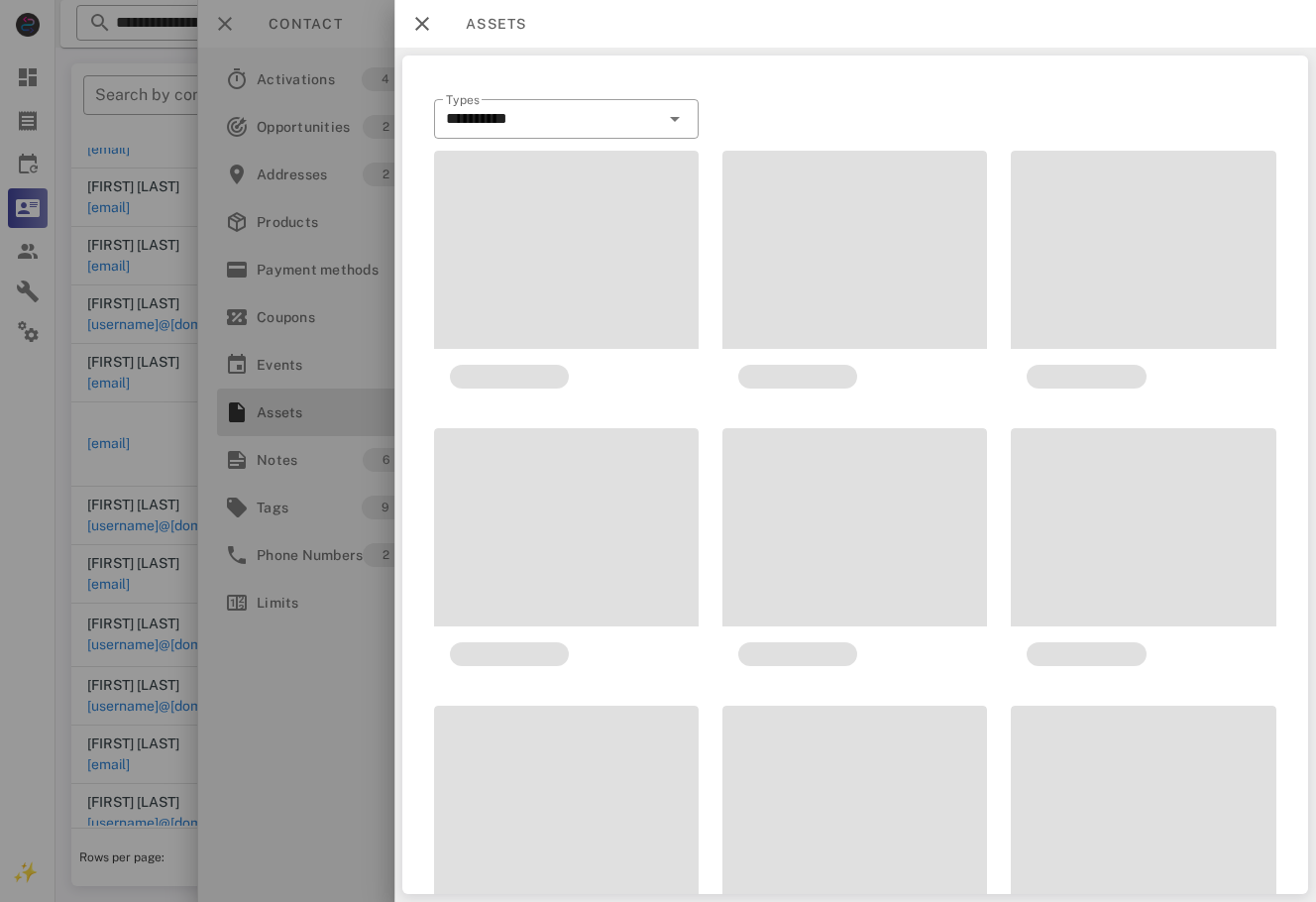 click at bounding box center [658, 451] 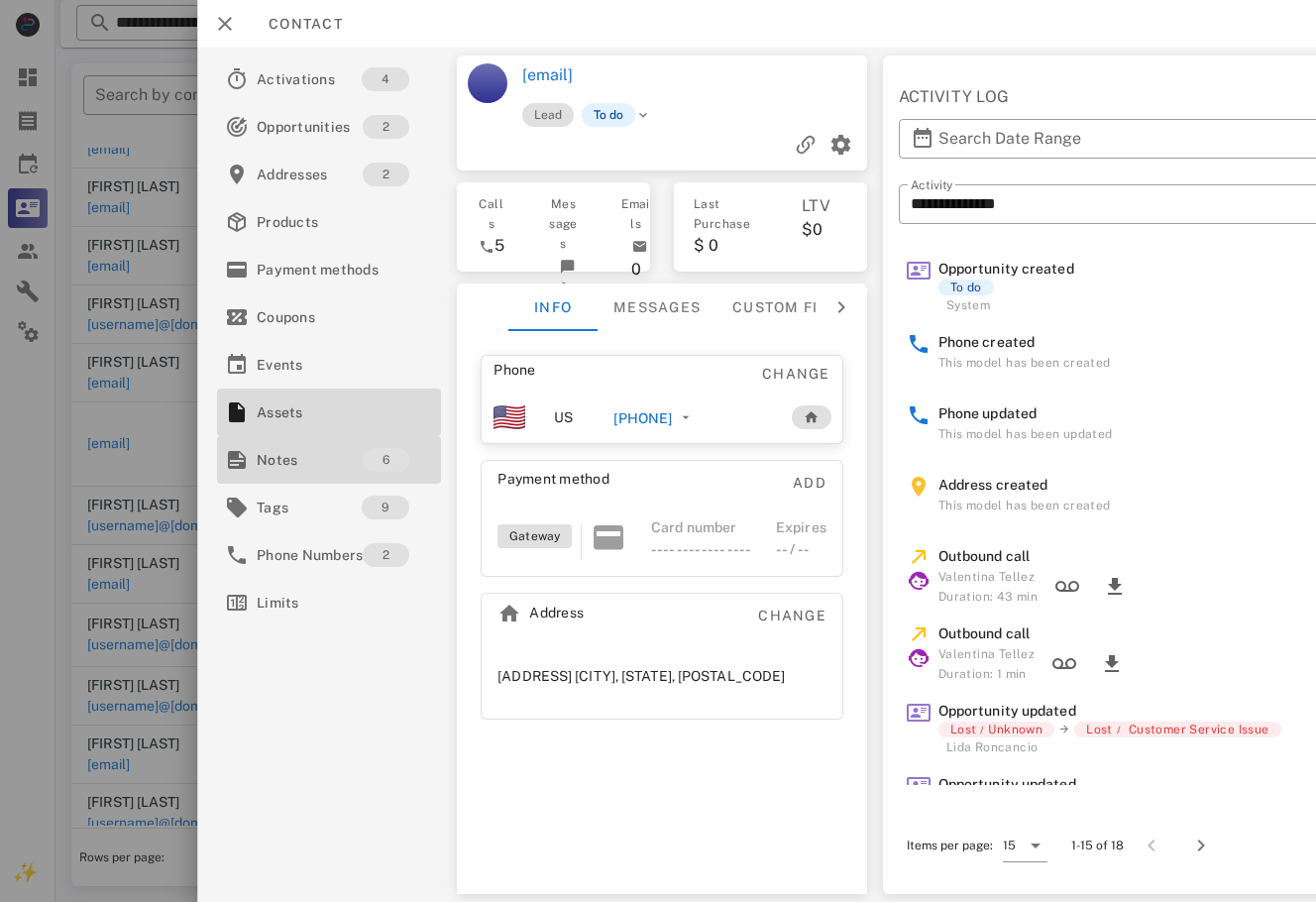 click on "Notes" at bounding box center [309, 460] 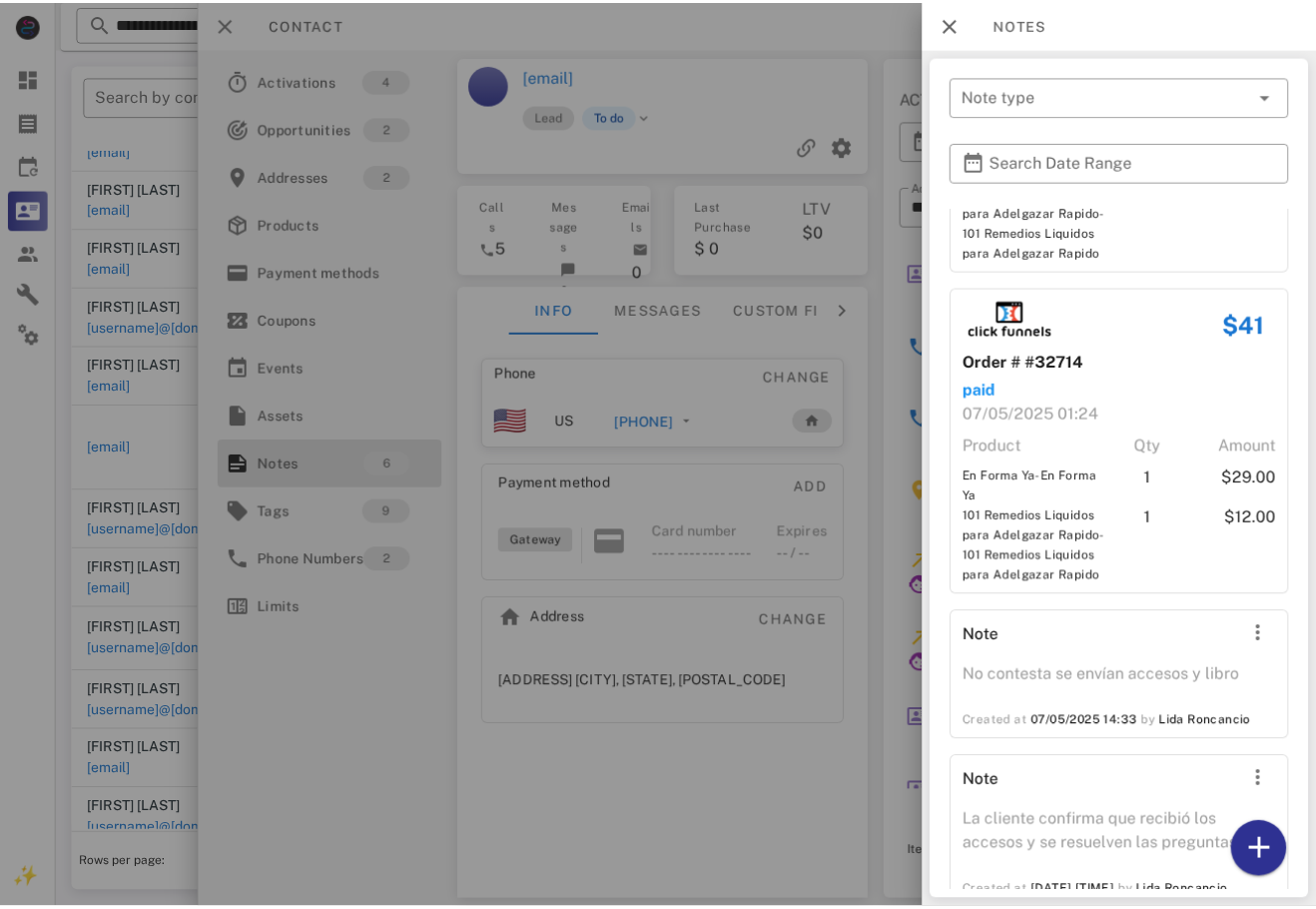 scroll, scrollTop: 697, scrollLeft: 0, axis: vertical 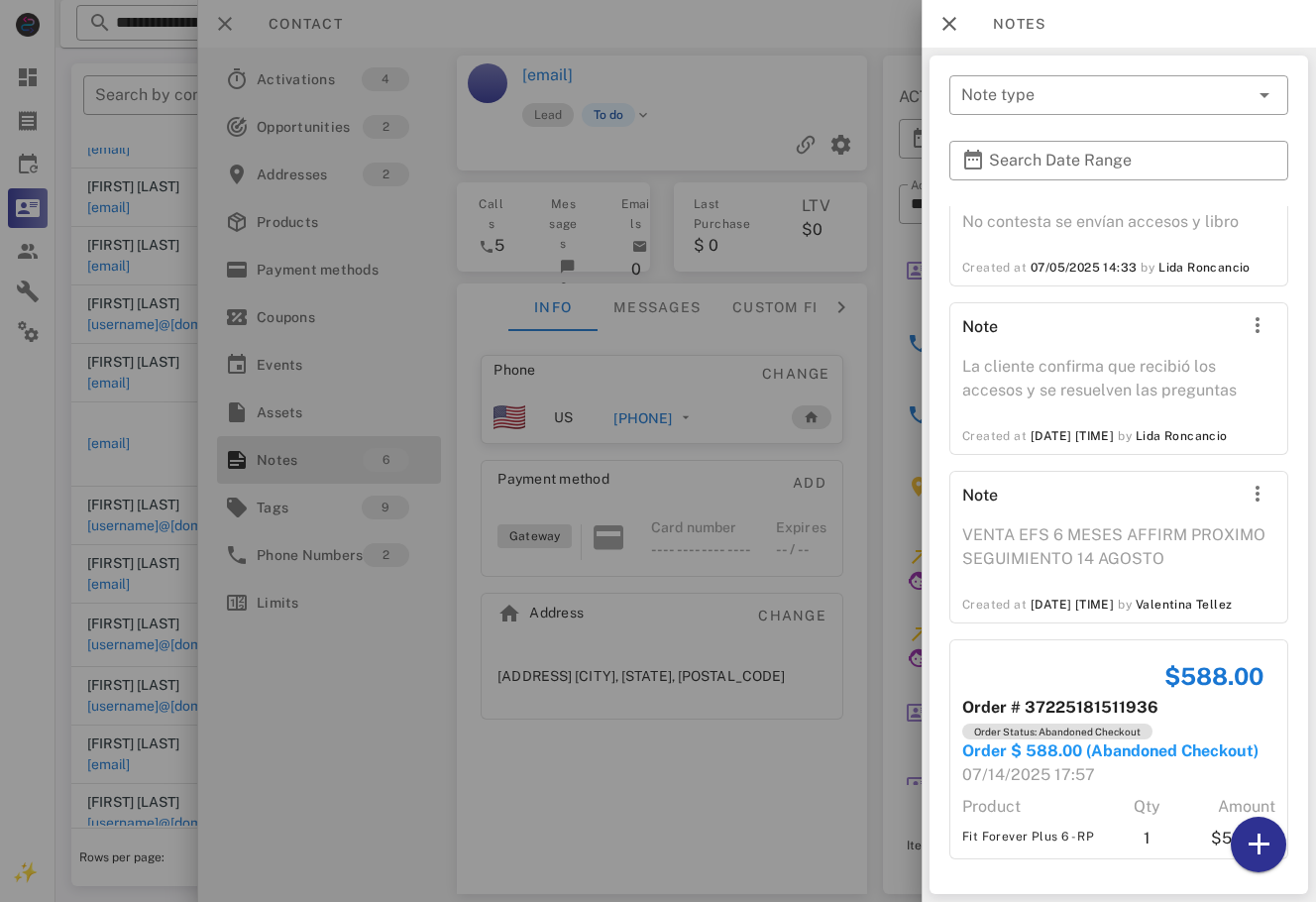 click at bounding box center (658, 451) 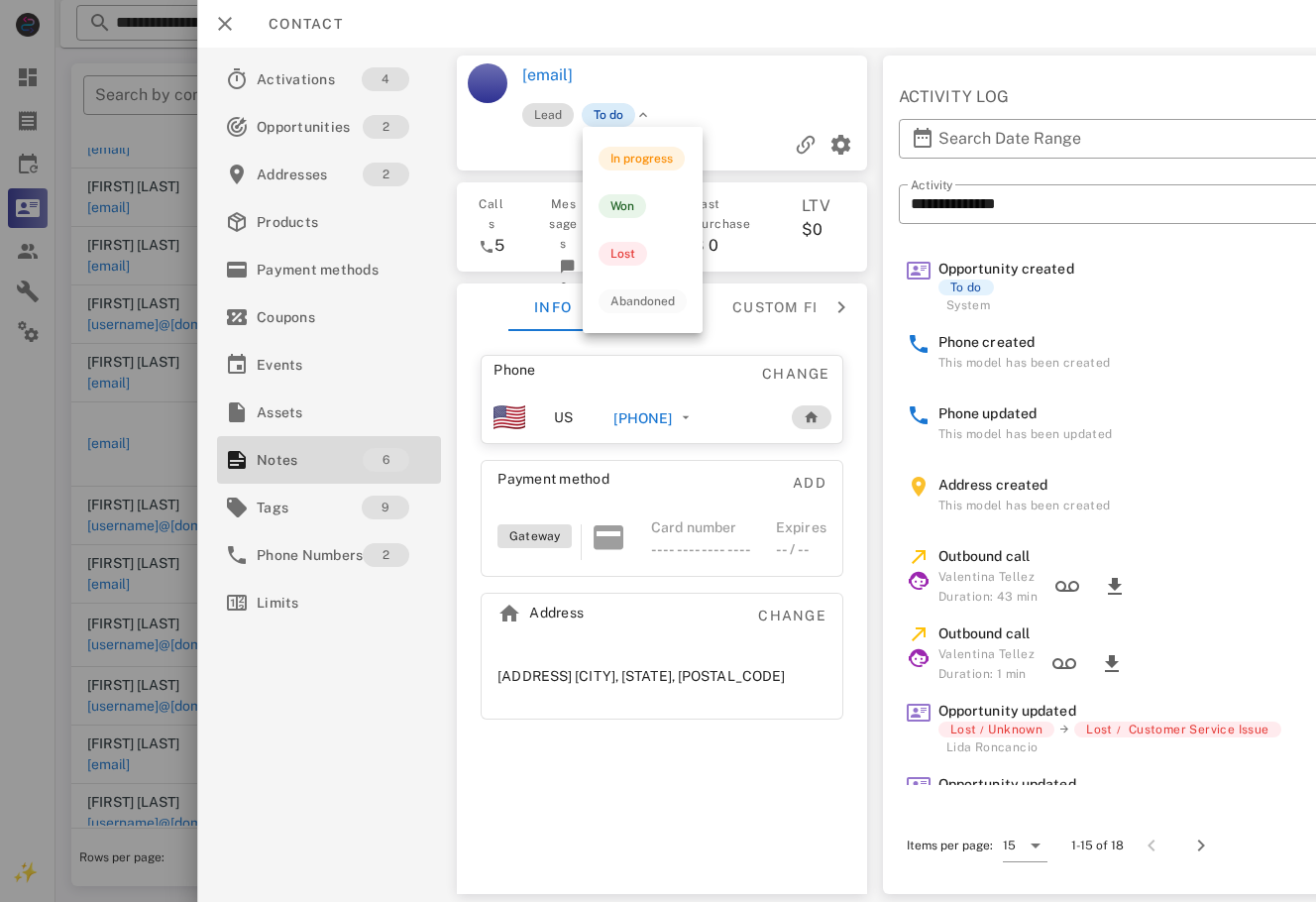 click on "To do" at bounding box center [609, 115] 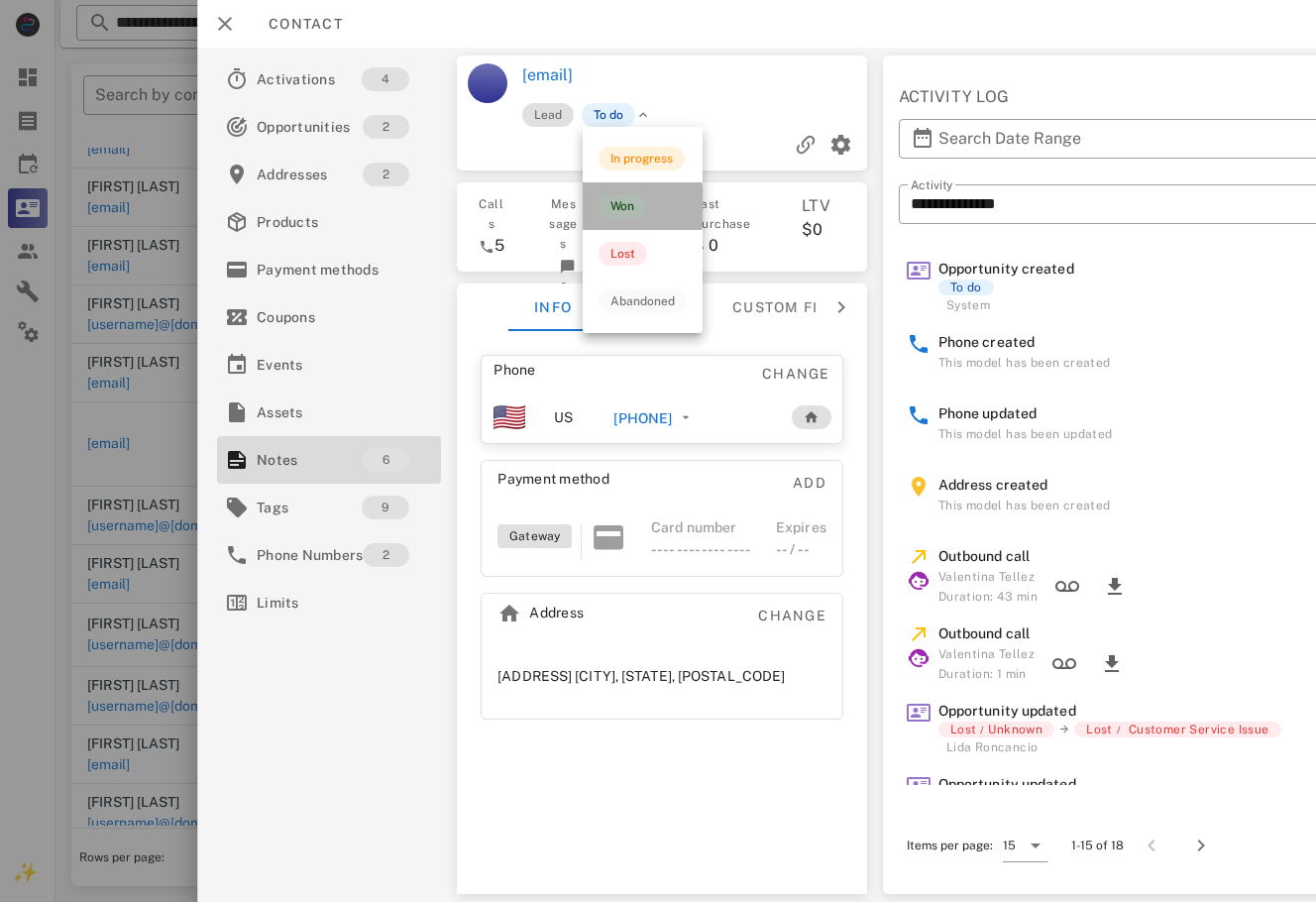 click on "Won" at bounding box center (622, 206) 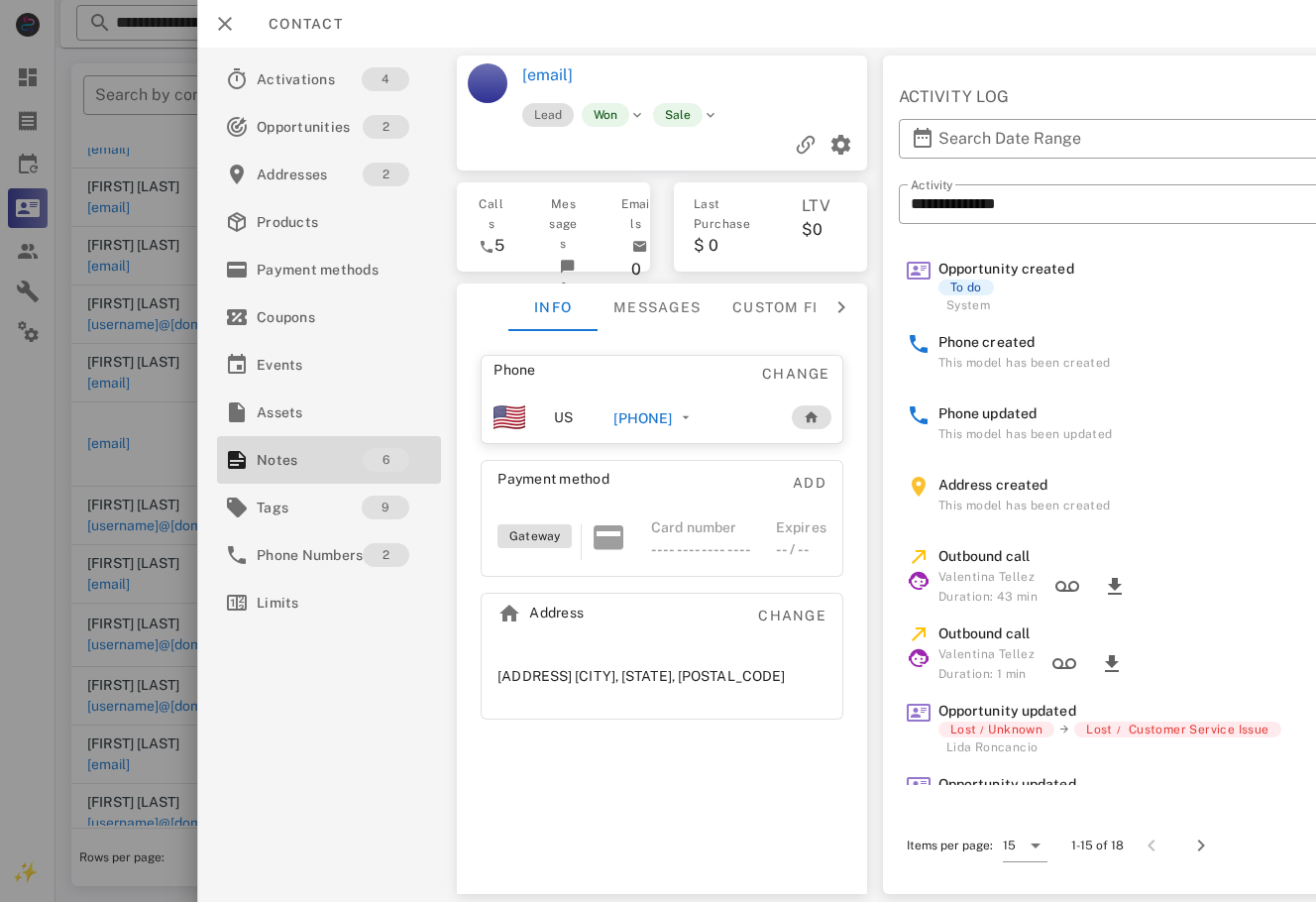 click at bounding box center [658, 451] 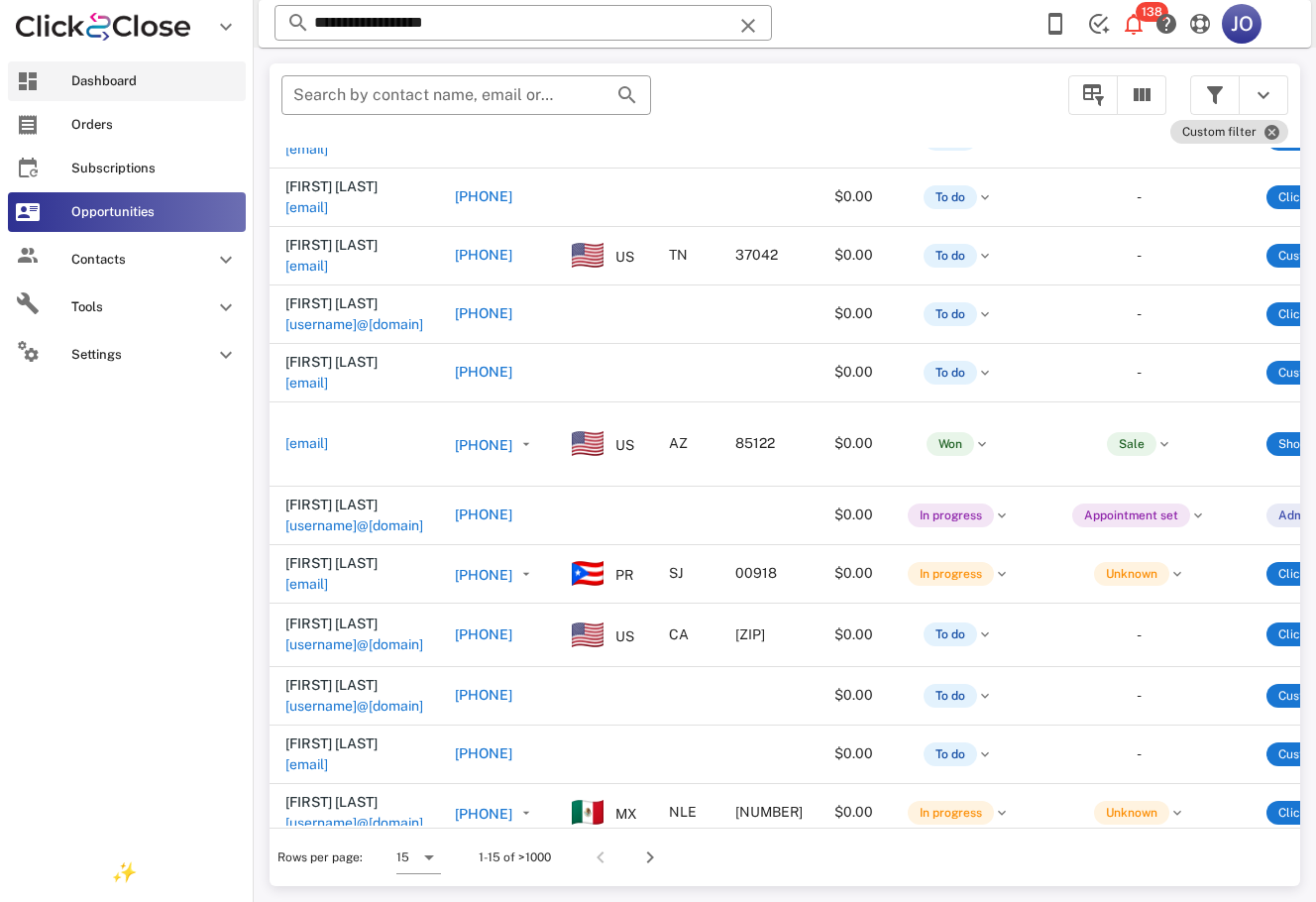click on "Dashboard" at bounding box center [127, 81] 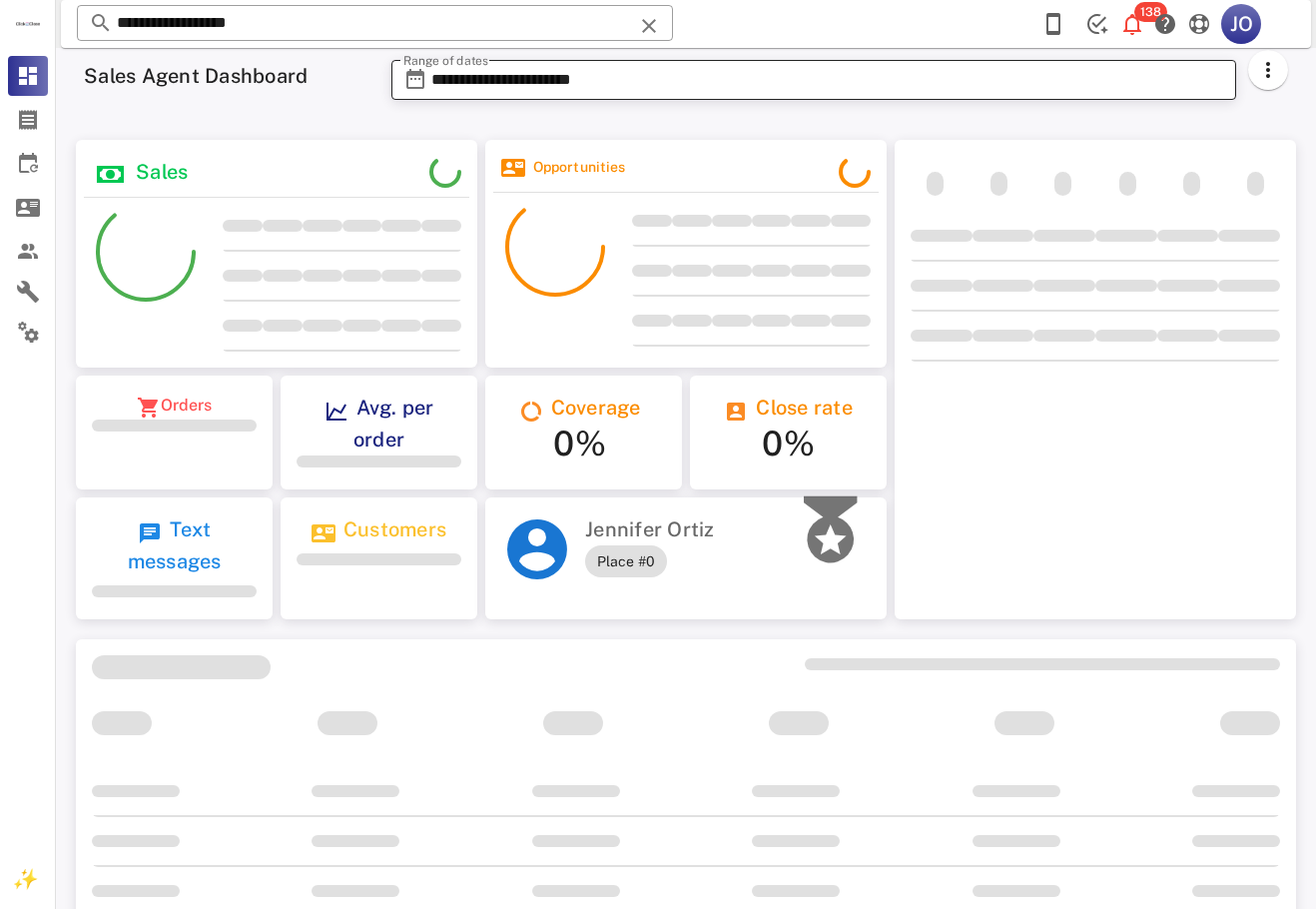 click on "**********" at bounding box center (828, 80) 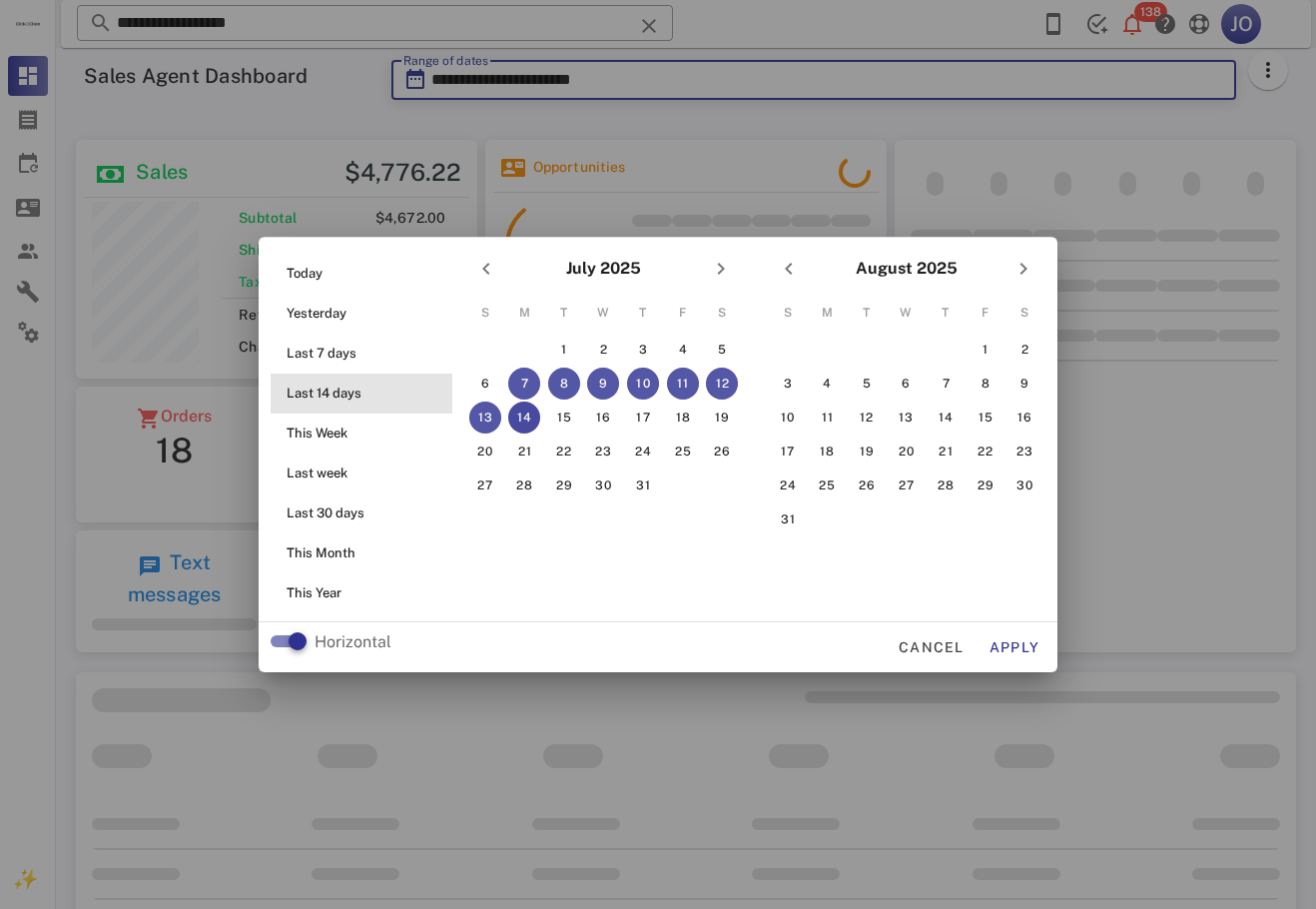 click on "Last 14 days" at bounding box center (367, 394) 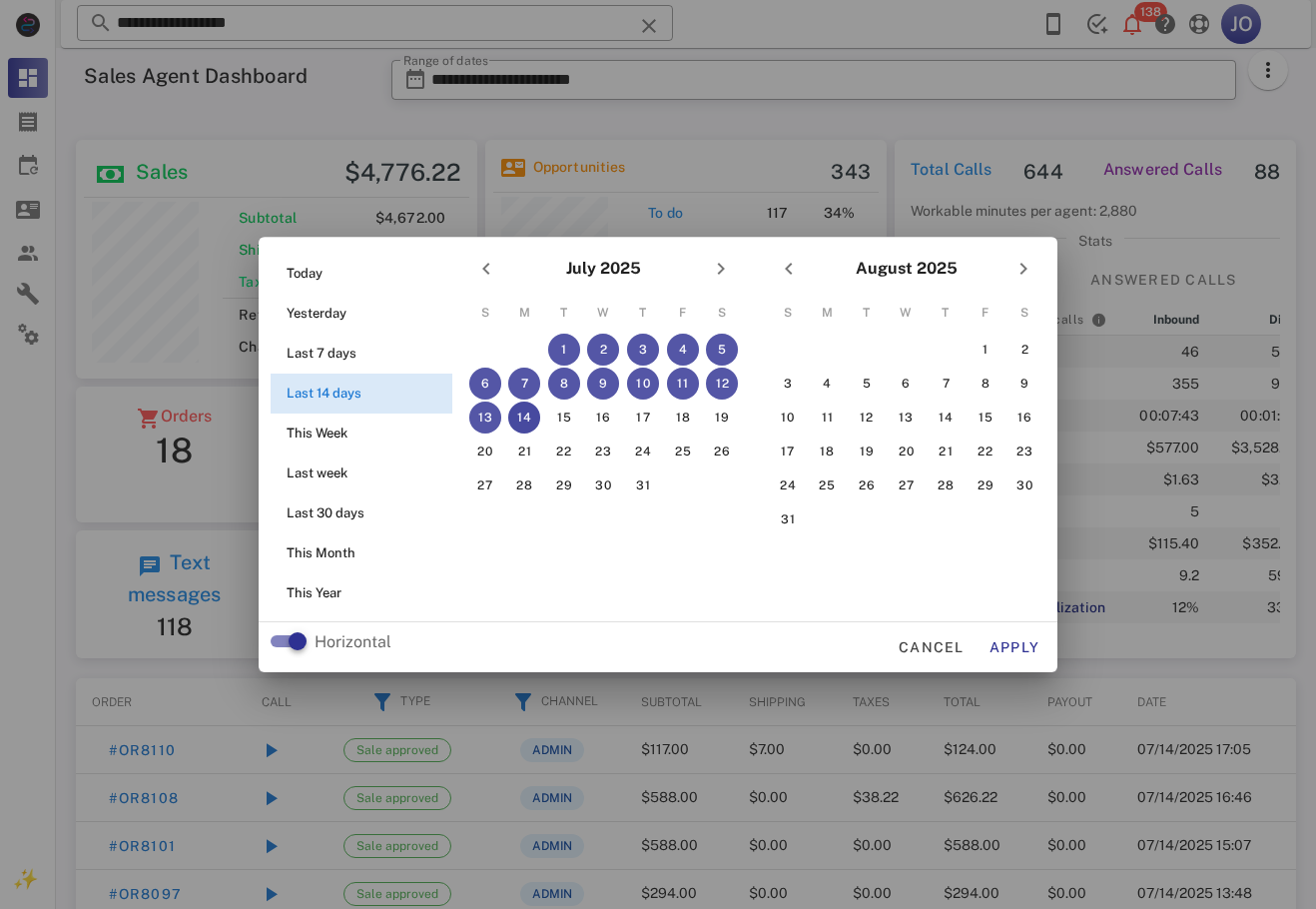 scroll, scrollTop: 998662, scrollLeft: 998081, axis: both 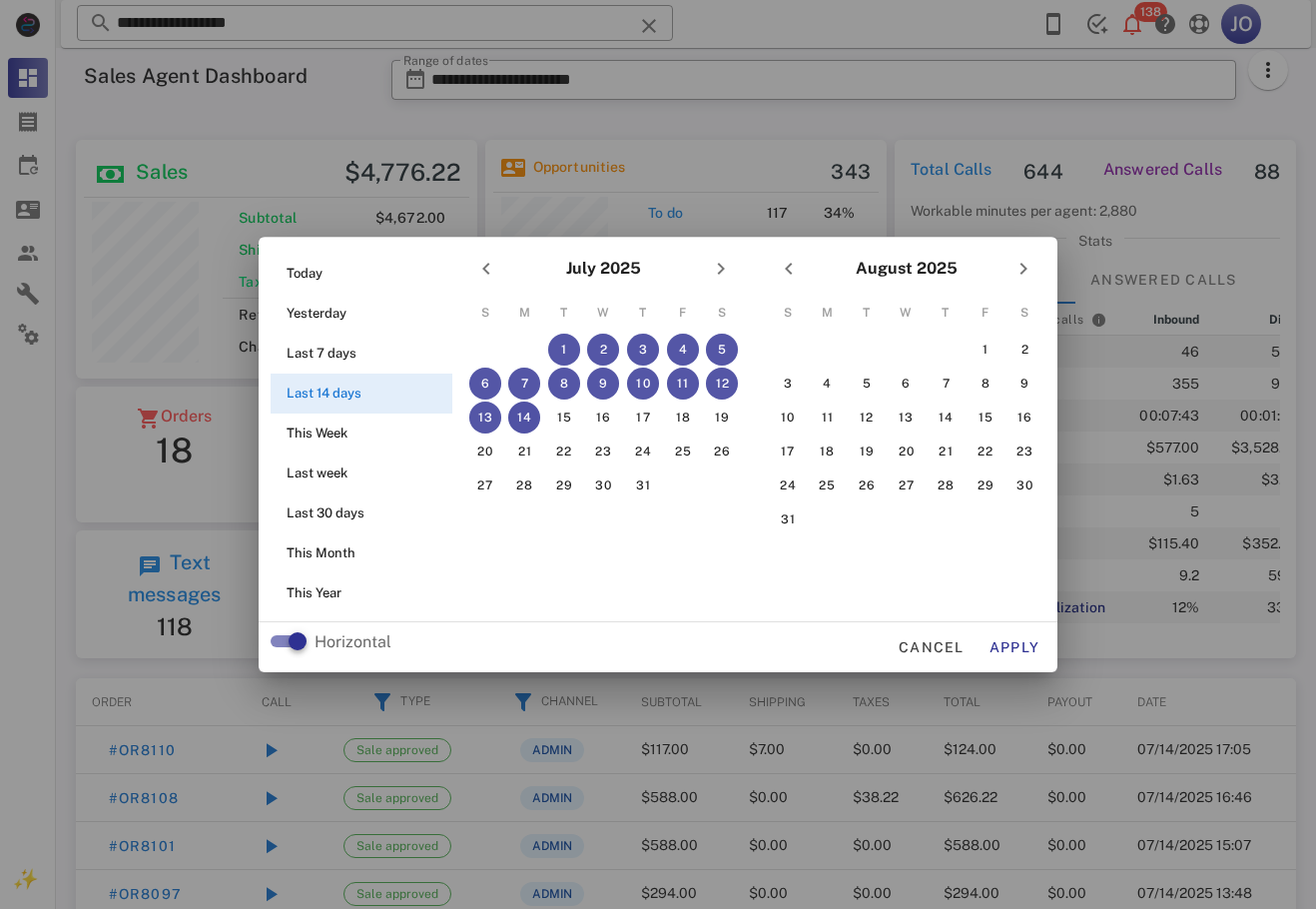 click on "14" at bounding box center [524, 418] 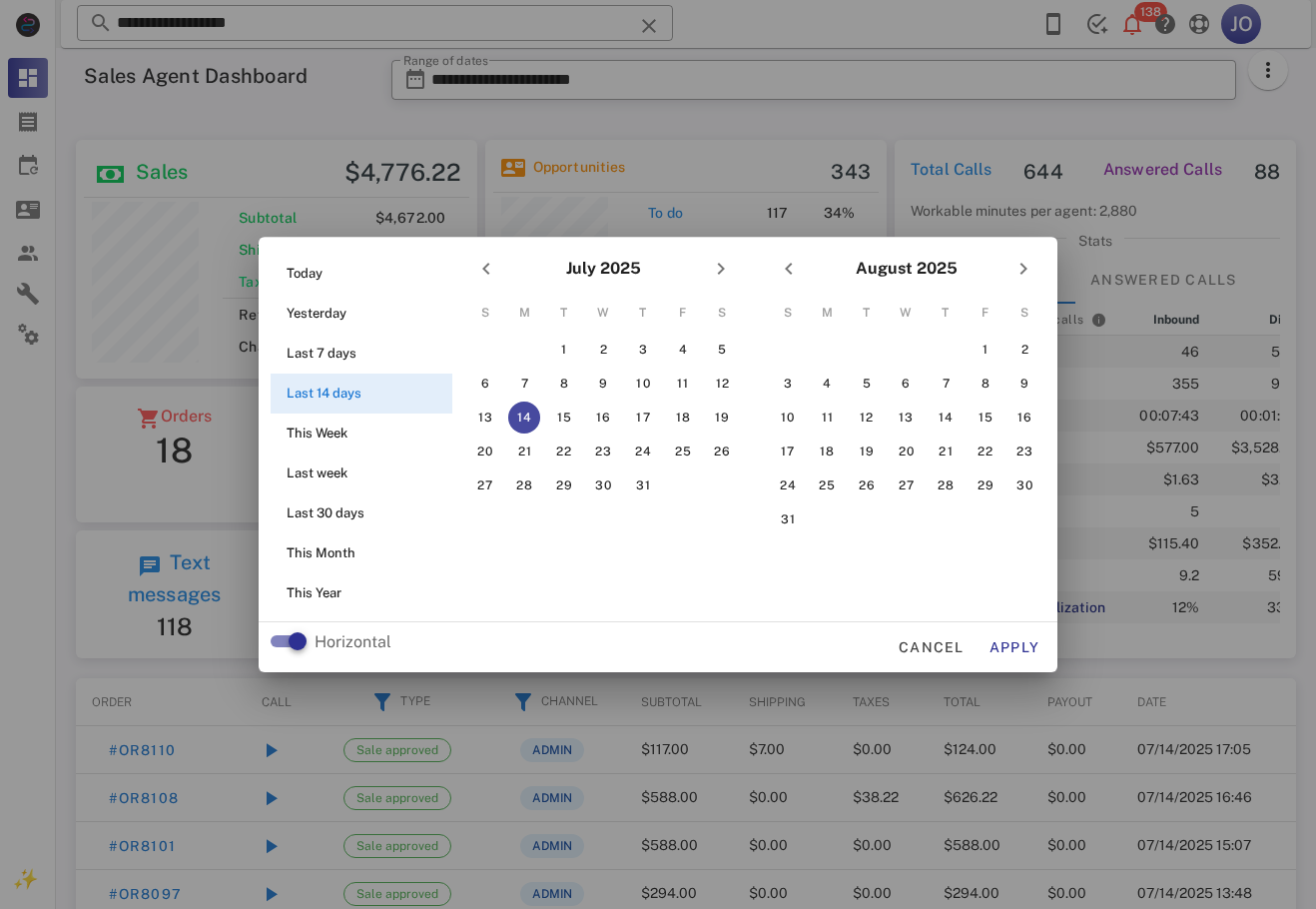 click on "Horizontal Cancel Apply" at bounding box center (658, 647) 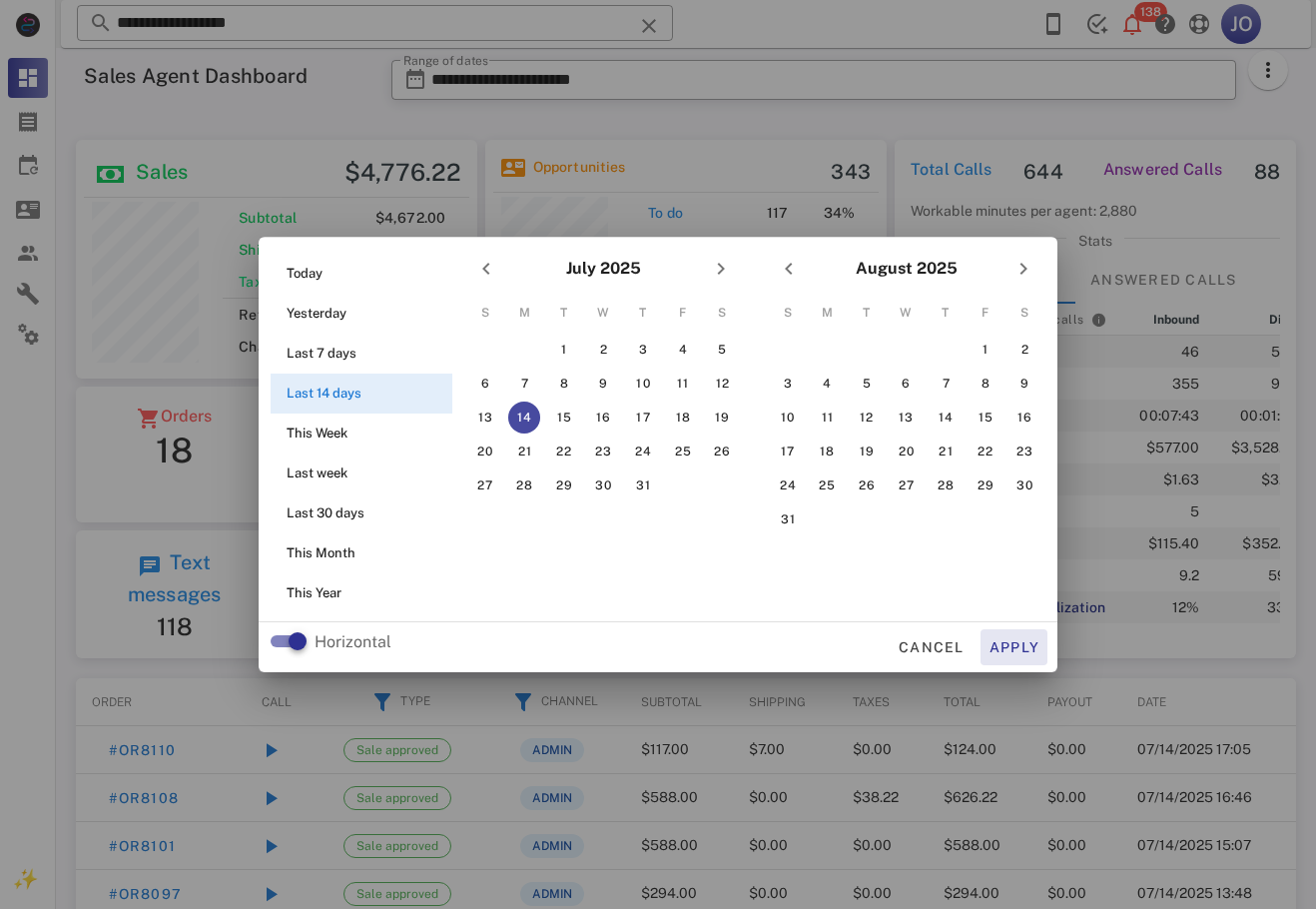 click on "Apply" at bounding box center [1014, 647] 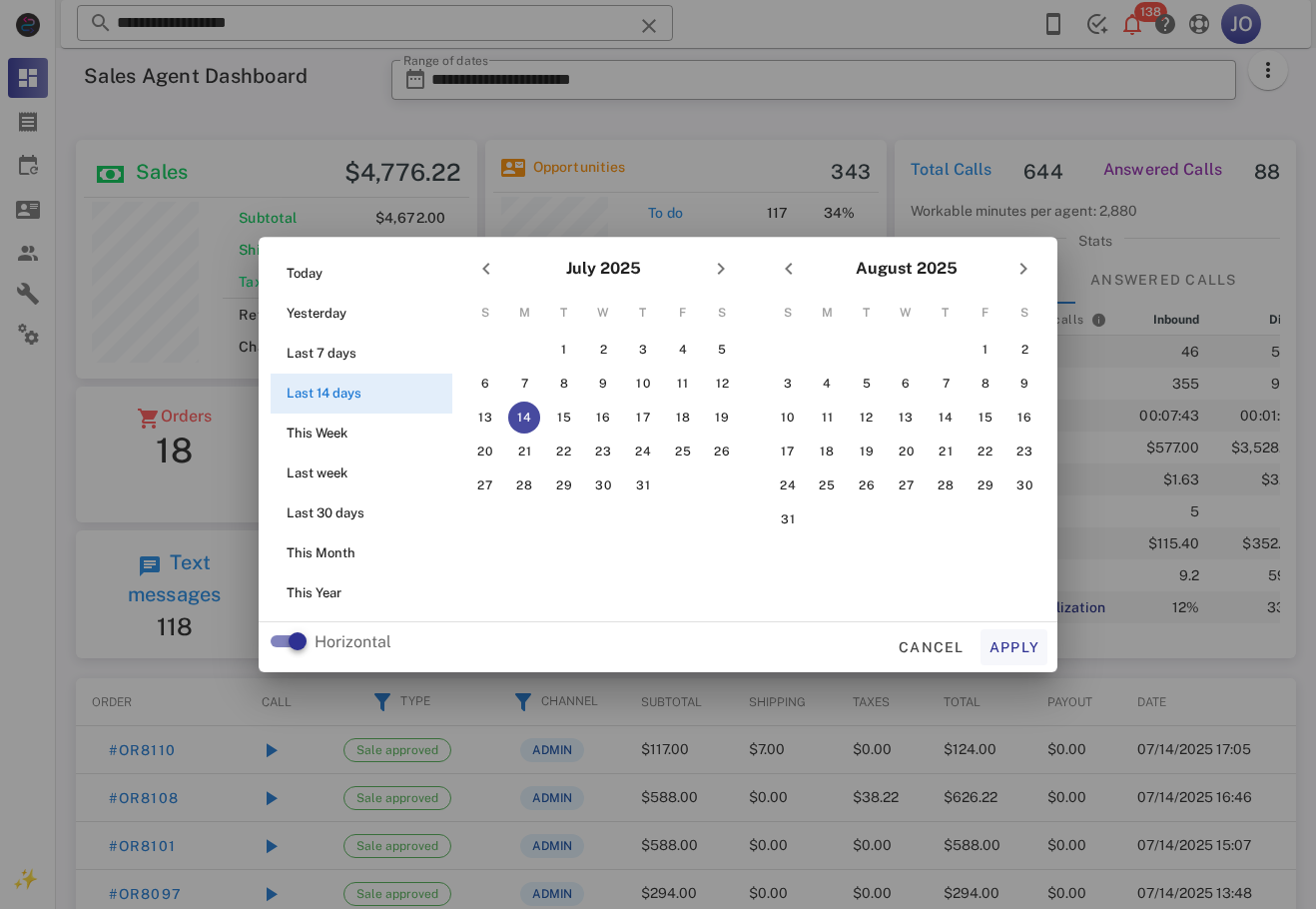 type on "**********" 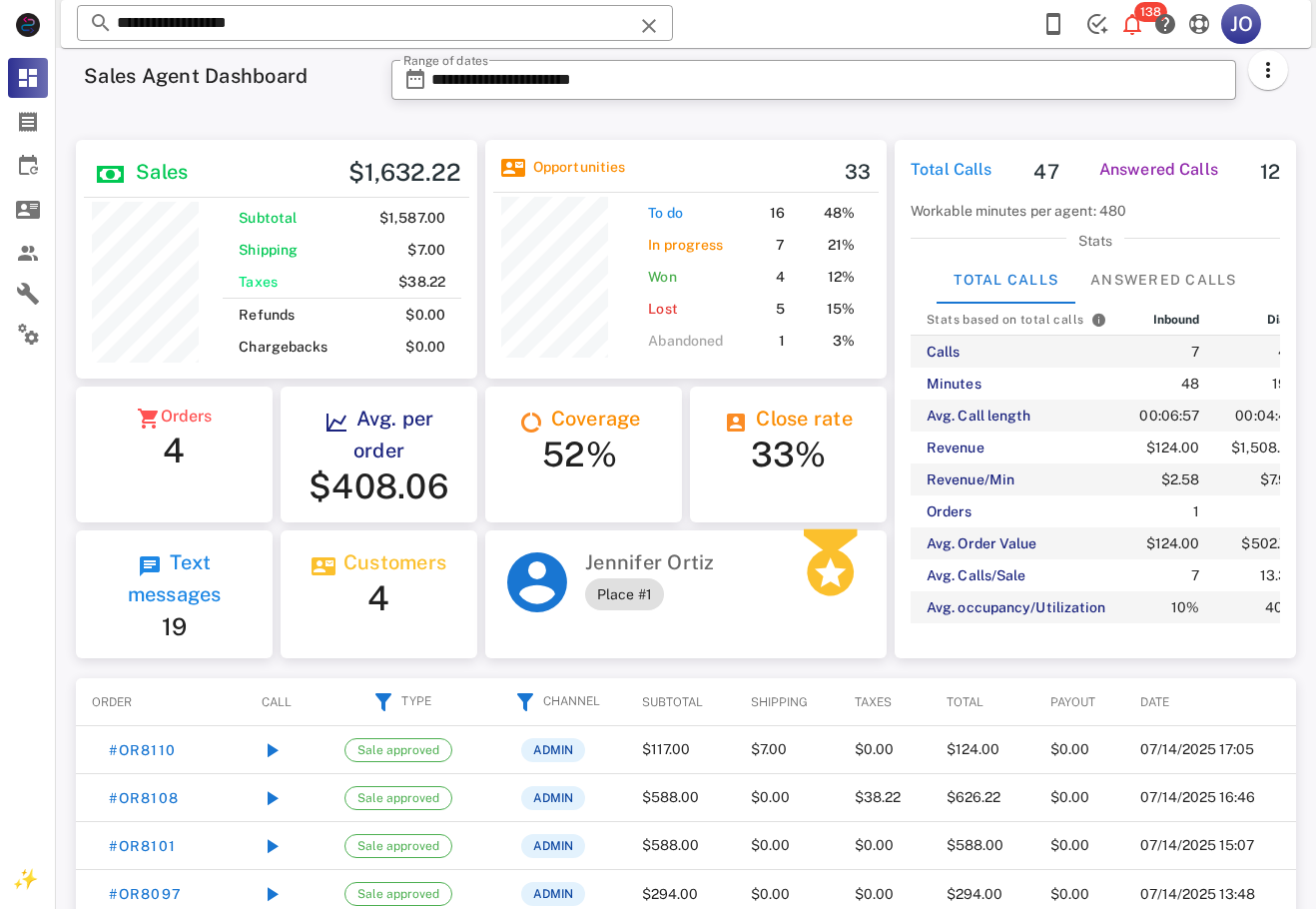 scroll, scrollTop: 998662, scrollLeft: 998081, axis: both 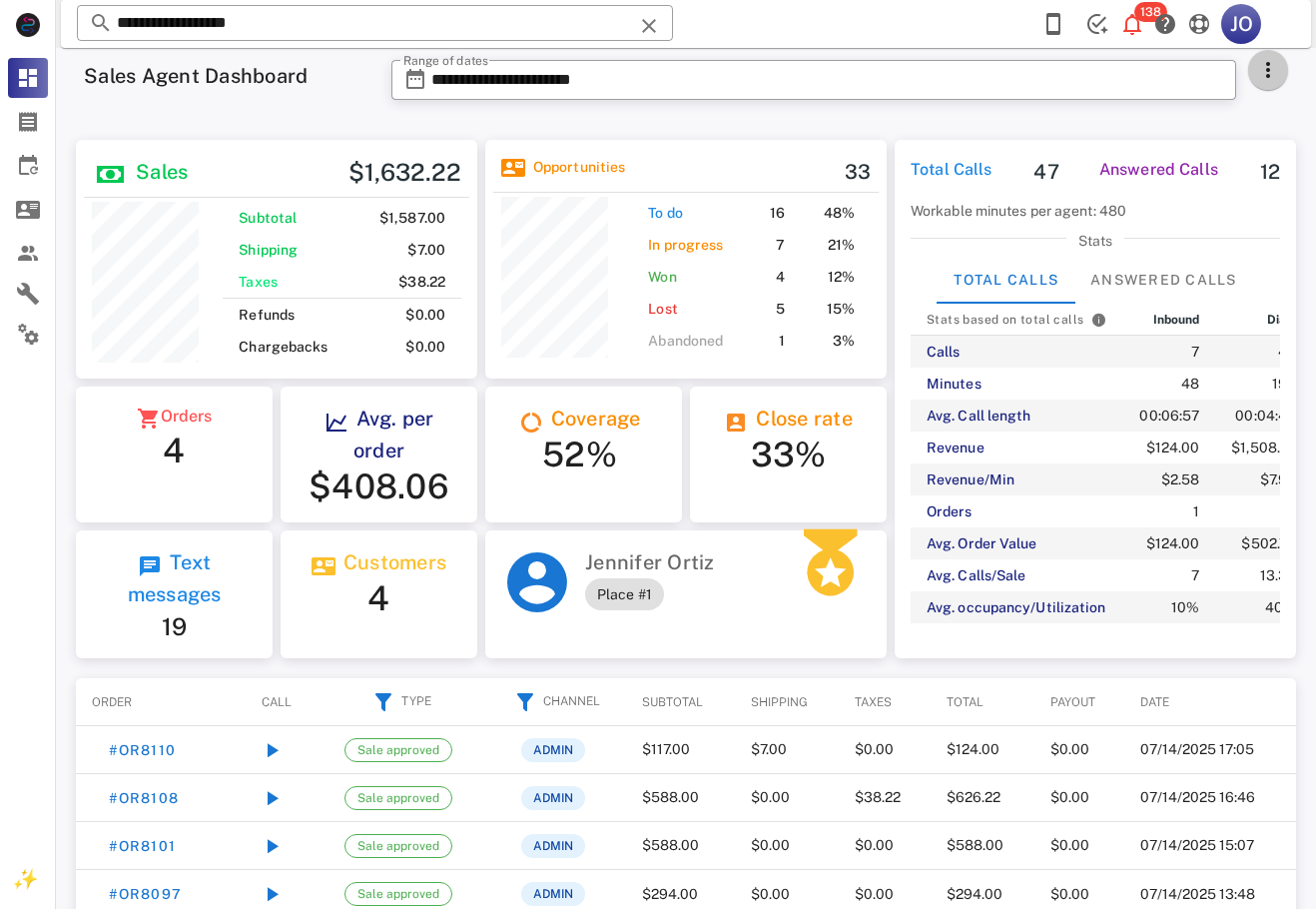 click at bounding box center (1268, 70) 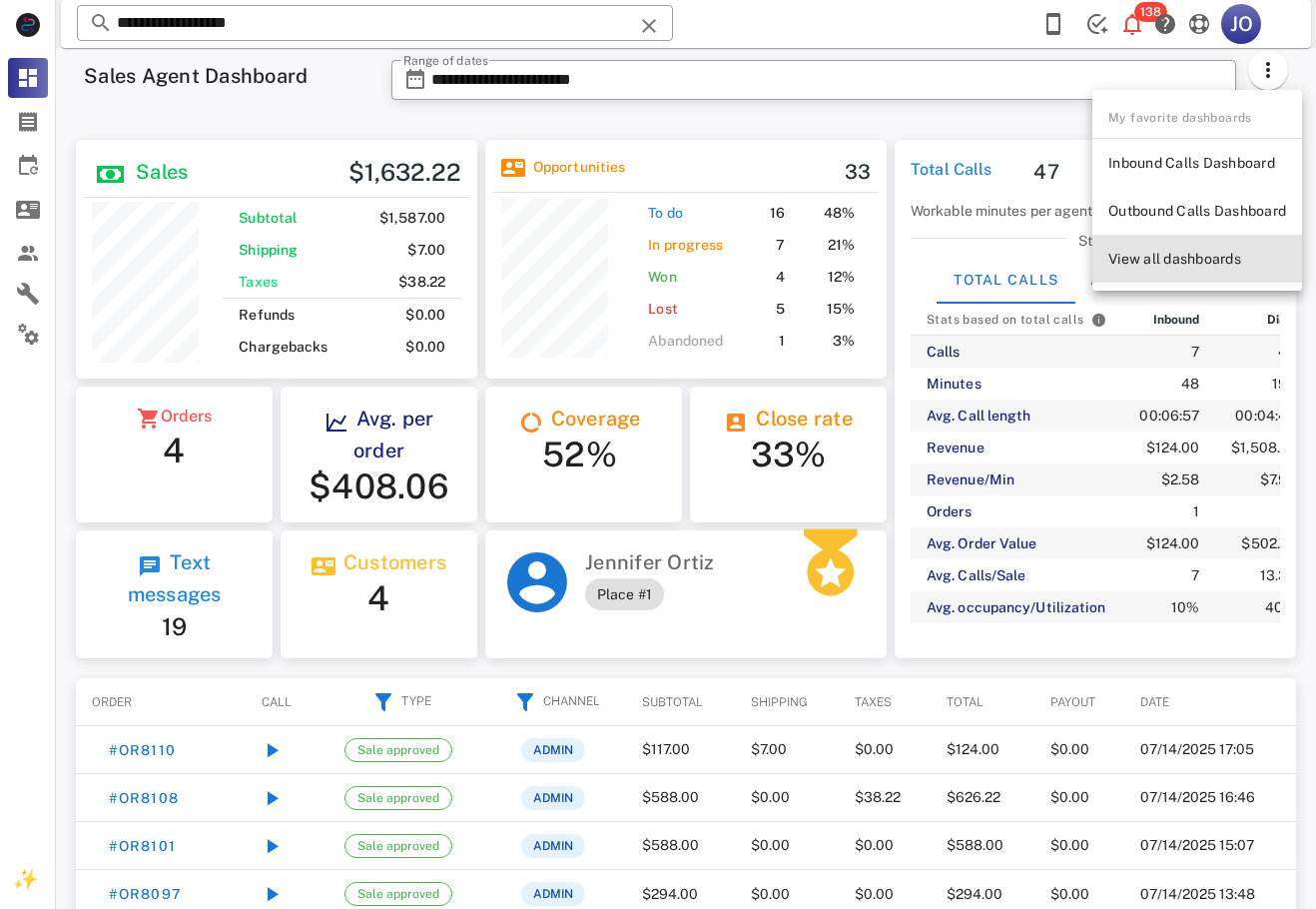 click on "View all dashboards" at bounding box center [1197, 259] 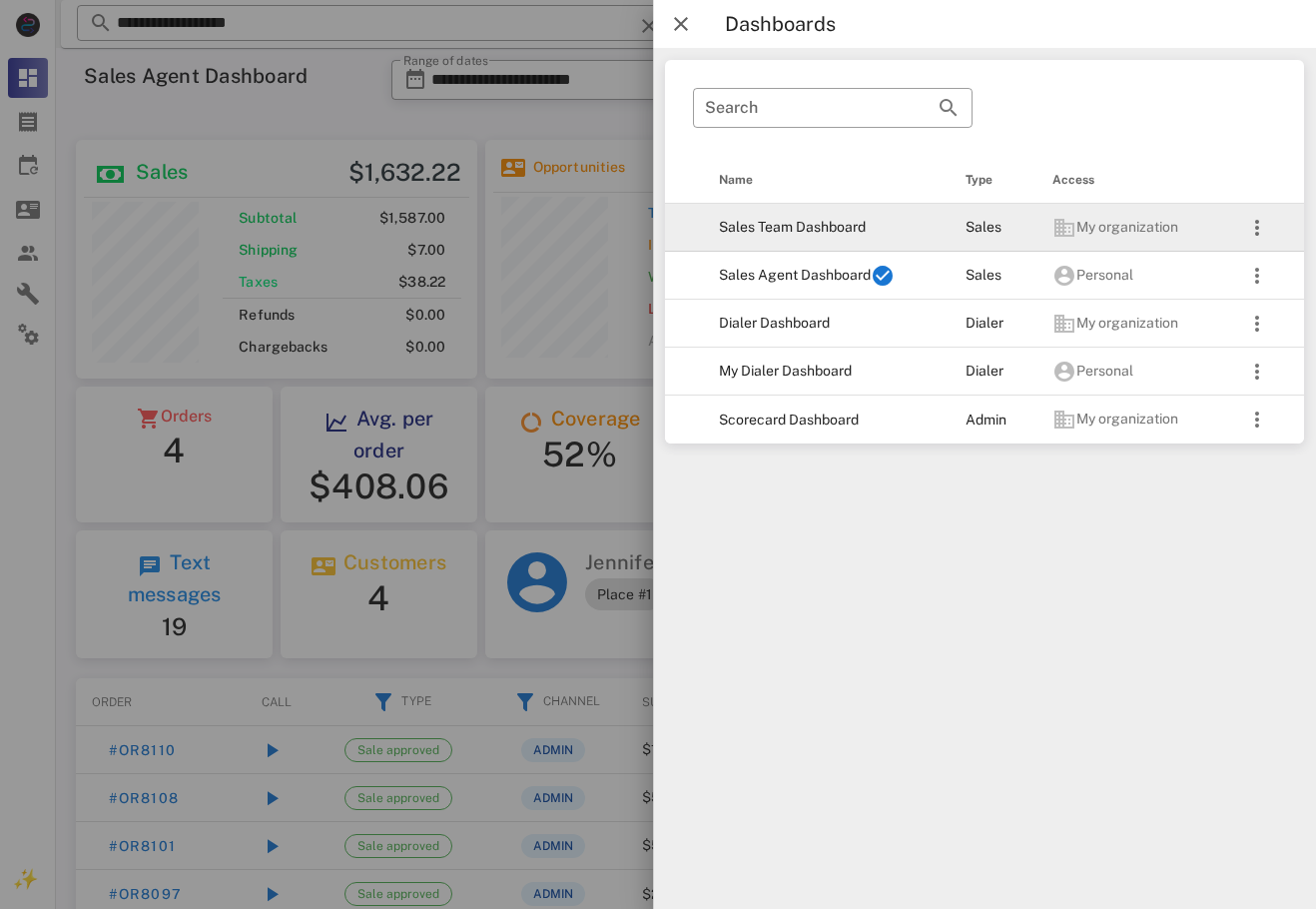 click on "Sales Team Dashboard" at bounding box center [826, 228] 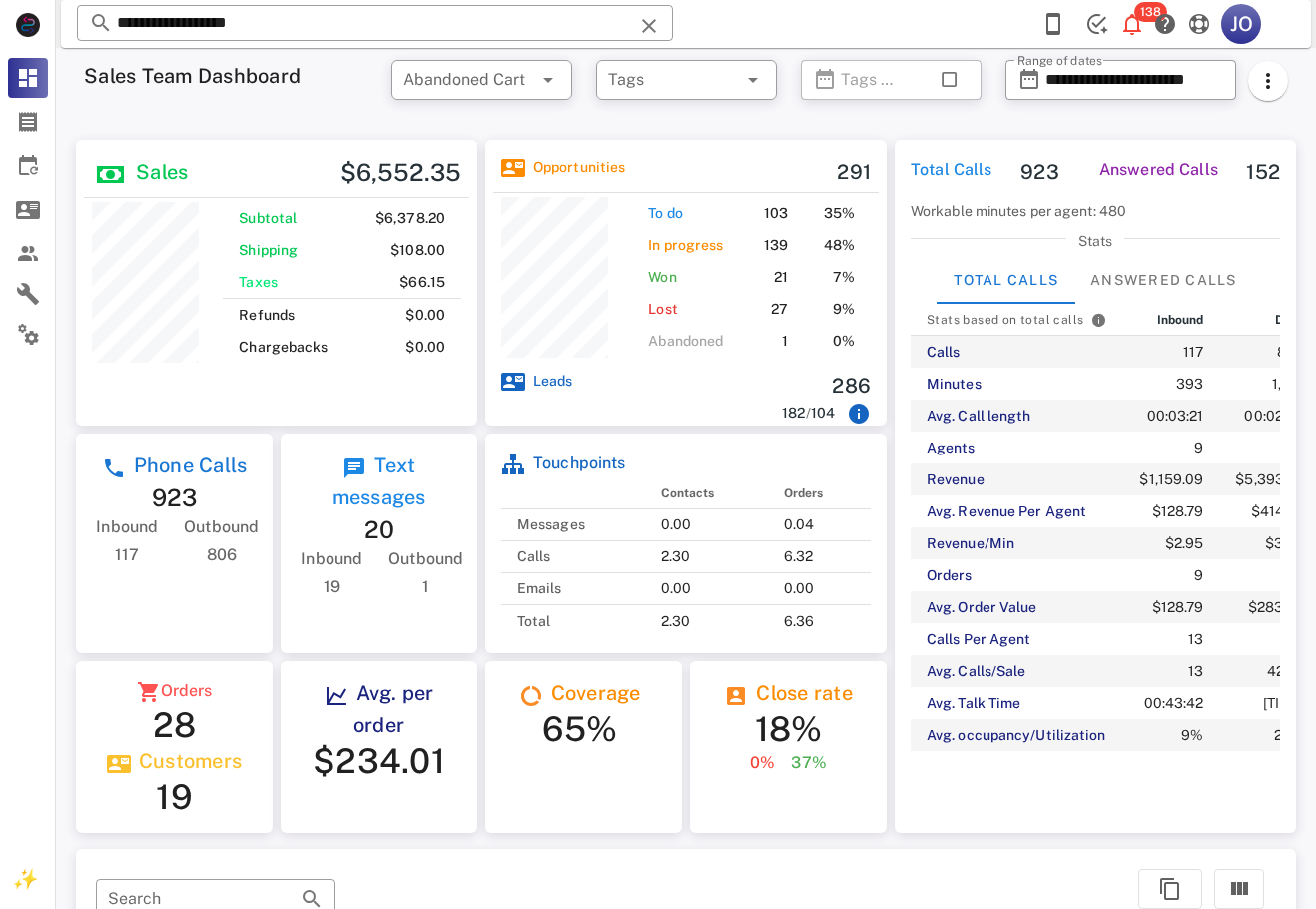 scroll, scrollTop: 998615, scrollLeft: 998081, axis: both 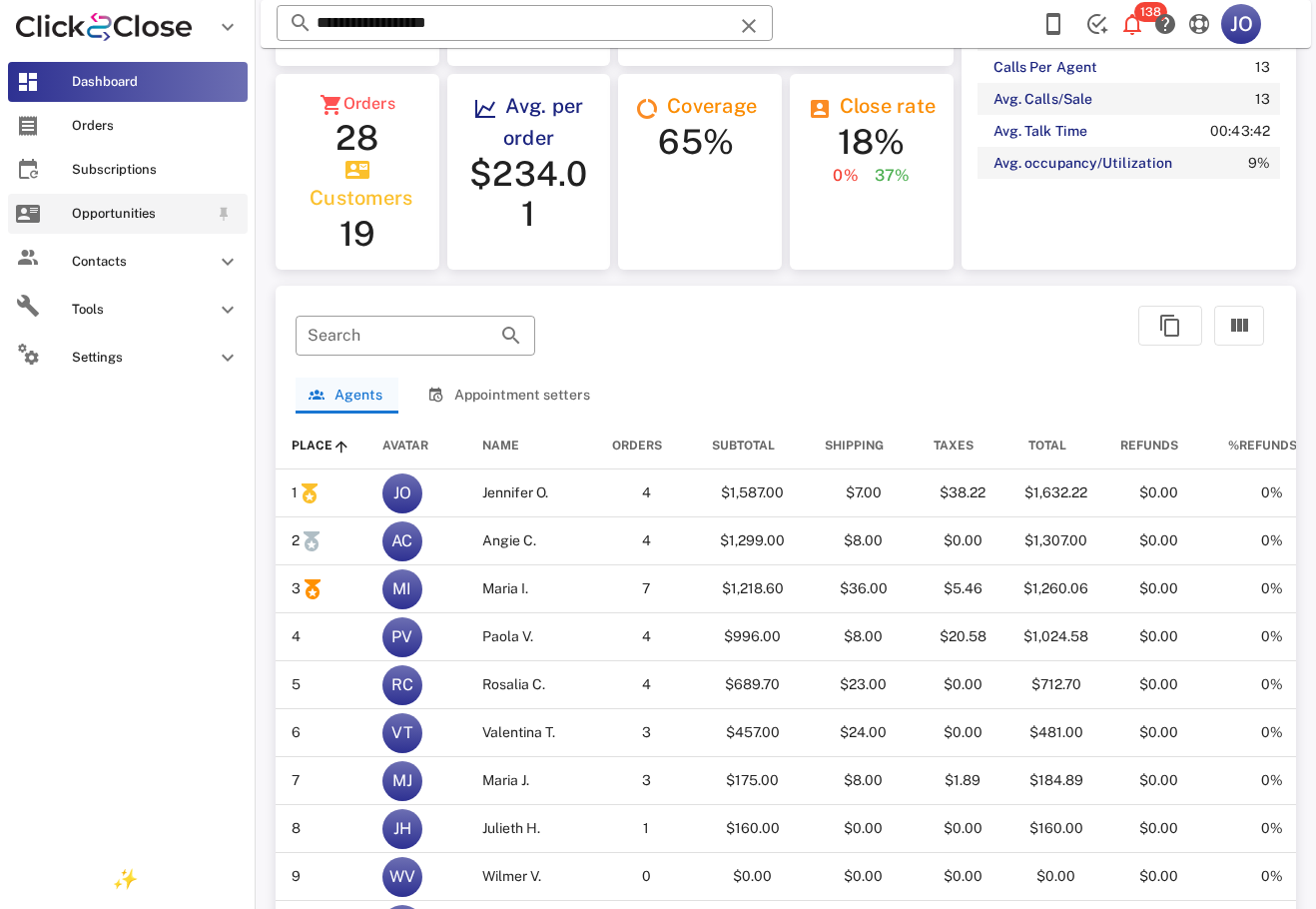 click on "Opportunities" at bounding box center (128, 214) 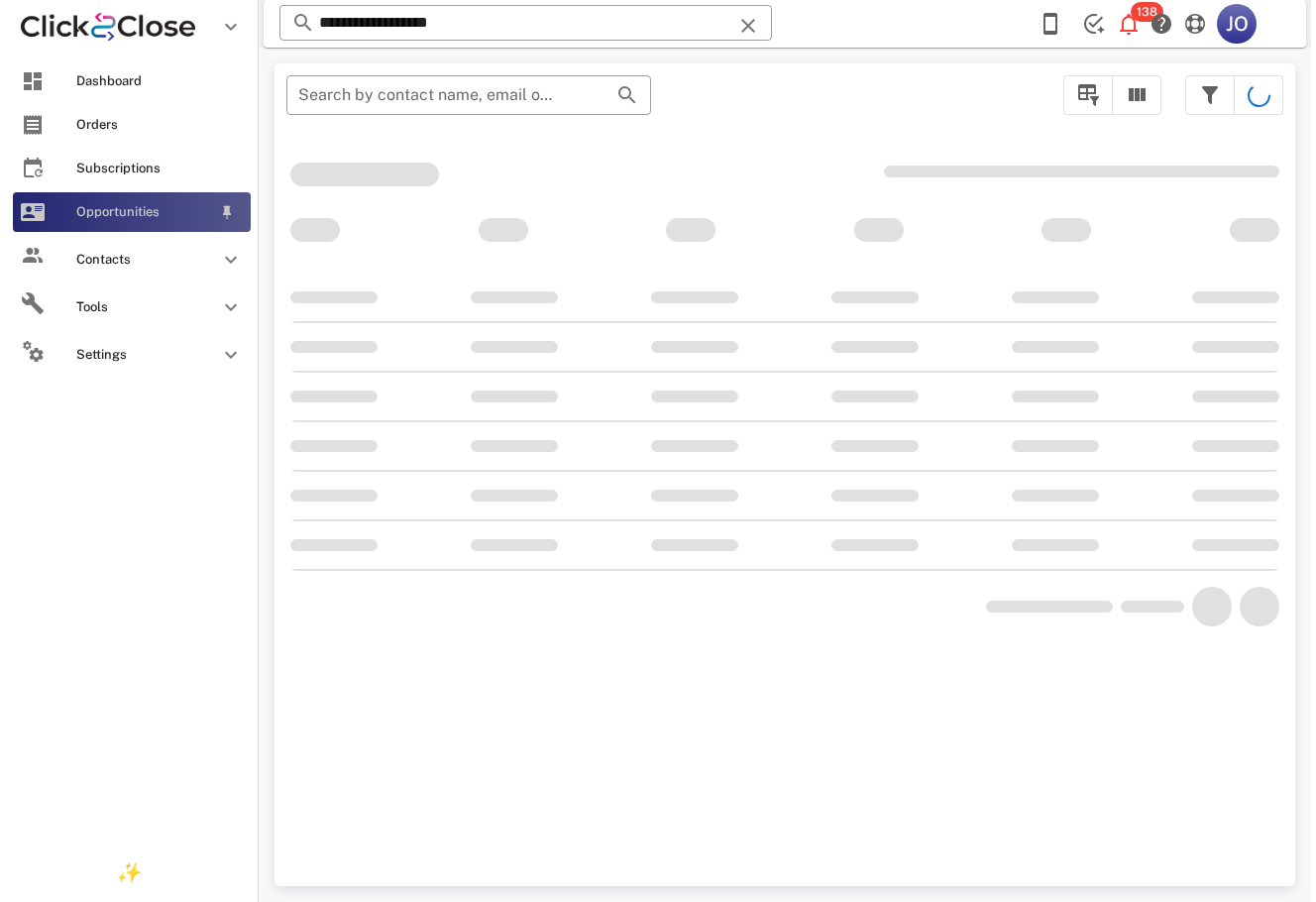 scroll, scrollTop: 0, scrollLeft: 0, axis: both 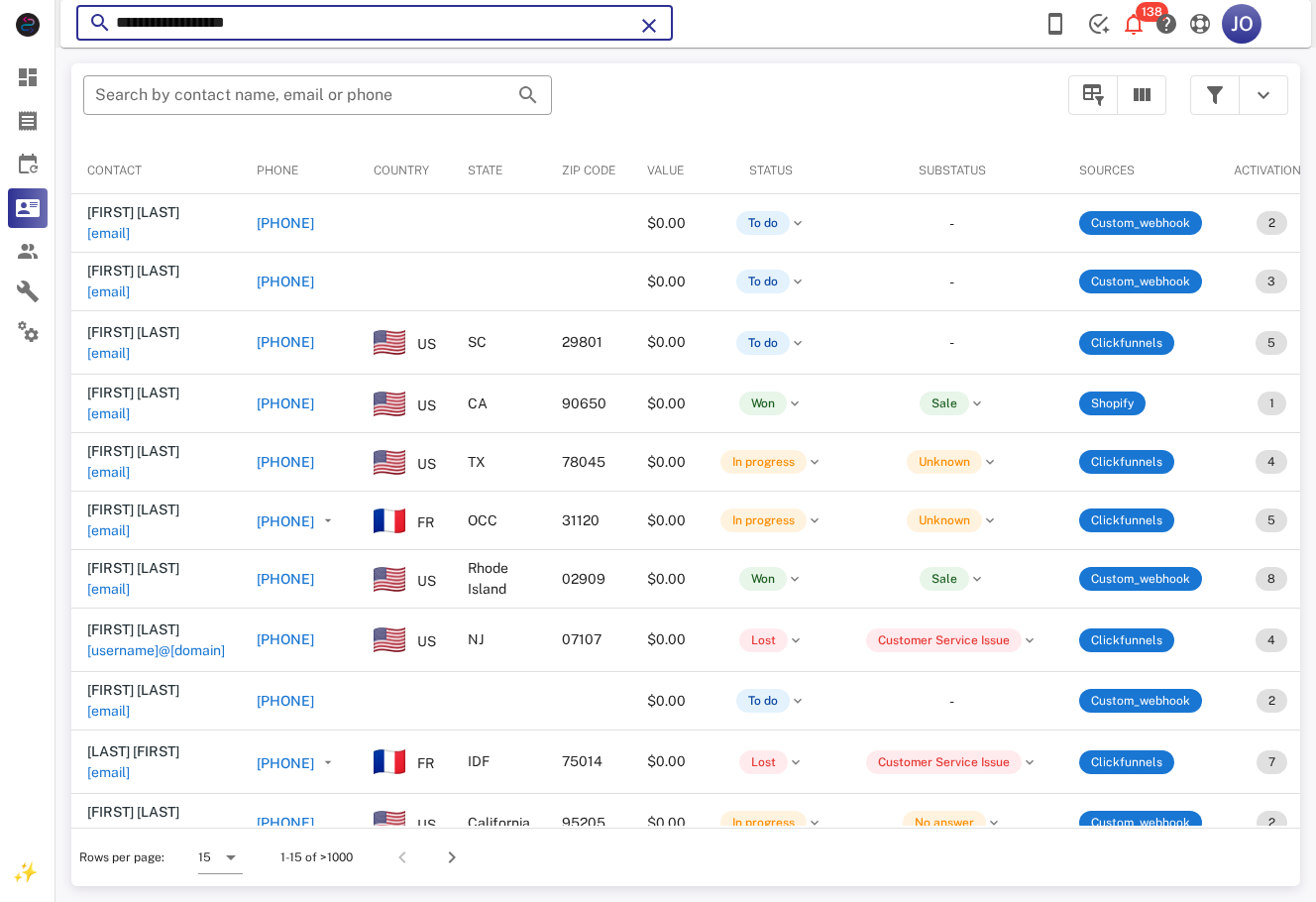 click on "**********" at bounding box center (375, 23) 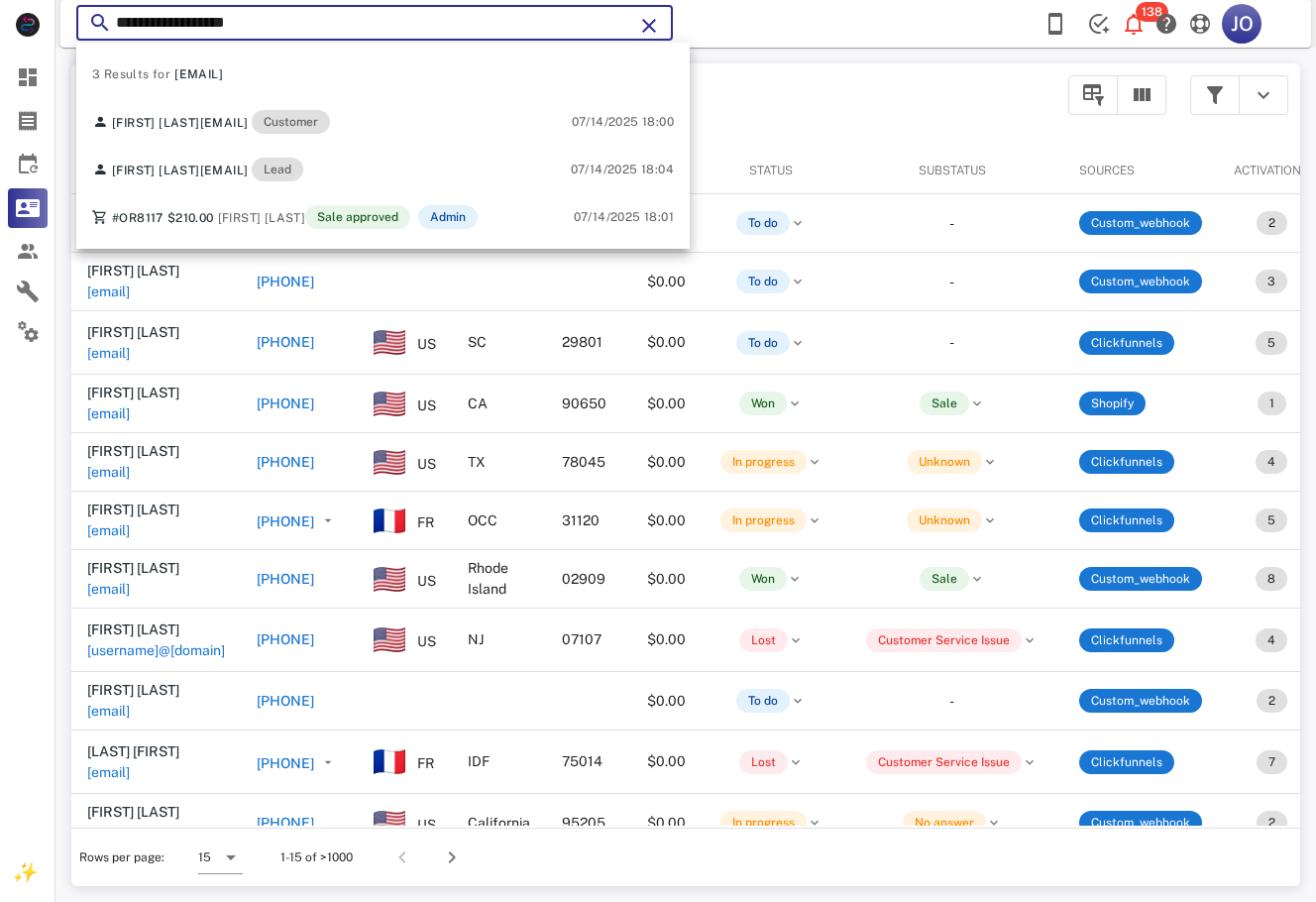 drag, startPoint x: 306, startPoint y: 24, endPoint x: -6, endPoint y: 24, distance: 312 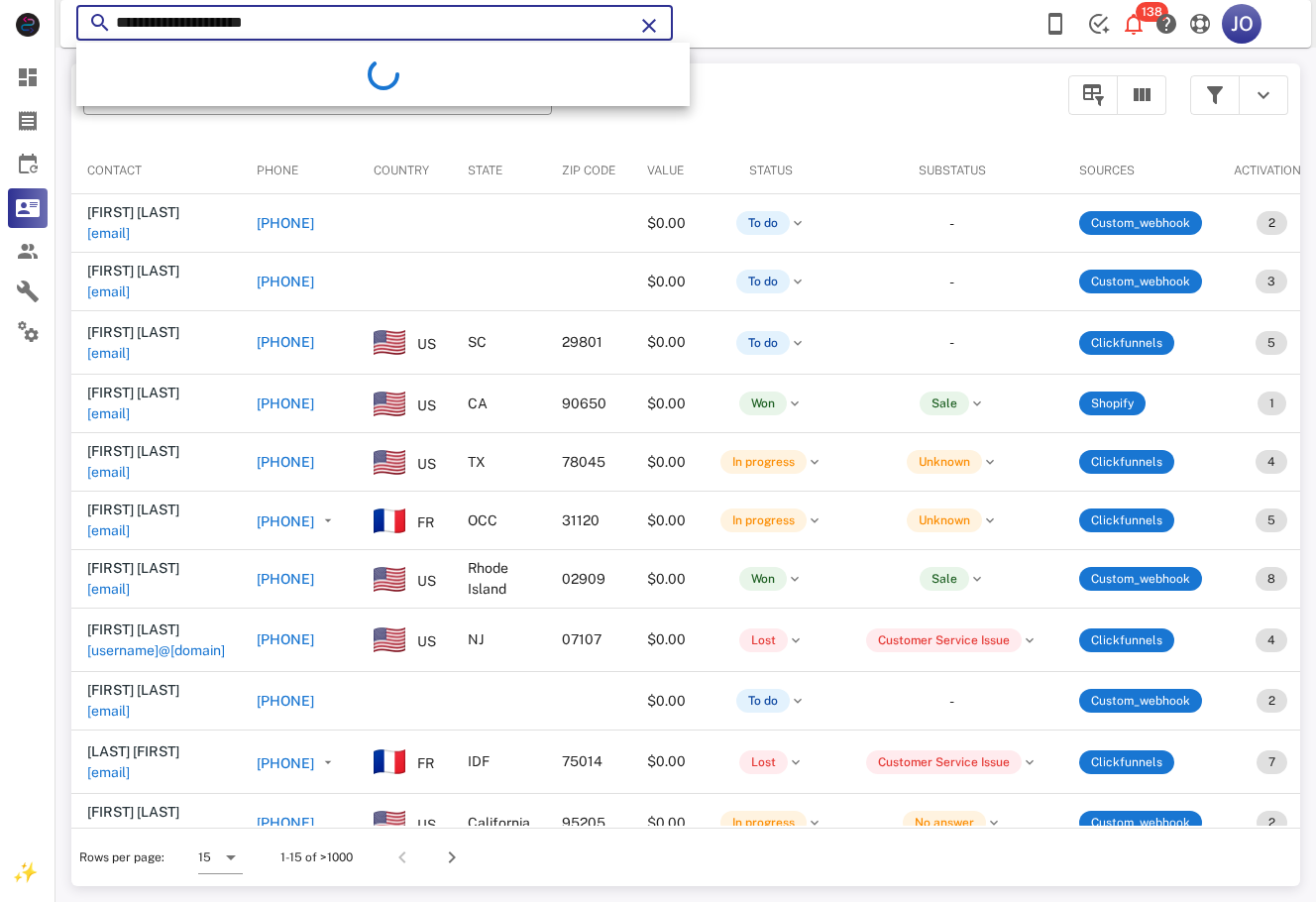 click on "**********" at bounding box center [375, 23] 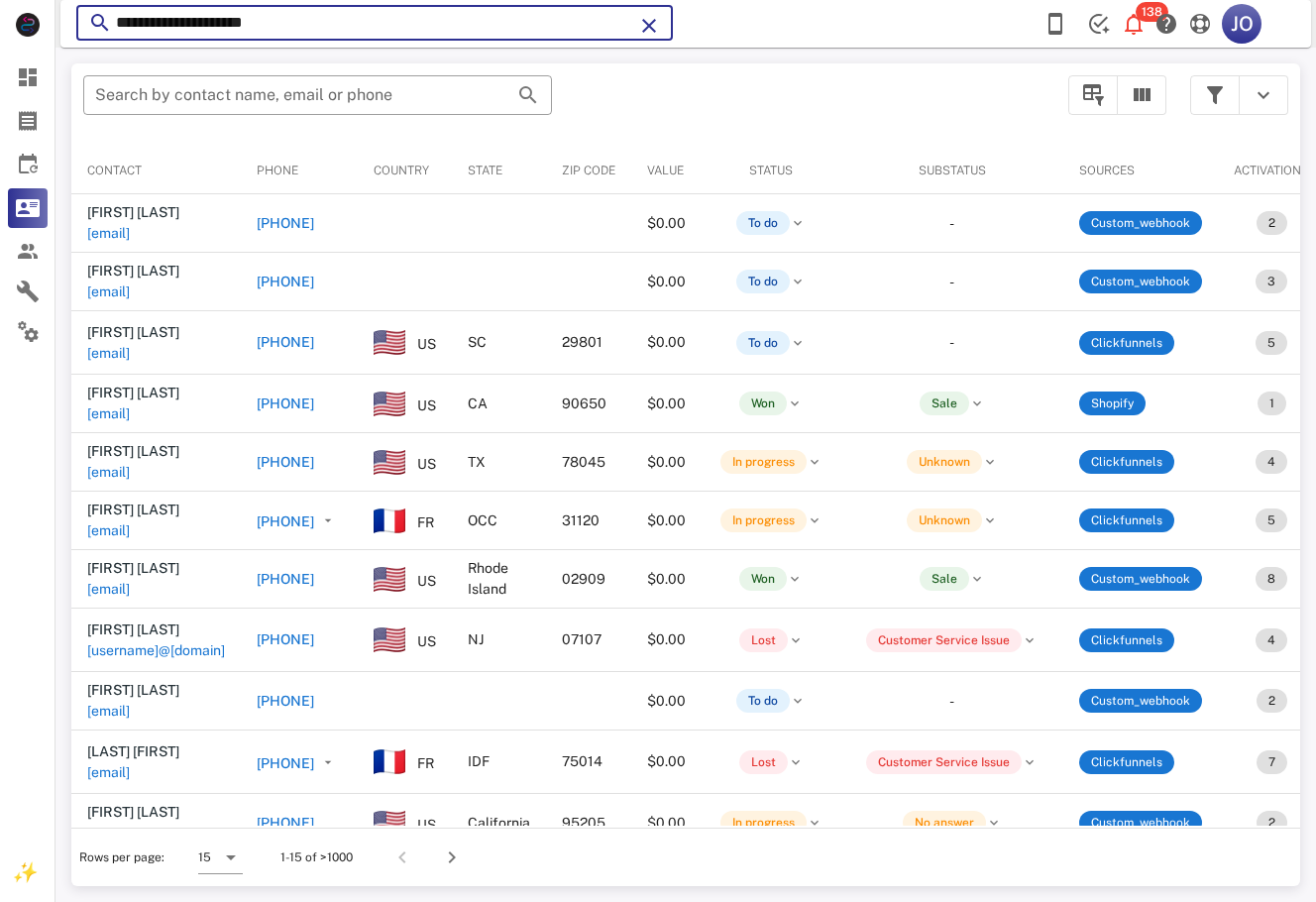 click on "**********" at bounding box center [375, 23] 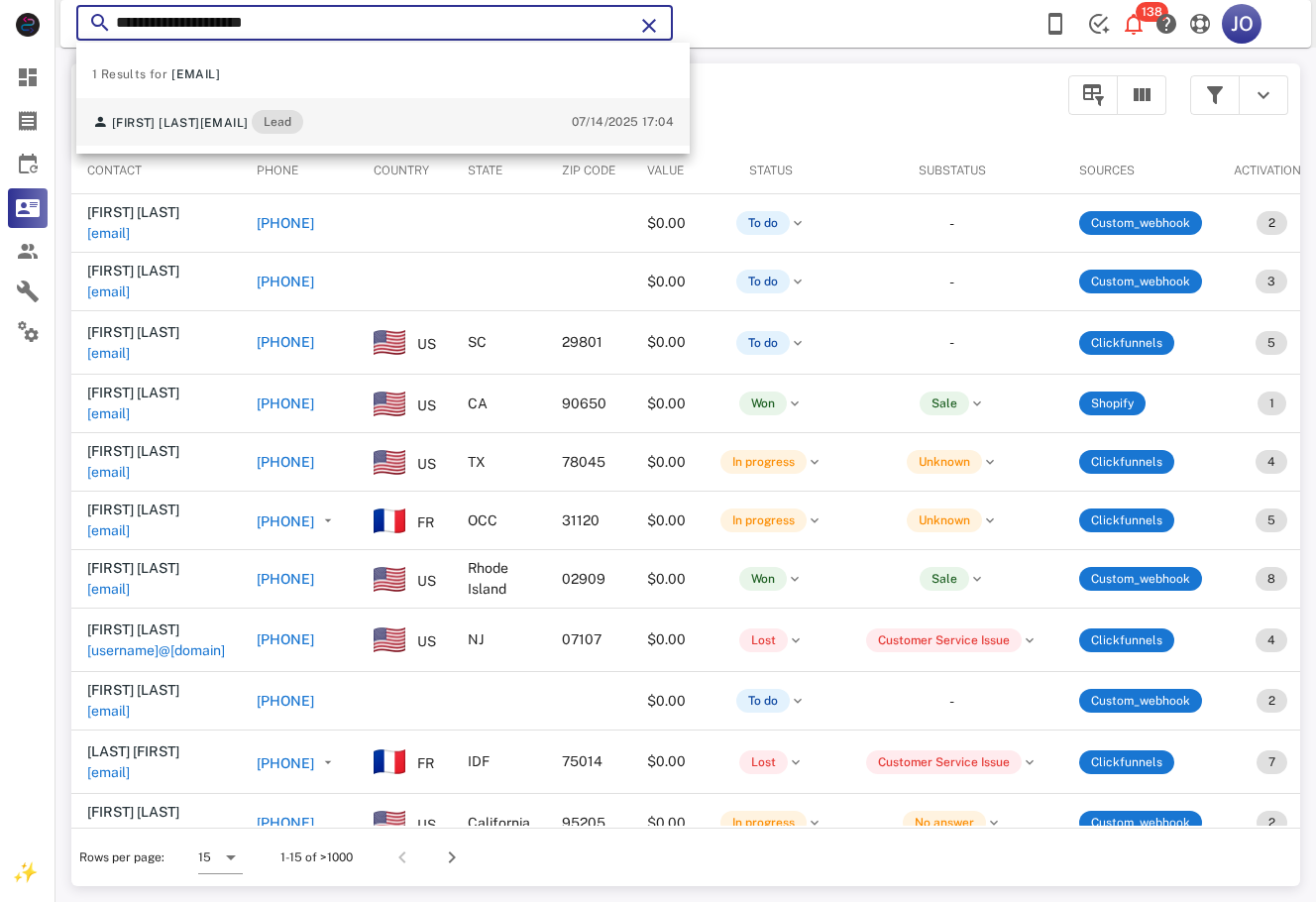 type on "**********" 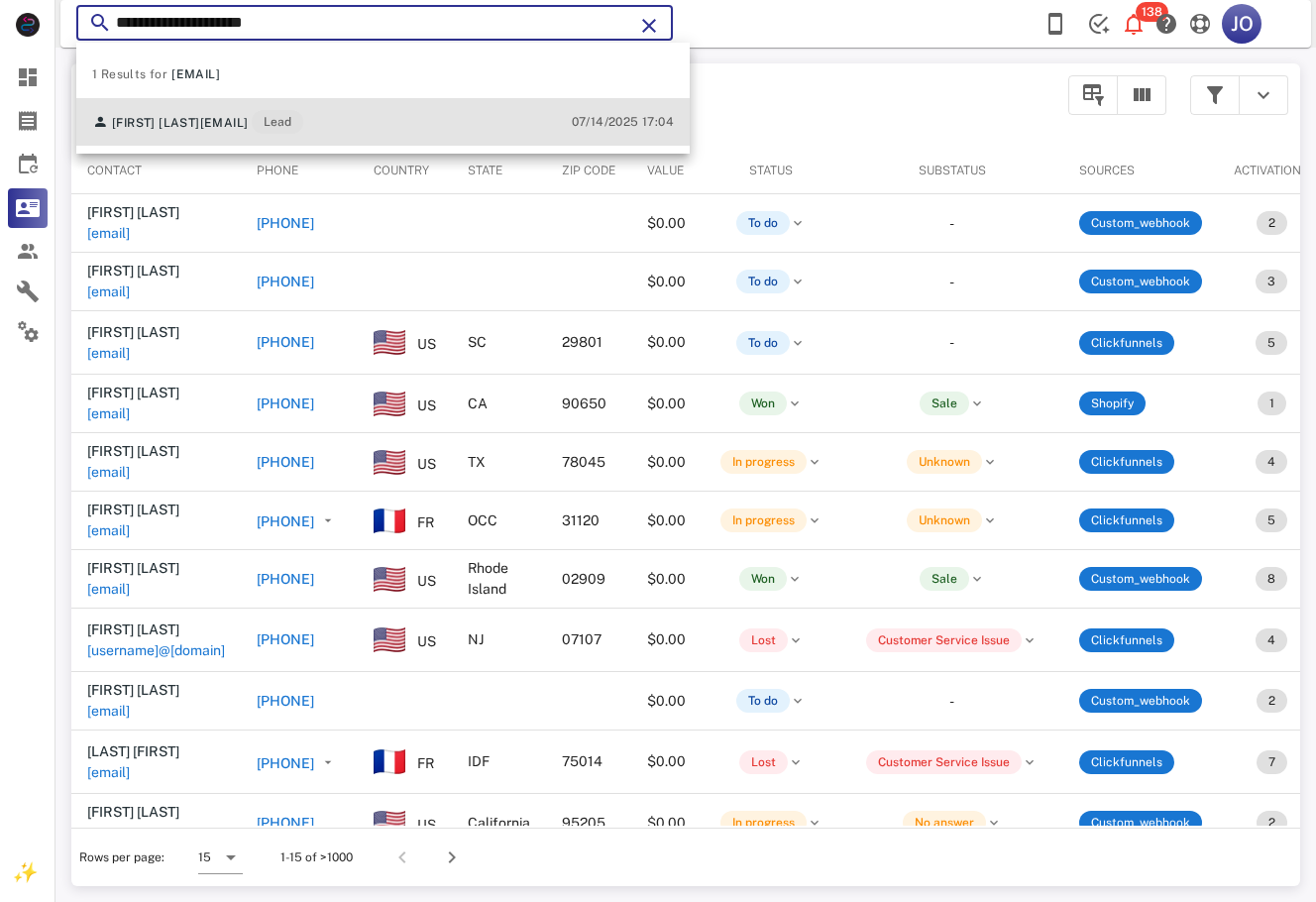 click on "[EMAIL]" at bounding box center [224, 123] 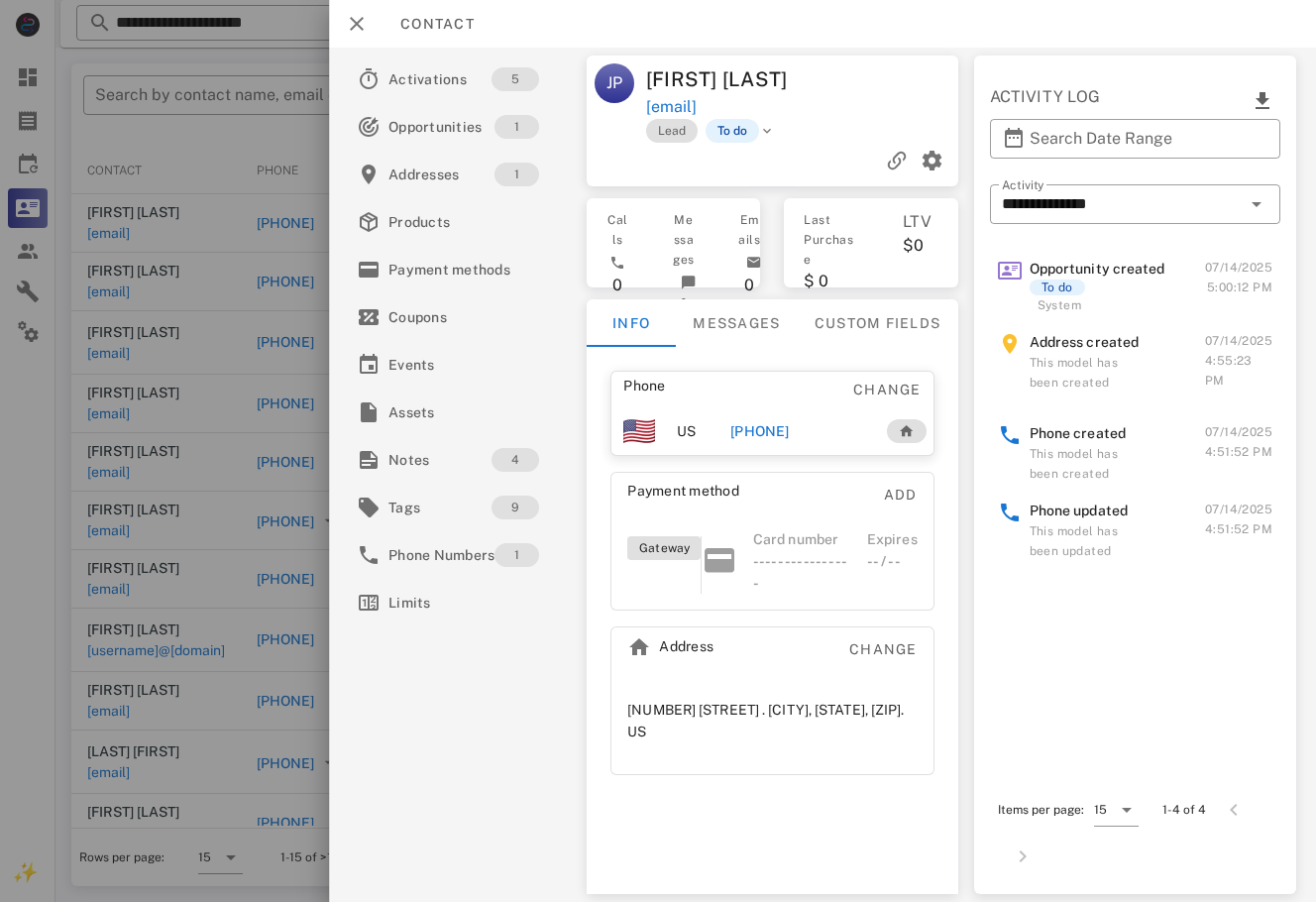 click on "[PHONE]" at bounding box center (759, 431) 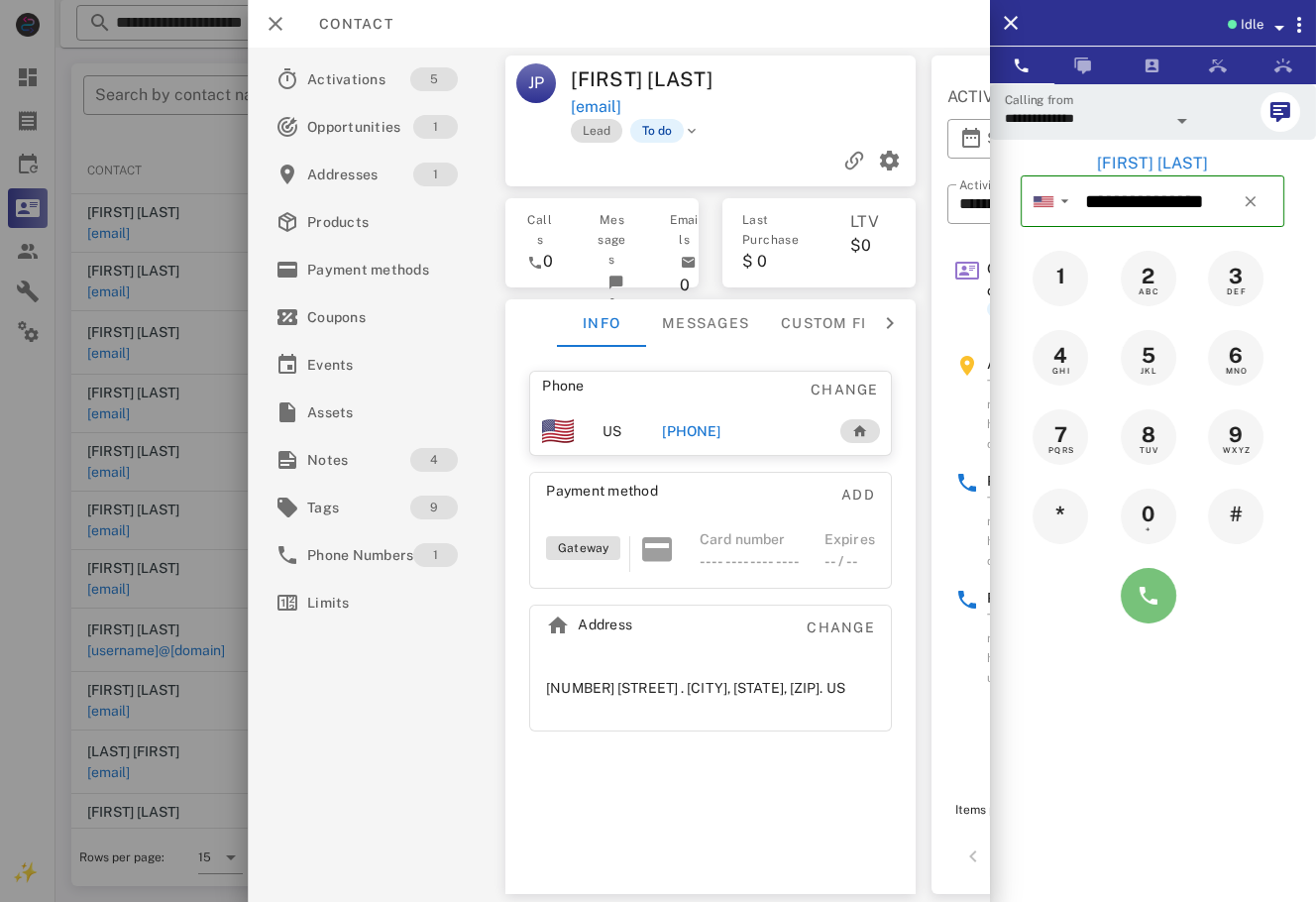 click at bounding box center (1149, 596) 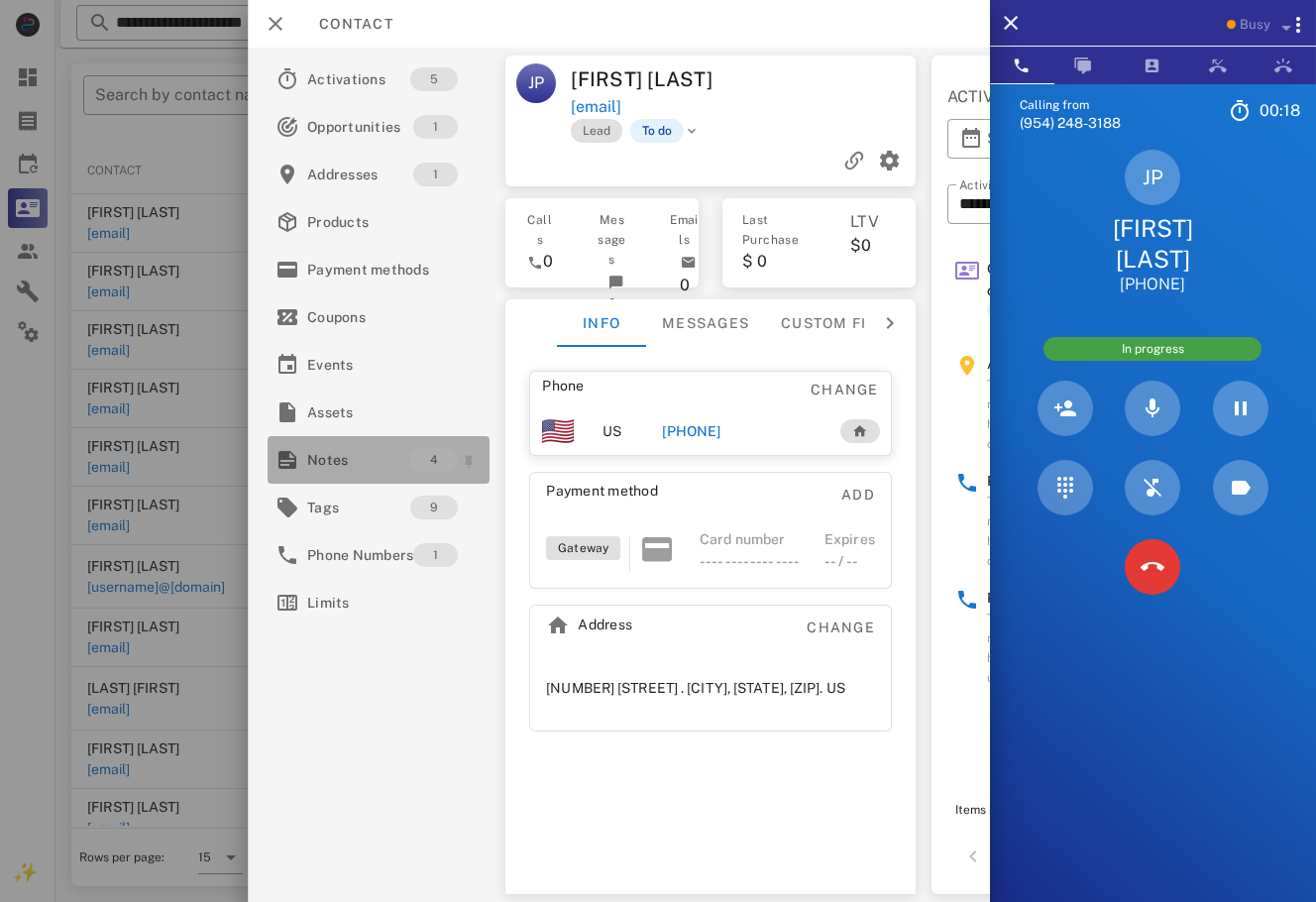 click on "Notes" at bounding box center [359, 460] 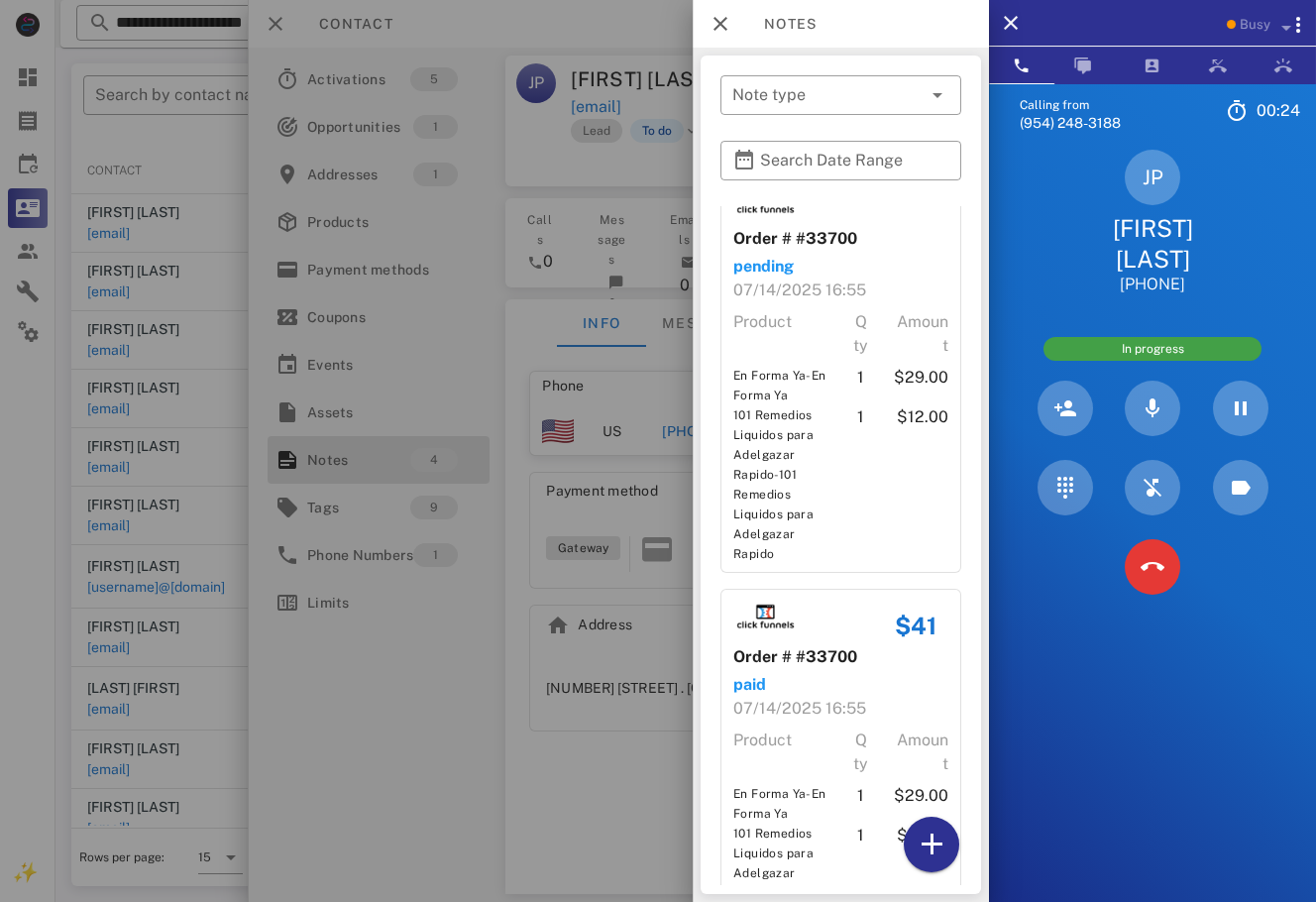 scroll, scrollTop: 0, scrollLeft: 0, axis: both 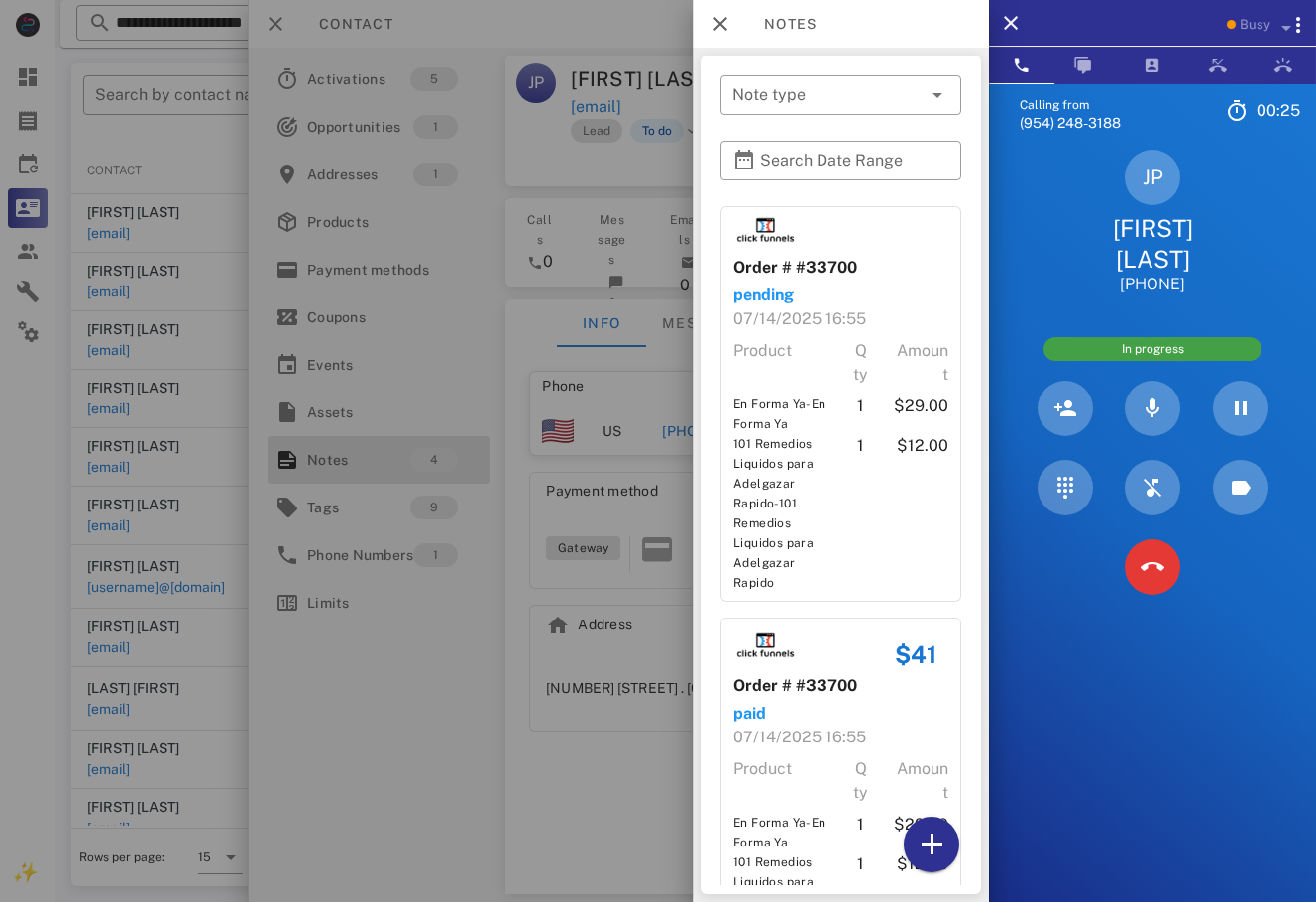 click at bounding box center [658, 451] 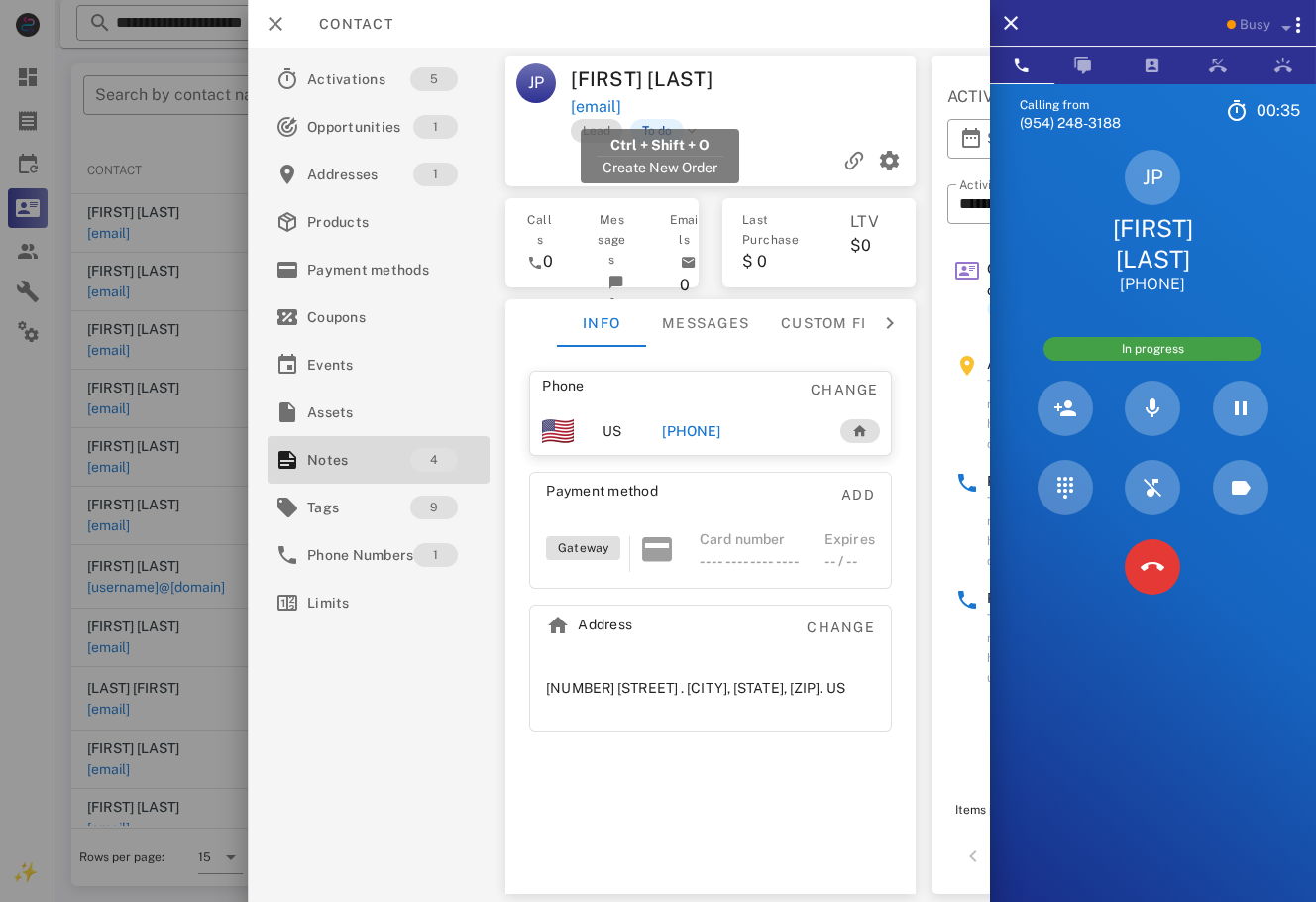 drag, startPoint x: 563, startPoint y: 108, endPoint x: 632, endPoint y: 112, distance: 69.11584 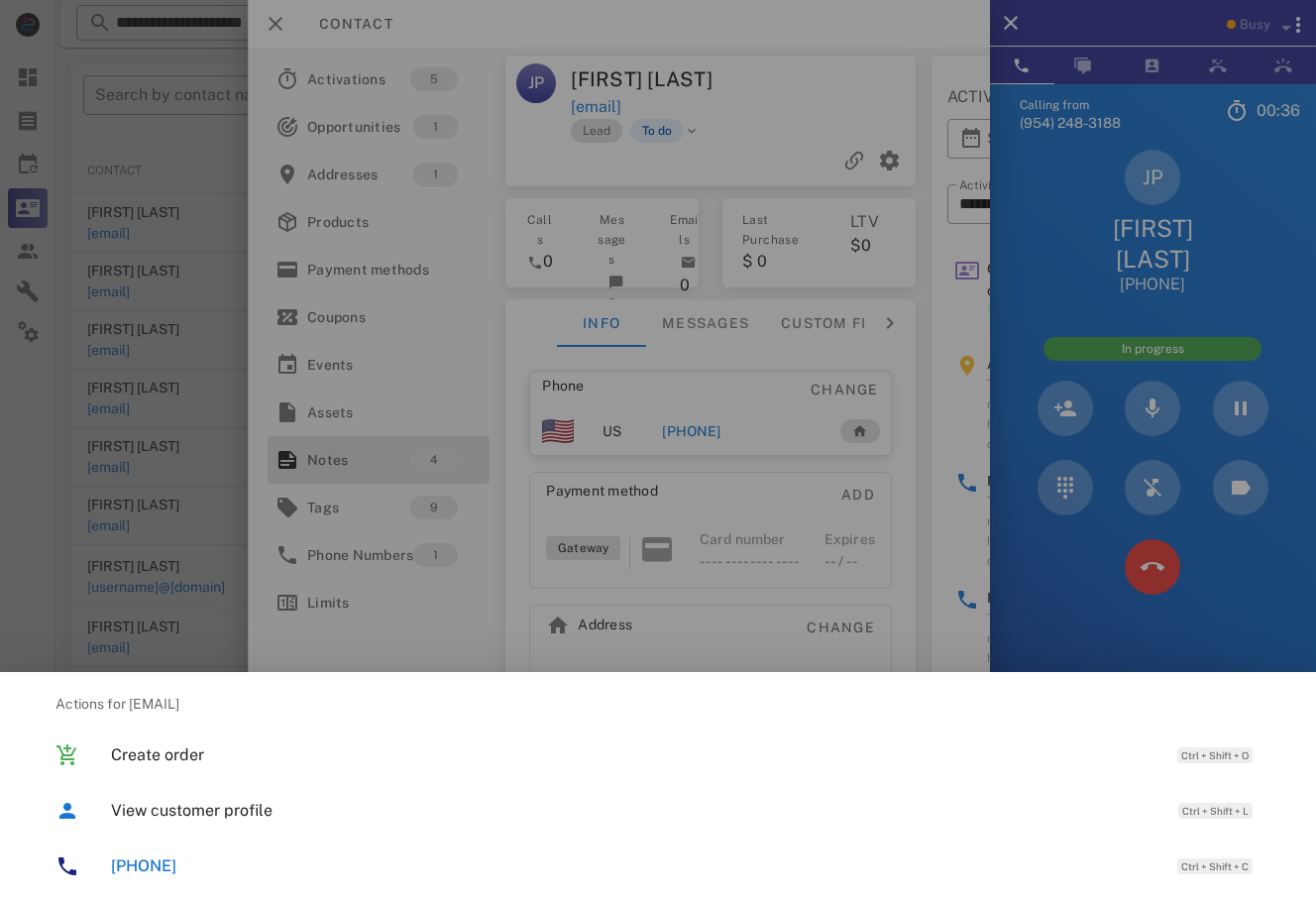 click at bounding box center (658, 451) 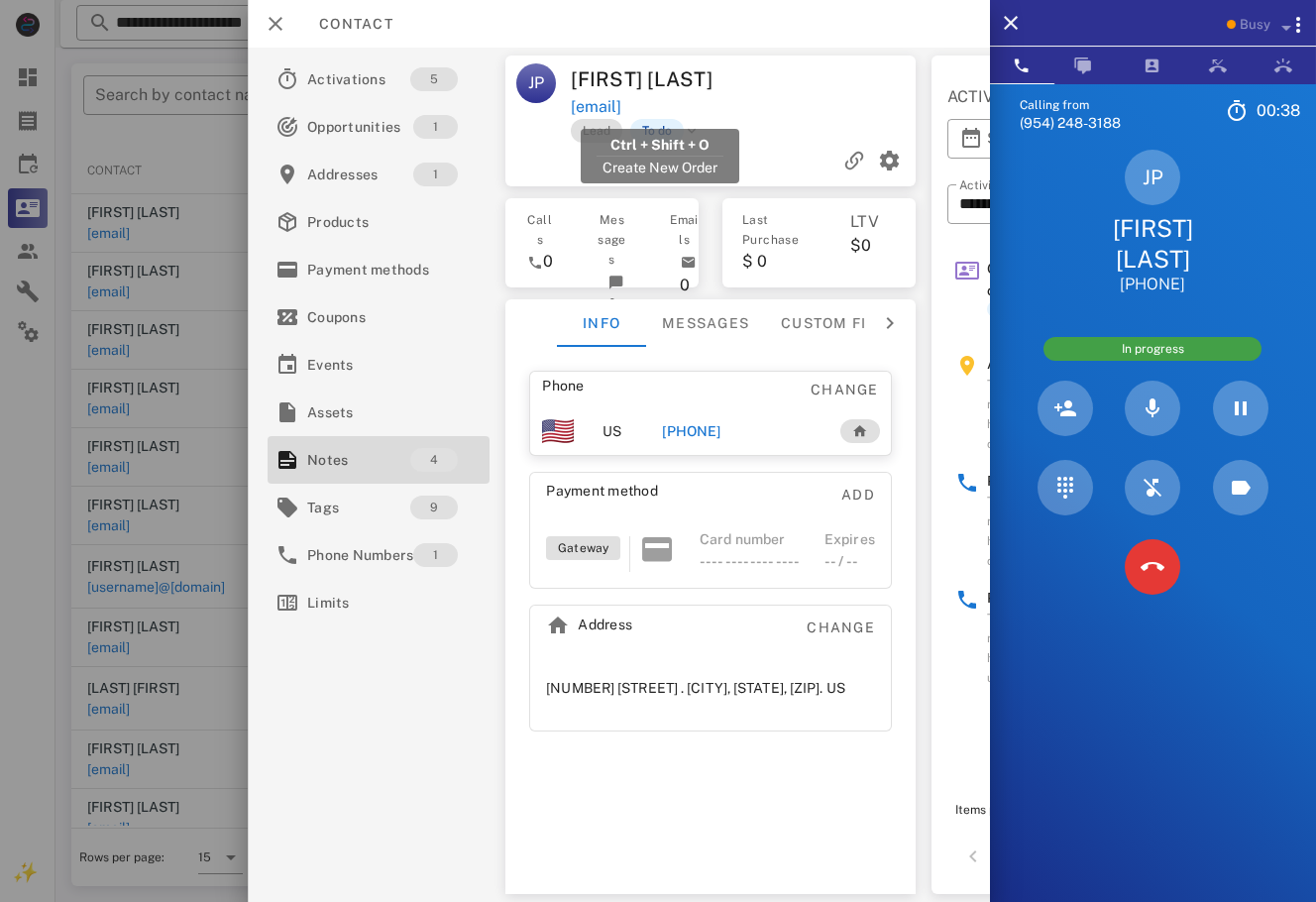 drag, startPoint x: 565, startPoint y: 107, endPoint x: 643, endPoint y: 110, distance: 78.05767 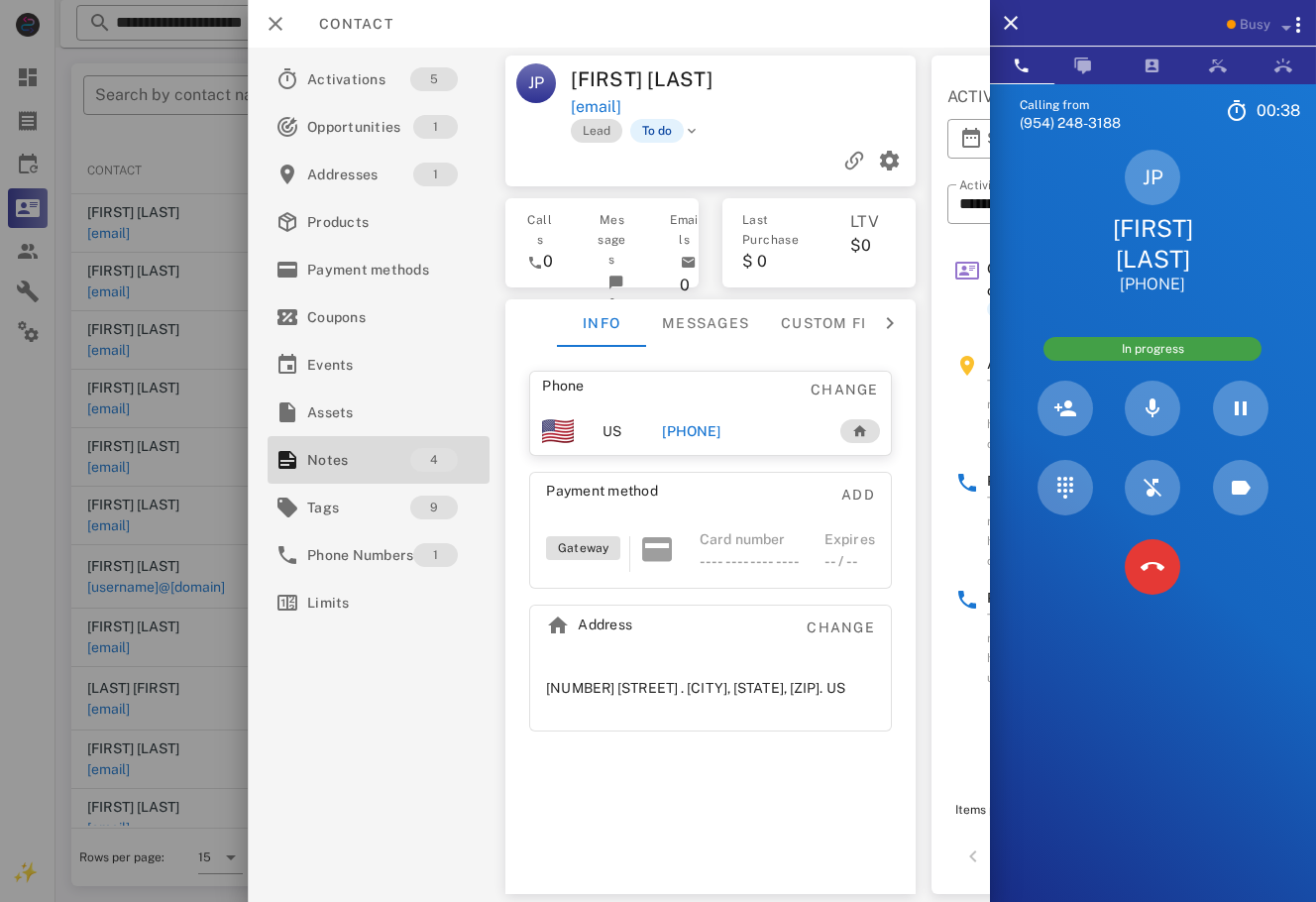 click on "JP" at bounding box center [536, 91] 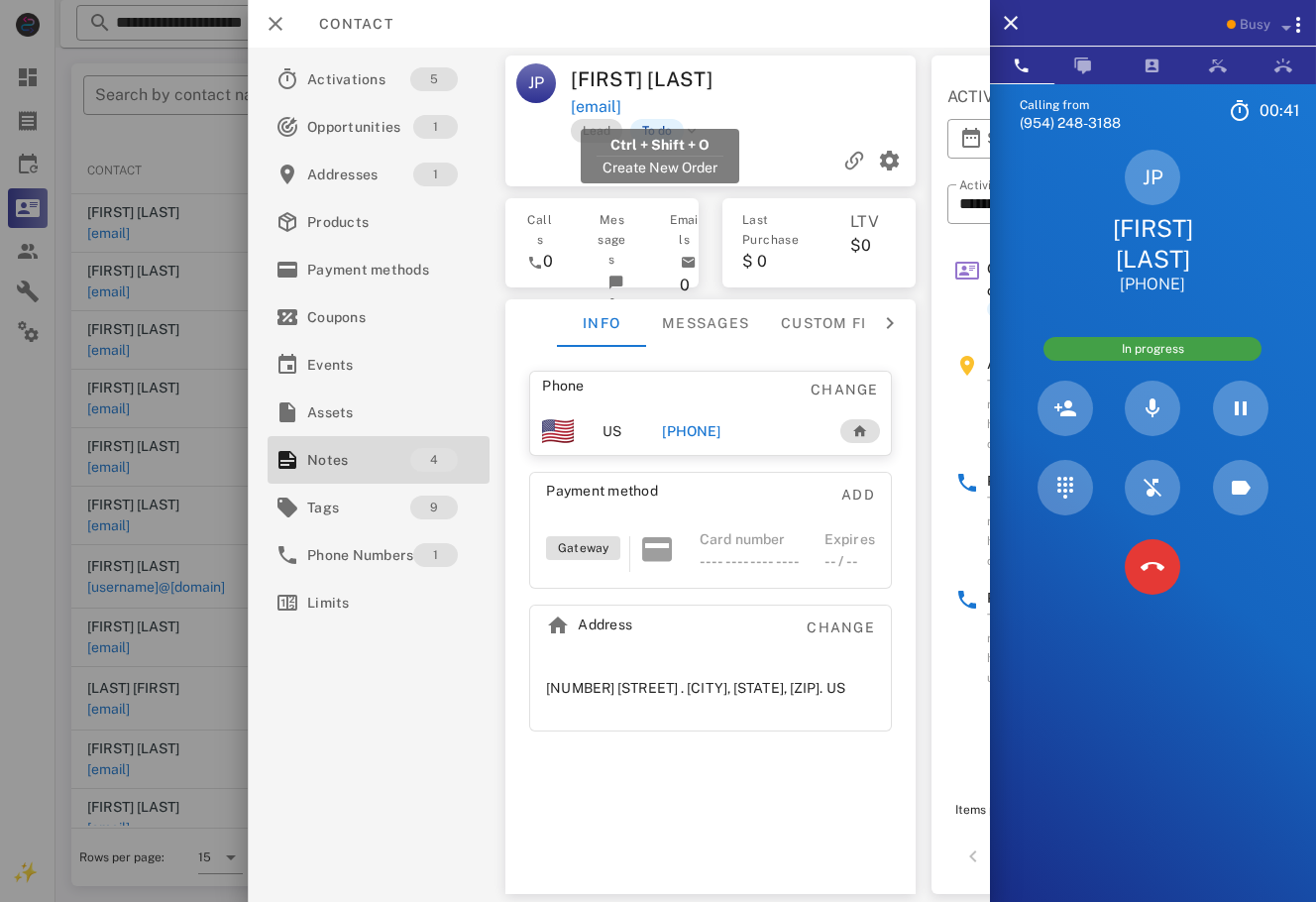 drag, startPoint x: 572, startPoint y: 112, endPoint x: 640, endPoint y: 111, distance: 68.00735 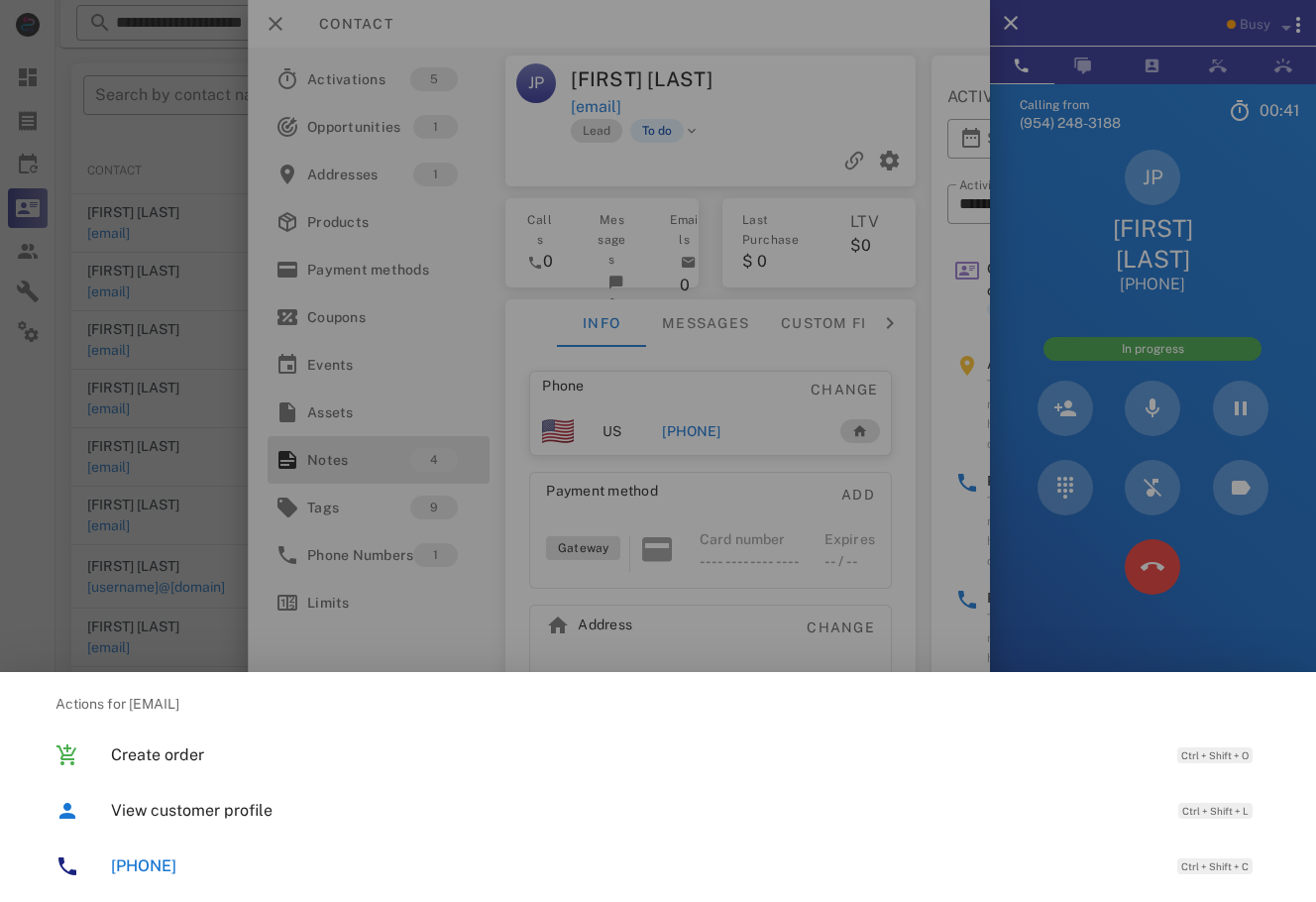 copy on "gueralive" 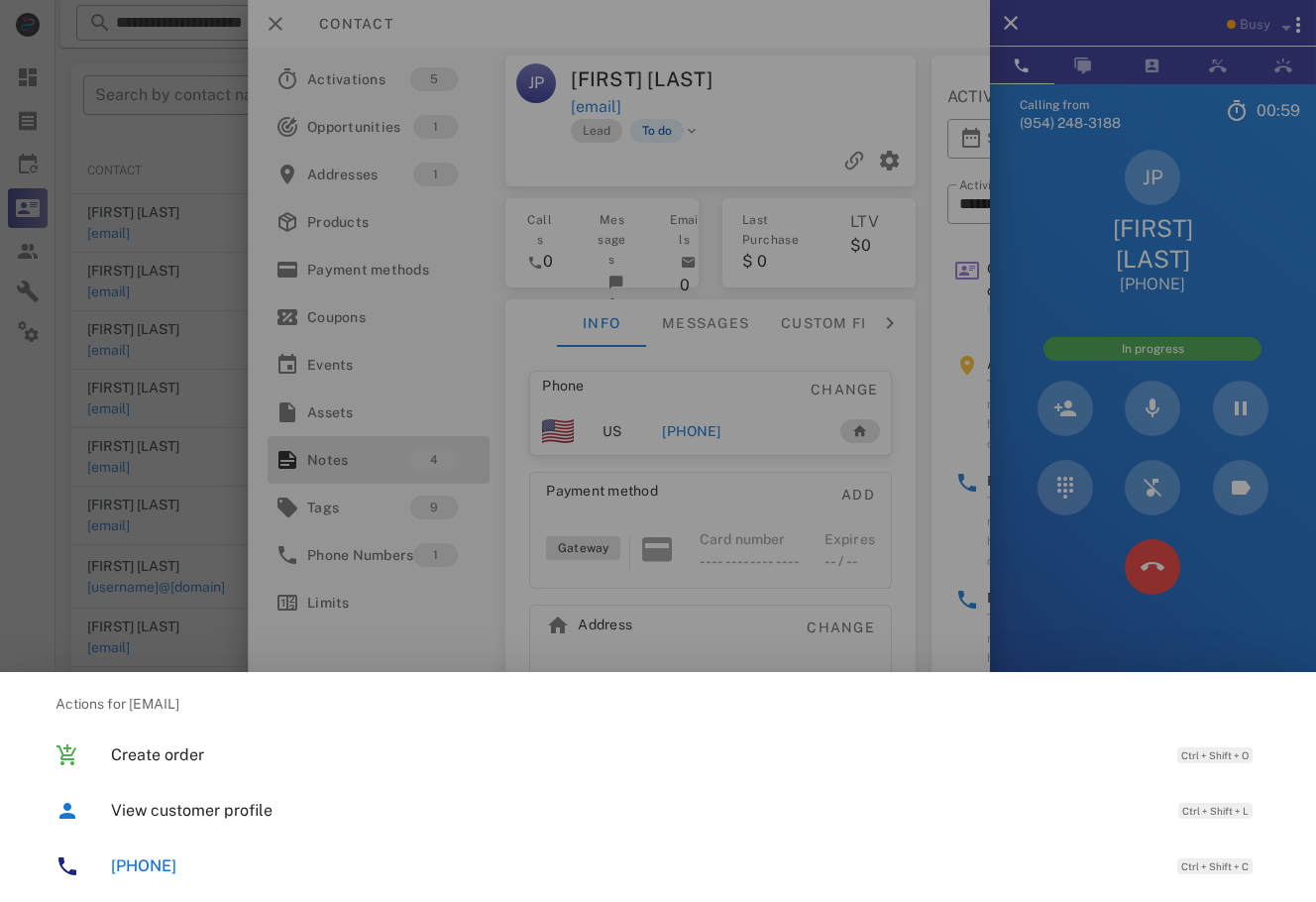 click at bounding box center (658, 451) 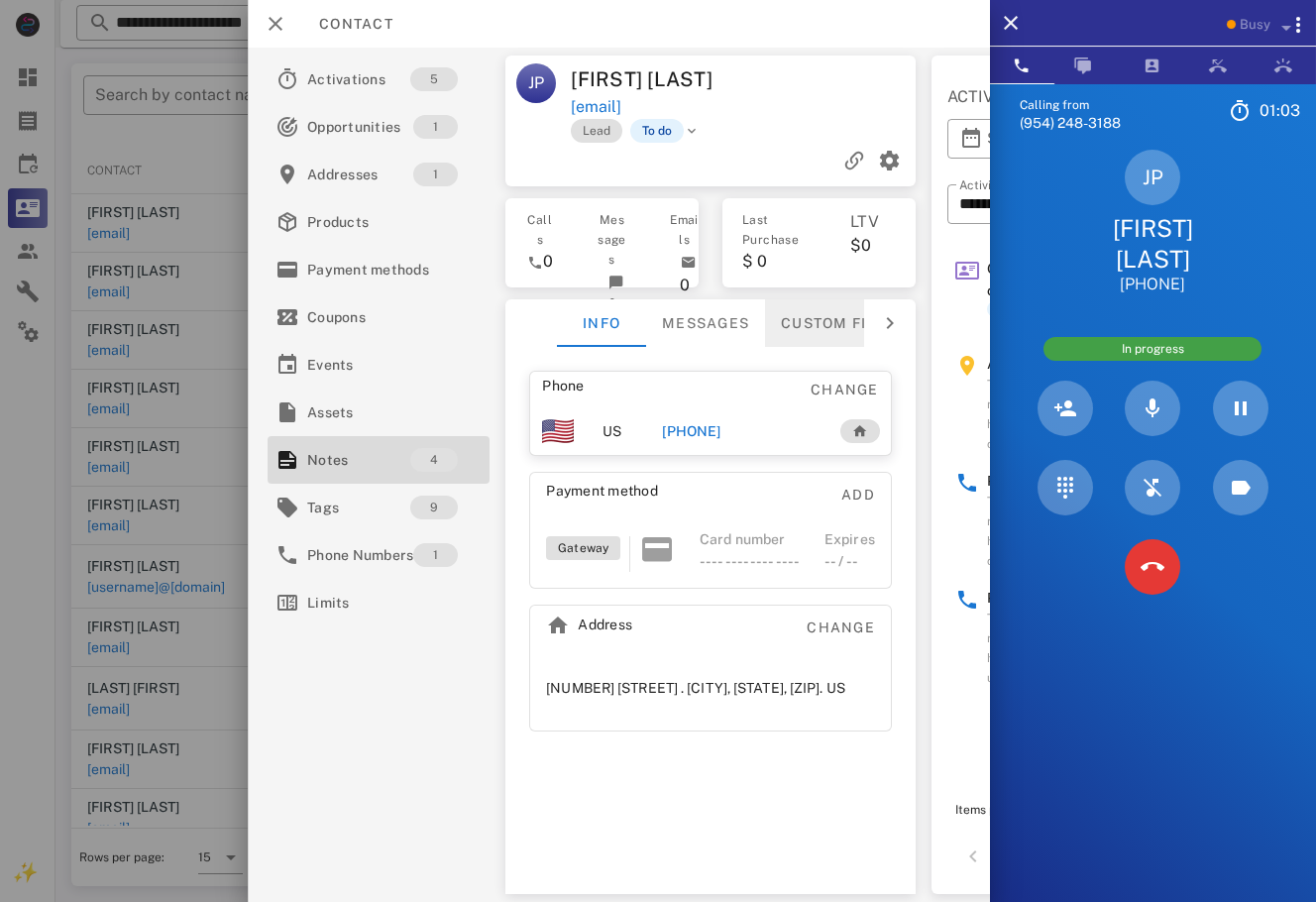 click on "Custom fields" at bounding box center [843, 323] 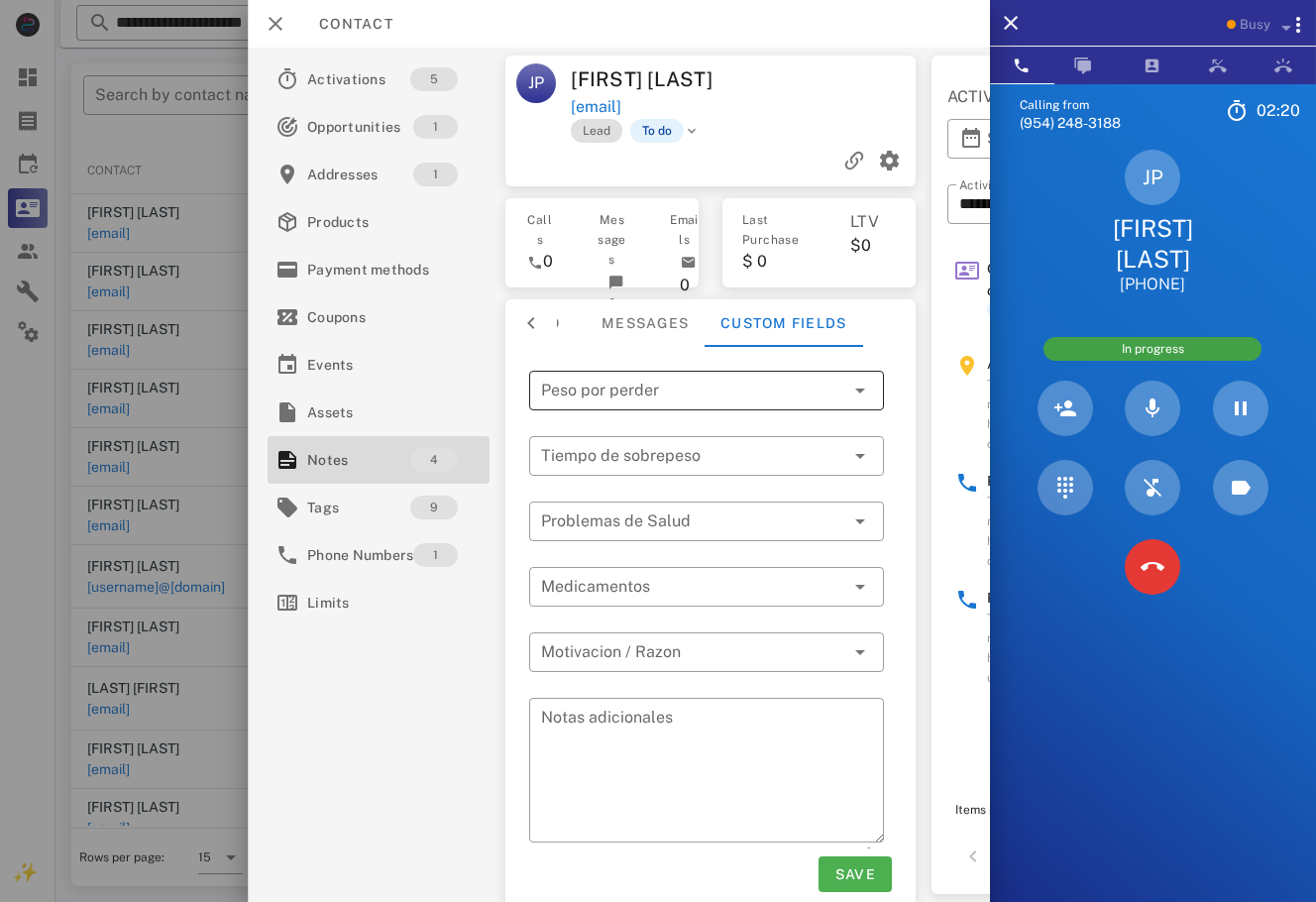 click at bounding box center (693, 391) 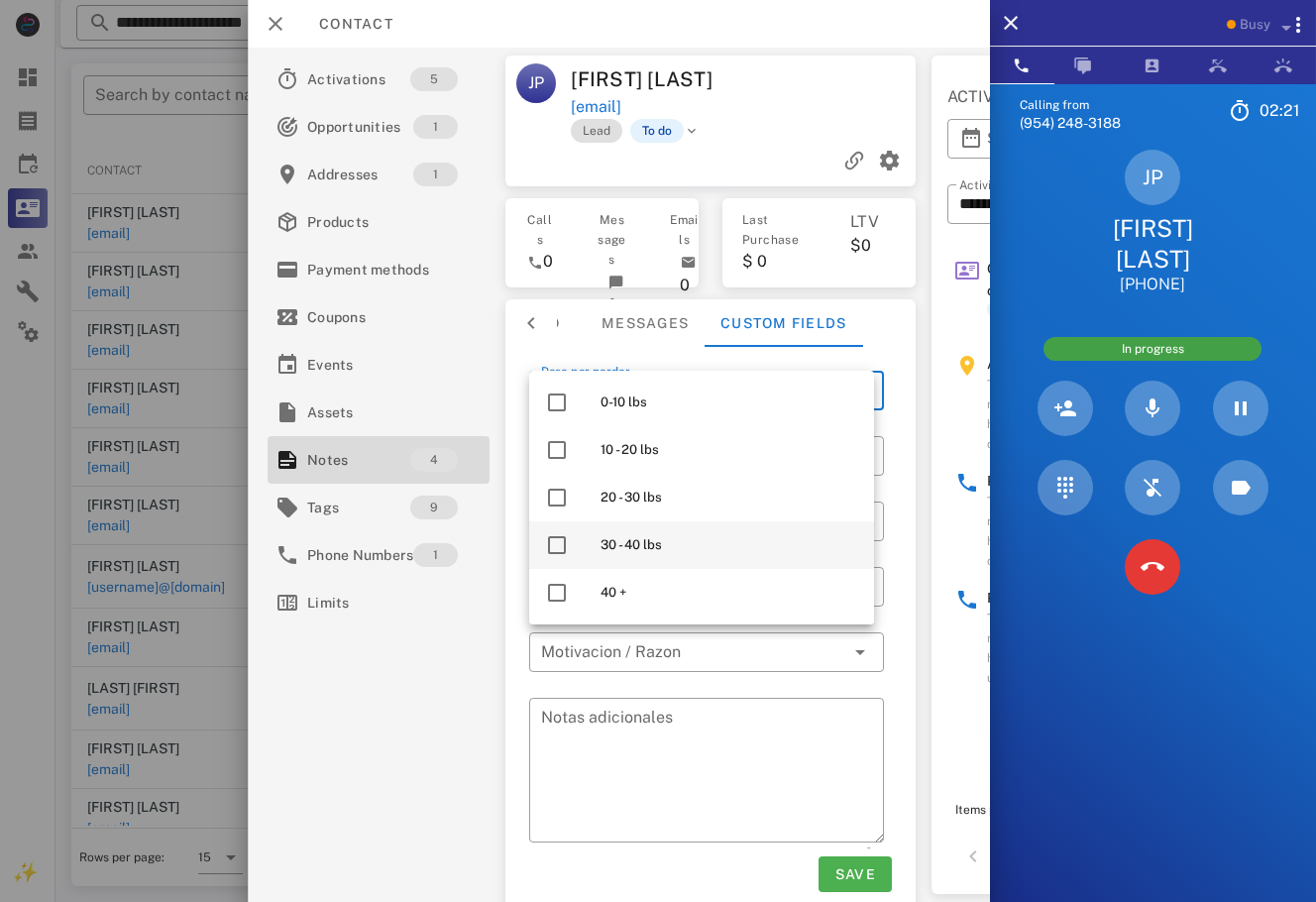click on "30 - 40 lbs" at bounding box center (729, 545) 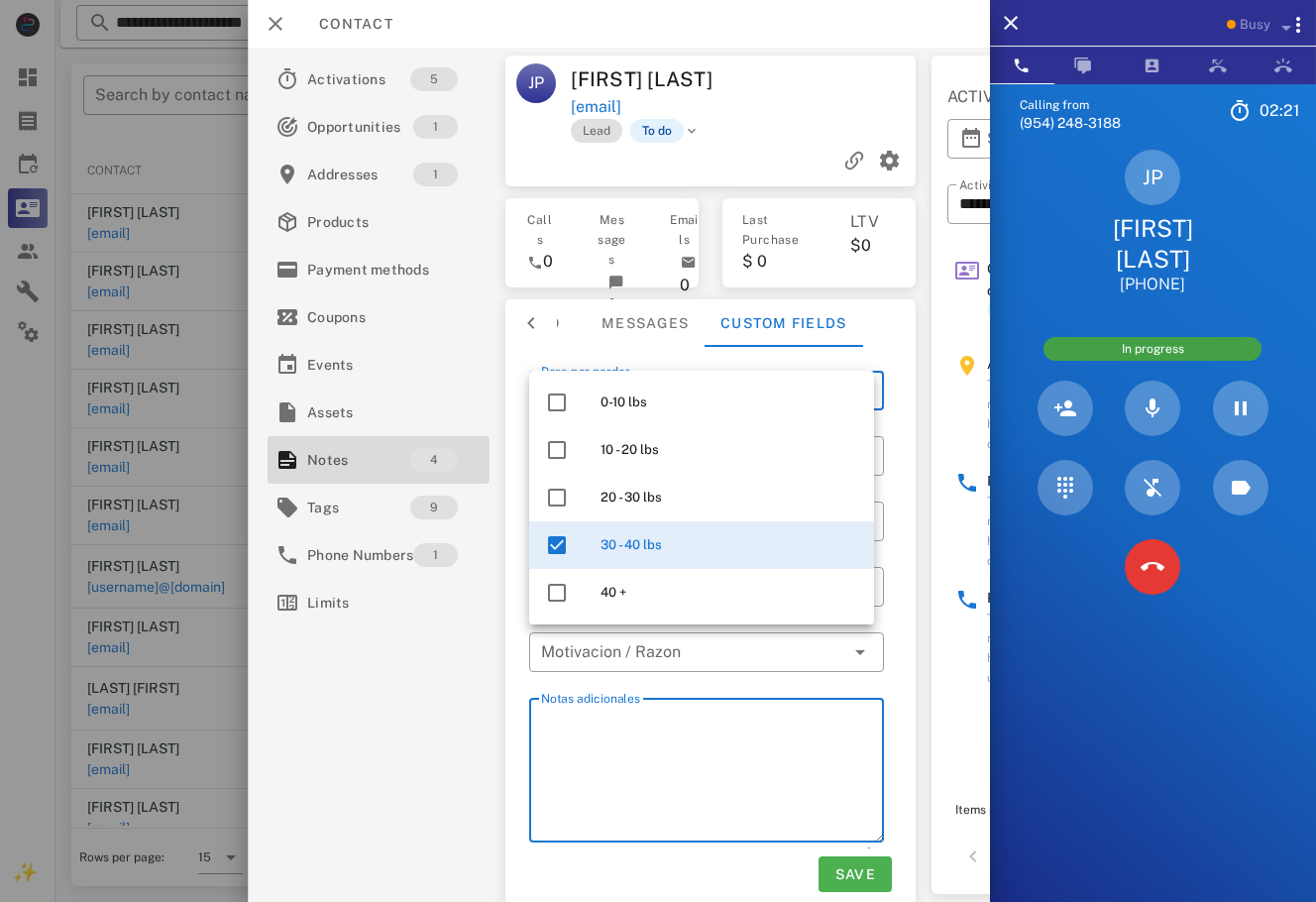 click on "Notas adicionales" at bounding box center (713, 773) 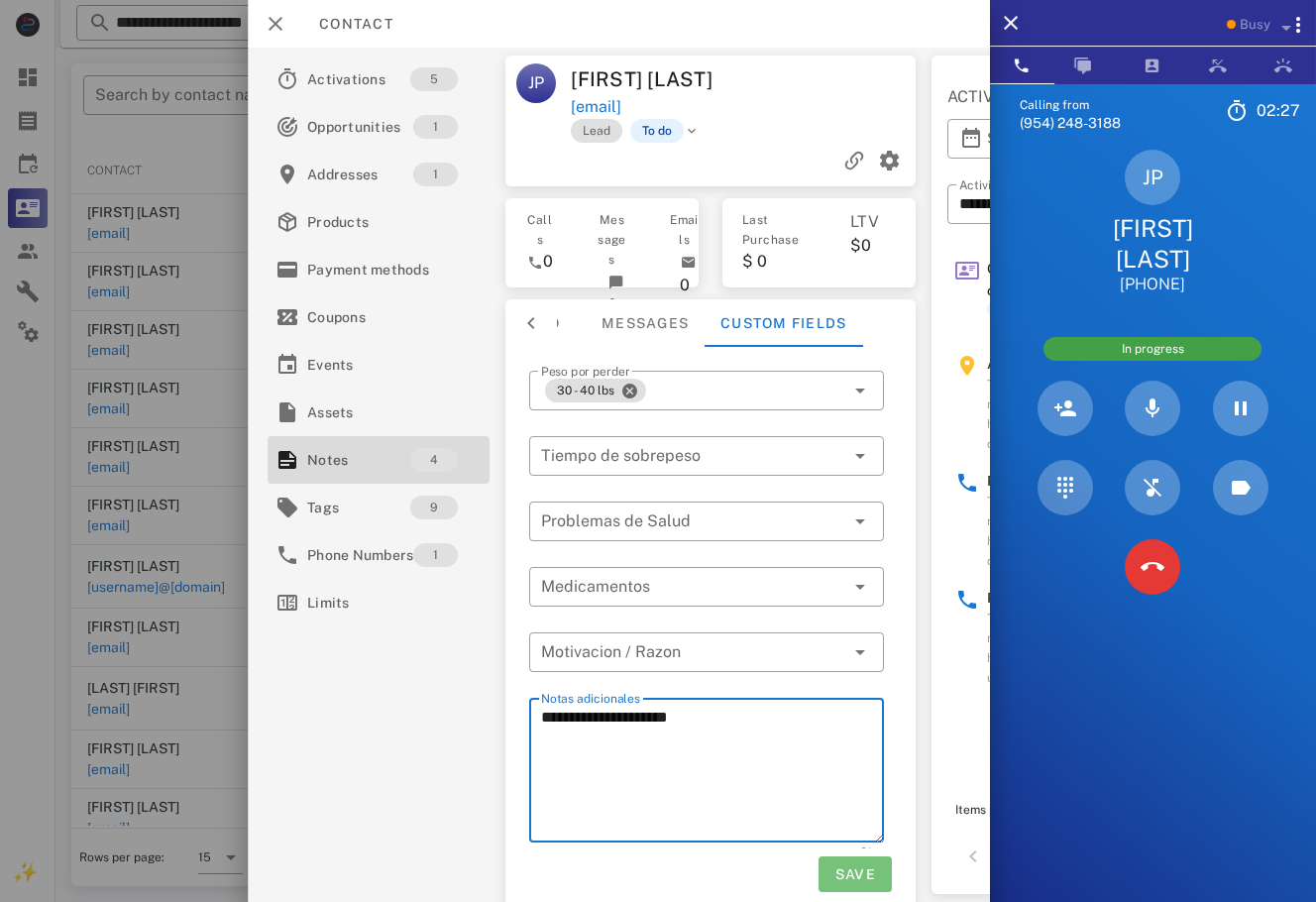 click on "Save" at bounding box center (854, 874) 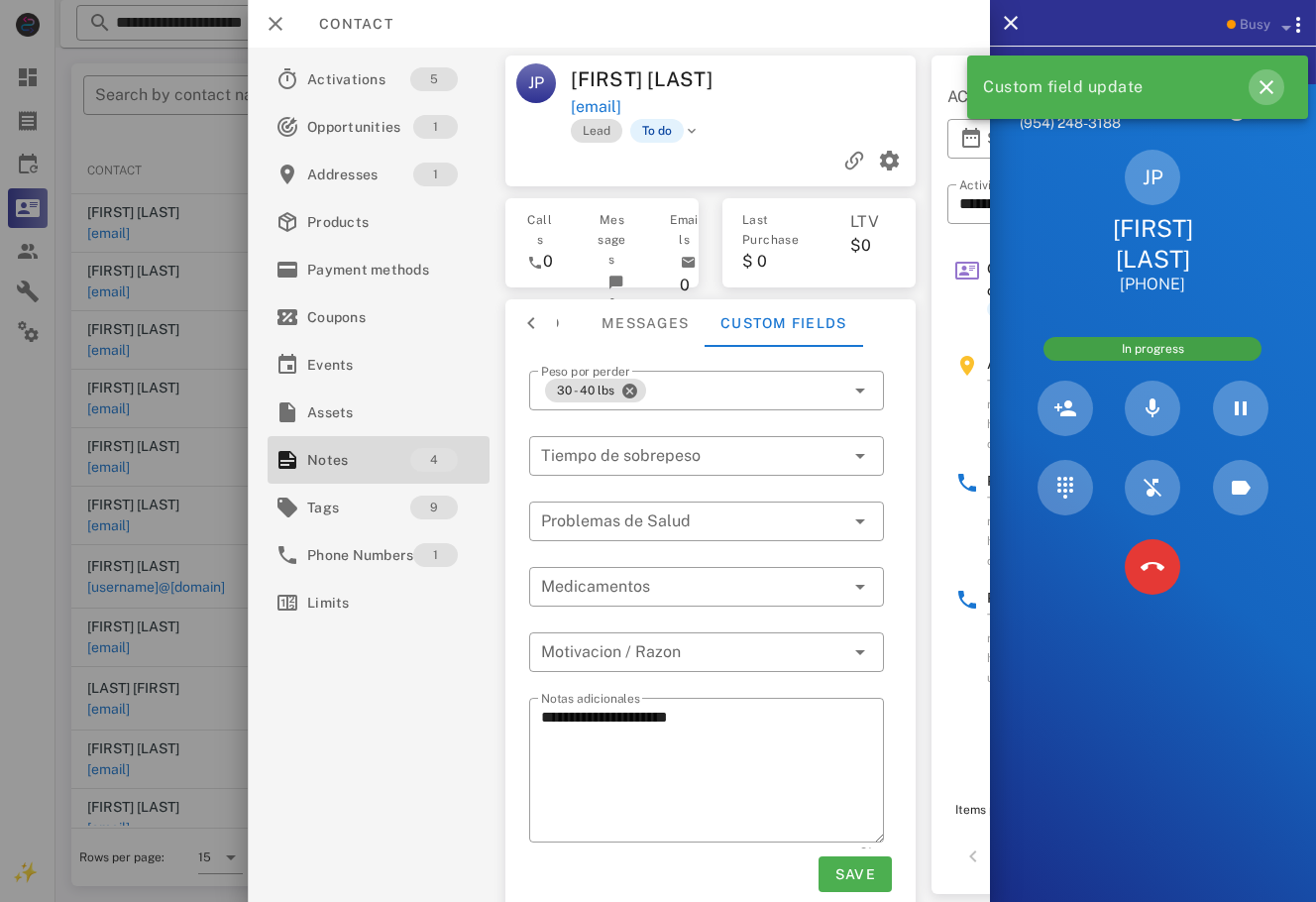 click at bounding box center (1266, 87) 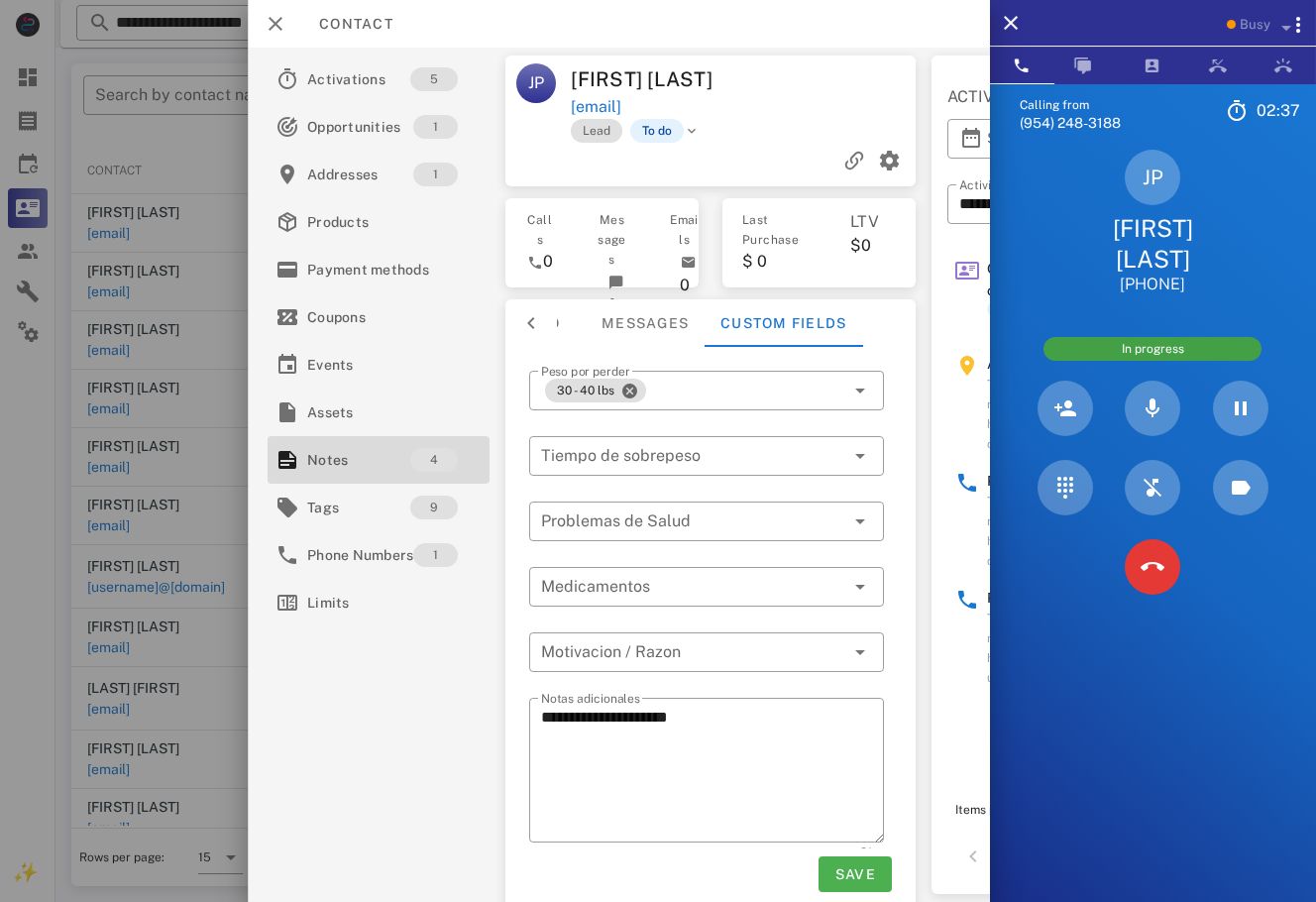click on "[FIRST]   [FIRST] [LAST]   [PHONE]" at bounding box center (1152, 222) 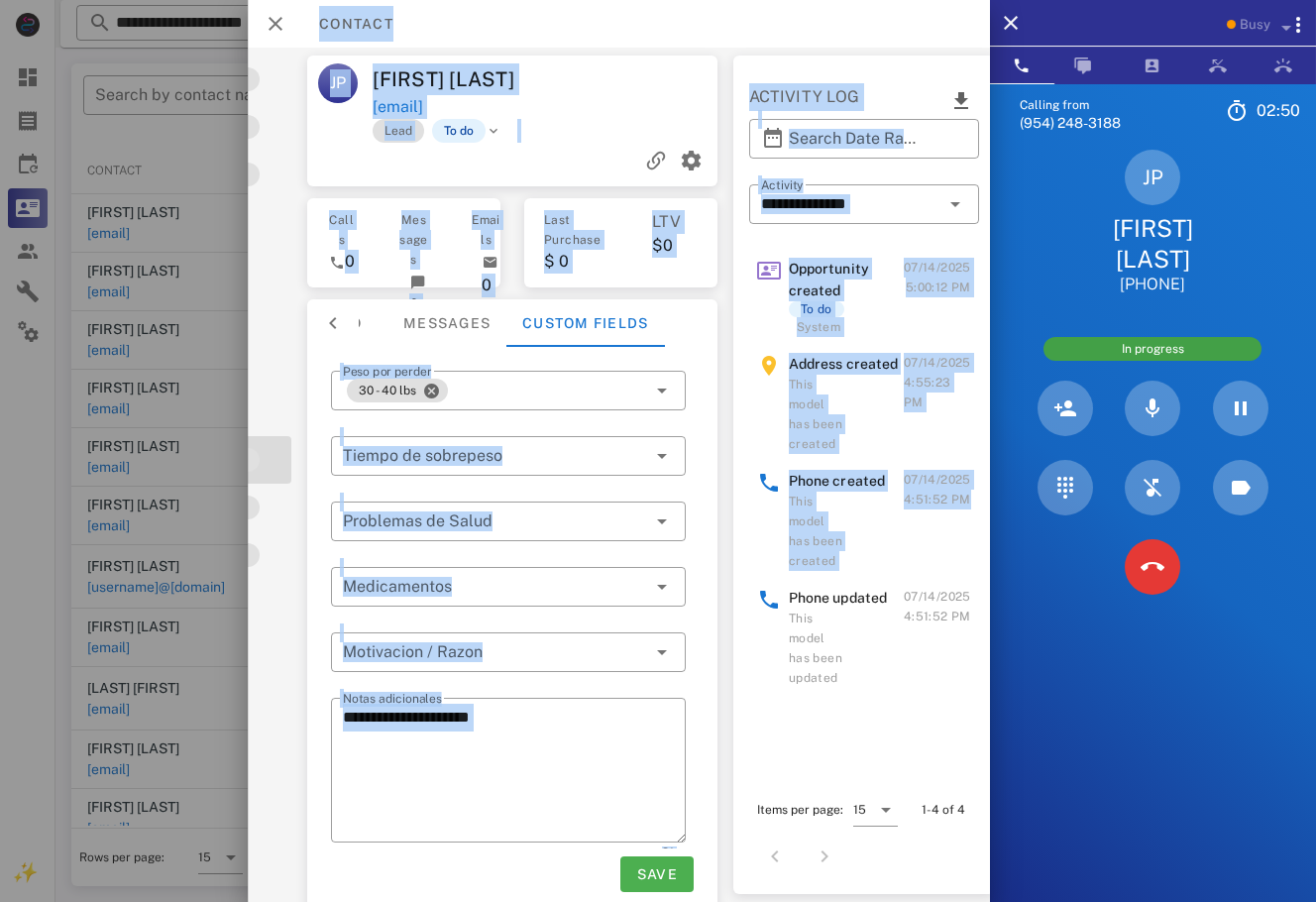 scroll, scrollTop: 0, scrollLeft: 214, axis: horizontal 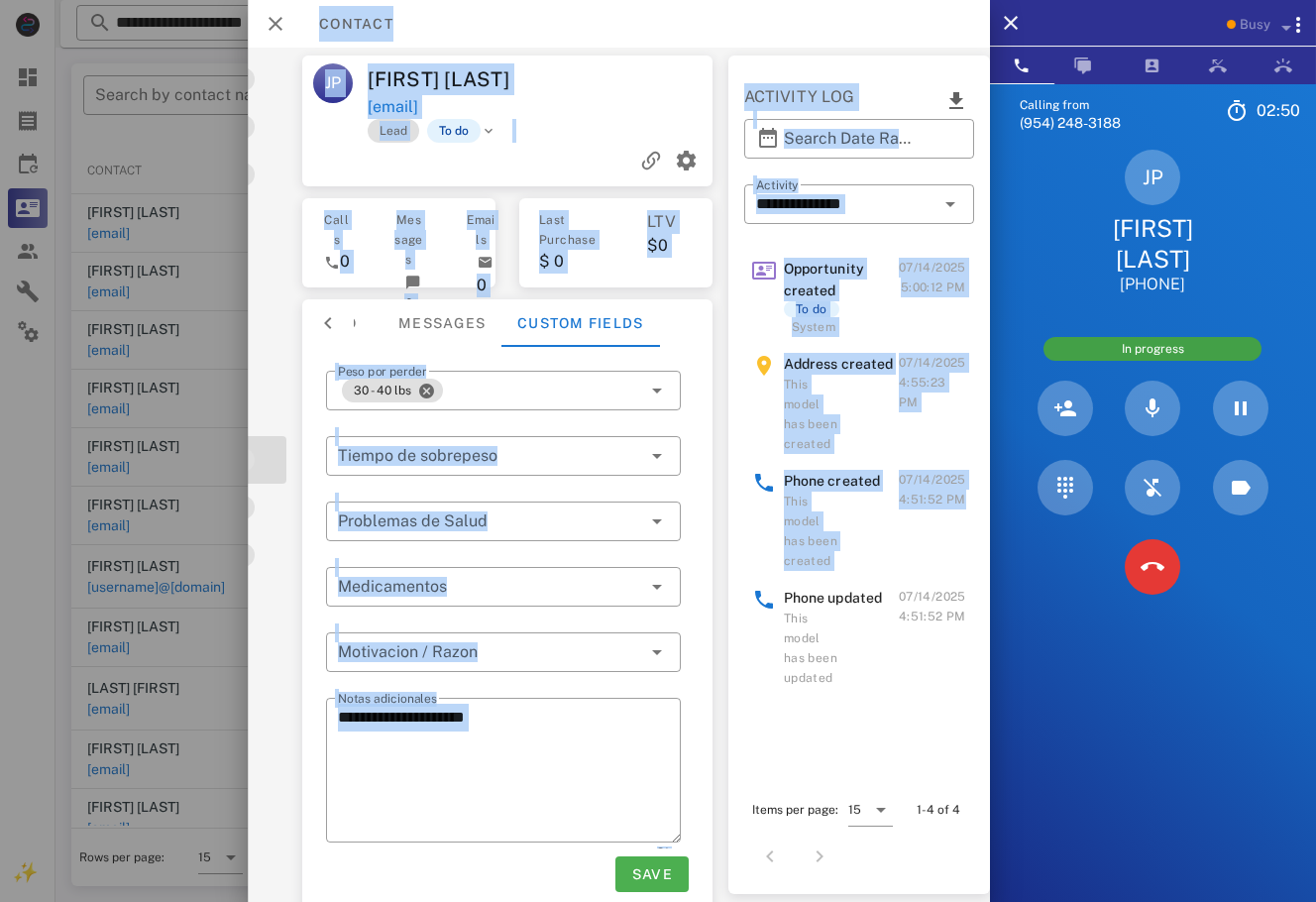 drag, startPoint x: 990, startPoint y: 396, endPoint x: 960, endPoint y: 551, distance: 157.87653 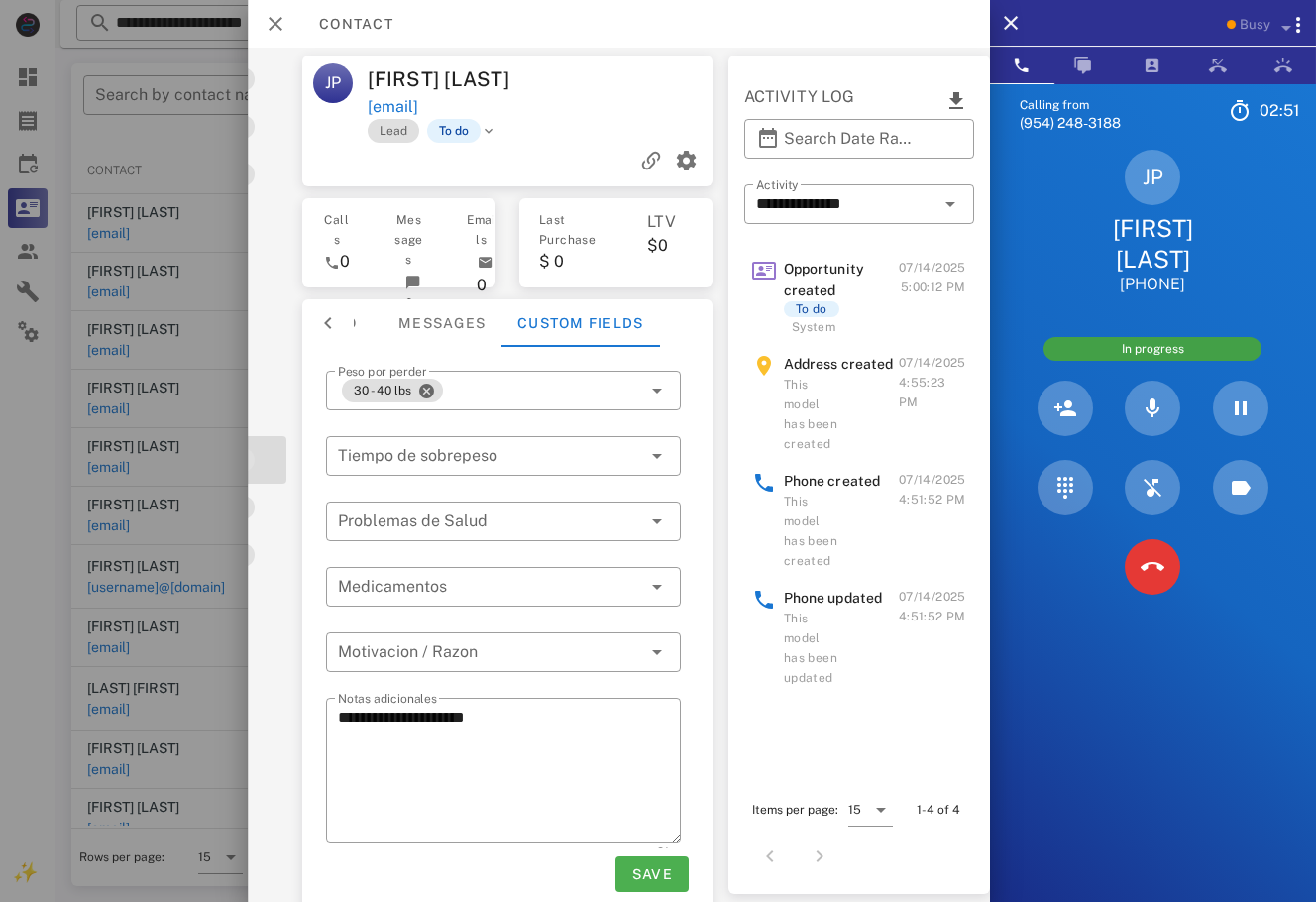 click on "Items per page: 15" at bounding box center (822, 810) 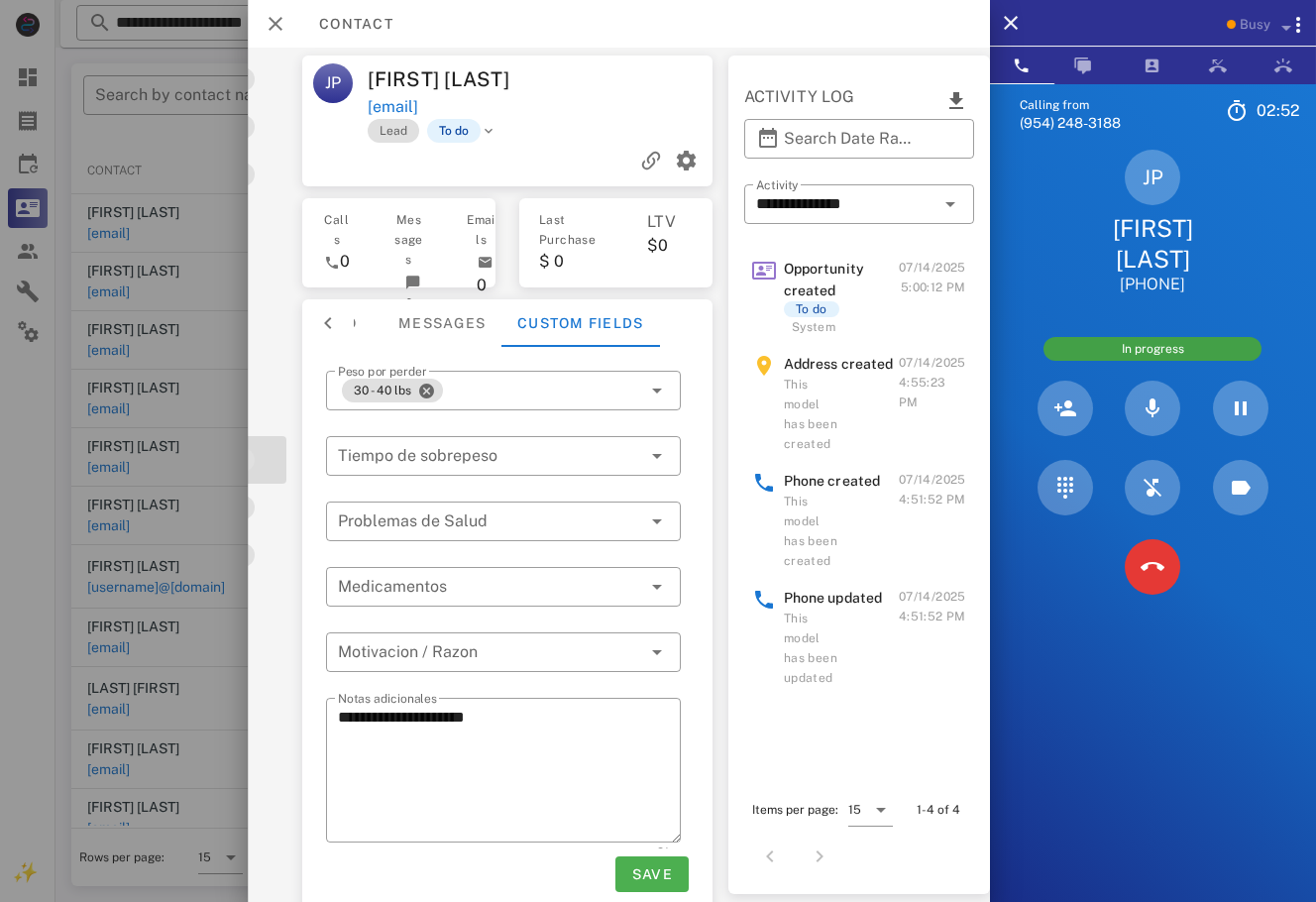 scroll, scrollTop: 0, scrollLeft: 0, axis: both 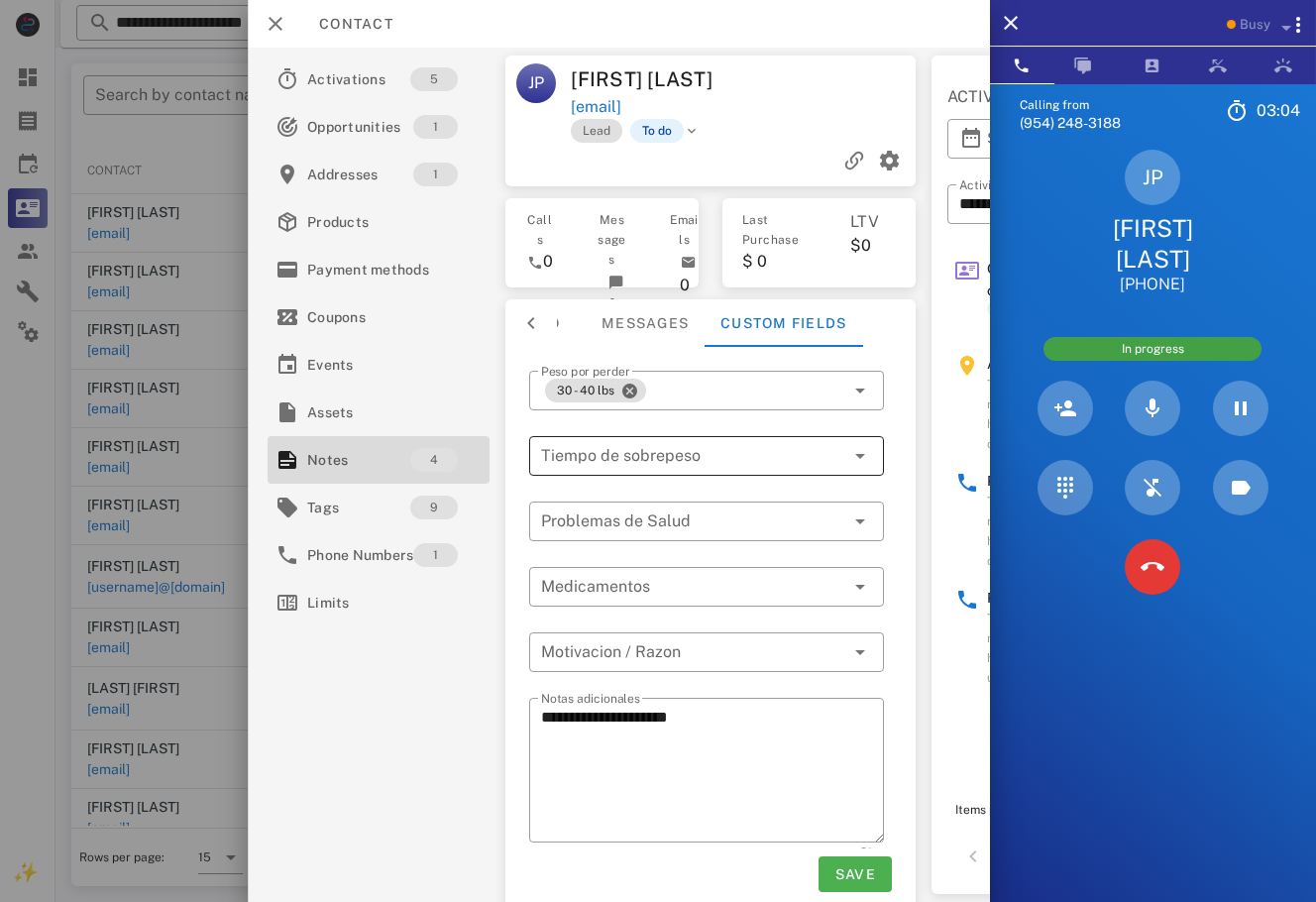 click at bounding box center (679, 456) 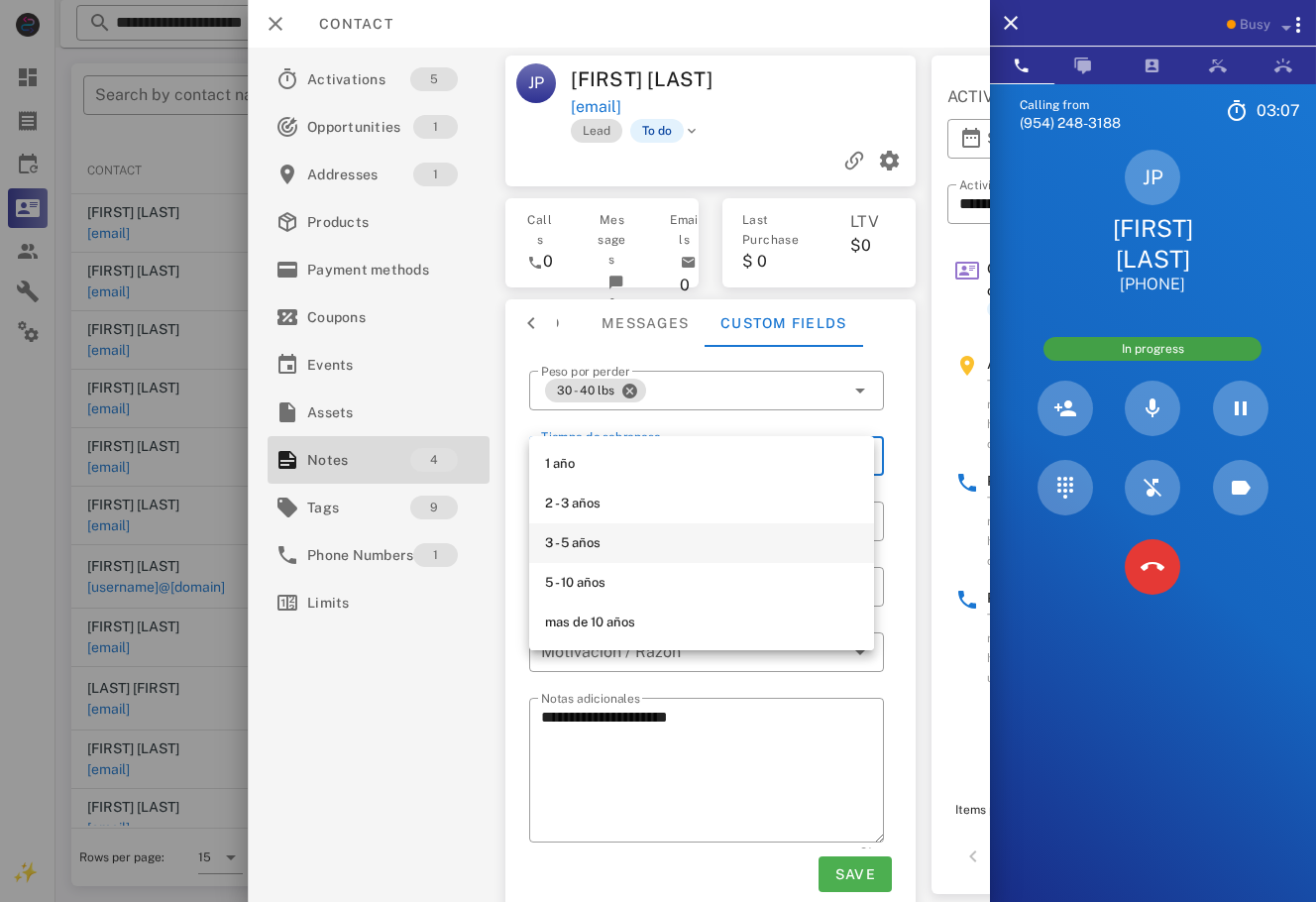 click on "3 - 5 años" at bounding box center (702, 543) 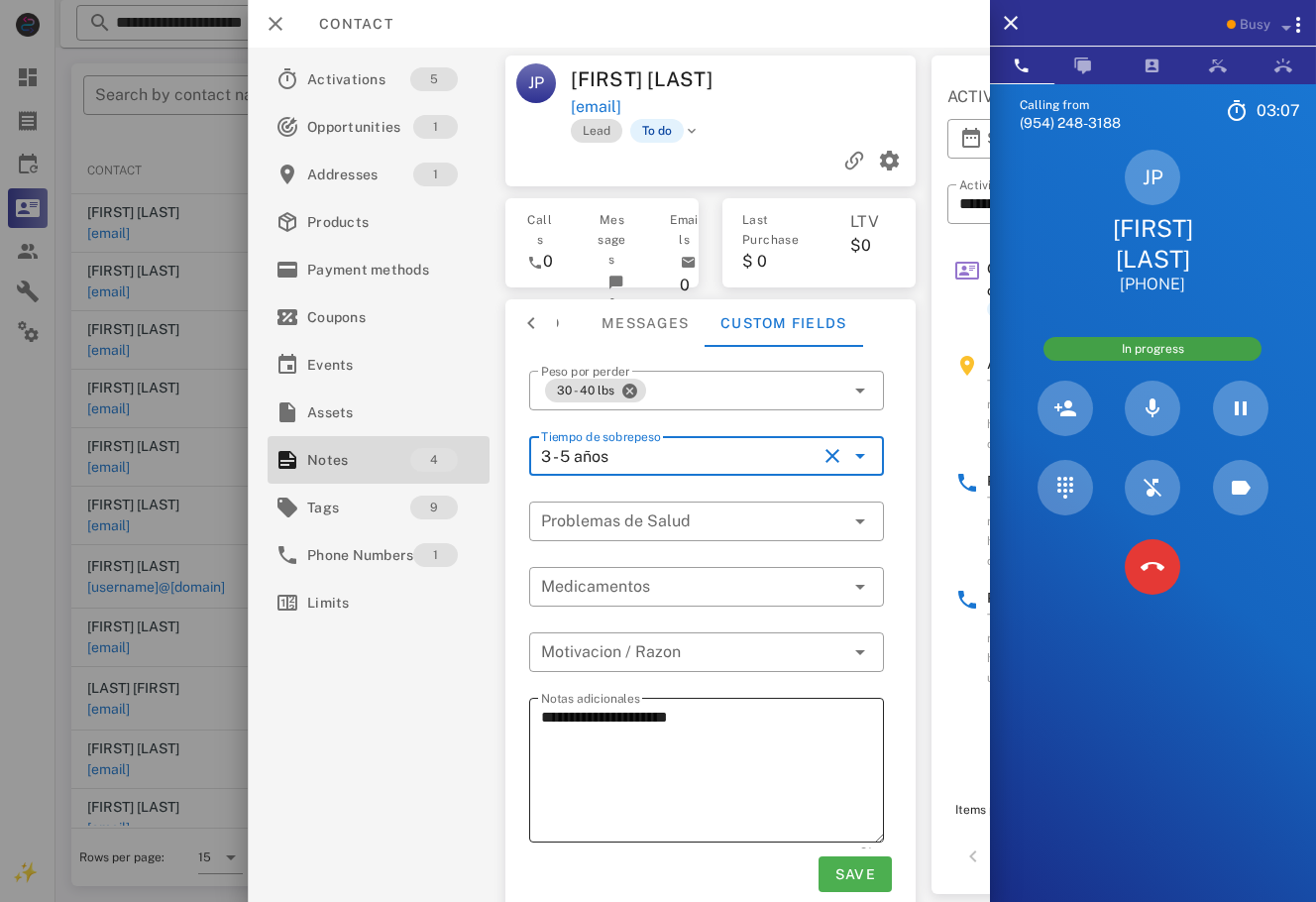 click on "**********" at bounding box center (713, 773) 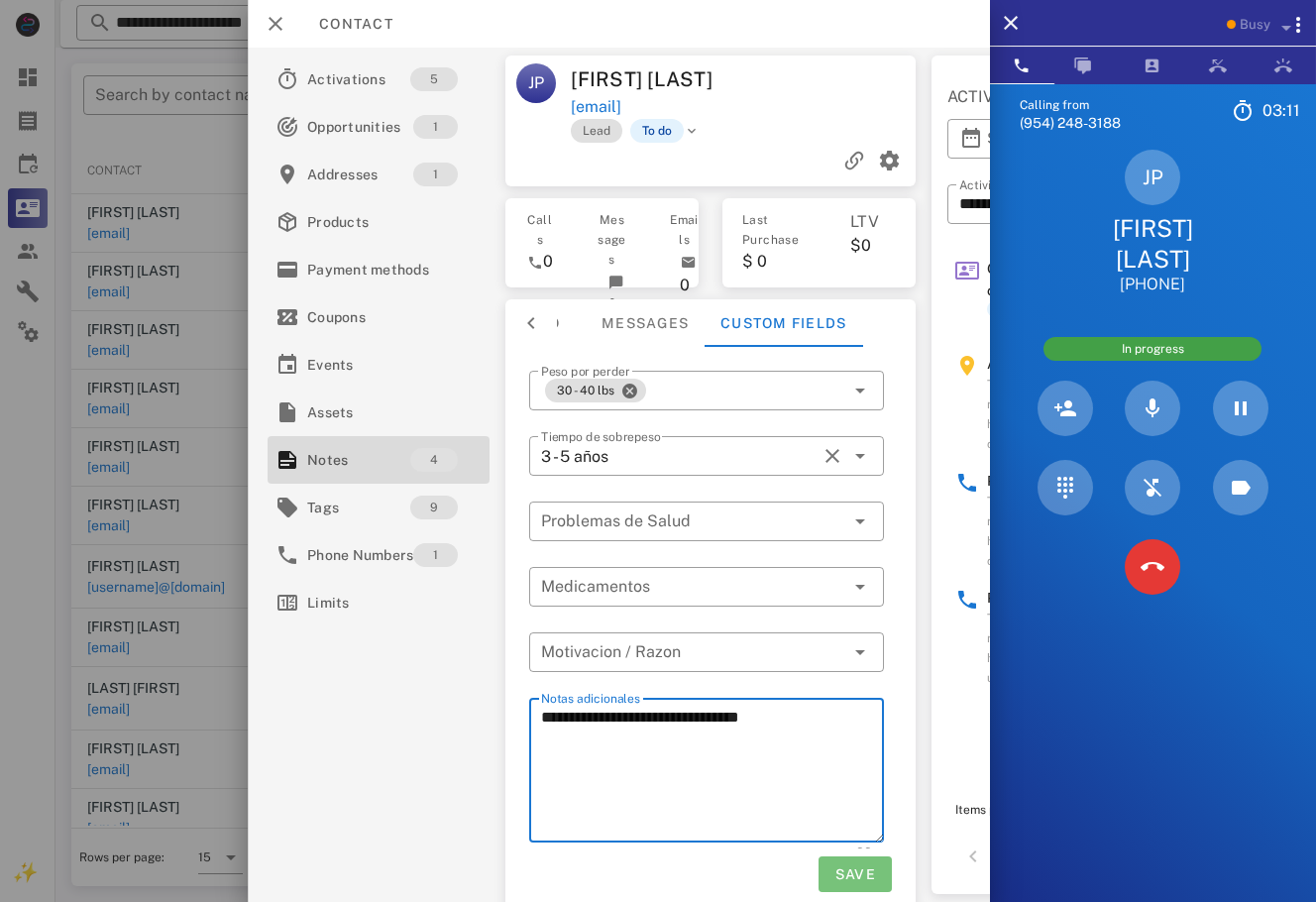 click on "Save" at bounding box center [854, 874] 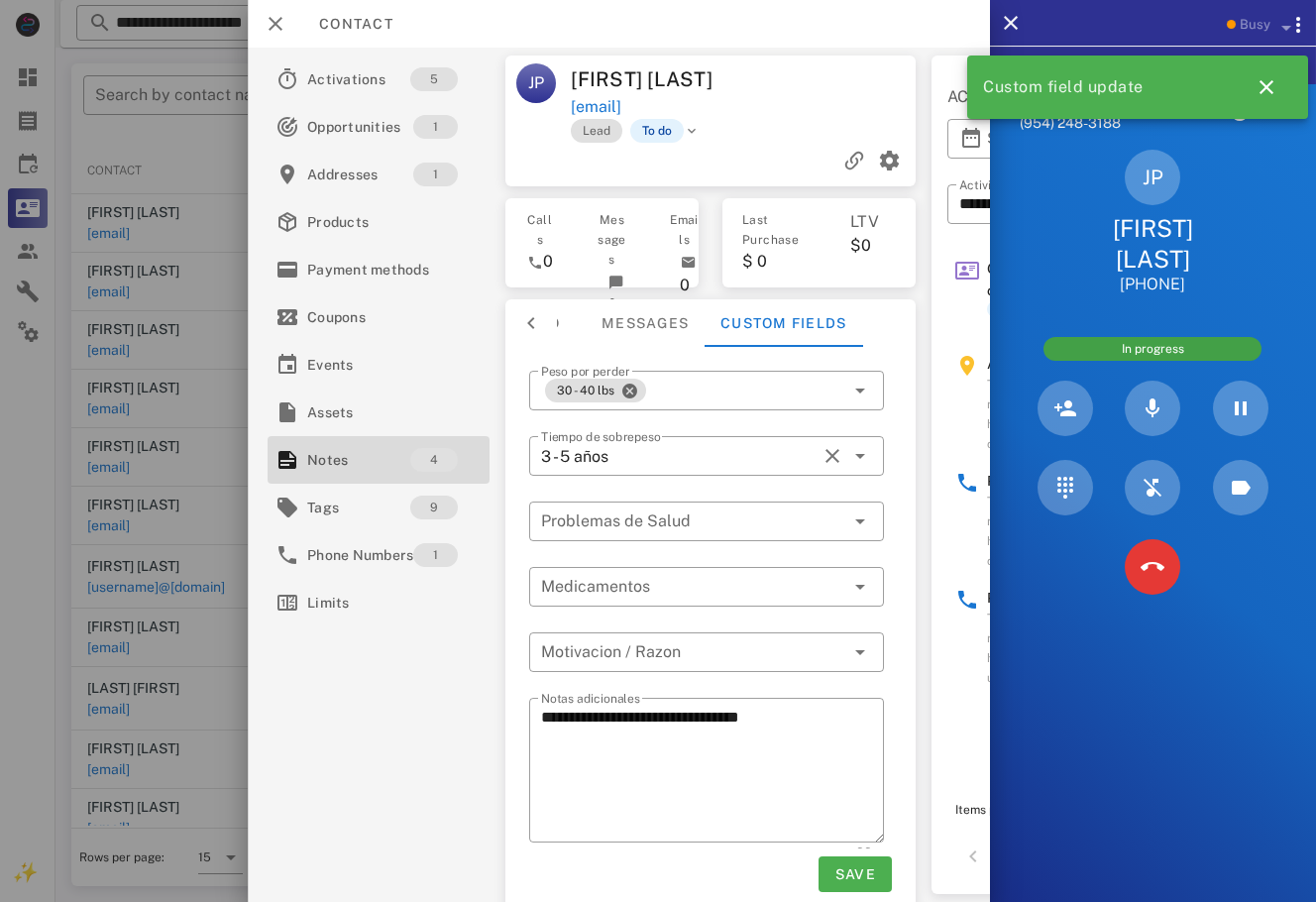 click at bounding box center (531, 323) 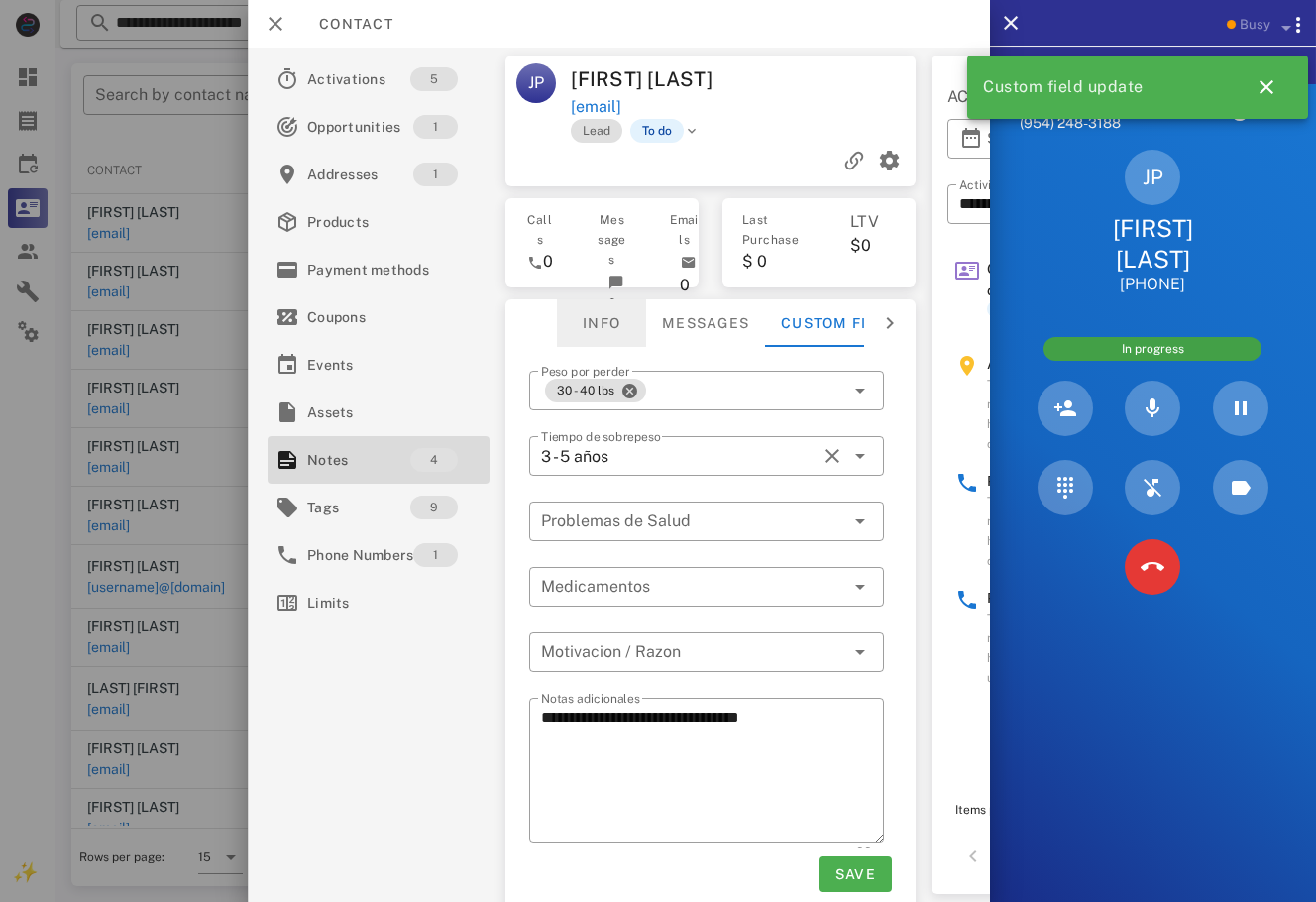 click on "Info" at bounding box center [602, 323] 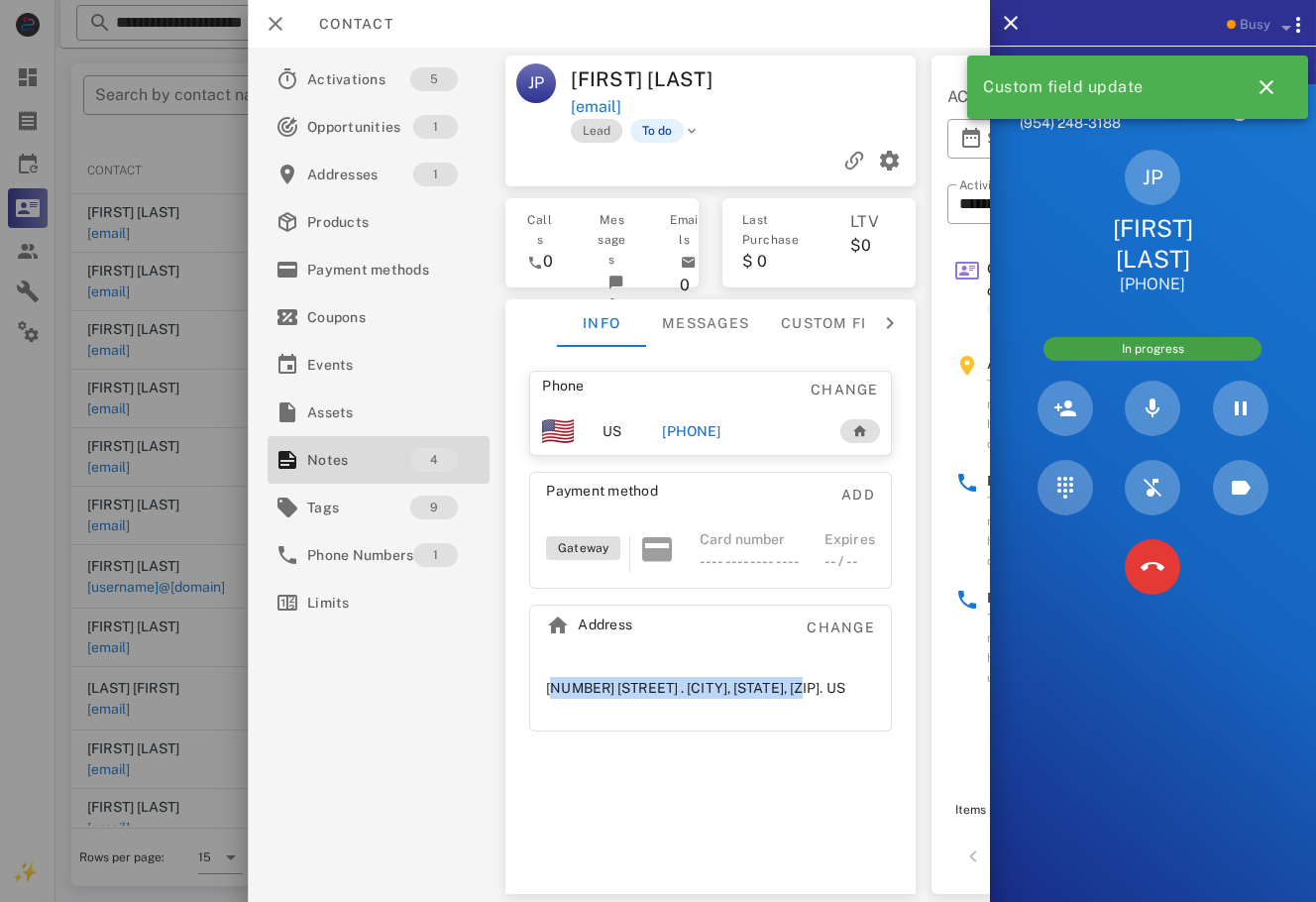 drag, startPoint x: 803, startPoint y: 691, endPoint x: 547, endPoint y: 688, distance: 256.01758 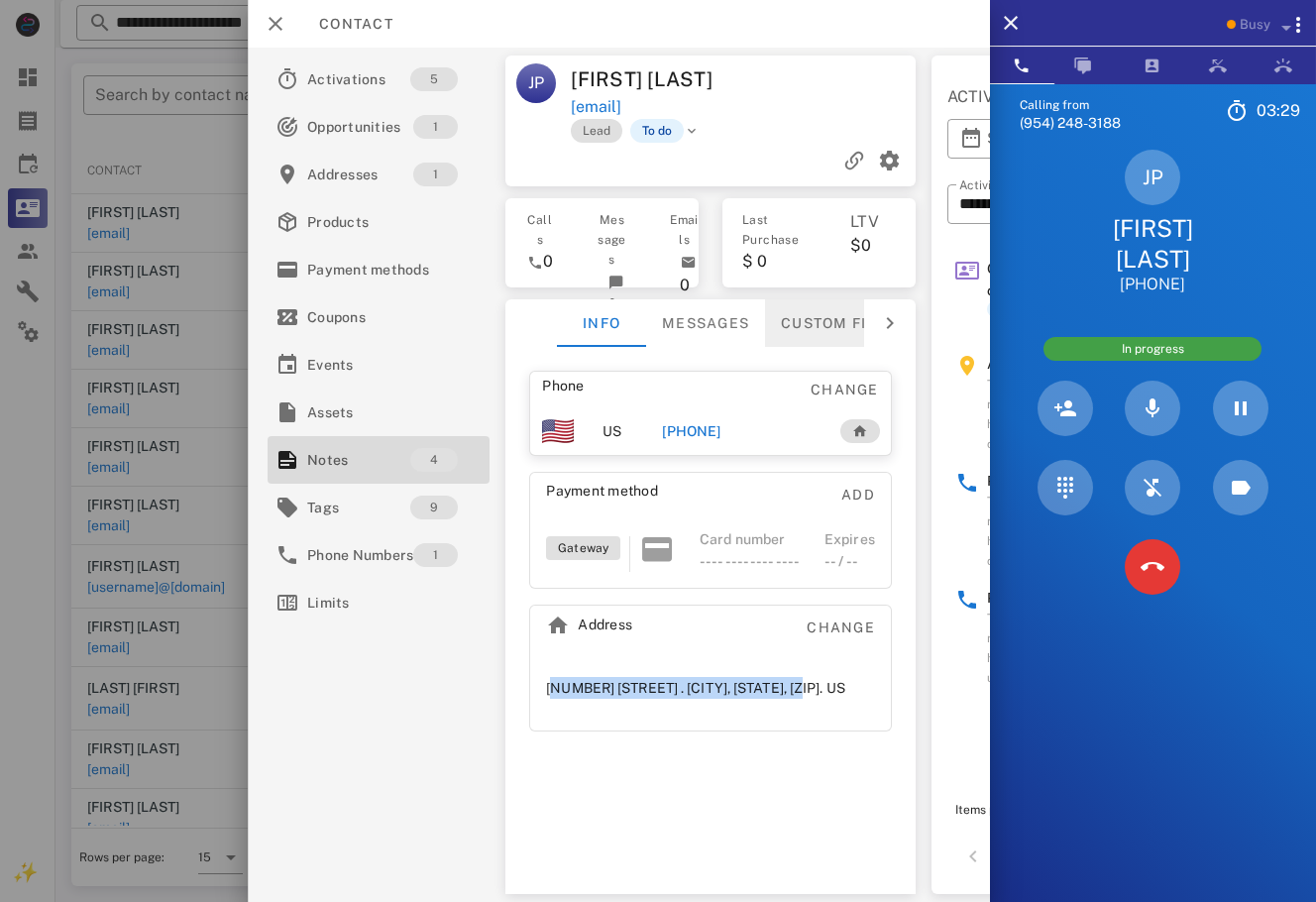 click on "Custom fields" at bounding box center (843, 323) 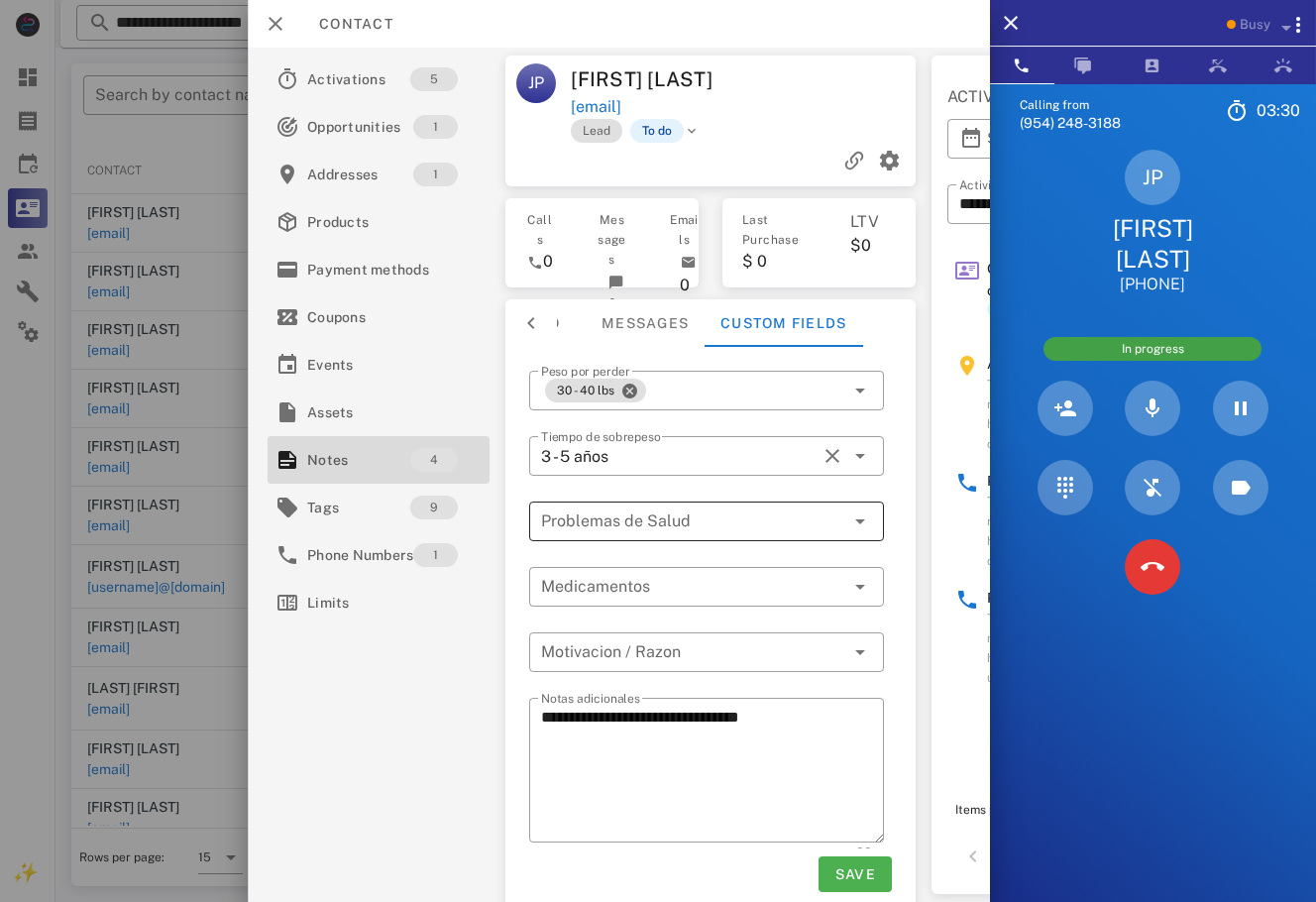 click at bounding box center (693, 521) 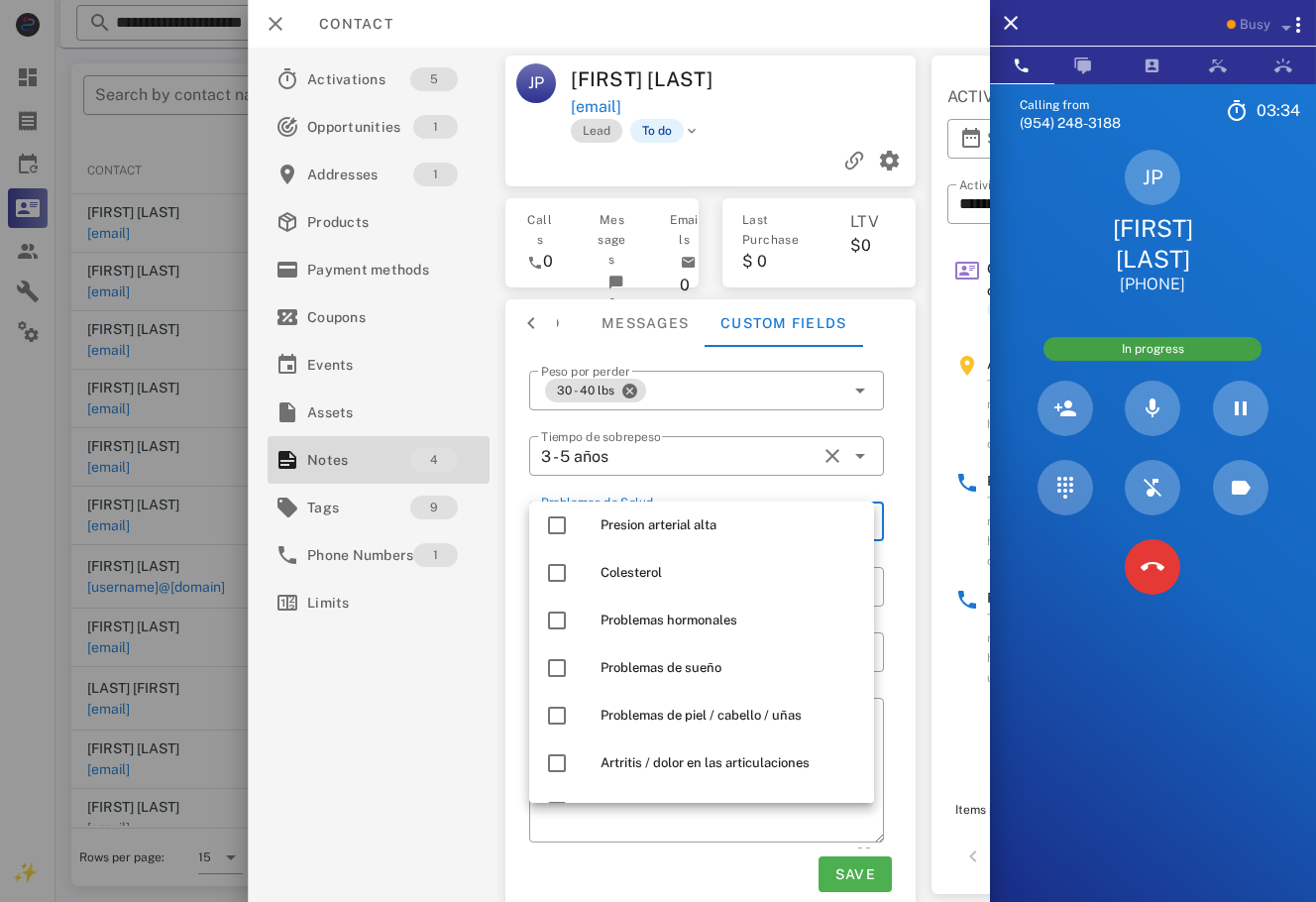 scroll, scrollTop: 160, scrollLeft: 0, axis: vertical 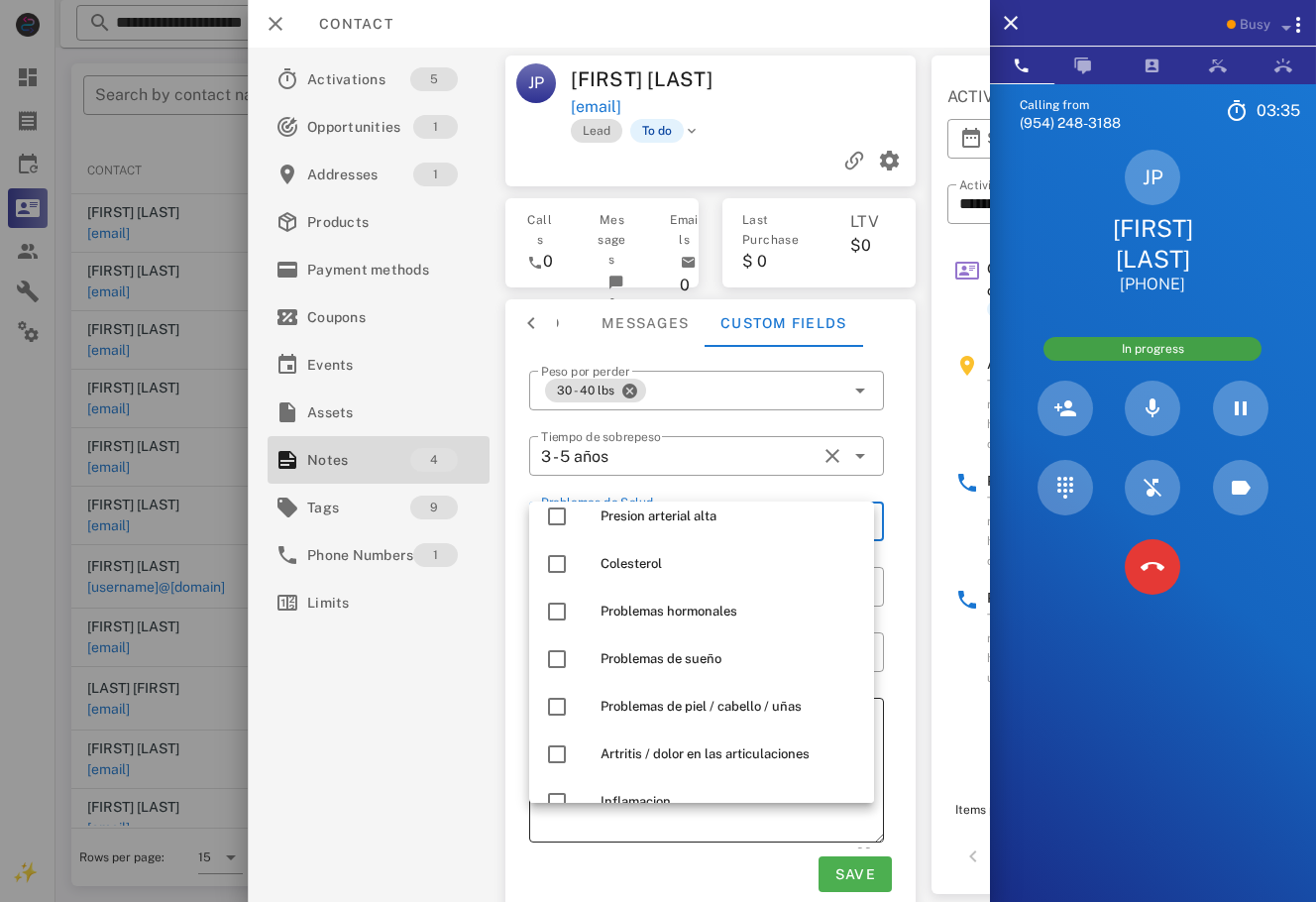 click on "**********" at bounding box center (713, 773) 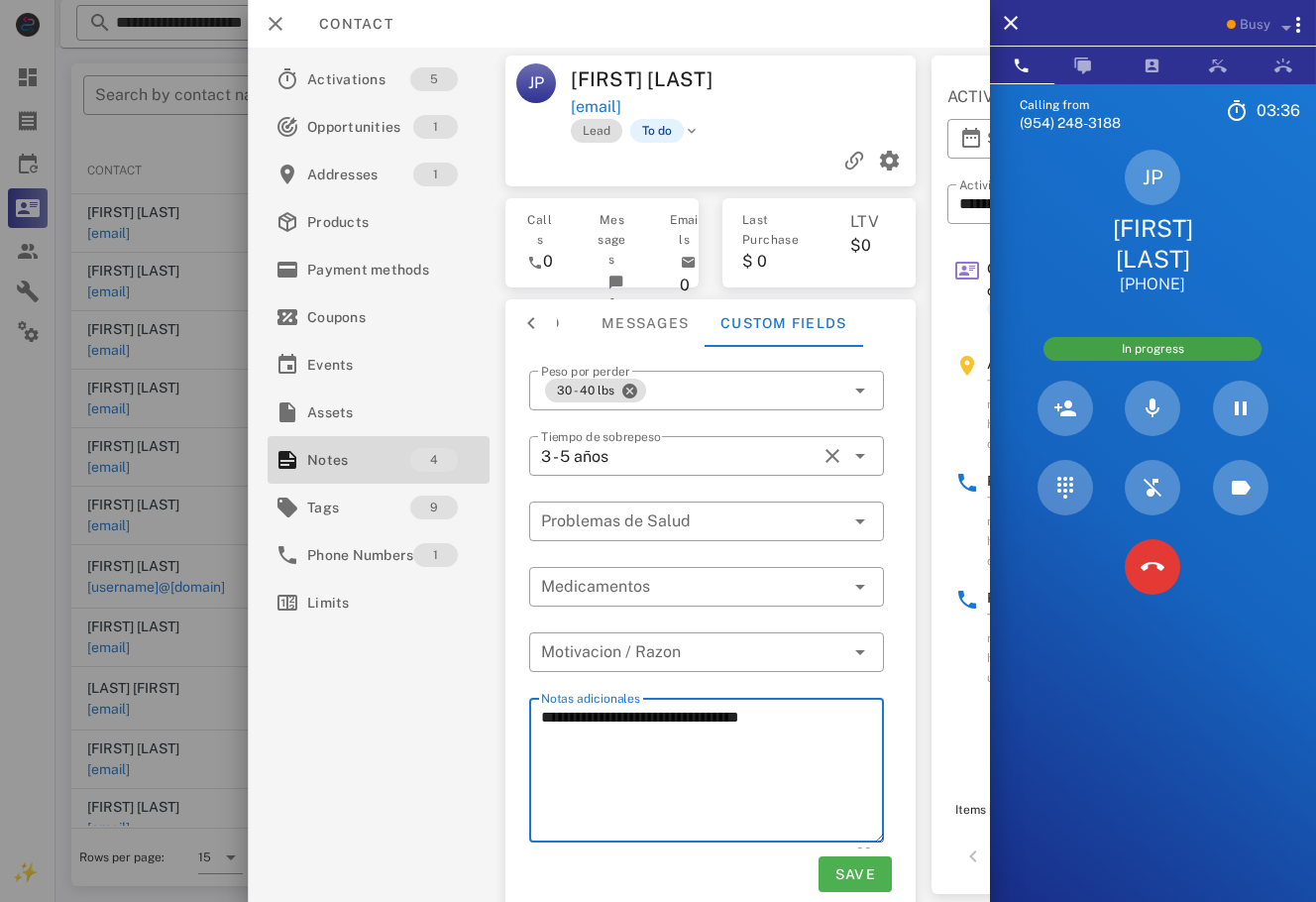 click on "**********" at bounding box center [713, 773] 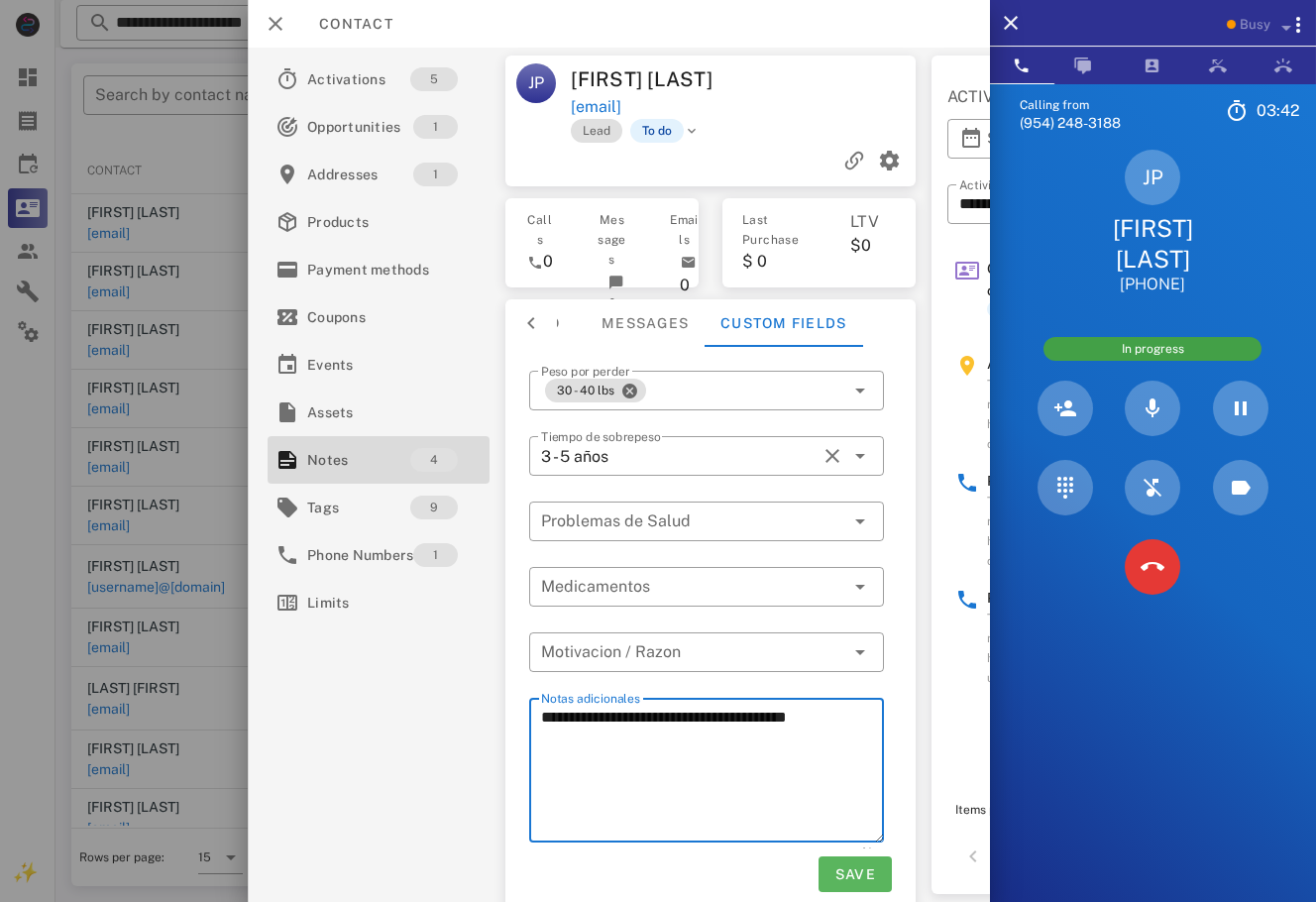 type on "**********" 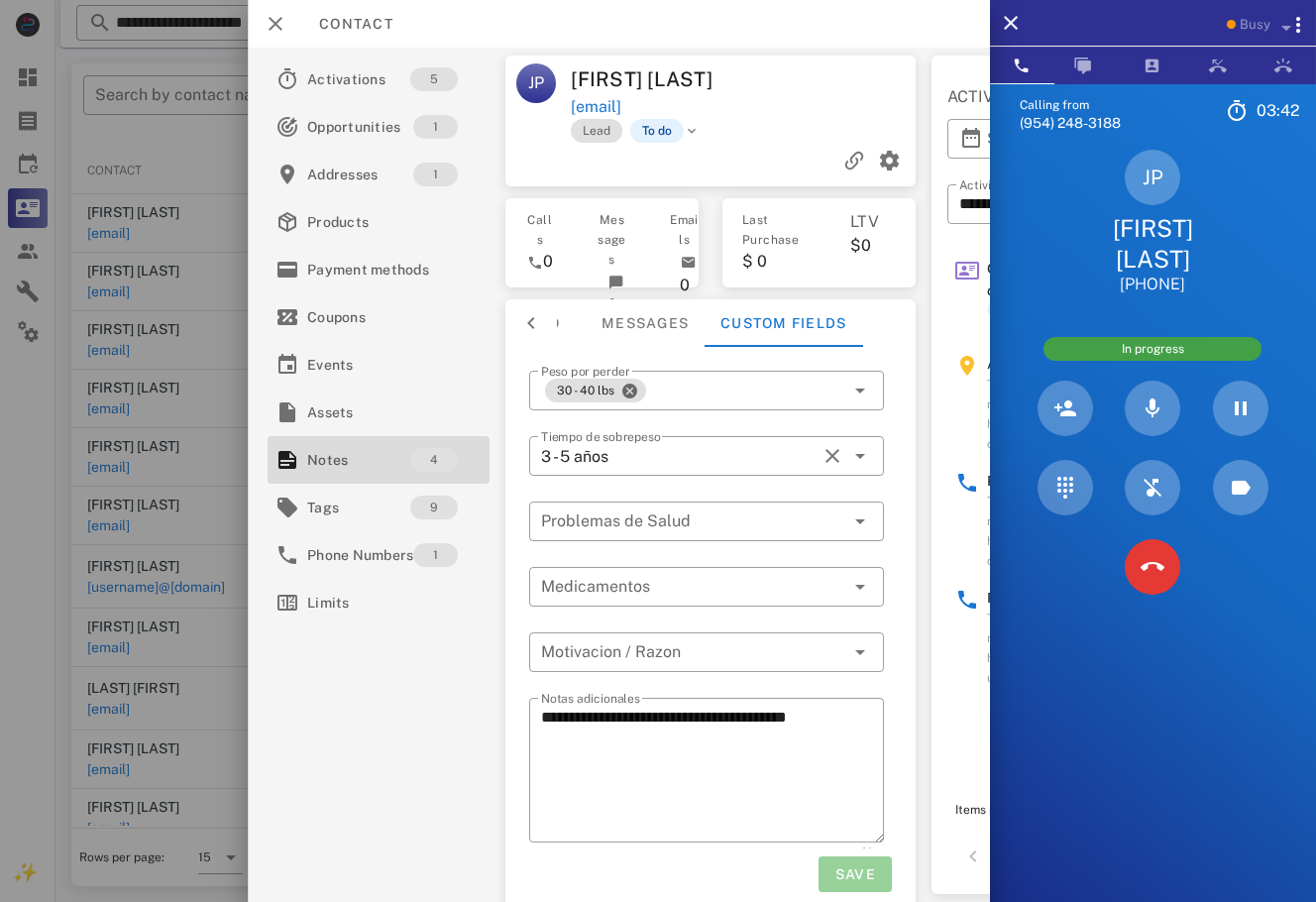 click on "Save" at bounding box center [854, 874] 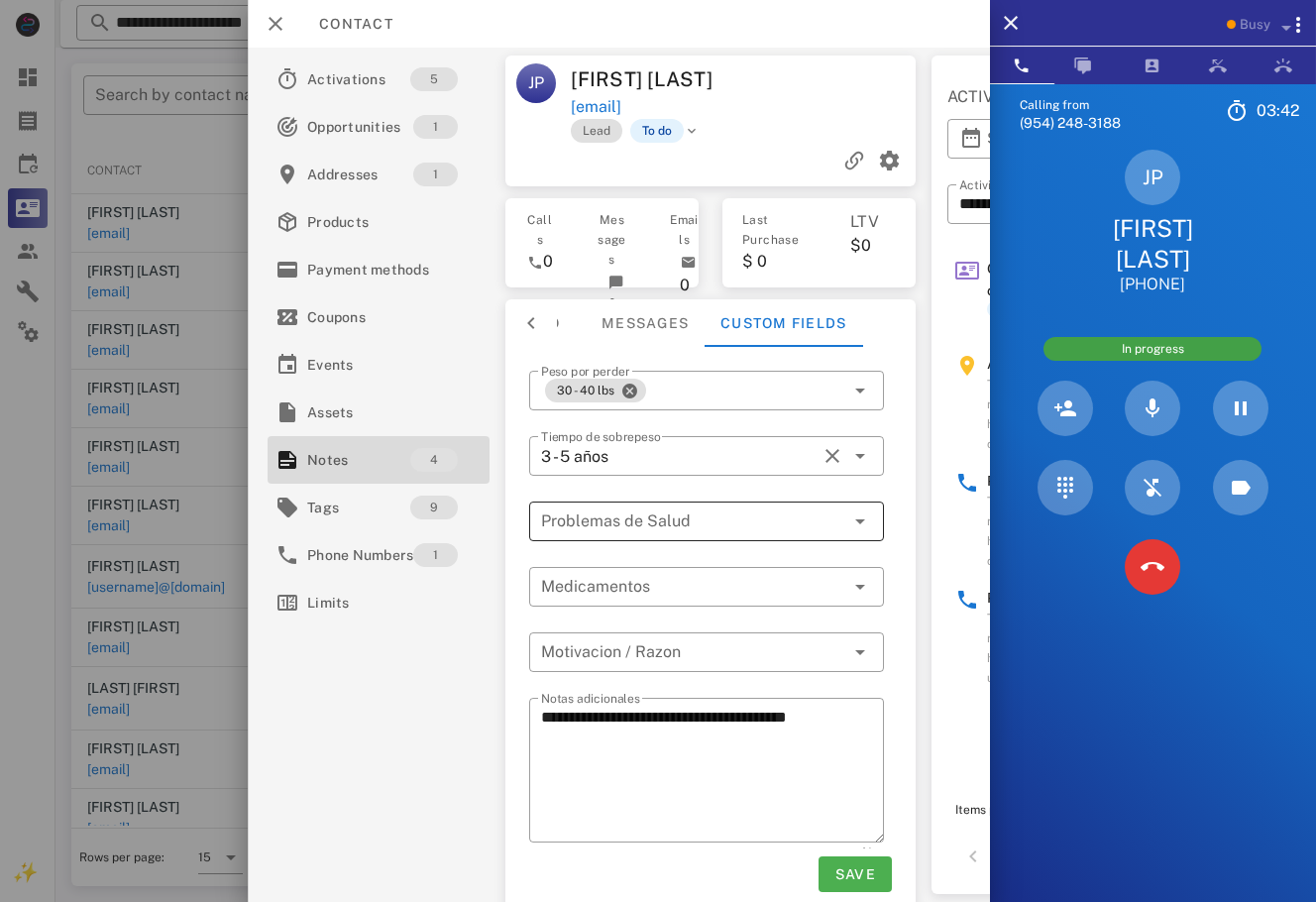click at bounding box center (693, 521) 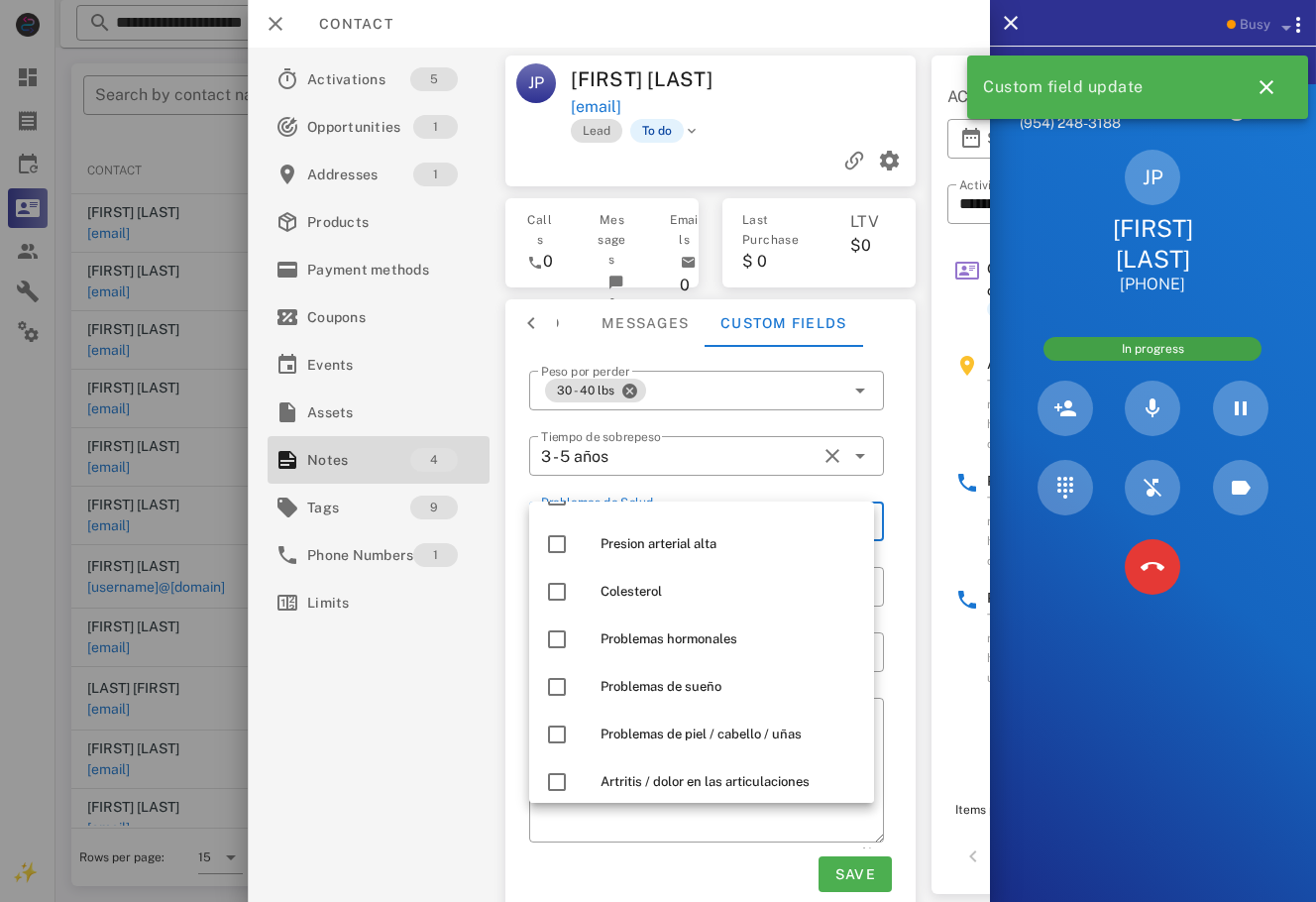 scroll, scrollTop: 133, scrollLeft: 0, axis: vertical 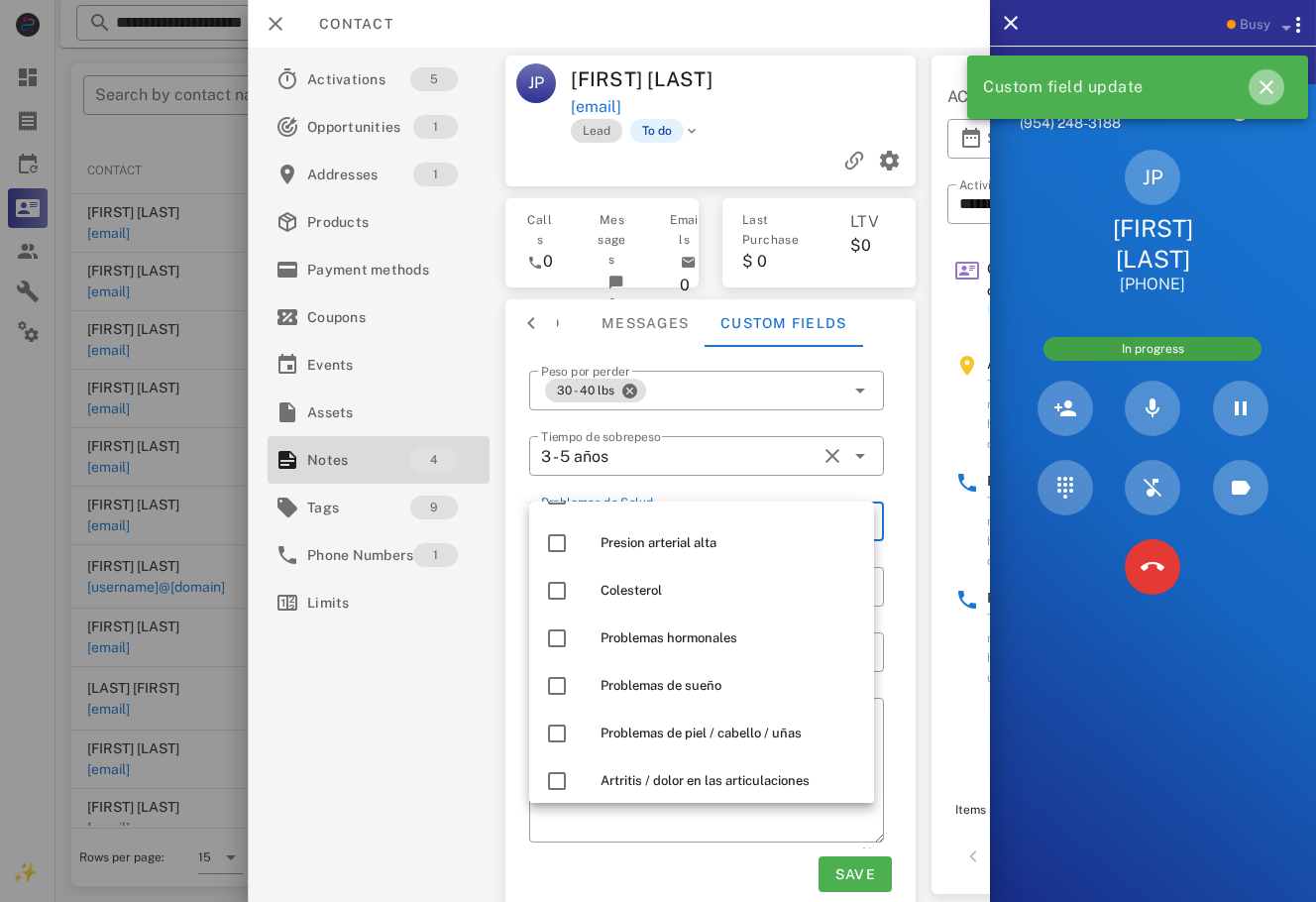 click at bounding box center (1266, 87) 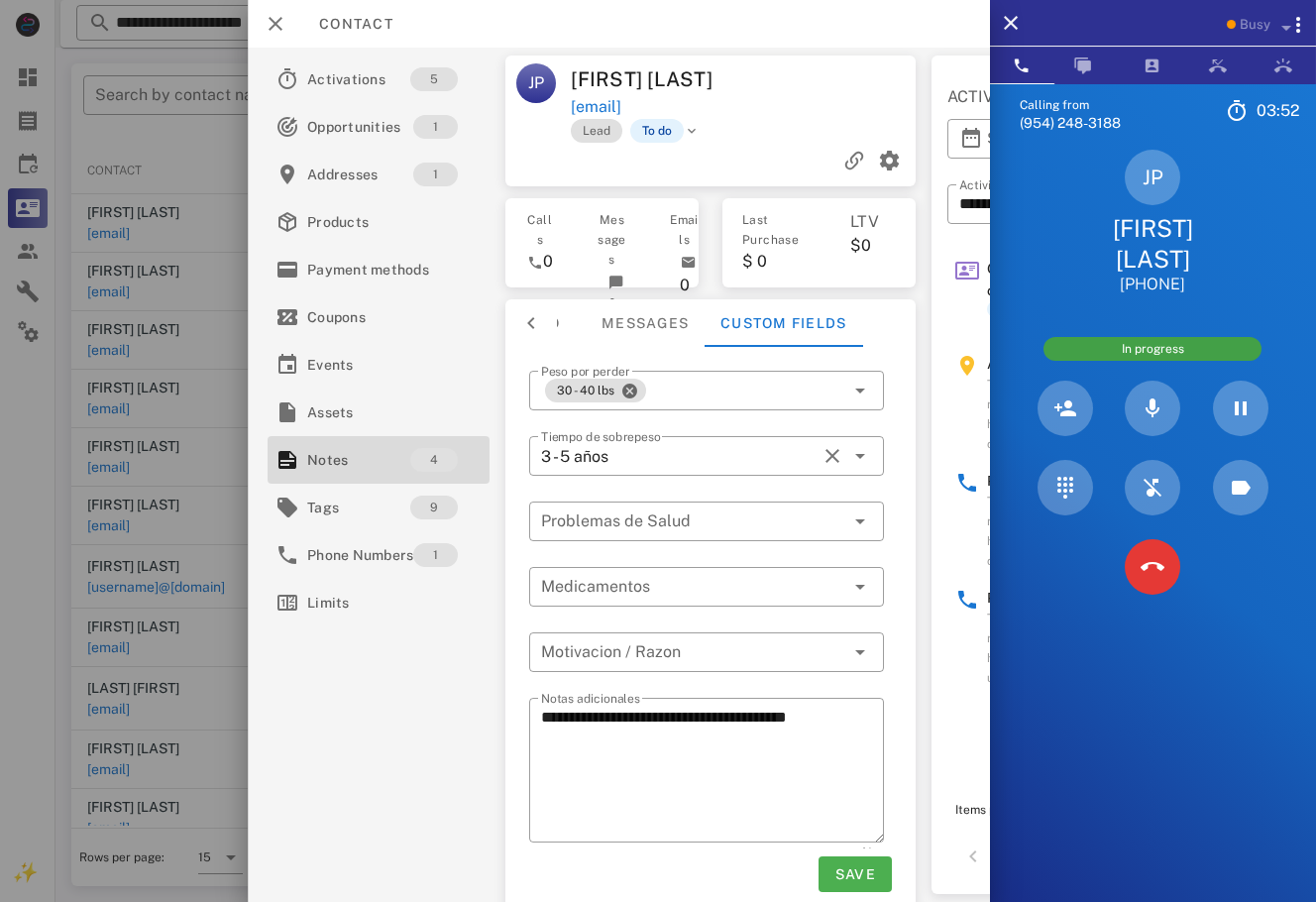 click at bounding box center [707, 487] 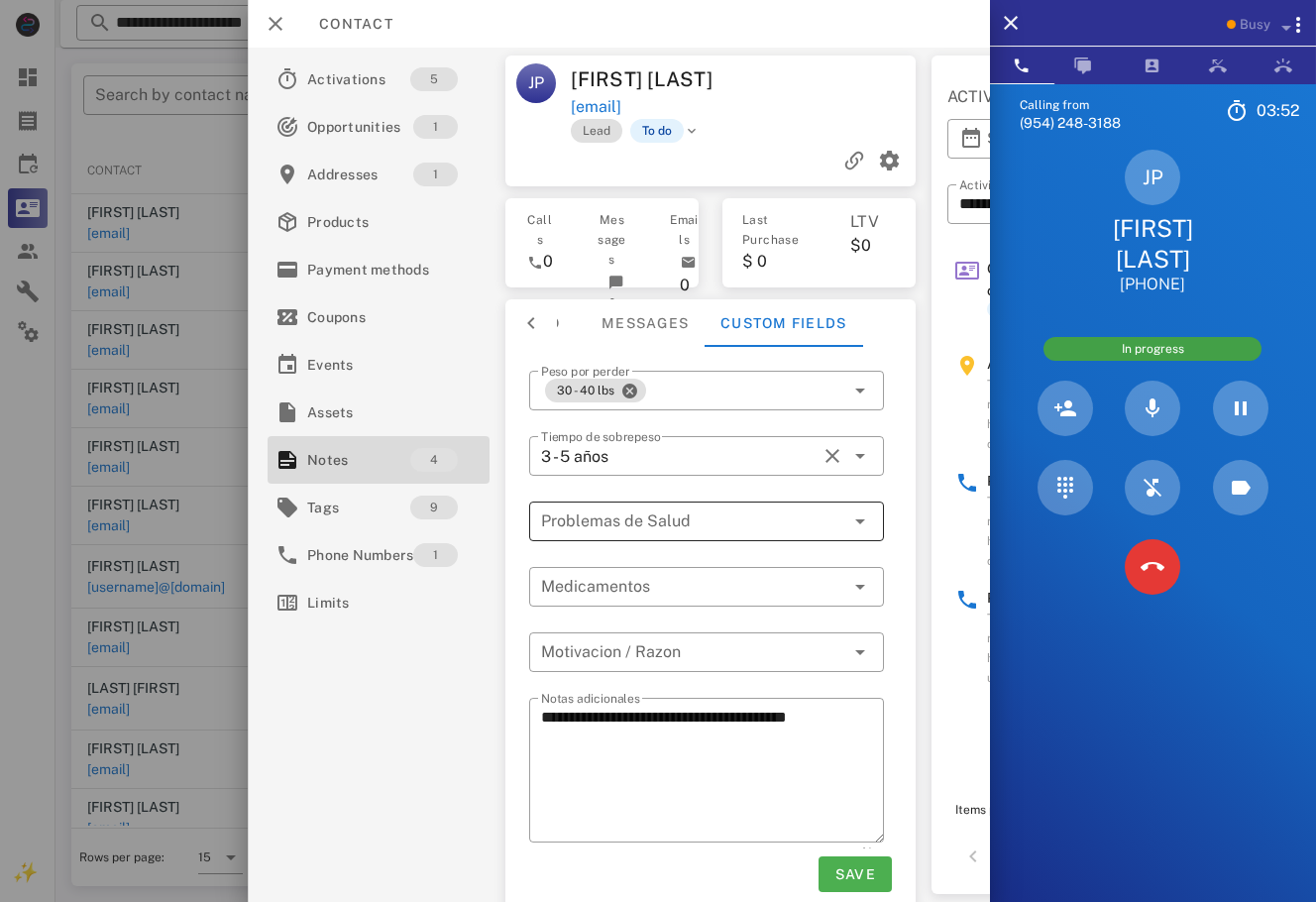click at bounding box center [693, 521] 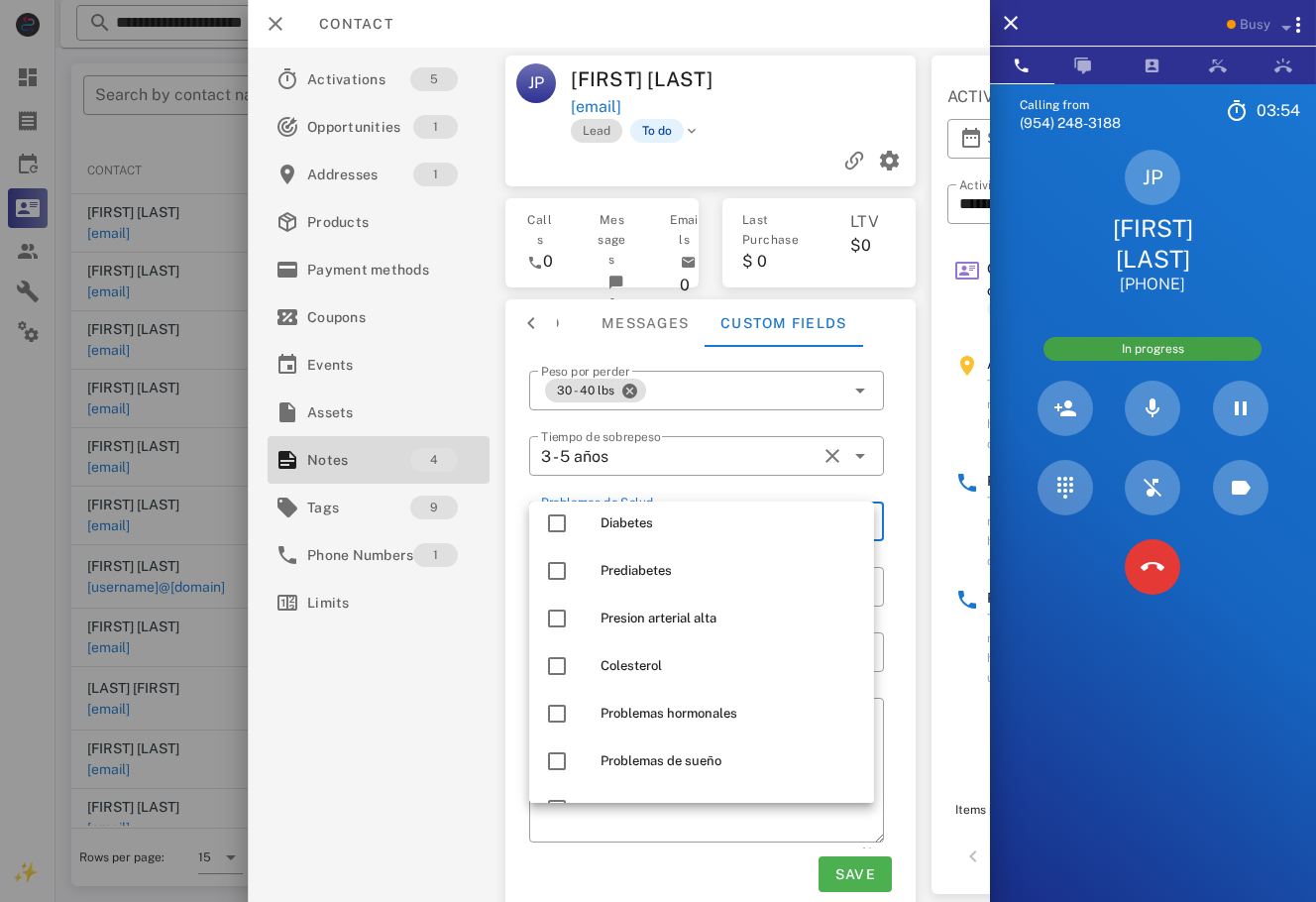 scroll, scrollTop: 41, scrollLeft: 0, axis: vertical 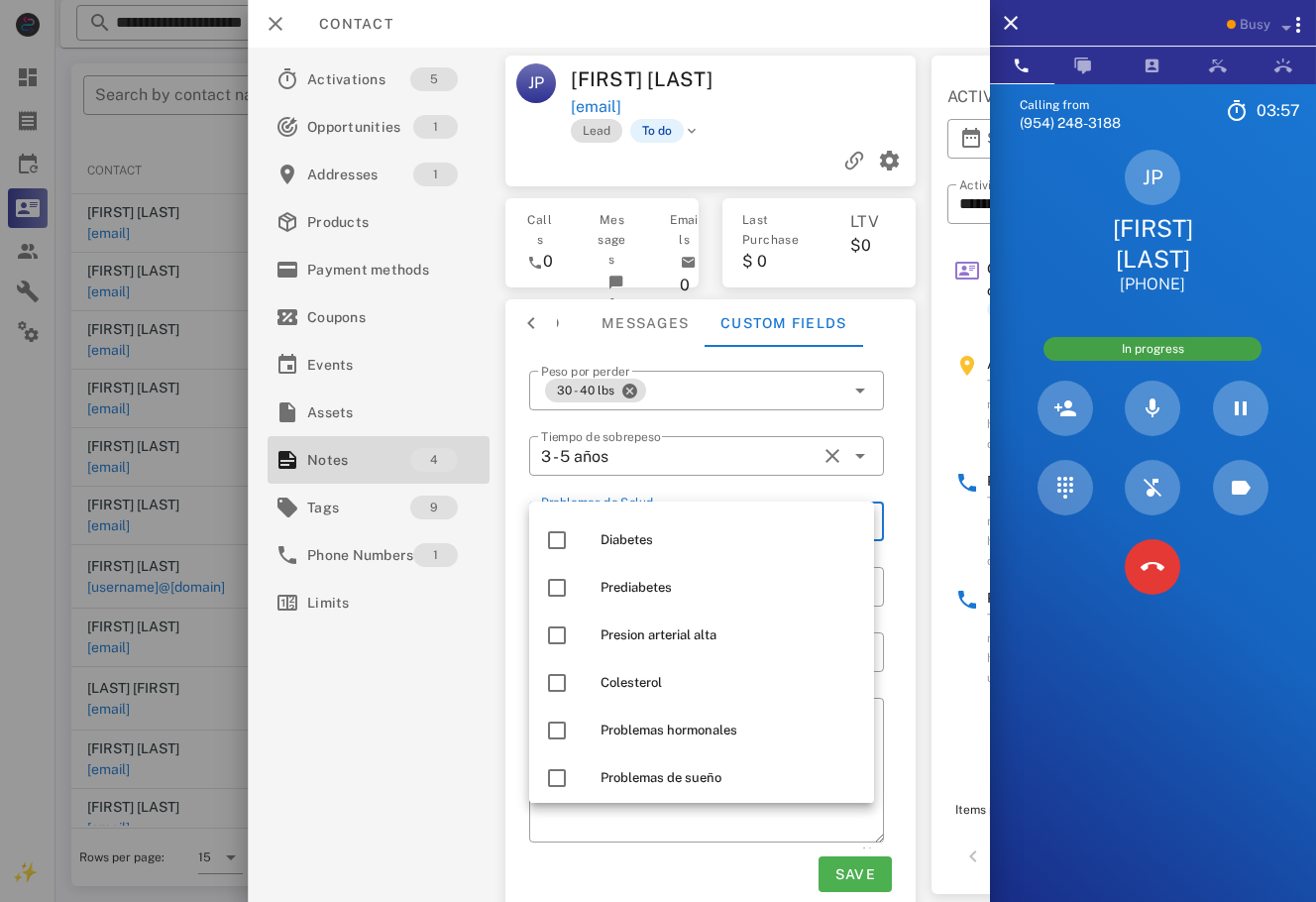 drag, startPoint x: 862, startPoint y: 601, endPoint x: 867, endPoint y: 582, distance: 19.646883 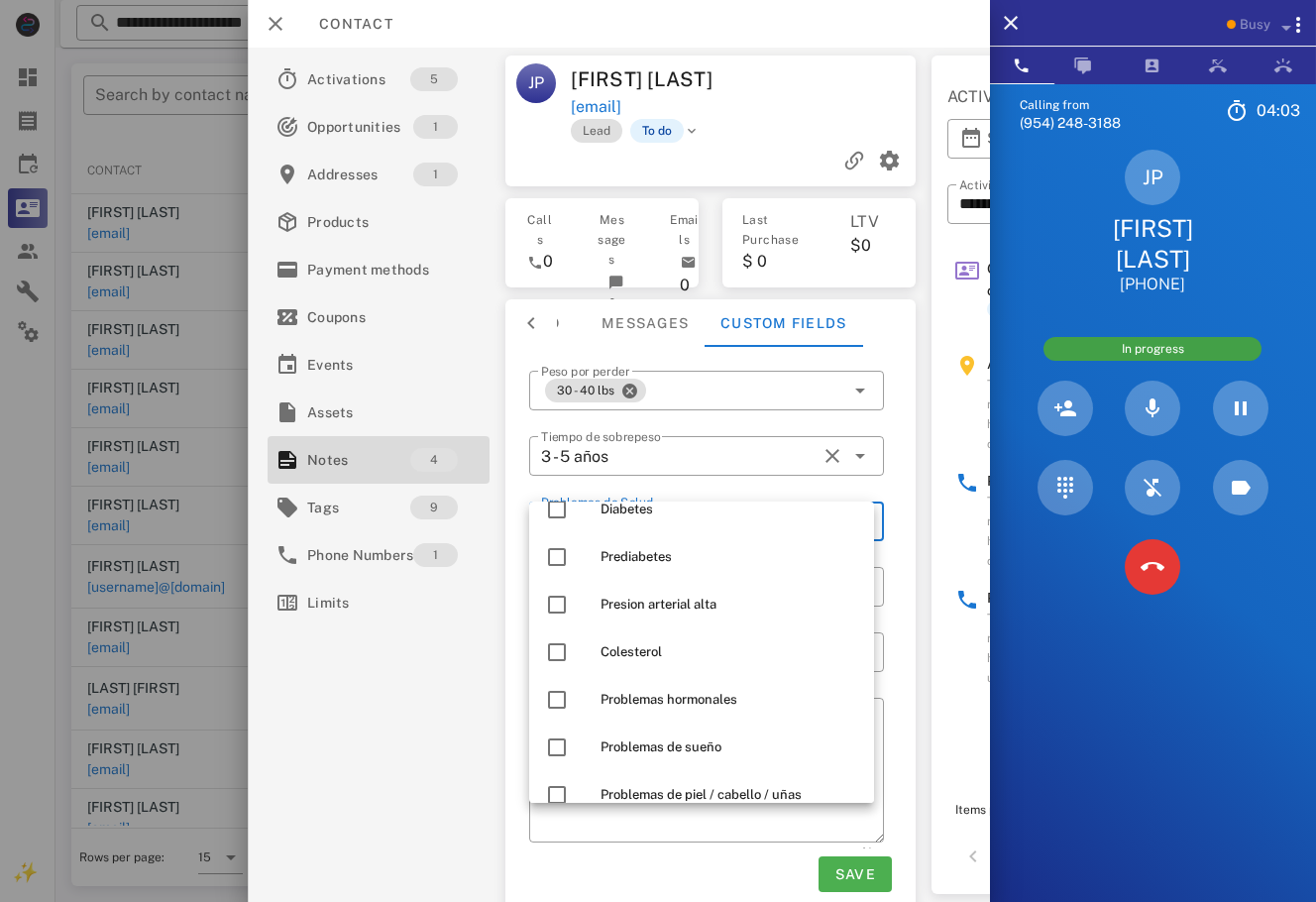 scroll, scrollTop: 88, scrollLeft: 0, axis: vertical 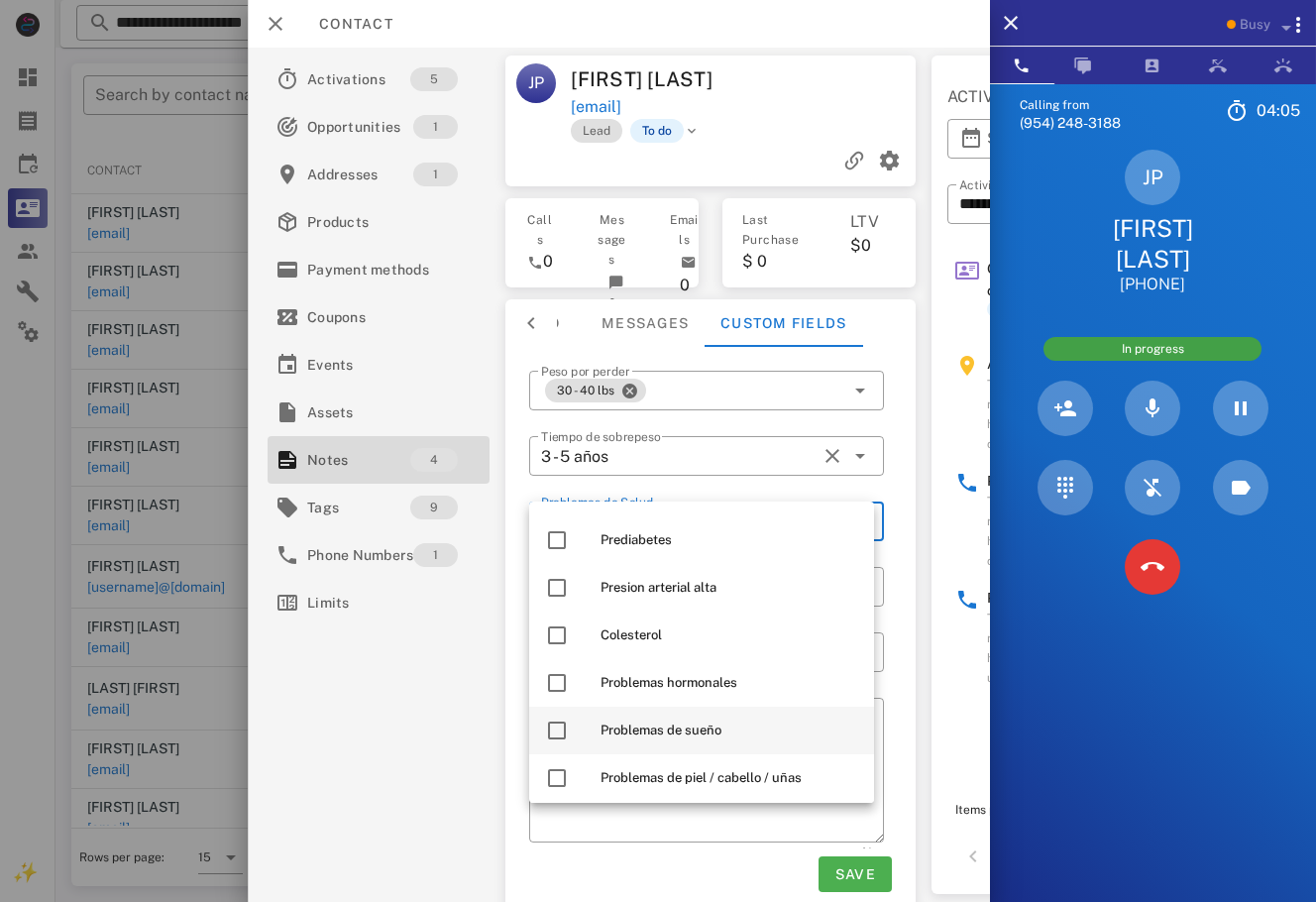 click on "Problemas de sueño" at bounding box center (729, 731) 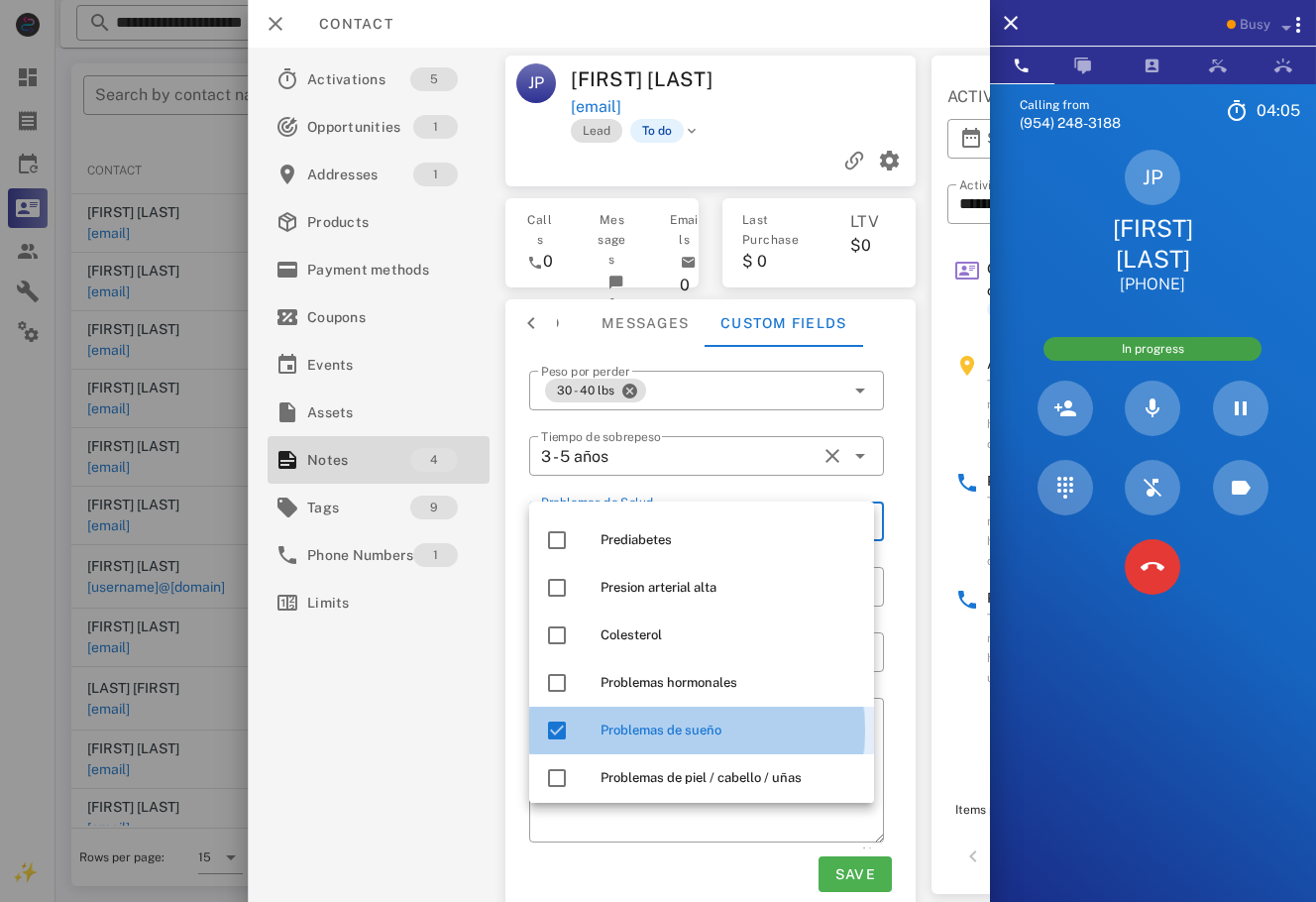 click on "Activations  5  Opportunities  1  Addresses  1  Products Payment methods Coupons Events Assets Notes  4  Tags  9  Phone Numbers  1  Limits" at bounding box center [379, 475] 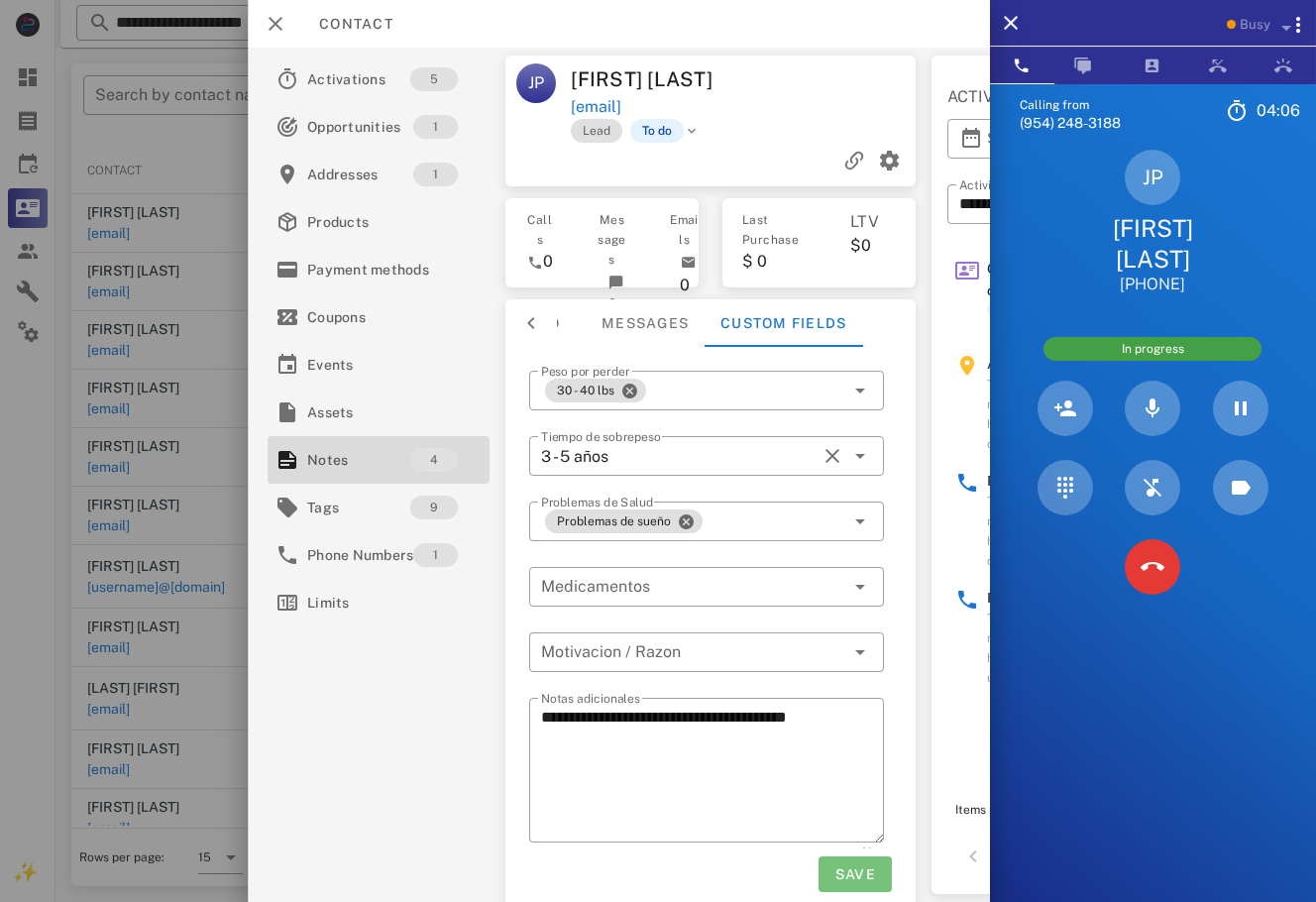 click on "Save" at bounding box center [854, 874] 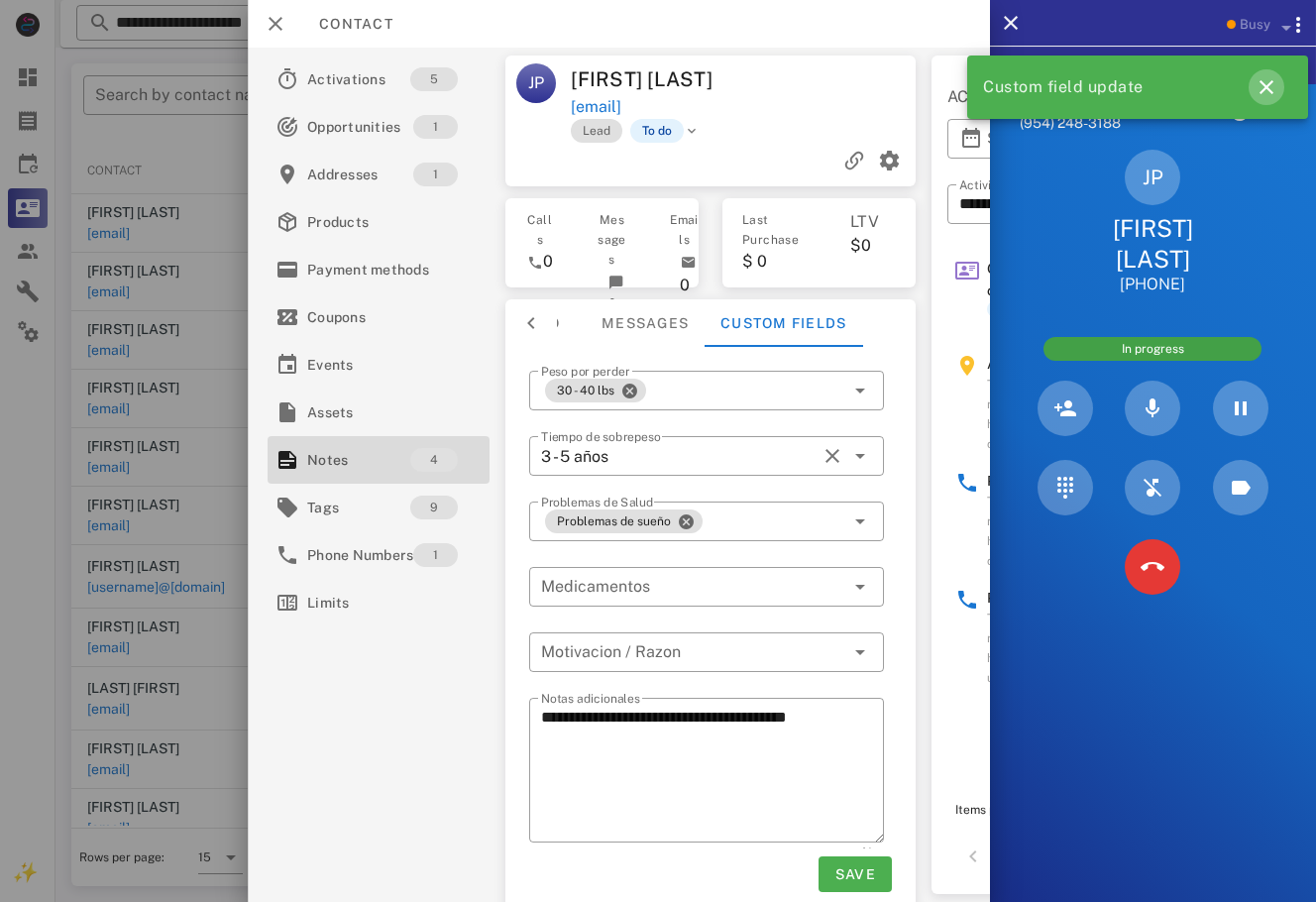 click at bounding box center [1266, 87] 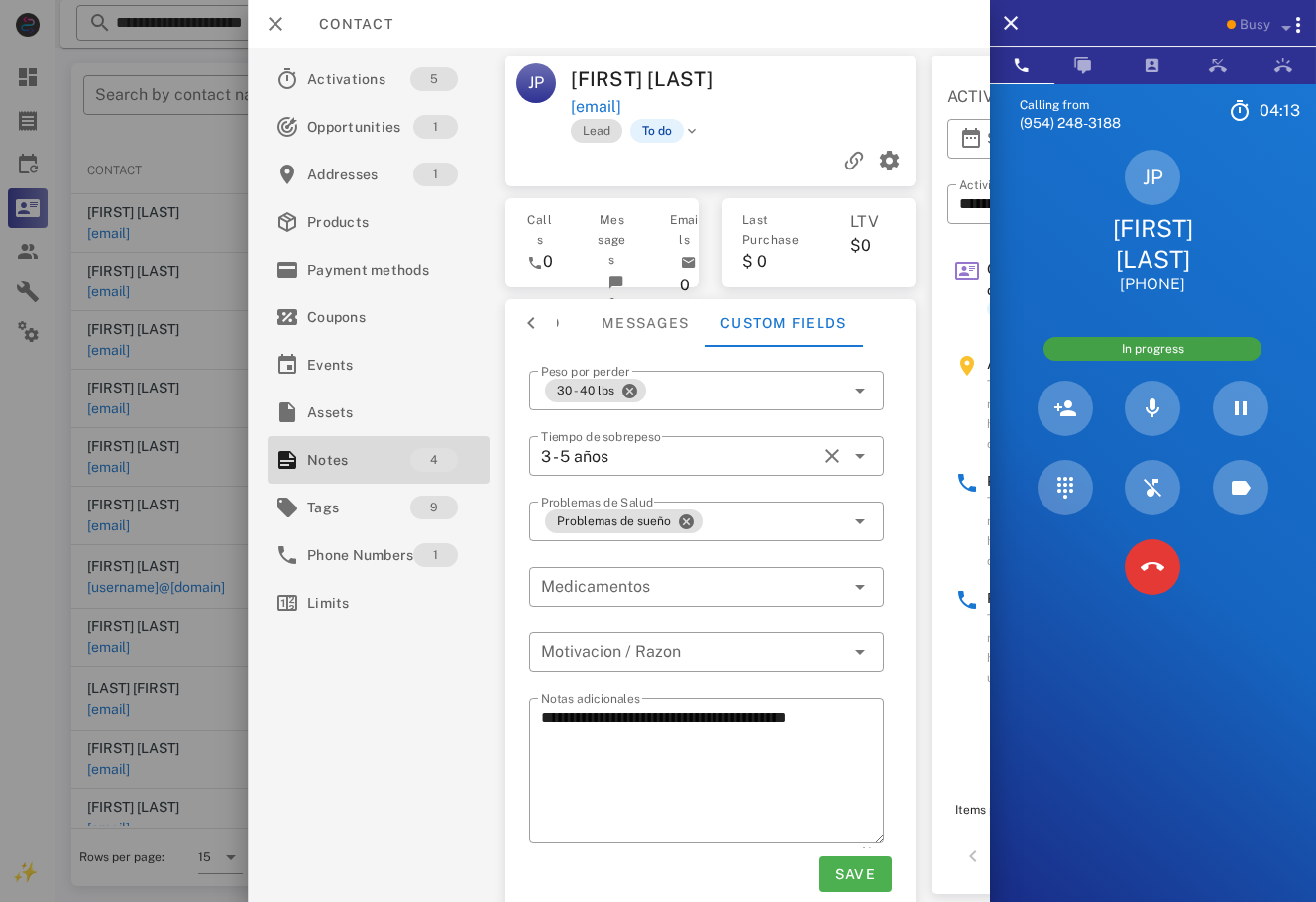 click on "[FIRST]   [FIRST] [LAST]   [PHONE]" at bounding box center (1152, 222) 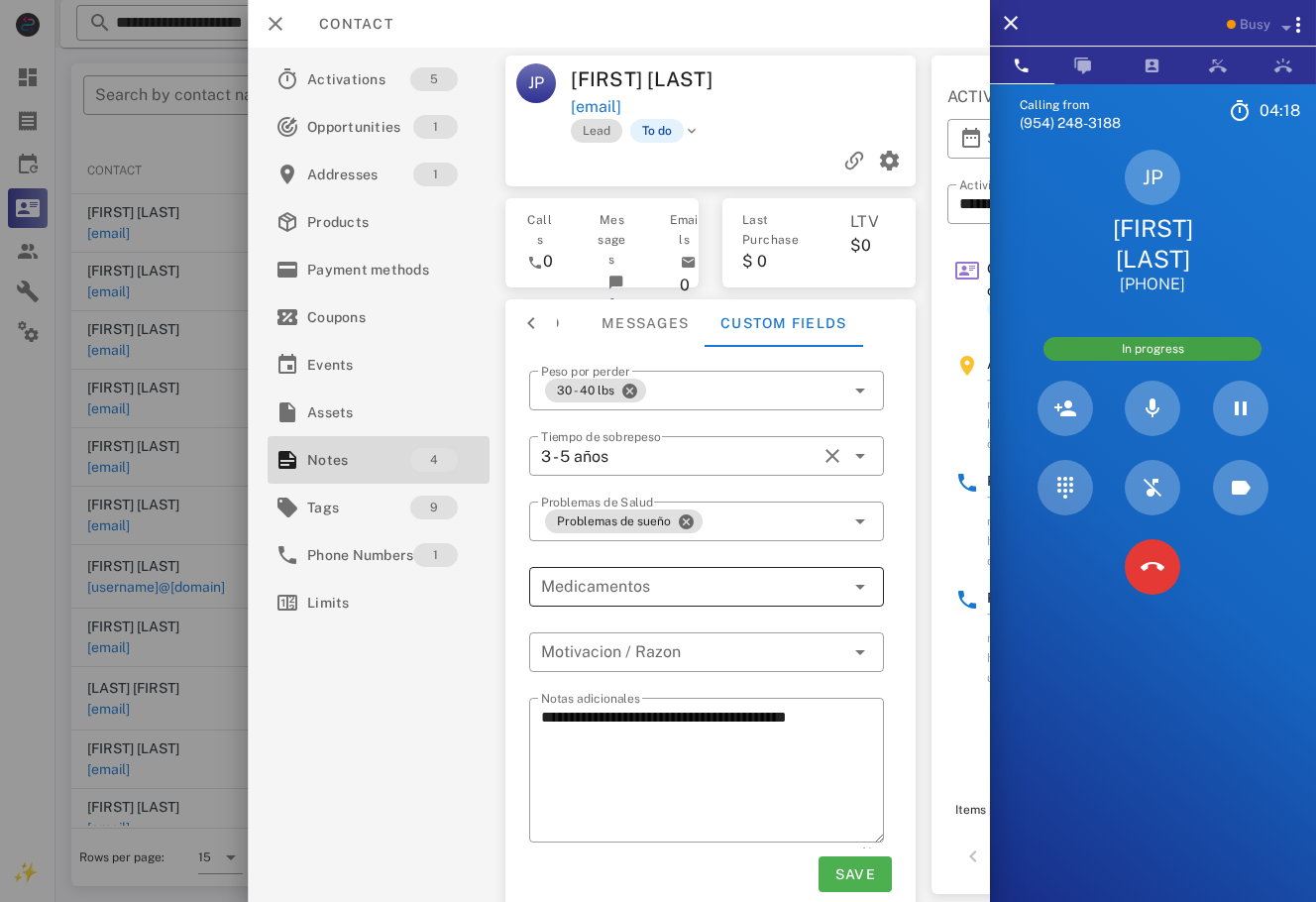 click at bounding box center [693, 587] 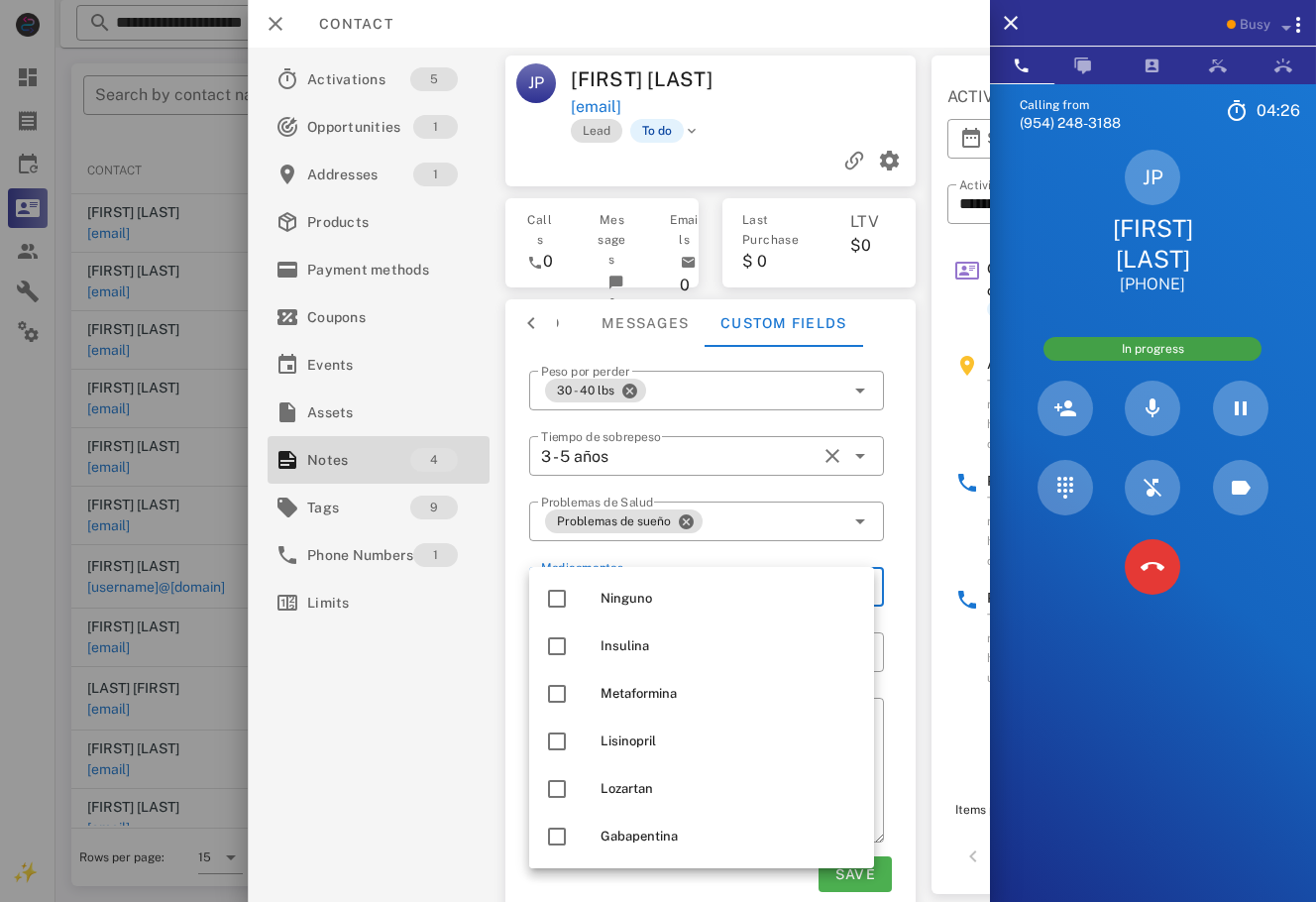 scroll, scrollTop: 48, scrollLeft: 0, axis: vertical 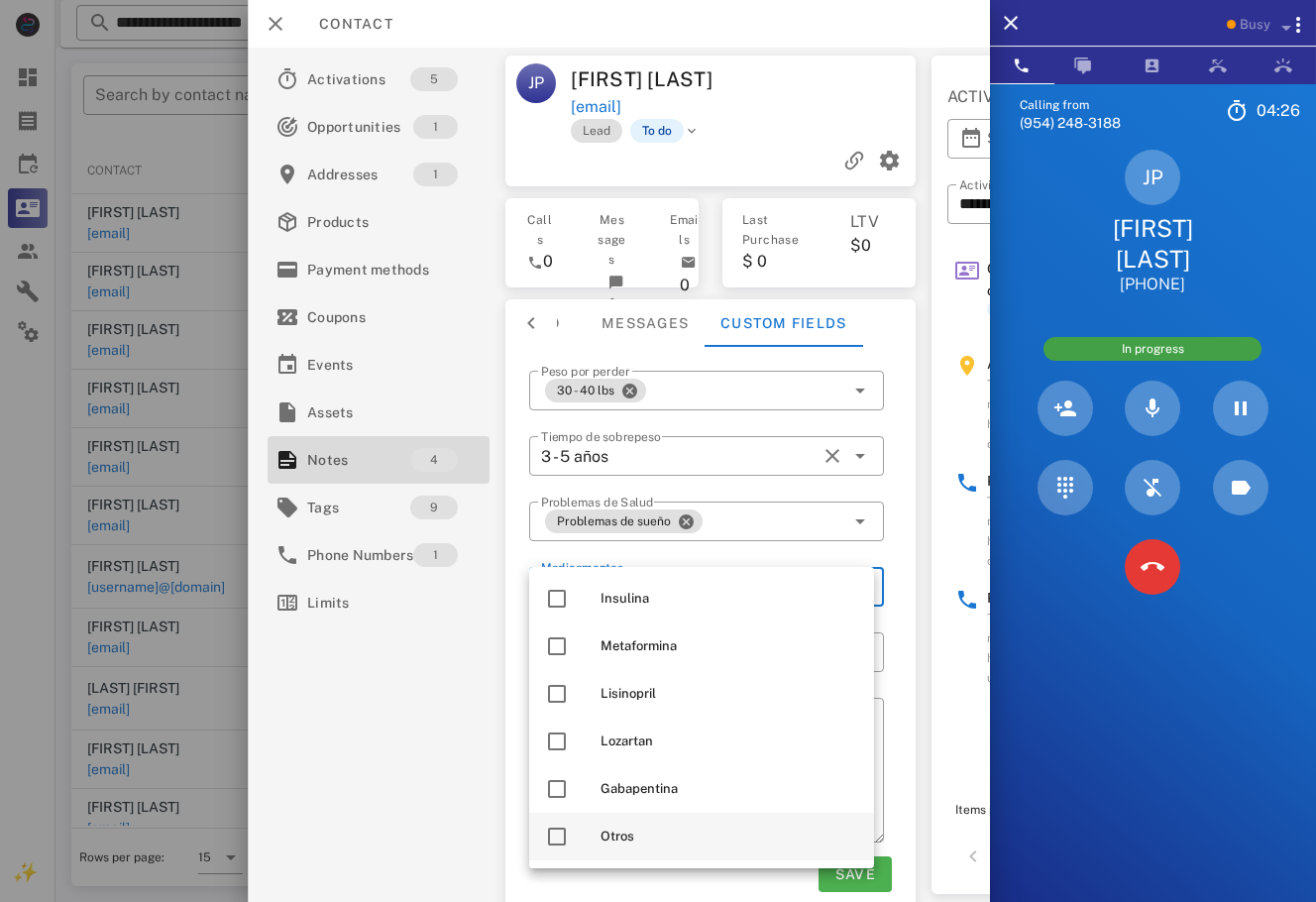 drag, startPoint x: 669, startPoint y: 838, endPoint x: 554, endPoint y: 838, distance: 115 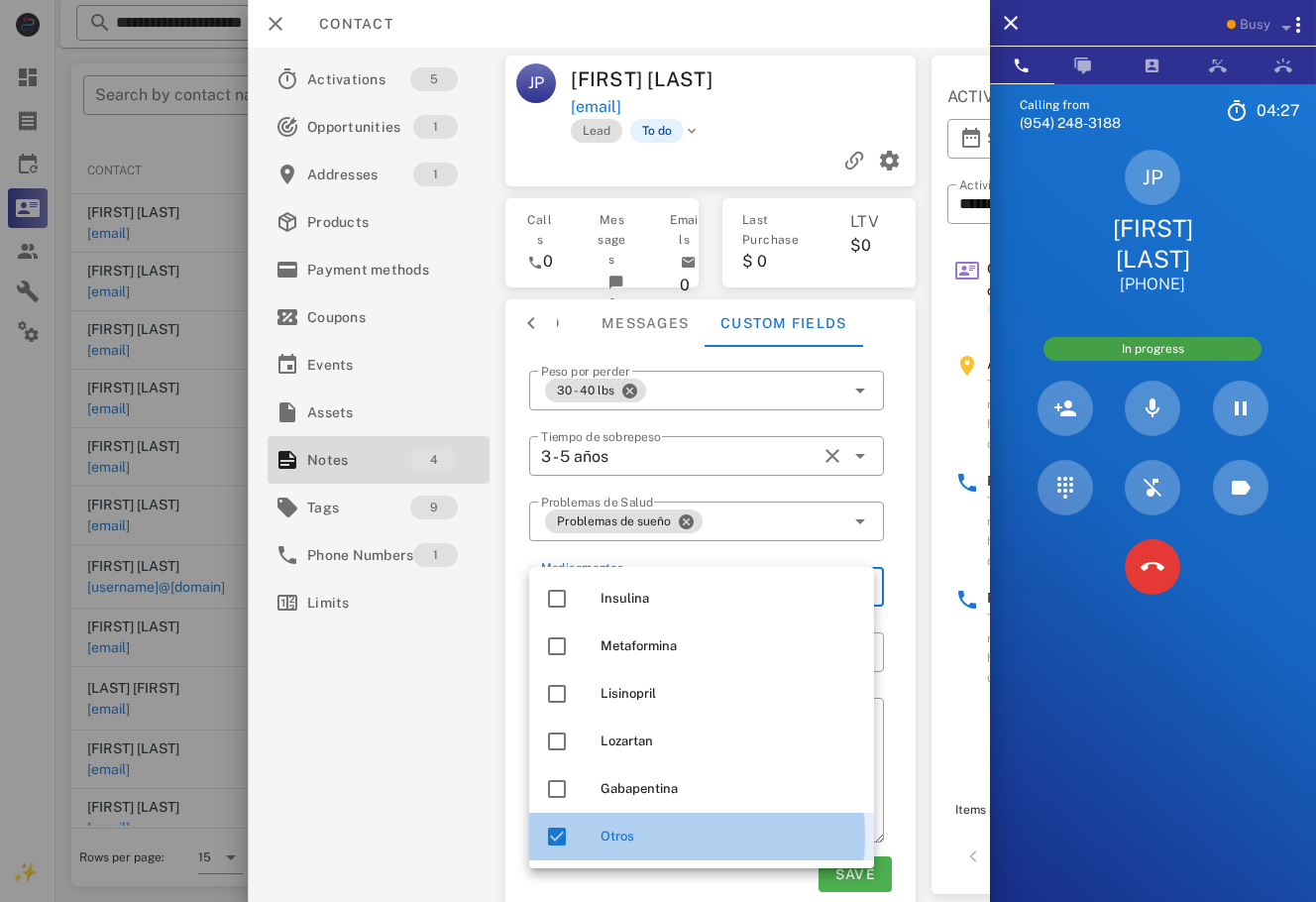 click on "Activations  5  Opportunities  1  Addresses  1  Products Payment methods Coupons Events Assets Notes  4  Tags  9  Phone Numbers  1  Limits" at bounding box center [379, 475] 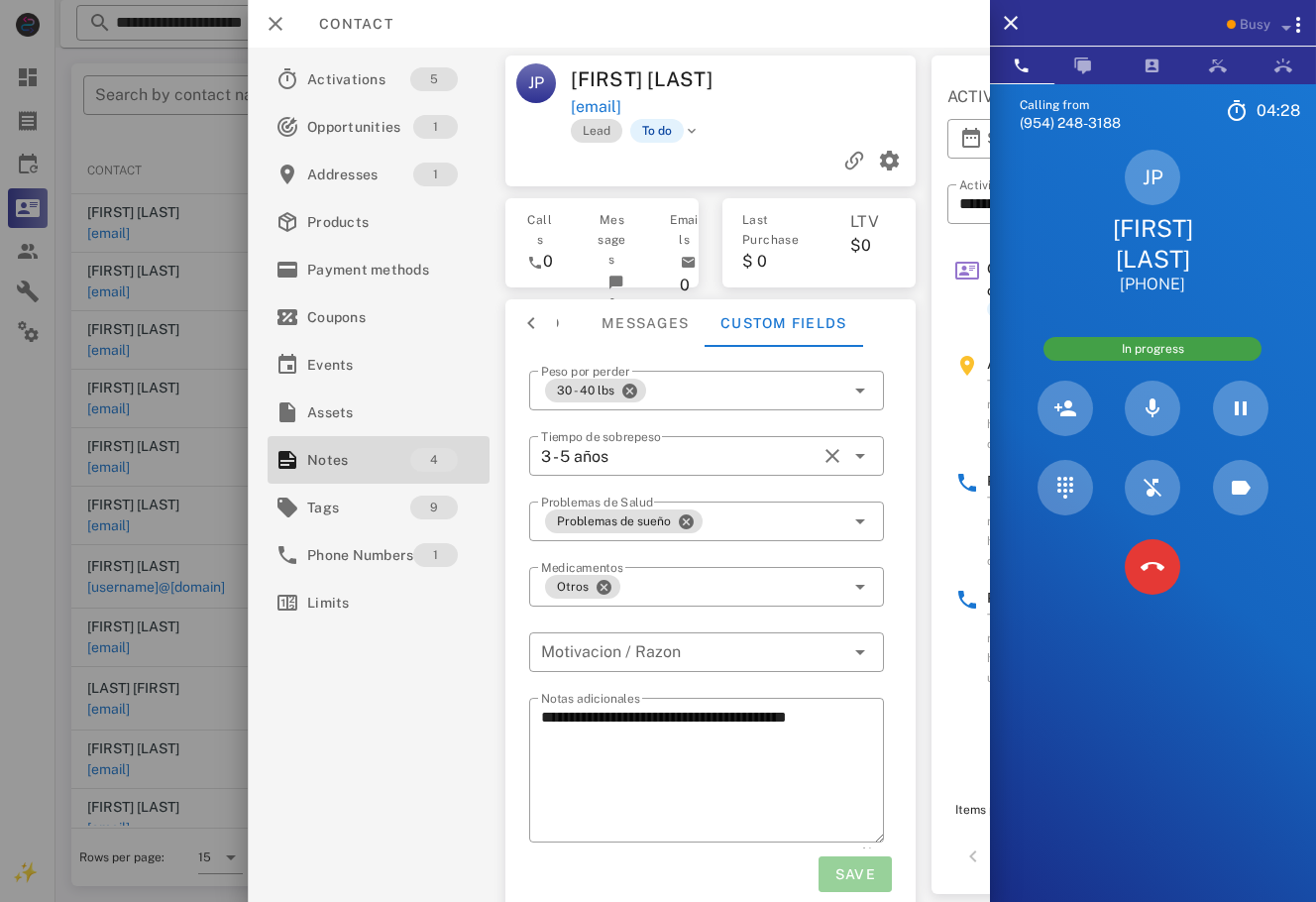 click on "Save" at bounding box center (854, 874) 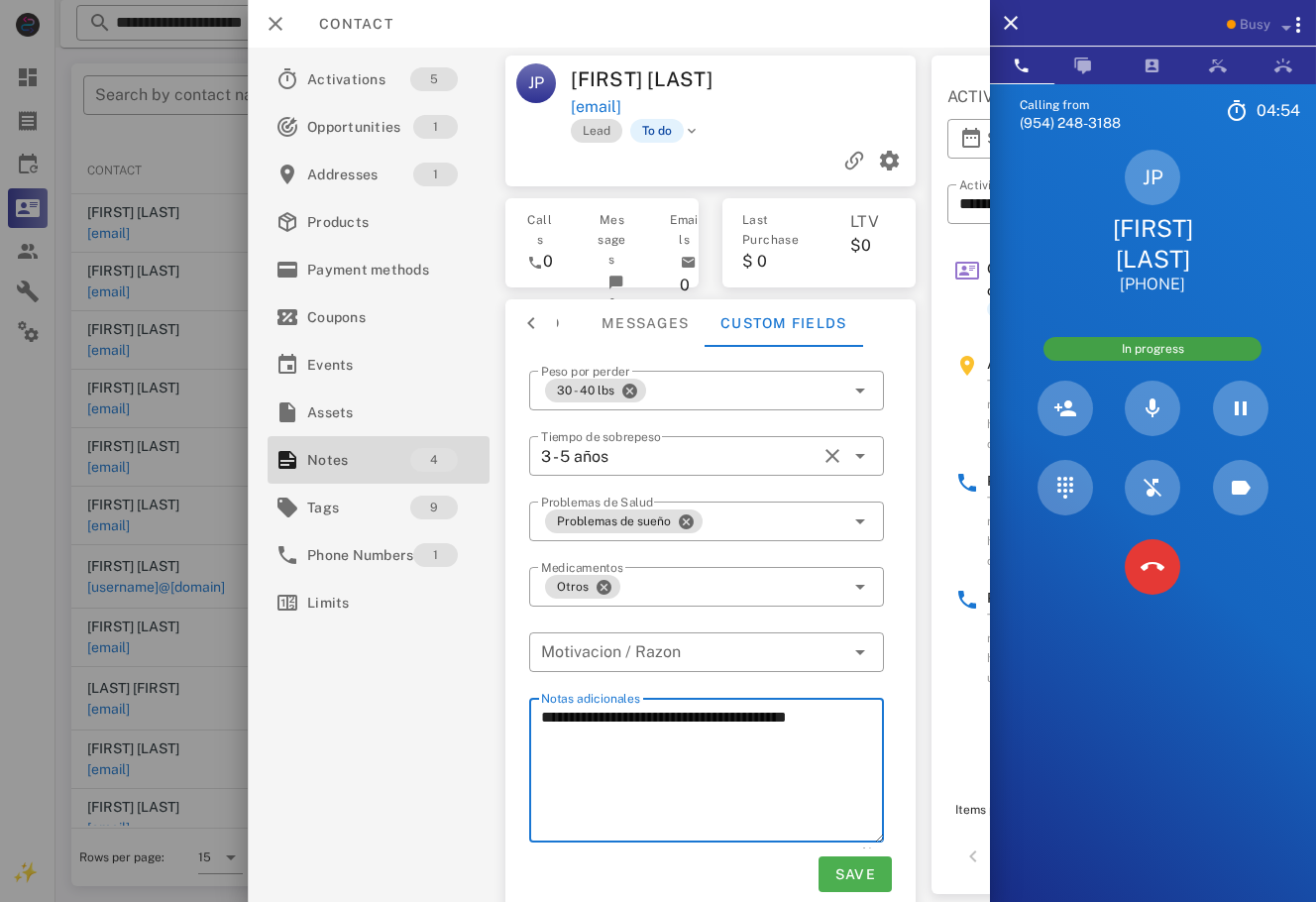 drag, startPoint x: 547, startPoint y: 715, endPoint x: 784, endPoint y: 719, distance: 237.03375 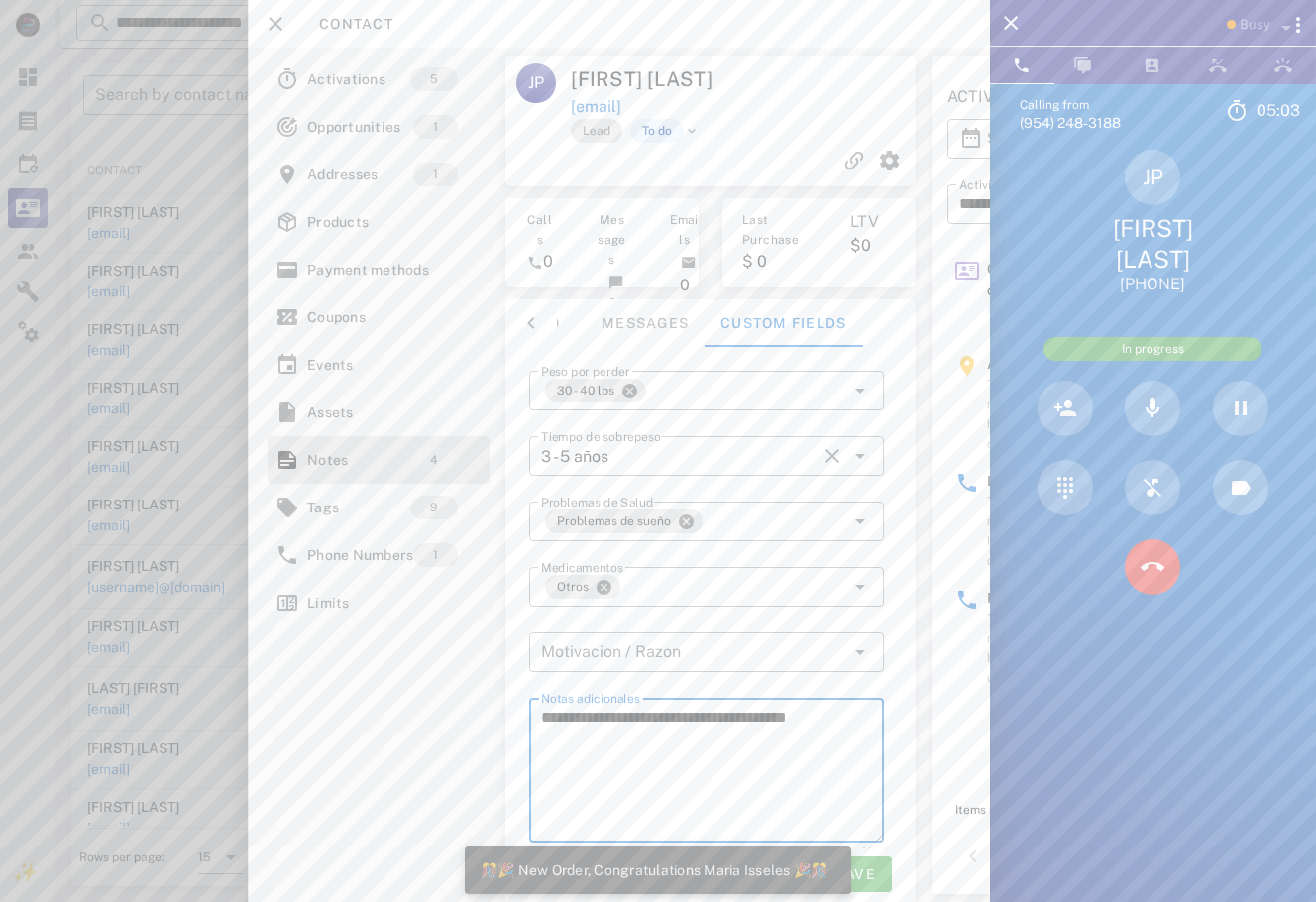 click at bounding box center (658, 451) 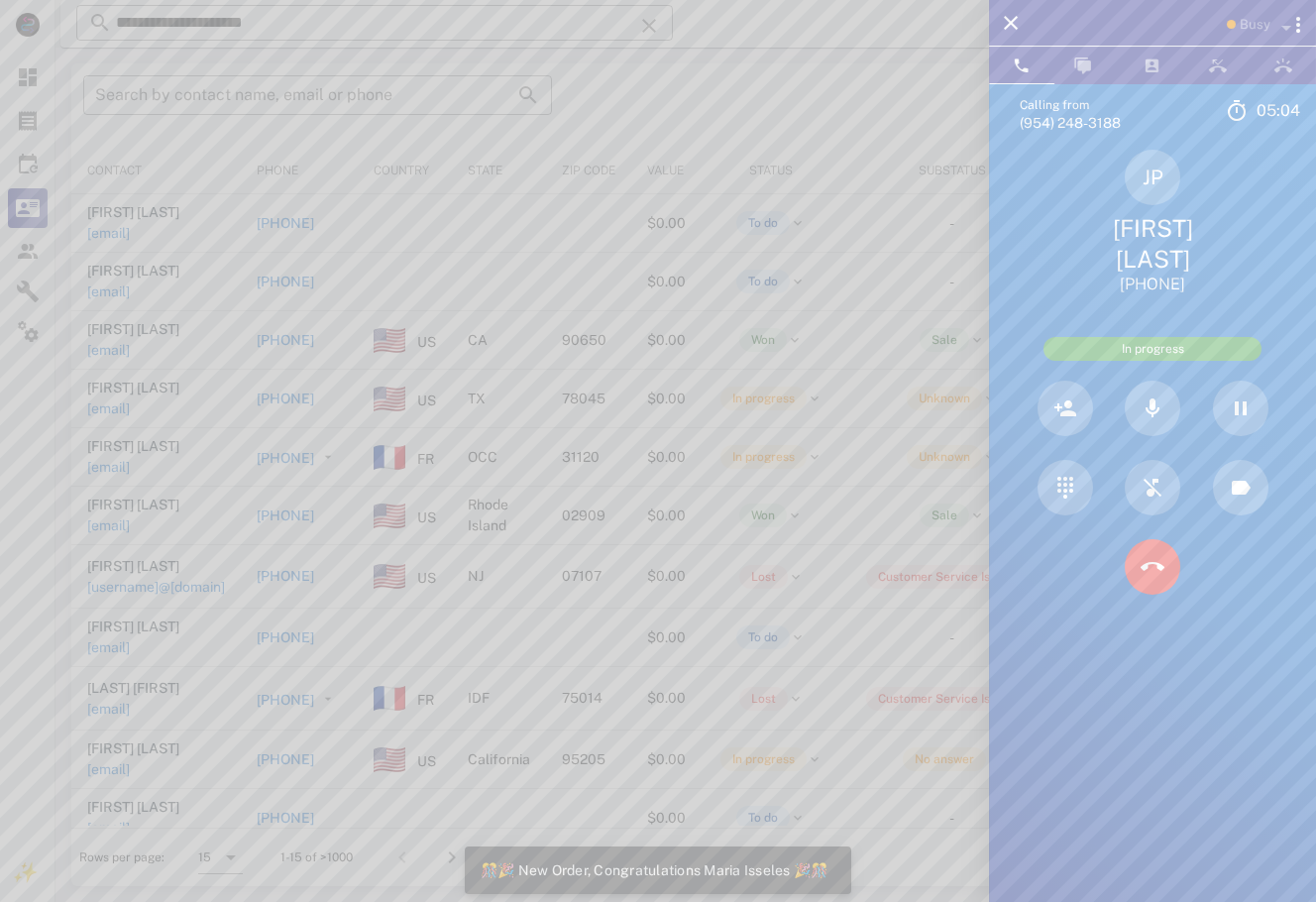 click at bounding box center (658, 451) 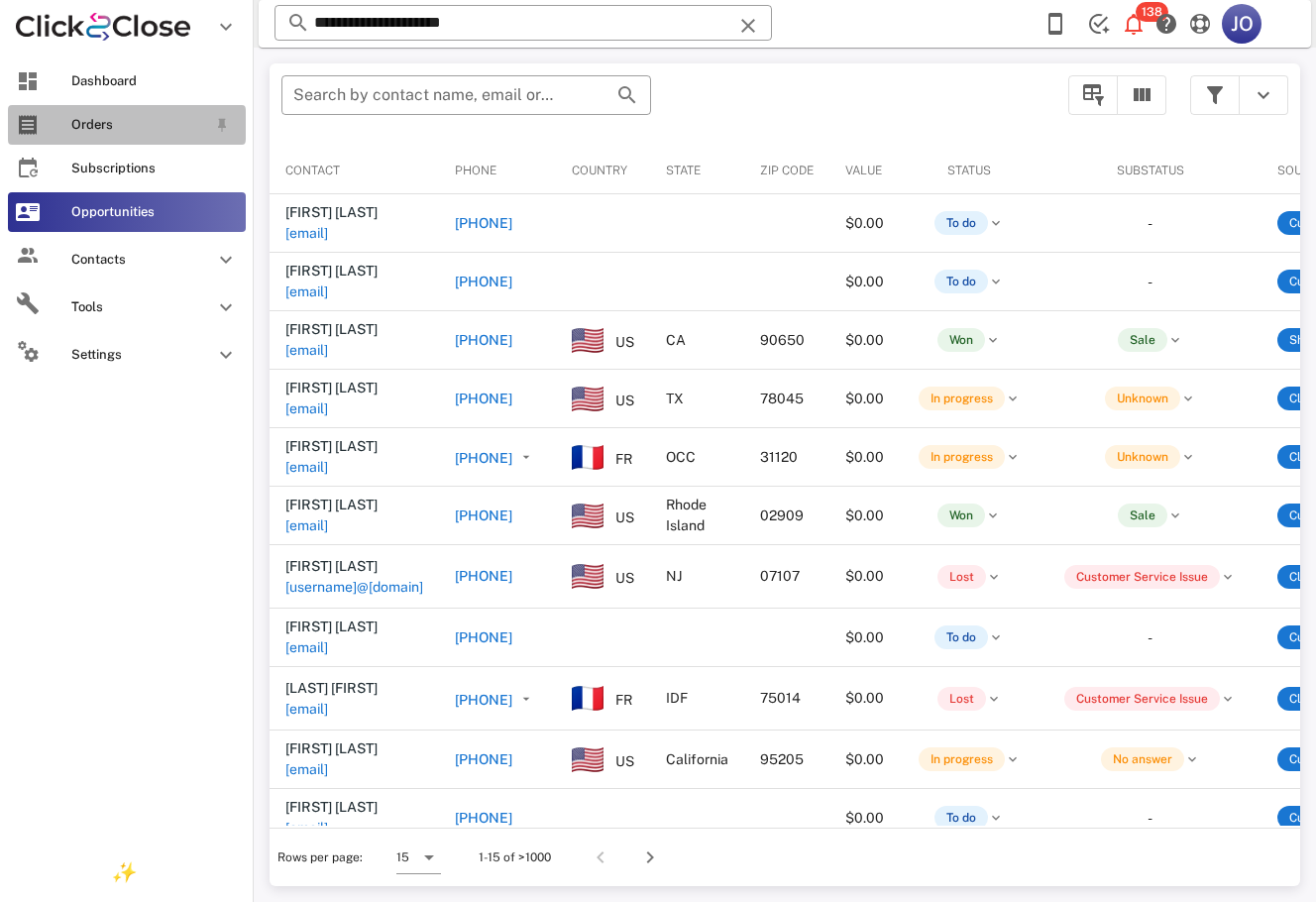 click on "Orders" at bounding box center (127, 125) 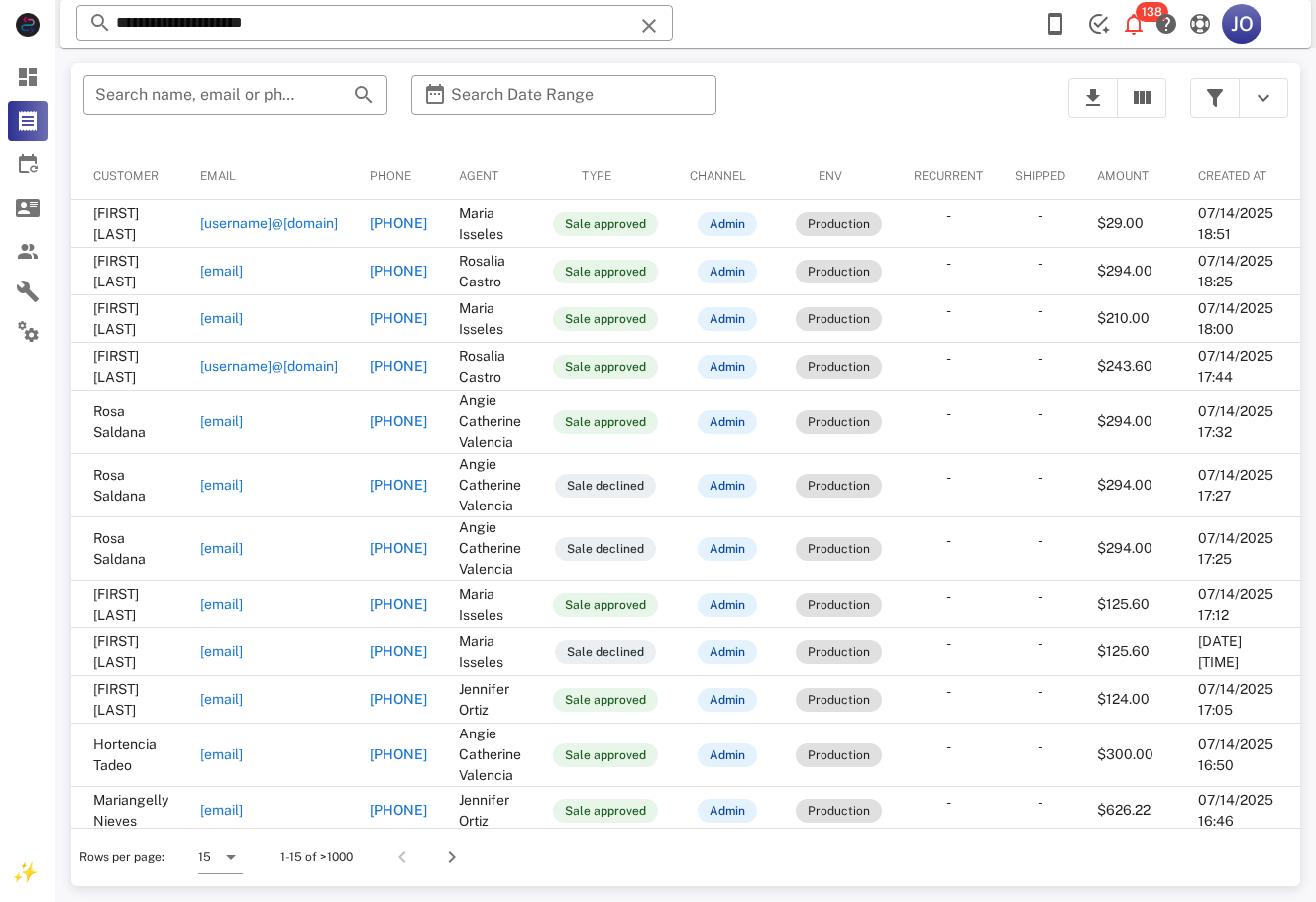scroll, scrollTop: 0, scrollLeft: 0, axis: both 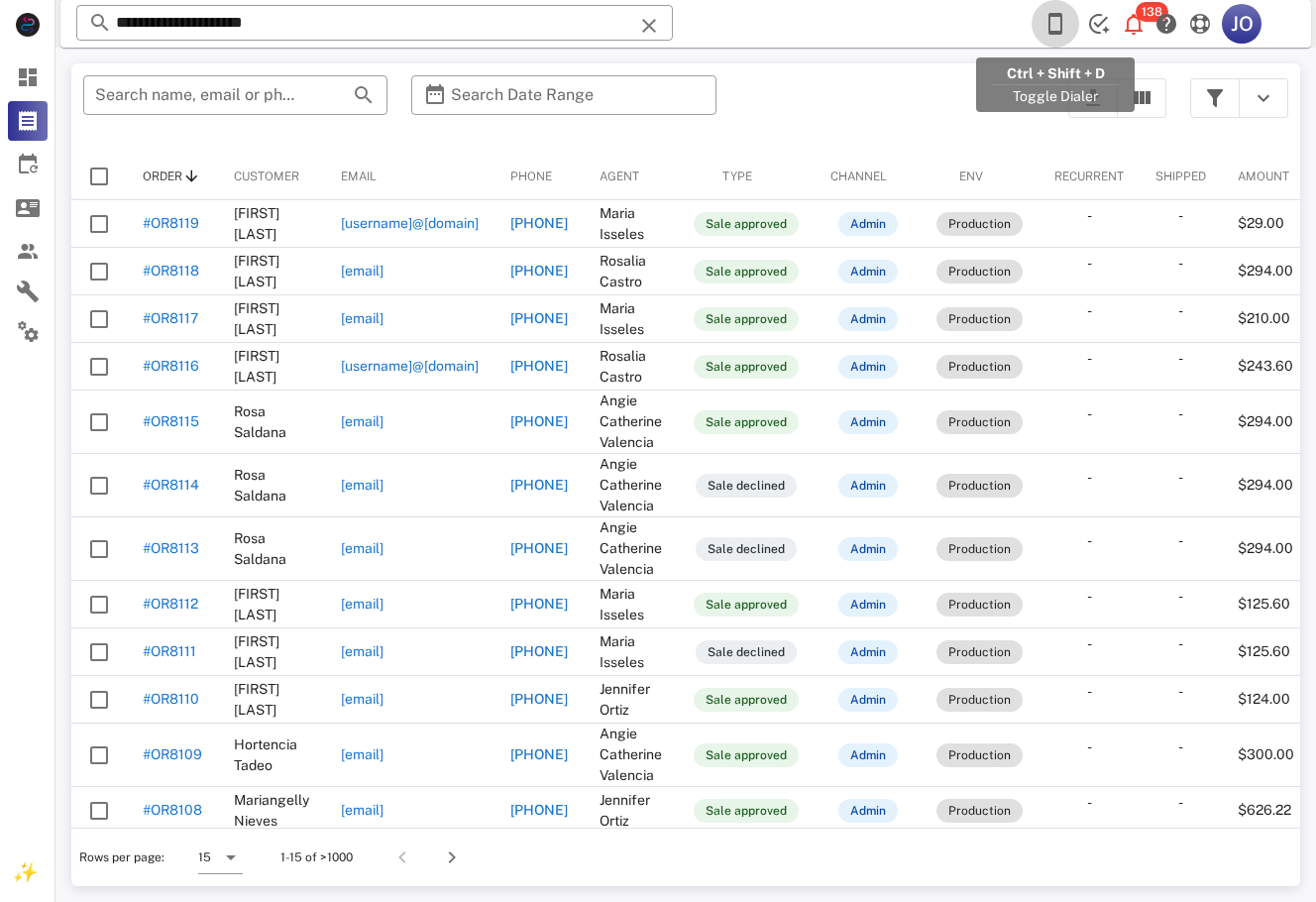 click at bounding box center (1055, 24) 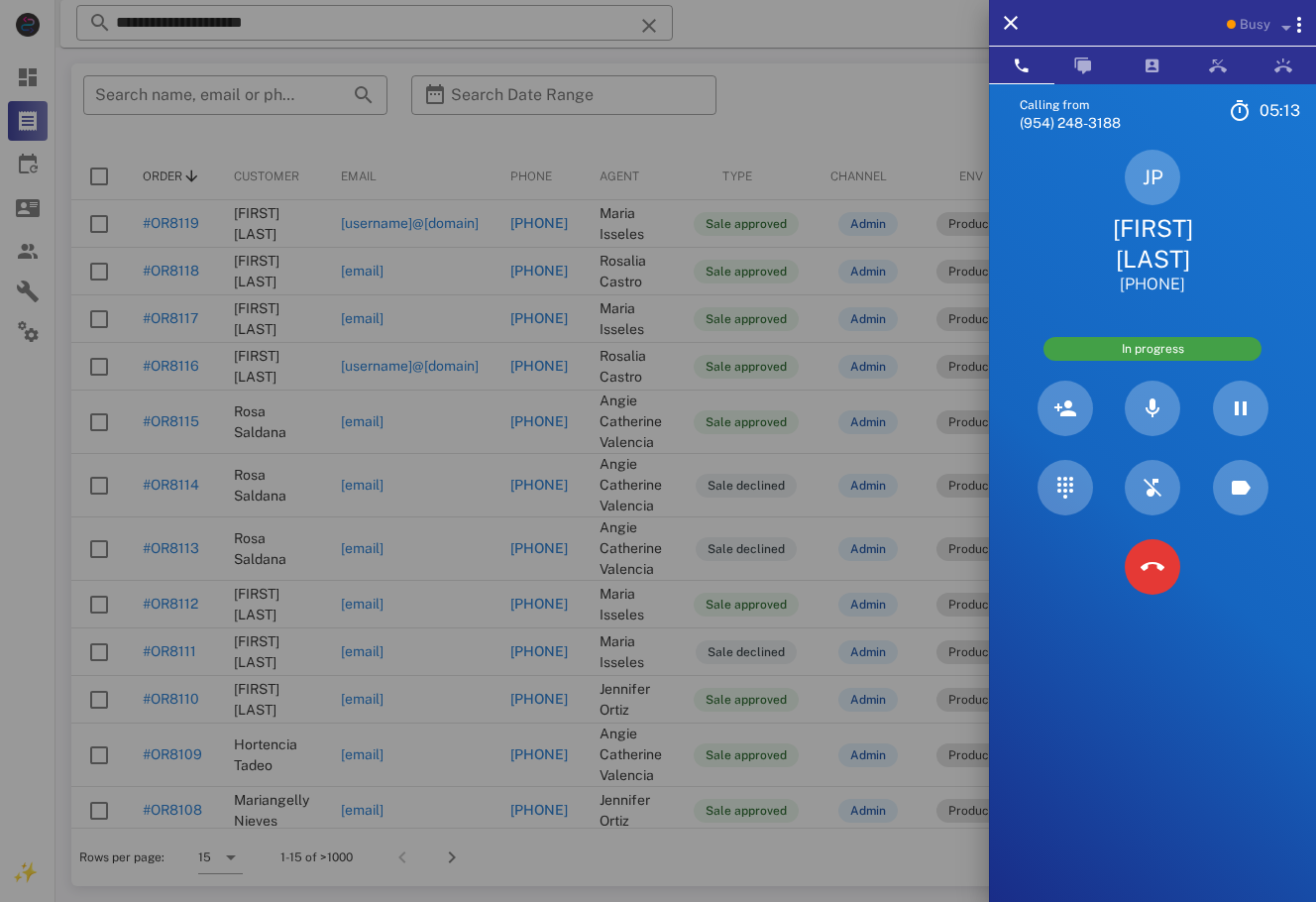 click on "[FIRST] [LAST]" at bounding box center (1152, 244) 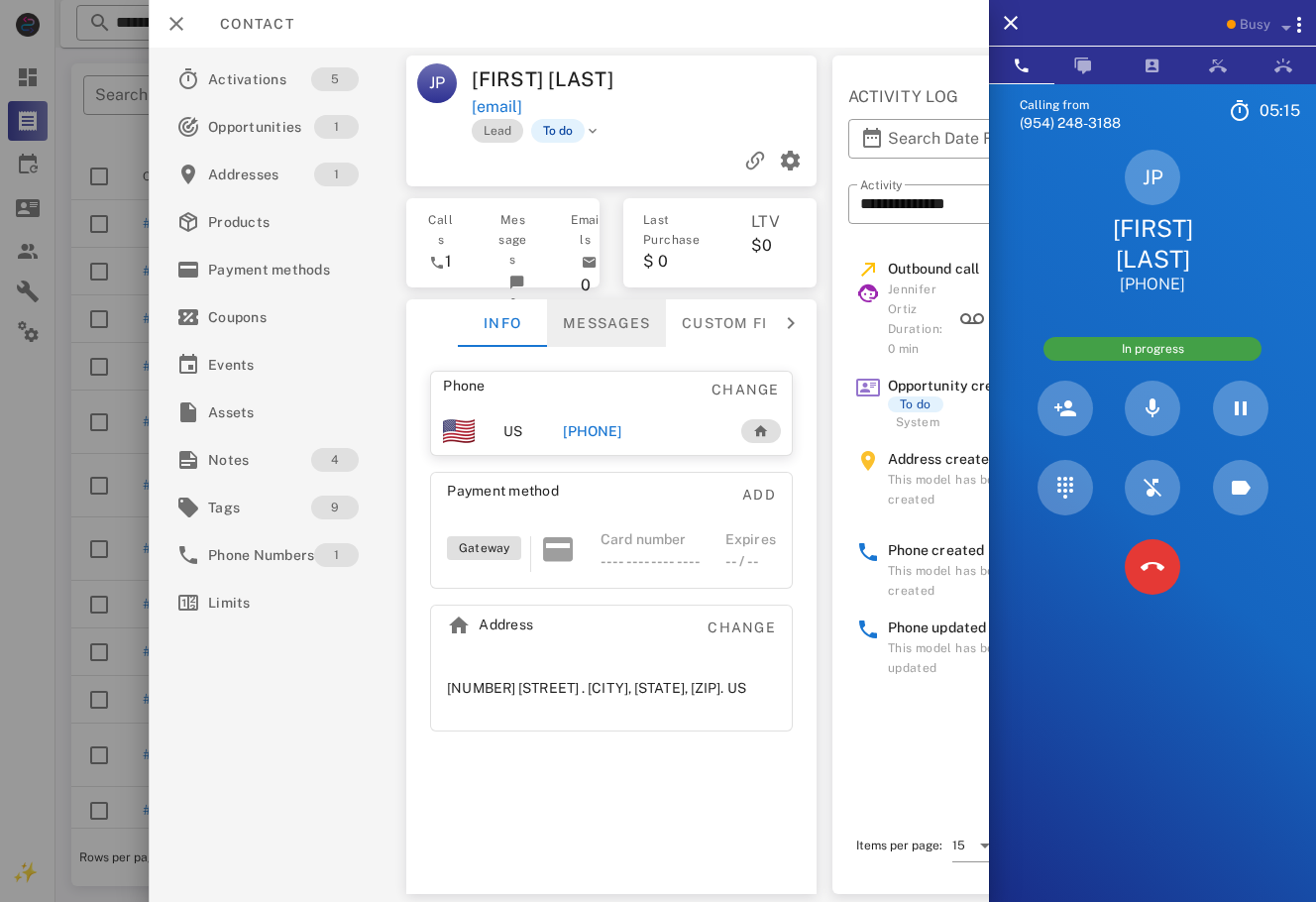 click on "Messages" at bounding box center [606, 323] 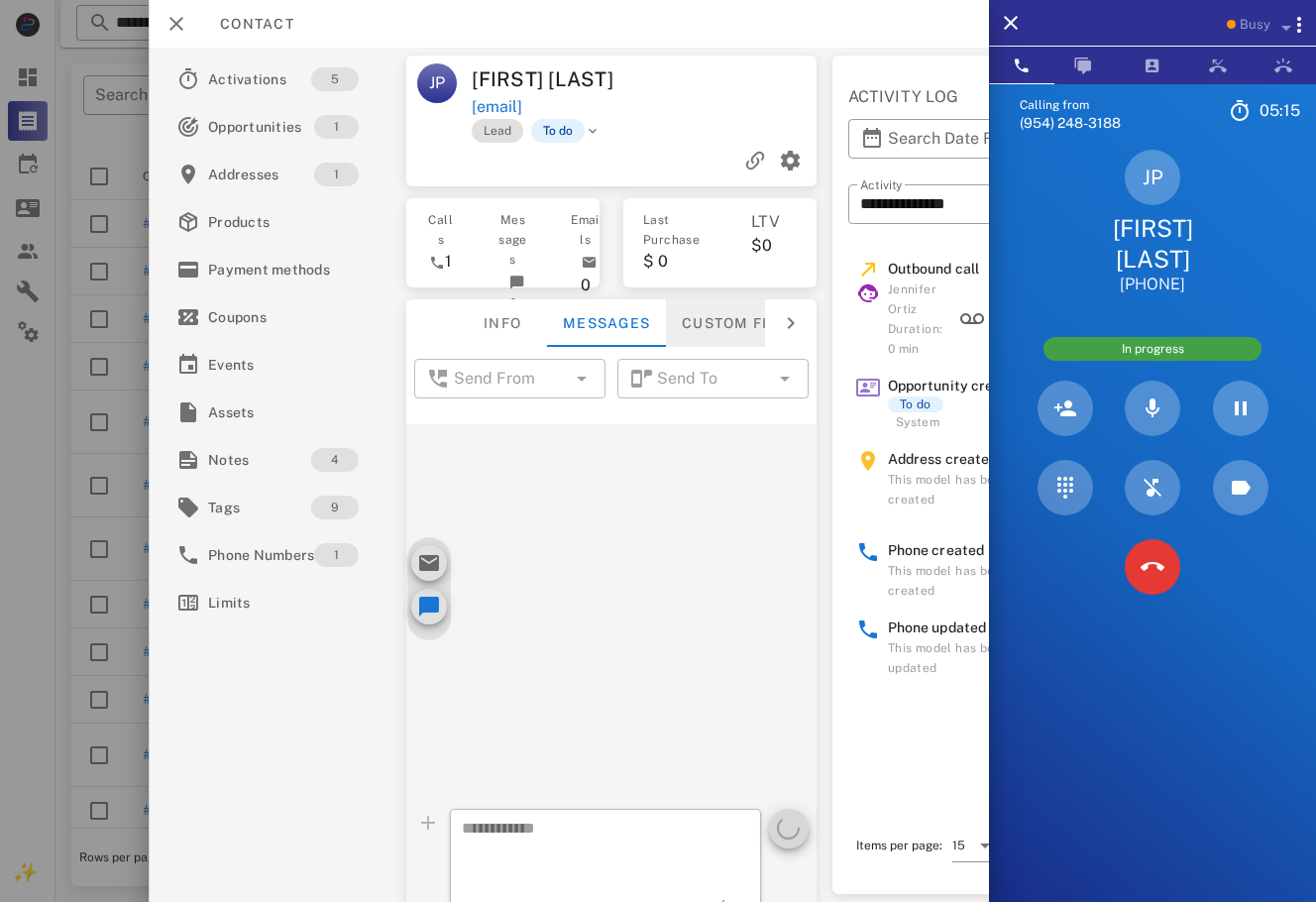 click on "Custom fields" at bounding box center [744, 323] 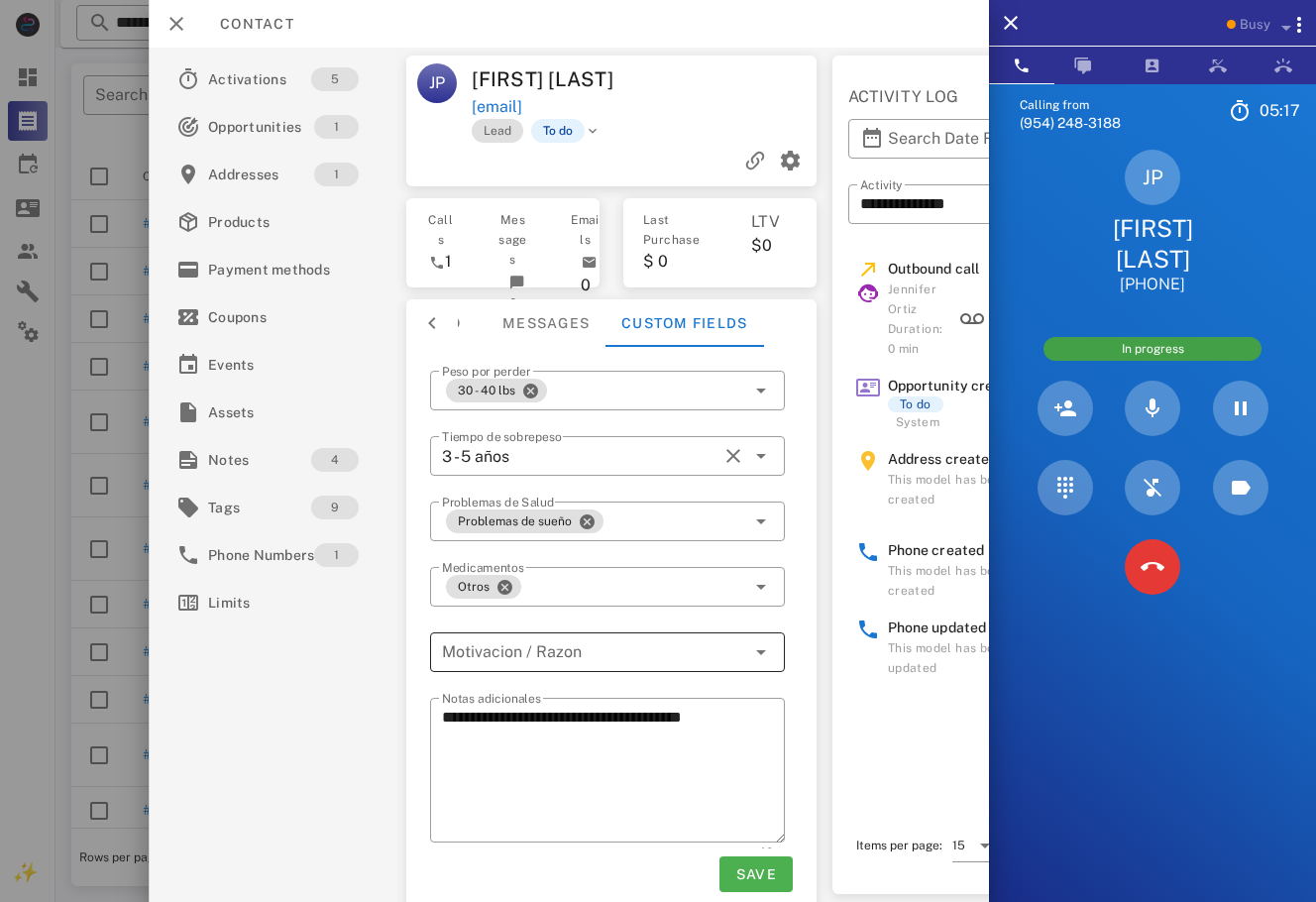 drag, startPoint x: 569, startPoint y: 640, endPoint x: 589, endPoint y: 641, distance: 20.024984 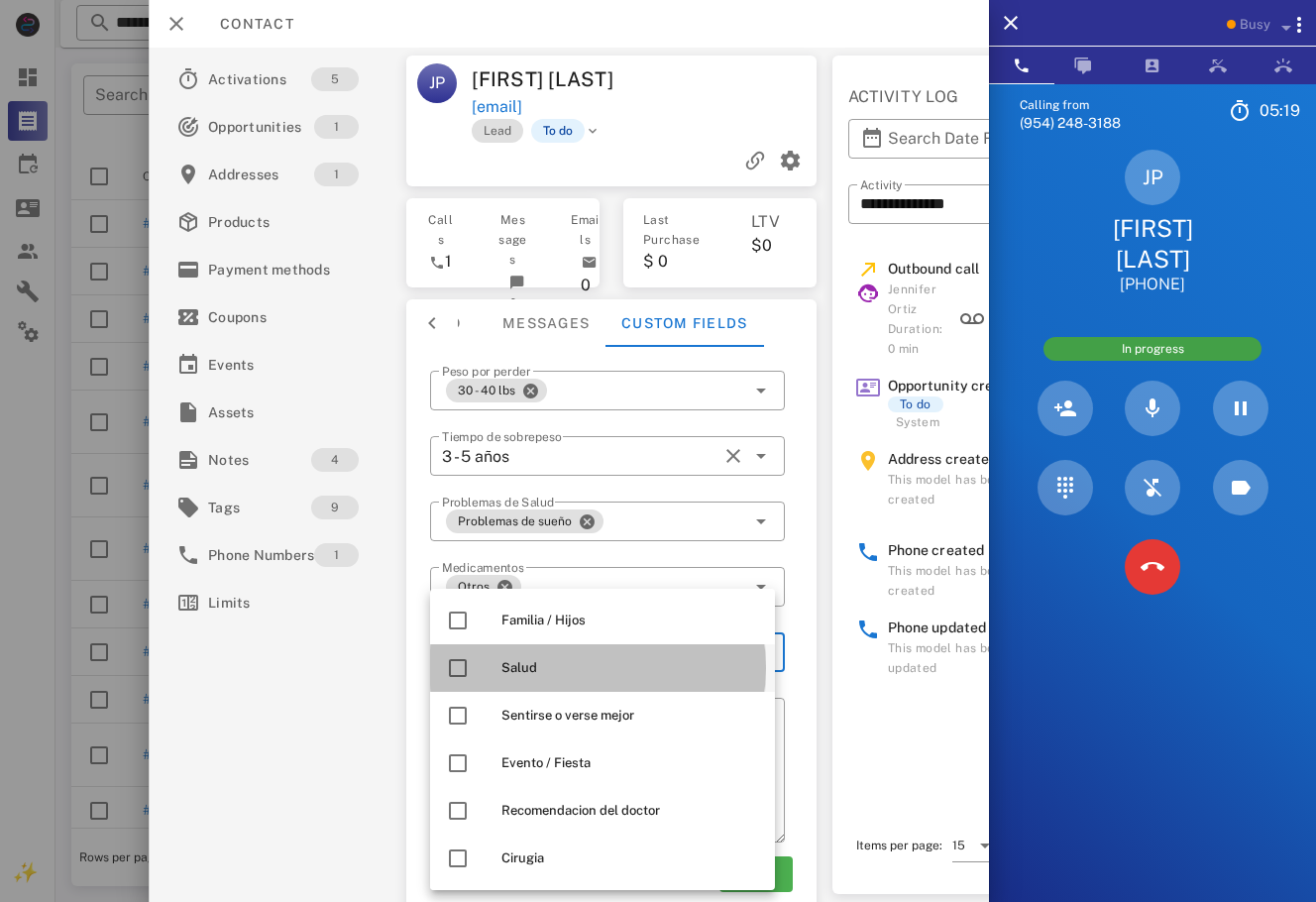 click on "Salud" at bounding box center [630, 668] 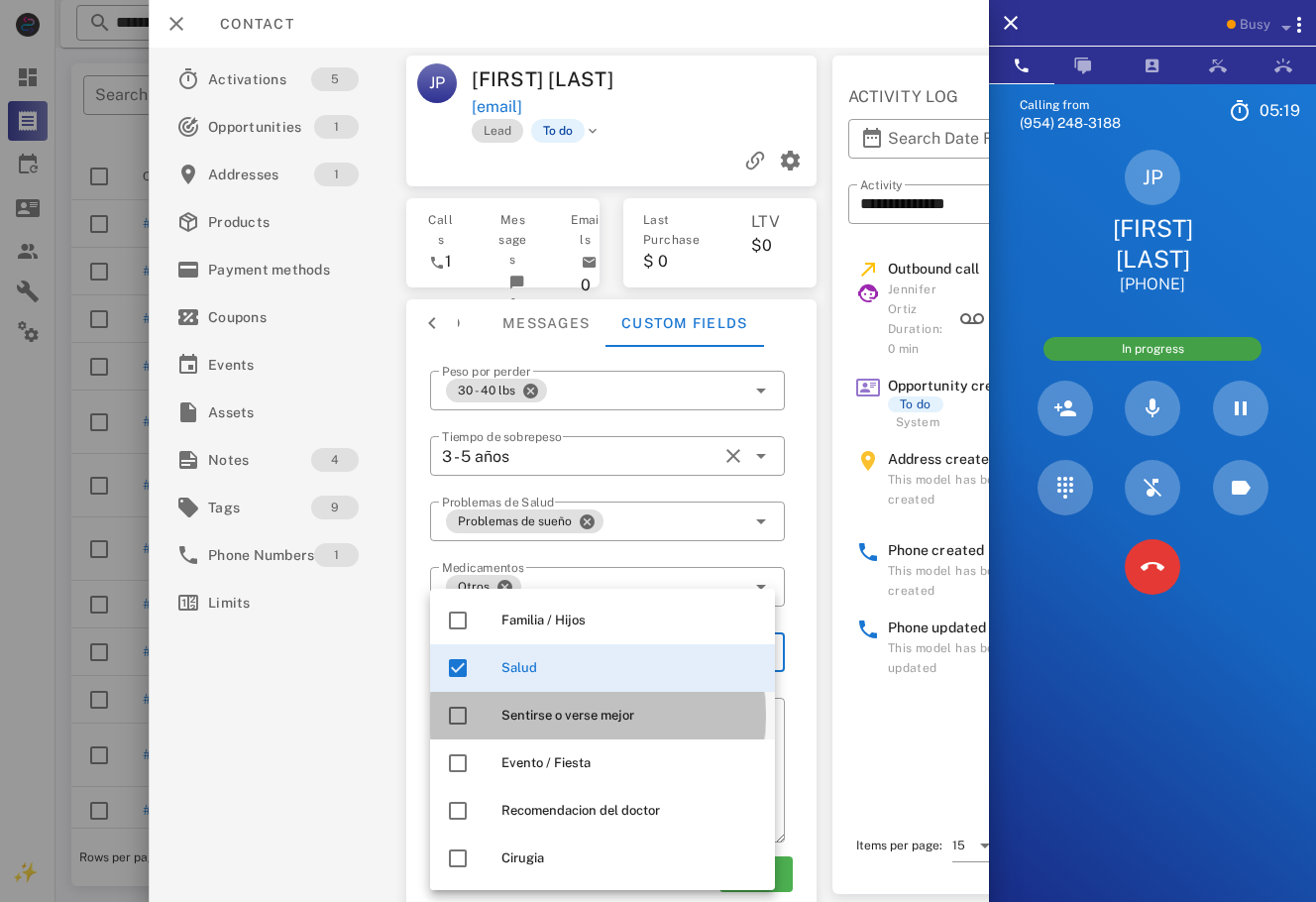 click on "Sentirse o verse mejor" at bounding box center (630, 716) 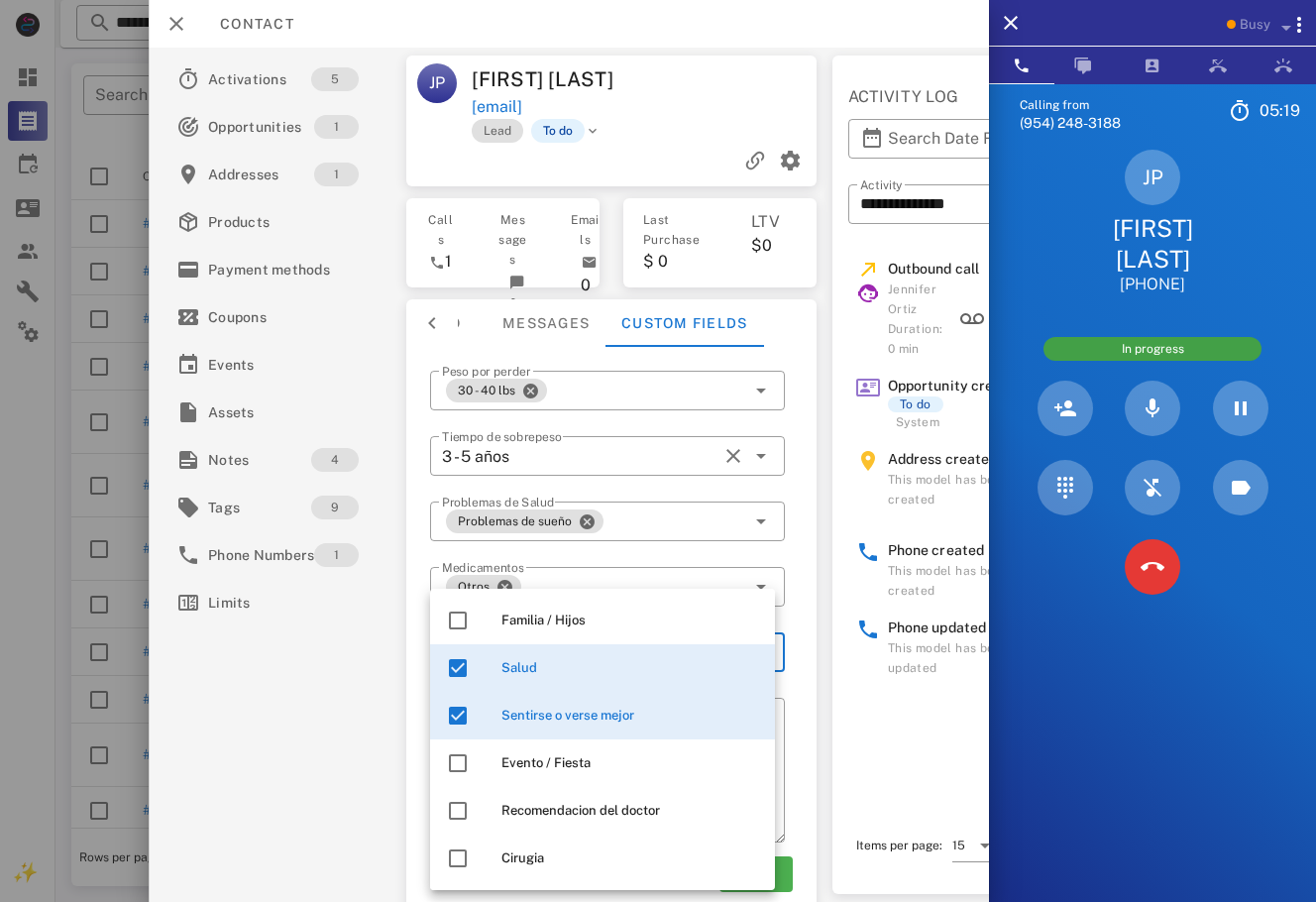 click on "**********" at bounding box center [611, 606] 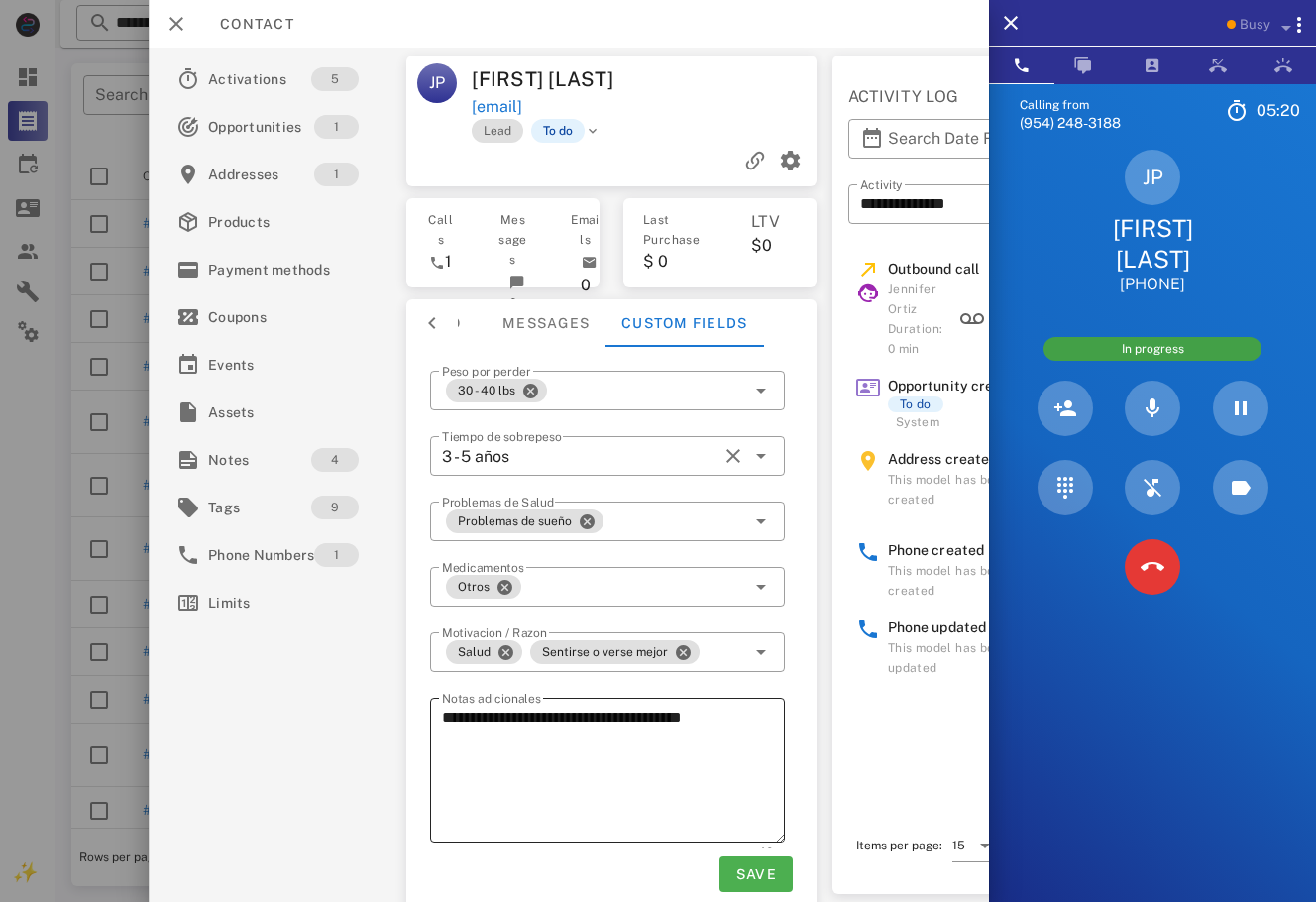 click on "**********" at bounding box center [613, 773] 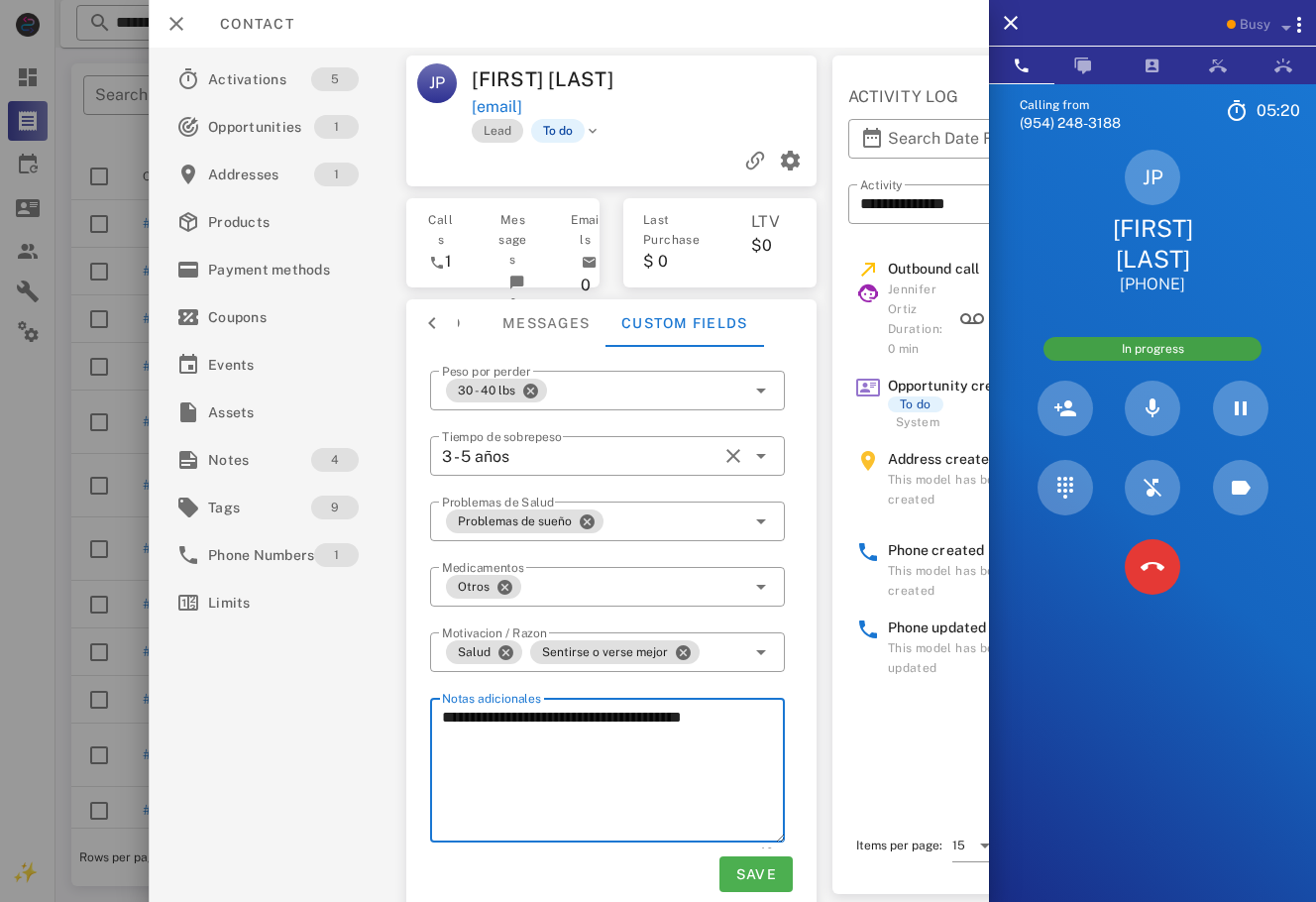 click on "**********" at bounding box center [613, 773] 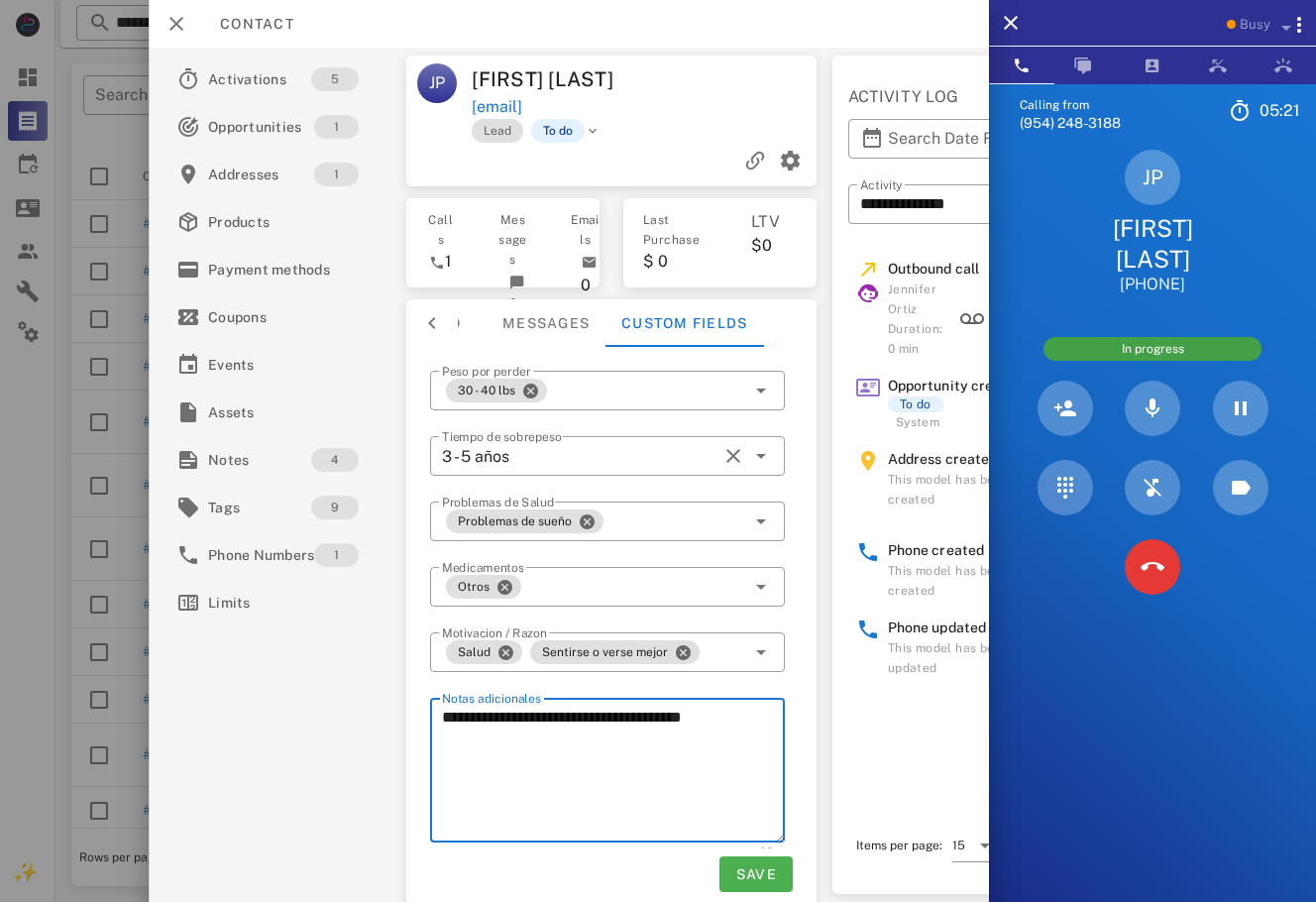 click on "**********" at bounding box center [613, 773] 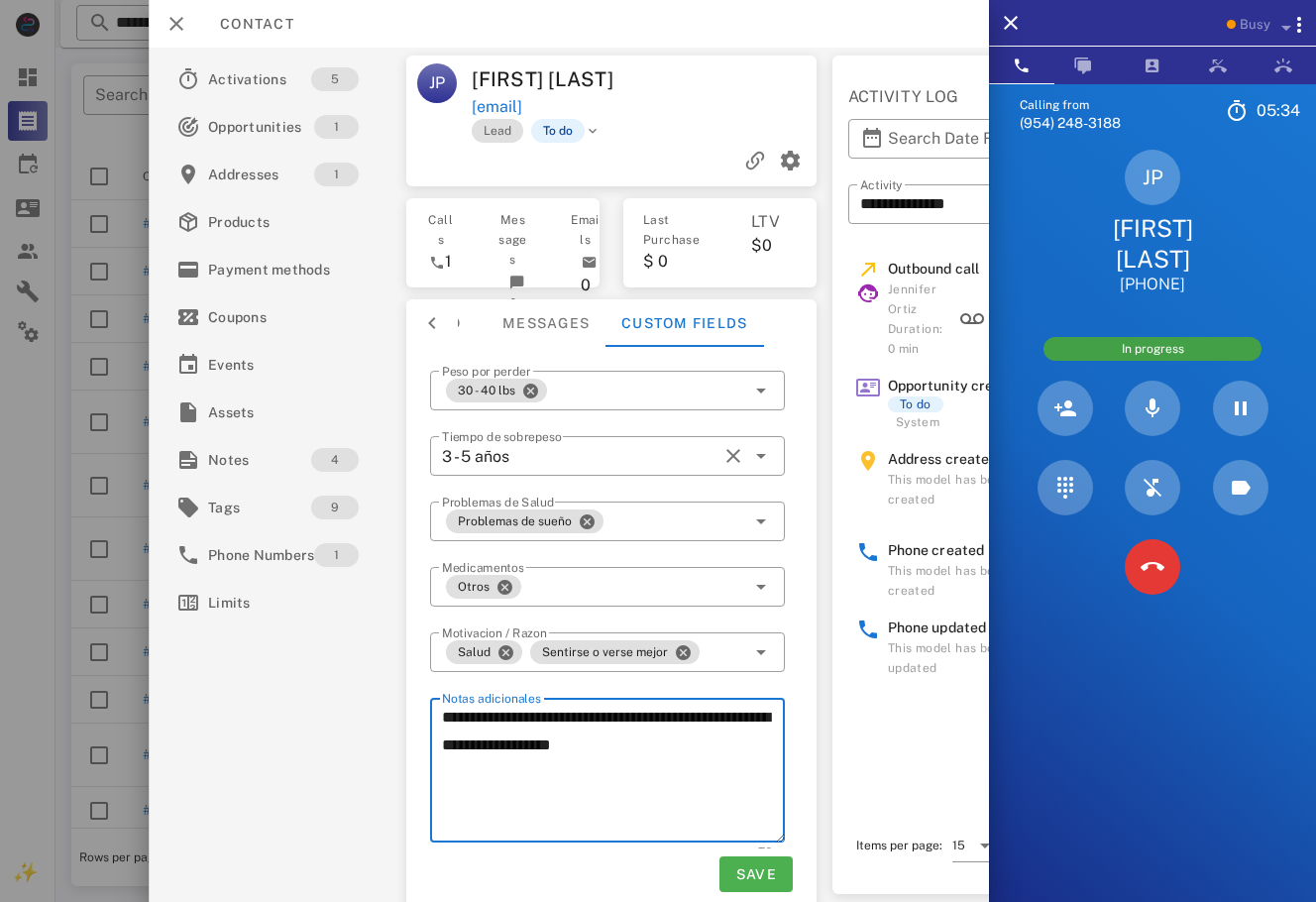 click on "**********" at bounding box center (613, 773) 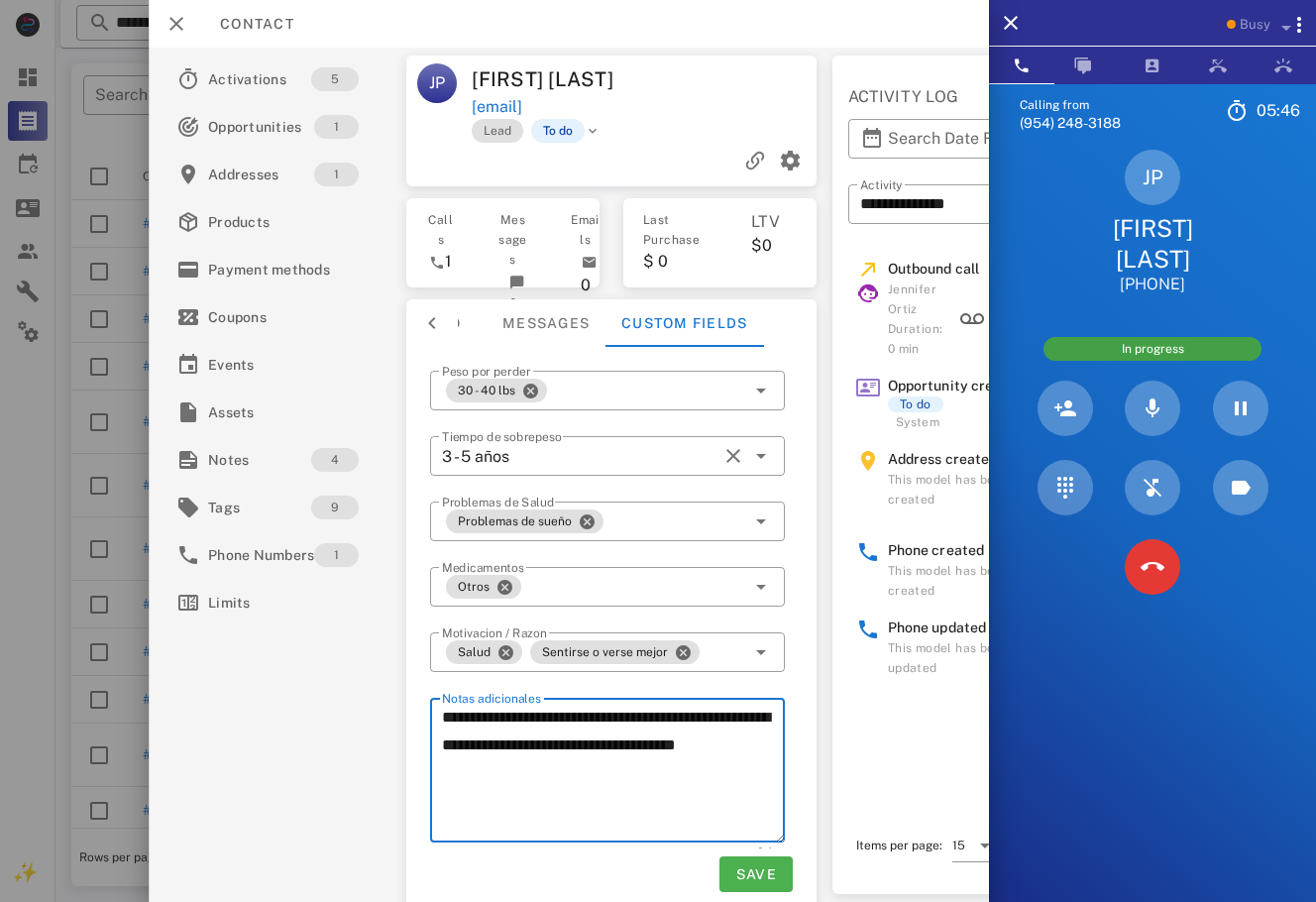 click on "**********" at bounding box center (613, 773) 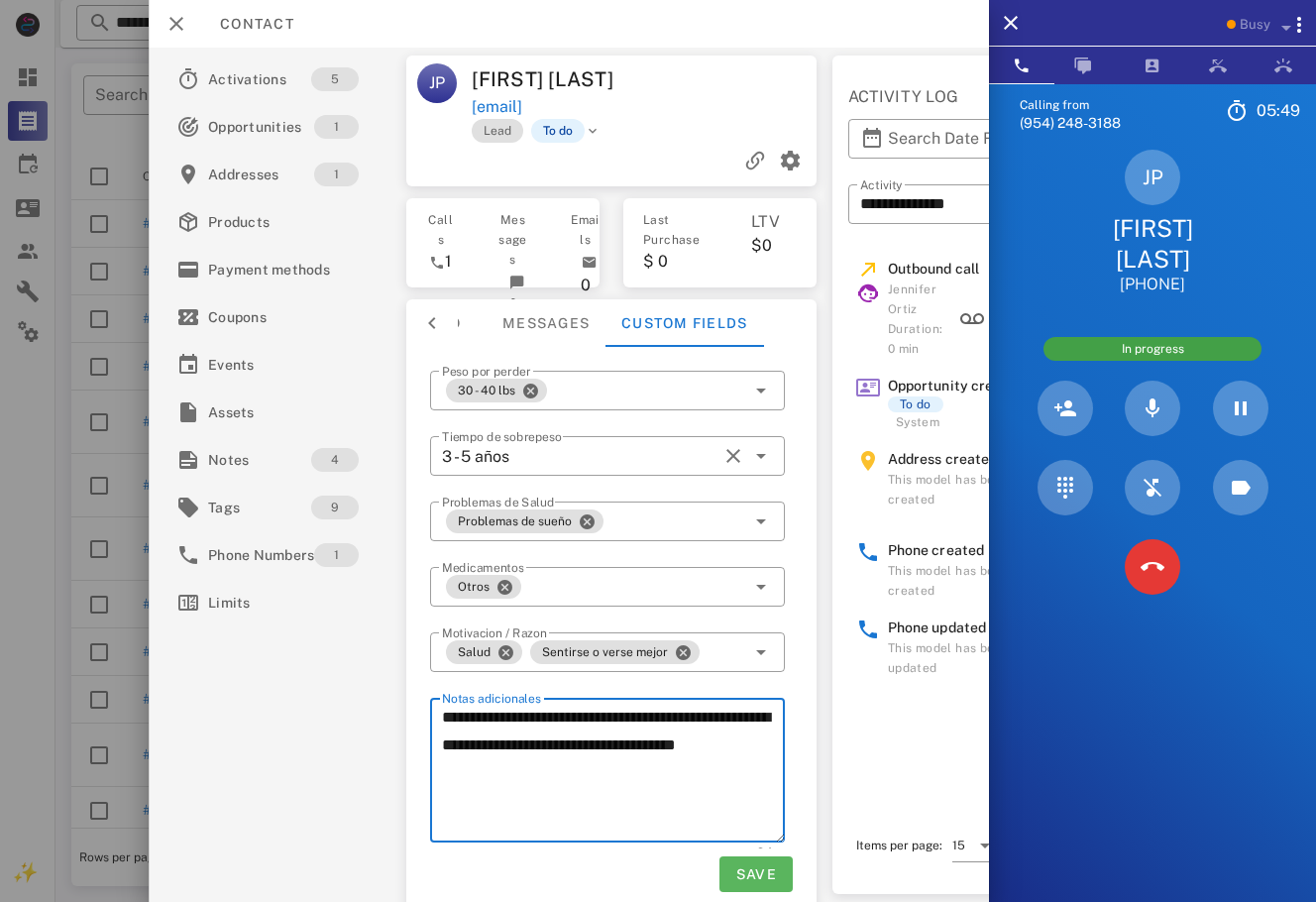 type on "**********" 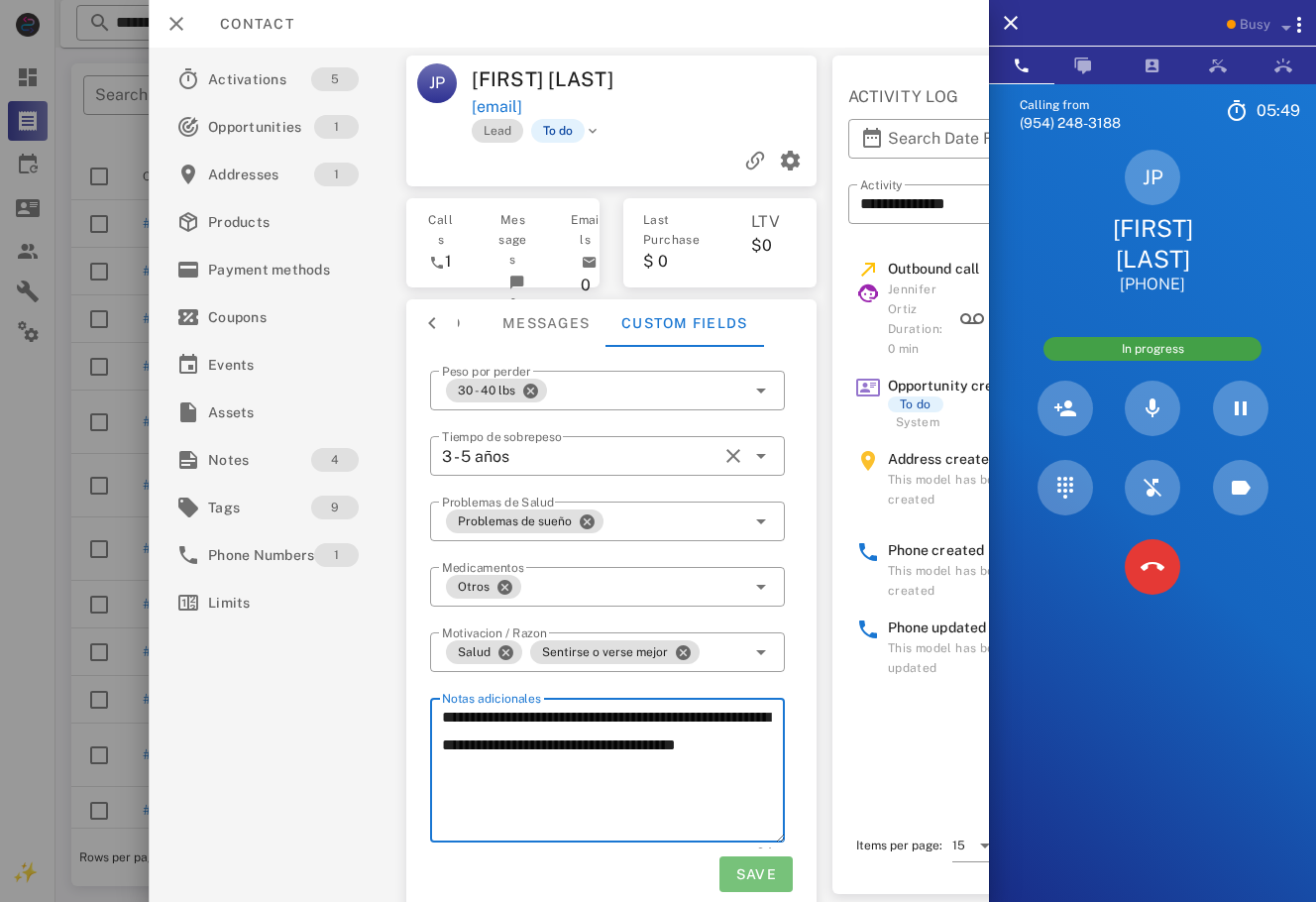click on "Save" at bounding box center [755, 874] 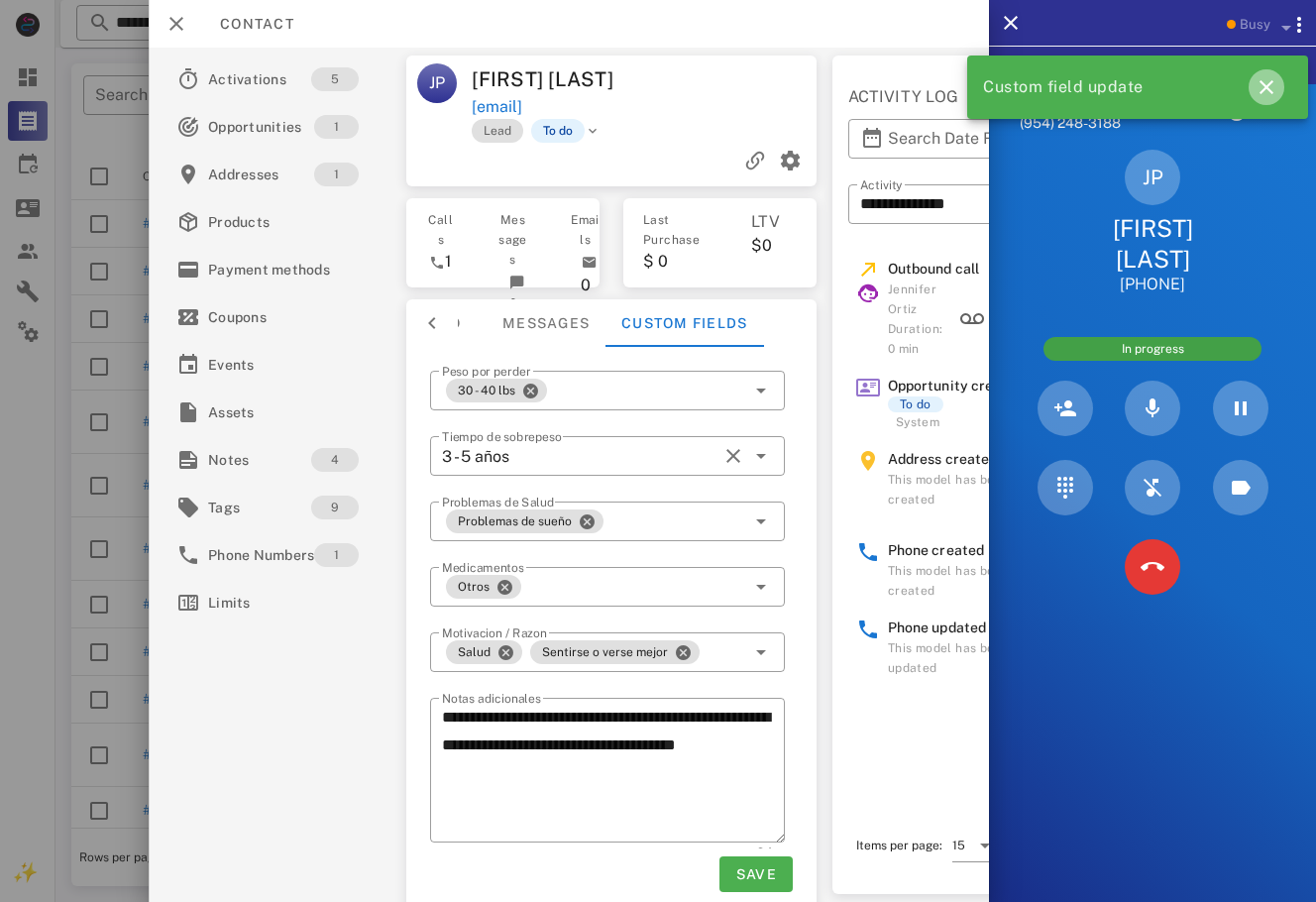 click at bounding box center [1266, 87] 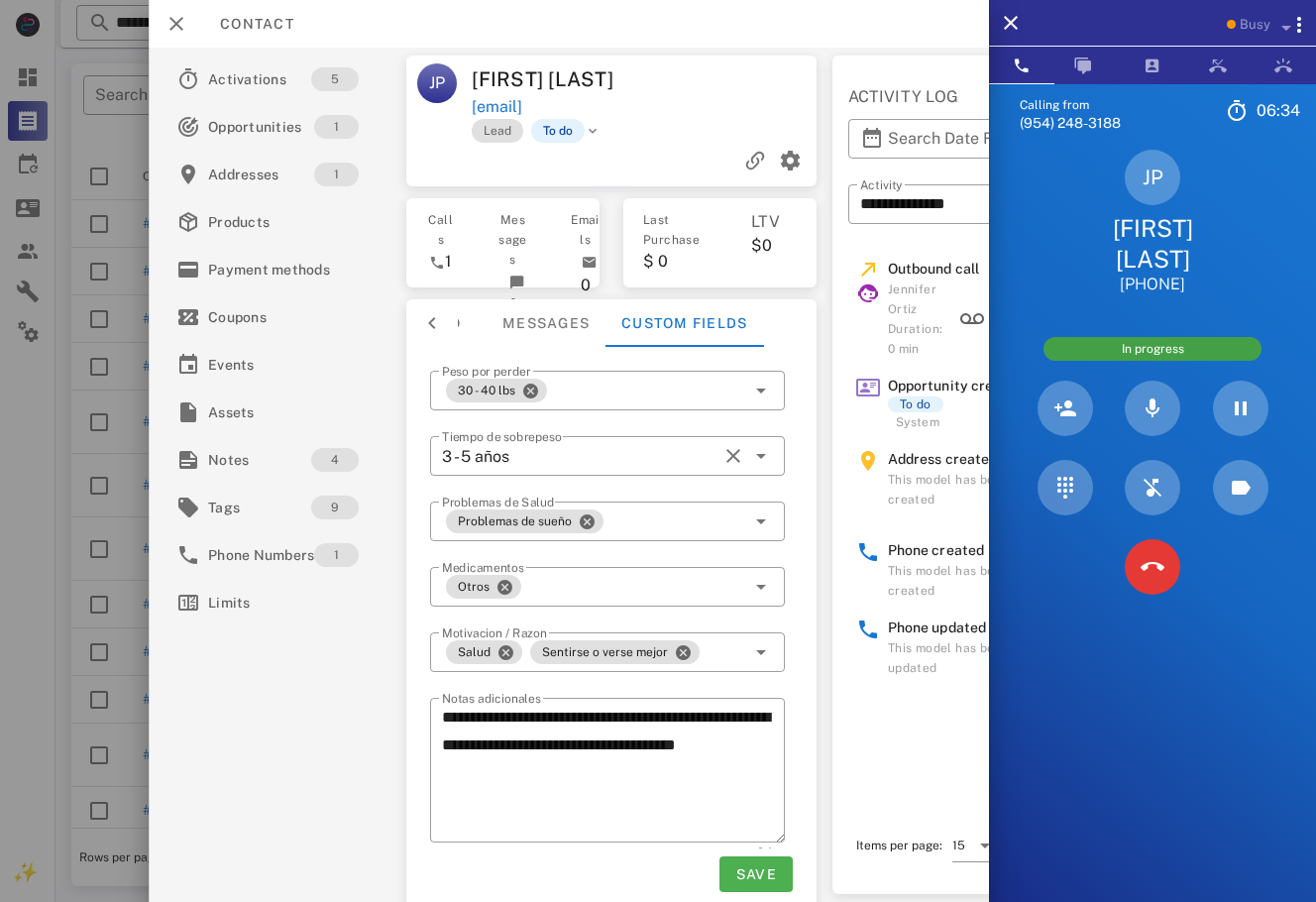 click on "**********" at bounding box center [1010, 161] 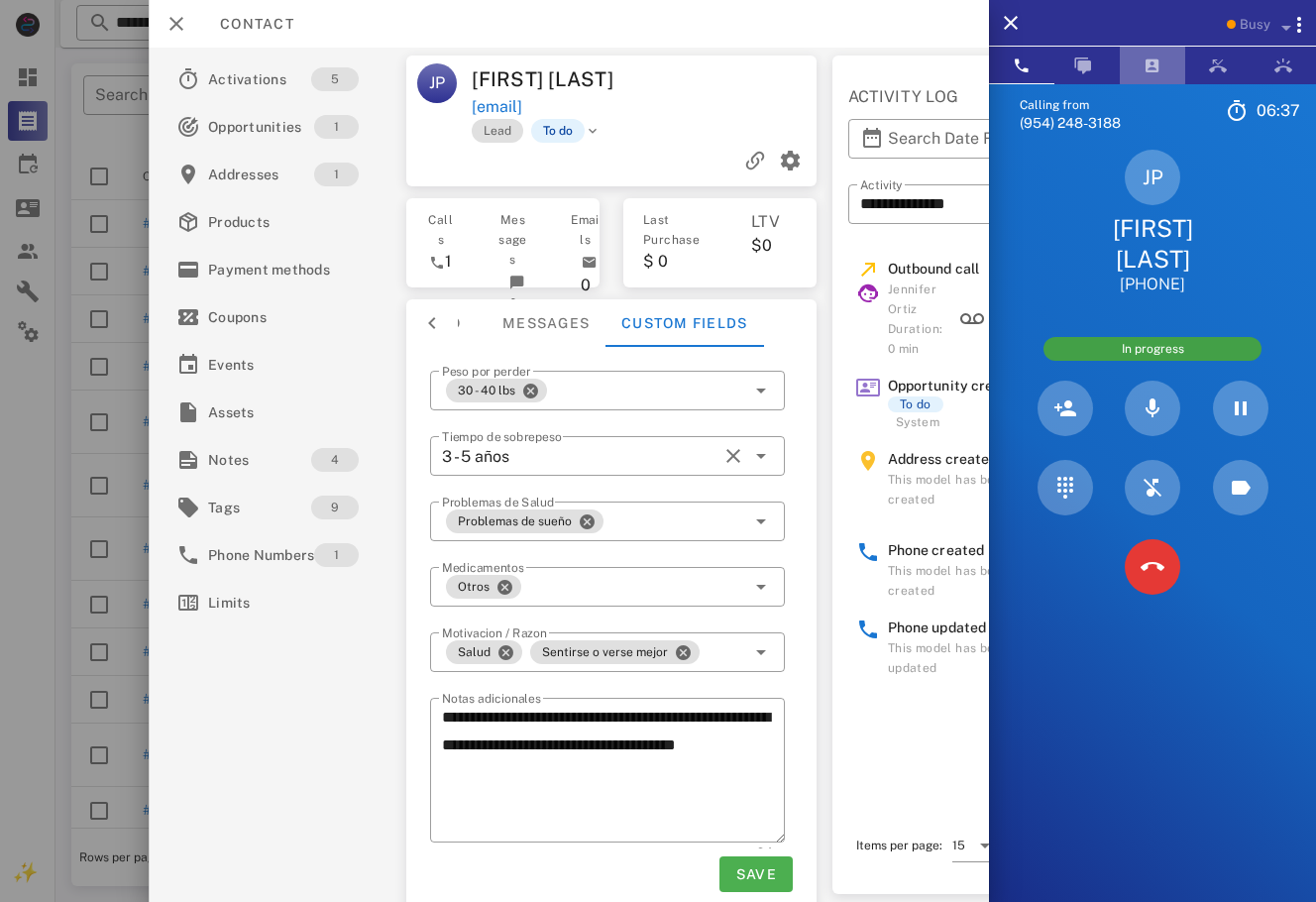 click at bounding box center (1152, 65) 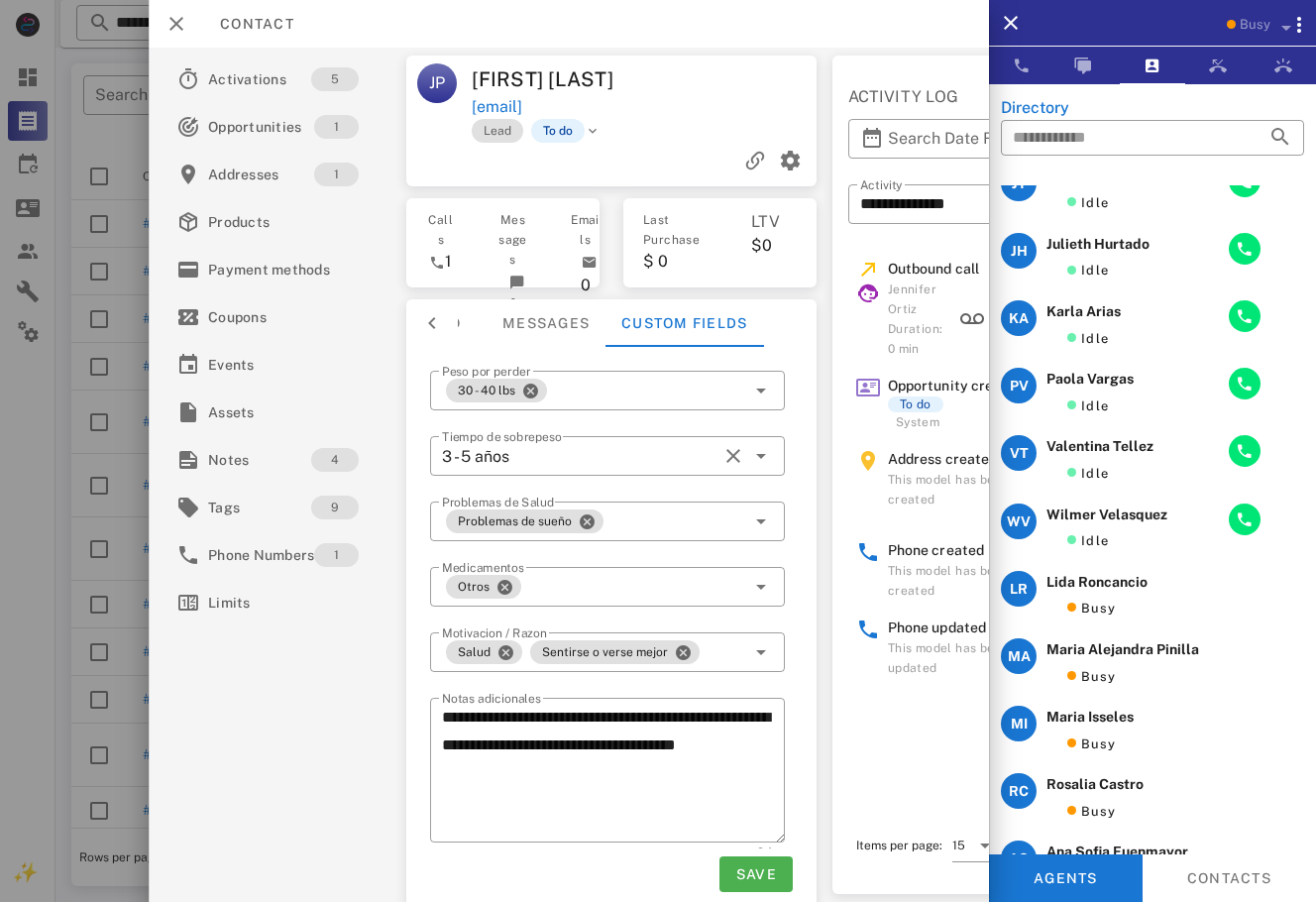 scroll, scrollTop: 0, scrollLeft: 0, axis: both 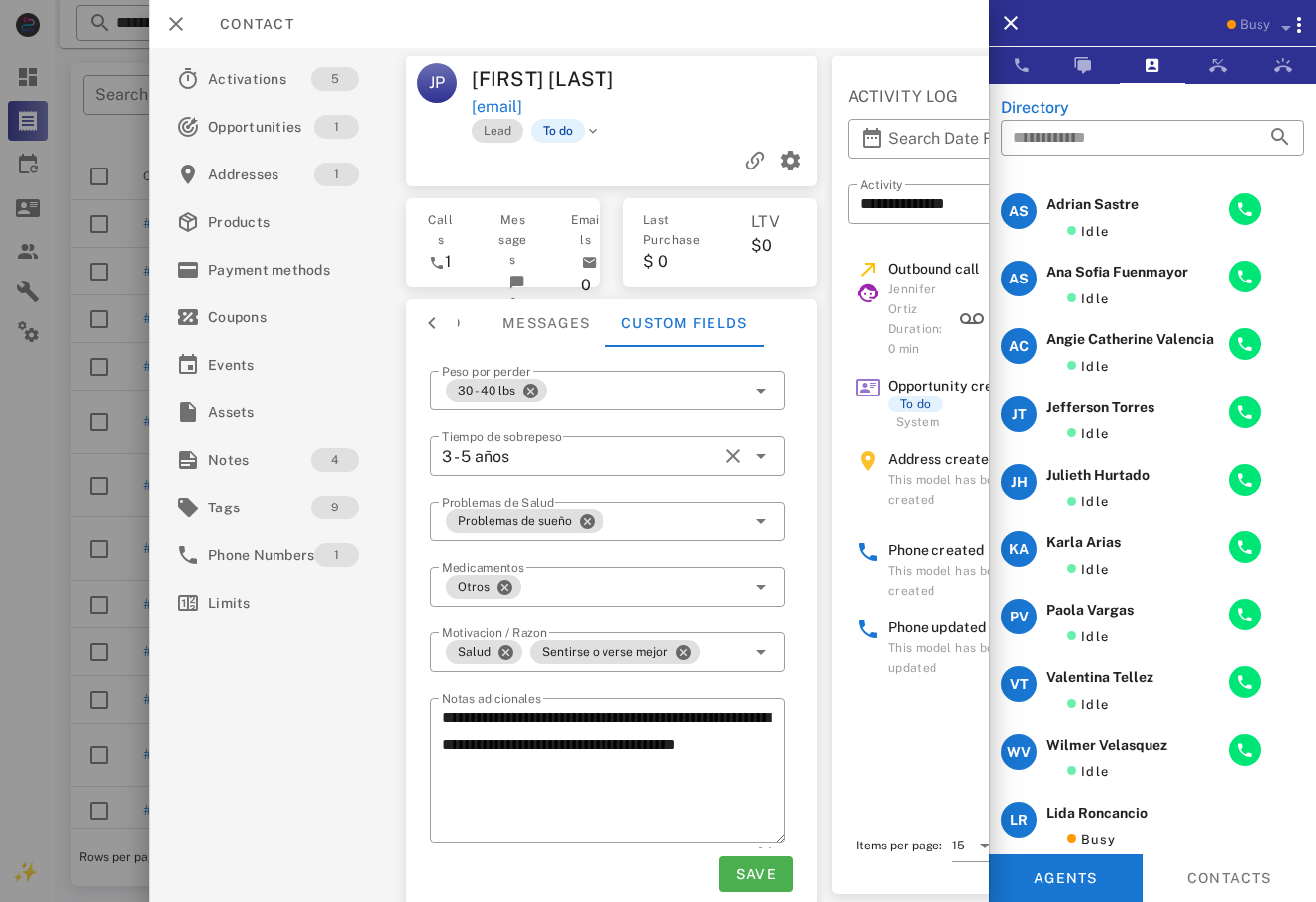 click at bounding box center [733, 79] 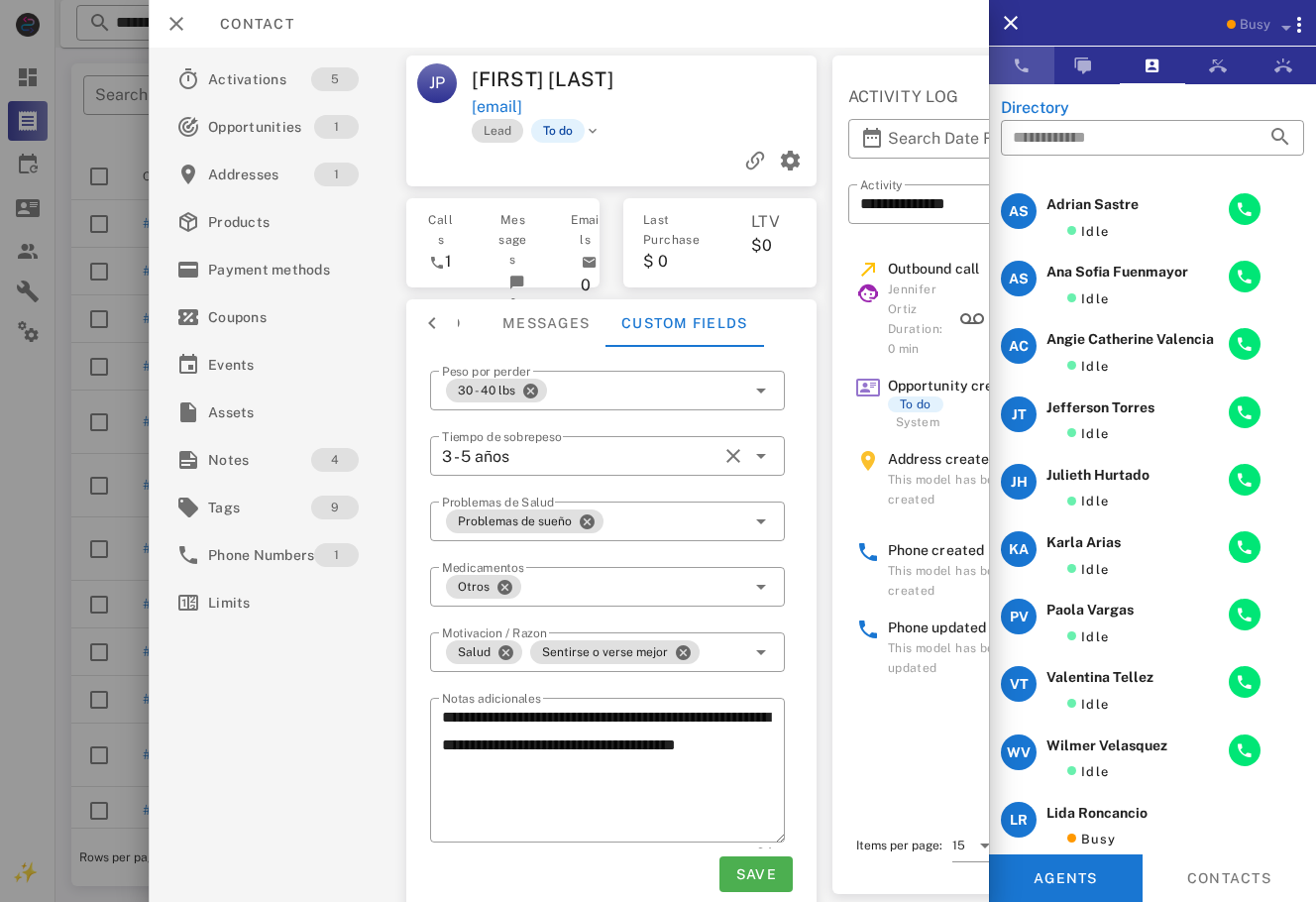 click at bounding box center [1022, 65] 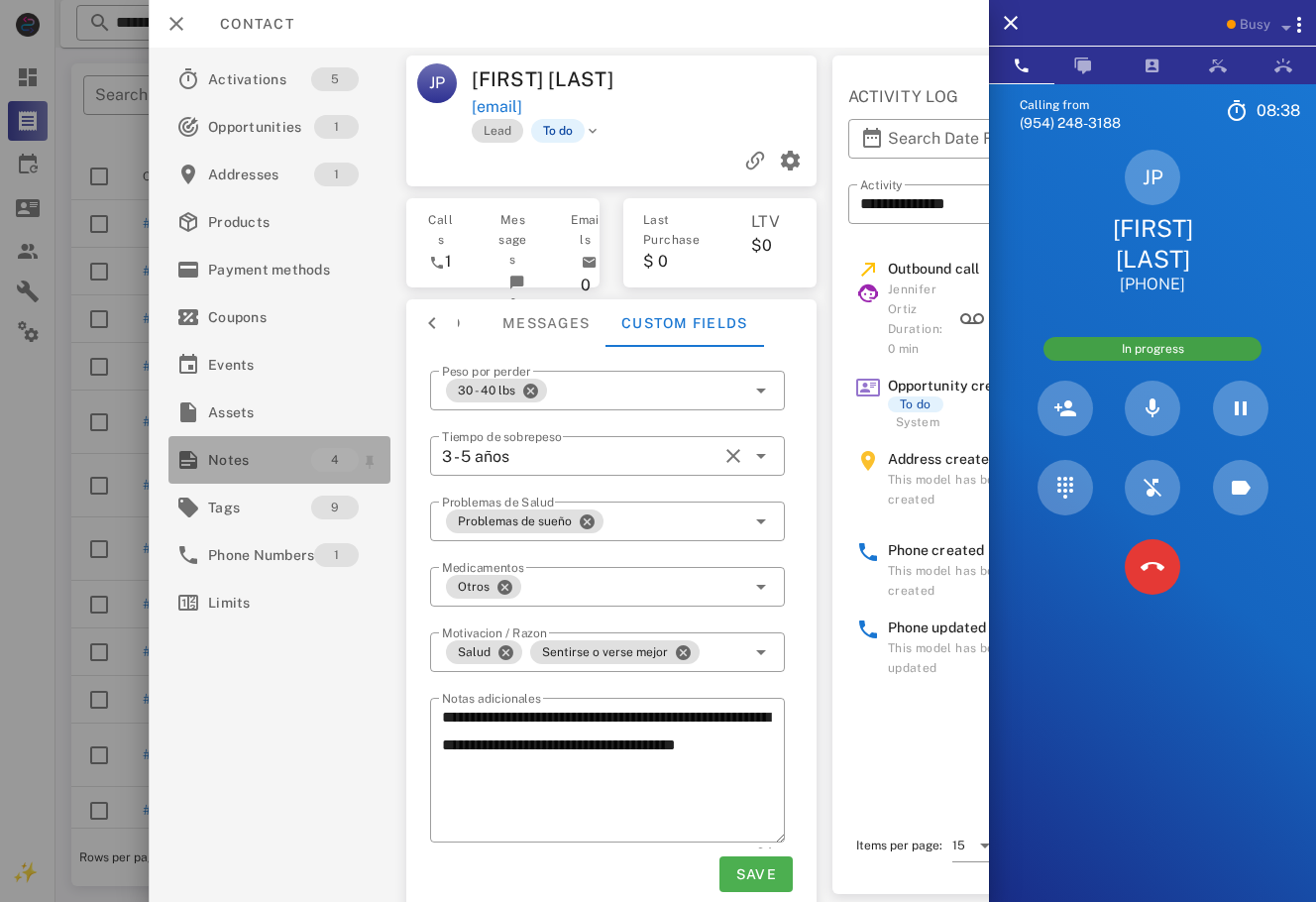 click on "Notes" at bounding box center (260, 460) 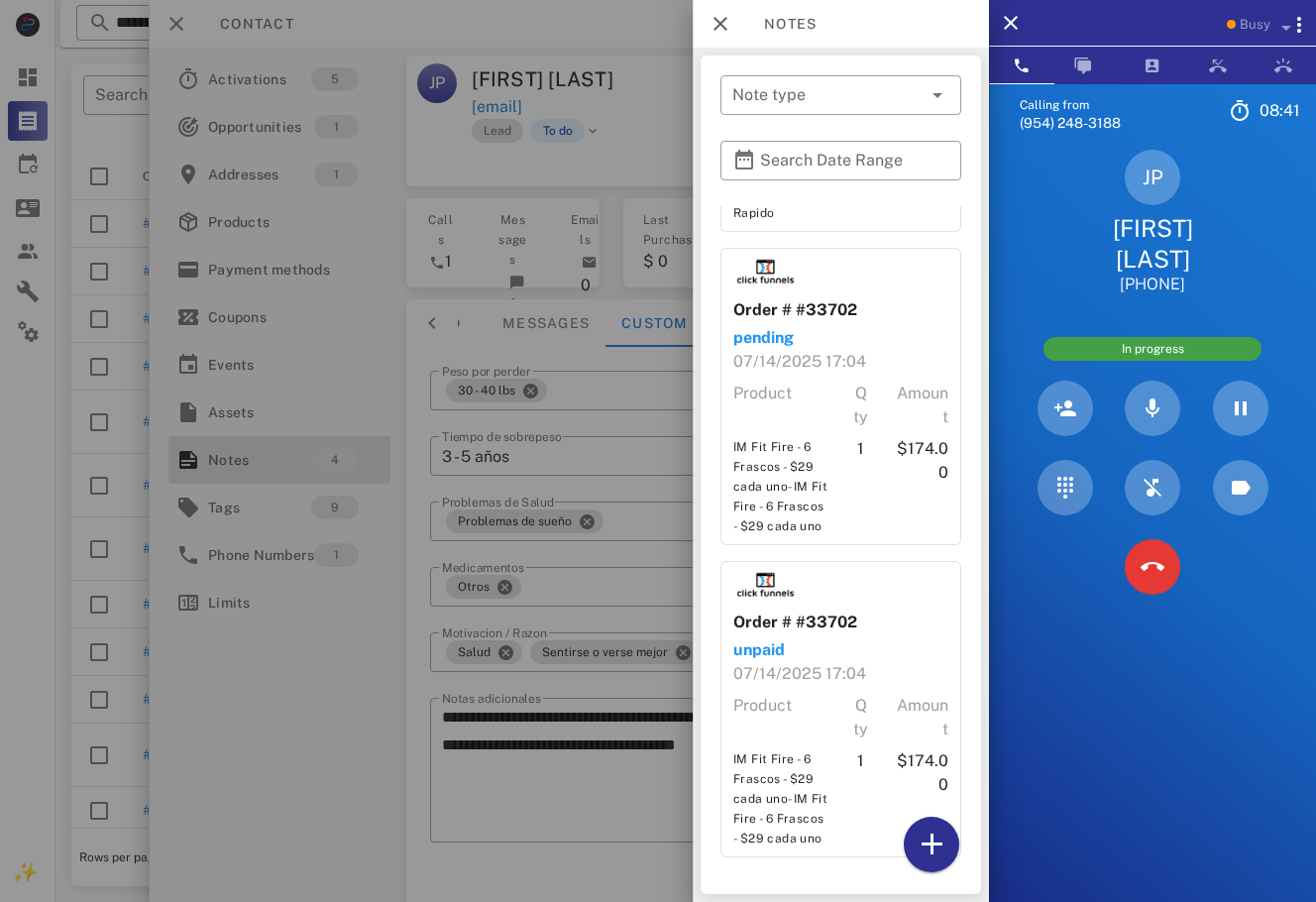 scroll, scrollTop: 935, scrollLeft: 0, axis: vertical 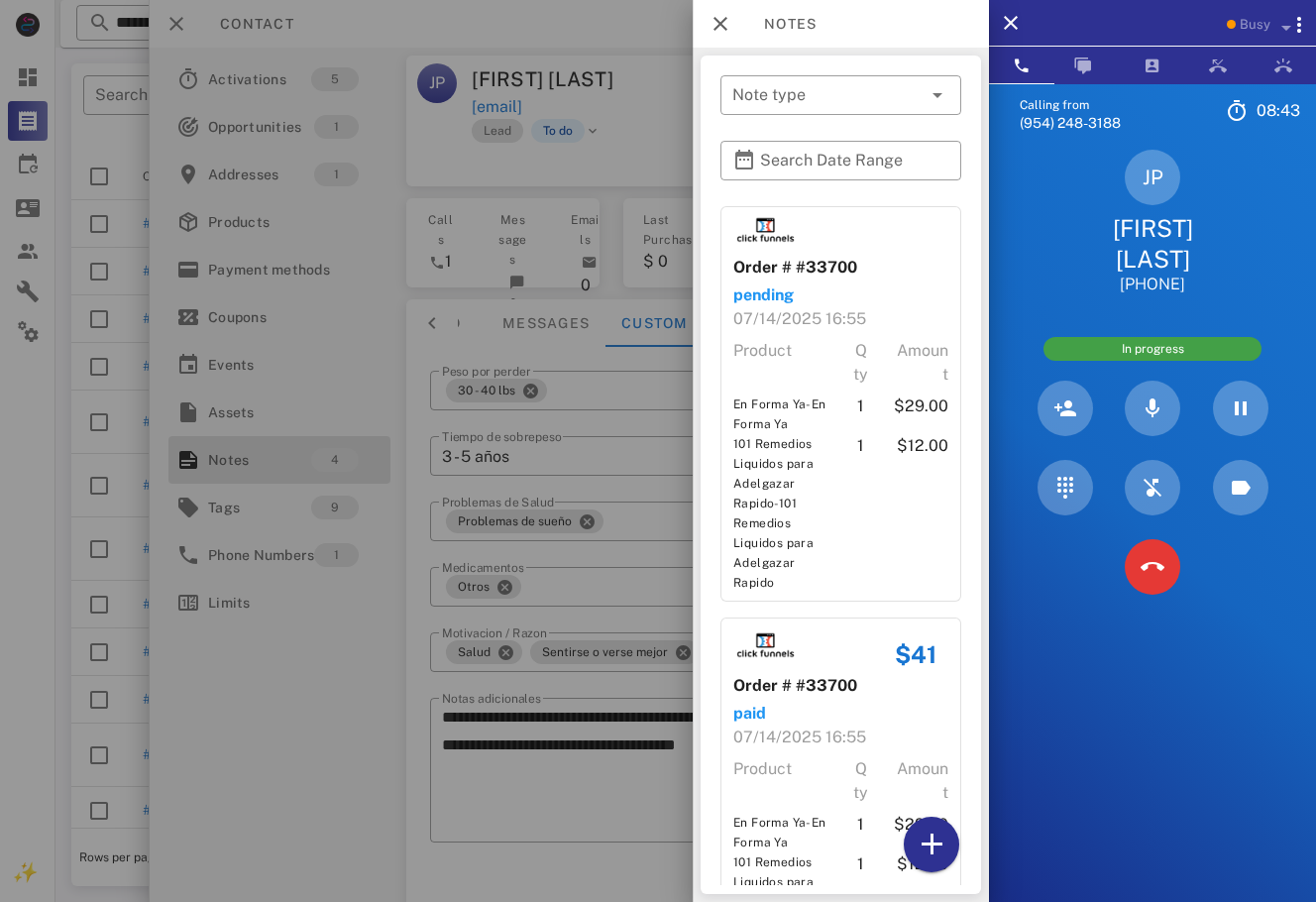 click at bounding box center [658, 451] 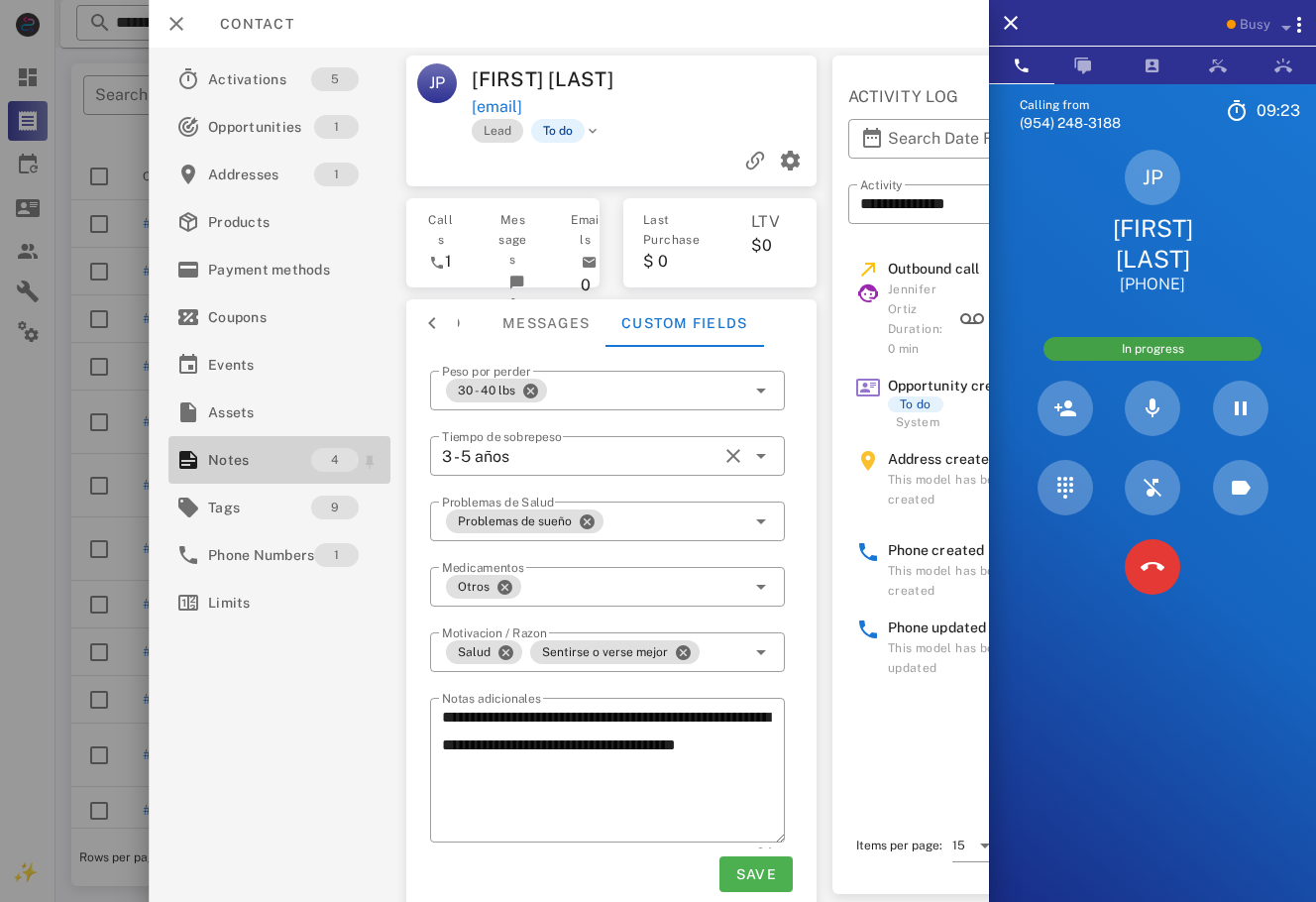 click on "Notes" at bounding box center [260, 460] 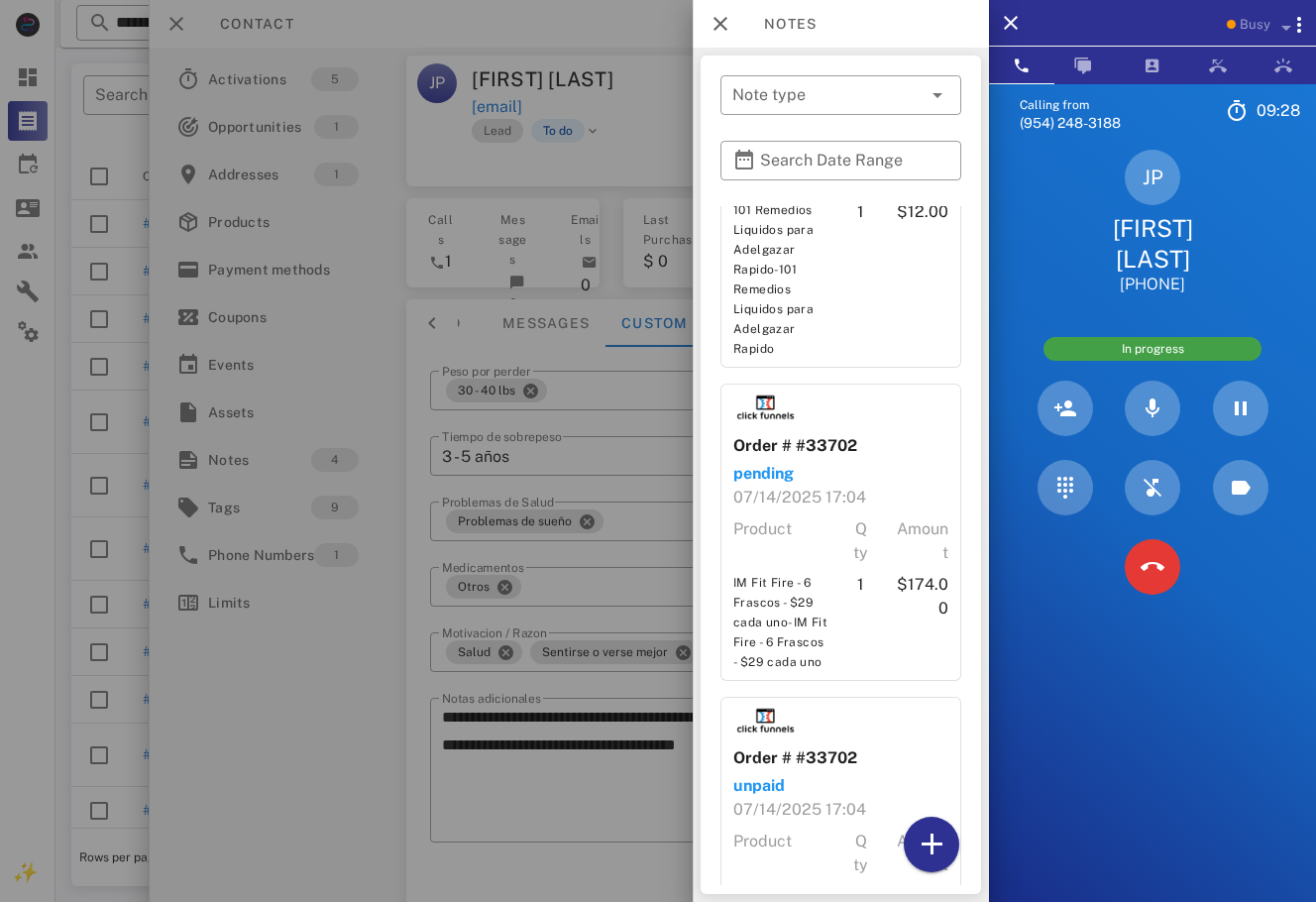 scroll, scrollTop: 935, scrollLeft: 0, axis: vertical 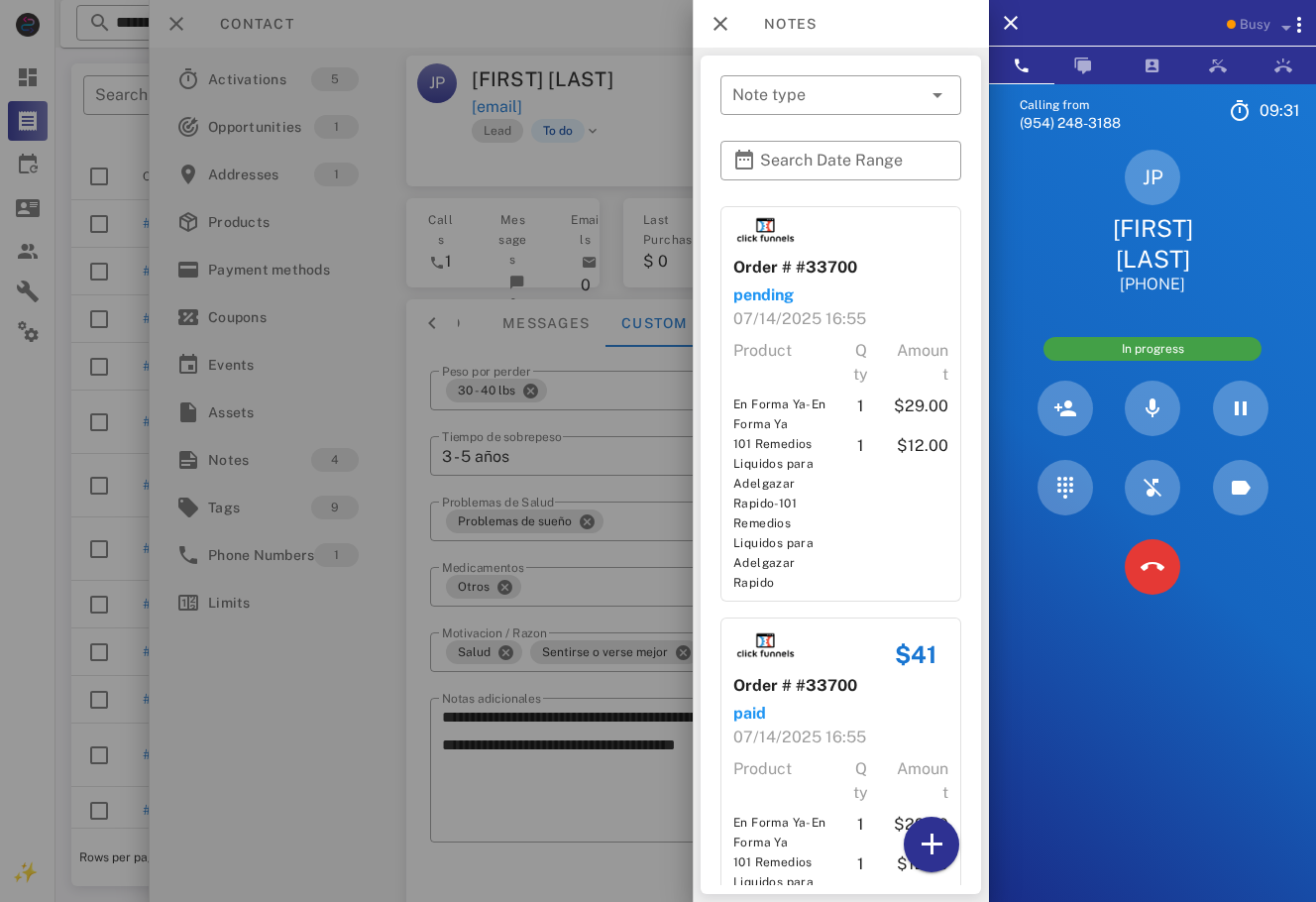 click at bounding box center (658, 451) 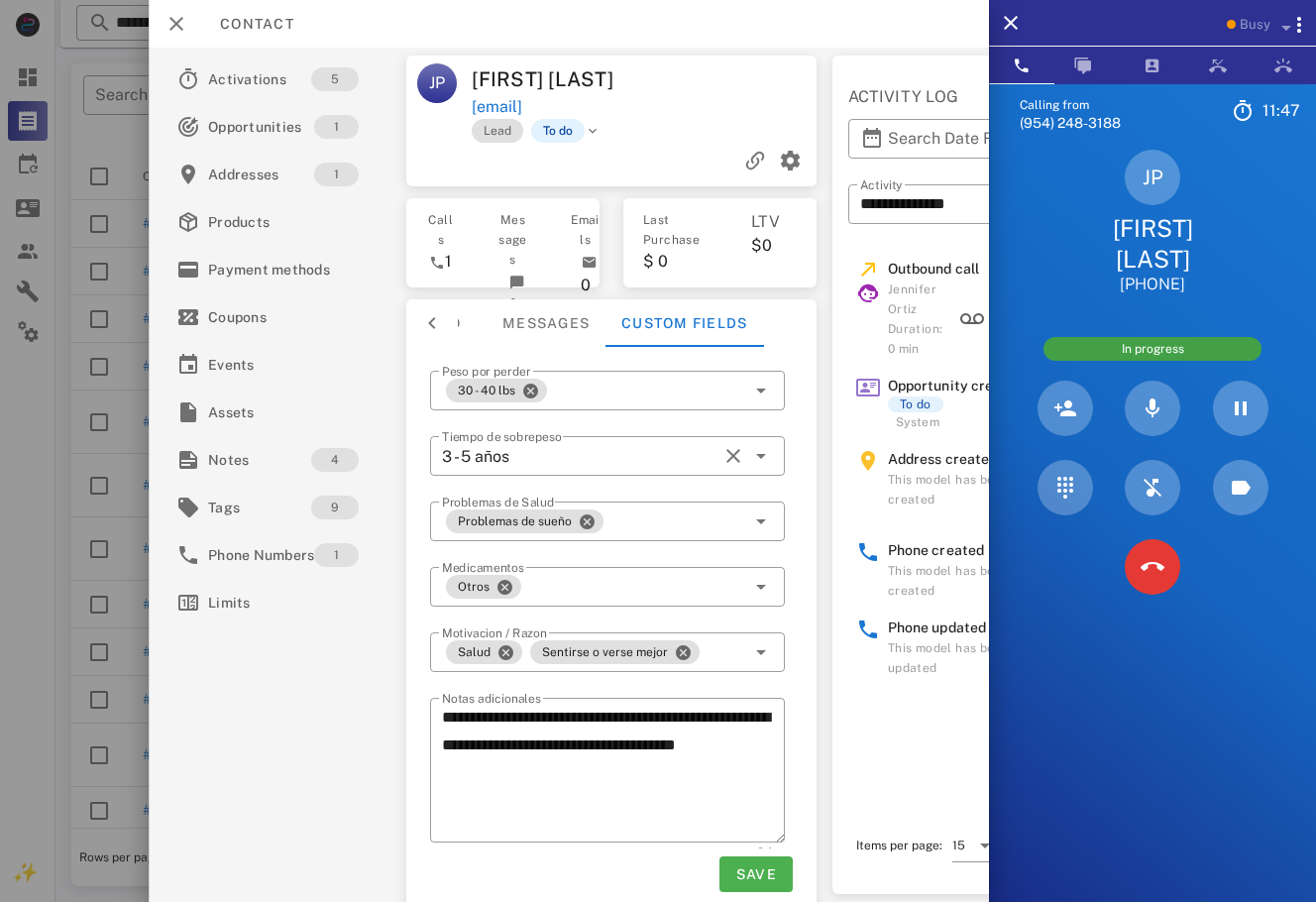 click on "[EMAIL]" at bounding box center (645, 107) 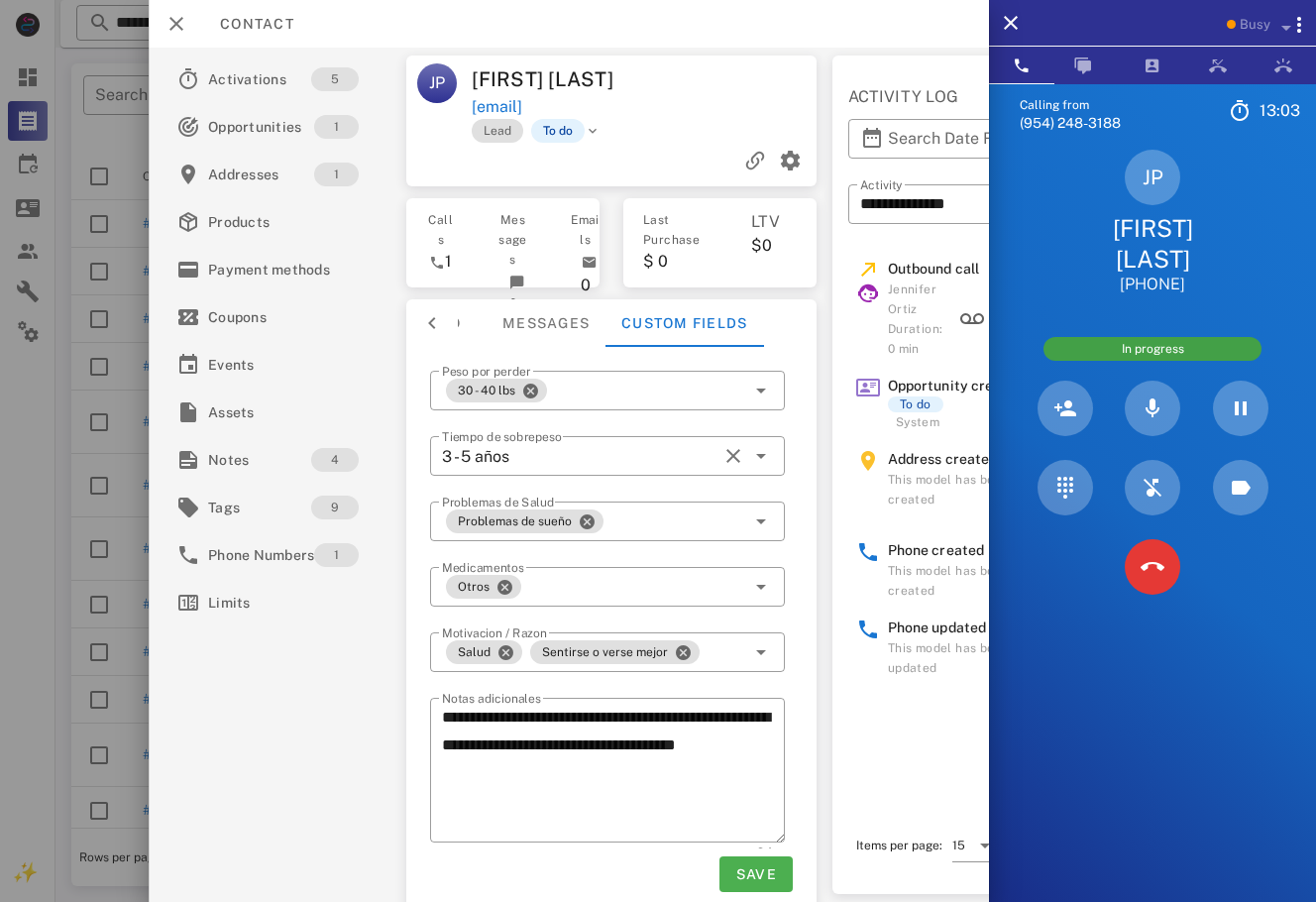 click on "[EMAIL]" at bounding box center (645, 107) 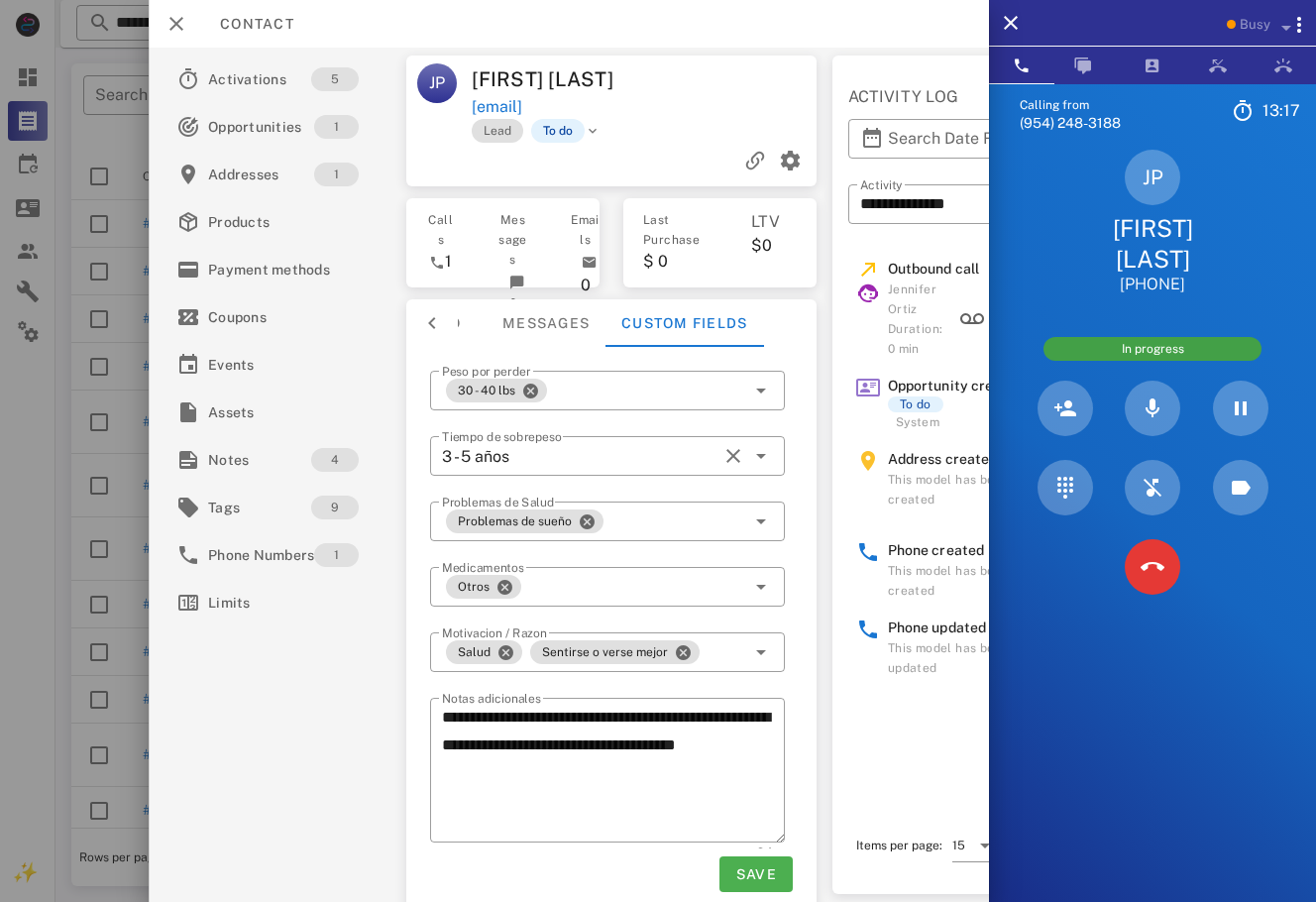 click on "[PHONE]" at bounding box center (1152, 534) 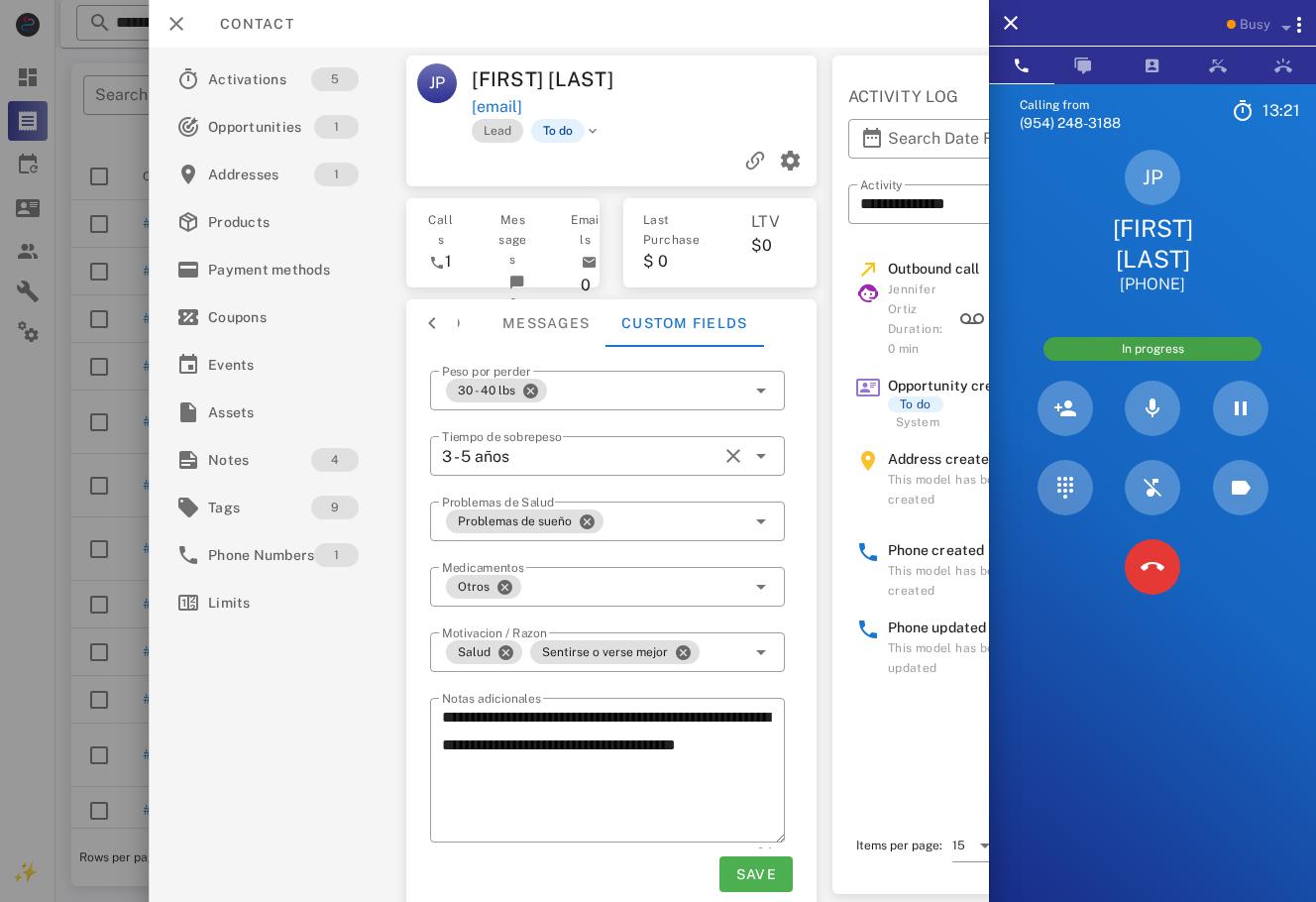 click on "Calling from [PHONE] 13: 21  Unknown      ▼     Andorra
+376
Argentina
+54
Aruba
+297
Australia
+61
Belgium (België)
+32
Bolivia
+591
Brazil (Brasil)
+55
Canada
+1
Chile
+56
Colombia
+57
Costa Rica
+506
Dominican Republic (República Dominicana)
+1
Ecuador
+593
El Salvador
+503
France
+33
Germany (Deutschland)
+49
Guadeloupe
+590
Guatemala
+502
Honduras
+504
Iceland (Ísland)
+354
India (भारत)
+91
Israel (‫ישראל‬‎)
+972
Italy (Italia)
+39" at bounding box center (1152, 534) 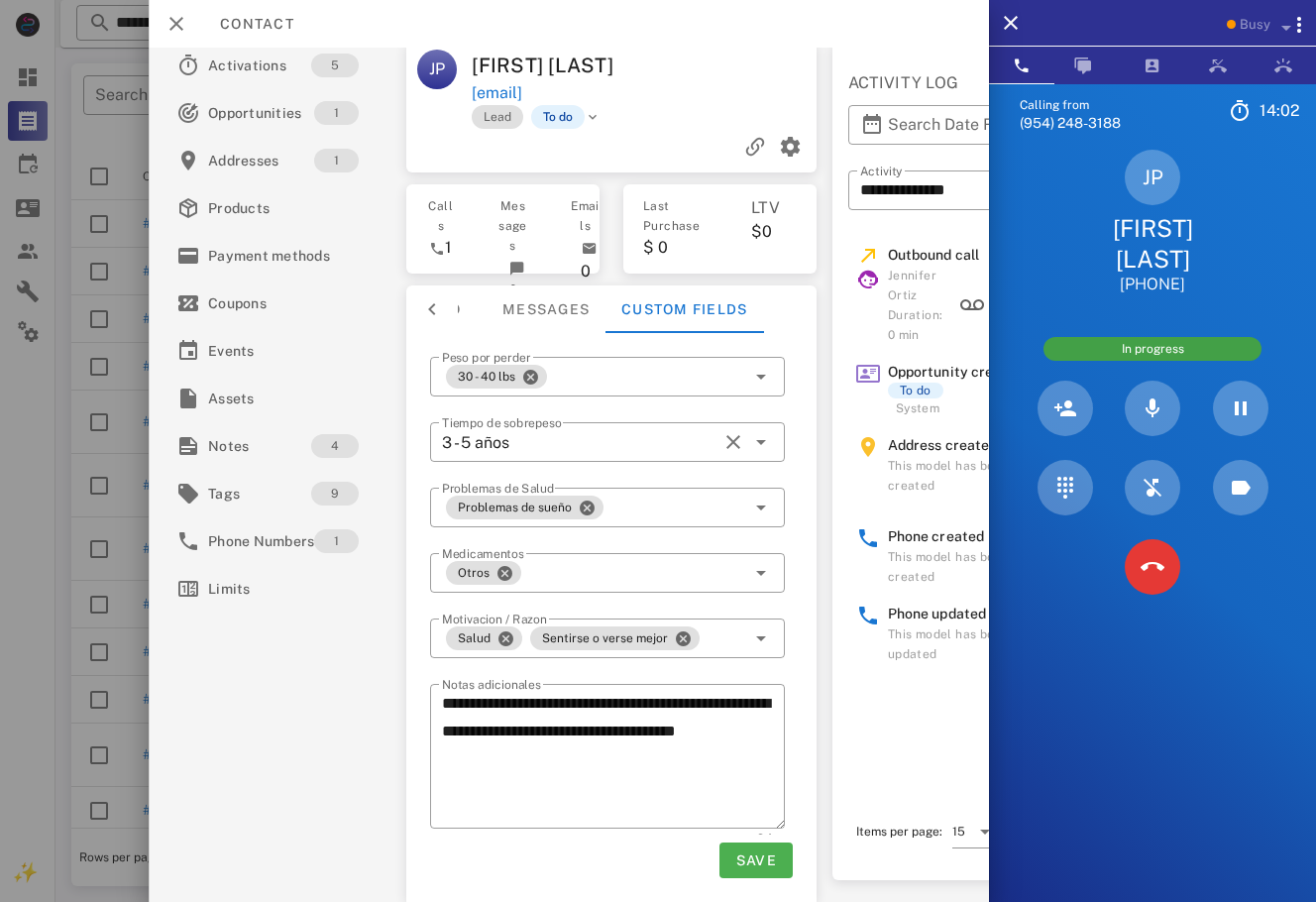scroll, scrollTop: 0, scrollLeft: 0, axis: both 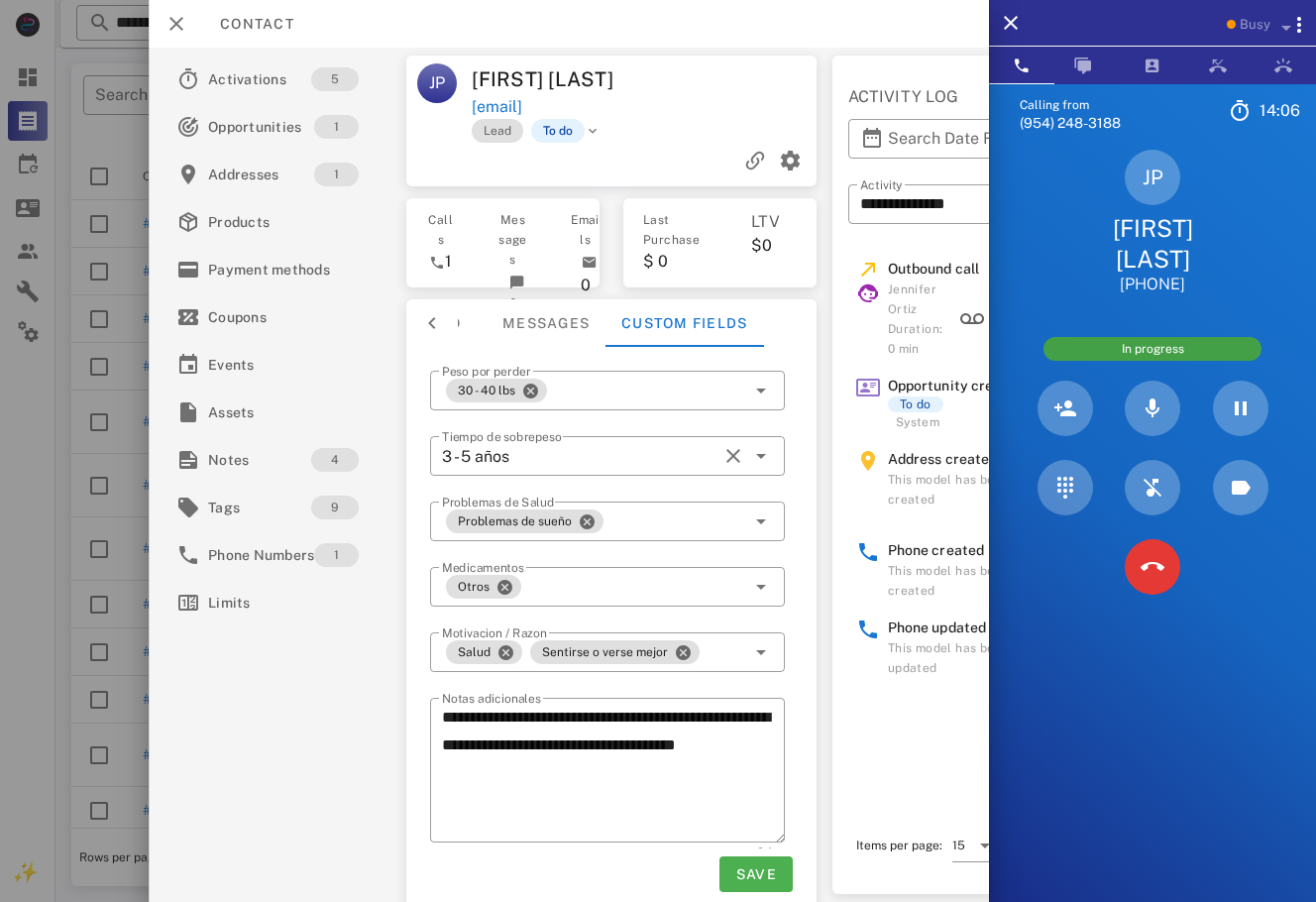 click at bounding box center (733, 79) 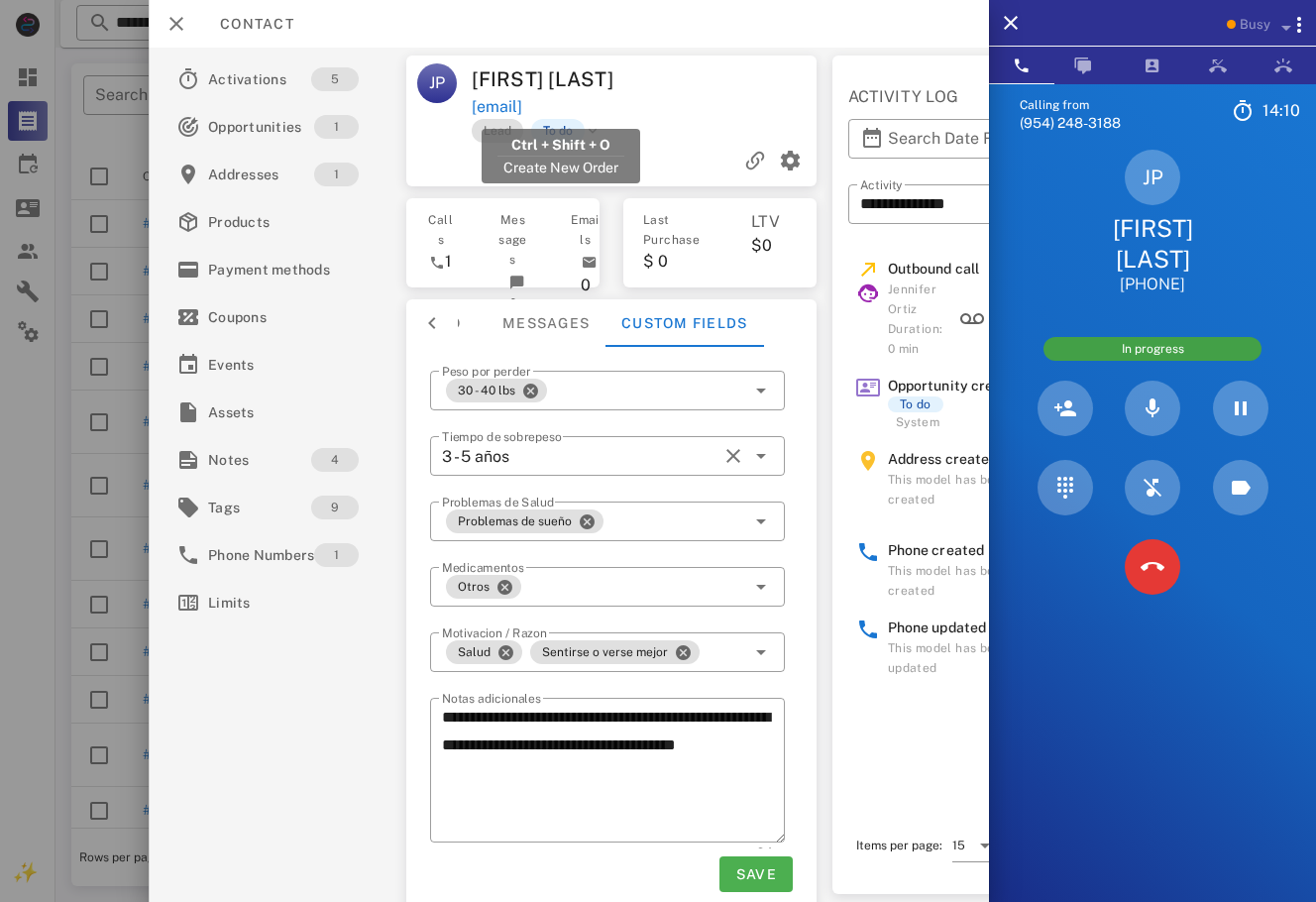 click on "[EMAIL]" at bounding box center (496, 107) 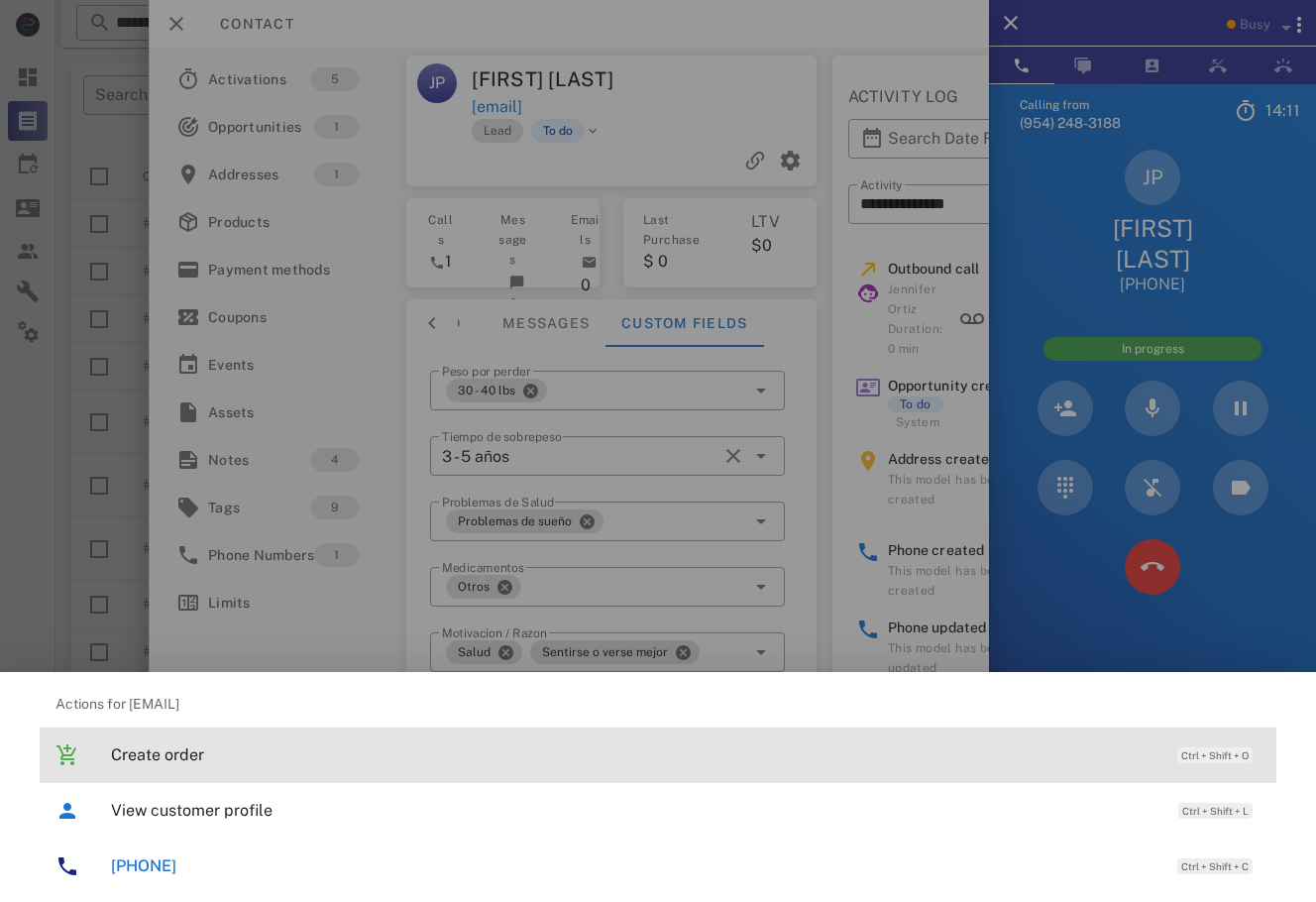 click on "Create order" at bounding box center [634, 754] 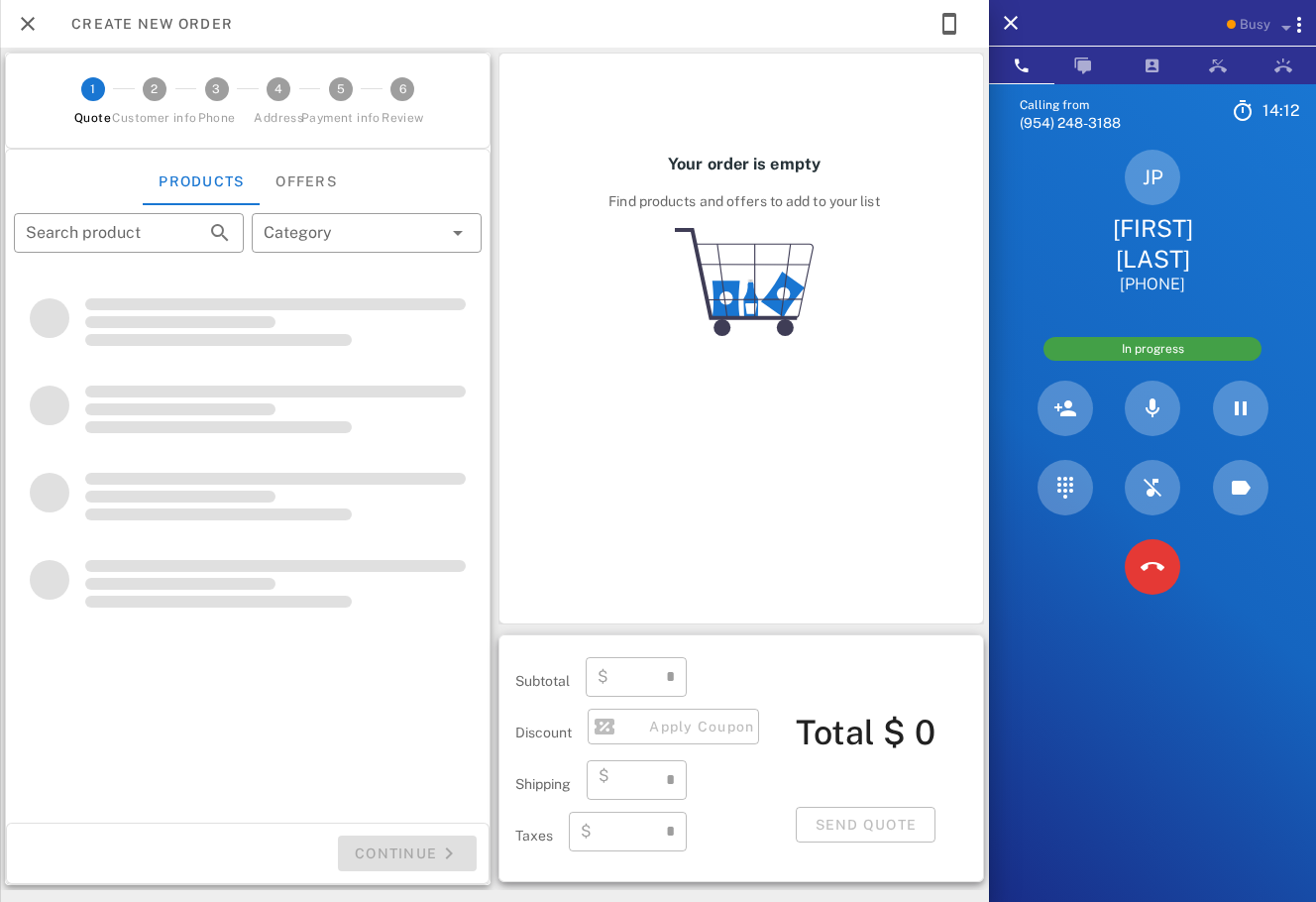 type on "**********" 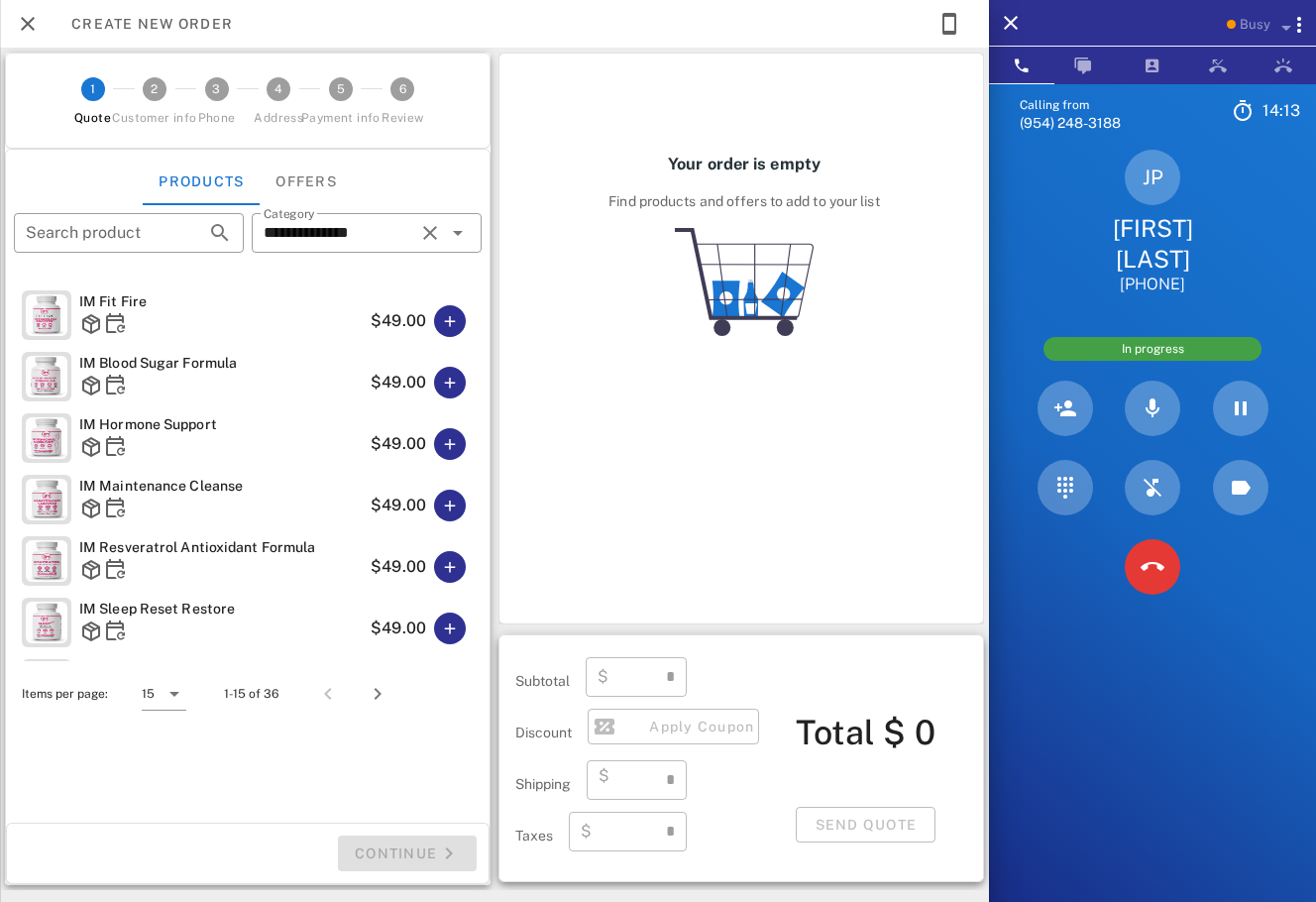 scroll, scrollTop: 230, scrollLeft: 0, axis: vertical 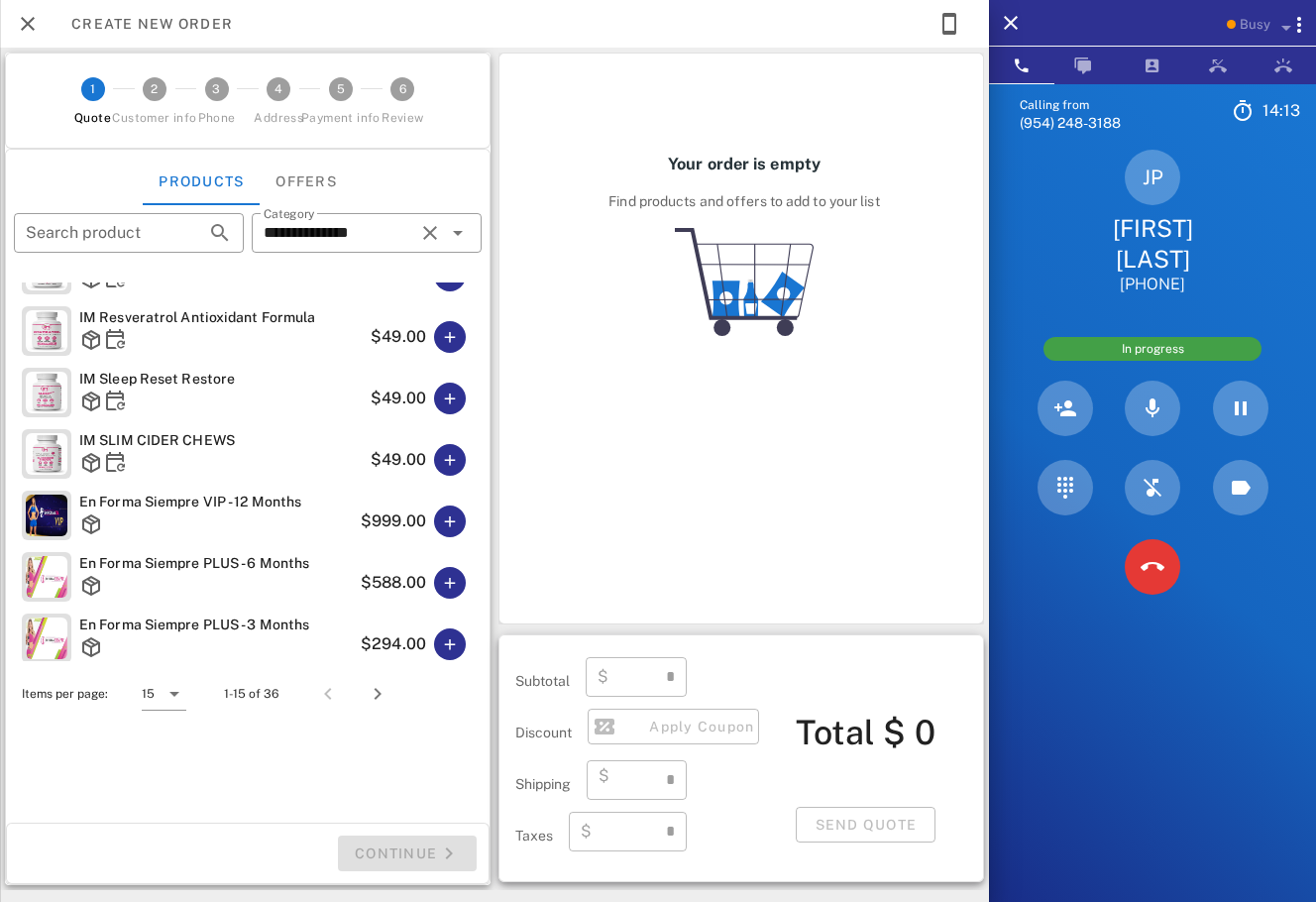 type on "****" 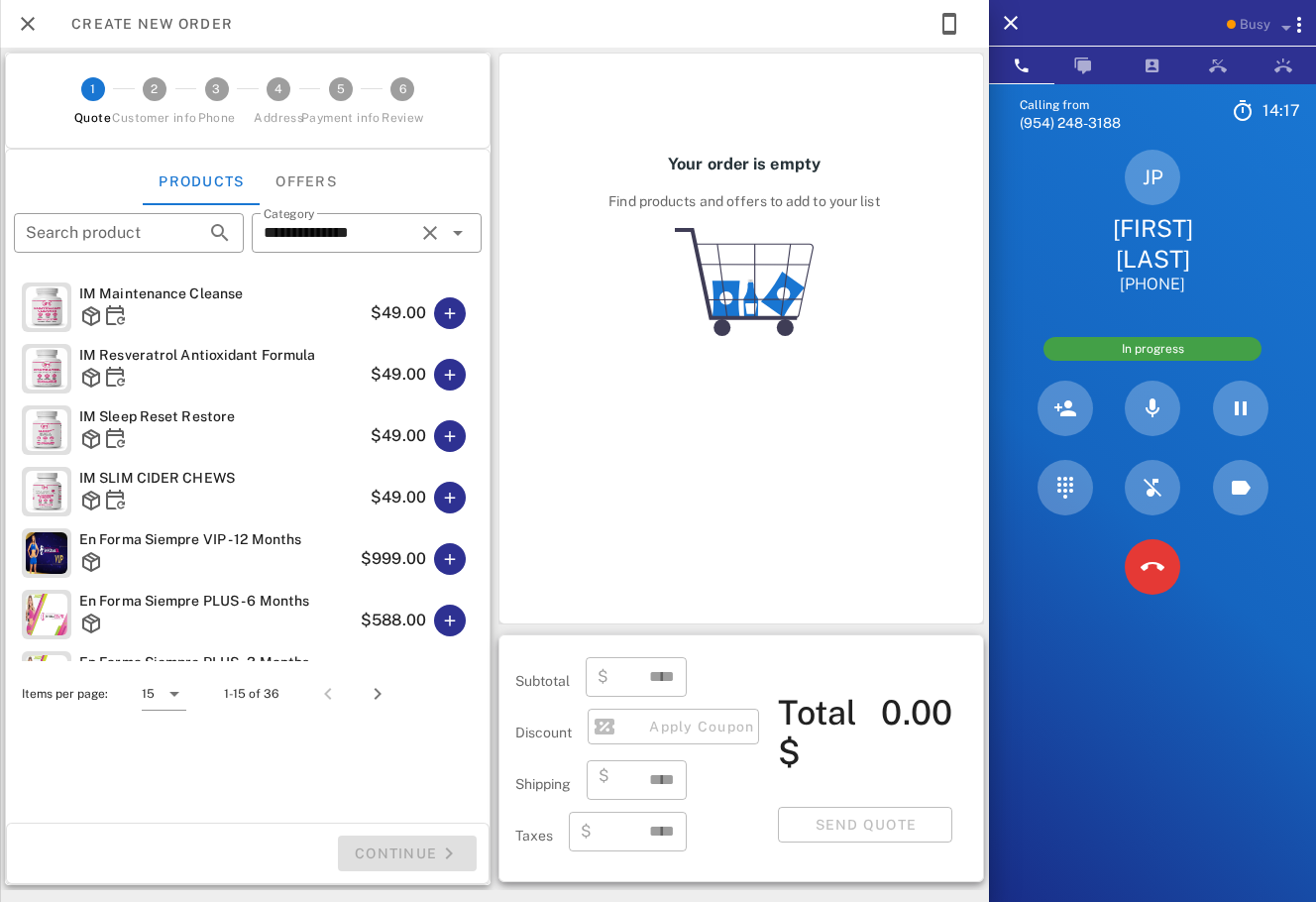 scroll, scrollTop: 184, scrollLeft: 0, axis: vertical 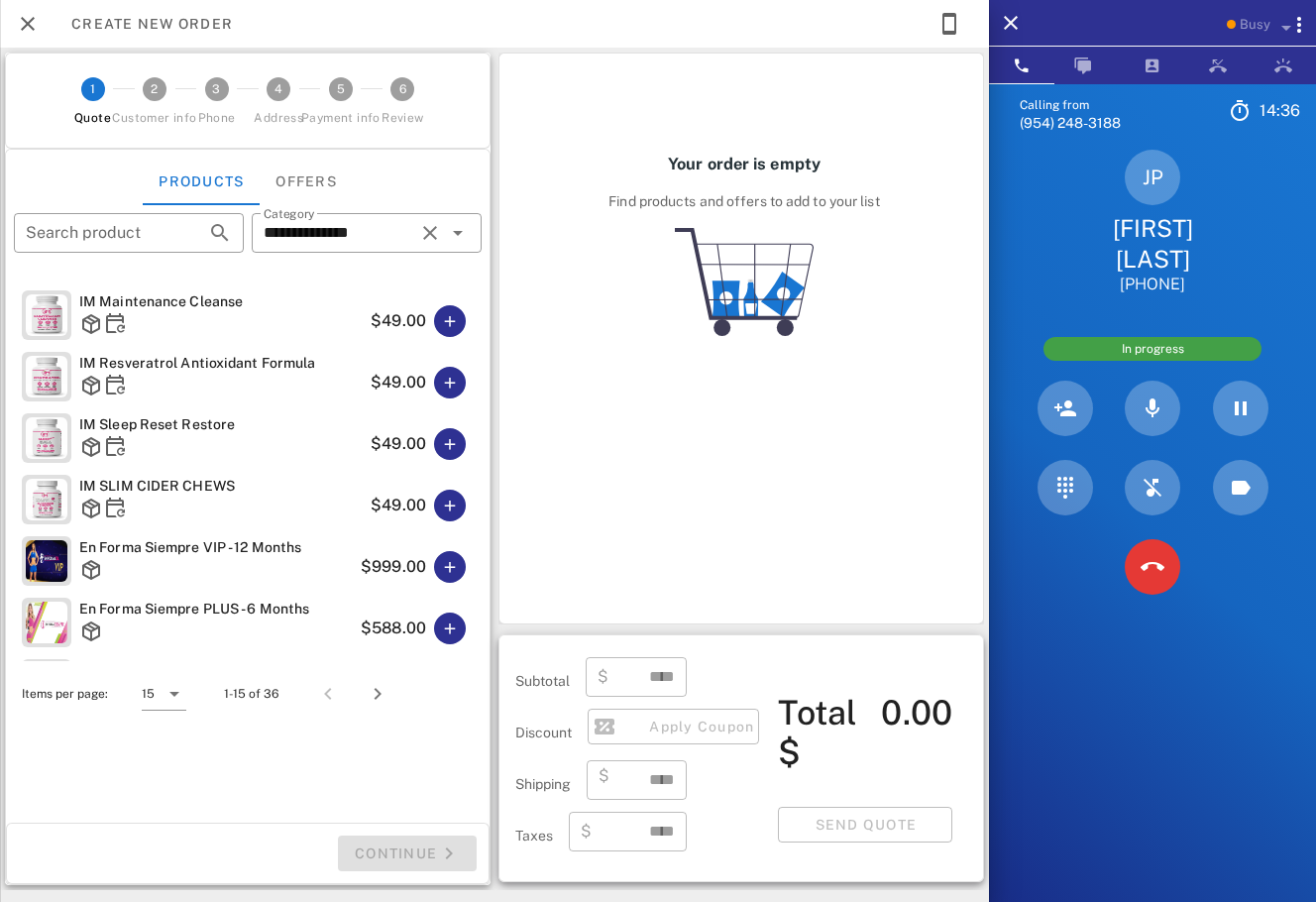 click on "$588.00" at bounding box center [417, 628] 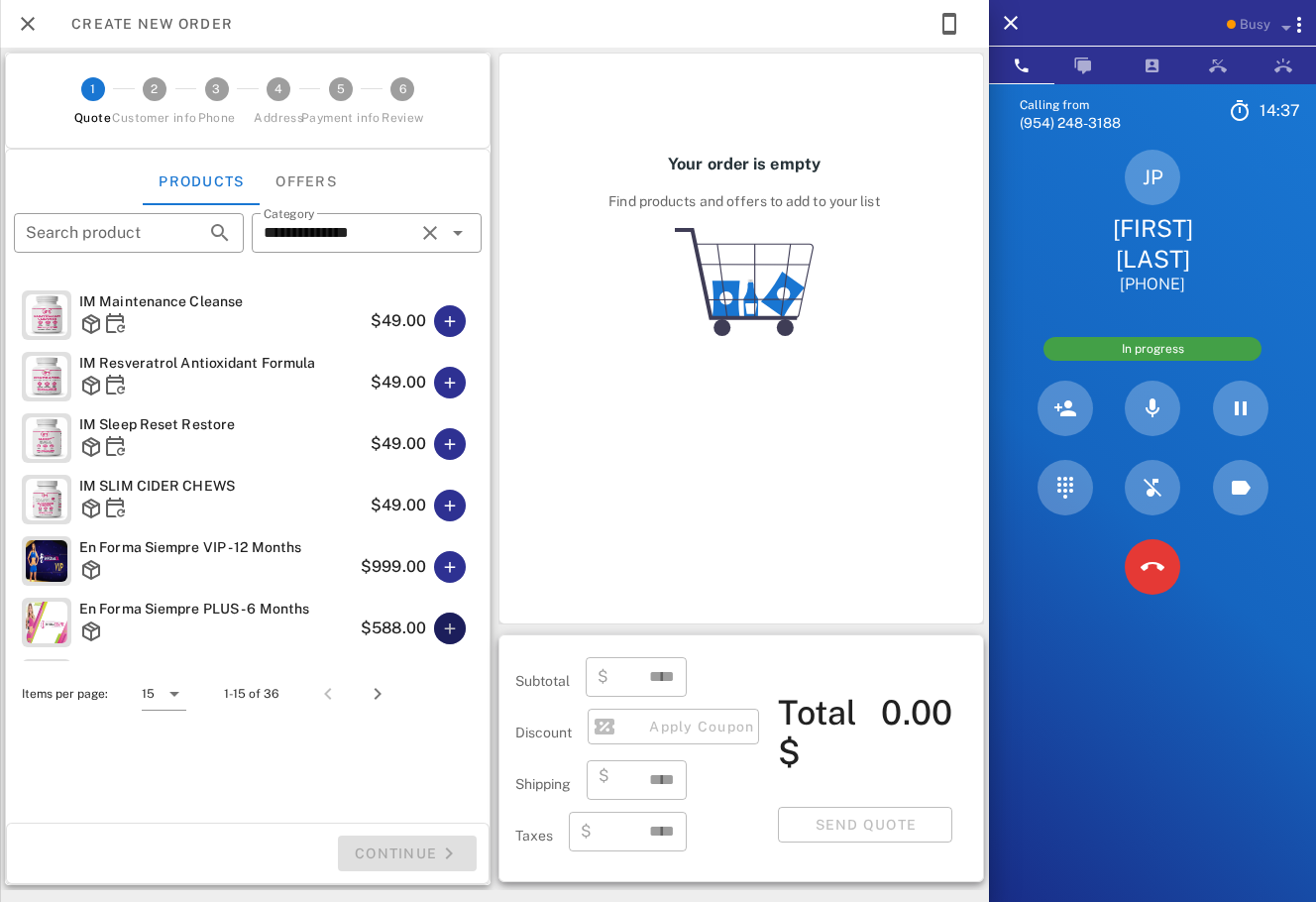 click at bounding box center [450, 628] 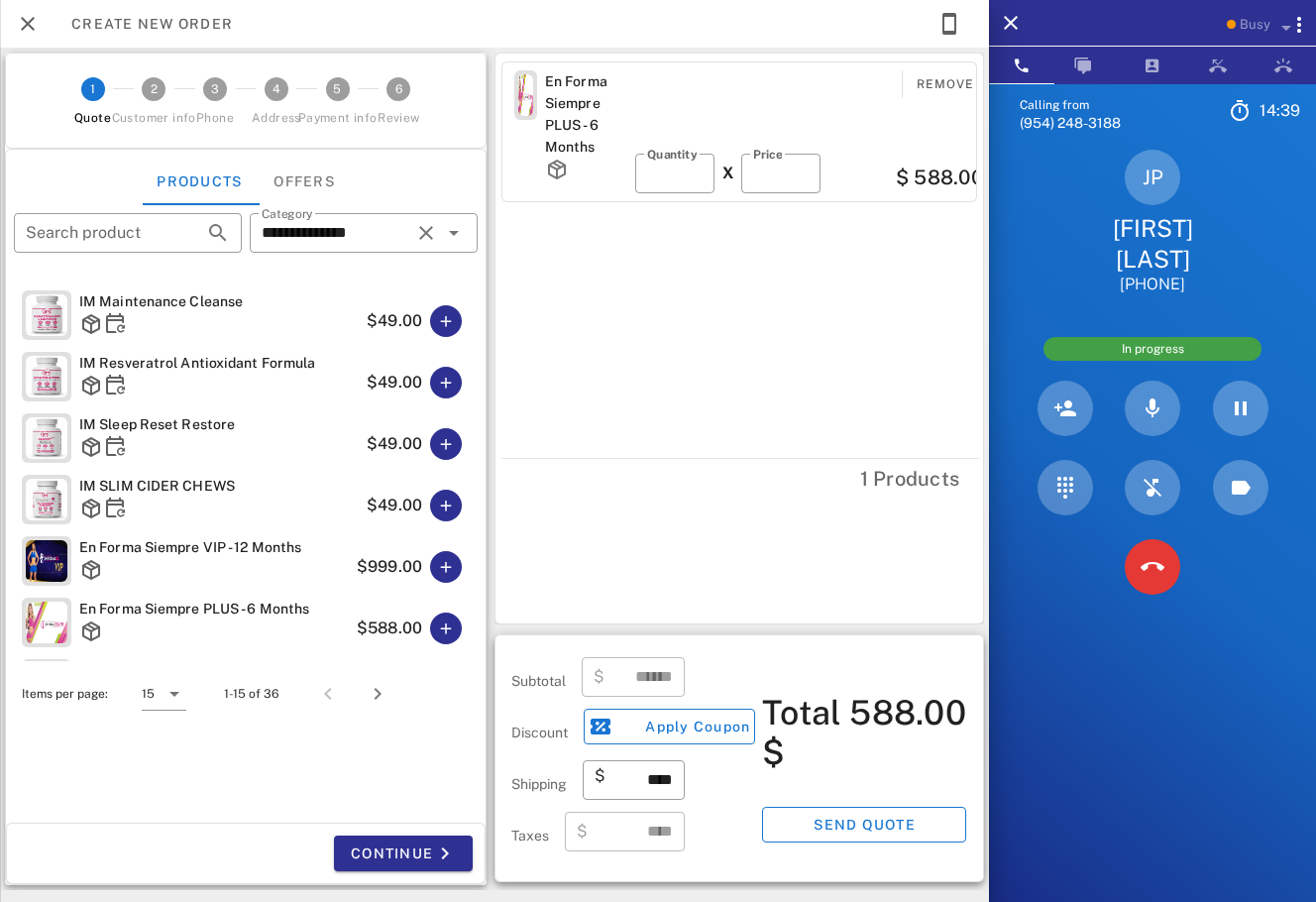 click on "En Forma Siempre PLUS - 6 Months  Remove  ​ Quantity * X ​ Price ***  $ 588.00  1 Products" at bounding box center [739, 338] 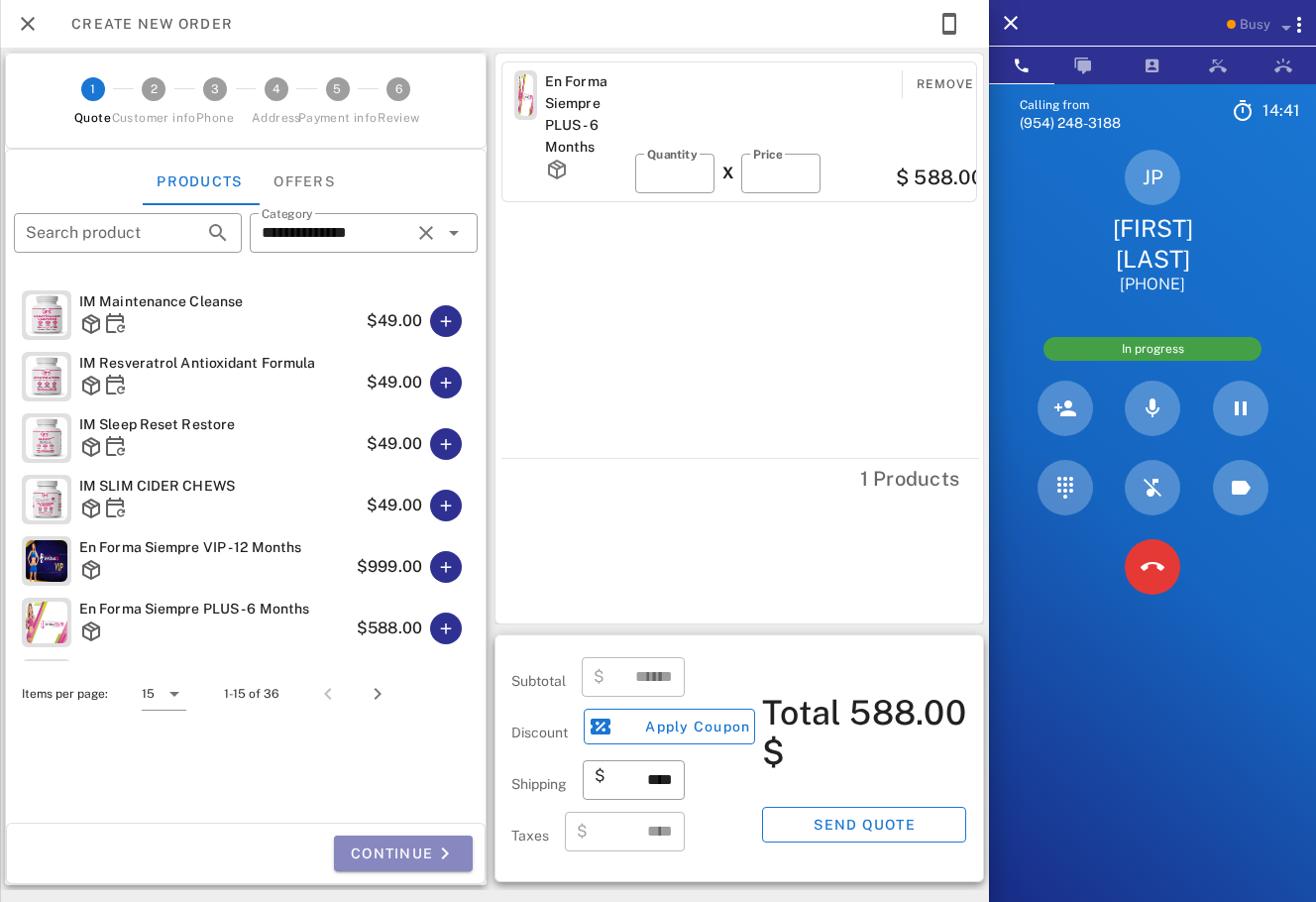 click on "Continue" at bounding box center (403, 853) 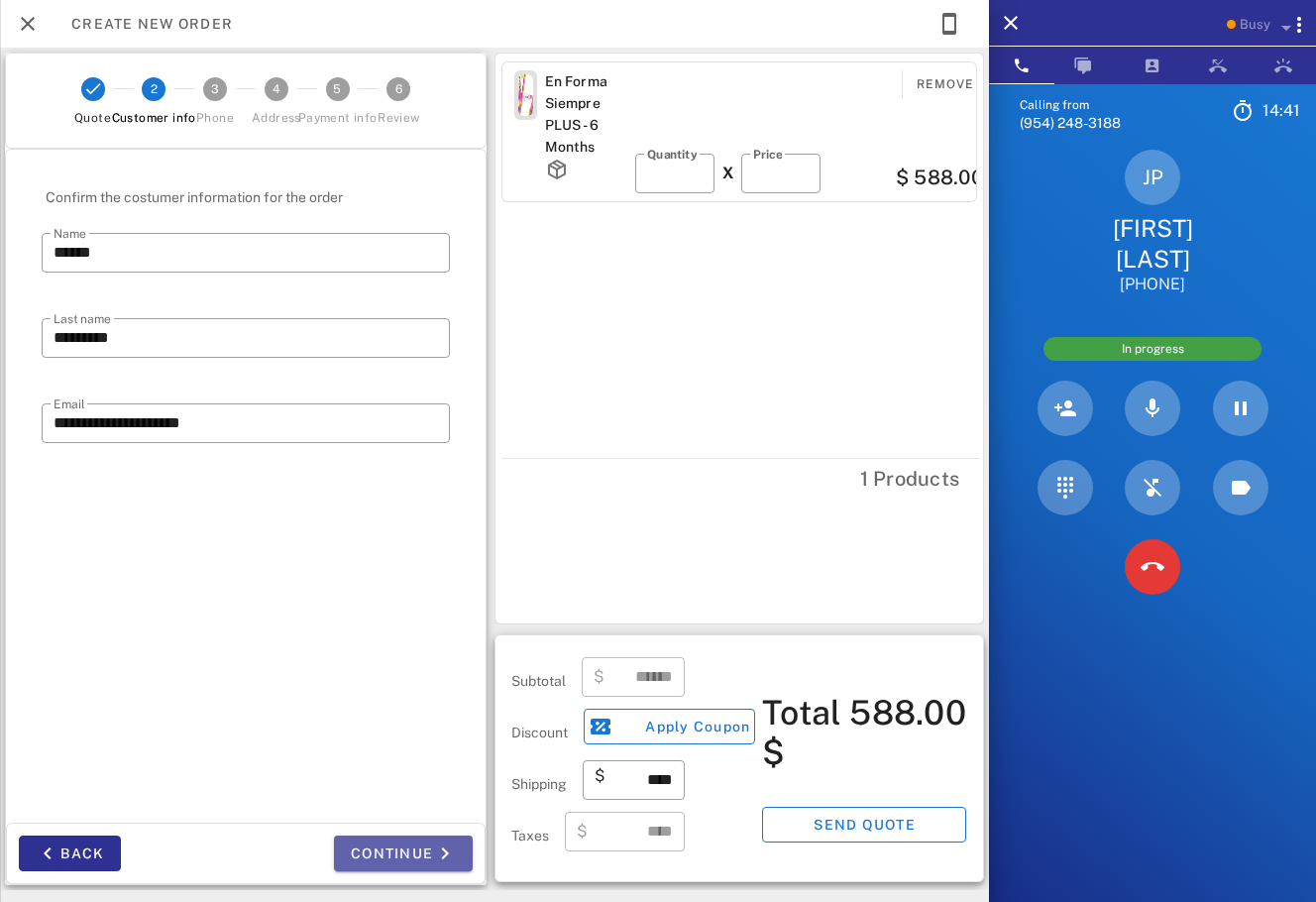 click on "Continue" at bounding box center [403, 853] 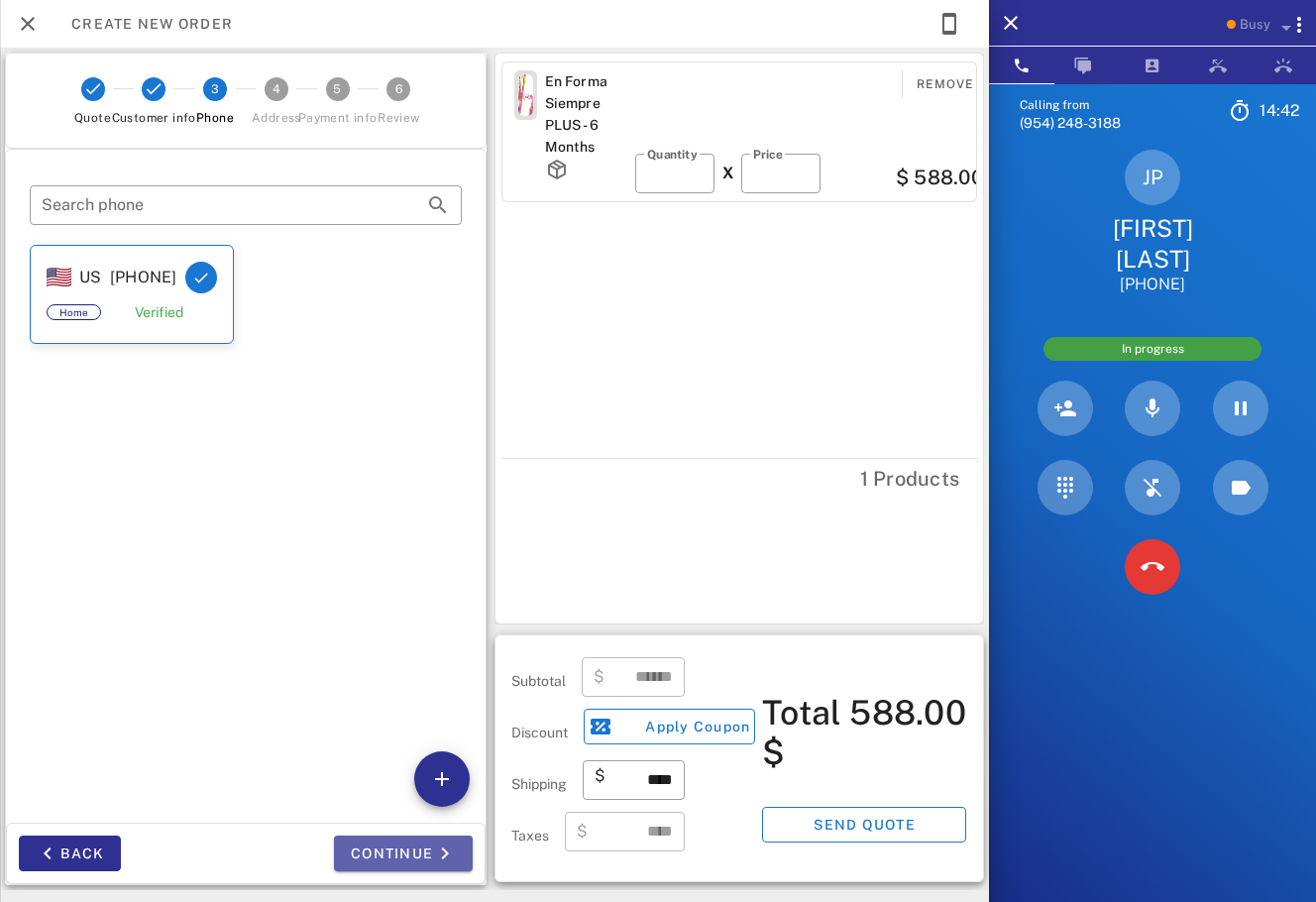 click on "Continue" at bounding box center (403, 853) 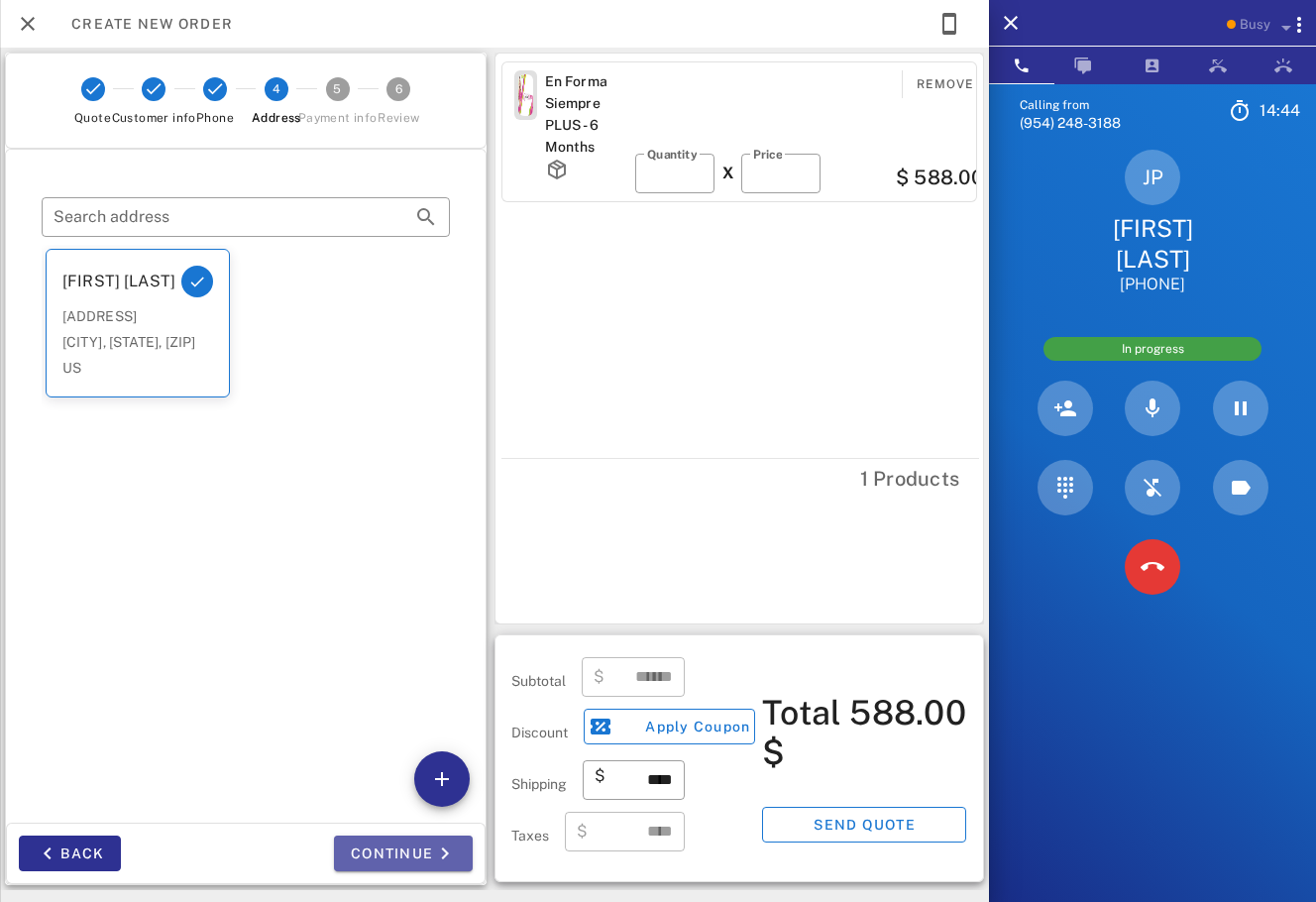 click on "Continue" at bounding box center (403, 853) 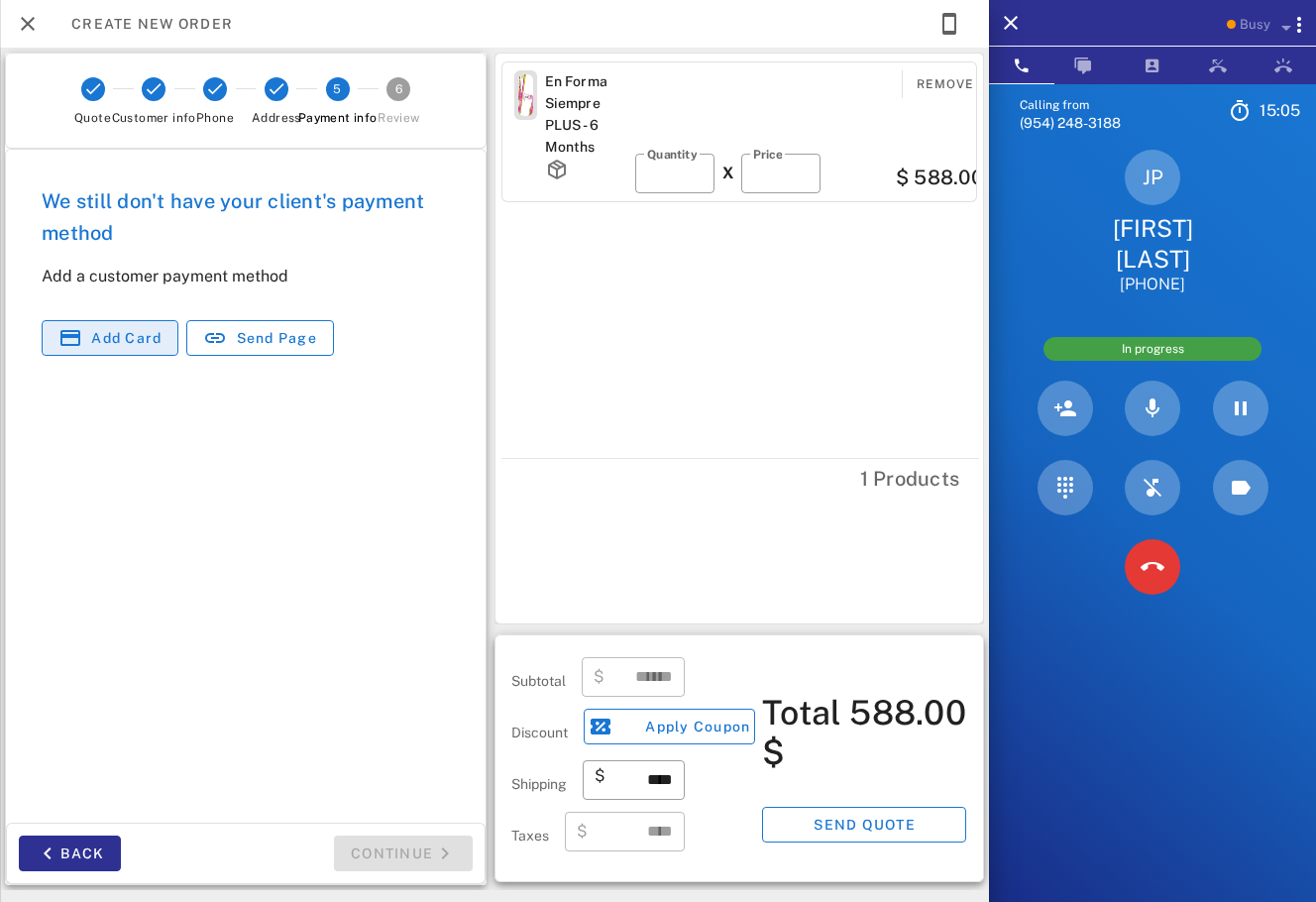 click at bounding box center (70, 338) 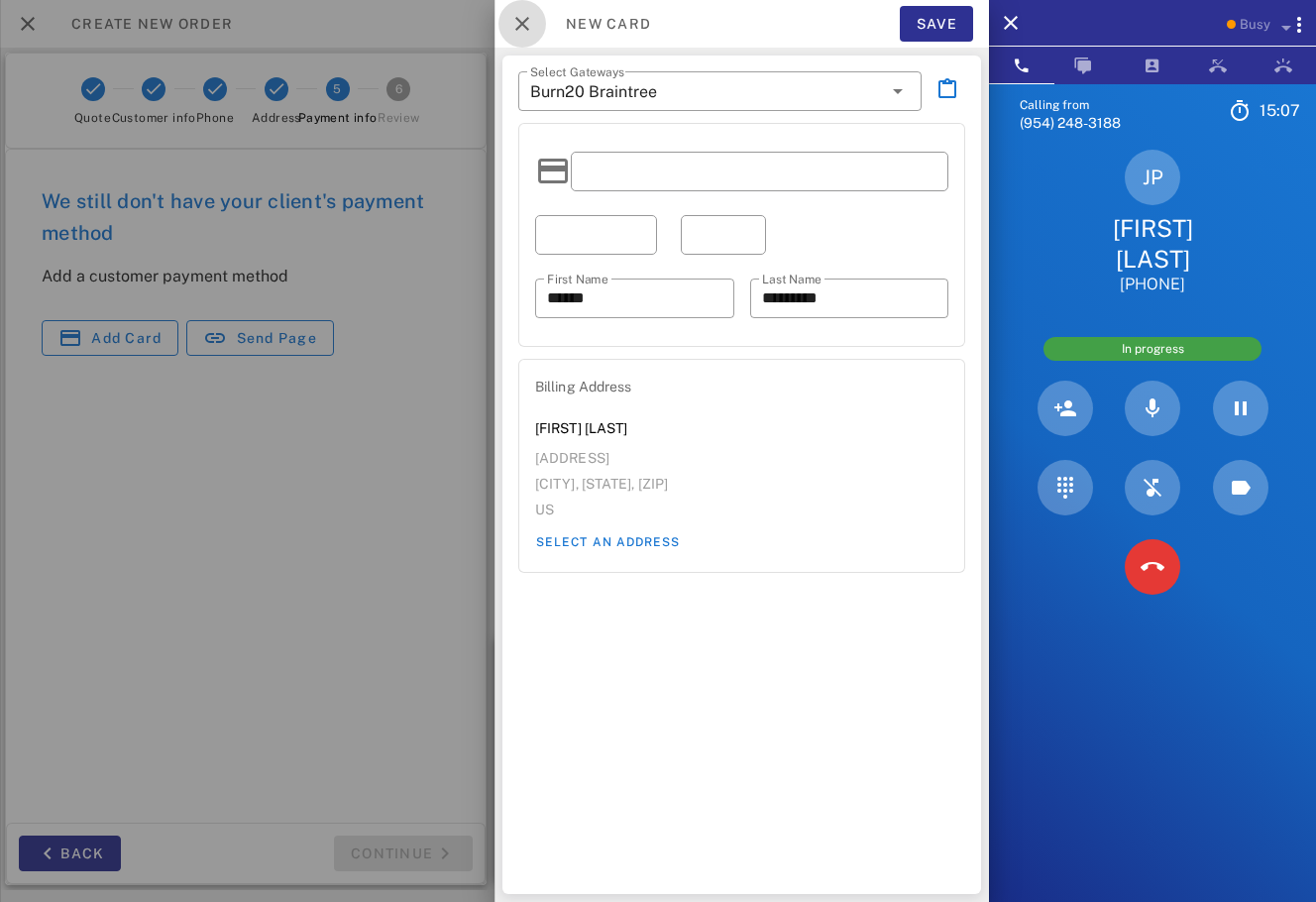 click at bounding box center (522, 24) 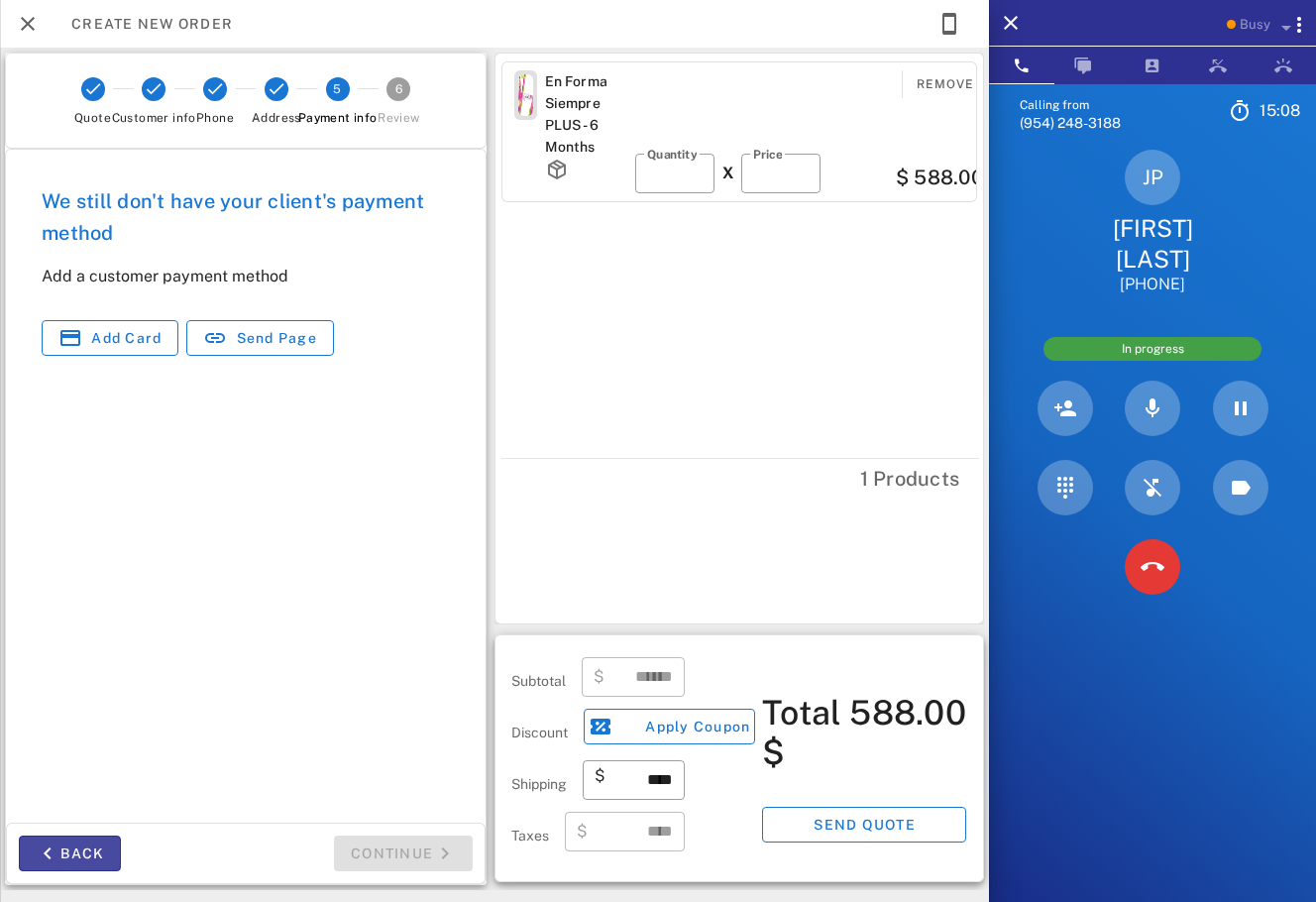 click on "Back" at bounding box center (69, 853) 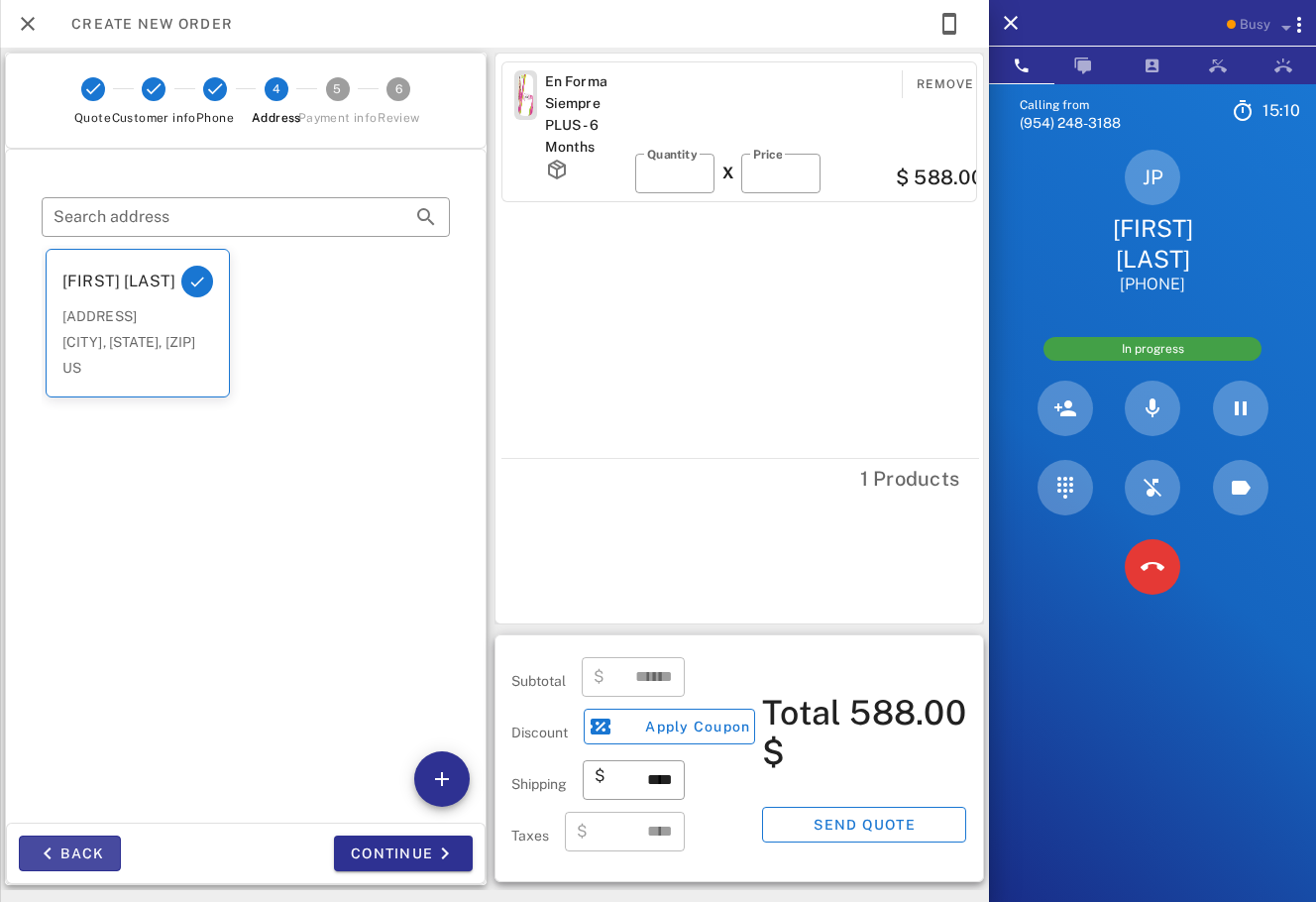 click on "Back" at bounding box center [69, 853] 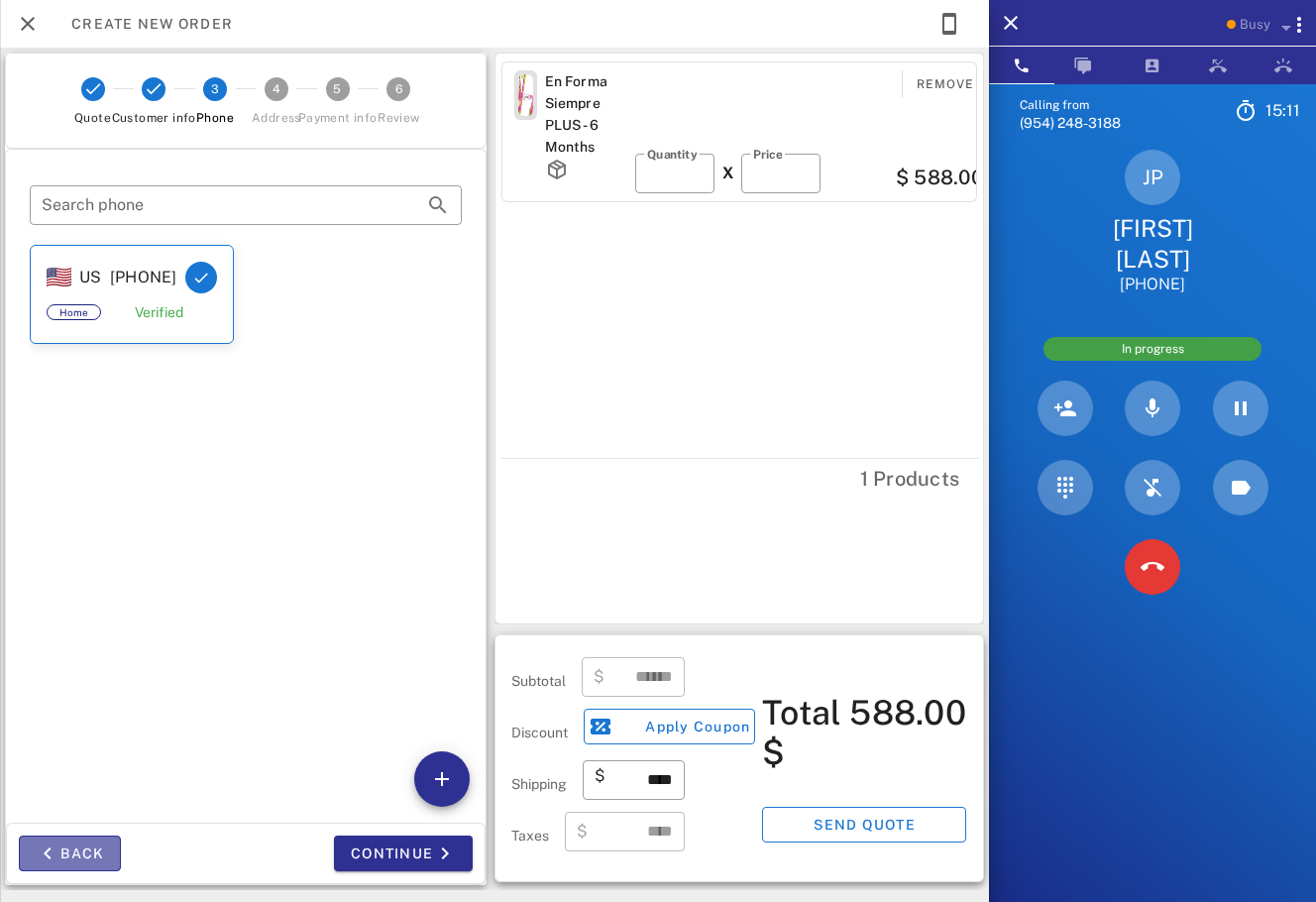 click on "Back" at bounding box center [69, 853] 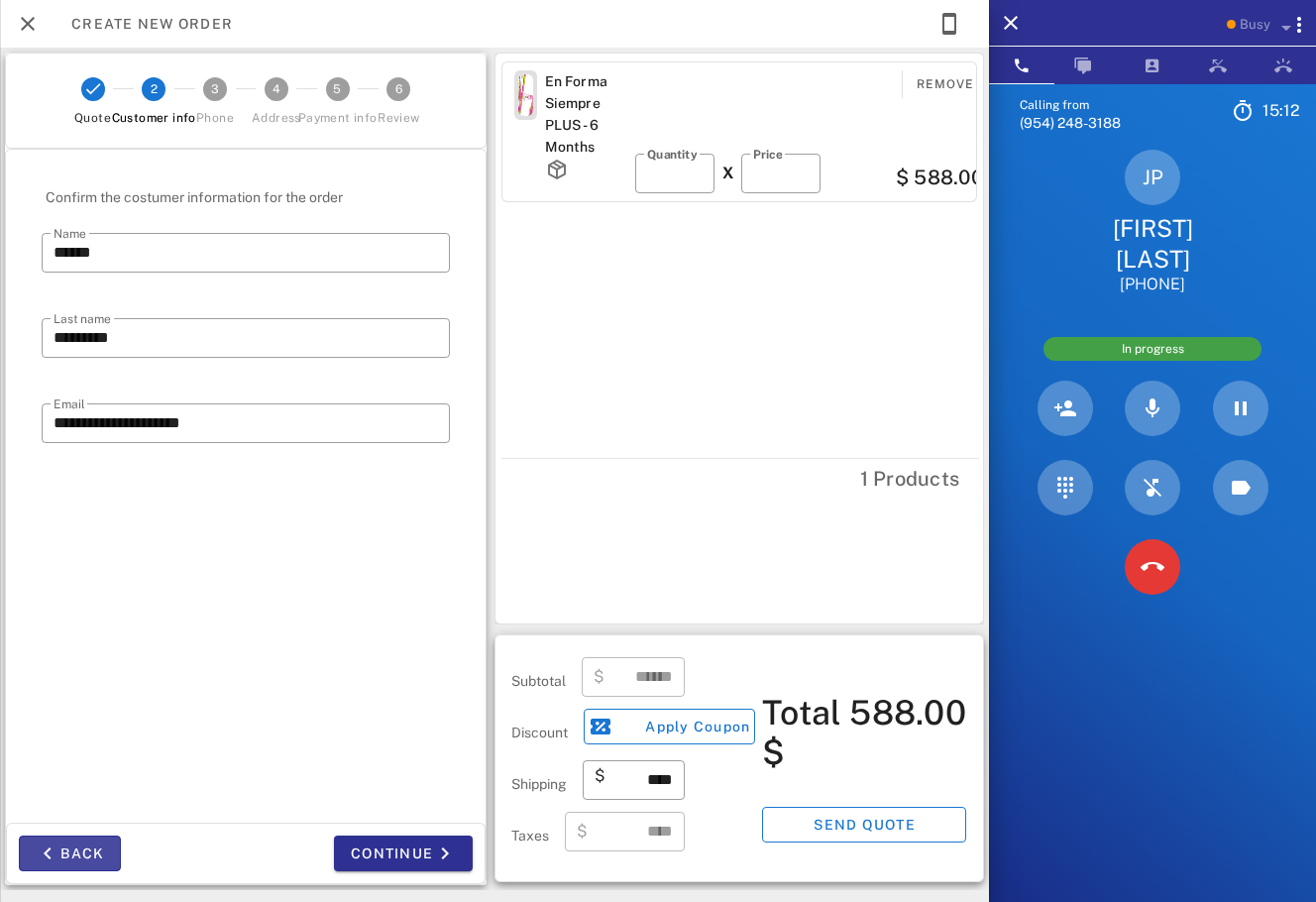 click on "Back" at bounding box center [69, 853] 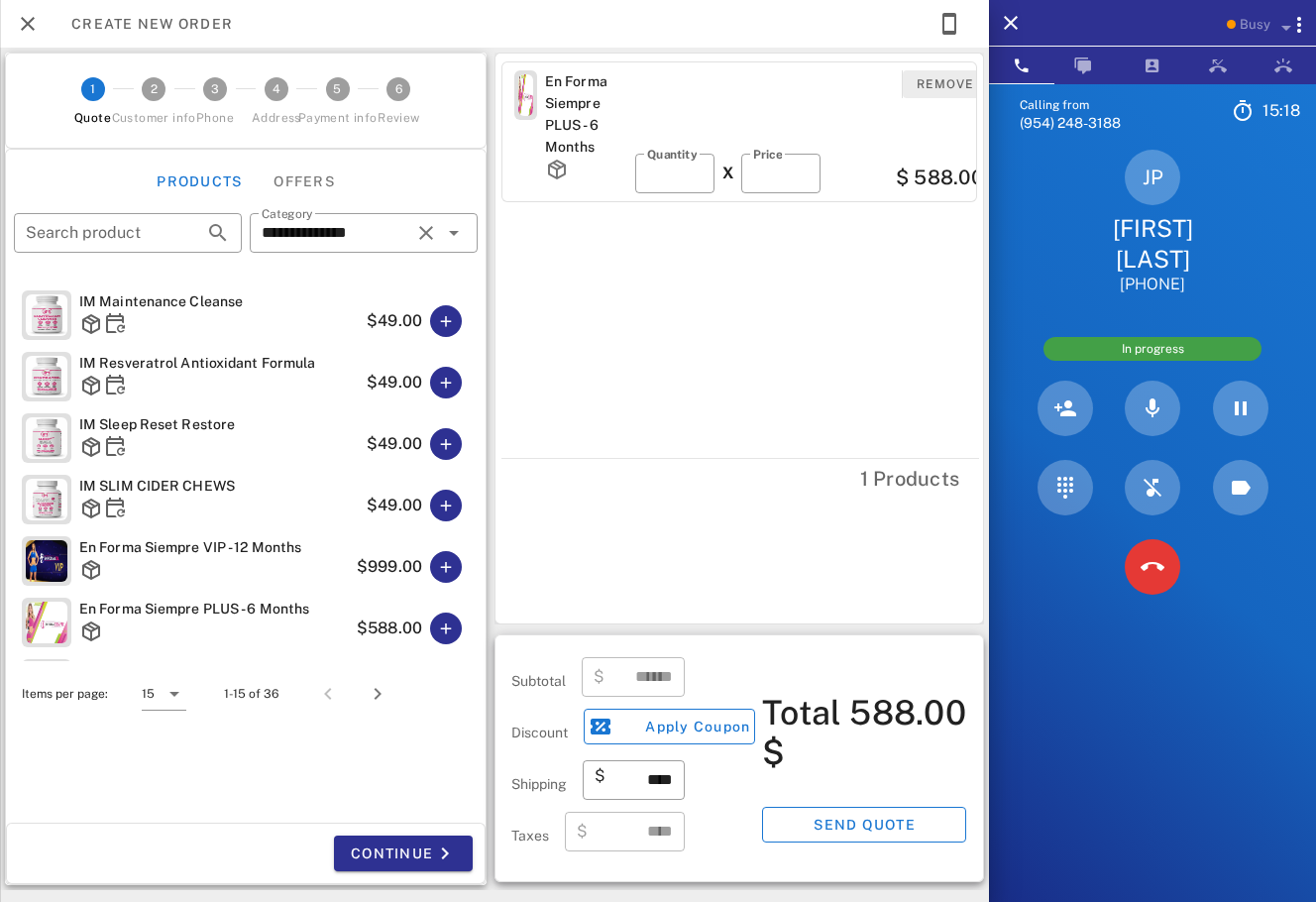 click on "Remove" at bounding box center (944, 84) 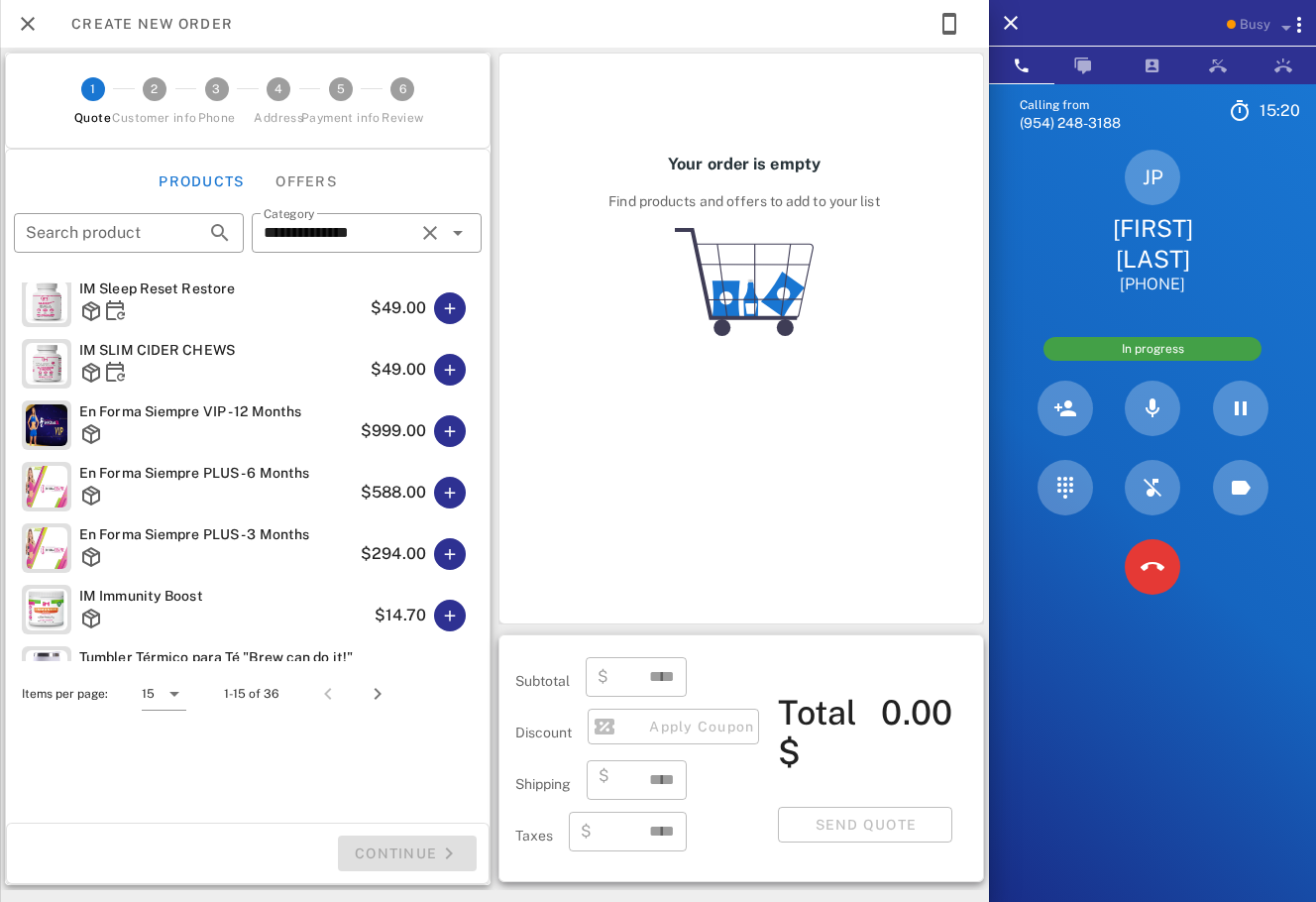 scroll, scrollTop: 374, scrollLeft: 0, axis: vertical 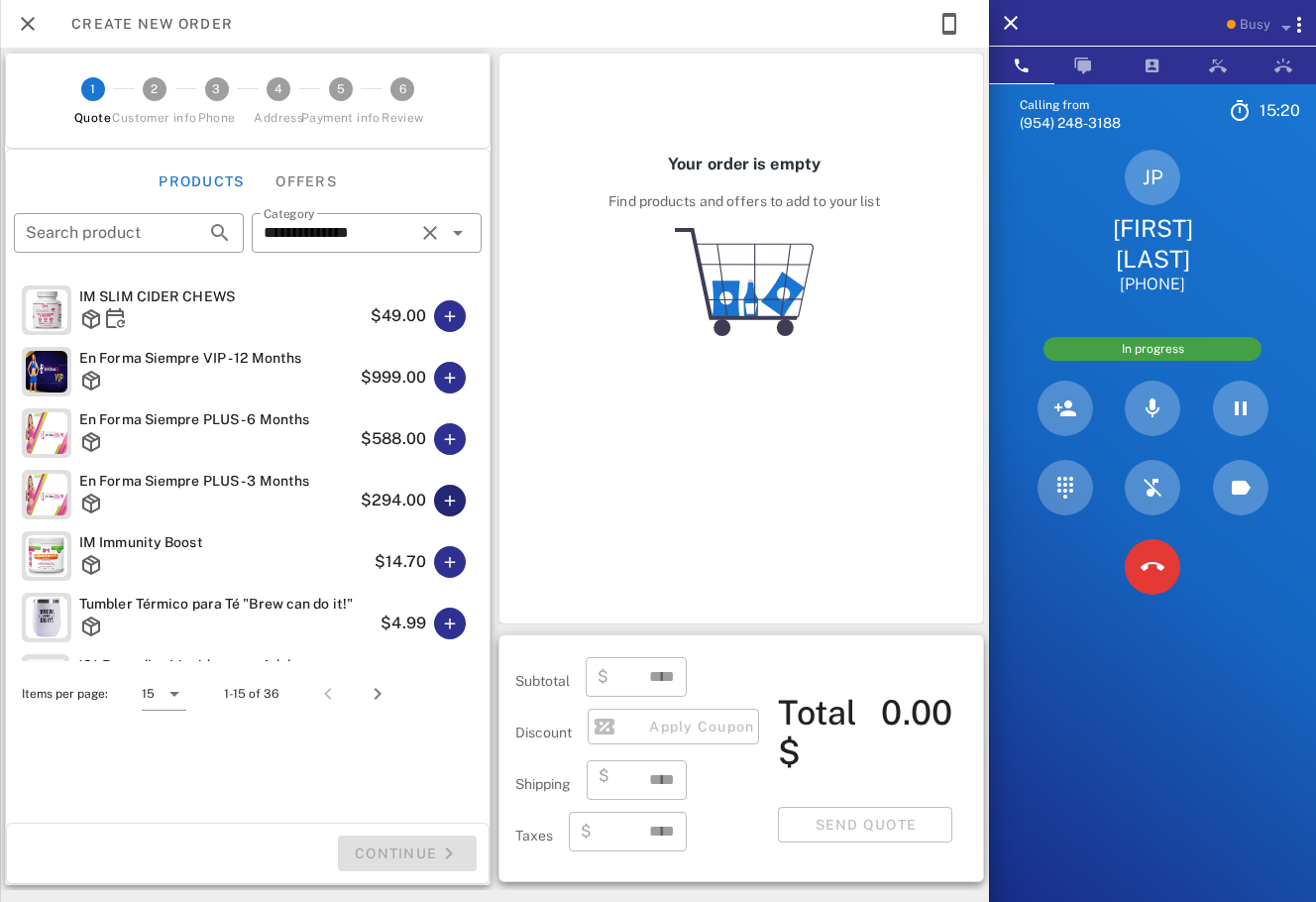 click at bounding box center (450, 501) 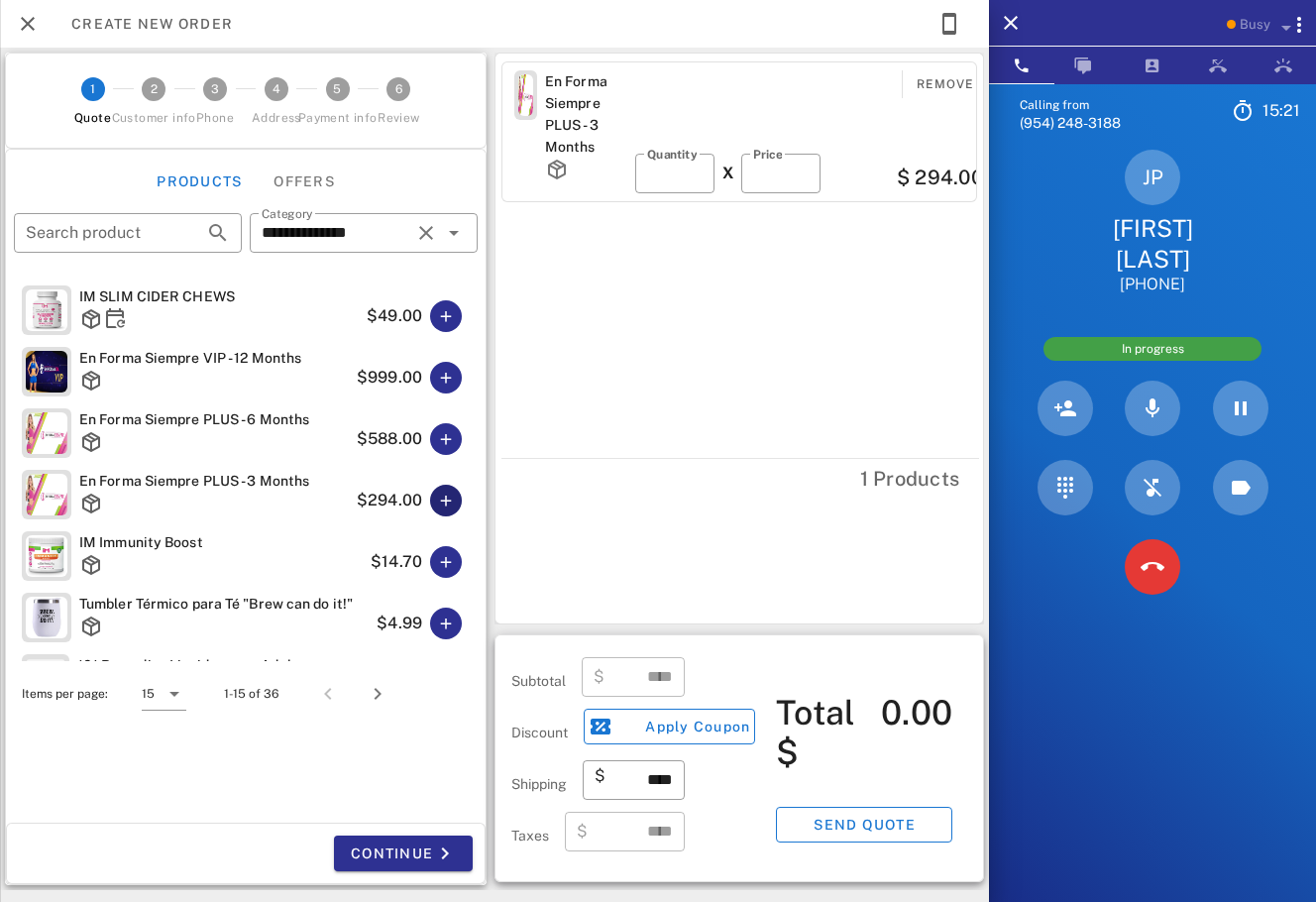 type on "******" 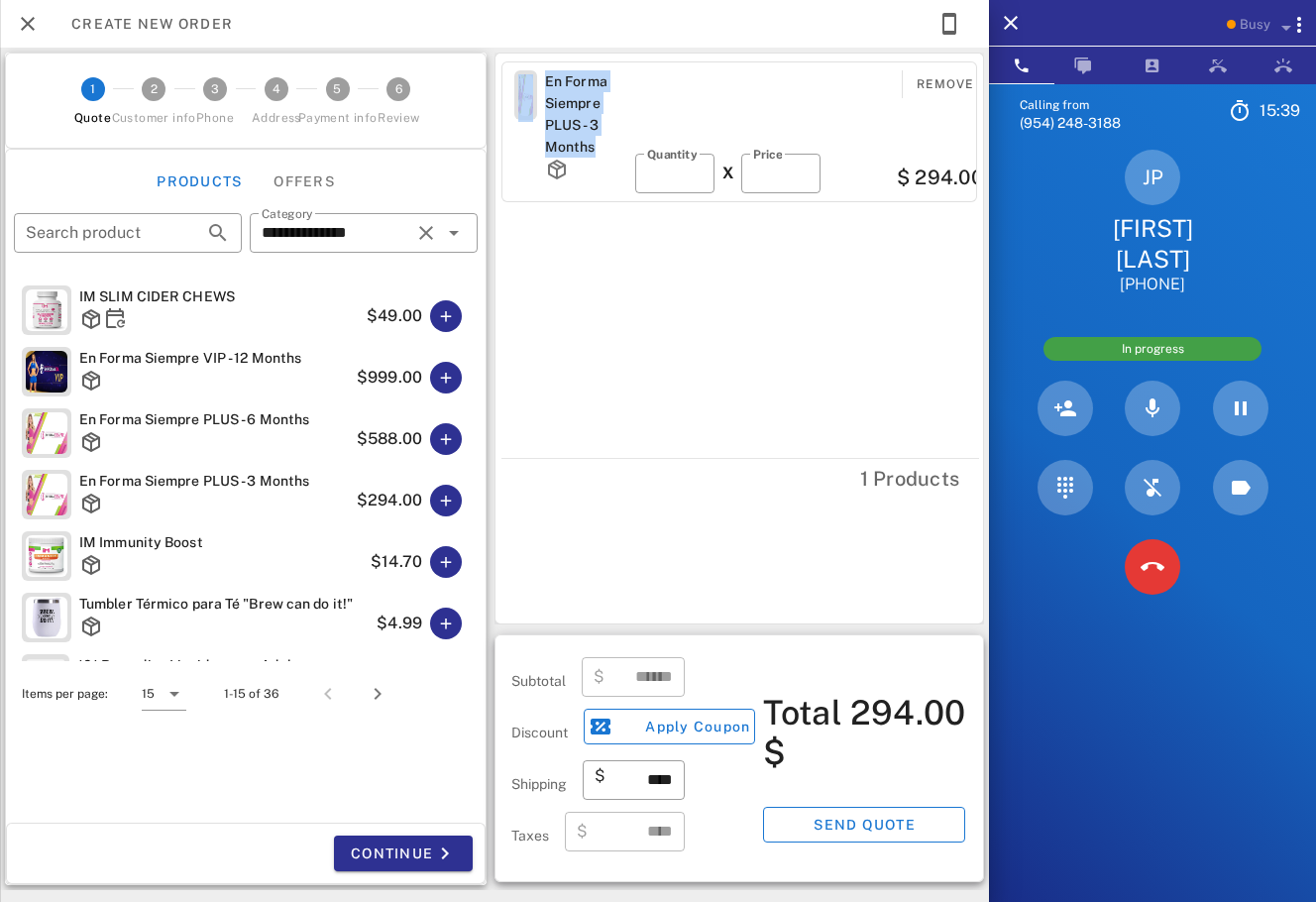 drag, startPoint x: 584, startPoint y: 147, endPoint x: 537, endPoint y: 73, distance: 87.66413 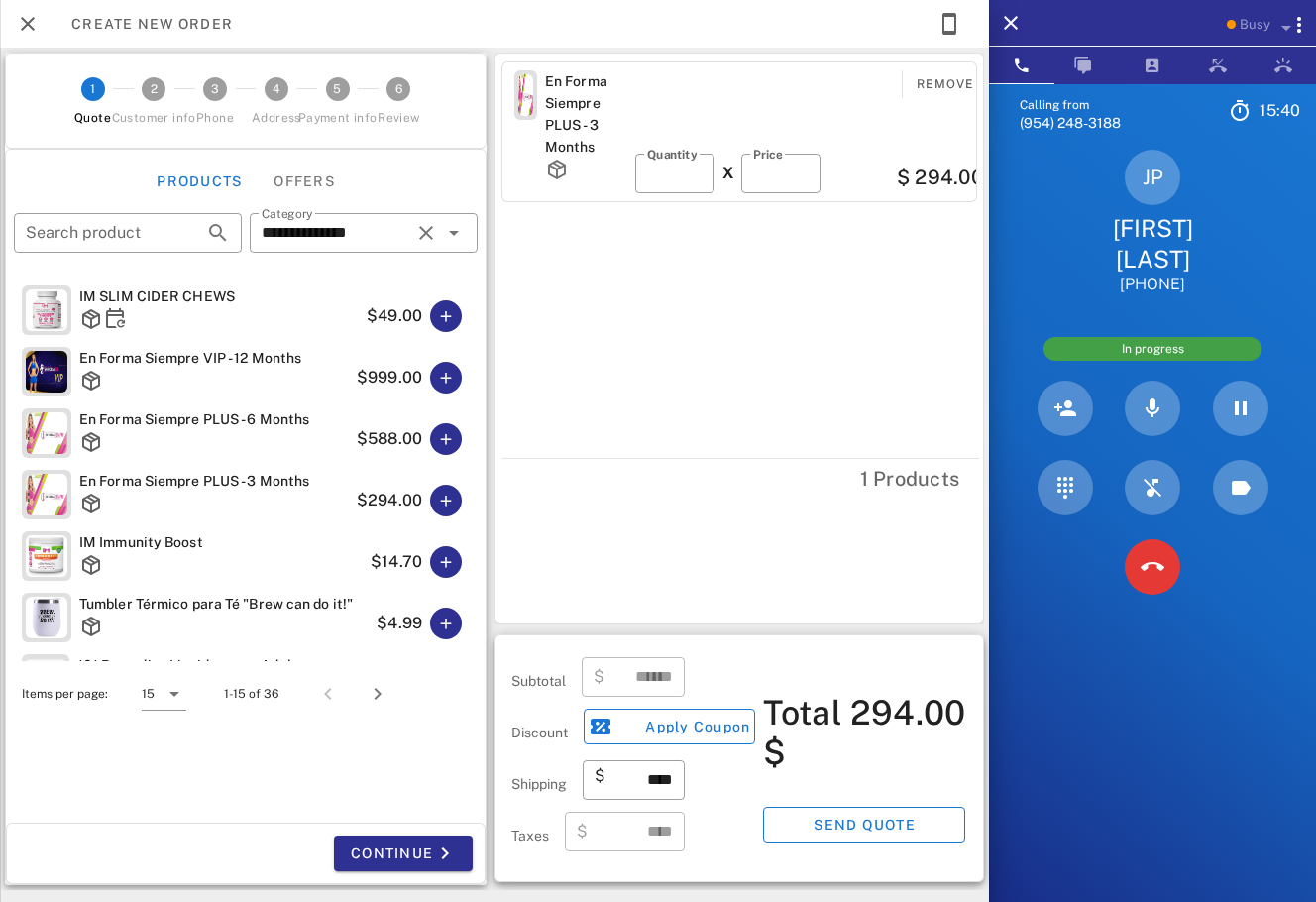 click on "En Forma Siempre PLUS - 3 Months  Remove  ​ Quantity * X ​ Price ***  $ 294.00" at bounding box center (742, 256) 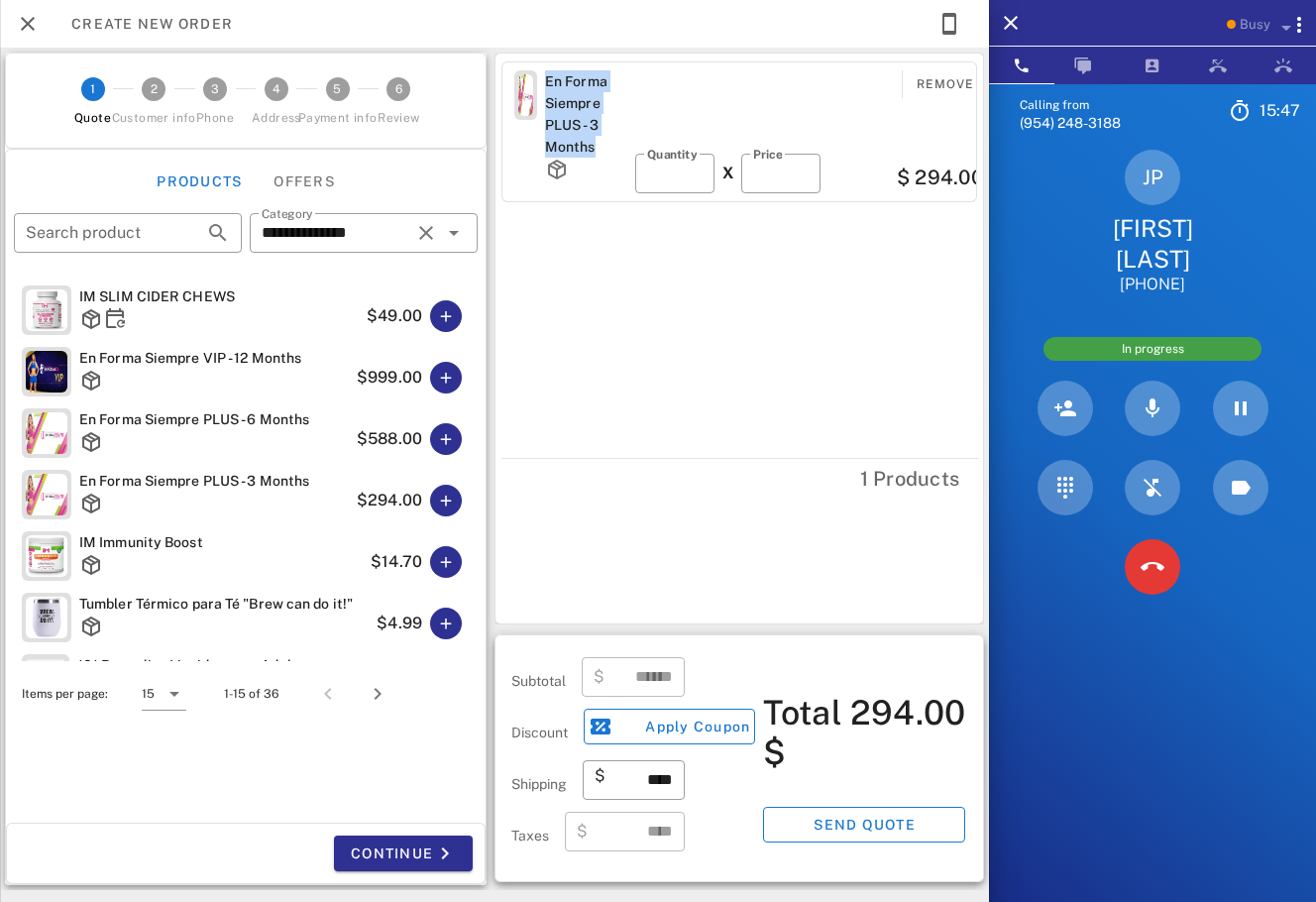 drag, startPoint x: 601, startPoint y: 147, endPoint x: 545, endPoint y: 79, distance: 88.09086 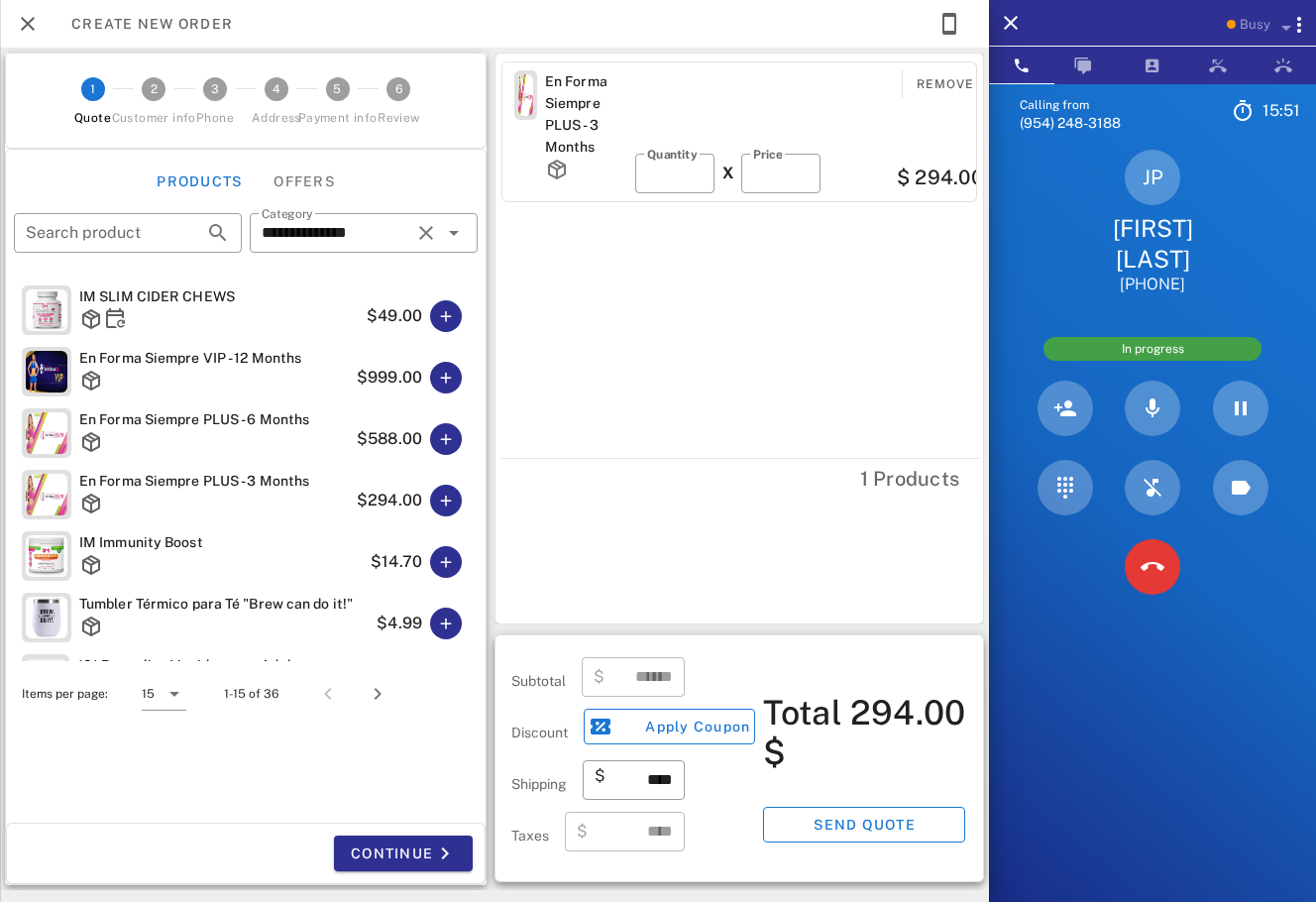 click on "En Forma Siempre PLUS - 3 Months  Remove  ​ Quantity * X ​ Price ***  $ 294.00" at bounding box center [742, 256] 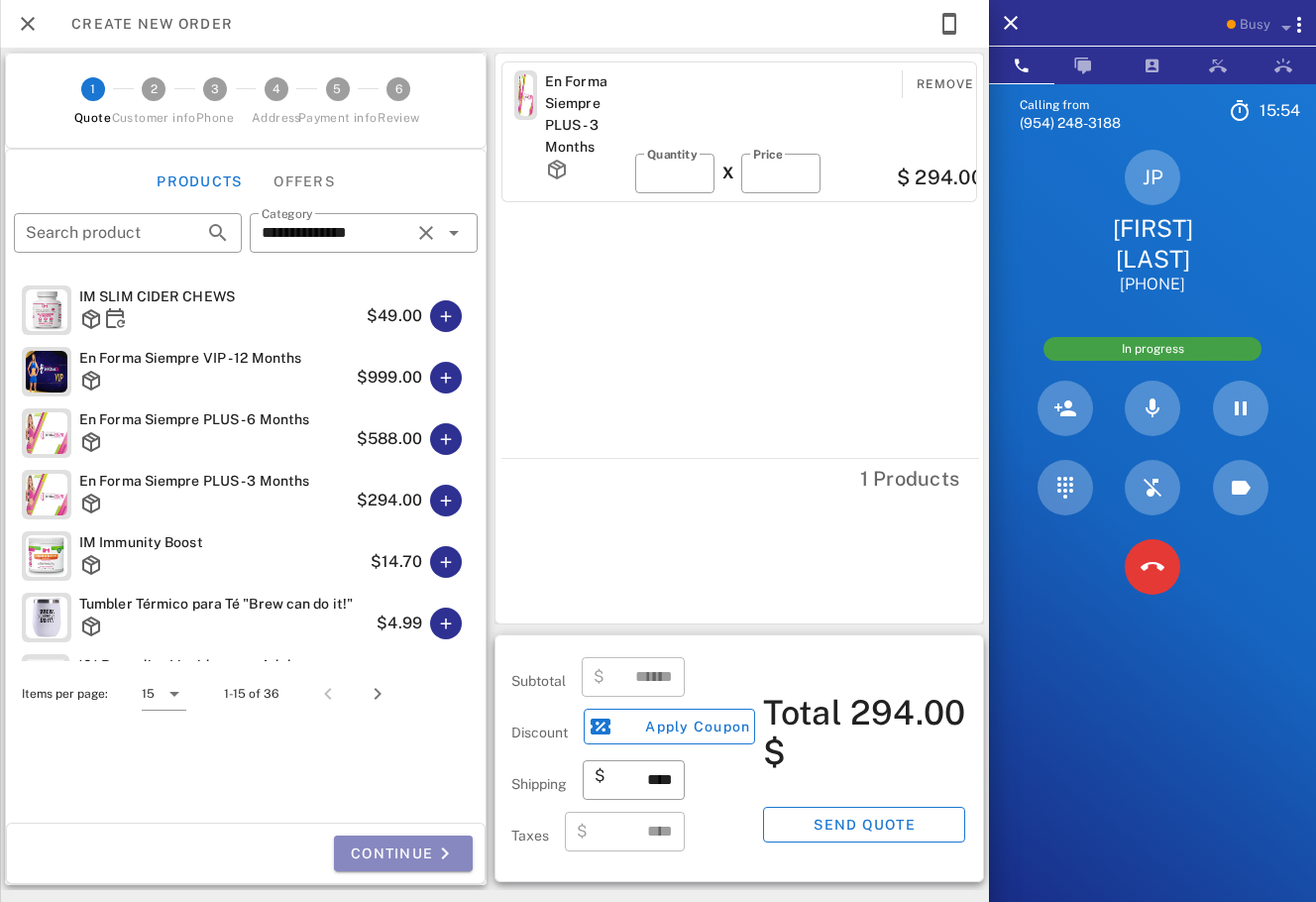 click at bounding box center (445, 853) 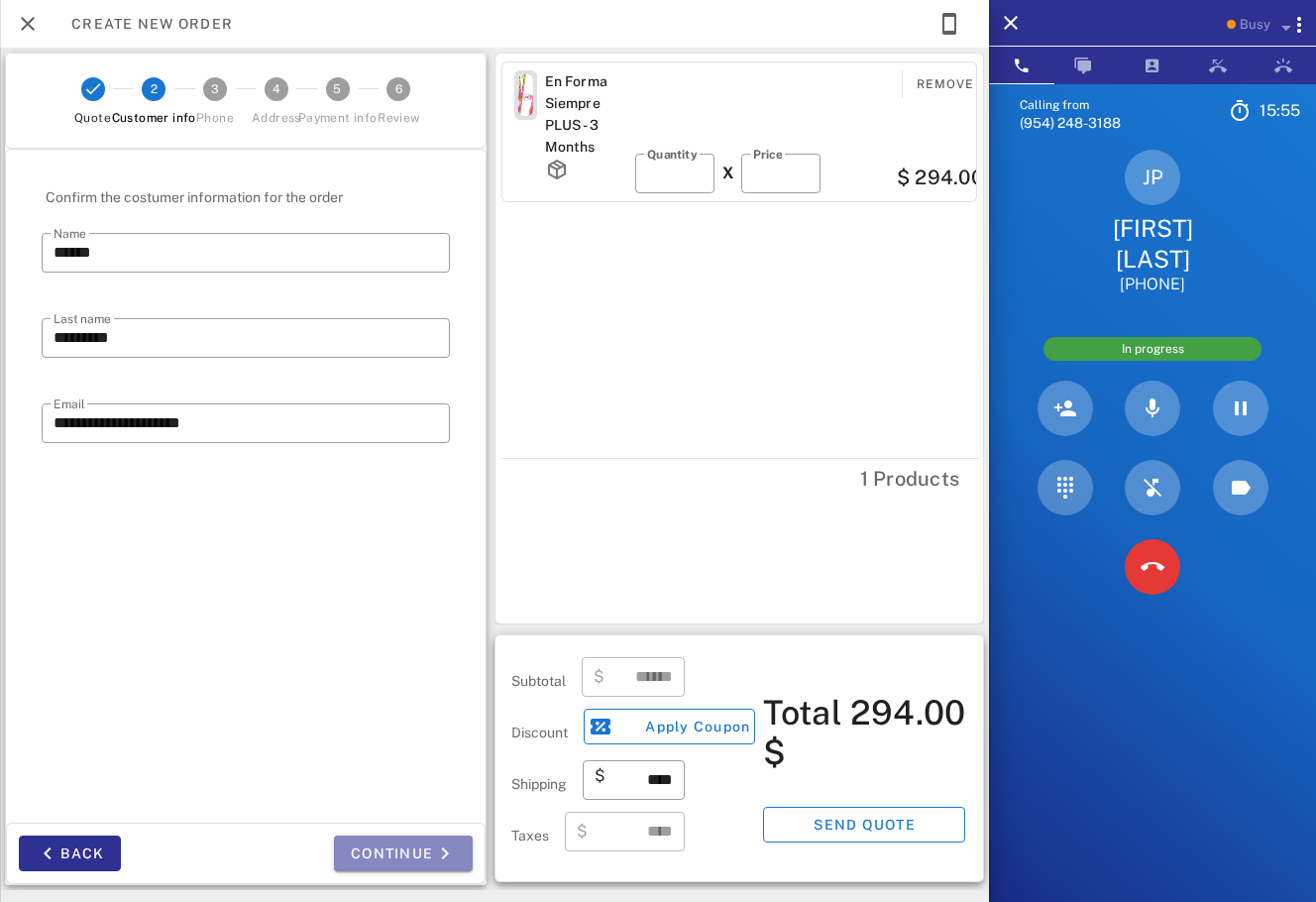 click on "Continue" at bounding box center (403, 853) 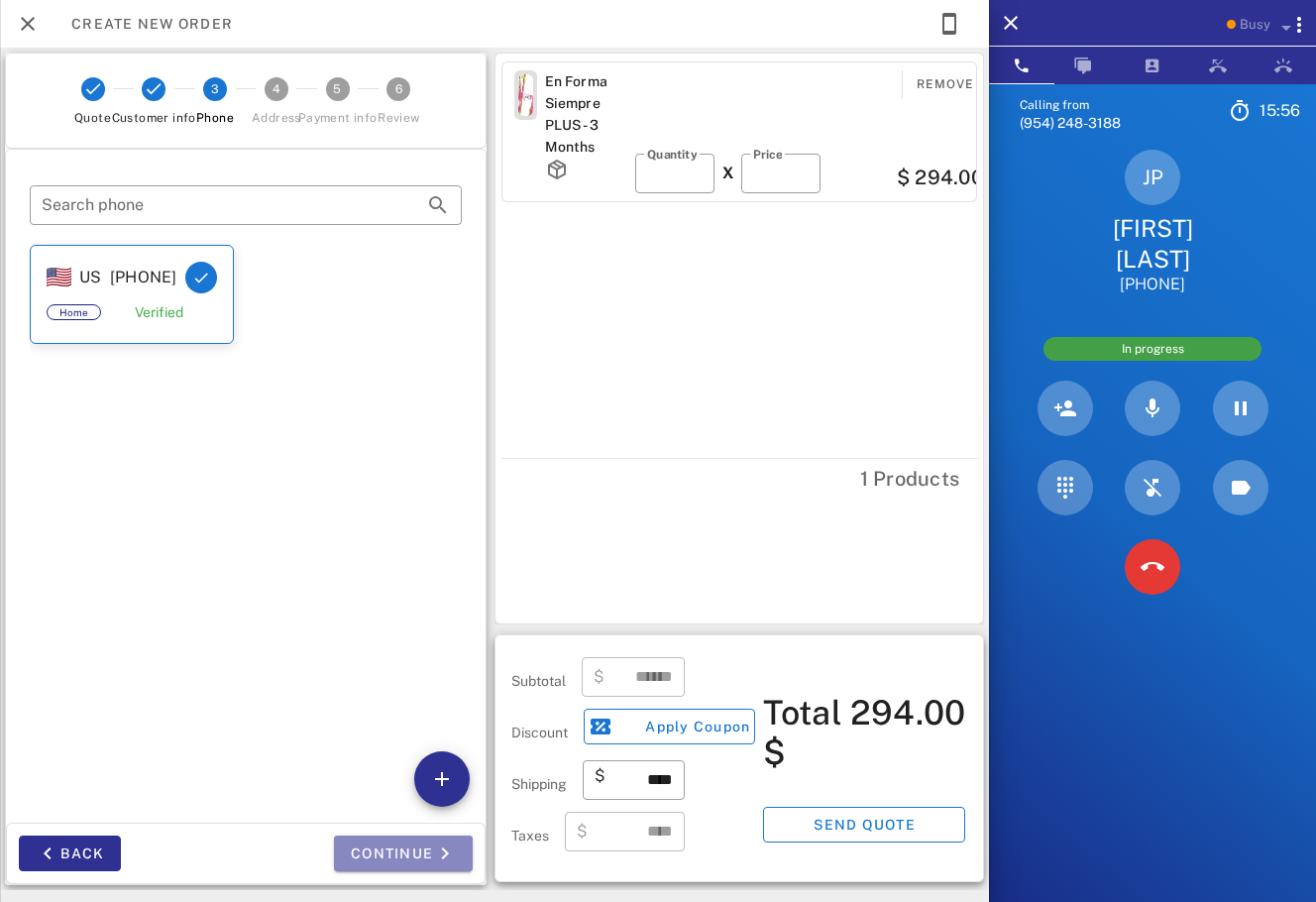 click on "Continue" at bounding box center [403, 853] 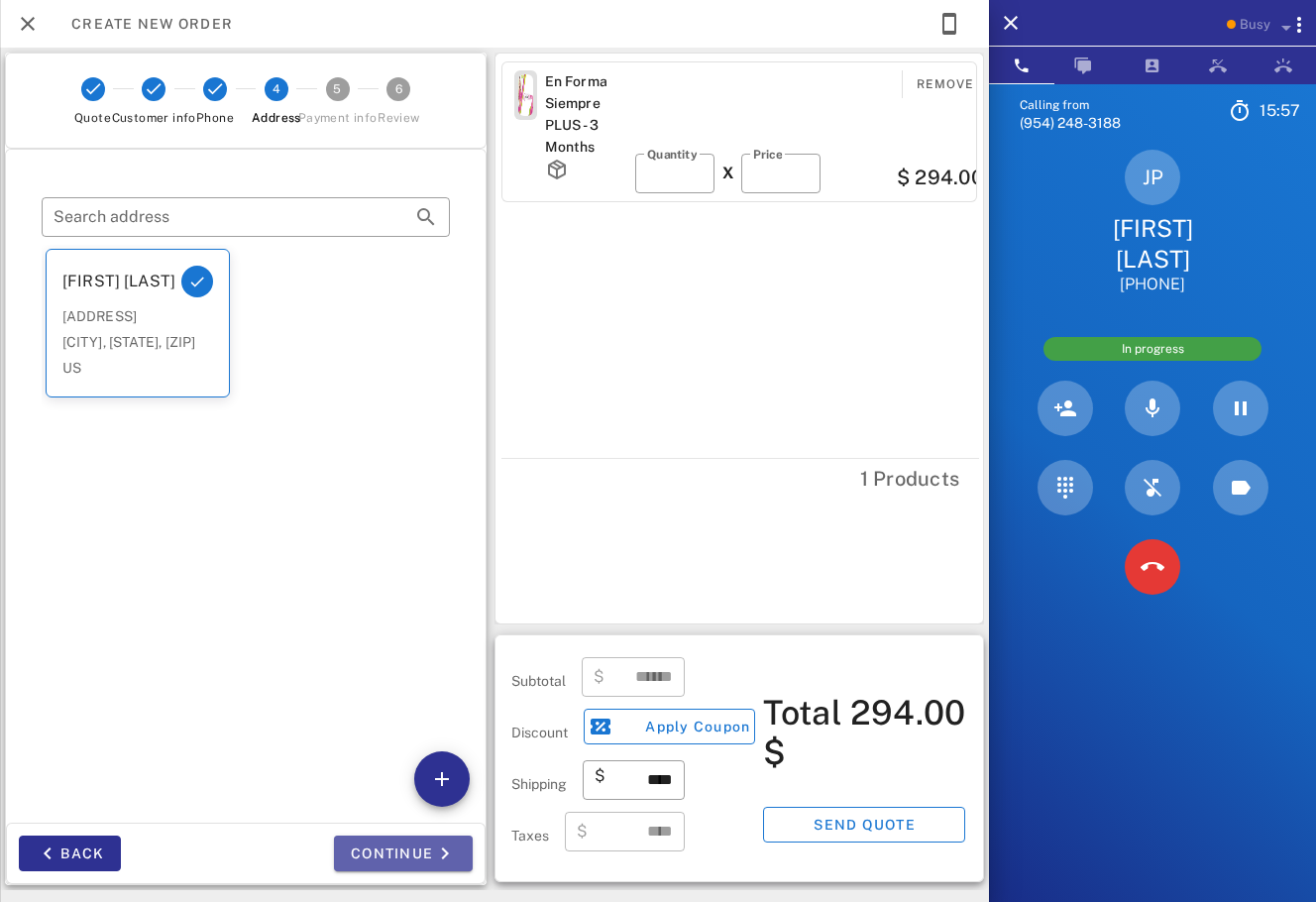 click on "Continue" at bounding box center (403, 853) 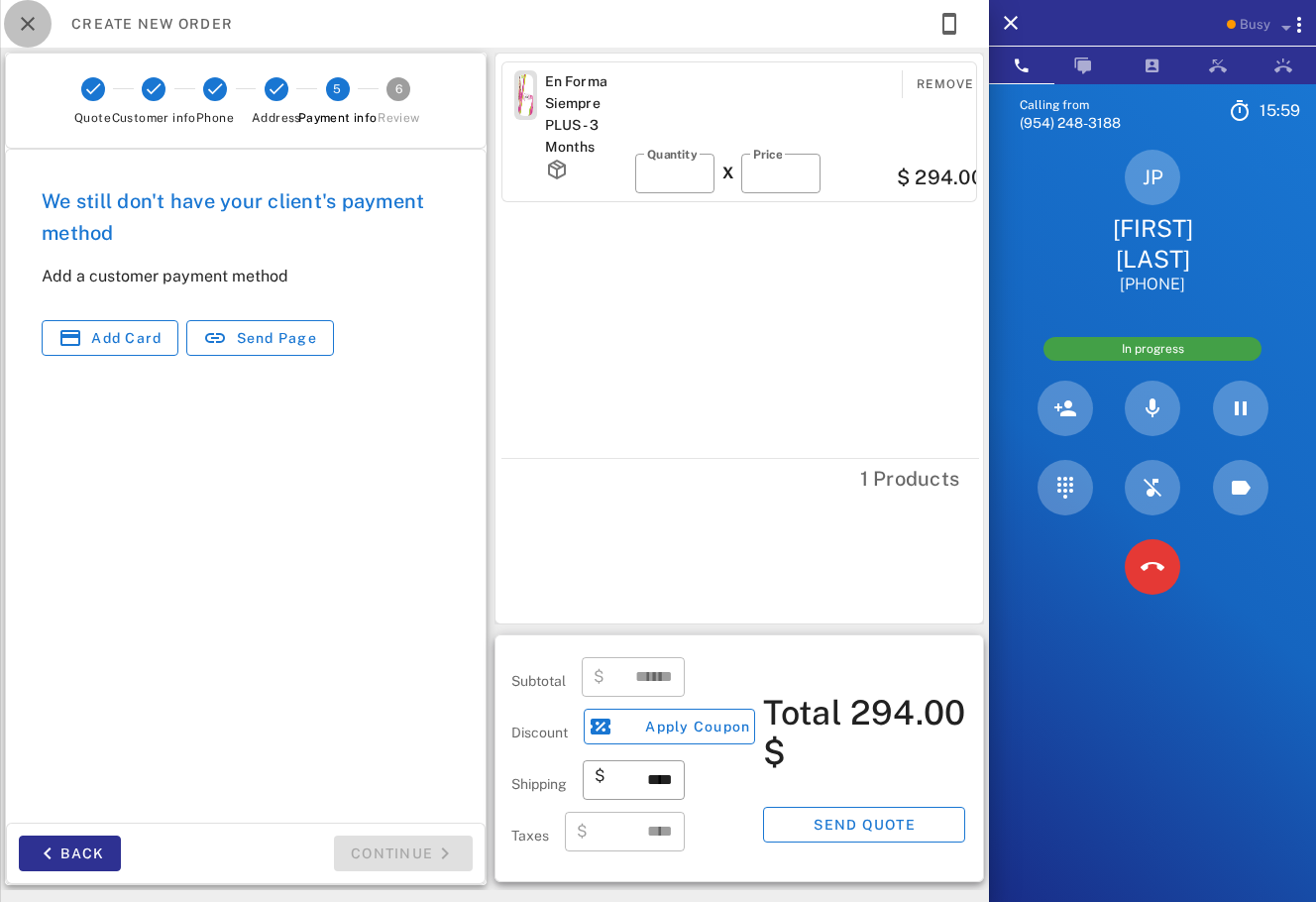 click at bounding box center [28, 24] 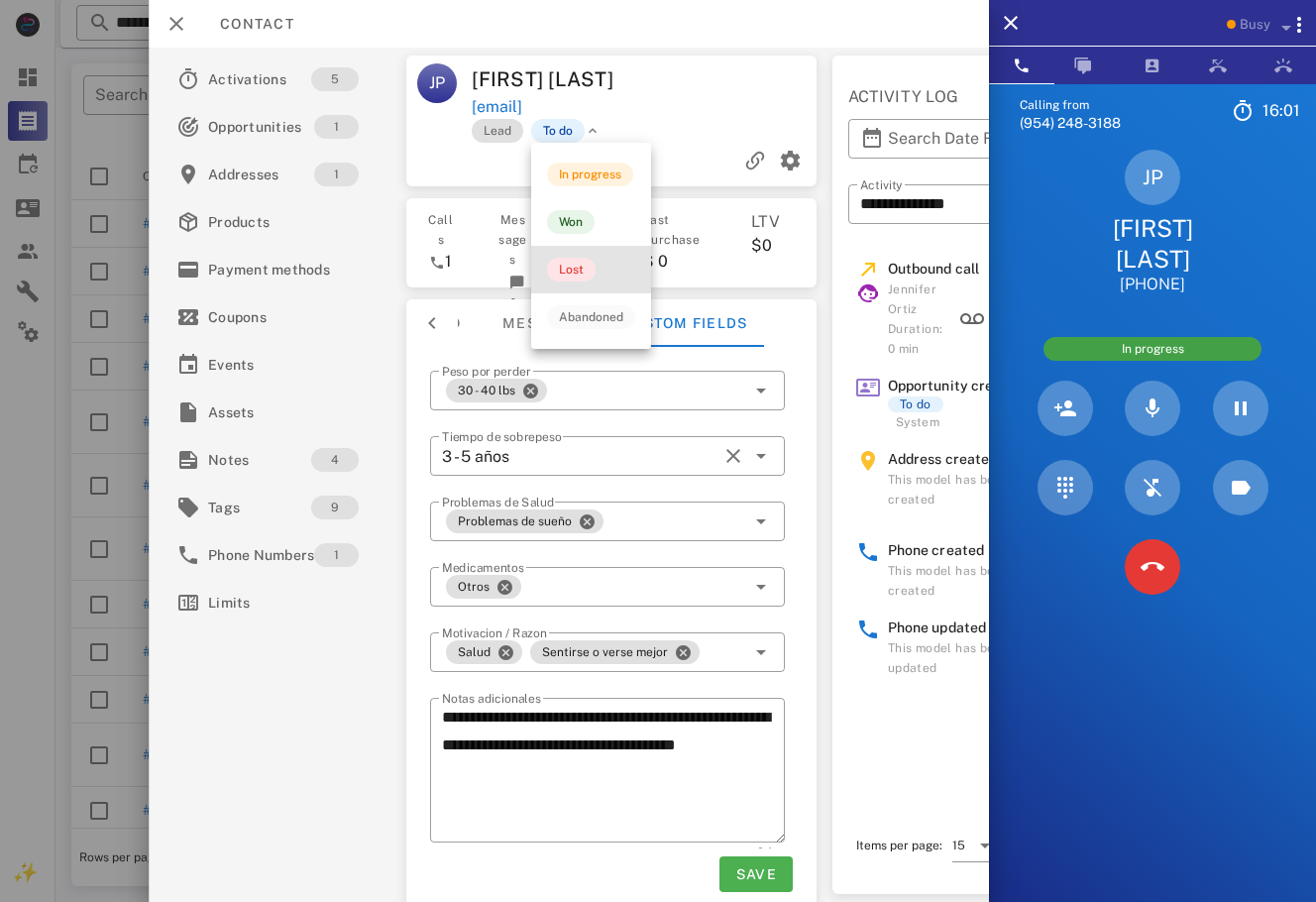 click on "Lost" at bounding box center [571, 270] 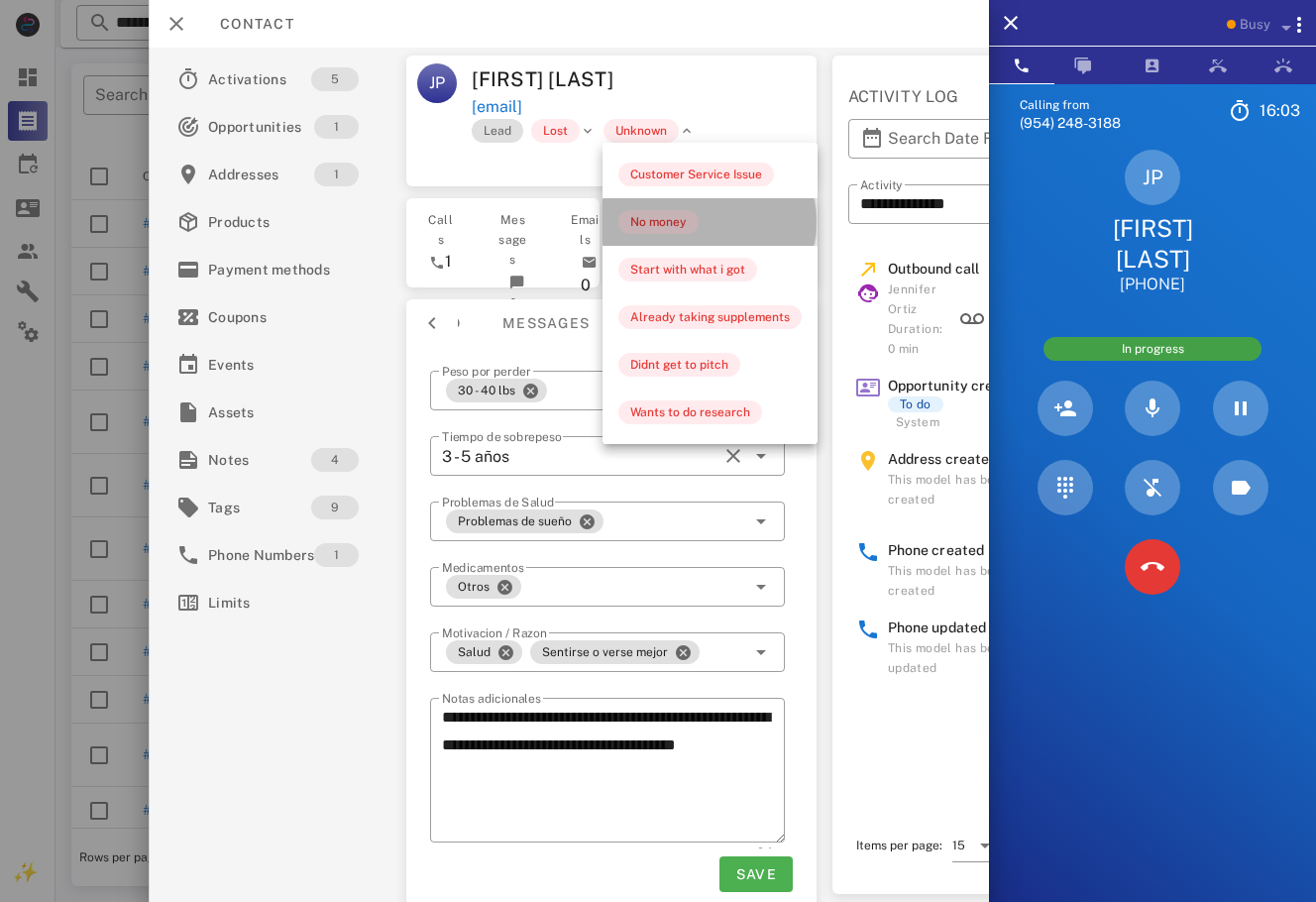 click on "No money" at bounding box center [658, 222] 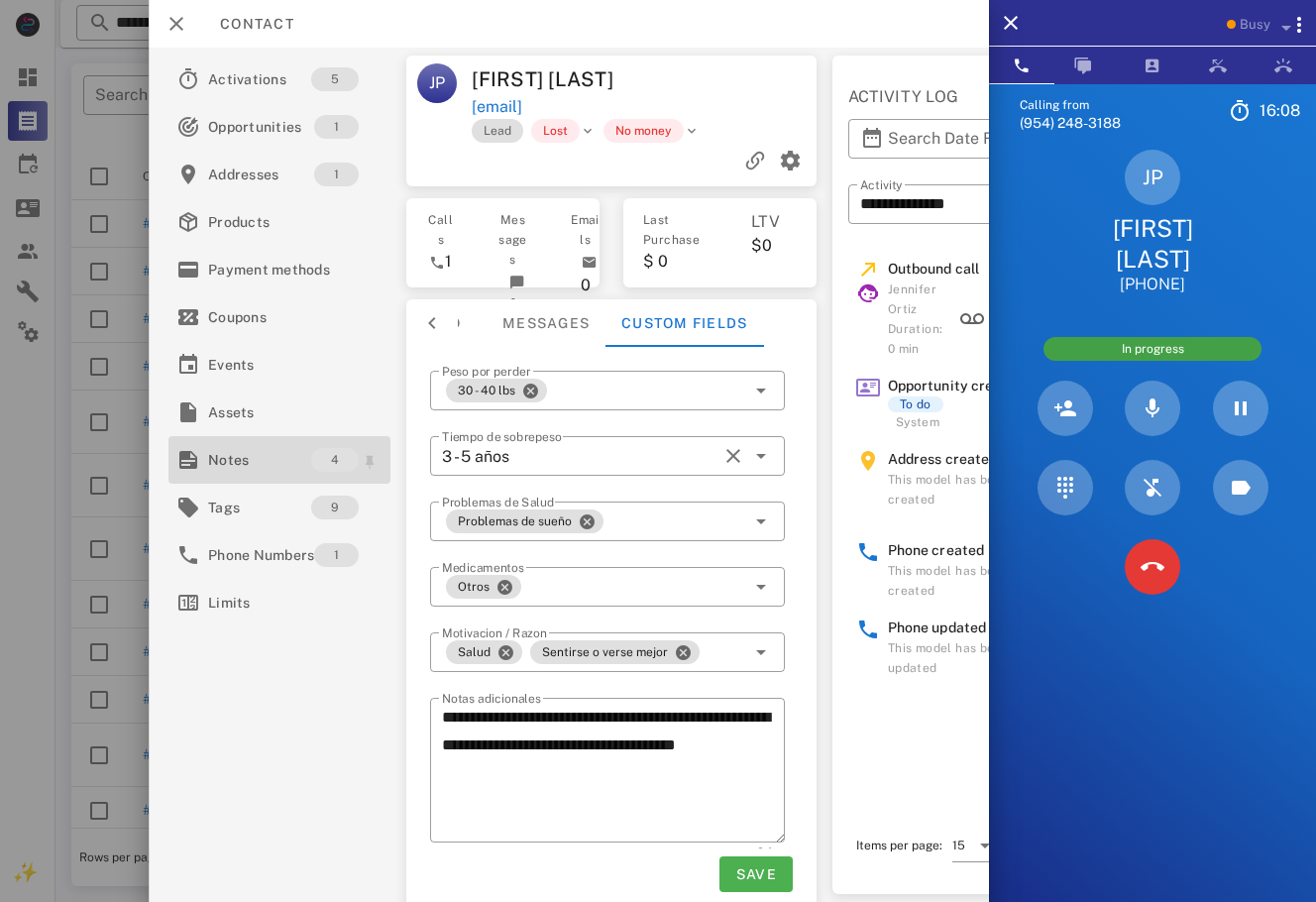 click on "Notes  4" at bounding box center (279, 460) 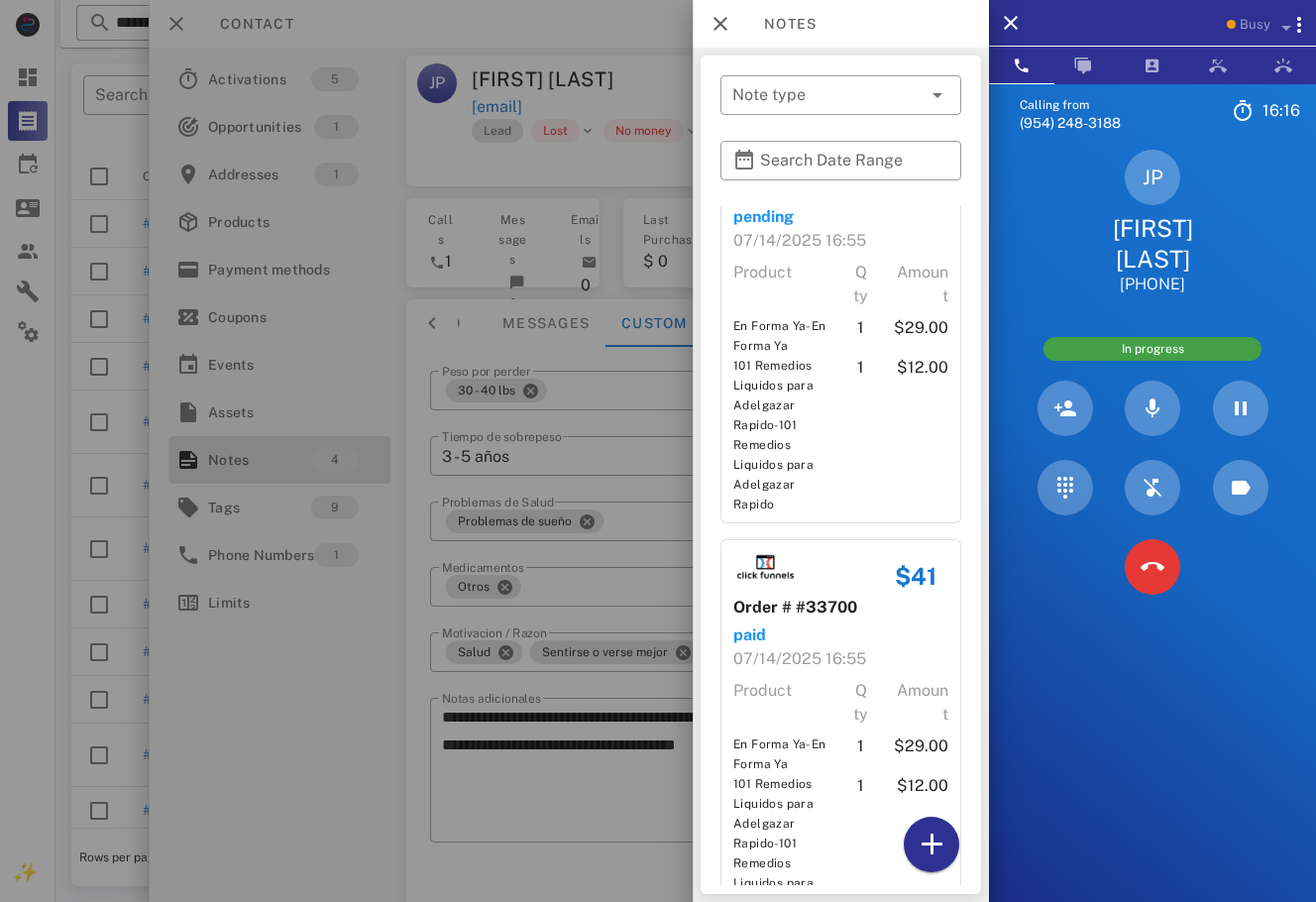 scroll, scrollTop: 0, scrollLeft: 0, axis: both 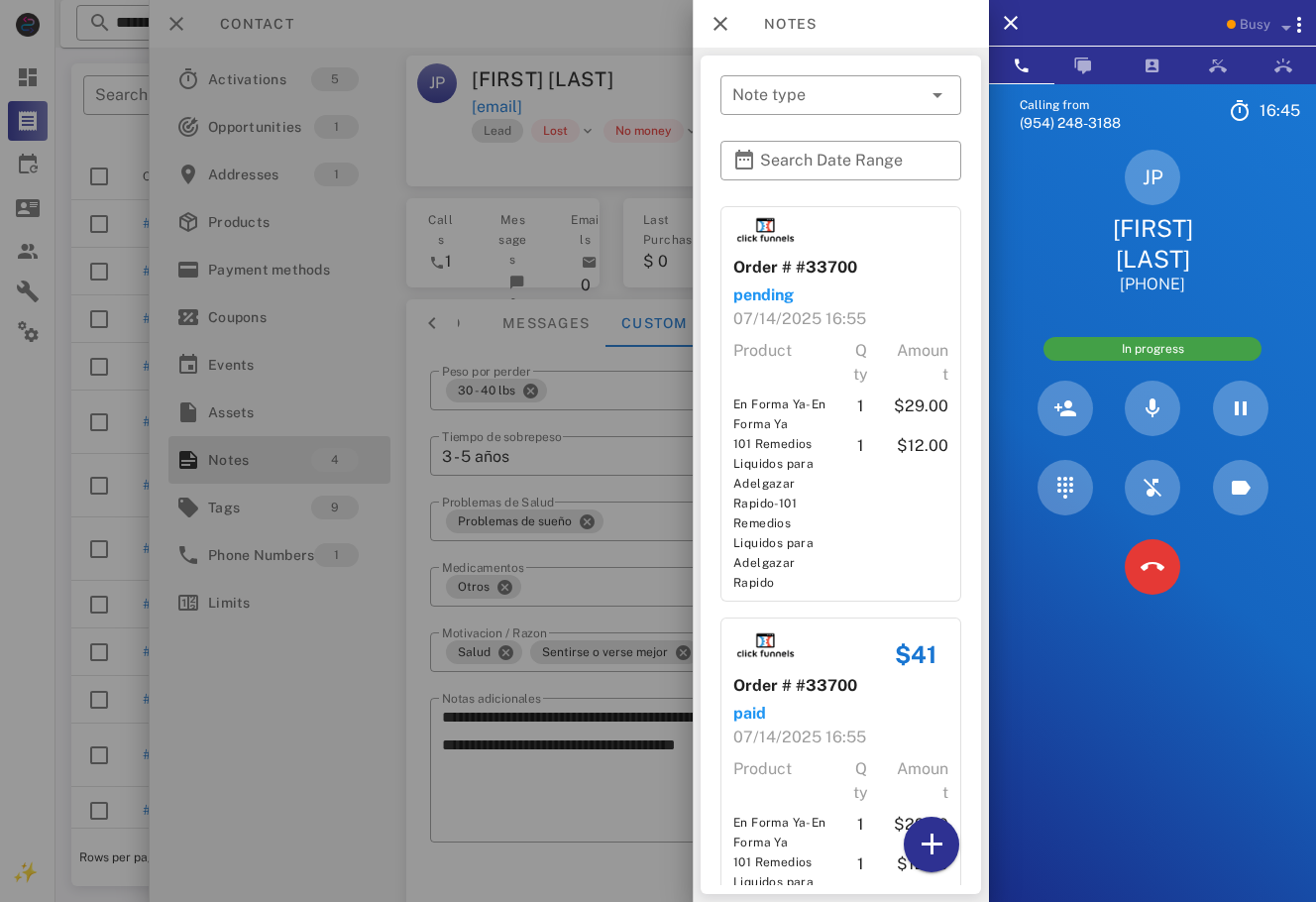 click at bounding box center (658, 451) 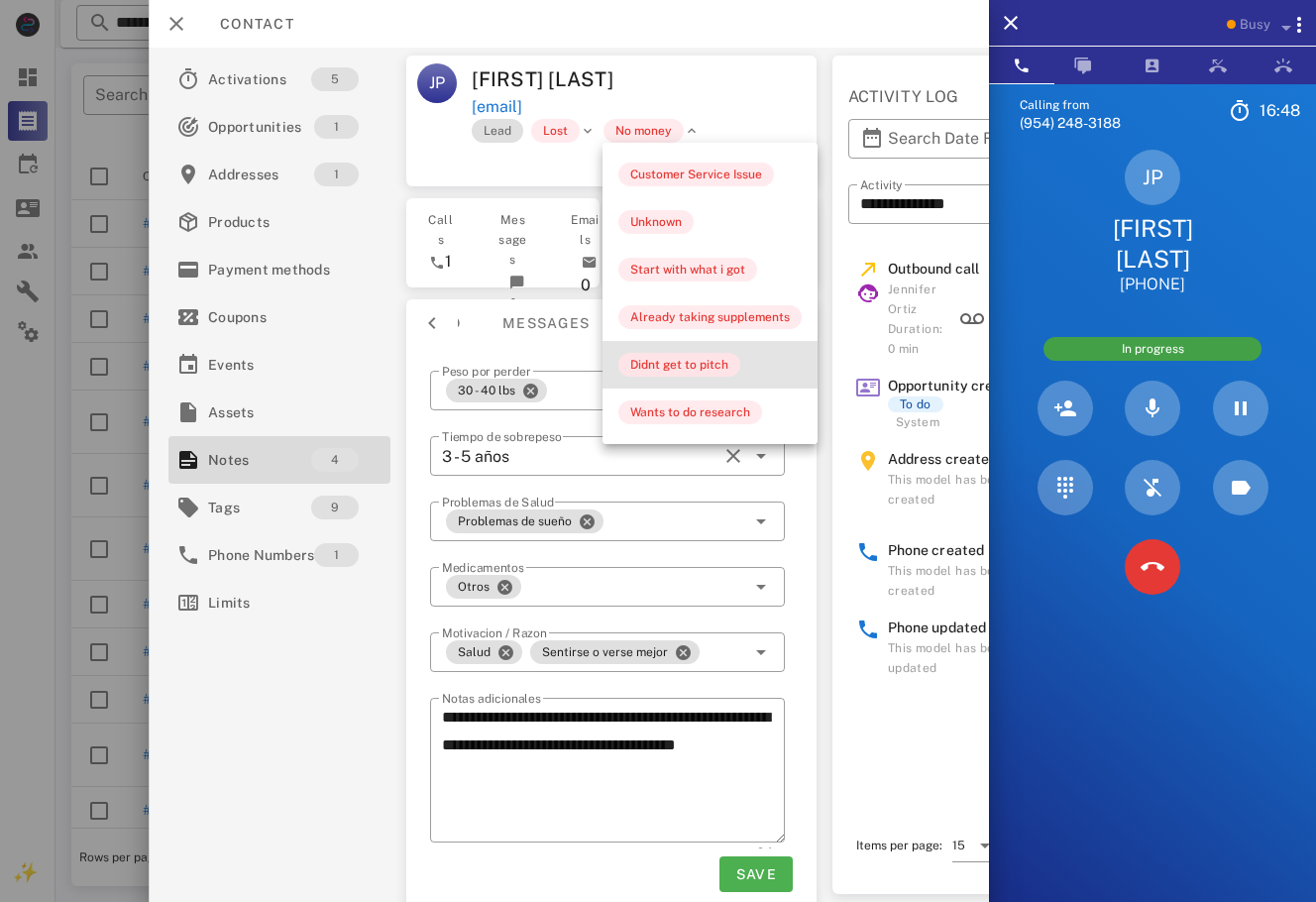 click on "Didnt get to pitch" at bounding box center (679, 365) 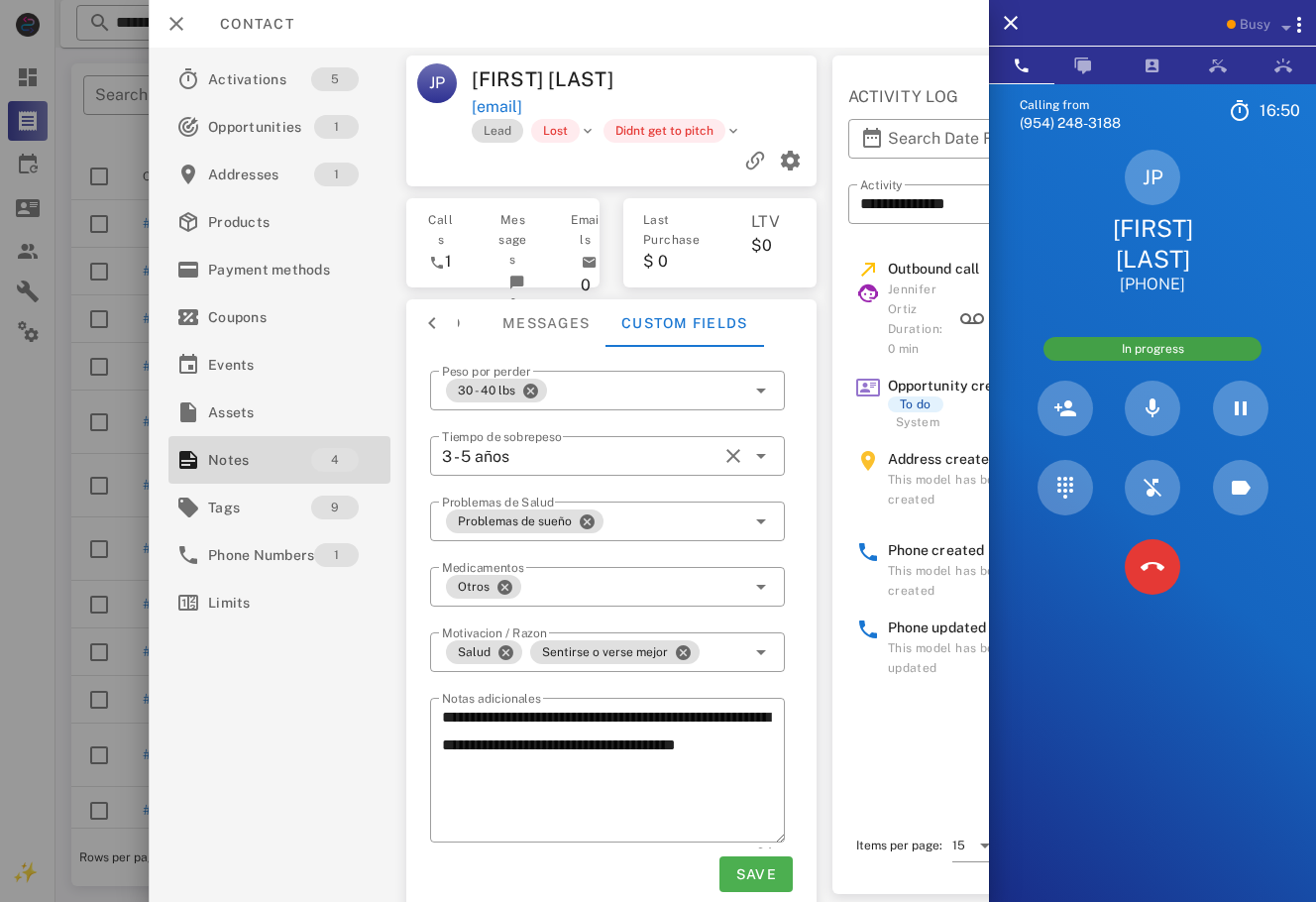 click at bounding box center (432, 323) 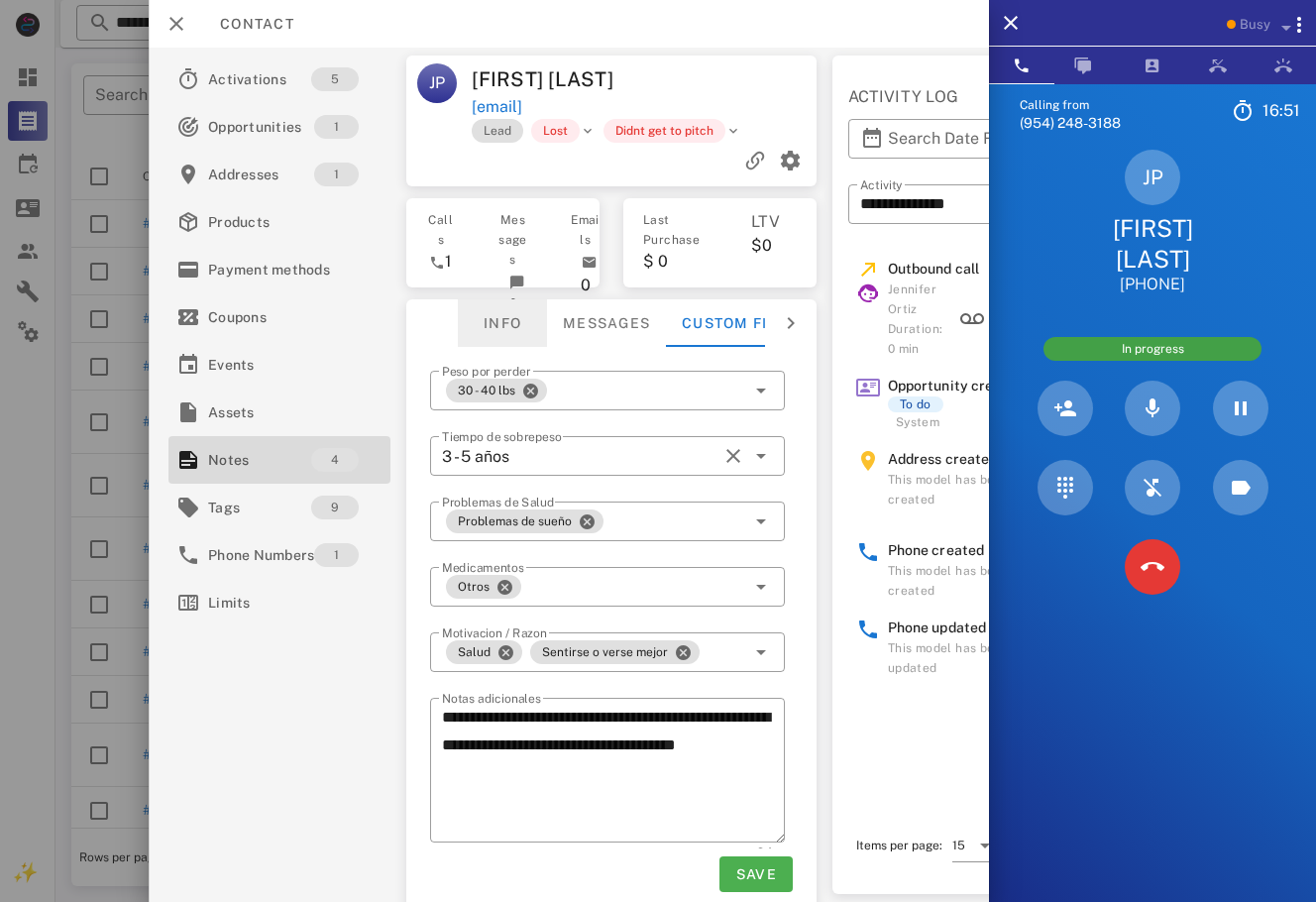 click on "Info" at bounding box center [502, 323] 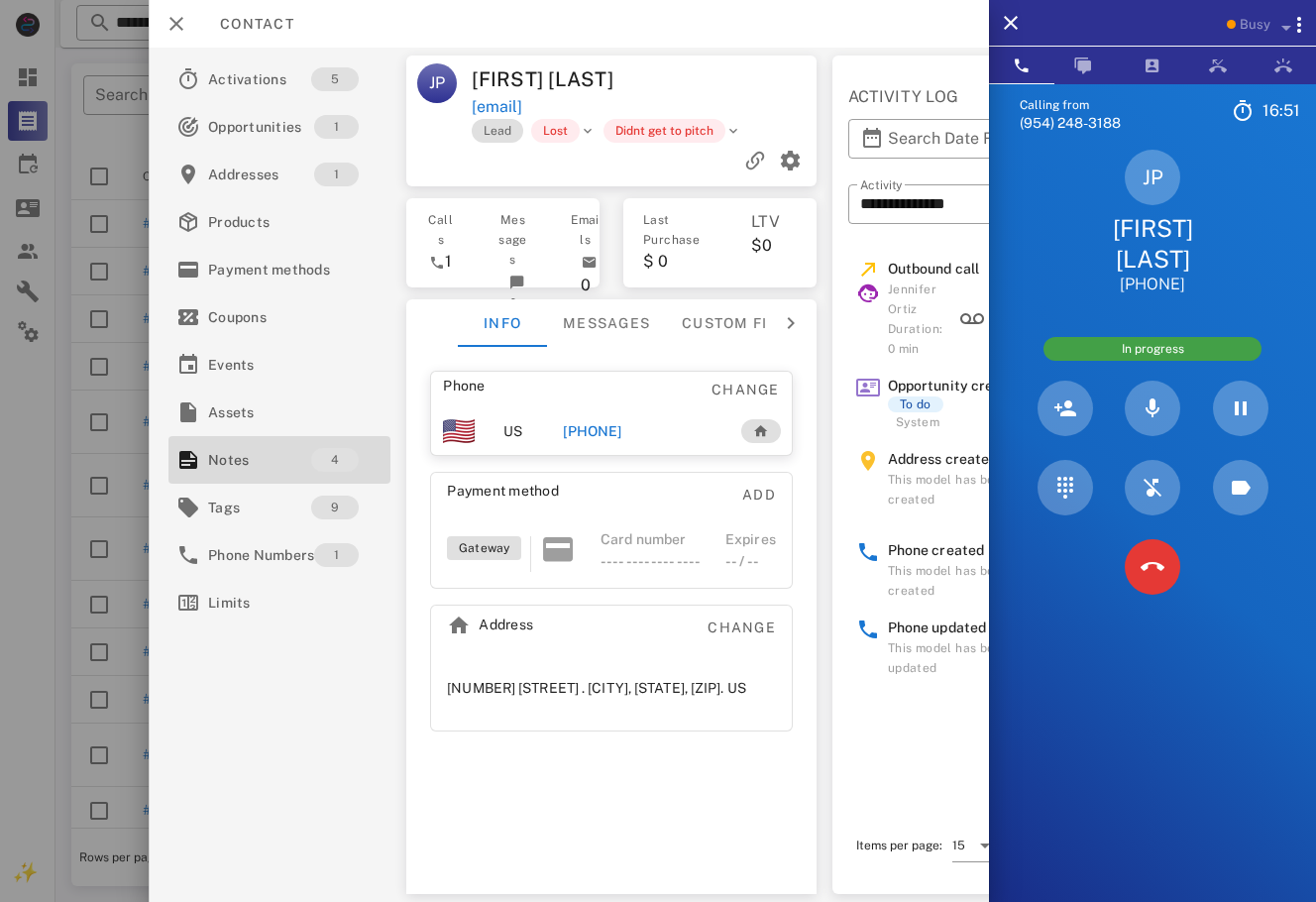 click at bounding box center [733, 79] 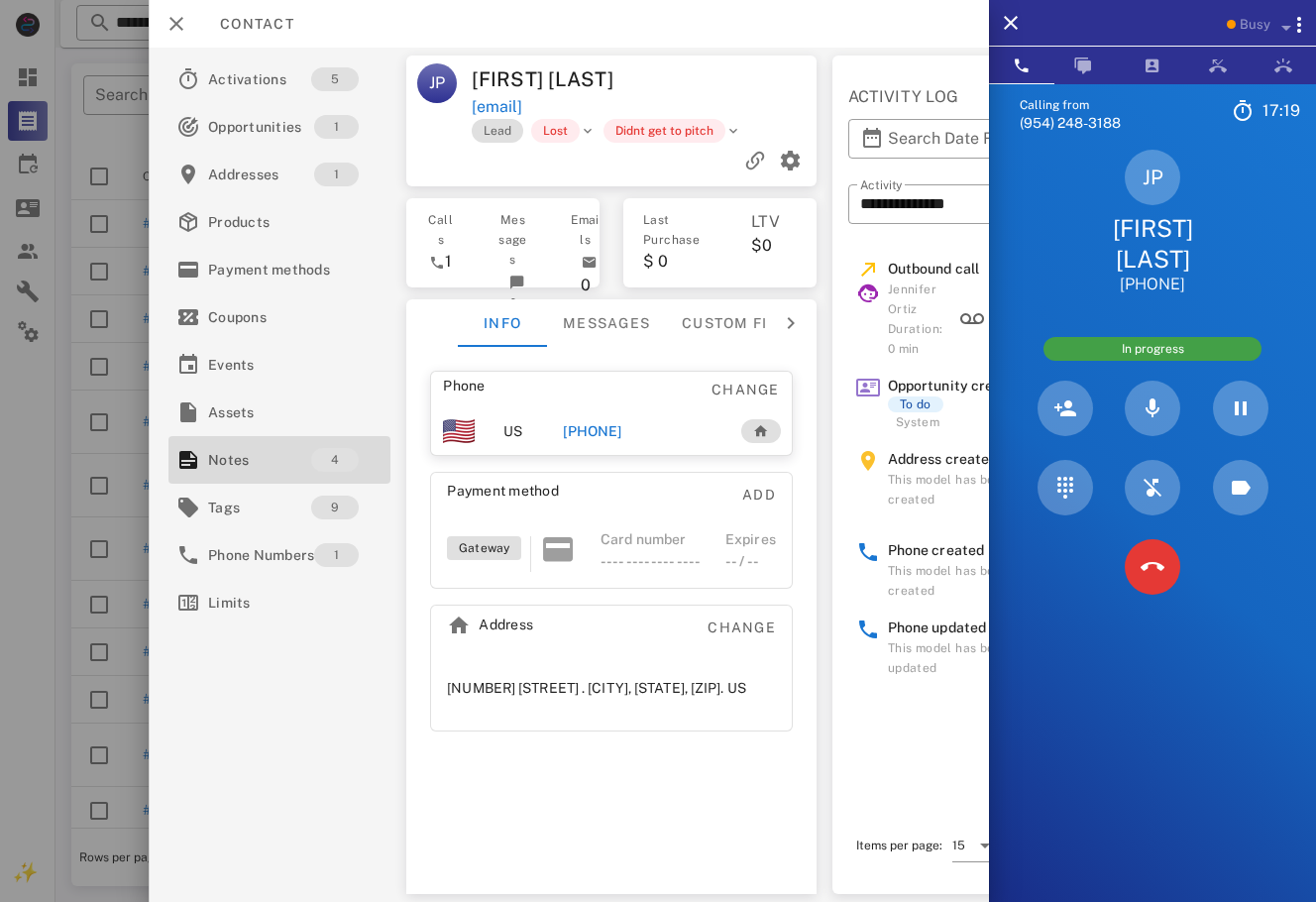 drag, startPoint x: 1217, startPoint y: 295, endPoint x: 1051, endPoint y: 237, distance: 175.84084 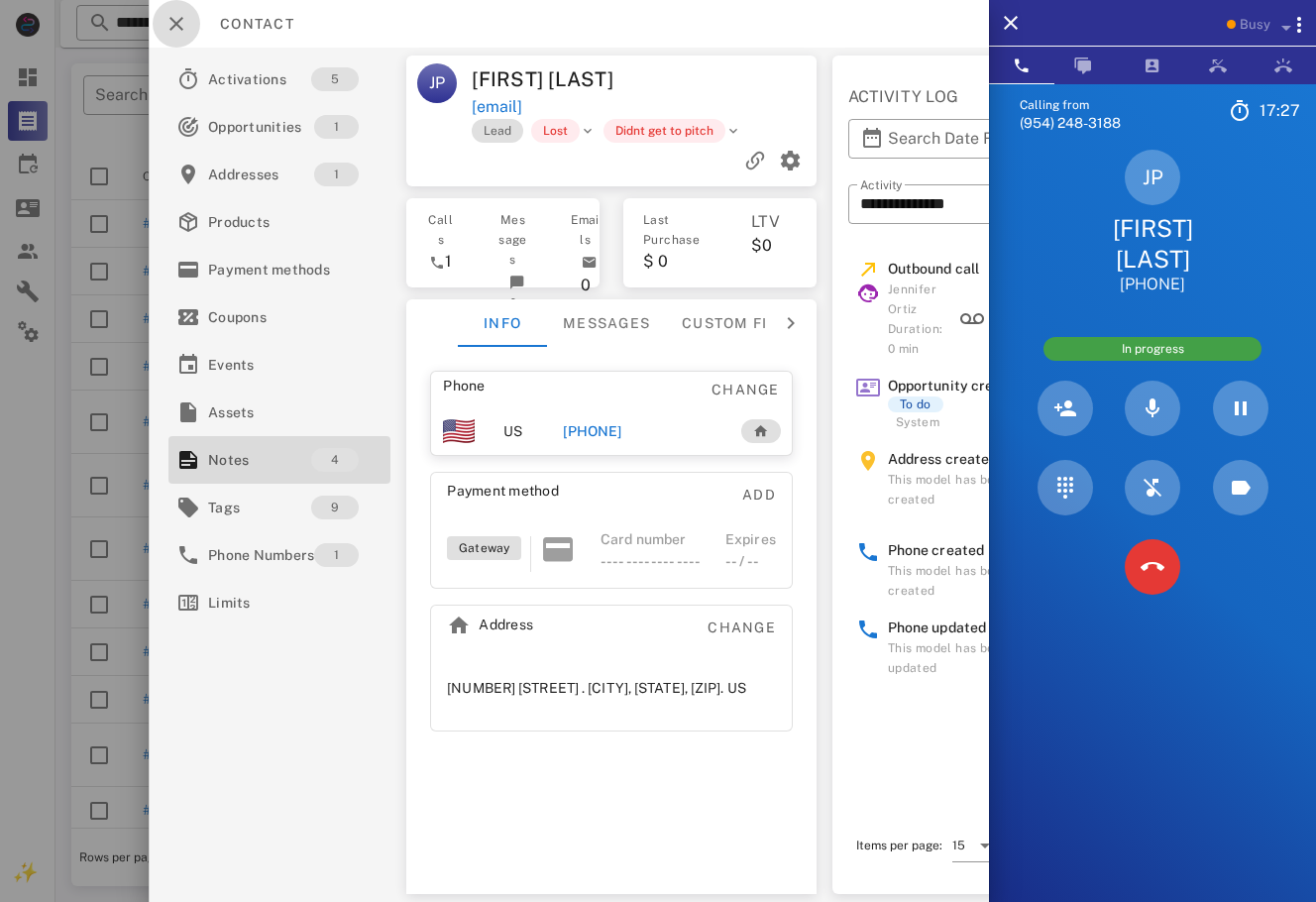 click at bounding box center (176, 24) 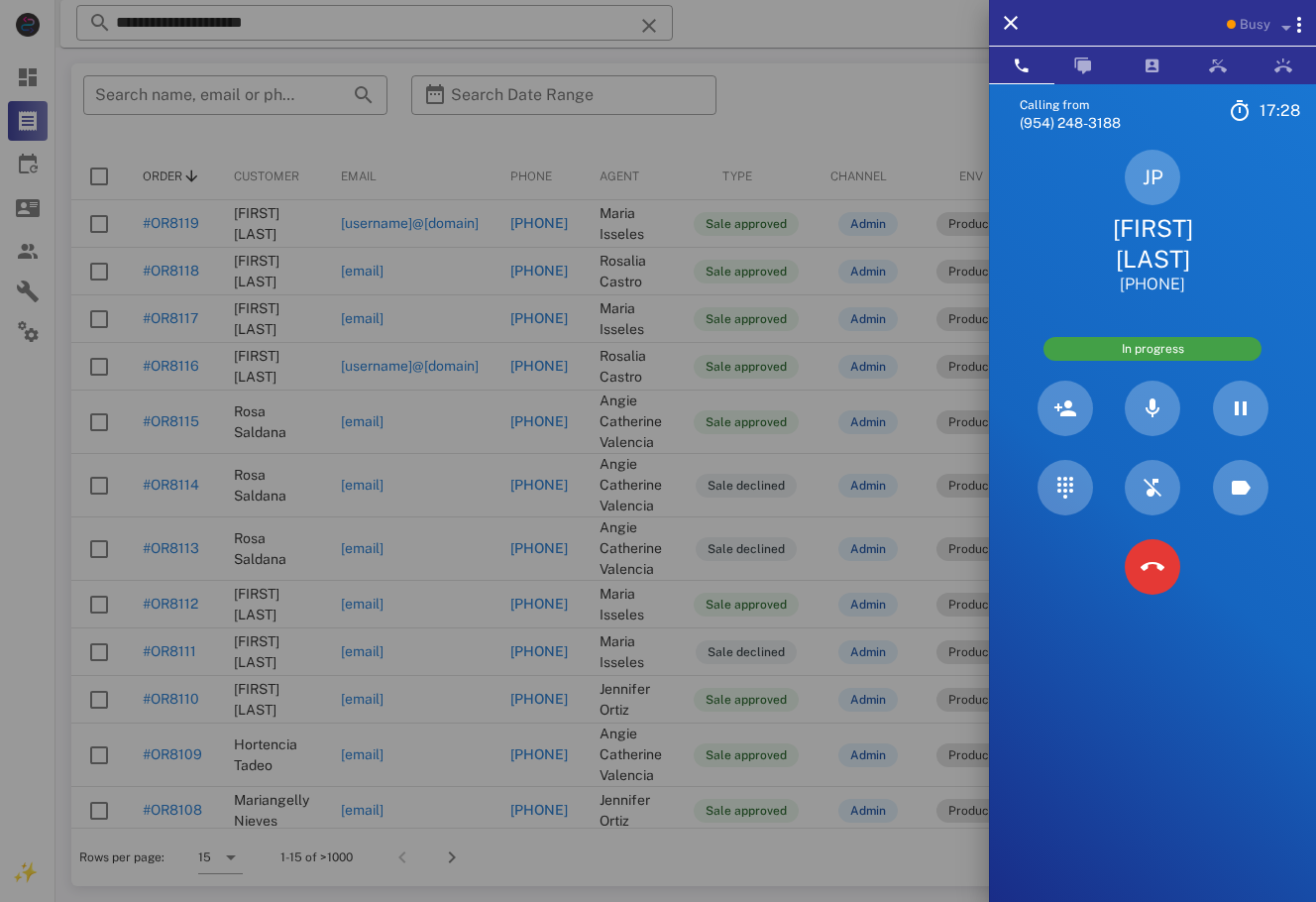 click on "[FIRST]   [FIRST] [LAST]   [PHONE]" at bounding box center (1152, 222) 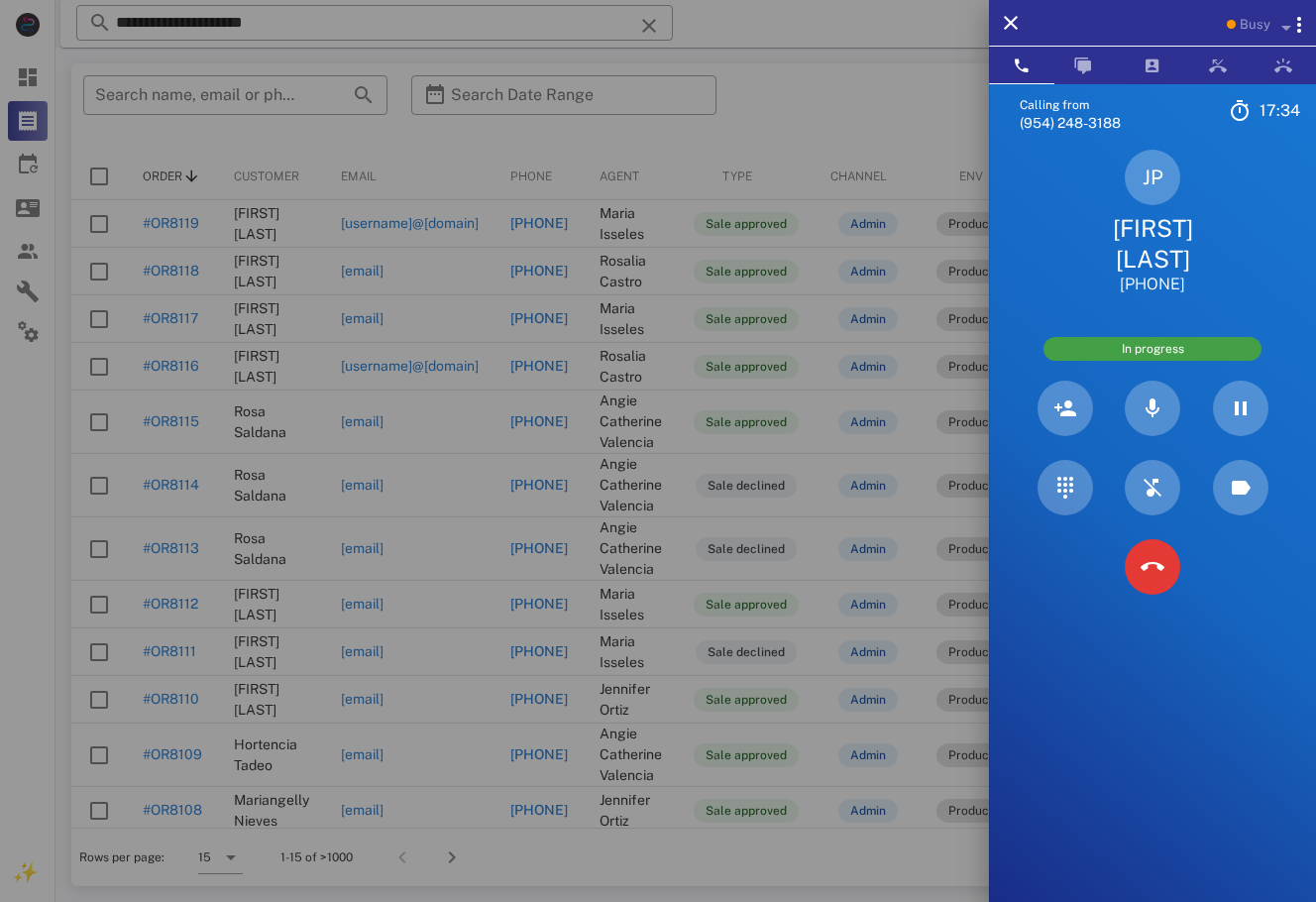 click on "[FIRST]   [FIRST] [LAST]   [PHONE]" at bounding box center (1152, 222) 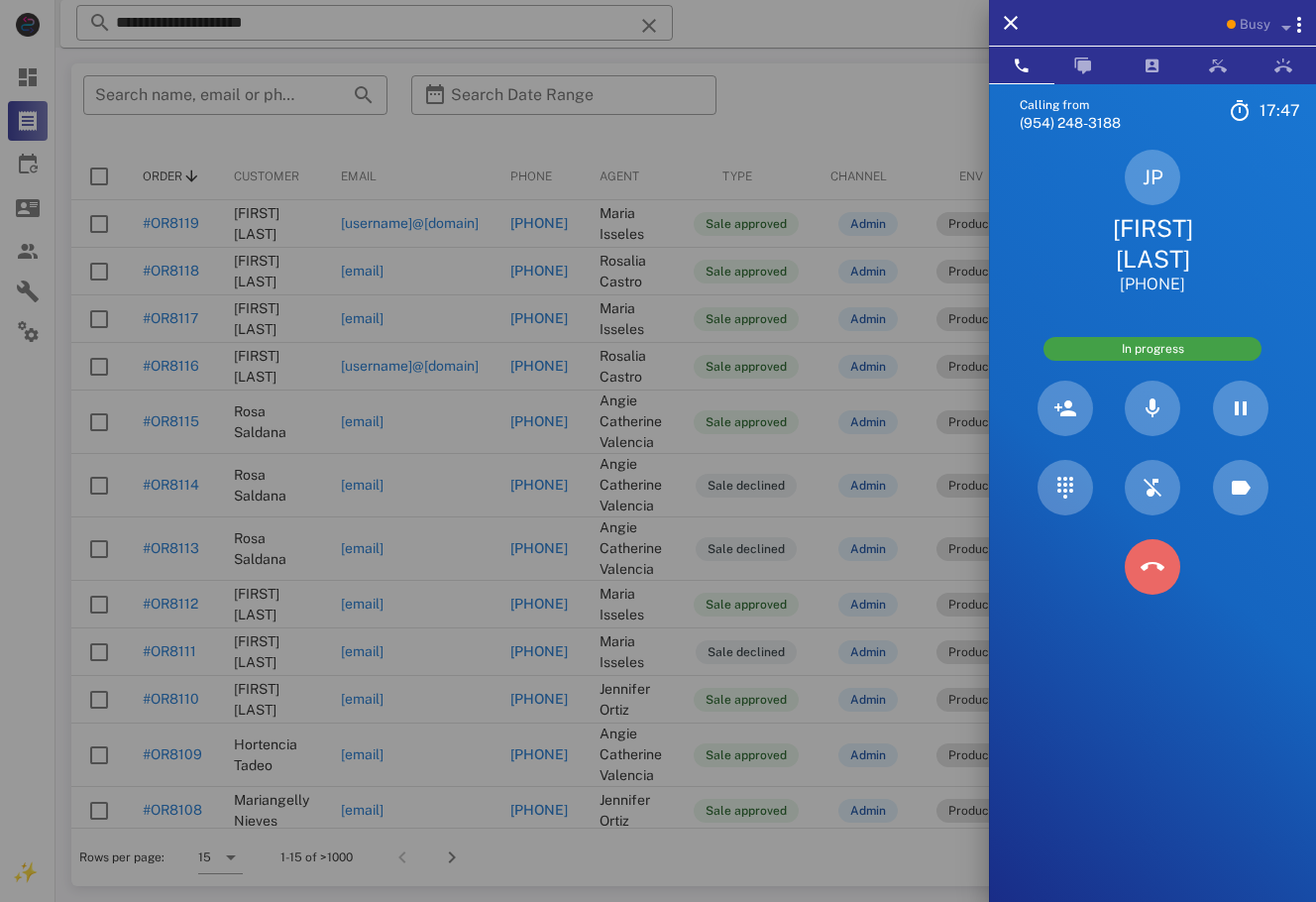 click at bounding box center [1152, 567] 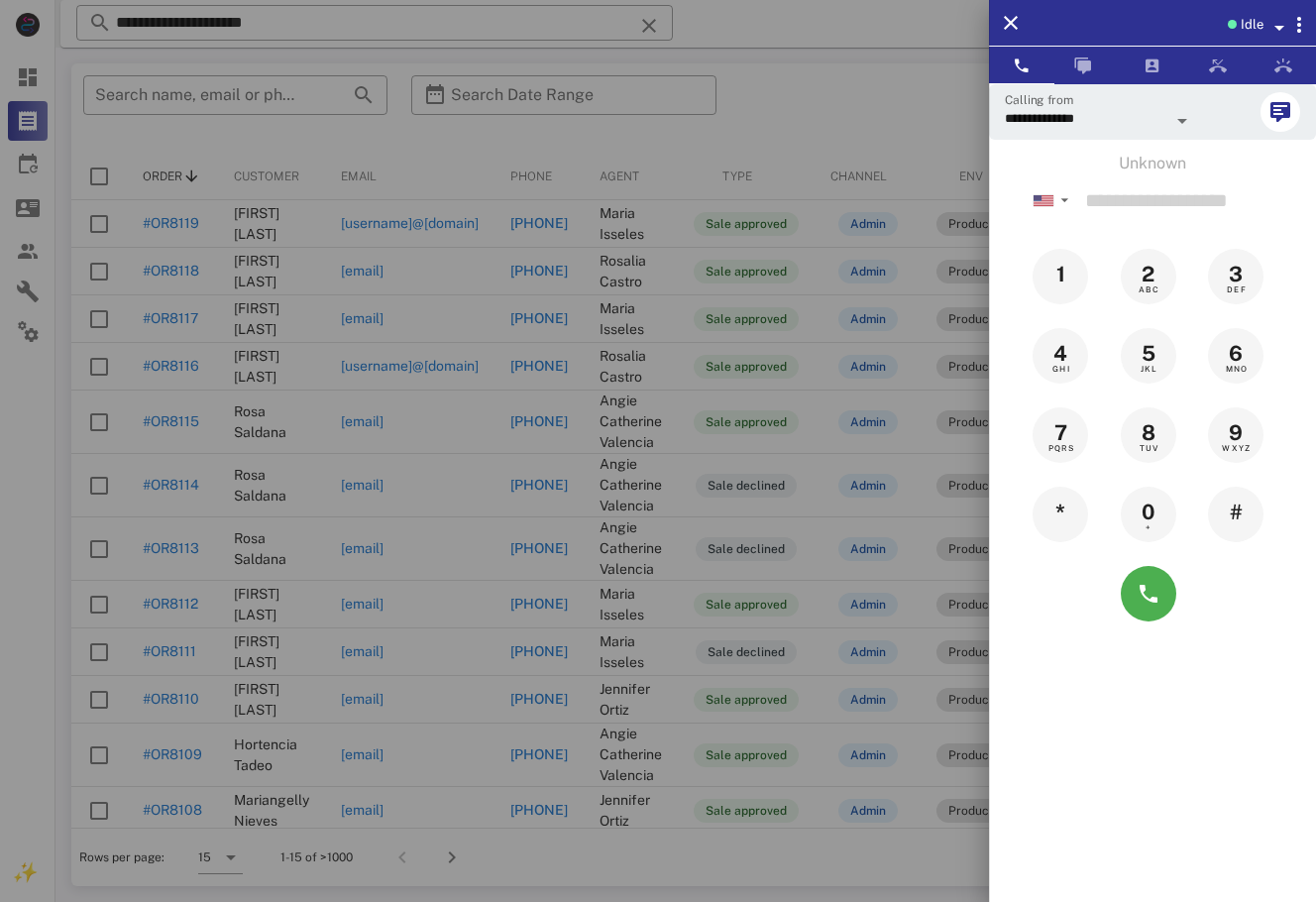 click at bounding box center [658, 451] 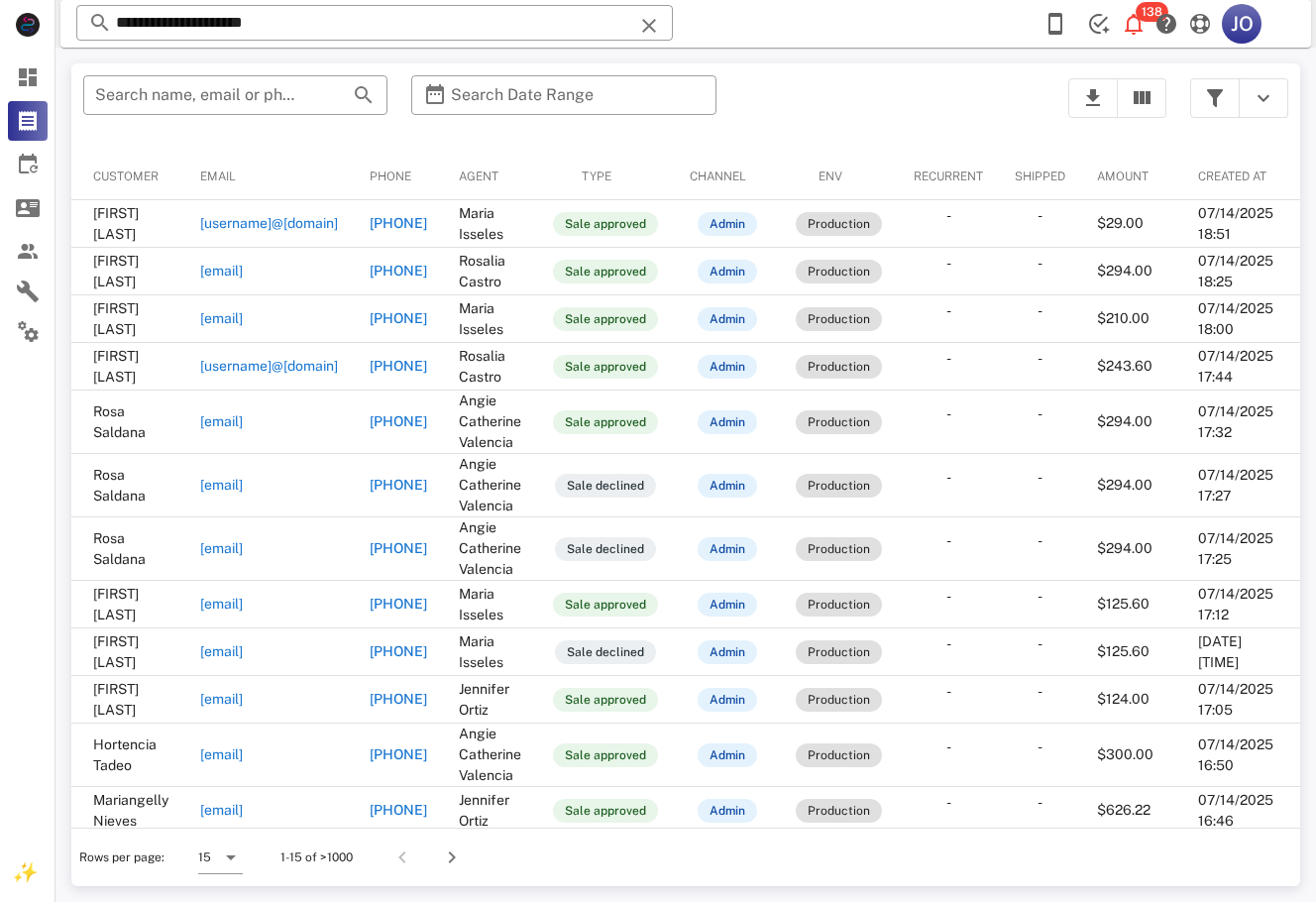 scroll, scrollTop: 0, scrollLeft: 0, axis: both 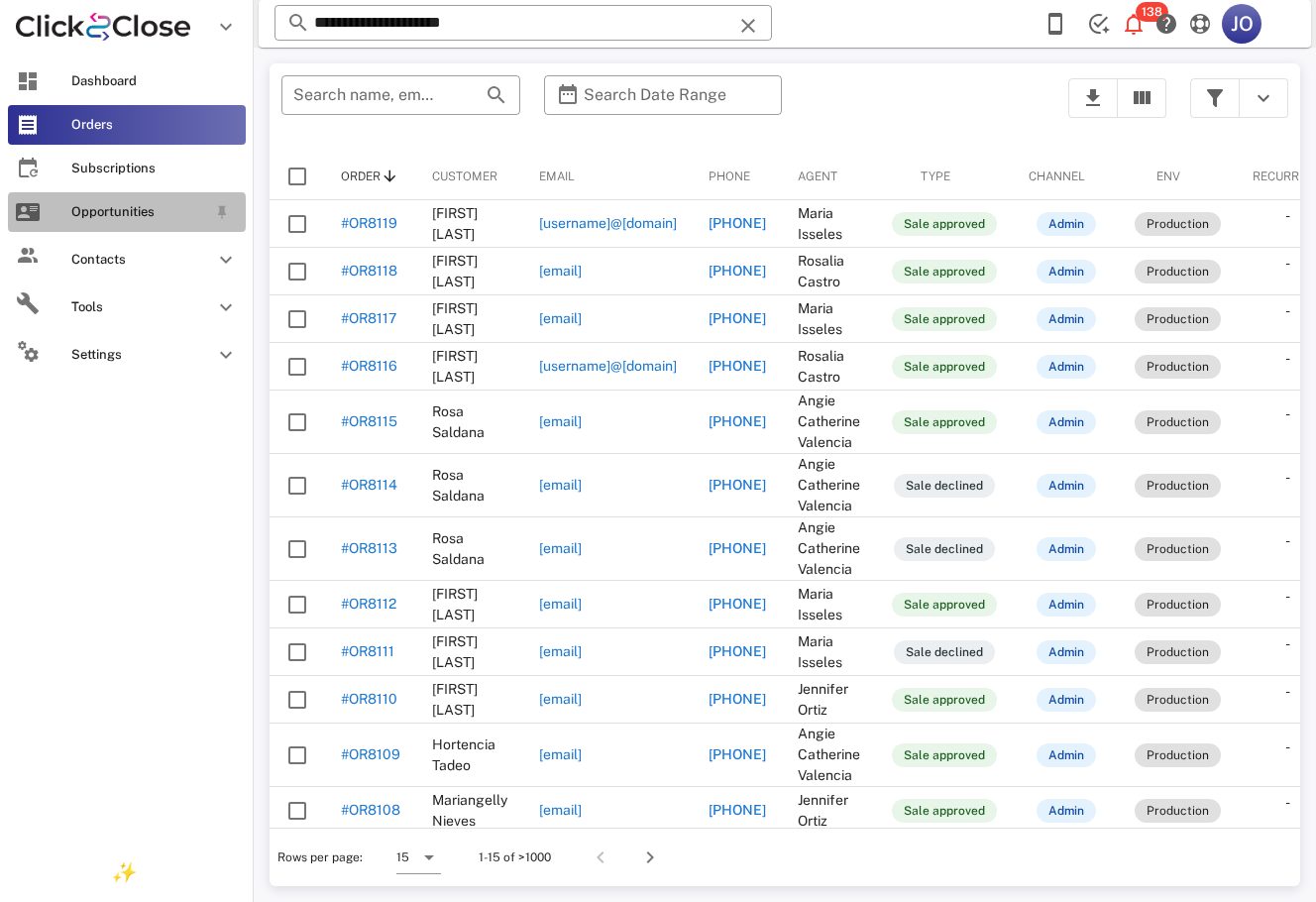 click on "Opportunities" at bounding box center (127, 212) 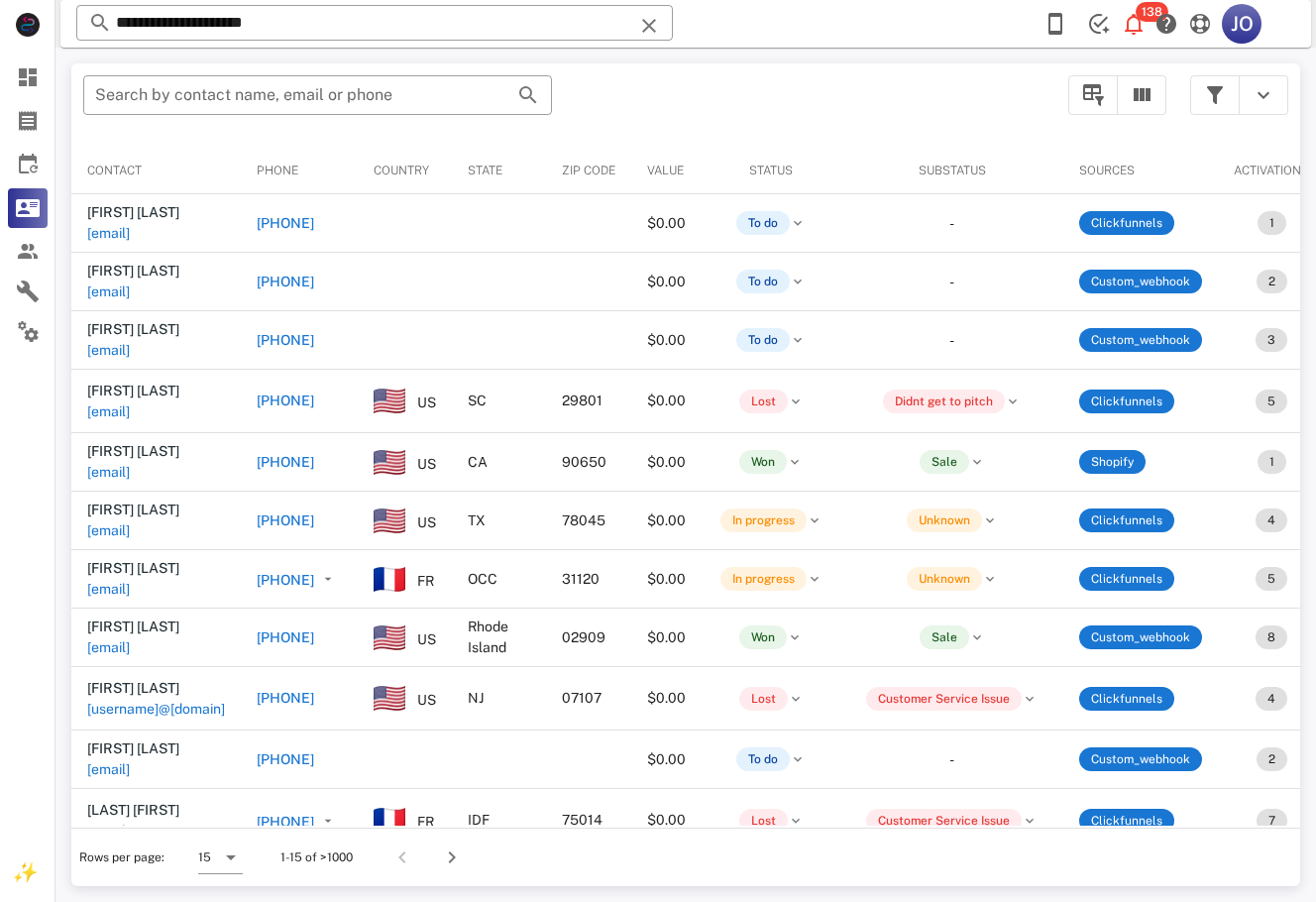 scroll, scrollTop: 0, scrollLeft: 822, axis: horizontal 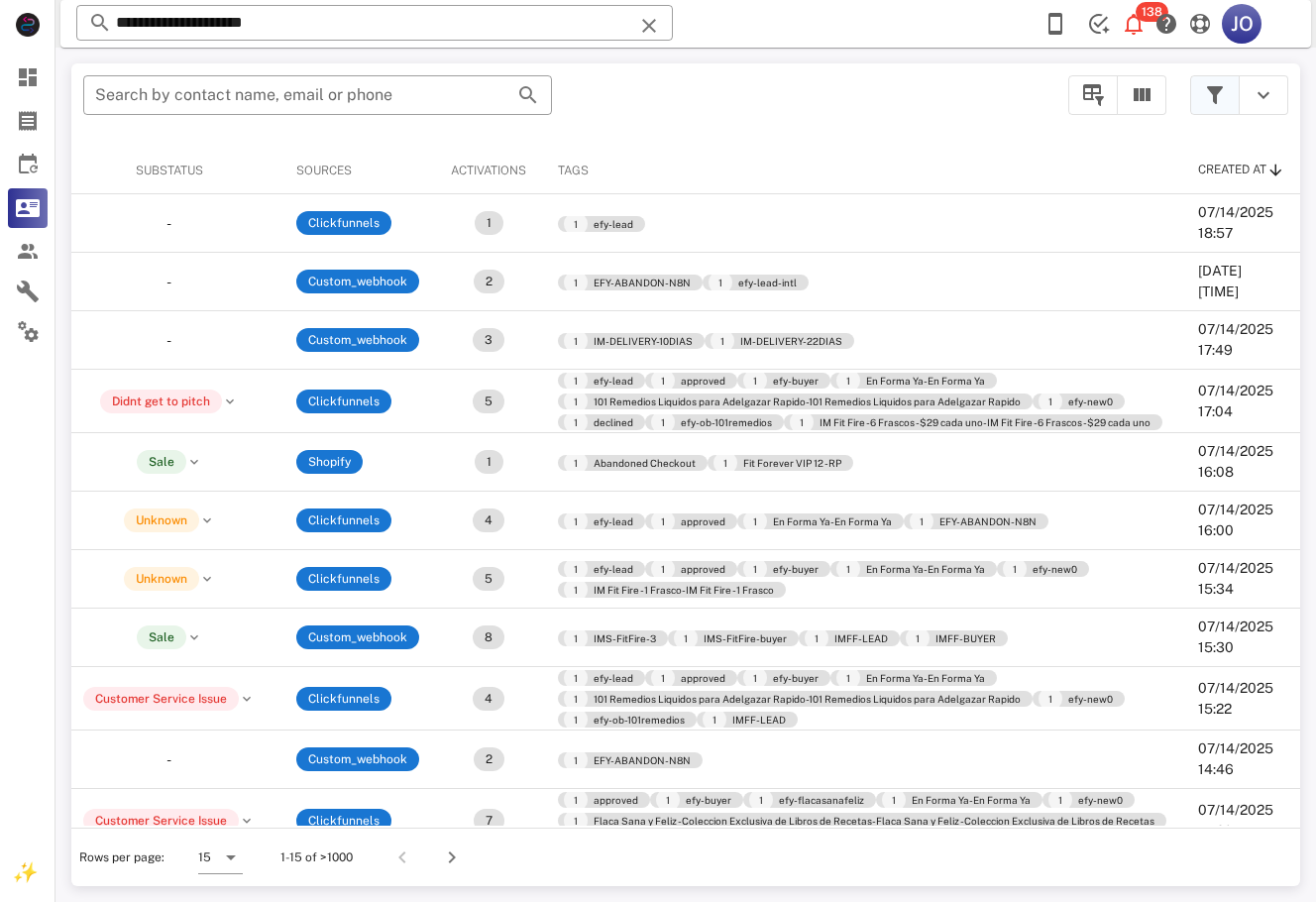 click at bounding box center [1215, 95] 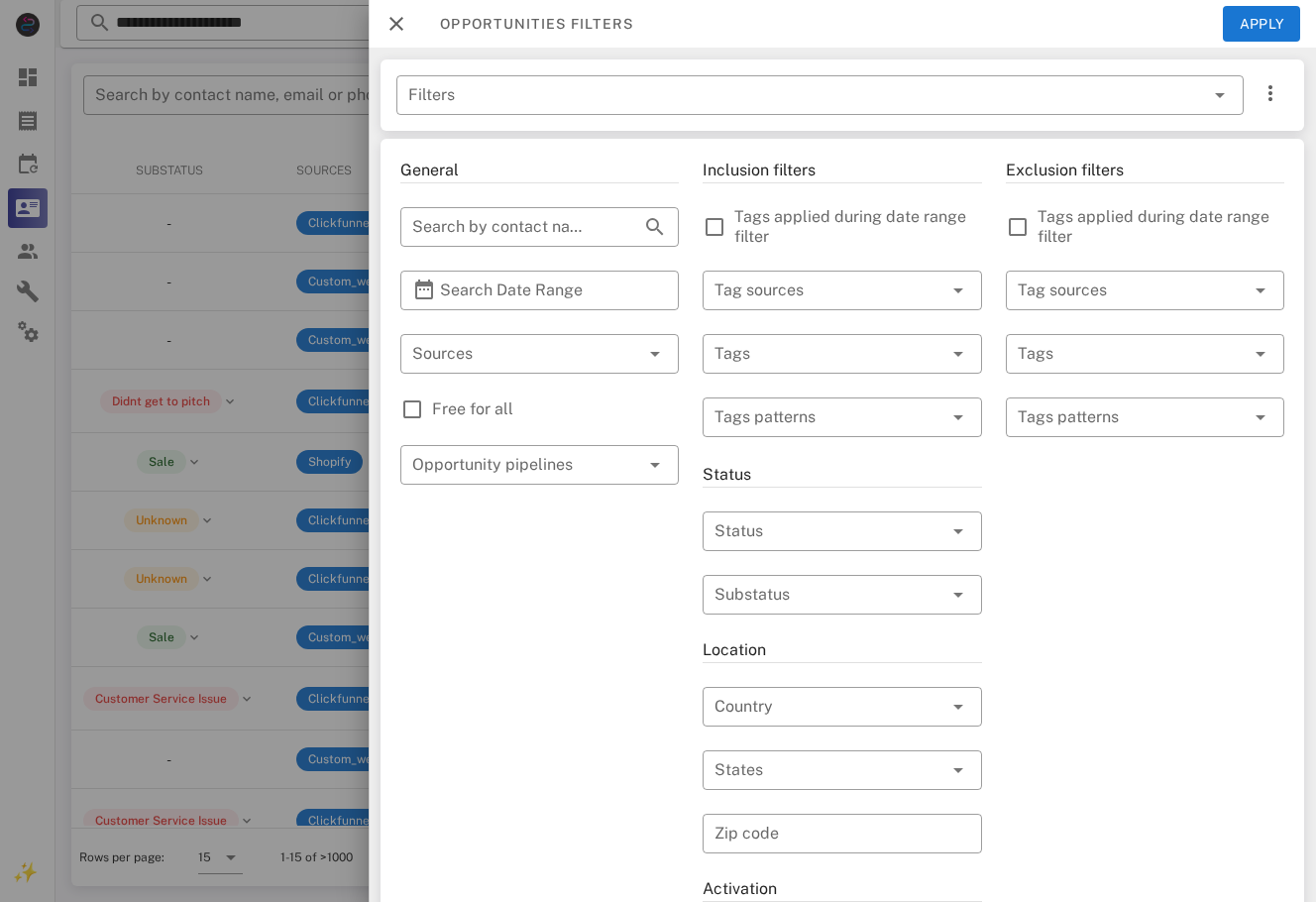 click on "General ​ Search by contact name, email or phone ​ Search Date Range ​ Sources Free for all ​ Opportunity pipelines" at bounding box center (539, 711) 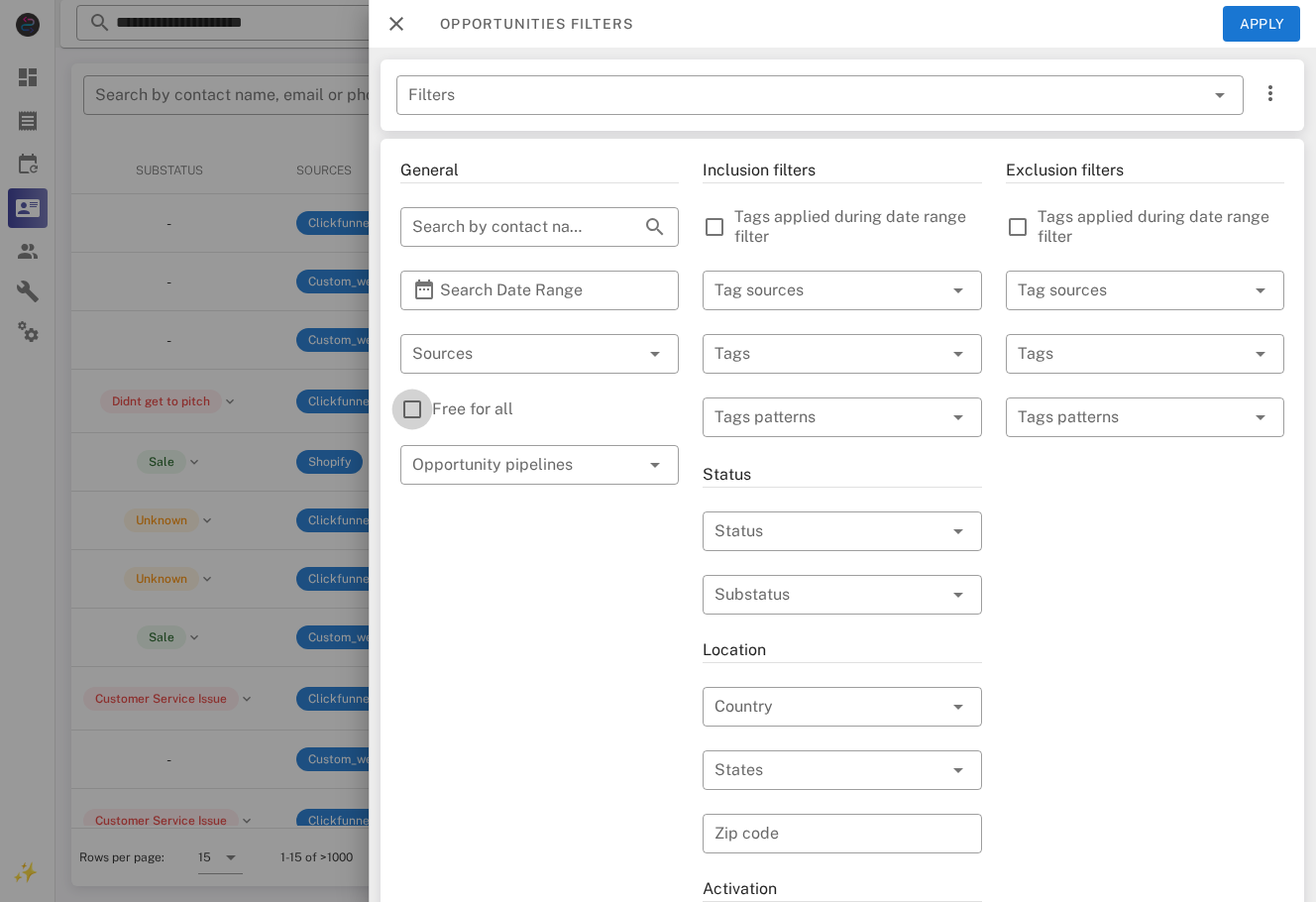 click at bounding box center [412, 409] 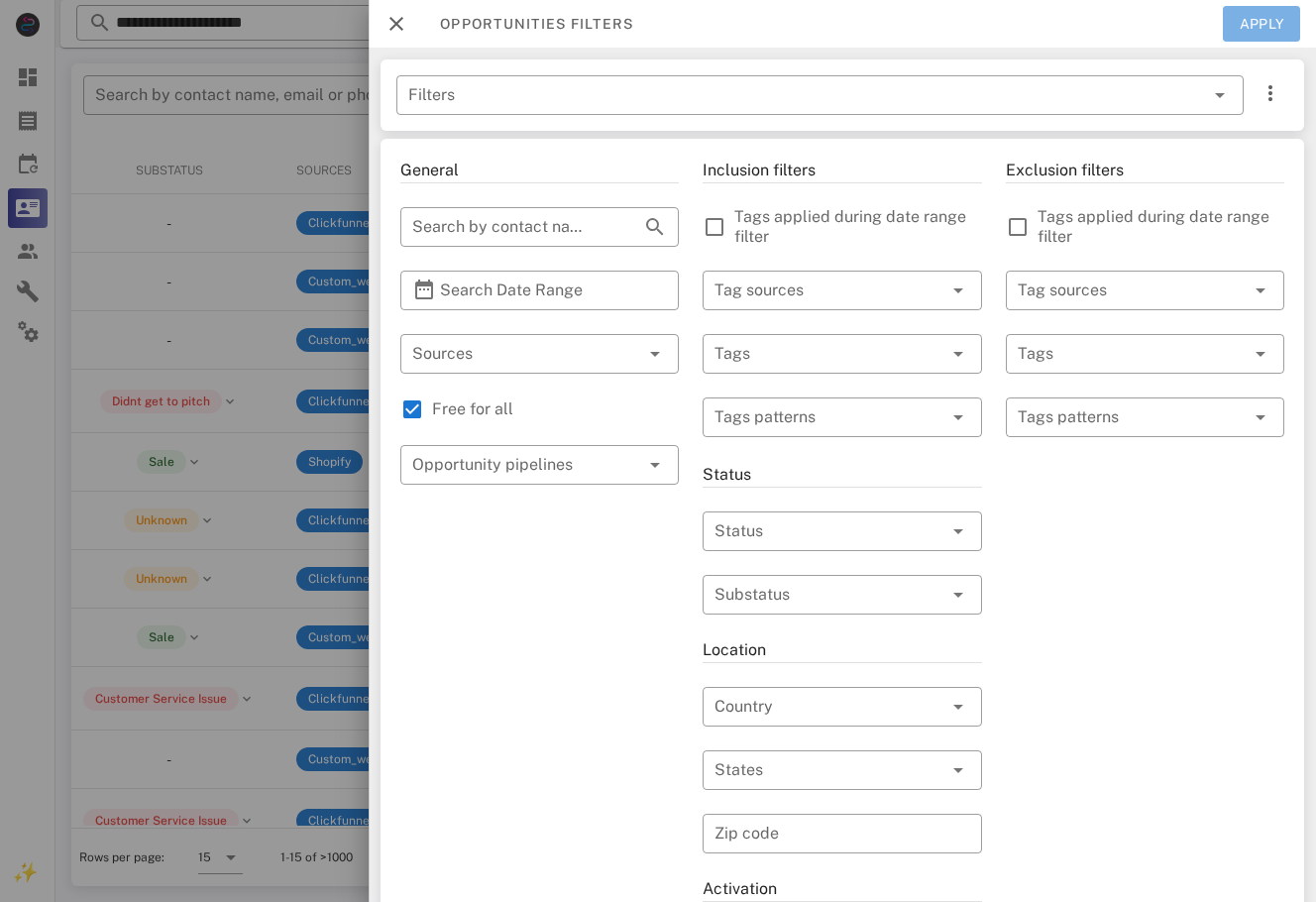 click on "Apply" at bounding box center (1261, 24) 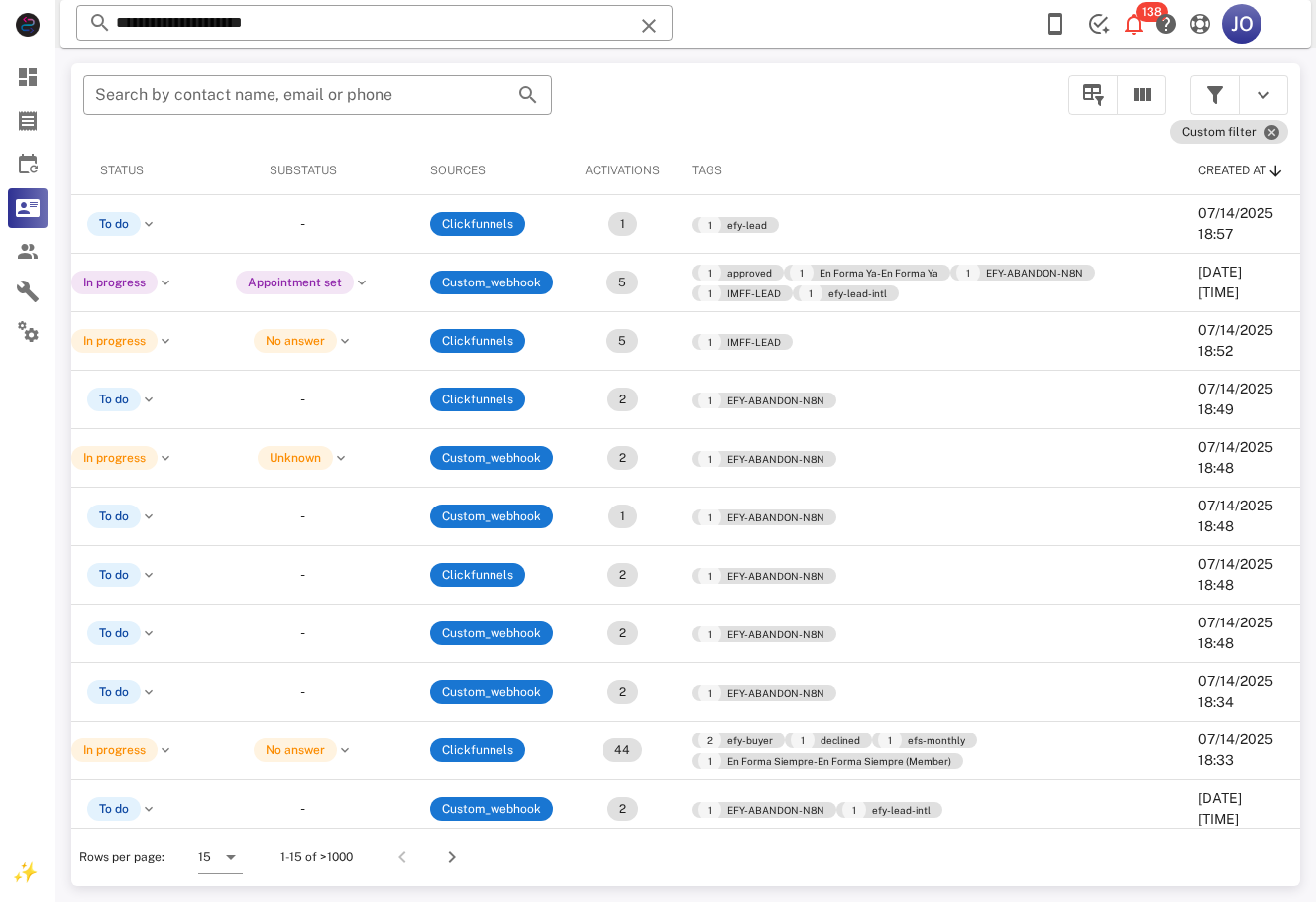 scroll, scrollTop: 0, scrollLeft: 0, axis: both 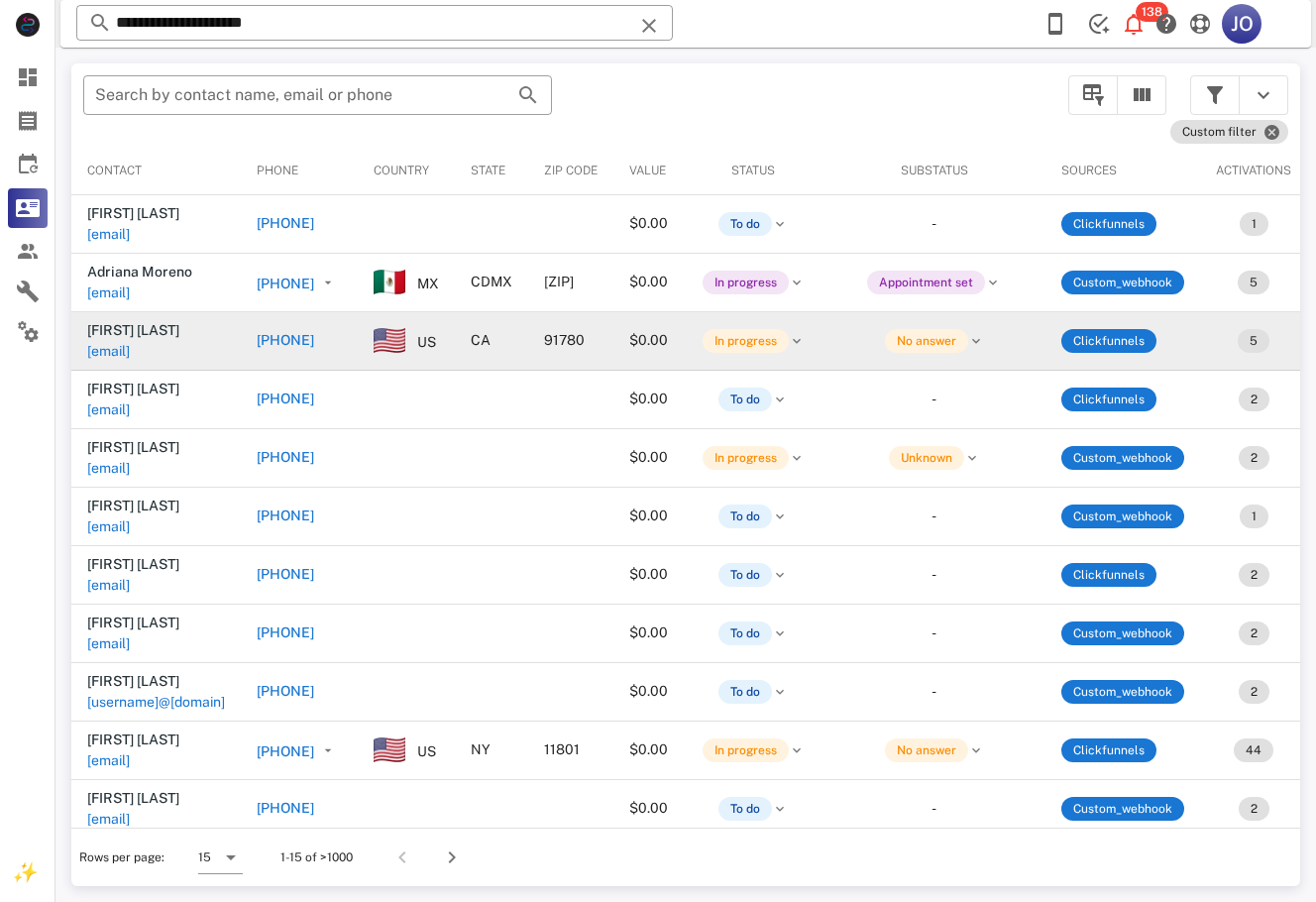 click on "[EMAIL]" at bounding box center (108, 351) 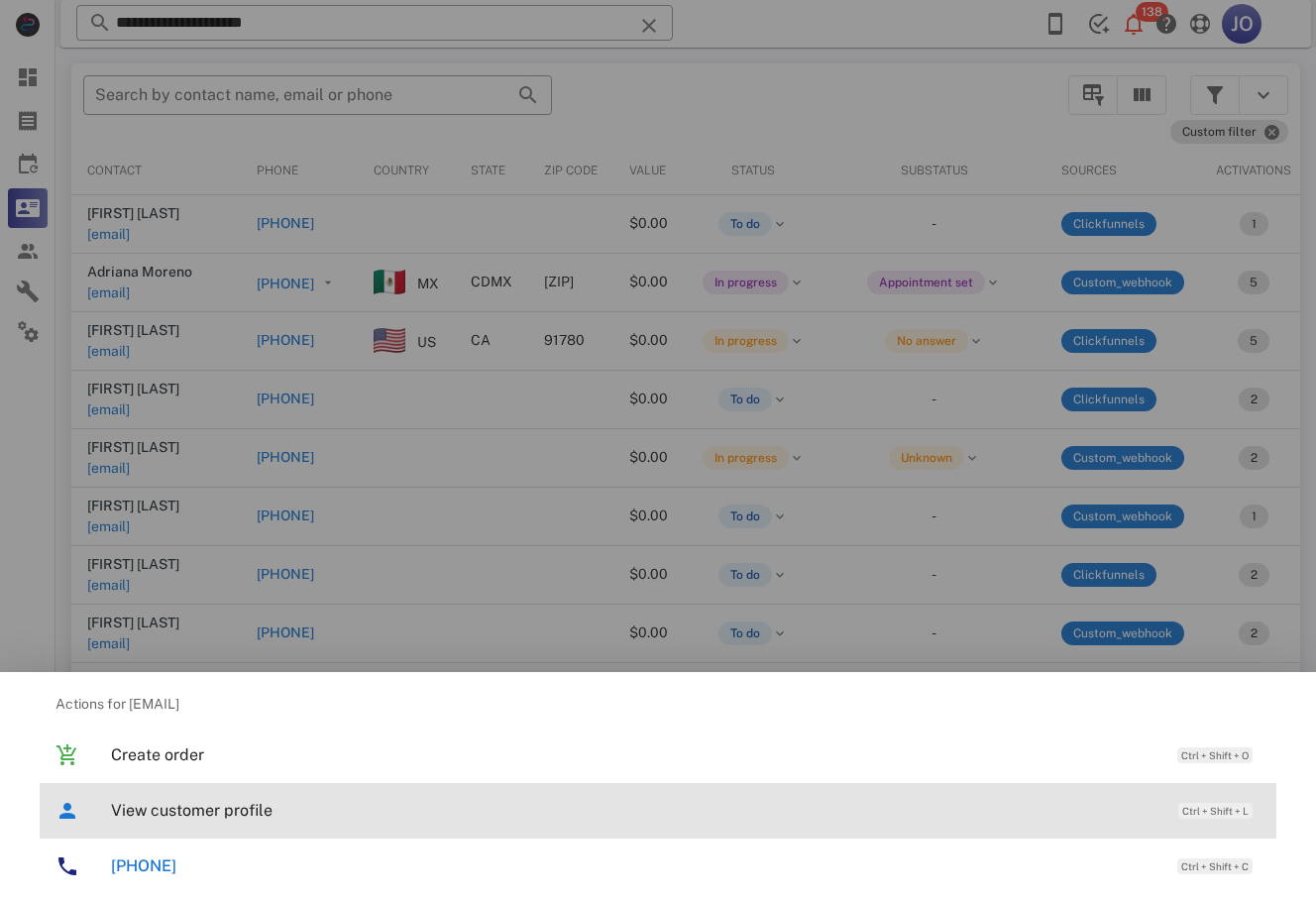 click on "View customer profile Ctrl + Shift + L" at bounding box center [686, 810] 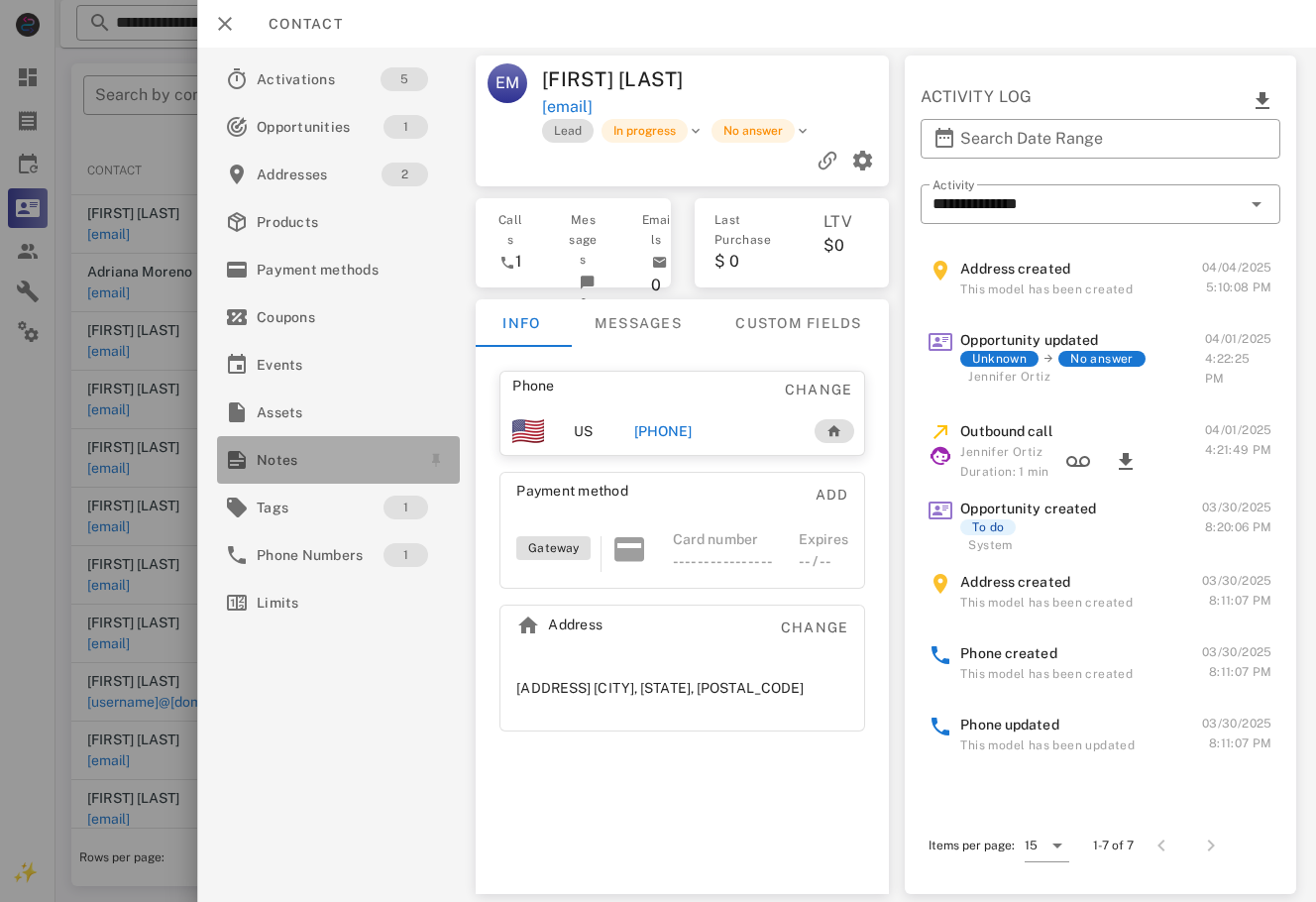 click on "Notes" at bounding box center [334, 460] 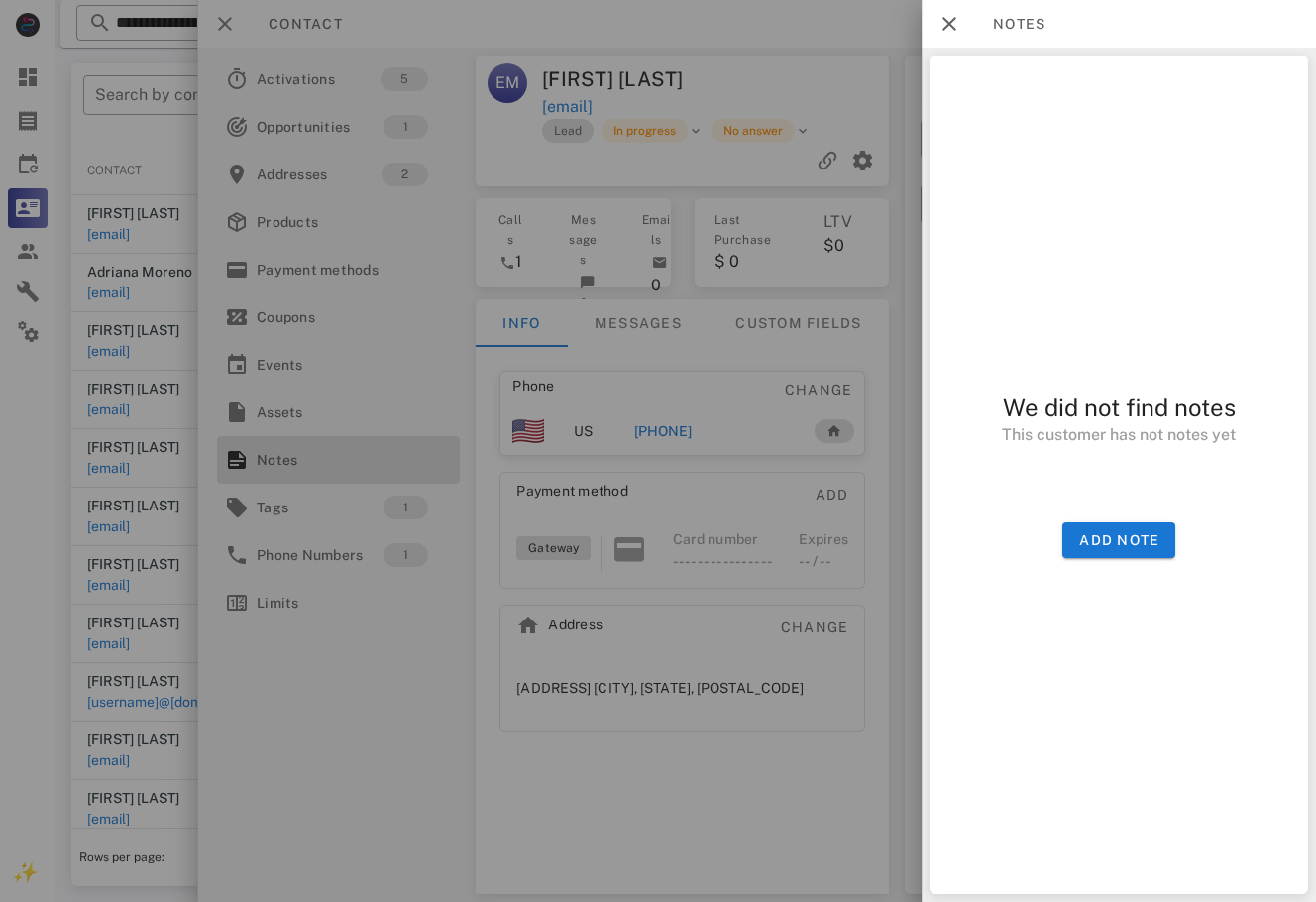 click at bounding box center (658, 451) 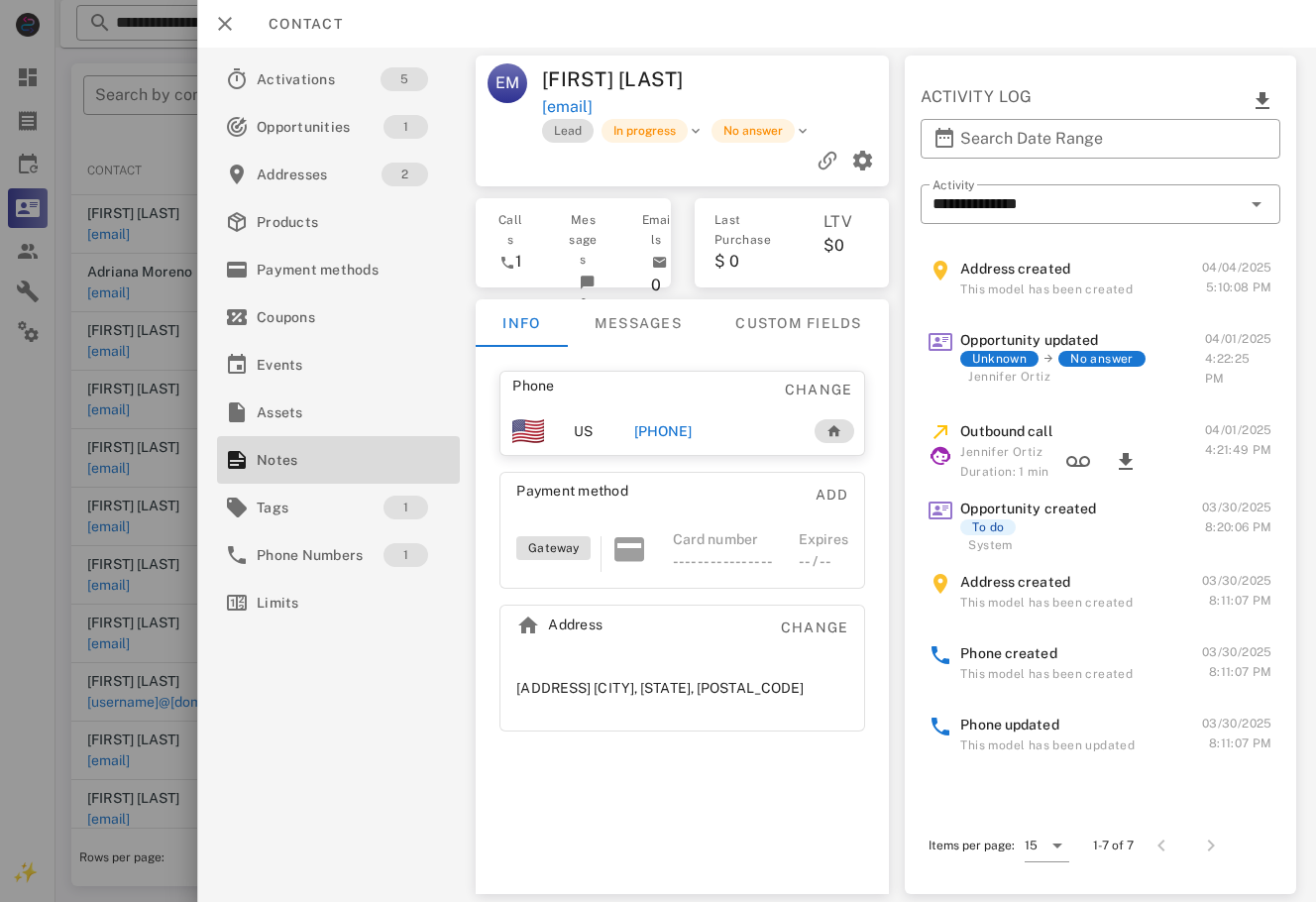click on "[PHONE]" at bounding box center (663, 431) 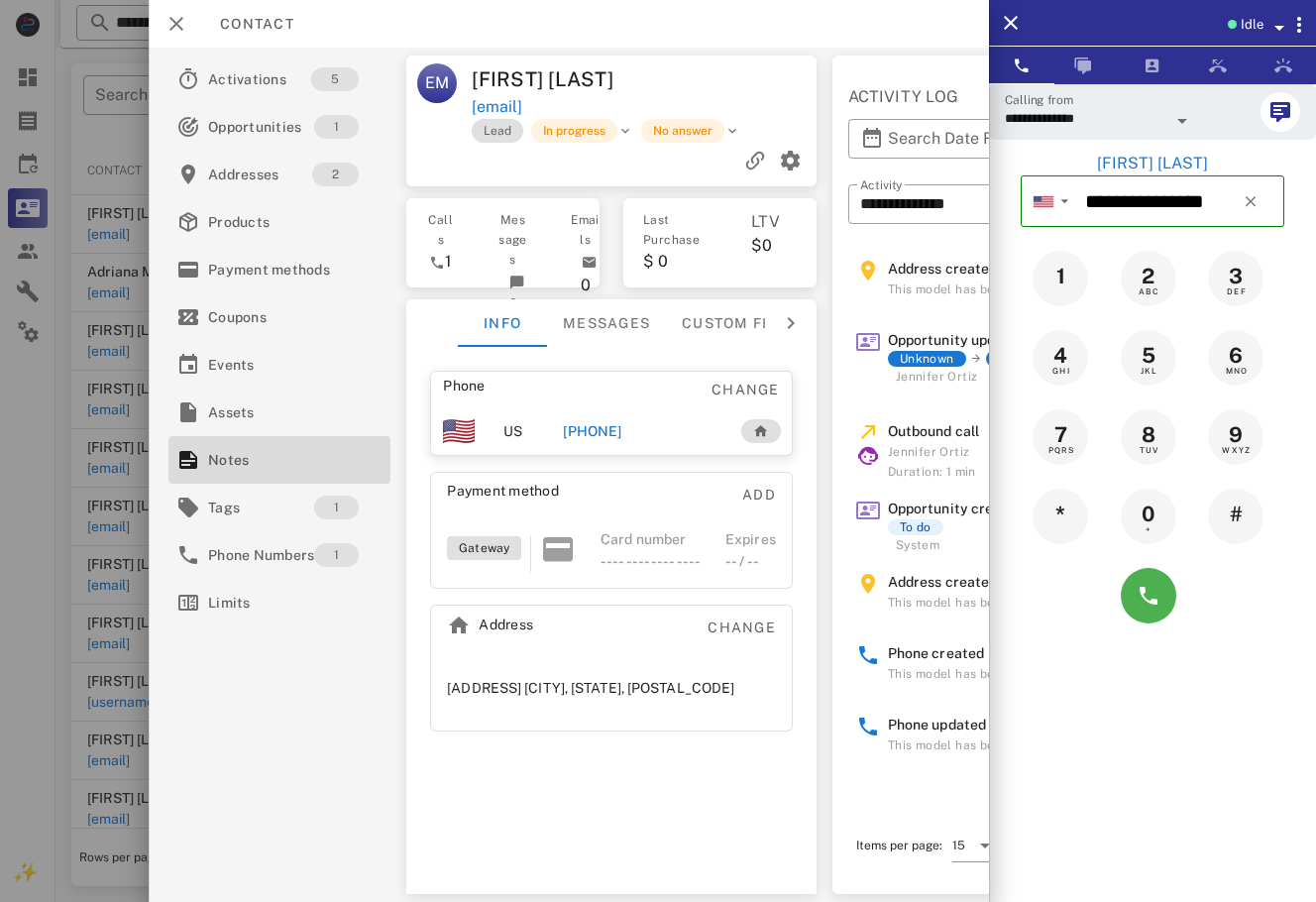 click on "[PHONE]" at bounding box center (592, 431) 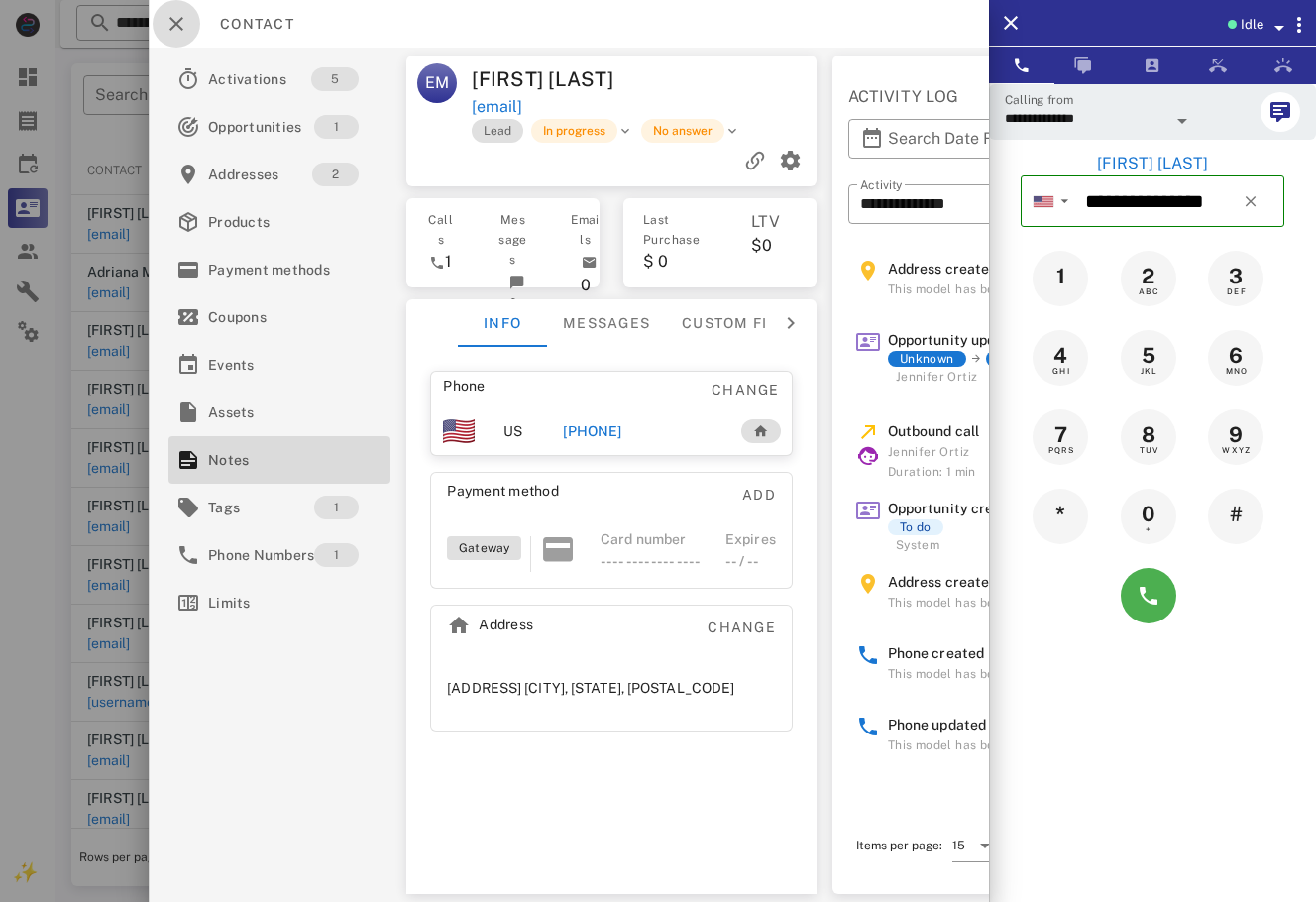 click at bounding box center (176, 24) 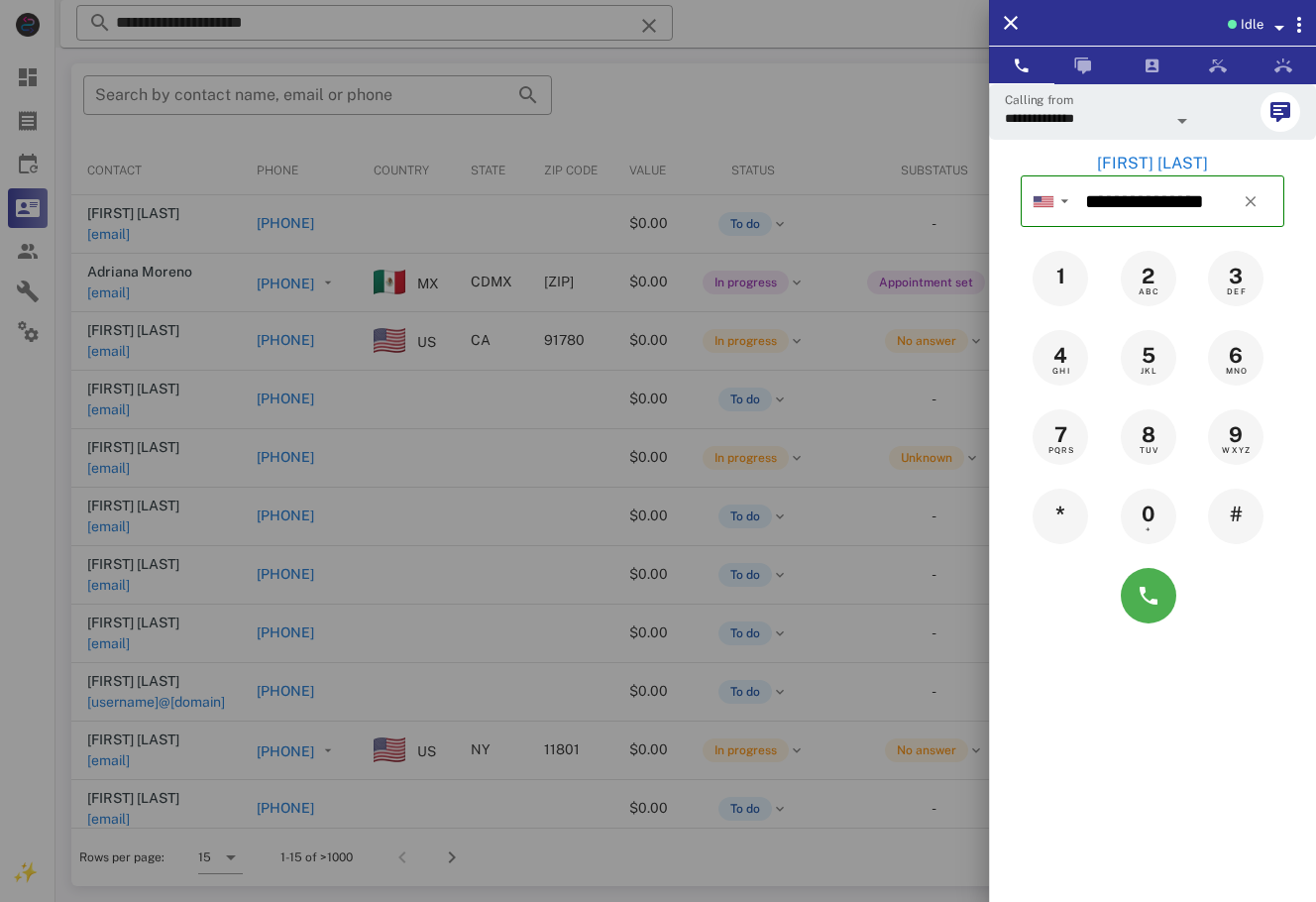 click at bounding box center (658, 451) 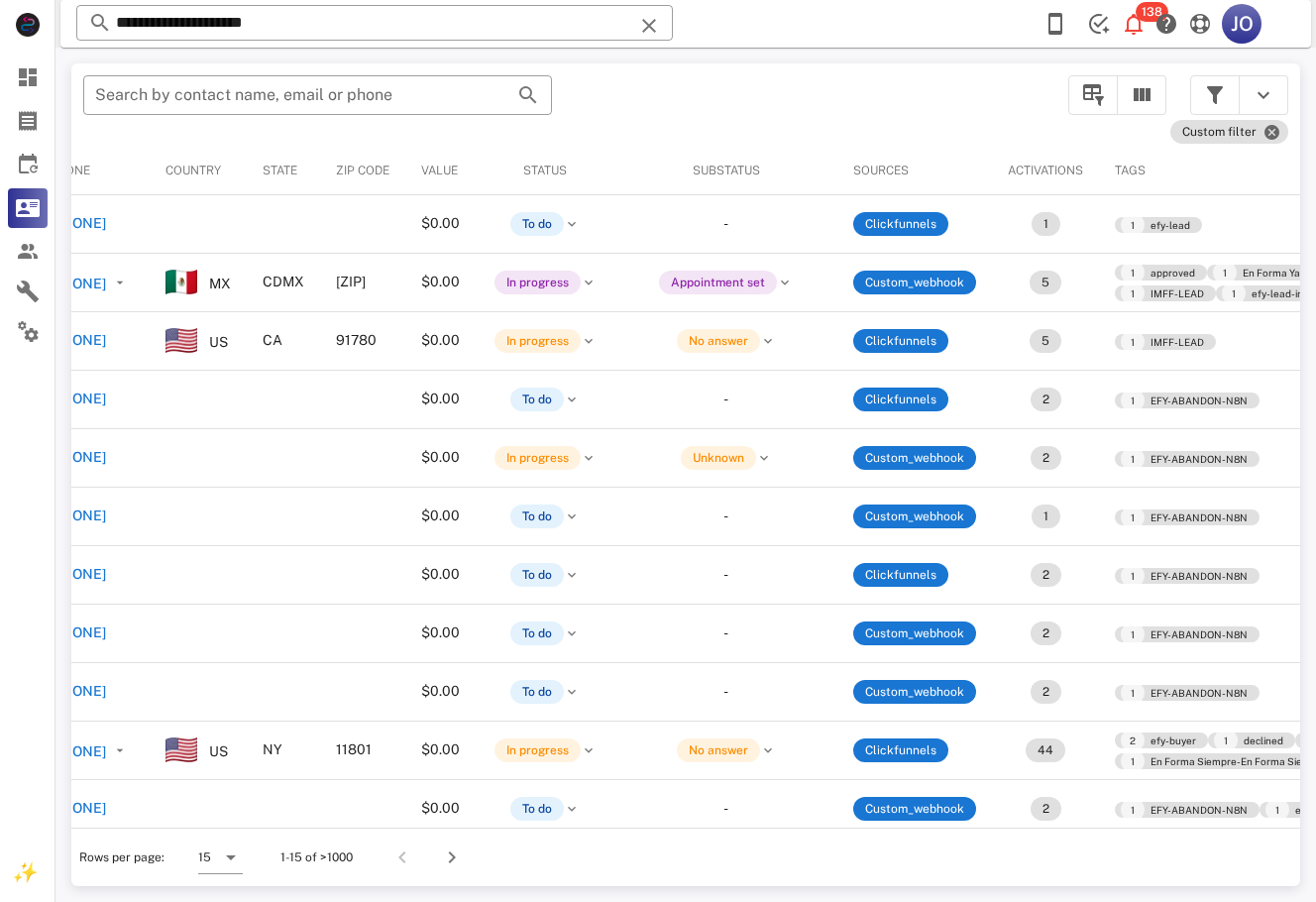 scroll, scrollTop: 0, scrollLeft: 0, axis: both 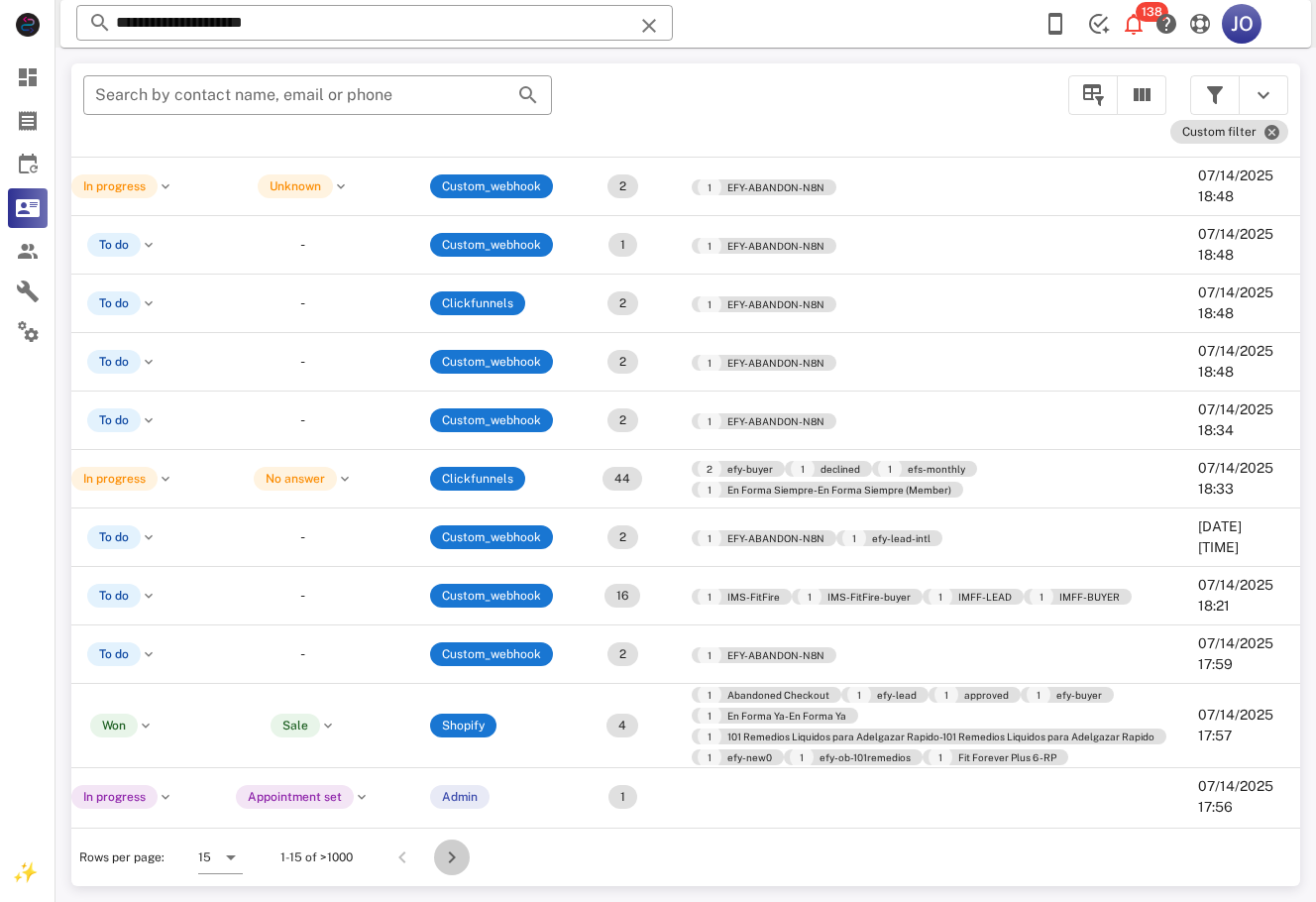 click at bounding box center (452, 857) 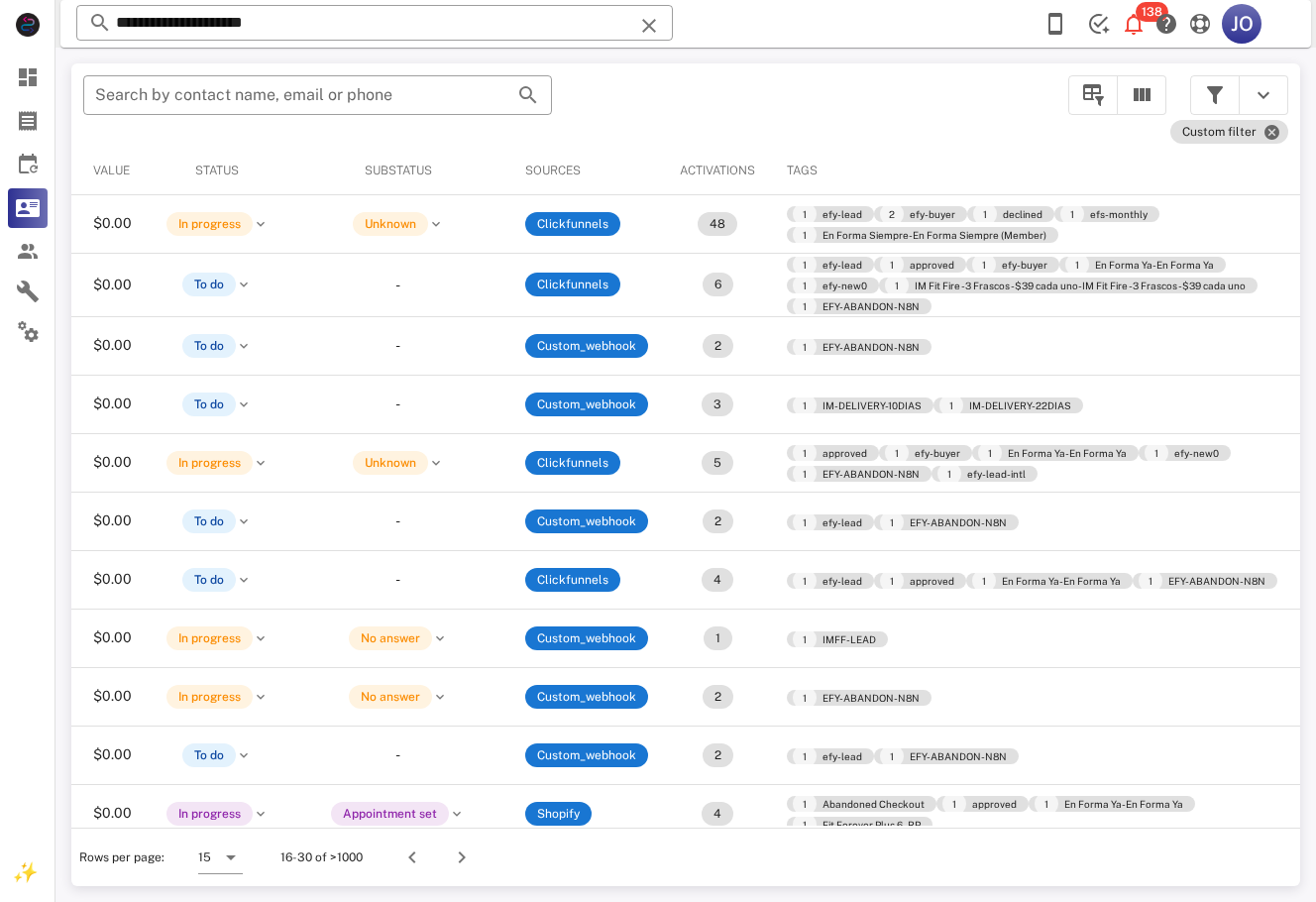 scroll, scrollTop: 0, scrollLeft: 0, axis: both 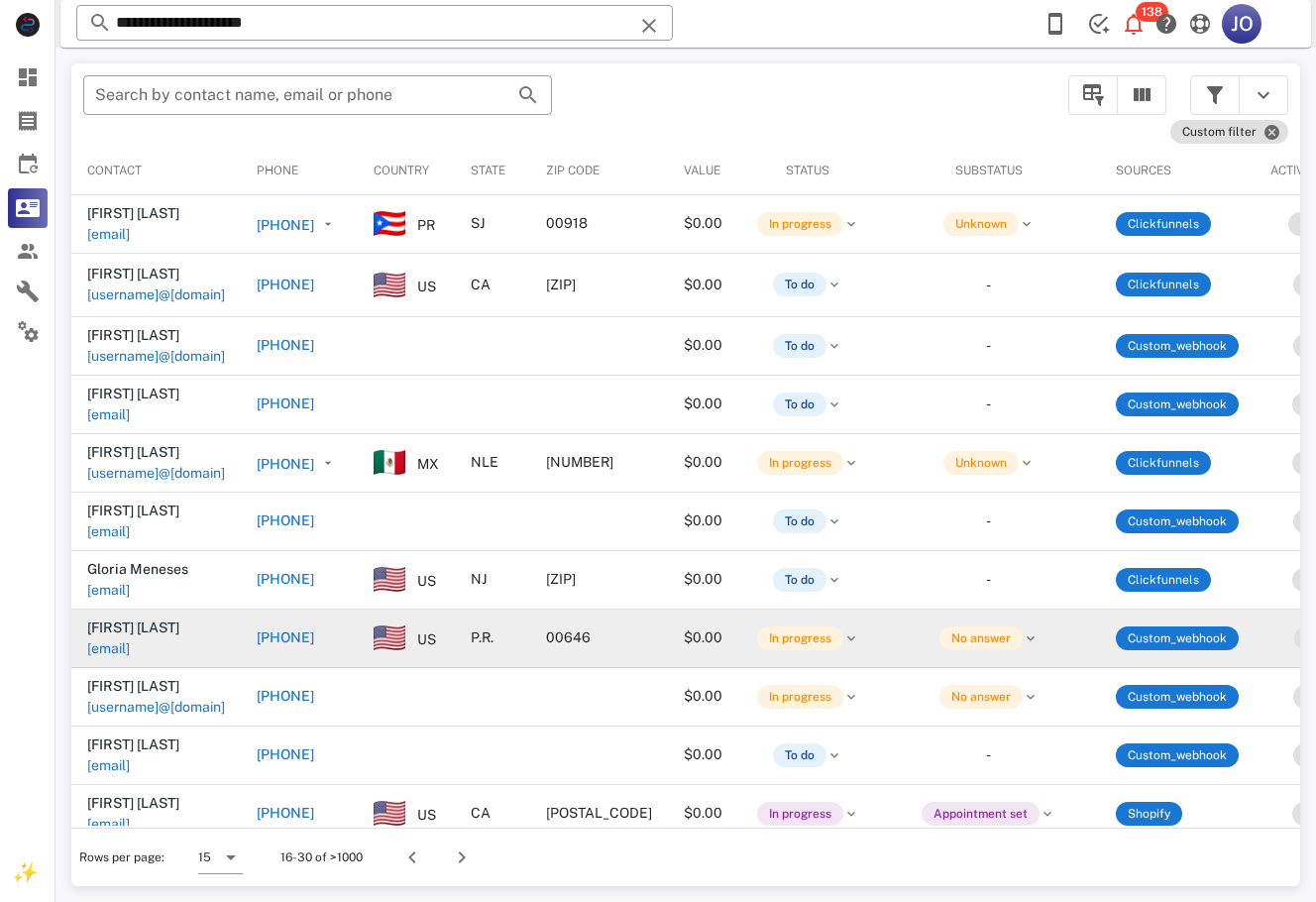 click on "[EMAIL]" at bounding box center (108, 648) 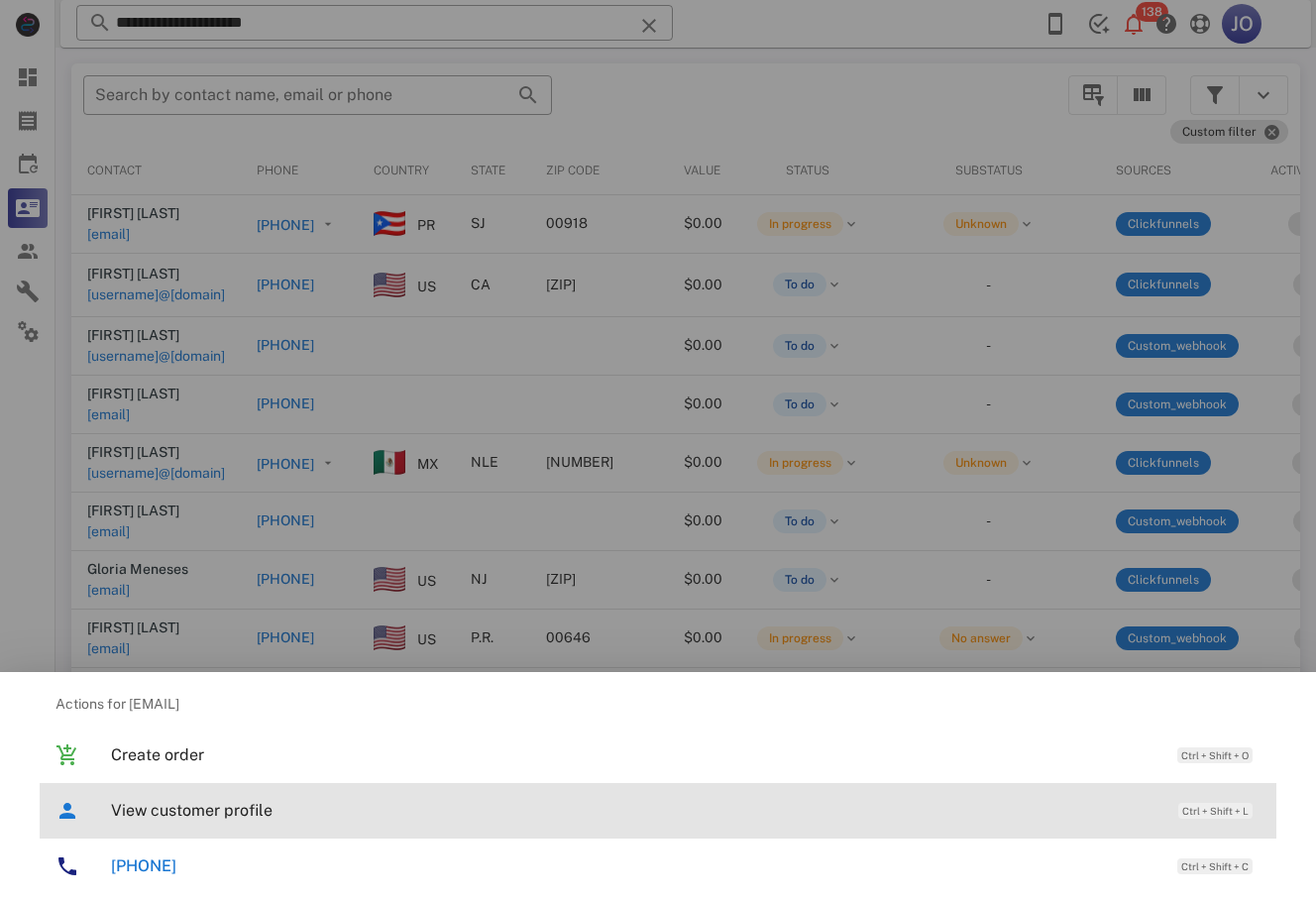 click on "View customer profile Ctrl + Shift + L" at bounding box center (686, 810) 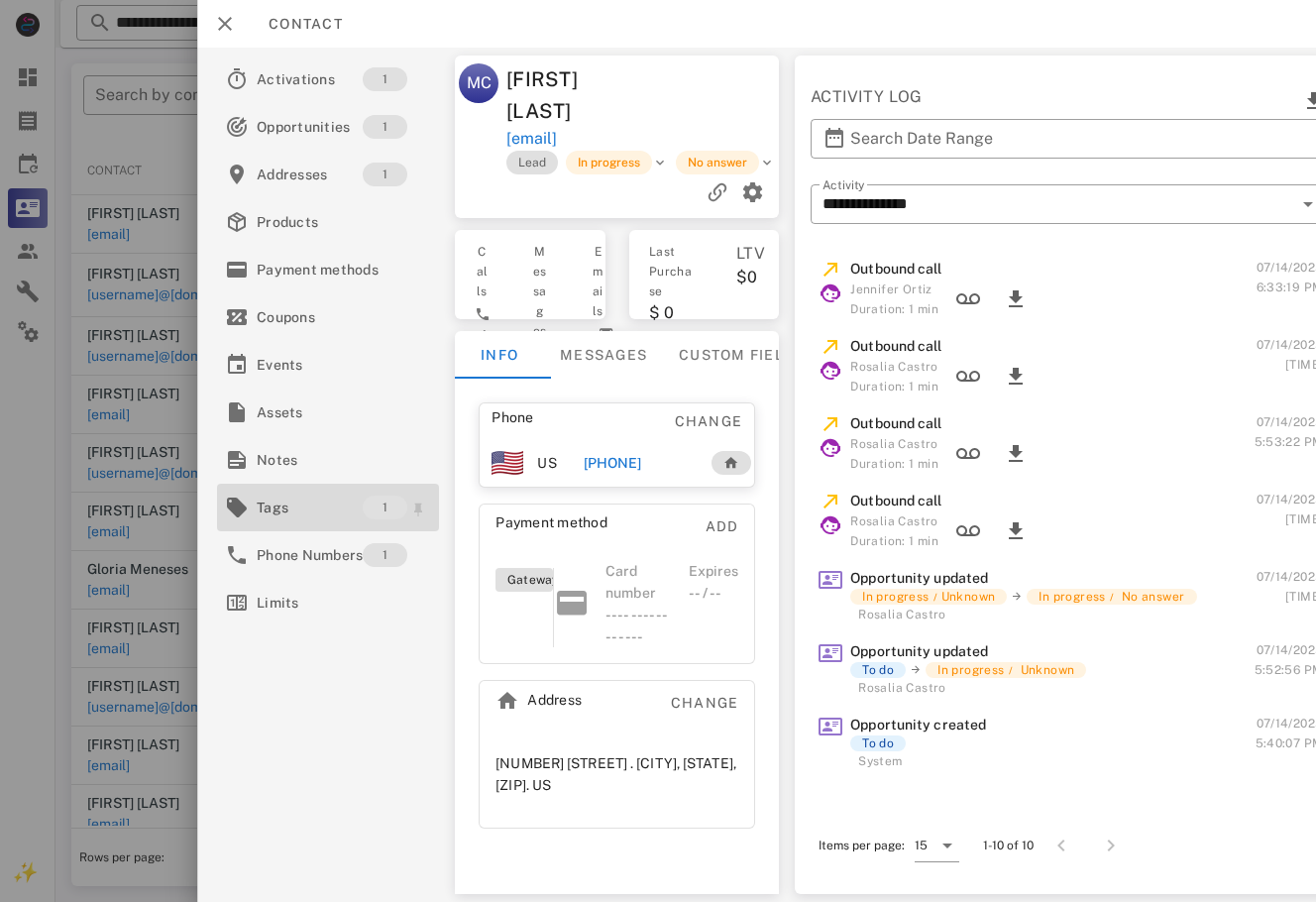 click on "Tags" at bounding box center (309, 507) 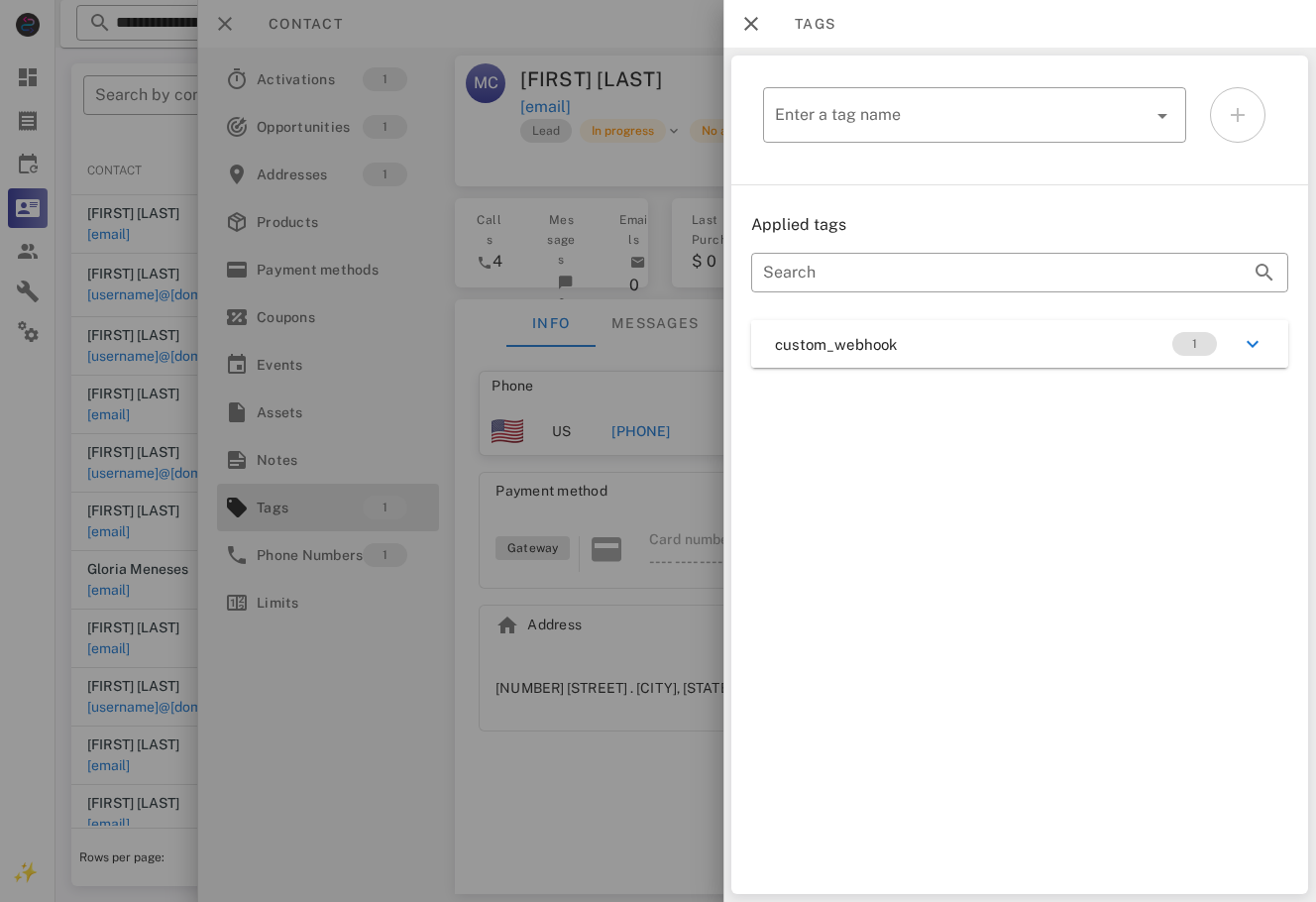 click on "custom_webhook  1" at bounding box center (1020, 344) 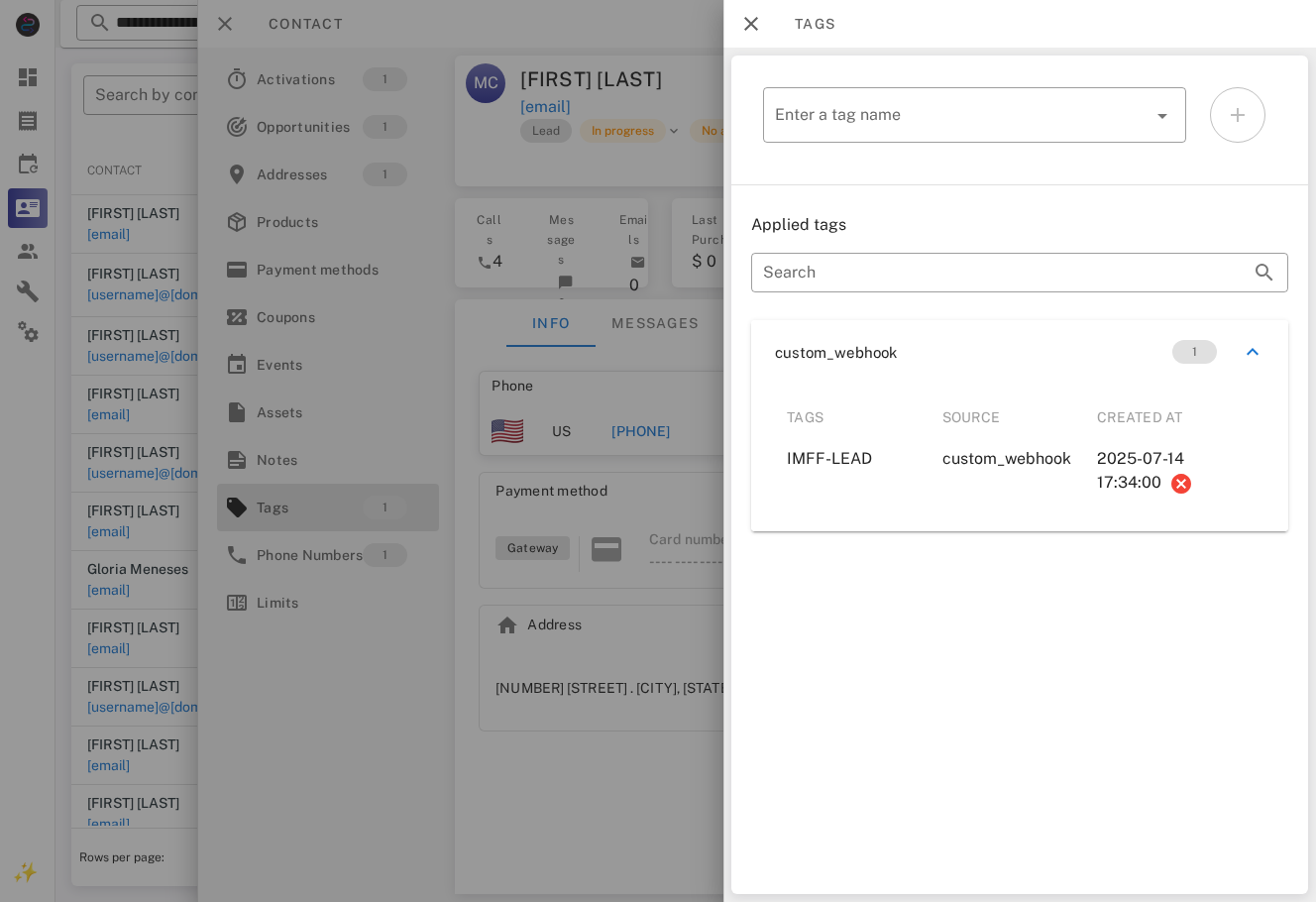 click at bounding box center [658, 451] 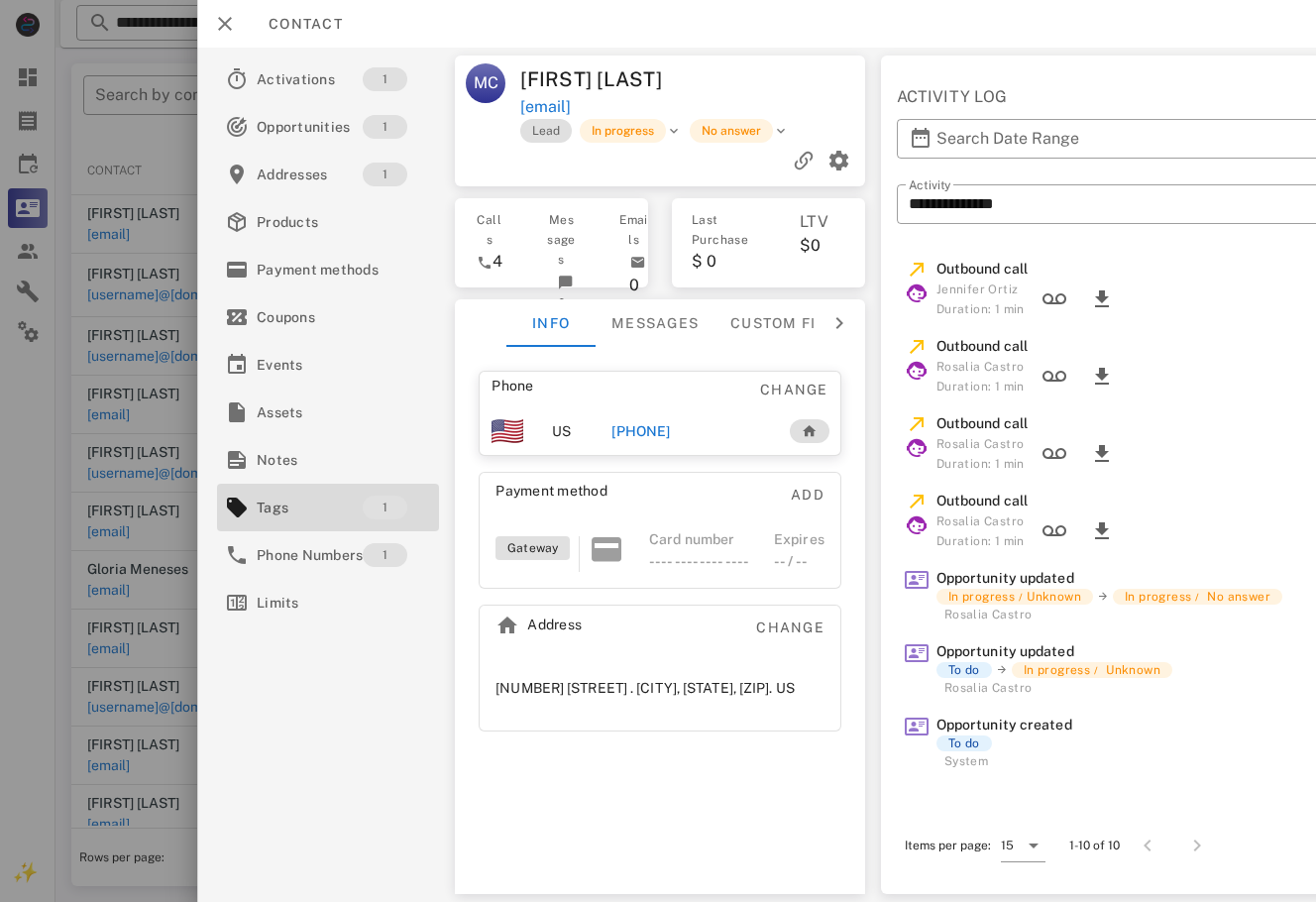 click at bounding box center (658, 451) 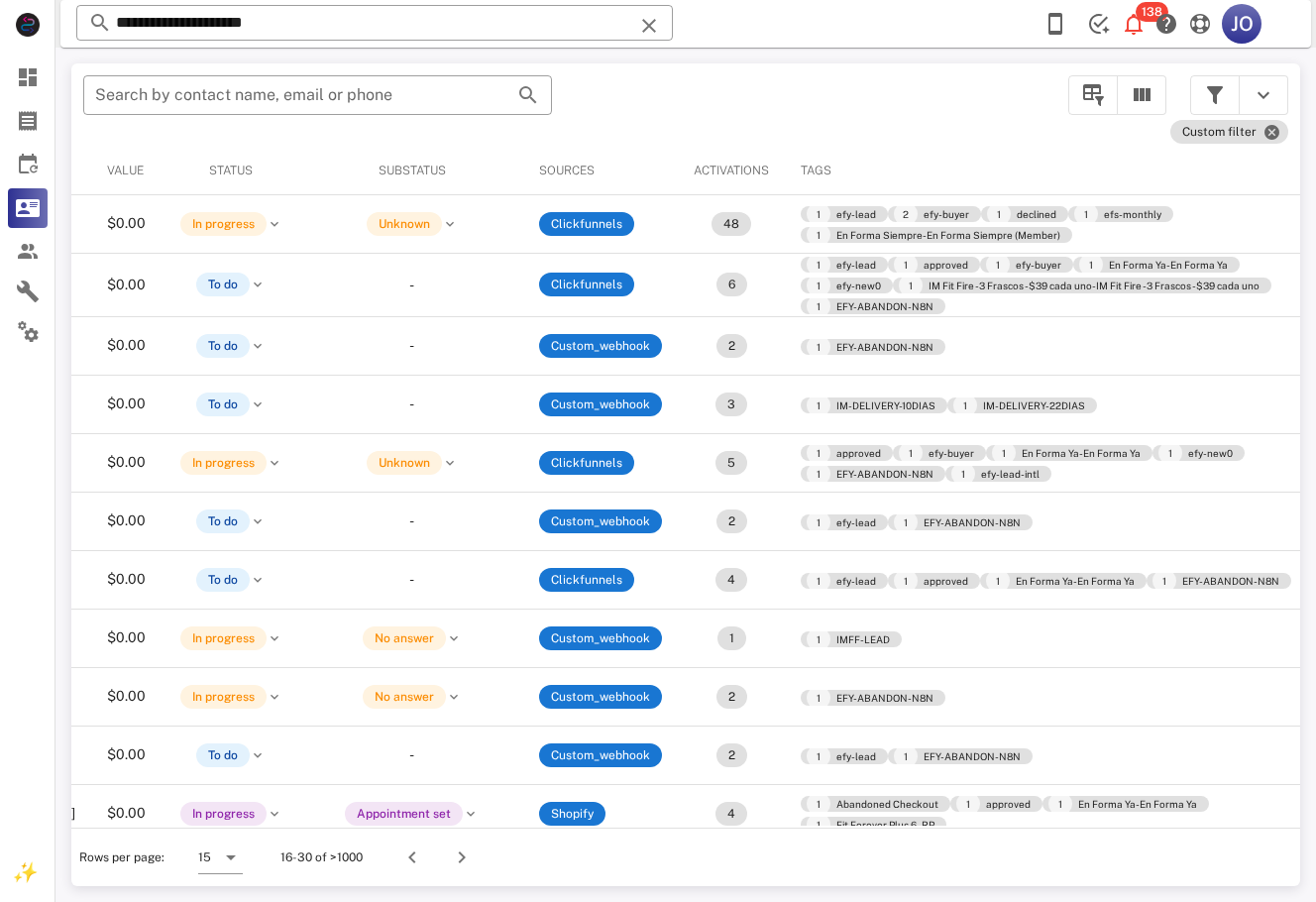 scroll, scrollTop: 0, scrollLeft: 581, axis: horizontal 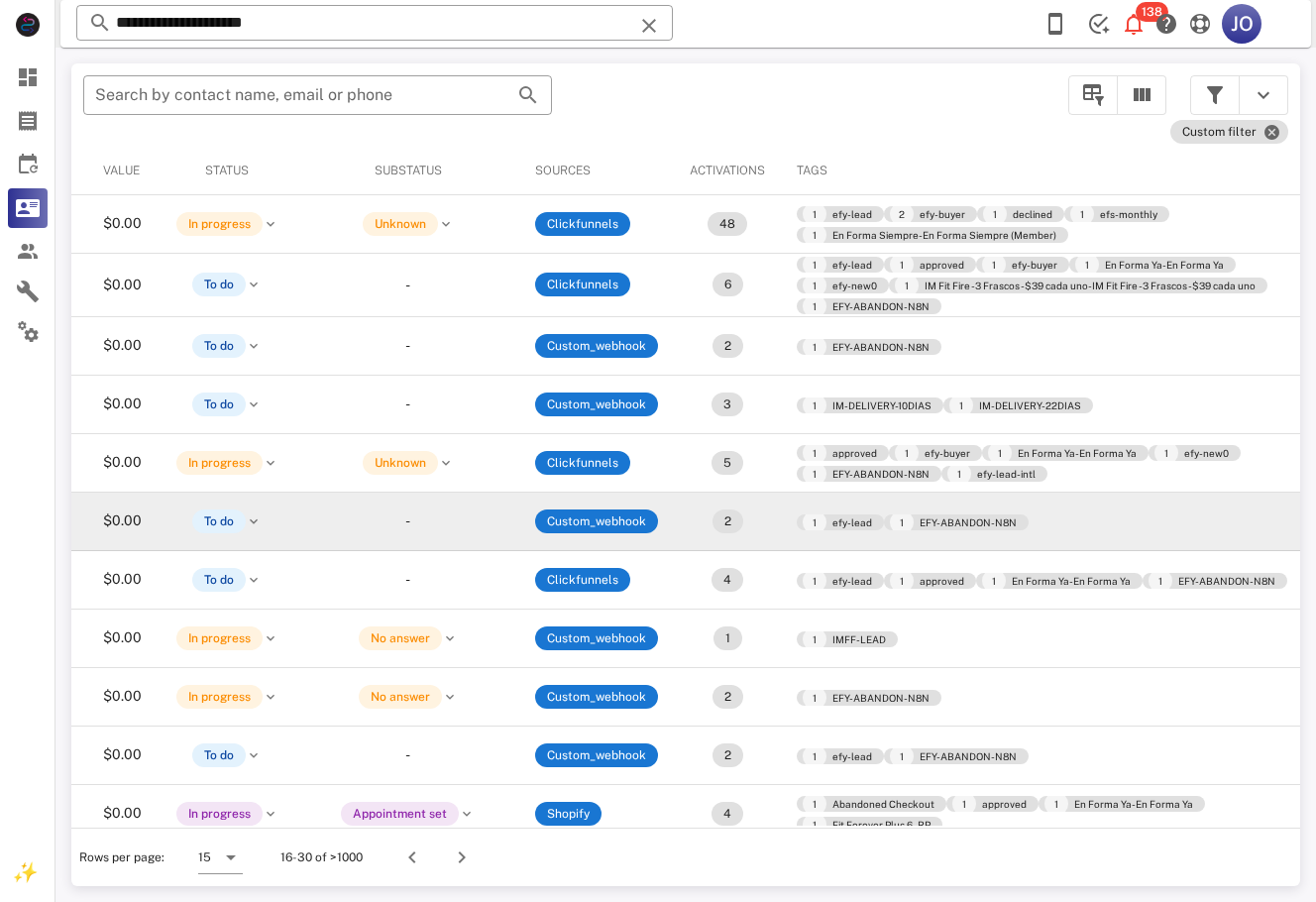 click on "1  efy-lead  1  EFY-ABANDON-N8N" at bounding box center [1042, 521] 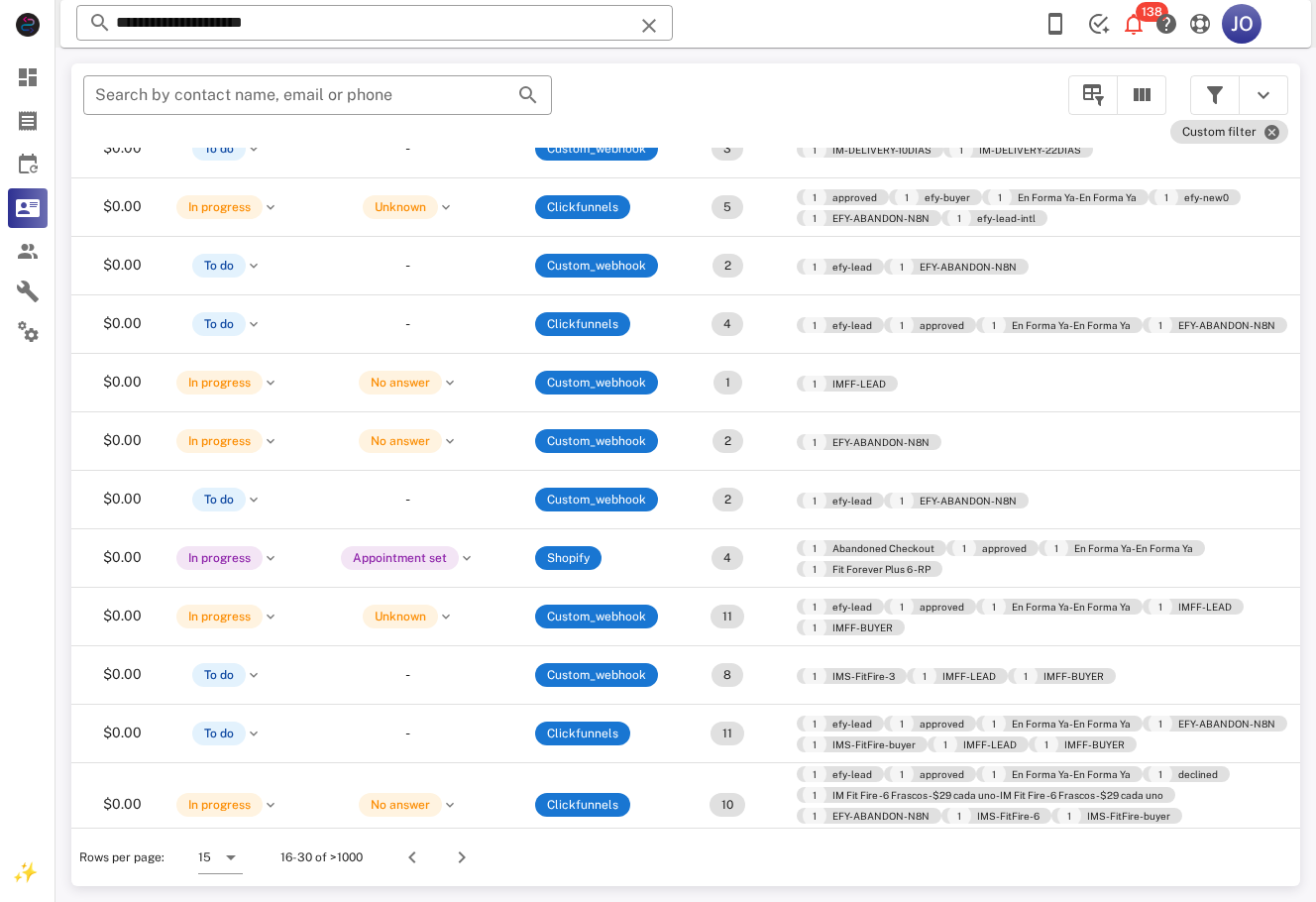 scroll, scrollTop: 286, scrollLeft: 581, axis: both 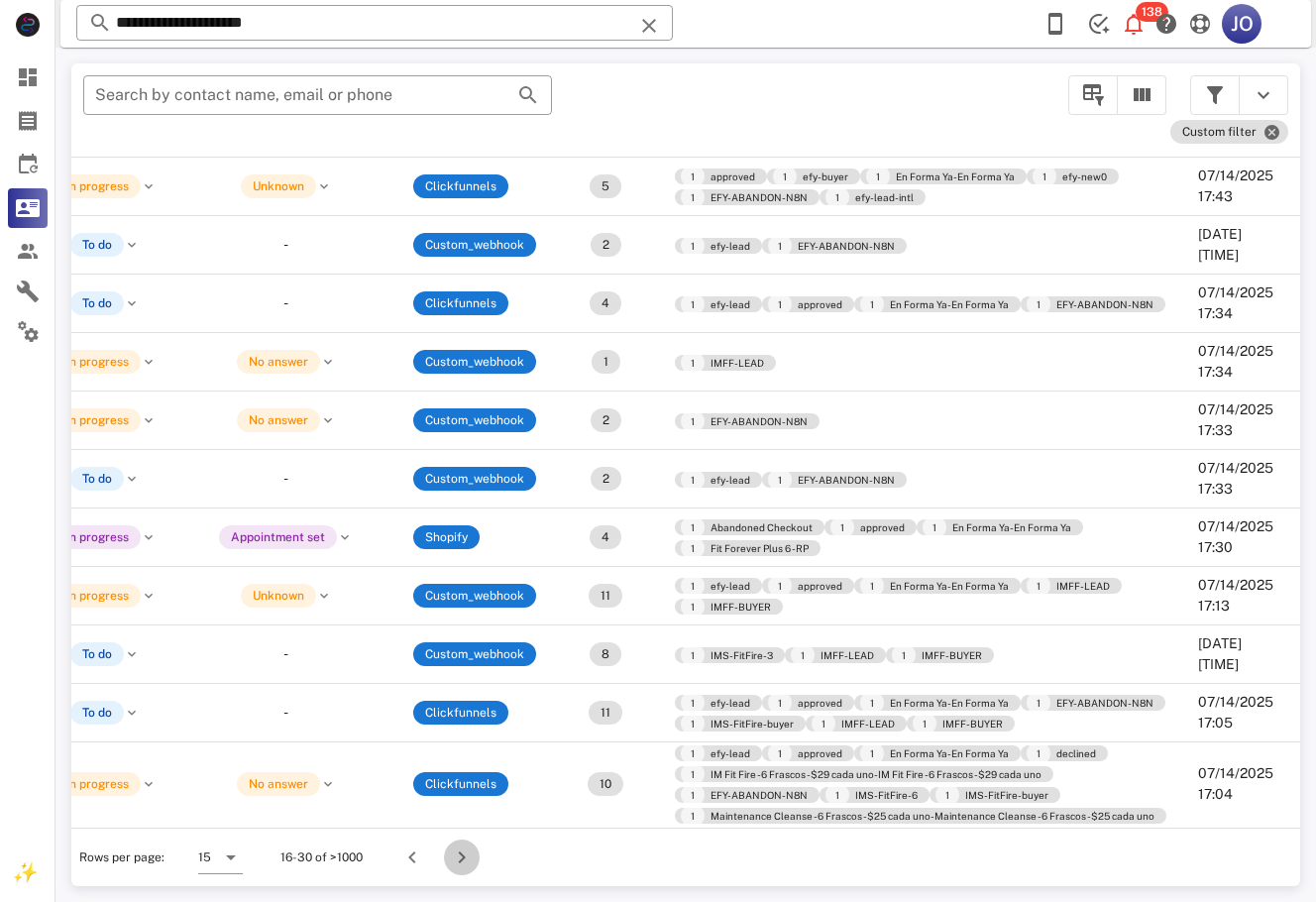 click at bounding box center [462, 857] 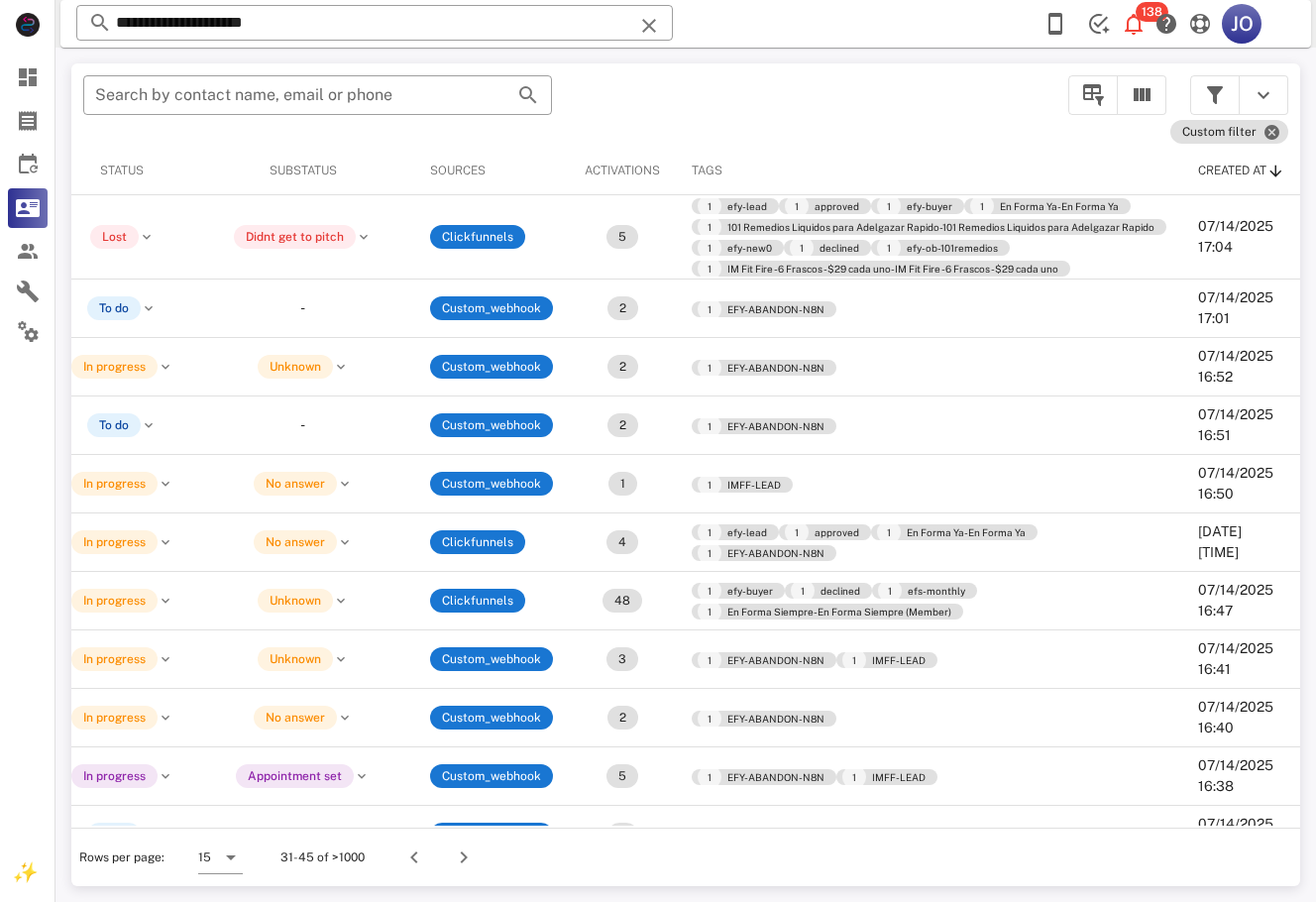 scroll, scrollTop: 0, scrollLeft: 0, axis: both 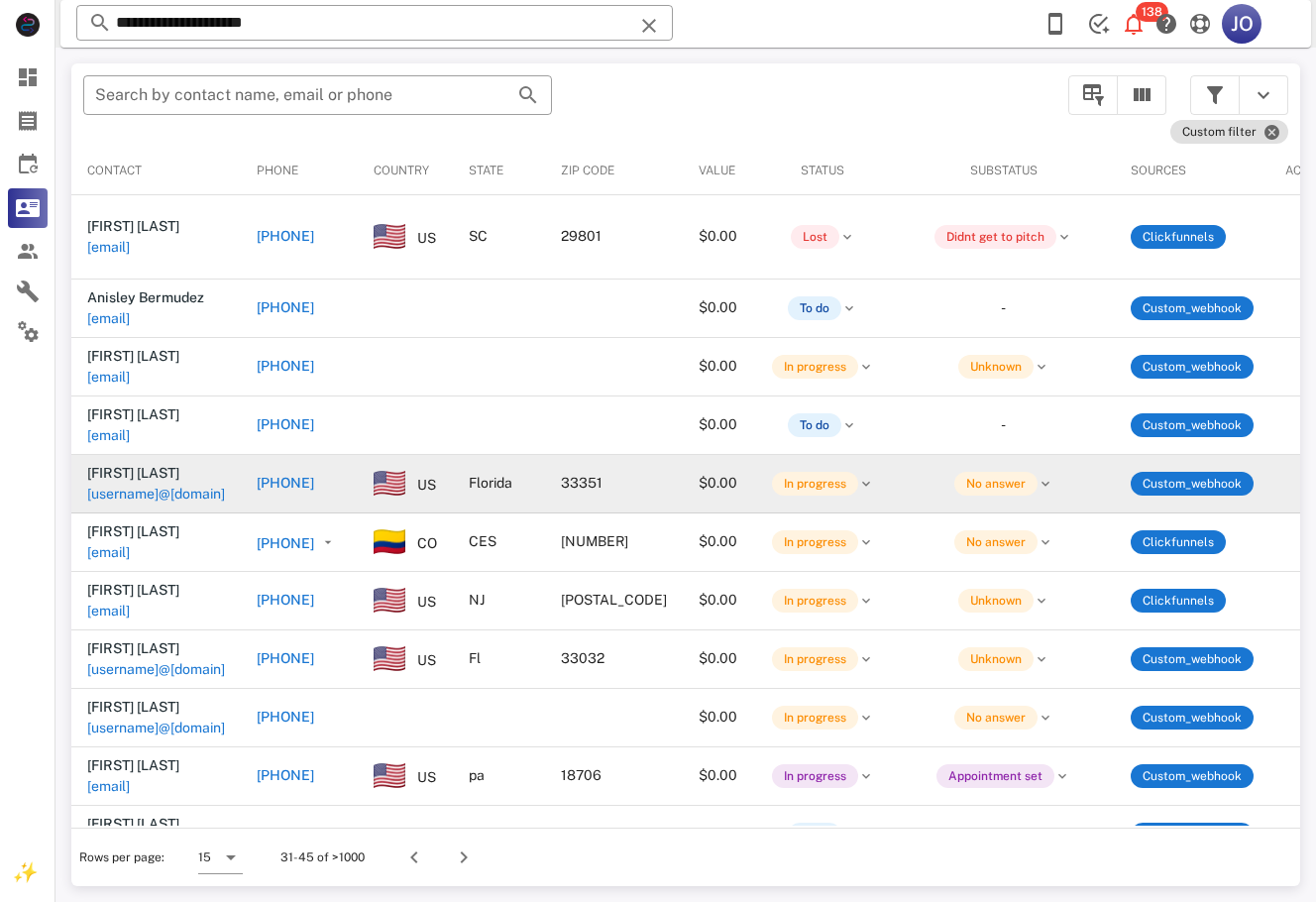 click on "[USERNAME]@[DOMAIN]" at bounding box center [156, 494] 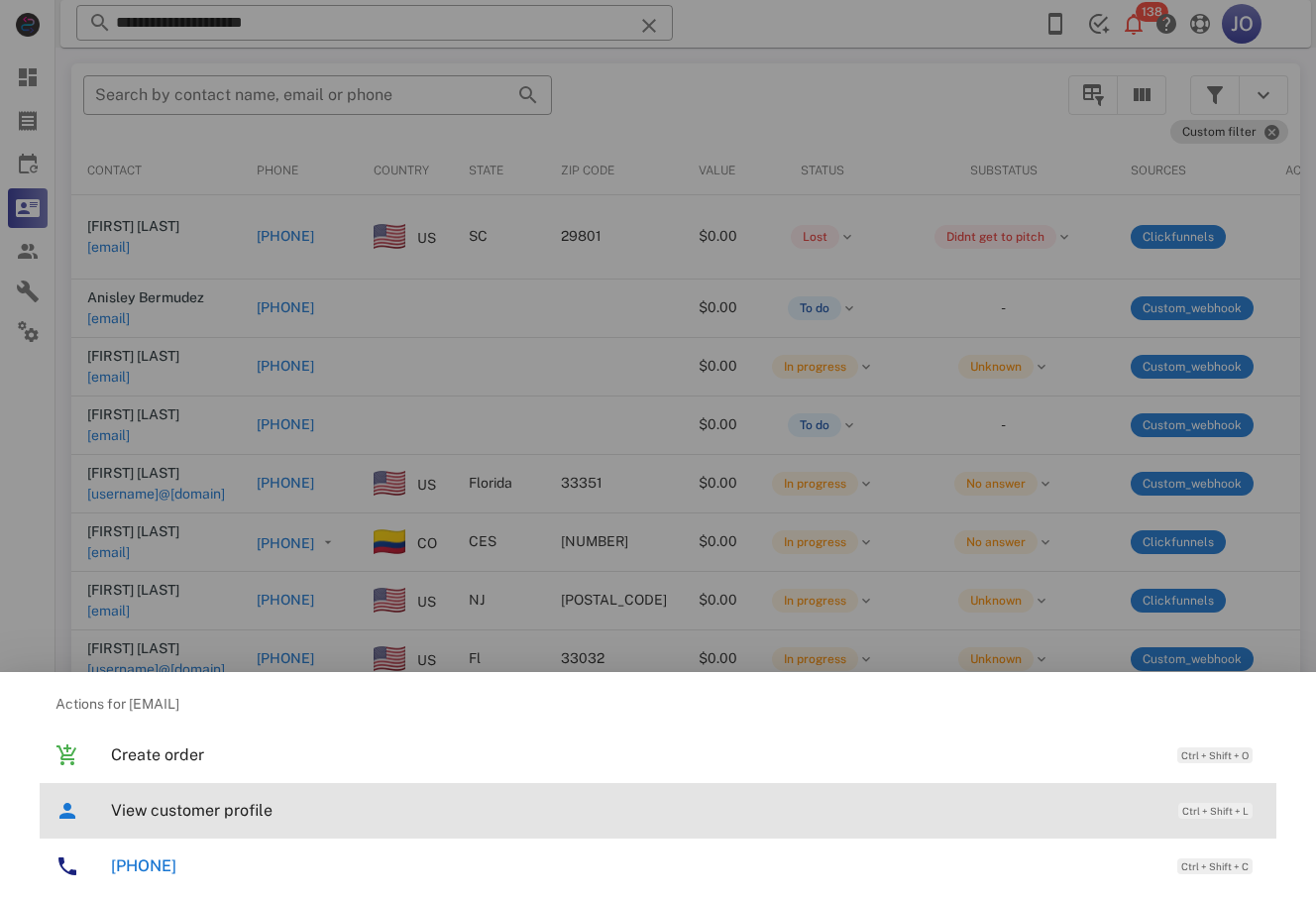 click on "View customer profile Ctrl + Shift + L" at bounding box center (686, 810) 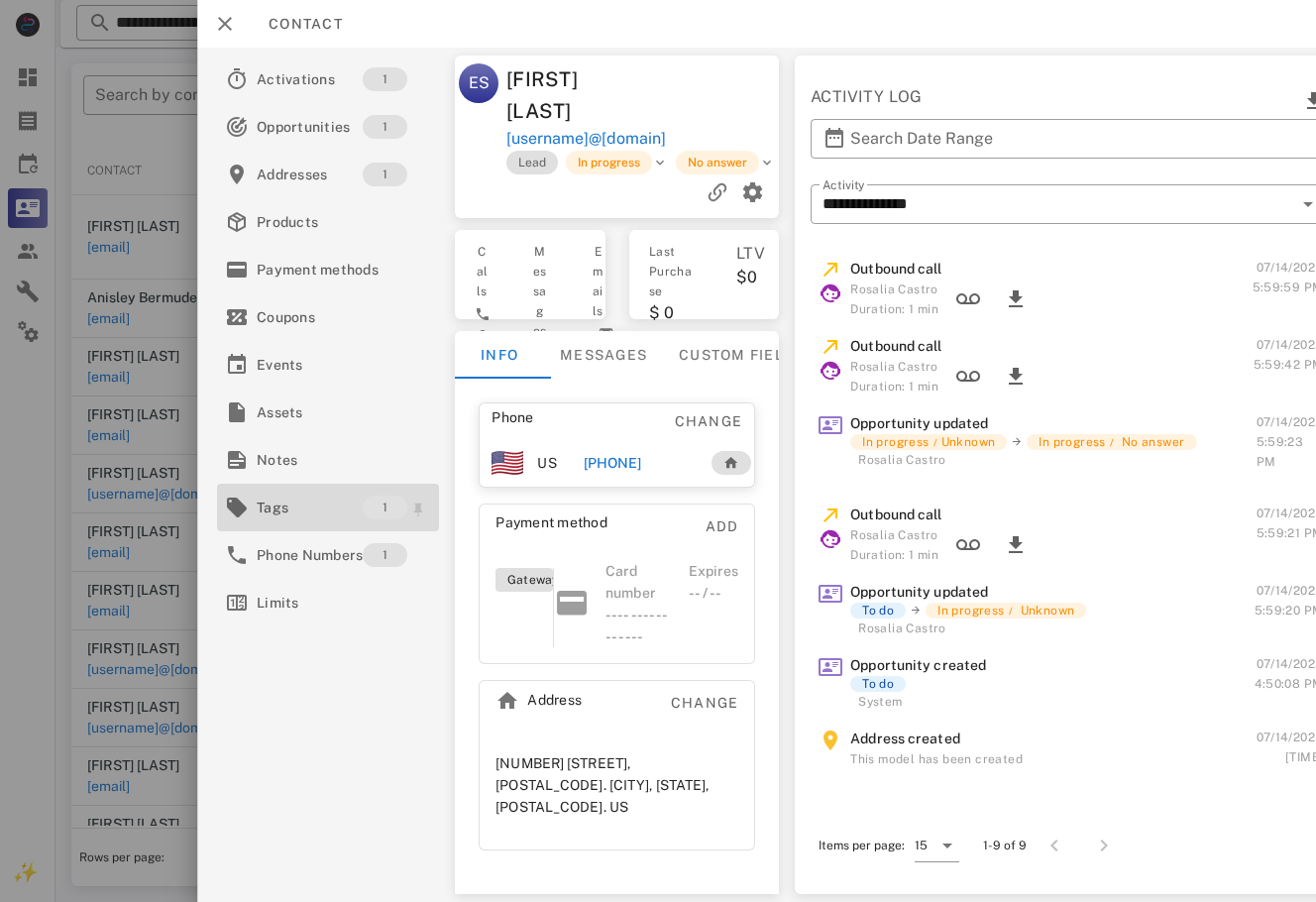 click on "Tags" at bounding box center (309, 507) 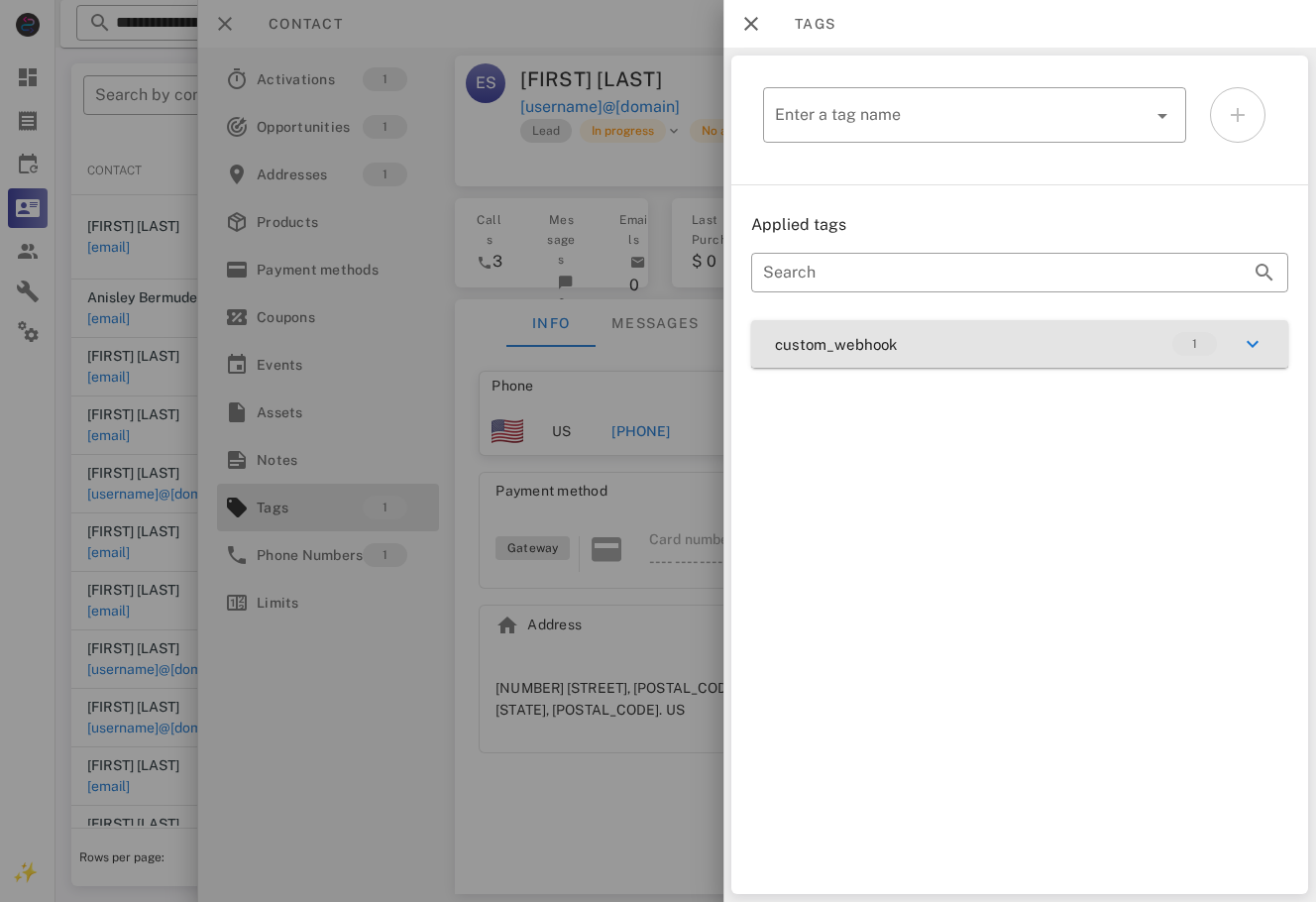 click on "custom_webhook  1" at bounding box center [1020, 344] 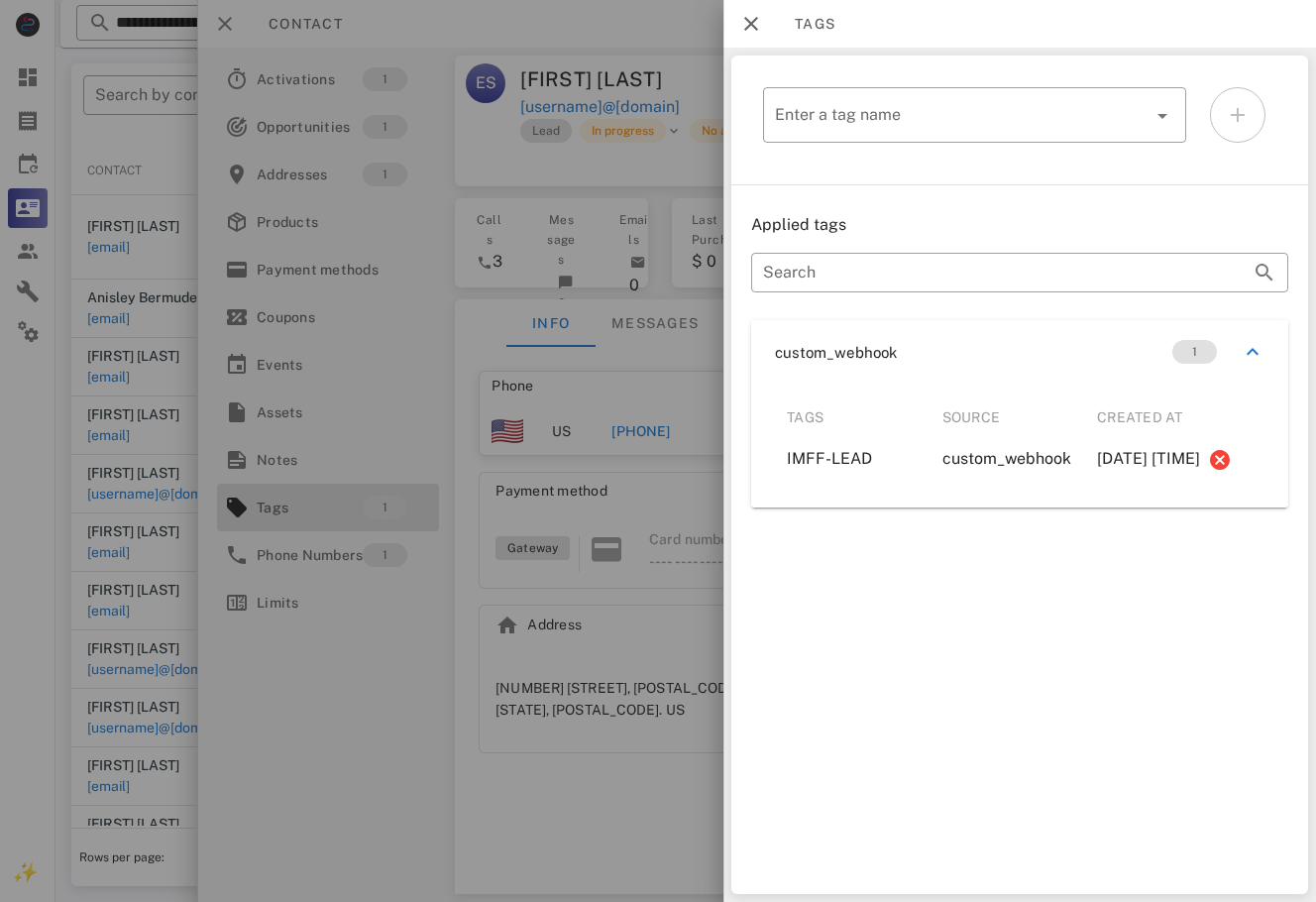click at bounding box center (658, 451) 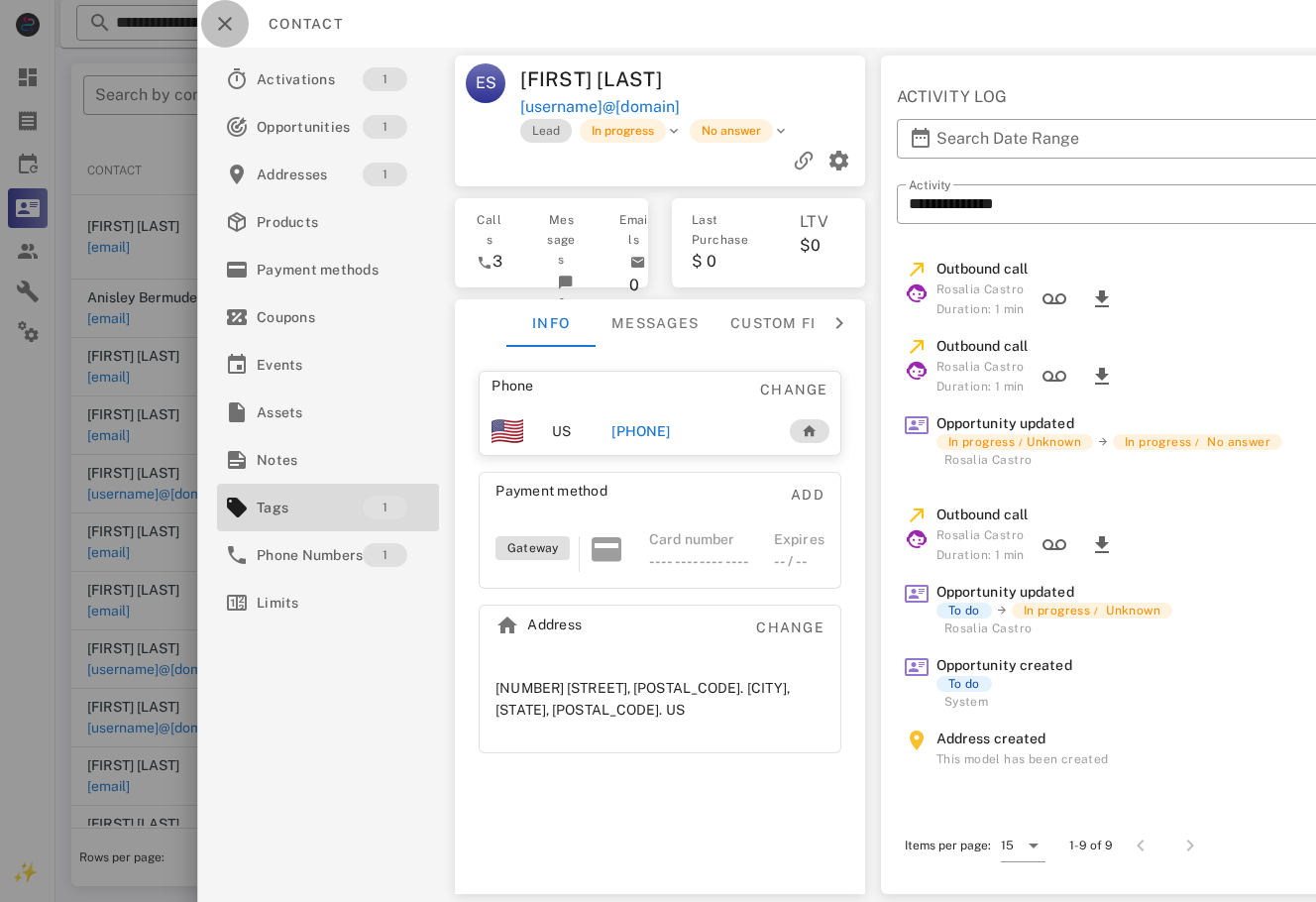 click at bounding box center (225, 24) 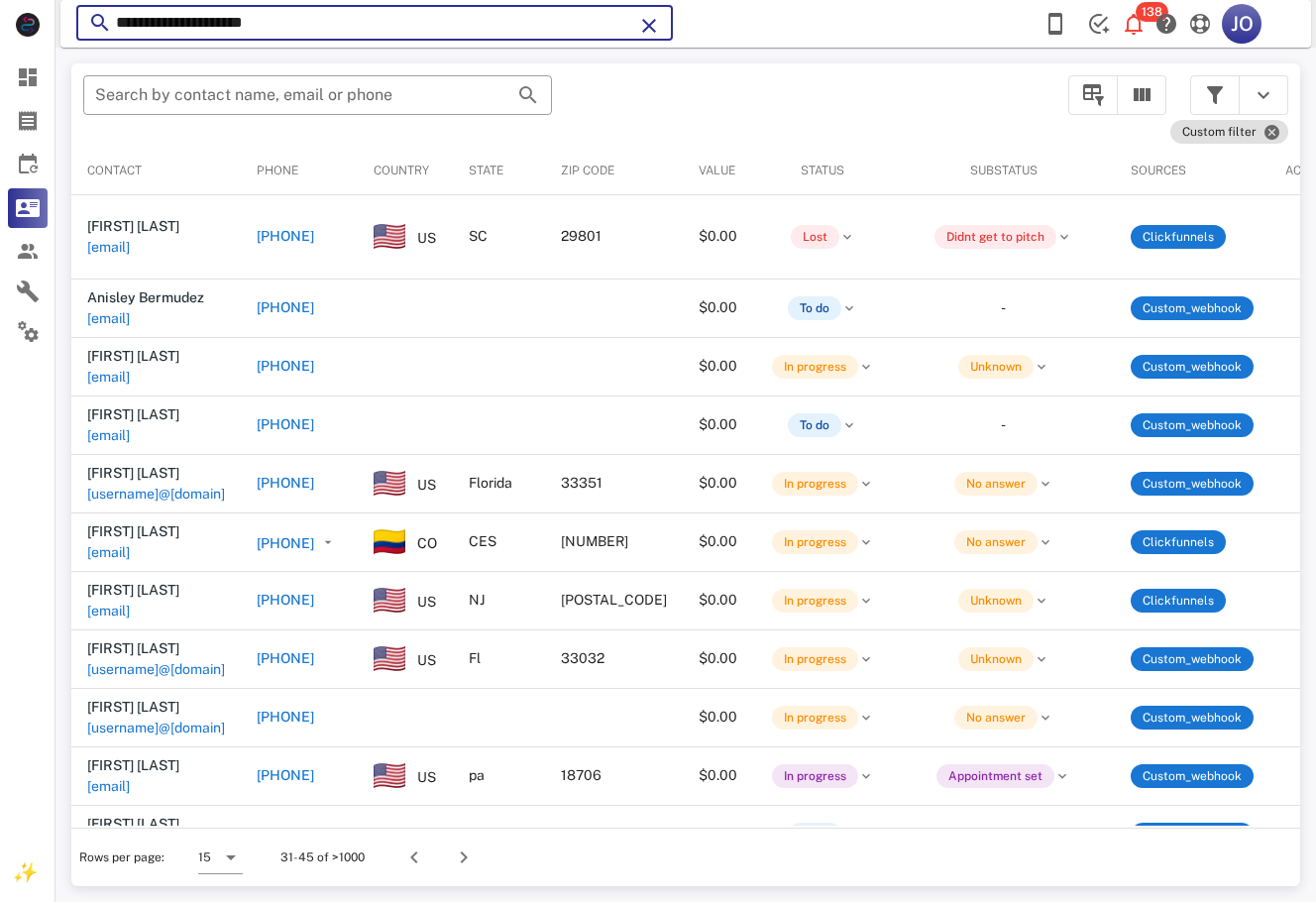drag, startPoint x: 321, startPoint y: 24, endPoint x: 80, endPoint y: 40, distance: 241.53054 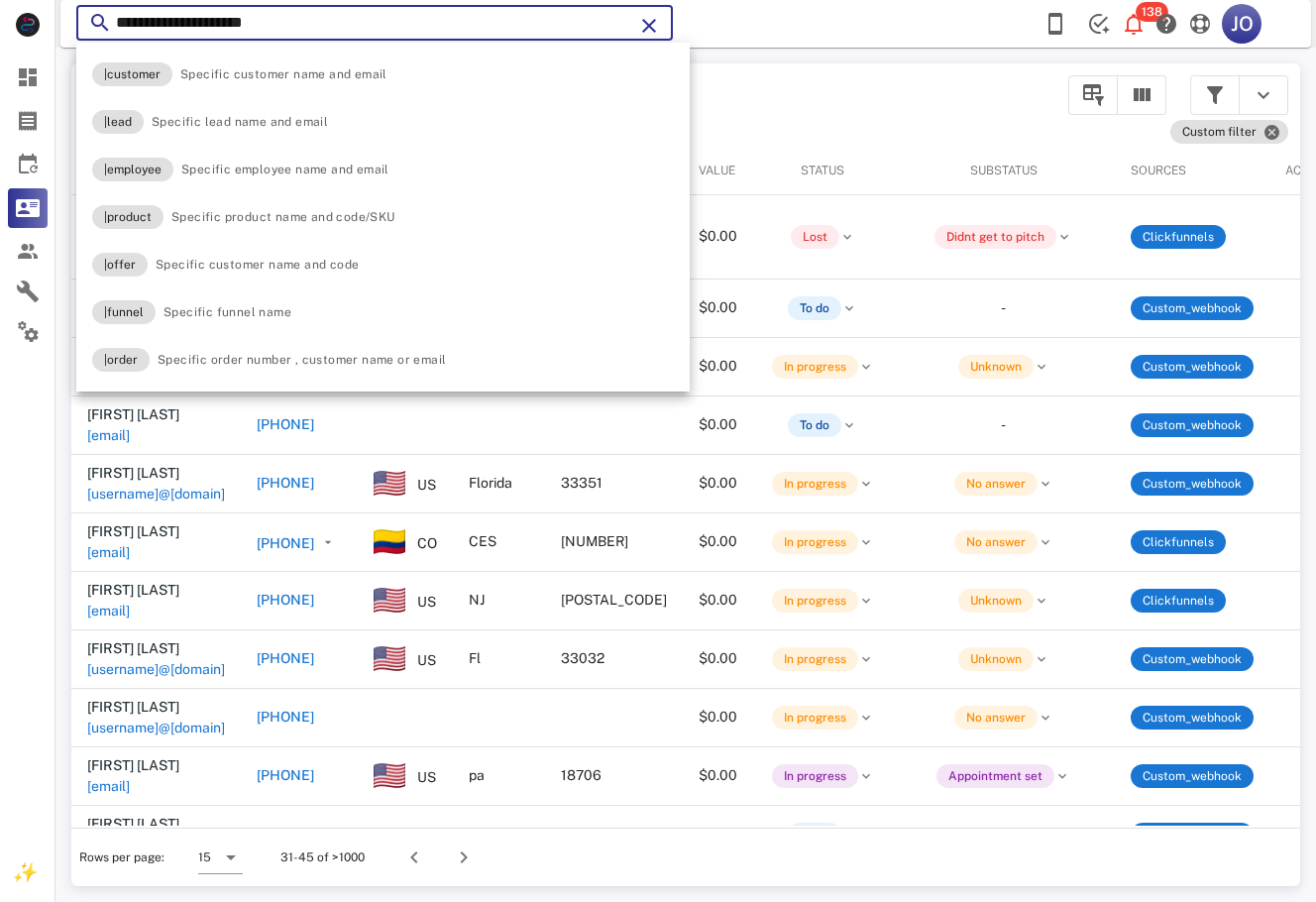 paste on "***" 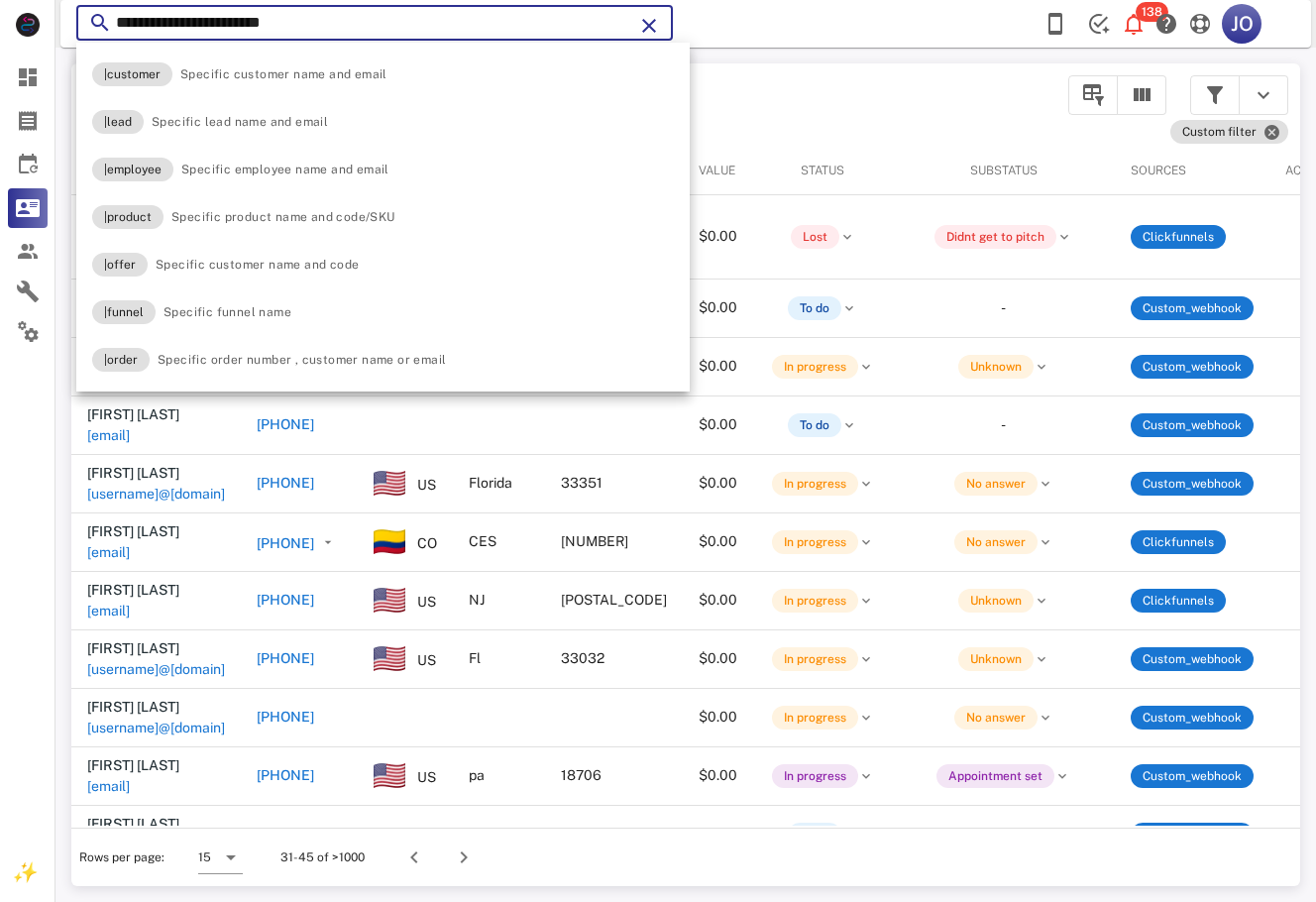 click on "**********" at bounding box center (375, 23) 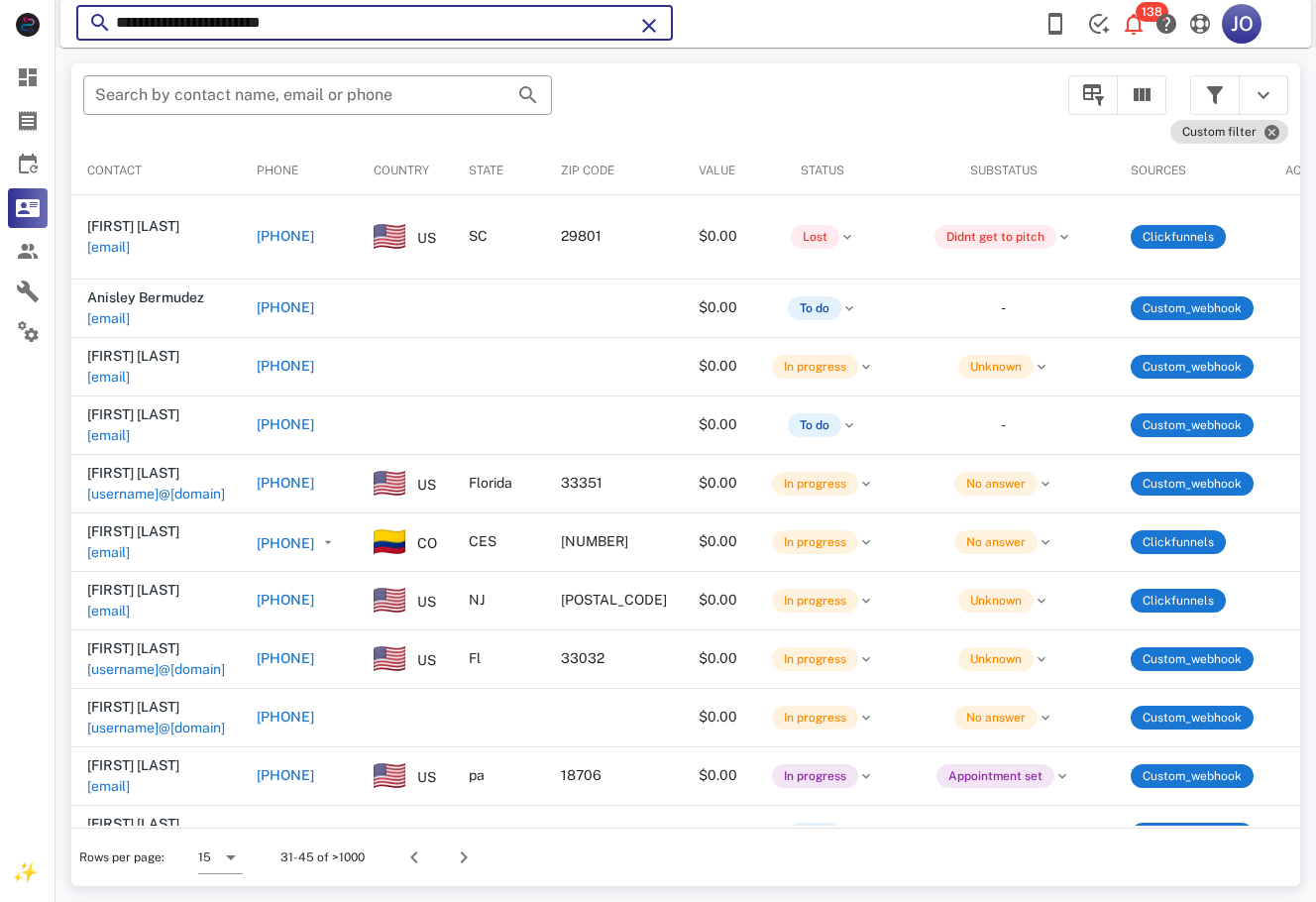click on "**********" at bounding box center [375, 23] 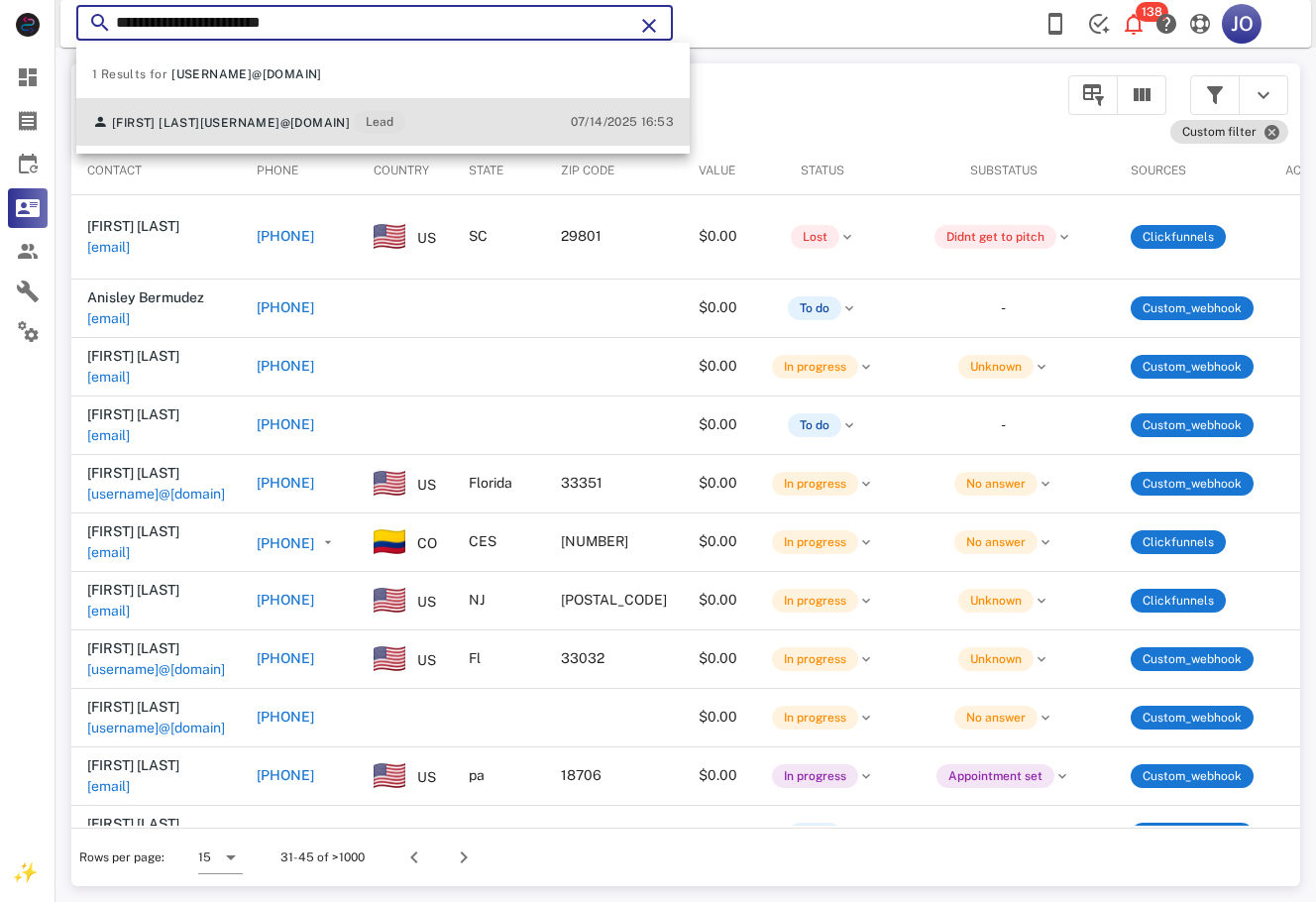 click on "[FIRST] [LAST]" at bounding box center (156, 123) 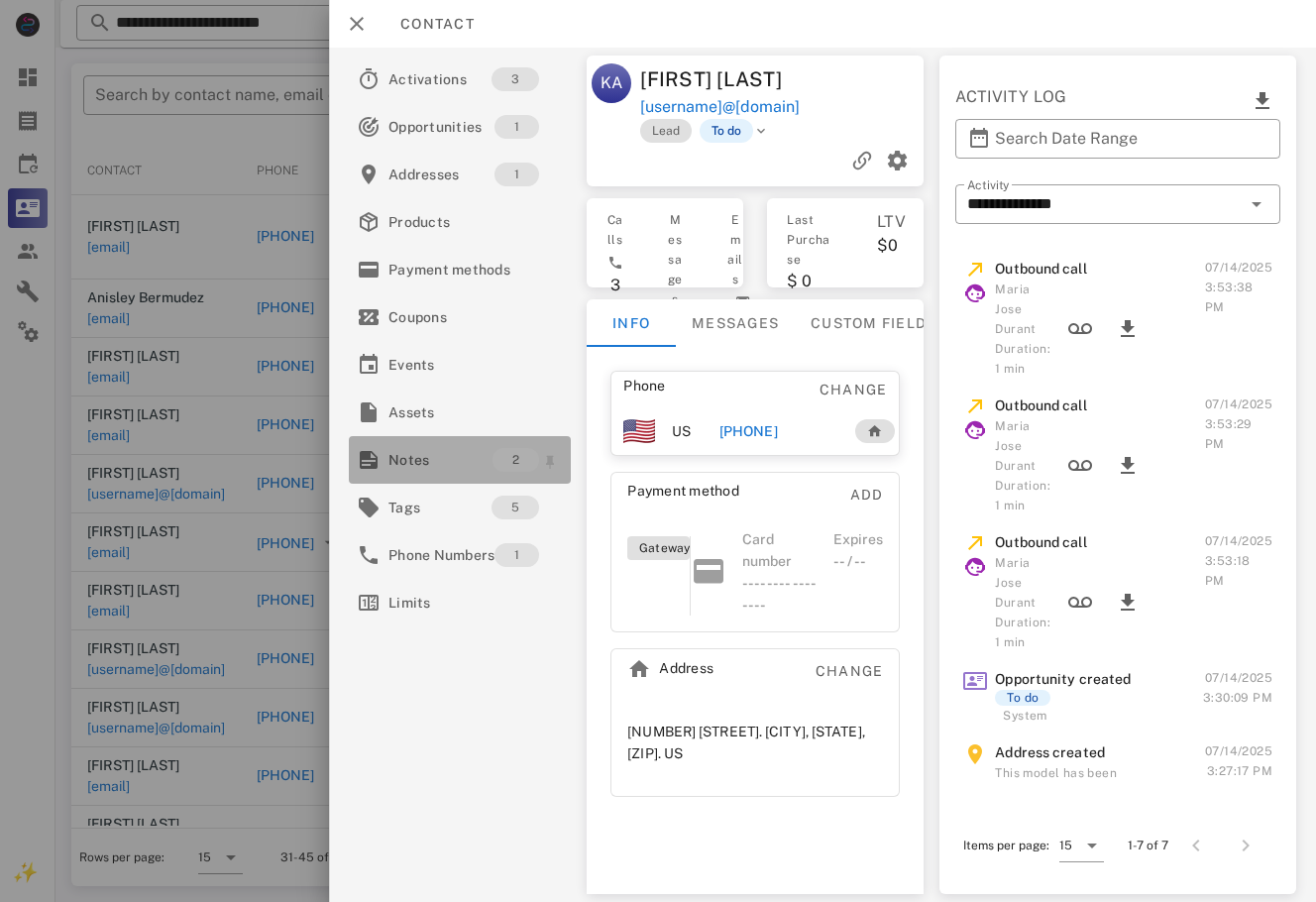 click on "Notes" at bounding box center [440, 460] 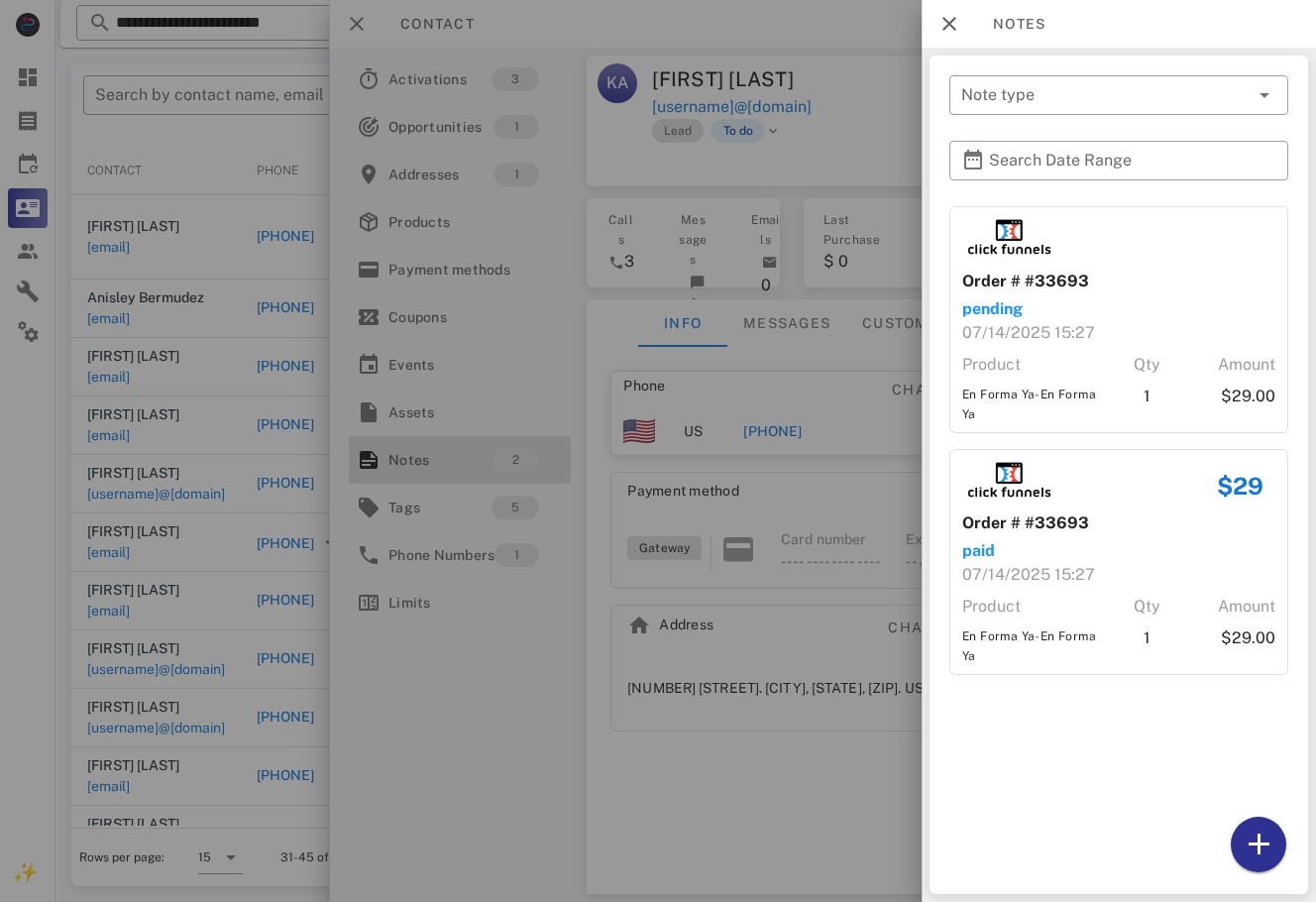 click at bounding box center [658, 451] 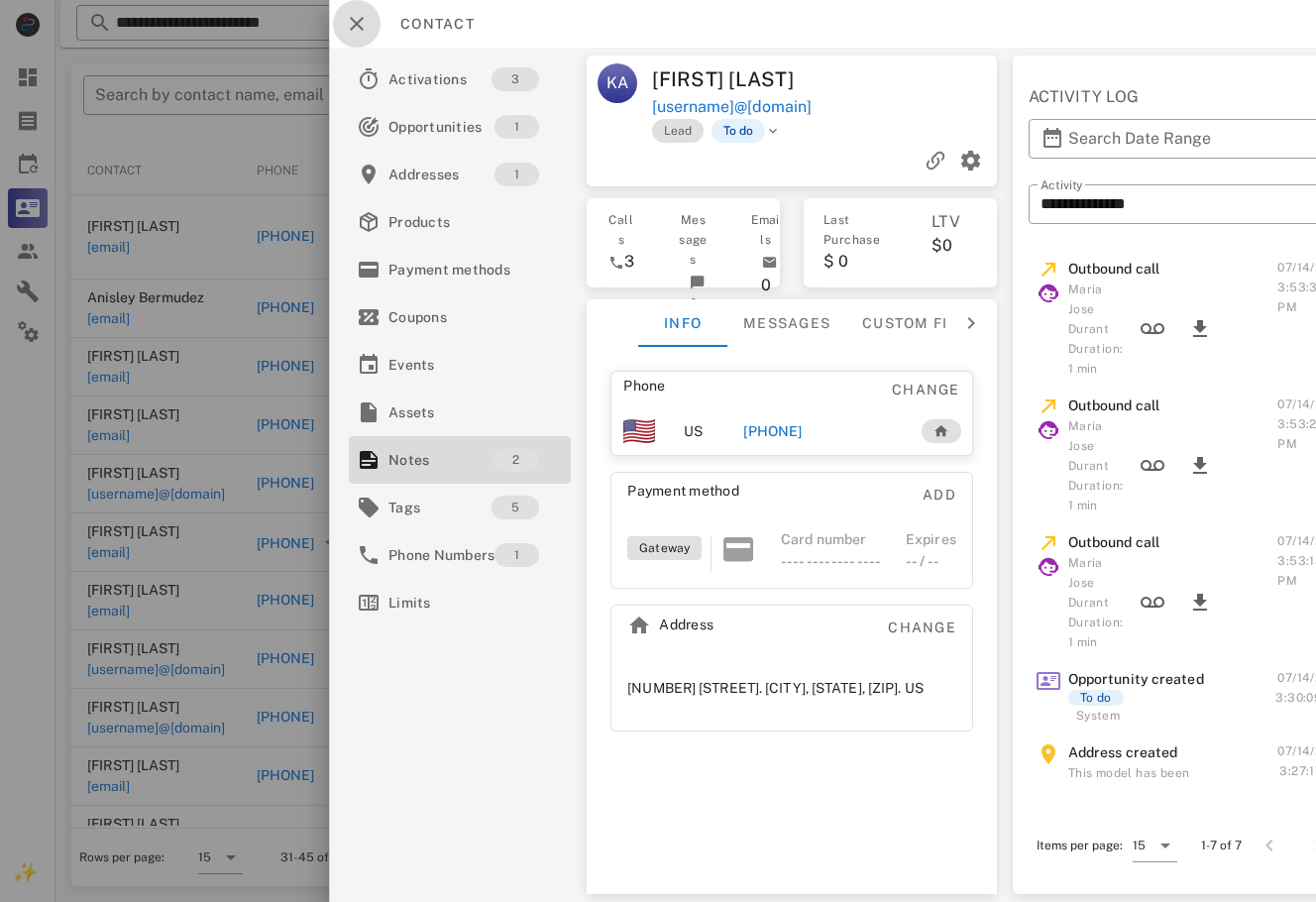click at bounding box center (357, 24) 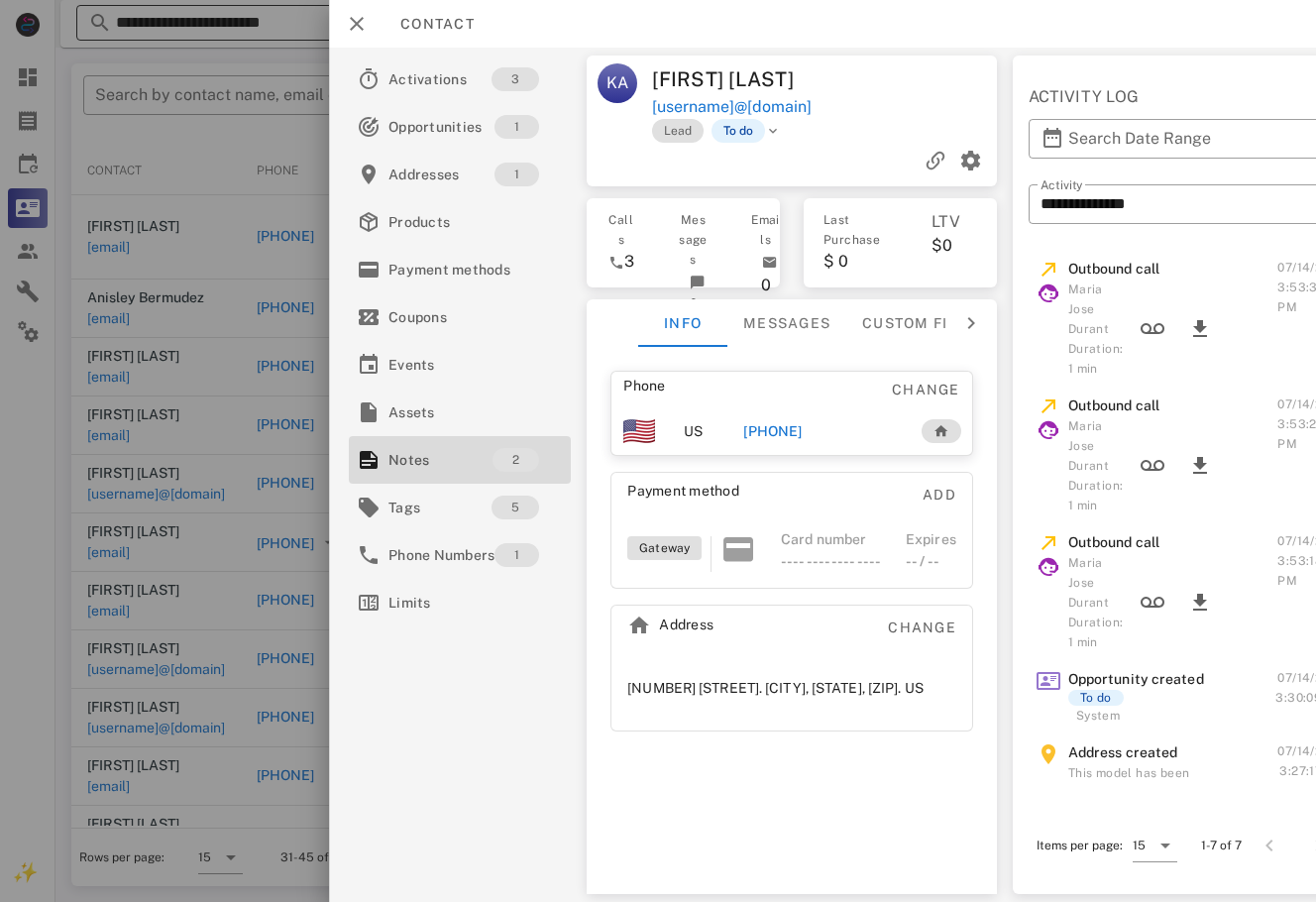 click at bounding box center (658, 451) 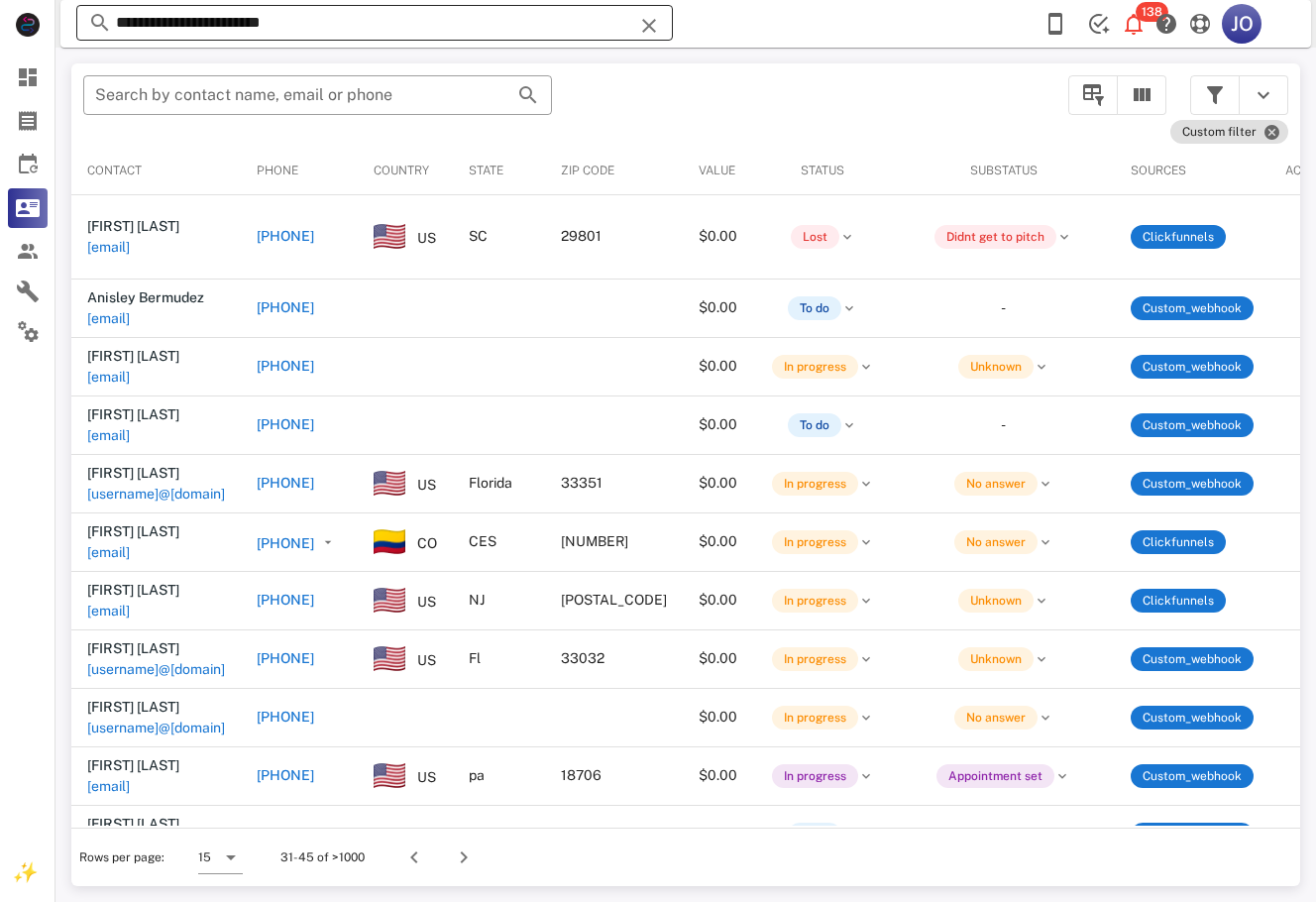 click on "**********" at bounding box center (686, 475) 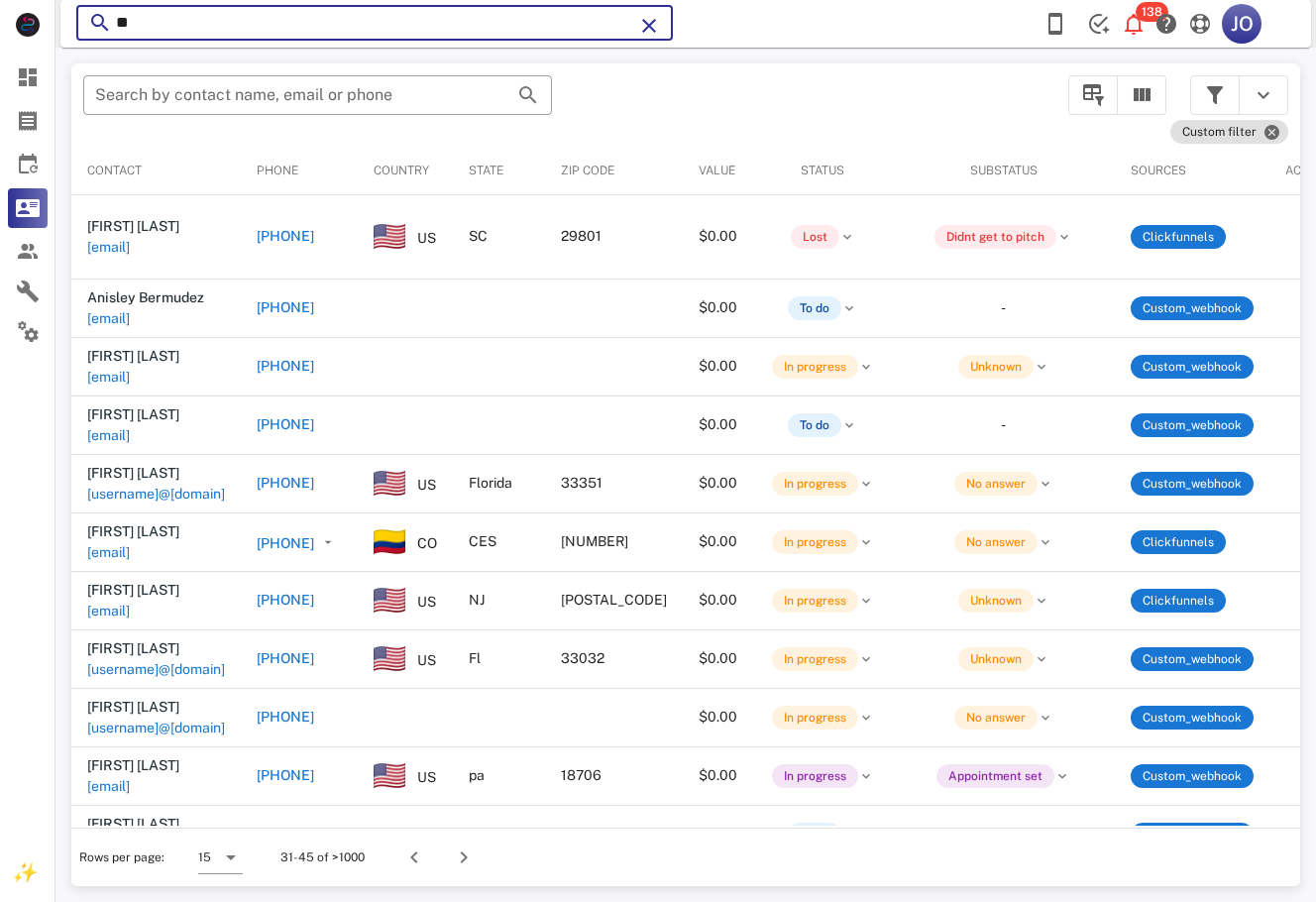 type on "*" 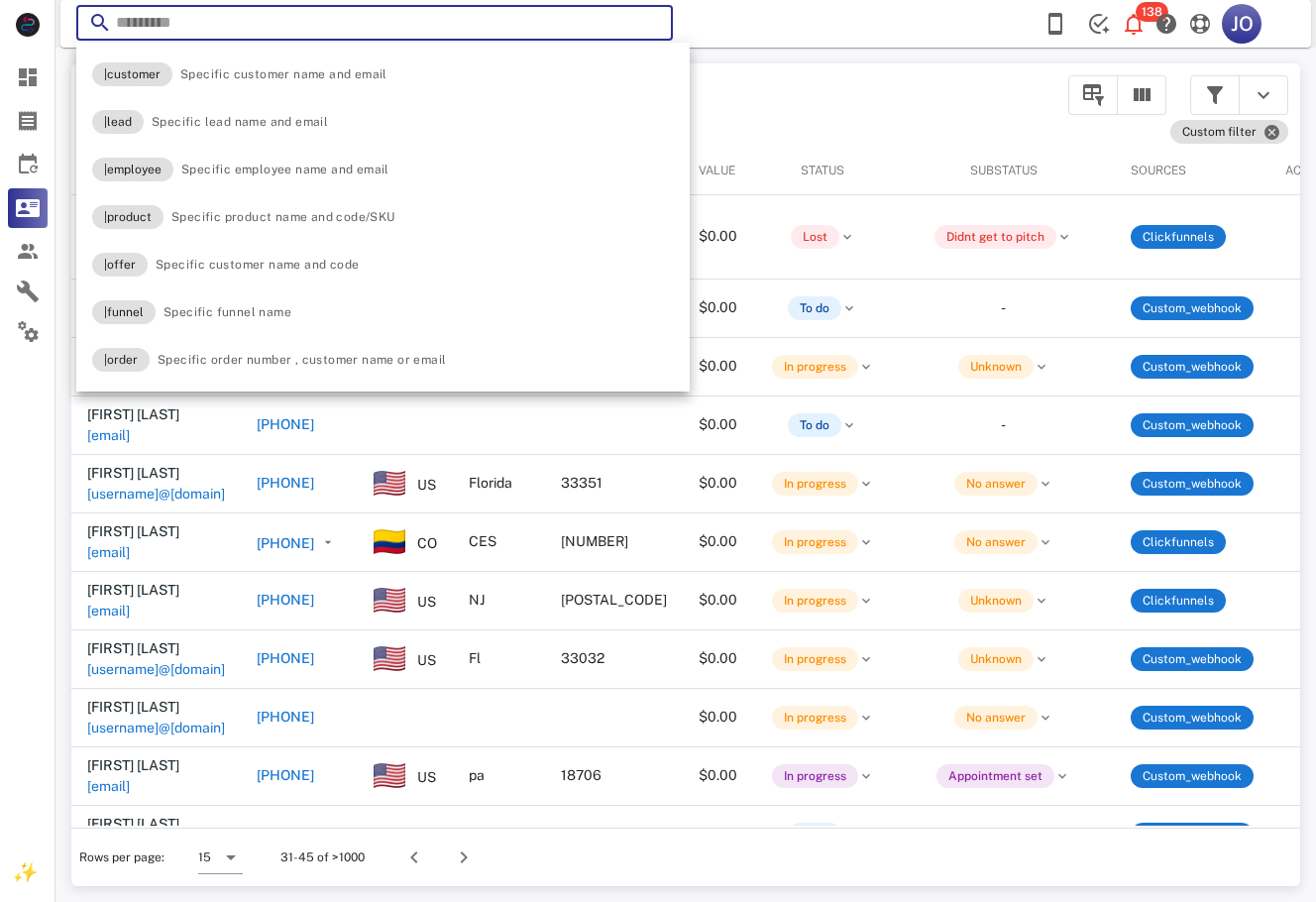 paste on "**********" 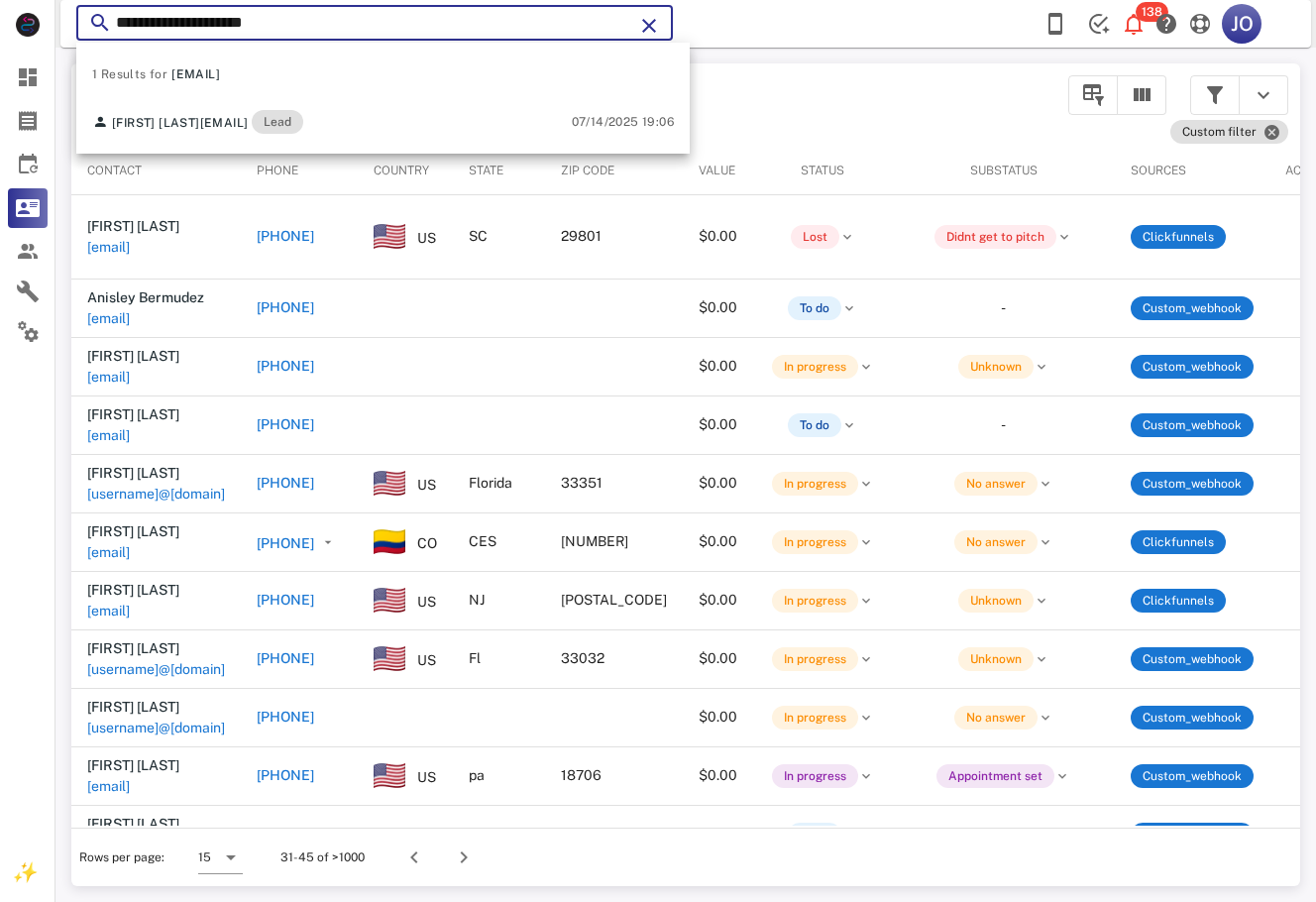 type on "**********" 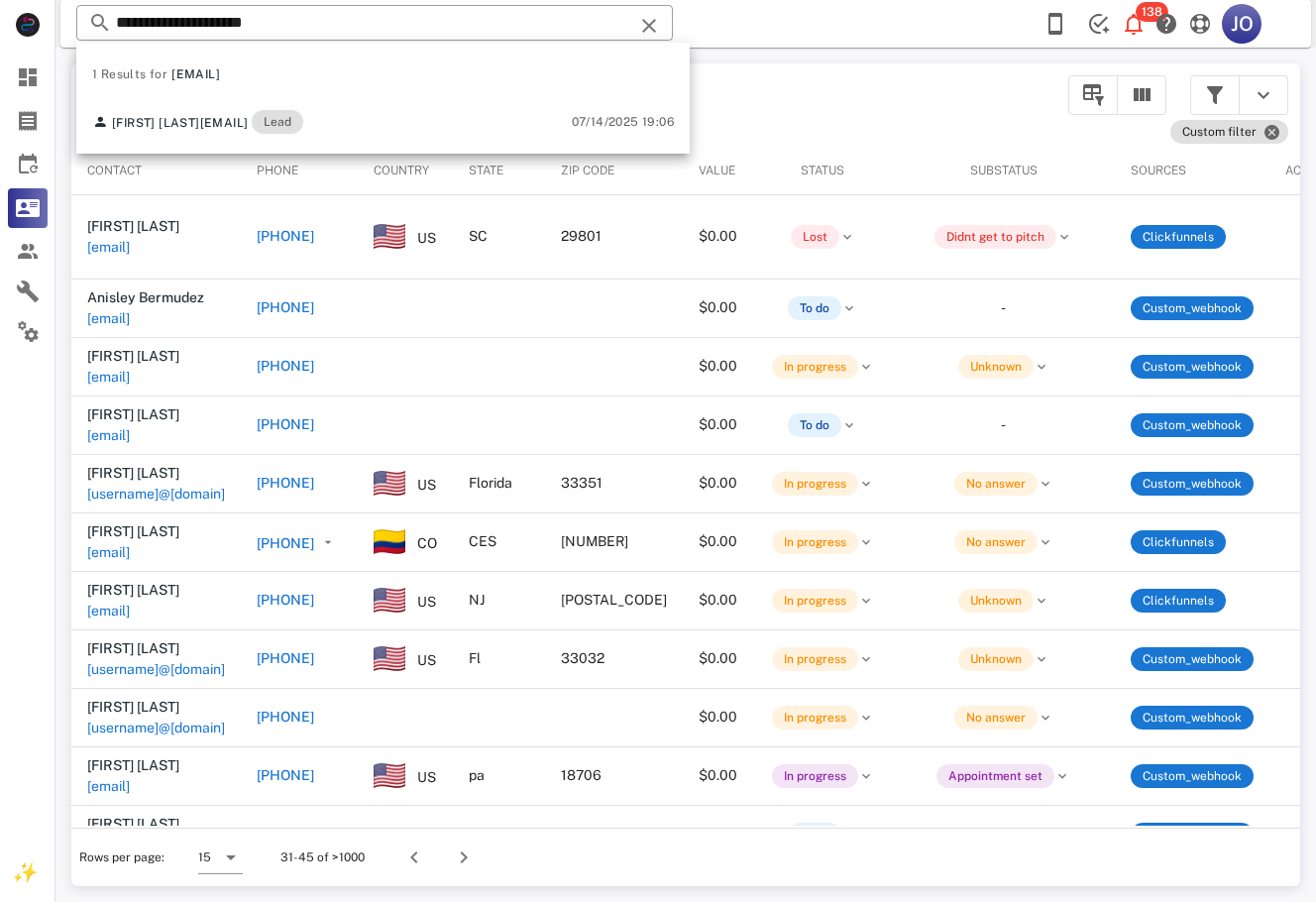 click on "​ Search by contact name, email or phone Custom filter Contact Phone Country State Zip code Value Status Substatus Sources Activations Tags Created at [FIRST] [LAST]  [USERNAME]@[DOMAIN]   [PHONE]   US SC [ZIP]  $0.00   Lost   Didnt get to pitch   Clickfunnels  5 1  efy-lead  1  approved  1  efy-buyer  1  En Forma Ya-En Forma Ya  1  101 Remedios Liquidos para Adelgazar Rapido-101 Remedios Liquidos para Adelgazar Rapido  1  efy-new0  1  declined  1  efy-ob-101remedios  1  IM Fit Fire - 6 Frascos - $29 cada uno-IM Fit Fire - 6 Frascos - $29 cada uno   [DATE] [TIME]  [FIRST] [LAST]  [USERNAME]@[DOMAIN]   [PHONE]   $0.00   To do  -  Custom_webhook  2 1  EFY-ABANDON-N8N   [DATE] [TIME]  [FIRST] [LAST]  [USERNAME]@[DOMAIN]   [PHONE]   $0.00   In progress   Unknown   Custom_webhook  2 1  EFY-ABANDON-N8N   [DATE] [TIME]  [FIRST] [LAST]  [USERNAME]@[DOMAIN]   [PHONE]   $0.00   To do  -  Custom_webhook  2 1  EFY-ABANDON-N8N   [DATE] [TIME]  [FIRST] [LAST]  [PHONE]   US" at bounding box center (686, 475) 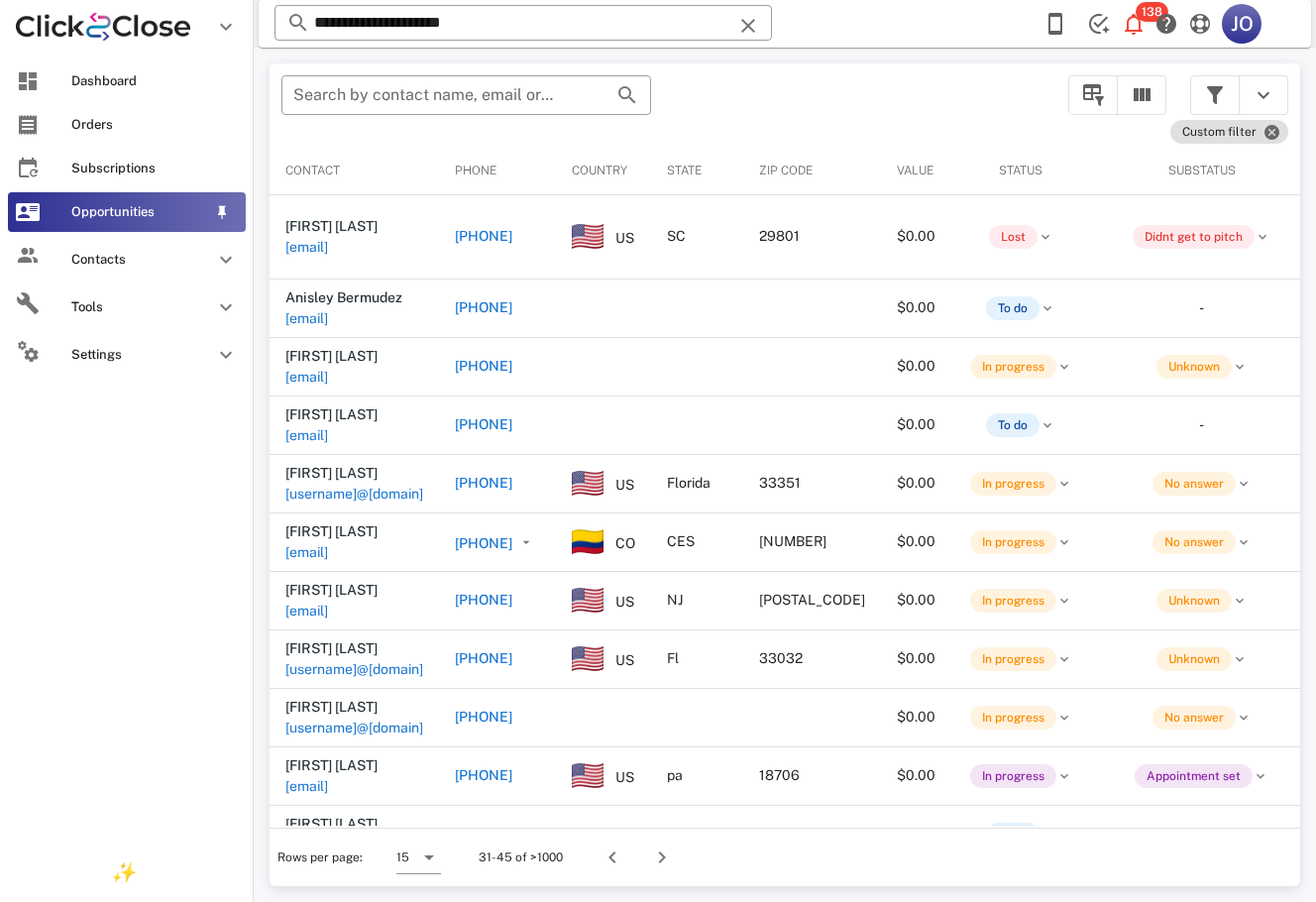 click on "Opportunities" at bounding box center [139, 212] 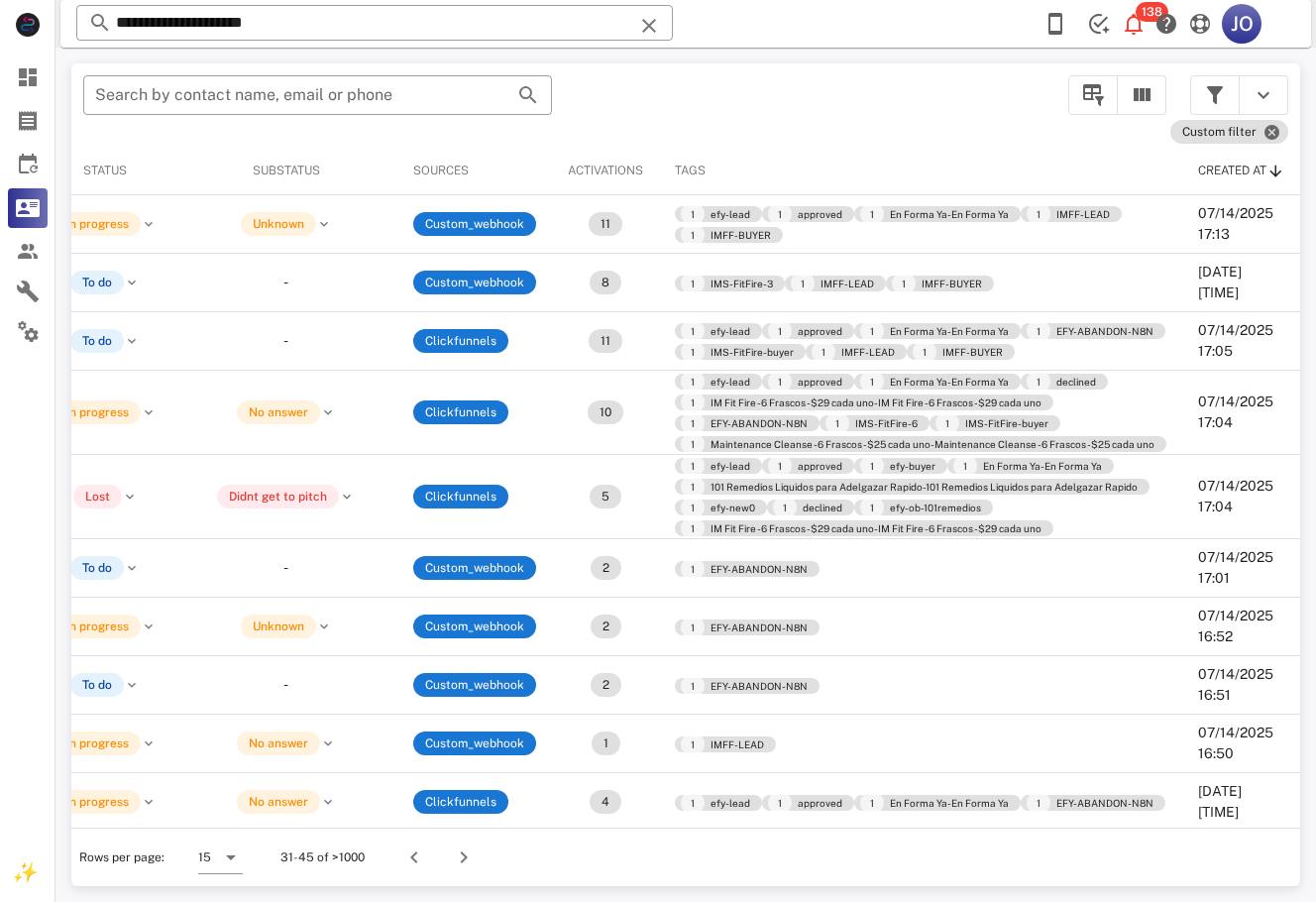 scroll, scrollTop: 0, scrollLeft: 0, axis: both 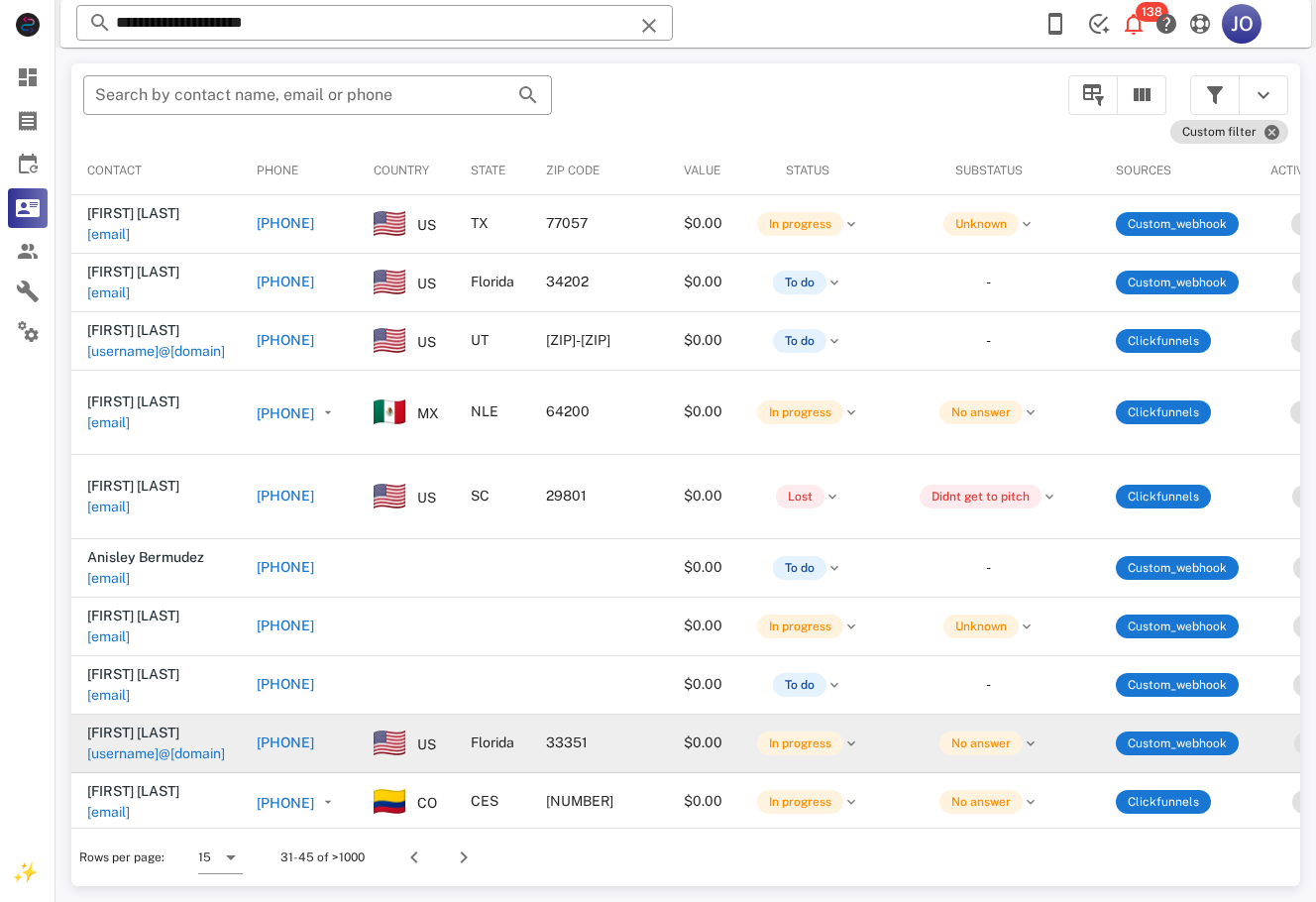 click on "[USERNAME]@[DOMAIN]" at bounding box center [156, 753] 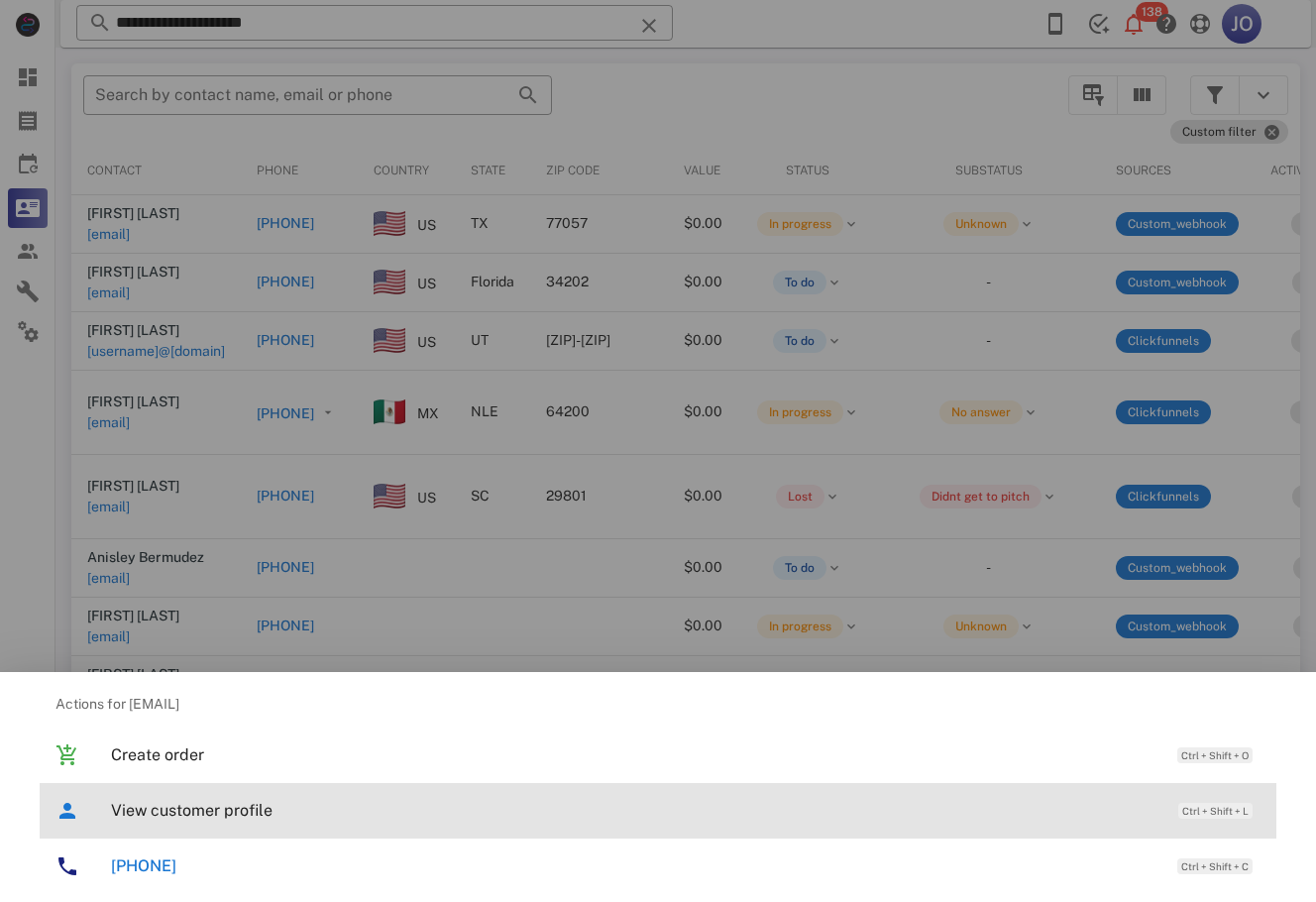 click on "View customer profile Ctrl + Shift + L" at bounding box center (686, 810) 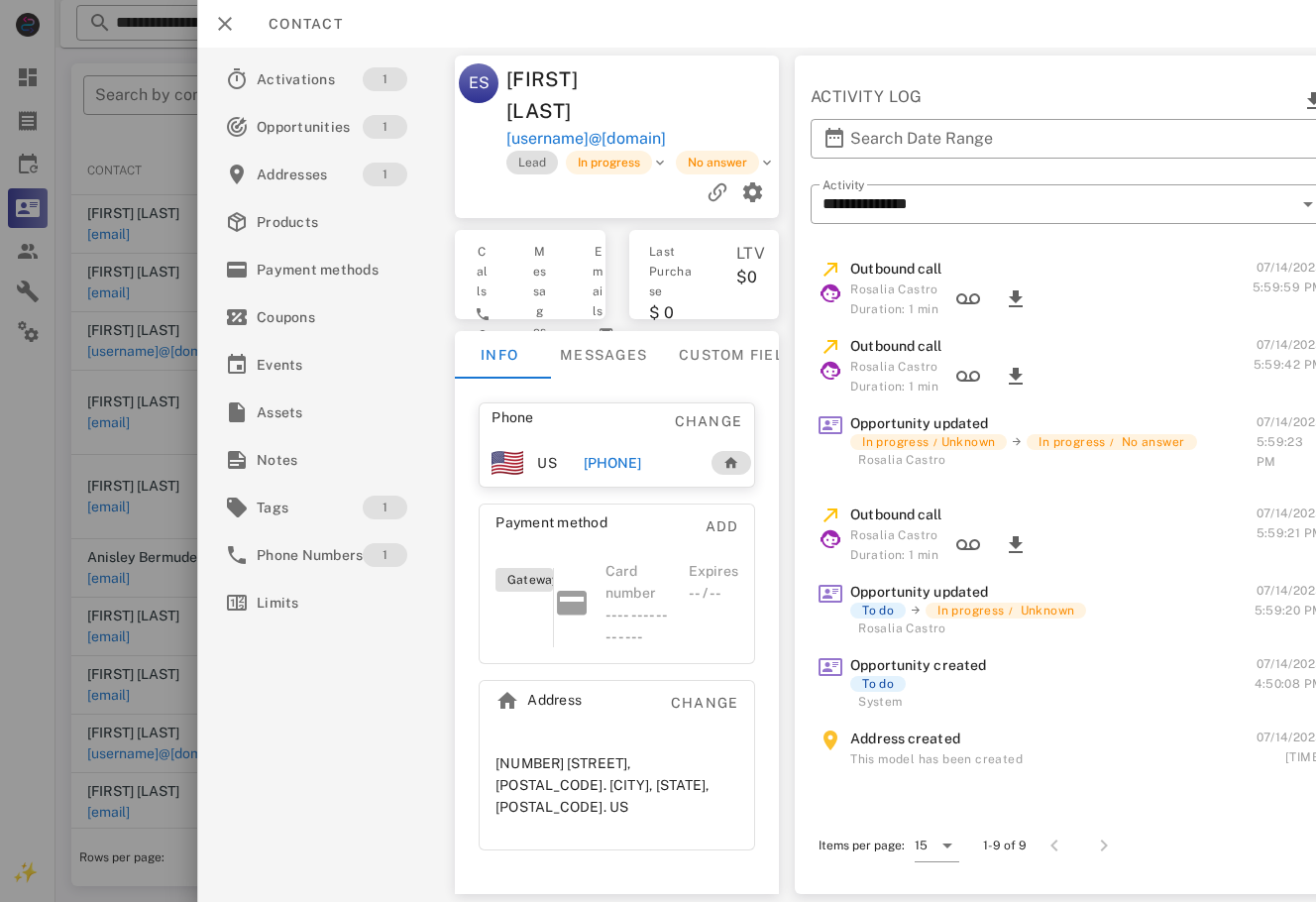 click on "[PHONE]" at bounding box center (640, 463) 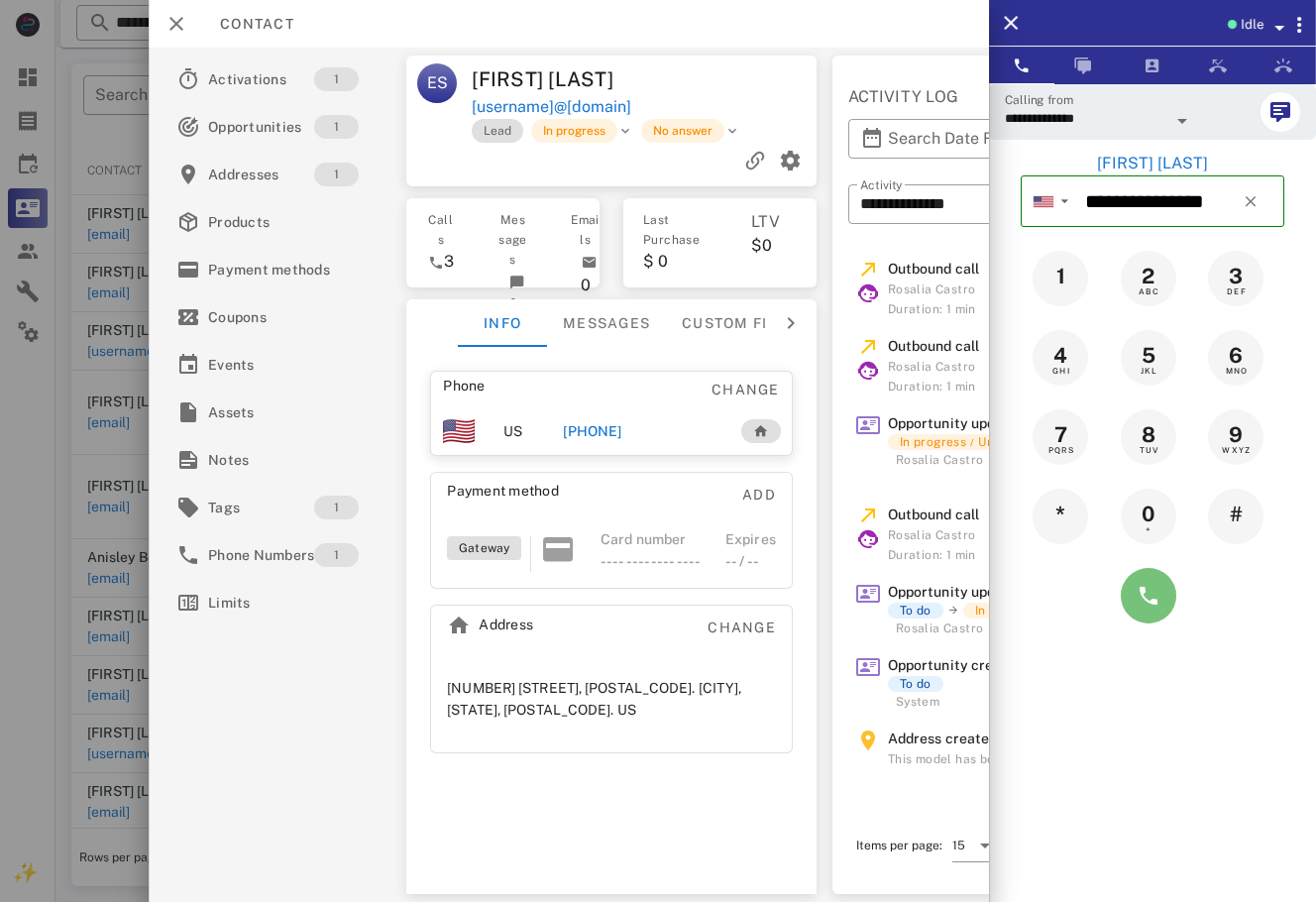 click at bounding box center (1149, 596) 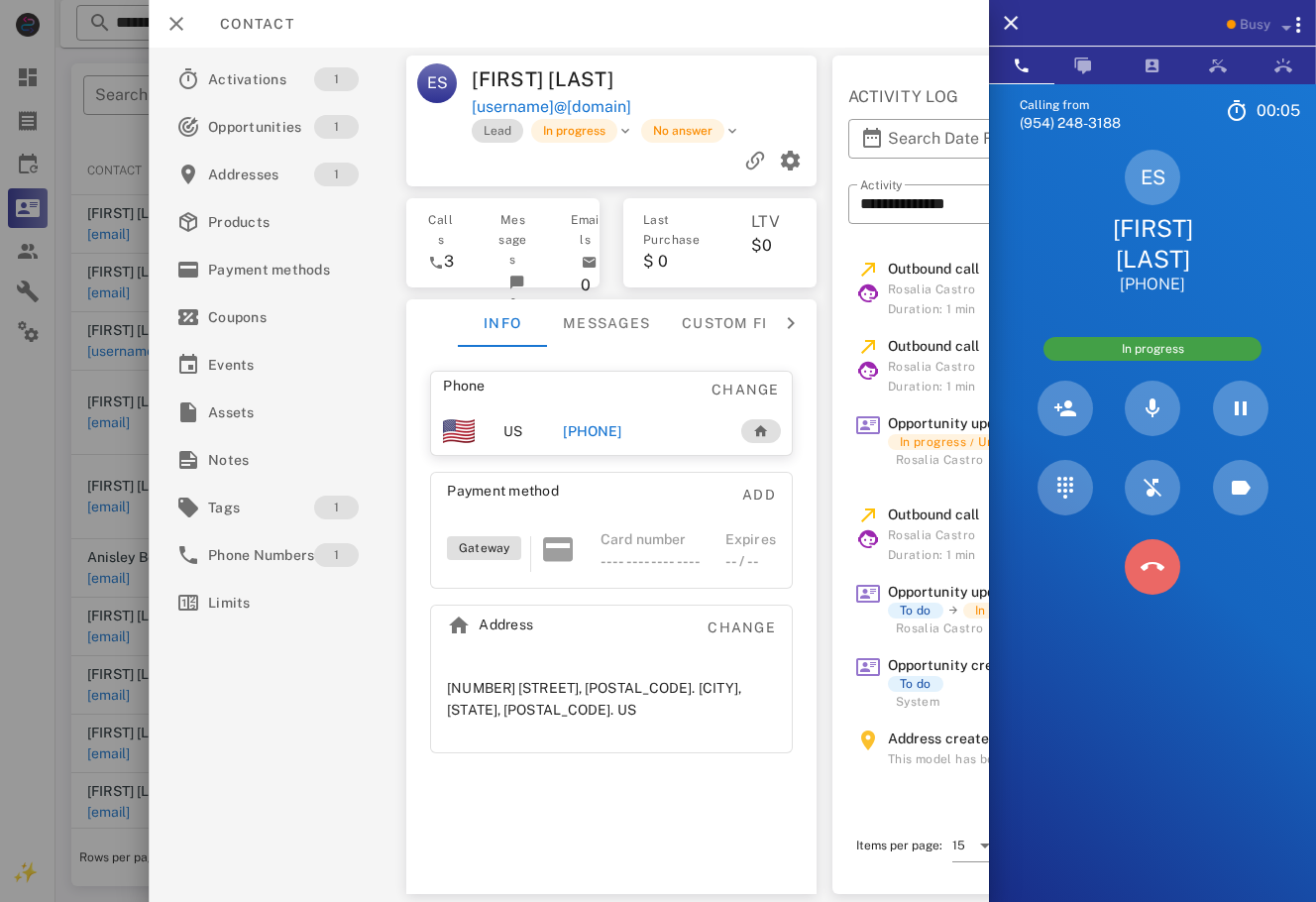 click at bounding box center [1152, 567] 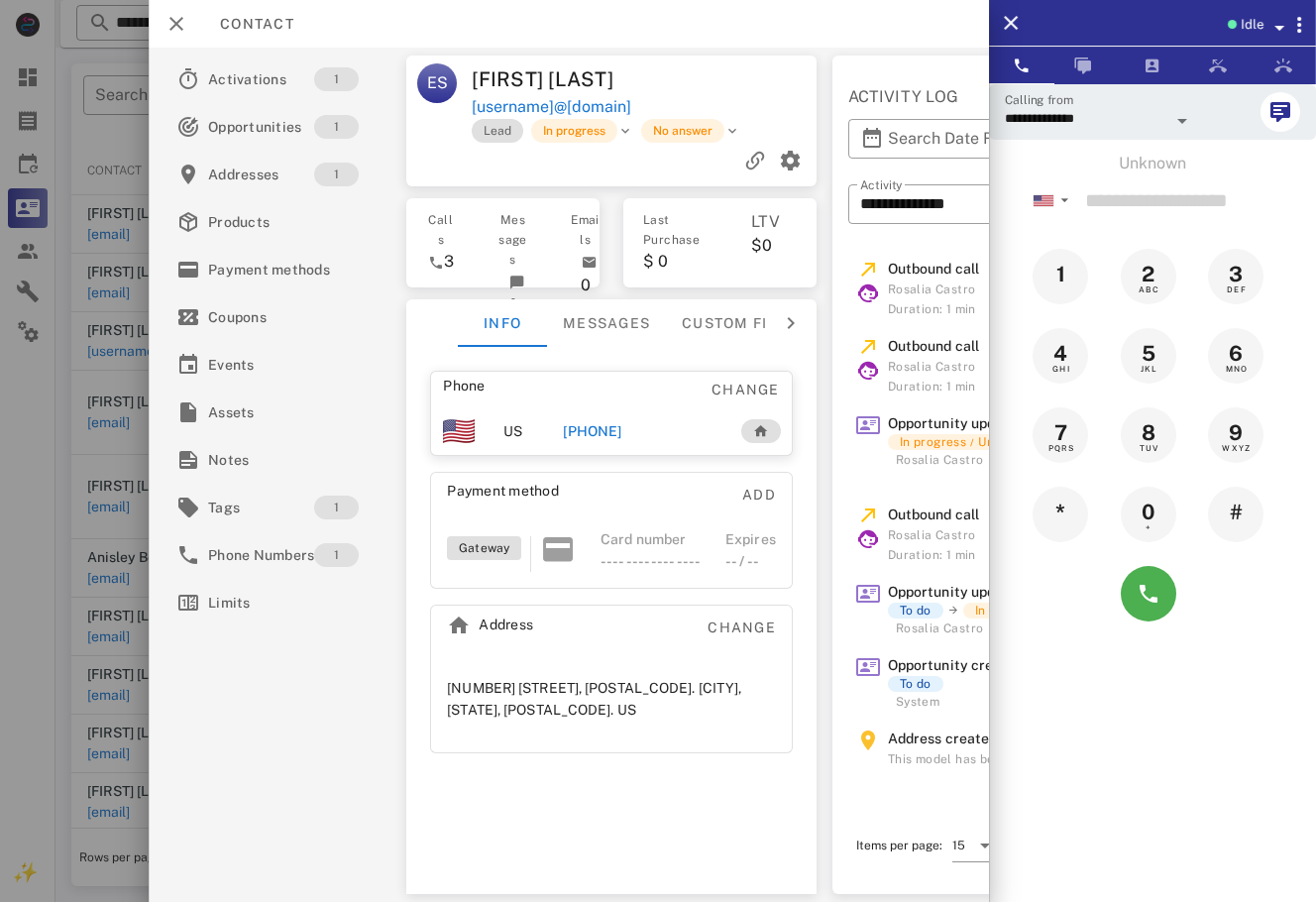 click on "[PHONE]" at bounding box center (592, 431) 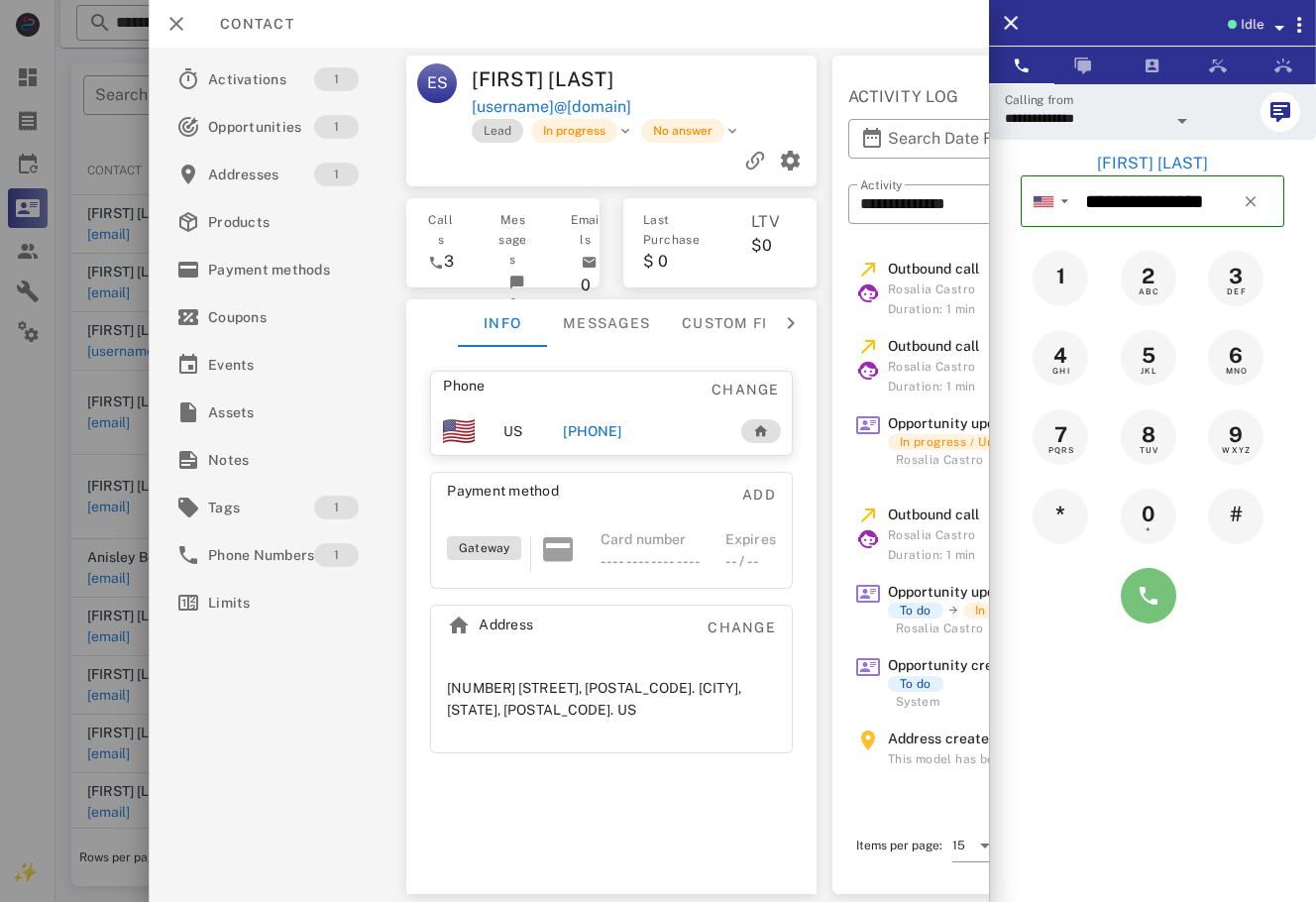 click at bounding box center [1149, 596] 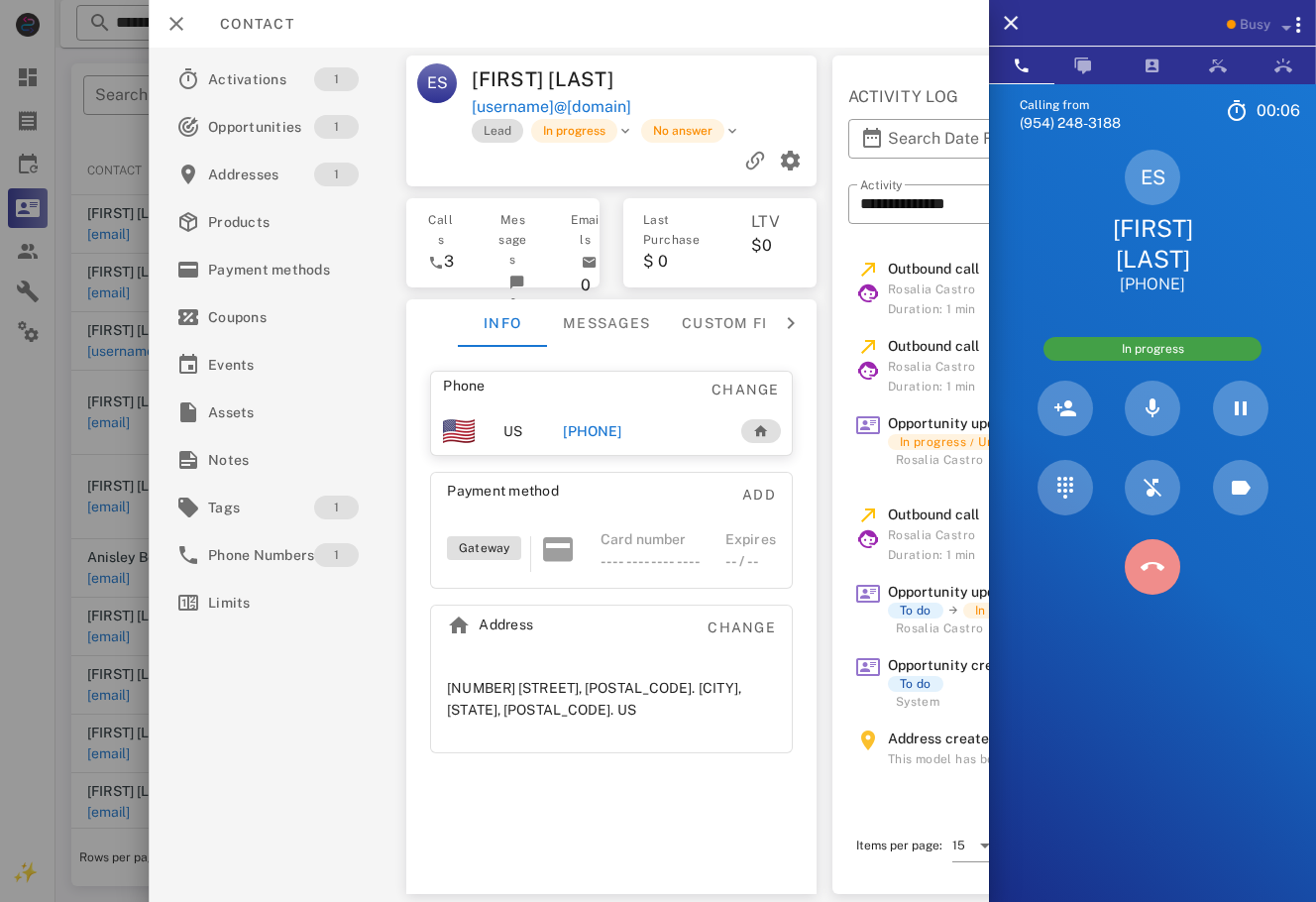 click at bounding box center [1152, 567] 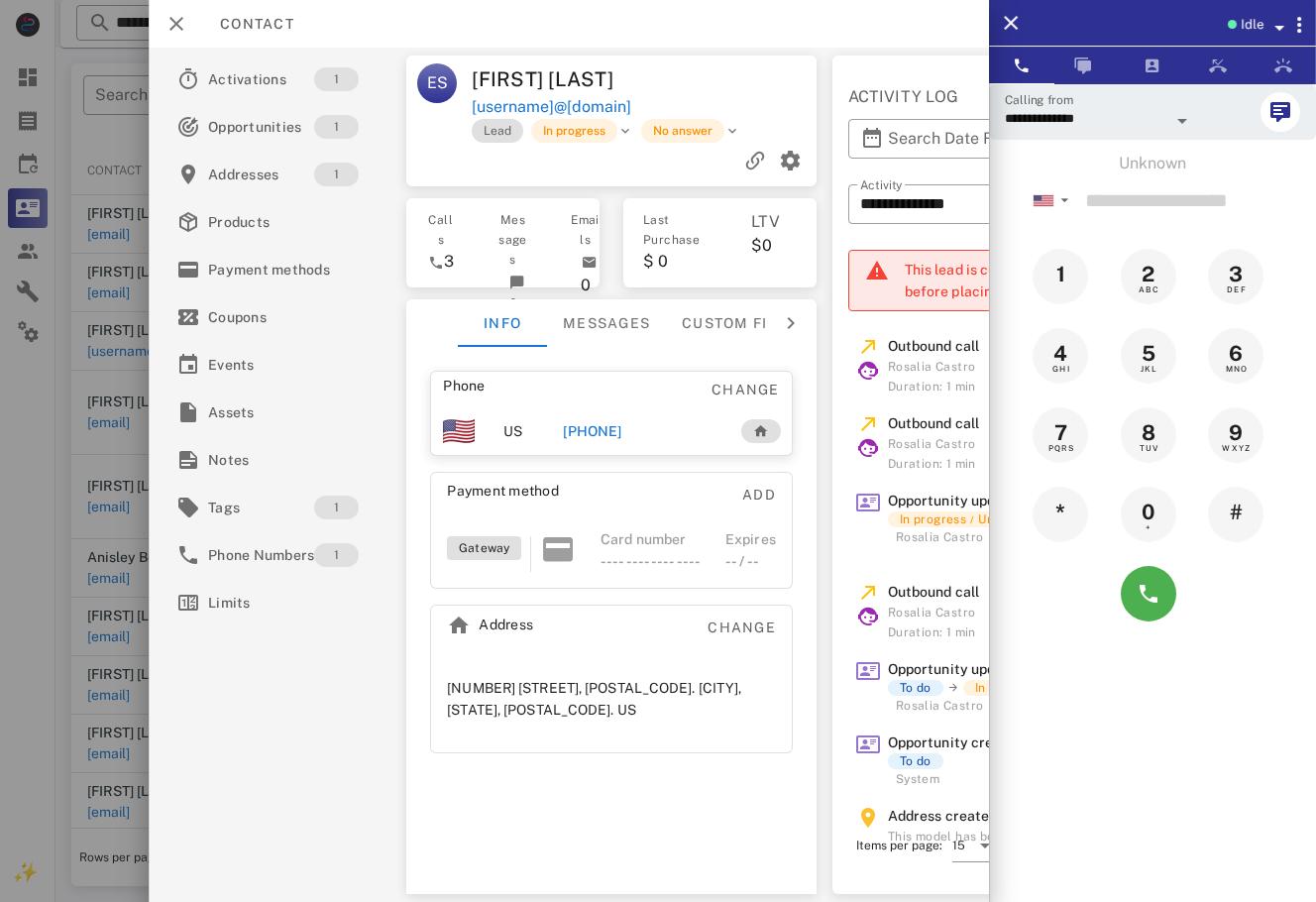 click at bounding box center [658, 451] 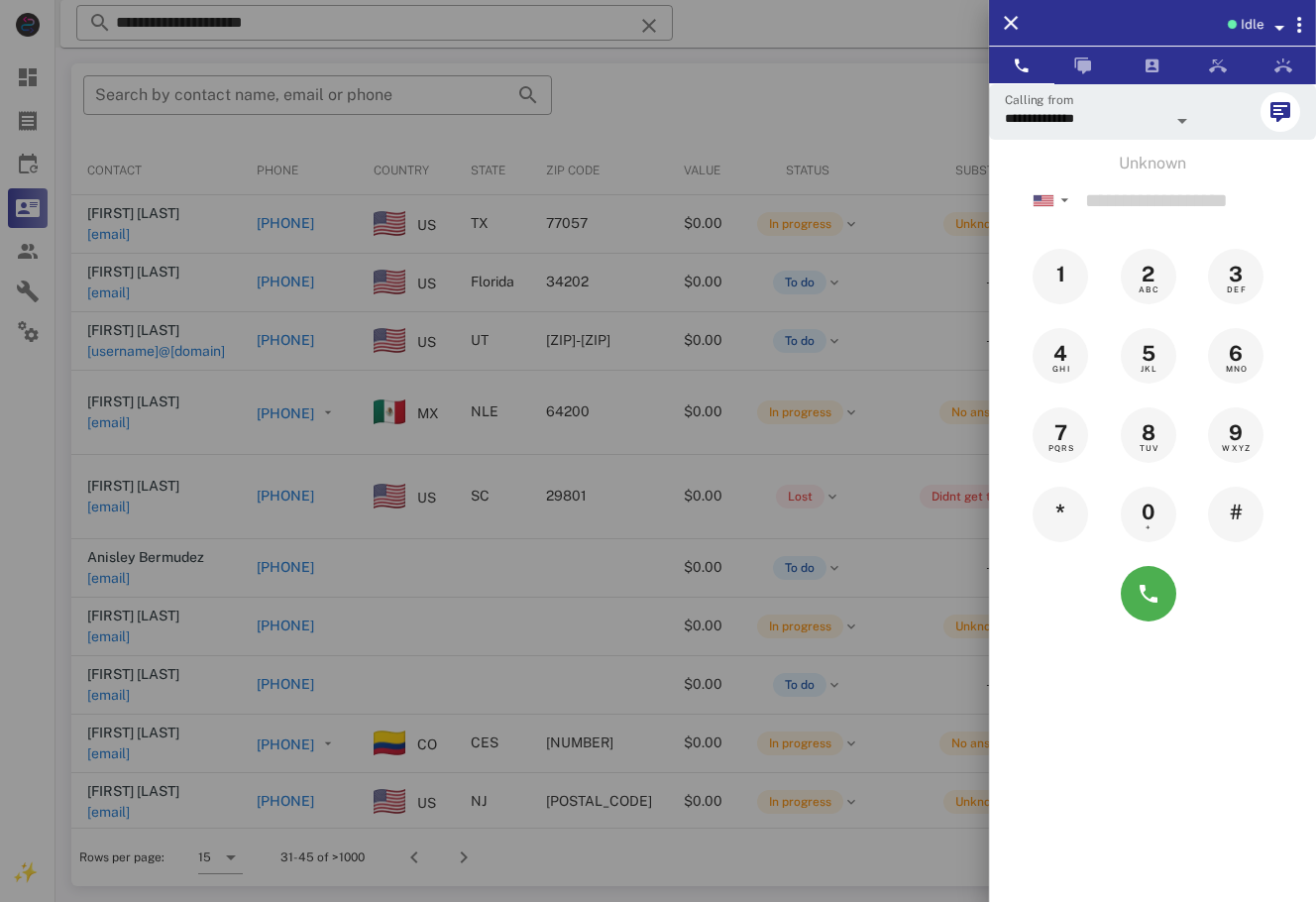 click at bounding box center (658, 451) 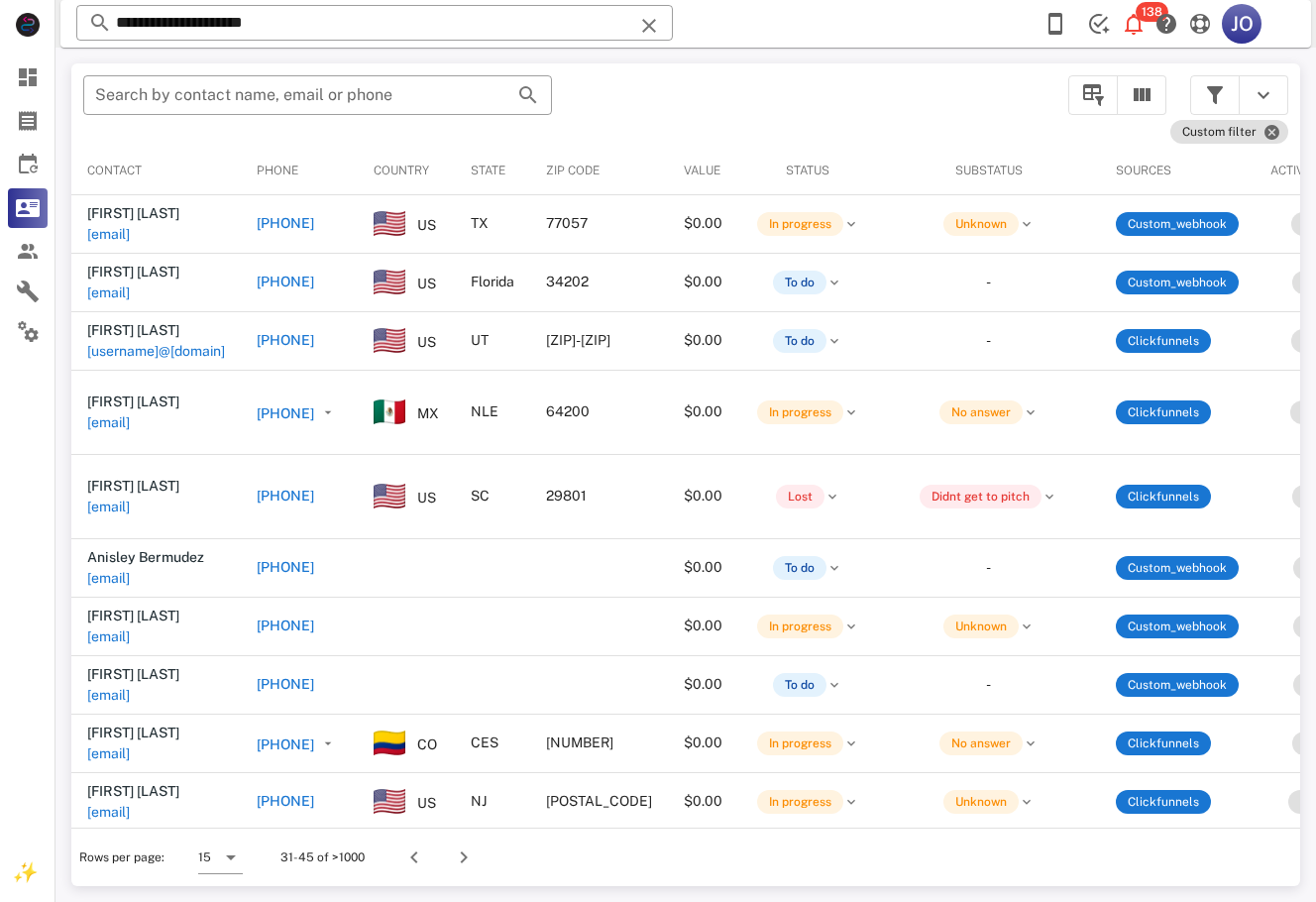 click on "​ Search by contact name, email or phone Custom filter Contact Phone Country State Zip code Value Status Substatus Sources Activations Tags Created at [FIRST] [LAST]  [EMAIL]   [PHONE]   US [STATE] [POSTAL_CODE]  $0.00   In progress   Unknown   Custom_webhook  11 1  efy-lead  1  approved  1  En Forma Ya-En Forma Ya  1  IMFF-LEAD  1  IMFF-BUYER   07/14/2025 17:13  [FIRST] [LAST]  [EMAIL]   [PHONE]   US [STATE] [POSTAL_CODE]  $0.00   To do  -  Custom_webhook  8 1  IMS-FitFire-3  1  IMFF-LEAD  1  IMFF-BUYER   07/14/2025 17:10  [FIRST] [LAST]  [EMAIL]   [PHONE]   US [STATE] [POSTAL_CODE]  $0.00   To do  -  Clickfunnels  11 1  efy-lead  1  approved  1  En Forma Ya-En Forma Ya  1  EFY-ABANDON-N8N  1  IMS-FitFire-buyer  1  IMFF-LEAD  1  IMFF-BUYER   07/14/2025 17:05  [FIRST] [LAST]  [EMAIL]   [PHONE]   MX [STATE] [POSTAL_CODE]  $0.00   In progress   No answer   Clickfunnels  10 1  efy-lead  1  approved  1  En Forma Ya-En Forma Ya  1  declined  1 1 1 1 1  US [STATE]" at bounding box center (686, 475) 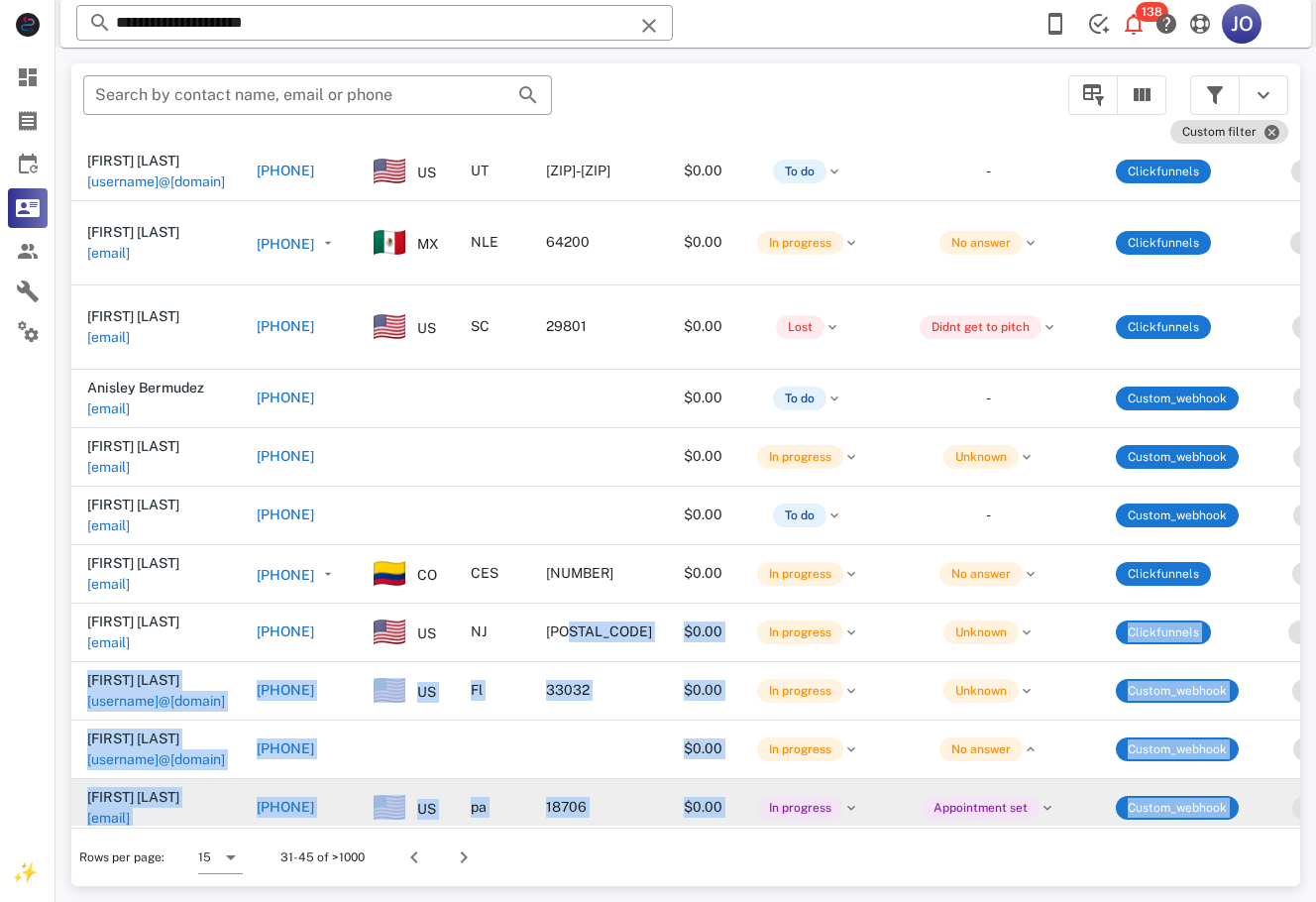drag, startPoint x: 729, startPoint y: 815, endPoint x: 1156, endPoint y: 814, distance: 427.00117 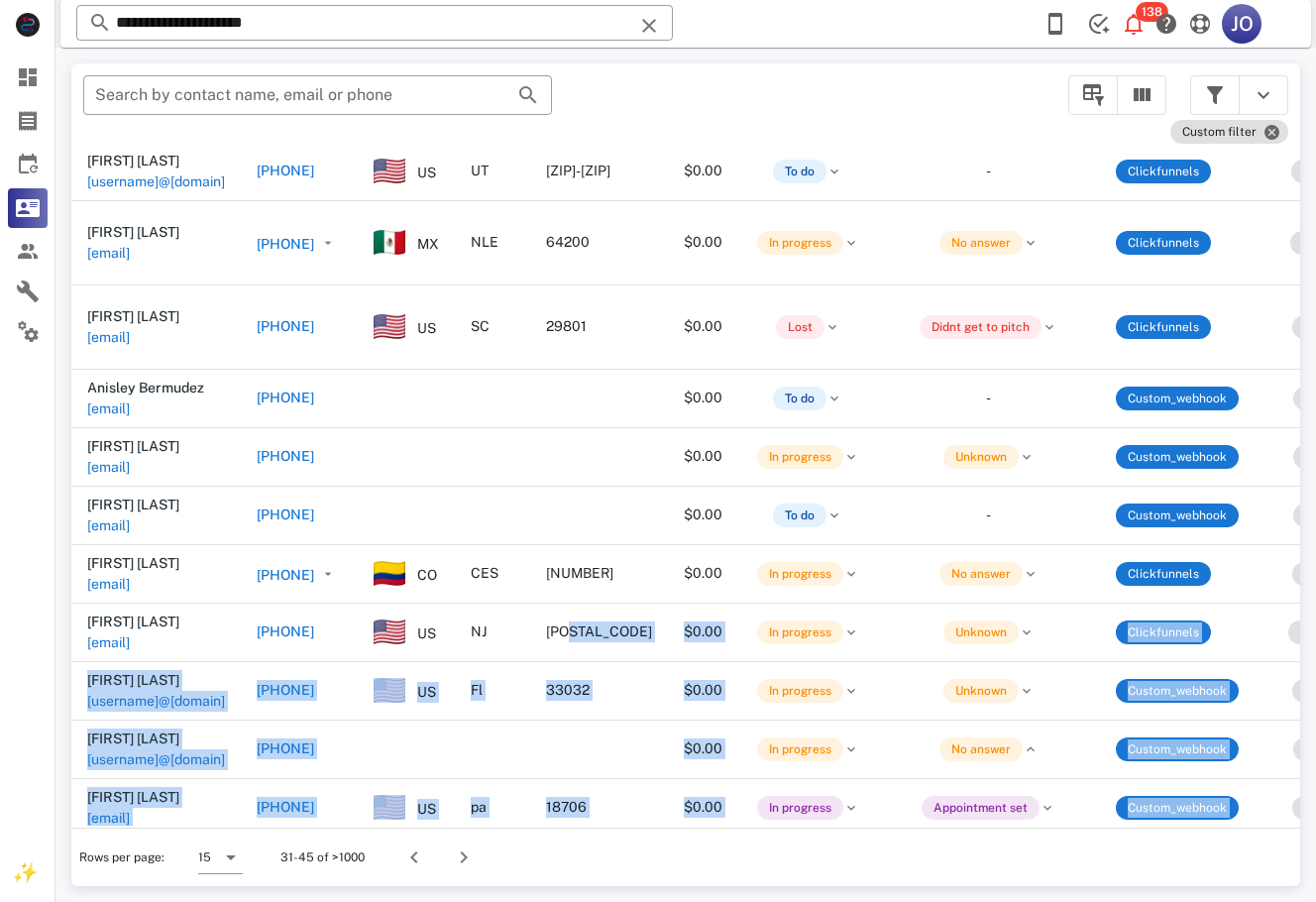 scroll, scrollTop: 249, scrollLeft: 0, axis: vertical 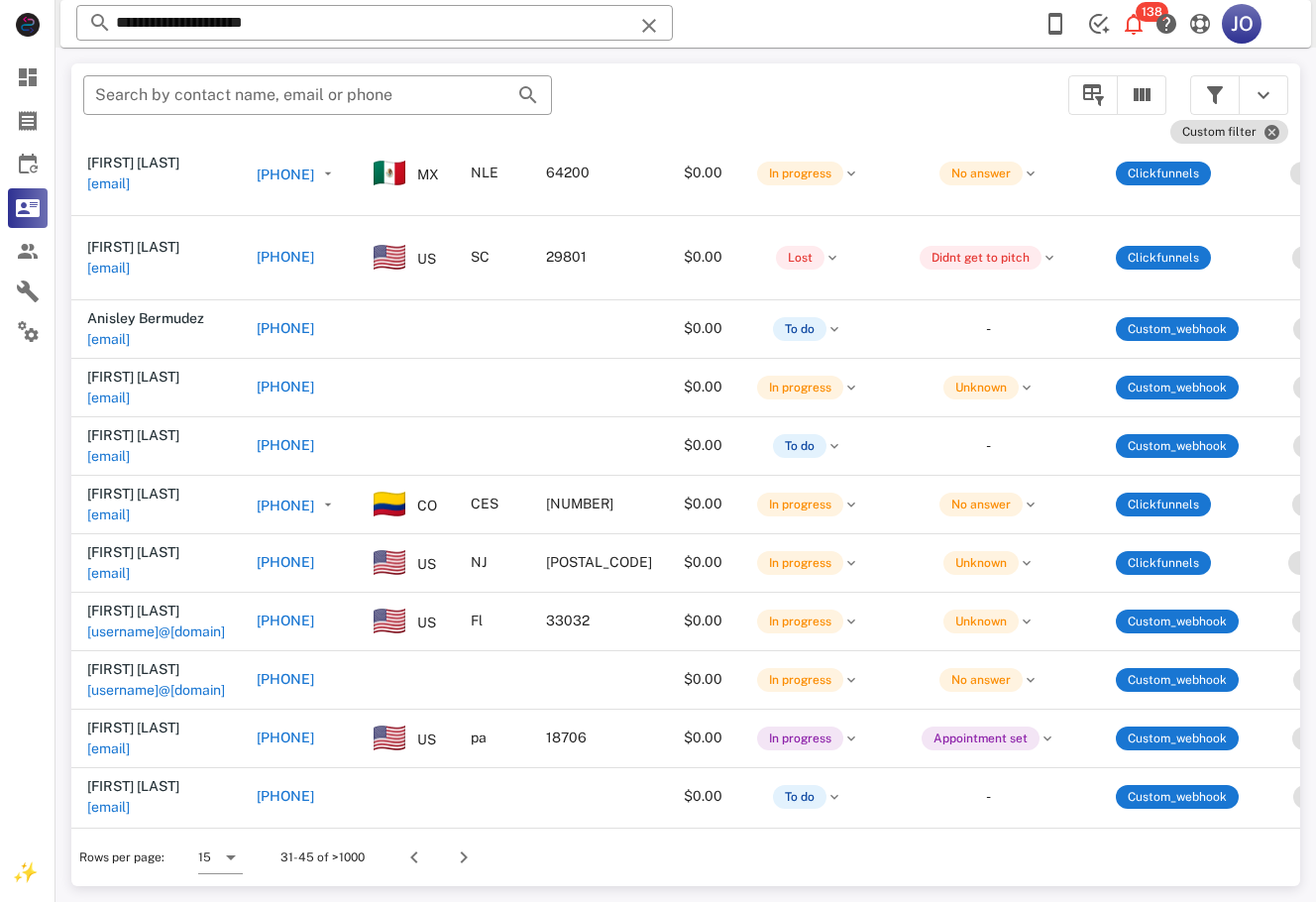 click at bounding box center [1239, 95] 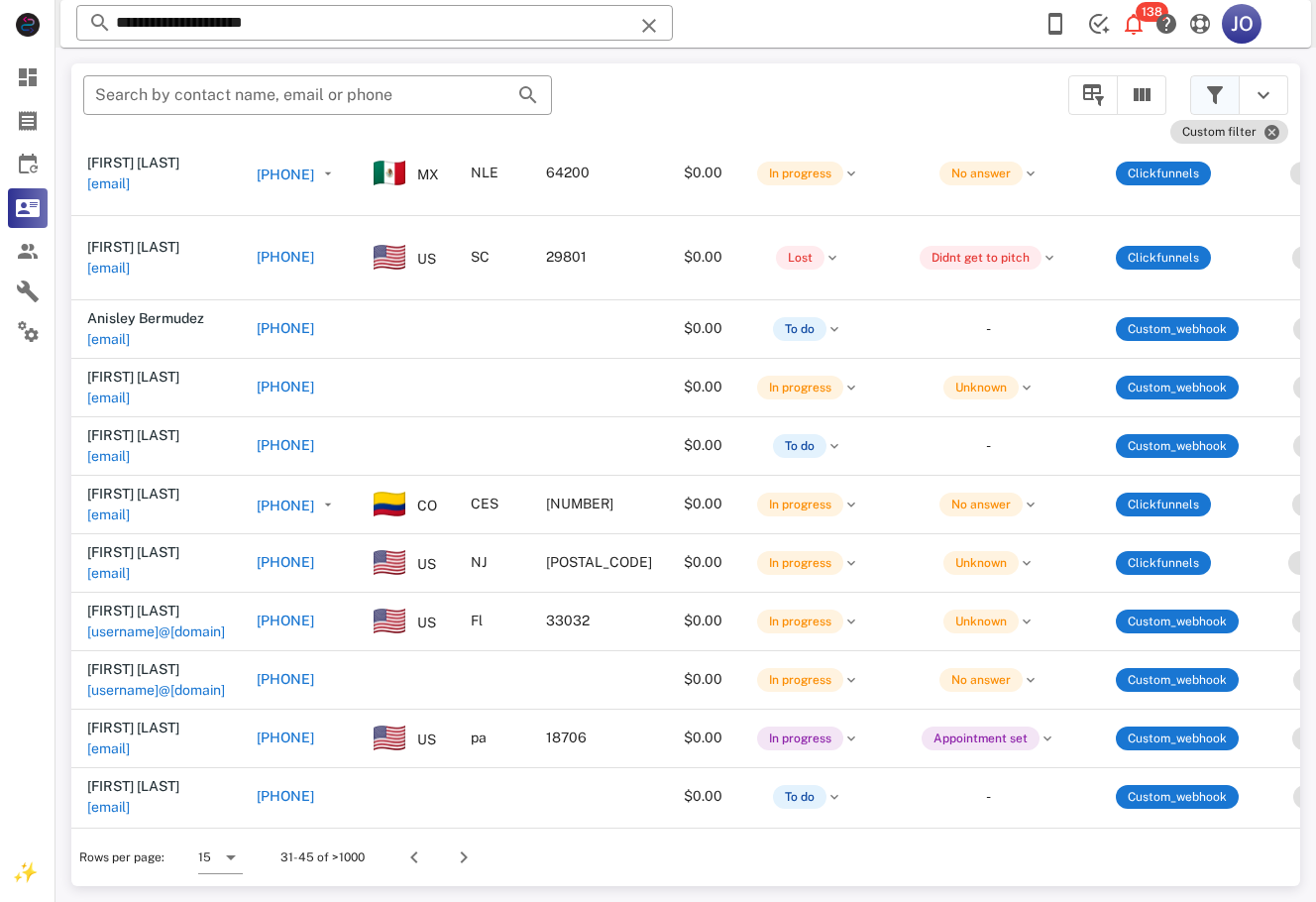click at bounding box center (1215, 95) 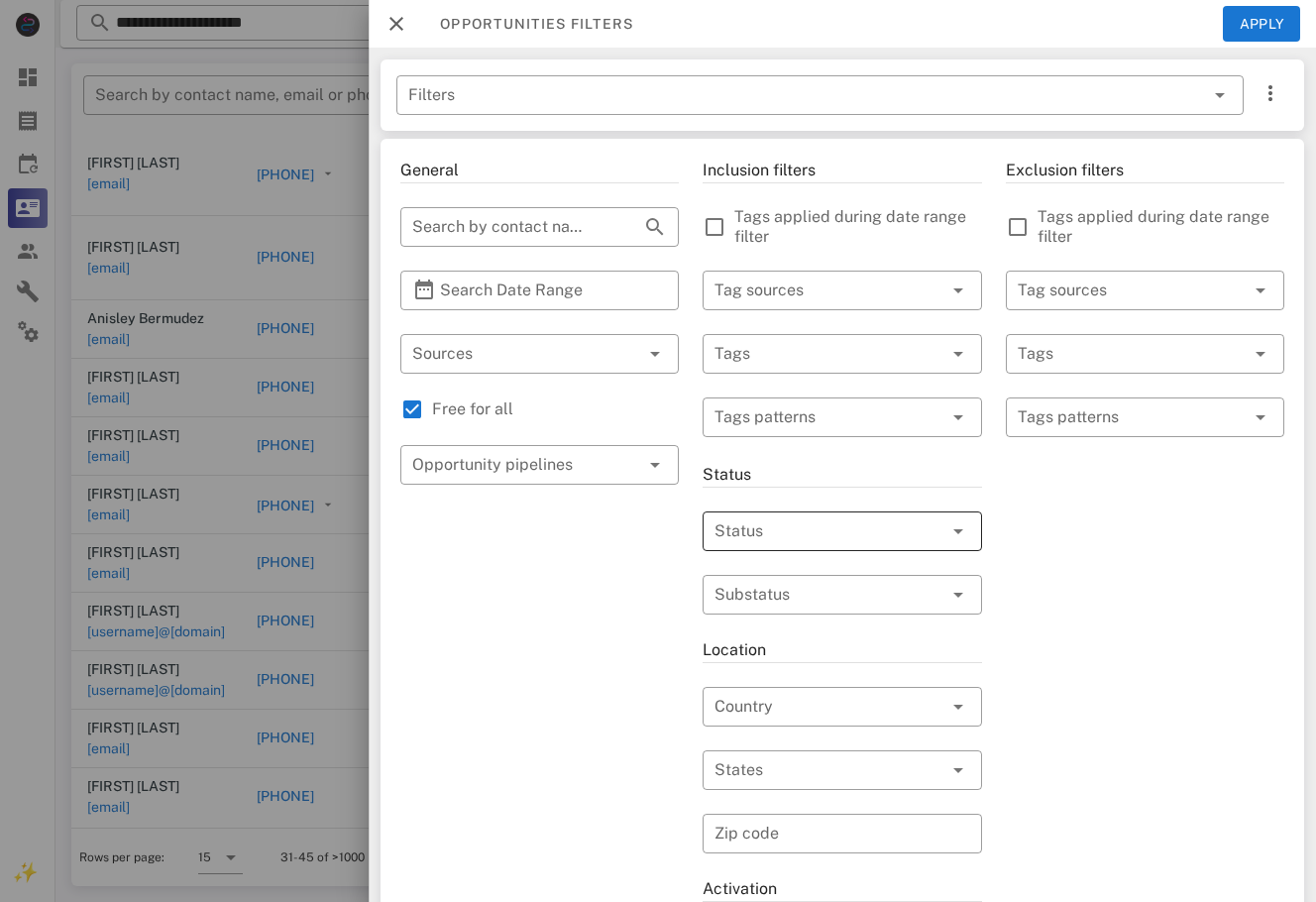drag, startPoint x: 880, startPoint y: 506, endPoint x: 877, endPoint y: 529, distance: 23.194827 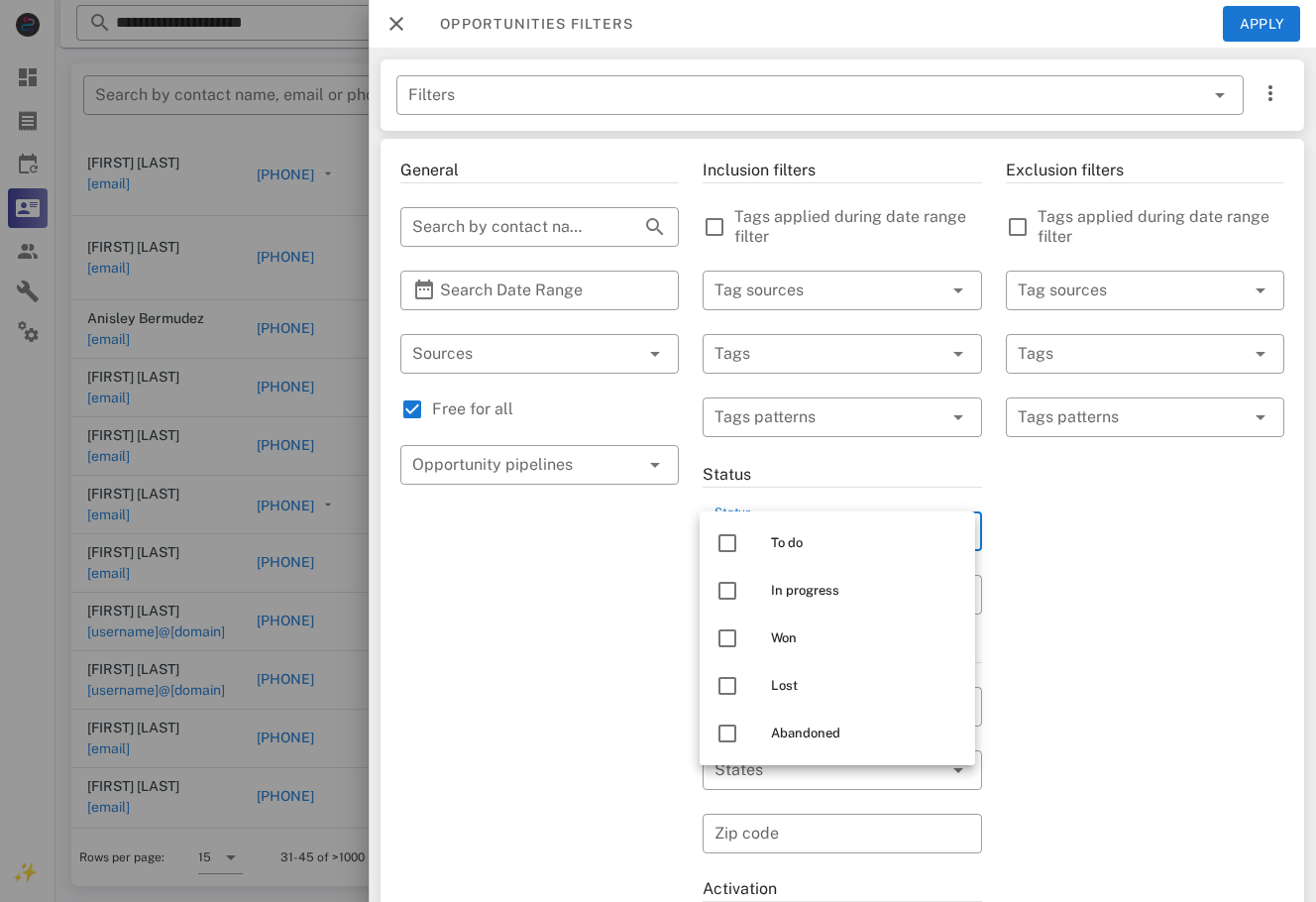 click on "To do" at bounding box center [865, 543] 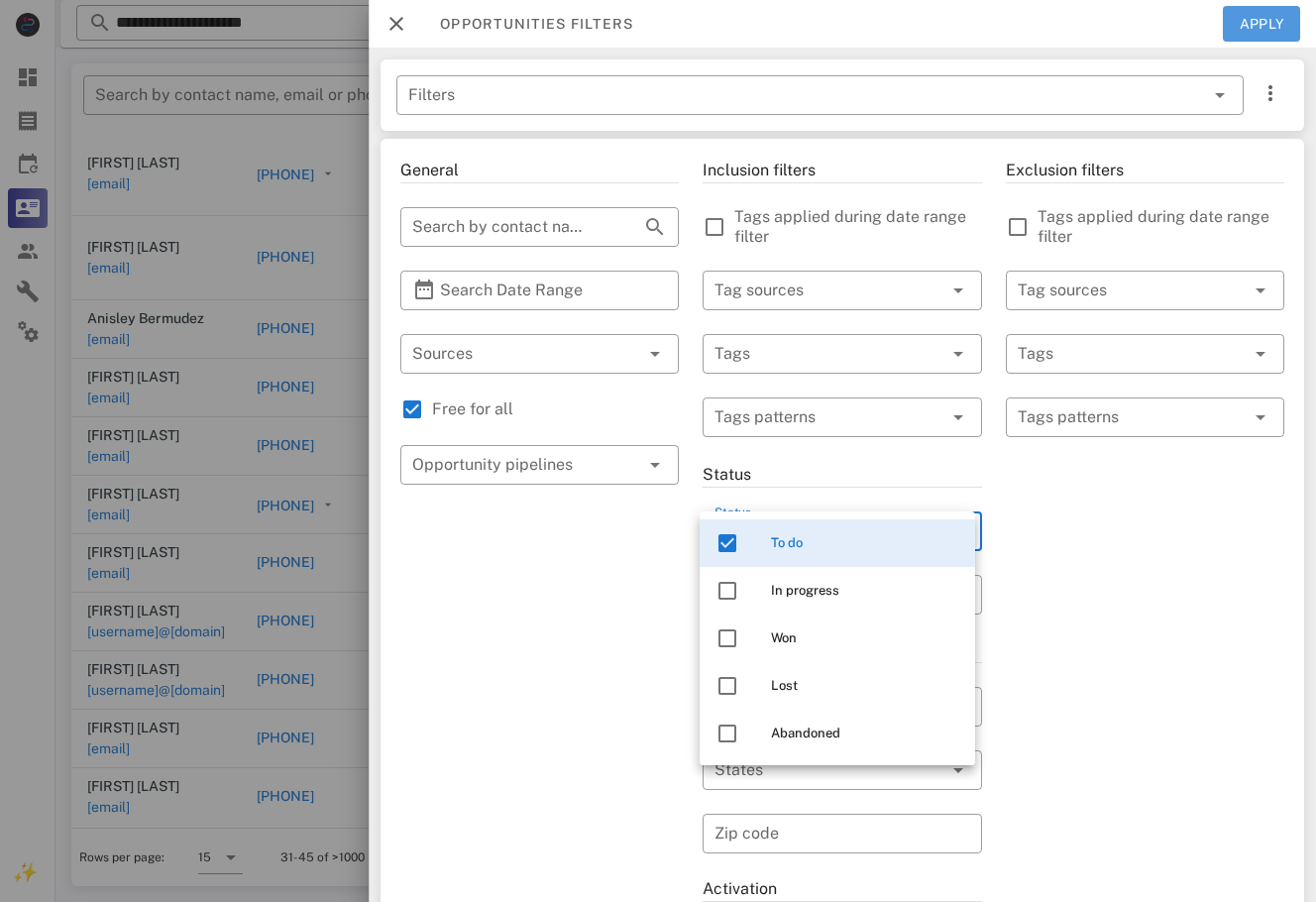 click on "Apply" at bounding box center [1261, 24] 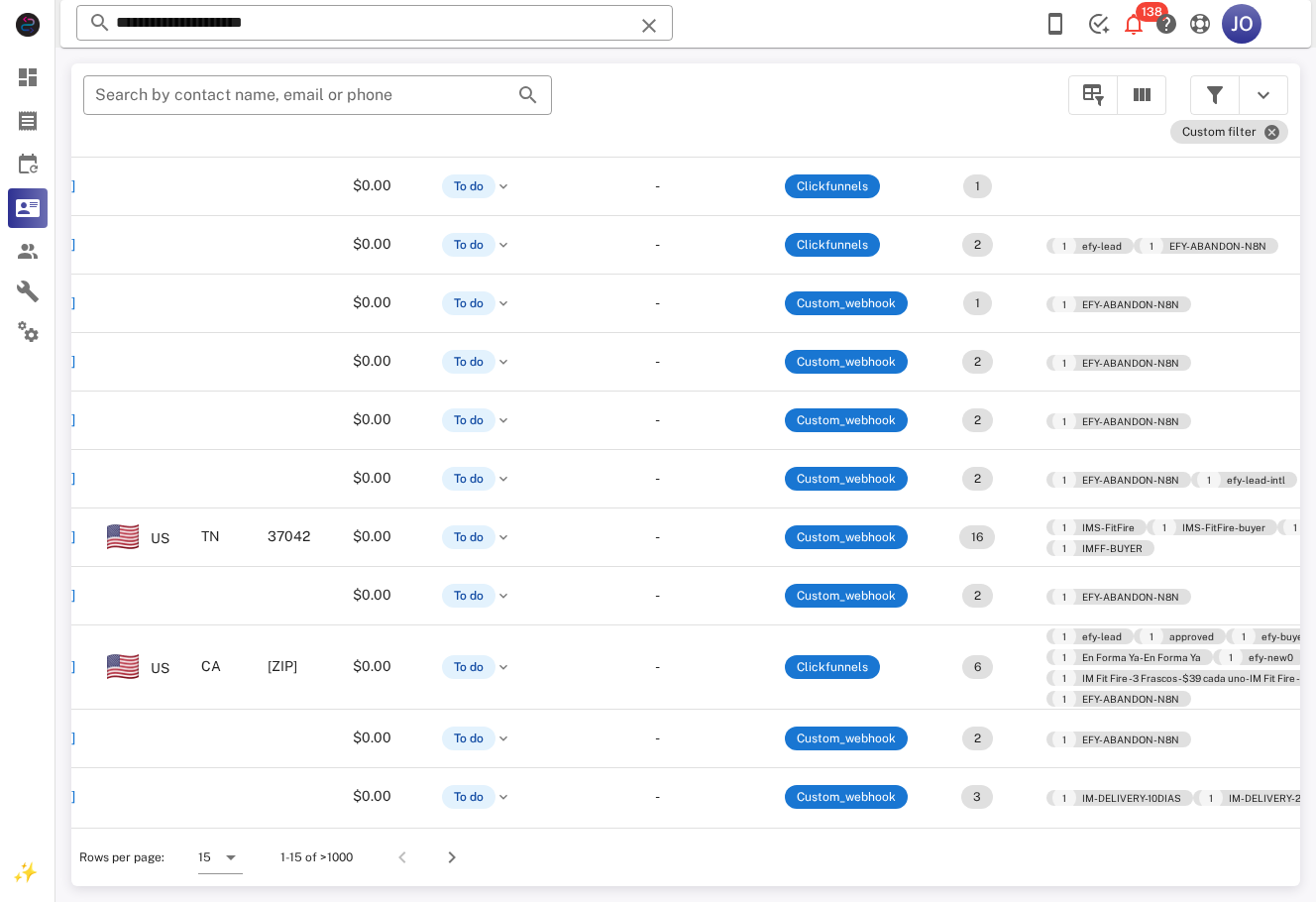 scroll, scrollTop: 271, scrollLeft: 0, axis: vertical 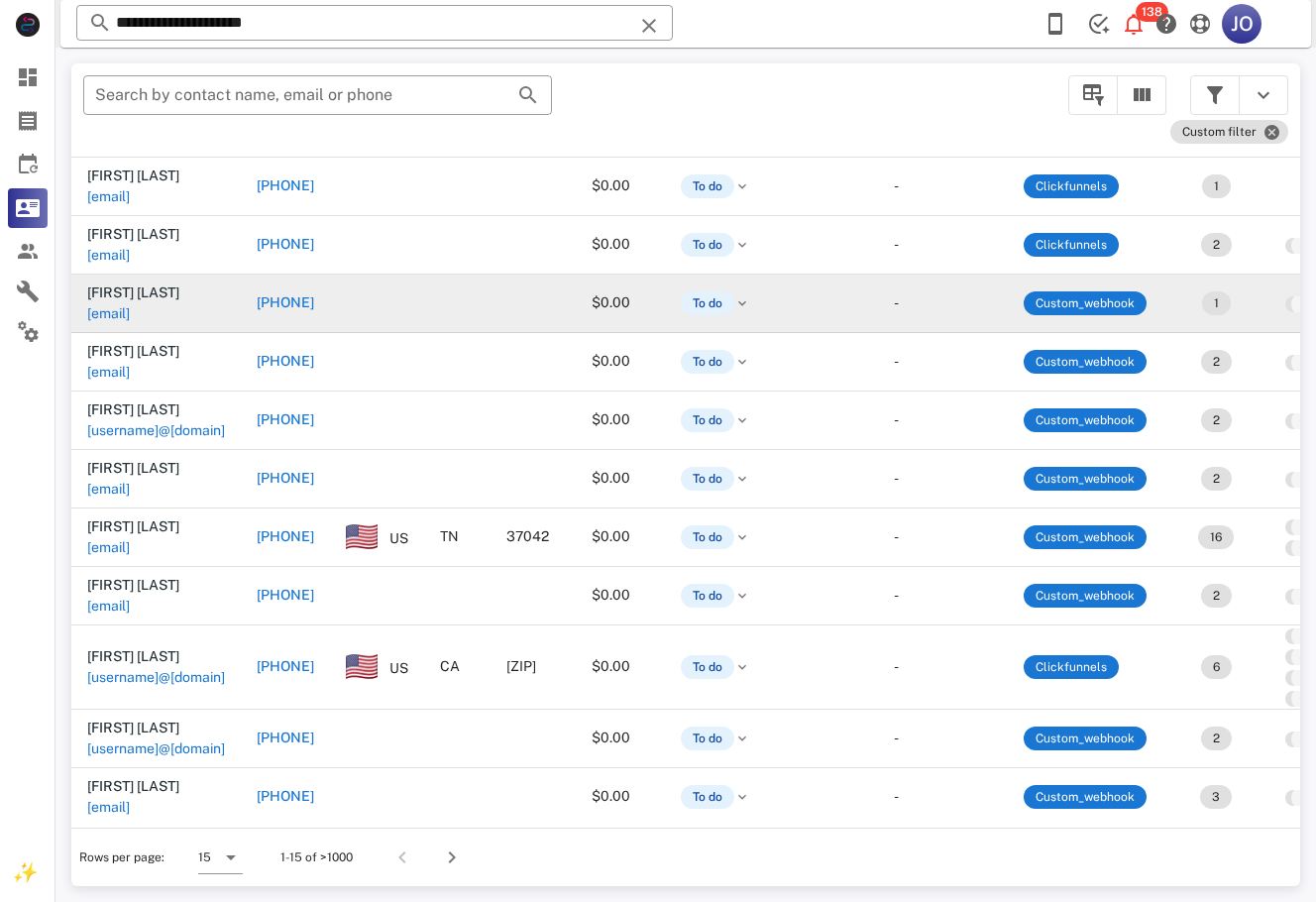 click on "[EMAIL]" at bounding box center (108, 313) 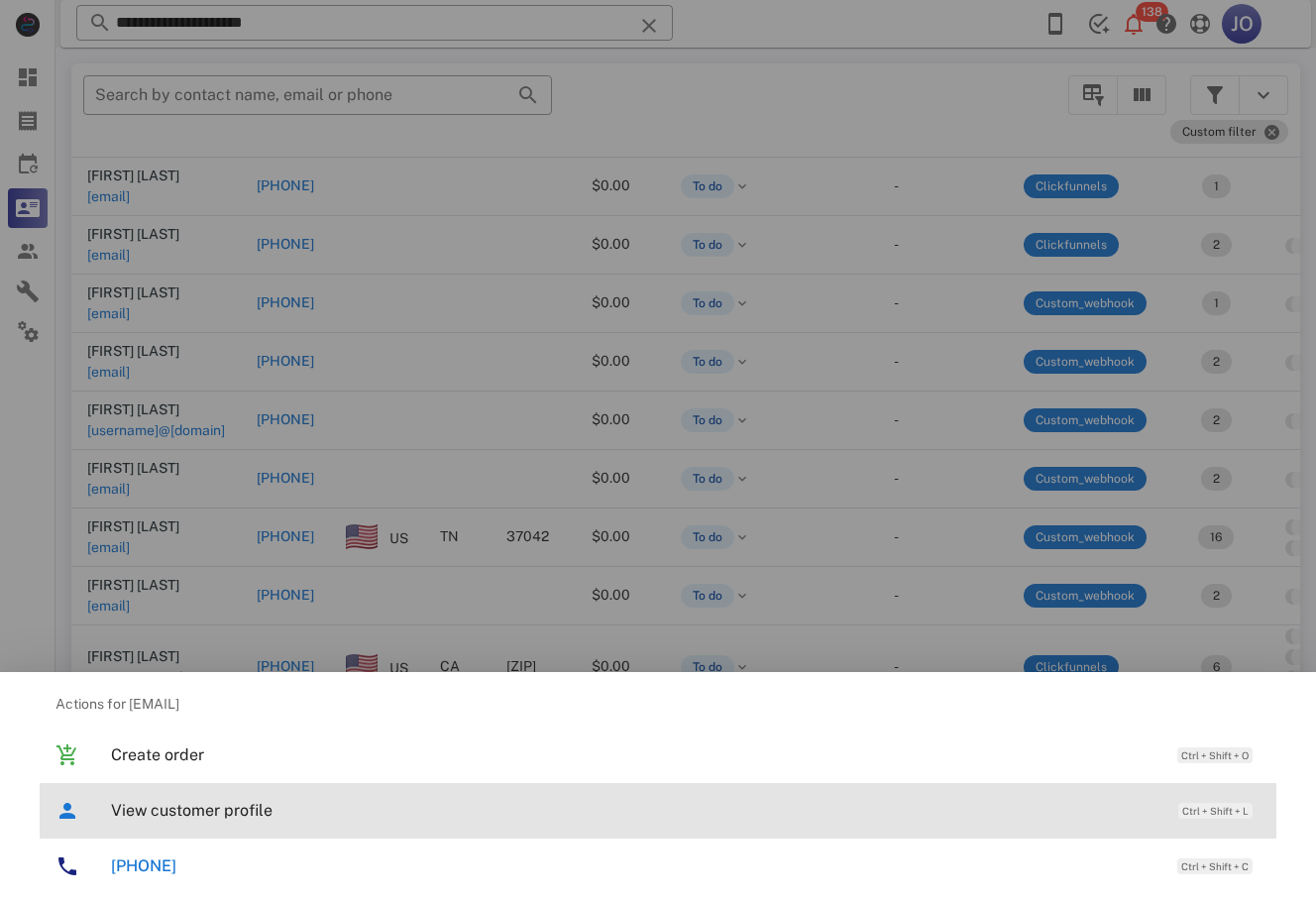 click on "View customer profile Ctrl + Shift + L" at bounding box center [686, 810] 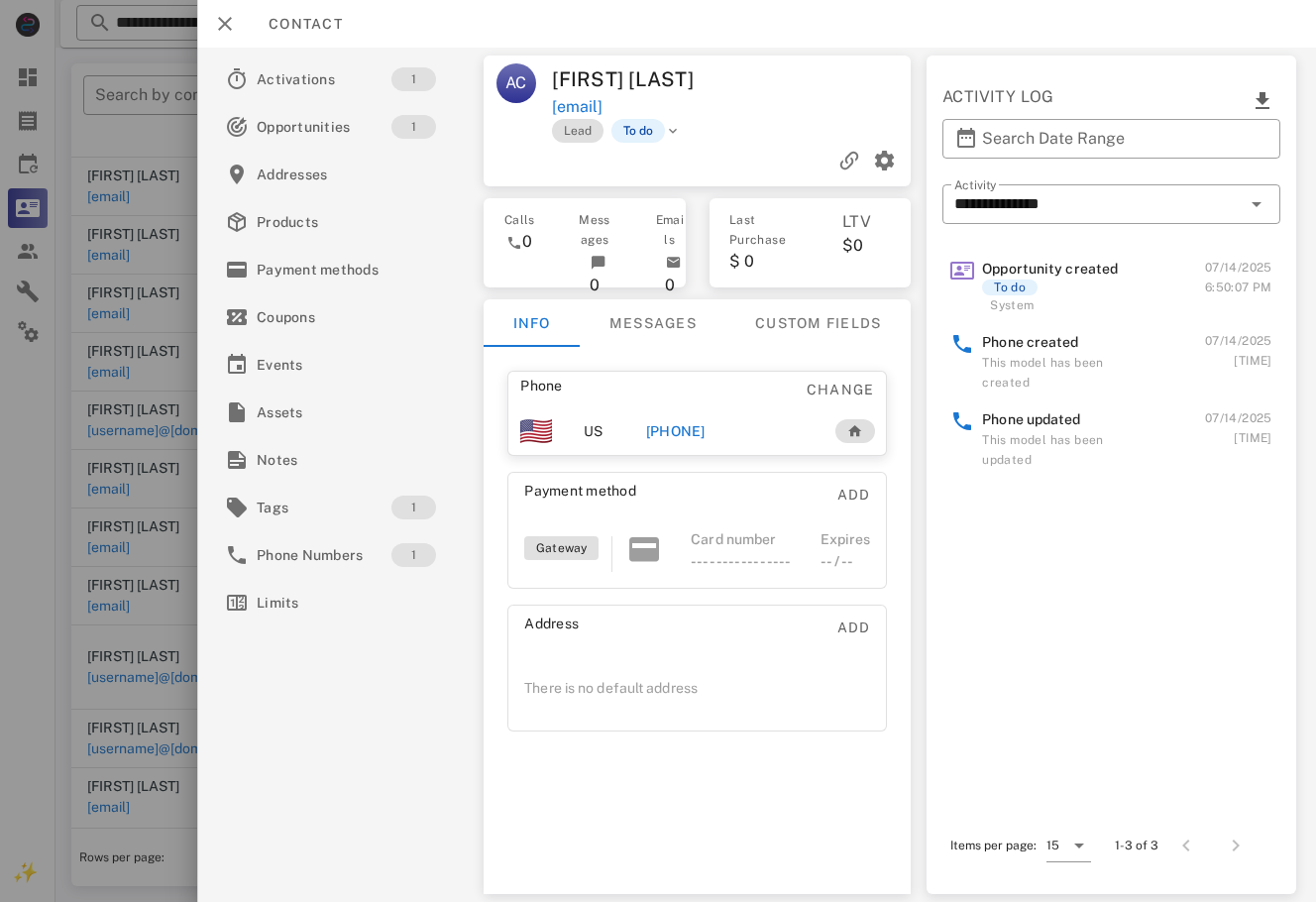 click on "[PHONE]" at bounding box center [729, 431] 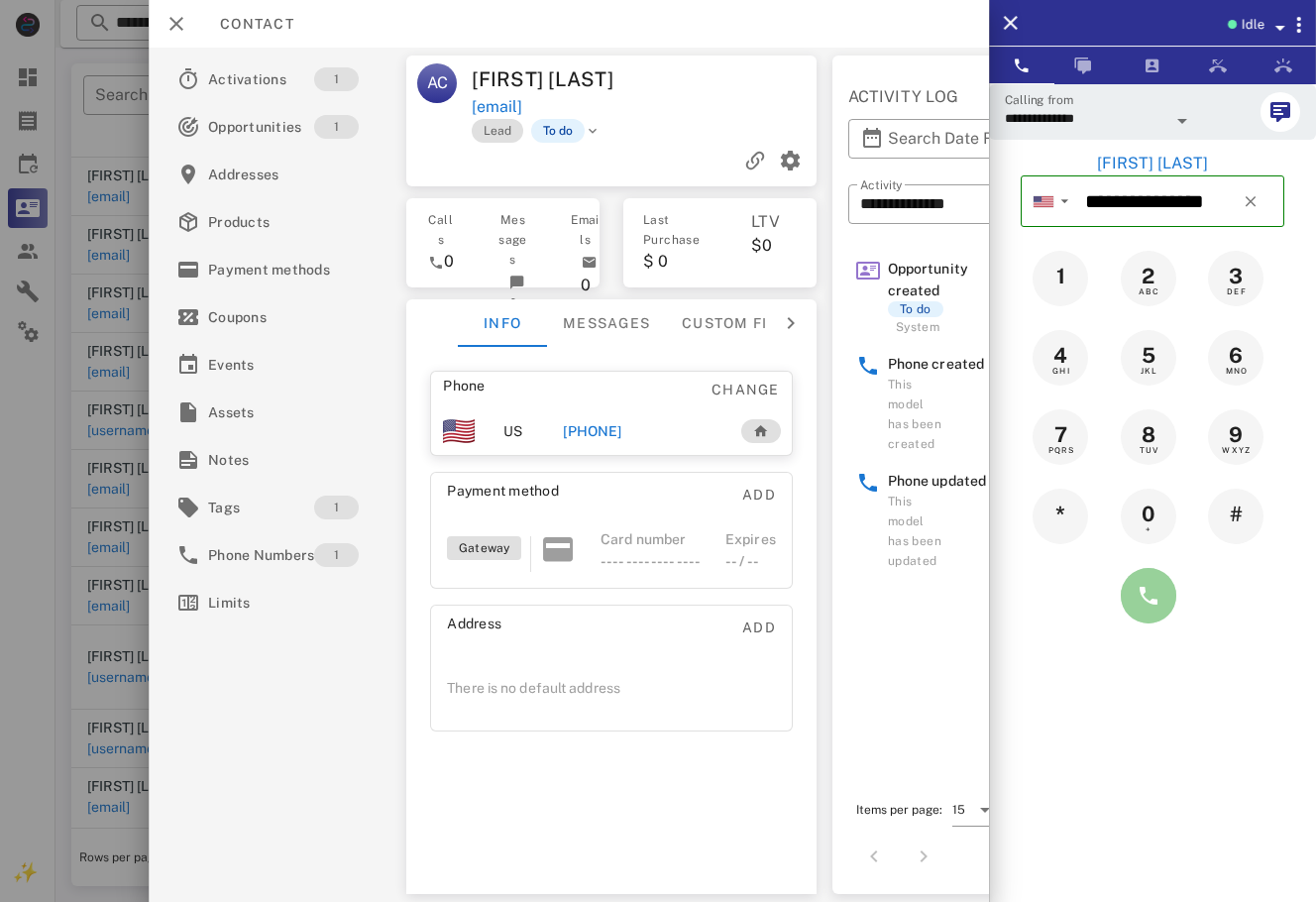 click at bounding box center [1149, 596] 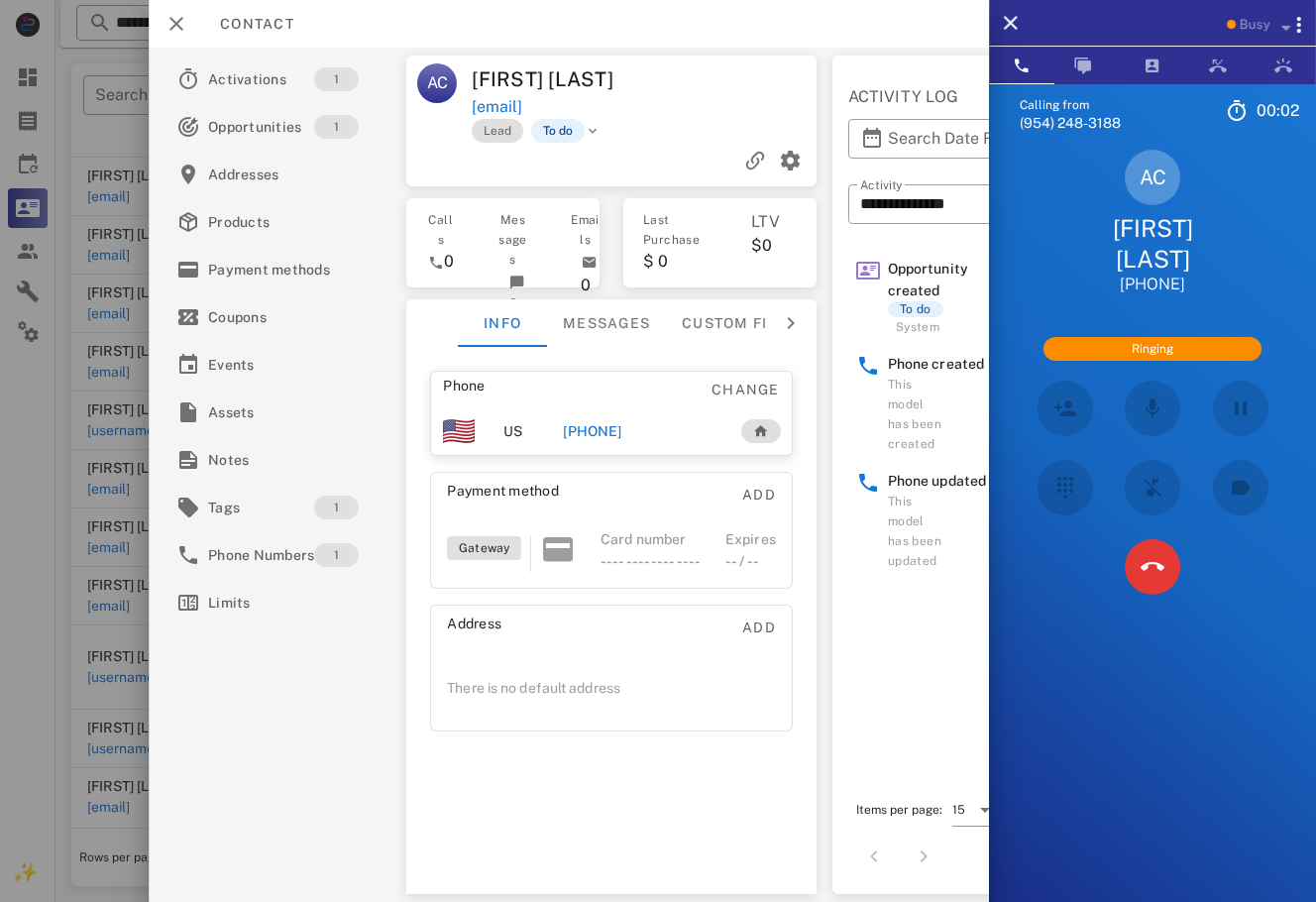 scroll, scrollTop: 212, scrollLeft: 0, axis: vertical 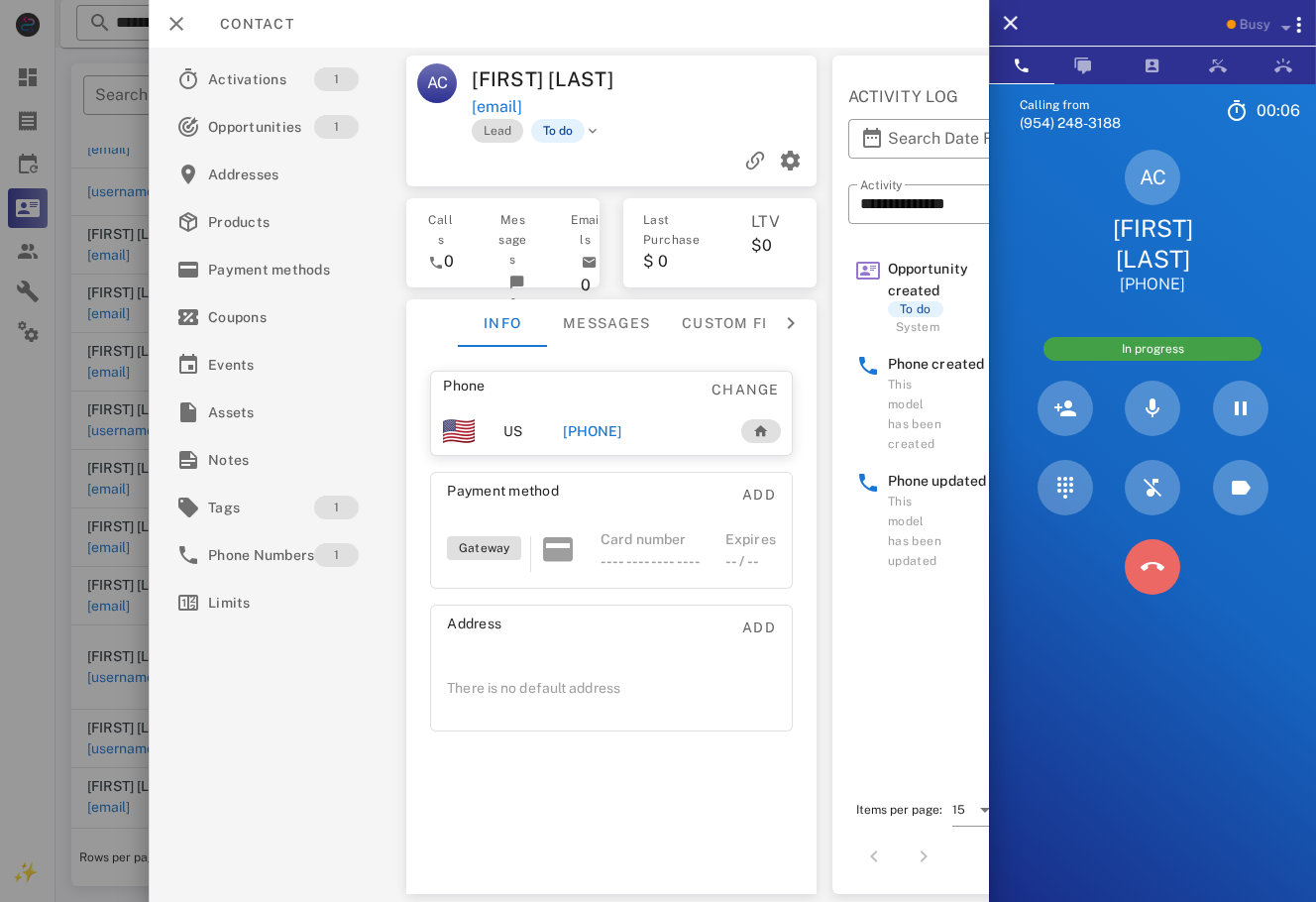 click at bounding box center (1152, 567) 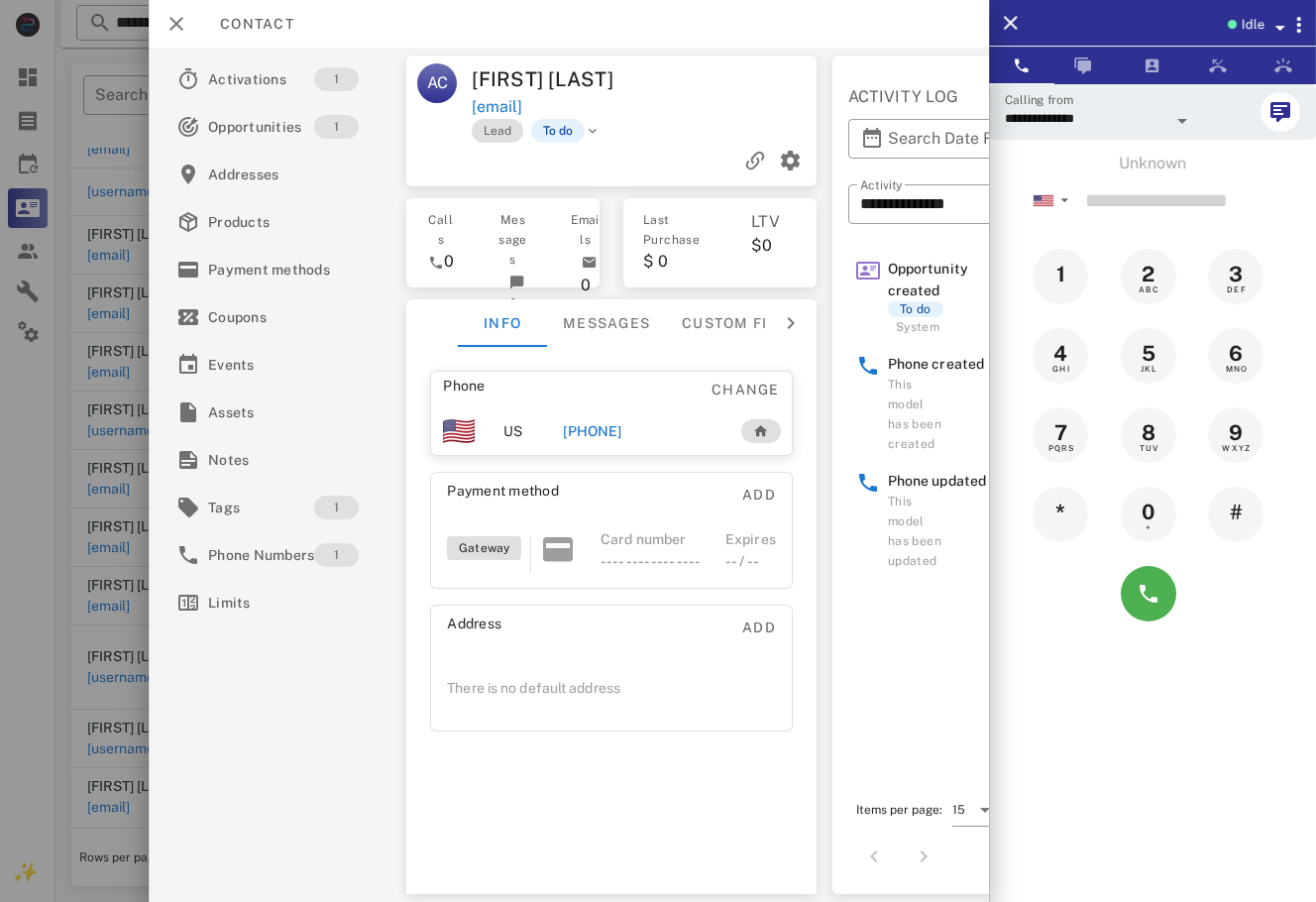 click on "[PHONE]" at bounding box center (592, 431) 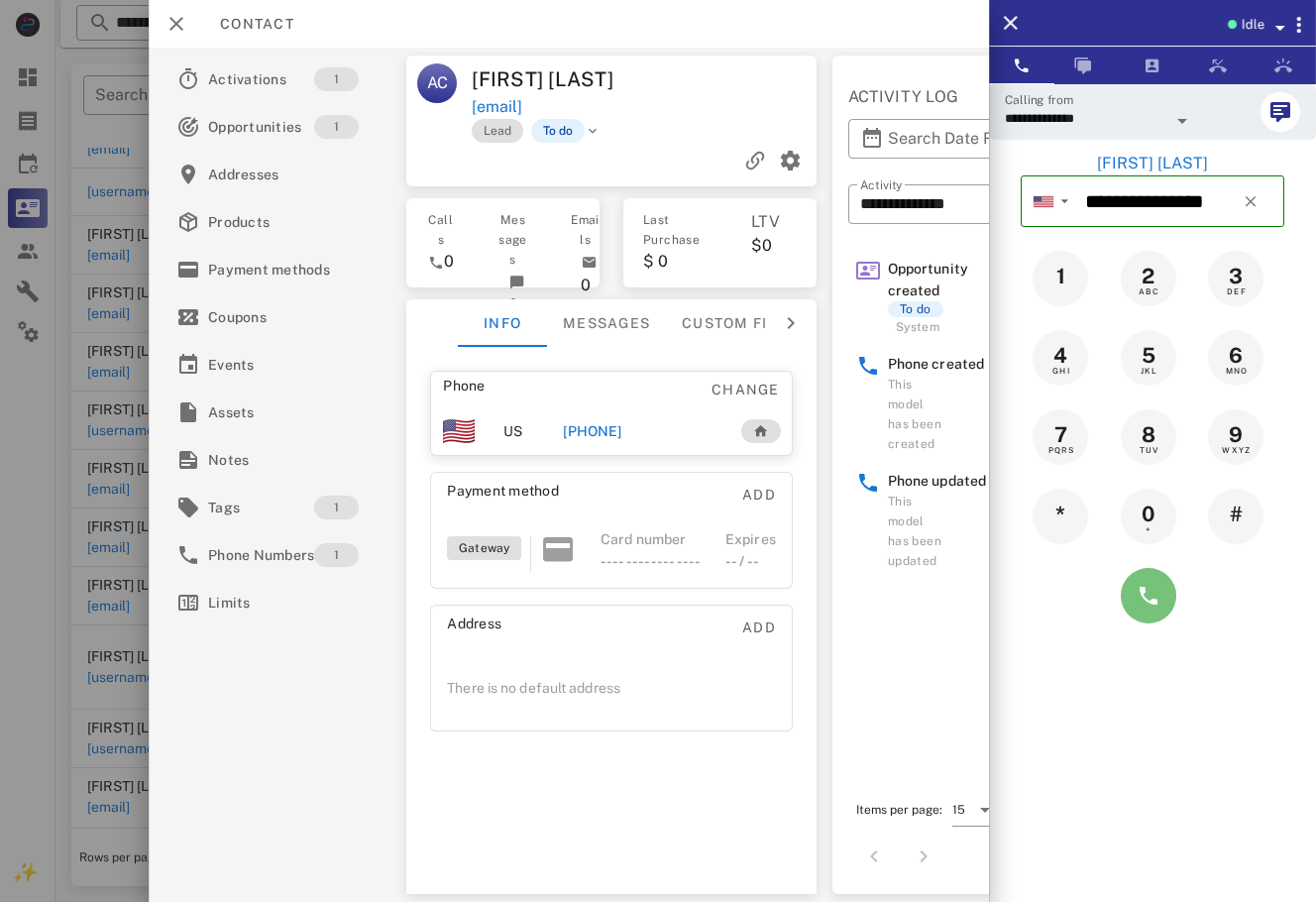 click at bounding box center (1149, 596) 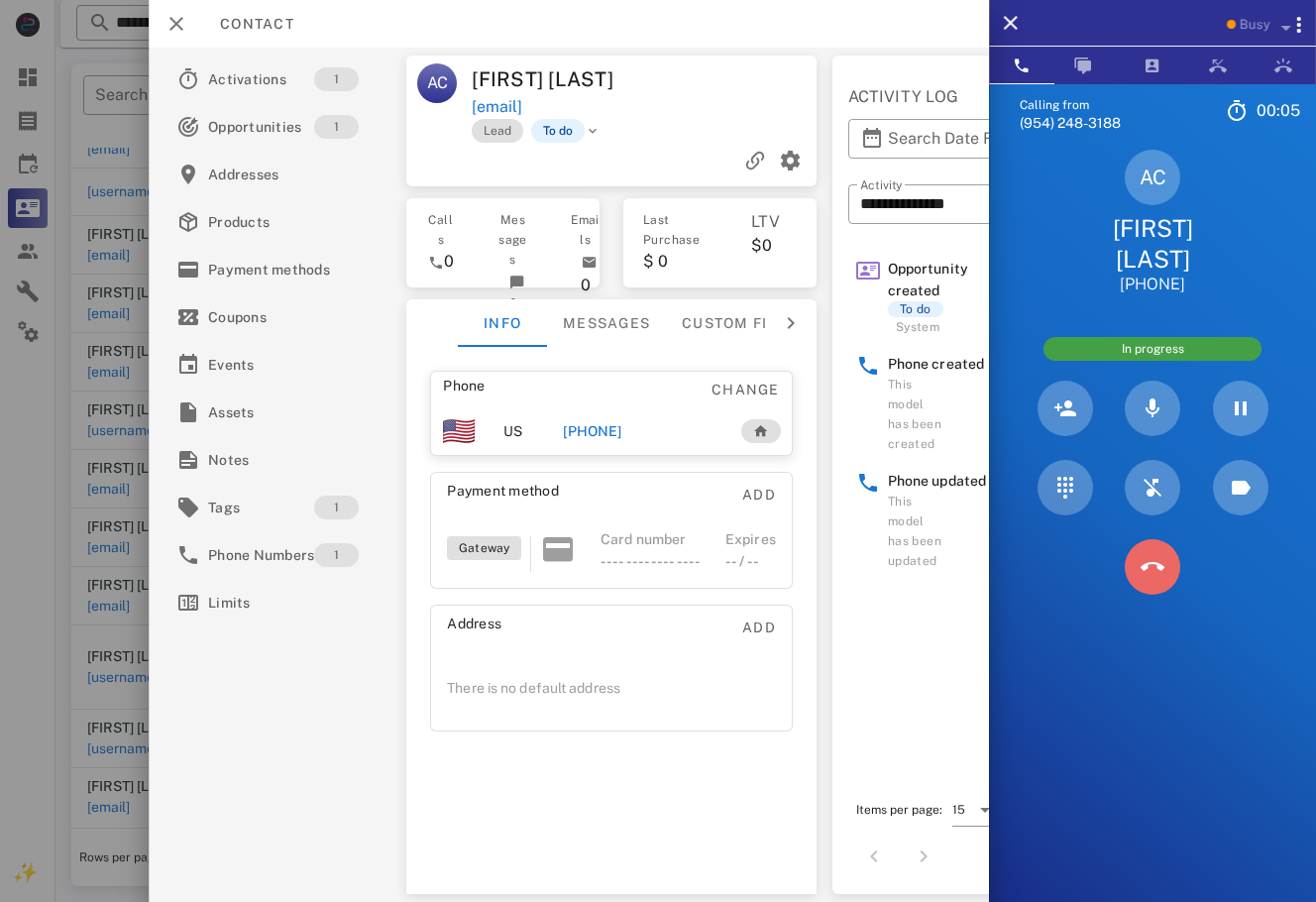 click at bounding box center (1152, 567) 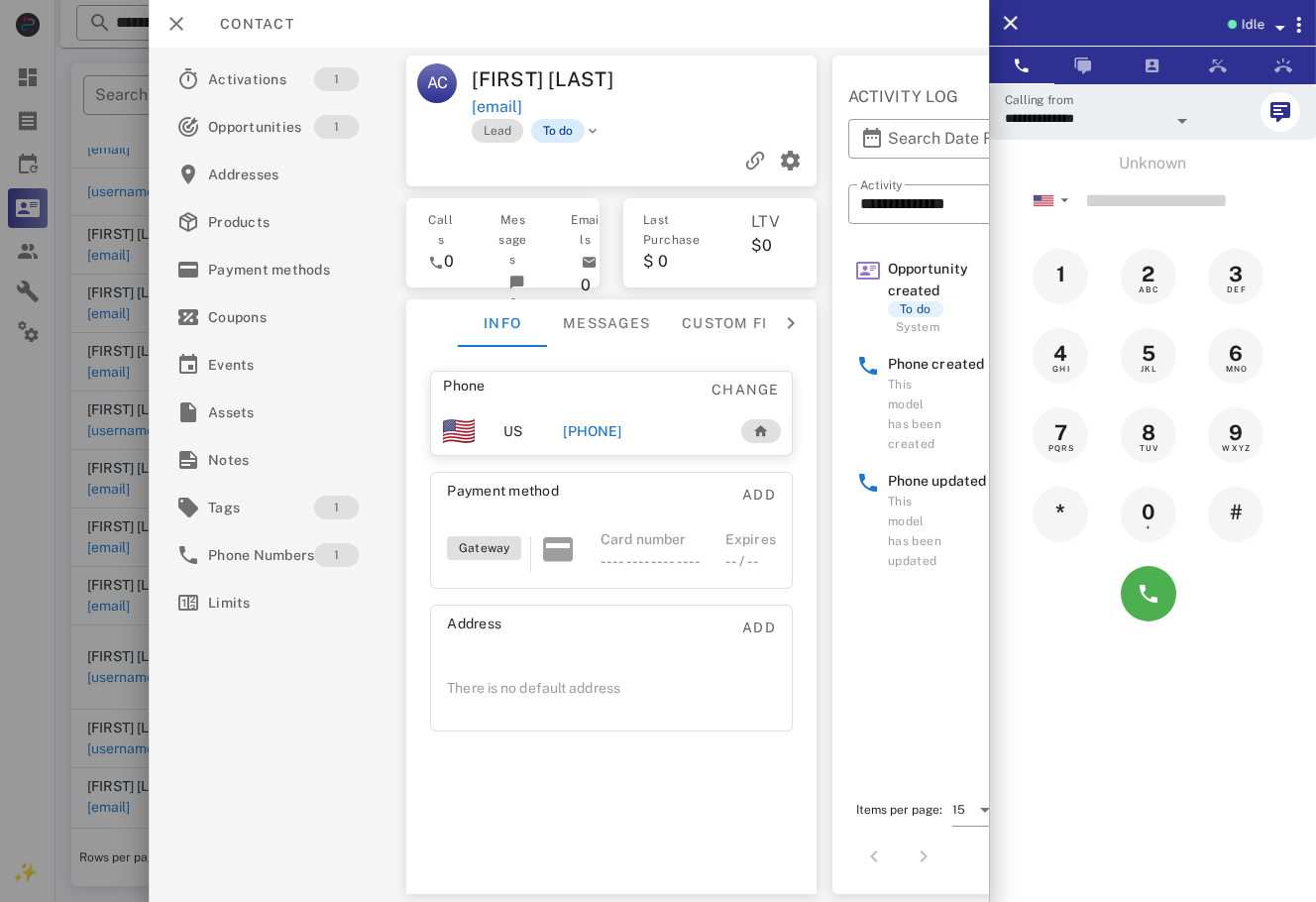 click on "To do" at bounding box center [558, 131] 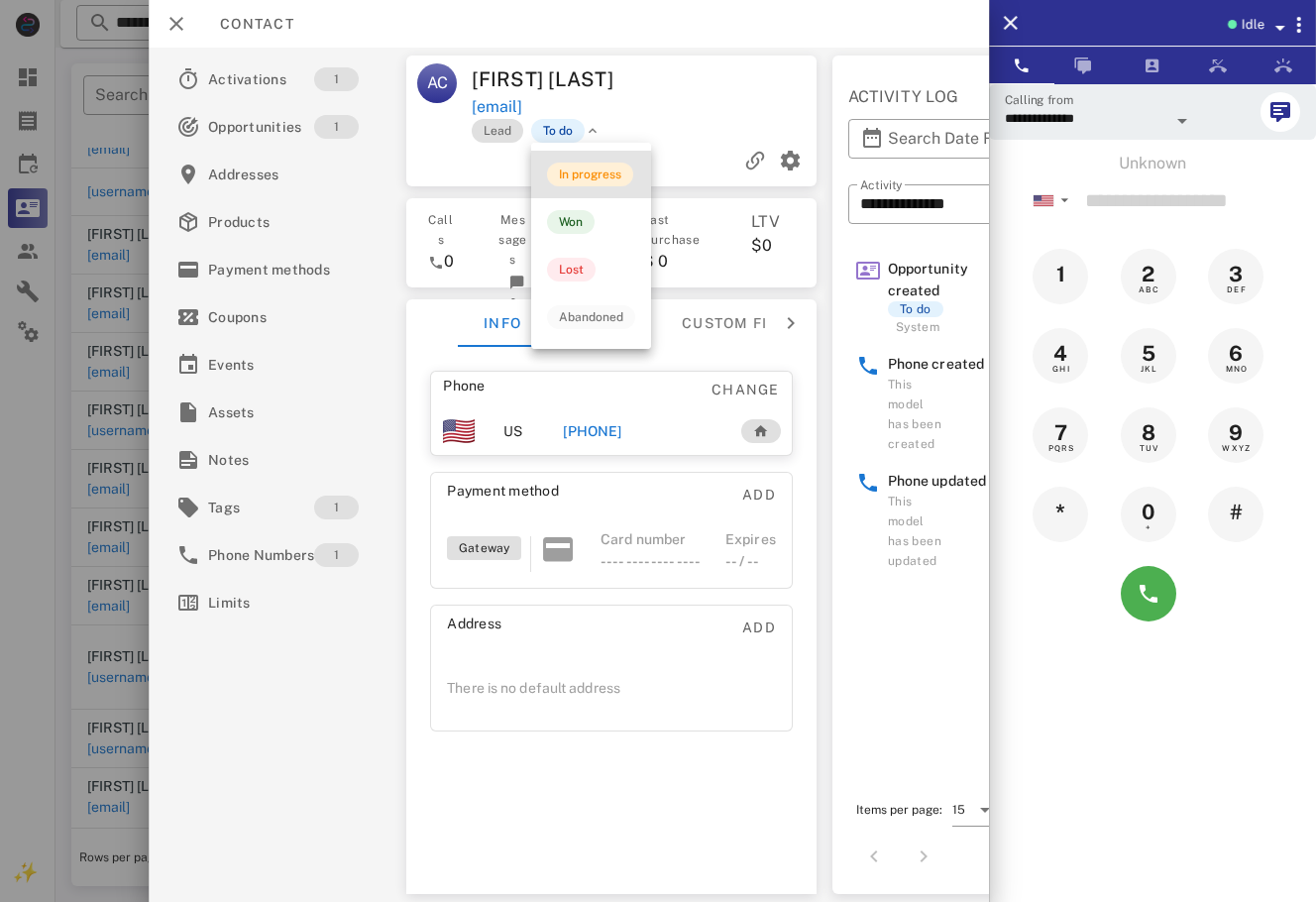 click on "In progress" at bounding box center (590, 174) 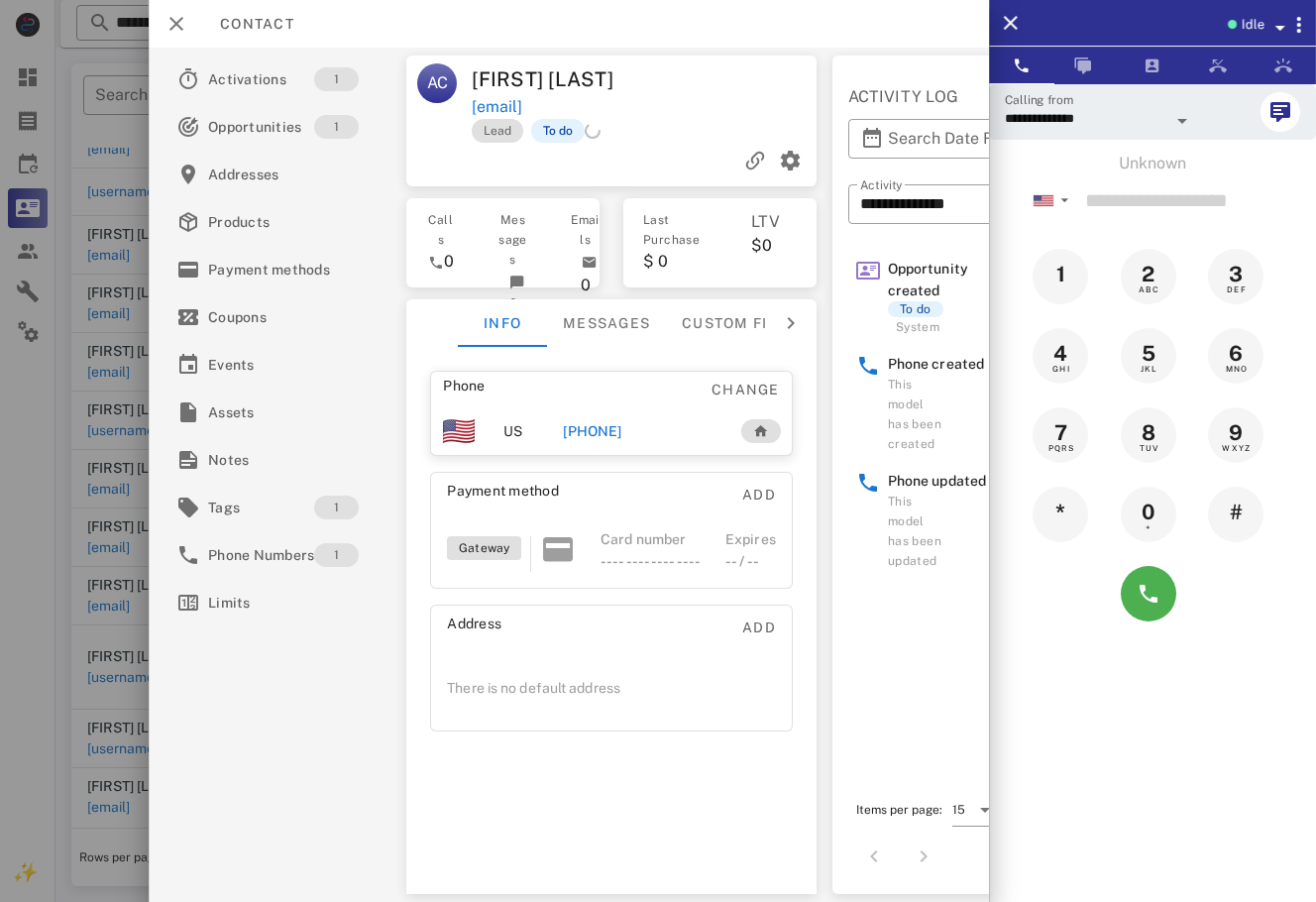 click at bounding box center (658, 451) 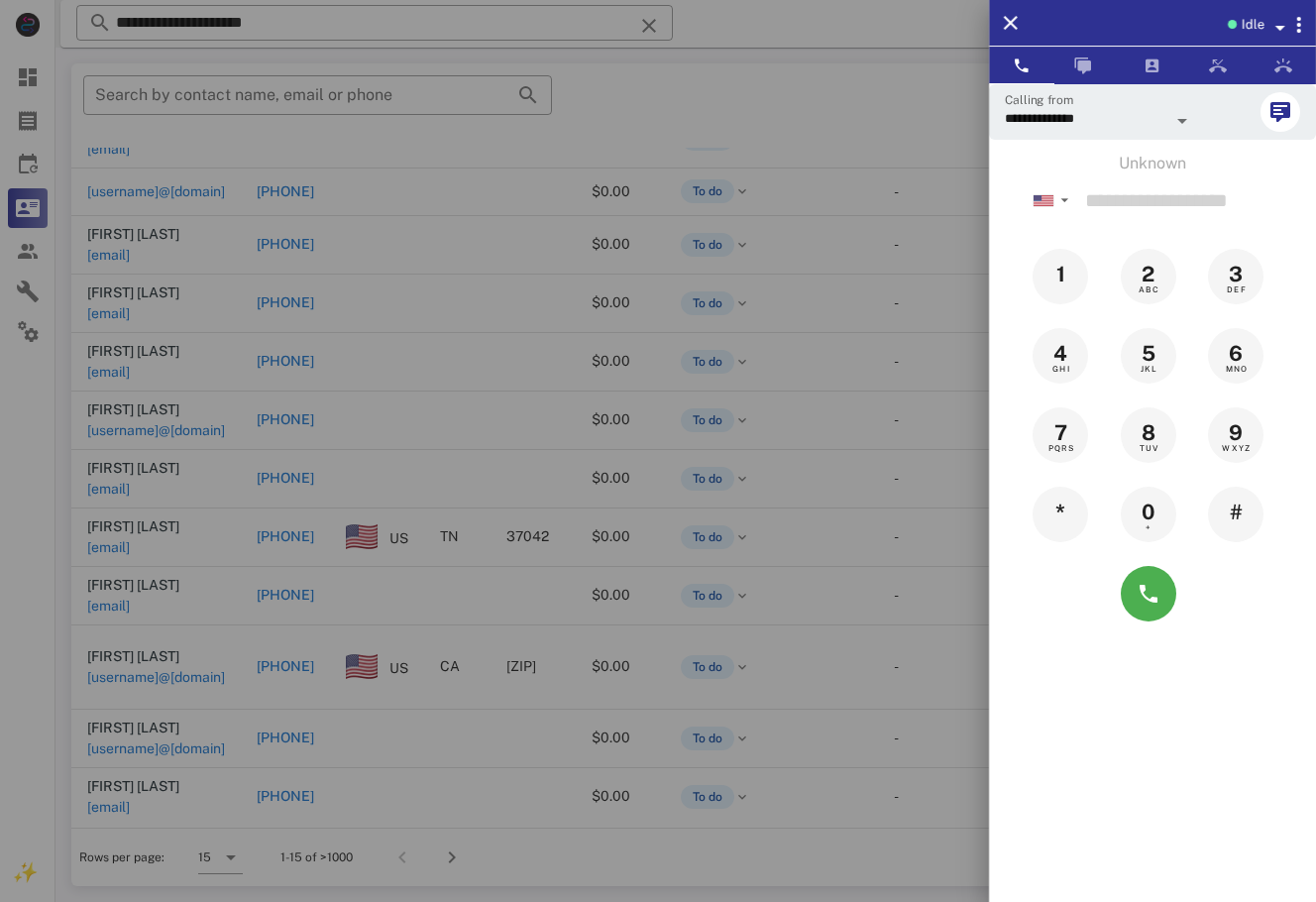click at bounding box center (658, 451) 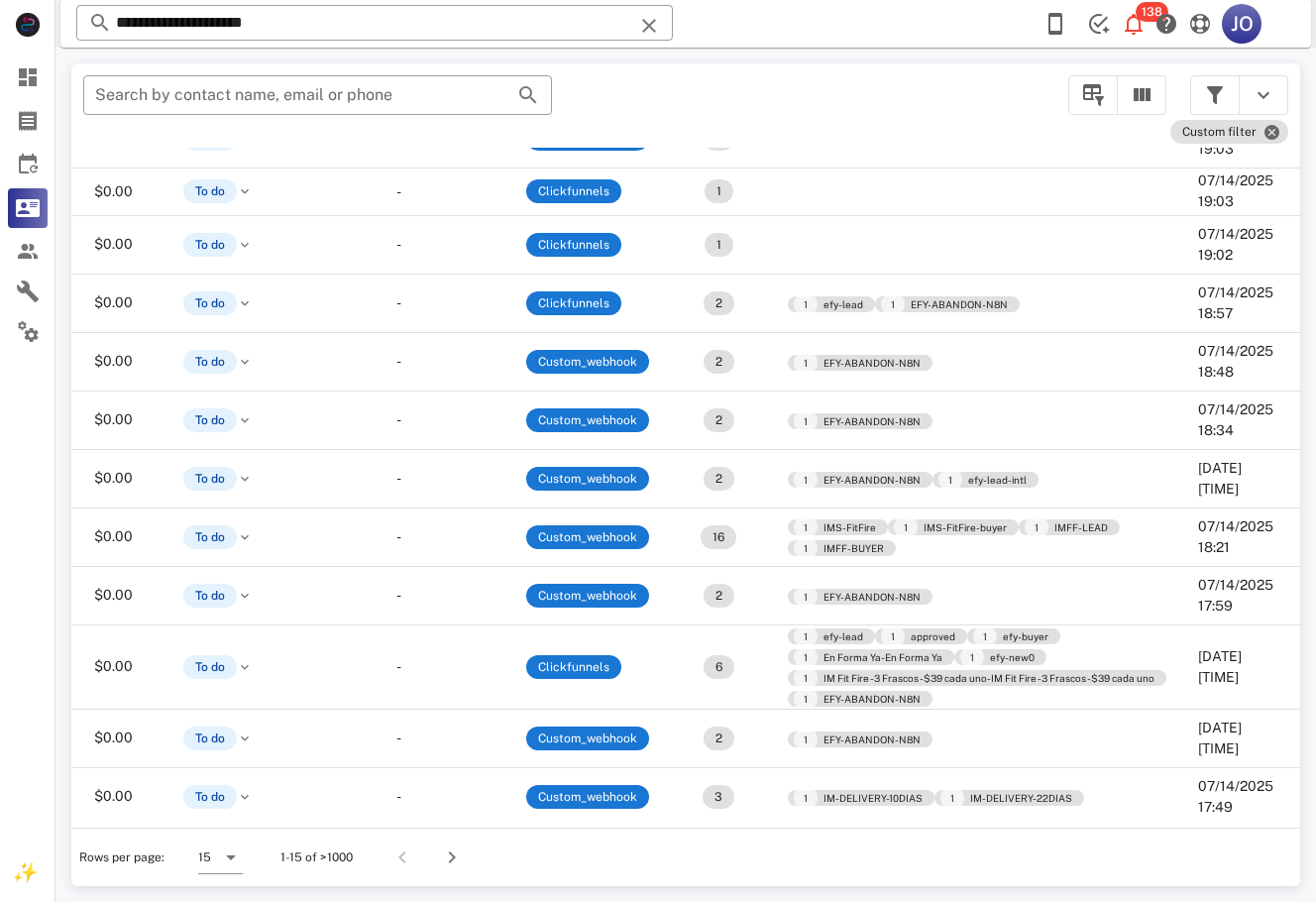 scroll, scrollTop: 212, scrollLeft: 0, axis: vertical 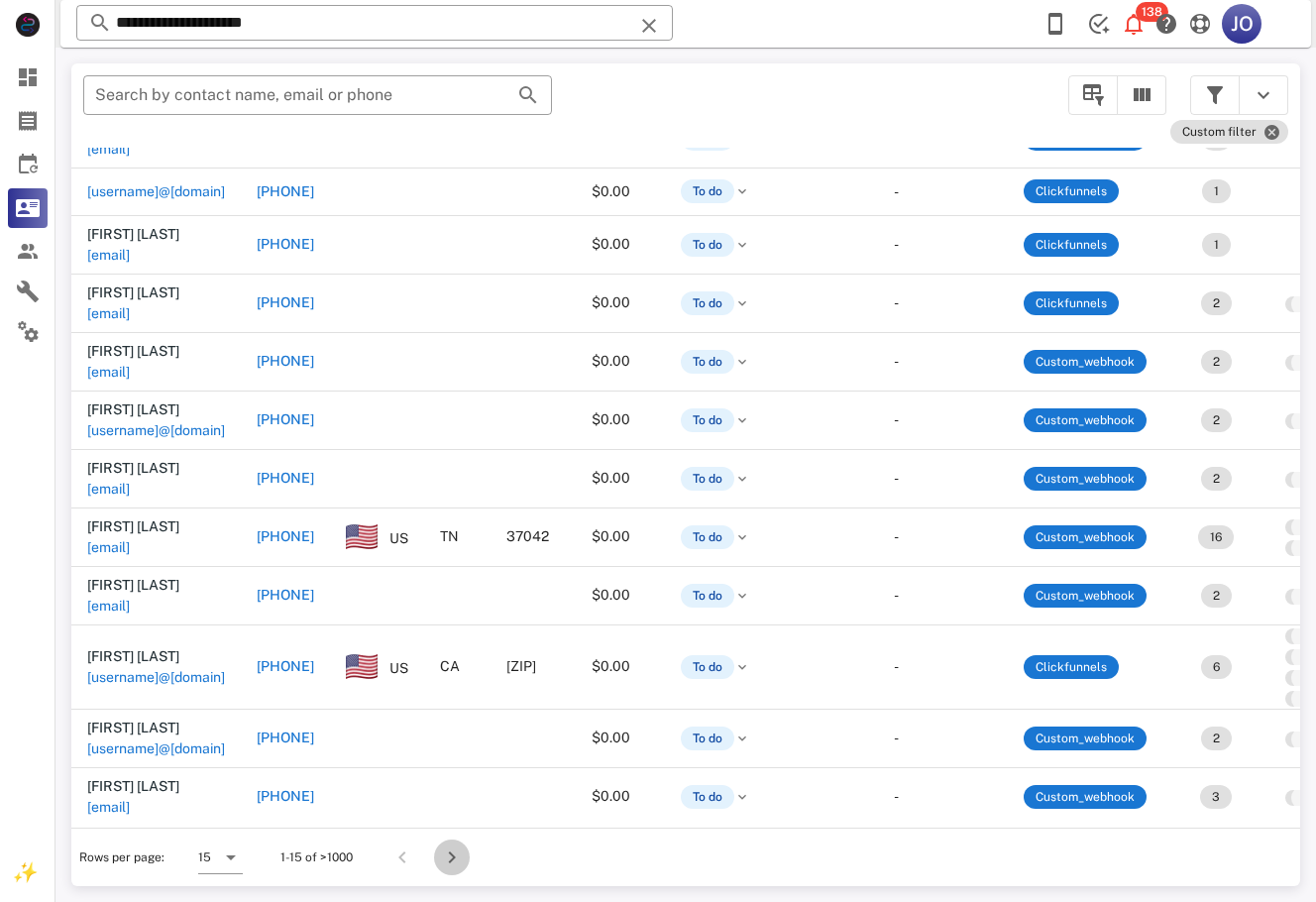 click at bounding box center (452, 857) 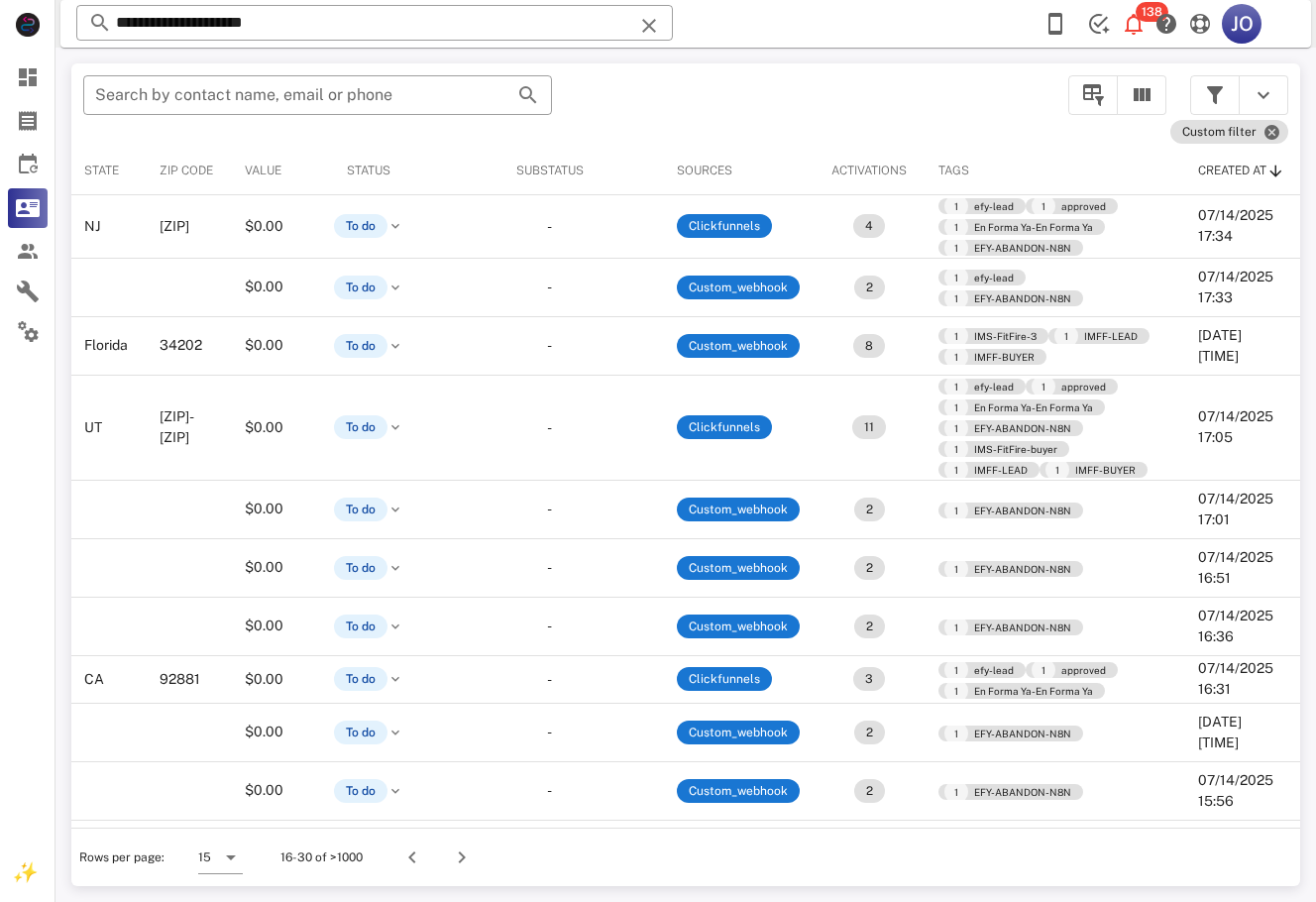 scroll, scrollTop: 0, scrollLeft: 0, axis: both 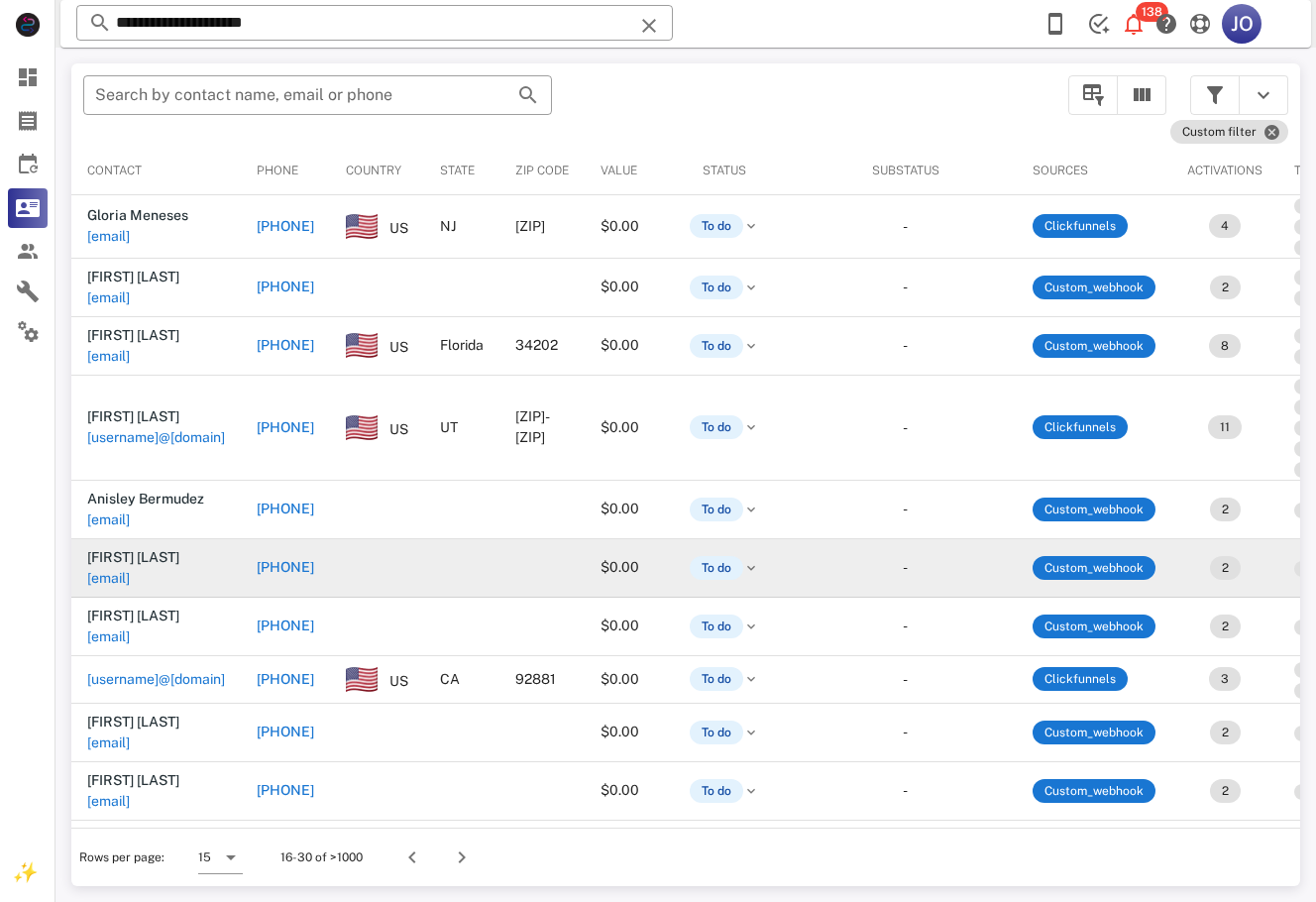 click on "[FIRST] [LAST]  [USERNAME]@[DOMAIN]" at bounding box center (156, 568) 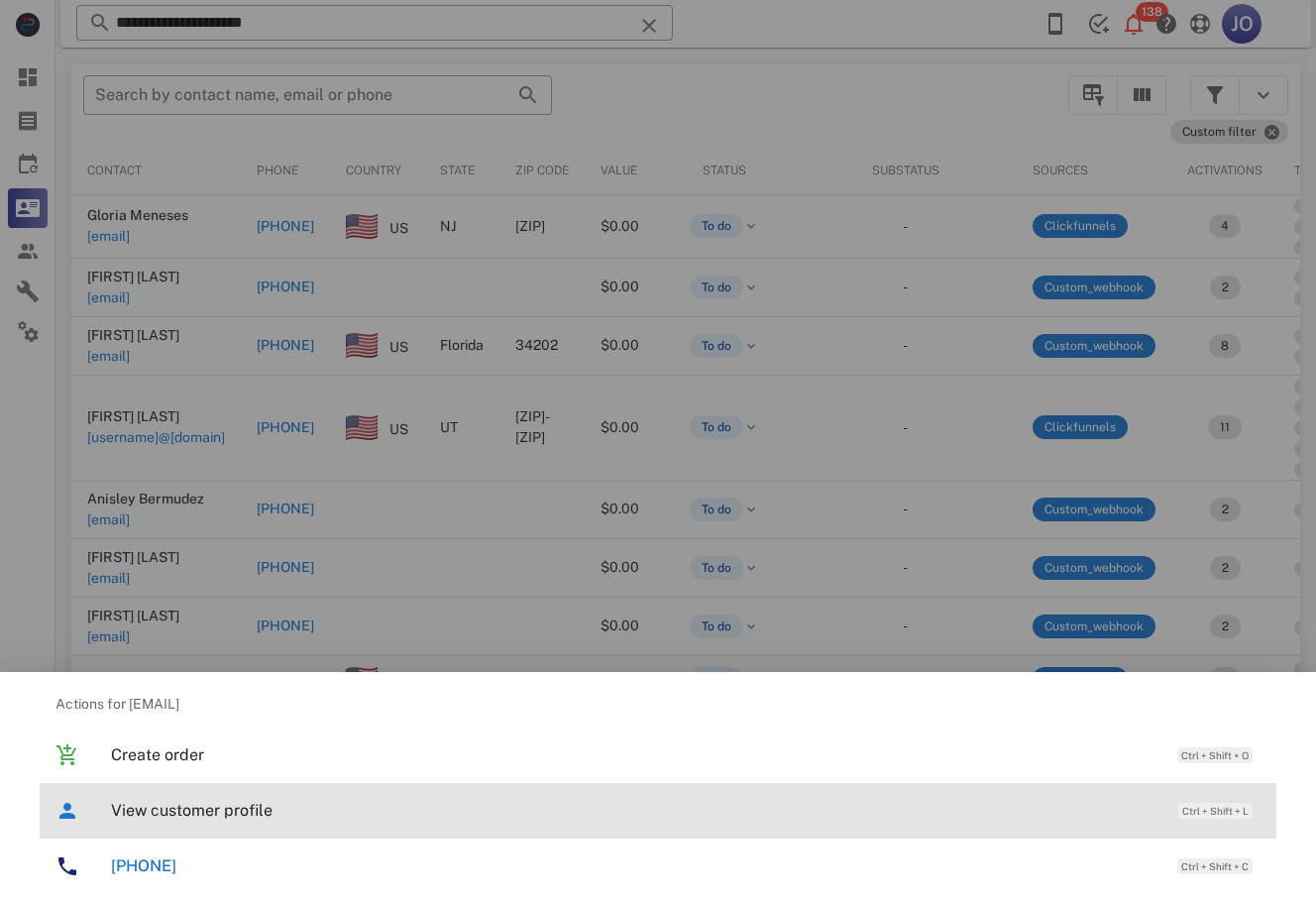 click on "View customer profile" at bounding box center (634, 810) 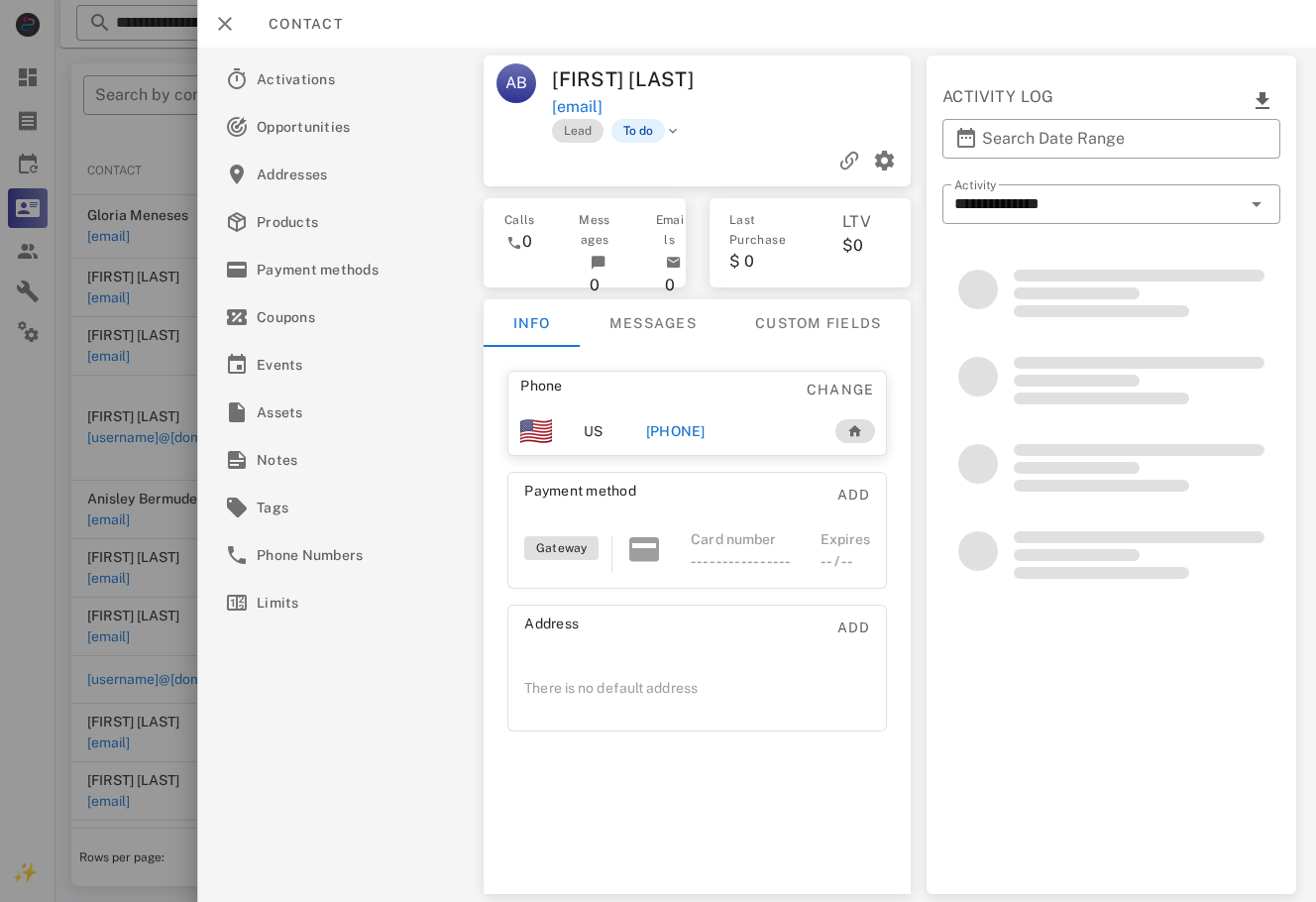 click on "[PHONE]" at bounding box center (676, 431) 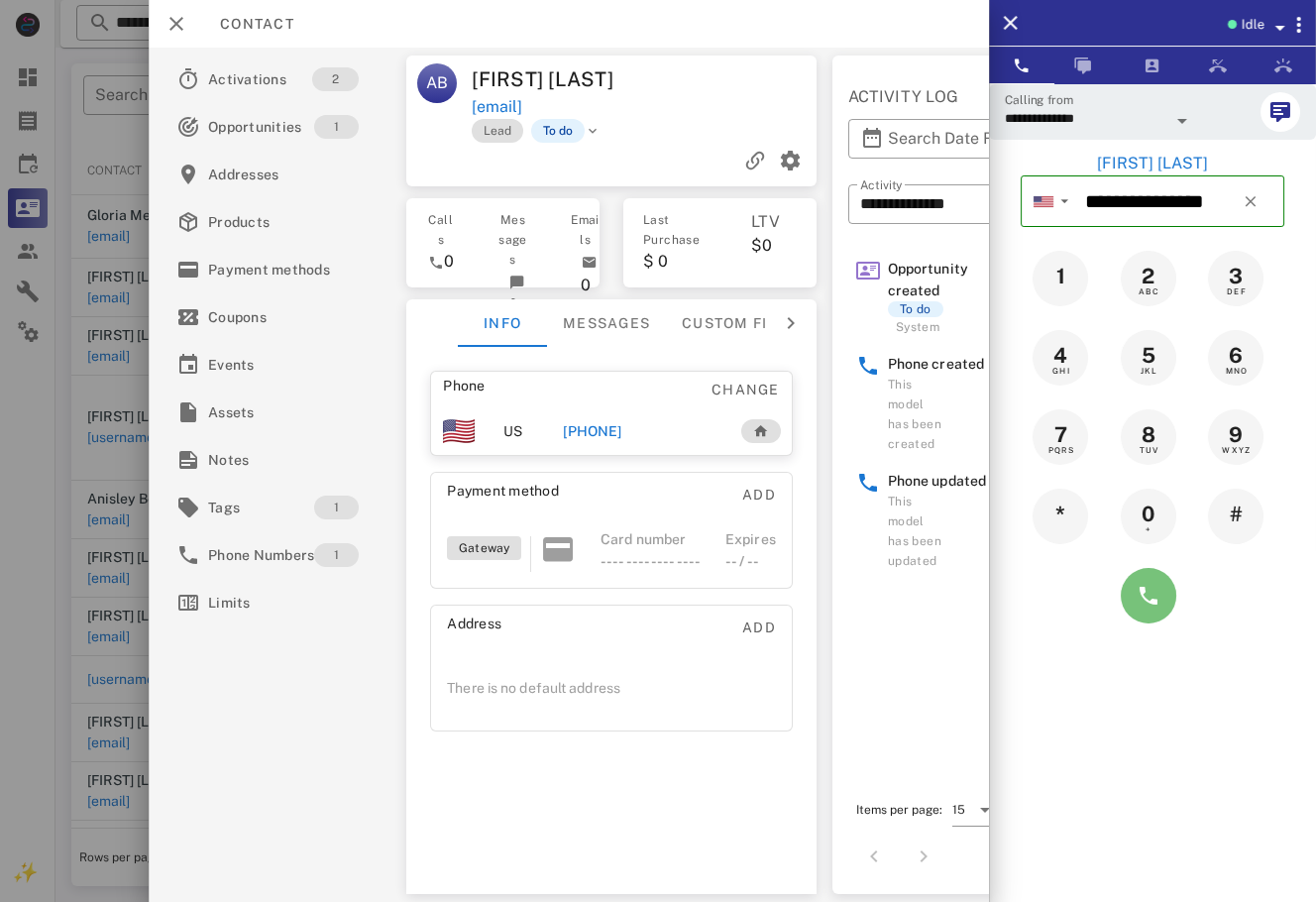 click at bounding box center (1149, 596) 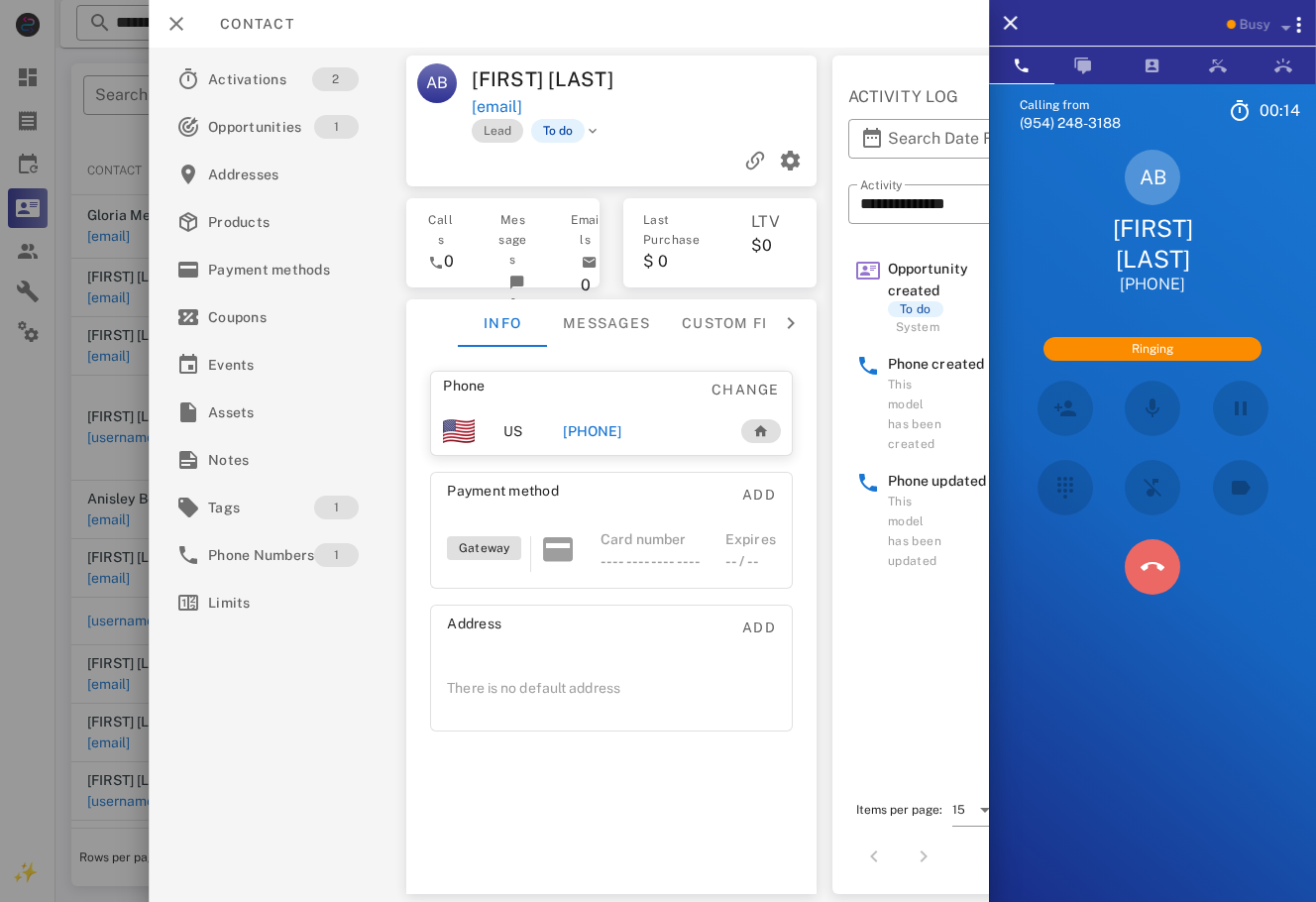 click at bounding box center (1152, 567) 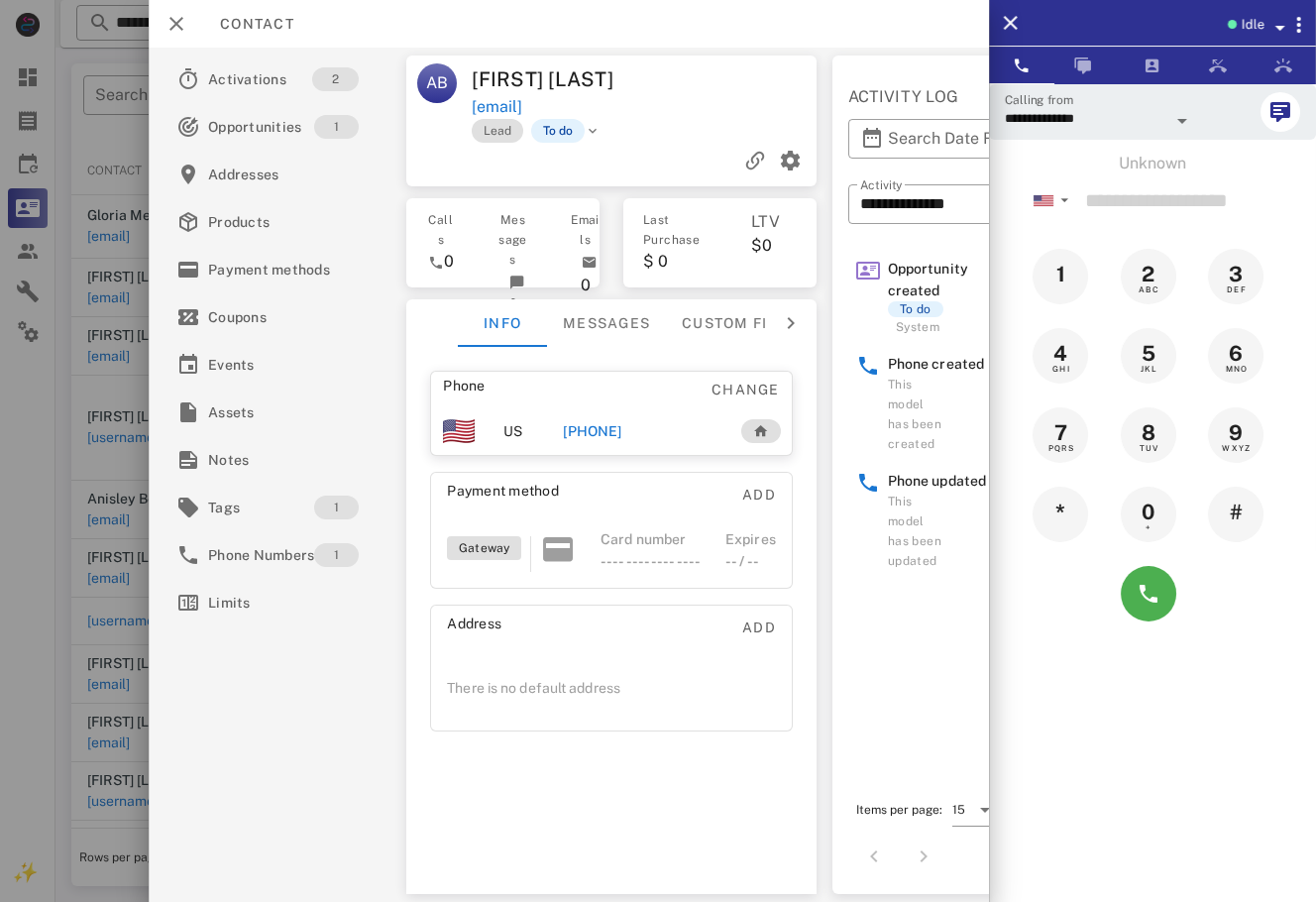 click on "[PHONE]" at bounding box center [592, 431] 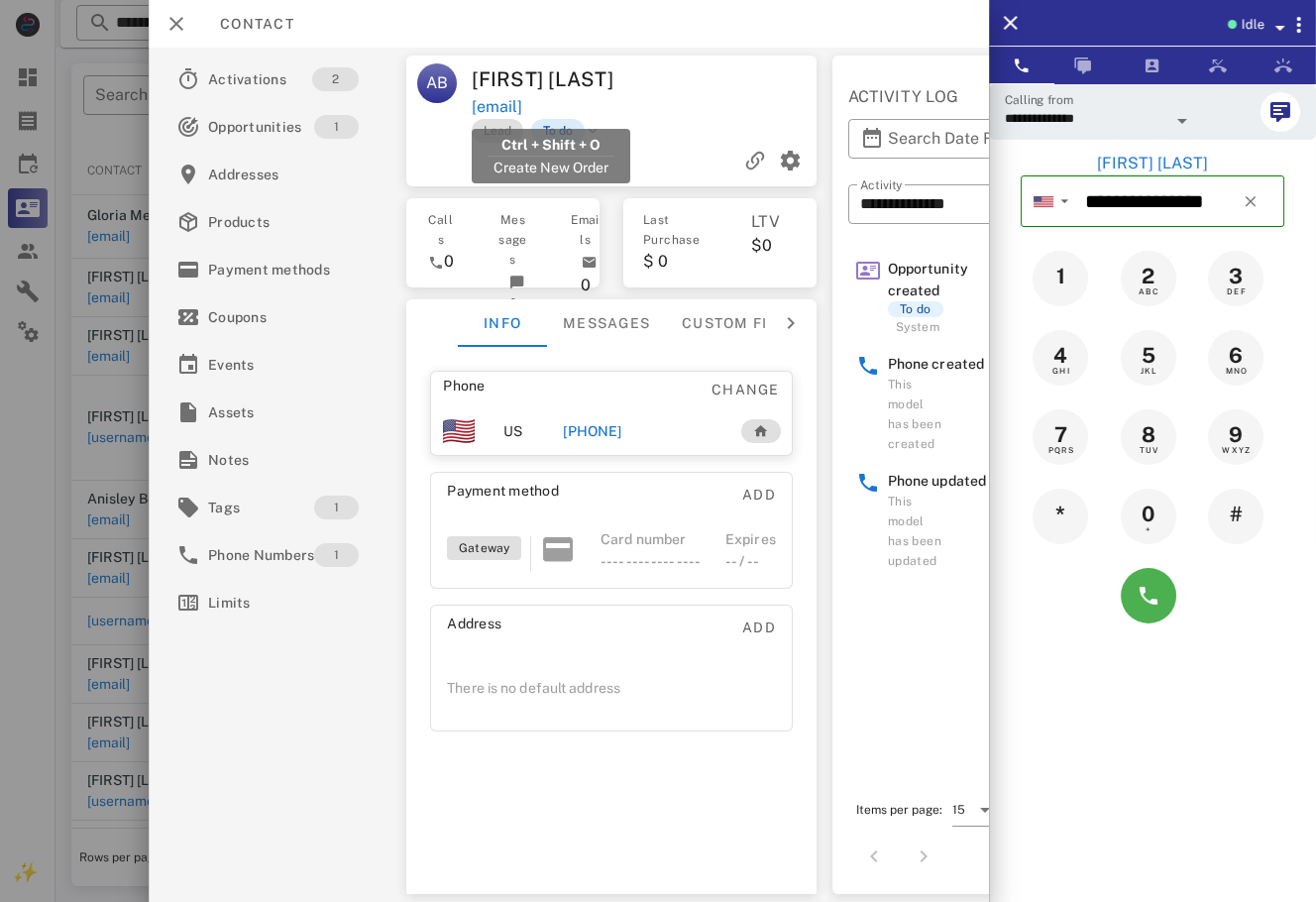 click on "To do" at bounding box center (558, 131) 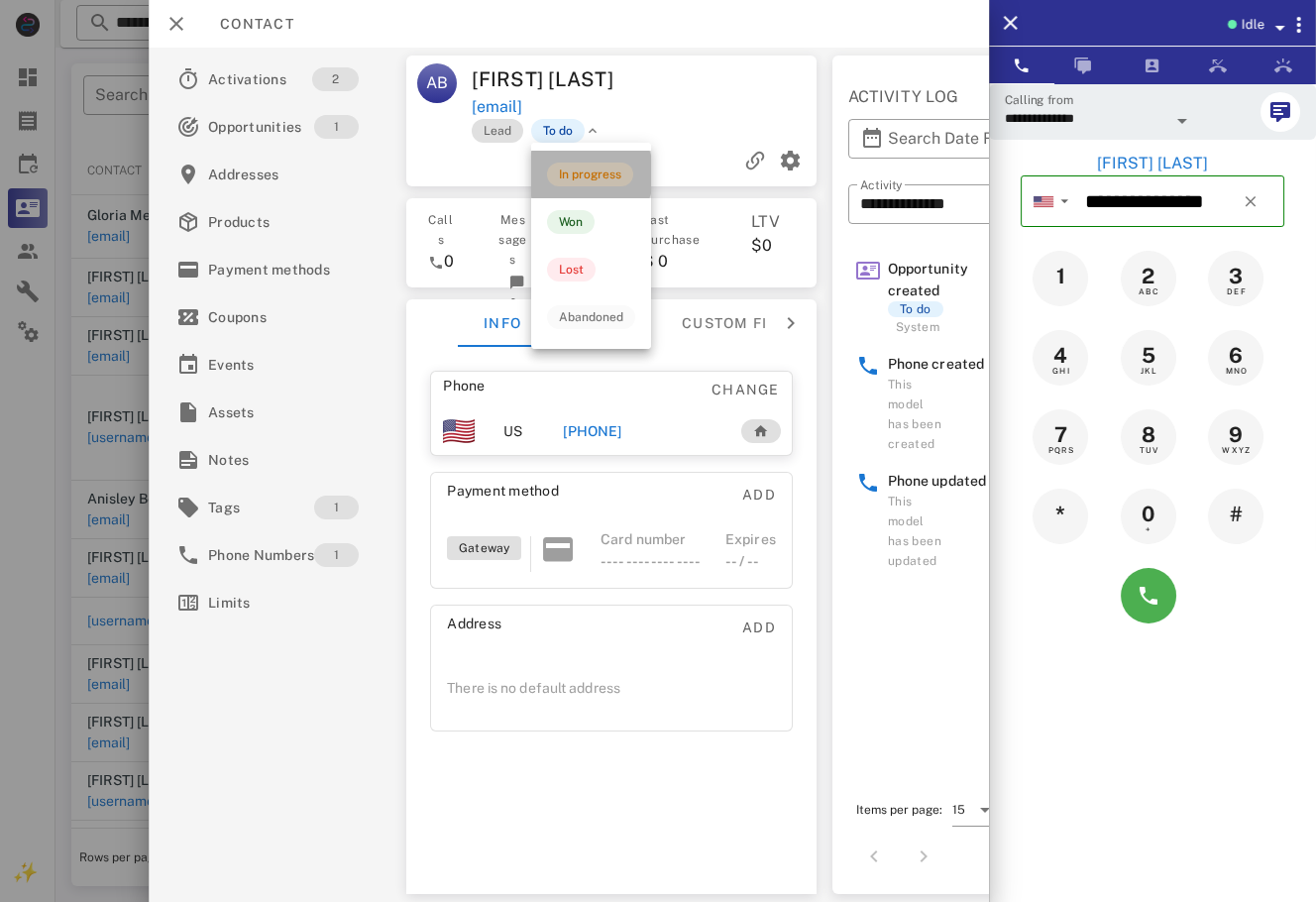 click on "In progress" at bounding box center (591, 174) 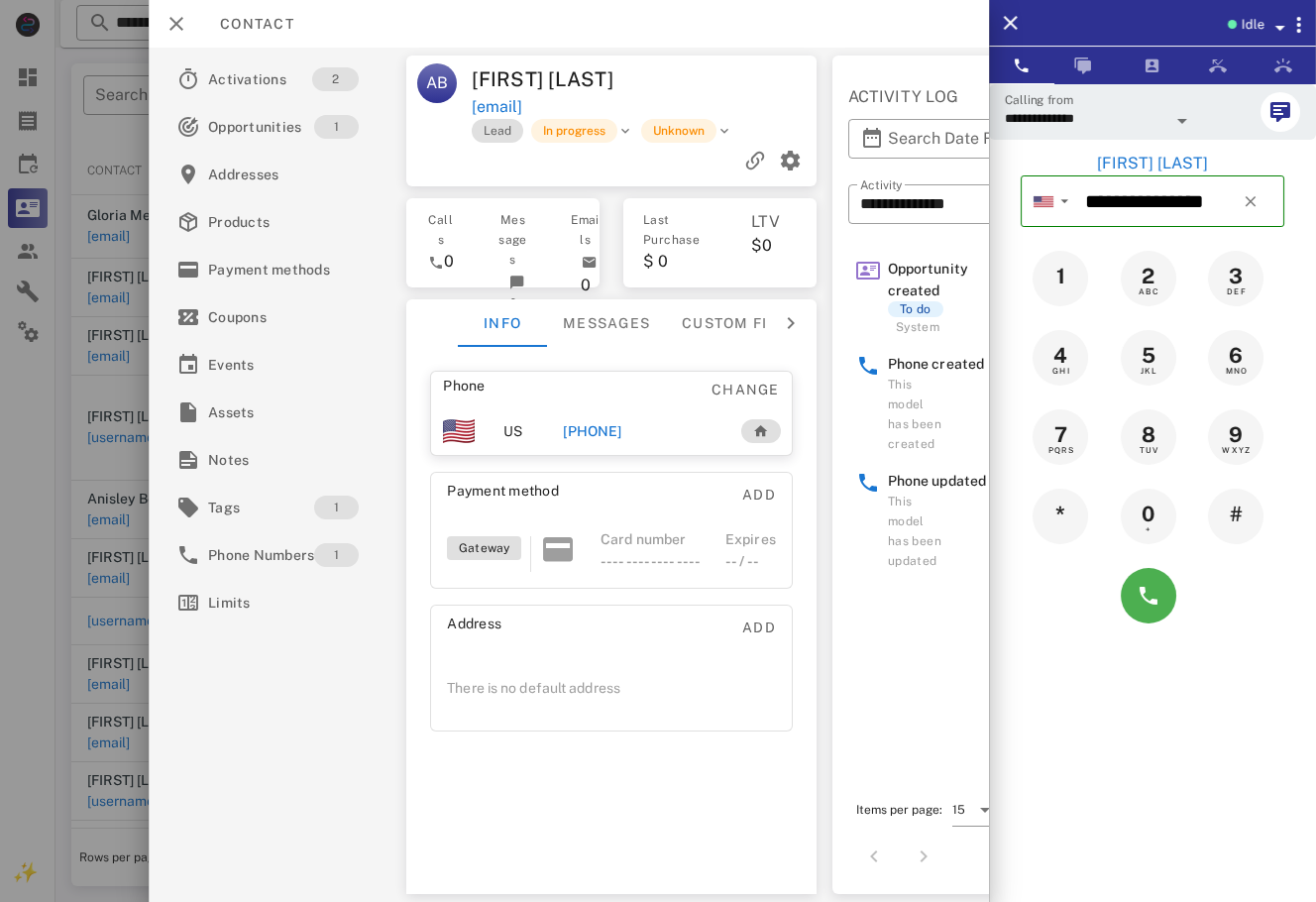 click at bounding box center [658, 451] 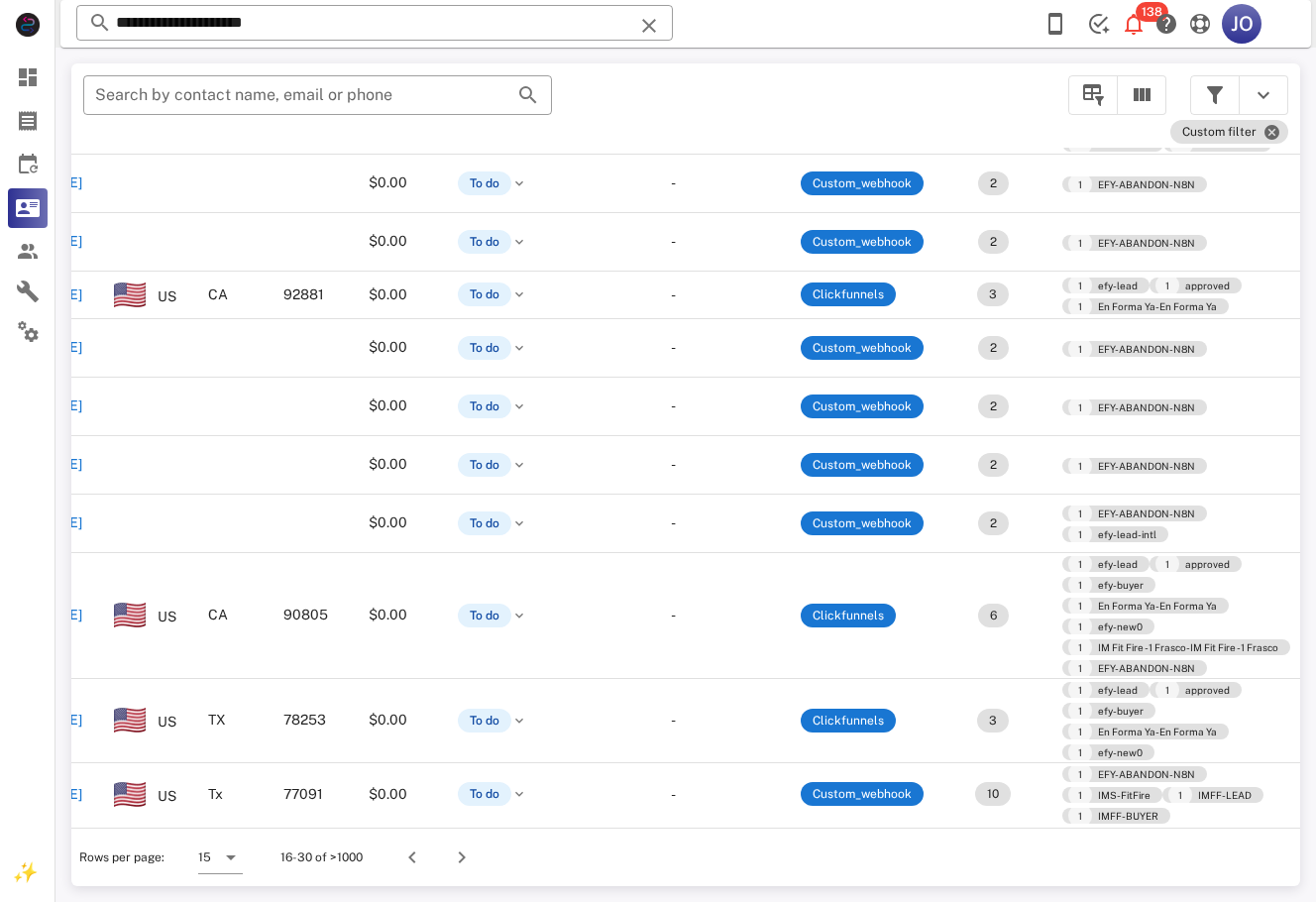 scroll, scrollTop: 336, scrollLeft: 0, axis: vertical 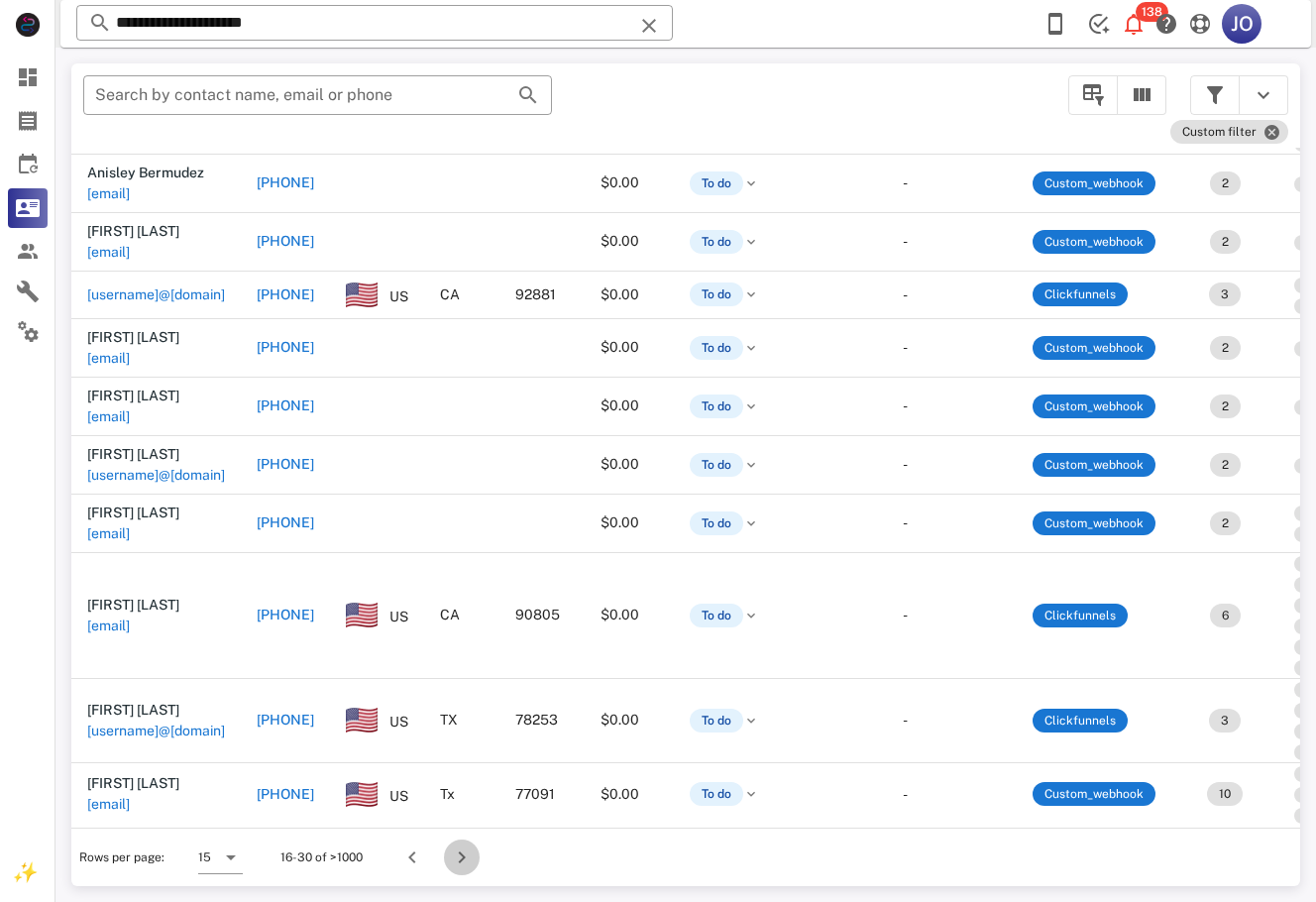click at bounding box center (462, 857) 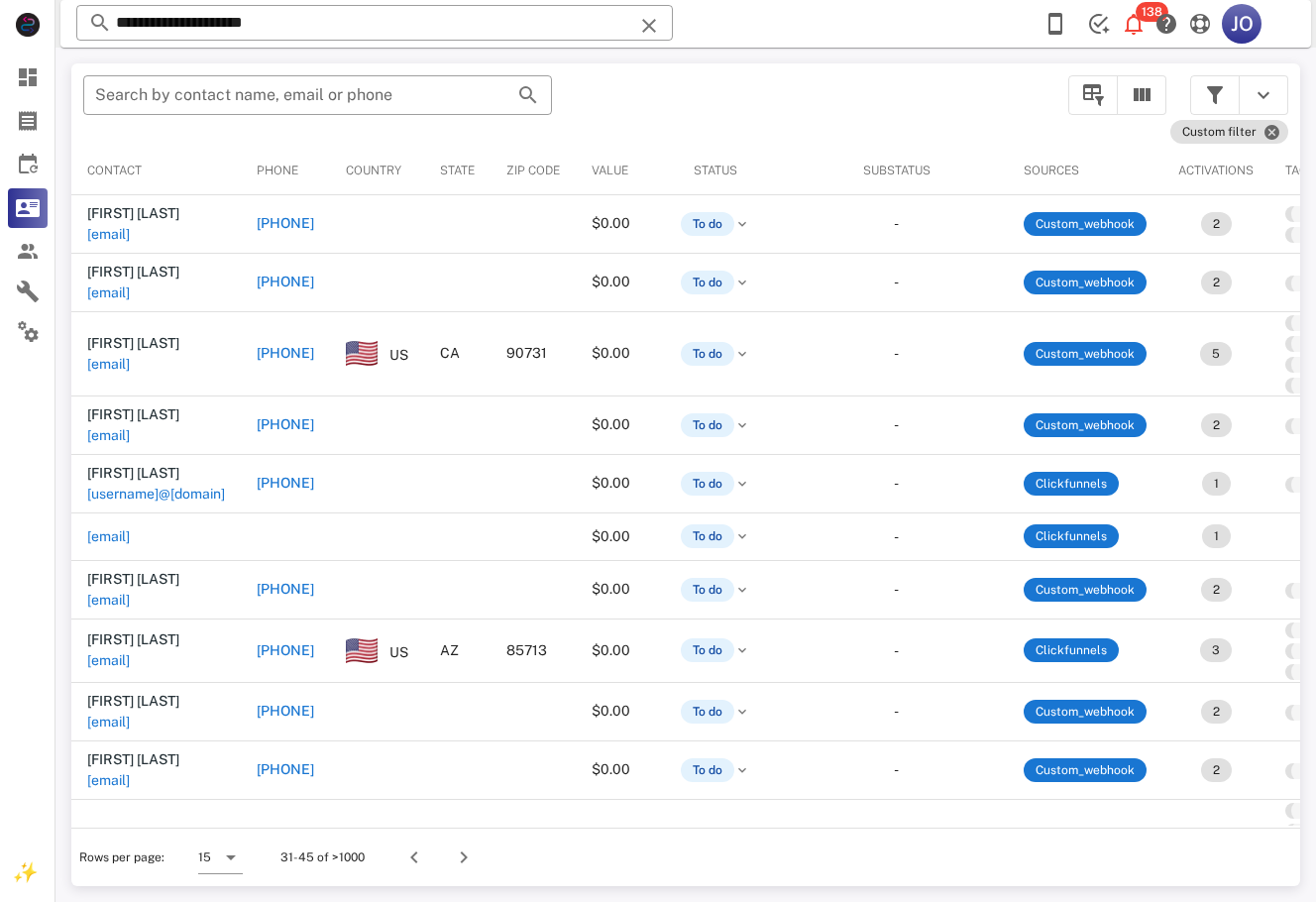 scroll, scrollTop: 0, scrollLeft: 396, axis: horizontal 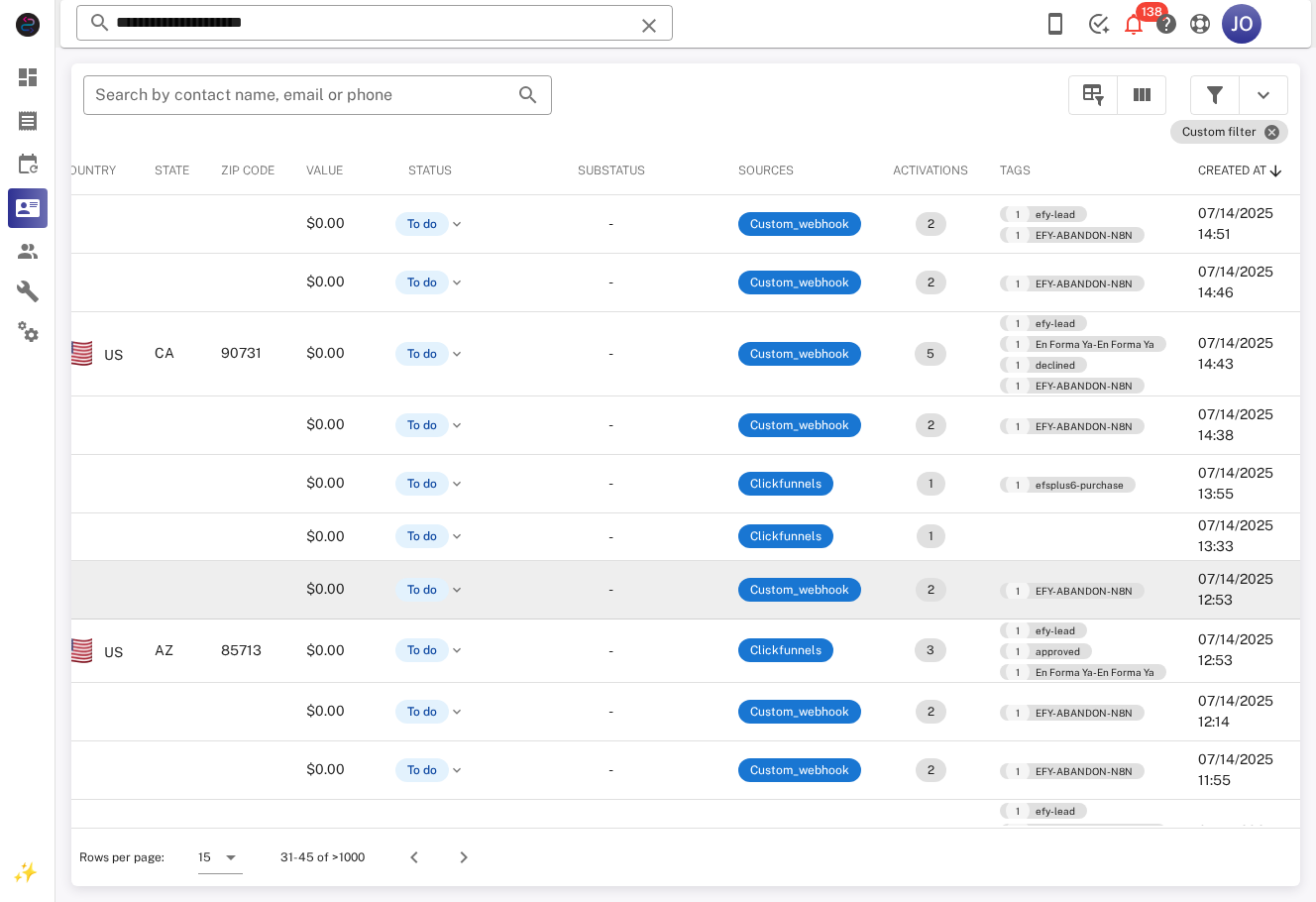 drag, startPoint x: 1289, startPoint y: 545, endPoint x: 1285, endPoint y: 579, distance: 34.234486 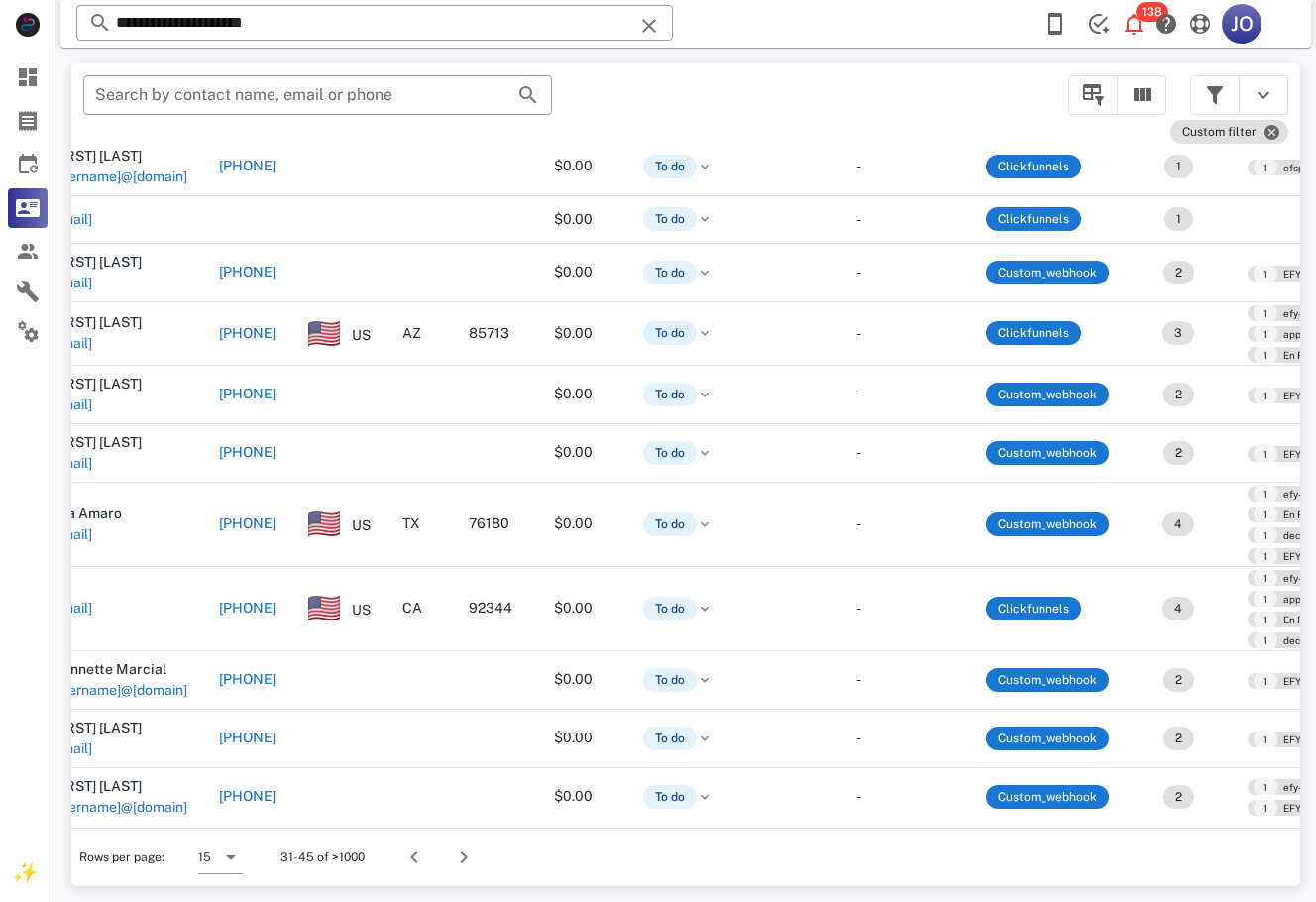 scroll, scrollTop: 327, scrollLeft: 0, axis: vertical 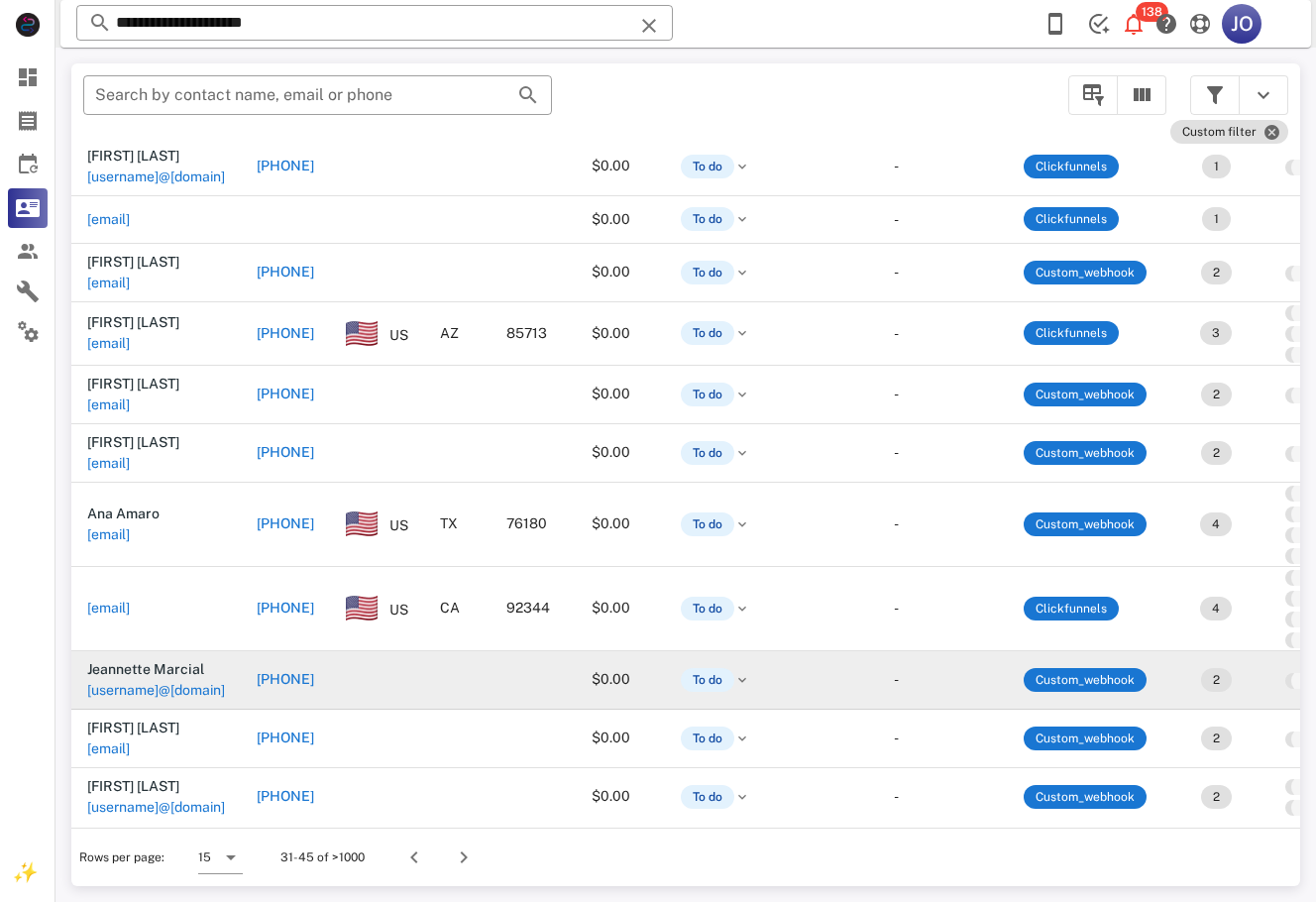 click on "[USERNAME]@[DOMAIN]" at bounding box center (156, 690) 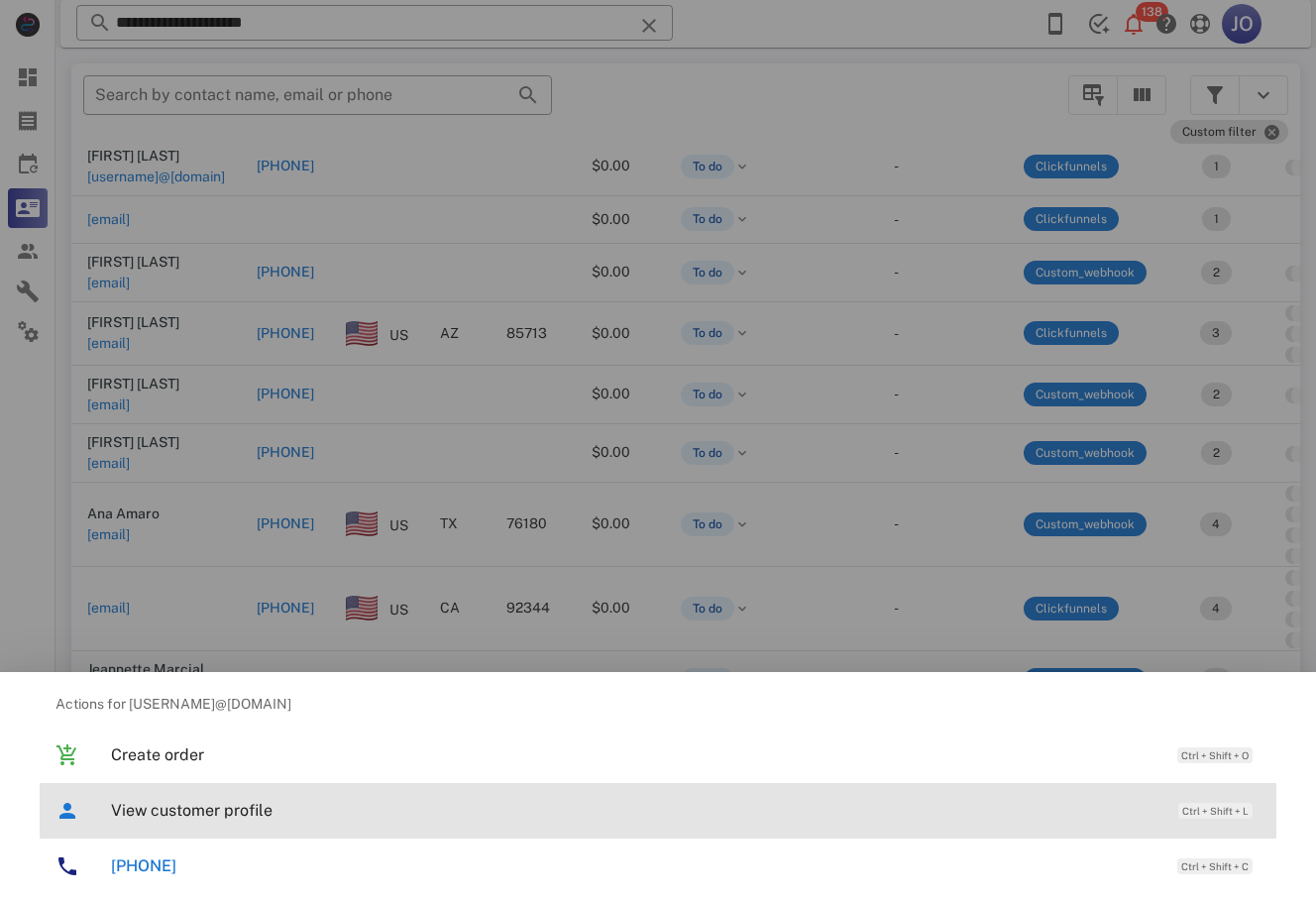 click on "View customer profile" at bounding box center [634, 810] 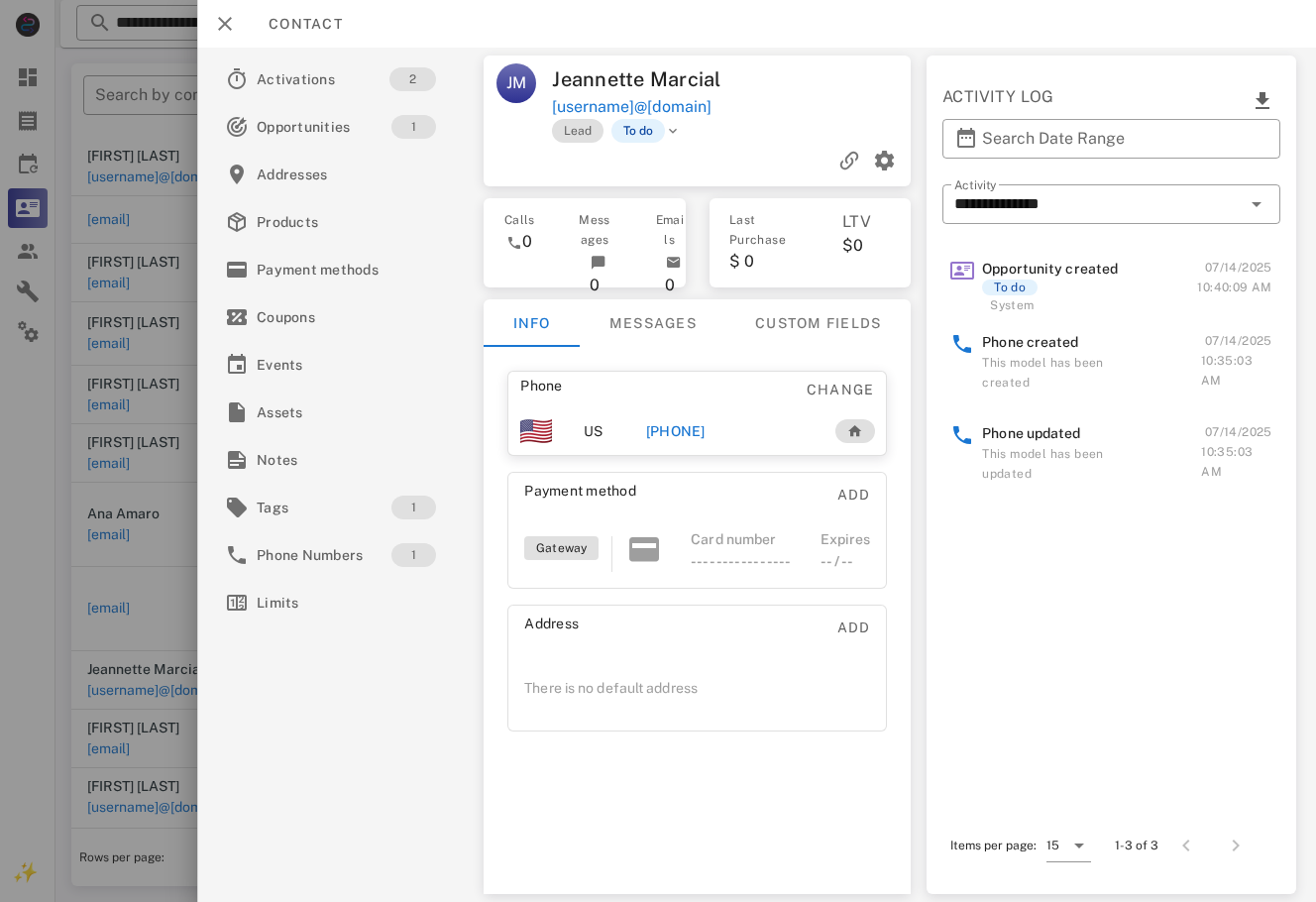 click on "[PHONE]" at bounding box center [676, 431] 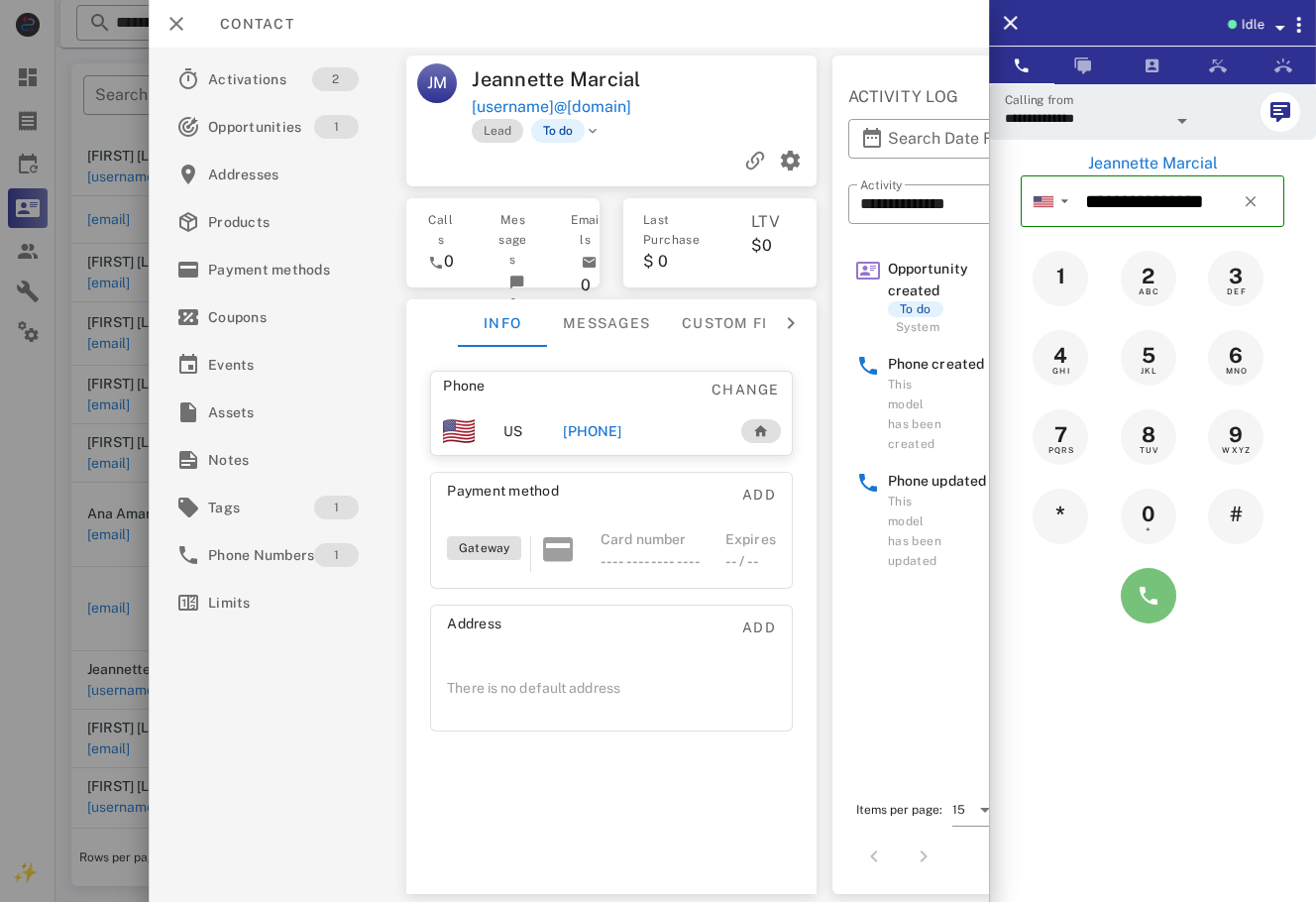 click at bounding box center [1149, 596] 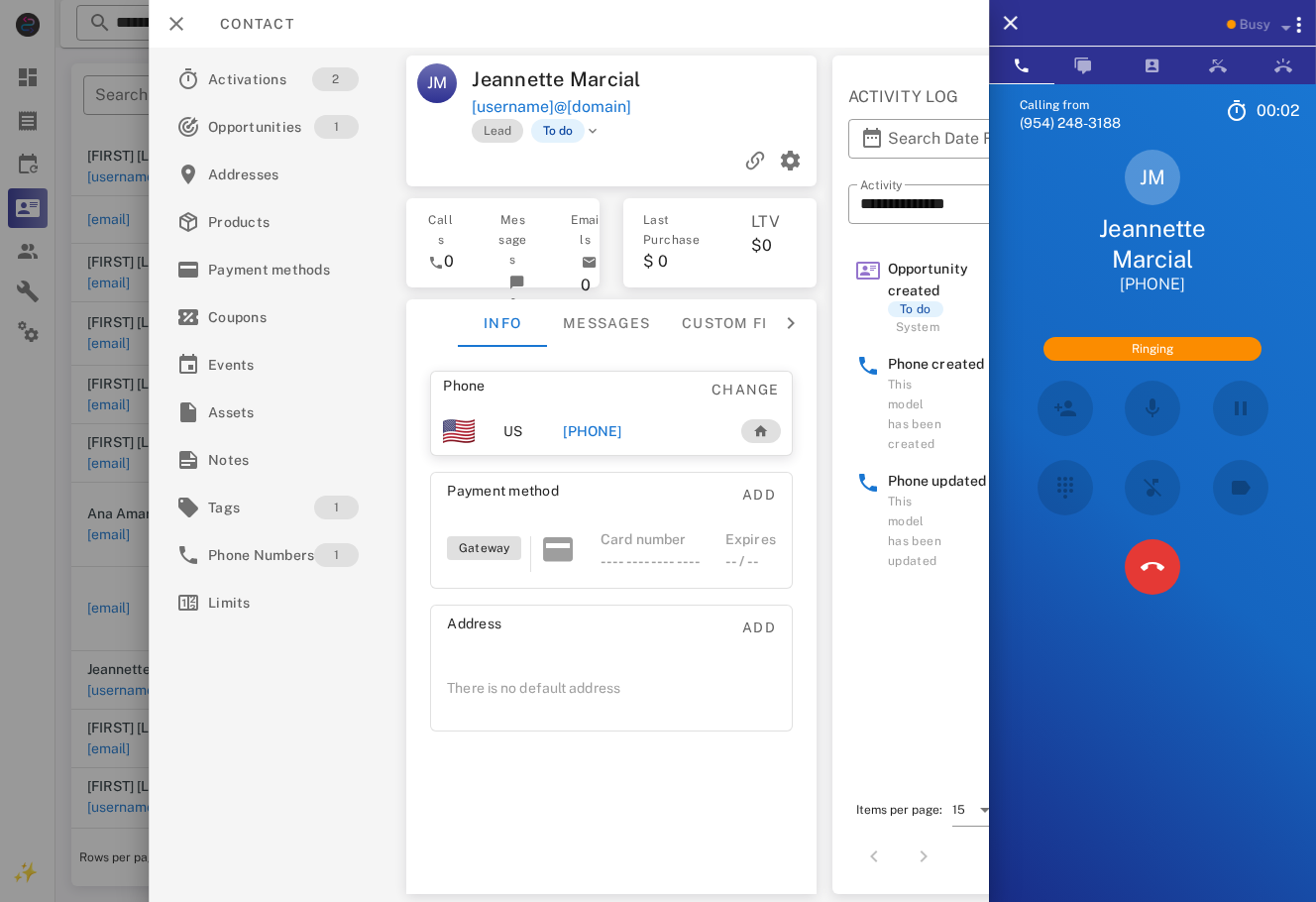 scroll, scrollTop: 269, scrollLeft: 0, axis: vertical 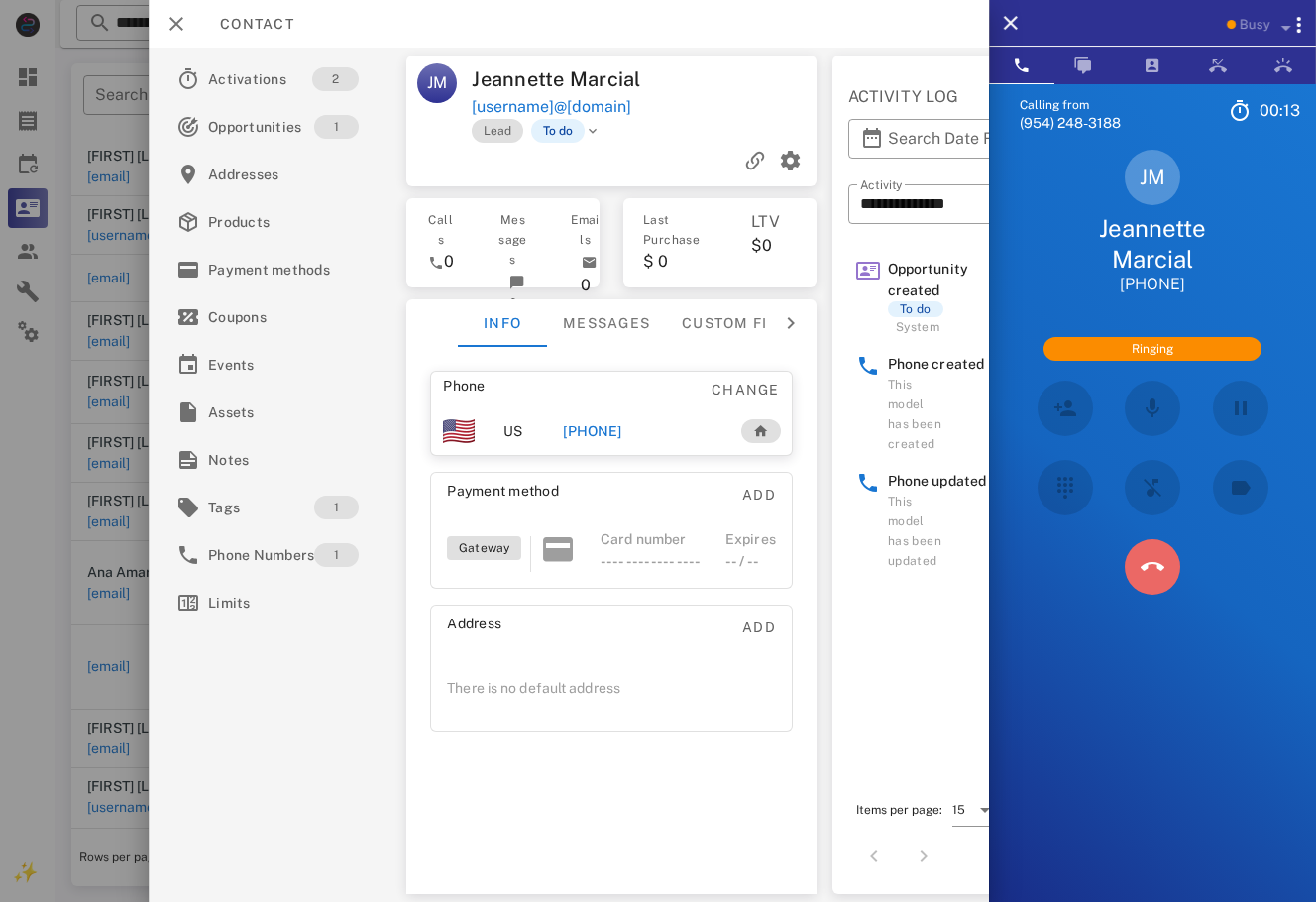 click at bounding box center [1152, 567] 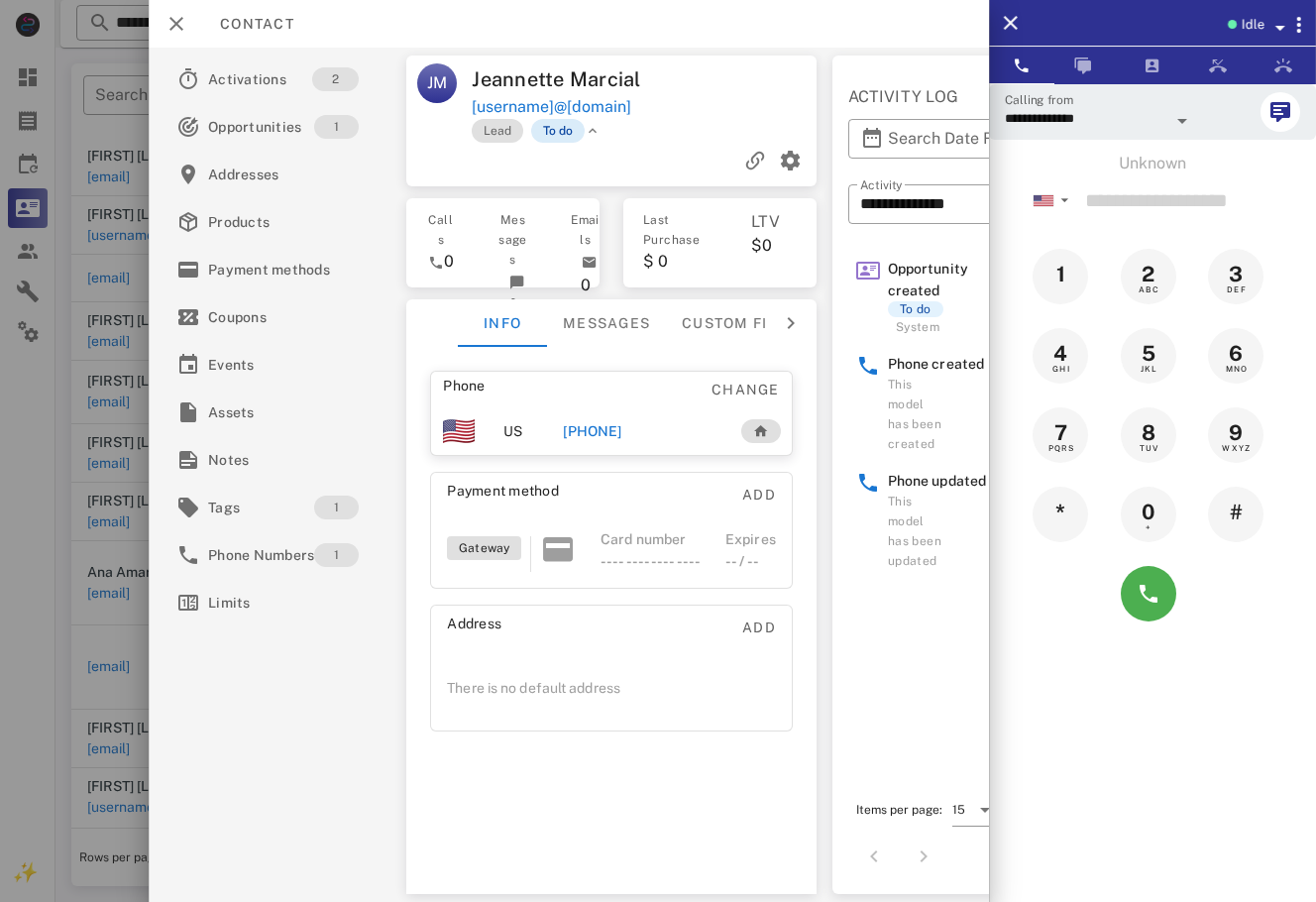click on "To do" at bounding box center (566, 131) 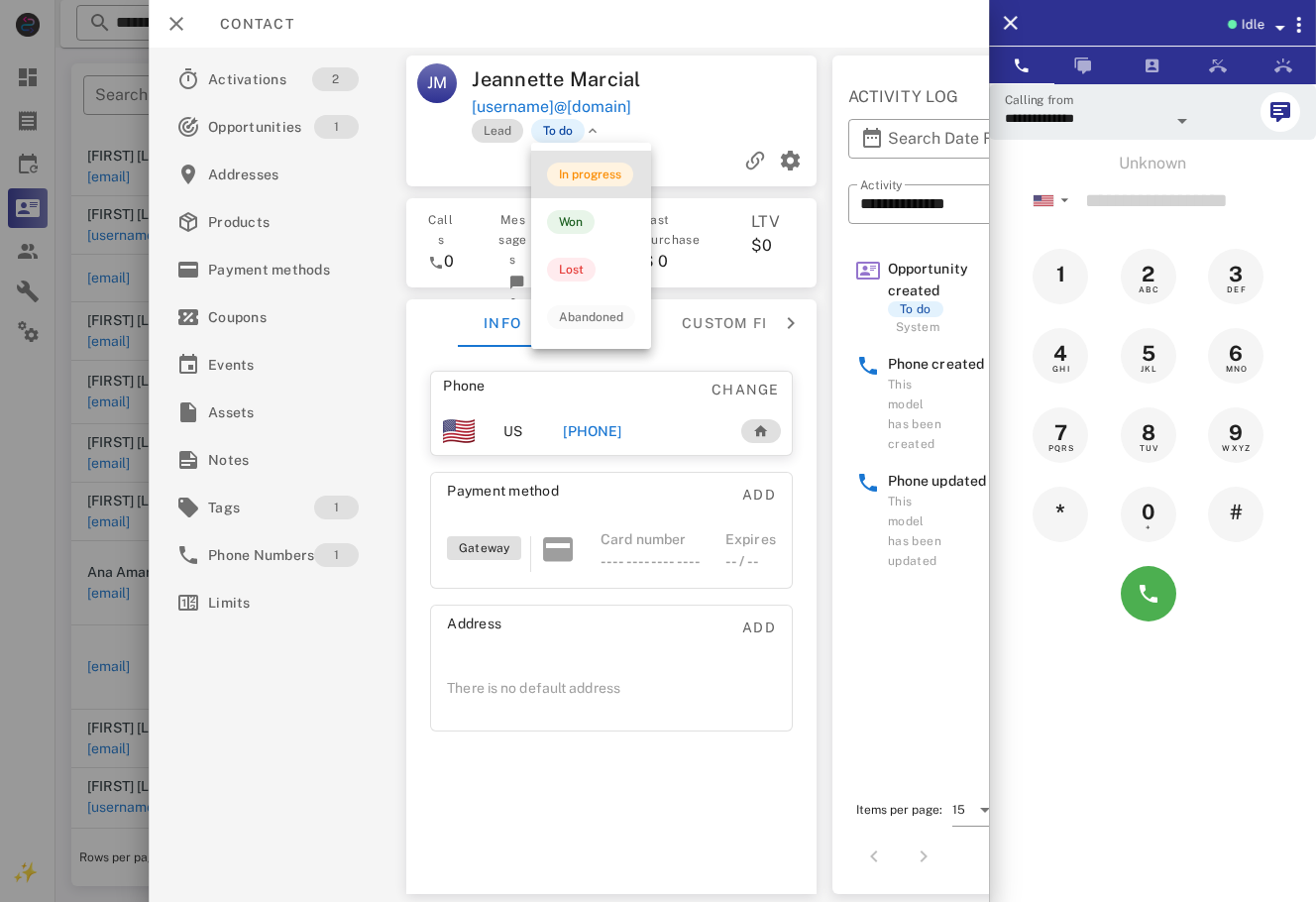 click on "In progress" at bounding box center [591, 174] 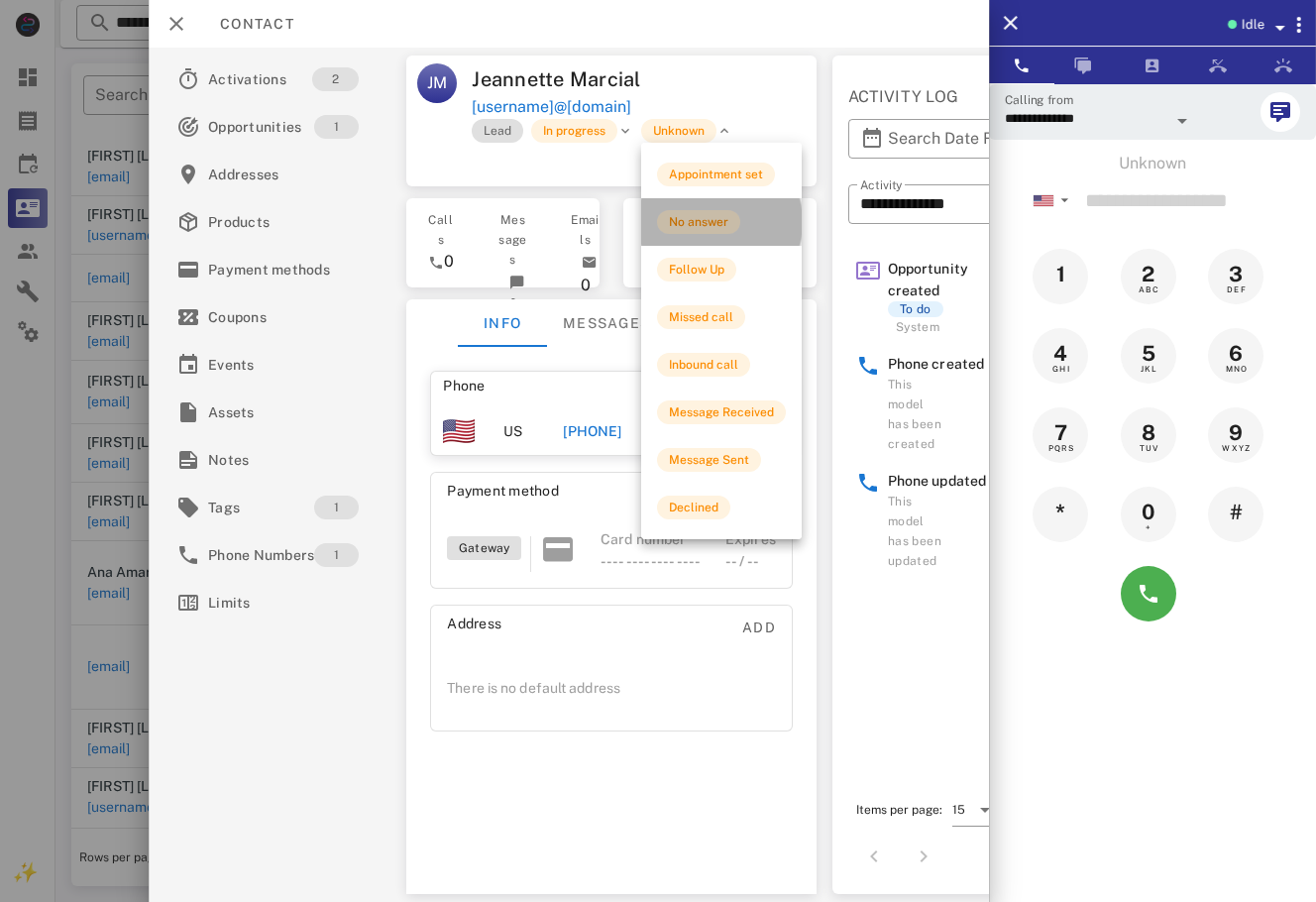 click on "No answer" at bounding box center [699, 222] 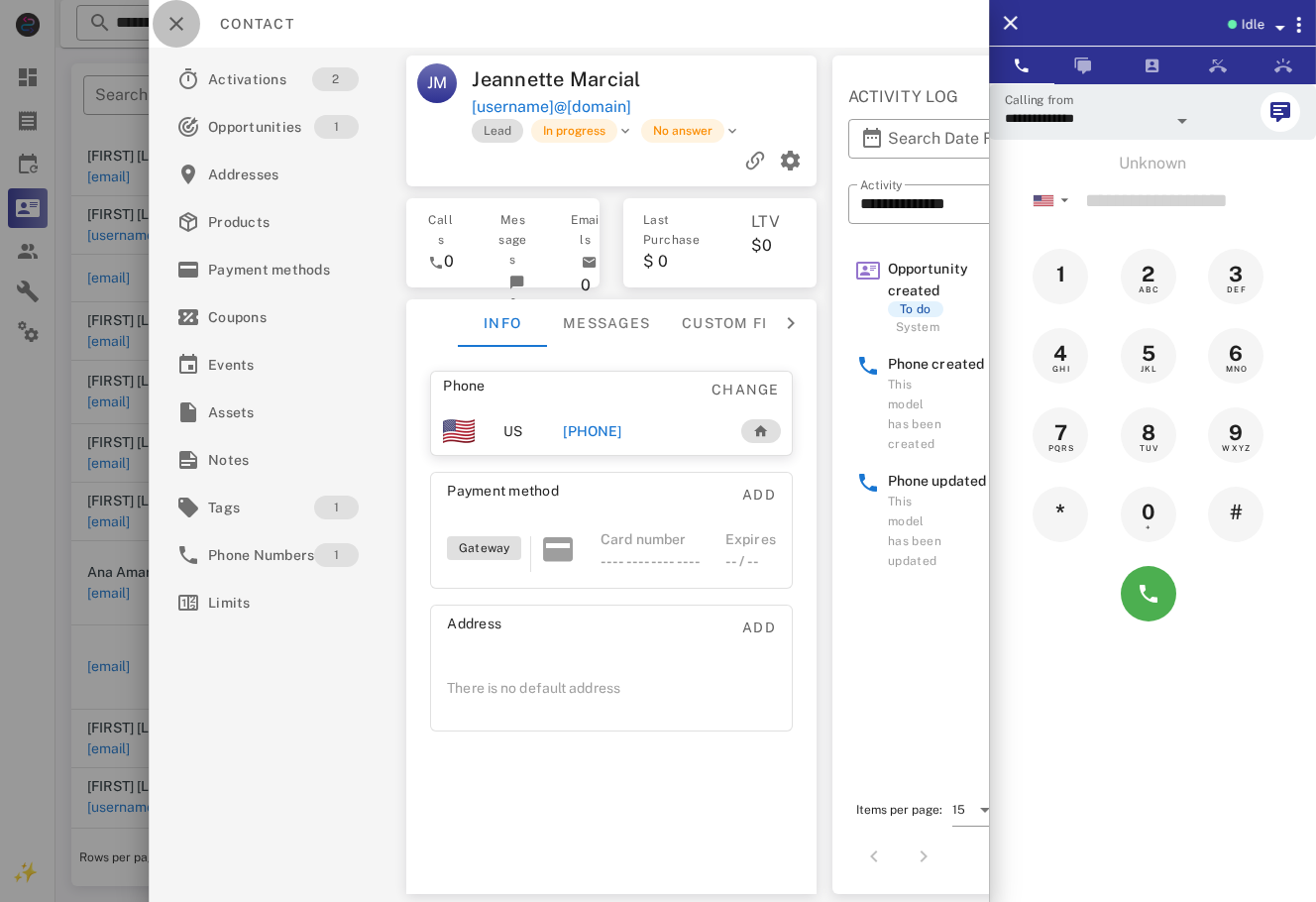 click at bounding box center [176, 24] 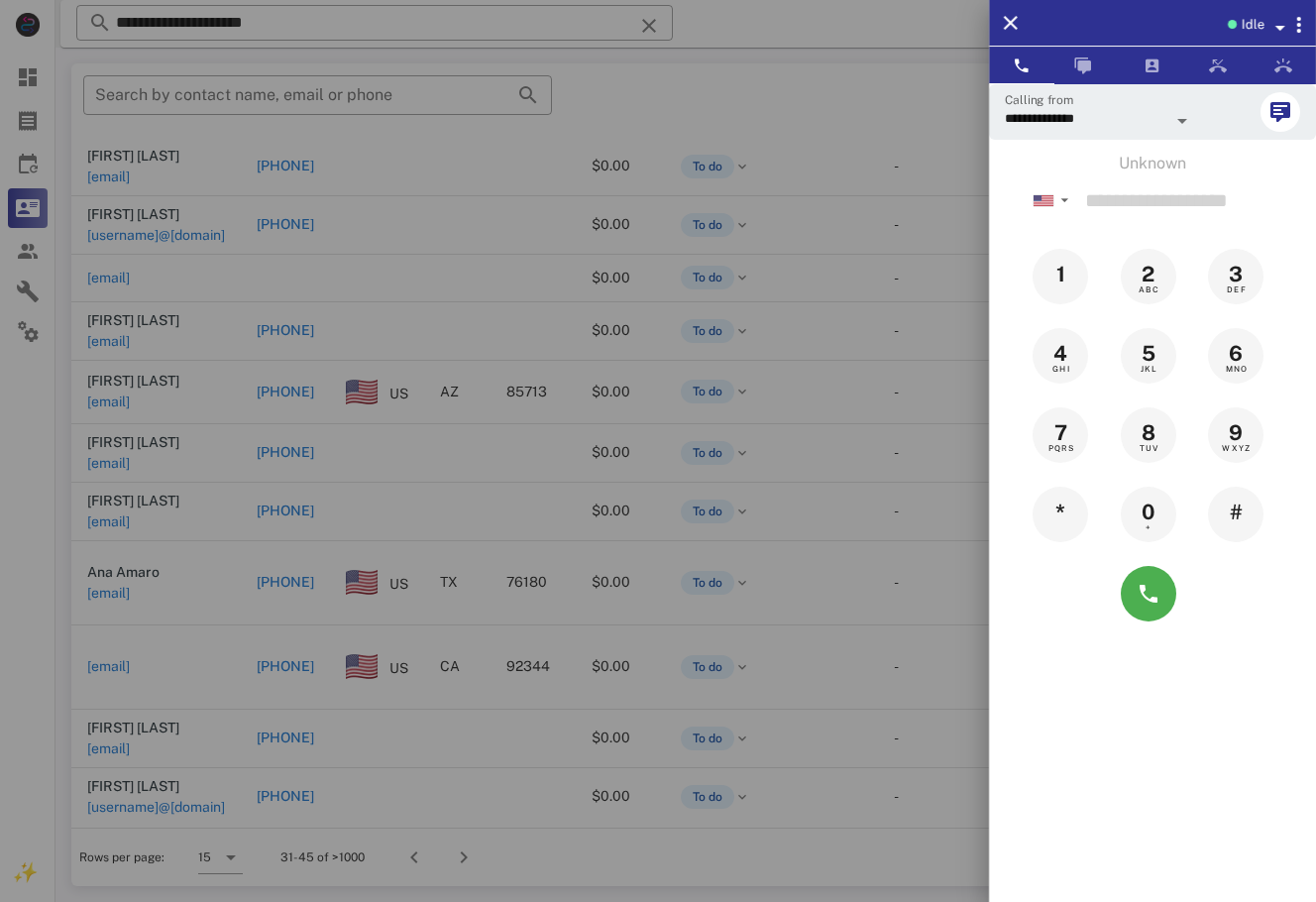 click at bounding box center (658, 451) 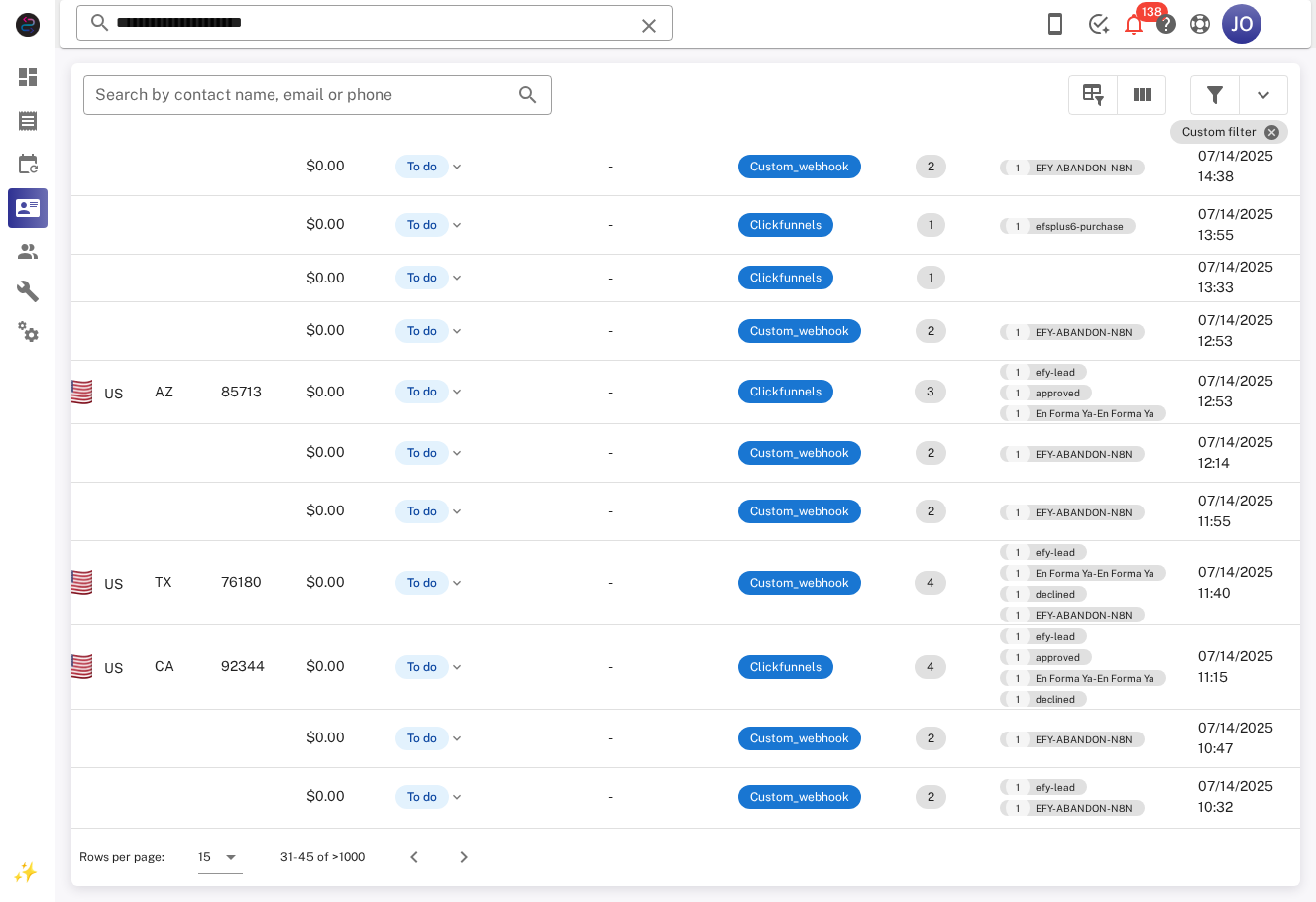 scroll, scrollTop: 269, scrollLeft: 396, axis: both 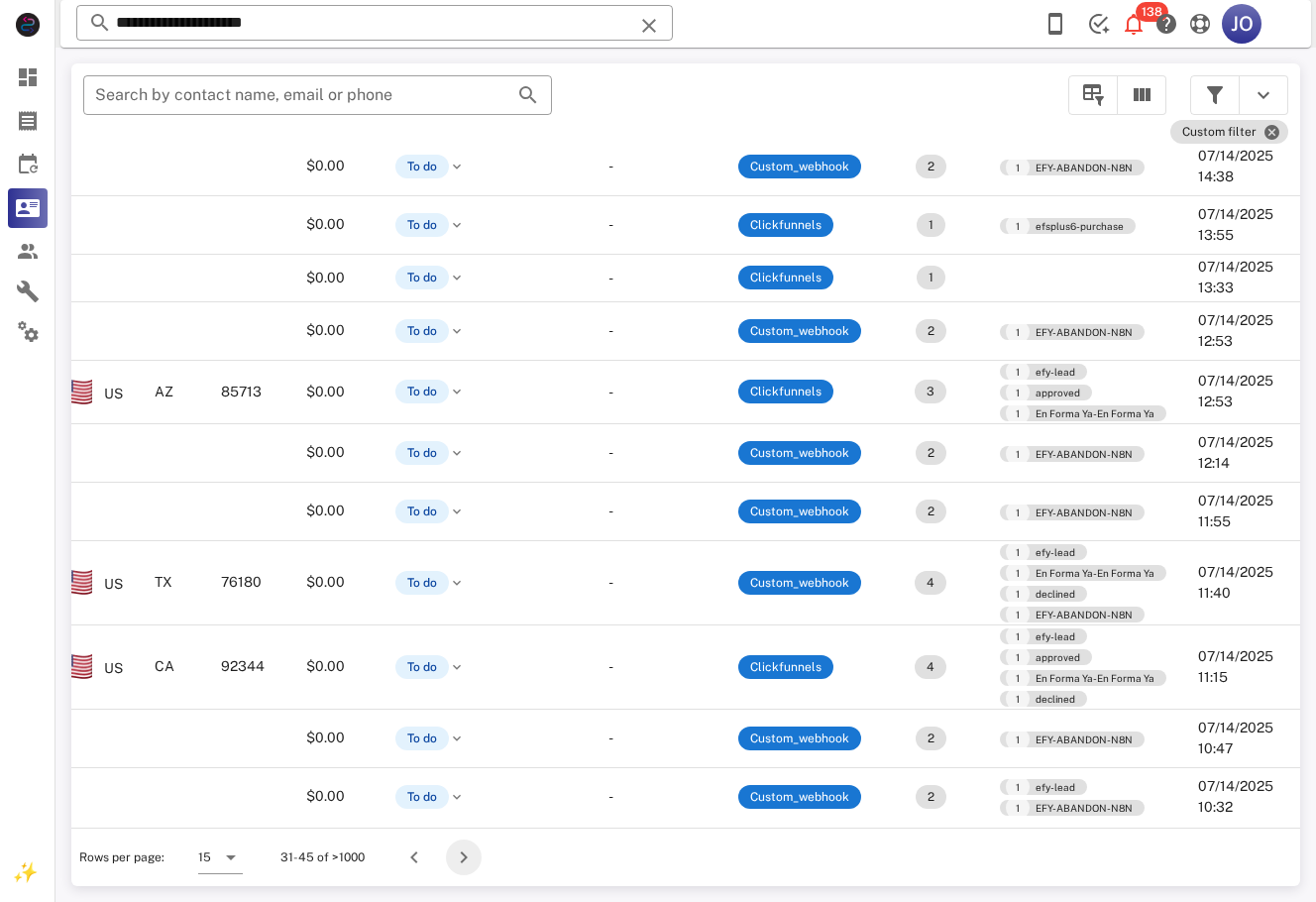 click at bounding box center [464, 857] 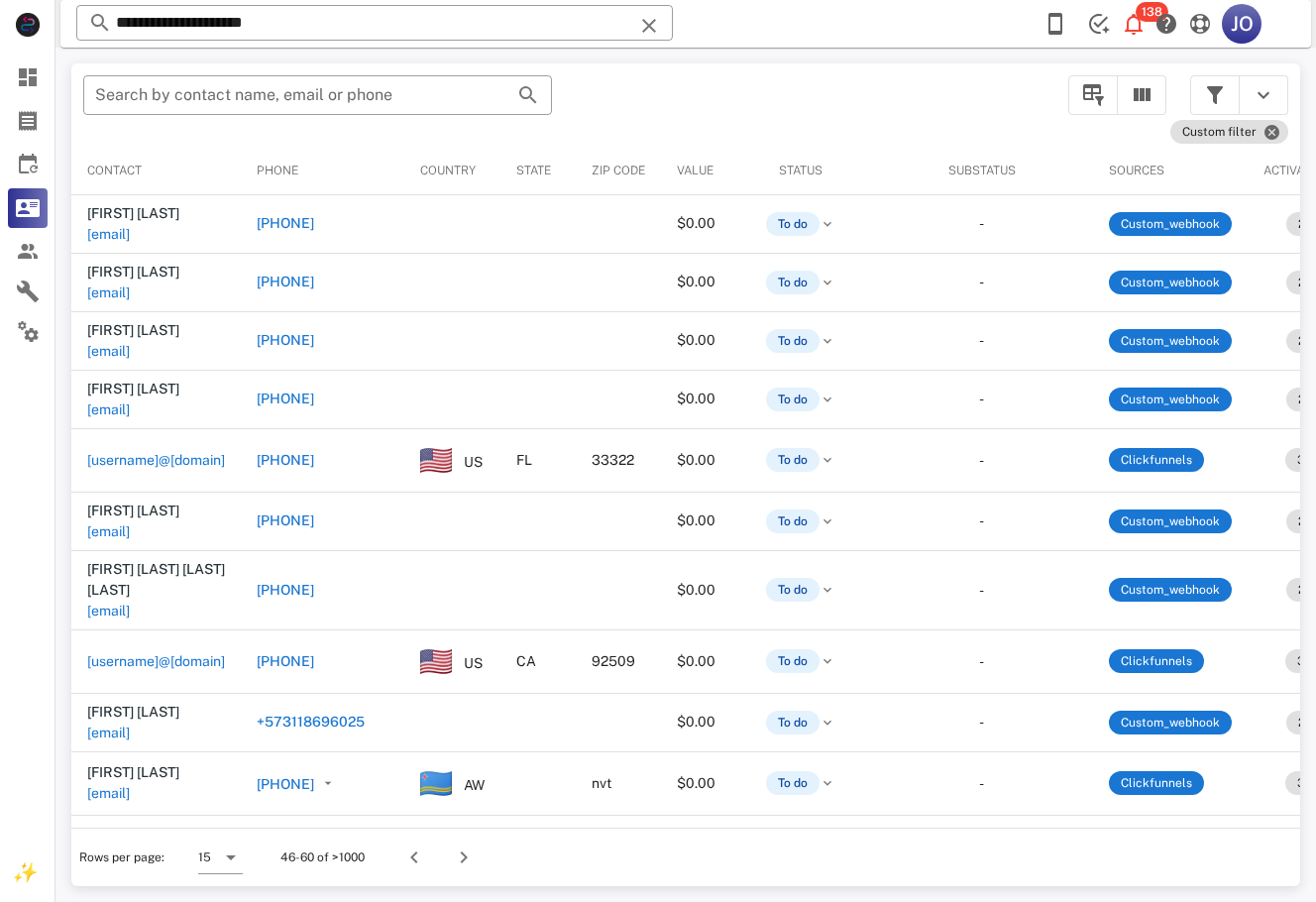 click on "​ Search by contact name, email or phone Custom filter Contact Phone Country State Zip code Value Status Substatus Sources Activations Tags Created at [FIRST] [LAST]  [EMAIL]   [PHONE]   $0.00   To do  -  Custom_webhook  2 1  EFY-ABANDON-N8N   07/14/2025 10:29  [FIRST] [LAST]  [EMAIL]   [PHONE]   $0.00   To do  -  Custom_webhook  2 1  EFY-ABANDON-N8N   07/14/2025 10:20  [FIRST] [LAST]  [EMAIL]   [PHONE]   $0.00   To do  -  Custom_webhook  2 1  EFY-ABANDON-N8N   07/14/2025 10:17  [FIRST] [LAST]  [EMAIL]   [PHONE]   $0.00   To do  -  Custom_webhook  2 1  EFY-ABANDON-N8N   07/14/2025 10:10   [EMAIL]   [PHONE]   US [STATE] [POSTAL_CODE]  $0.00   To do  -  Clickfunnels  3 1  efy-lead  1  approved  1  En Forma Ya-En Forma Ya   07/14/2025 10:05  [FIRST] [LAST]  [EMAIL]   [PHONE]   $0.00   To do  -  Custom_webhook  2 1  EFY-ABANDON-N8N   07/14/2025 10:03  [FIRST] [LAST]  [PHONE]  -" at bounding box center (686, 475) 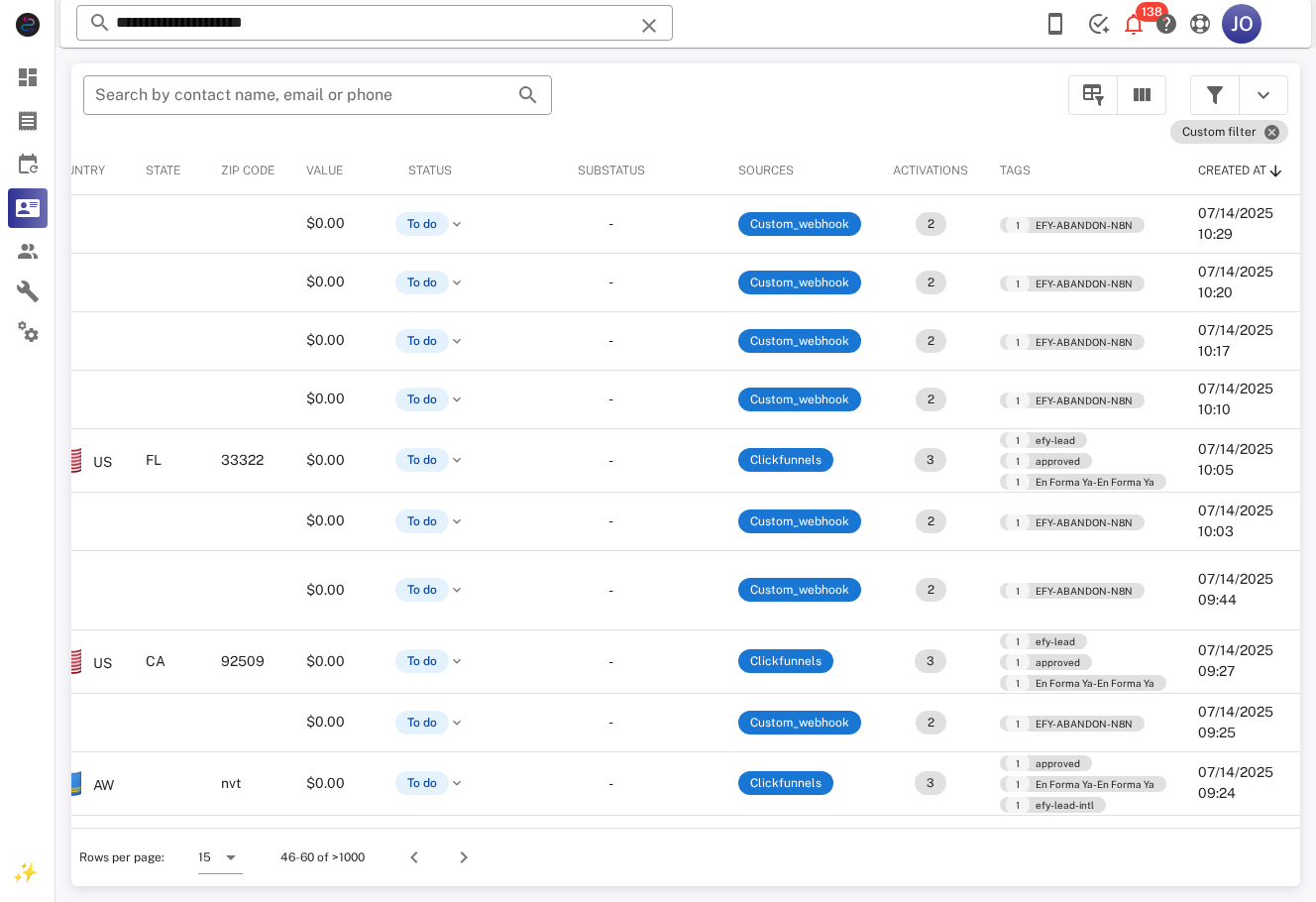 scroll, scrollTop: 0, scrollLeft: 0, axis: both 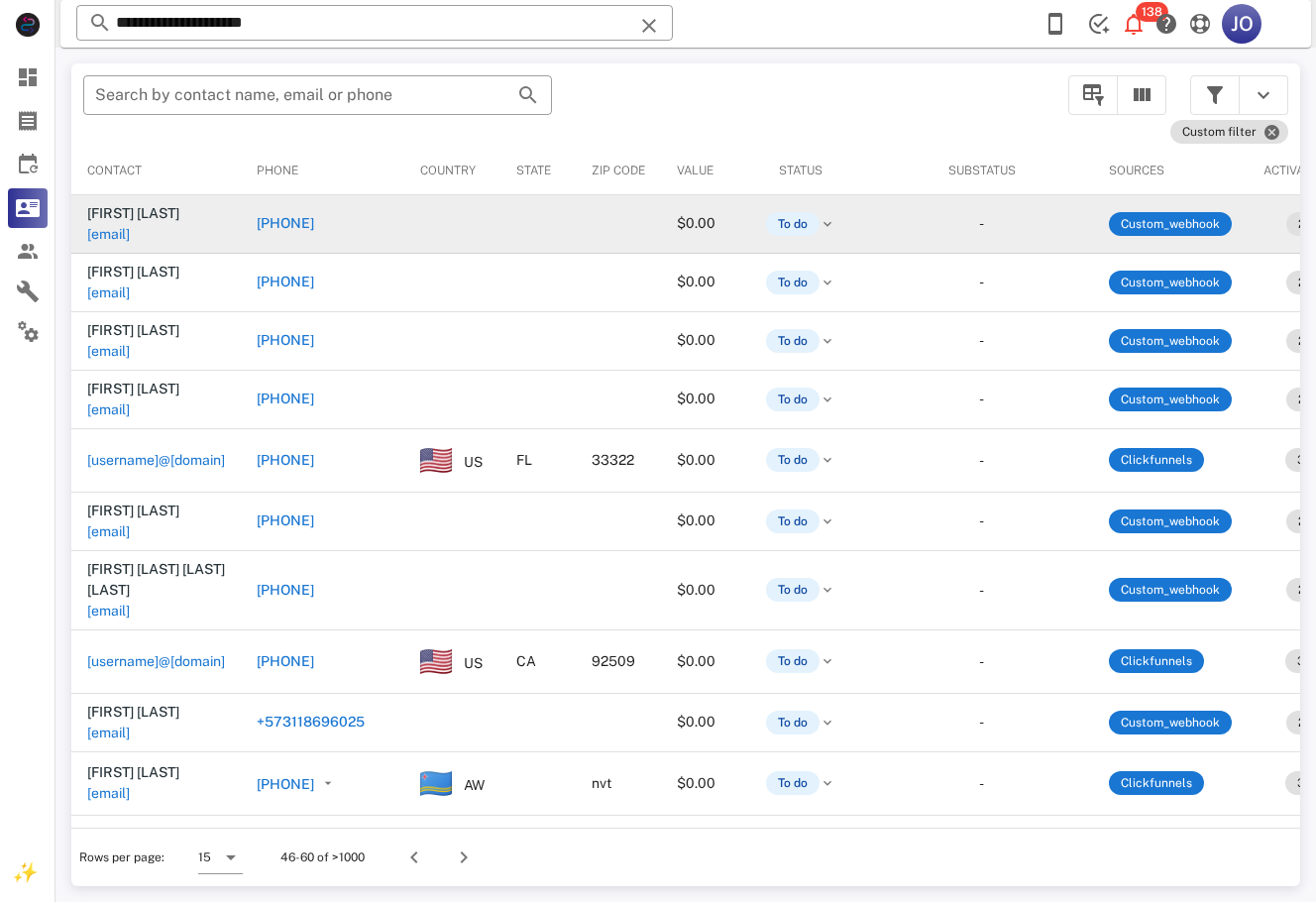 click on "[EMAIL]" at bounding box center (108, 234) 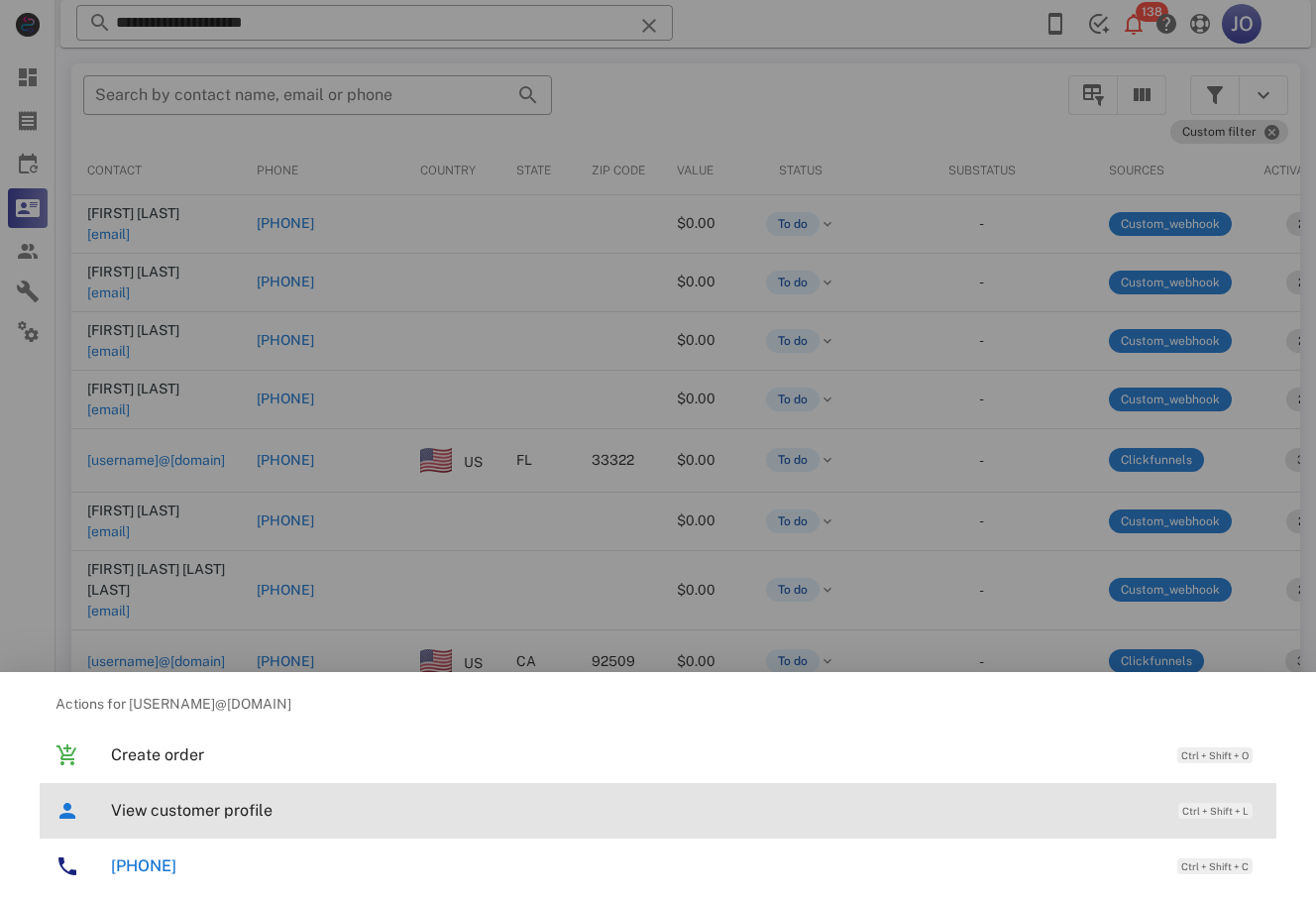 click on "View customer profile" at bounding box center (634, 810) 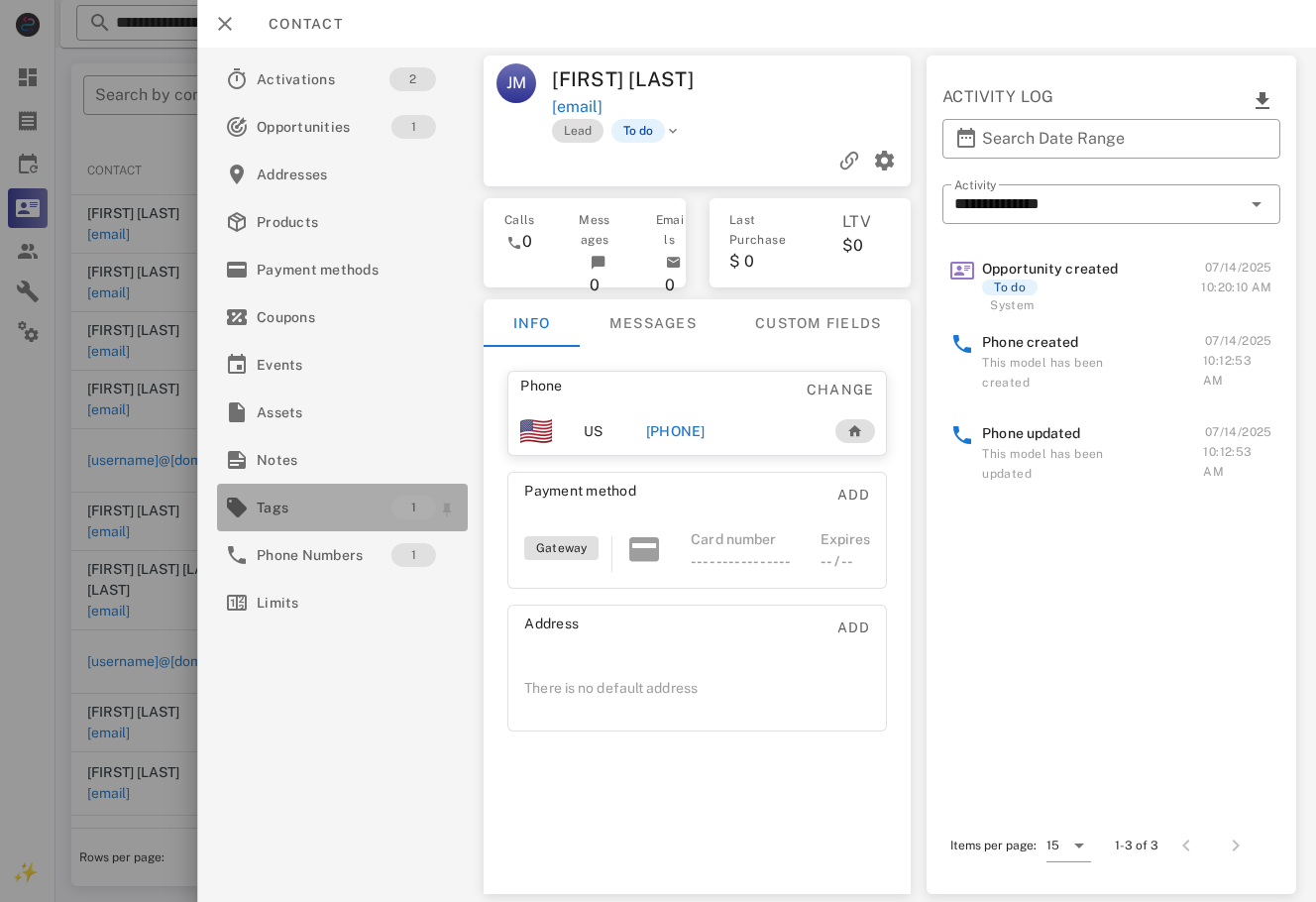 click on "Tags" at bounding box center [324, 507] 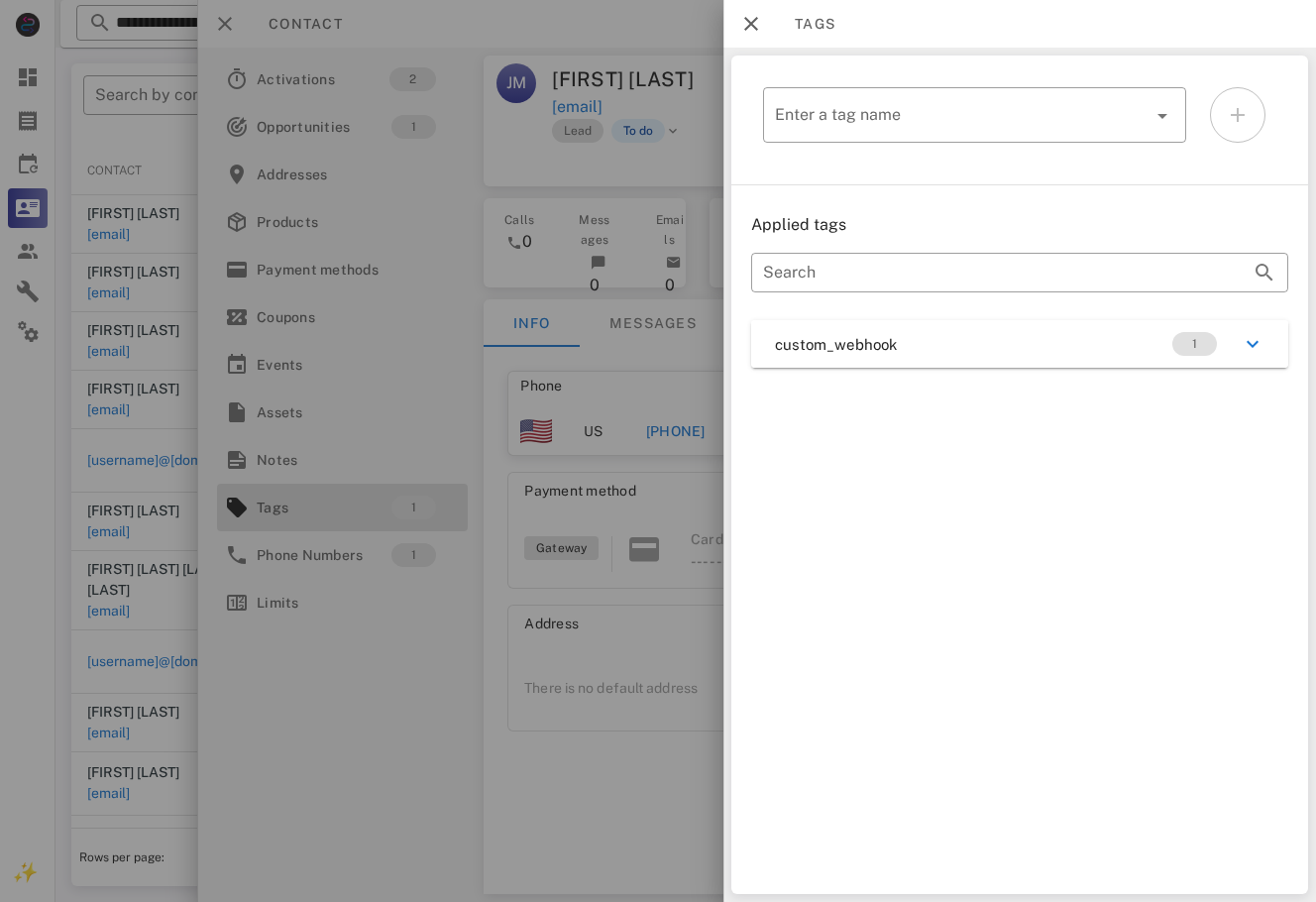 click on "custom_webhook  1" at bounding box center (1020, 344) 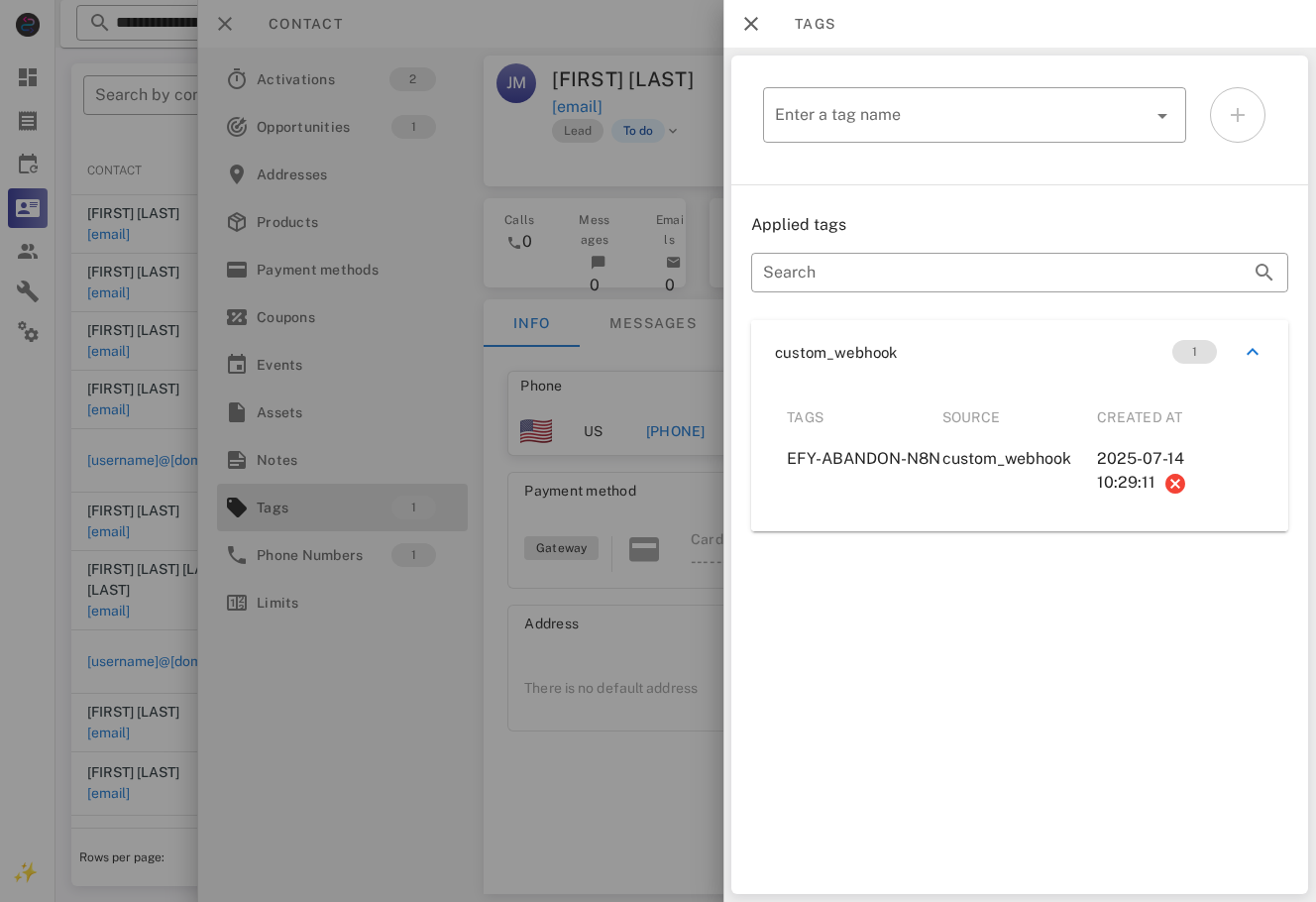 click at bounding box center (658, 451) 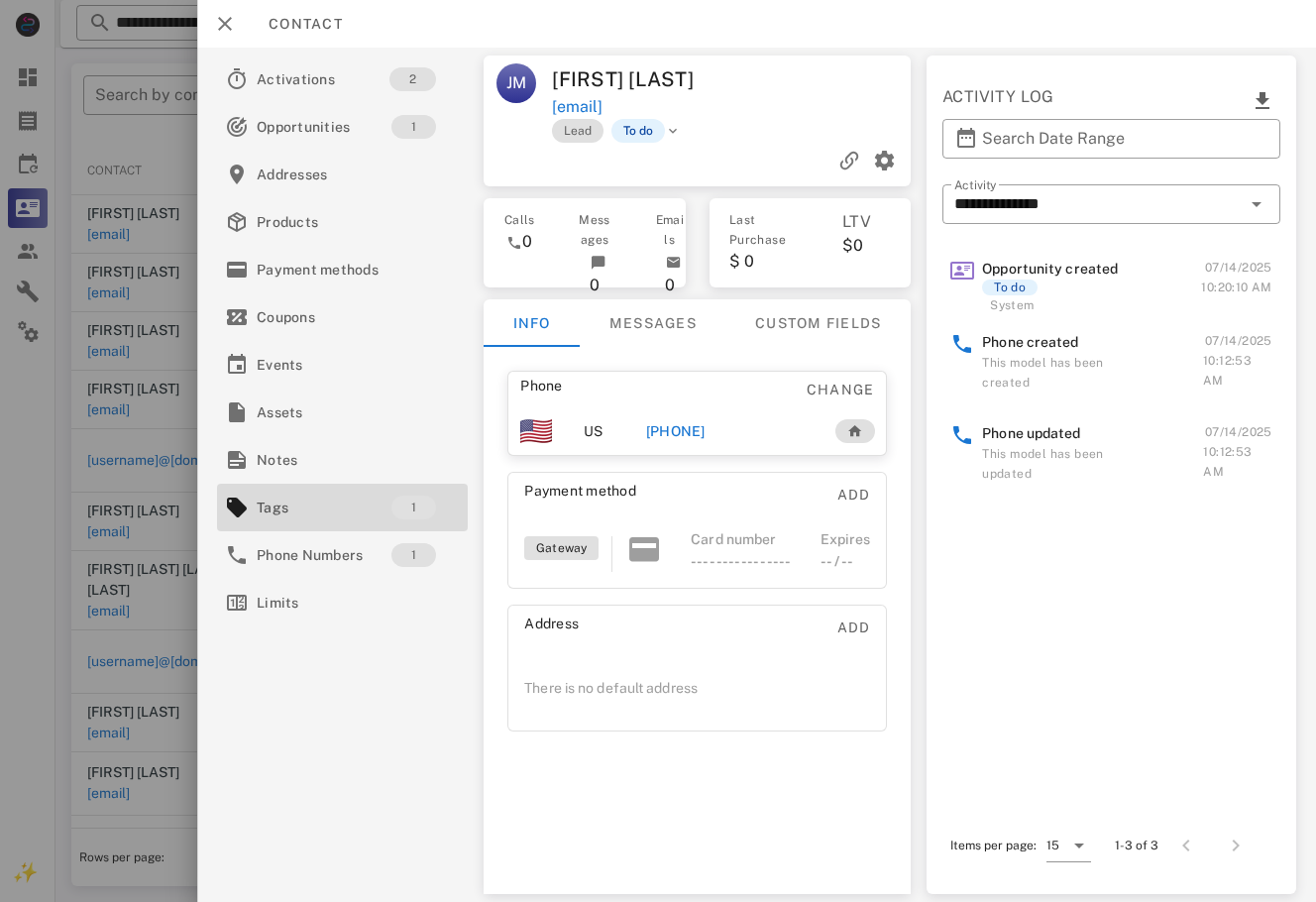 click on "[PHONE]" at bounding box center (676, 431) 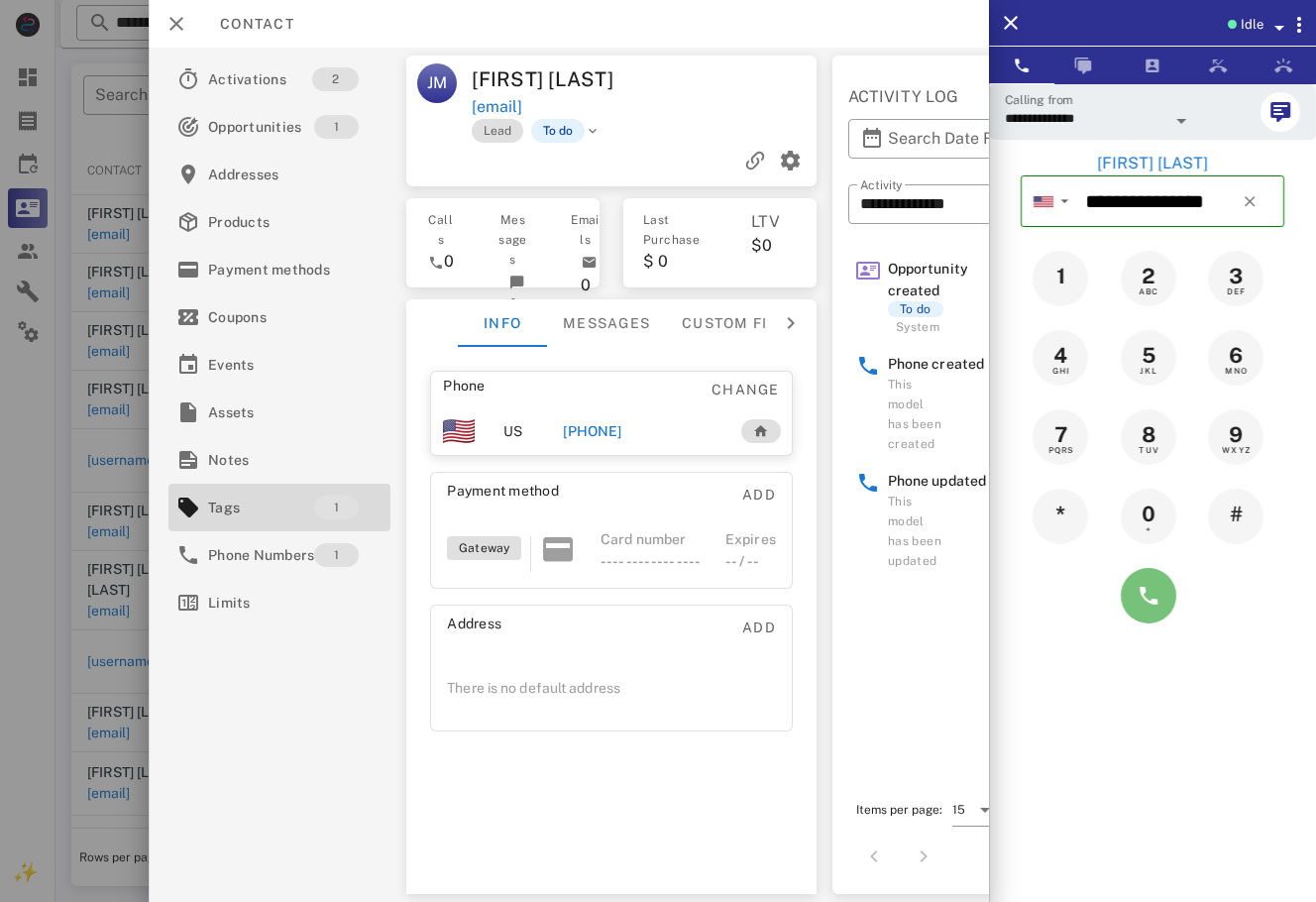 drag, startPoint x: 1147, startPoint y: 600, endPoint x: 1126, endPoint y: 598, distance: 21.095023 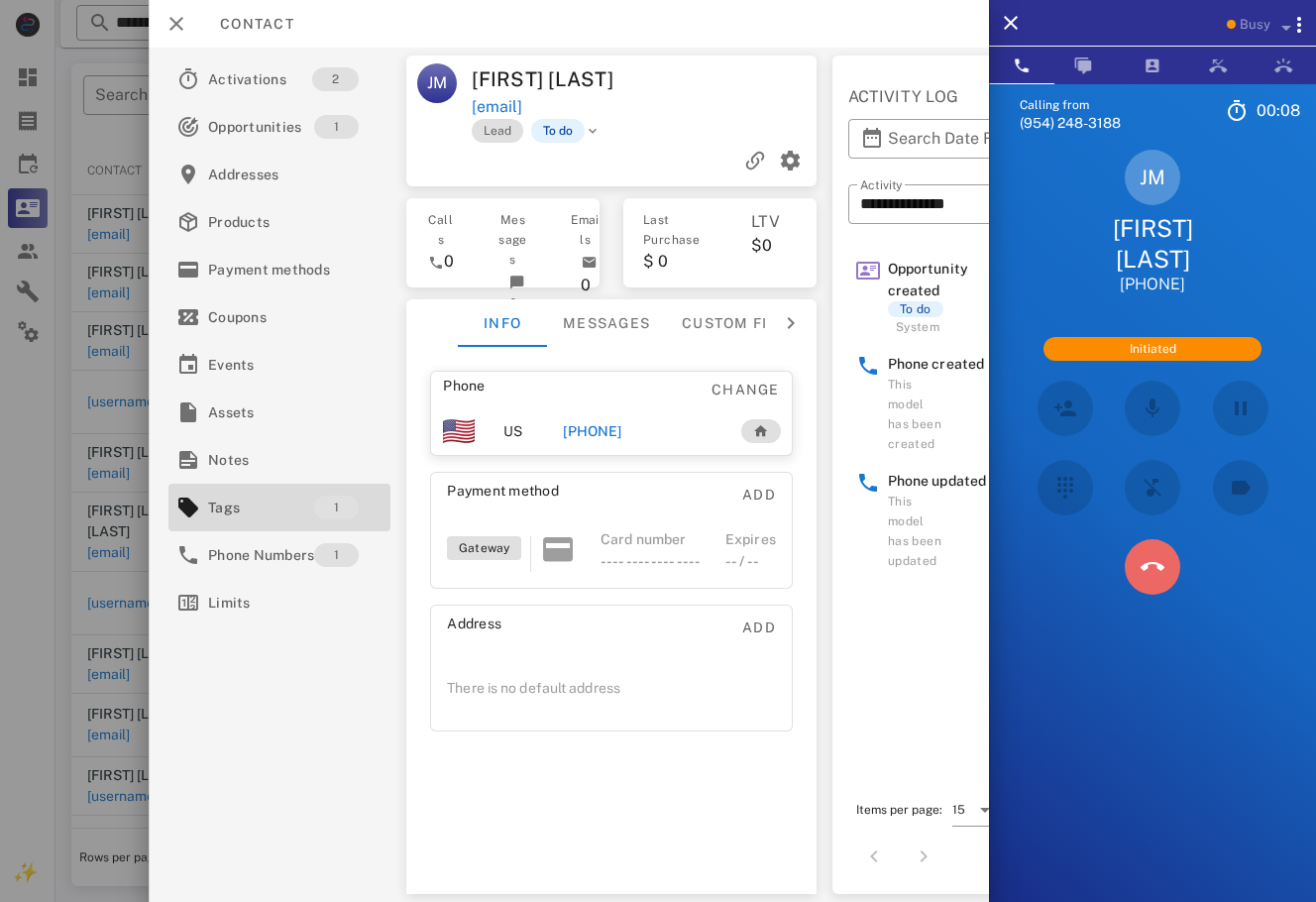 click at bounding box center (1152, 567) 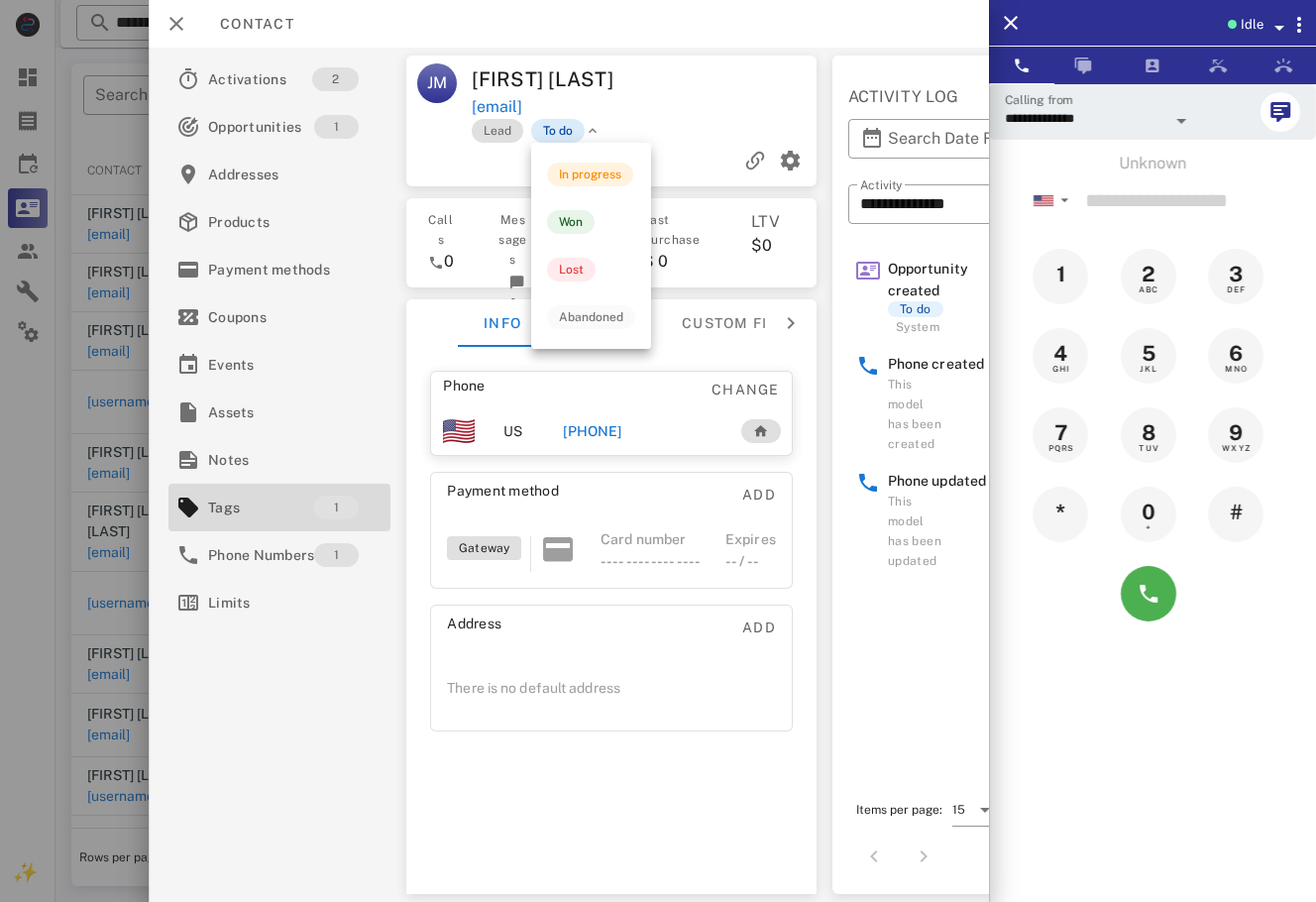 click on "To do" at bounding box center [558, 131] 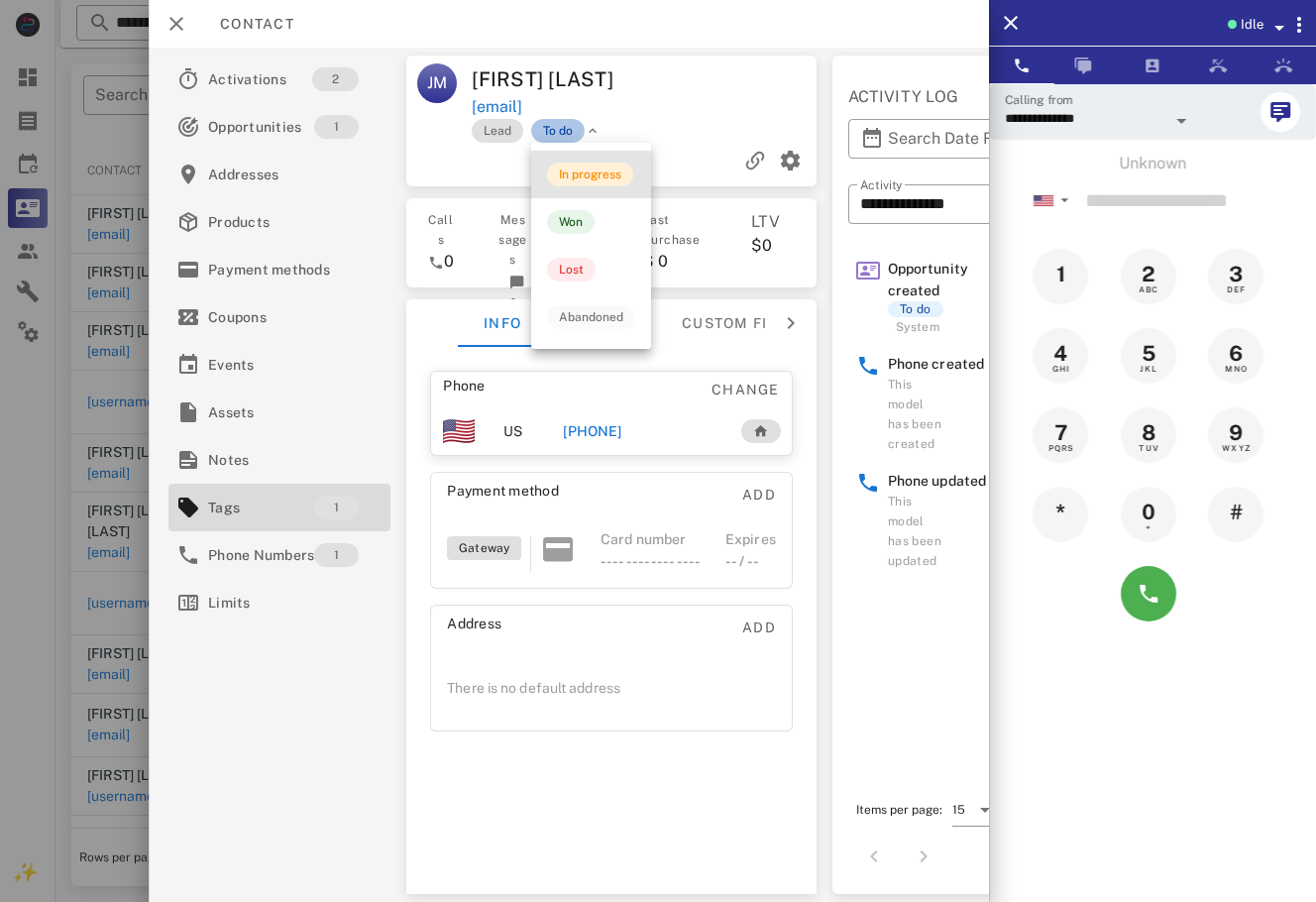 click on "In progress" at bounding box center [590, 174] 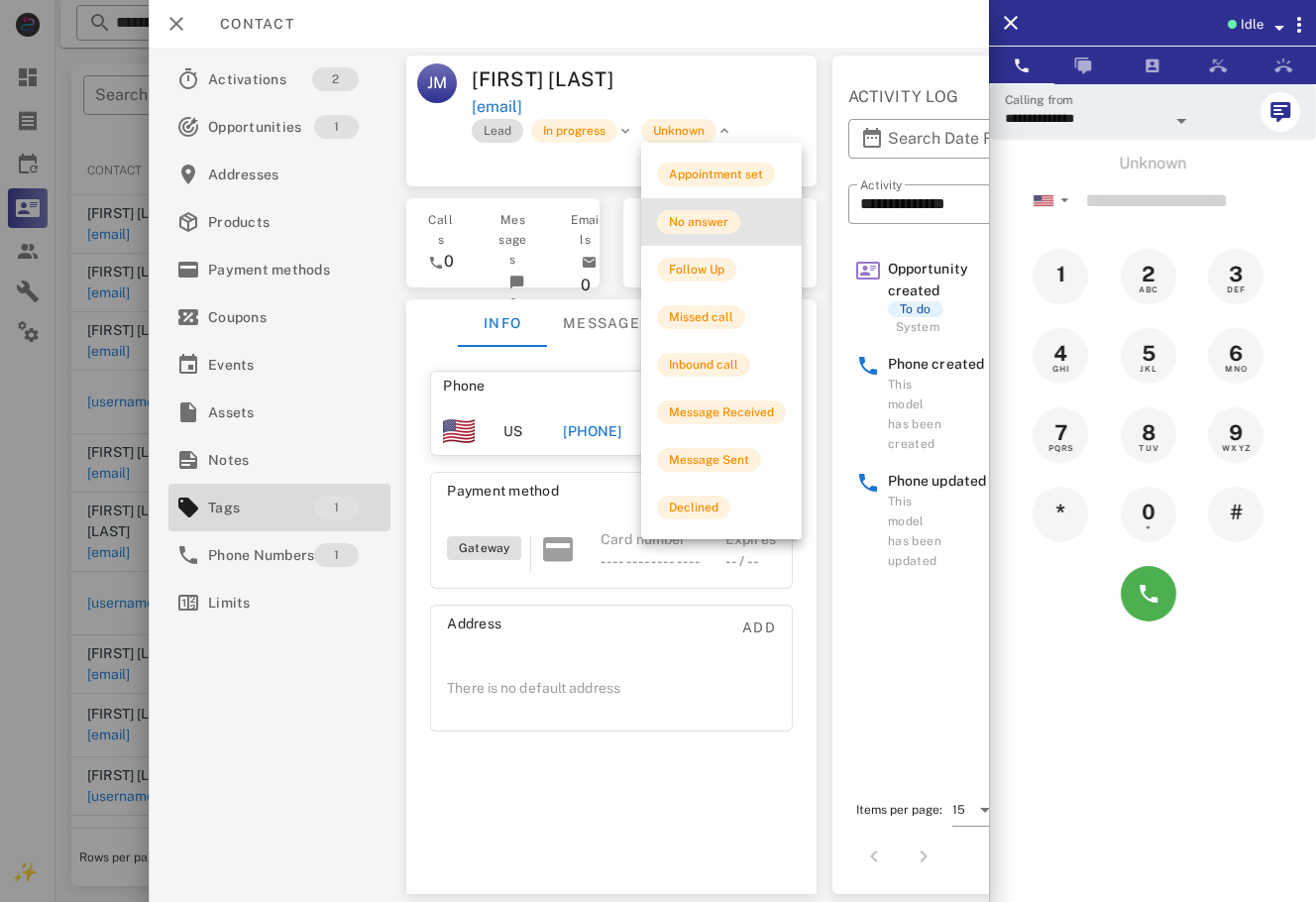 click on "No answer" at bounding box center [721, 222] 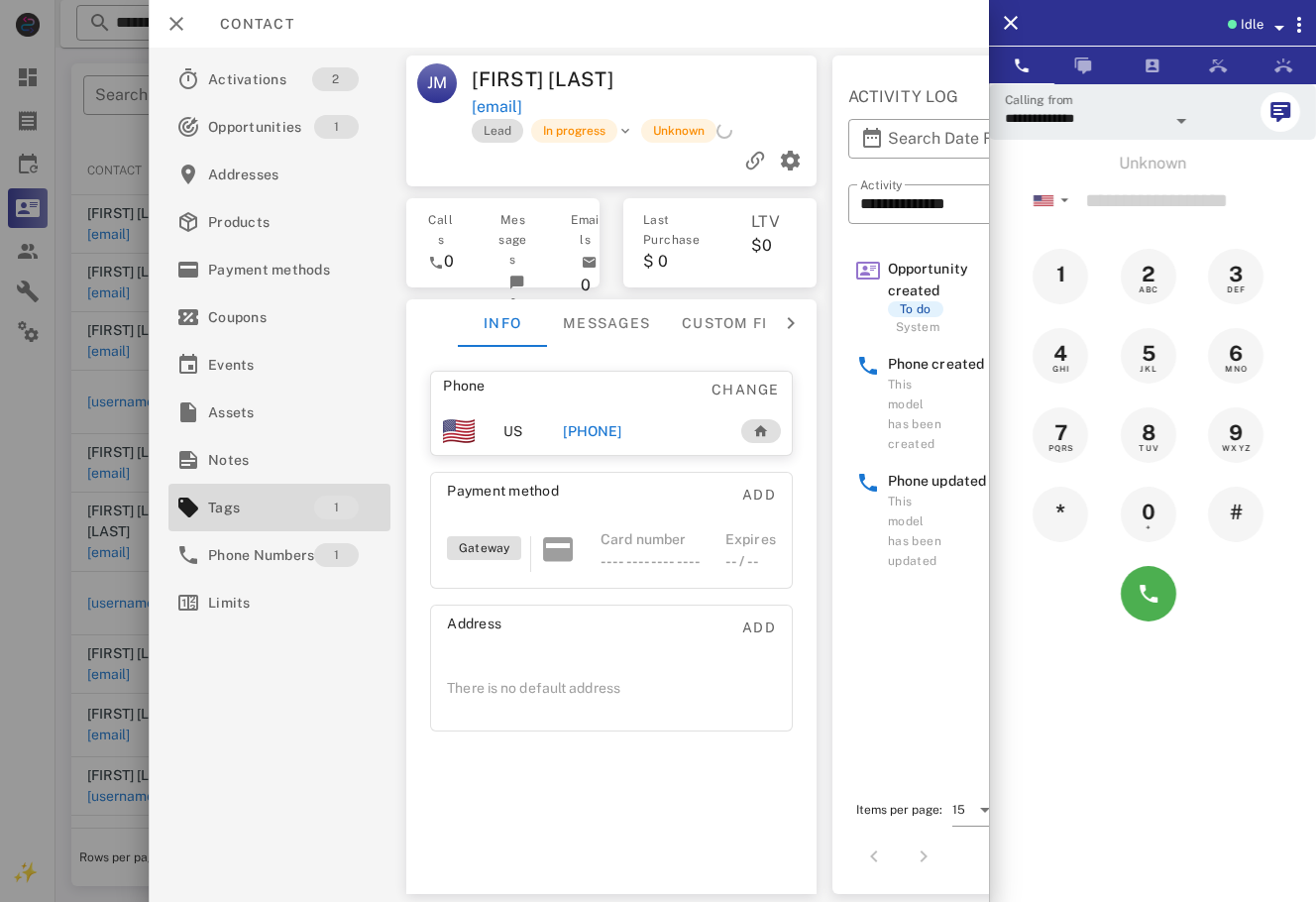 click at bounding box center [658, 451] 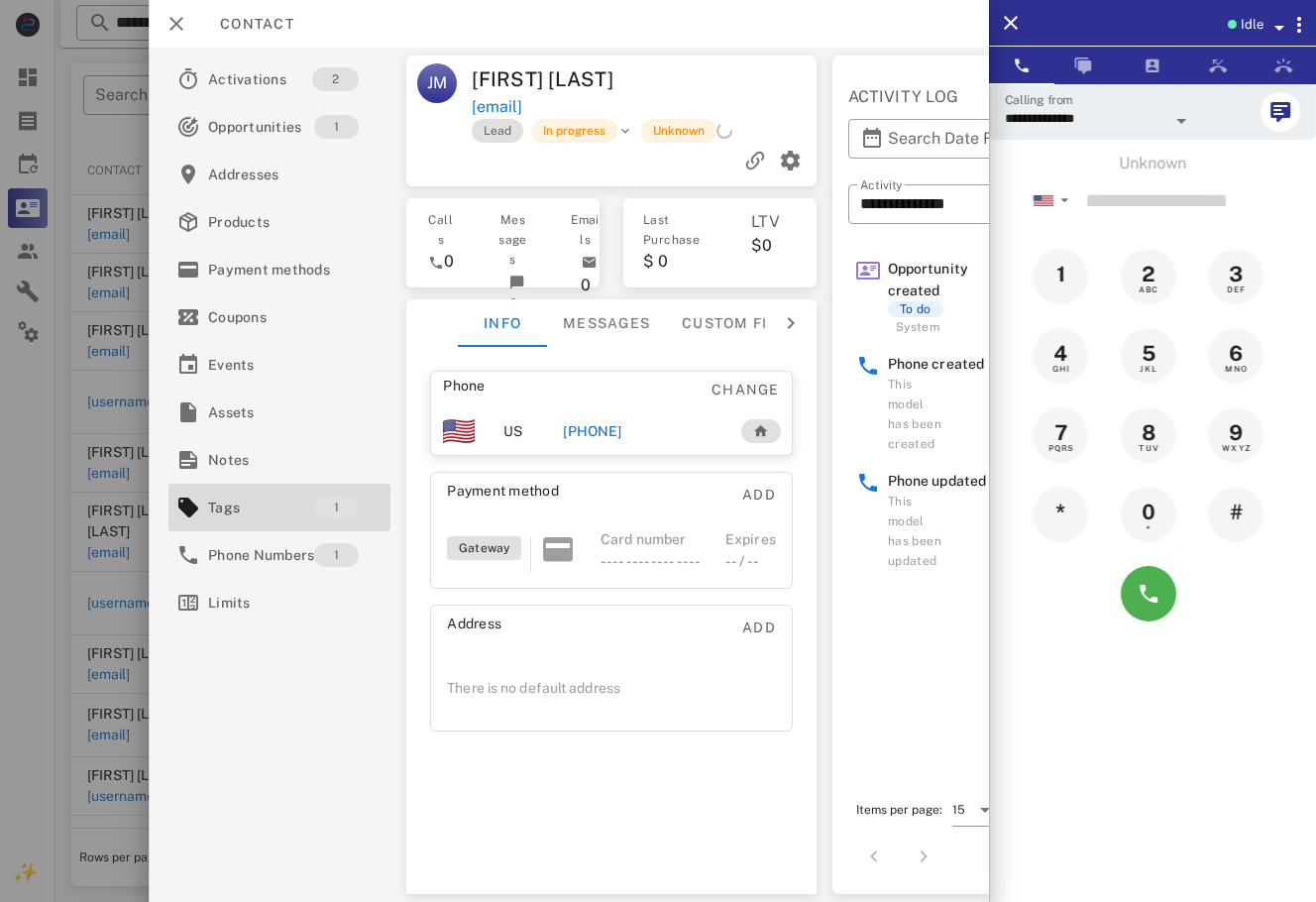 click at bounding box center [658, 451] 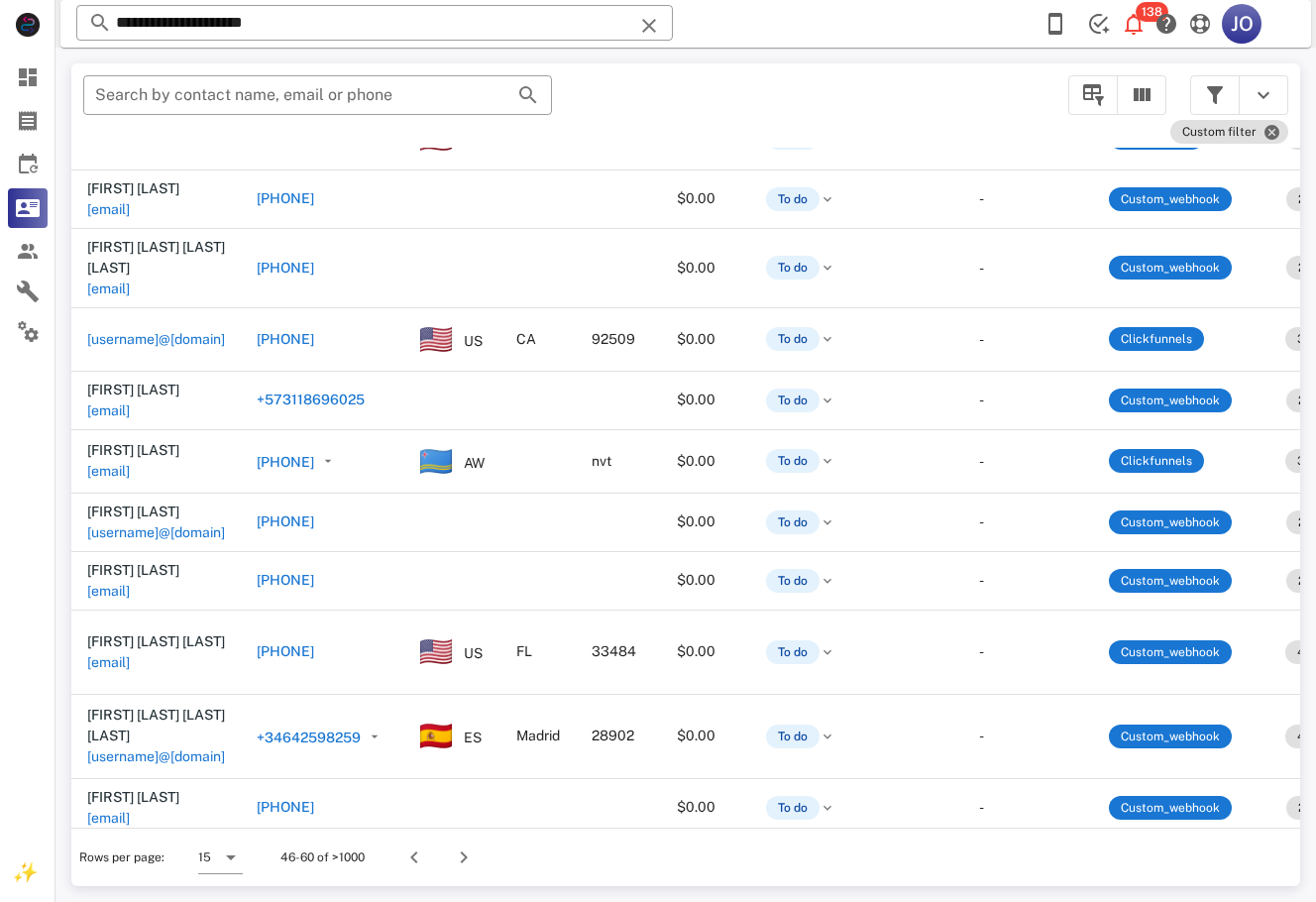 scroll, scrollTop: 264, scrollLeft: 489, axis: both 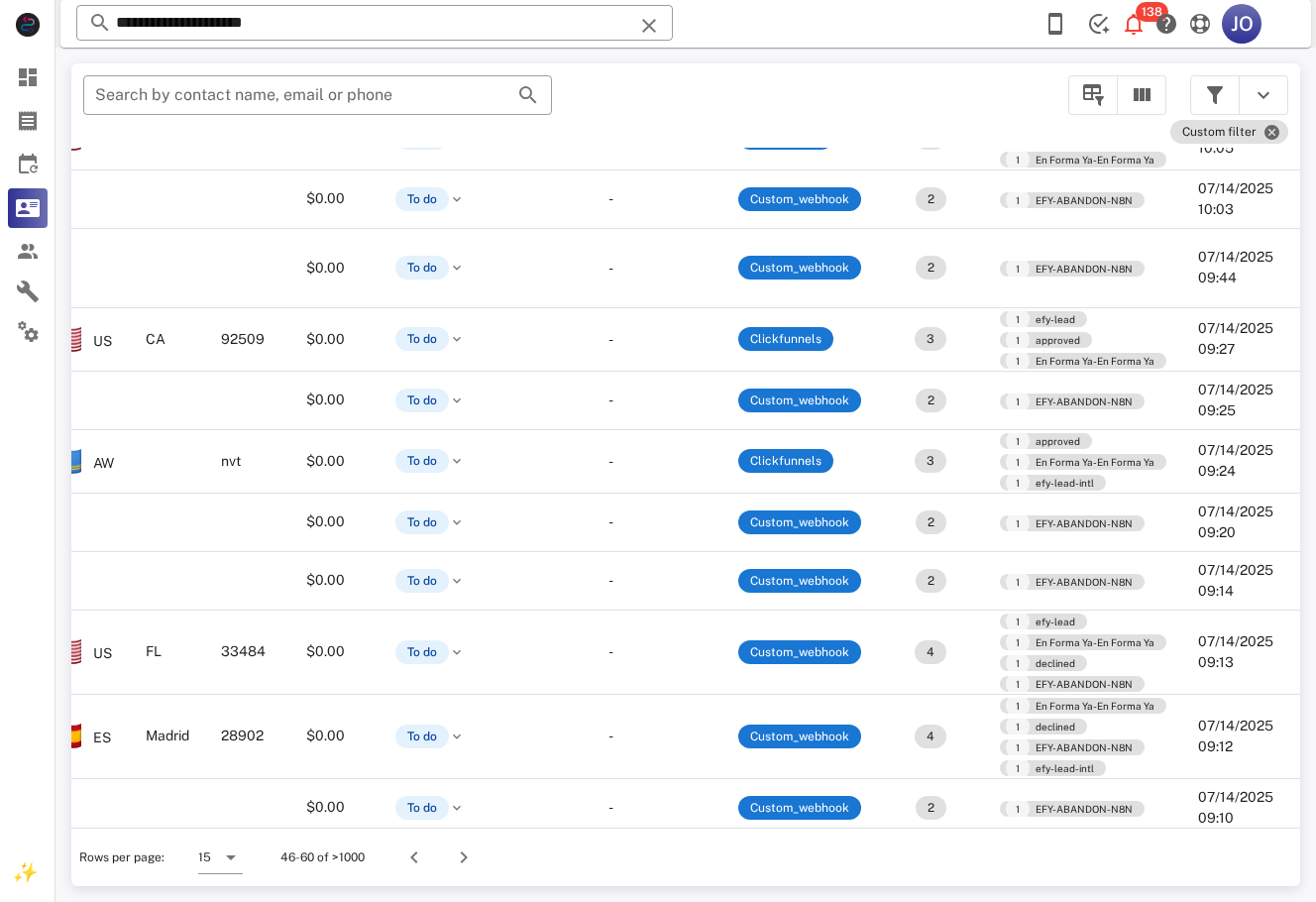 click at bounding box center (460, 857) 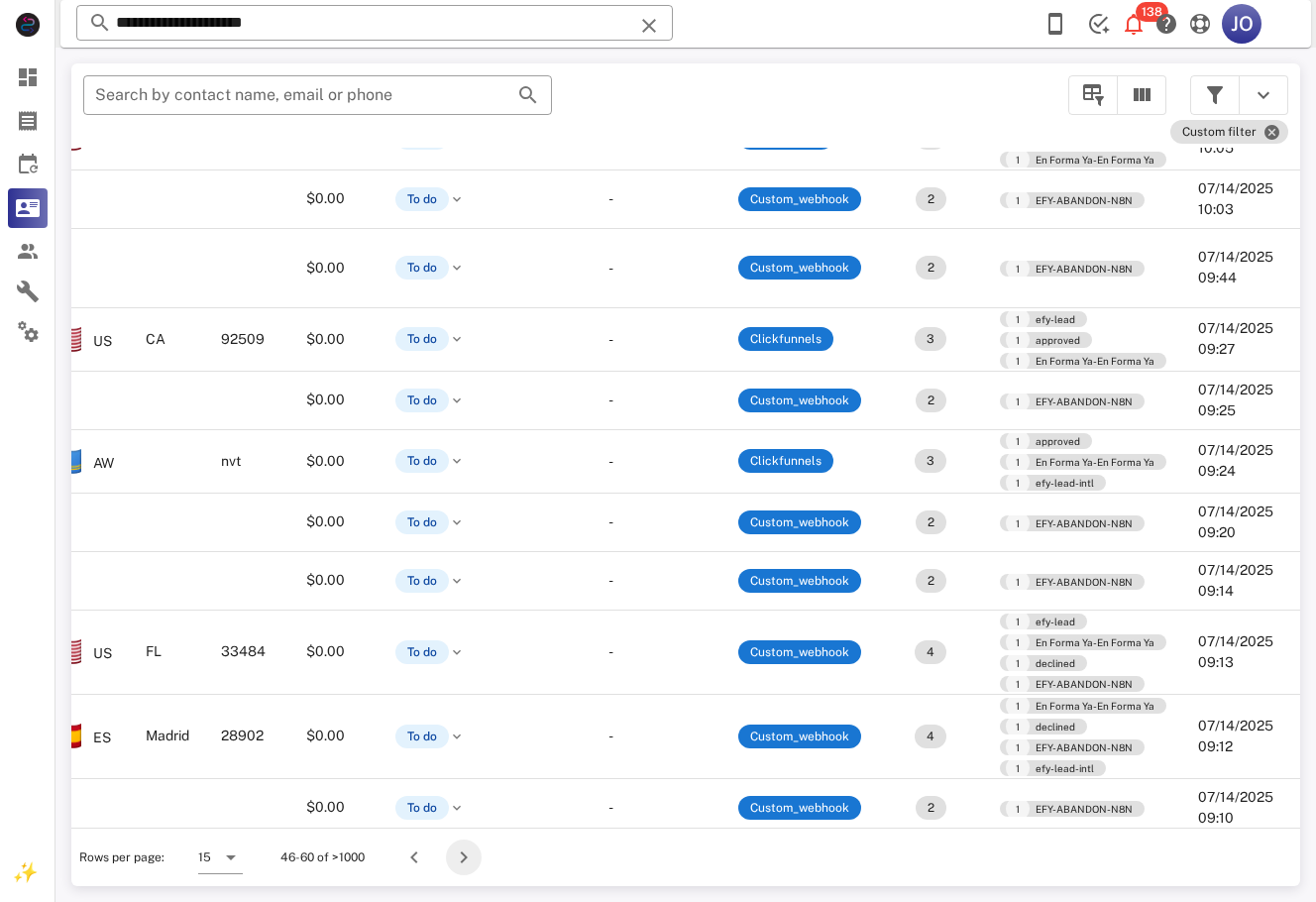click at bounding box center [464, 857] 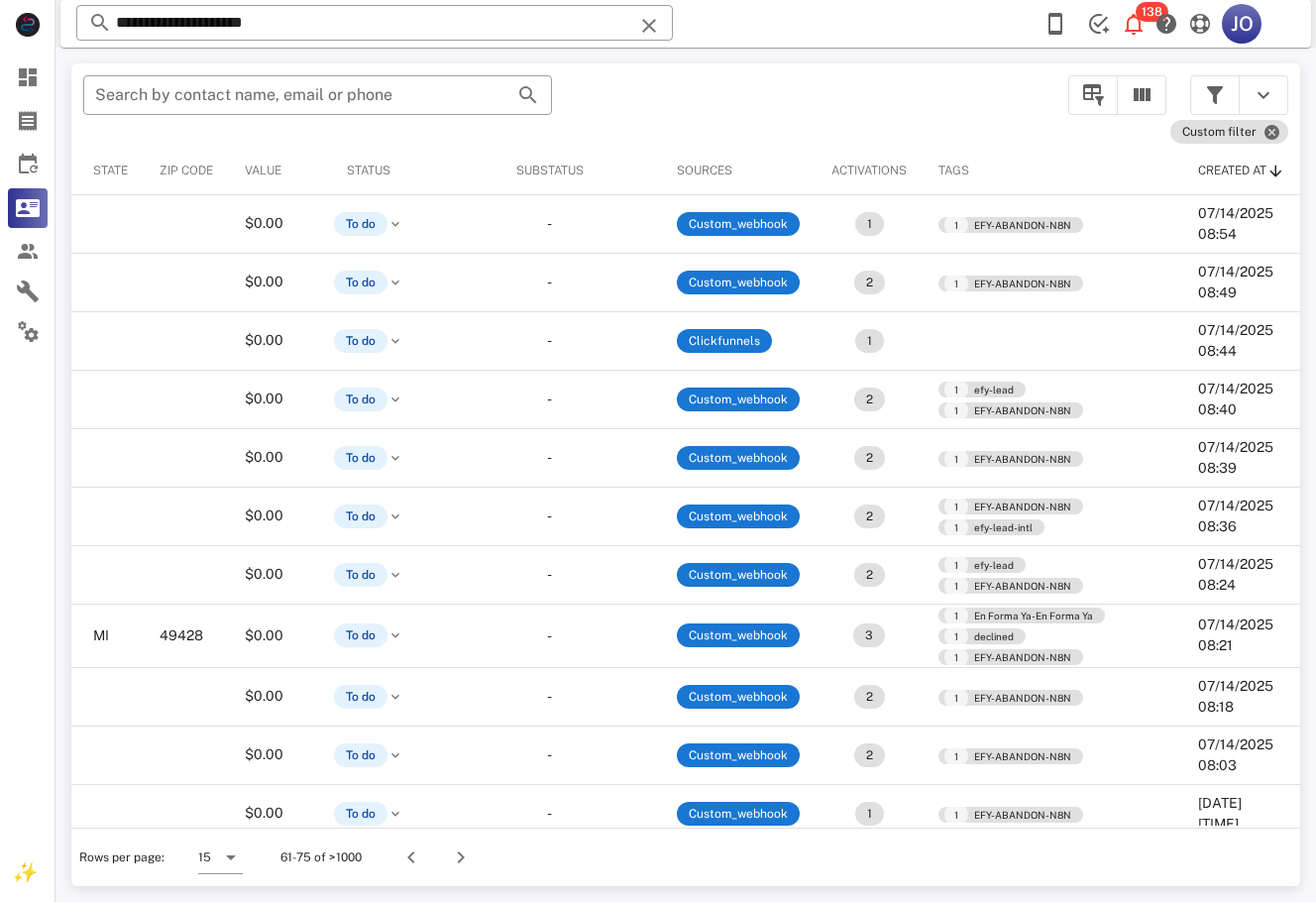 scroll, scrollTop: 0, scrollLeft: 0, axis: both 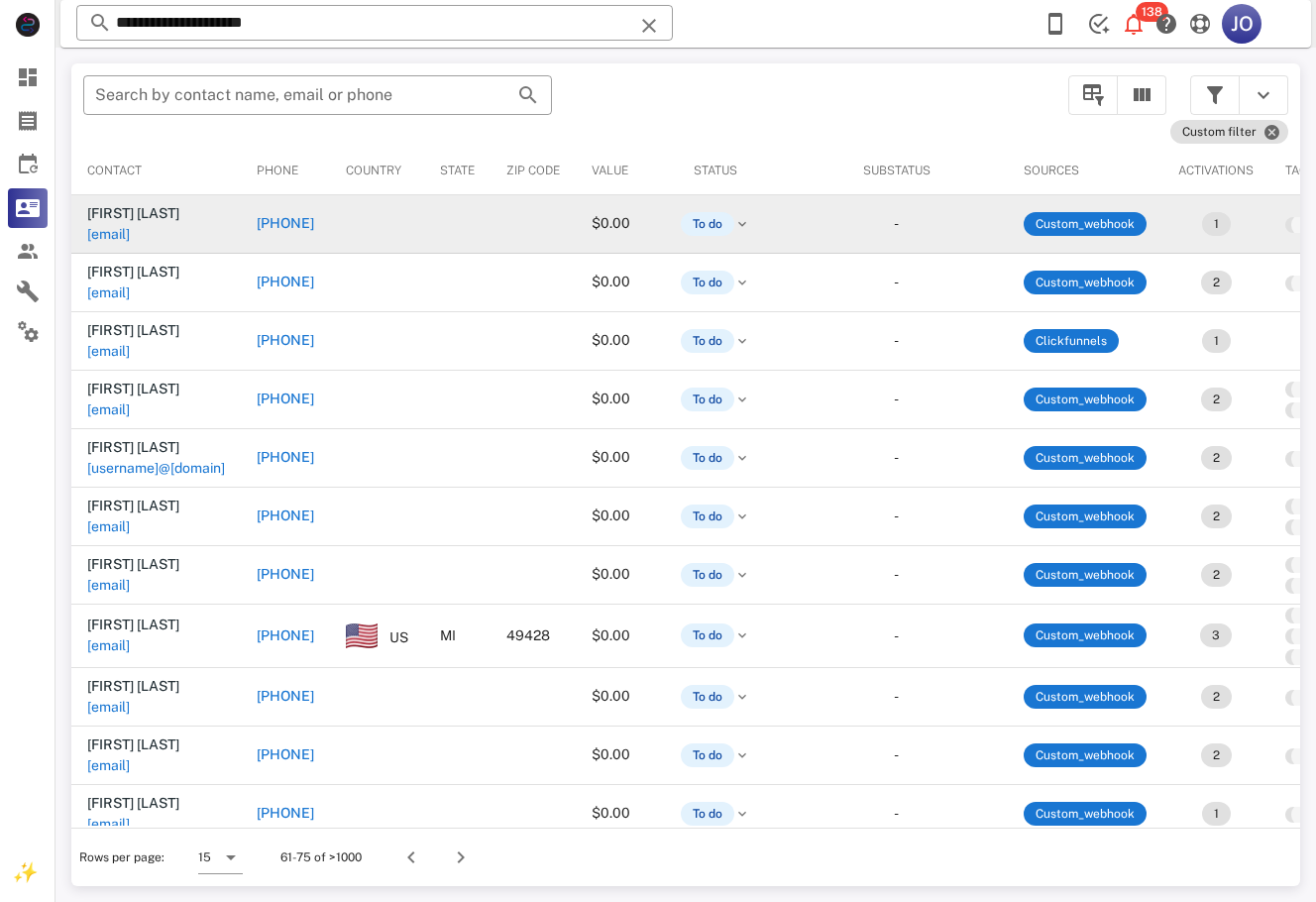 click on "[EMAIL]" at bounding box center (108, 234) 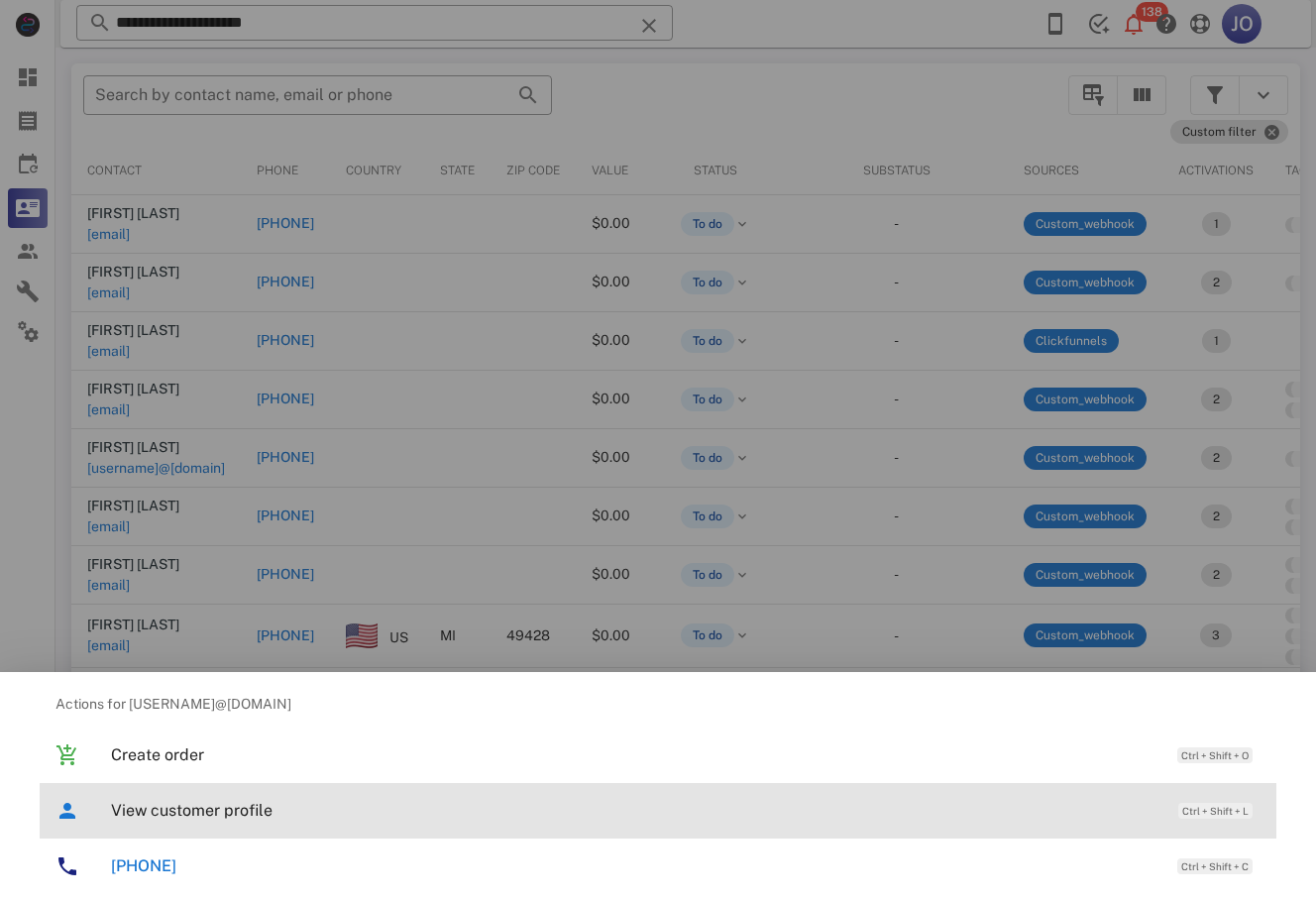 click on "View customer profile Ctrl + Shift + L" at bounding box center (658, 811) 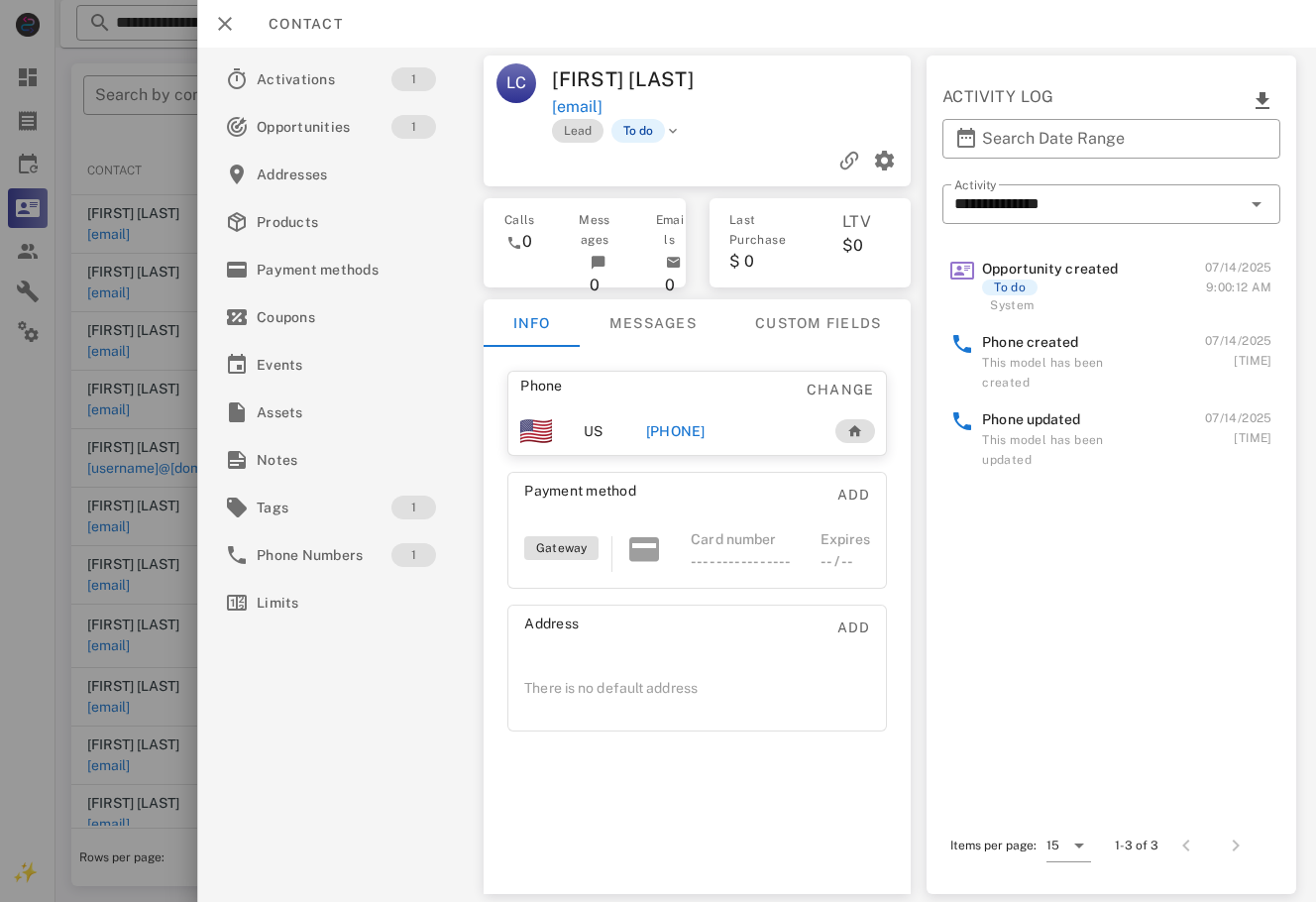 click on "[PHONE]" at bounding box center [729, 431] 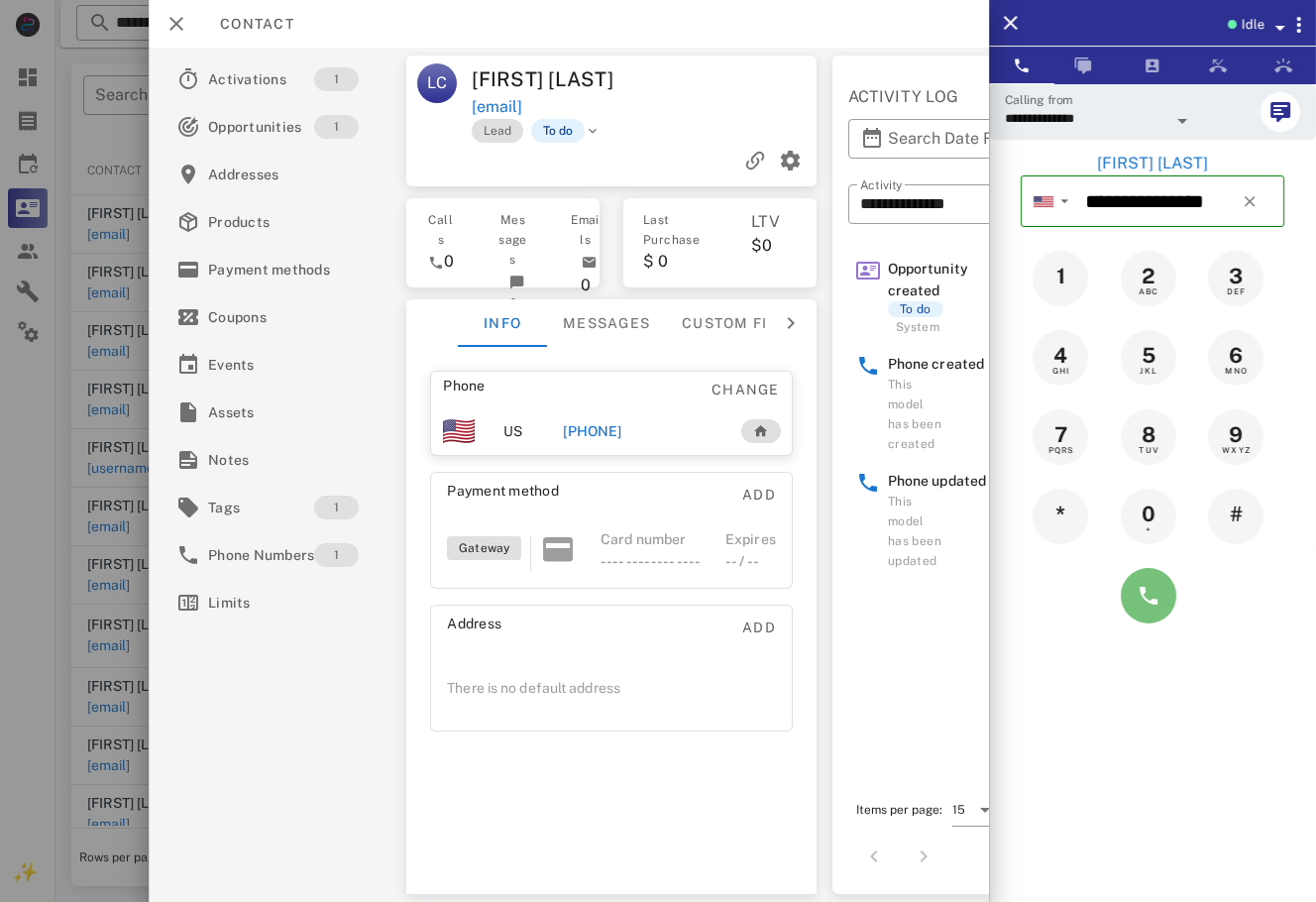 click at bounding box center (1149, 596) 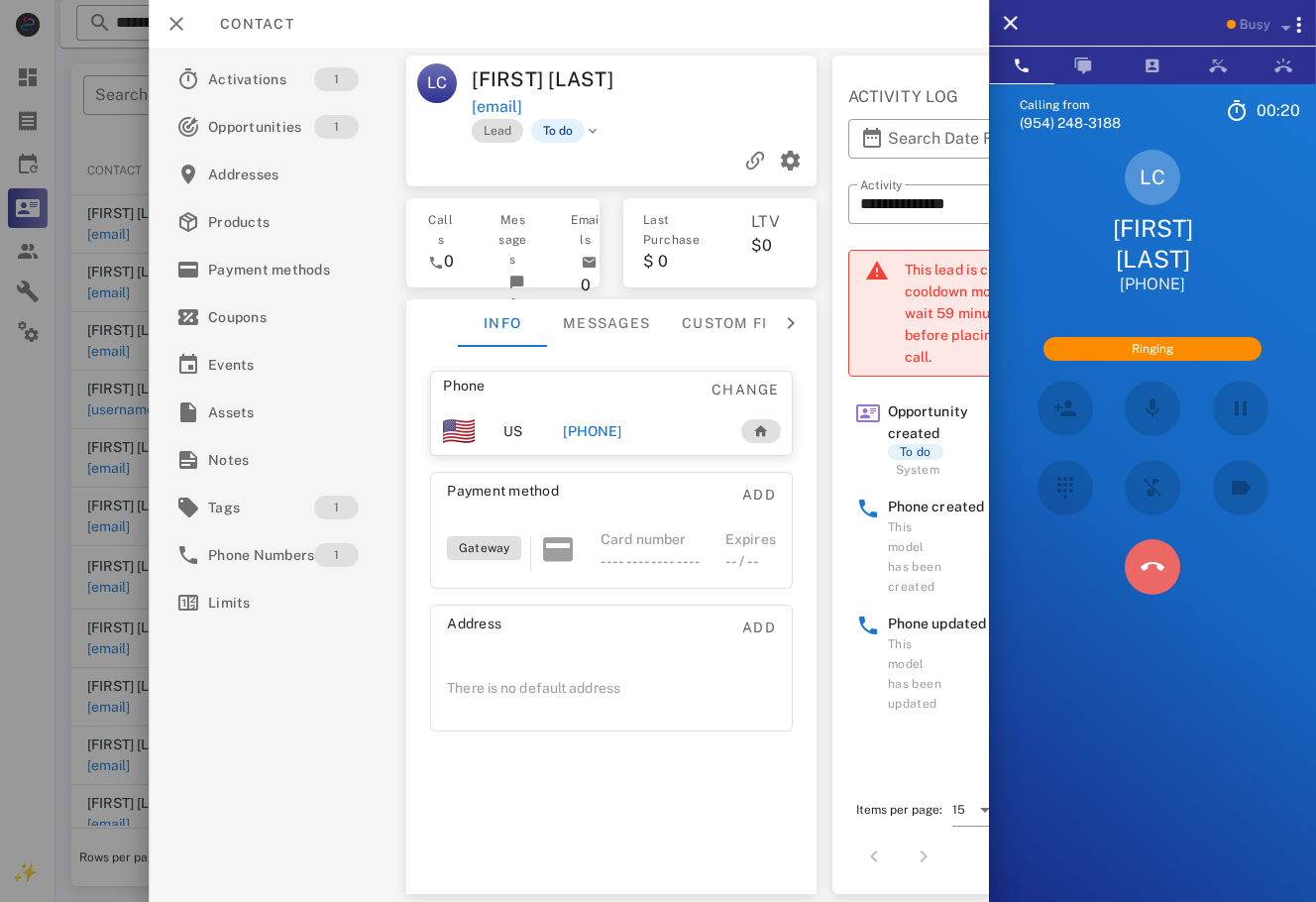 click at bounding box center (1152, 567) 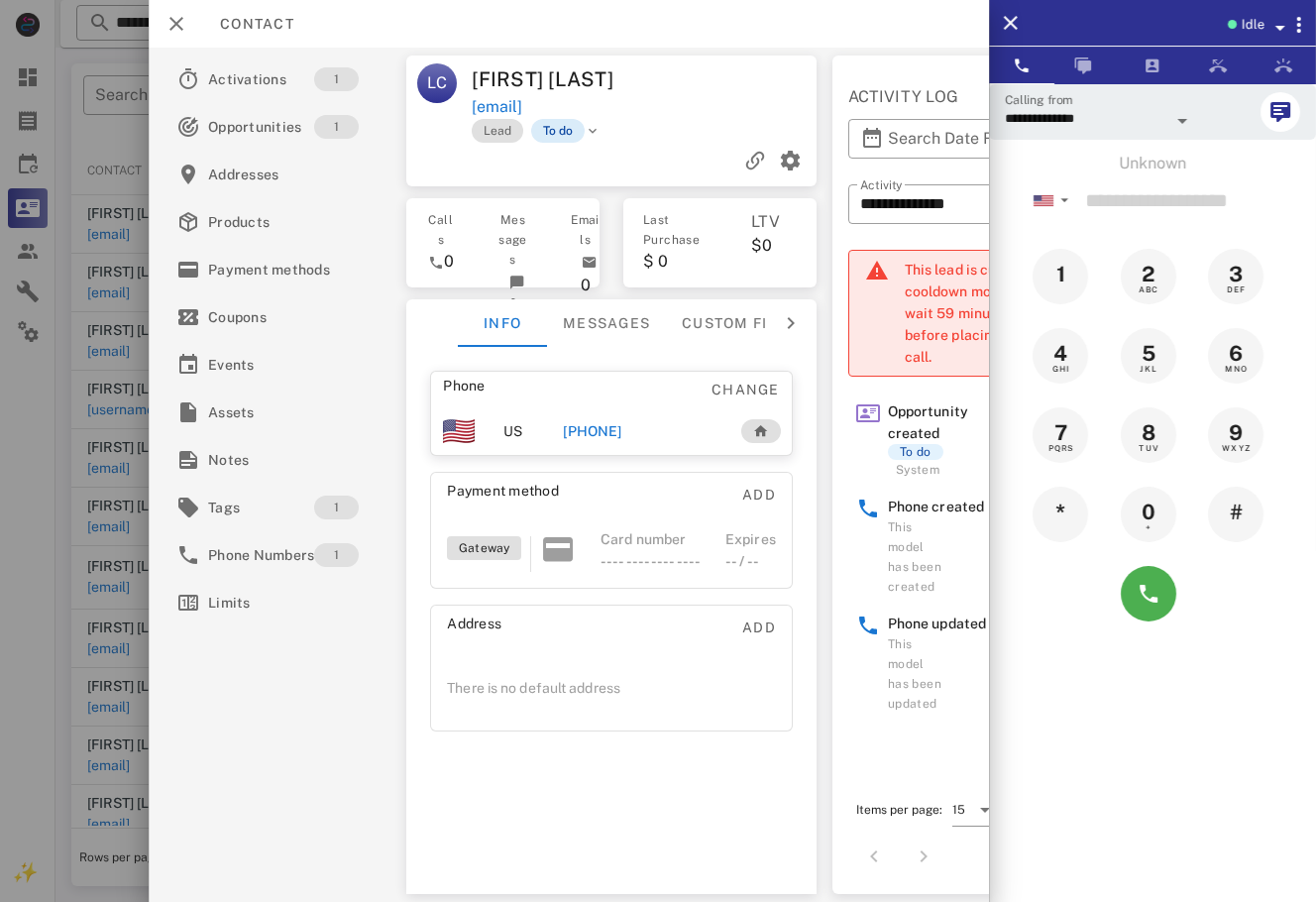 click on "To do" at bounding box center [558, 131] 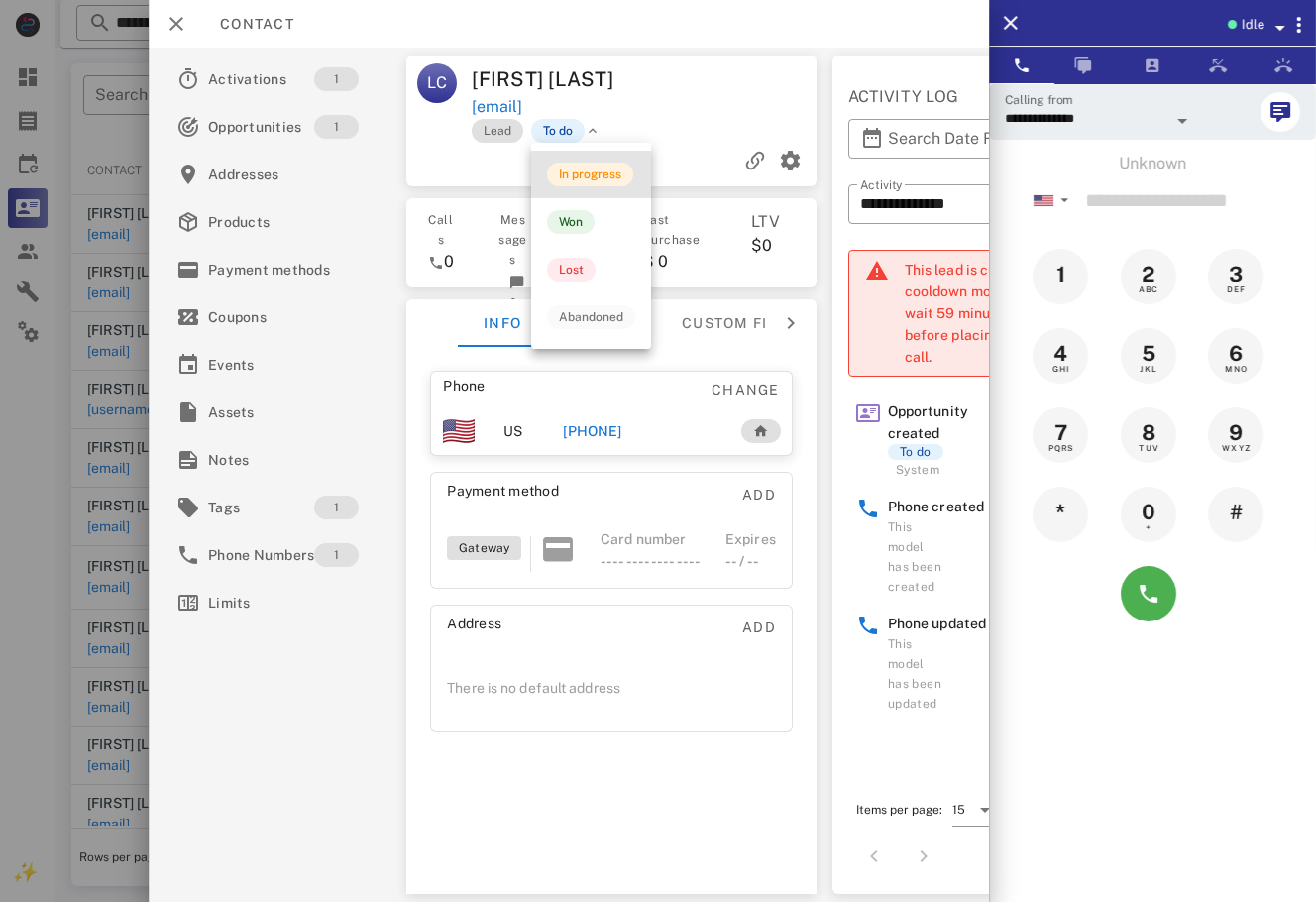 click on "In progress" at bounding box center [591, 174] 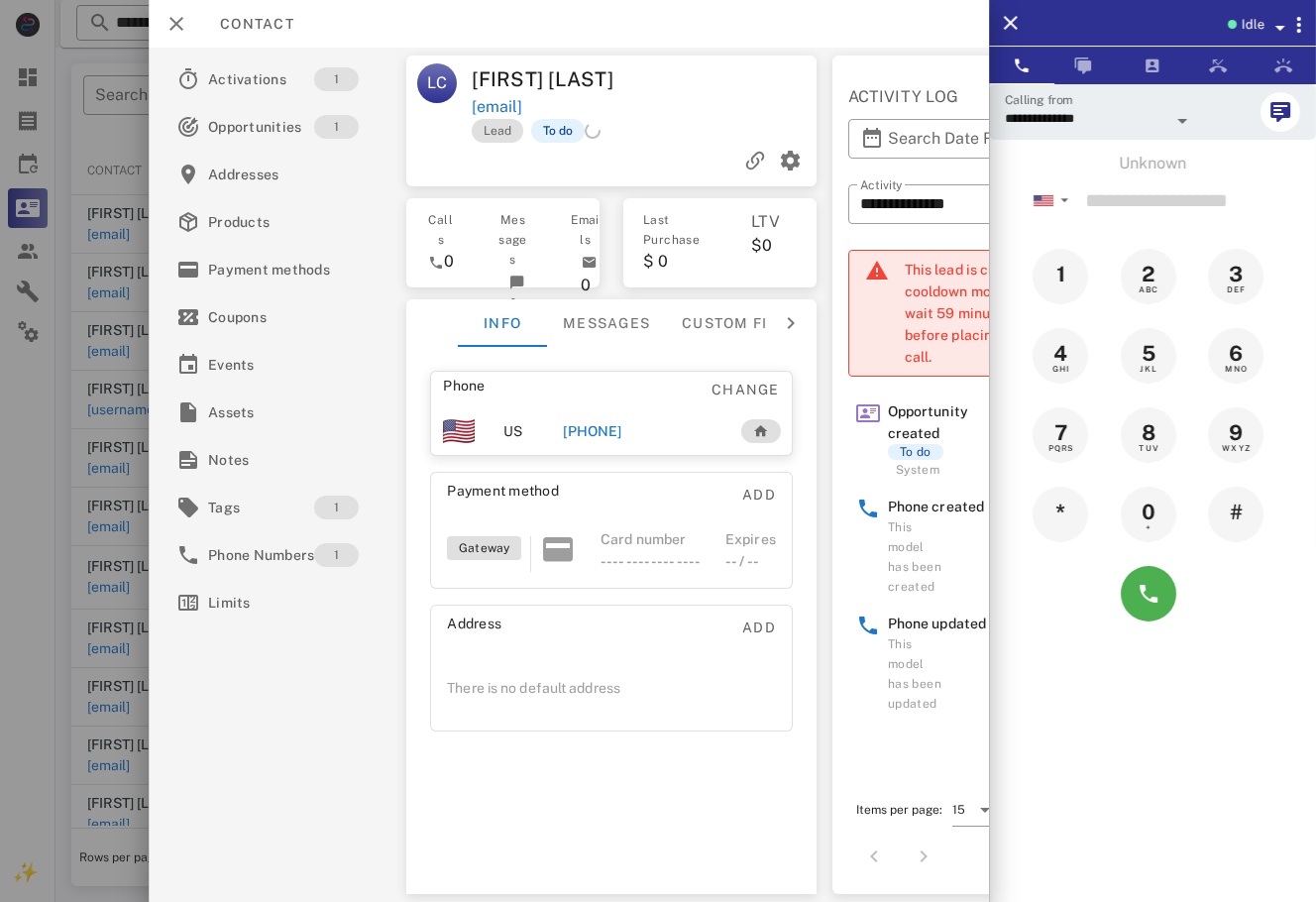 click at bounding box center (658, 451) 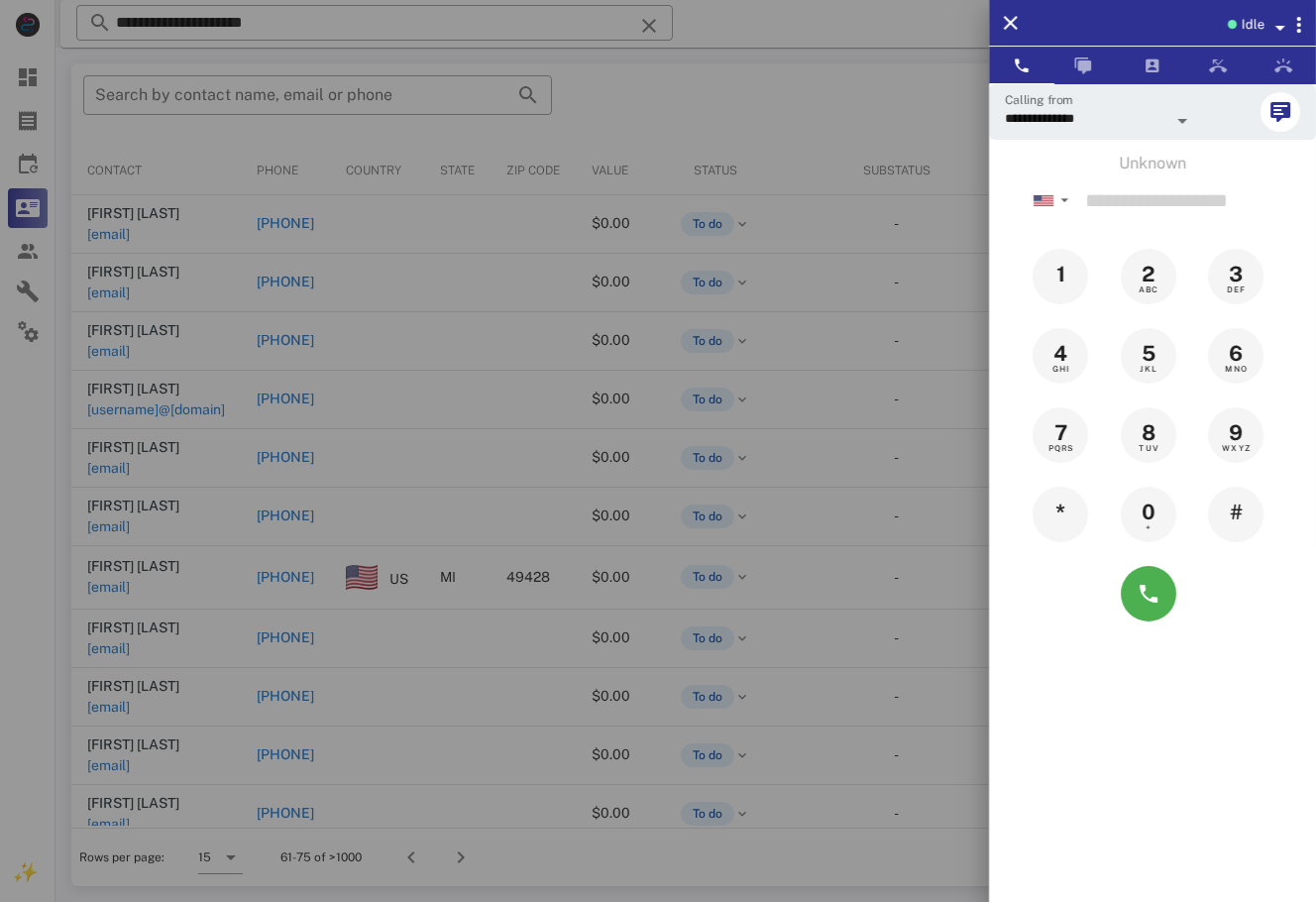 click at bounding box center [658, 451] 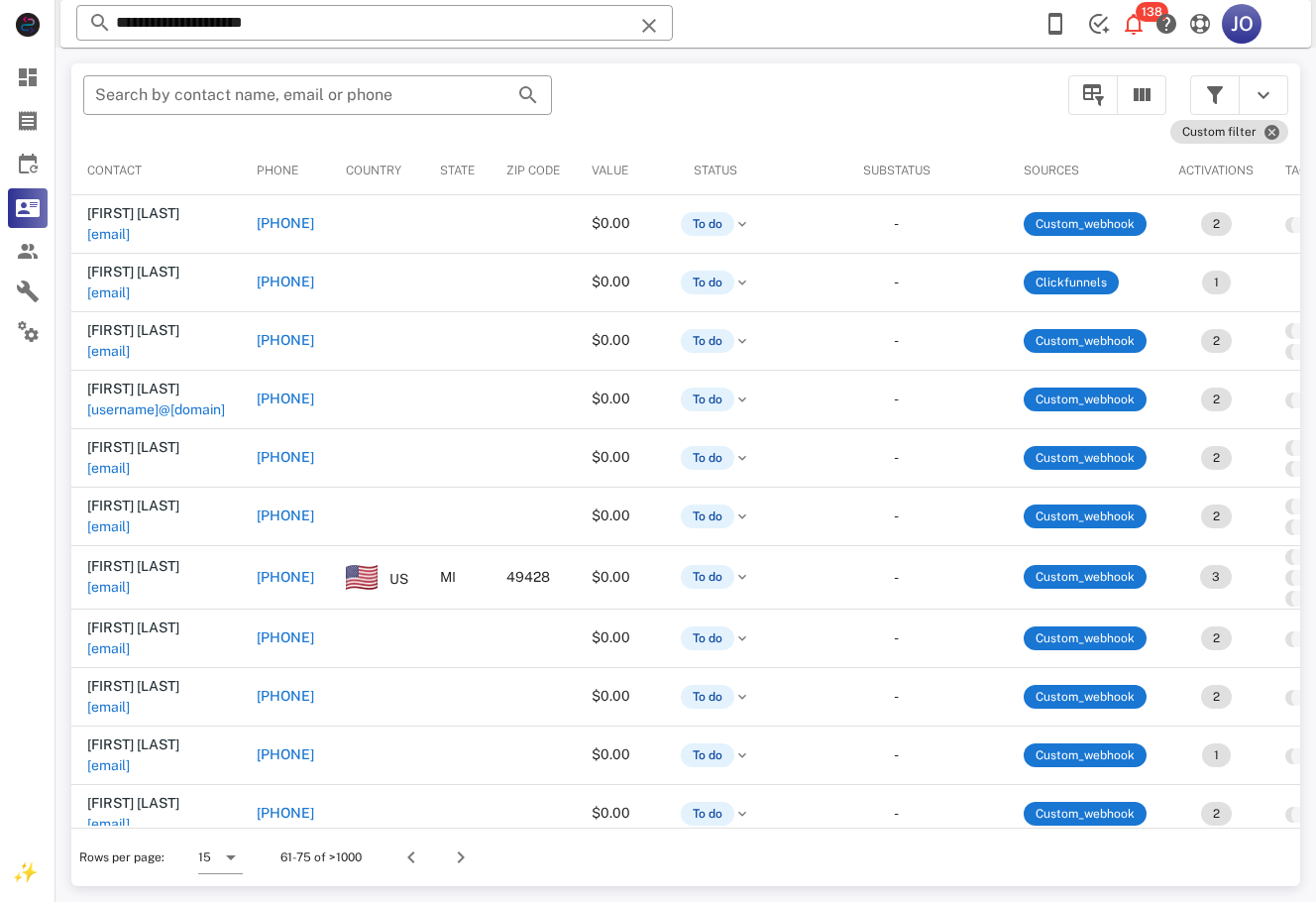 scroll, scrollTop: 0, scrollLeft: 464, axis: horizontal 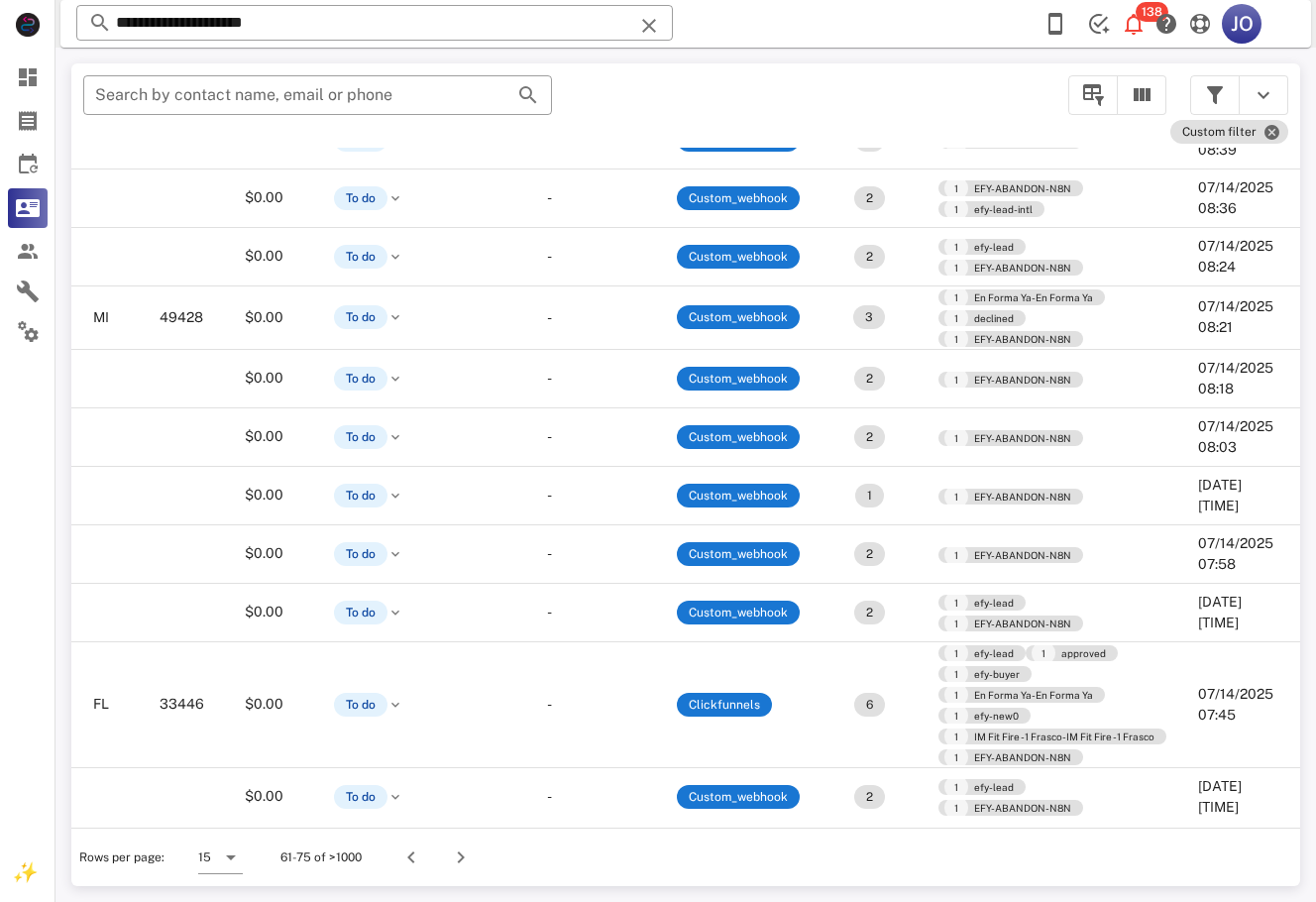 drag, startPoint x: 1096, startPoint y: 826, endPoint x: 839, endPoint y: 824, distance: 257.00778 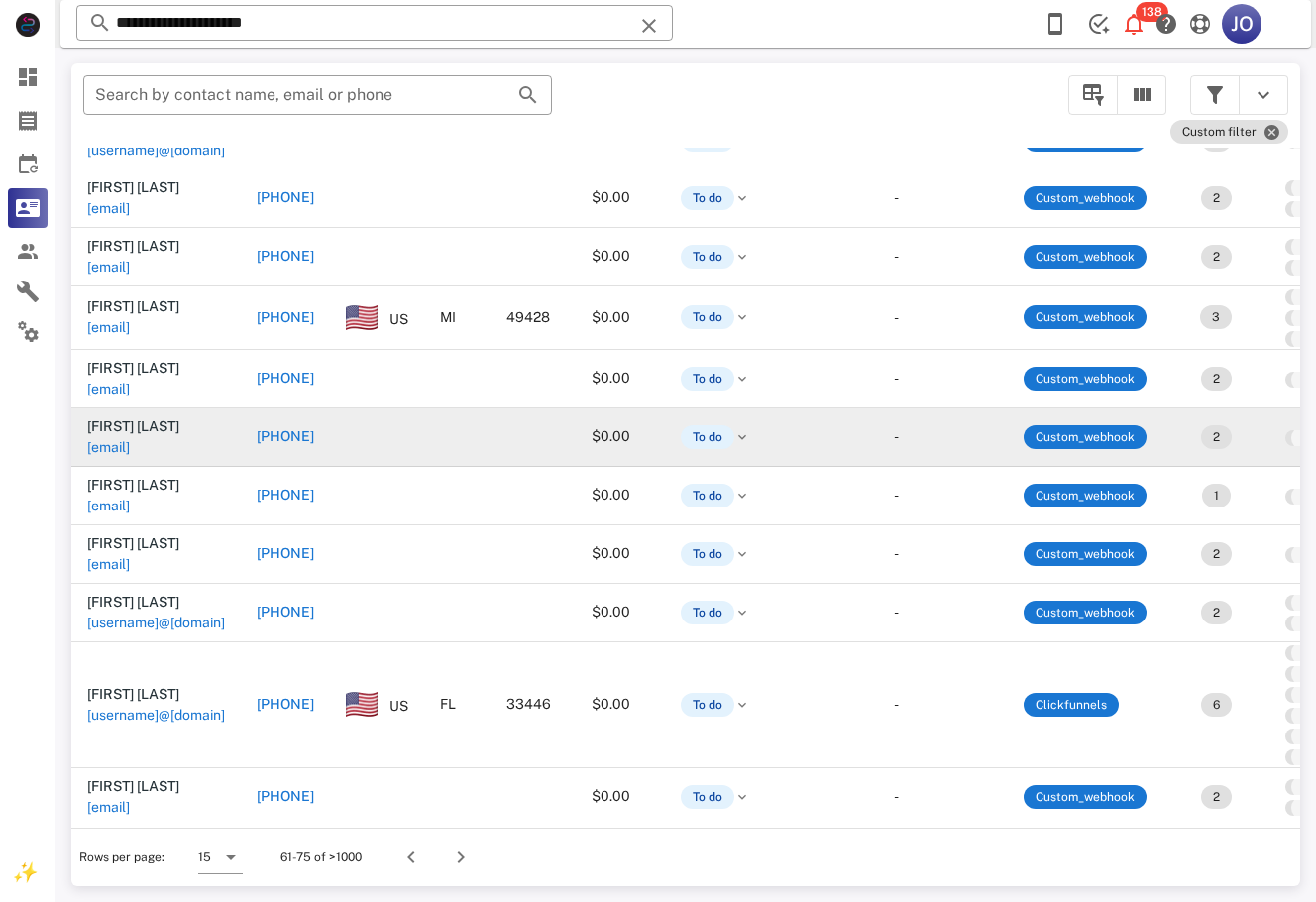 click on "[EMAIL]" at bounding box center (108, 447) 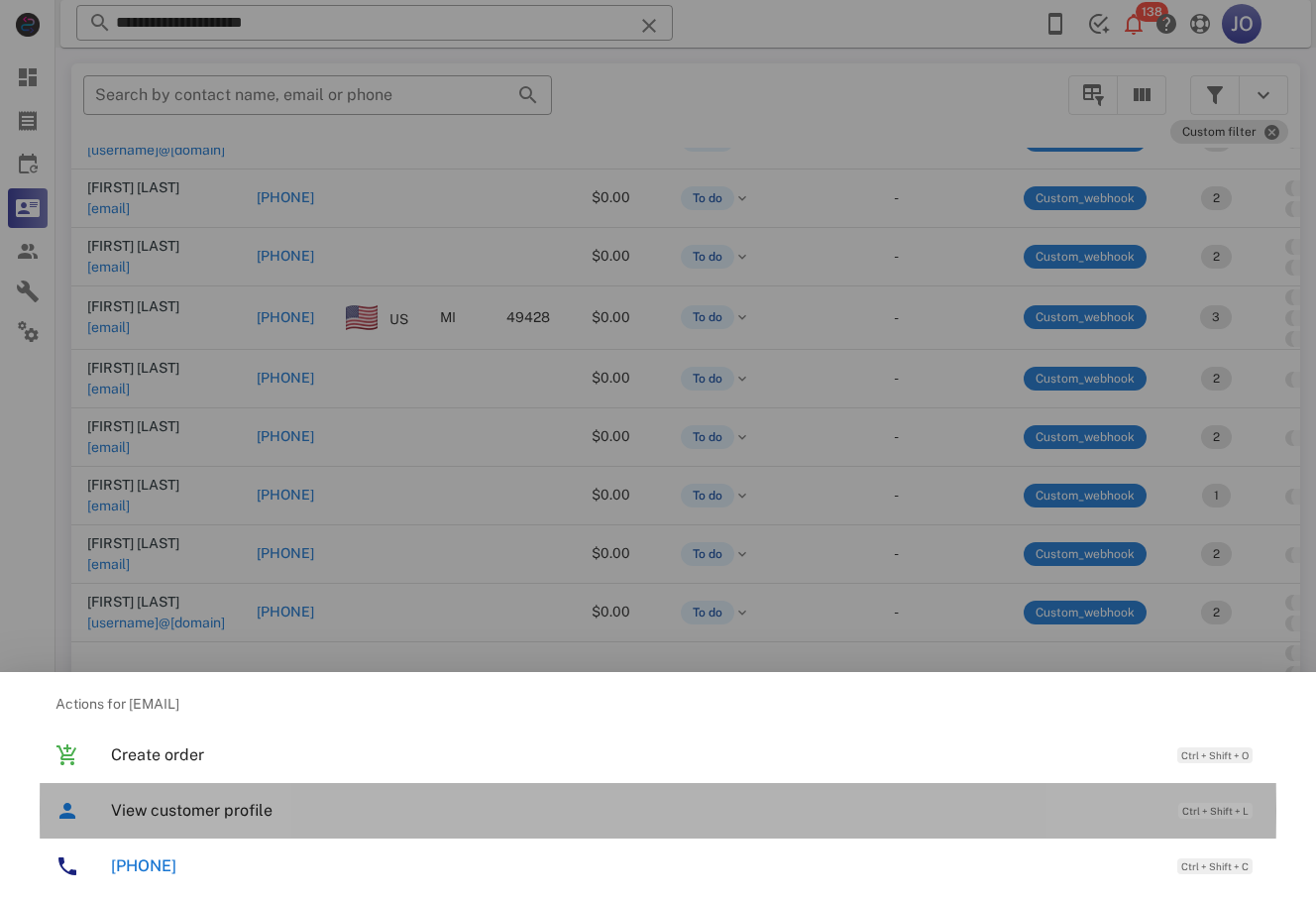 click on "View customer profile" at bounding box center [634, 810] 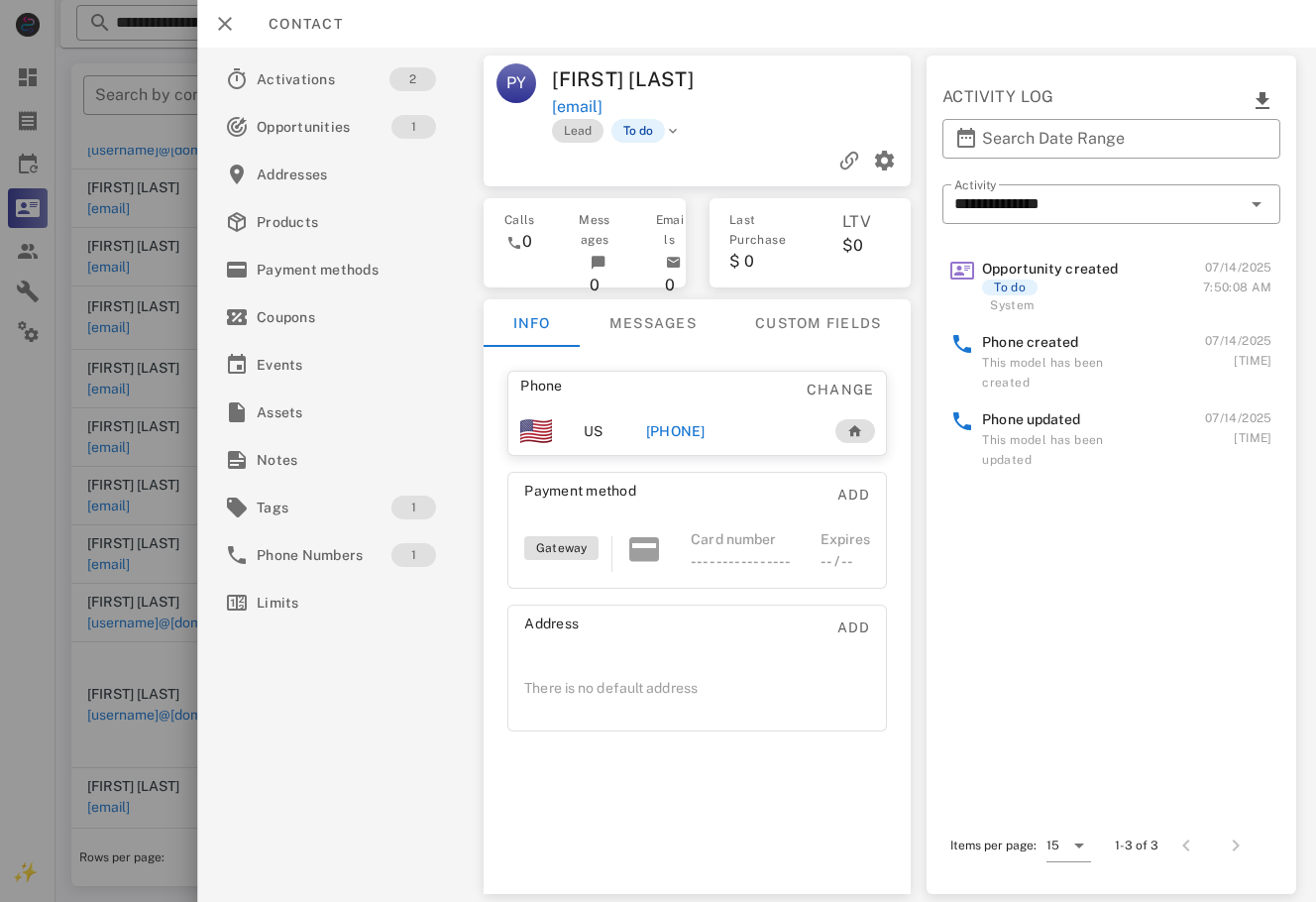 click on "[PHONE]" at bounding box center (676, 431) 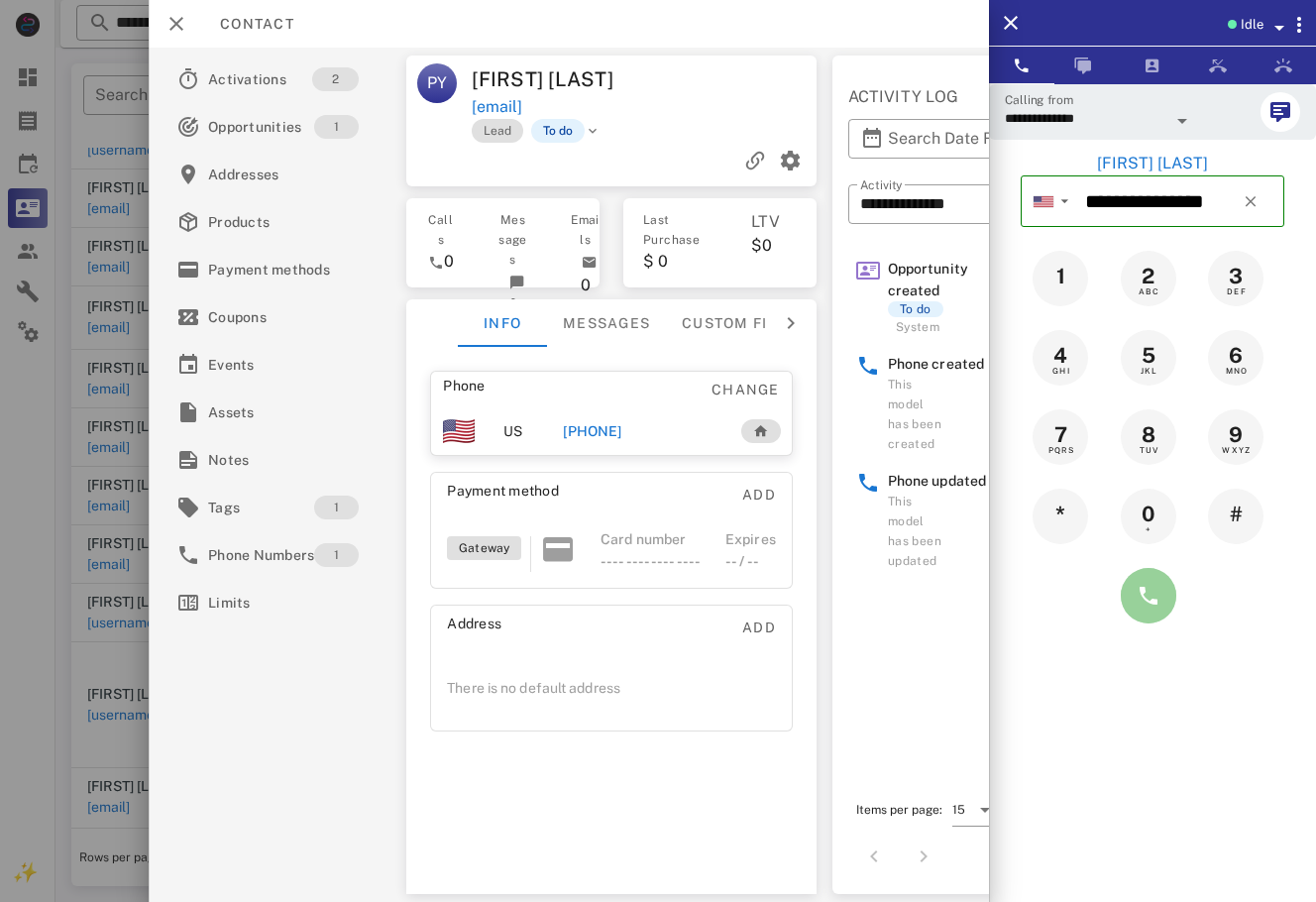 click at bounding box center (1149, 596) 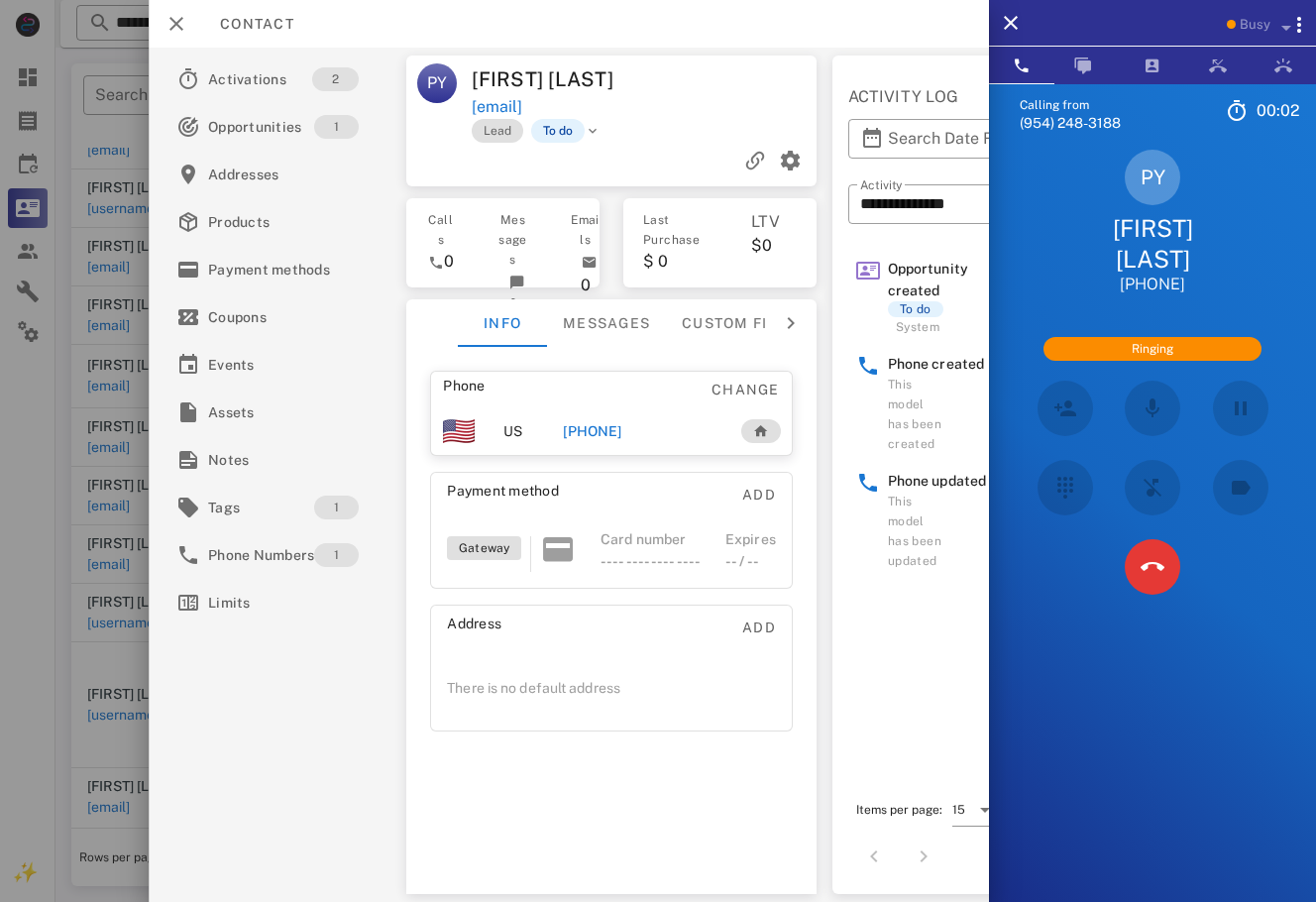 scroll, scrollTop: 211, scrollLeft: 0, axis: vertical 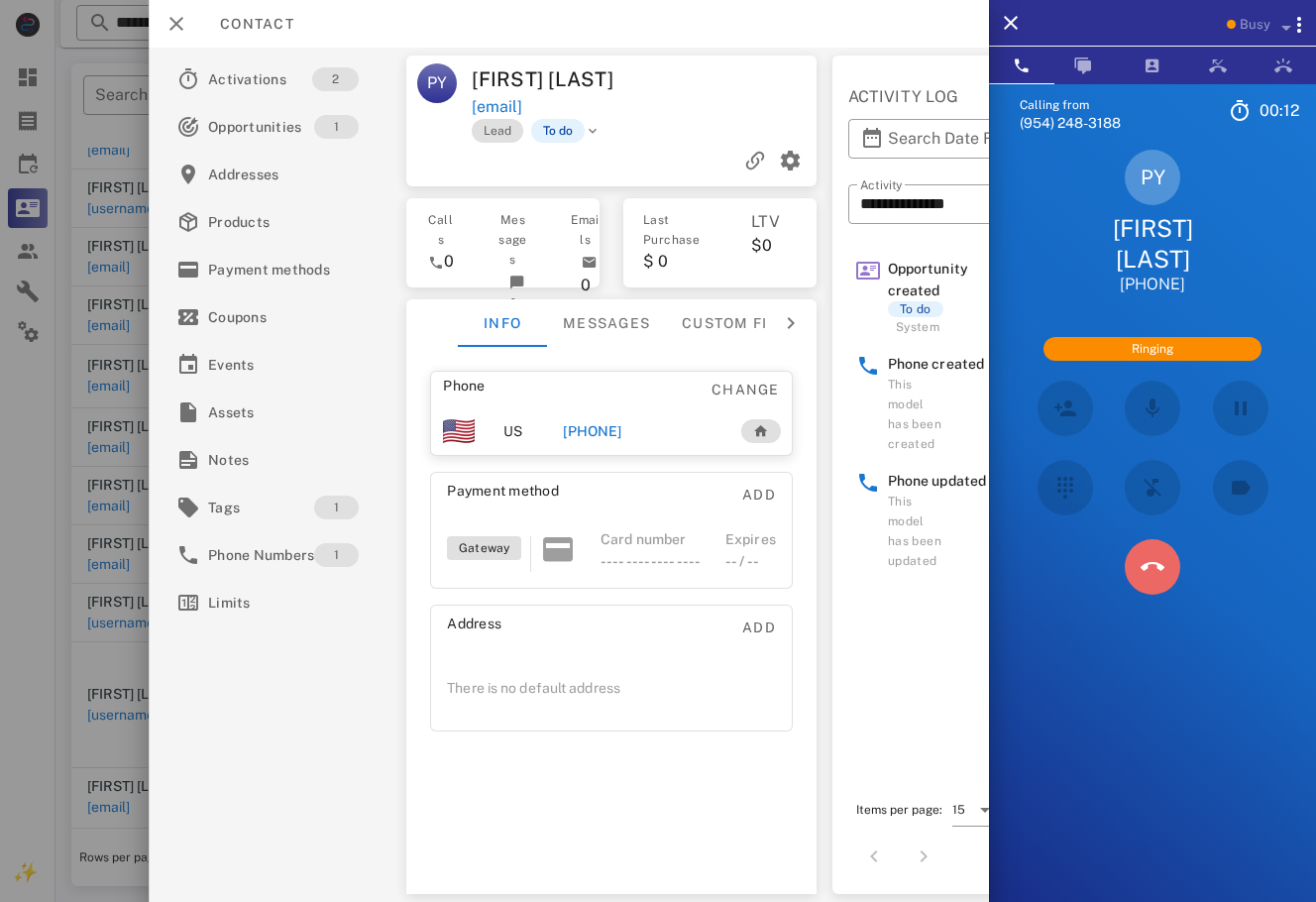 click at bounding box center [1152, 567] 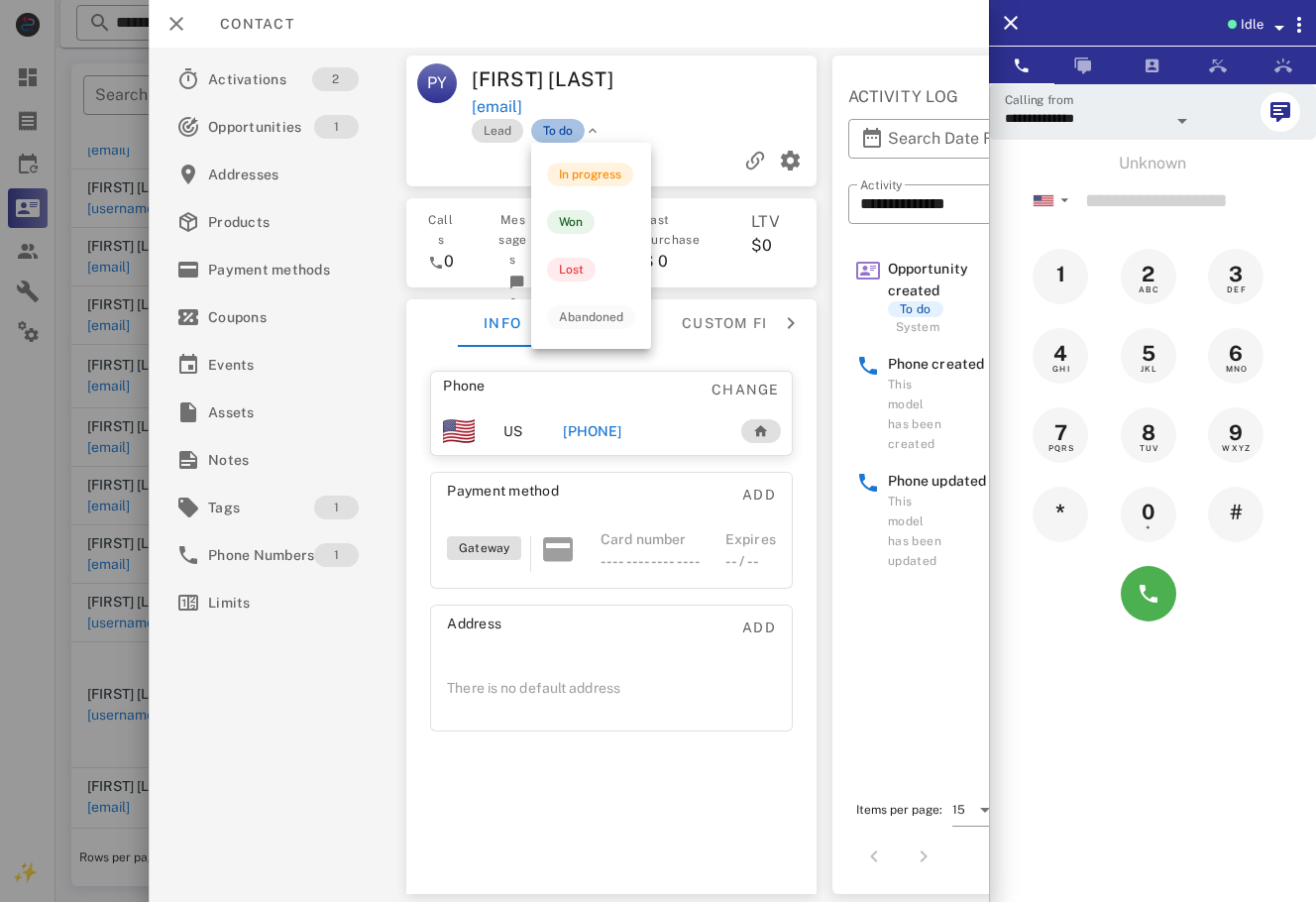 click on "To do" at bounding box center [558, 131] 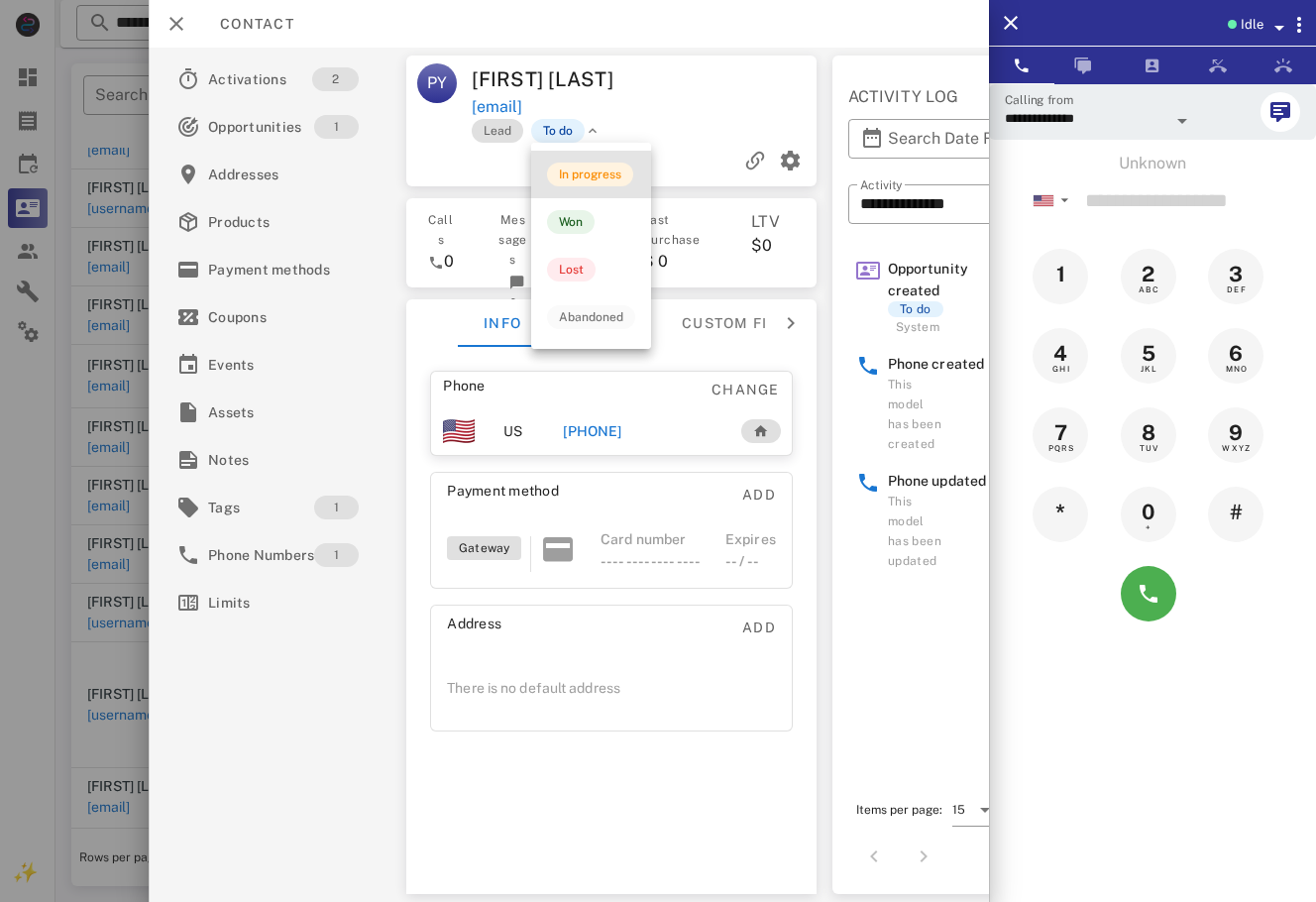 click on "In progress" at bounding box center [591, 174] 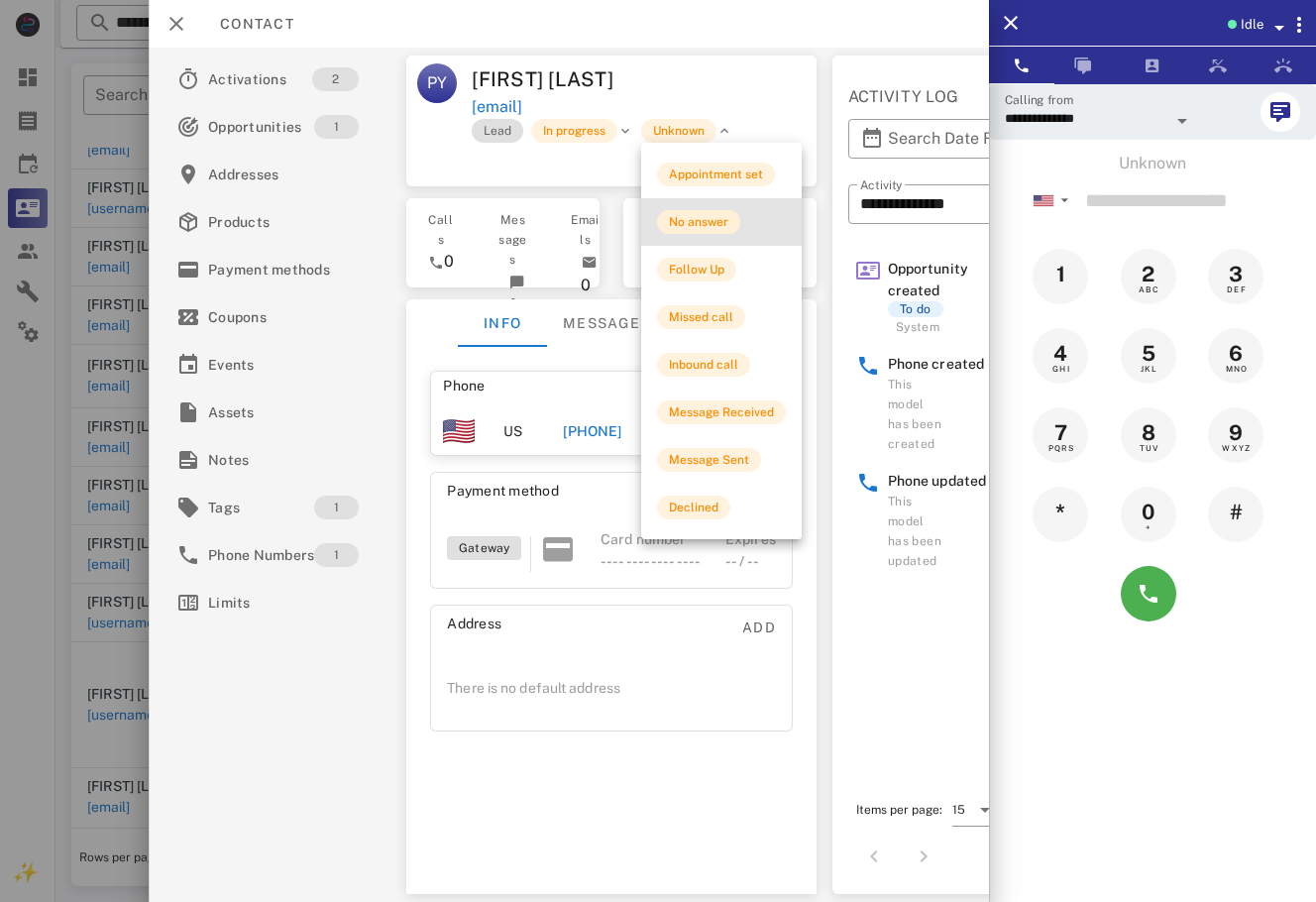 click on "No answer" at bounding box center (699, 222) 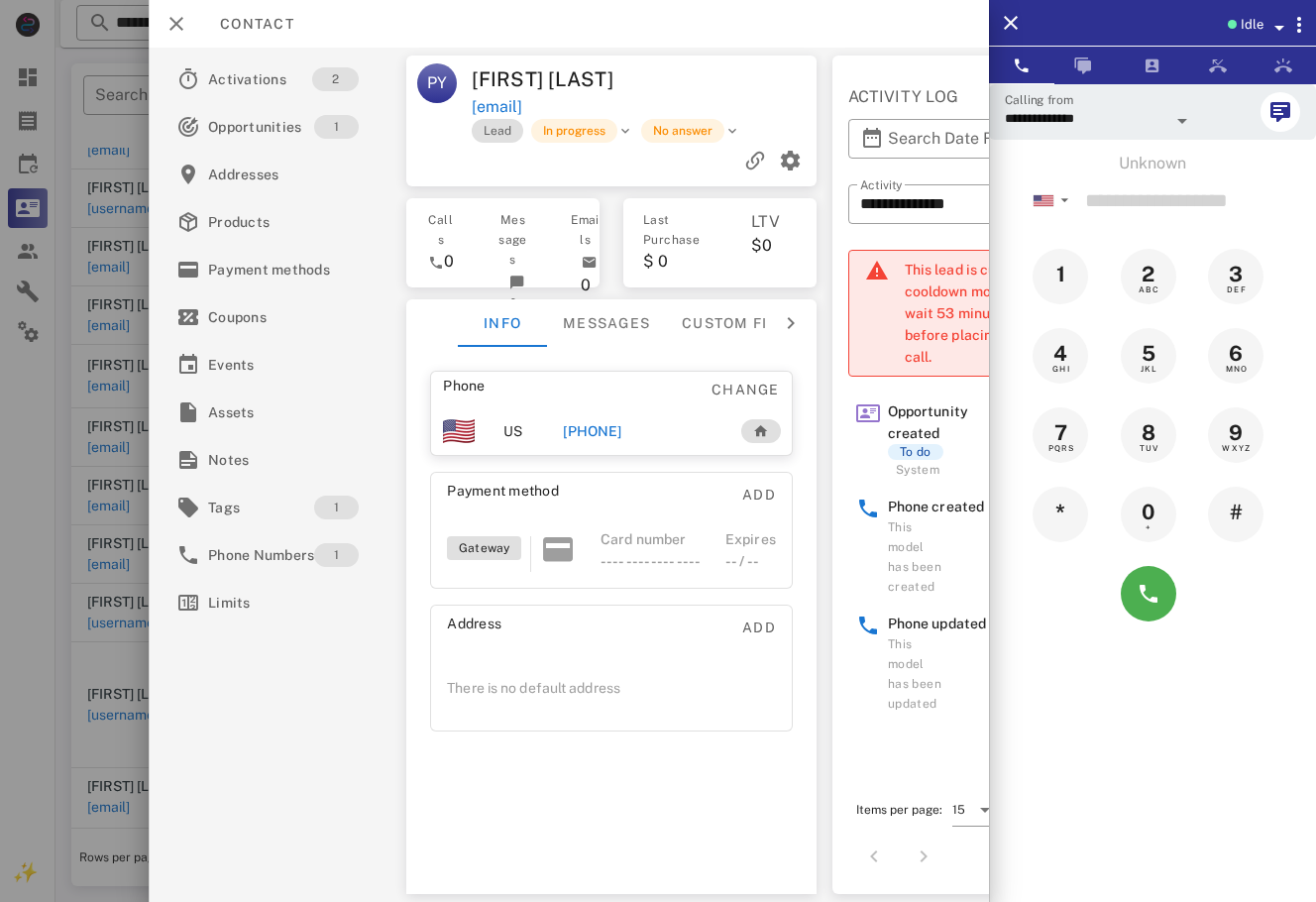 click on "[PHONE] [EMAIL] [DATE] [PHONE] [CREDIT_CARD] [ADDRESS]" at bounding box center (569, 475) 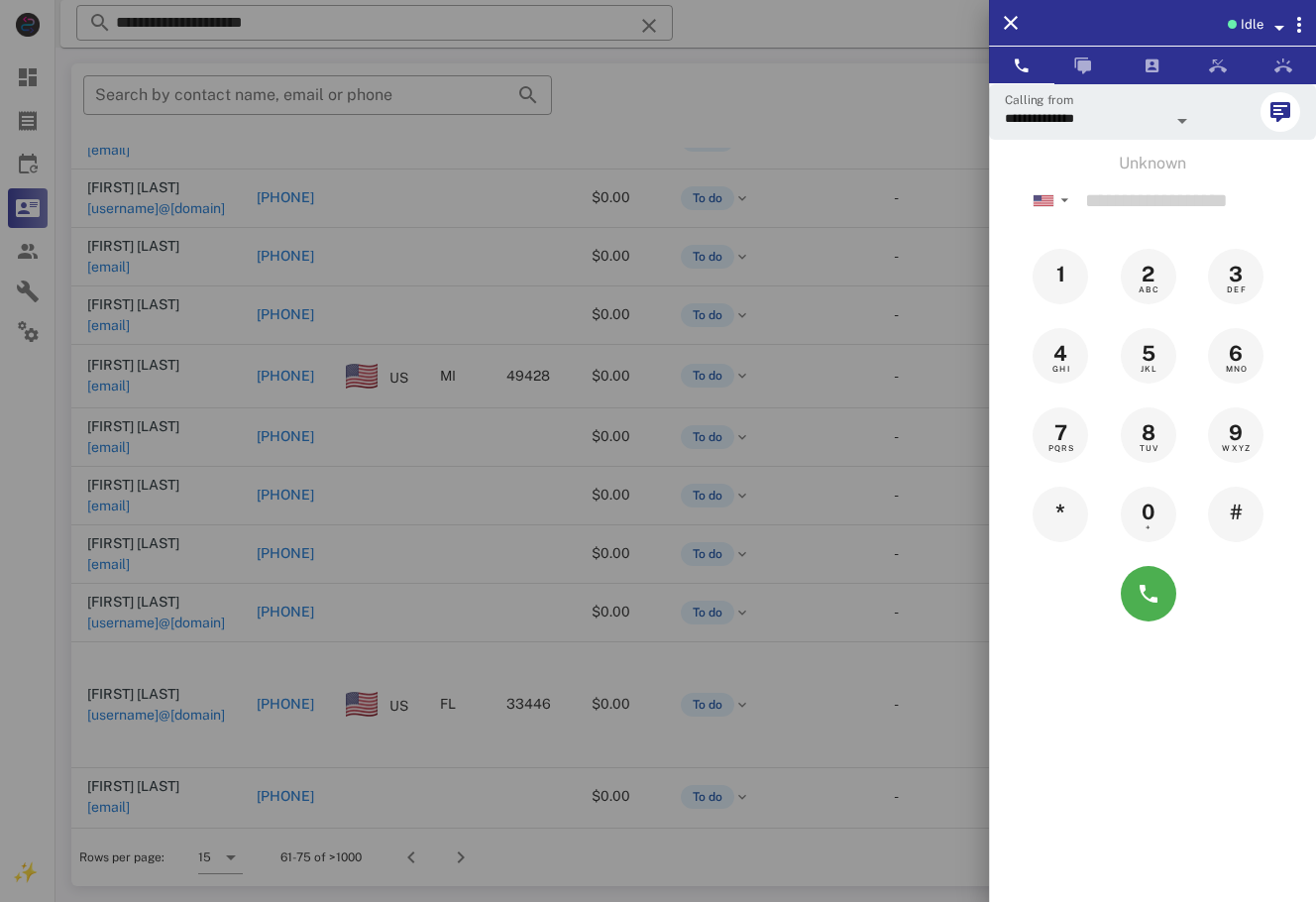 drag, startPoint x: 855, startPoint y: 108, endPoint x: 848, endPoint y: 130, distance: 23.086793 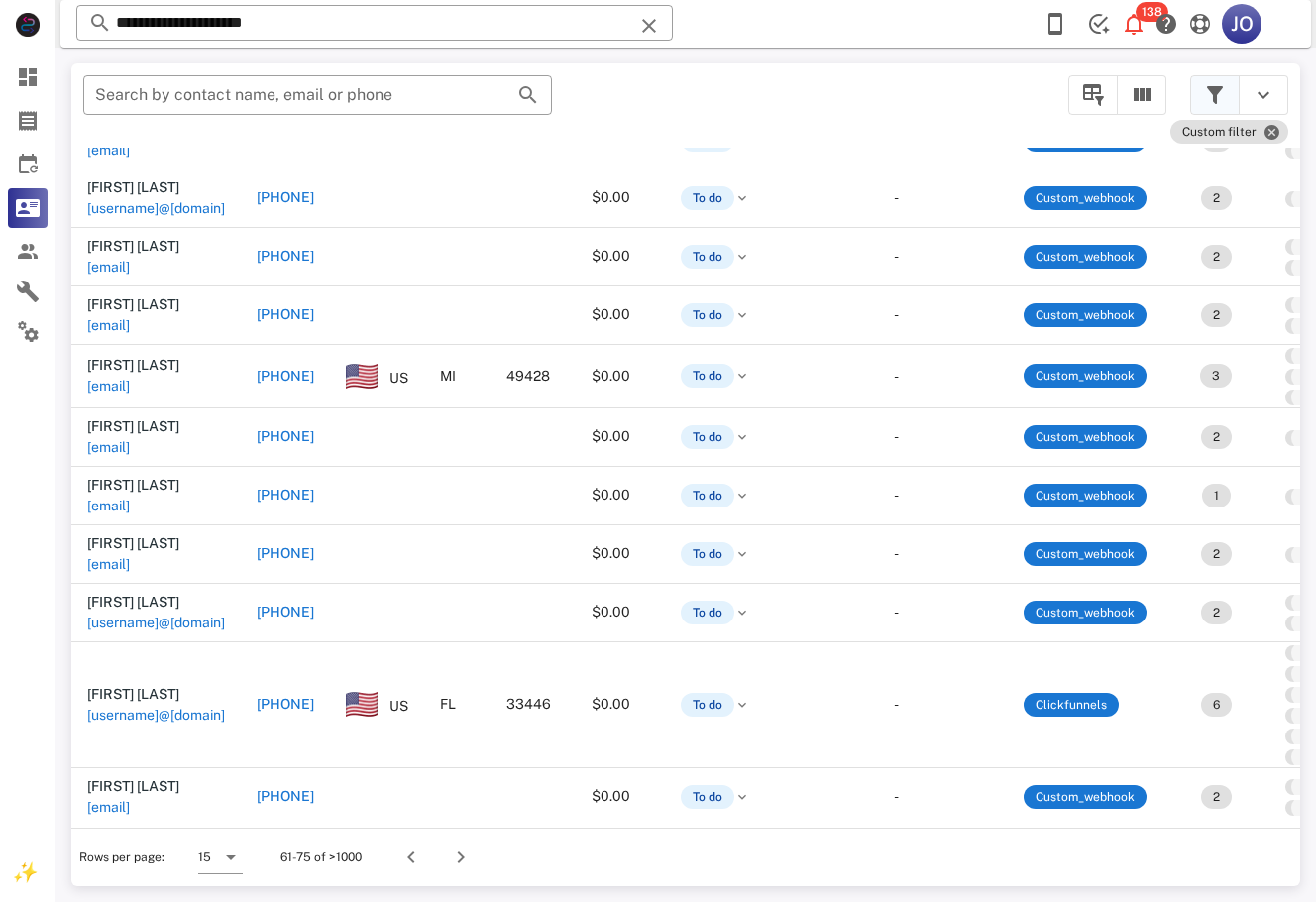 click at bounding box center [1215, 95] 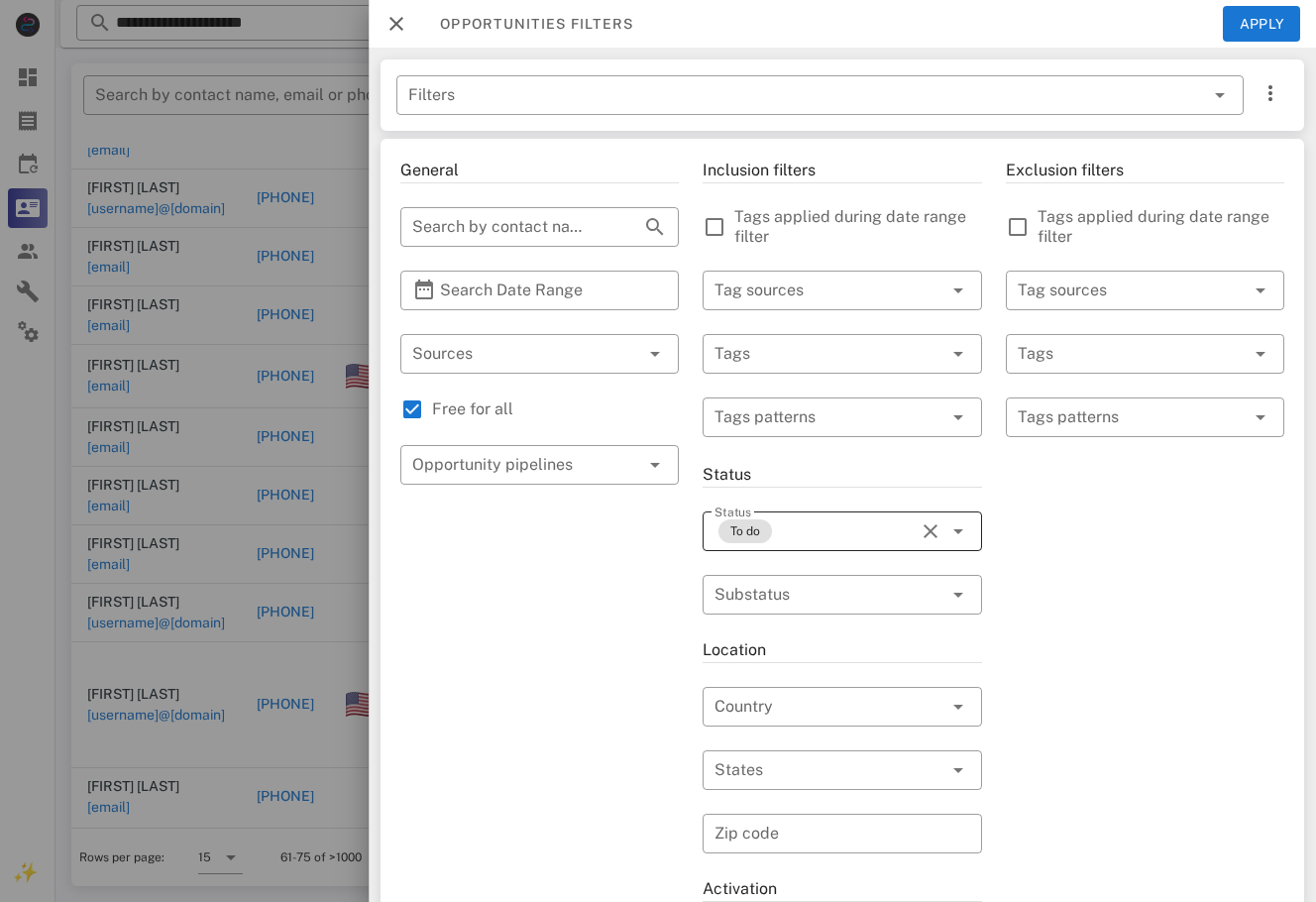 click at bounding box center (931, 531) 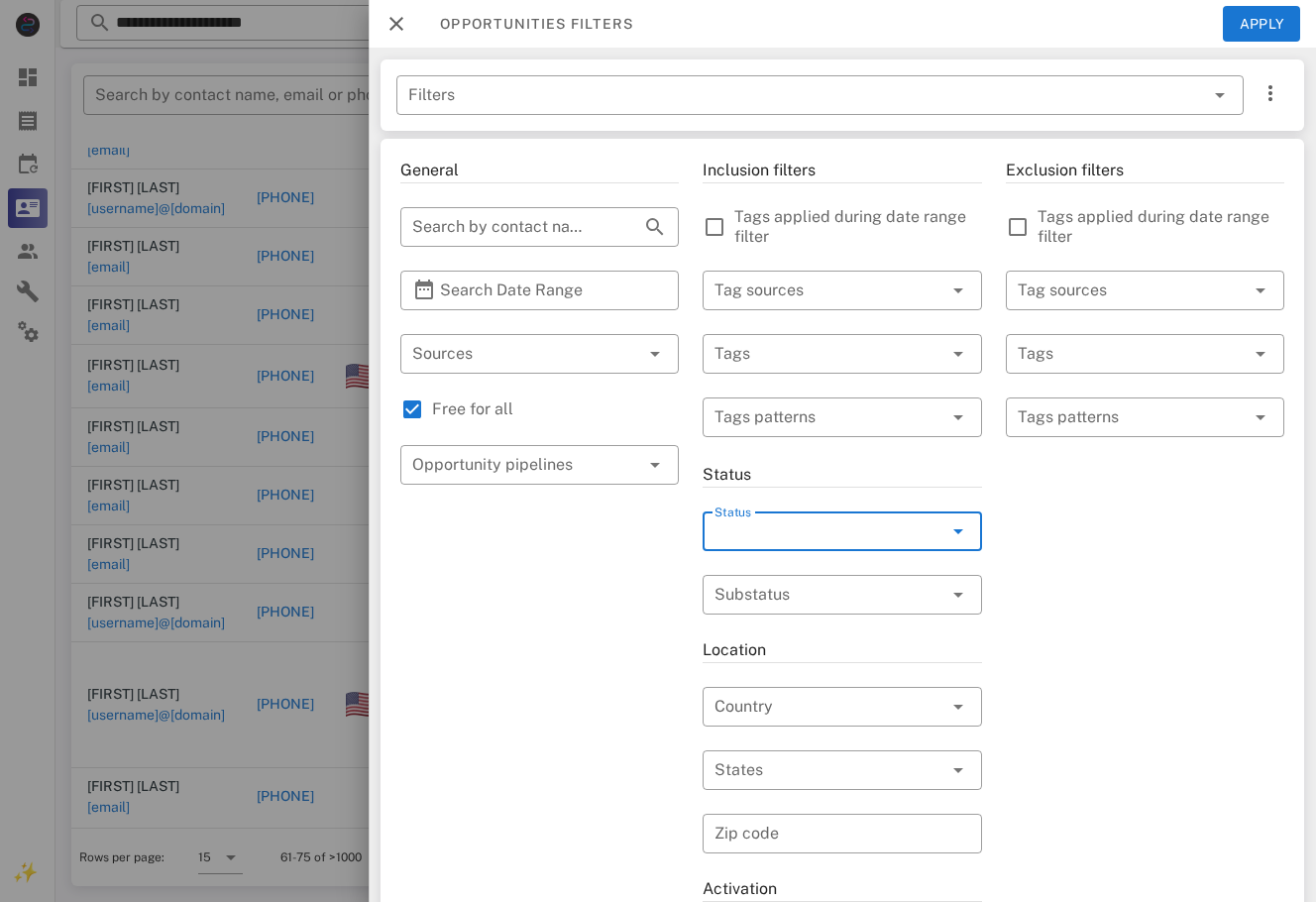 click on "Opportunities filters Apply" at bounding box center [842, 24] 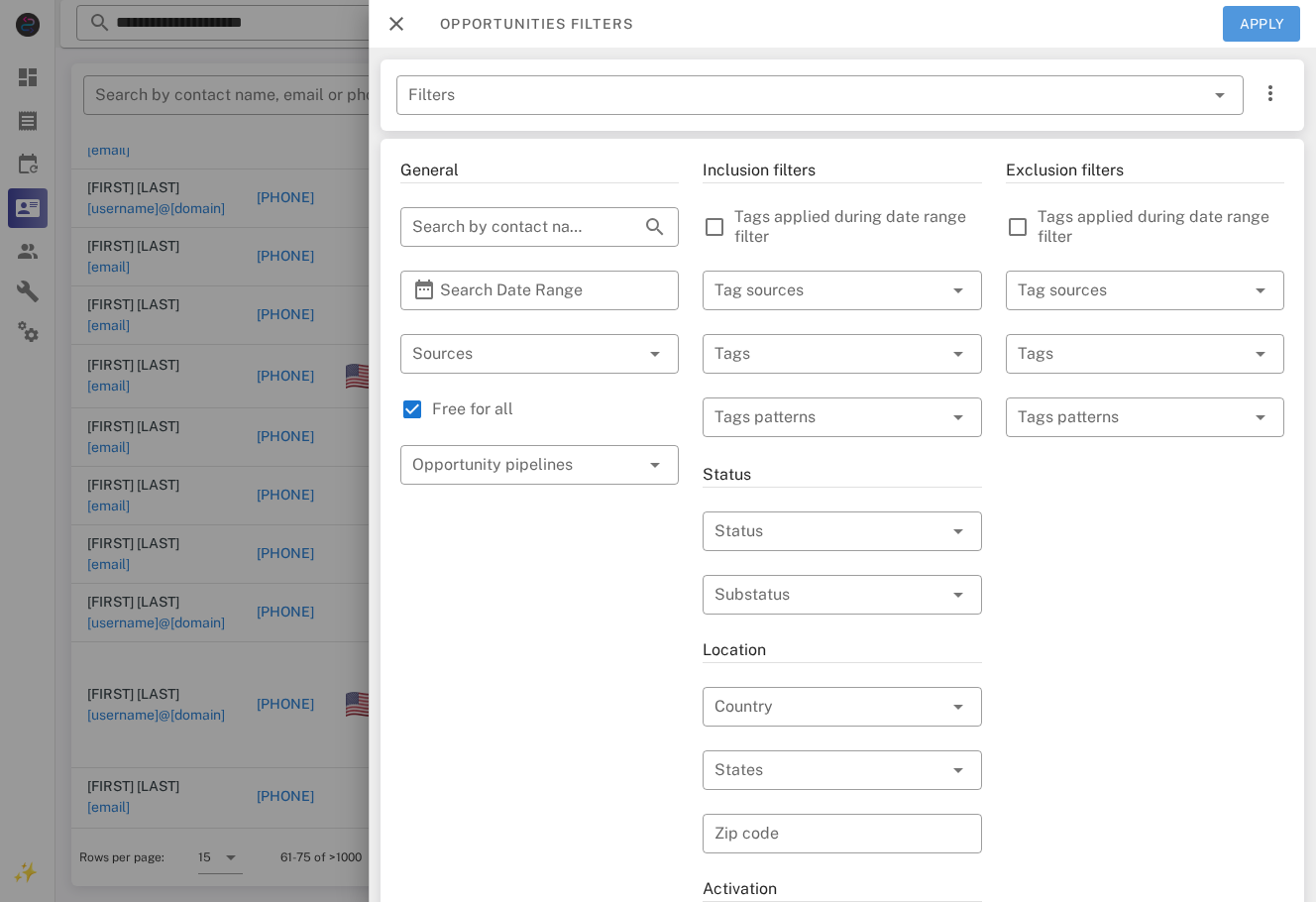 click on "Apply" at bounding box center [1261, 24] 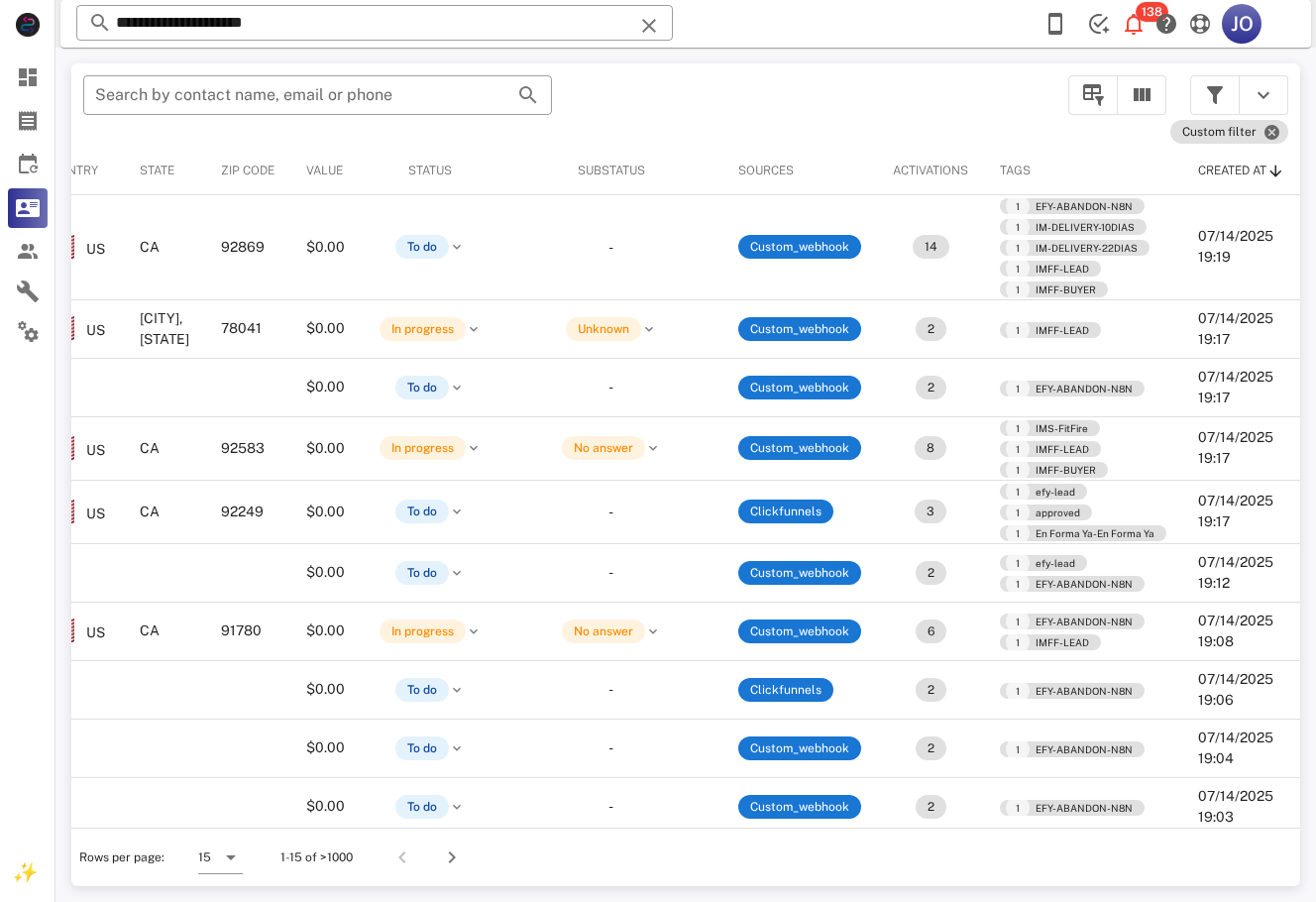 scroll, scrollTop: 0, scrollLeft: 0, axis: both 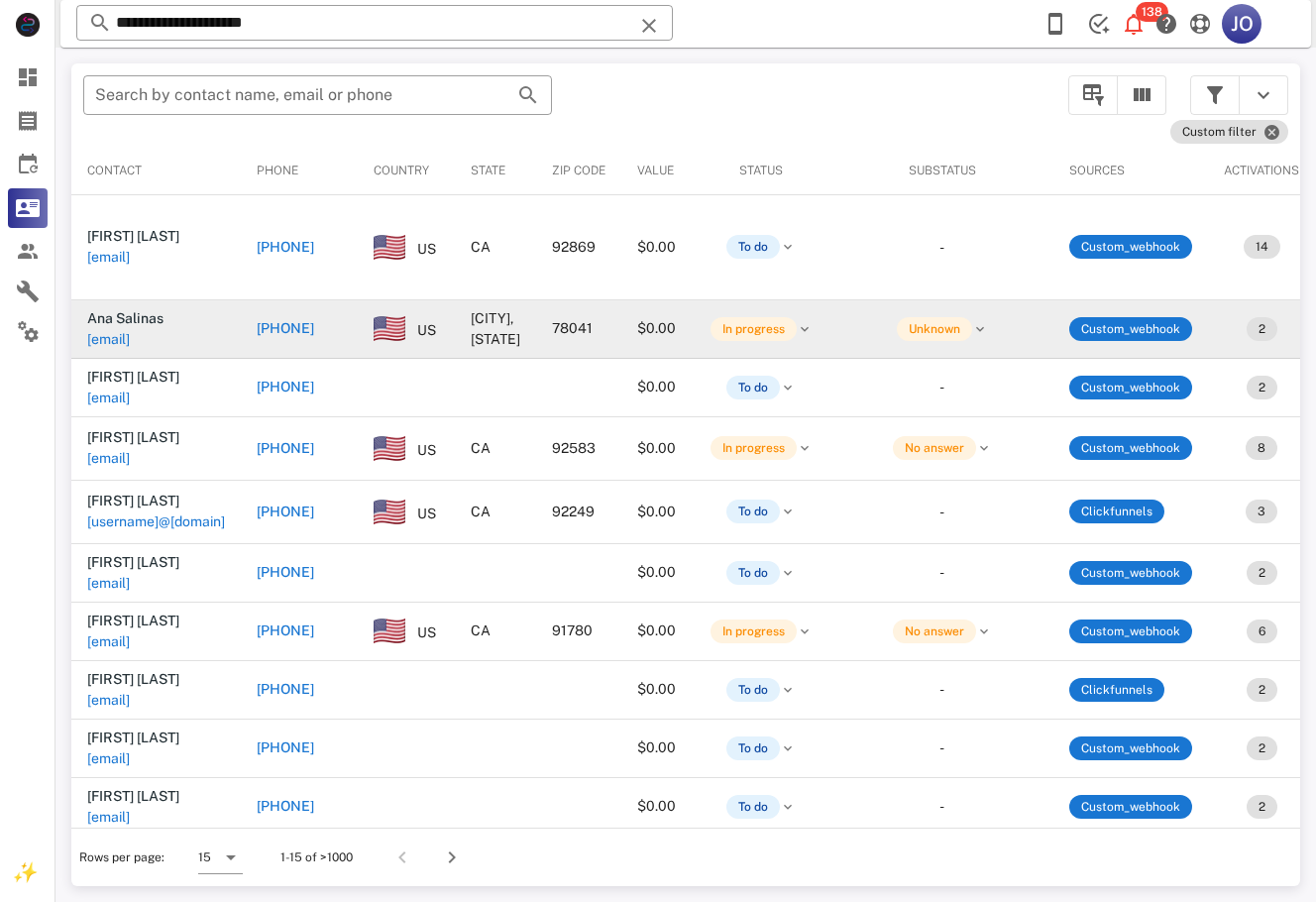 click on "Ana Salinas" at bounding box center (125, 318) 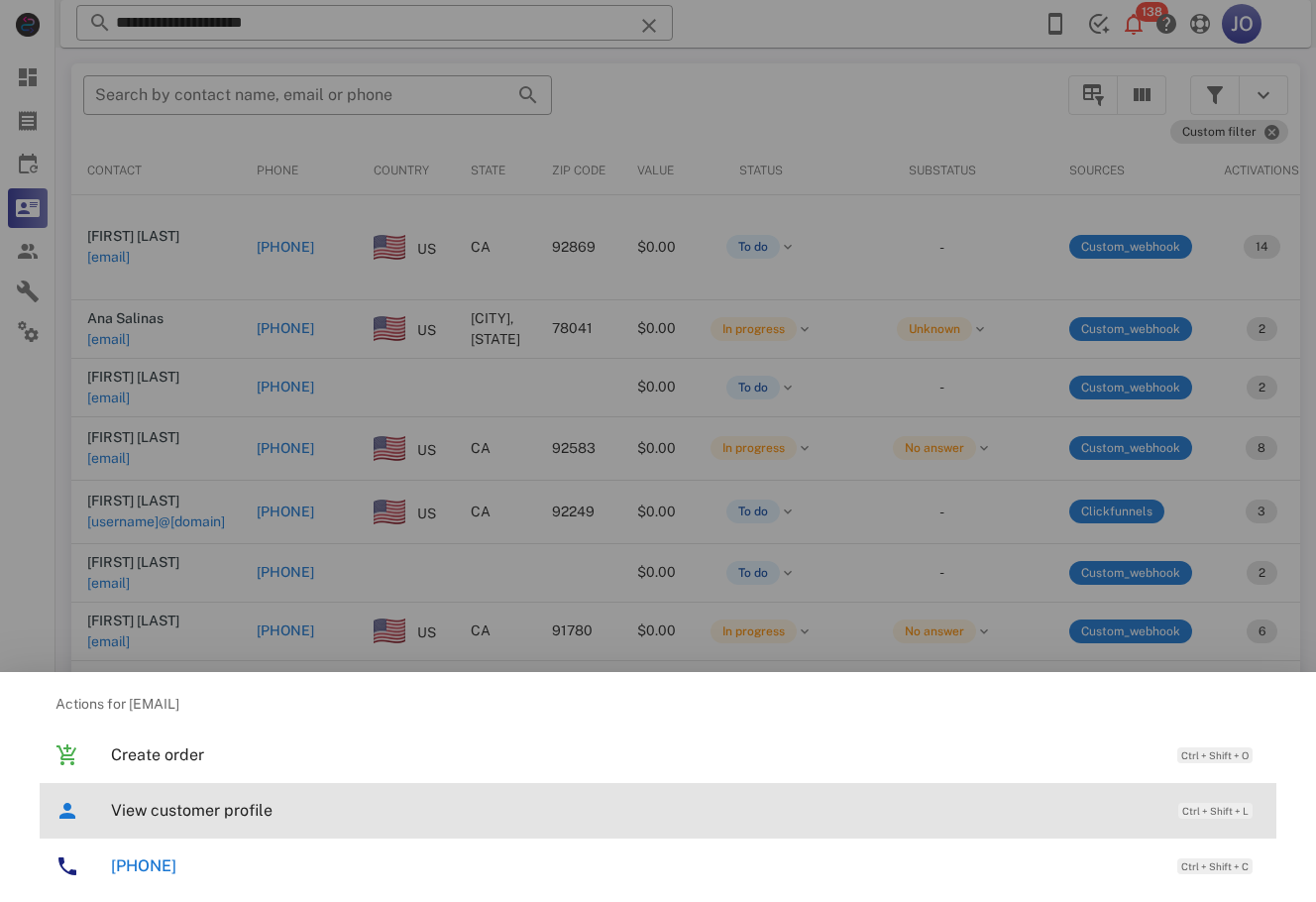 click on "View customer profile" at bounding box center (634, 810) 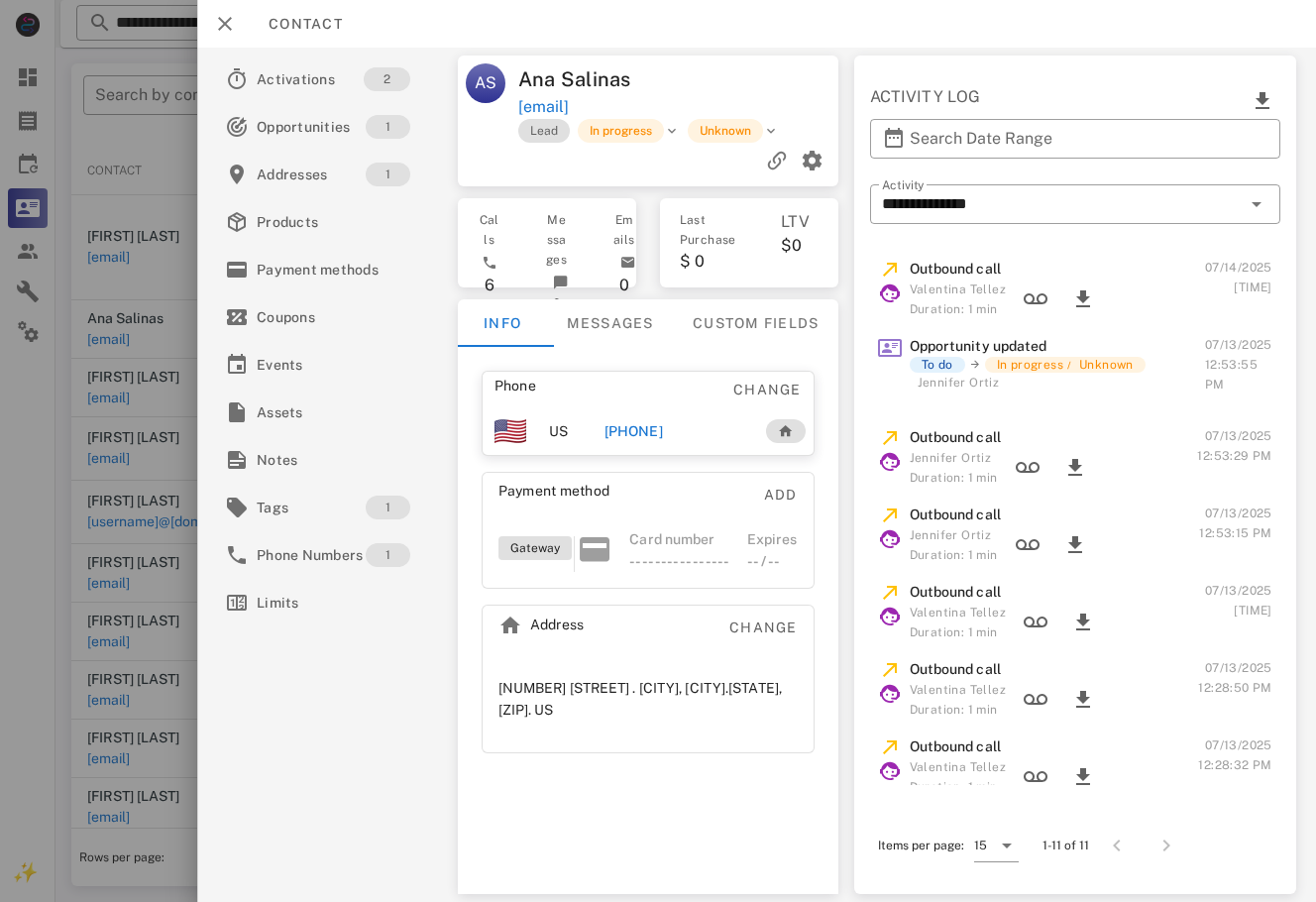 click on "[PHONE]" at bounding box center (633, 431) 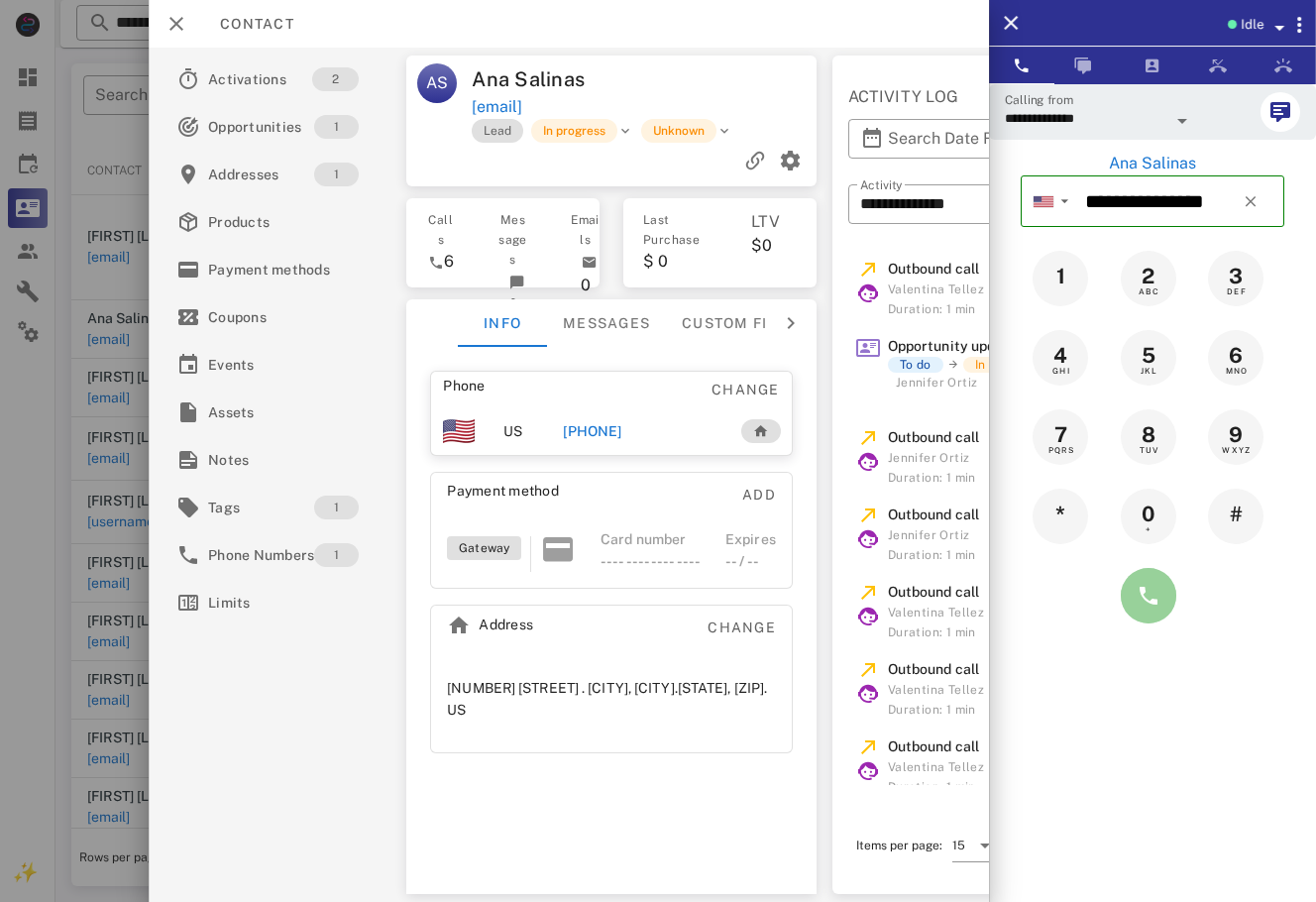 click at bounding box center [1149, 596] 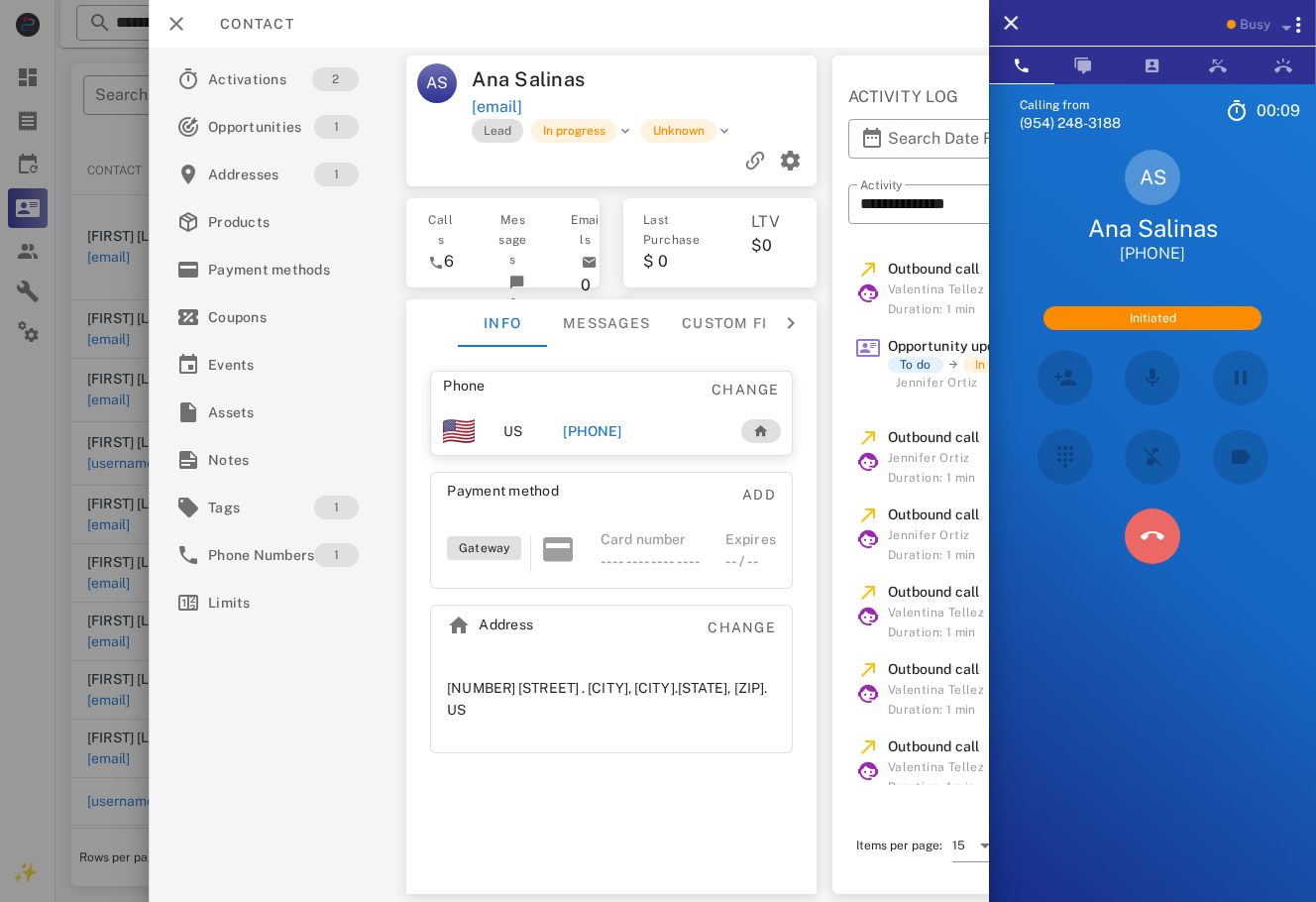 click at bounding box center (1152, 536) 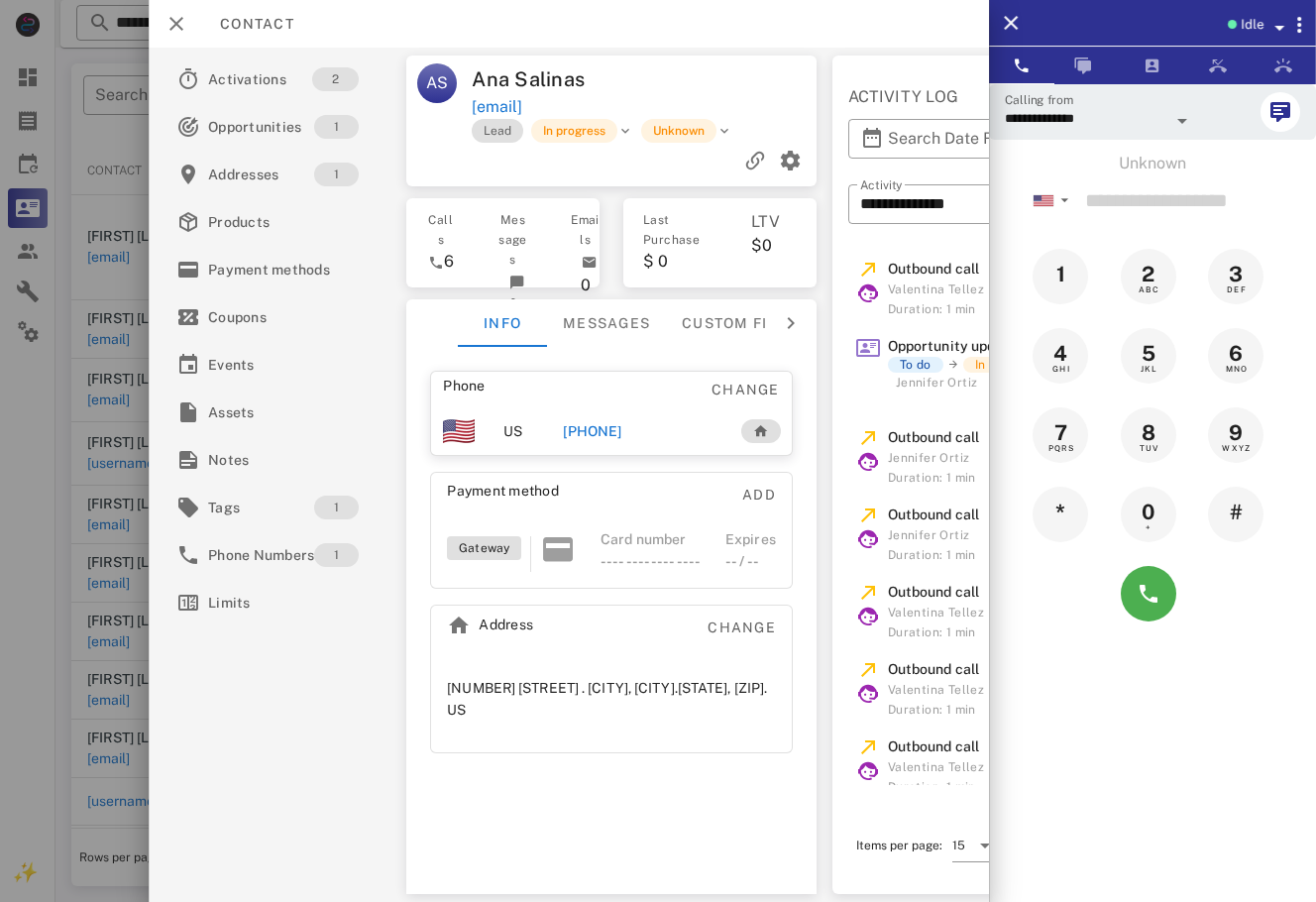 click on "[PHONE]" at bounding box center [592, 431] 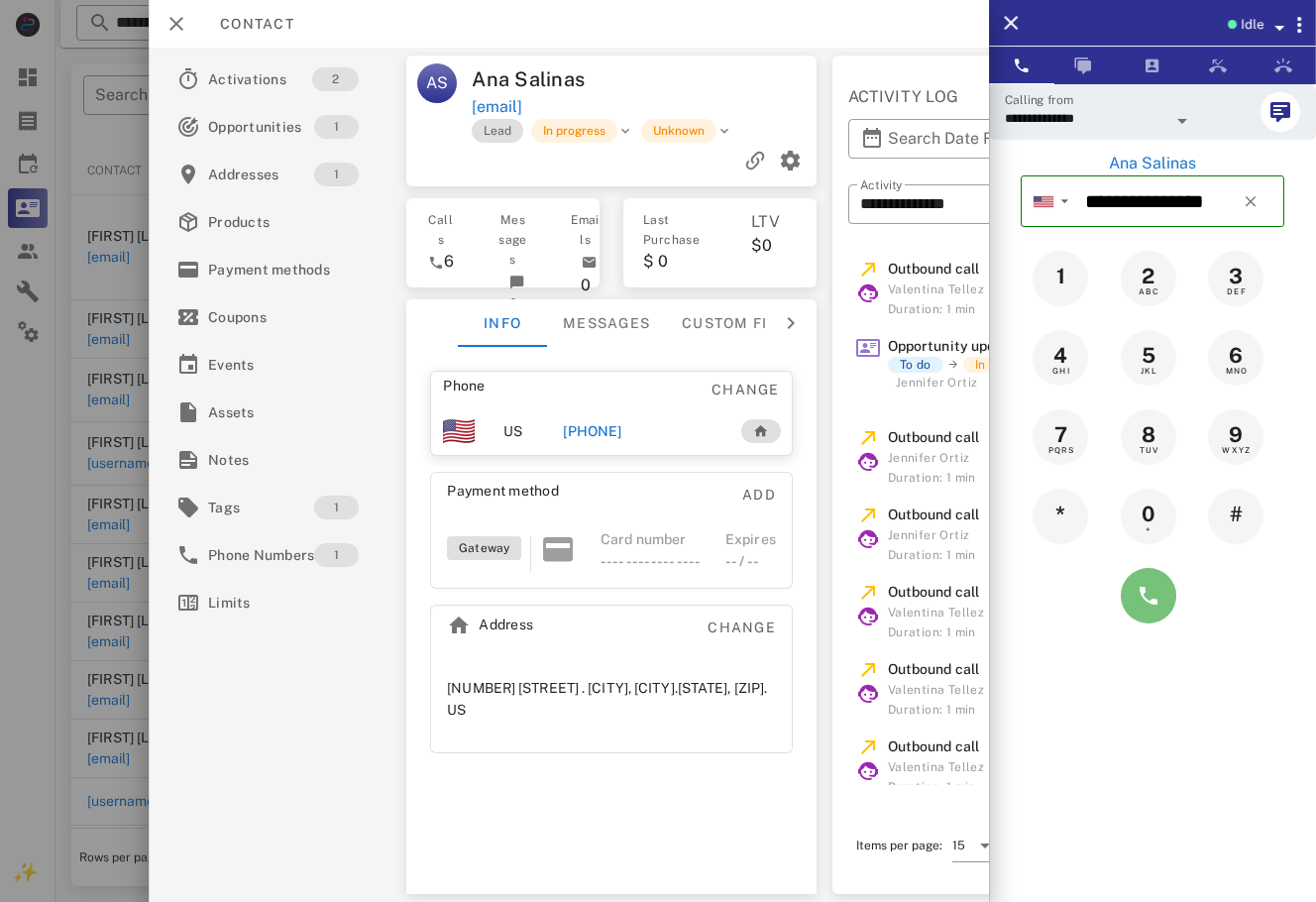 click at bounding box center (1149, 596) 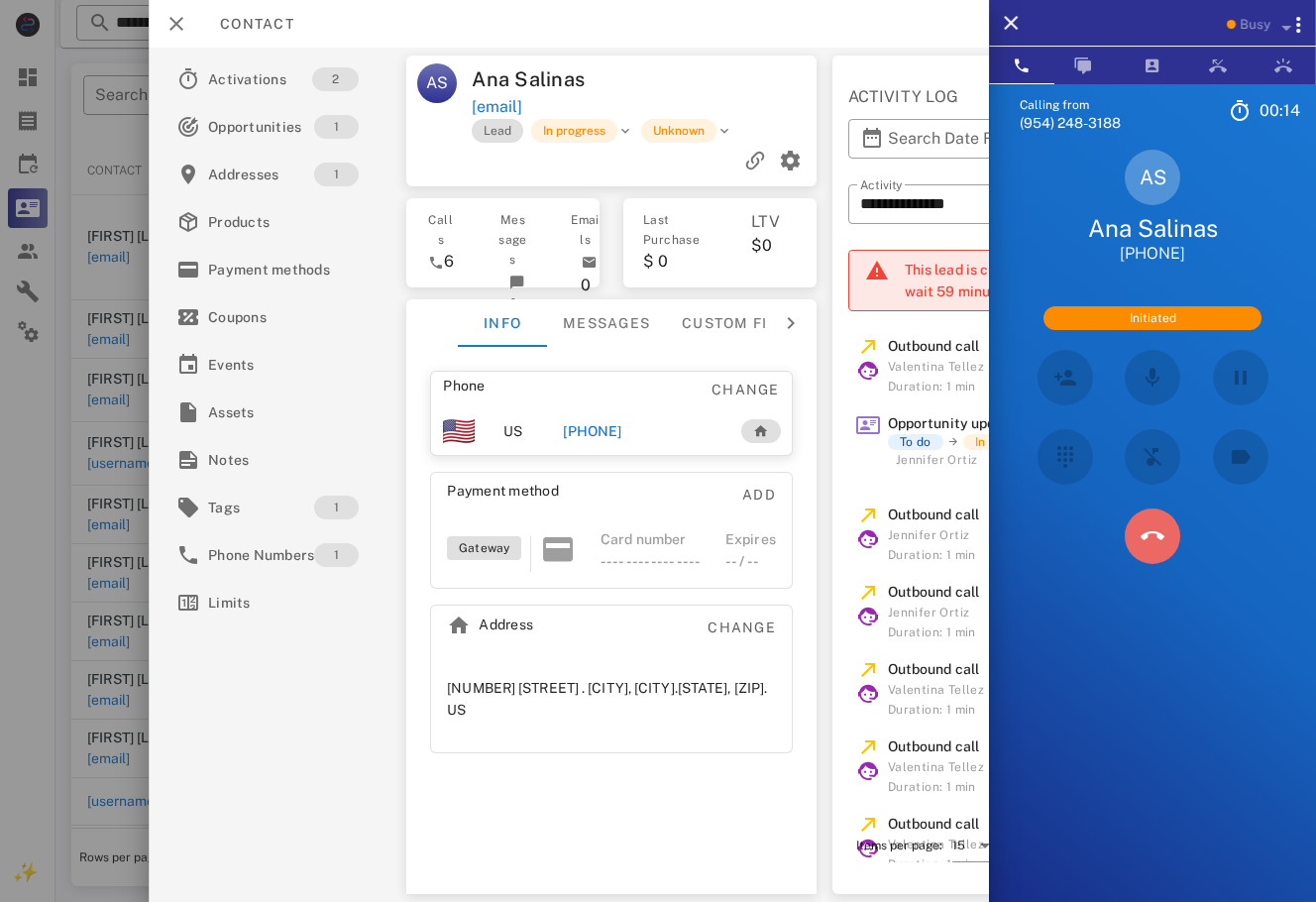 click at bounding box center (1152, 536) 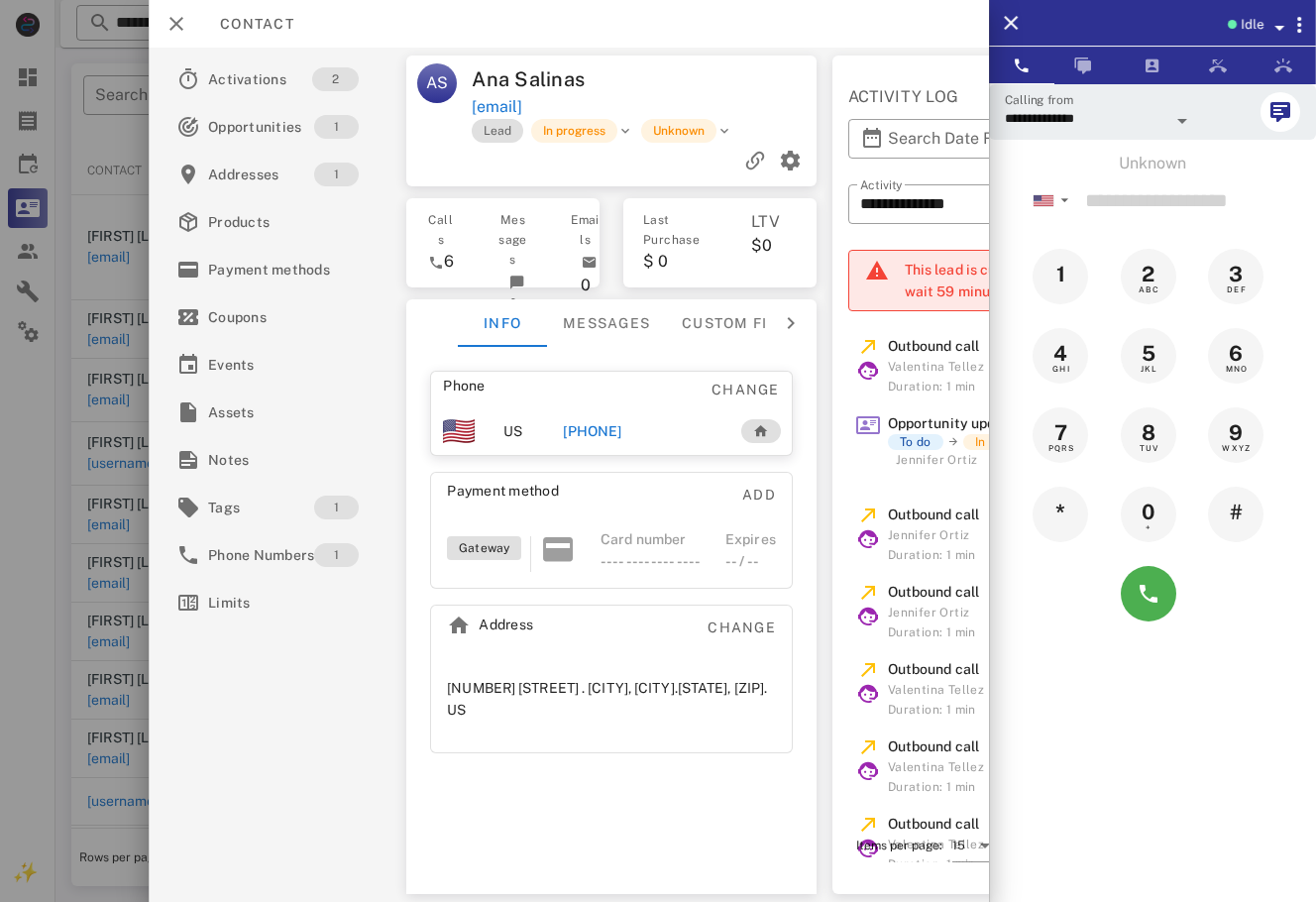 click at bounding box center (658, 451) 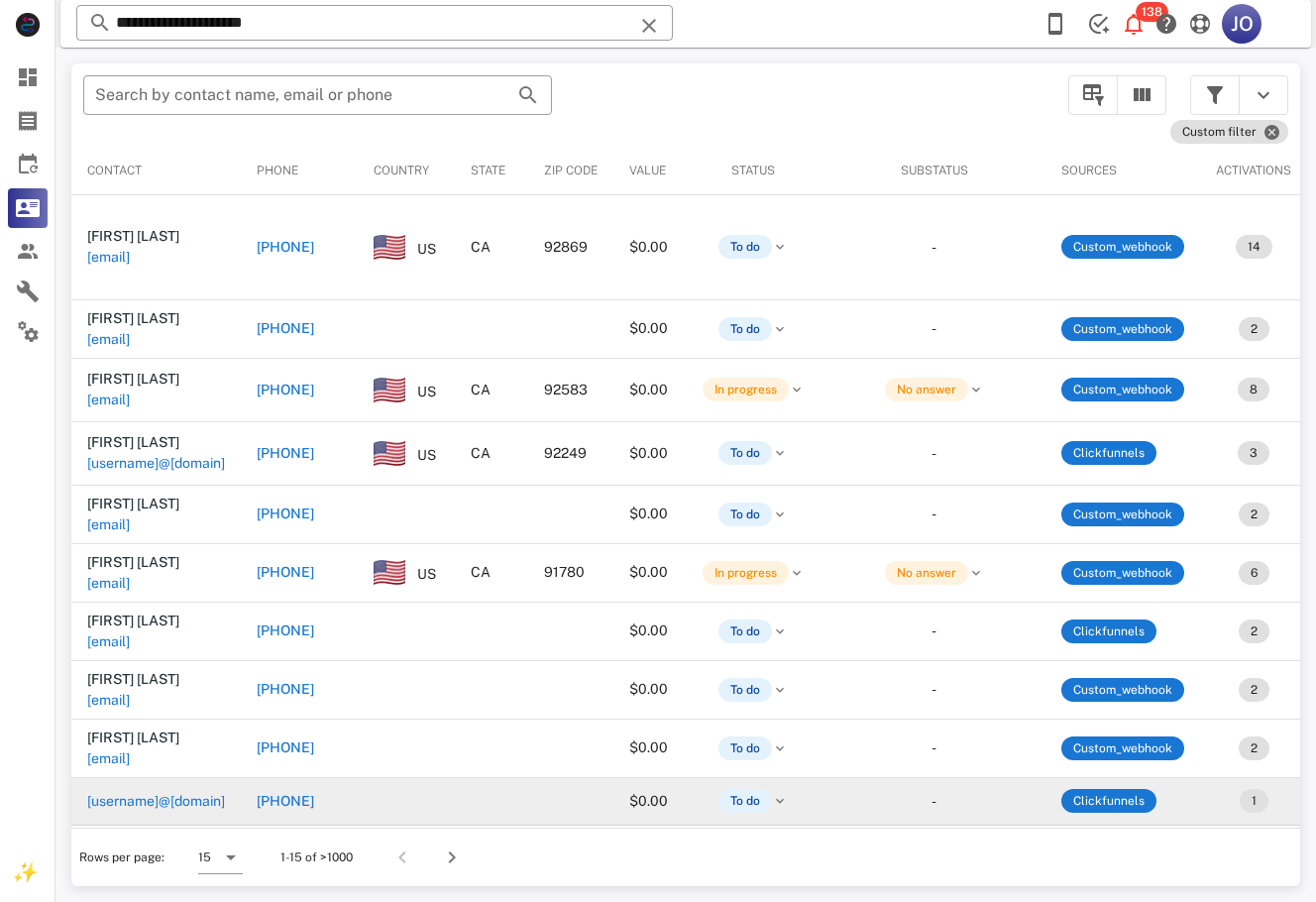 click on "[PHONE]" at bounding box center (285, 801) 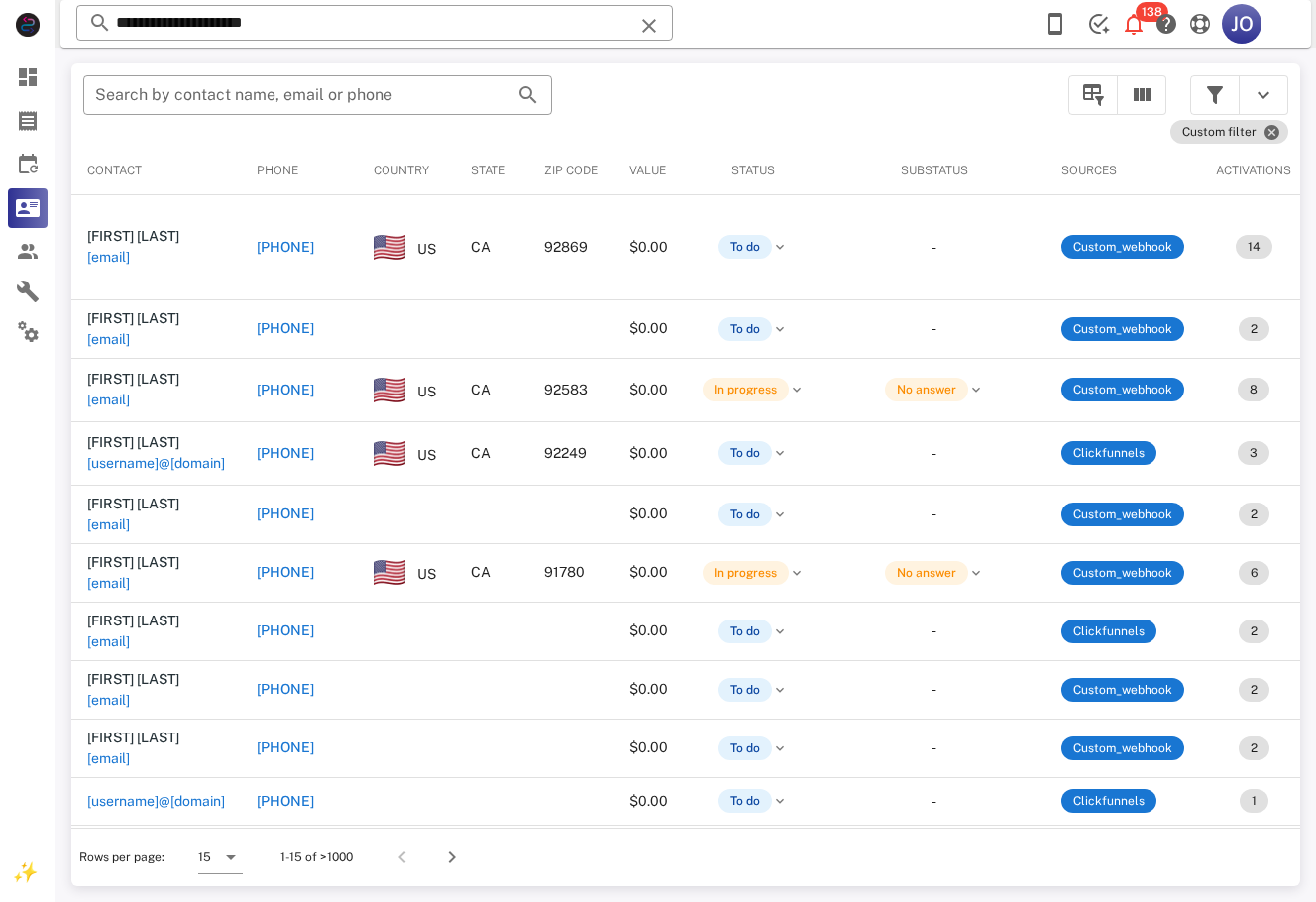 type on "**********" 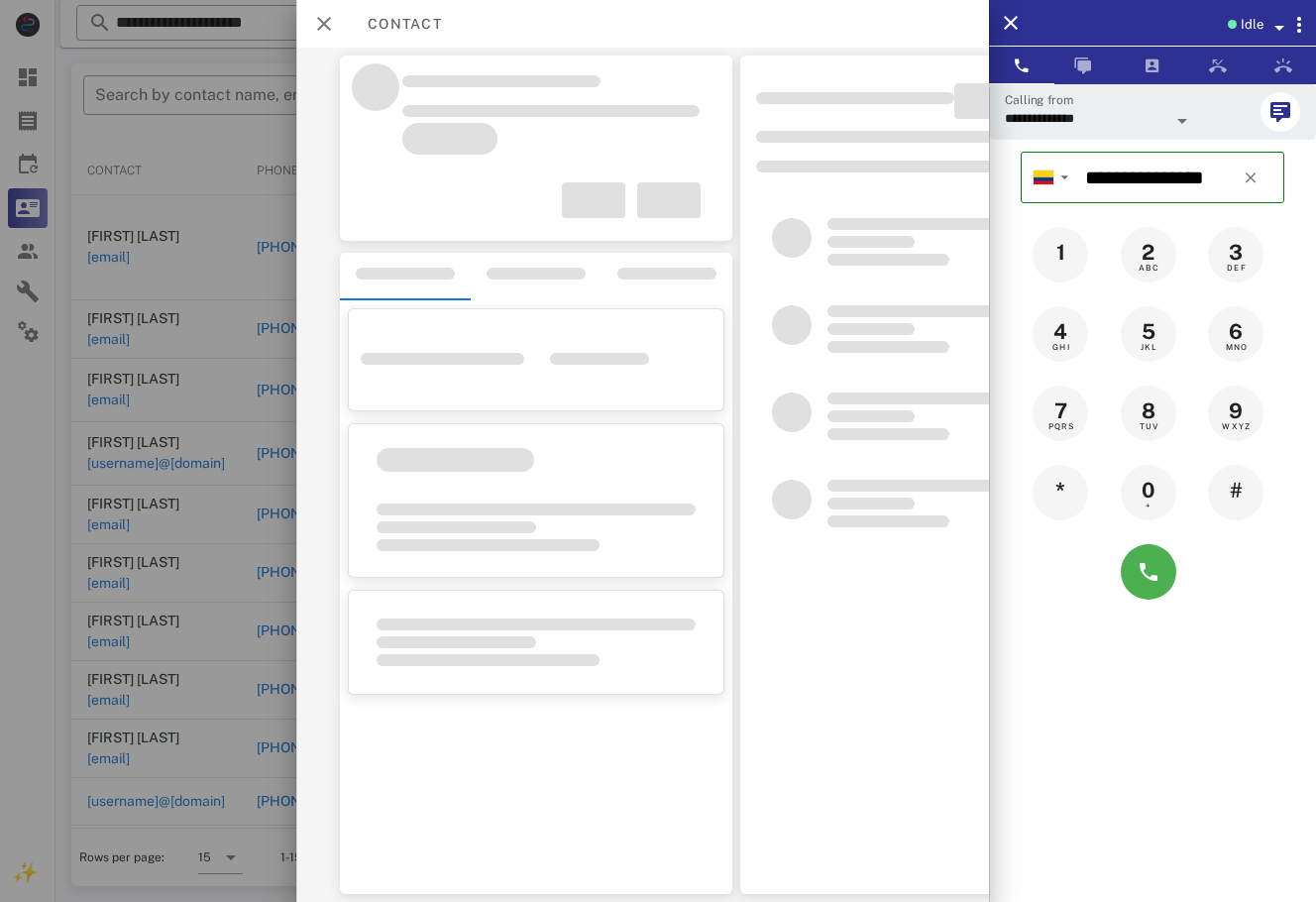 click on "**********" at bounding box center (686, 48) 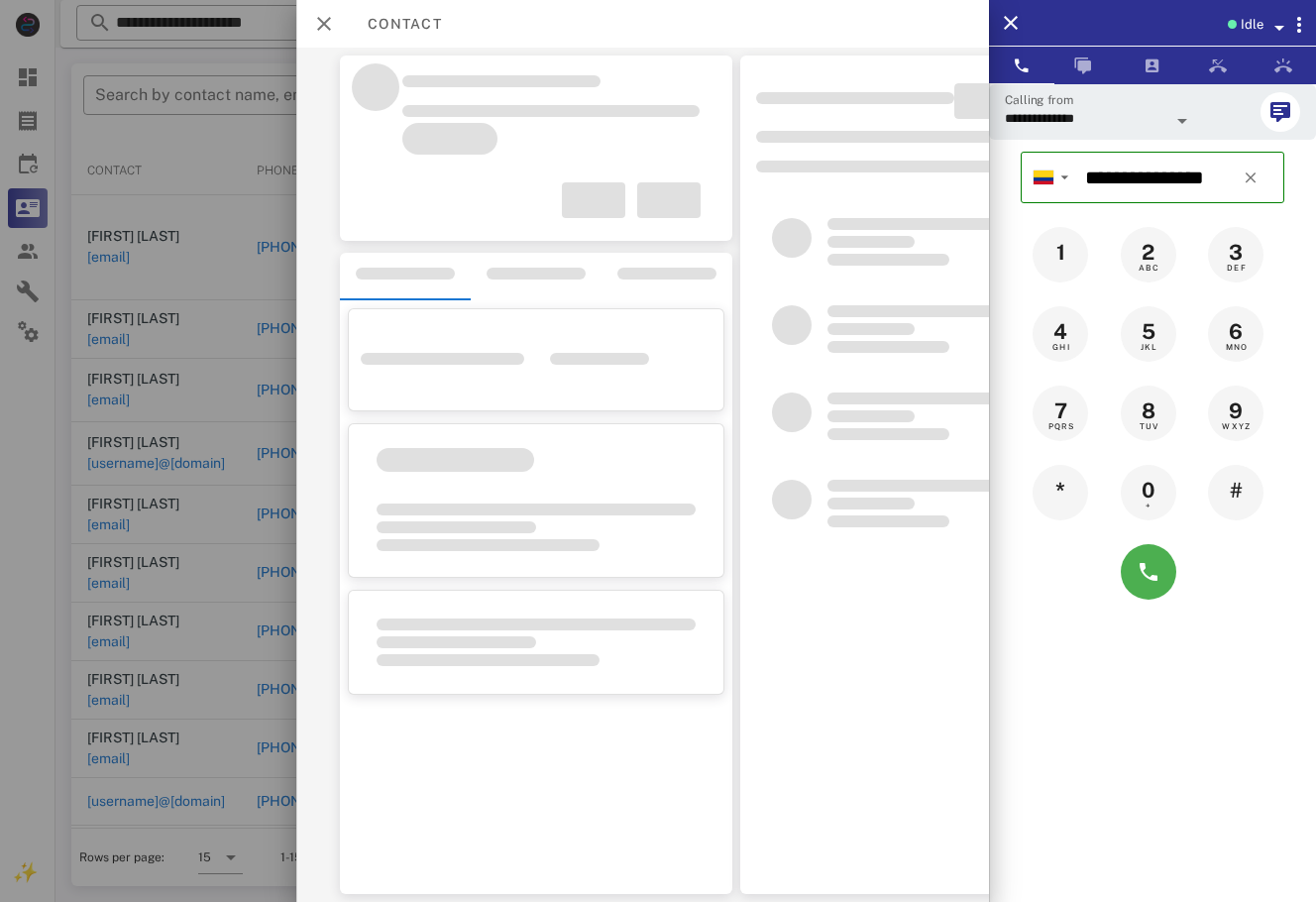 click at bounding box center (658, 451) 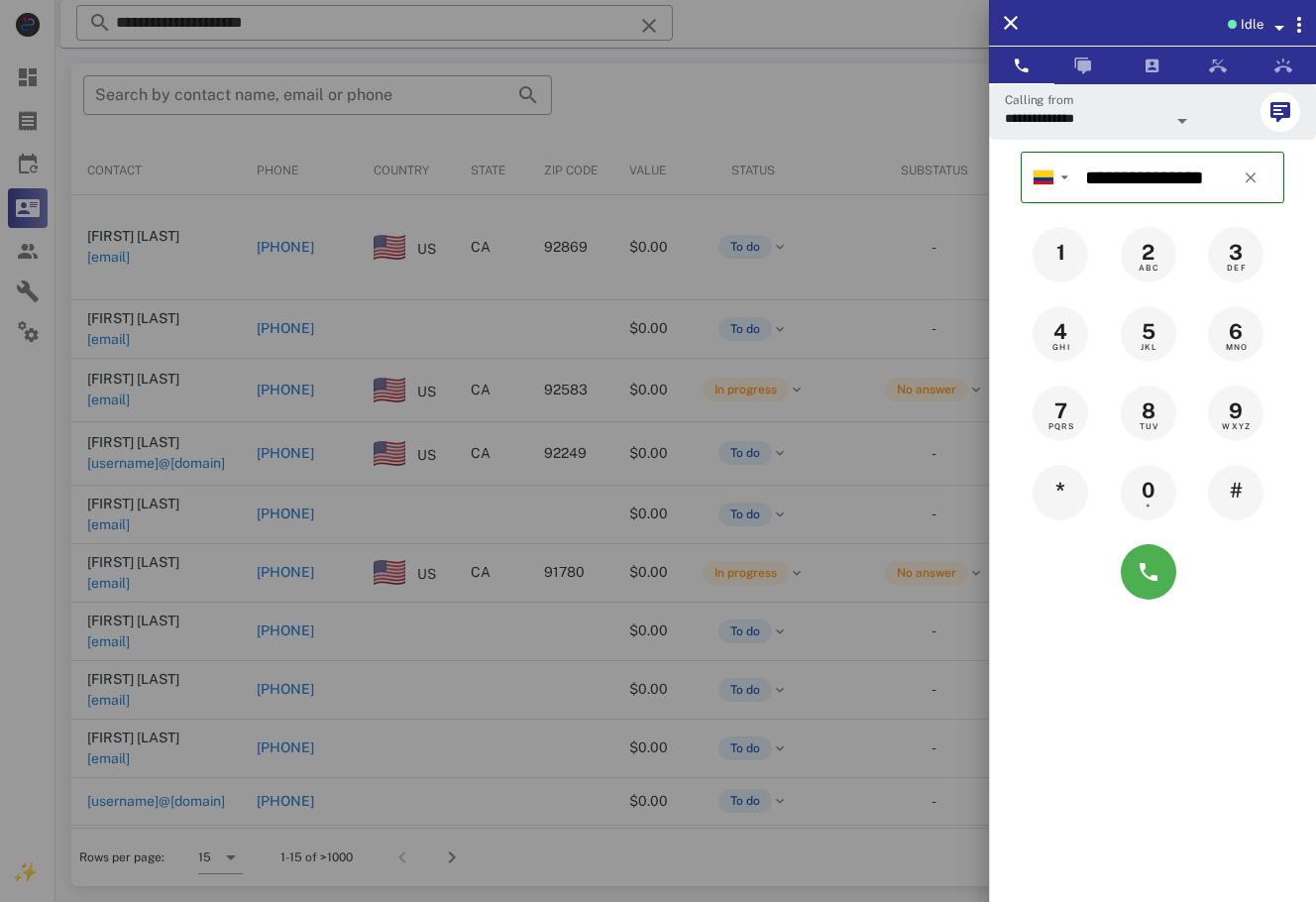 click at bounding box center (658, 451) 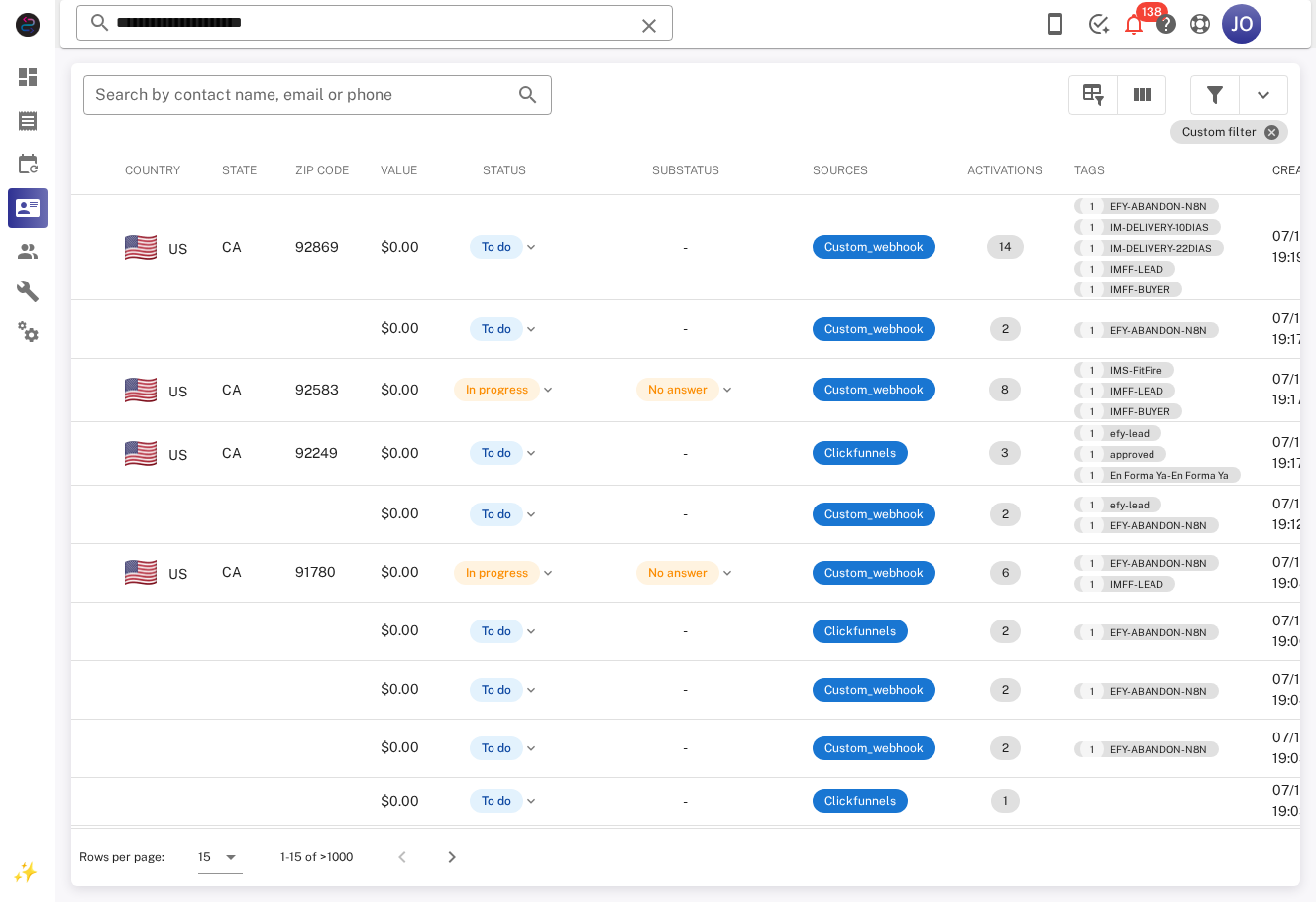 scroll, scrollTop: 0, scrollLeft: 0, axis: both 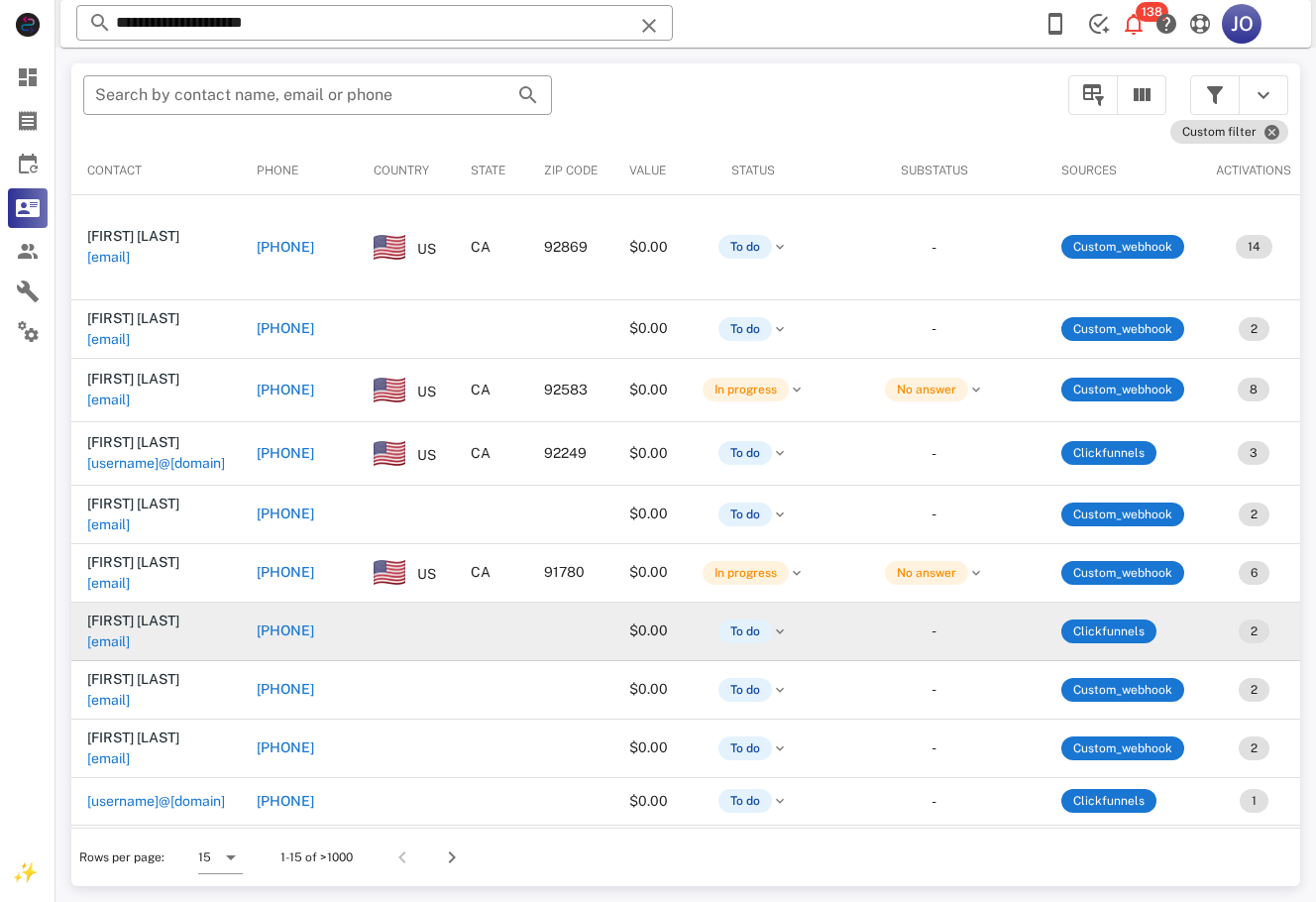 click on "[EMAIL]" at bounding box center [108, 641] 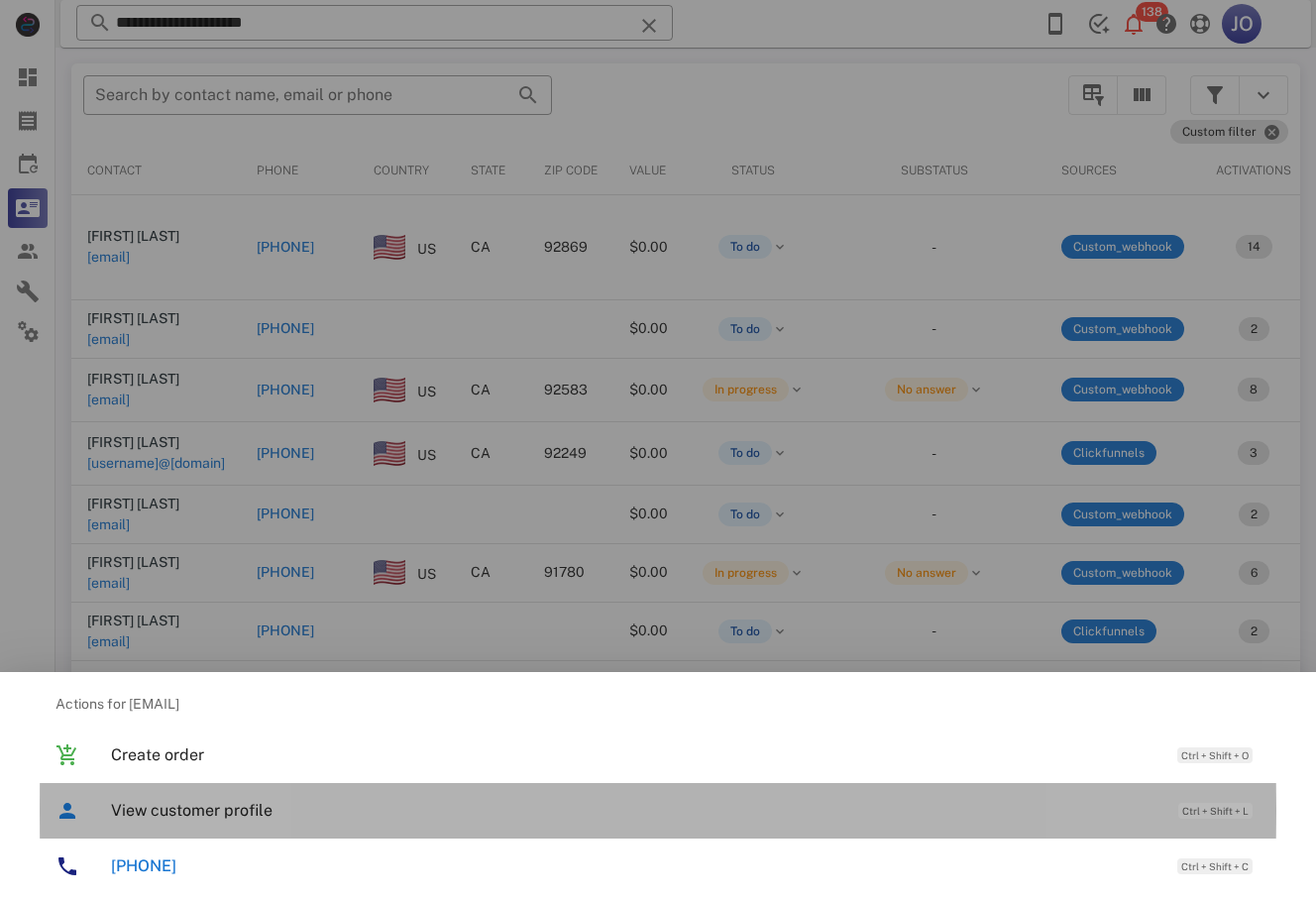 click on "View customer profile Ctrl + Shift + L" at bounding box center [686, 810] 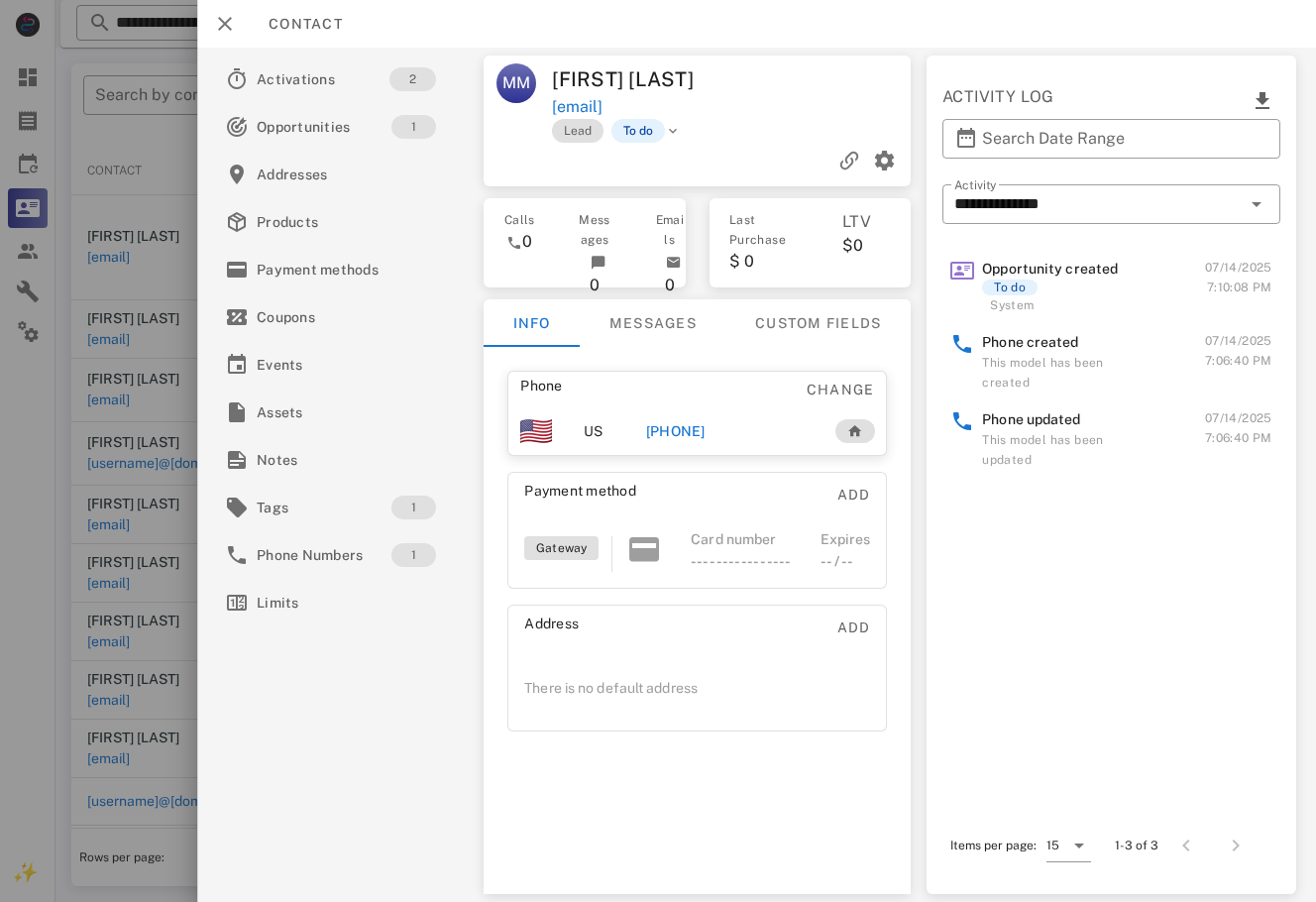 click on "[PHONE]" at bounding box center [676, 431] 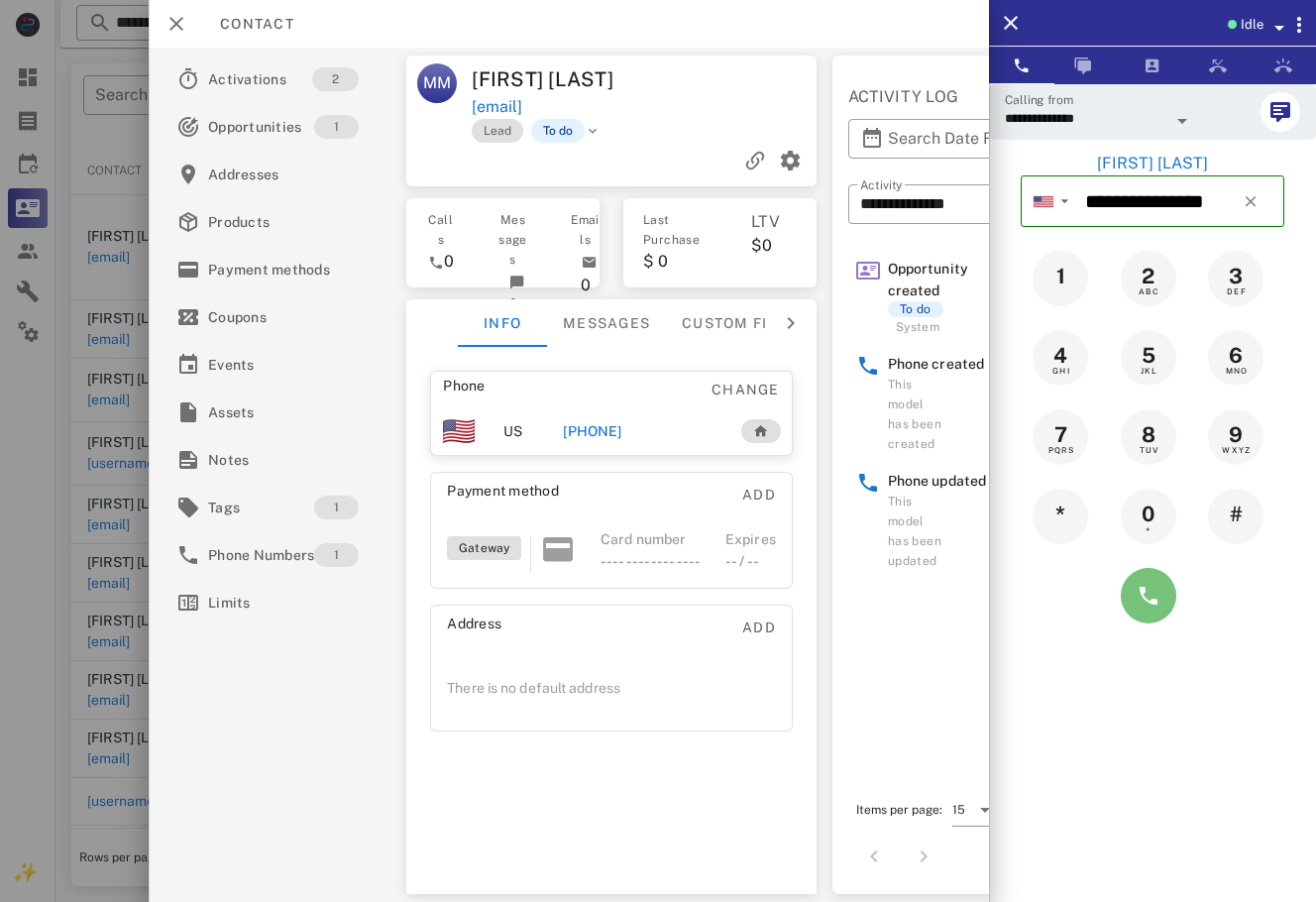 click at bounding box center (1149, 596) 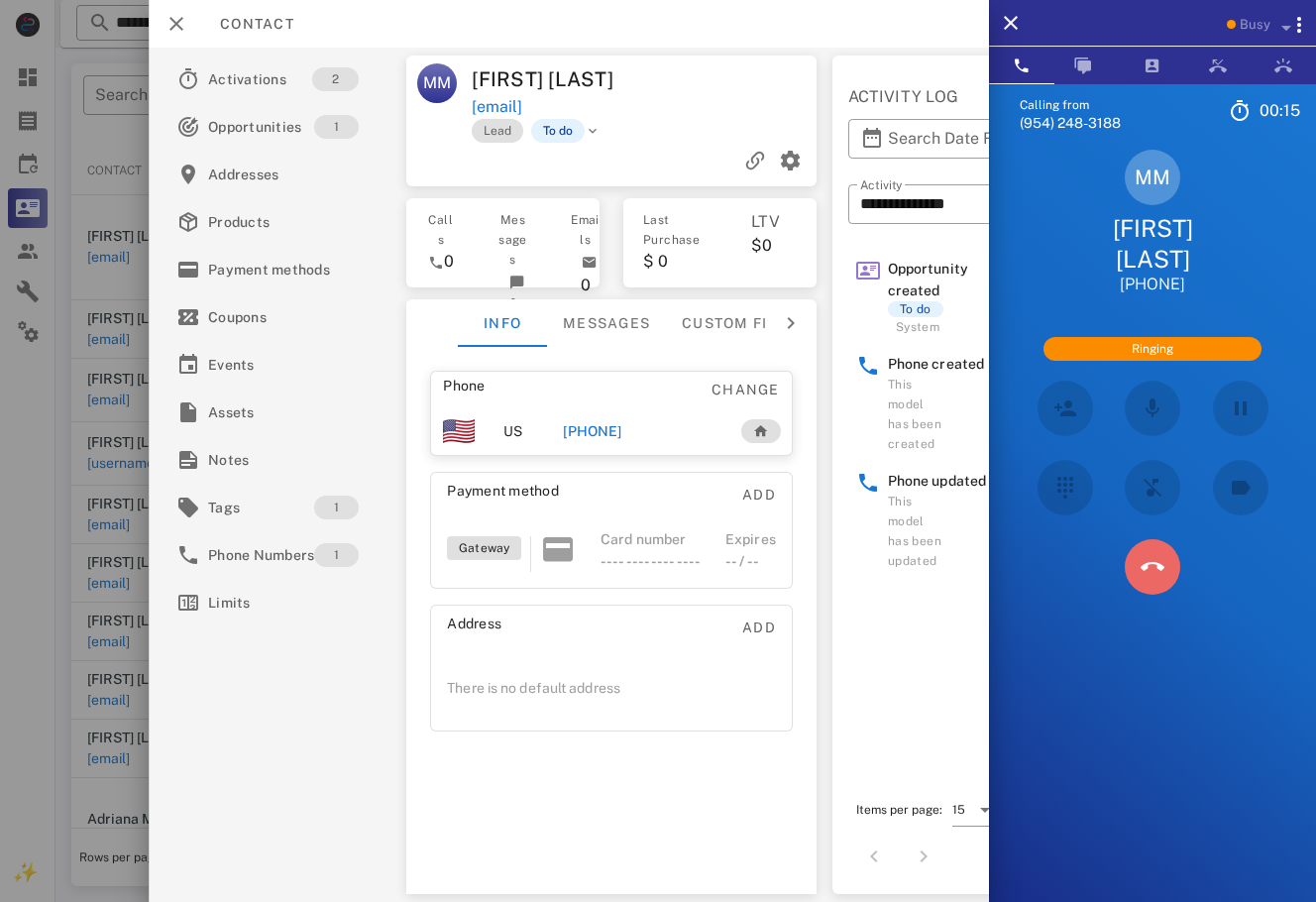 click at bounding box center (1152, 567) 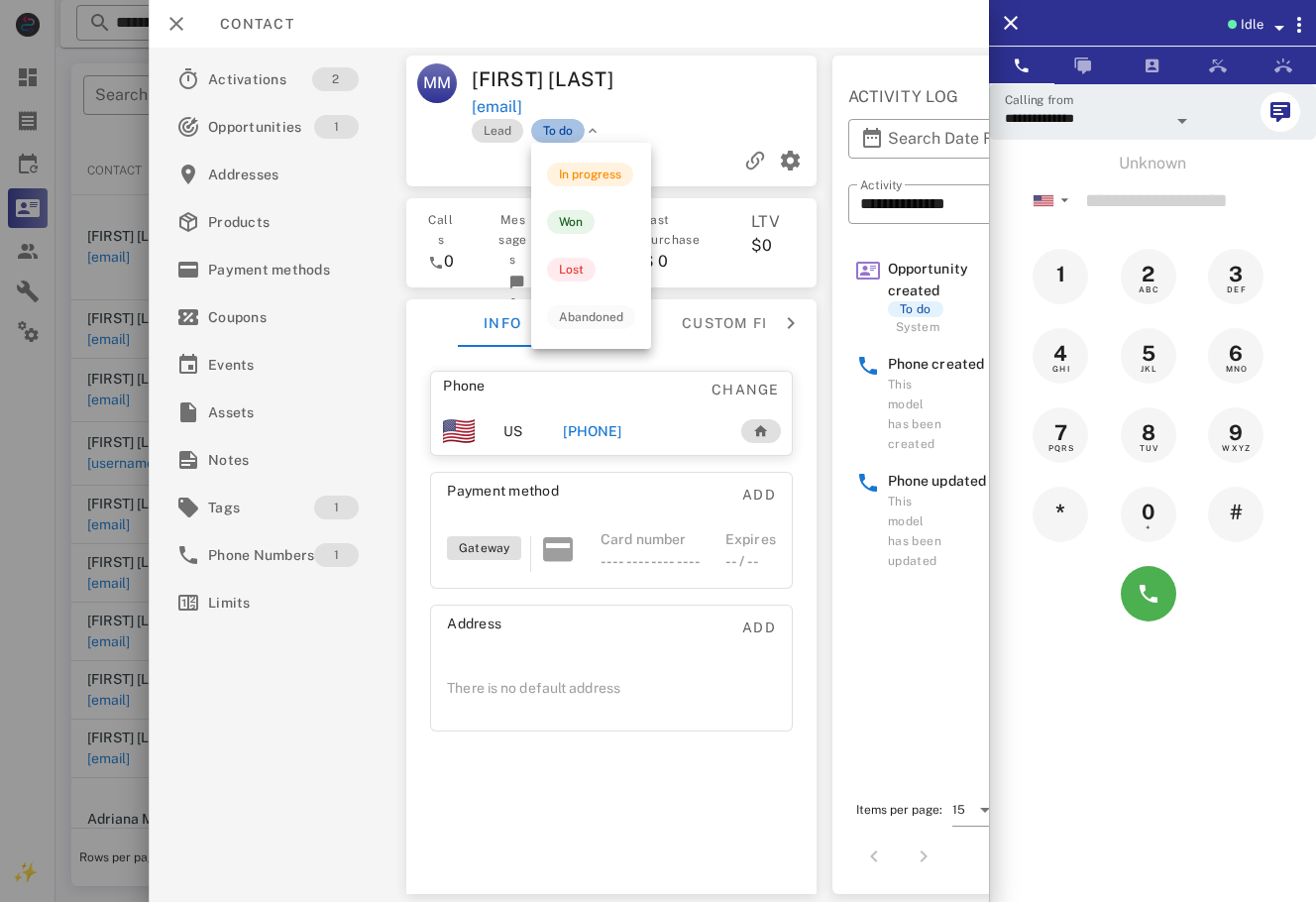 click on "To do" at bounding box center (558, 131) 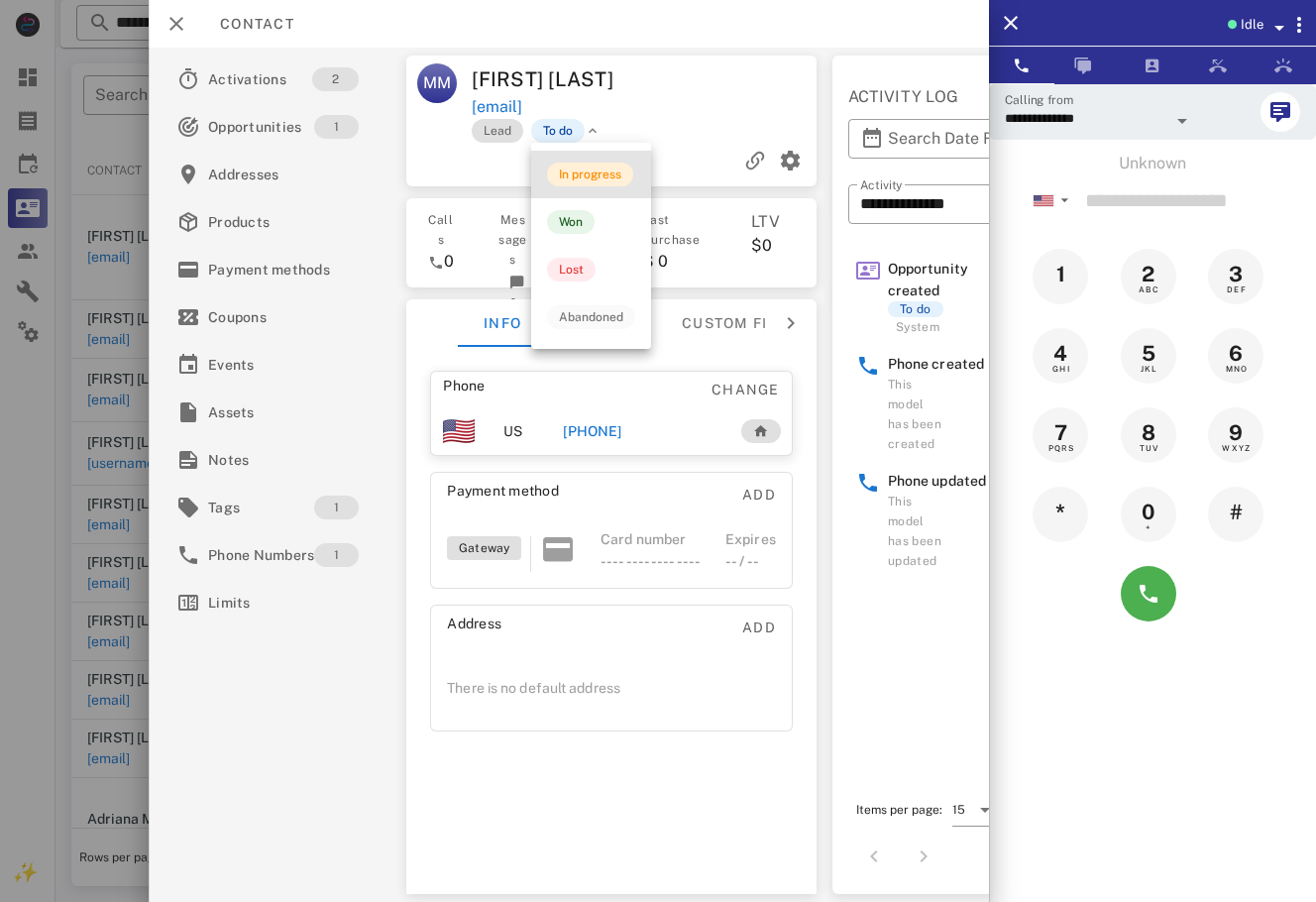click on "In progress" at bounding box center [590, 174] 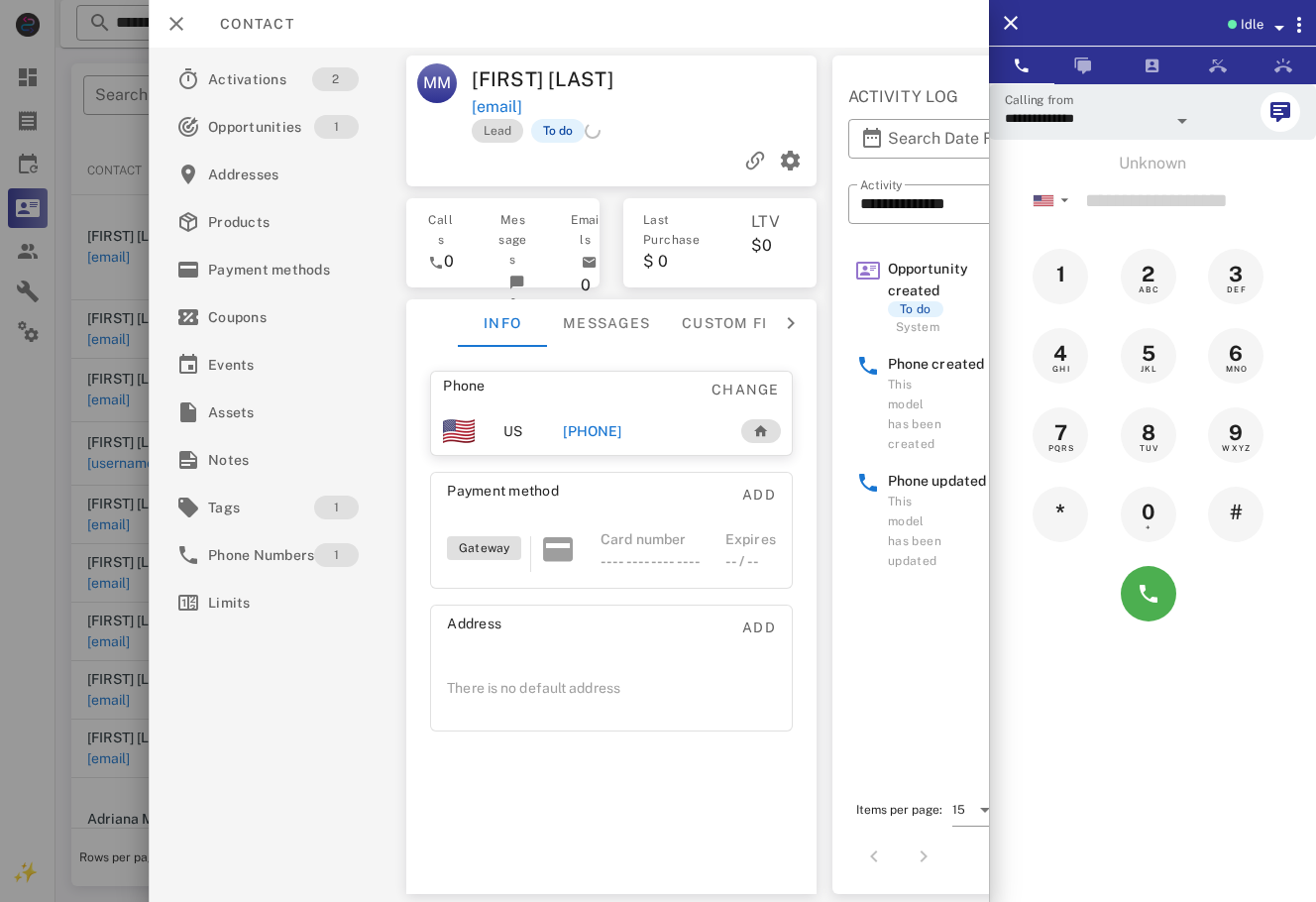 click at bounding box center [658, 451] 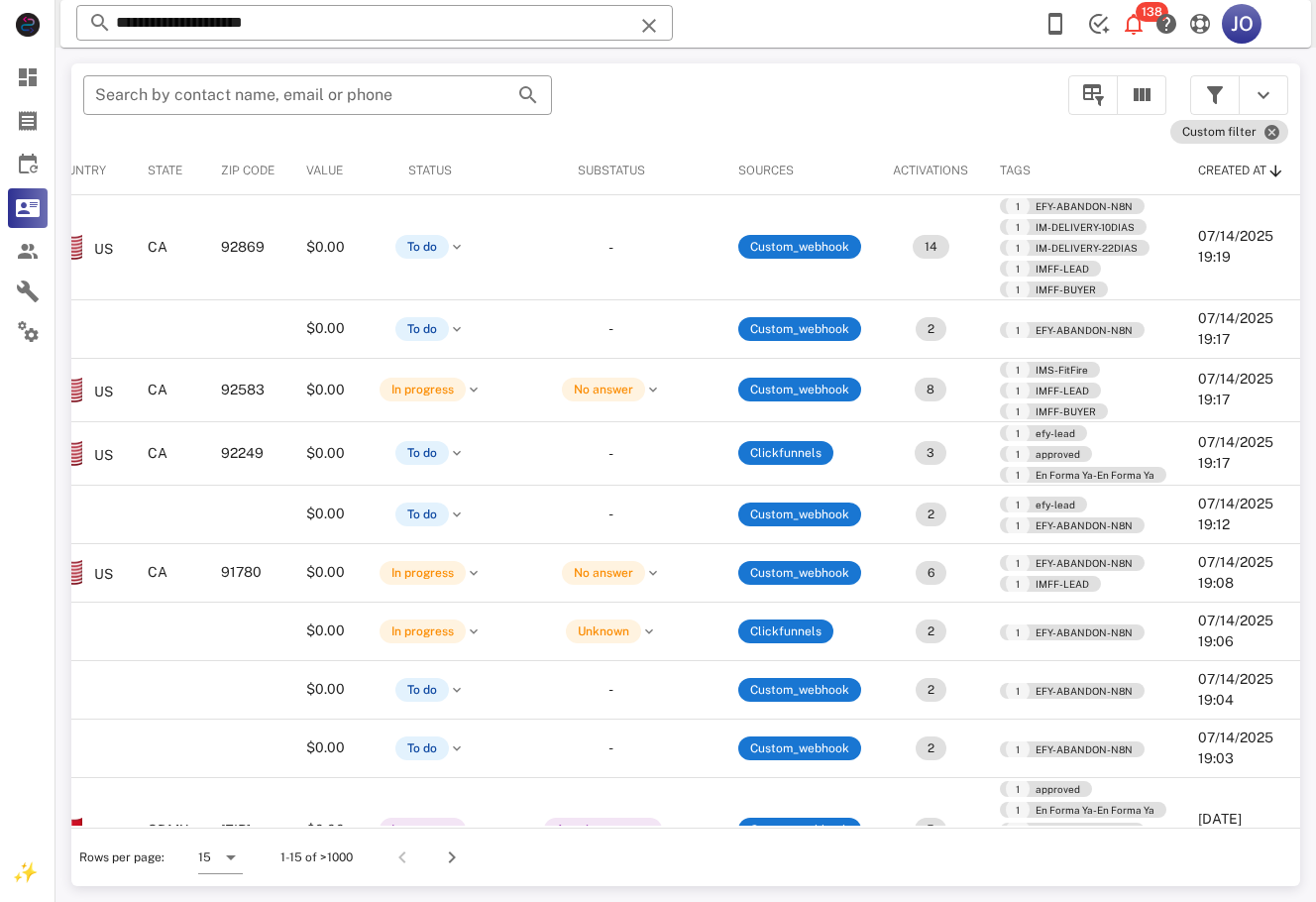 scroll, scrollTop: 0, scrollLeft: 0, axis: both 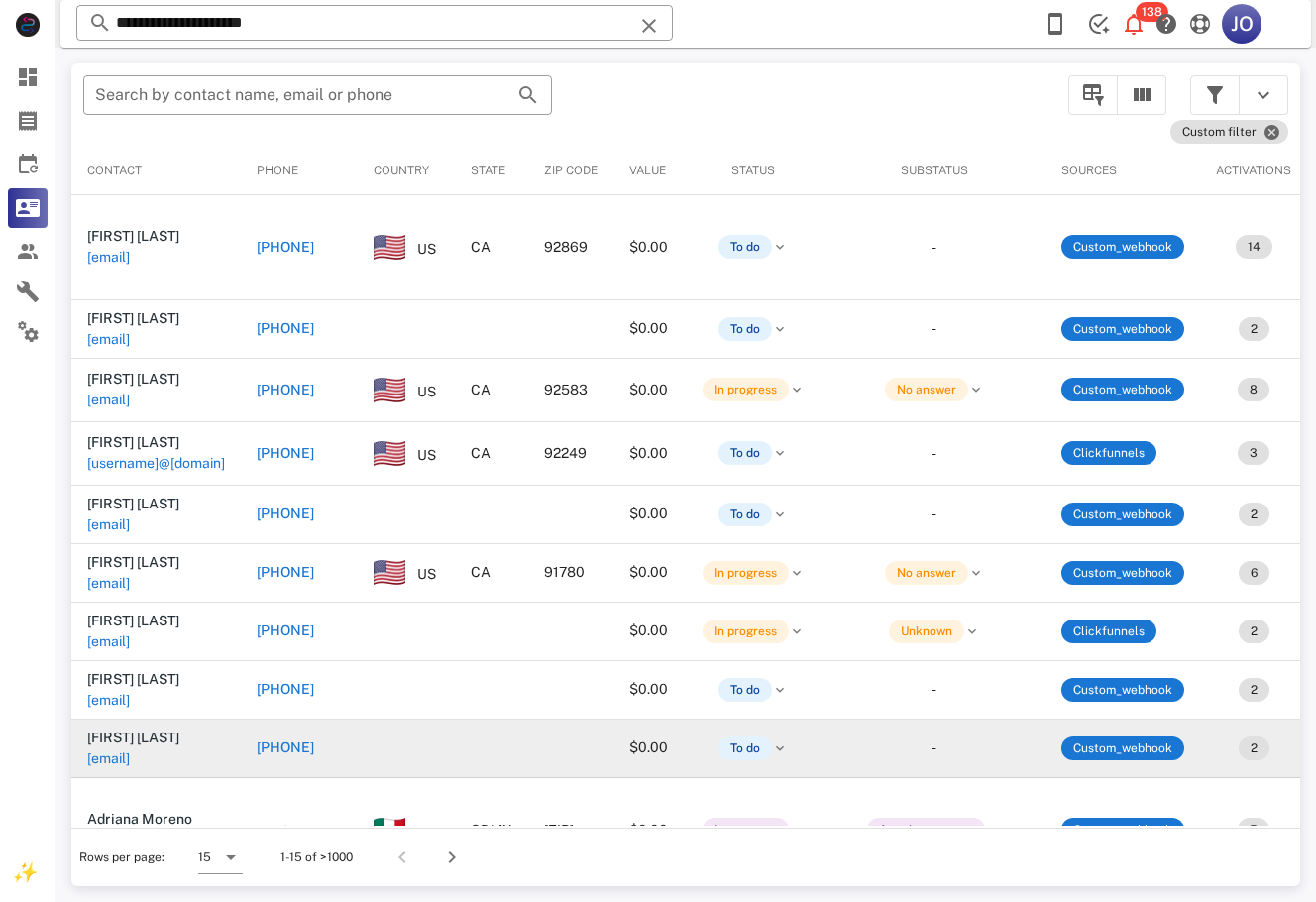 click on "[EMAIL]" at bounding box center (108, 758) 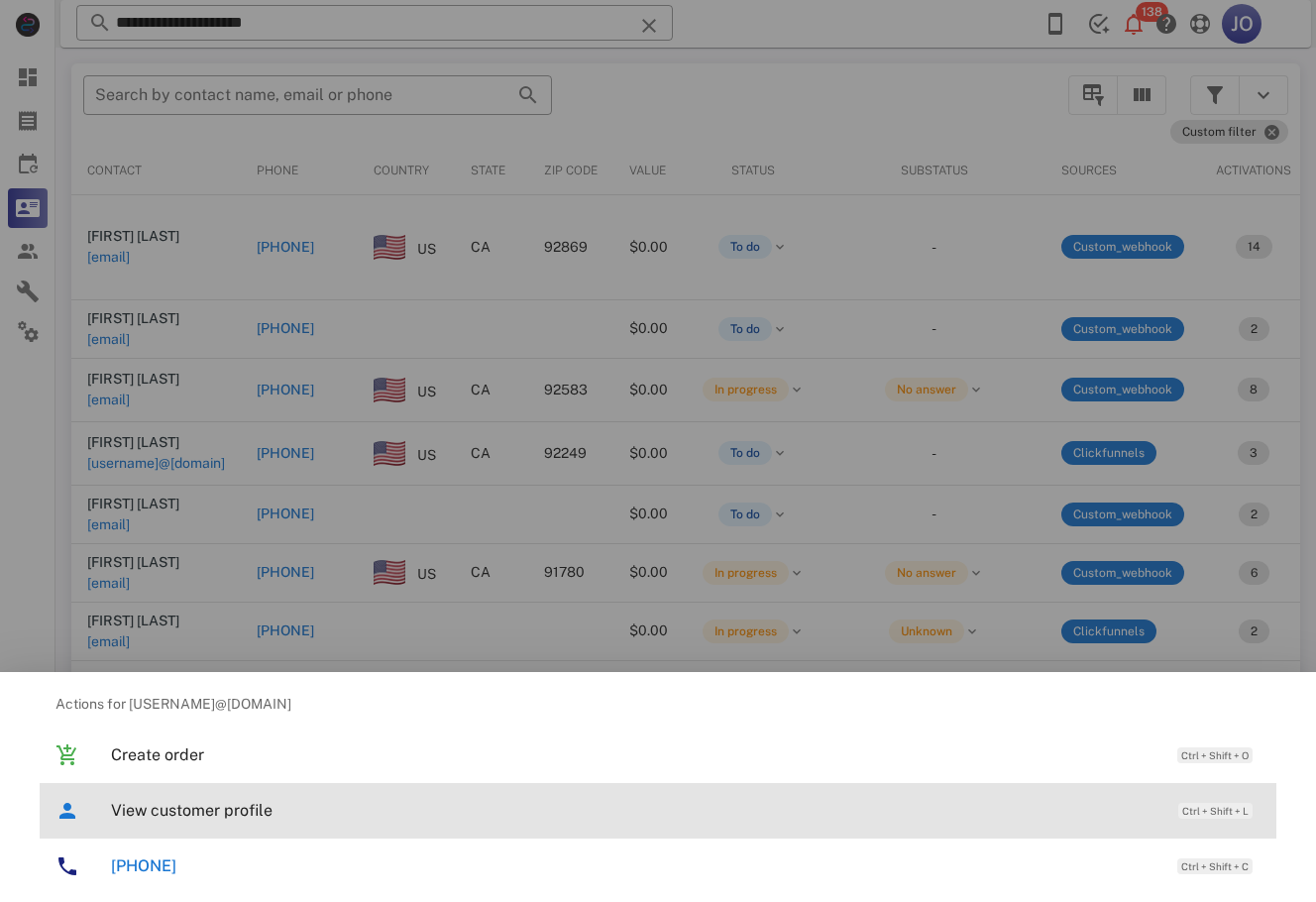 click on "View customer profile Ctrl + Shift + L" at bounding box center [686, 810] 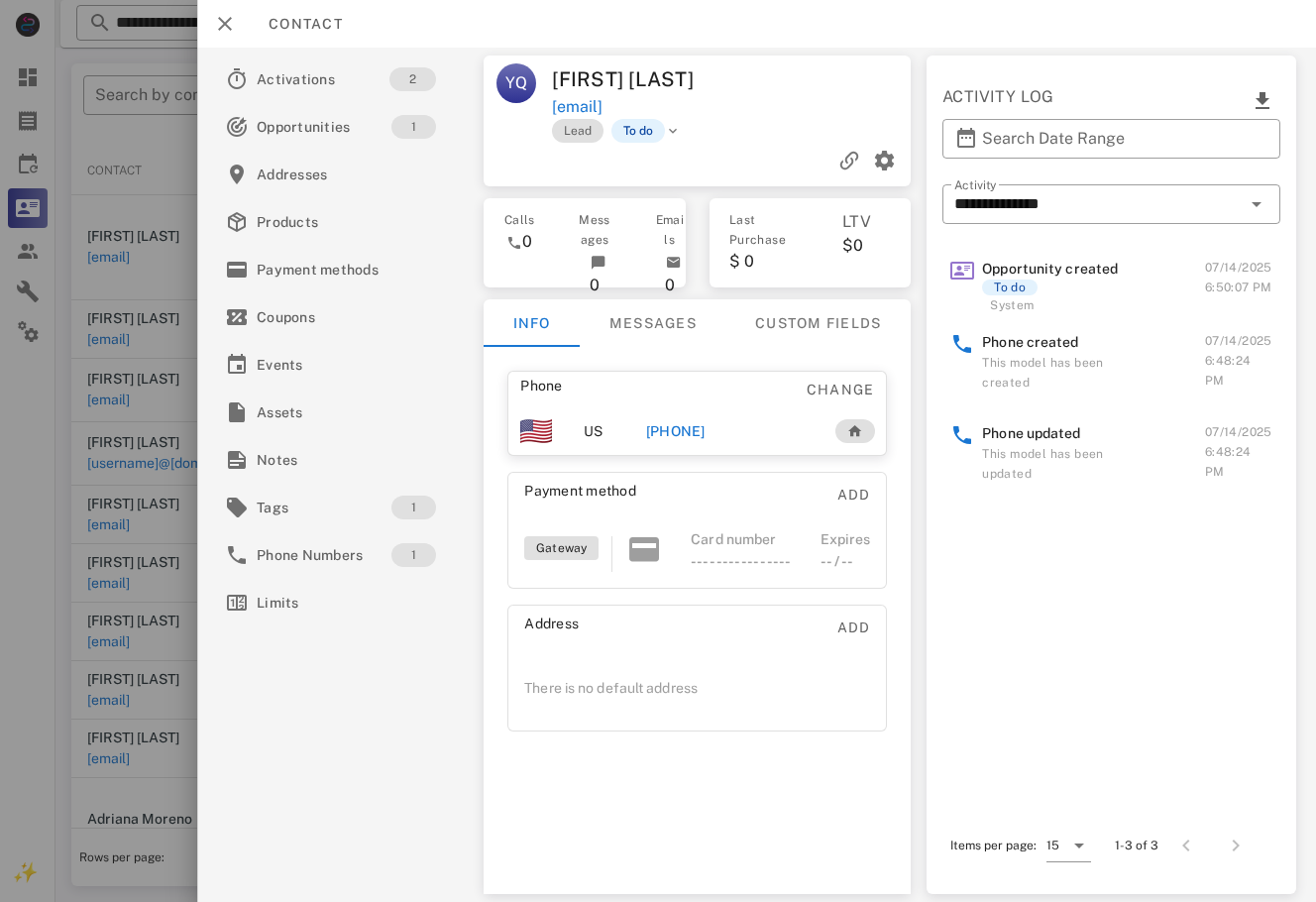 click on "[PHONE]" at bounding box center (676, 431) 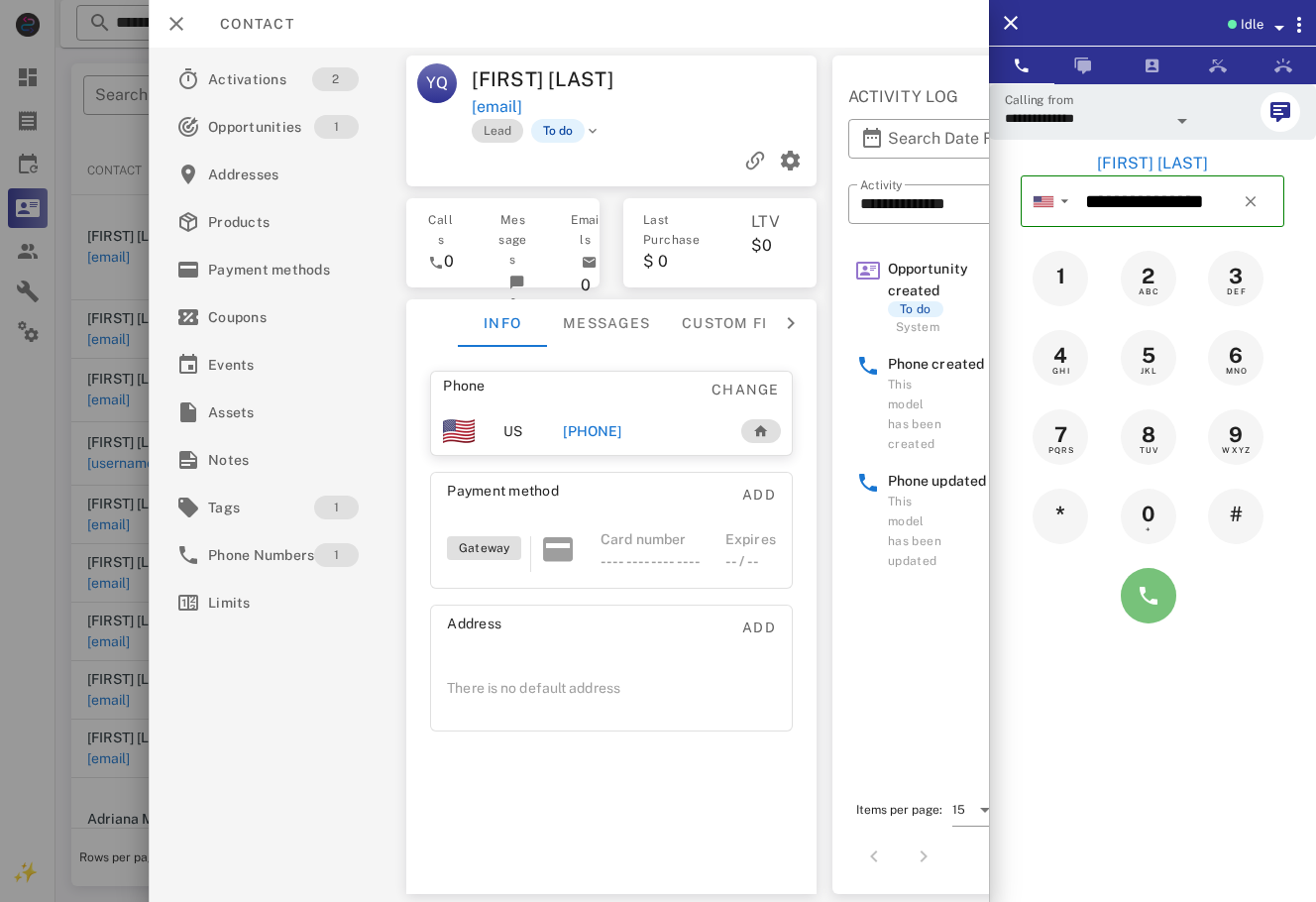click at bounding box center [1149, 596] 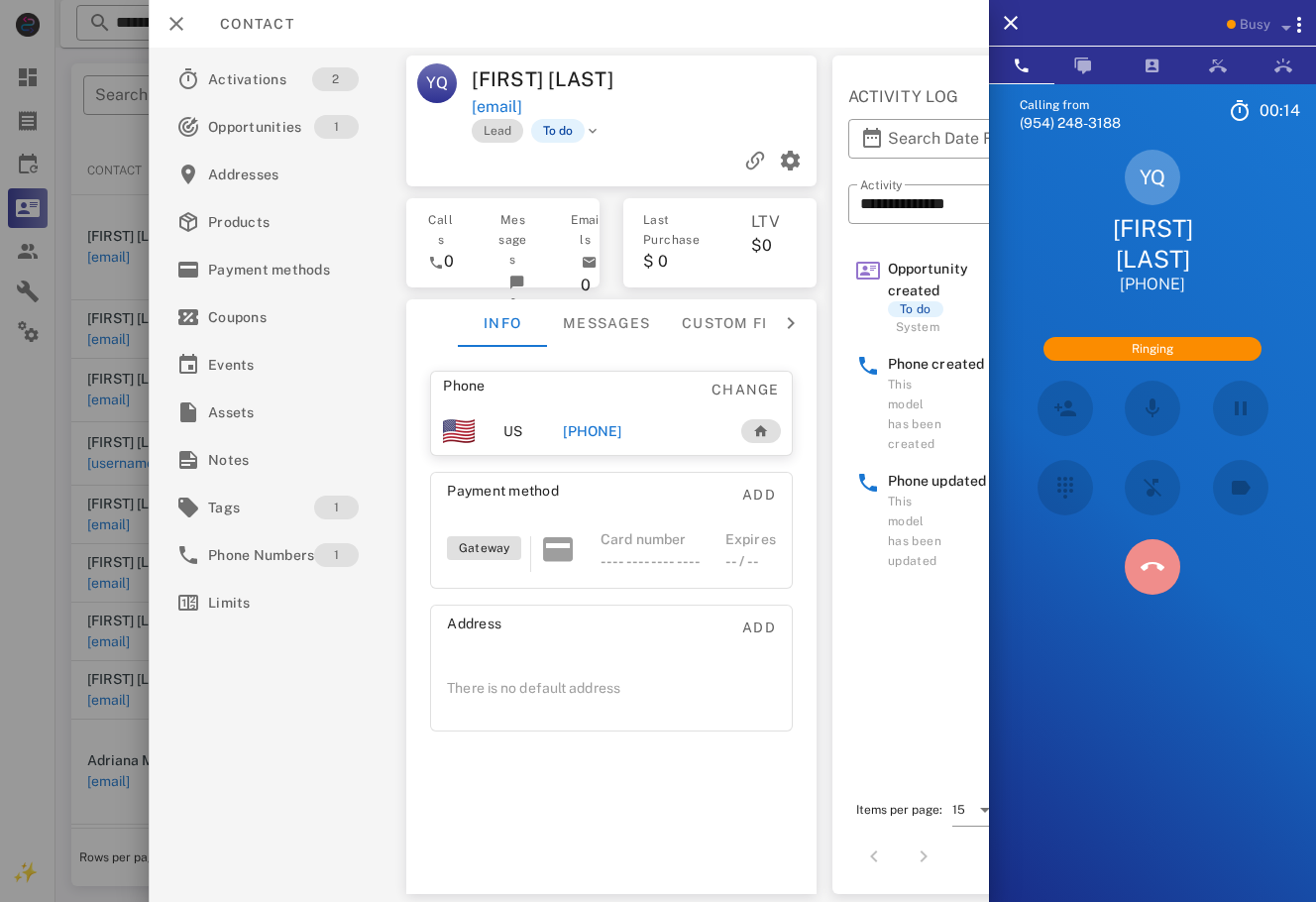 click at bounding box center [1152, 567] 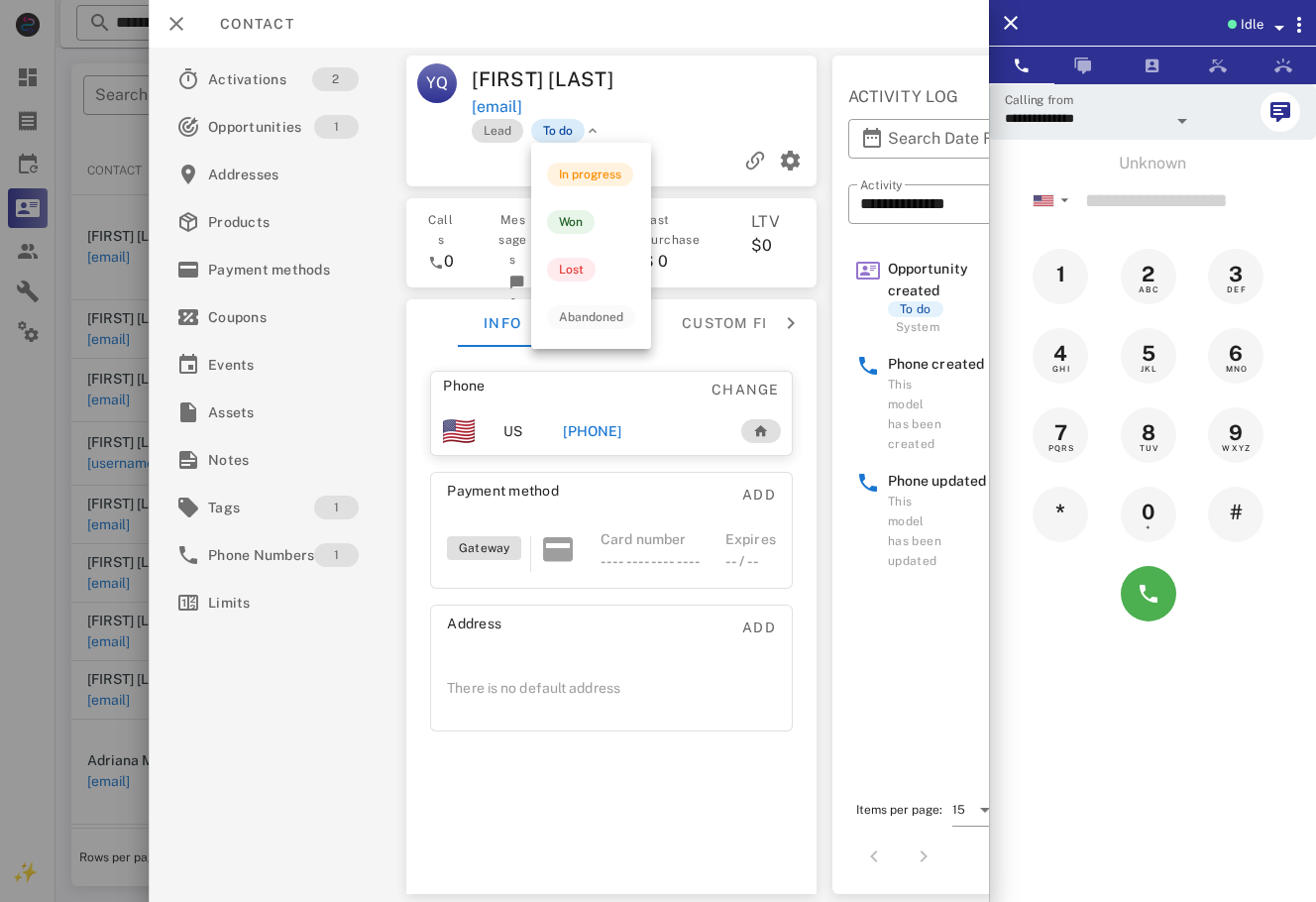 click on "To do" at bounding box center [558, 131] 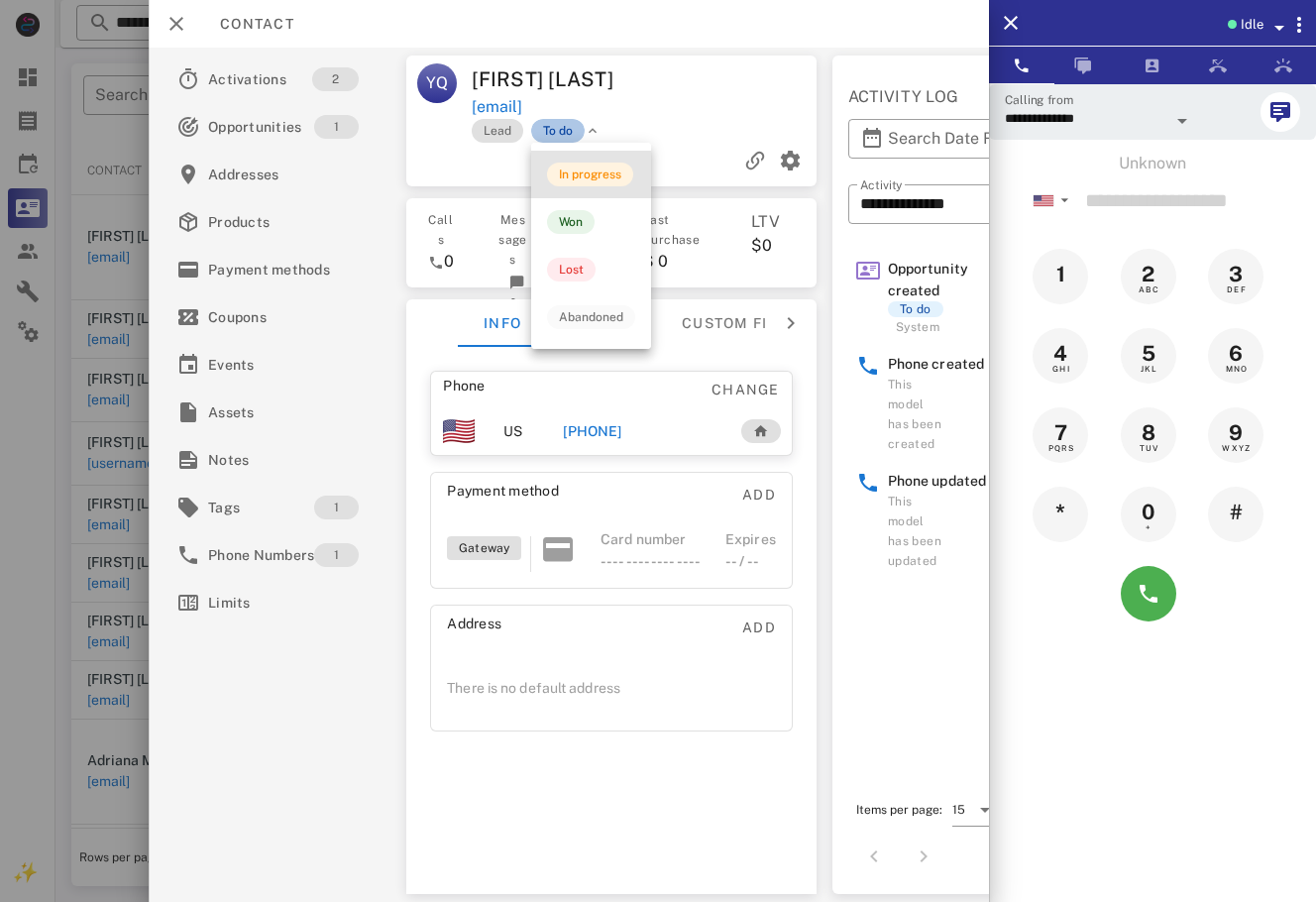 click on "In progress" at bounding box center (591, 174) 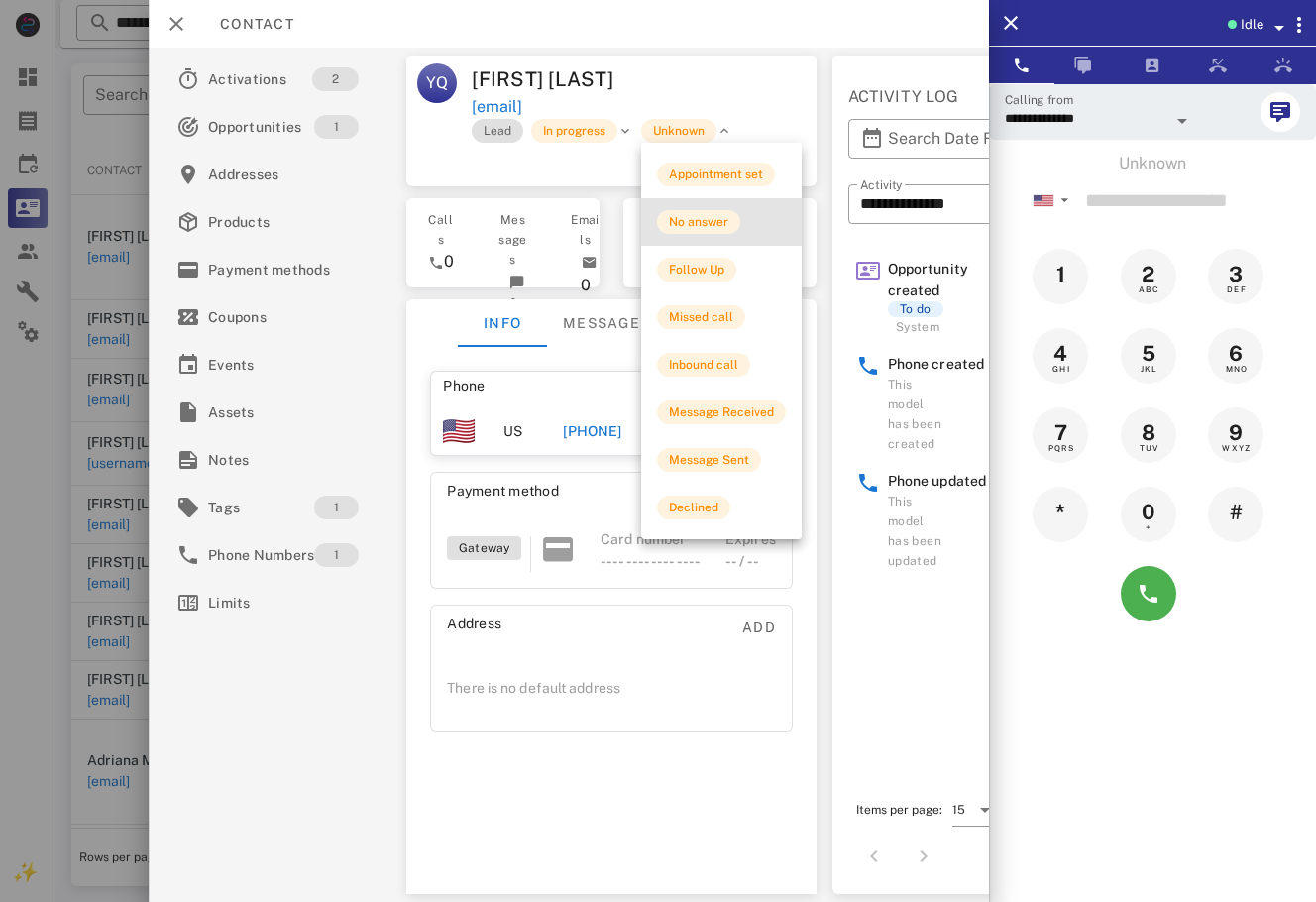 click on "No answer" at bounding box center (721, 222) 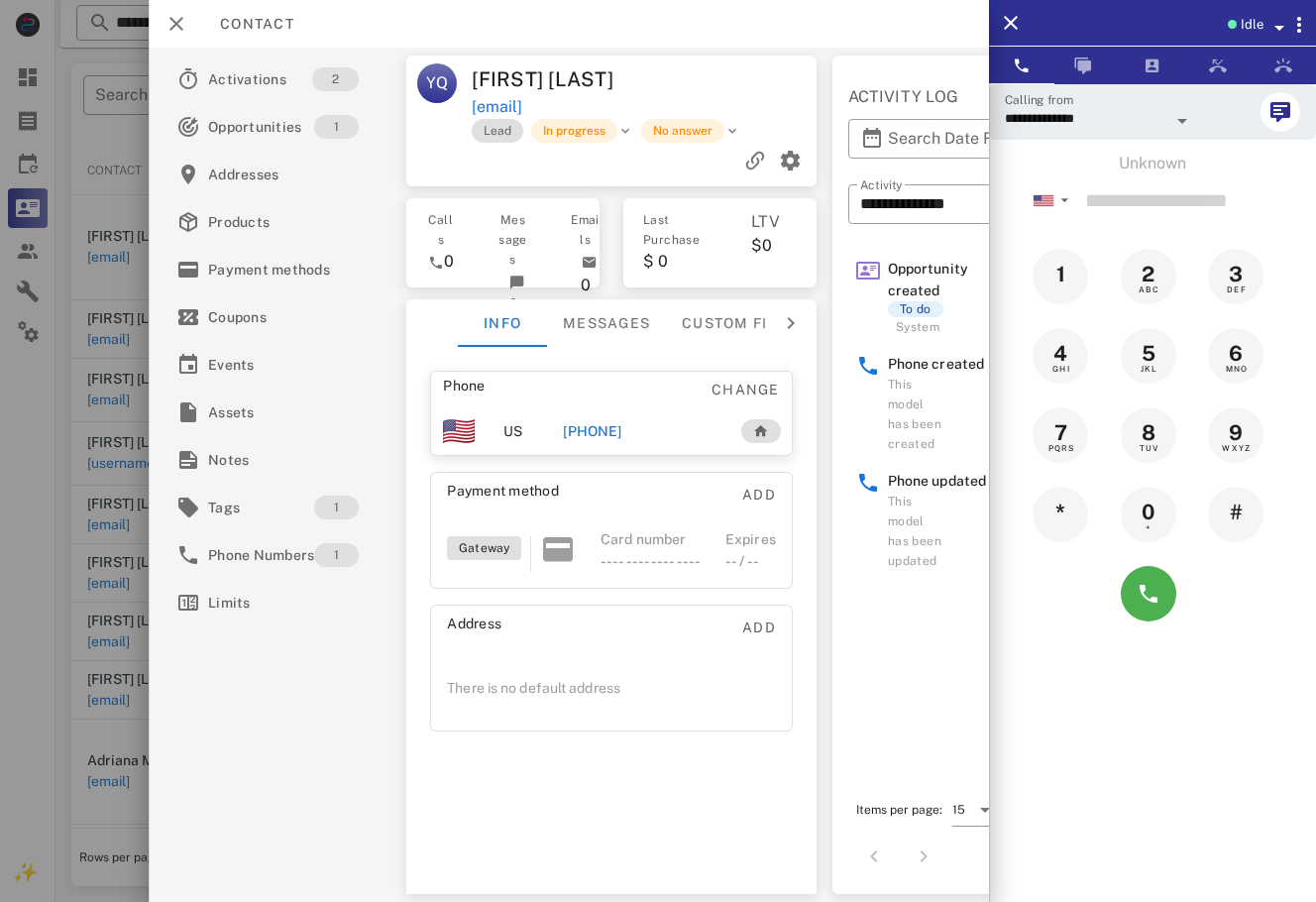 click at bounding box center (658, 451) 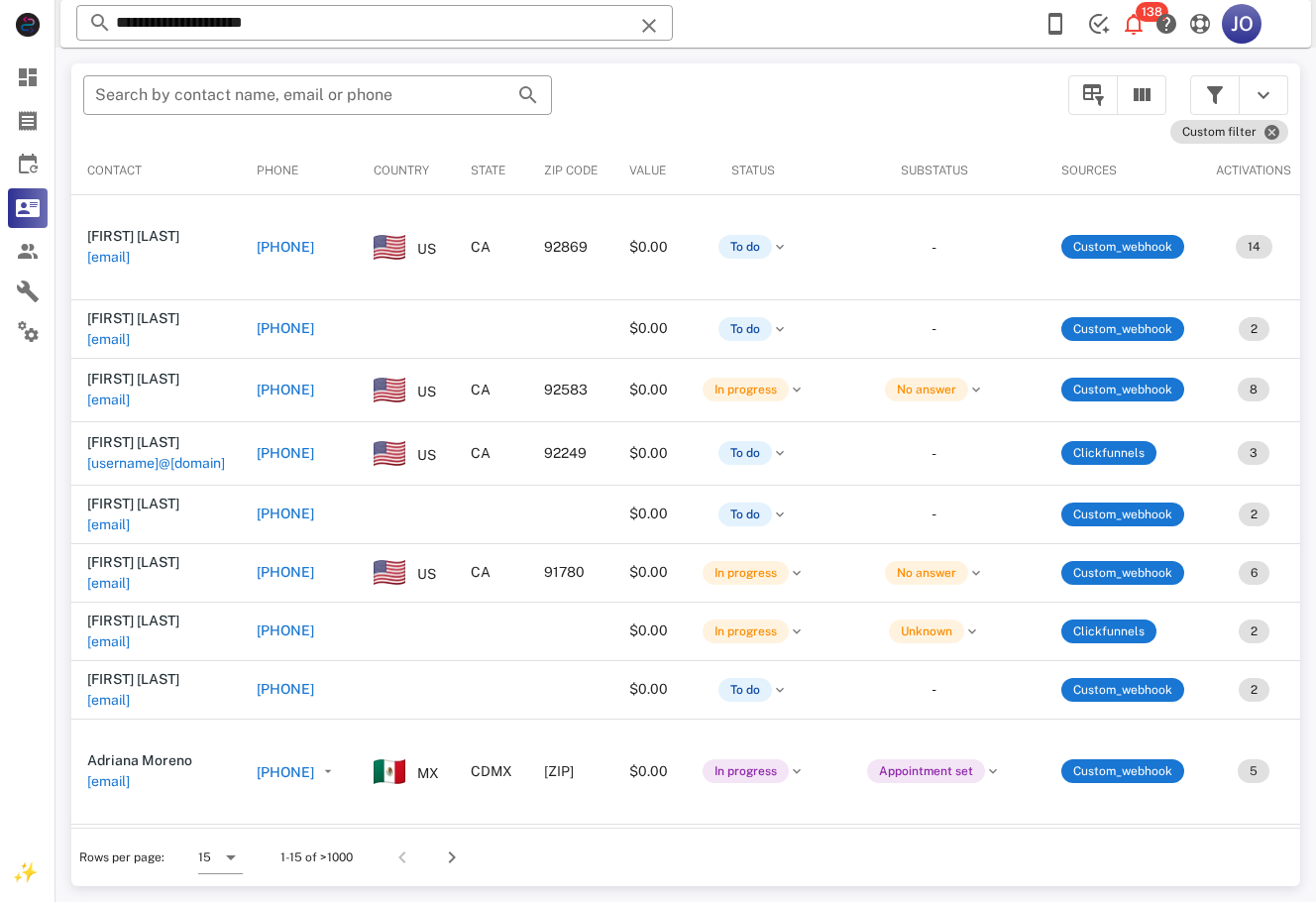 scroll, scrollTop: 183, scrollLeft: 0, axis: vertical 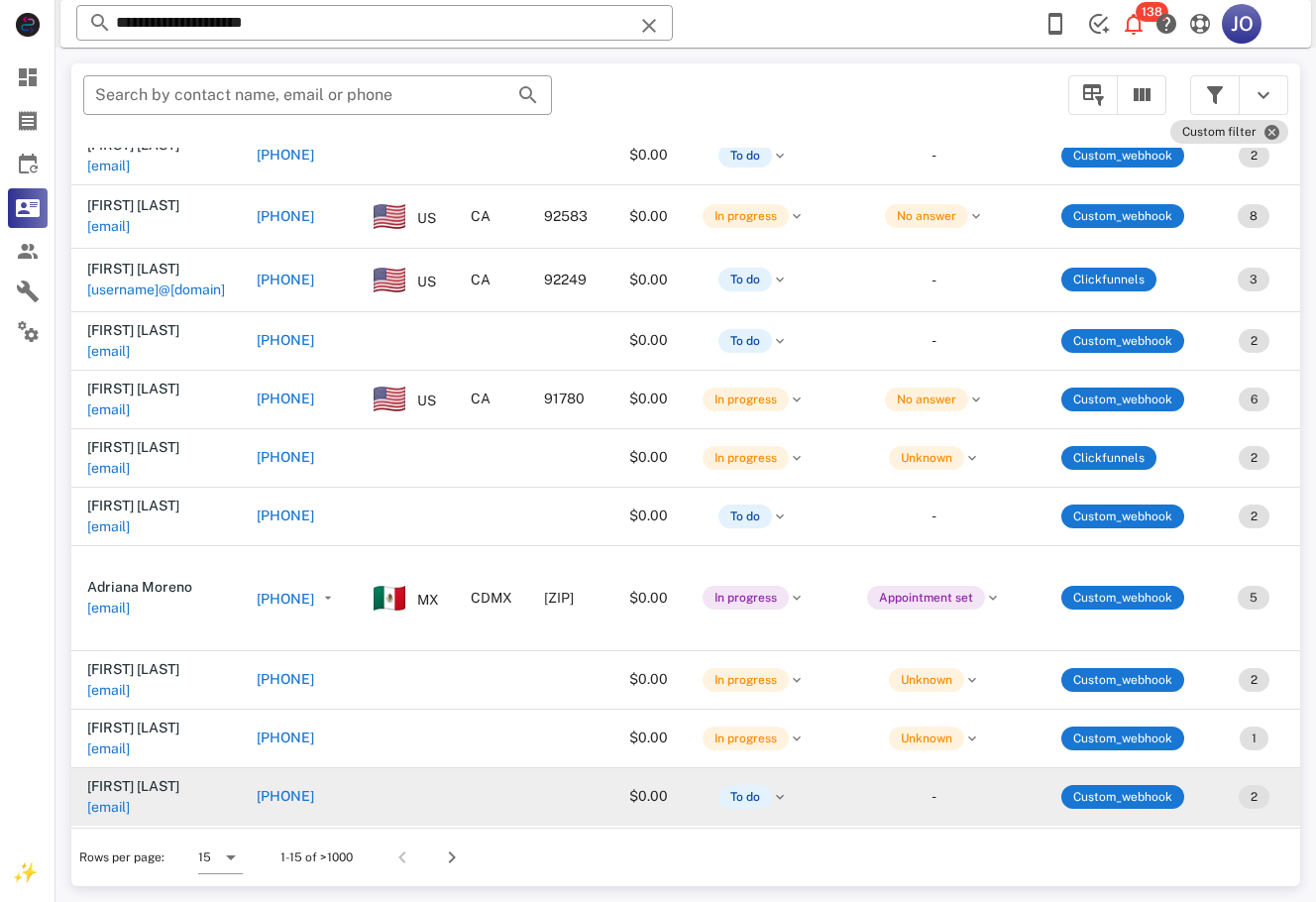 click on "[EMAIL]" at bounding box center [108, 807] 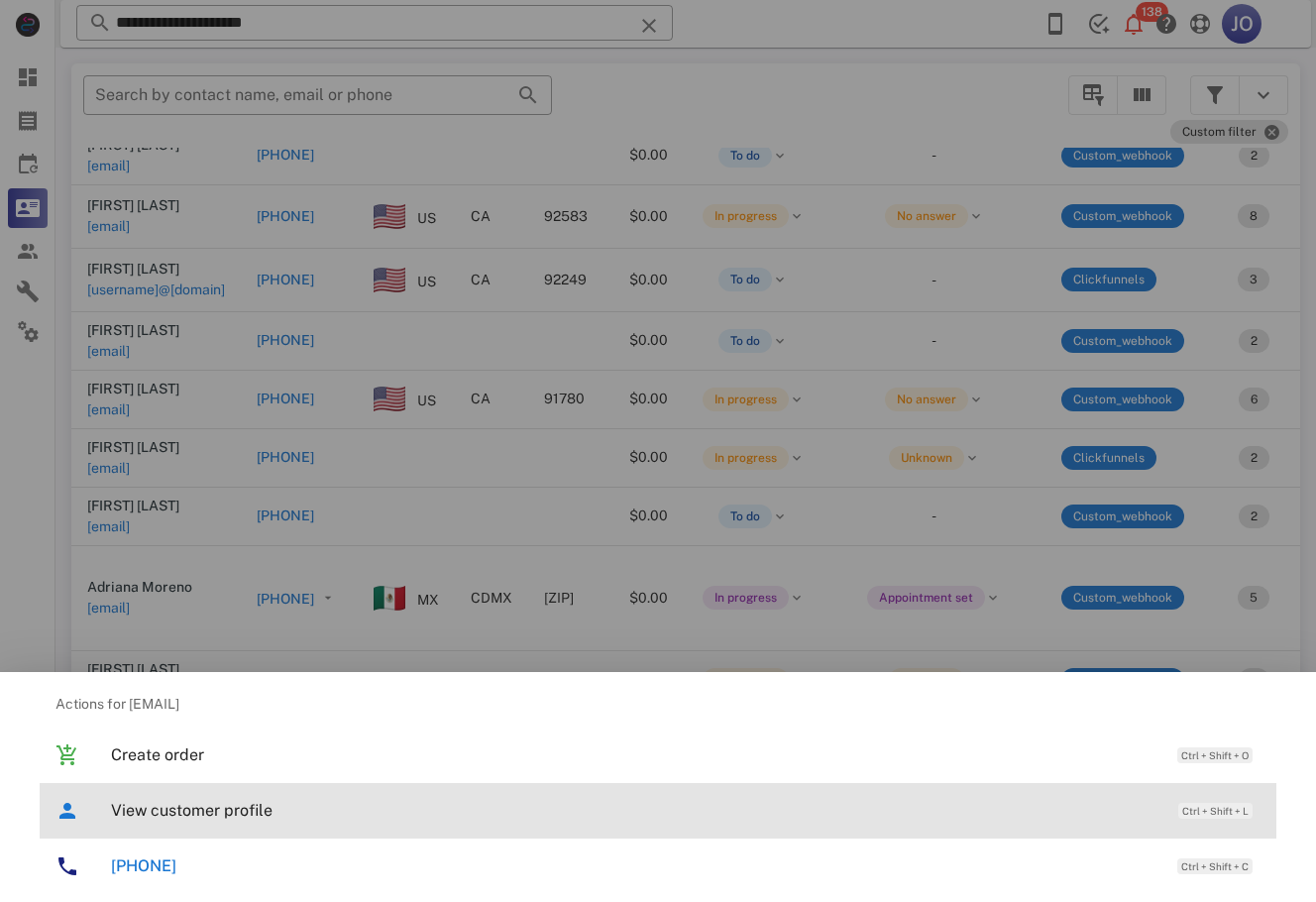 click on "View customer profile Ctrl + Shift + L" at bounding box center [658, 811] 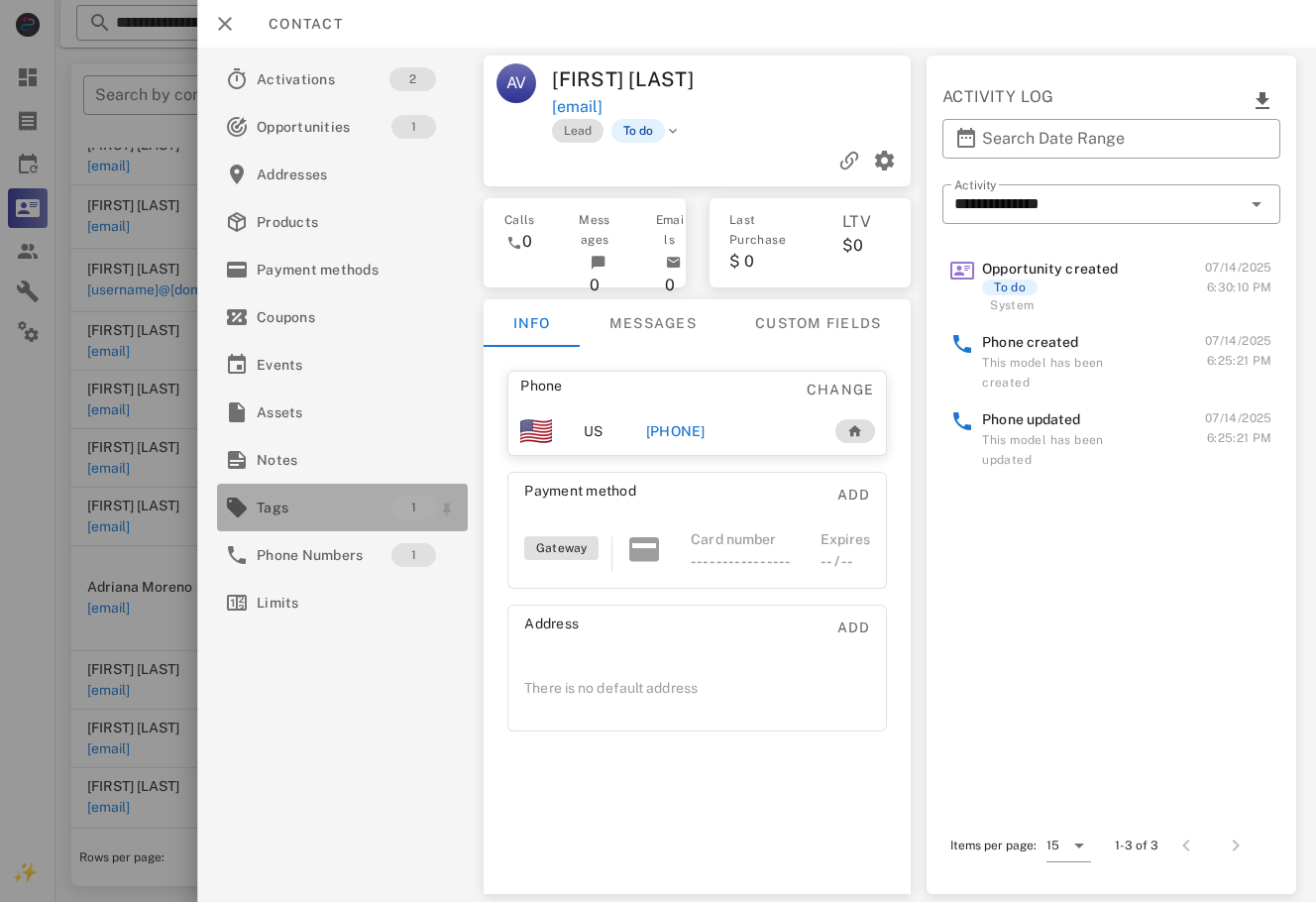 click on "Tags" at bounding box center [324, 507] 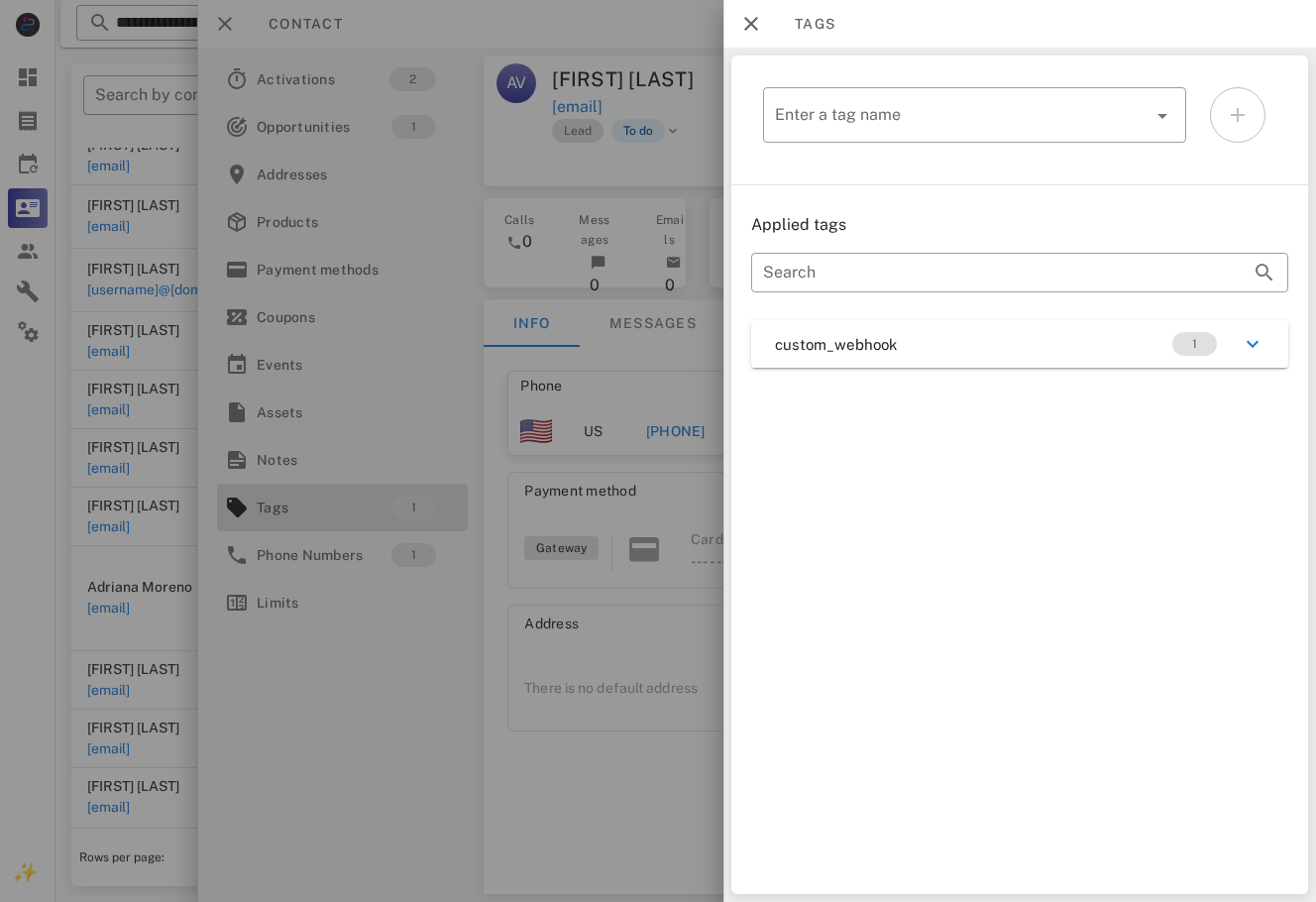 click on "custom_webhook  1" at bounding box center (1020, 344) 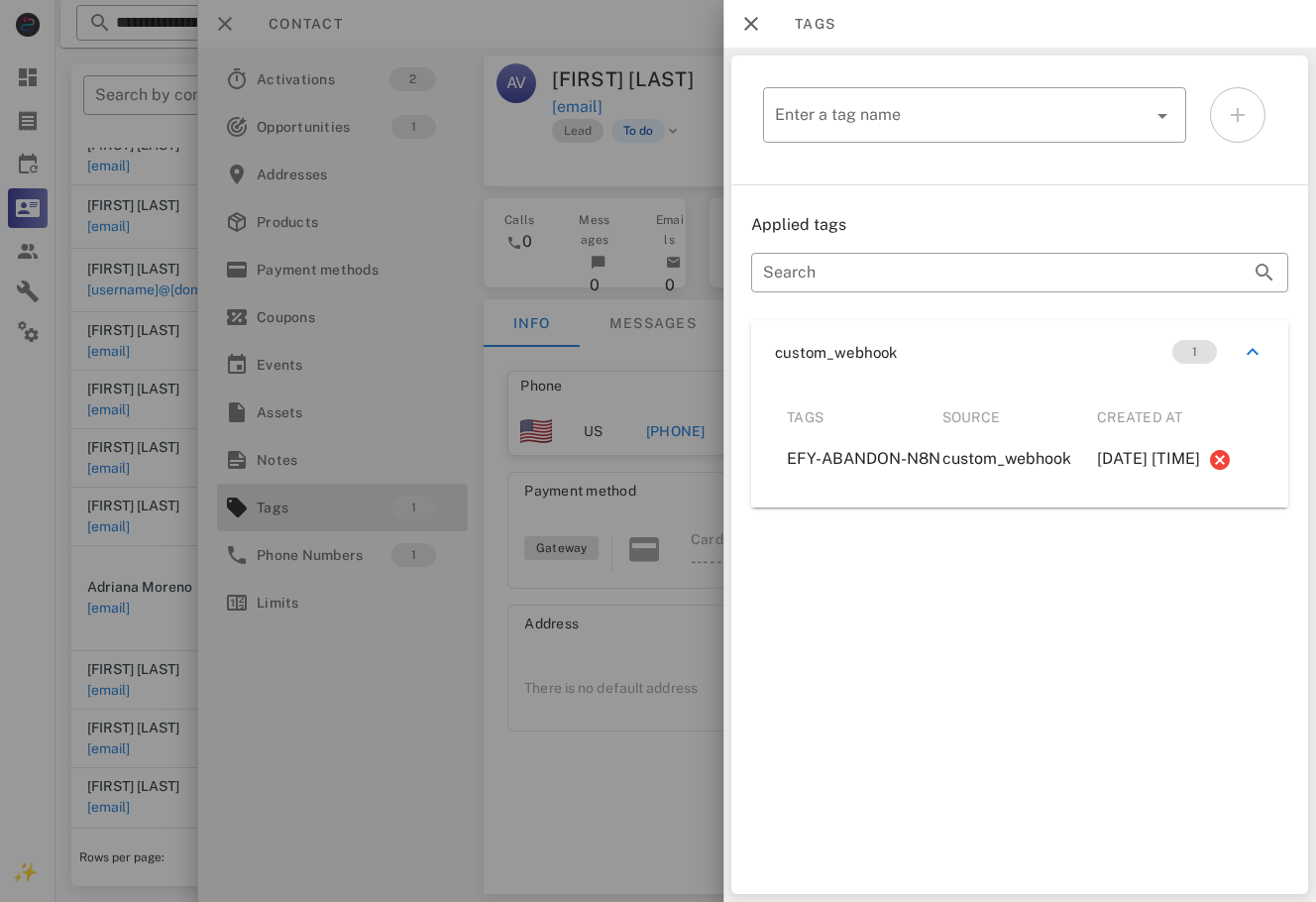 click at bounding box center [658, 451] 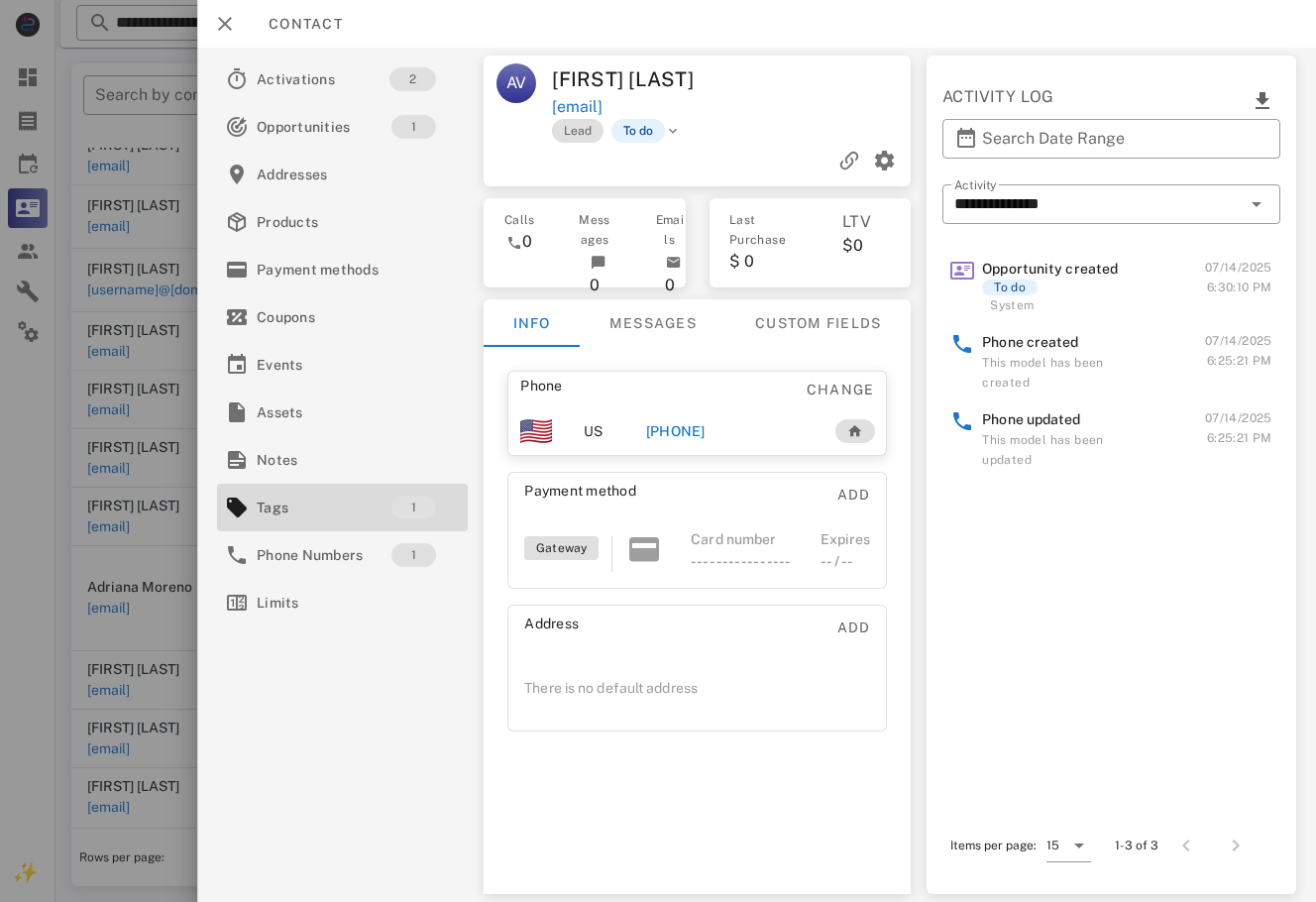 click on "[PHONE]" at bounding box center (729, 431) 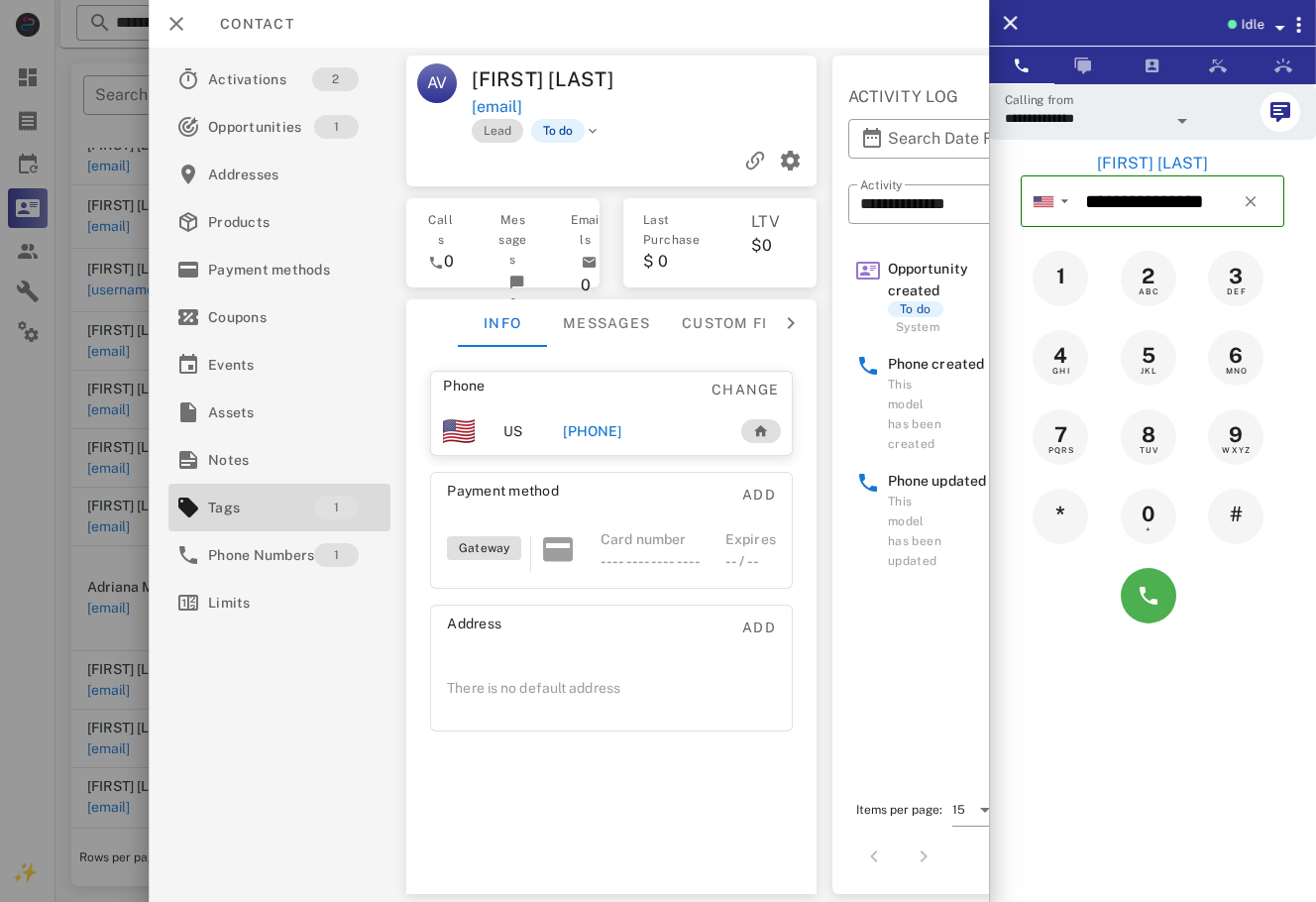 click on "Address Add There is no default address" at bounding box center (611, 668) 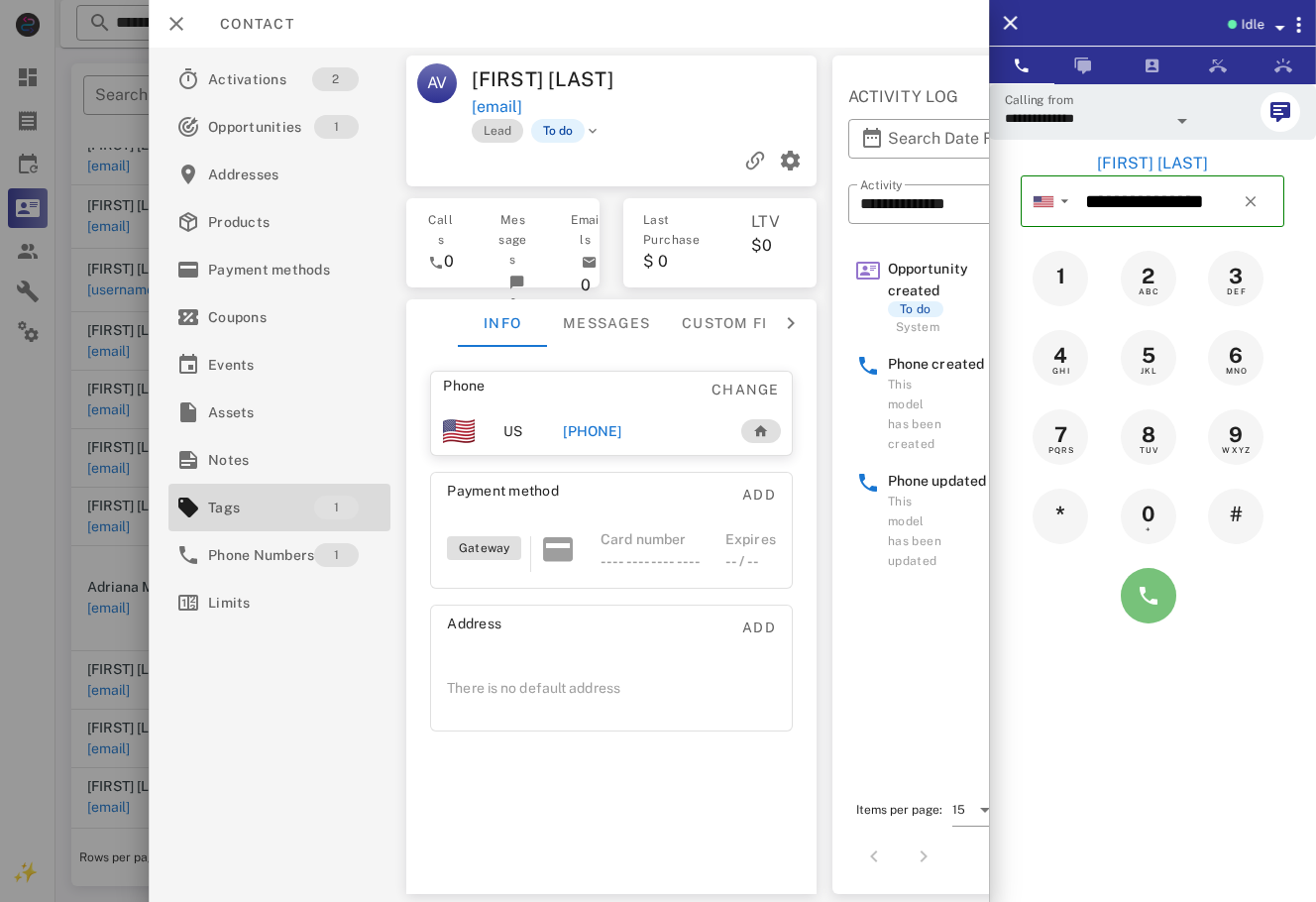 click at bounding box center [1149, 596] 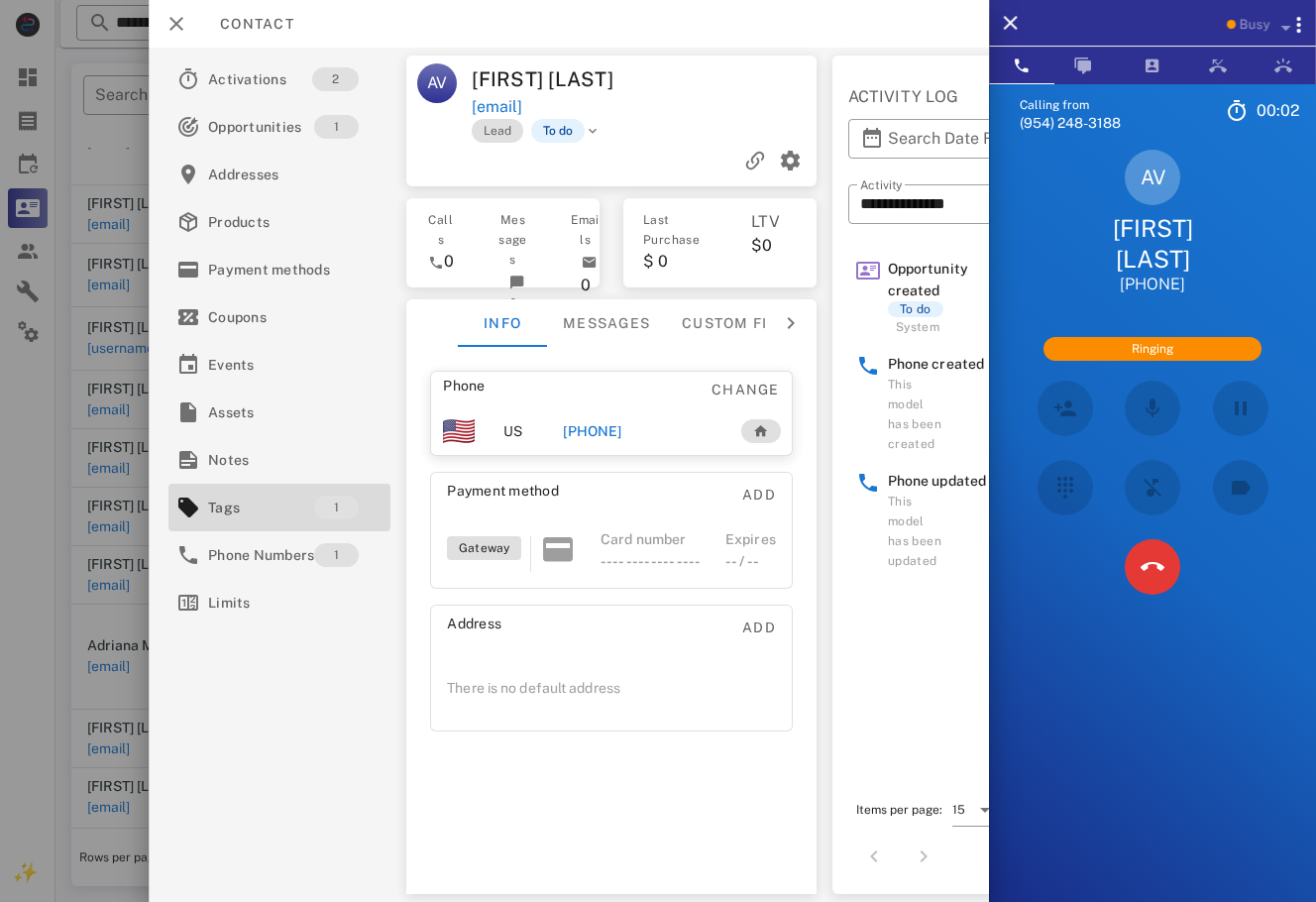scroll, scrollTop: 125, scrollLeft: 0, axis: vertical 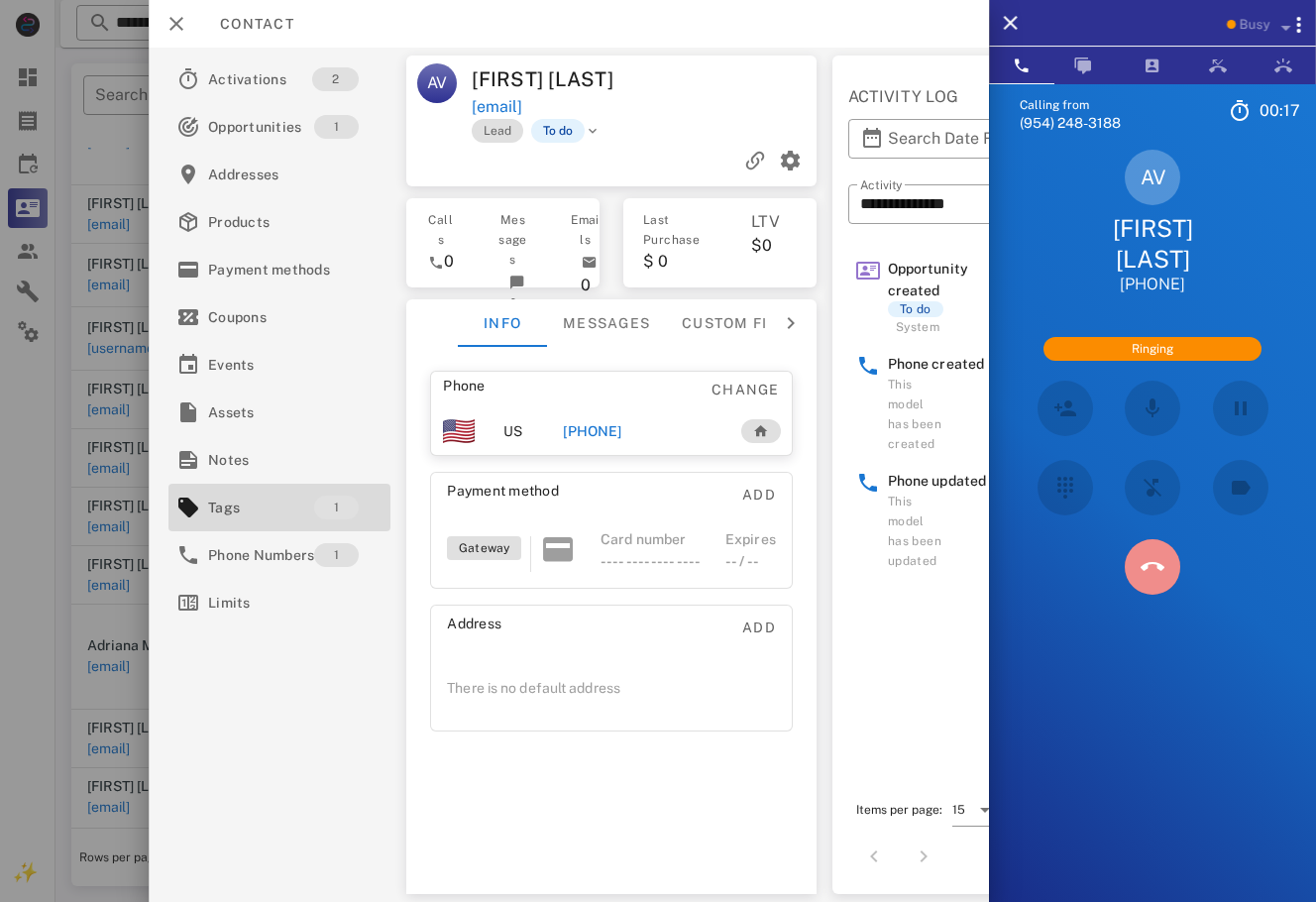click at bounding box center [1152, 567] 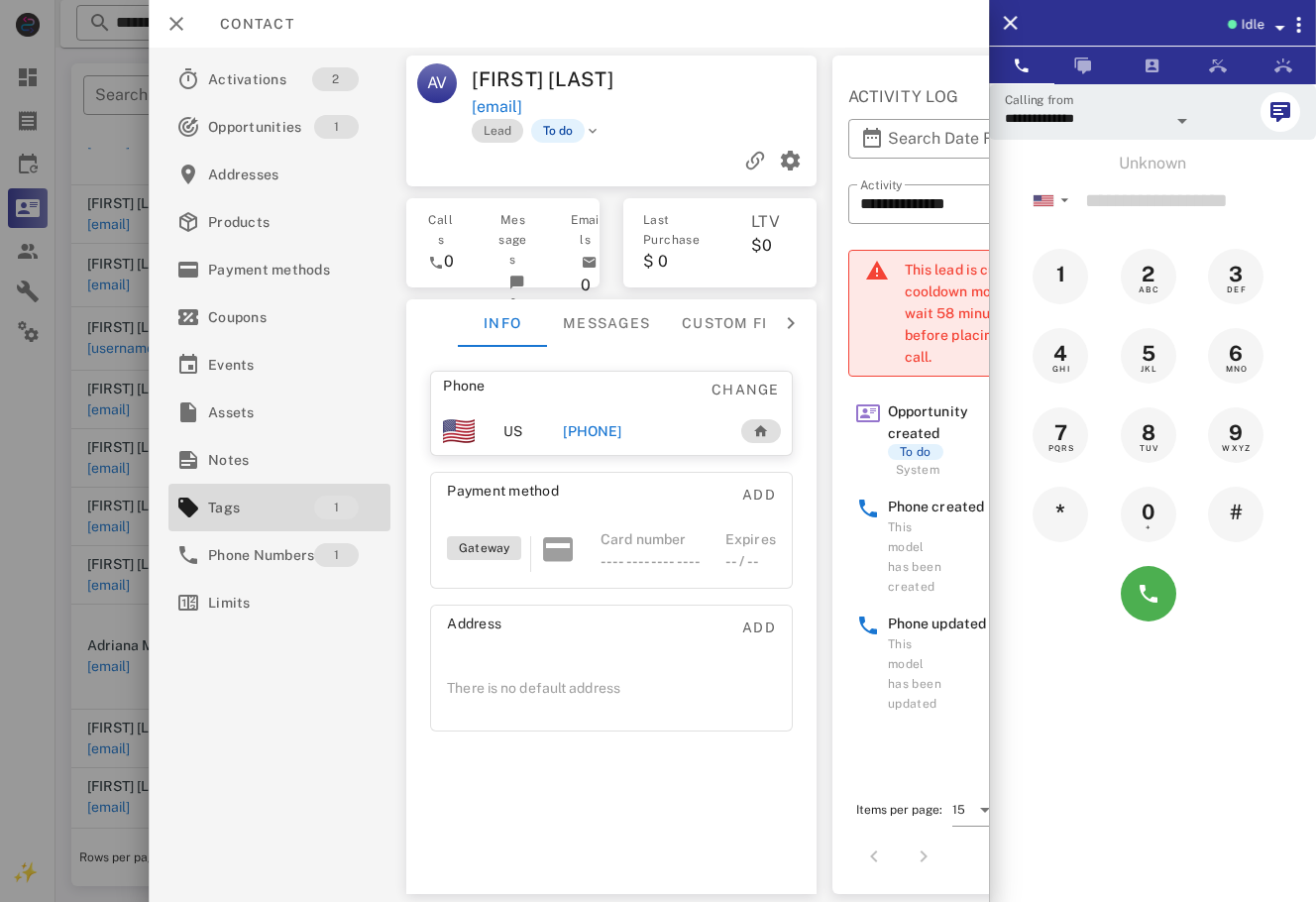 click on "[PHONE]" at bounding box center [592, 431] 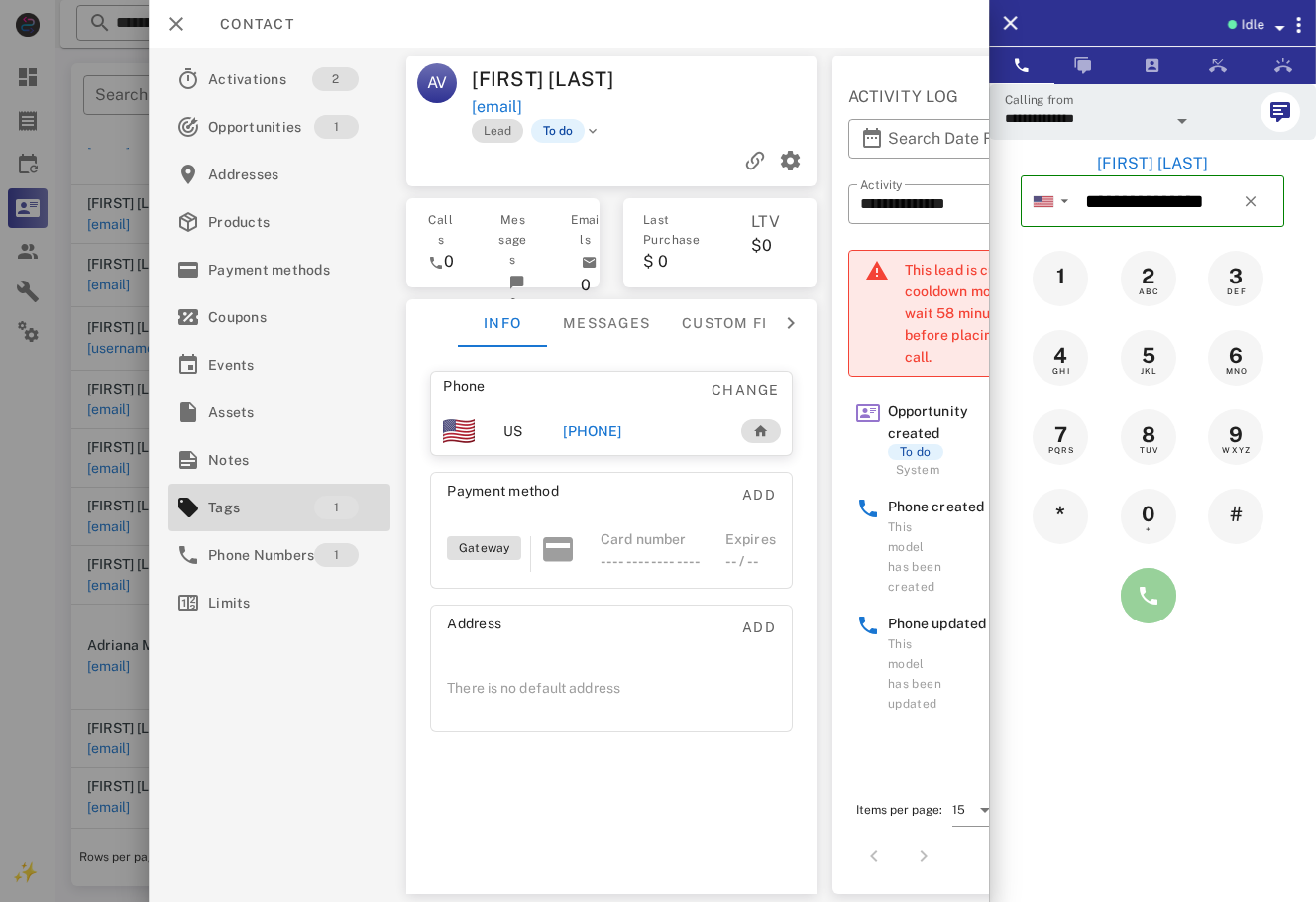 click at bounding box center [1149, 596] 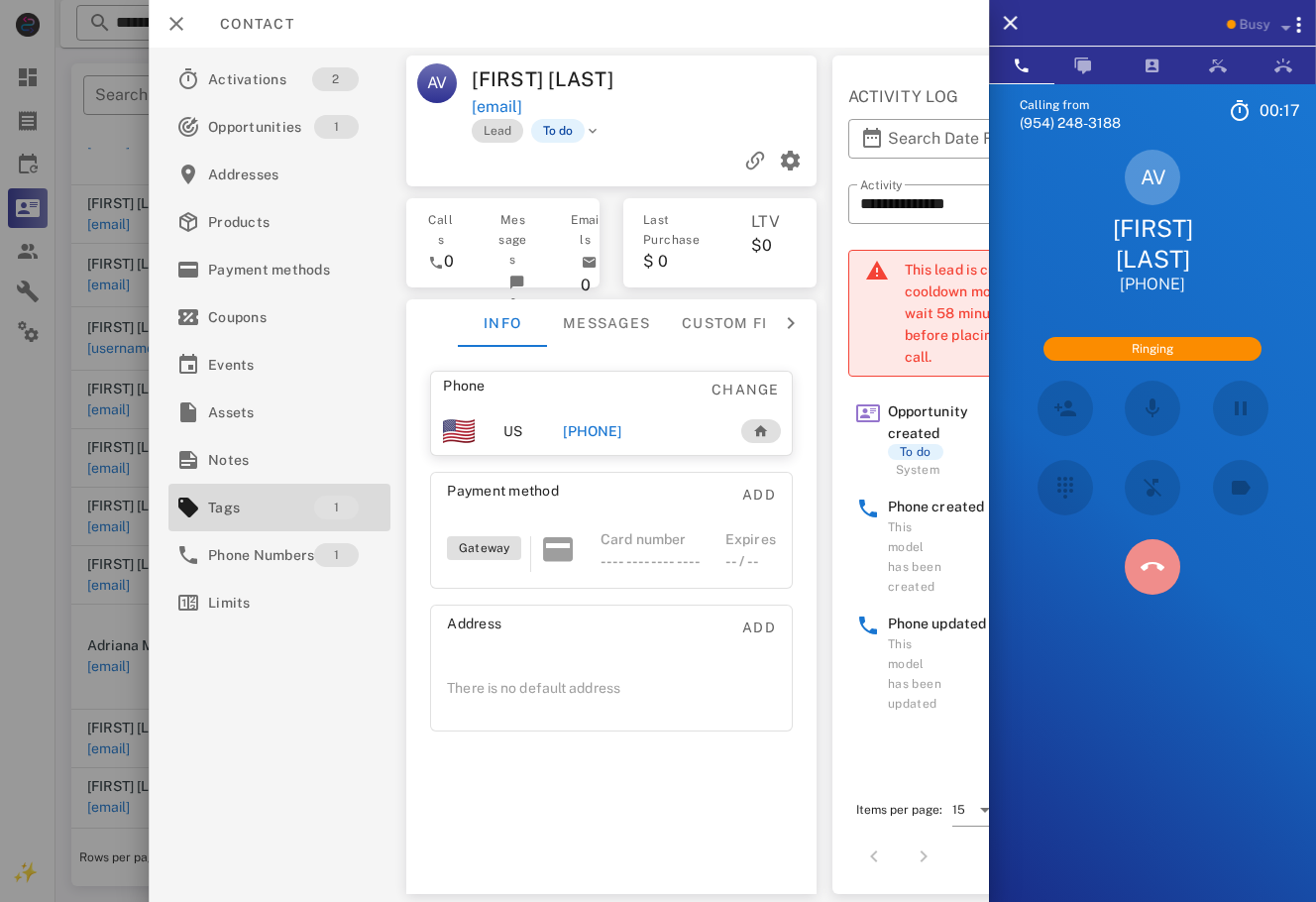 click at bounding box center [1152, 567] 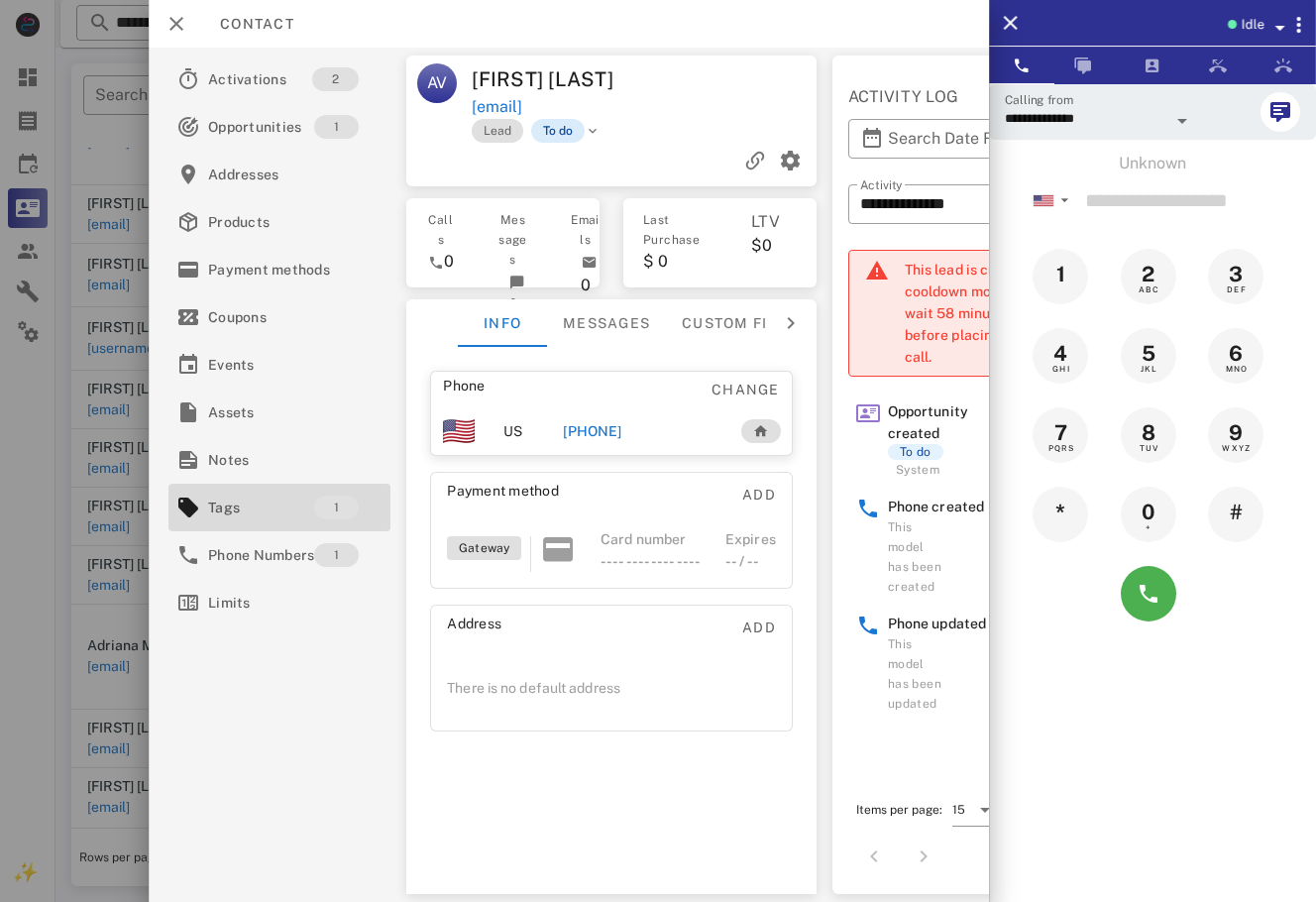 click on "To do" at bounding box center [558, 131] 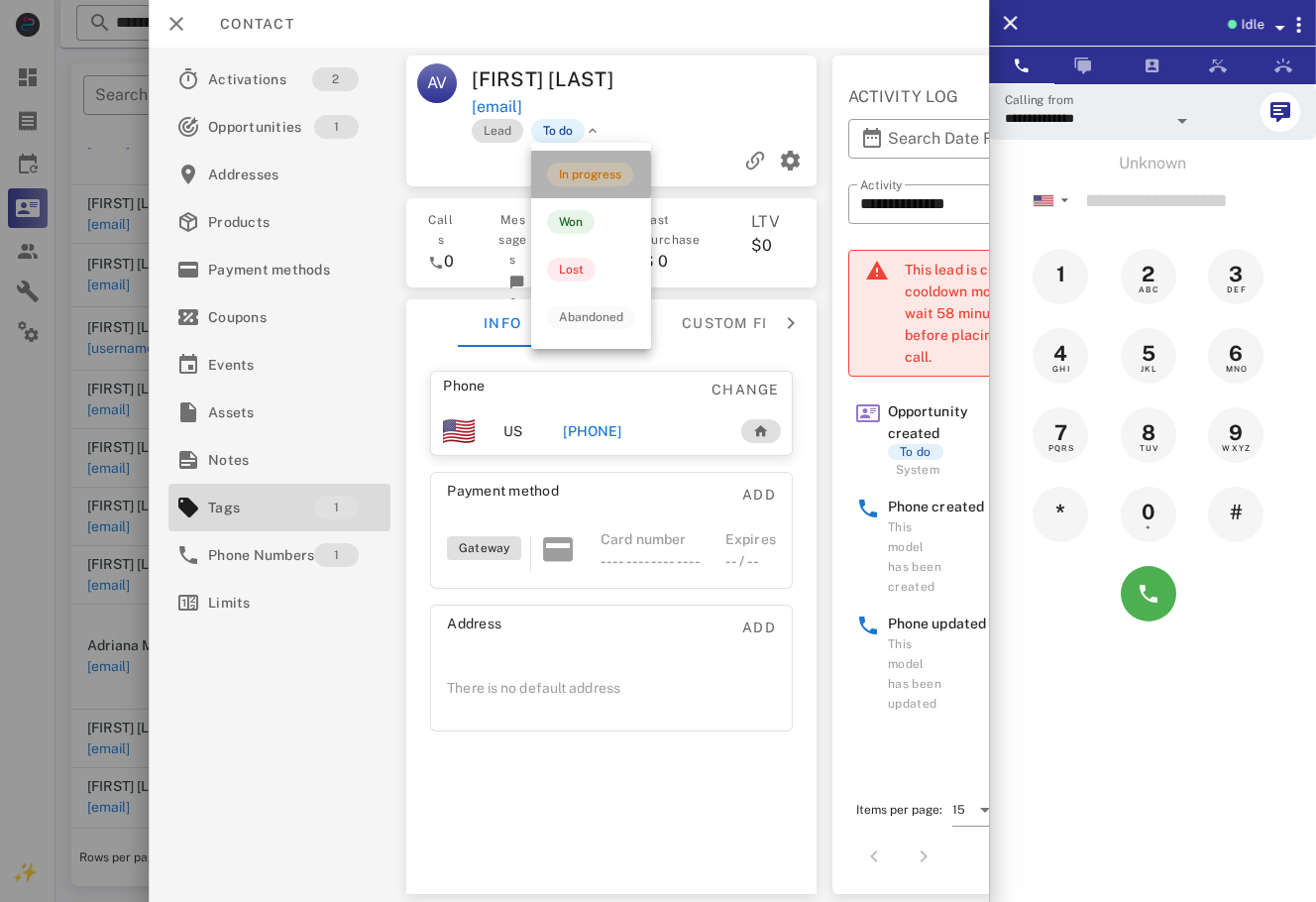 click on "In progress" at bounding box center (591, 174) 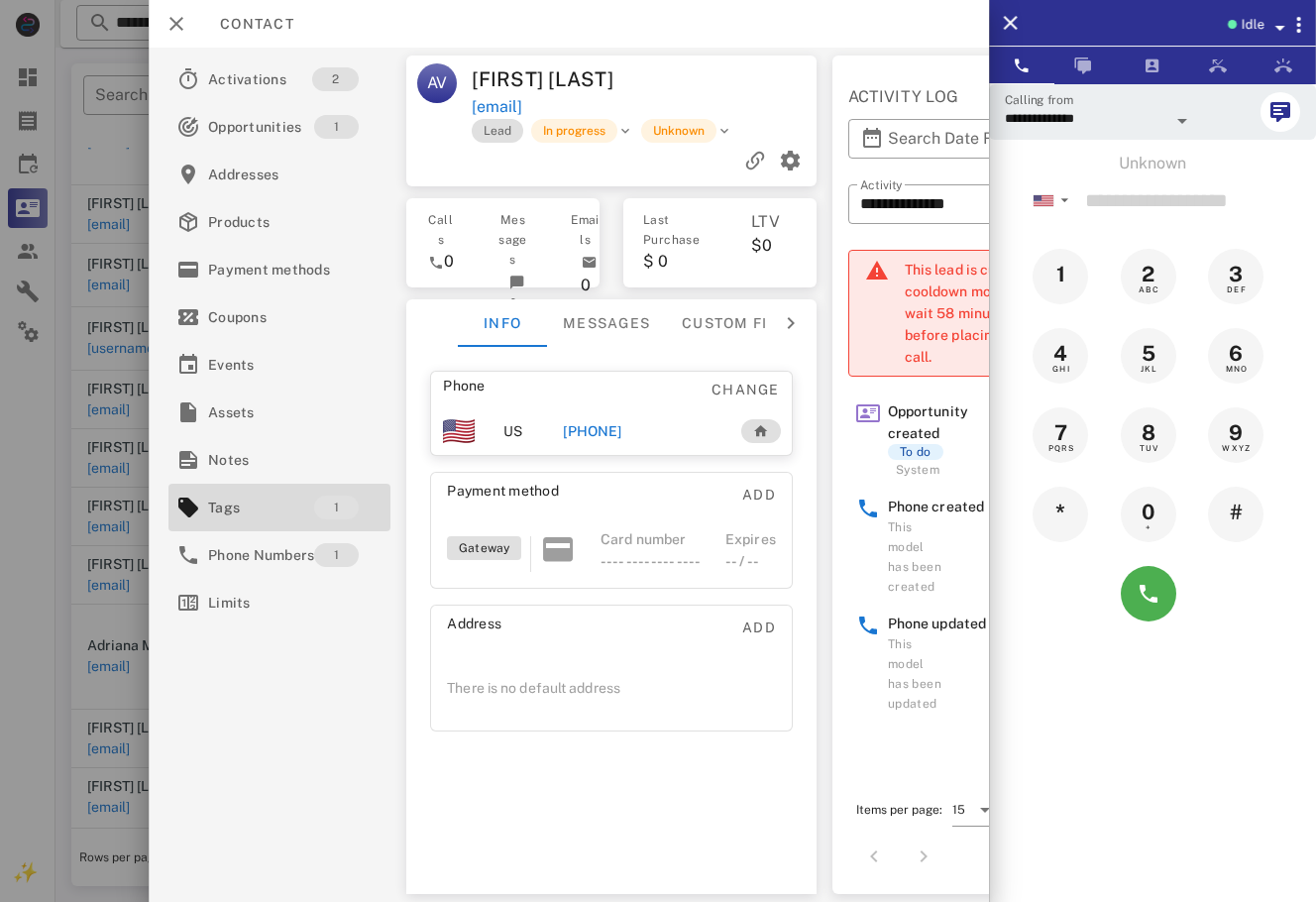 click at bounding box center [658, 451] 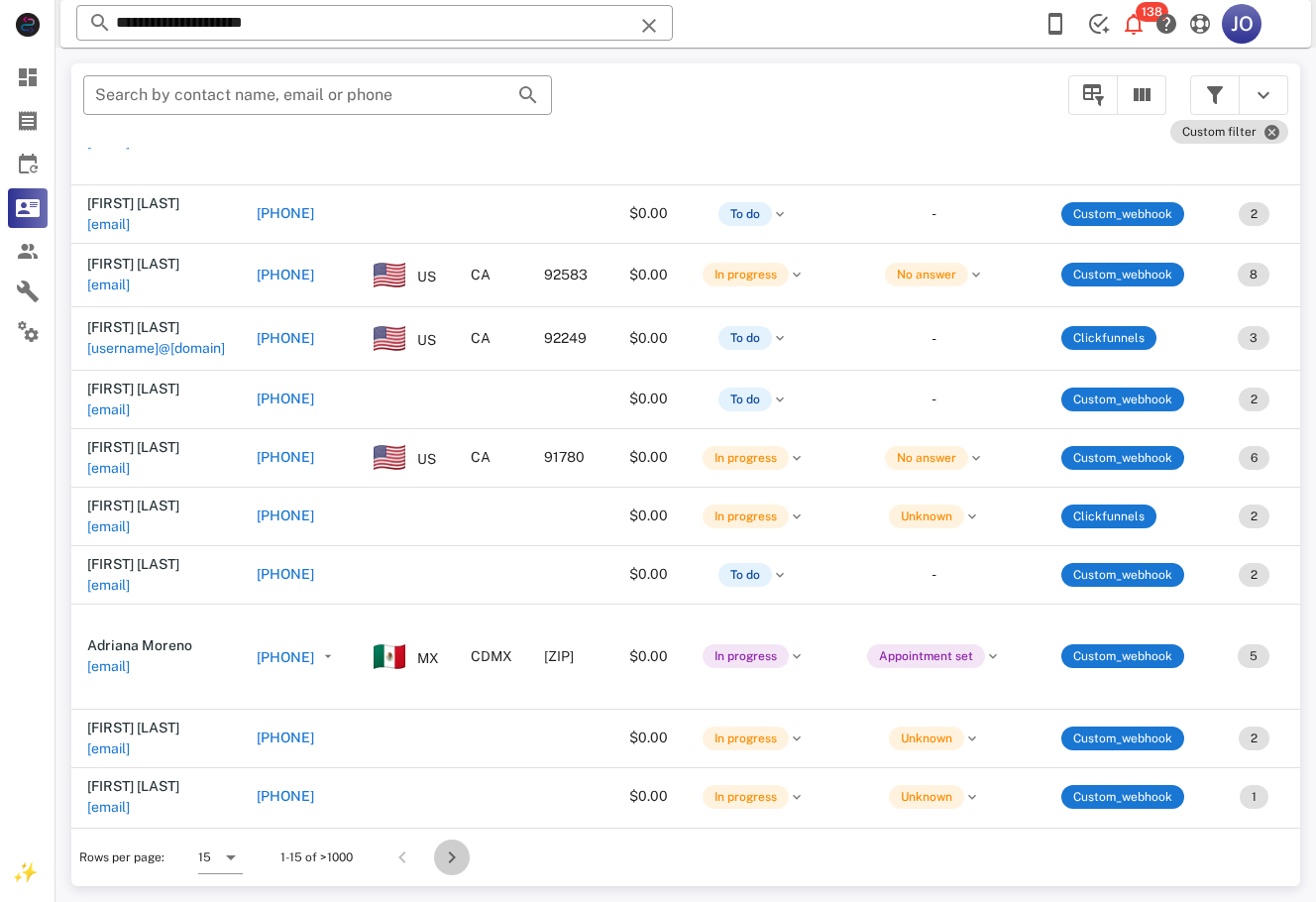 click at bounding box center [452, 857] 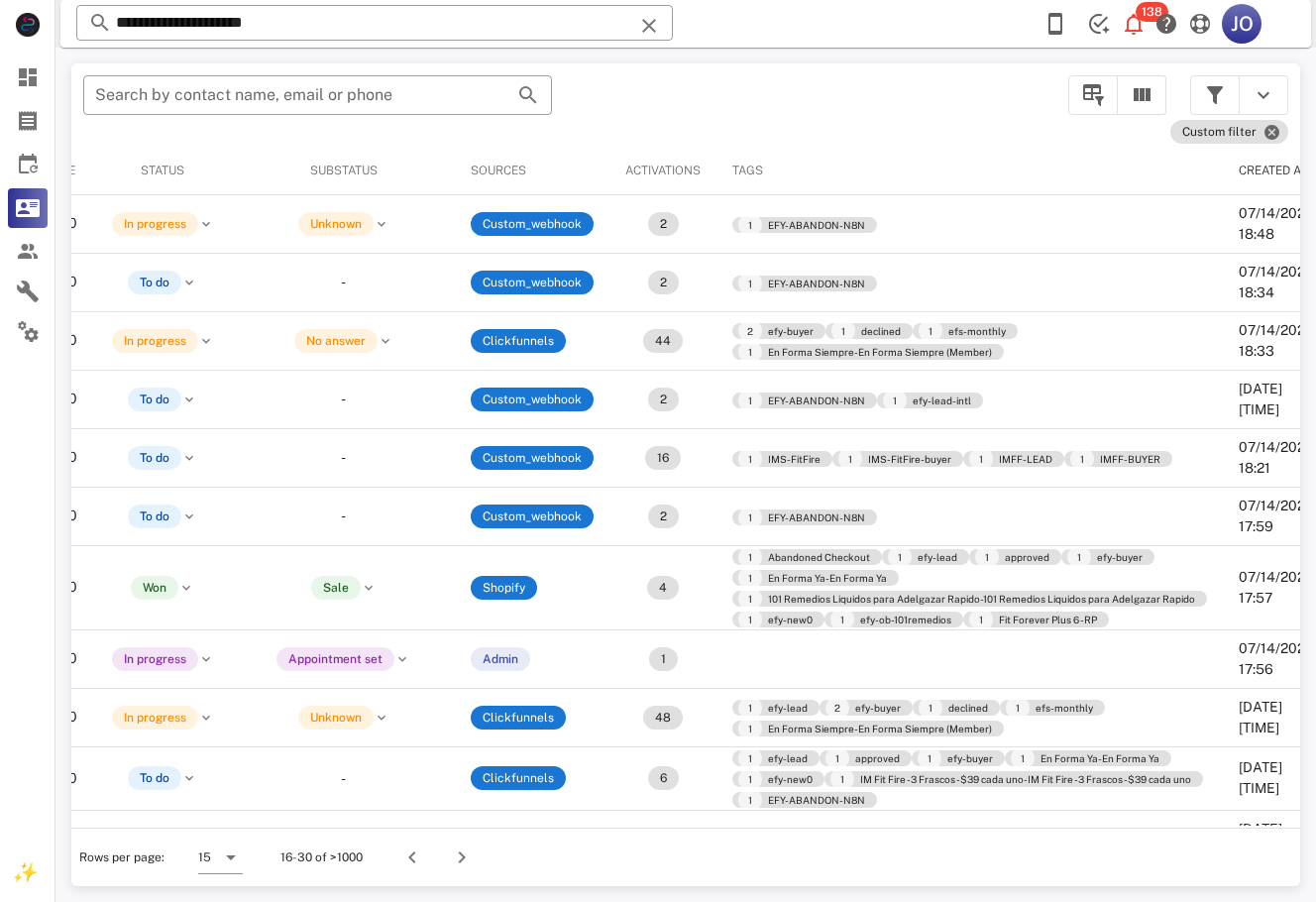 scroll, scrollTop: 0, scrollLeft: 721, axis: horizontal 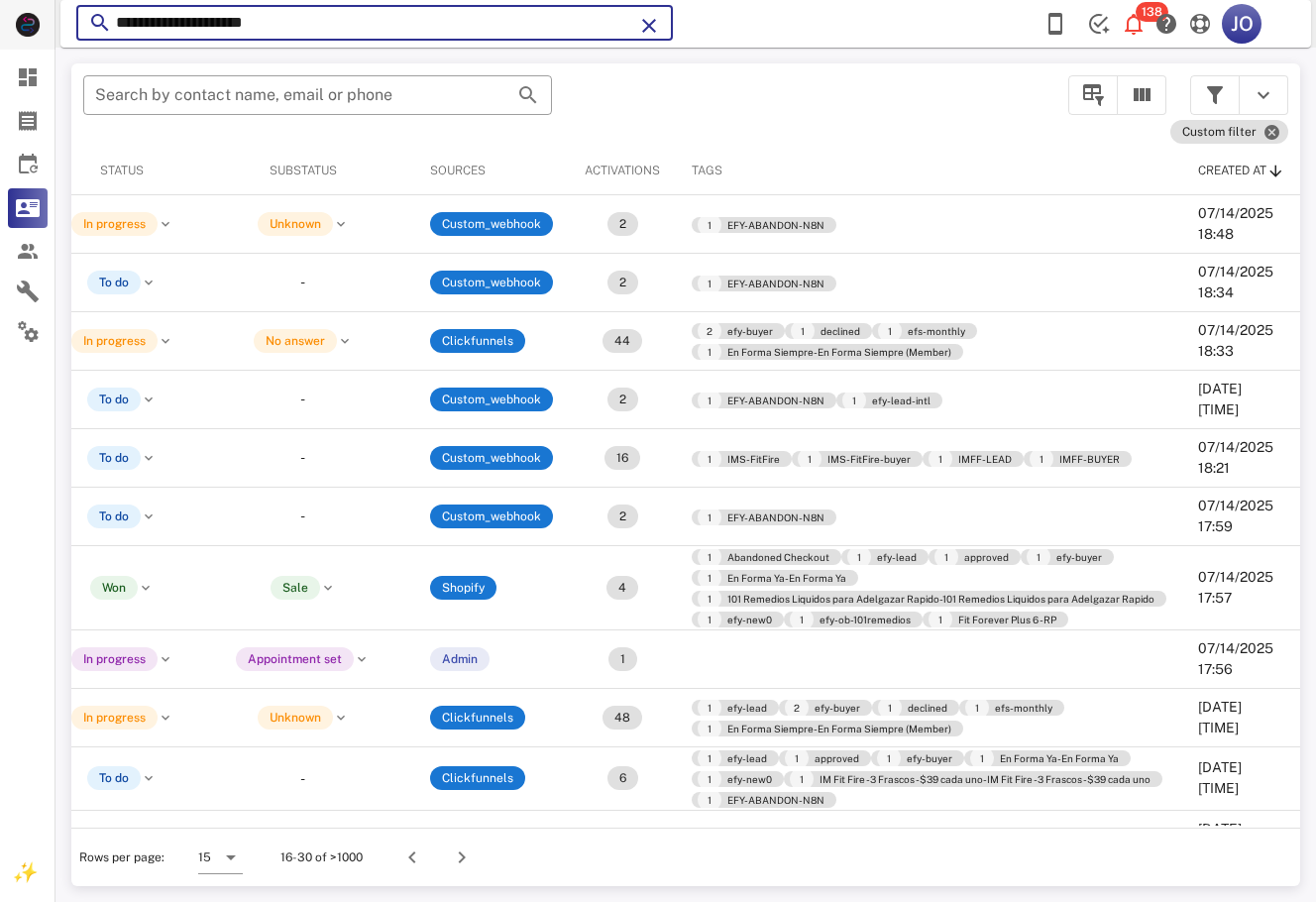 drag, startPoint x: 272, startPoint y: 28, endPoint x: 132, endPoint y: 37, distance: 140.28899 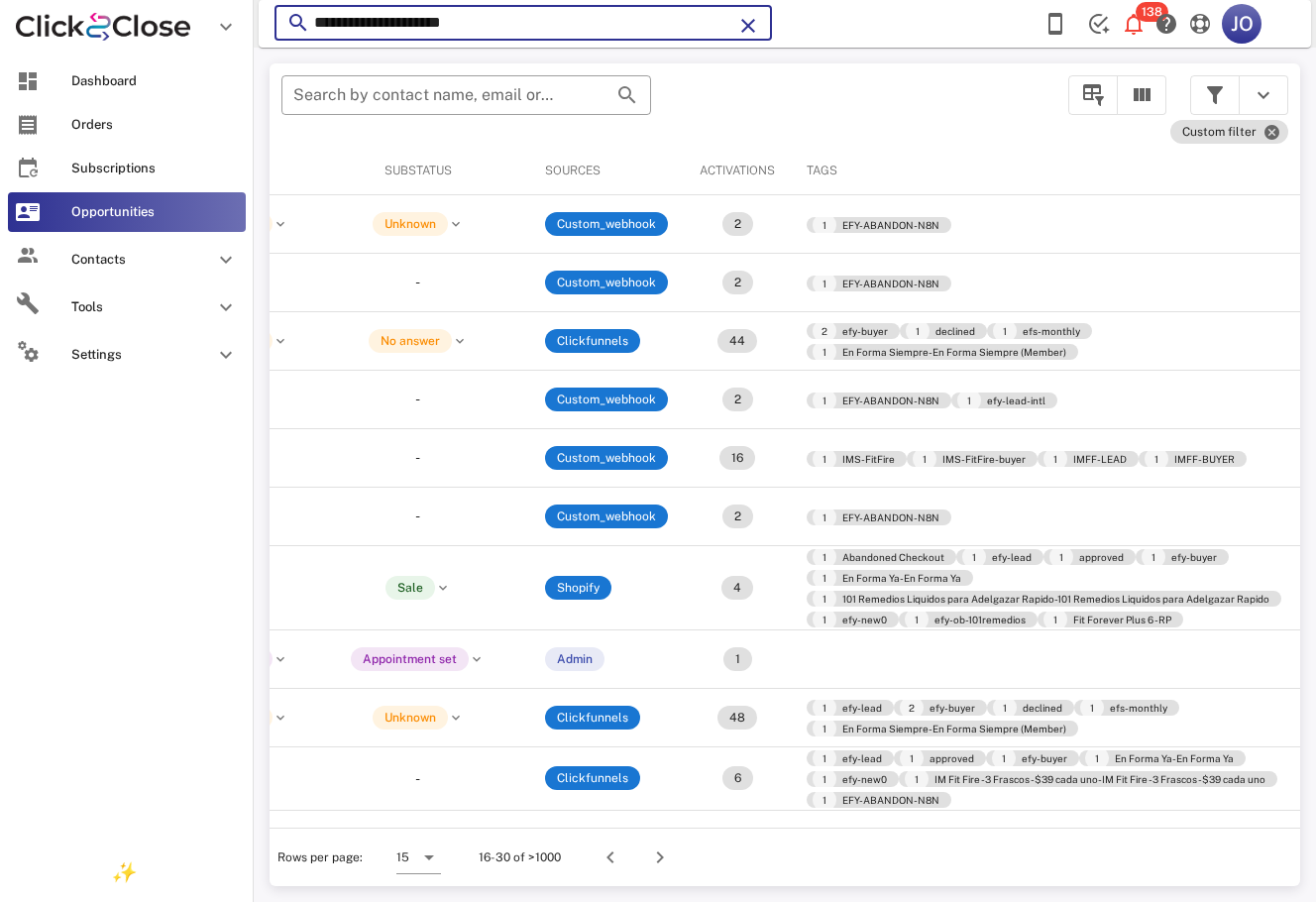 paste 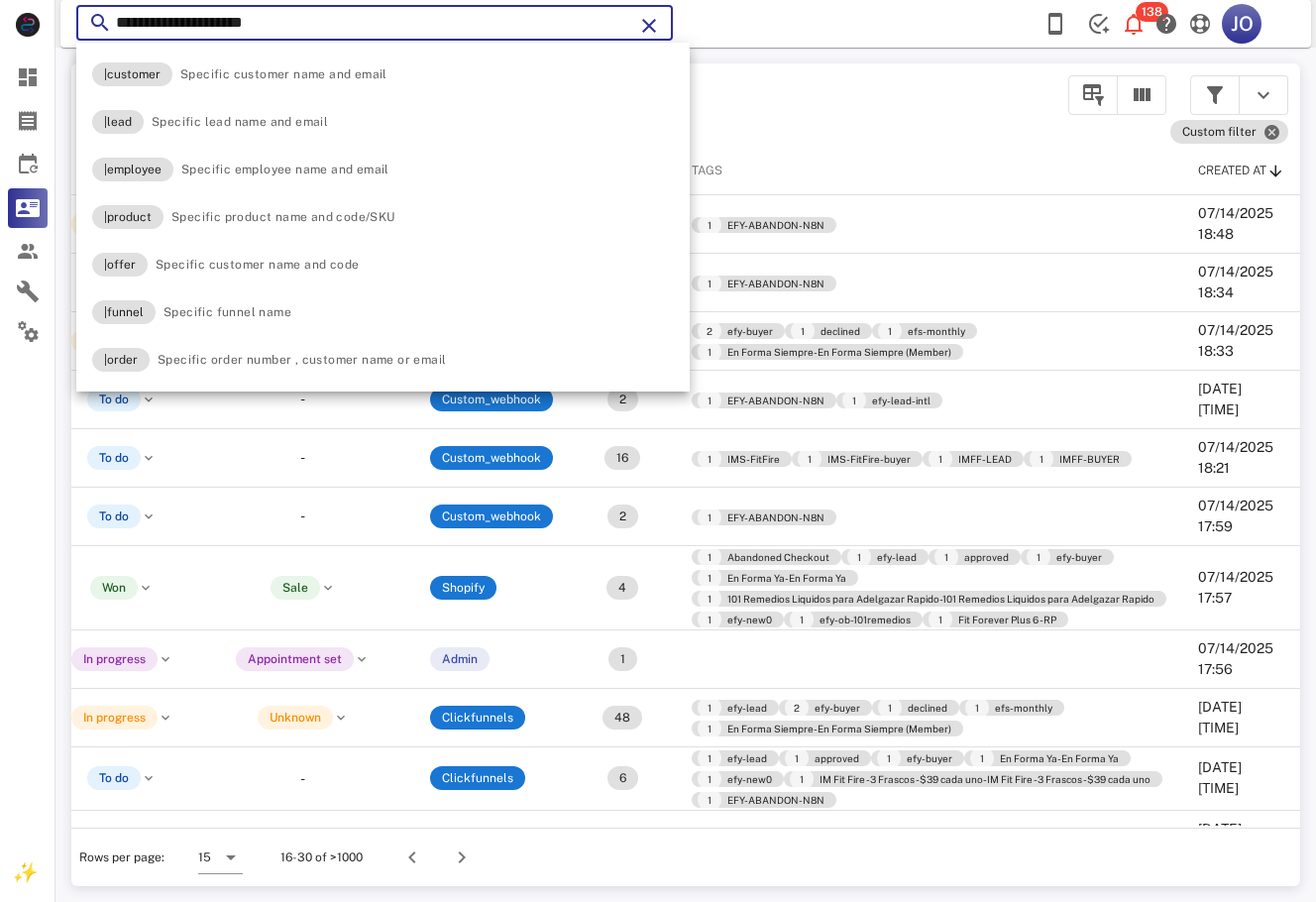 click on "**********" at bounding box center [375, 23] 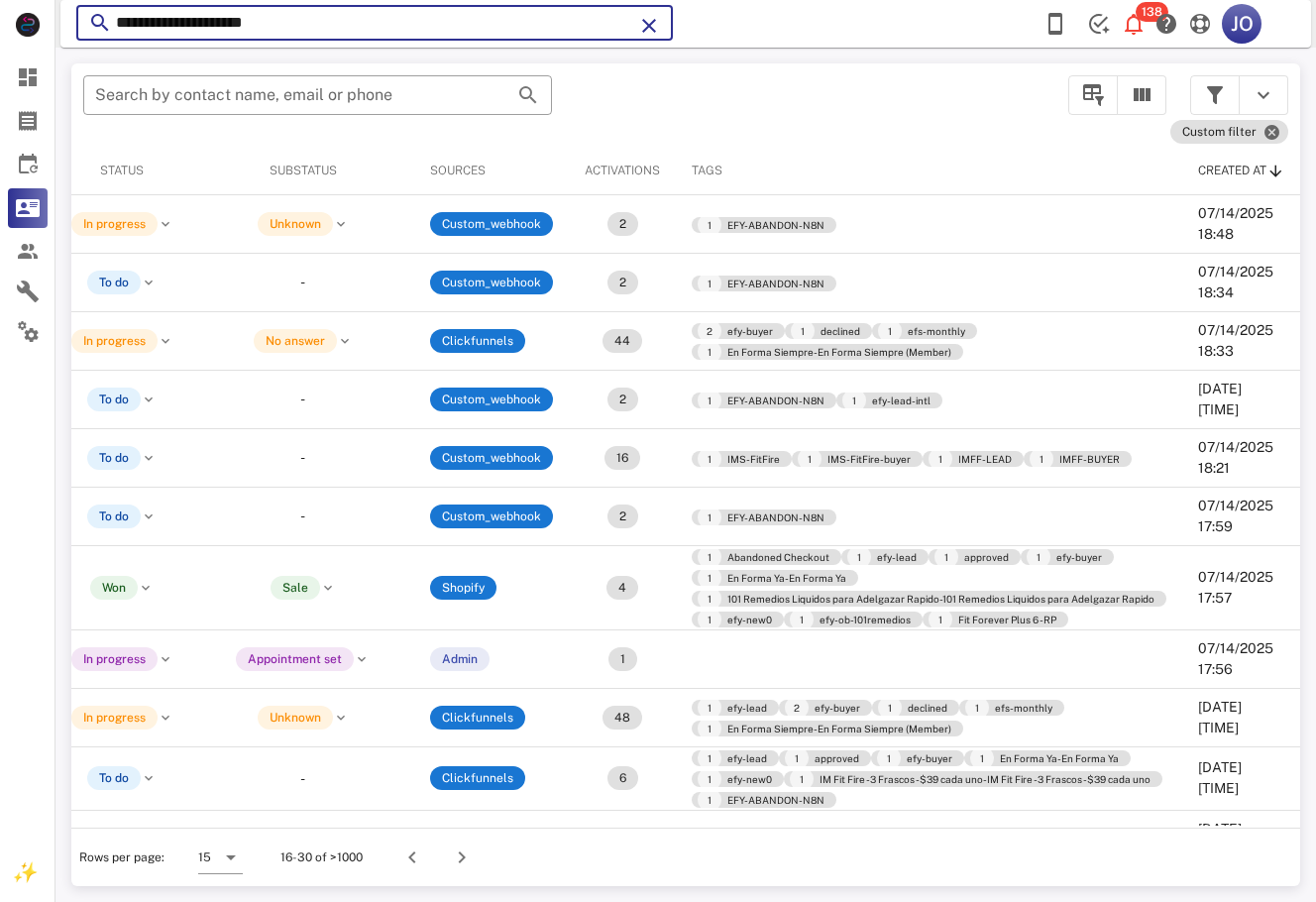 click on "**********" at bounding box center [375, 23] 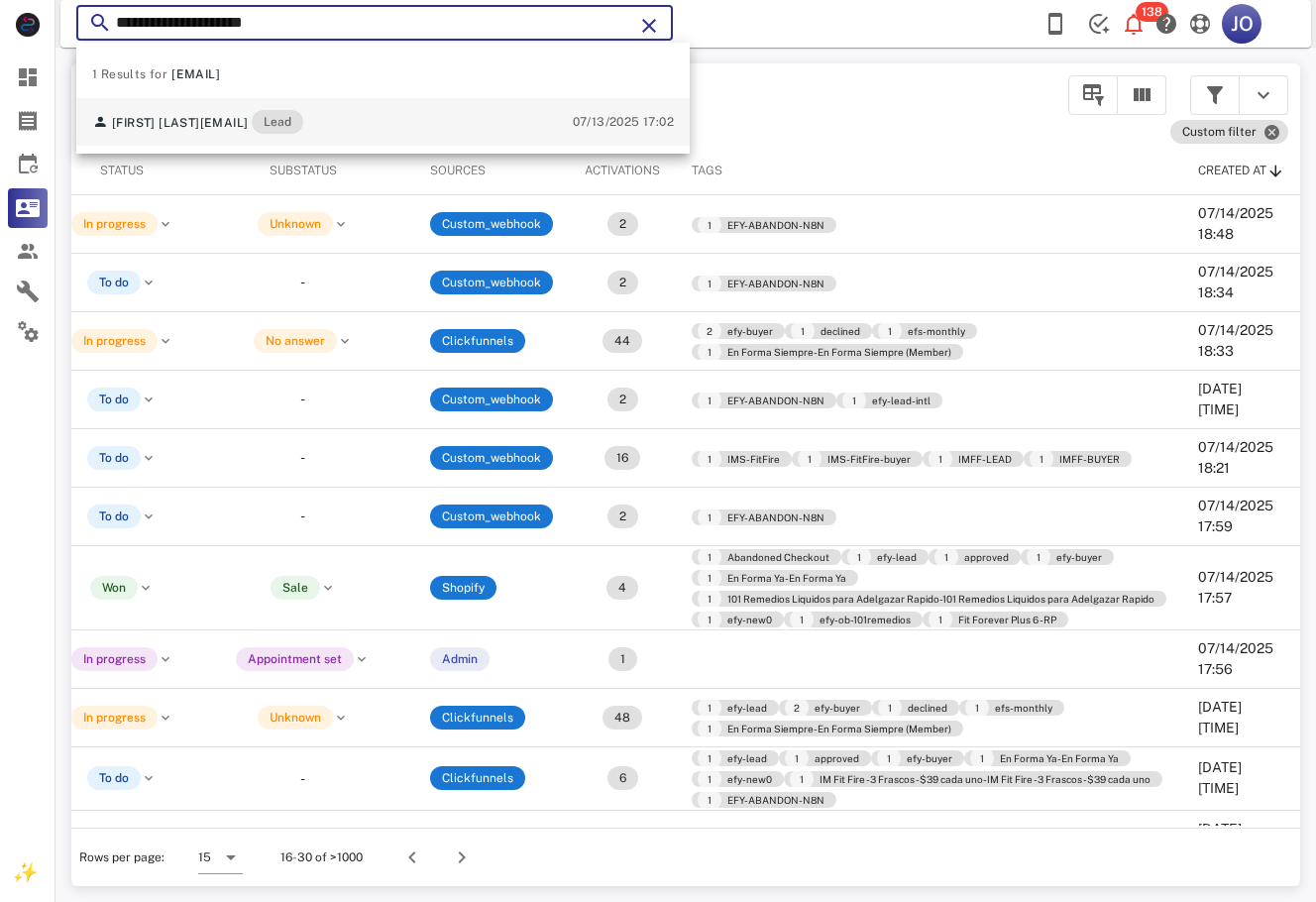 type on "**********" 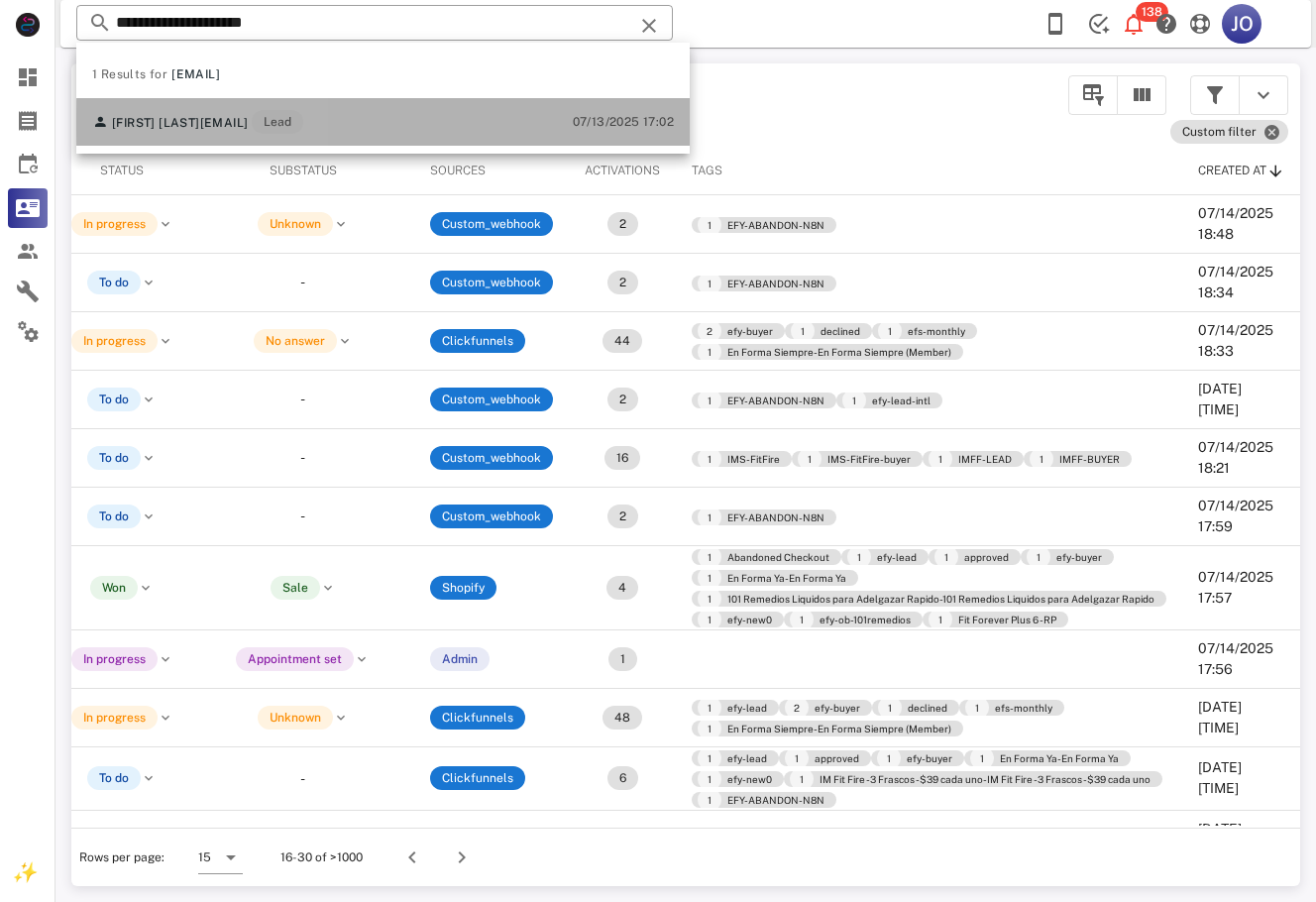 click on "[FIRST] [LAST]   [EMAIL]   Lead" at bounding box center [197, 122] 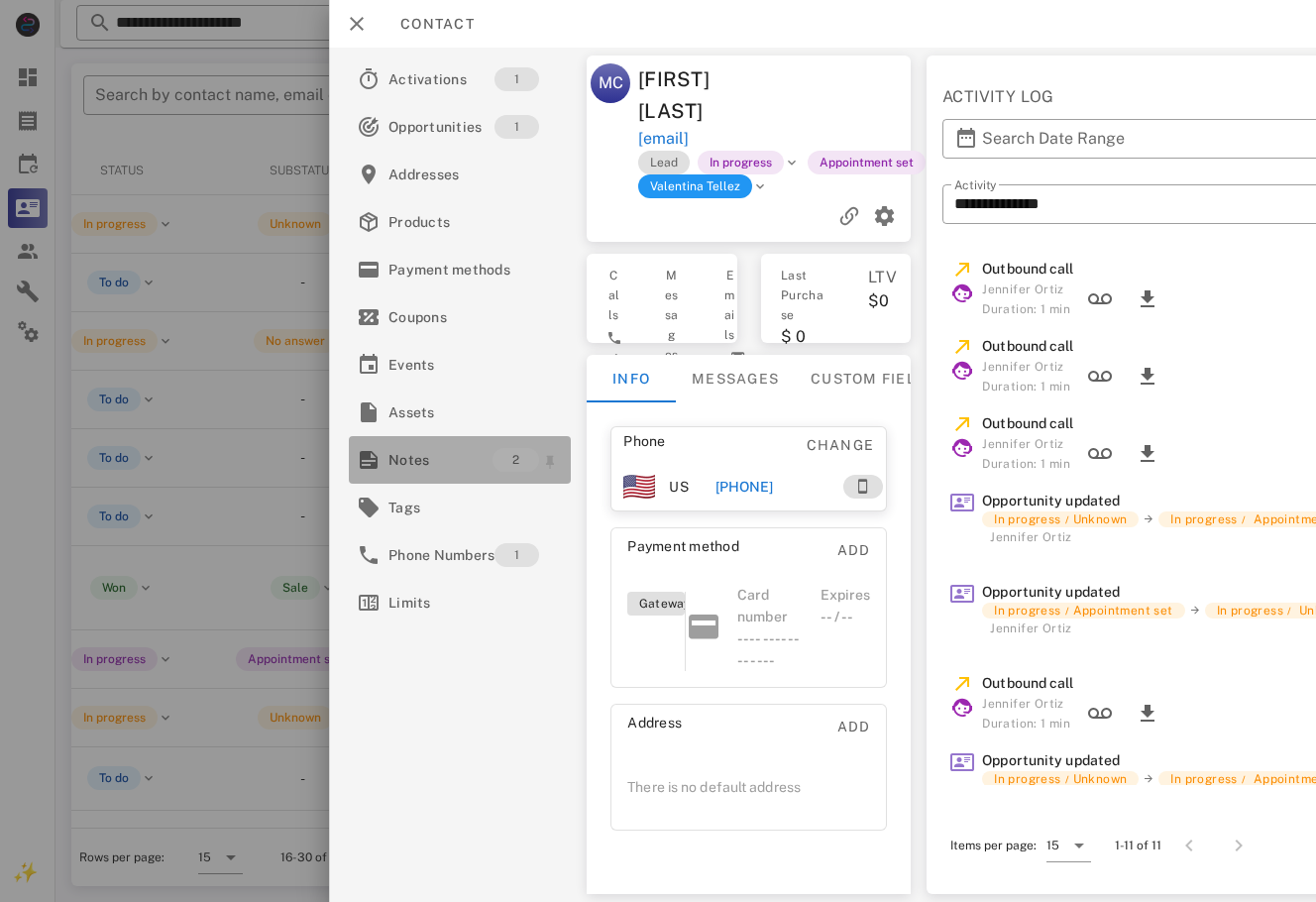 click on "Notes" at bounding box center (440, 460) 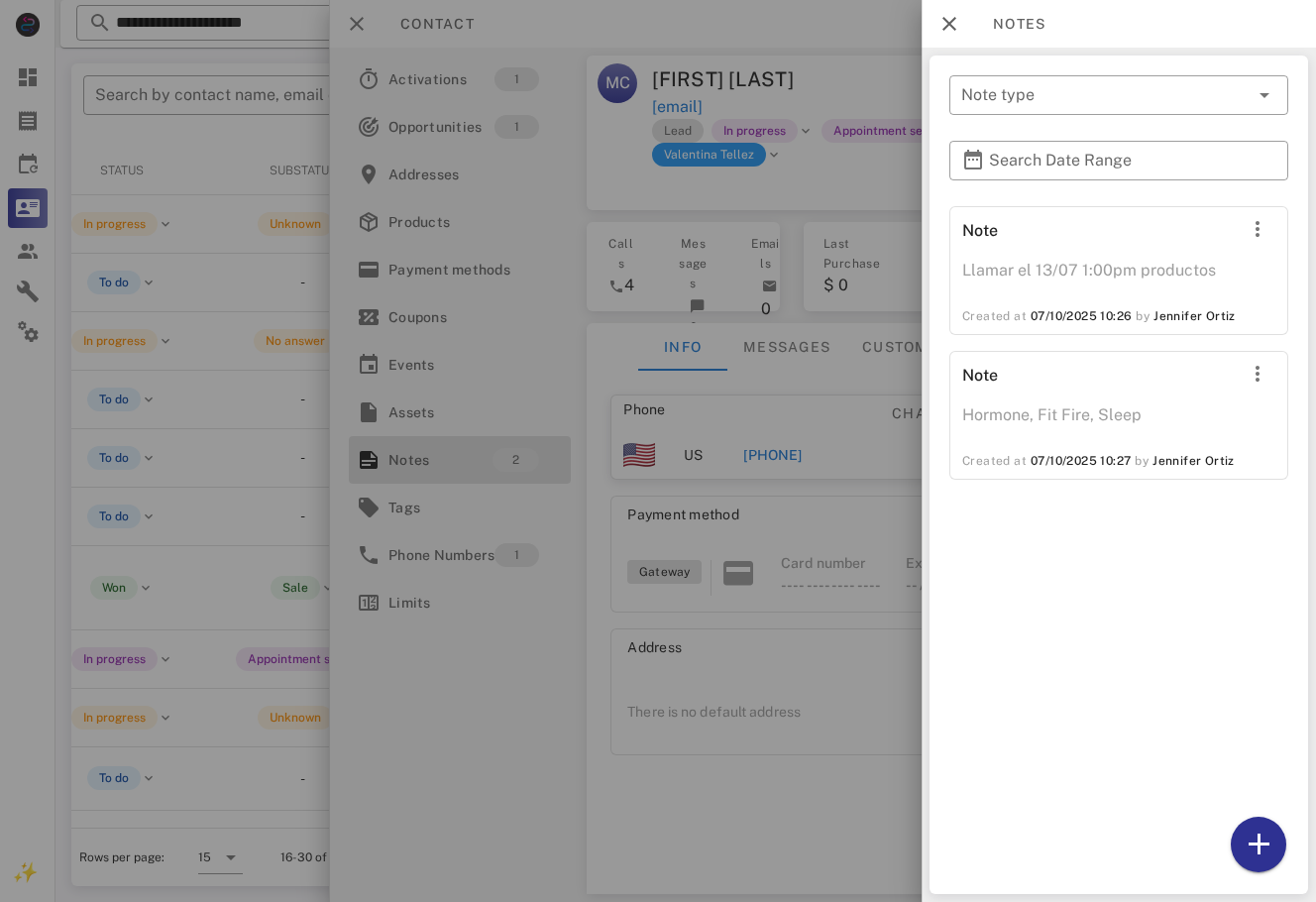 click at bounding box center (658, 451) 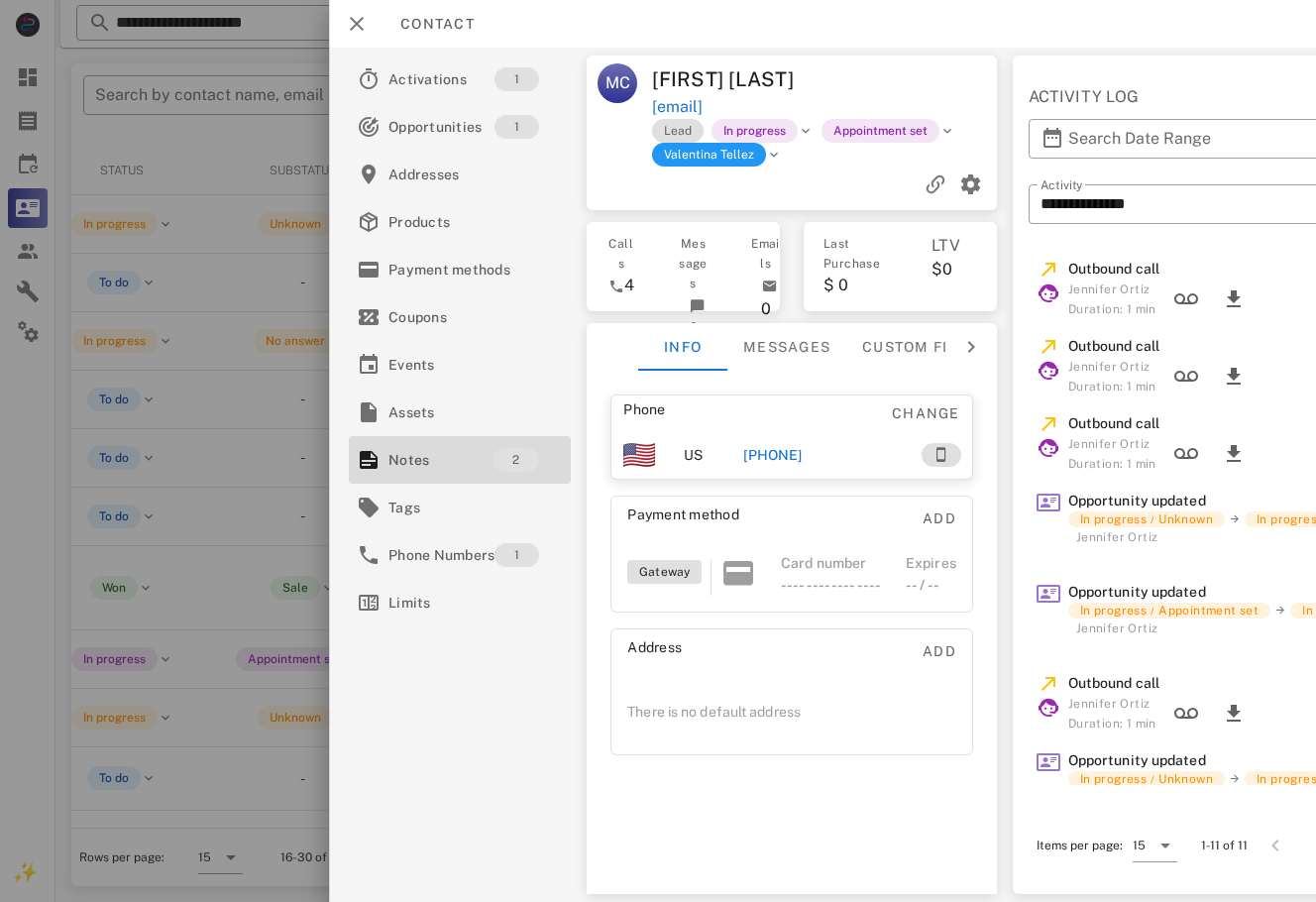 drag, startPoint x: 811, startPoint y: 482, endPoint x: 975, endPoint y: 528, distance: 170.32909 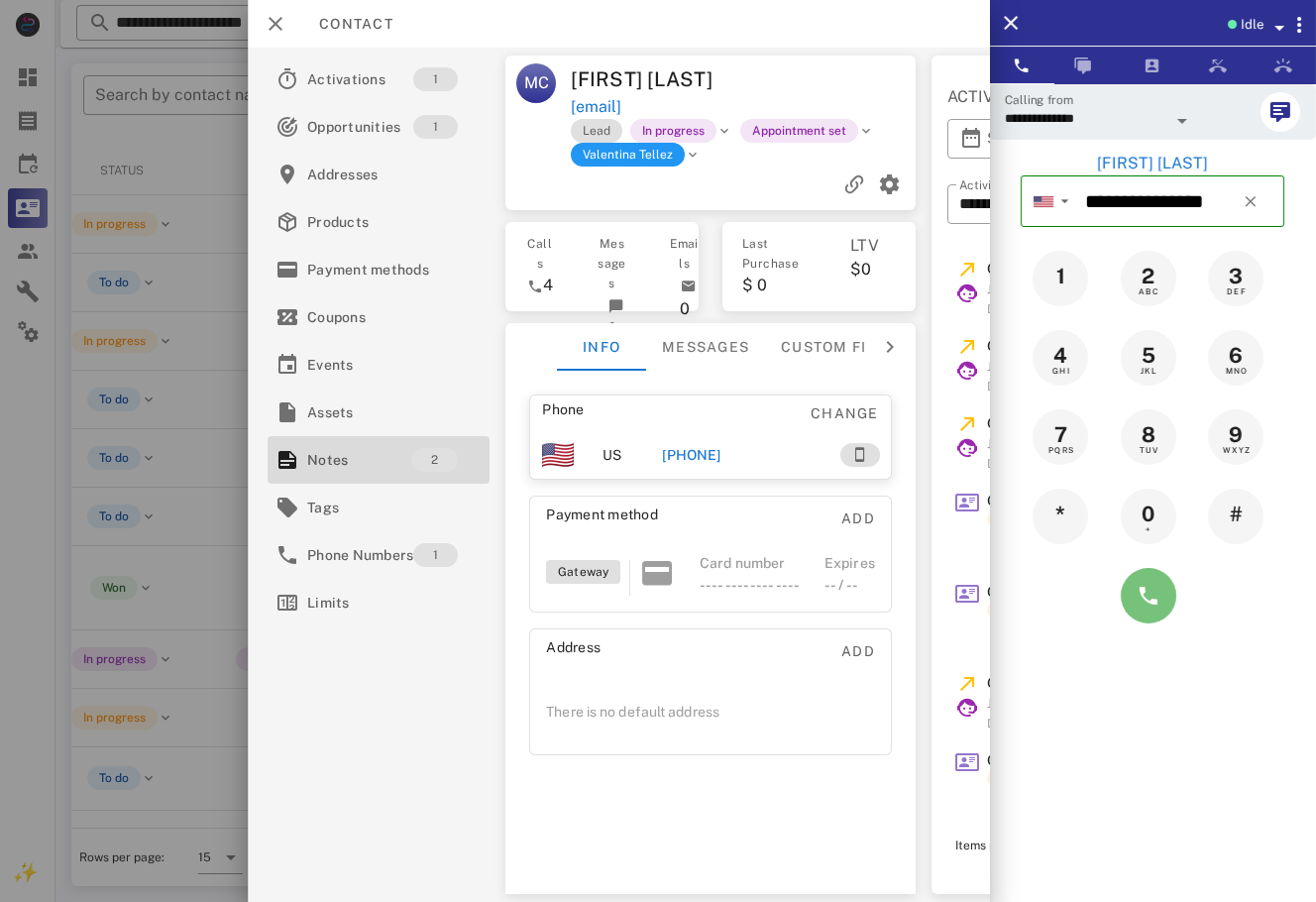 click at bounding box center (1149, 596) 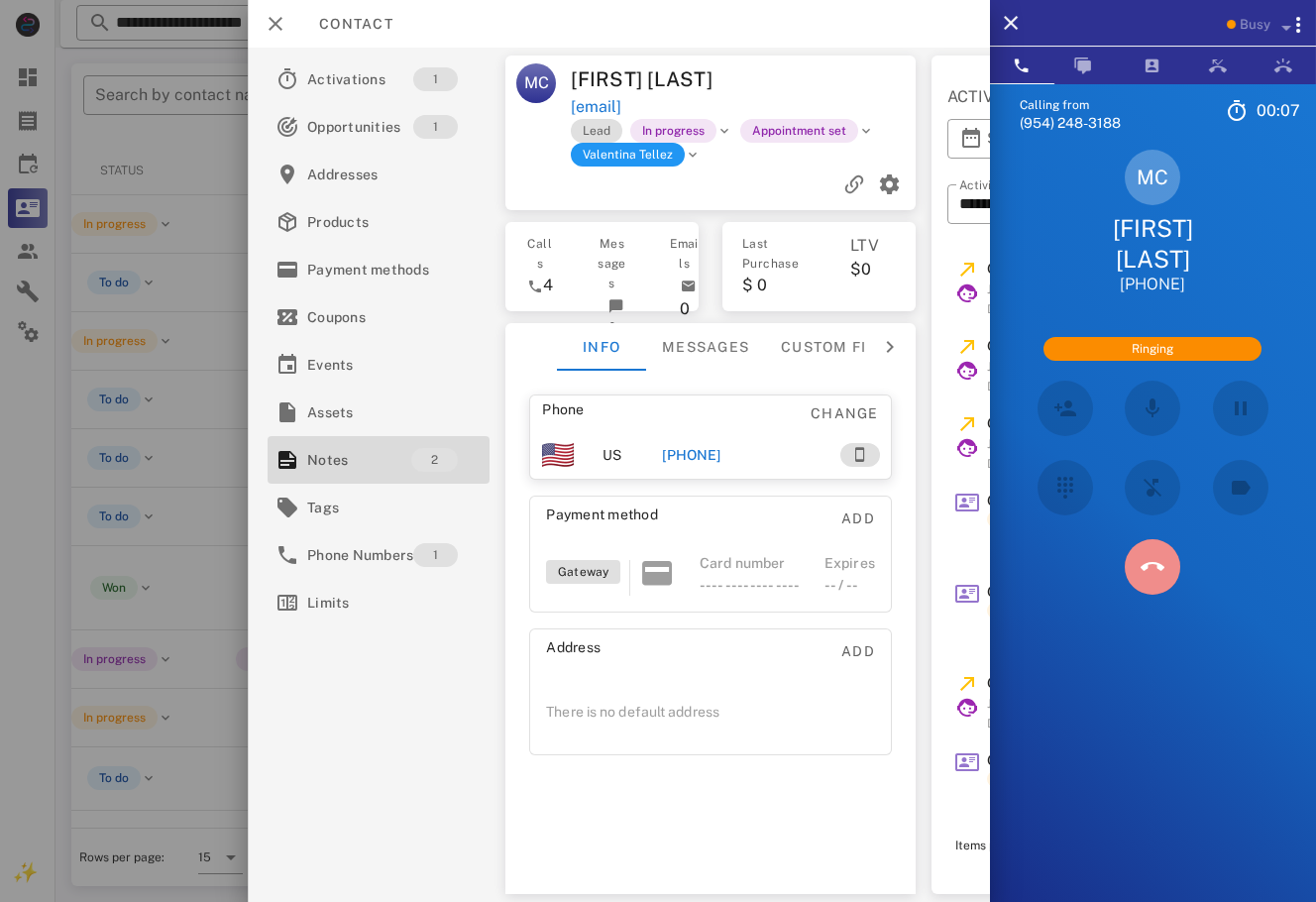 click at bounding box center [1152, 567] 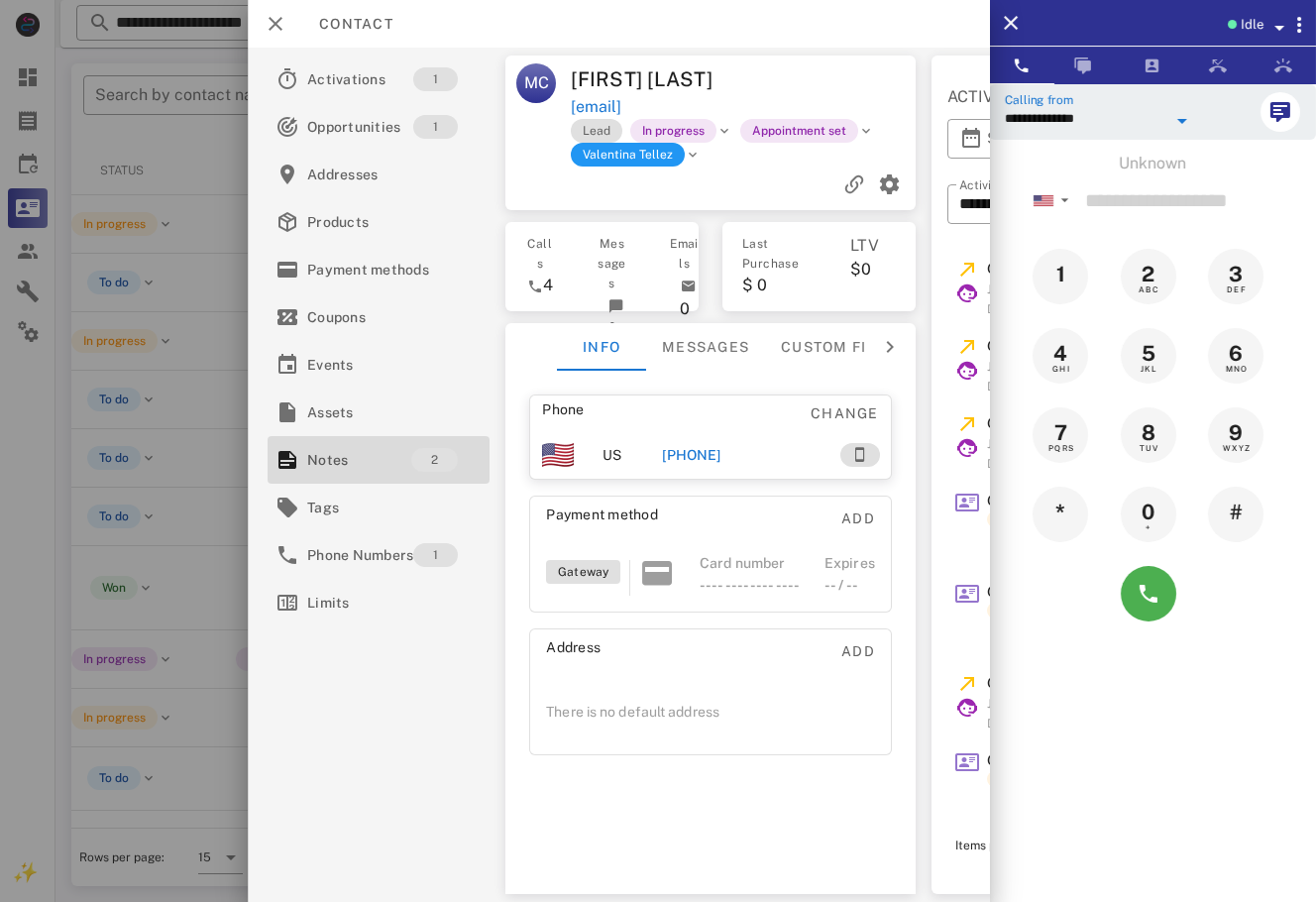 click on "**********" at bounding box center (1085, 118) 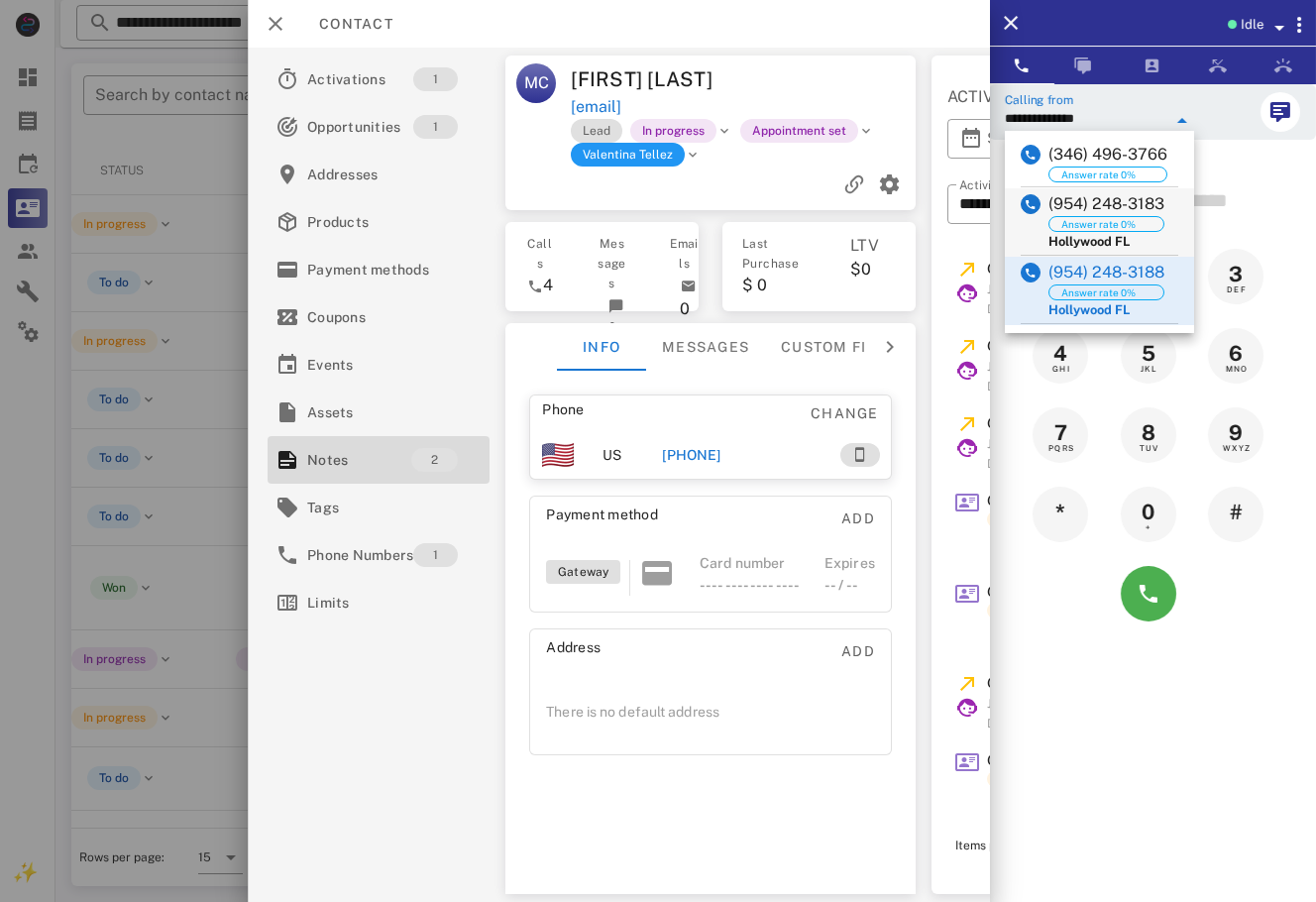 click on "([PHONE])   Answer rate 0%    [CITY]   [STATE]" at bounding box center (1099, 222) 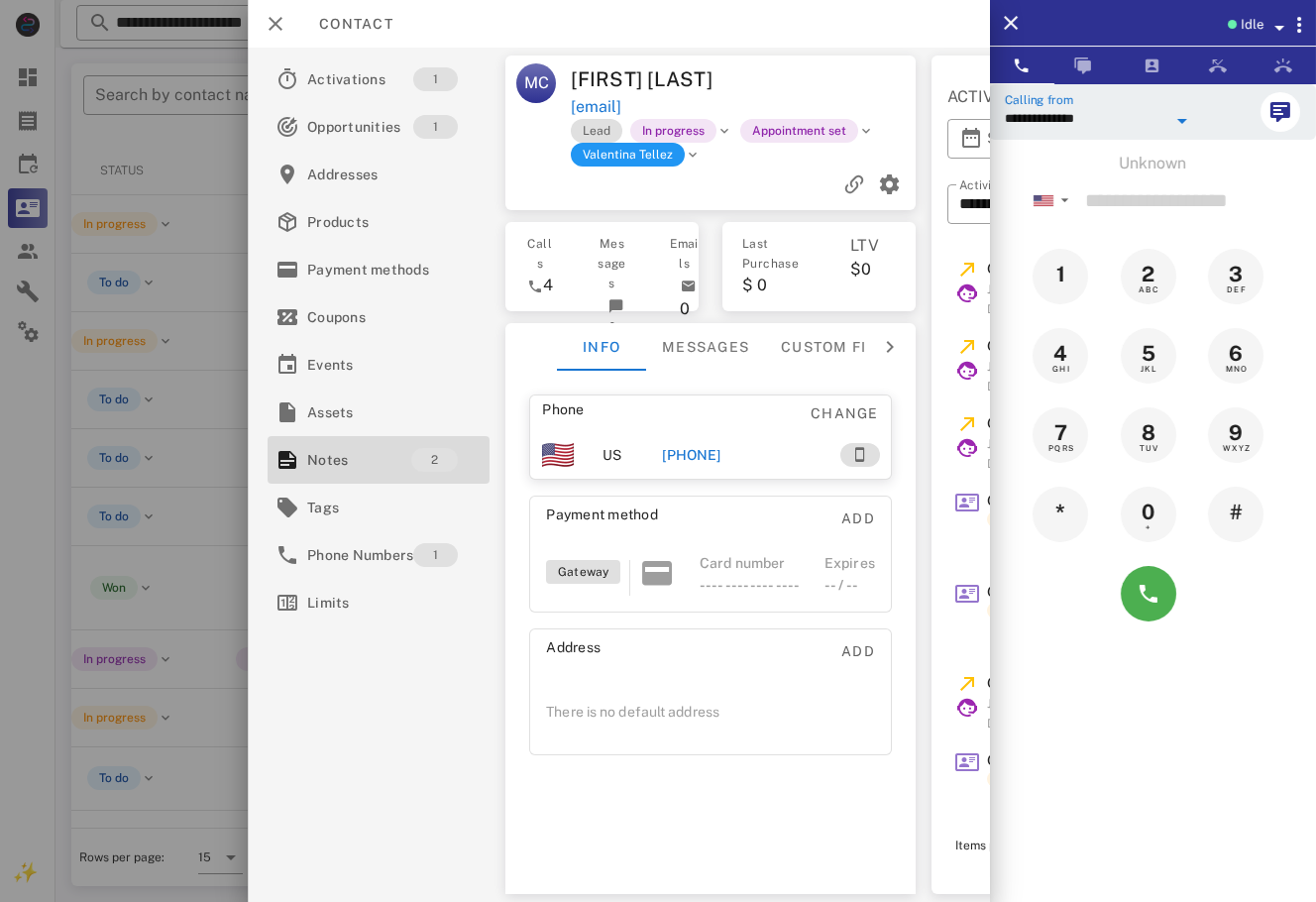 click on "[PHONE]" at bounding box center (691, 455) 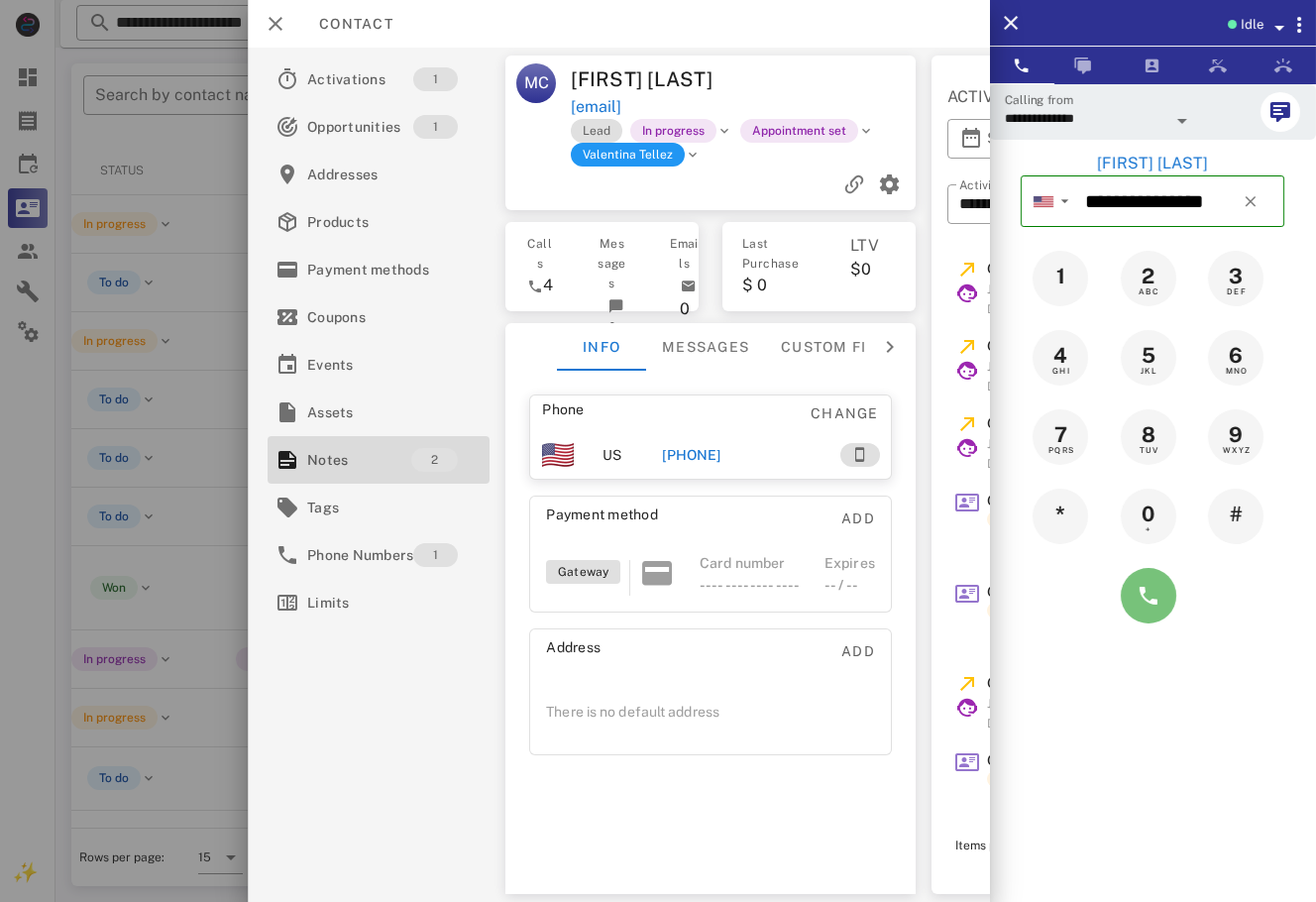 click at bounding box center [1149, 596] 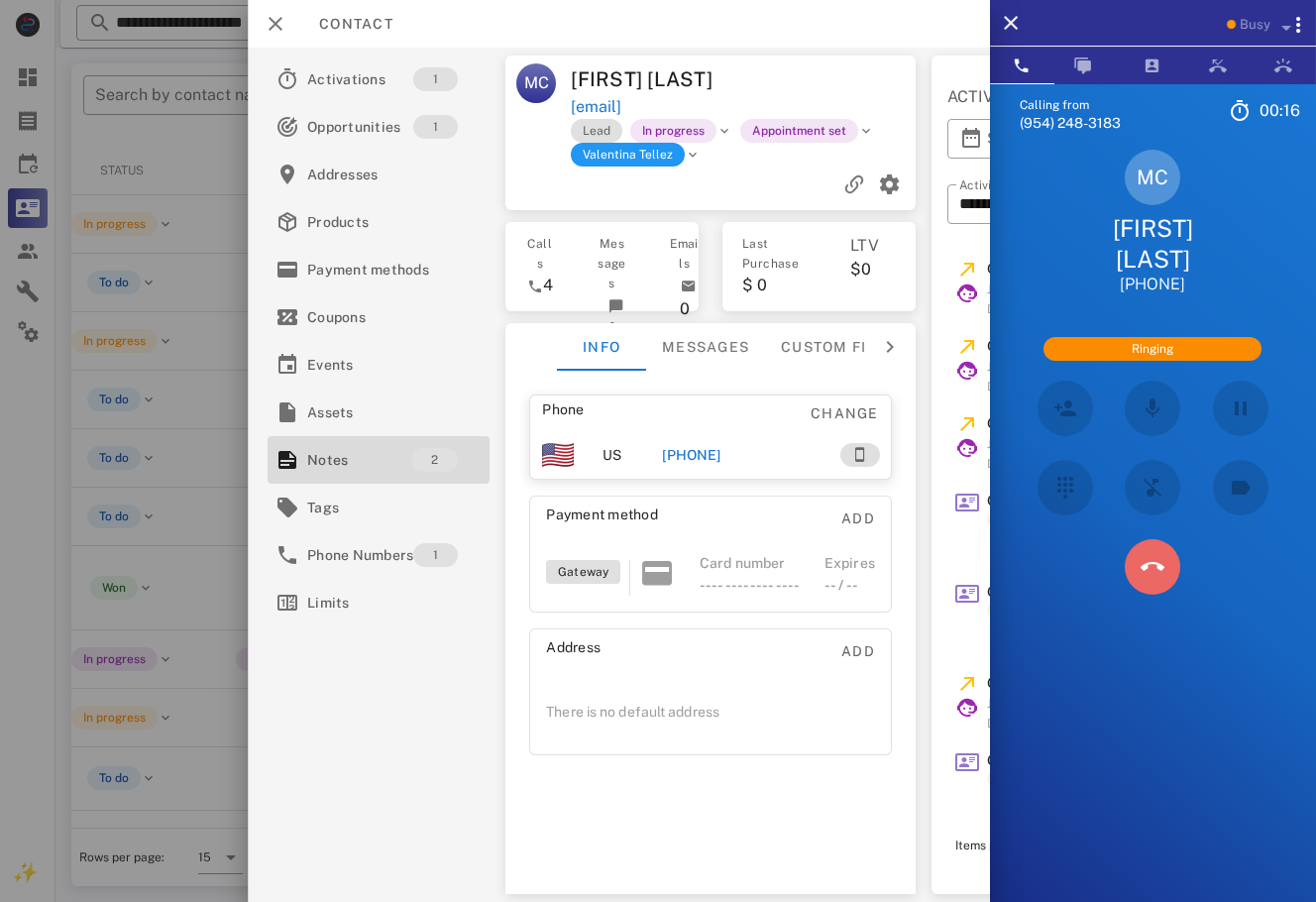 click at bounding box center [1152, 567] 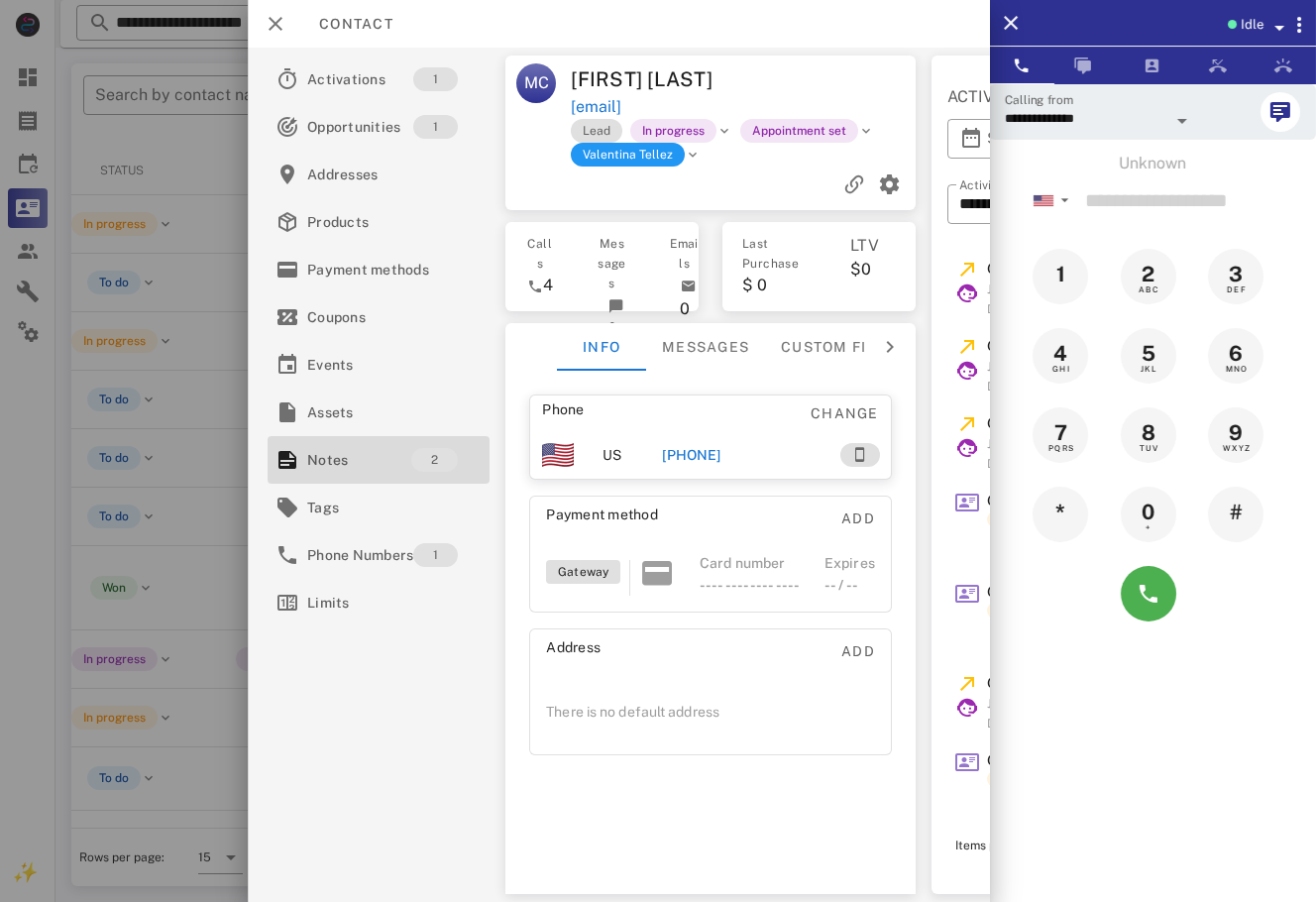 click on "Contact" at bounding box center [346, 24] 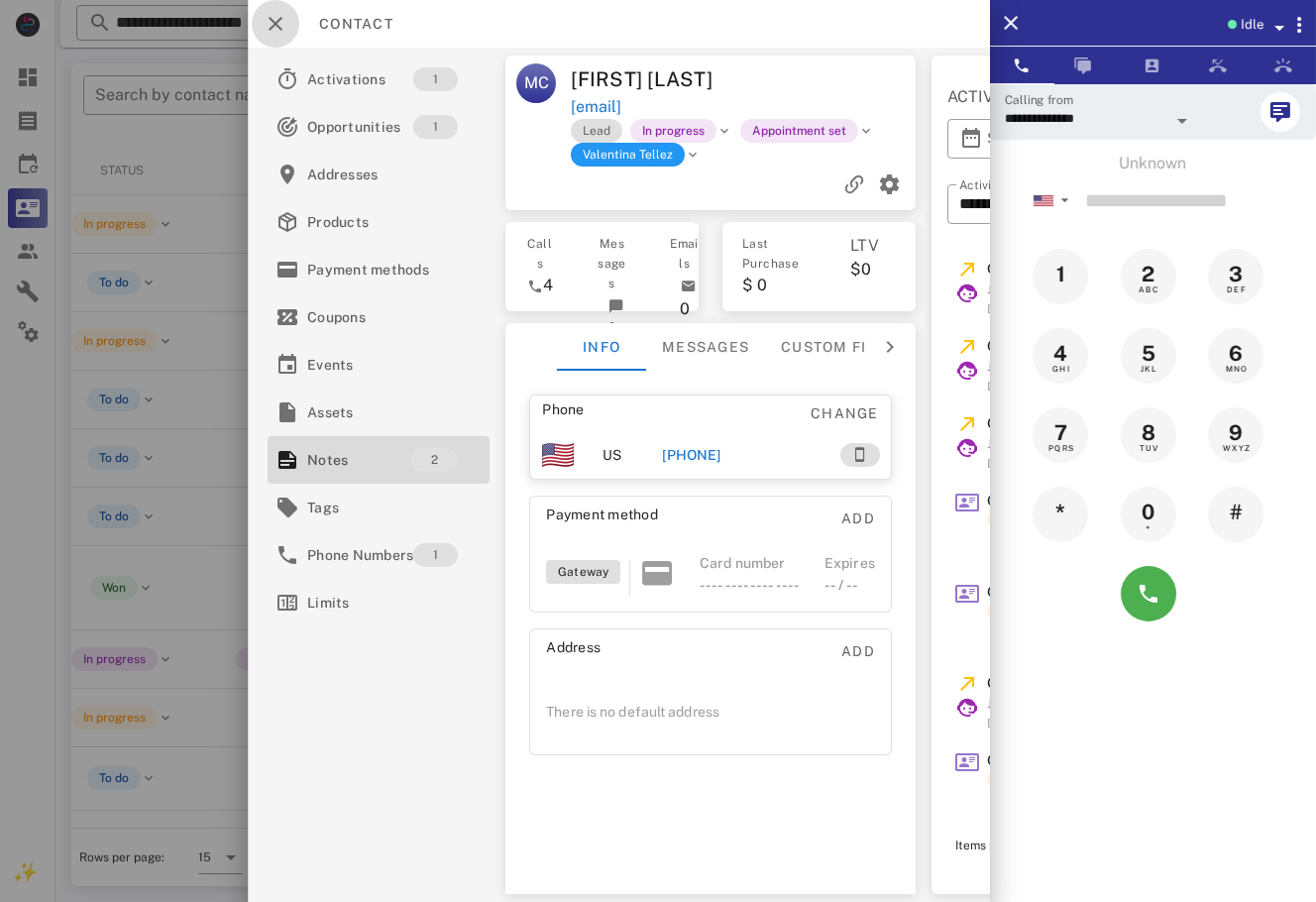 click at bounding box center (275, 24) 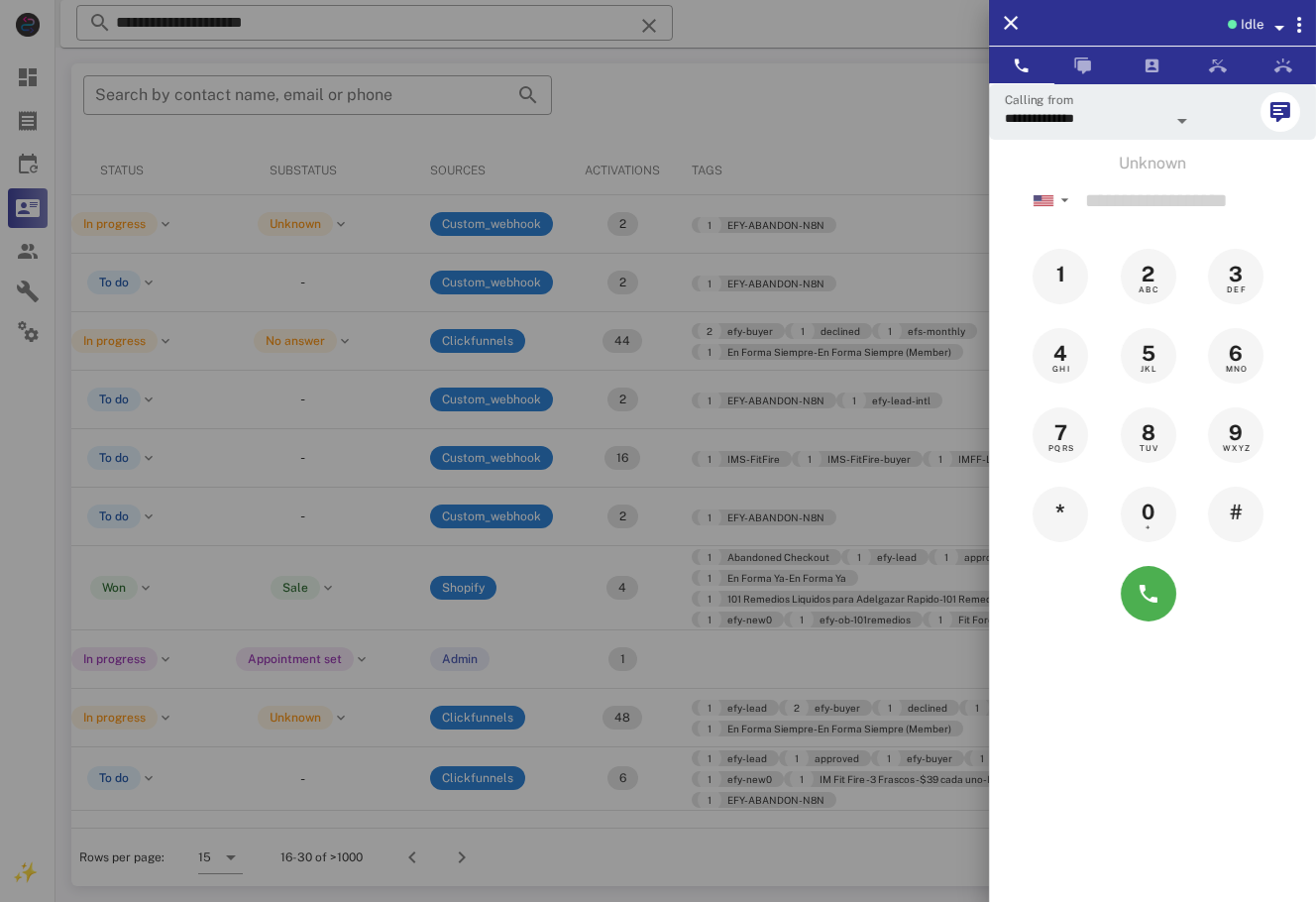 click at bounding box center (658, 451) 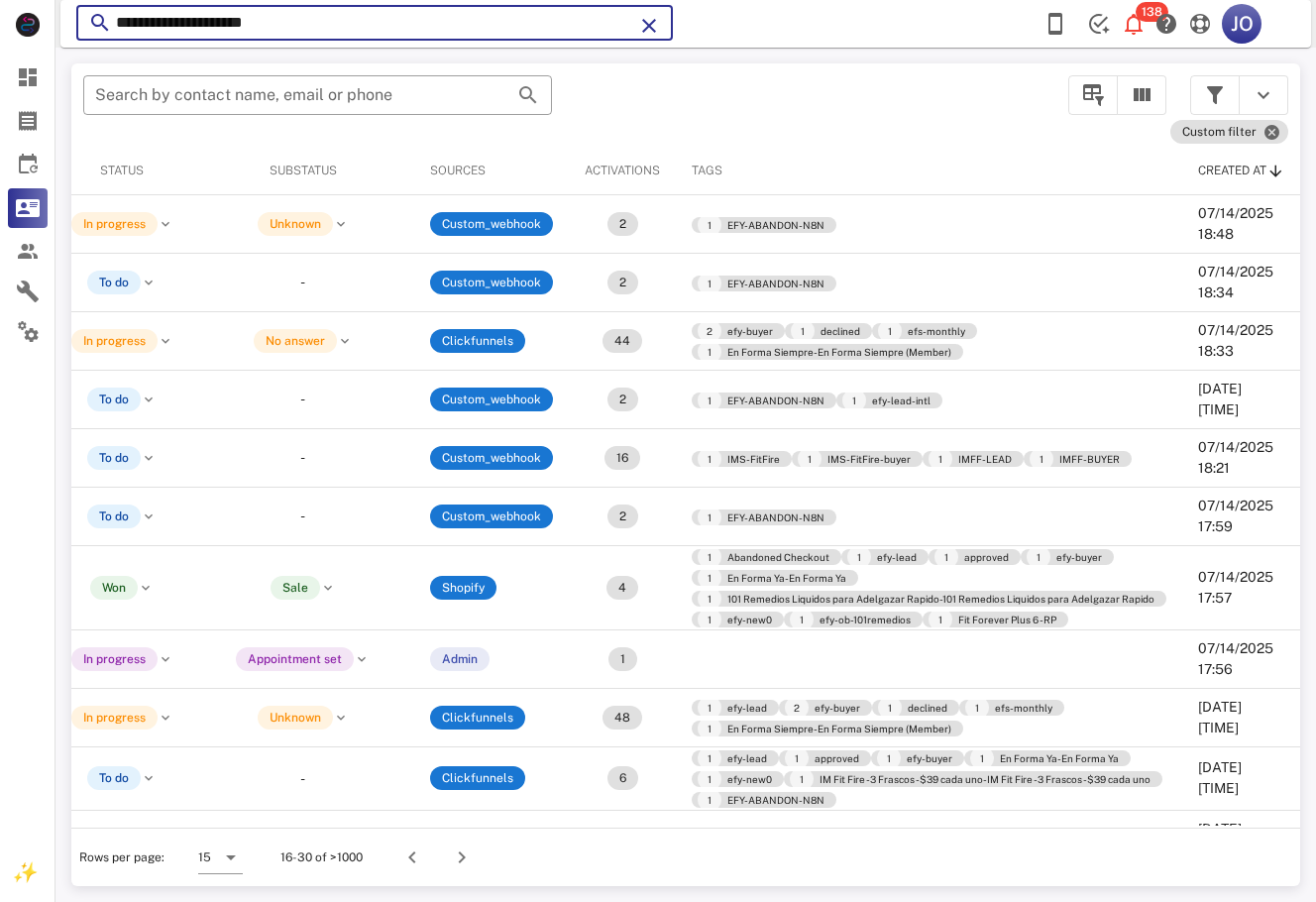 drag, startPoint x: 354, startPoint y: 19, endPoint x: 96, endPoint y: 19, distance: 258 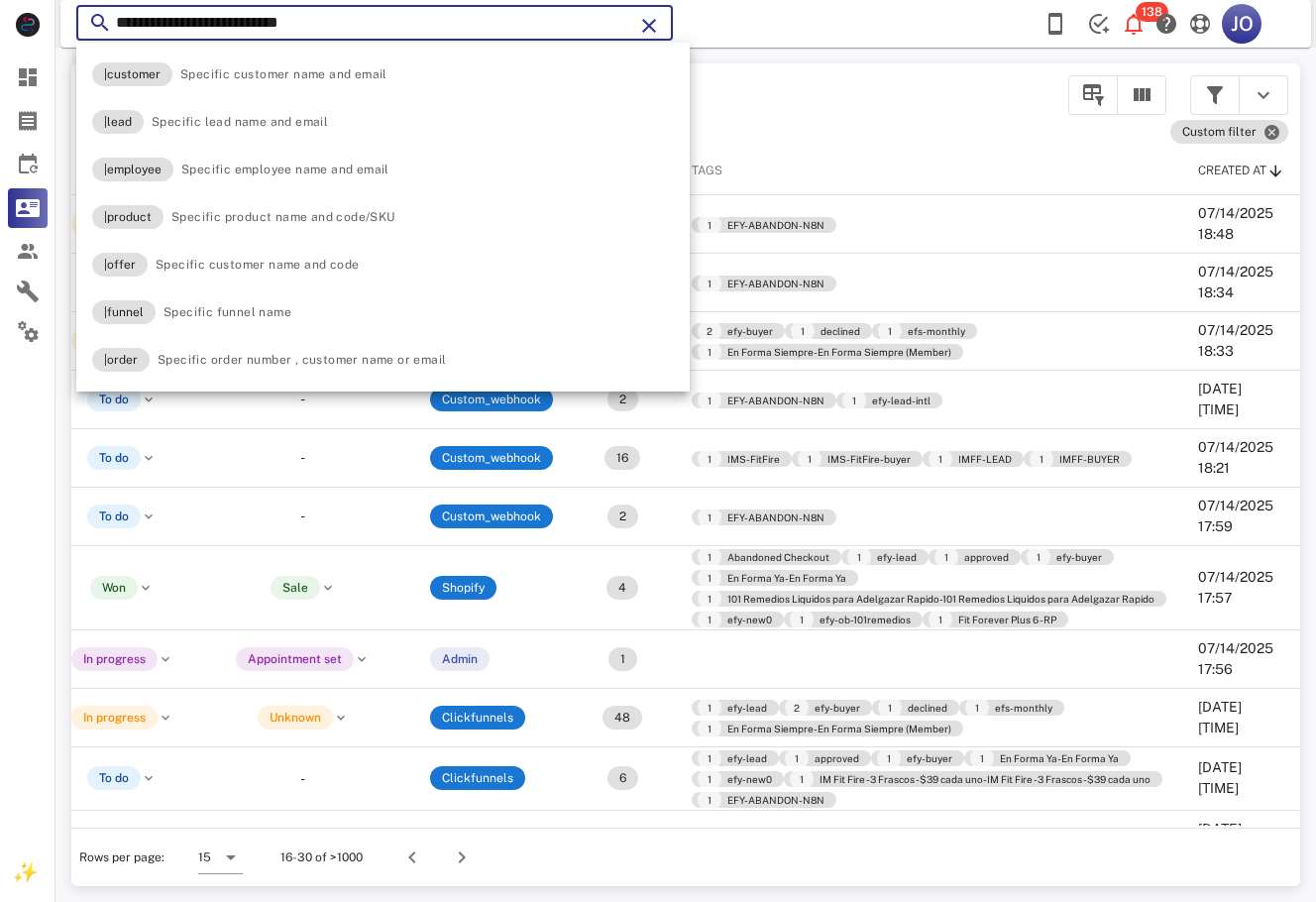 click on "**********" at bounding box center [375, 23] 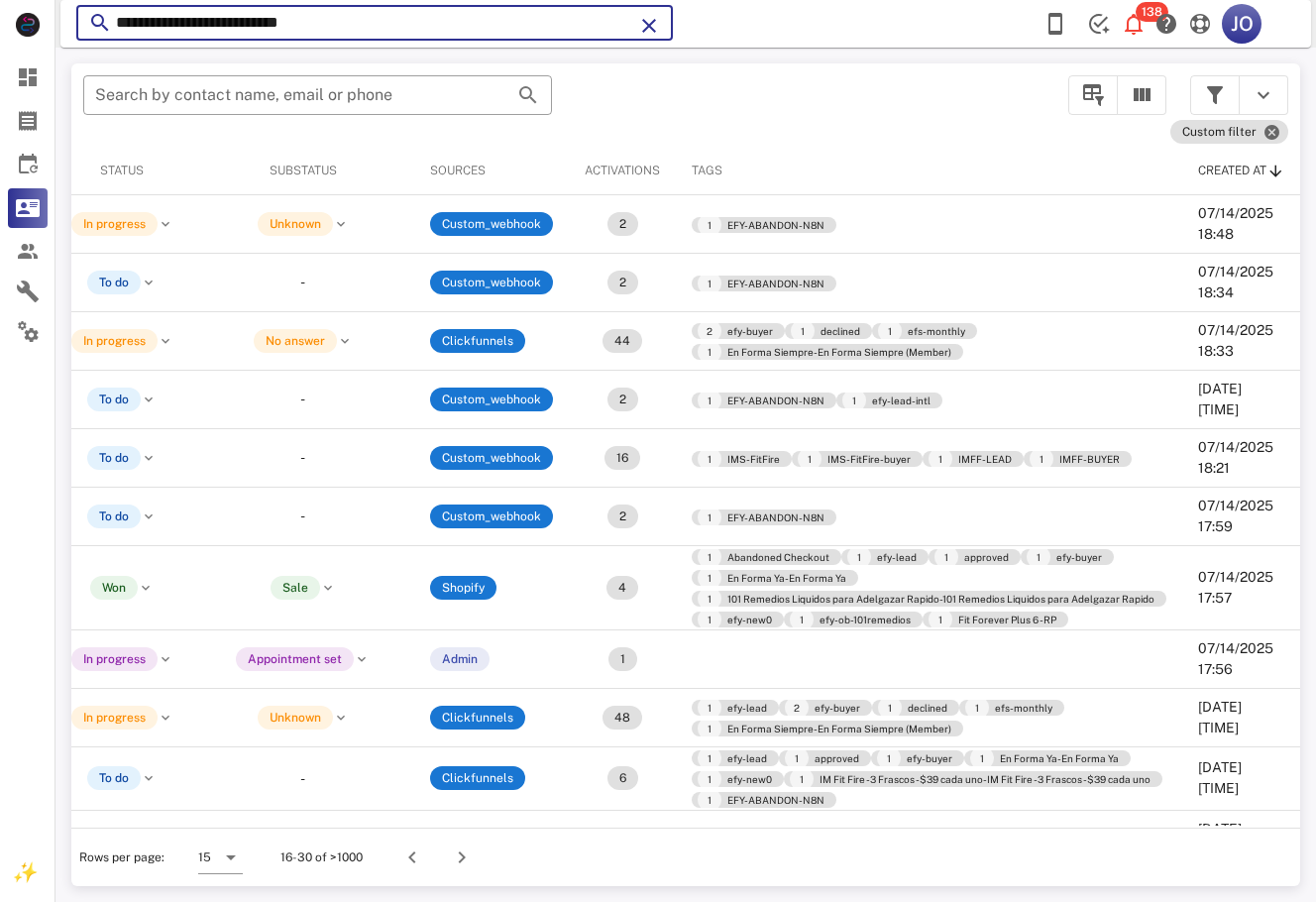 click on "**********" at bounding box center (375, 23) 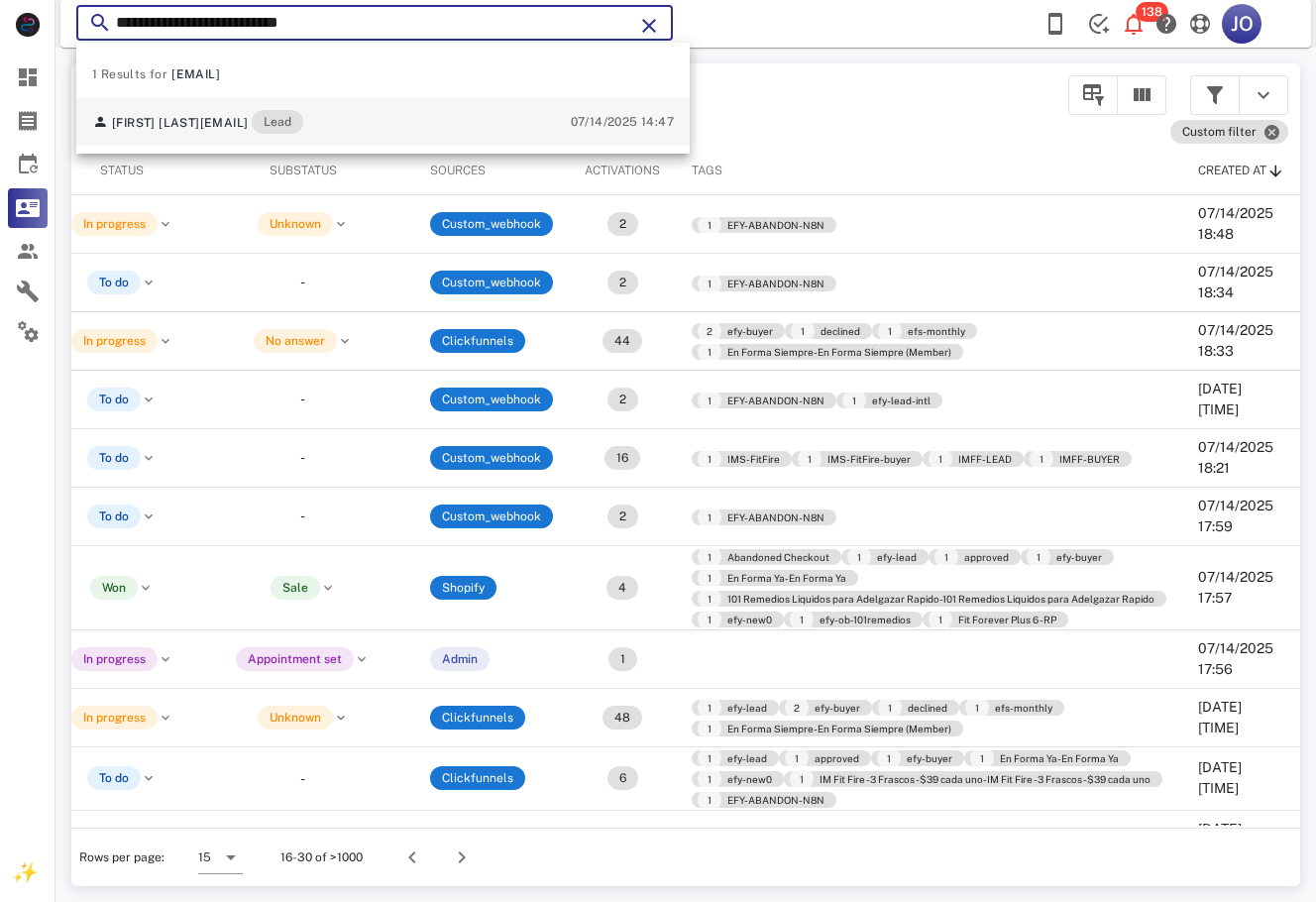 type on "**********" 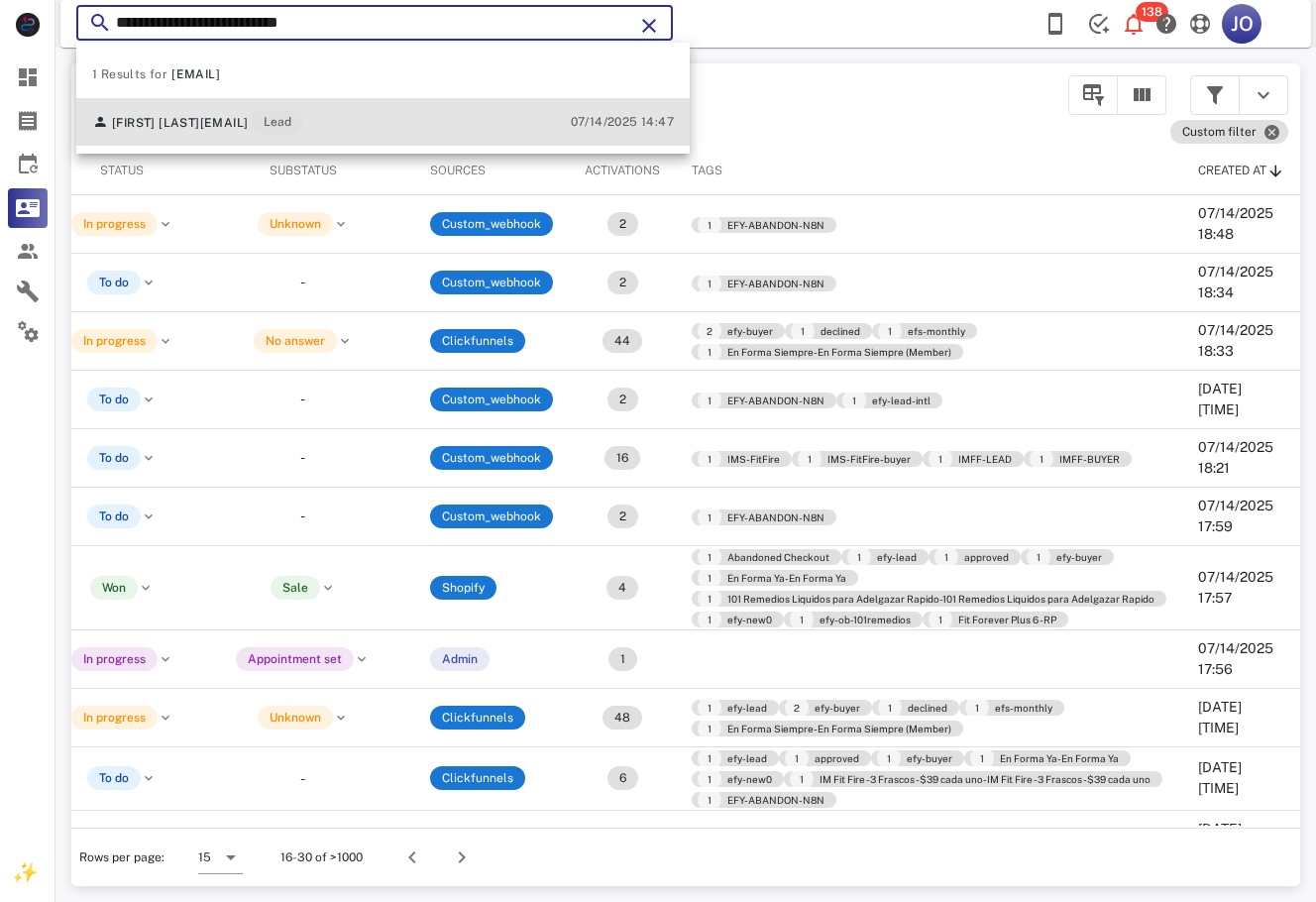 click on "[EMAIL]" at bounding box center (224, 123) 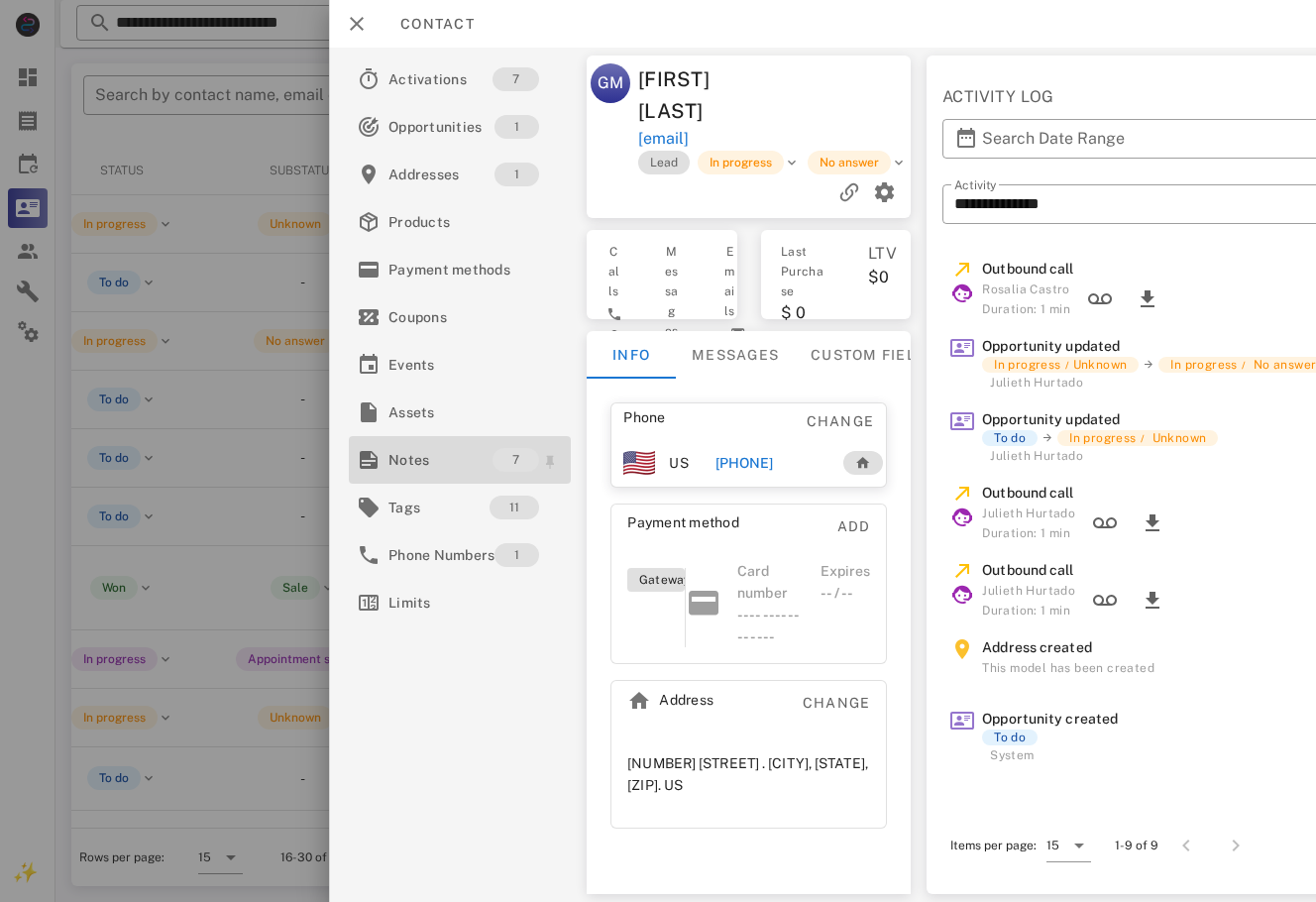 click on "Notes" at bounding box center (440, 460) 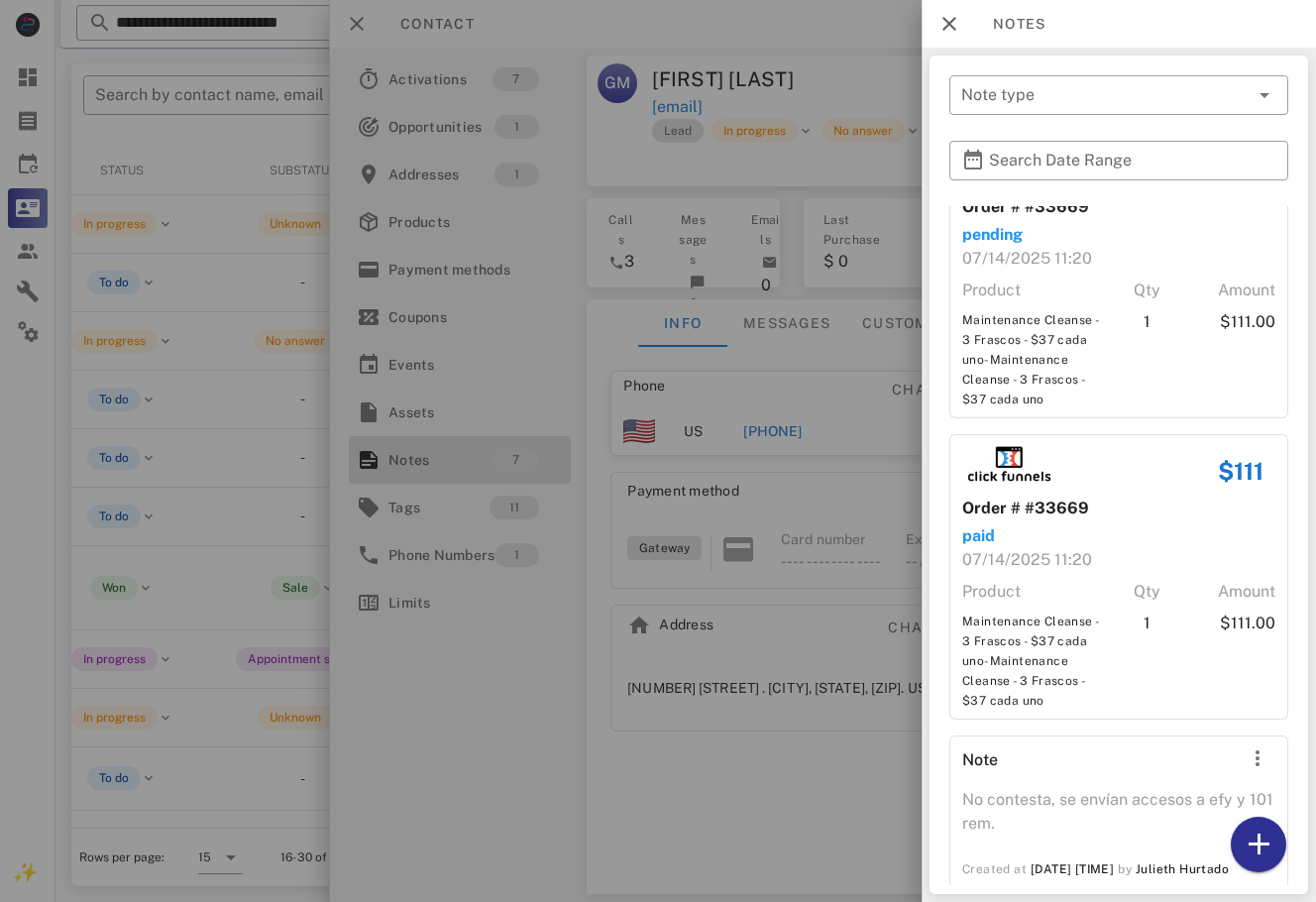 scroll, scrollTop: 1305, scrollLeft: 0, axis: vertical 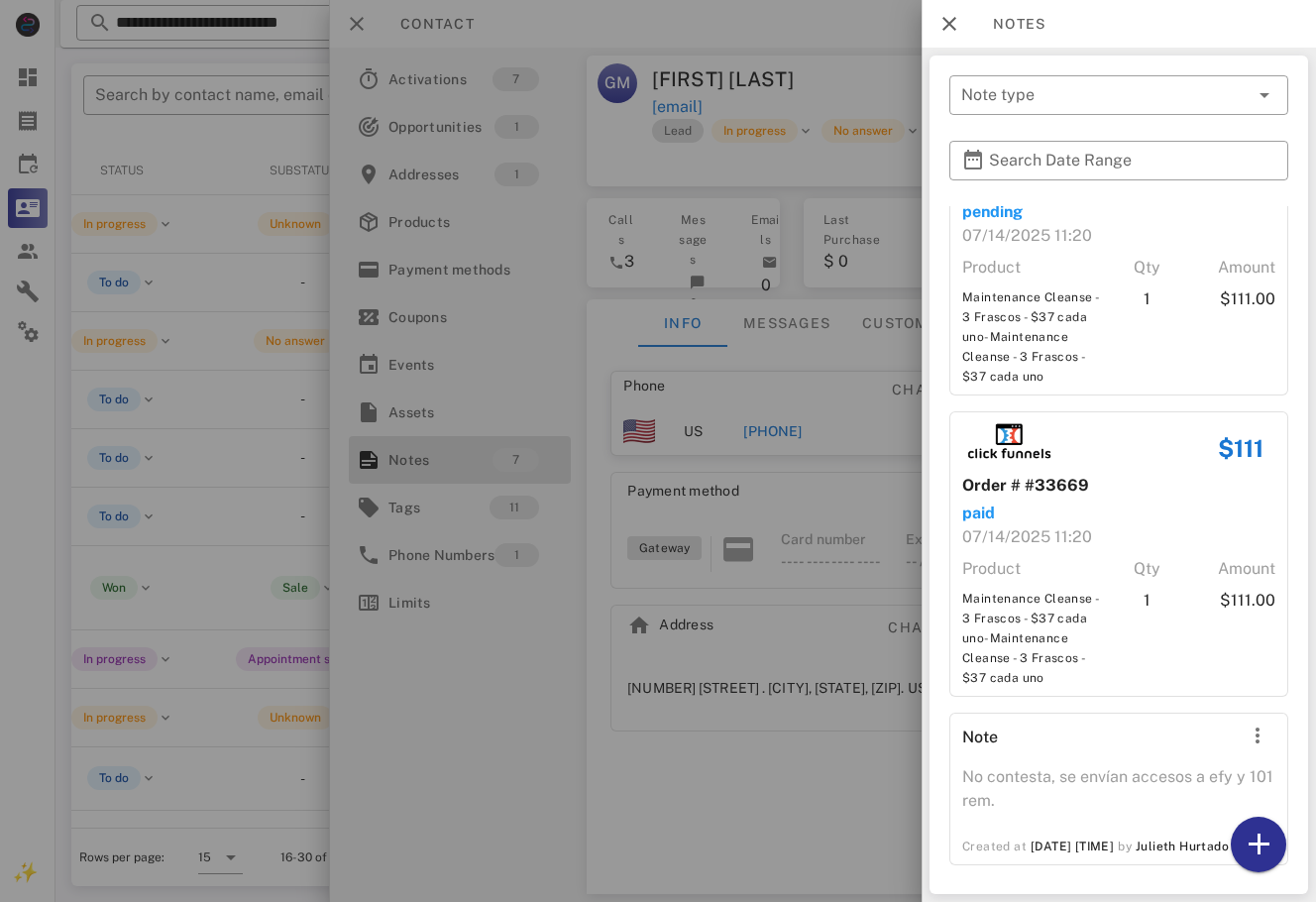click at bounding box center [658, 451] 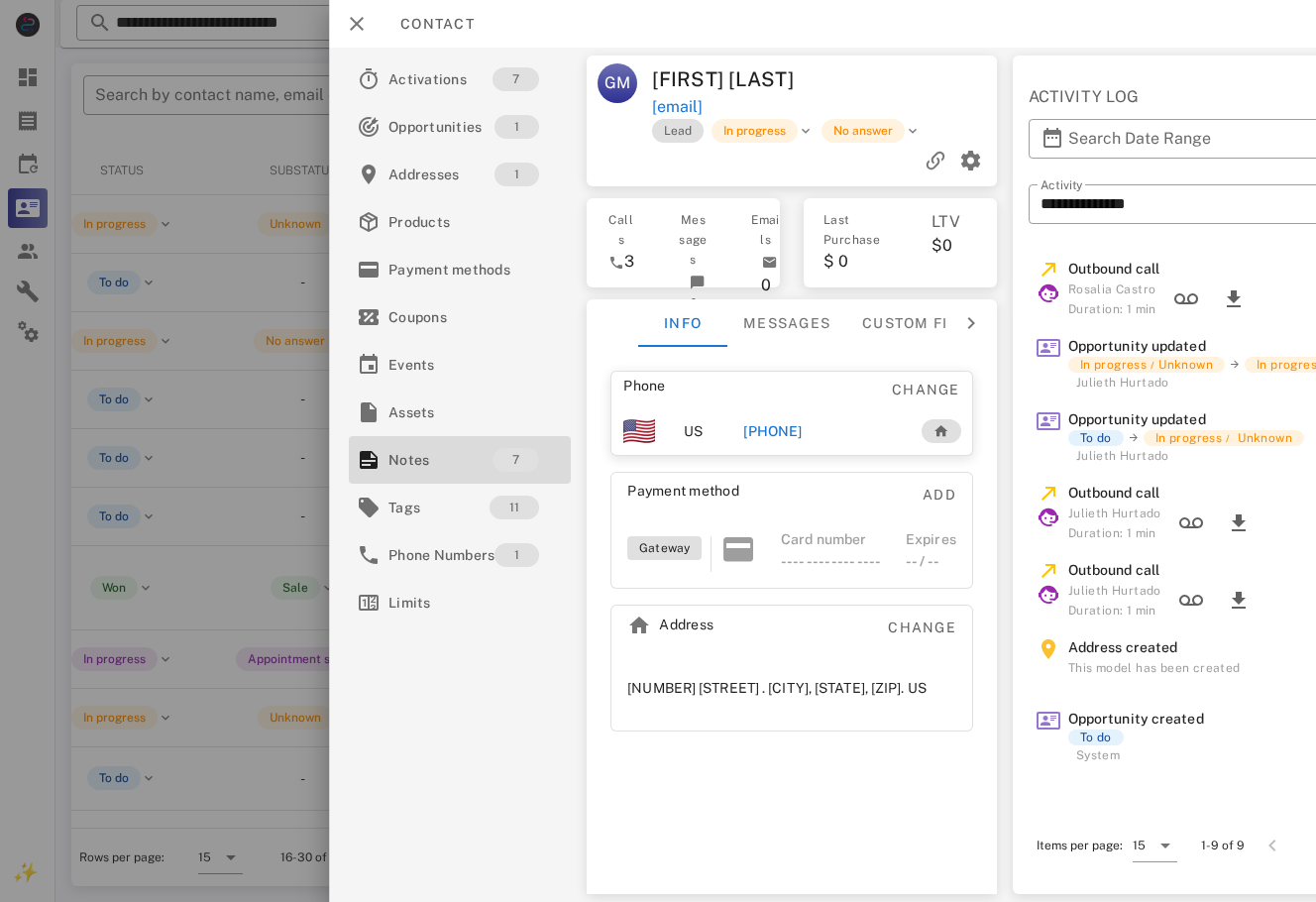 click on "[PHONE]" at bounding box center [772, 431] 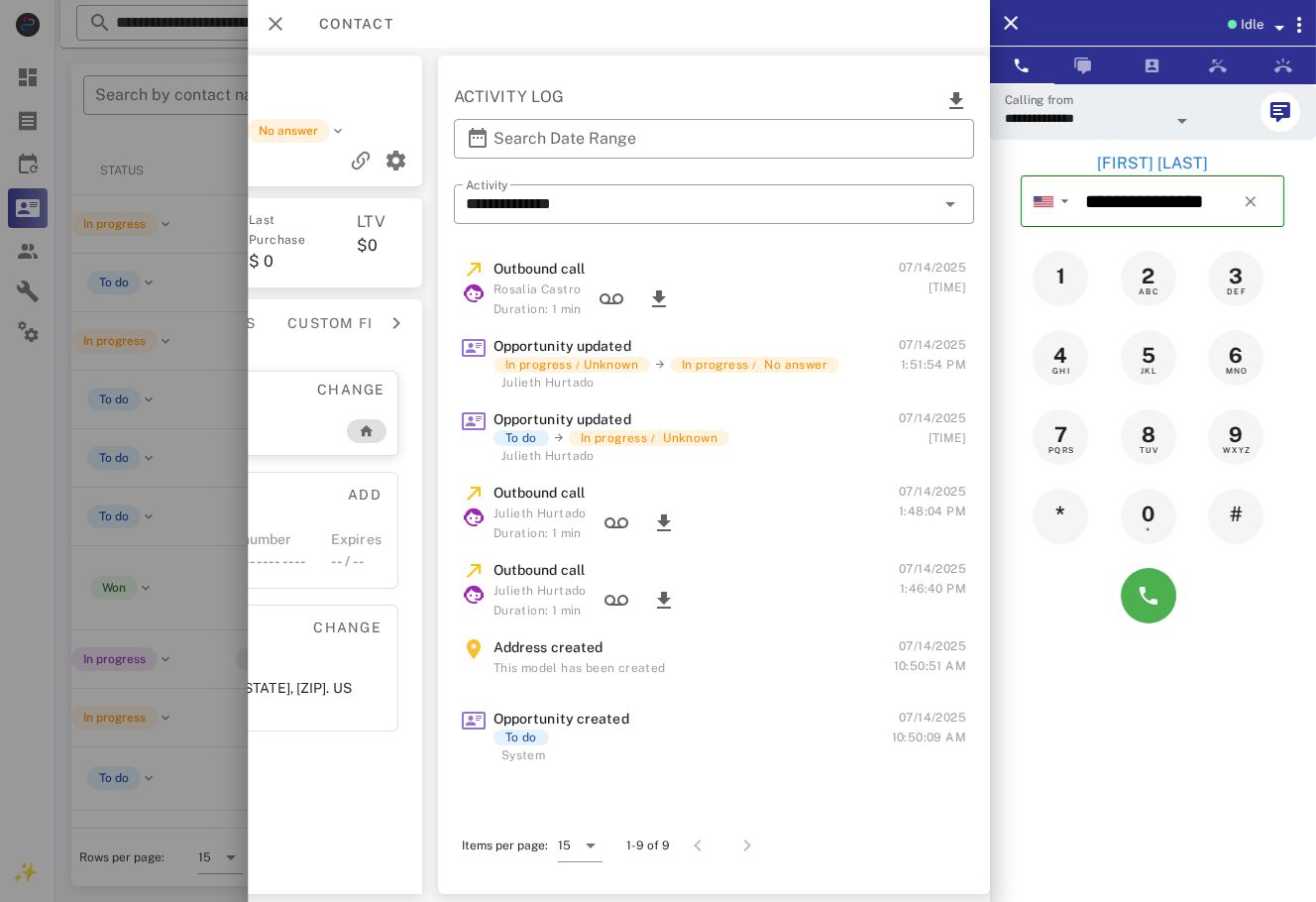 scroll, scrollTop: 0, scrollLeft: 0, axis: both 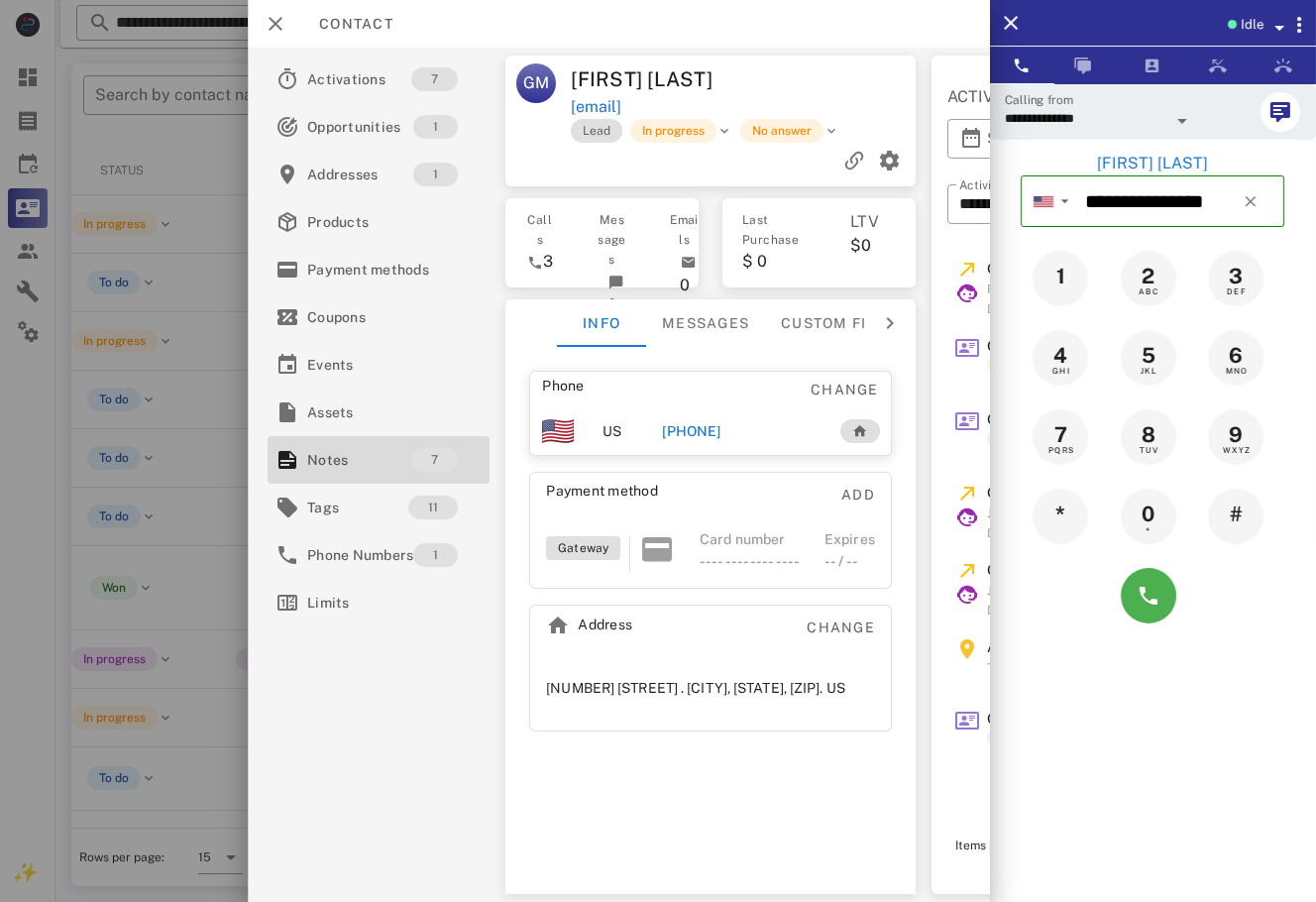 click at bounding box center (1152, 596) 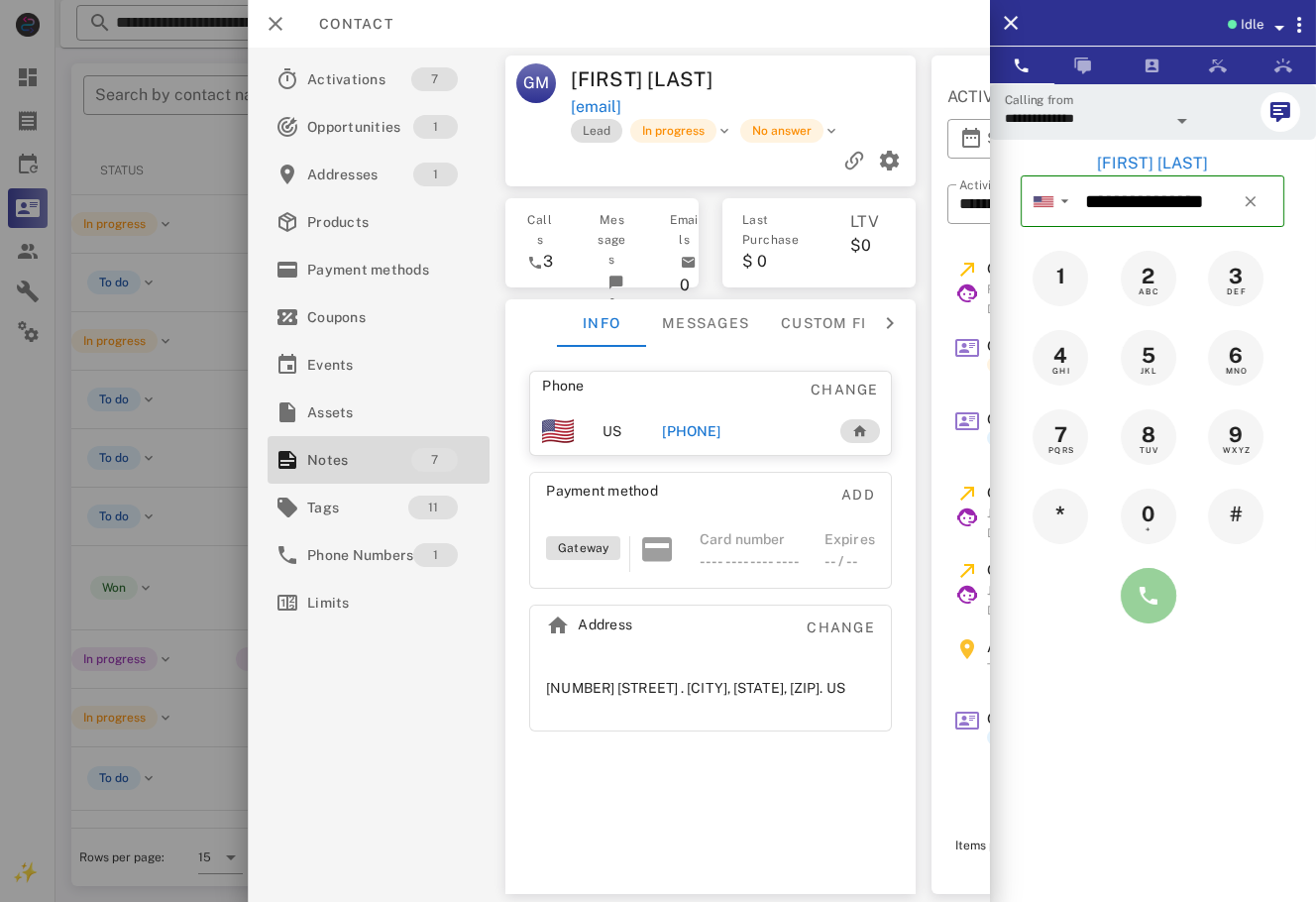 click at bounding box center [1149, 596] 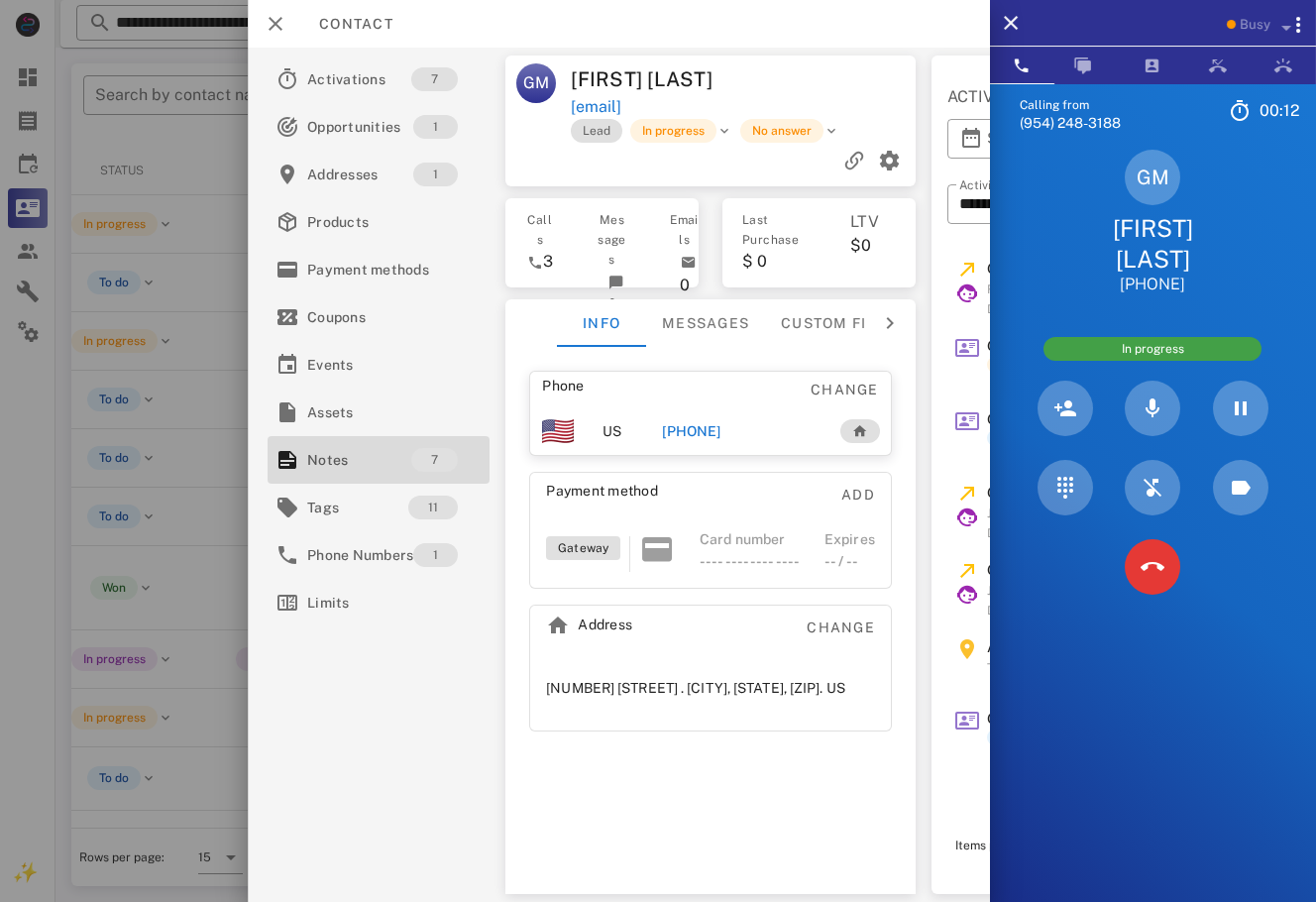 click at bounding box center (1152, 567) 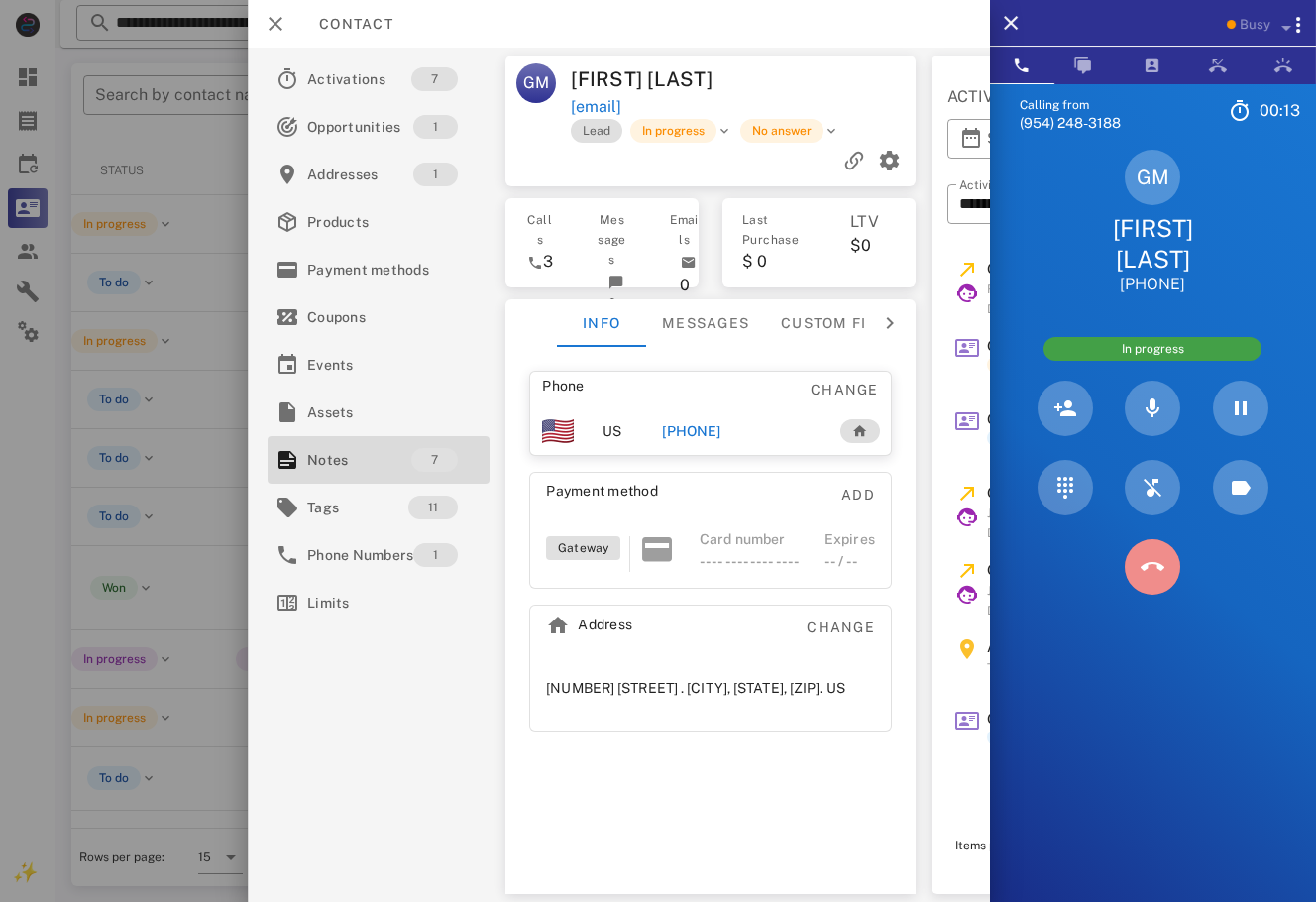 click at bounding box center [1152, 567] 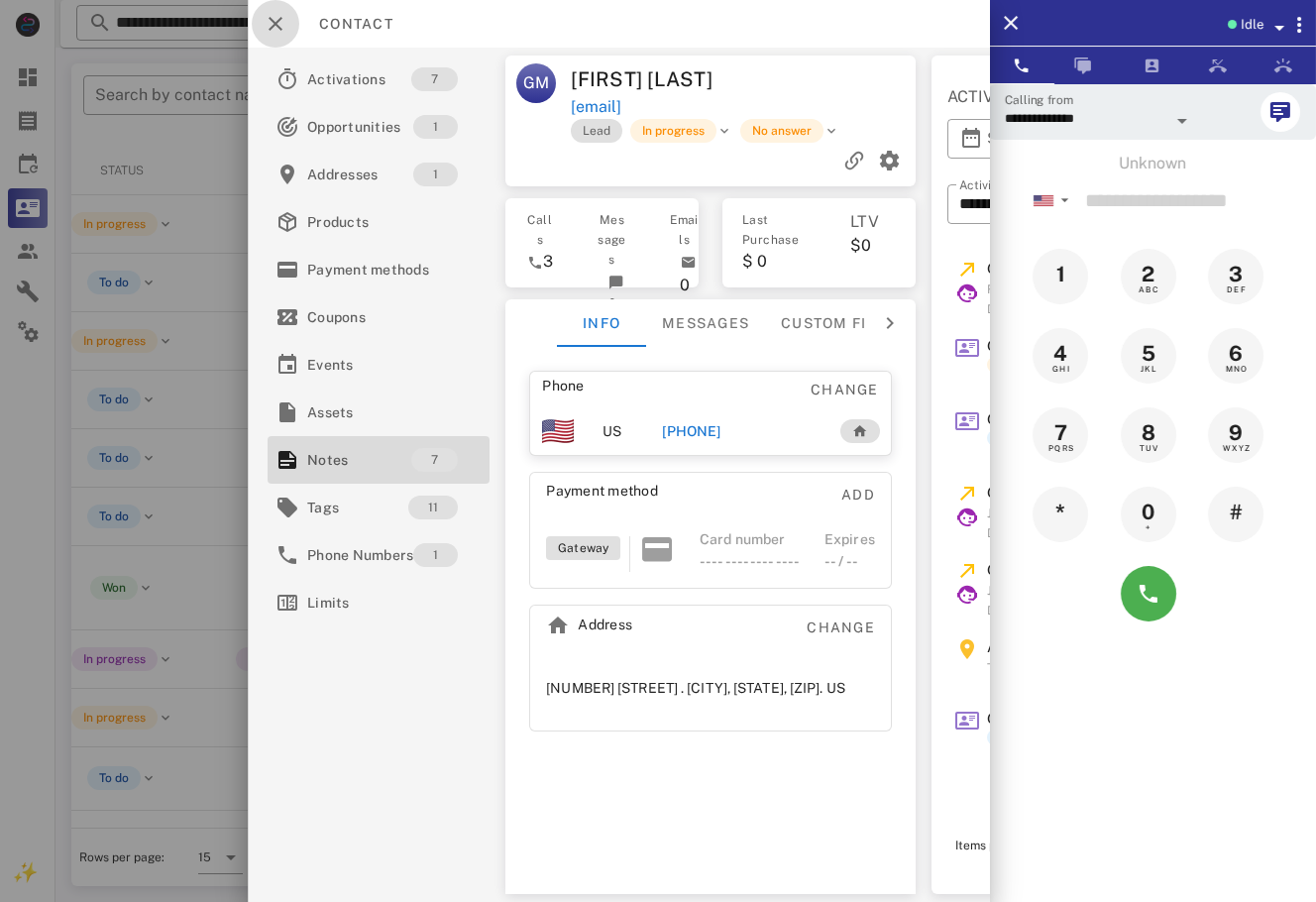 click at bounding box center [275, 24] 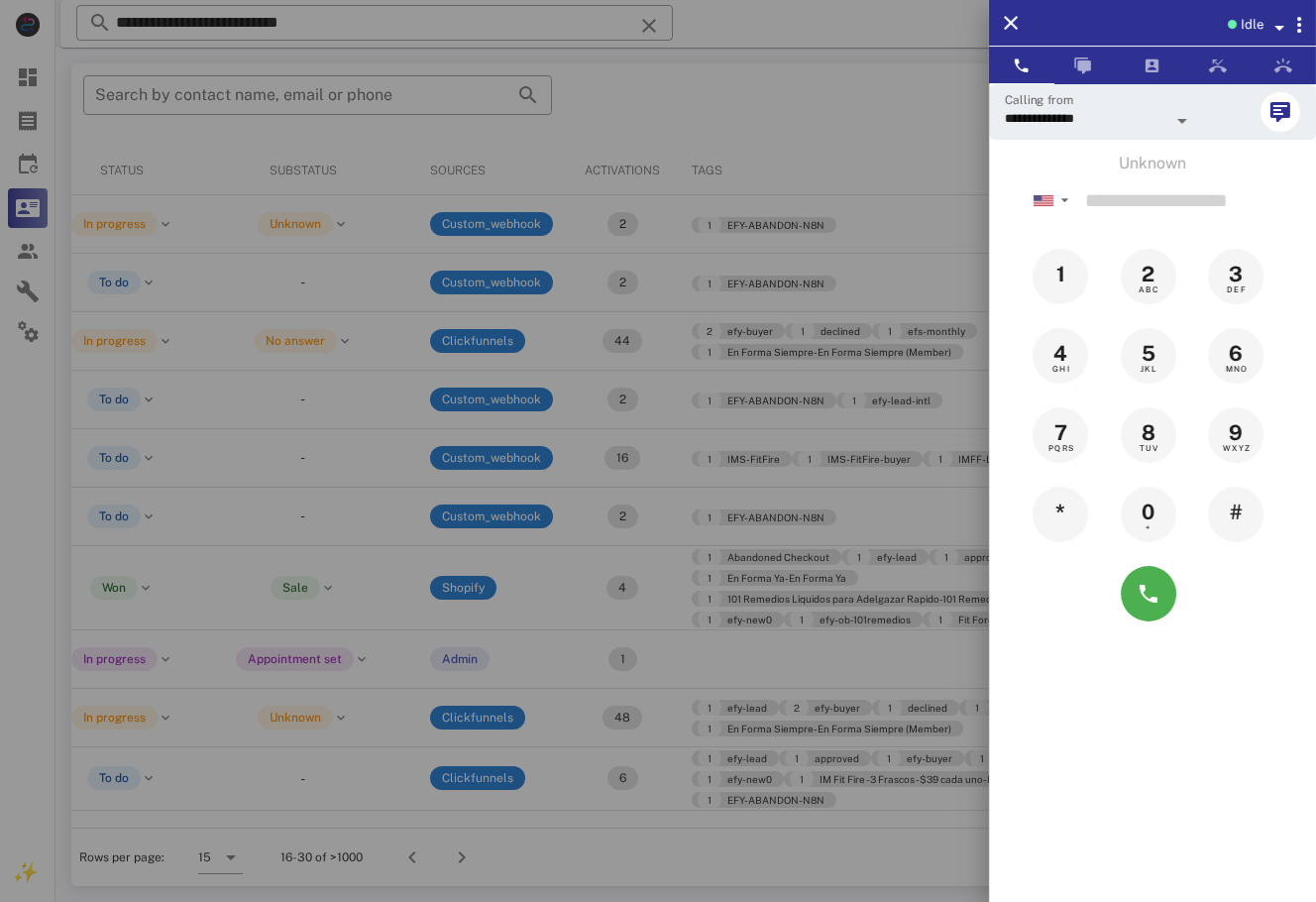 click at bounding box center [658, 451] 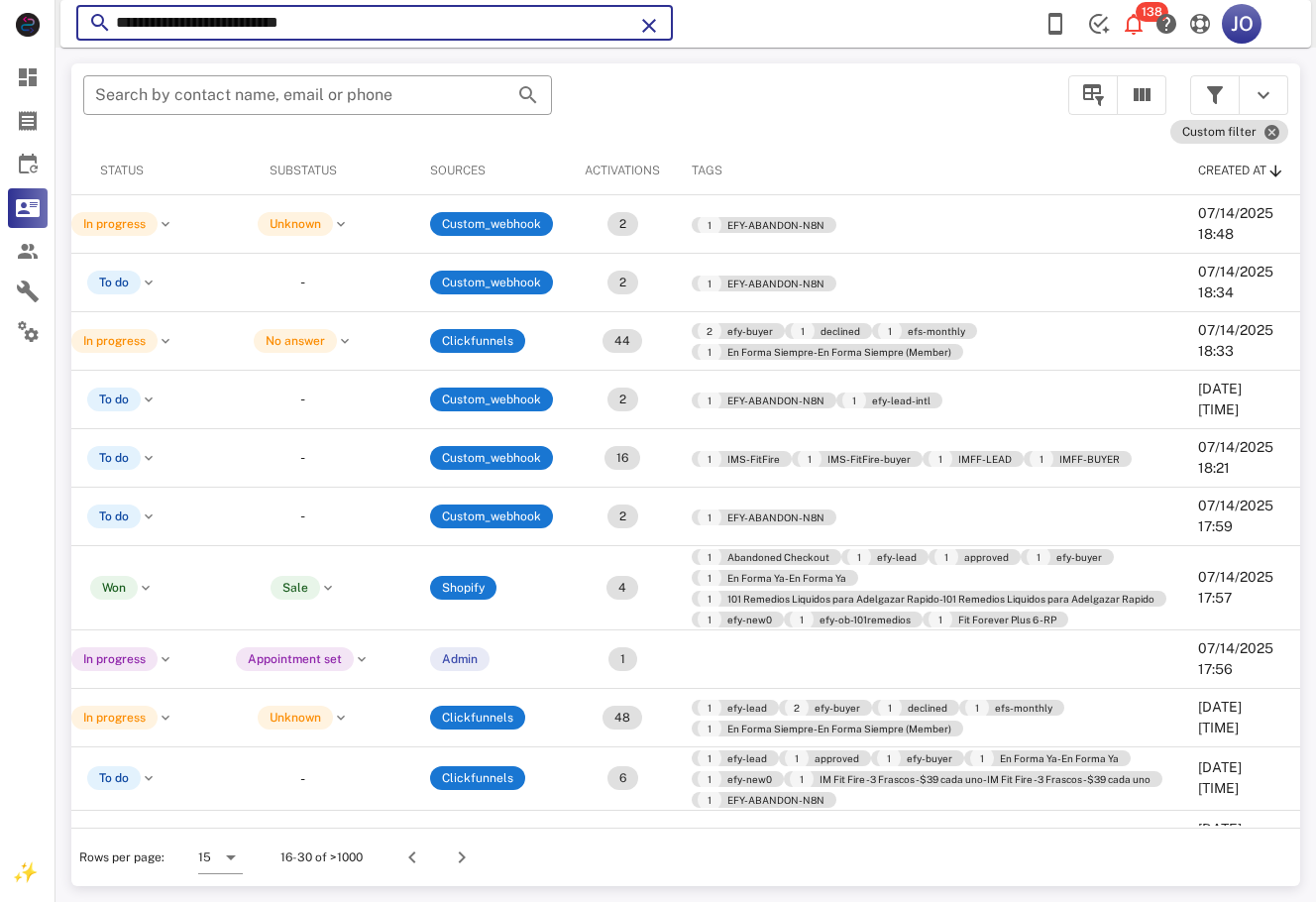 drag, startPoint x: 310, startPoint y: 25, endPoint x: 170, endPoint y: 24, distance: 140.00357 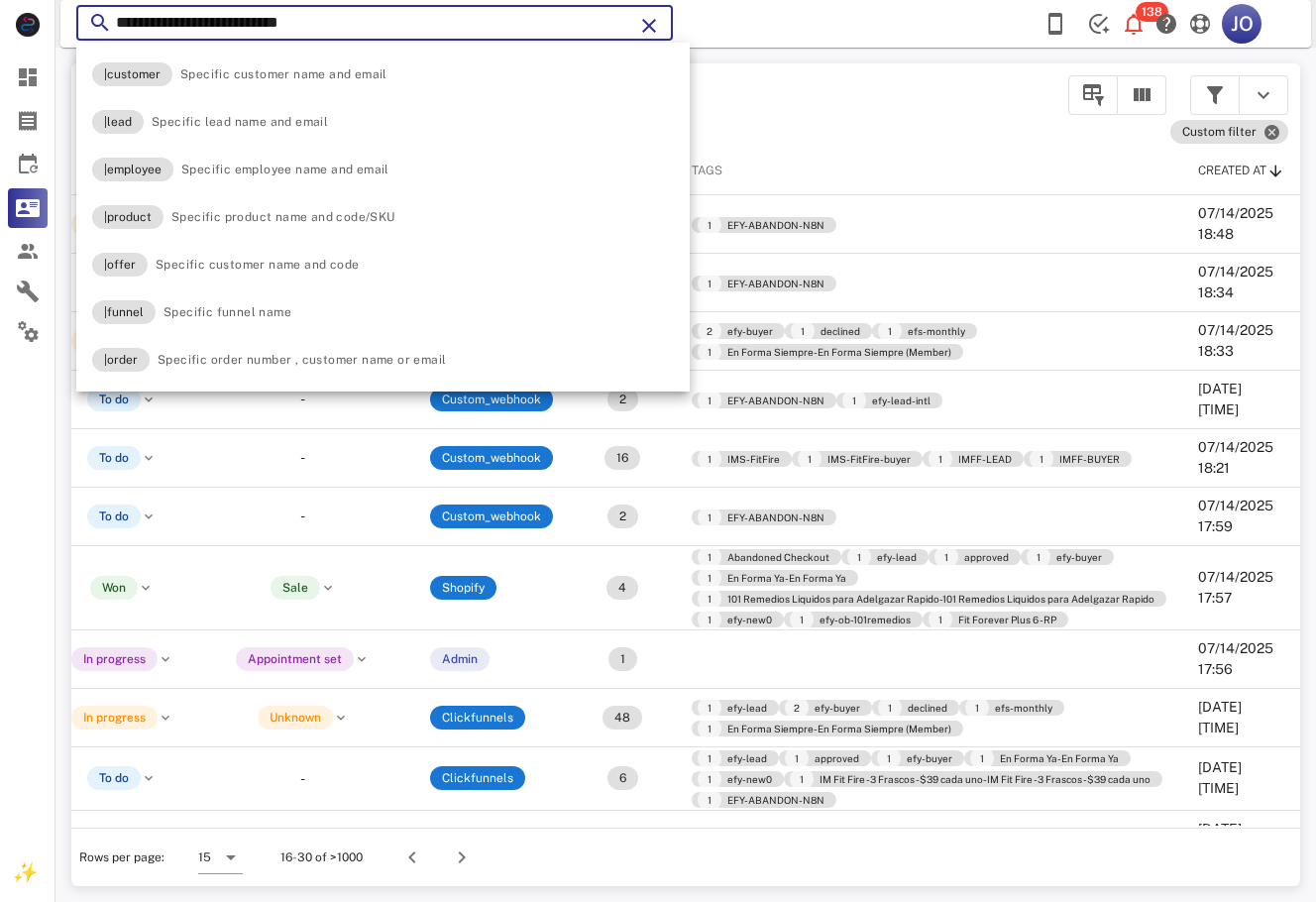 click on "**********" at bounding box center [375, 23] 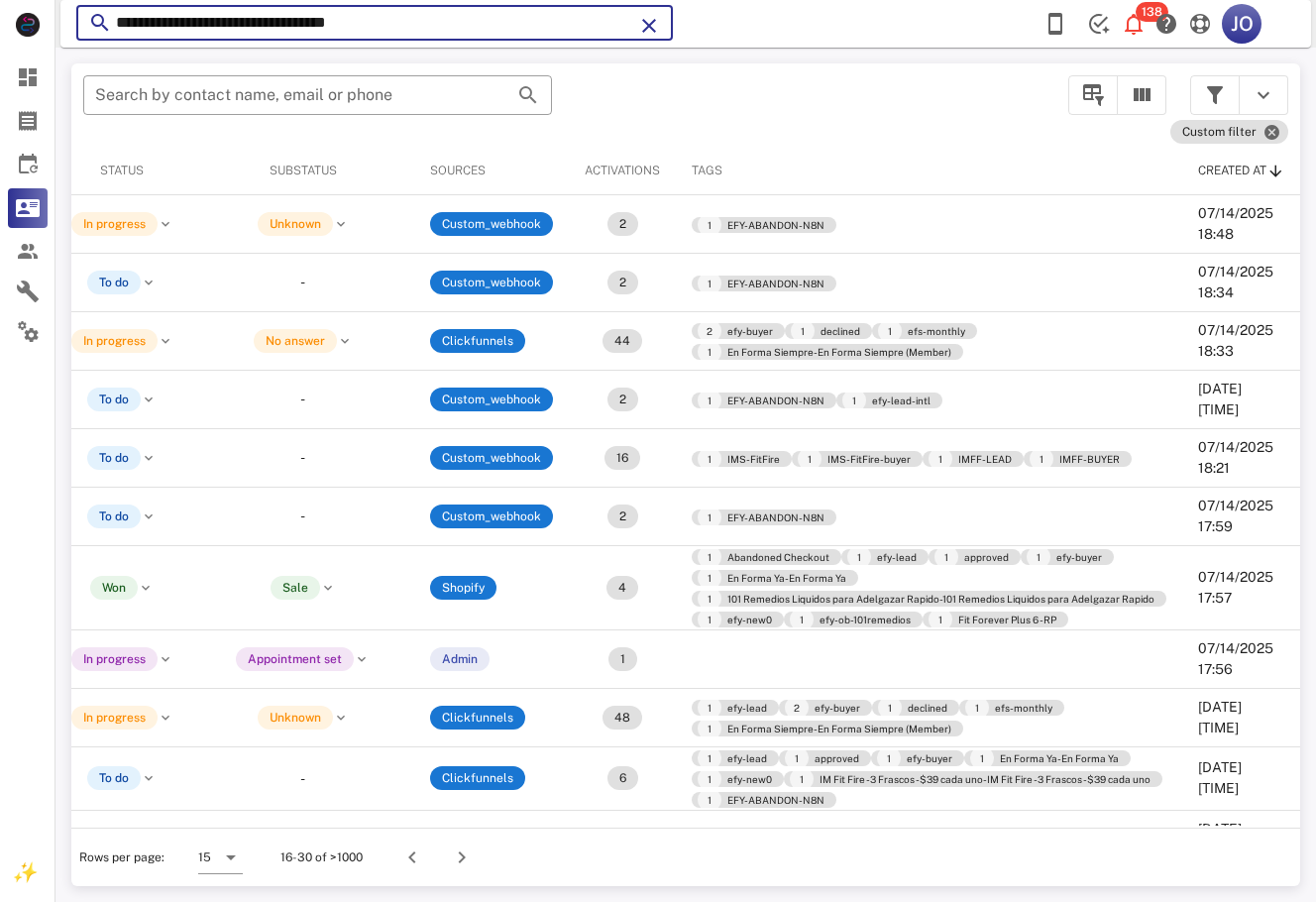 type on "**********" 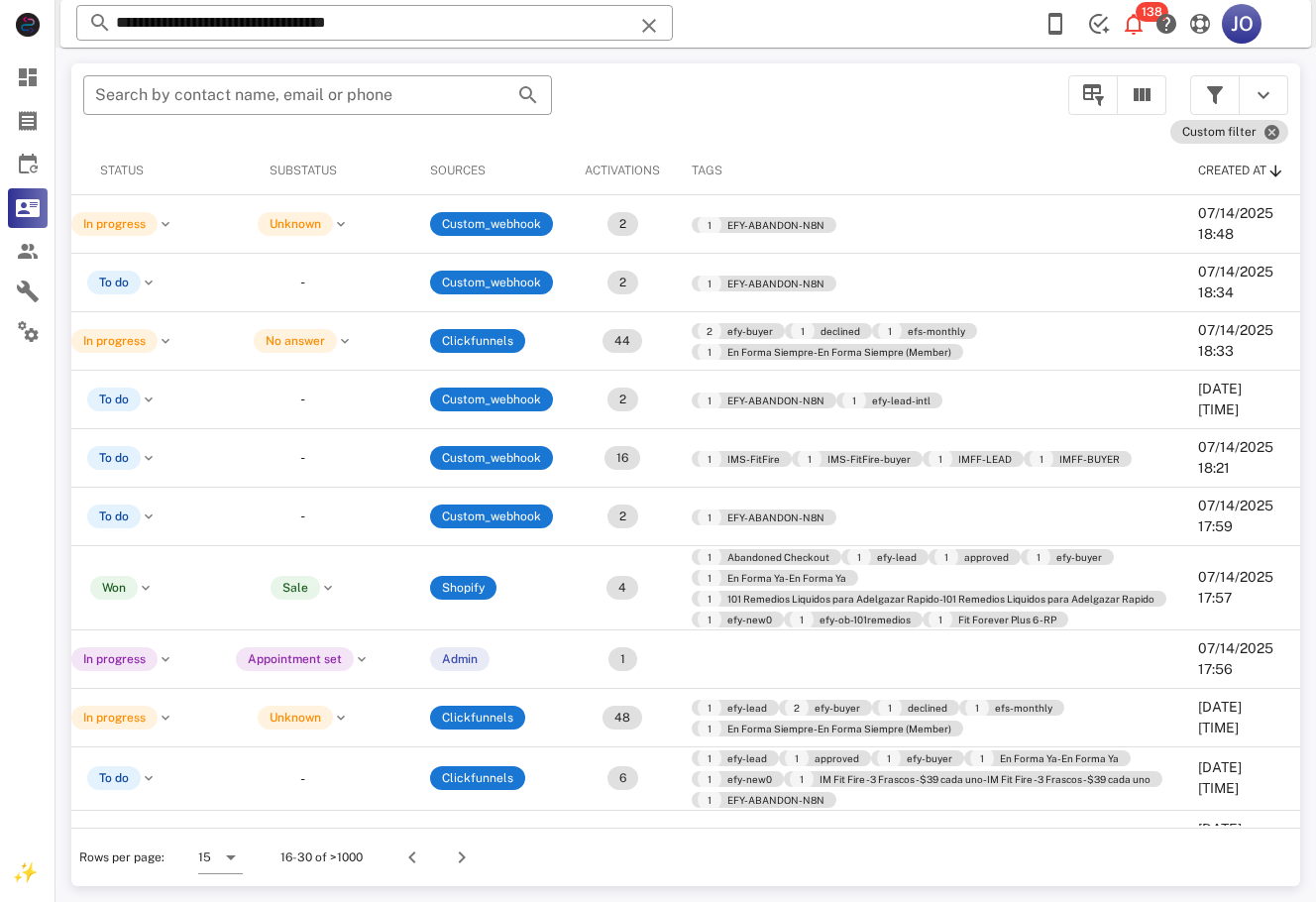 click on "**********" at bounding box center (686, 24) 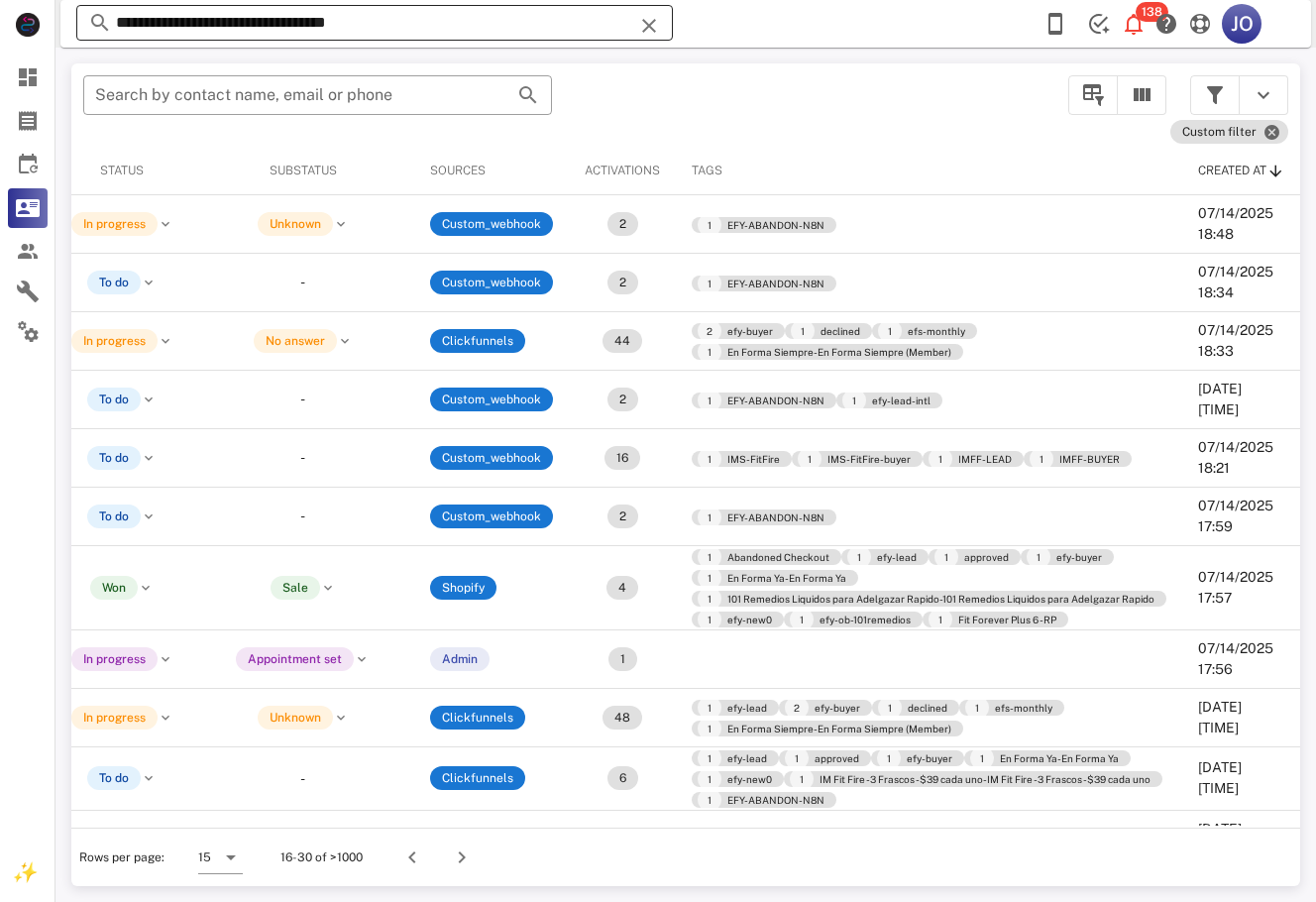 click on "**********" at bounding box center (375, 23) 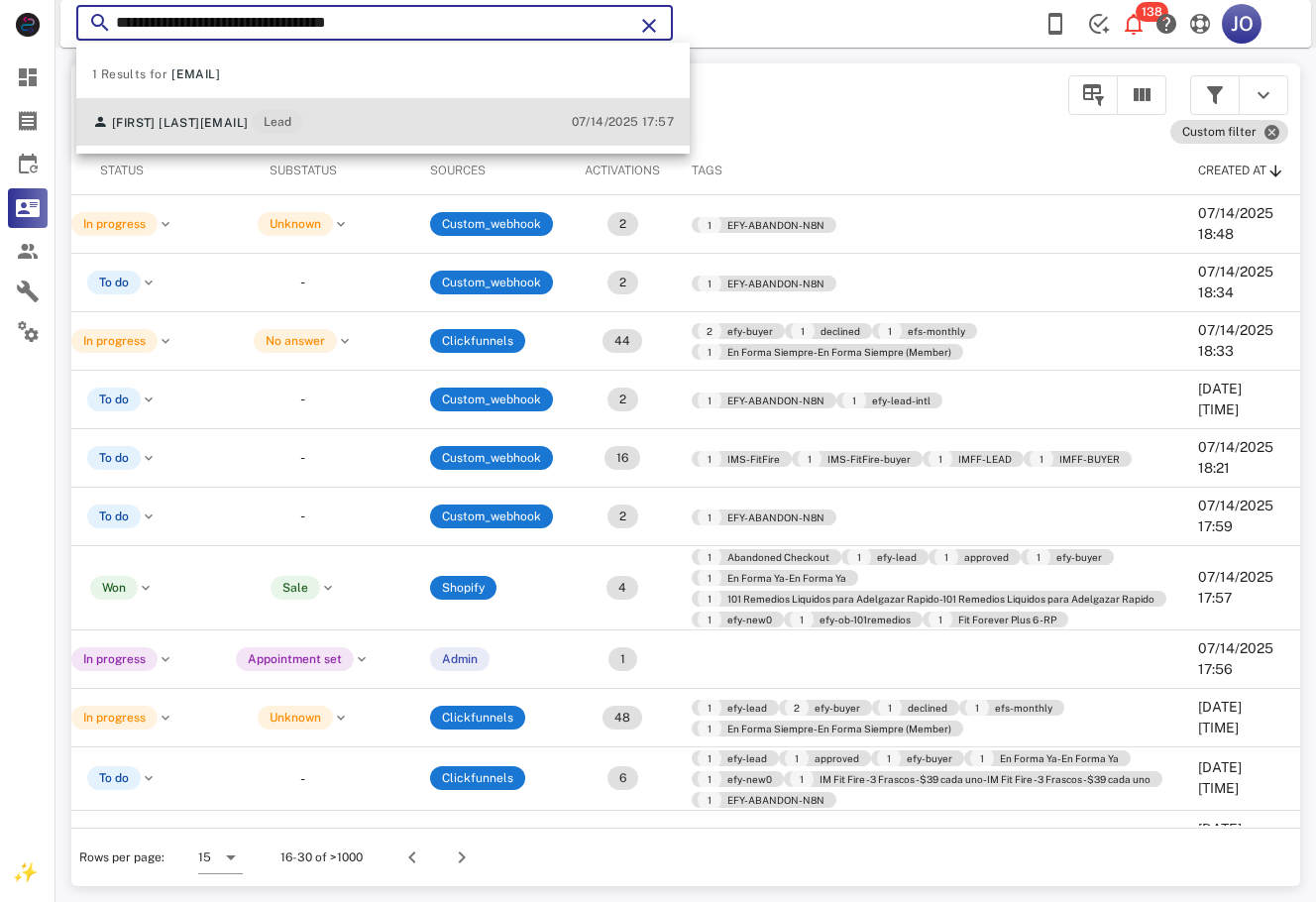 click on "[FIRST] [LAST] [EMAIL]" at bounding box center (197, 122) 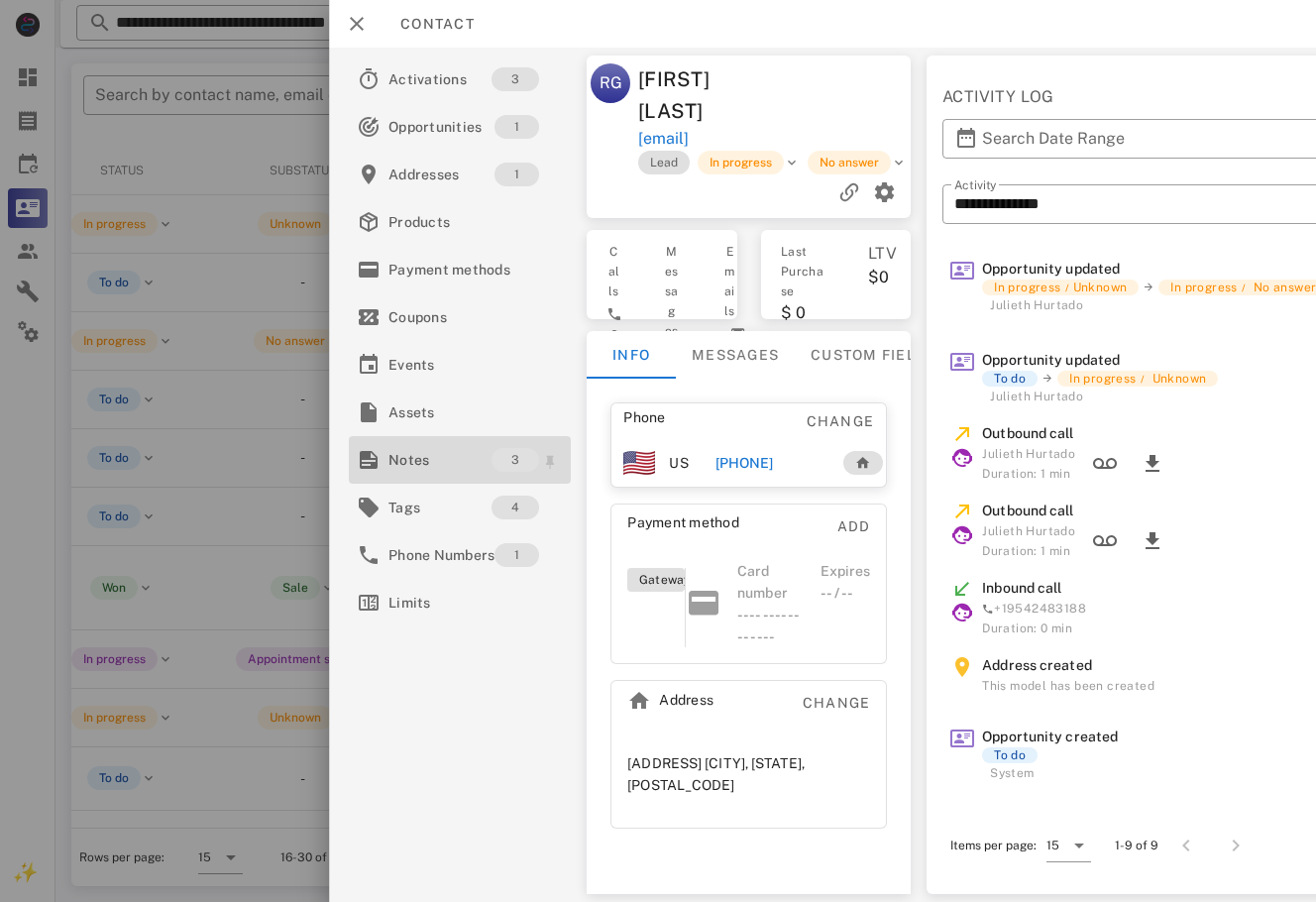 click on "Notes" at bounding box center (440, 460) 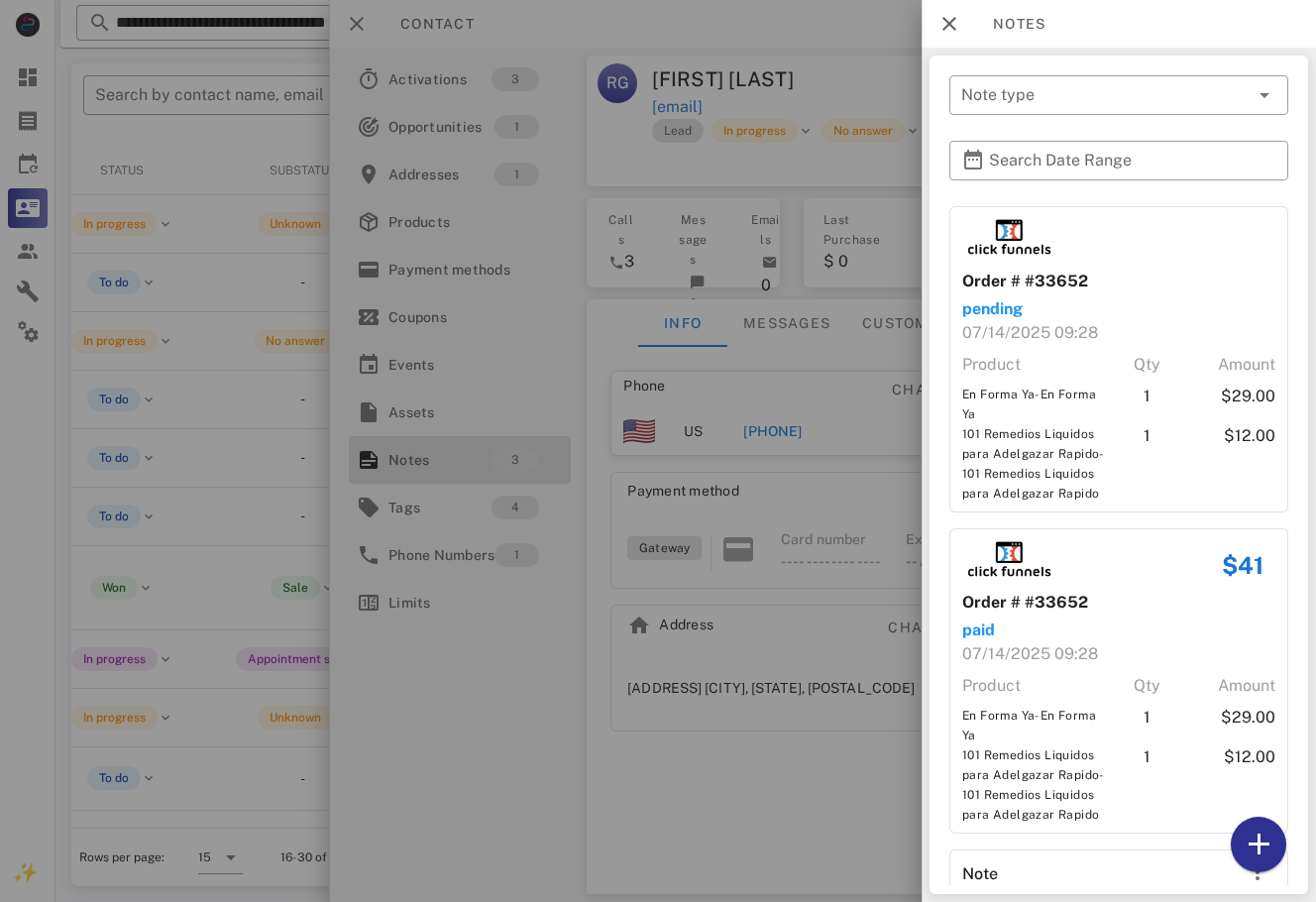 drag, startPoint x: 1293, startPoint y: 302, endPoint x: 1308, endPoint y: 563, distance: 261.4307 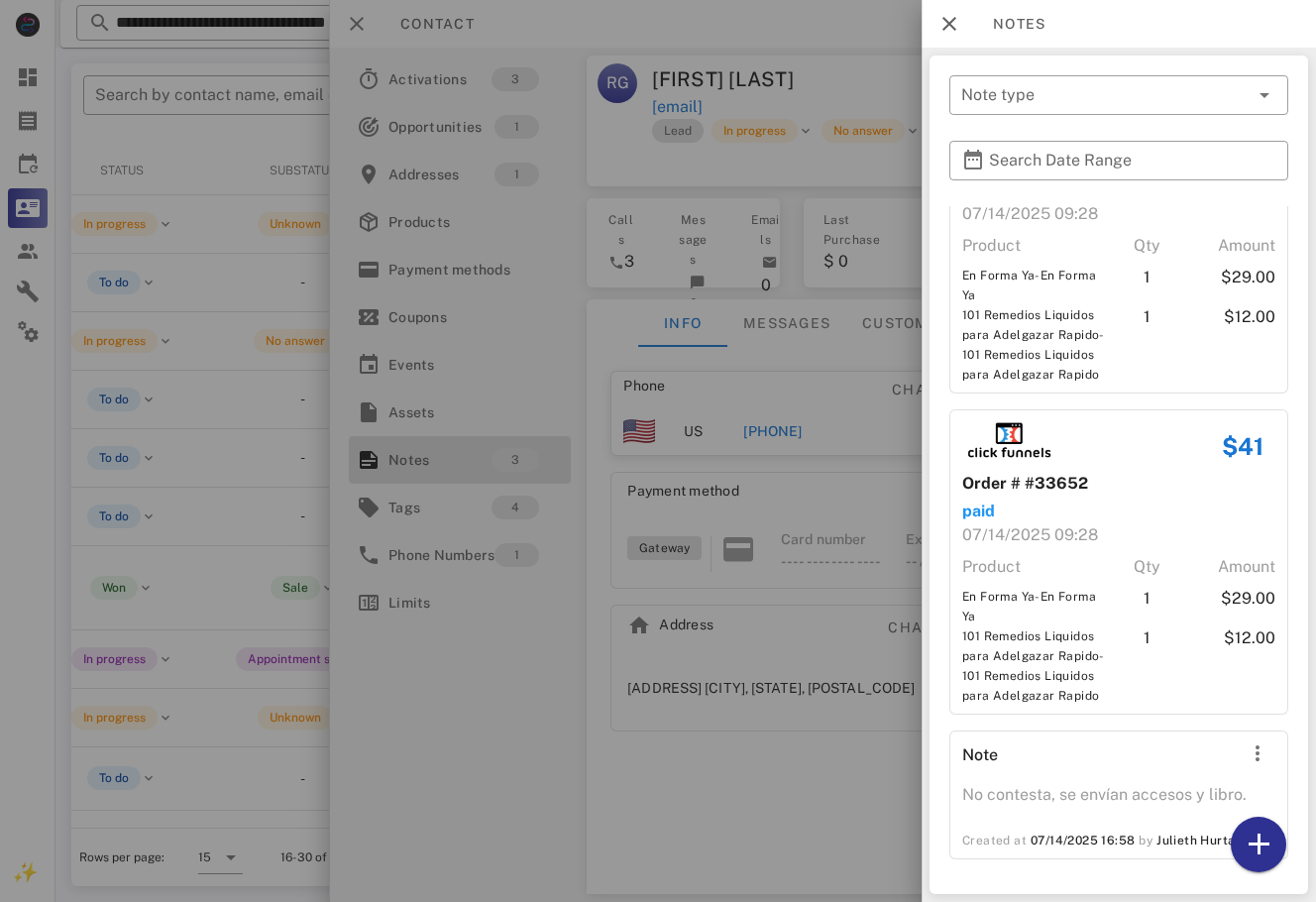 click at bounding box center (658, 451) 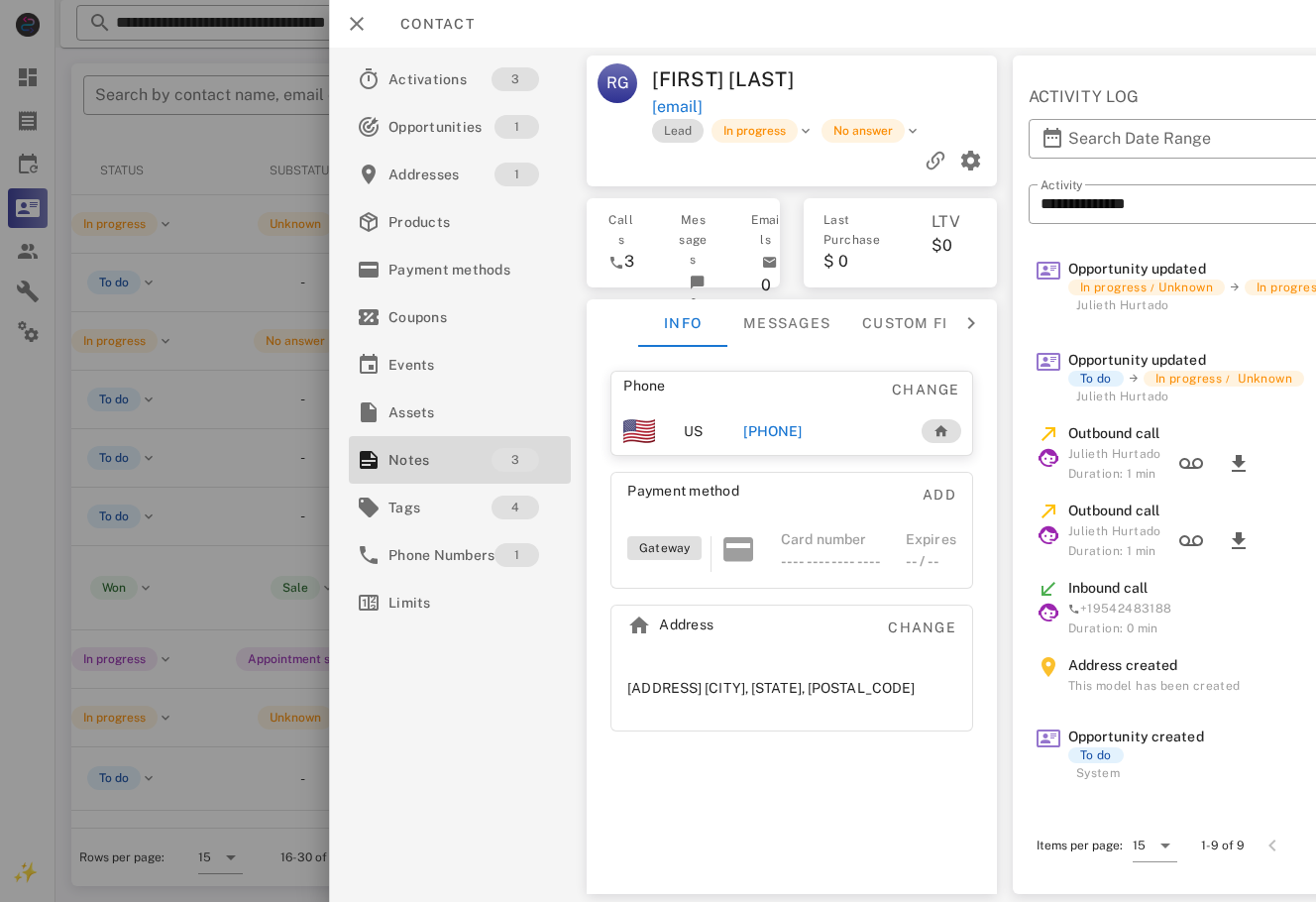 click on "Phone   Change   US   [PHONE]   Payment method   Add  Gateway  Card number  ---- ---- ---- ----  Expires  -- / --  Address   Change   [NUMBER] [STREET] .
[CITY], [STATE], [ZIP].
US" at bounding box center (792, 620) 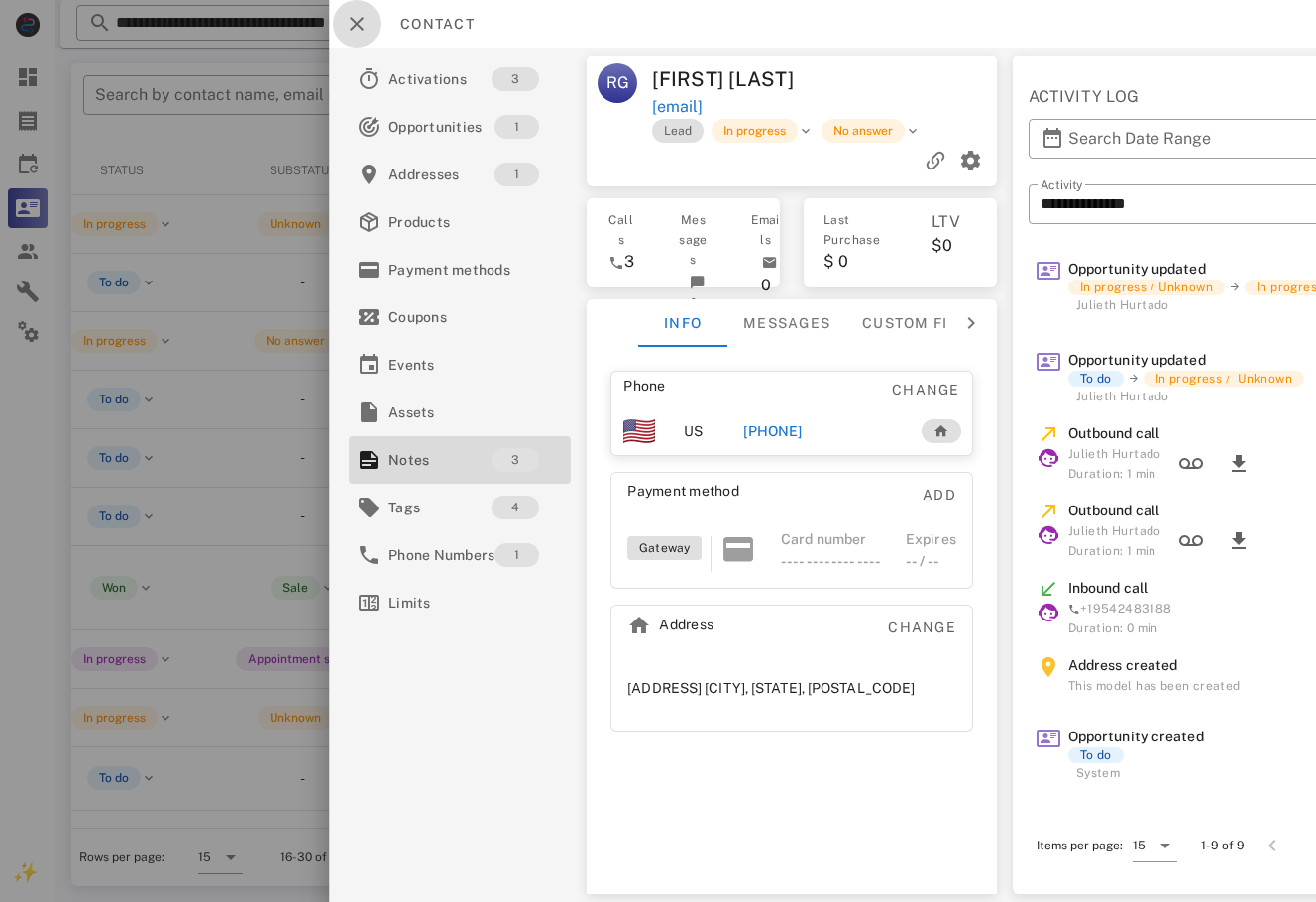 click at bounding box center (357, 24) 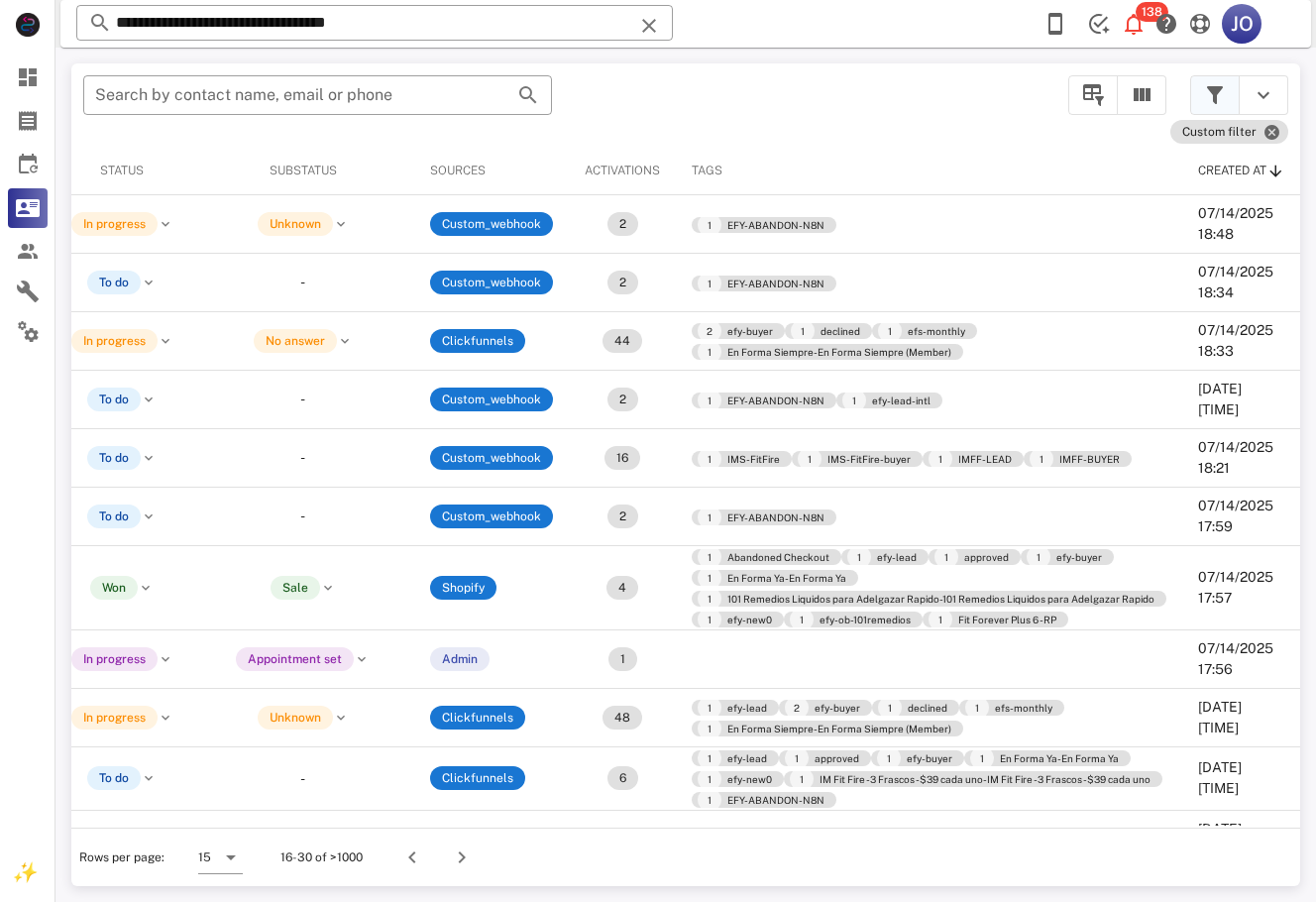 click at bounding box center [1215, 95] 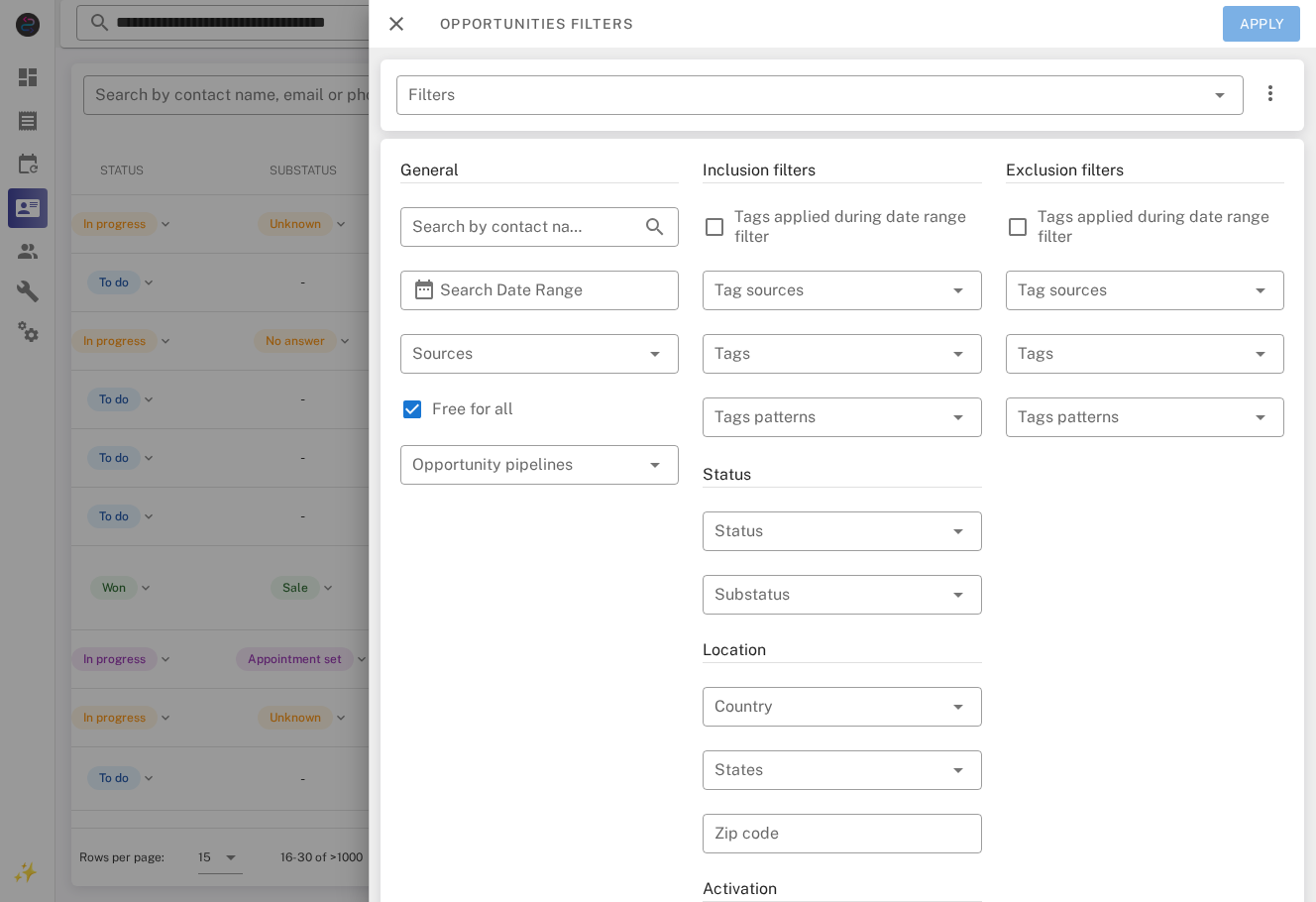 click on "Apply" at bounding box center (1261, 24) 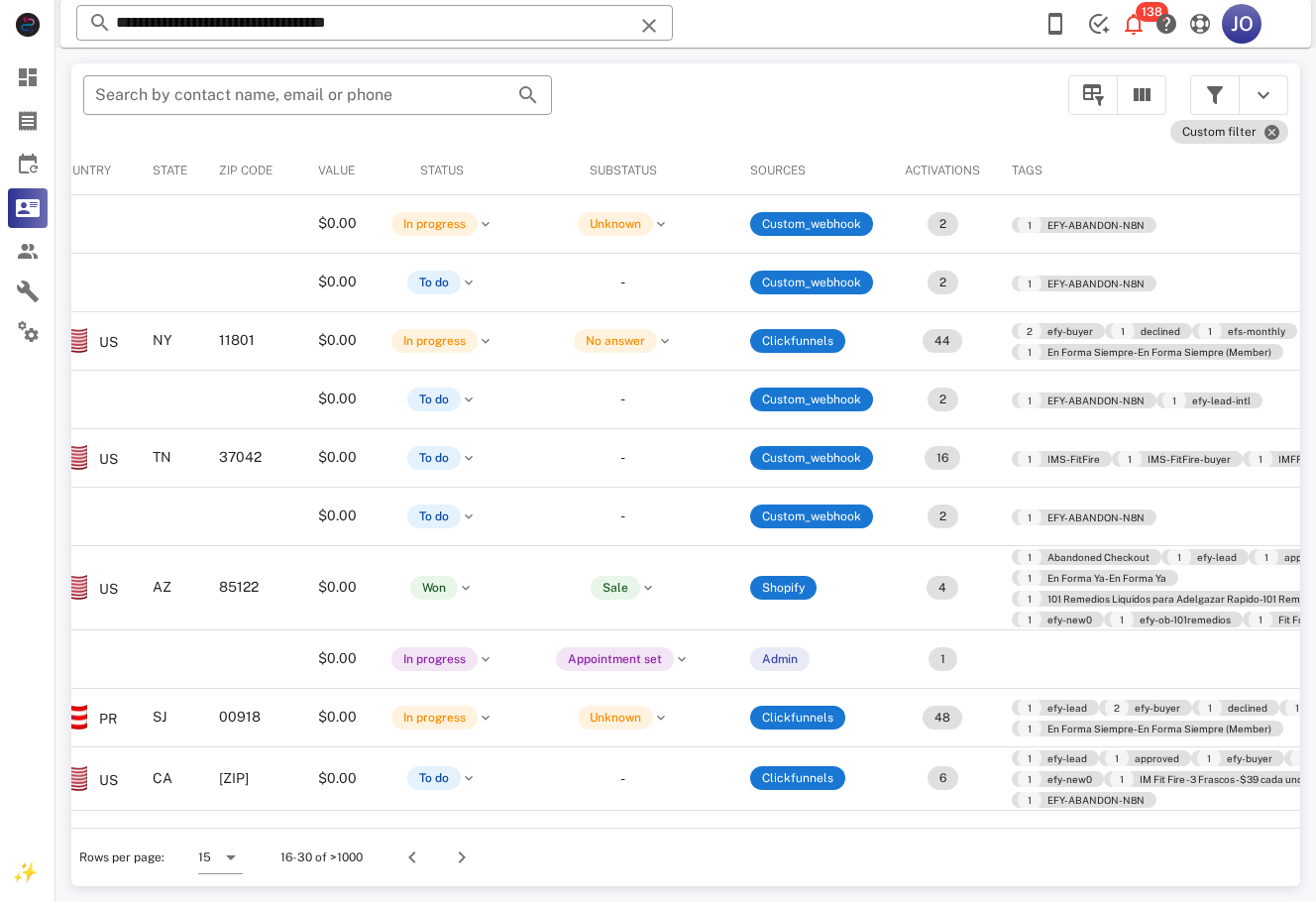 scroll, scrollTop: 0, scrollLeft: 779, axis: horizontal 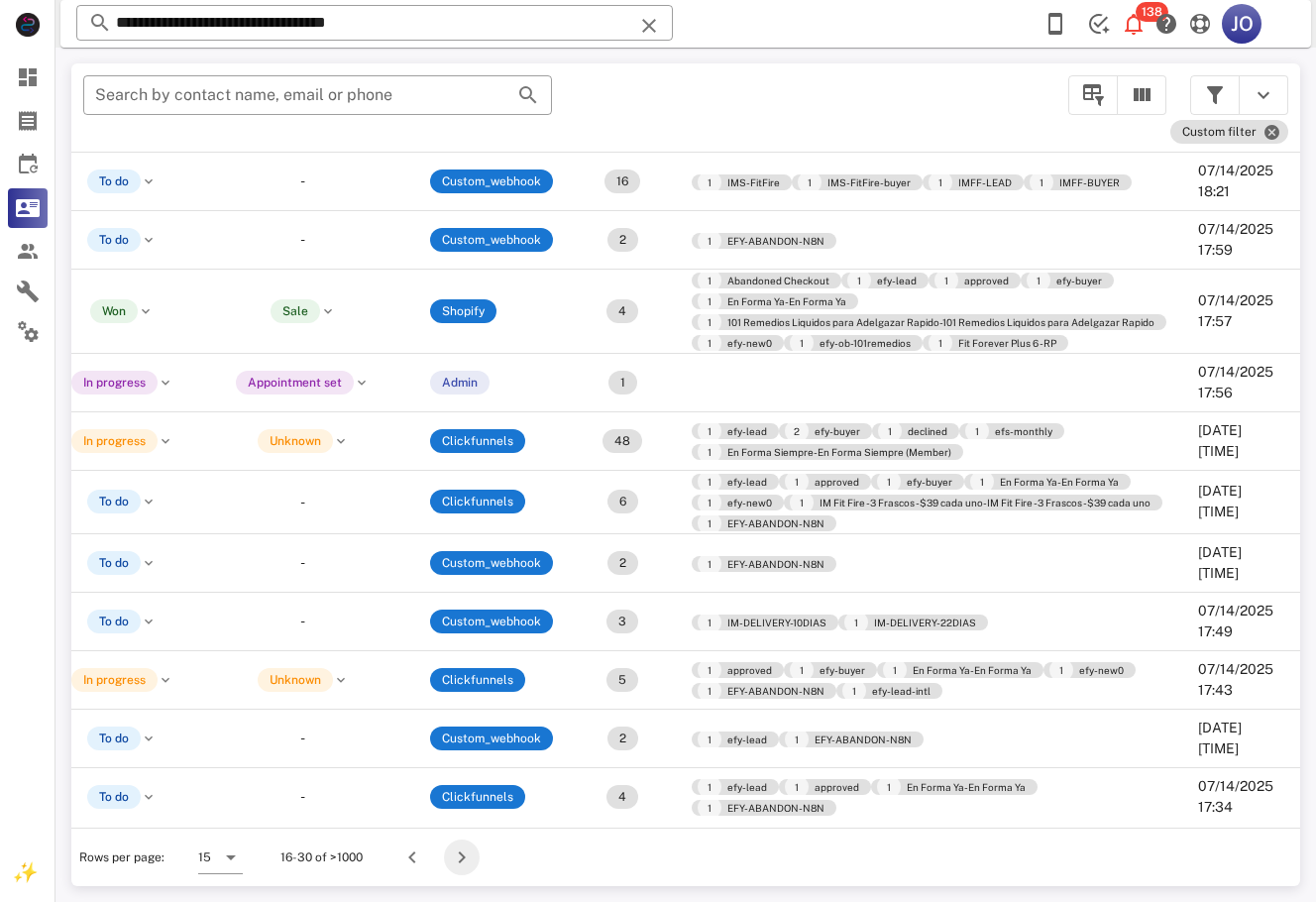 click at bounding box center (462, 857) 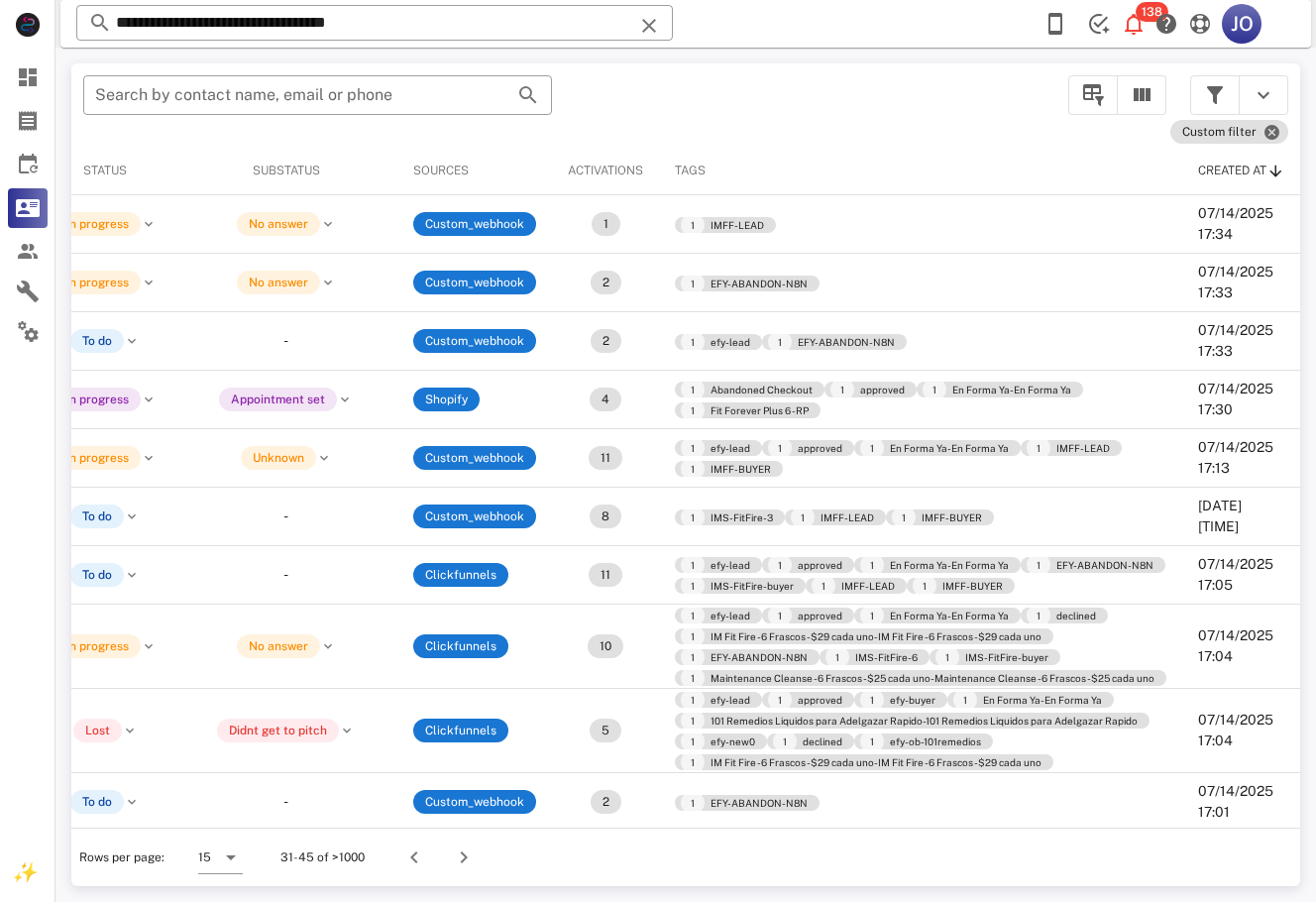 scroll, scrollTop: 0, scrollLeft: 0, axis: both 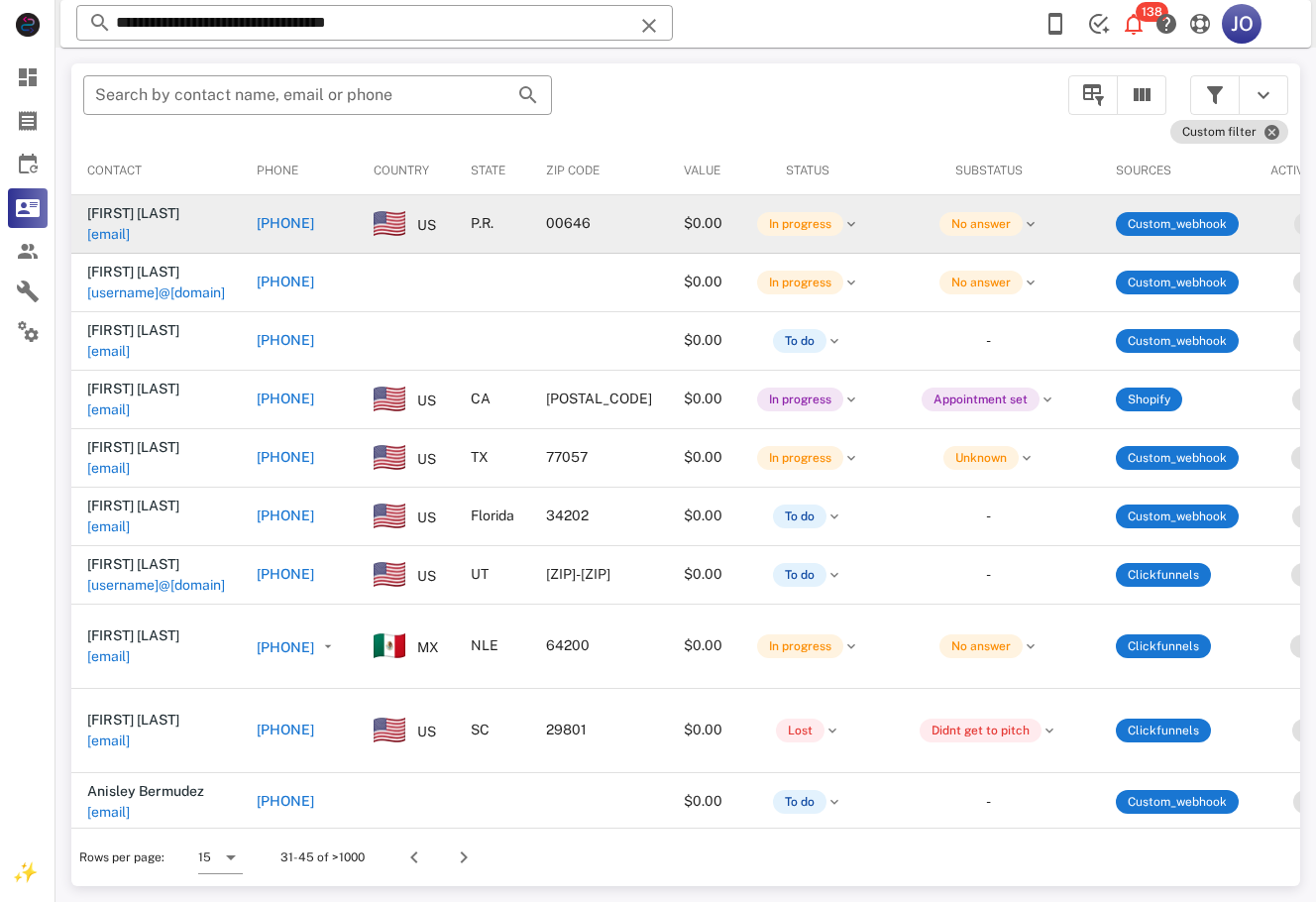 click on "[EMAIL]" at bounding box center (108, 234) 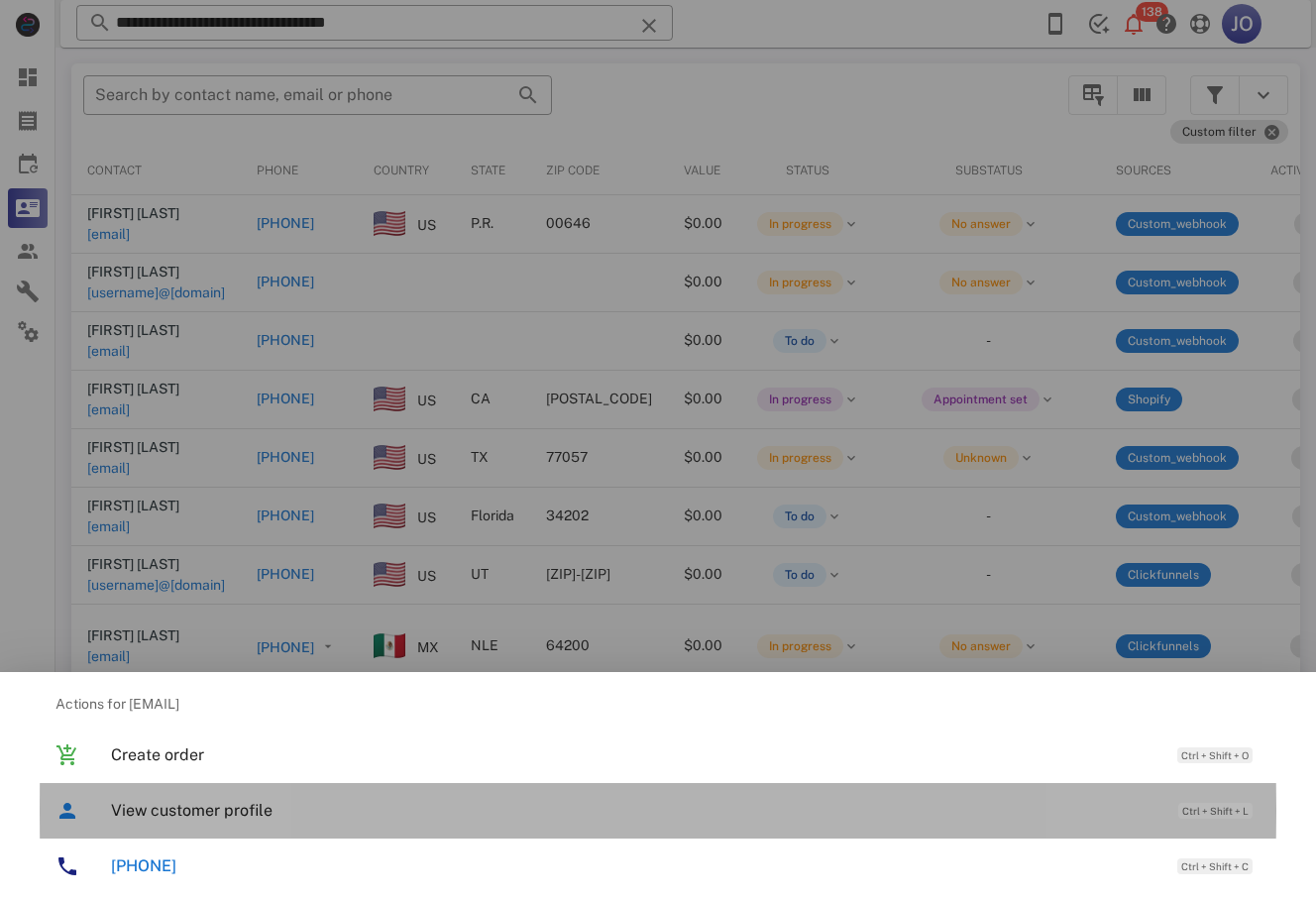 click on "View customer profile" at bounding box center (634, 810) 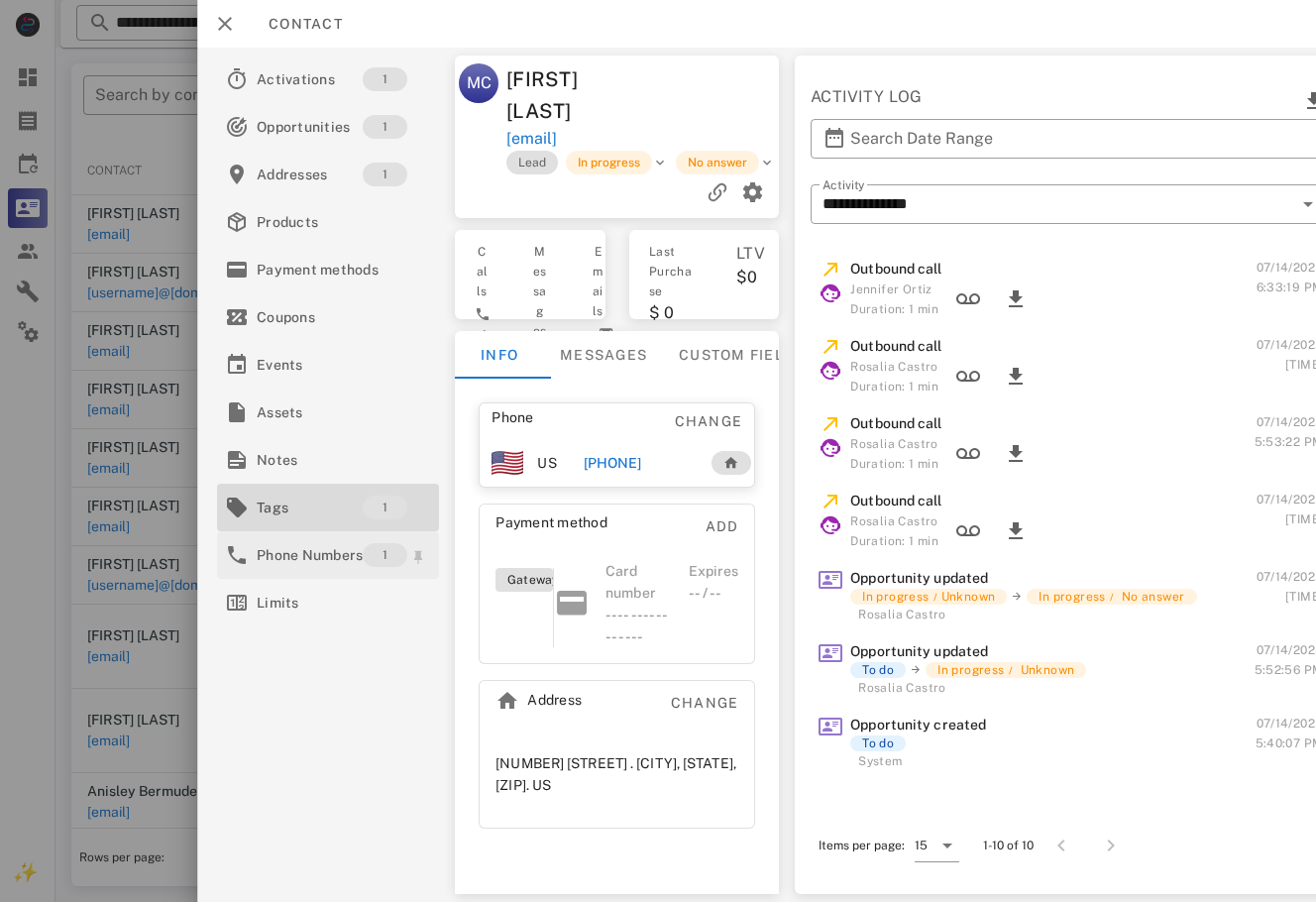 click on "Tags" at bounding box center (309, 507) 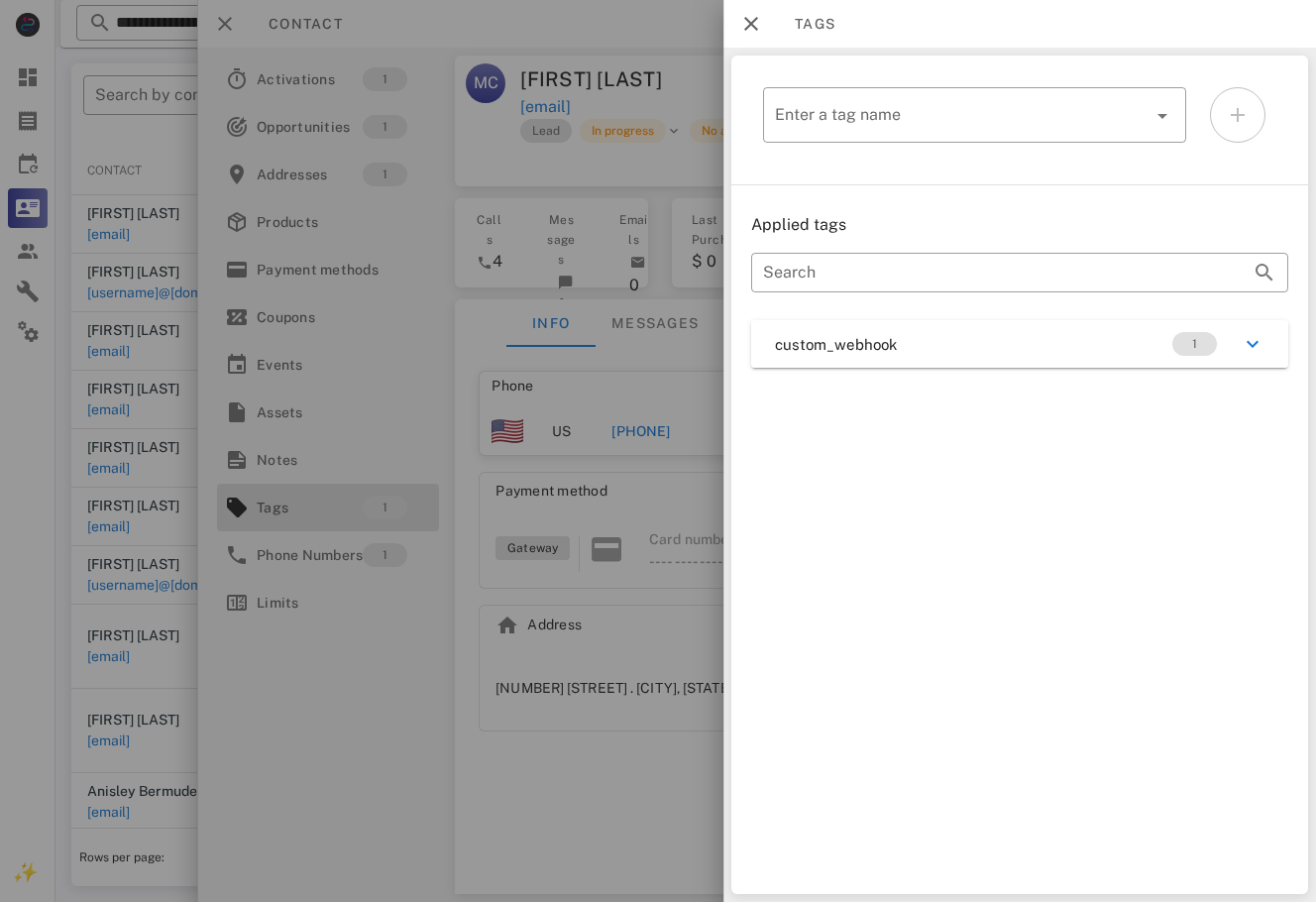 click on "custom_webhook  1" at bounding box center [1020, 344] 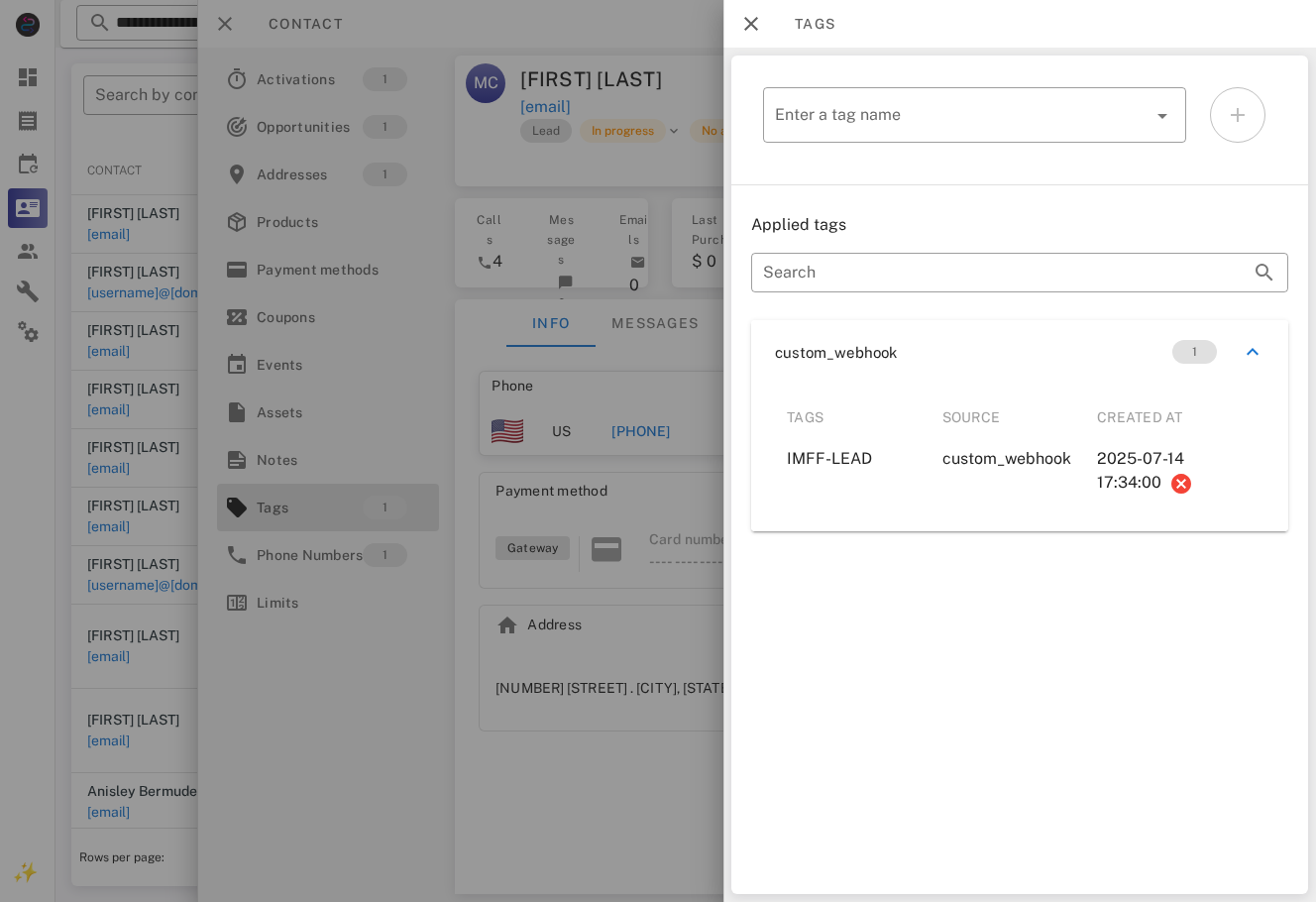 click at bounding box center (658, 451) 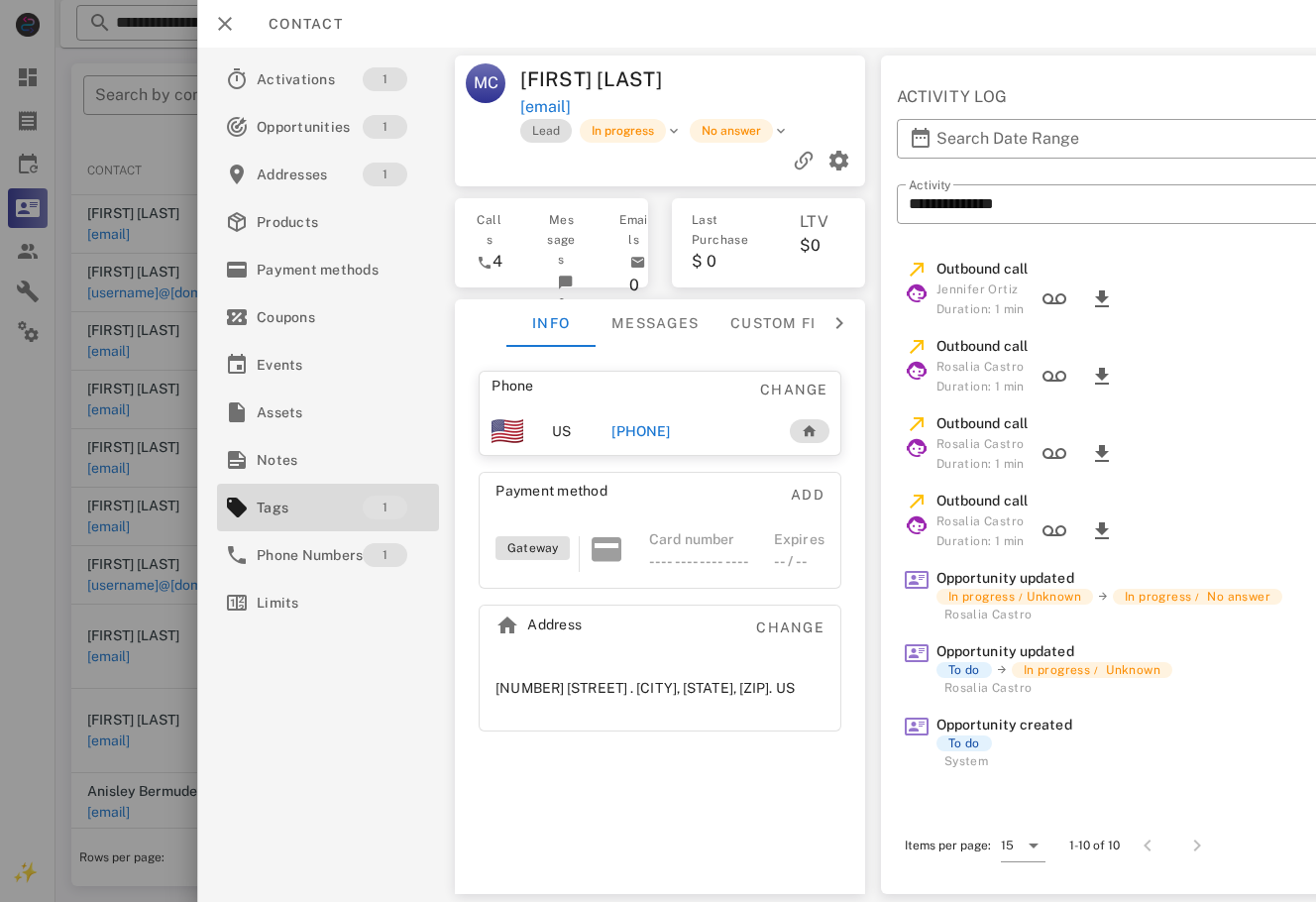 click on "[PHONE]" at bounding box center [641, 431] 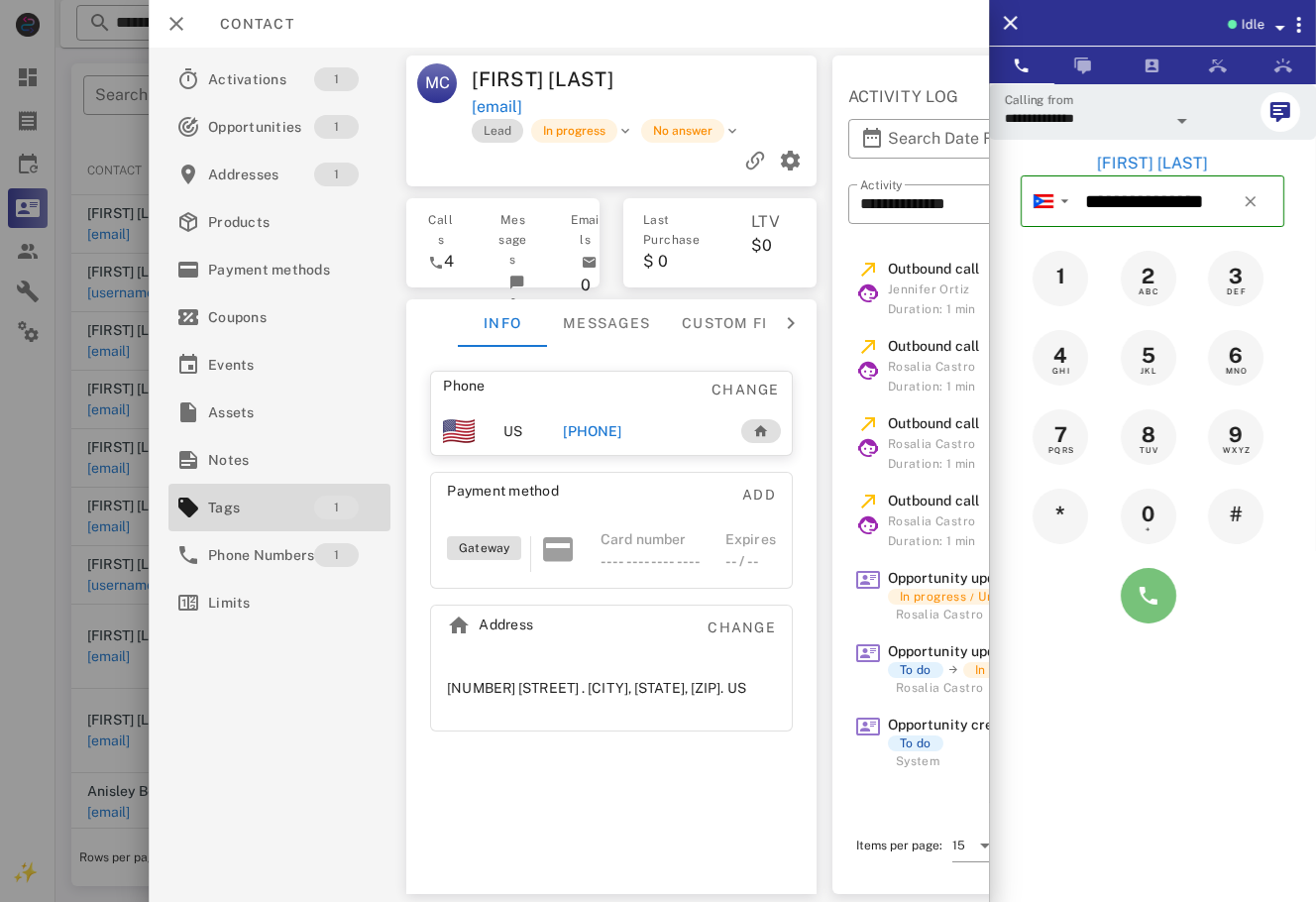 click at bounding box center (1149, 596) 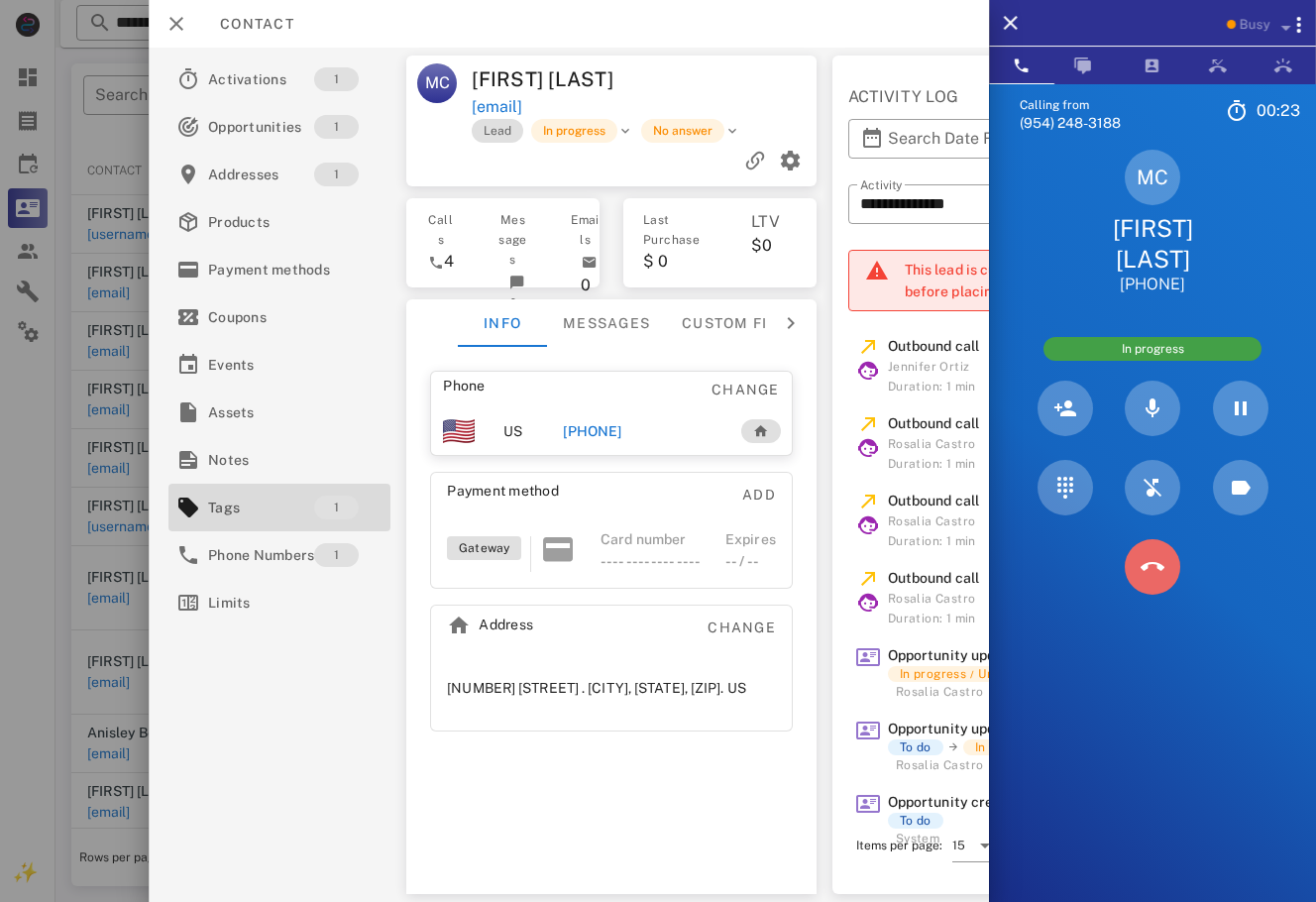 click at bounding box center [1152, 567] 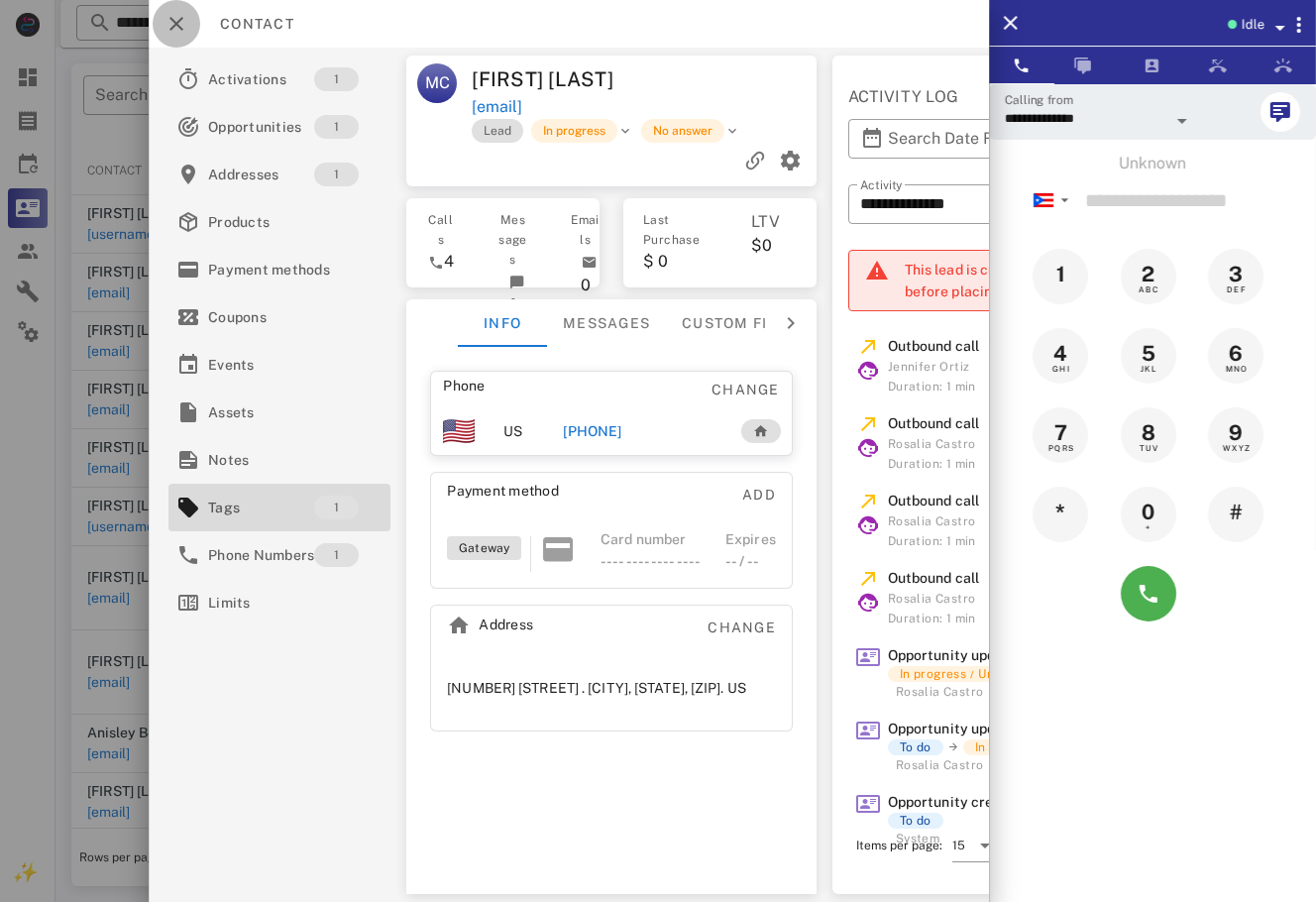 click at bounding box center (176, 24) 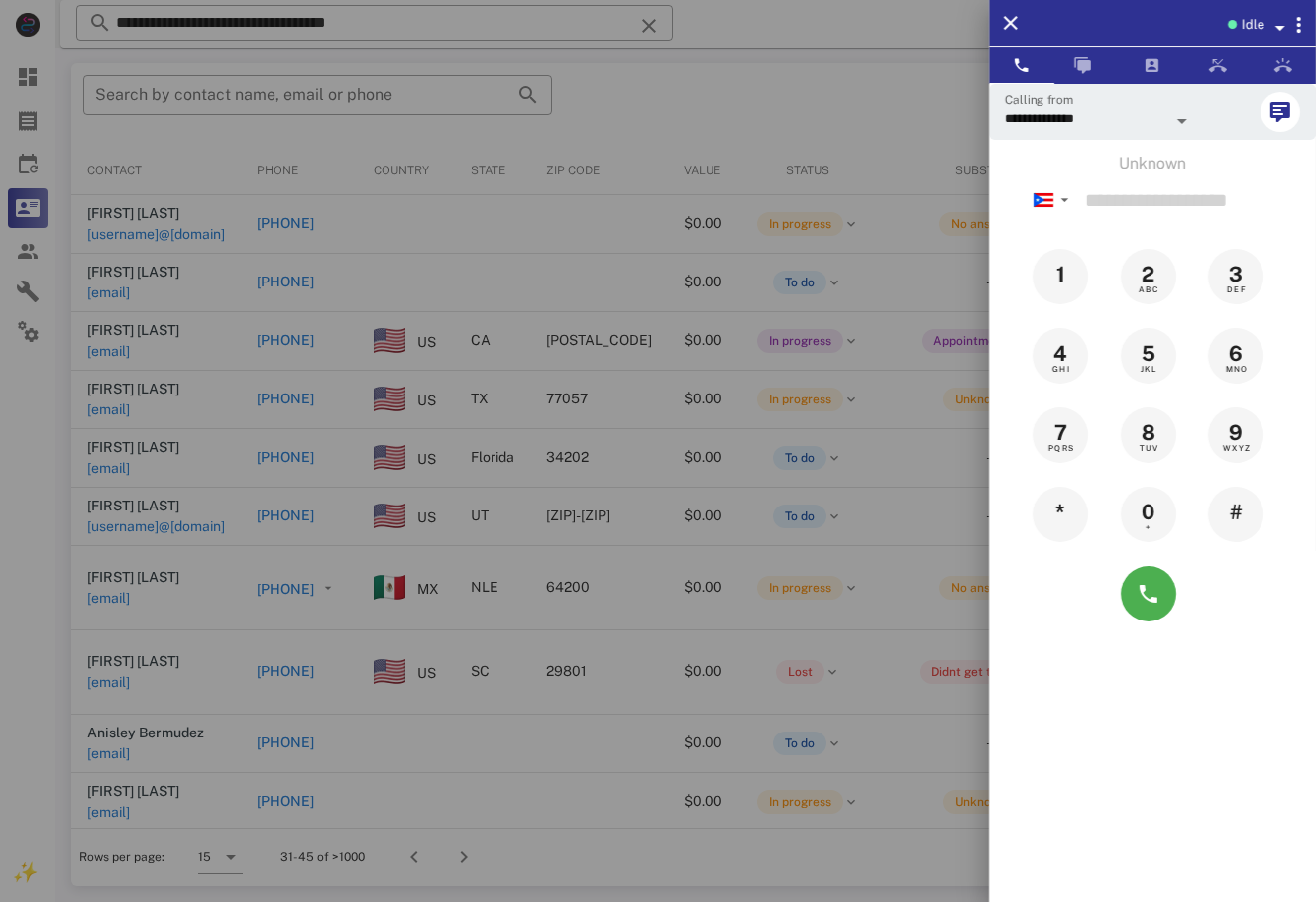 click at bounding box center (658, 451) 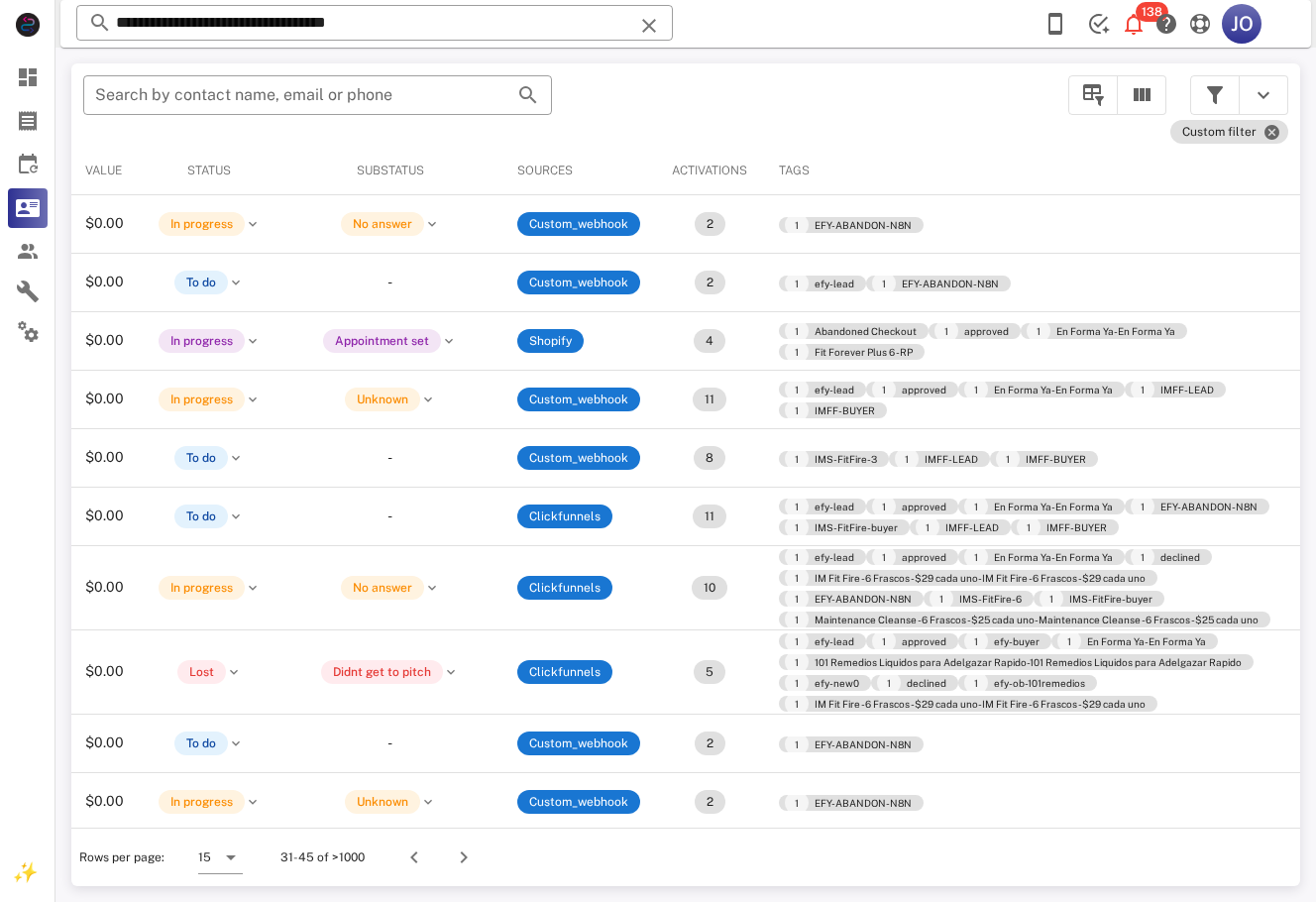 scroll, scrollTop: 0, scrollLeft: 643, axis: horizontal 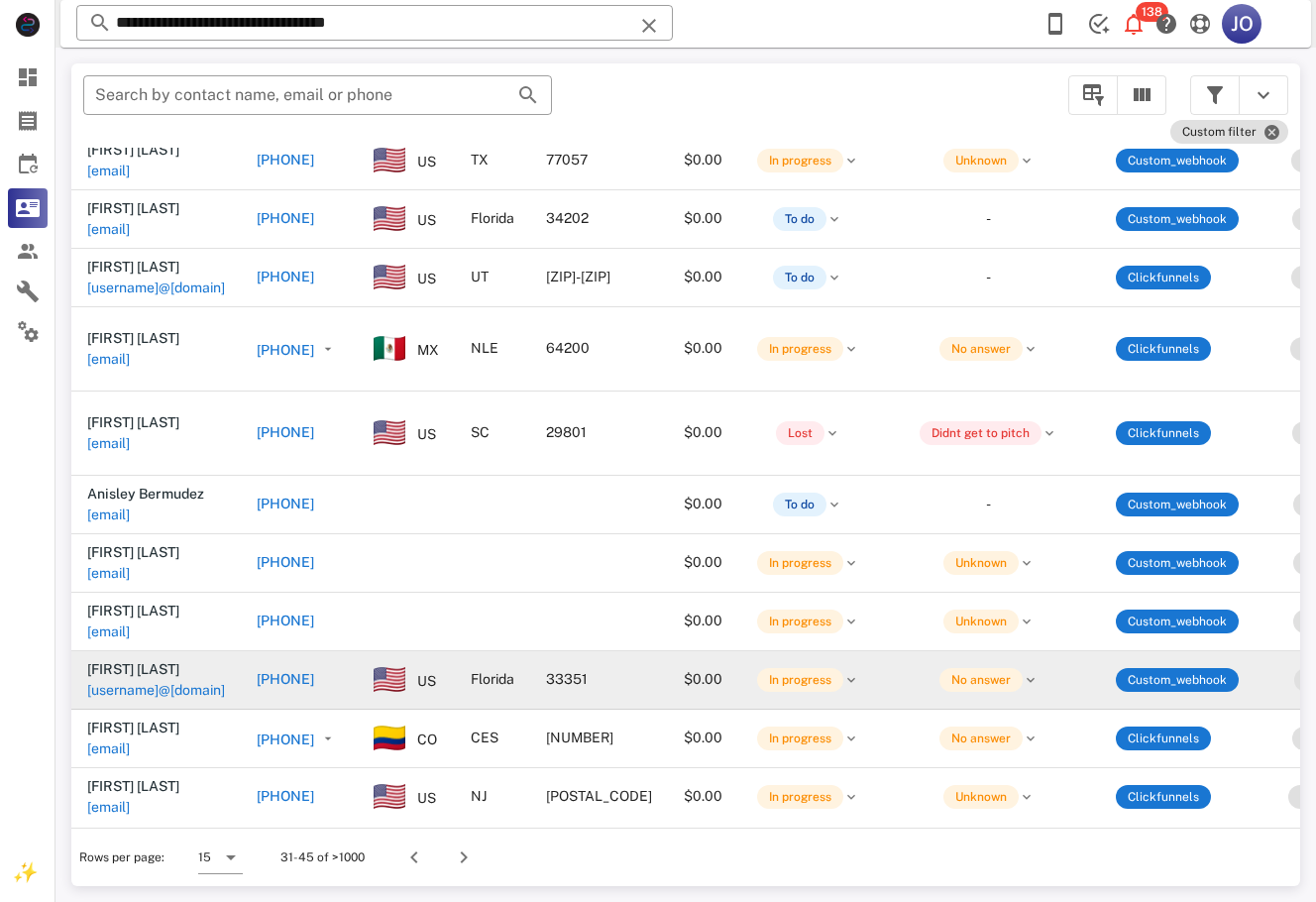 click on "[USERNAME]@[DOMAIN]" at bounding box center [156, 690] 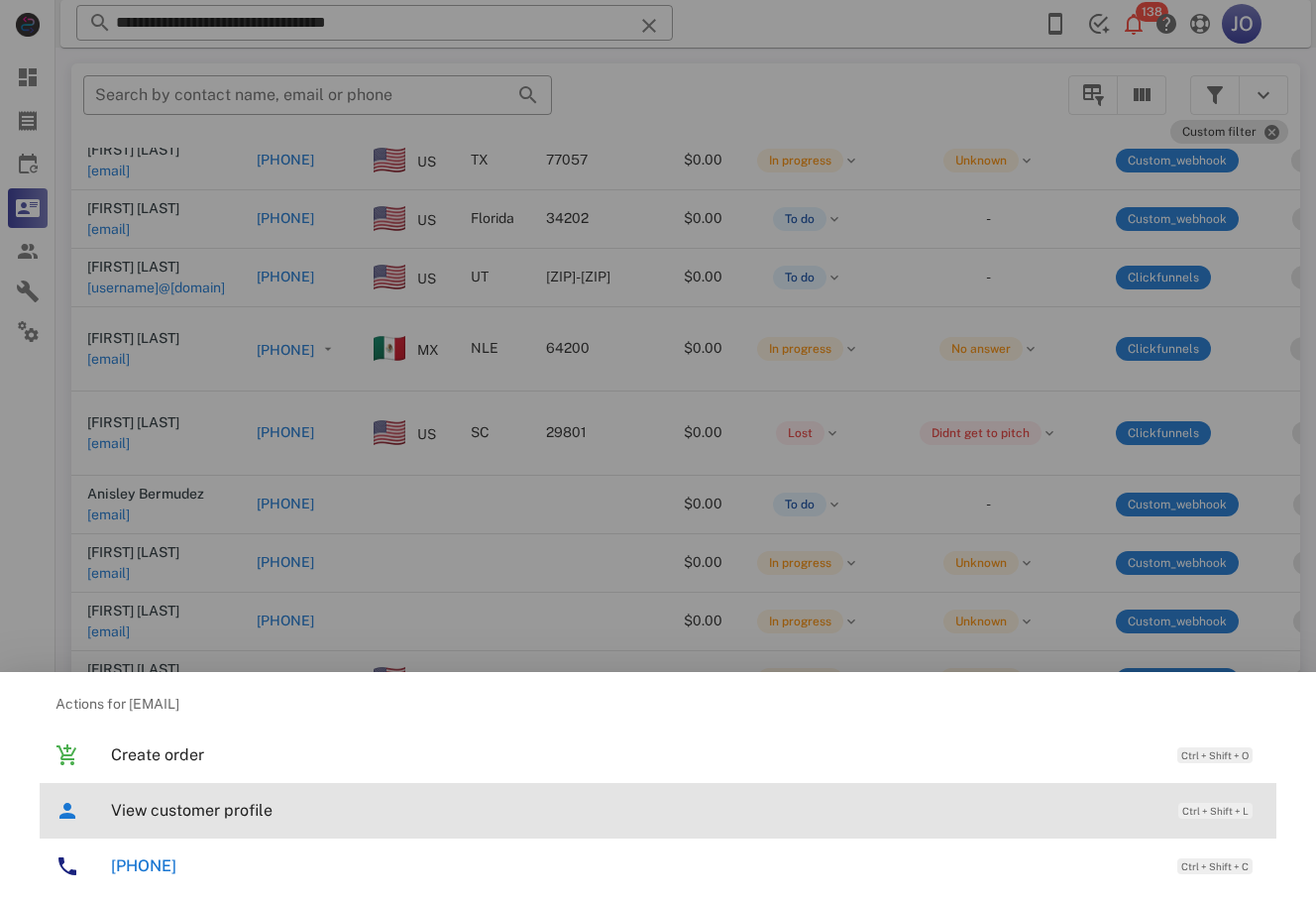 click on "View customer profile Ctrl + Shift + L" at bounding box center [686, 810] 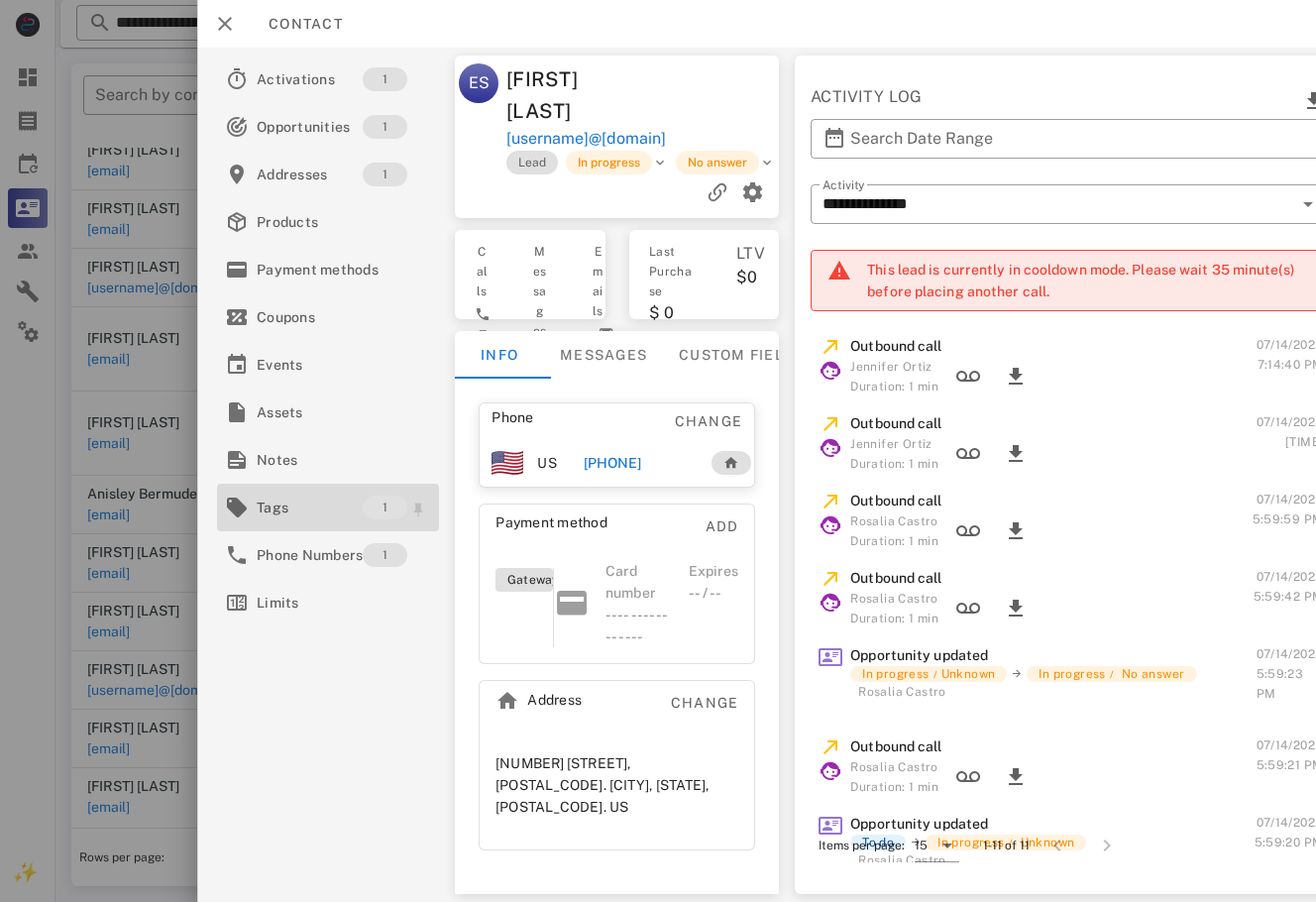 click on "Tags" at bounding box center (309, 507) 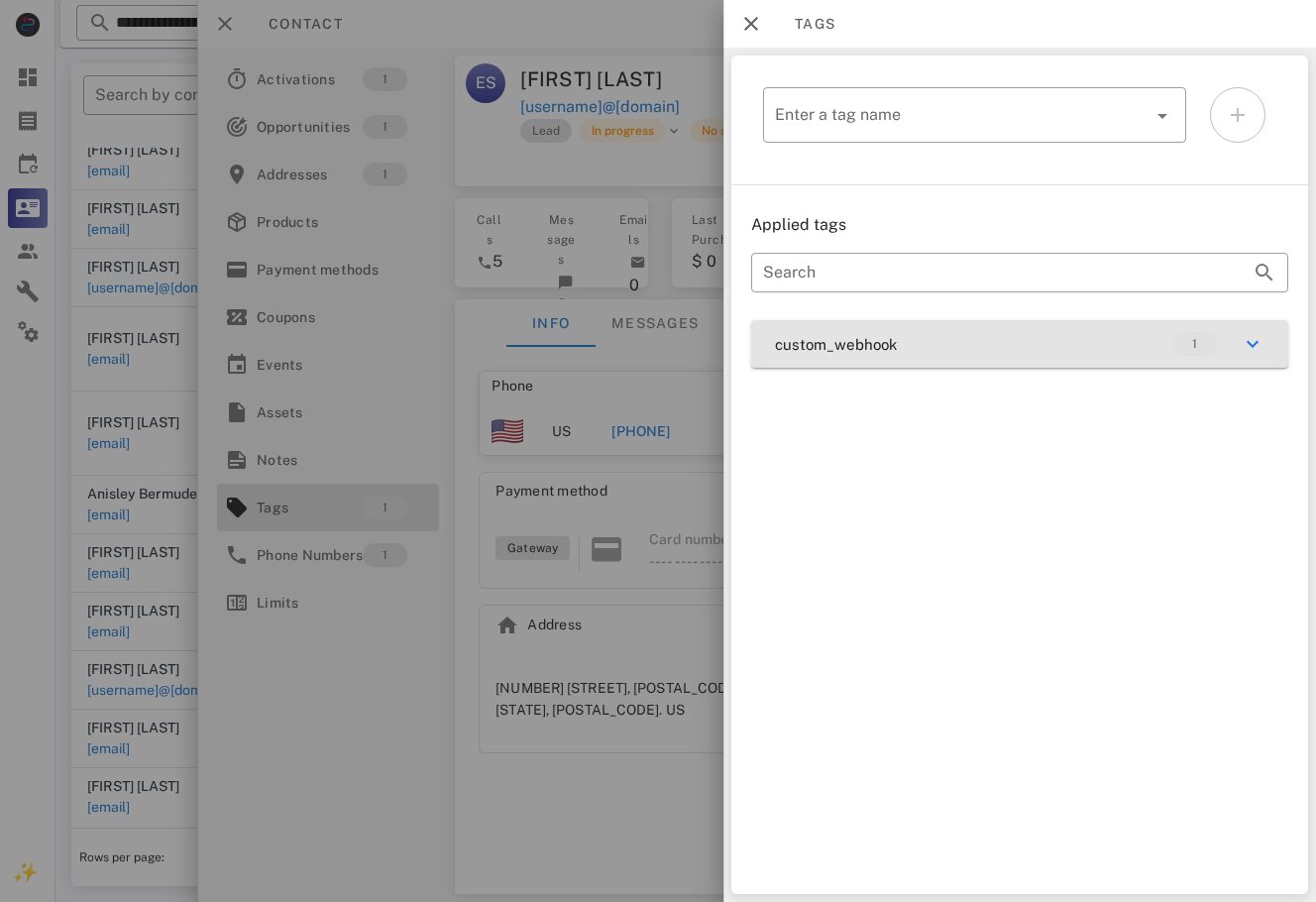 click on "custom_webhook  1" at bounding box center (1020, 344) 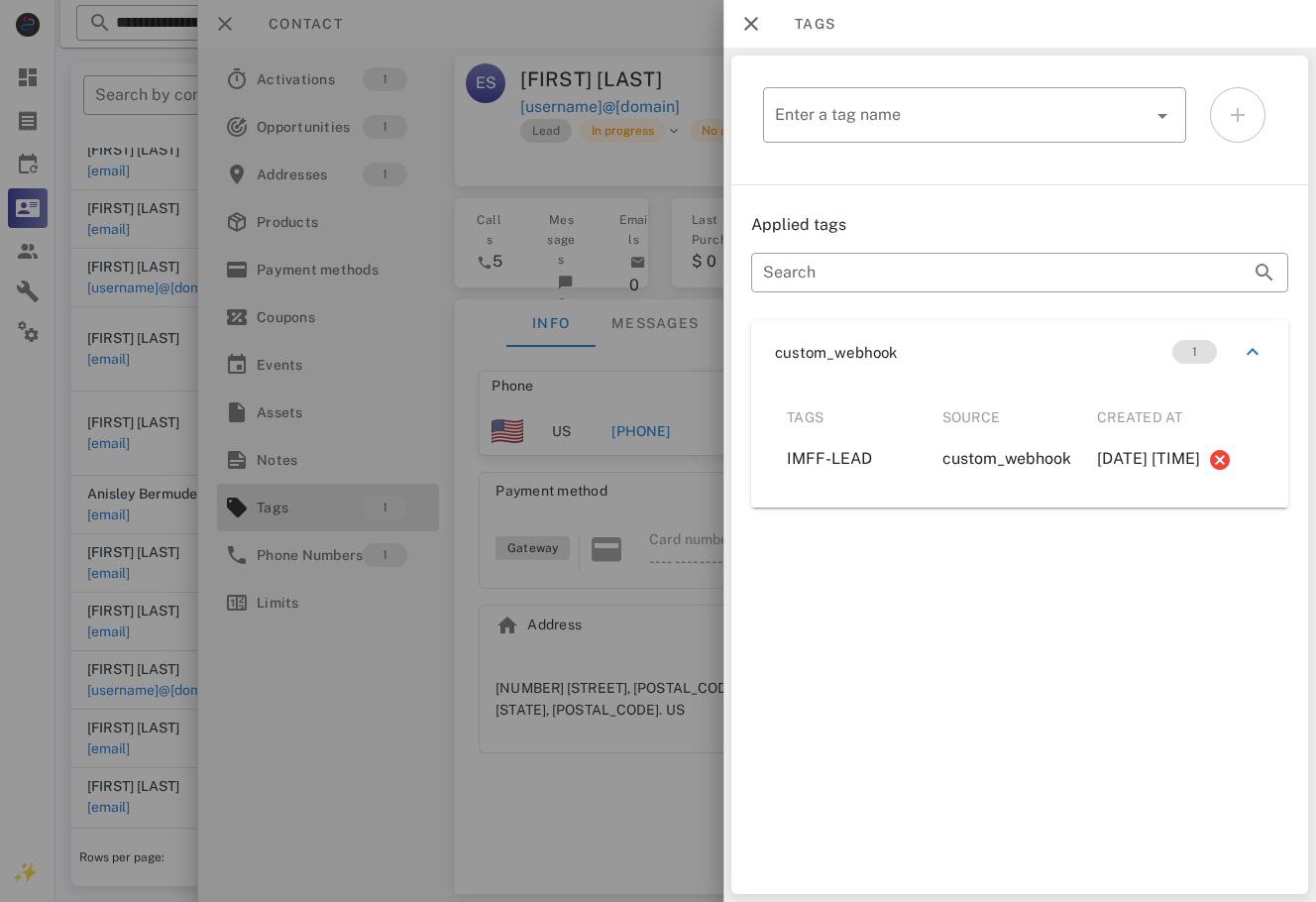 click at bounding box center (658, 451) 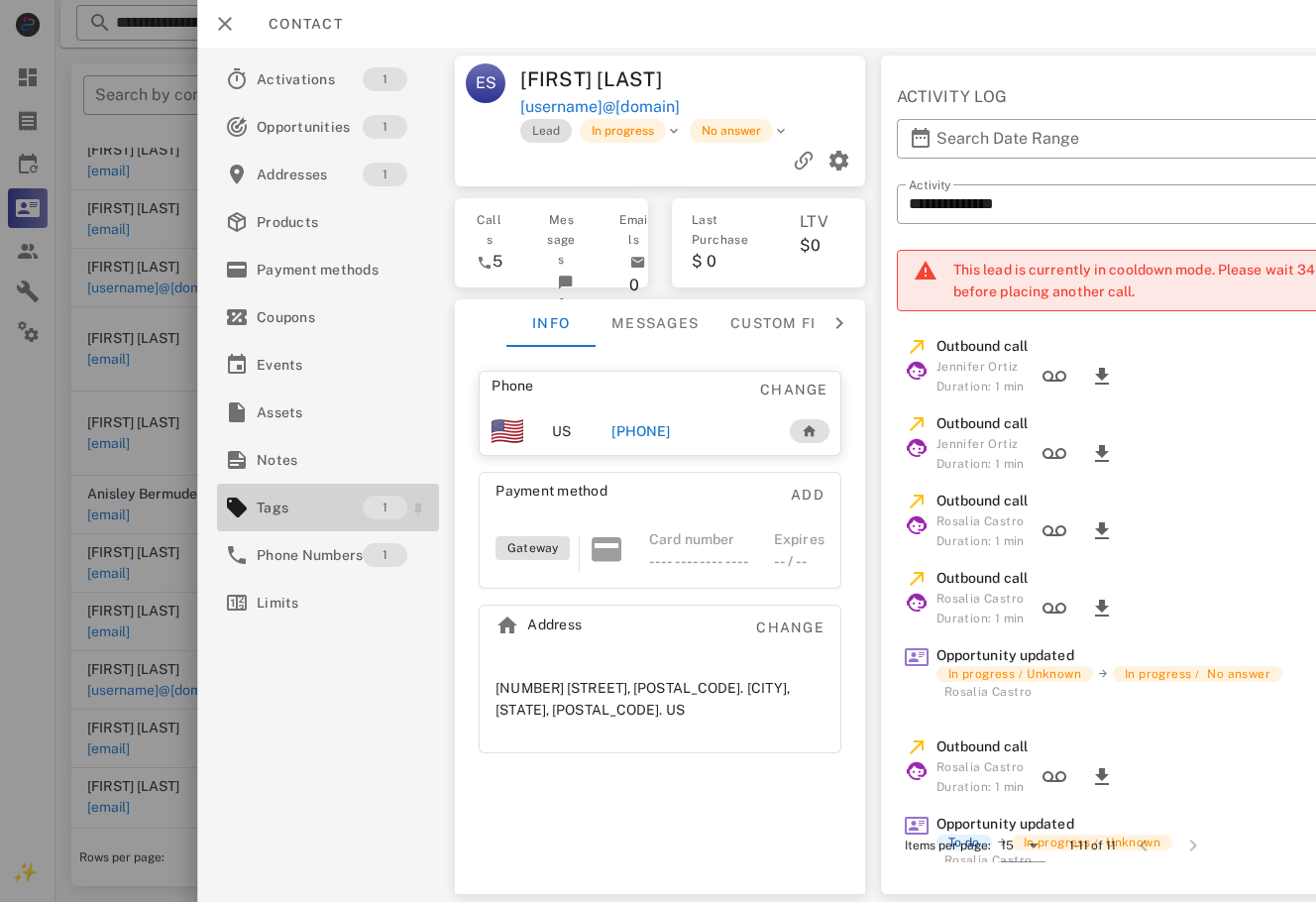 click on "Tags" at bounding box center (309, 507) 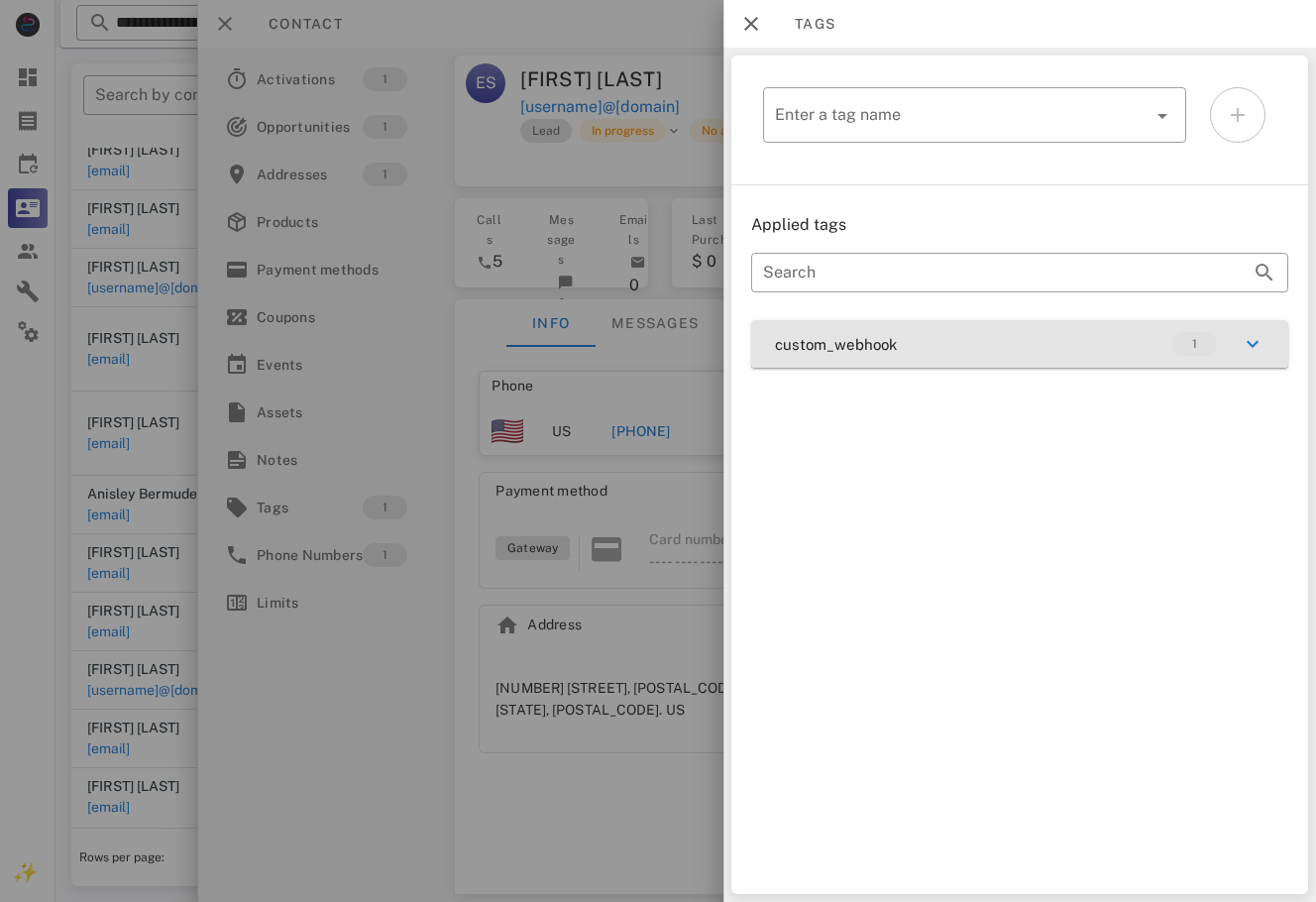 click on "custom_webhook  1" at bounding box center (1020, 344) 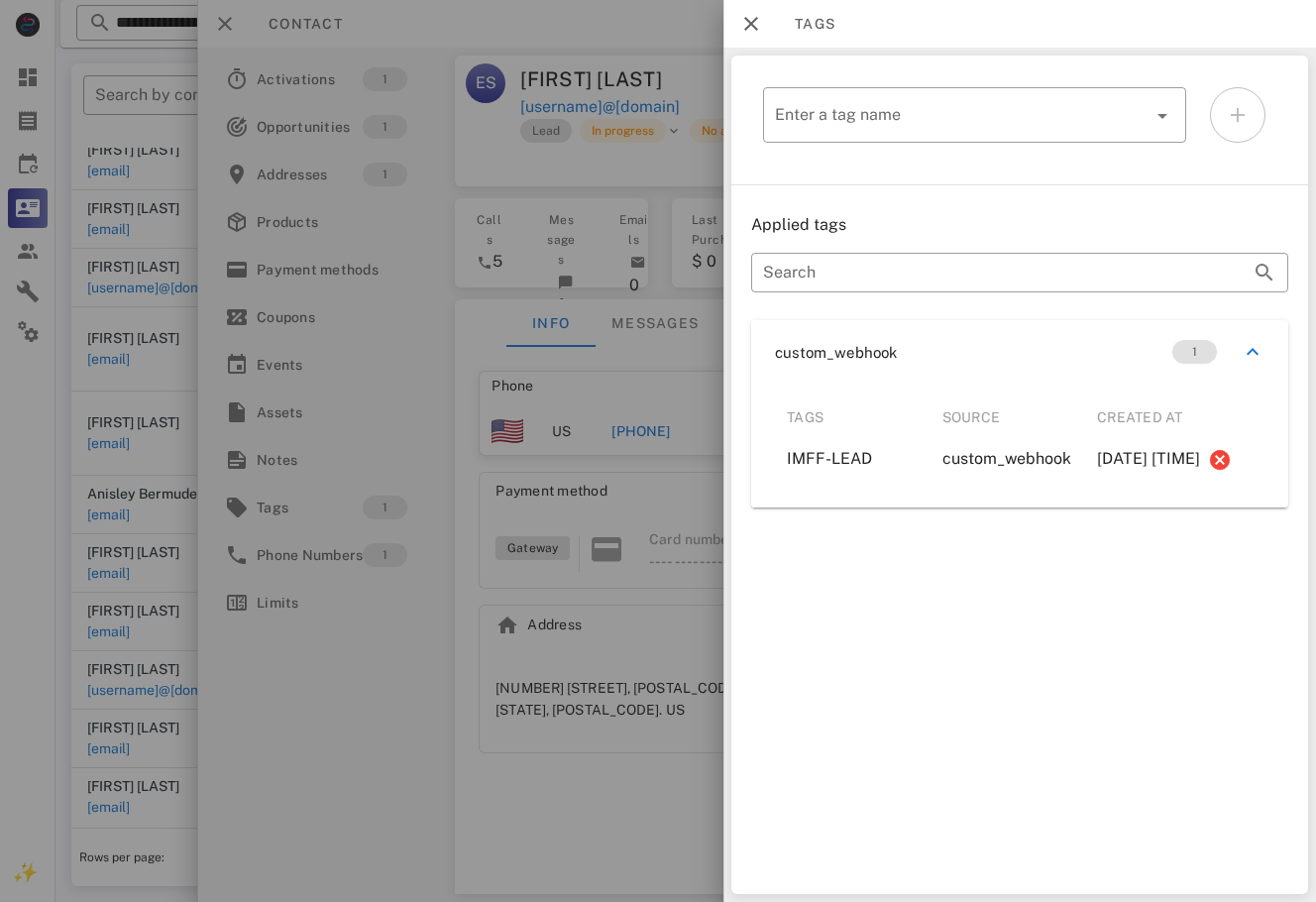 click at bounding box center [658, 451] 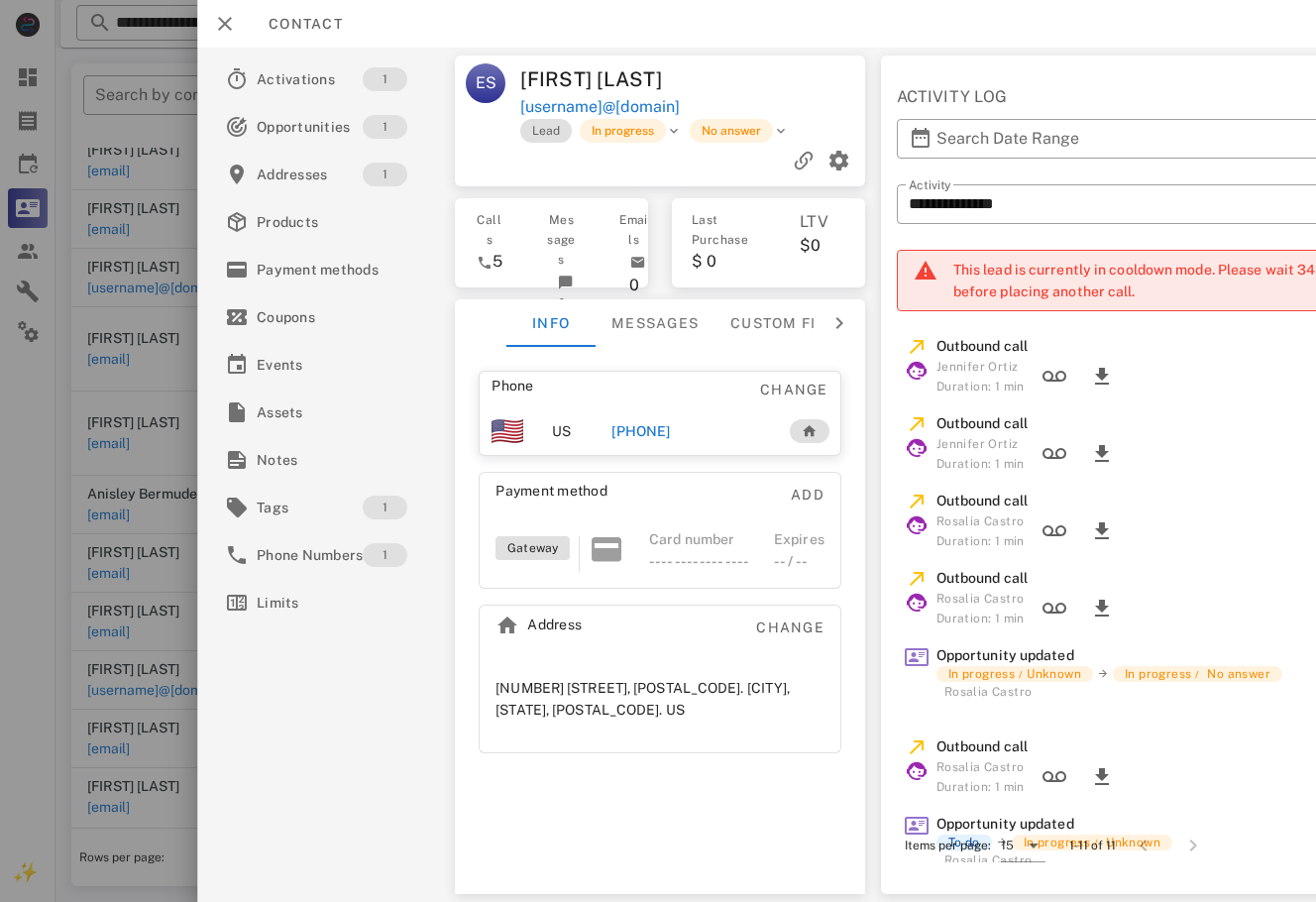 click on "[PHONE]" at bounding box center (641, 431) 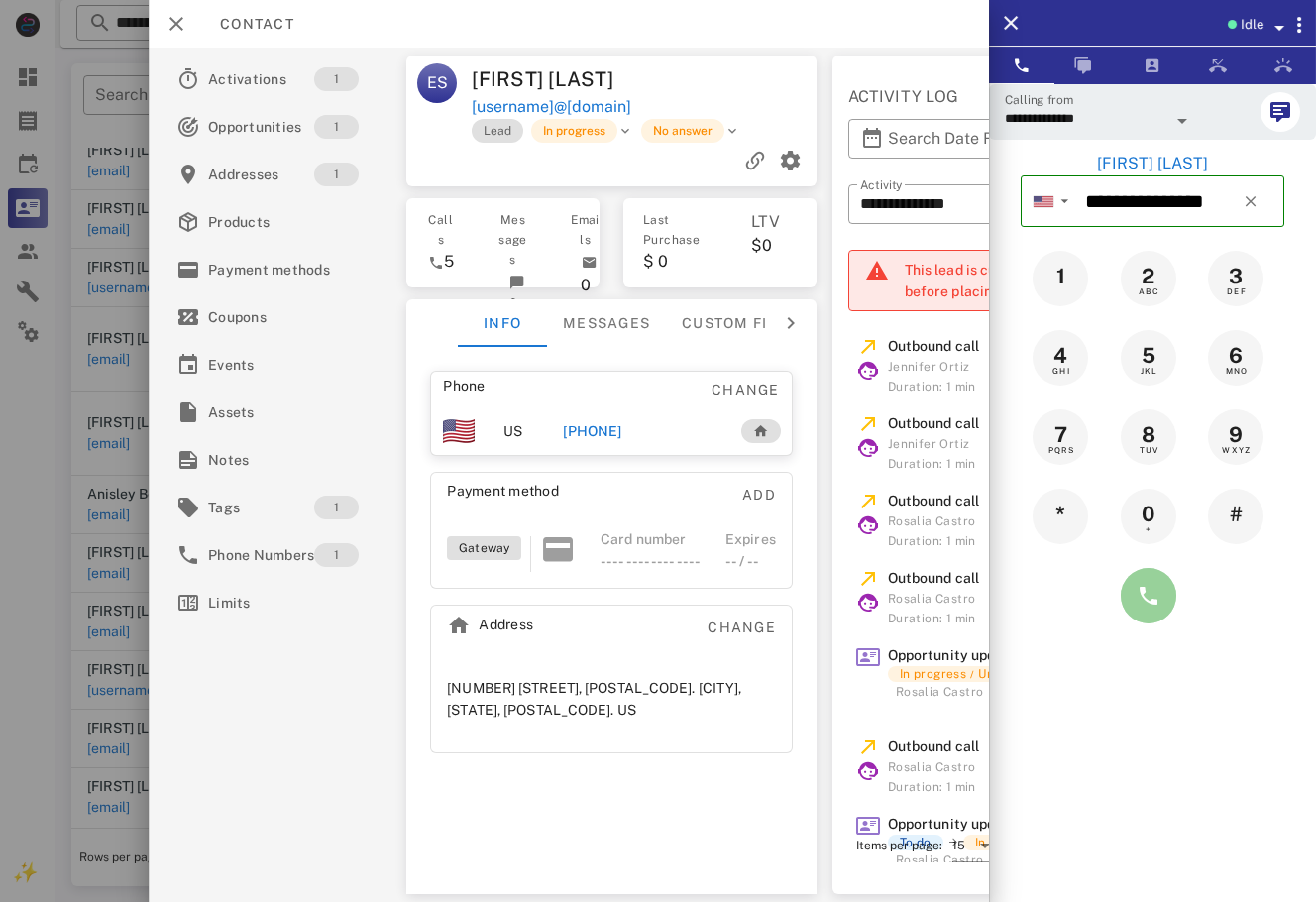 click at bounding box center (1149, 596) 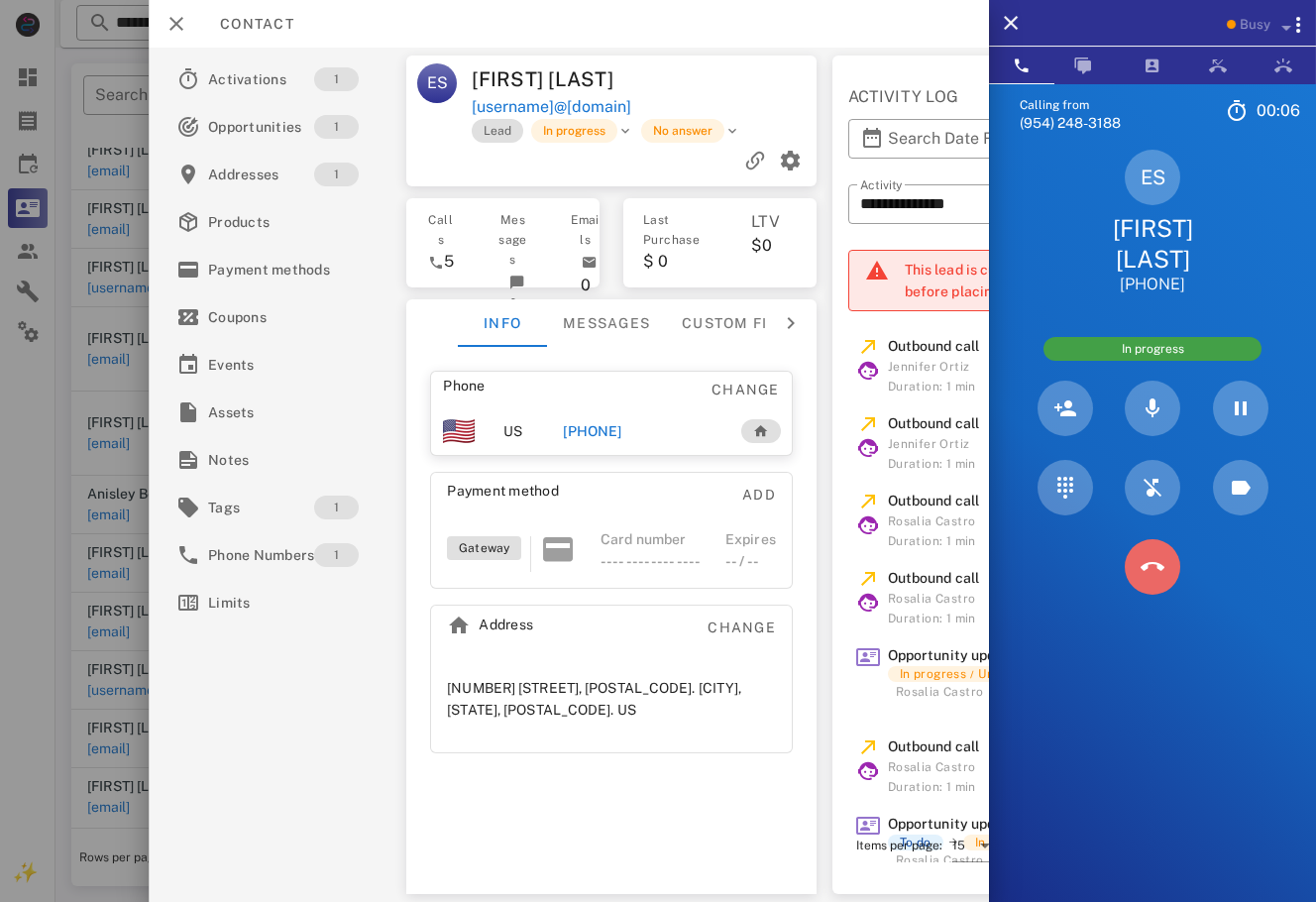 click at bounding box center (1152, 567) 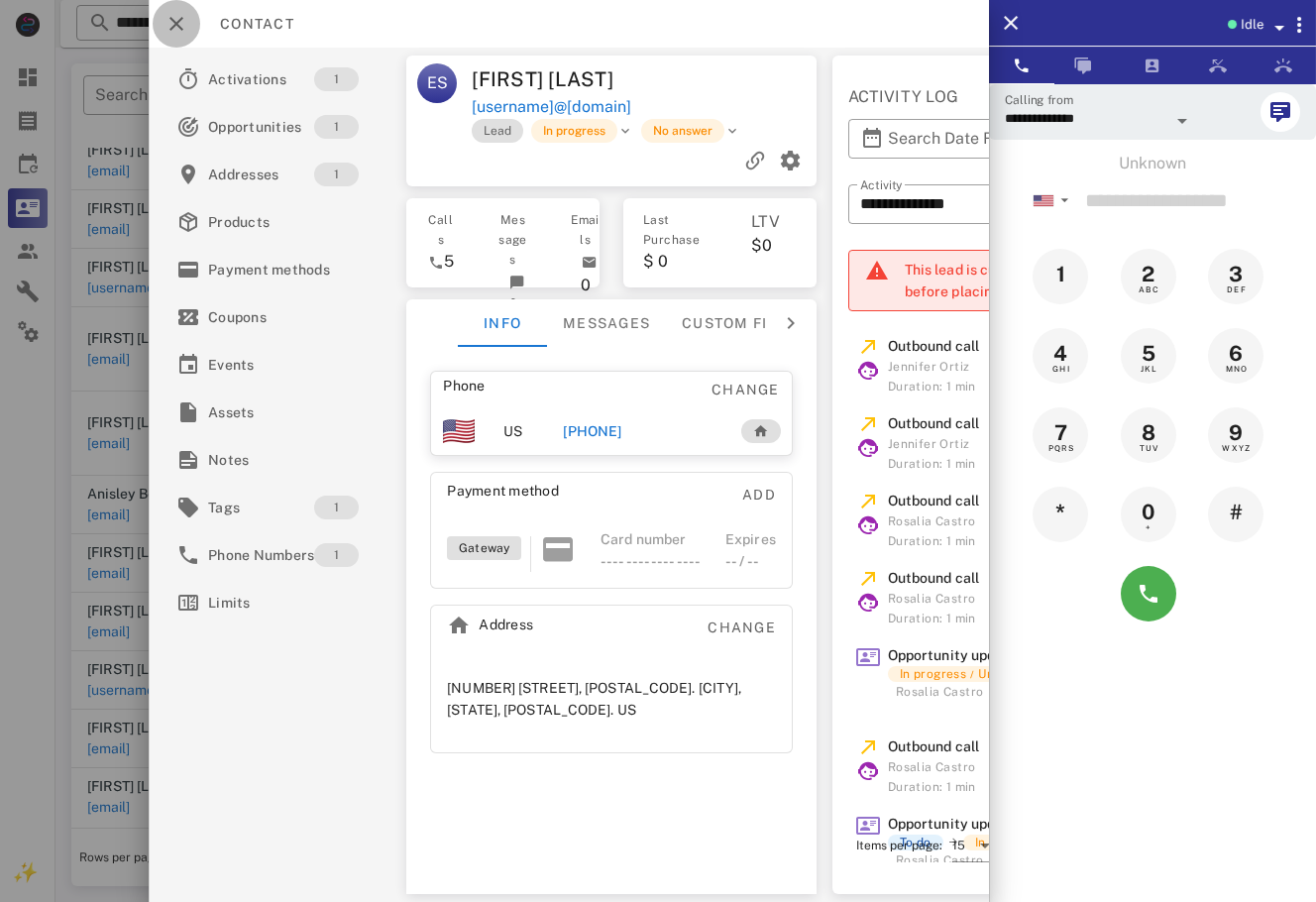 click at bounding box center (176, 24) 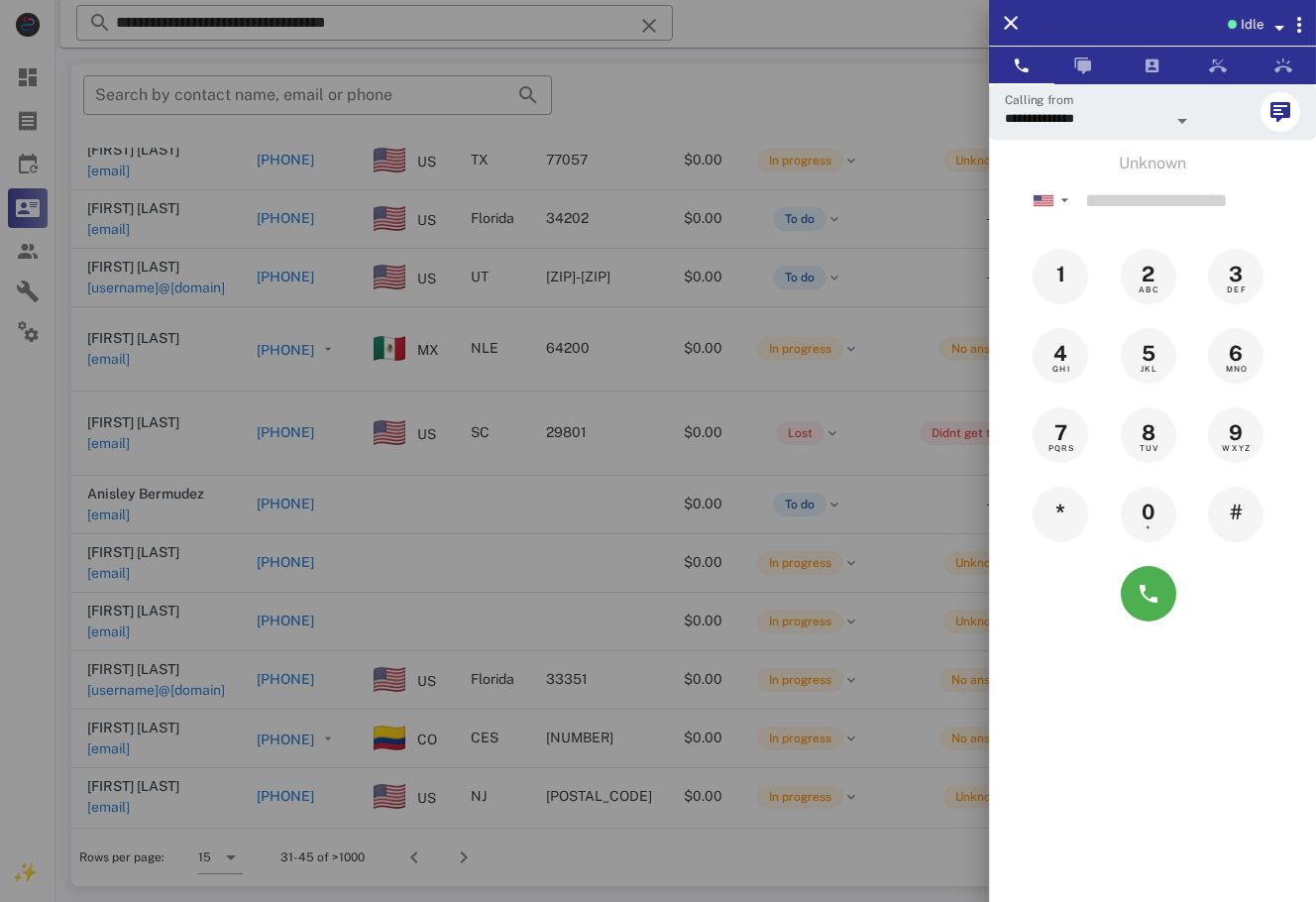 click at bounding box center [658, 451] 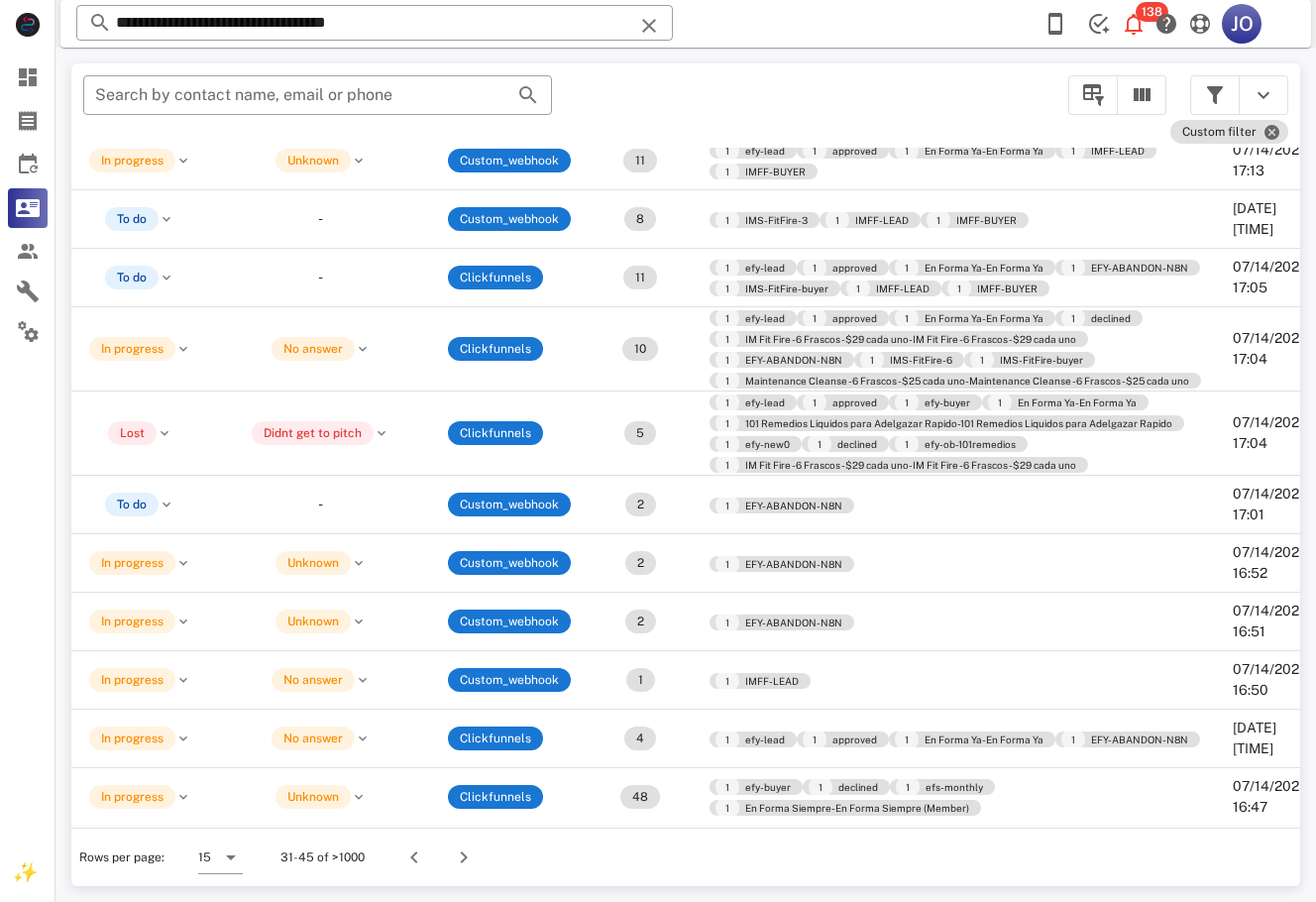 scroll, scrollTop: 249, scrollLeft: 0, axis: vertical 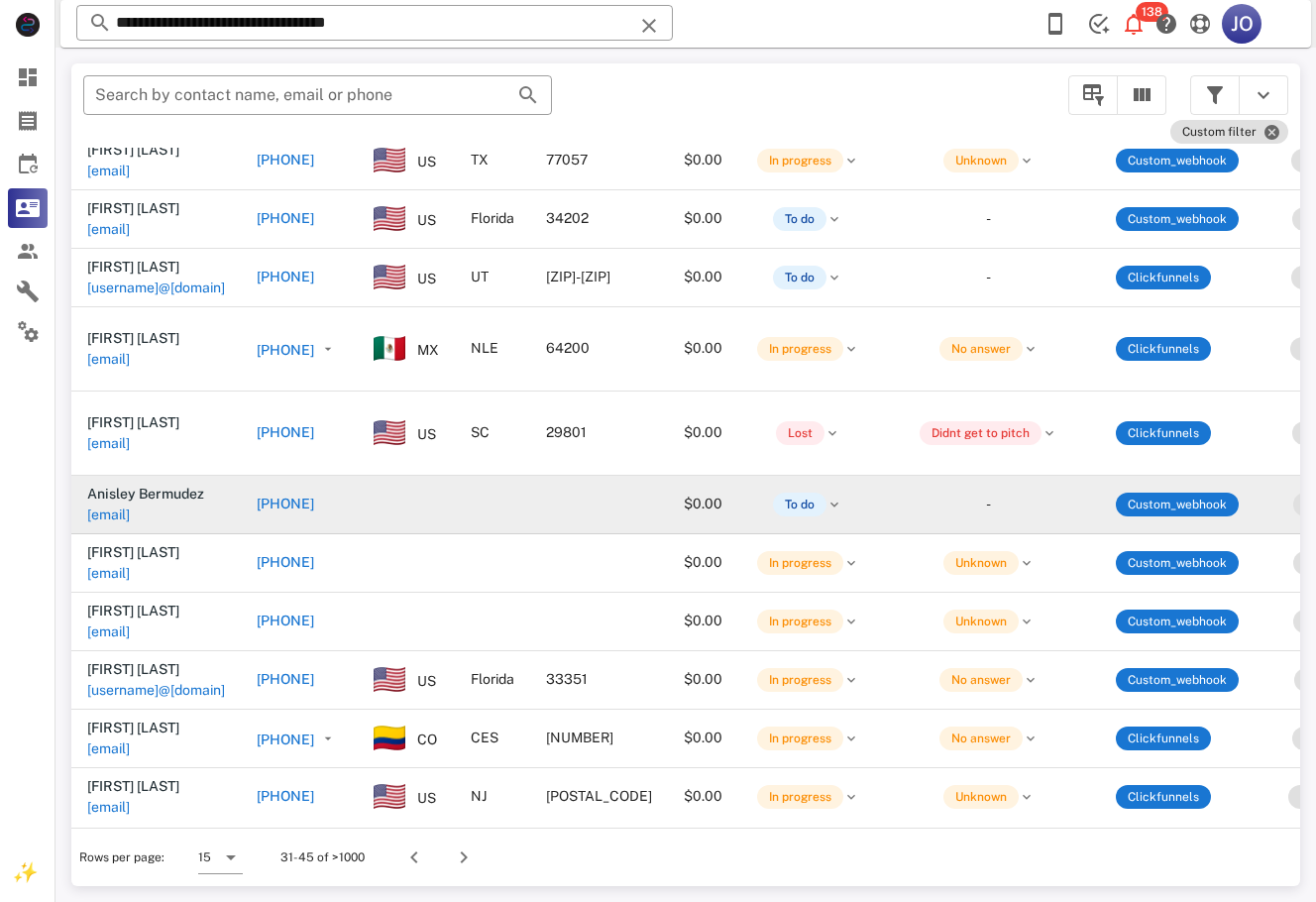 click on "[FIRST] [LAST]  [USERNAME]@[DOMAIN]" at bounding box center (156, 505) 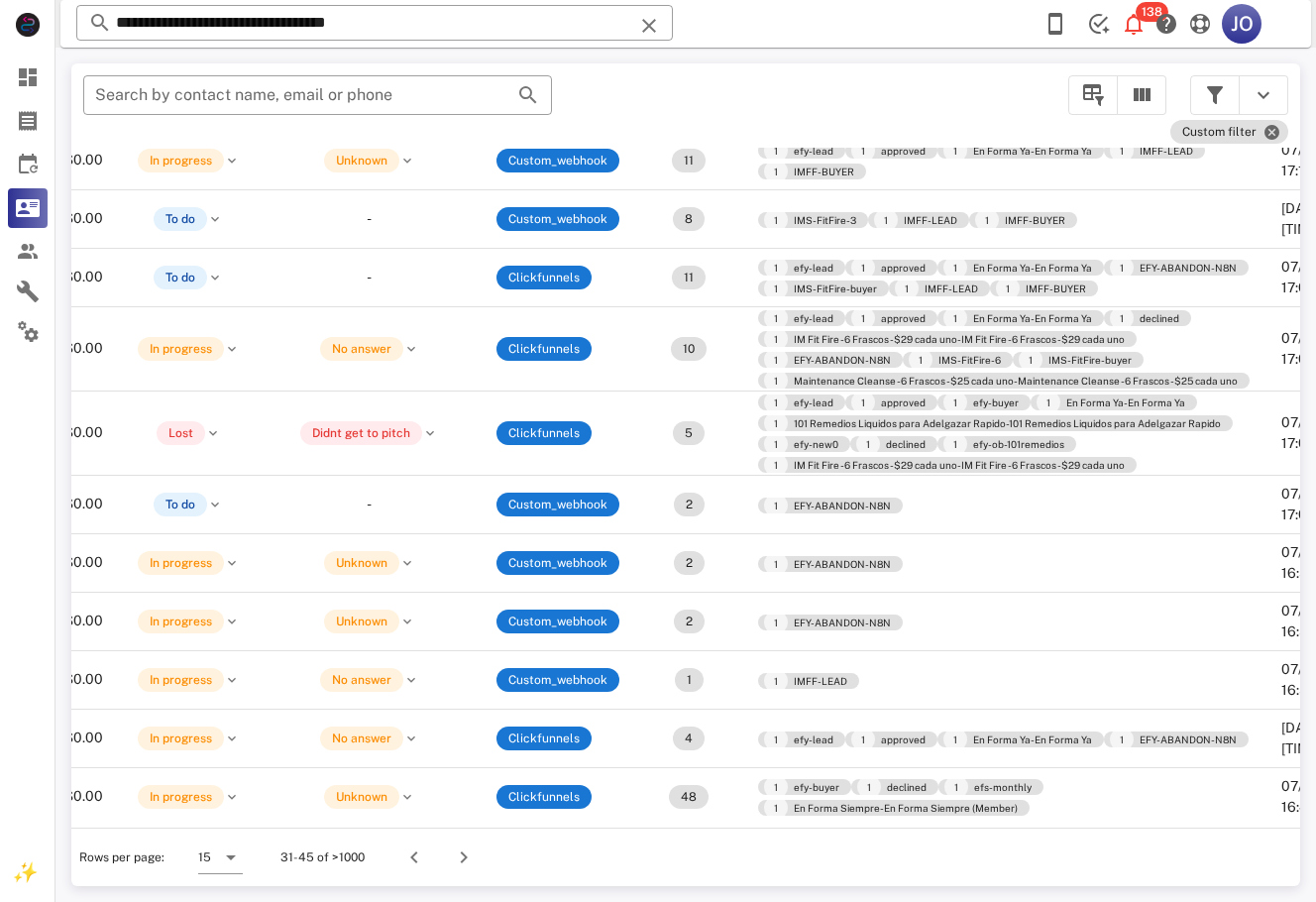 scroll, scrollTop: 249, scrollLeft: 0, axis: vertical 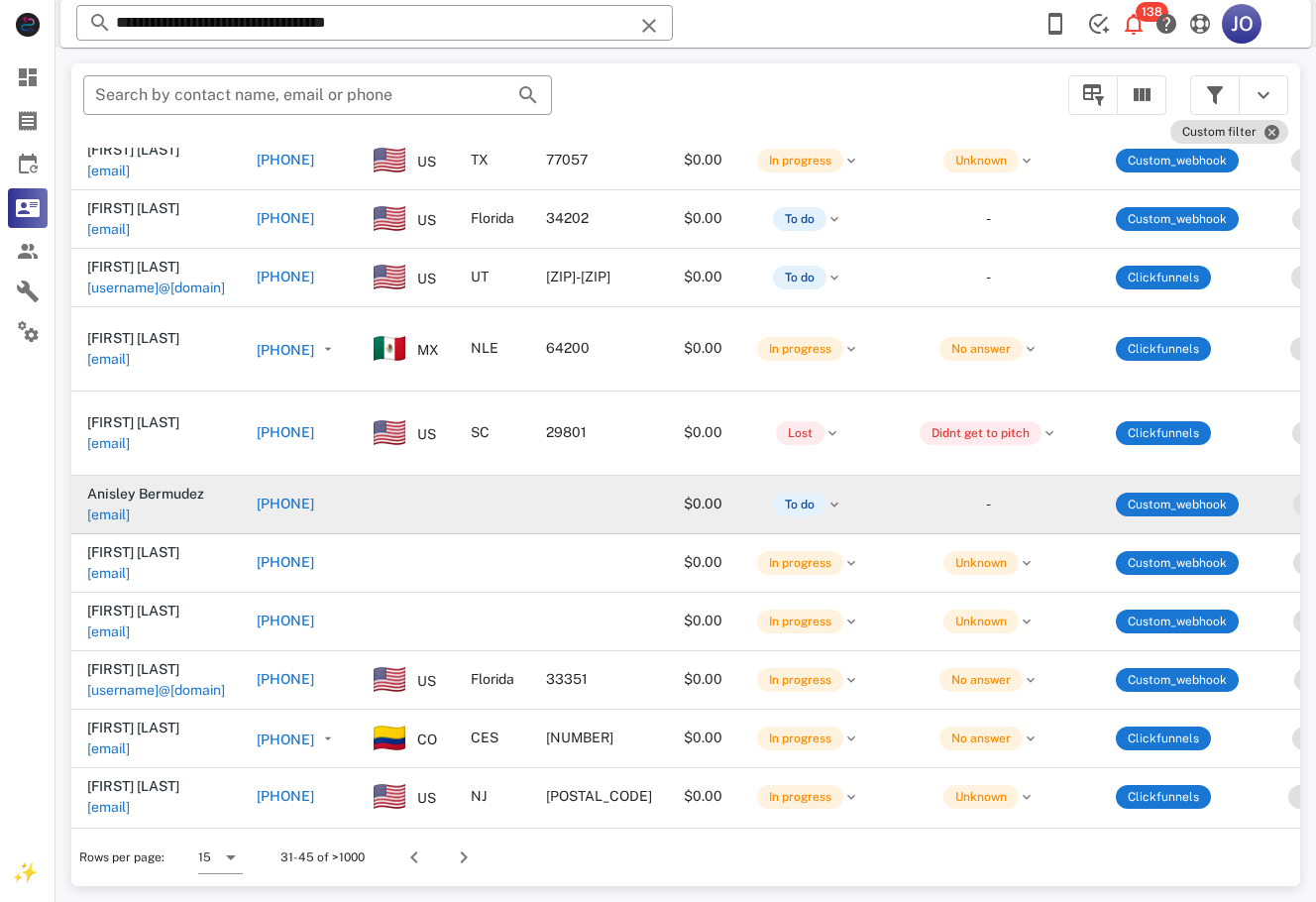 click on "[EMAIL]" at bounding box center [108, 514] 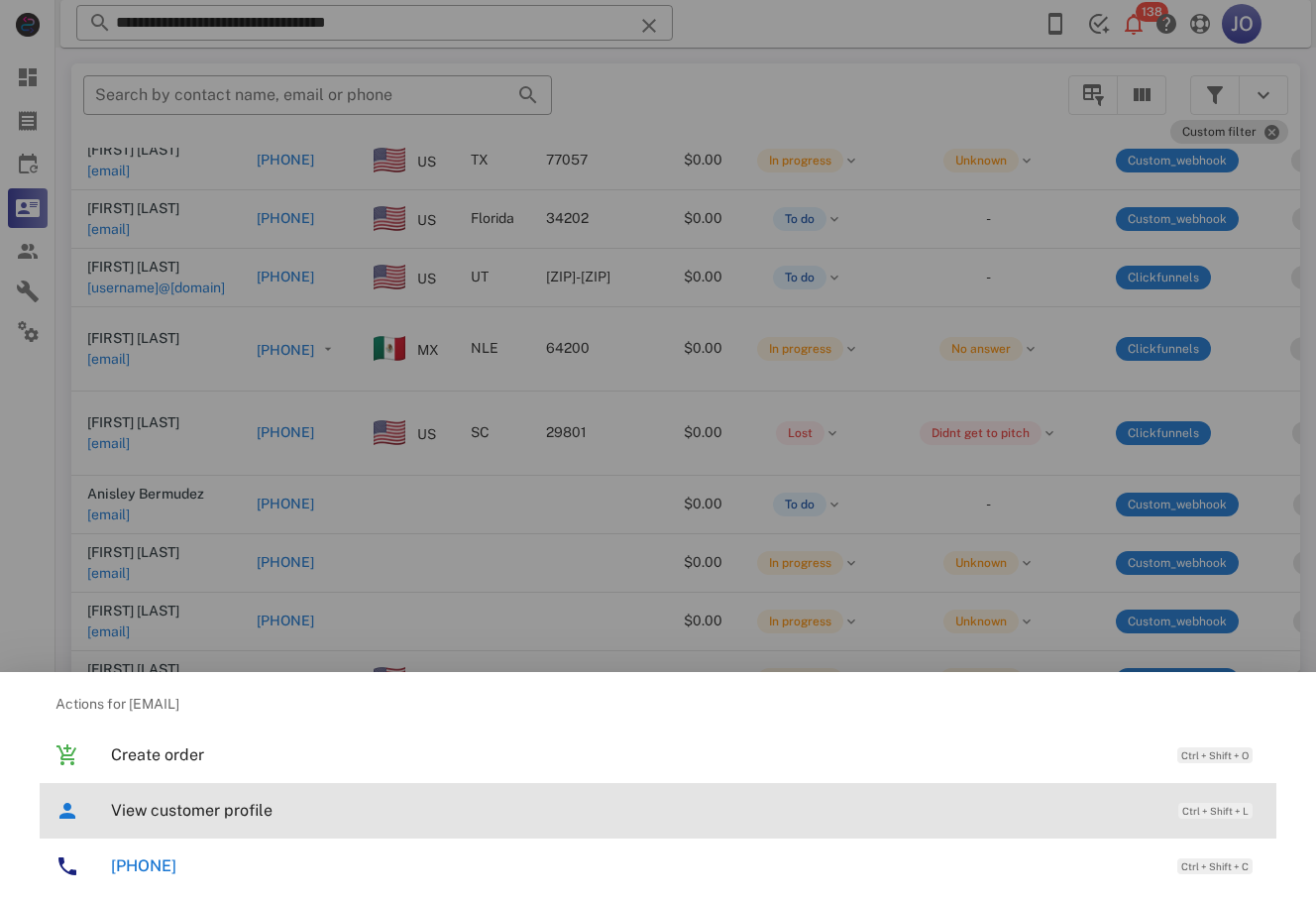 click on "View customer profile Ctrl + Shift + L" at bounding box center (686, 810) 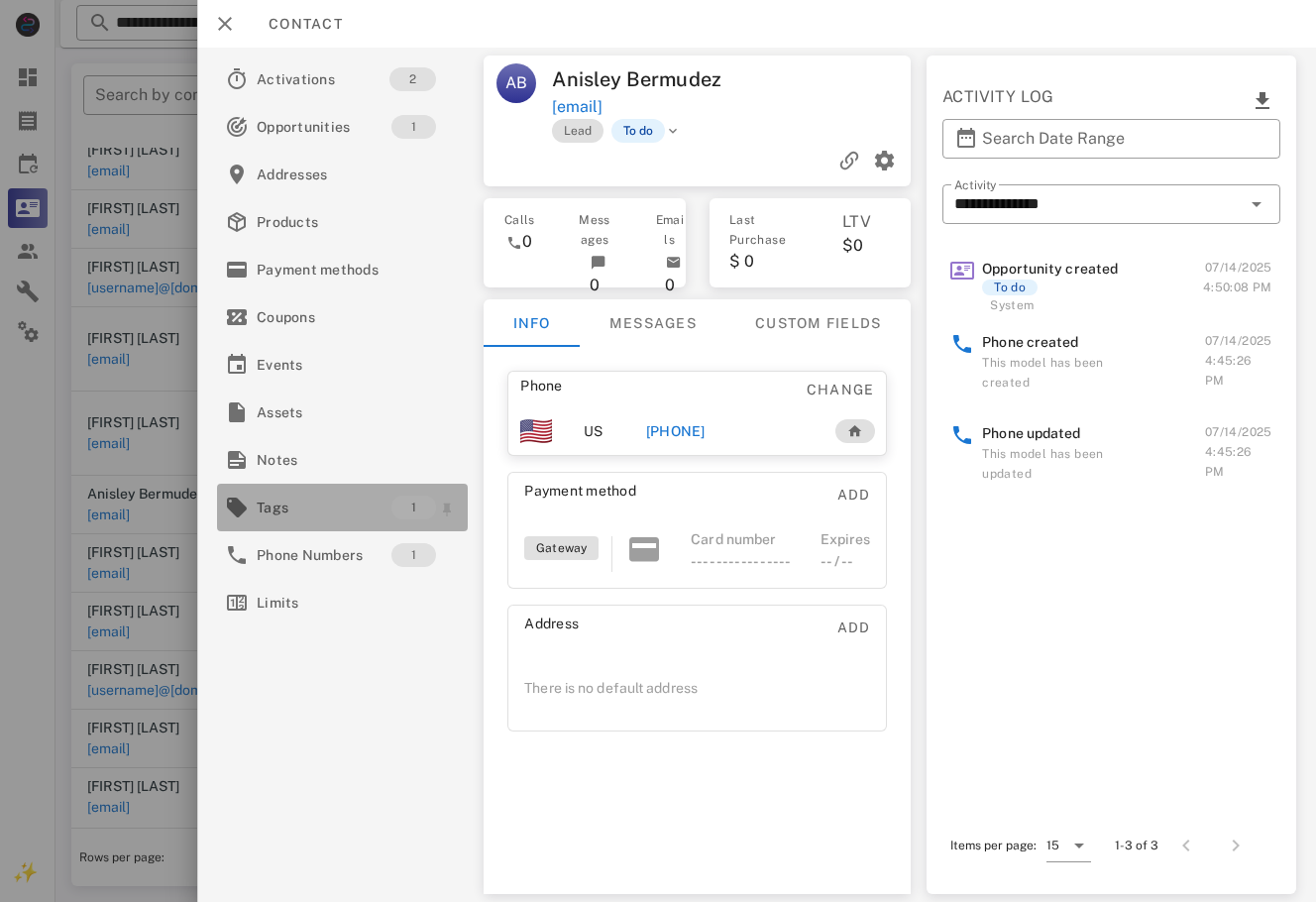 click on "Tags" at bounding box center (324, 507) 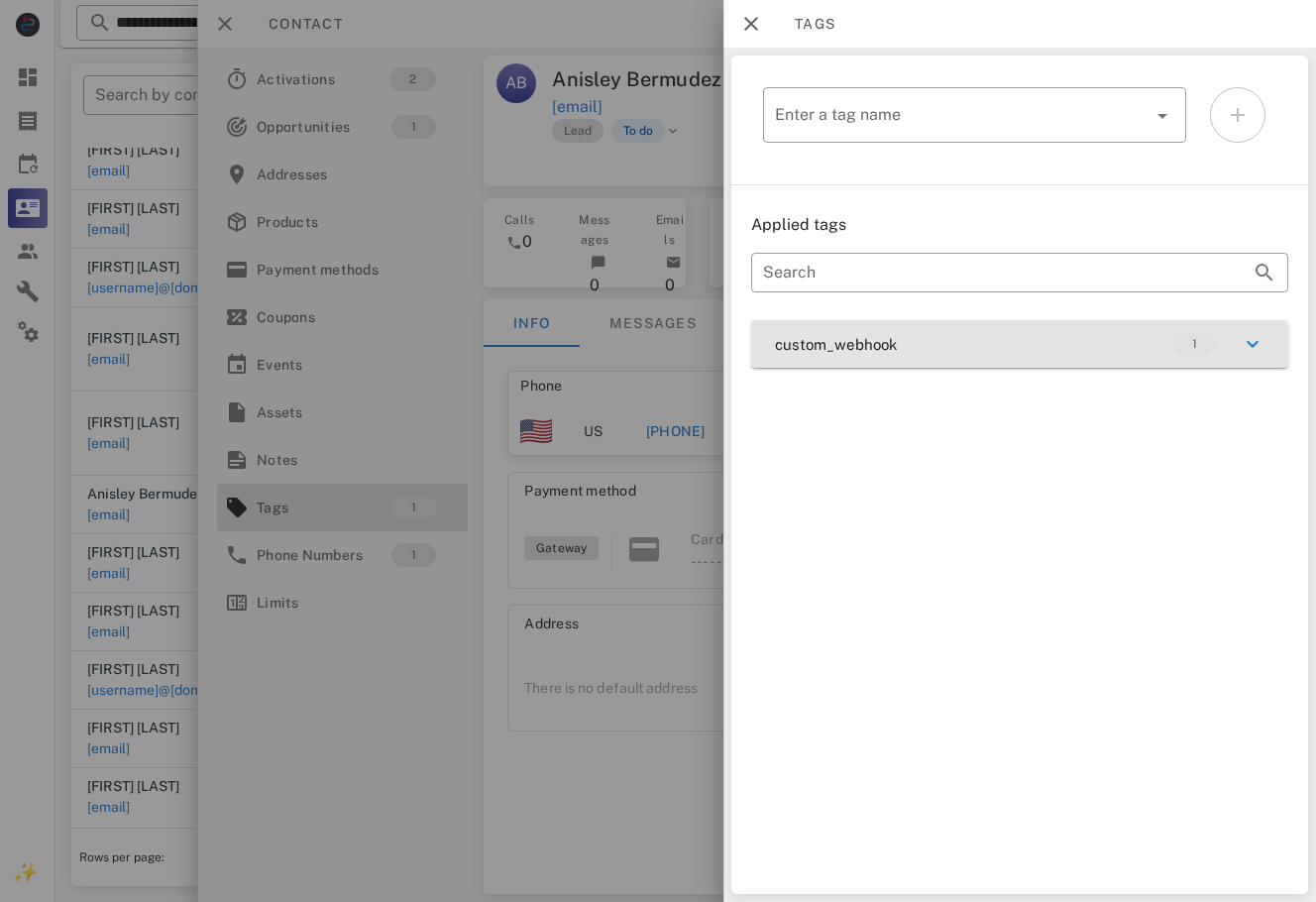 click on "custom_webhook  1" at bounding box center [1020, 344] 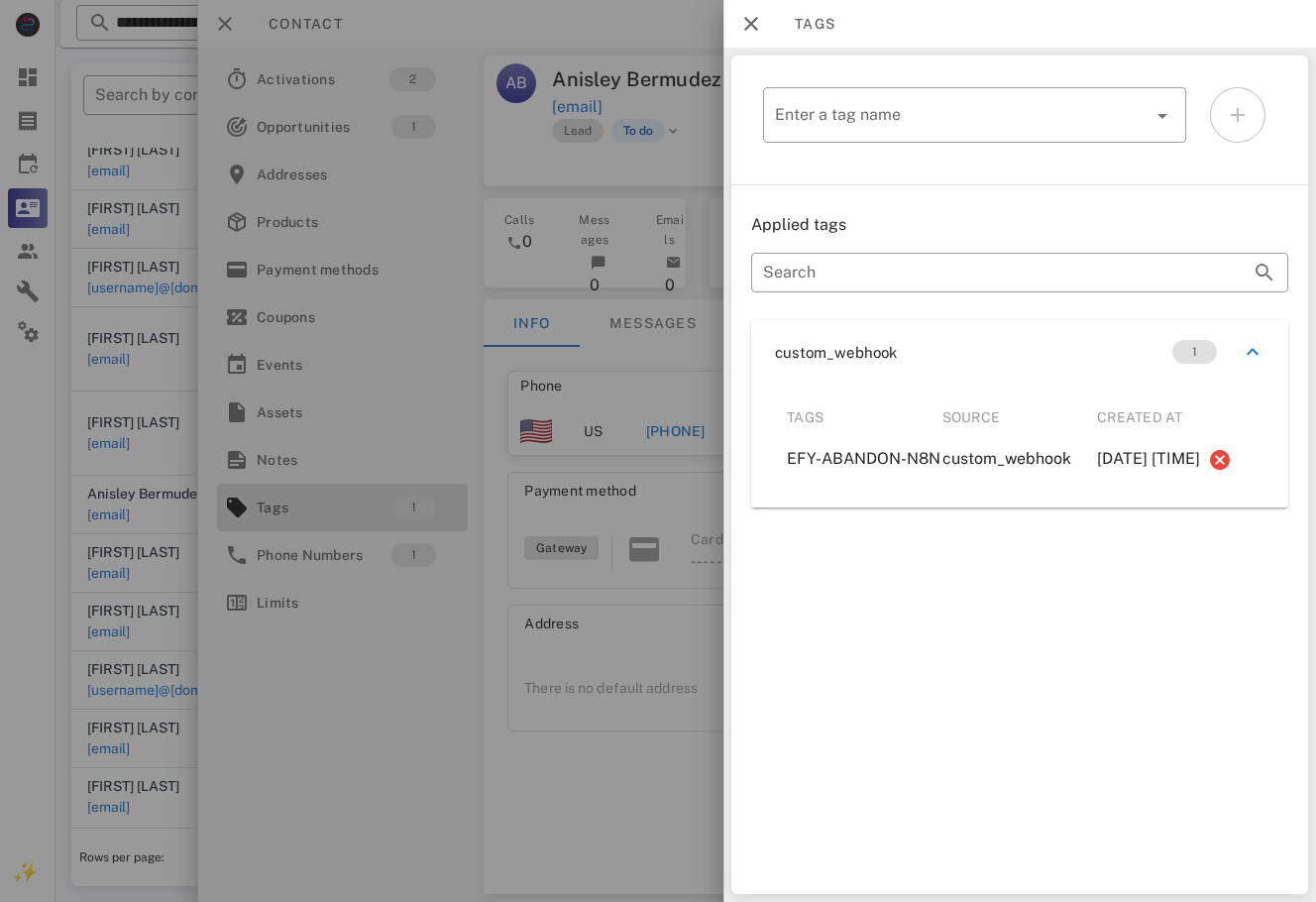 drag, startPoint x: 590, startPoint y: 675, endPoint x: 582, endPoint y: 537, distance: 138.23169 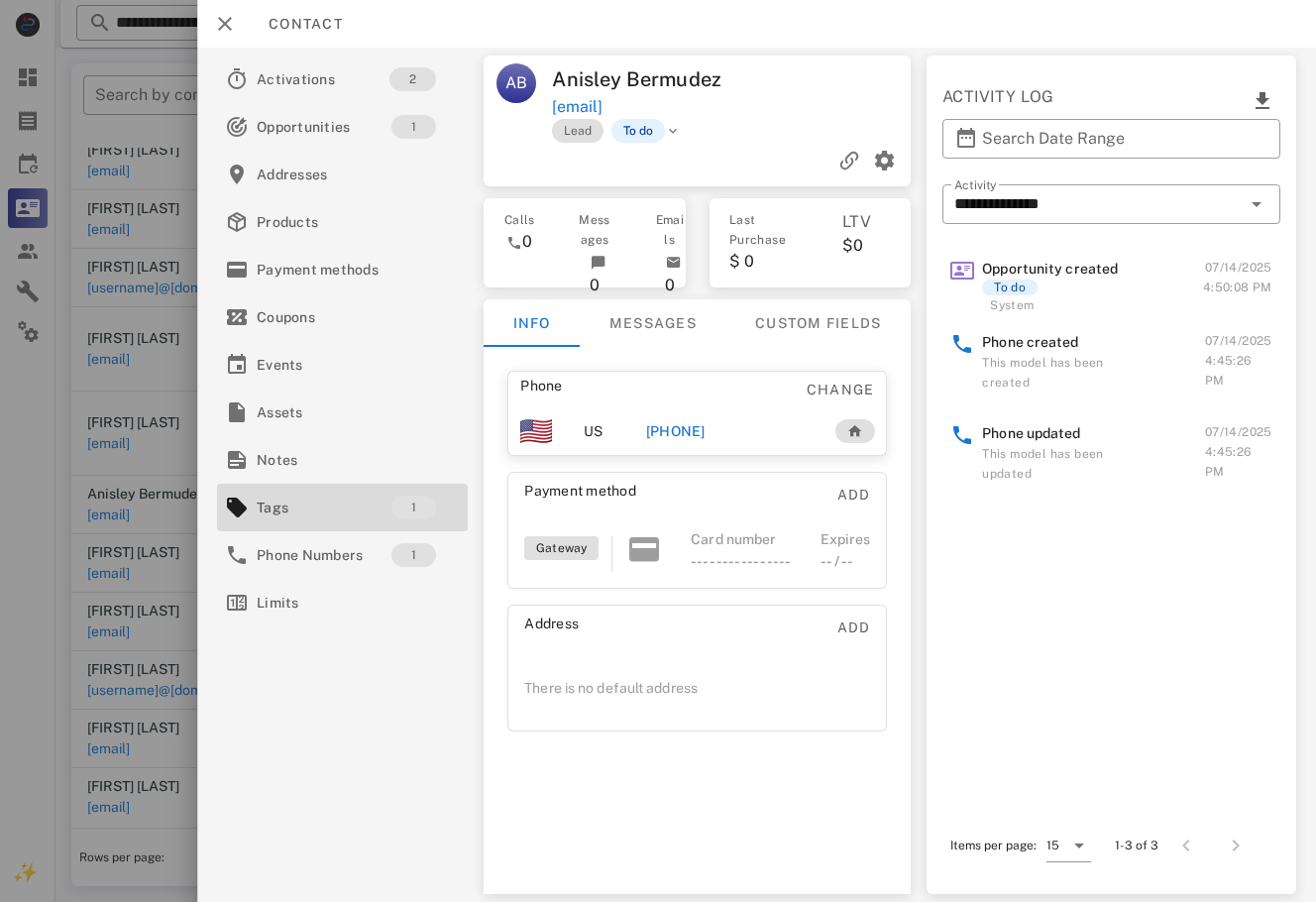 click on "[PHONE]" at bounding box center [729, 431] 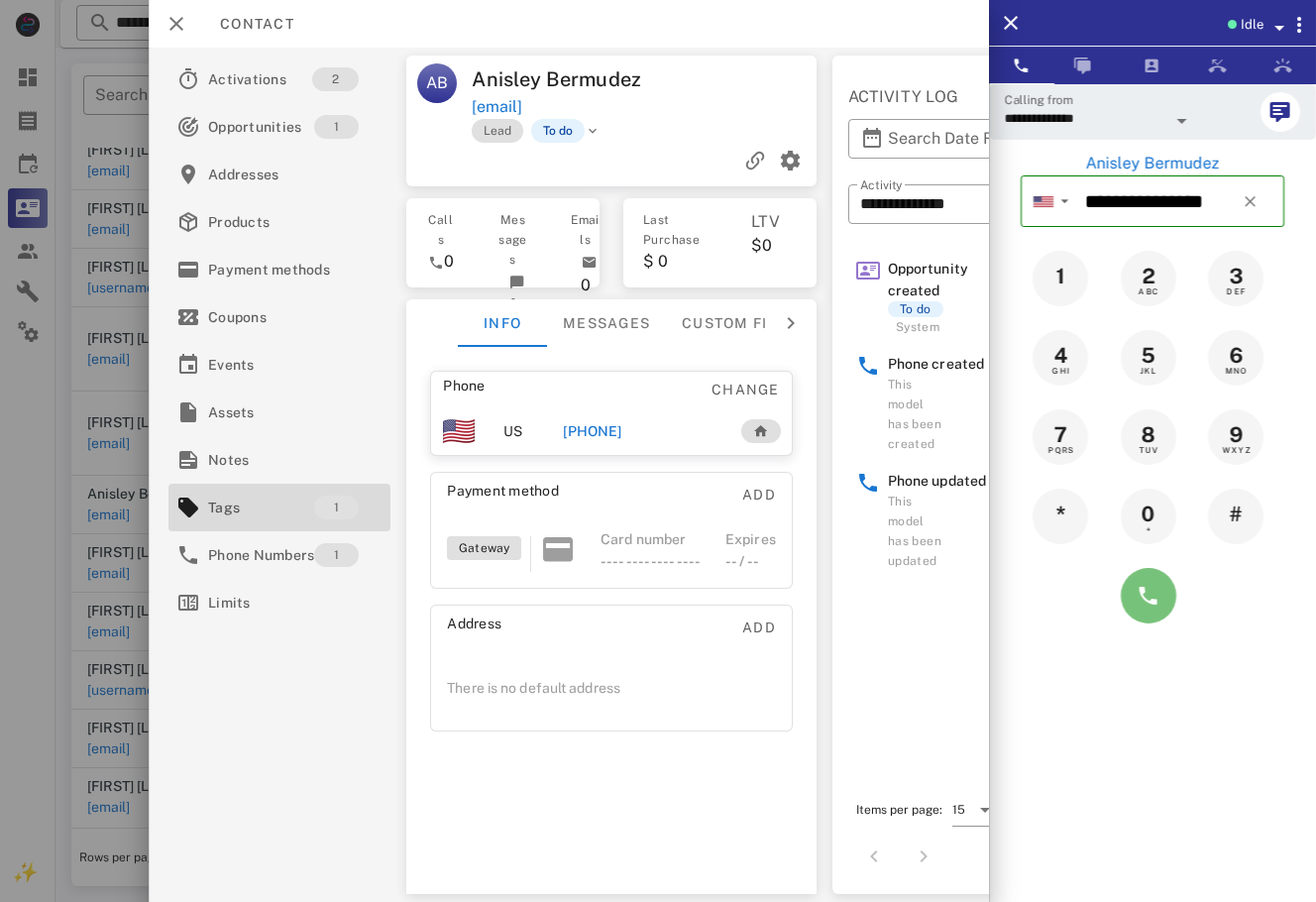 click at bounding box center [1149, 596] 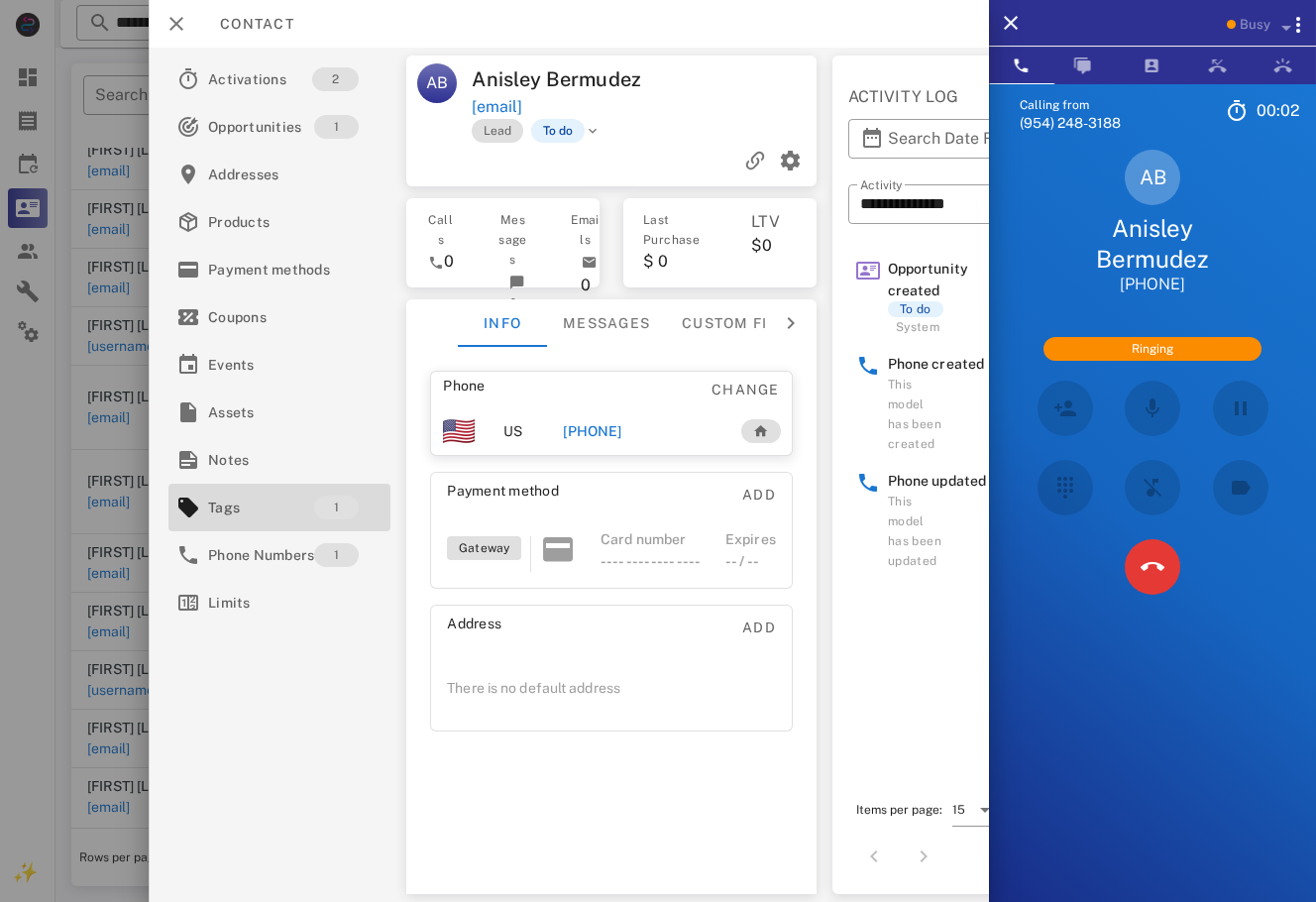 scroll, scrollTop: 190, scrollLeft: 0, axis: vertical 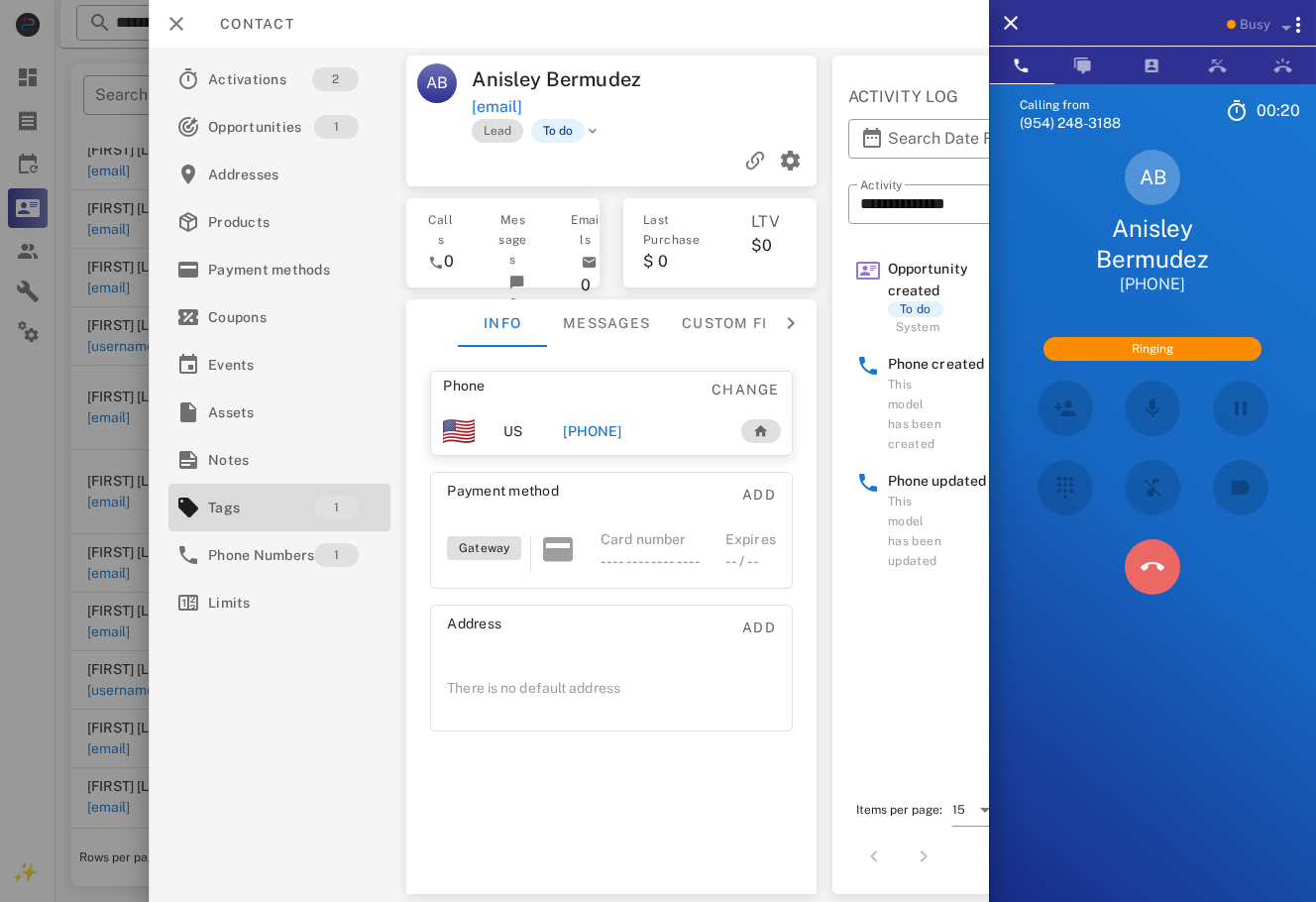 click at bounding box center (1152, 567) 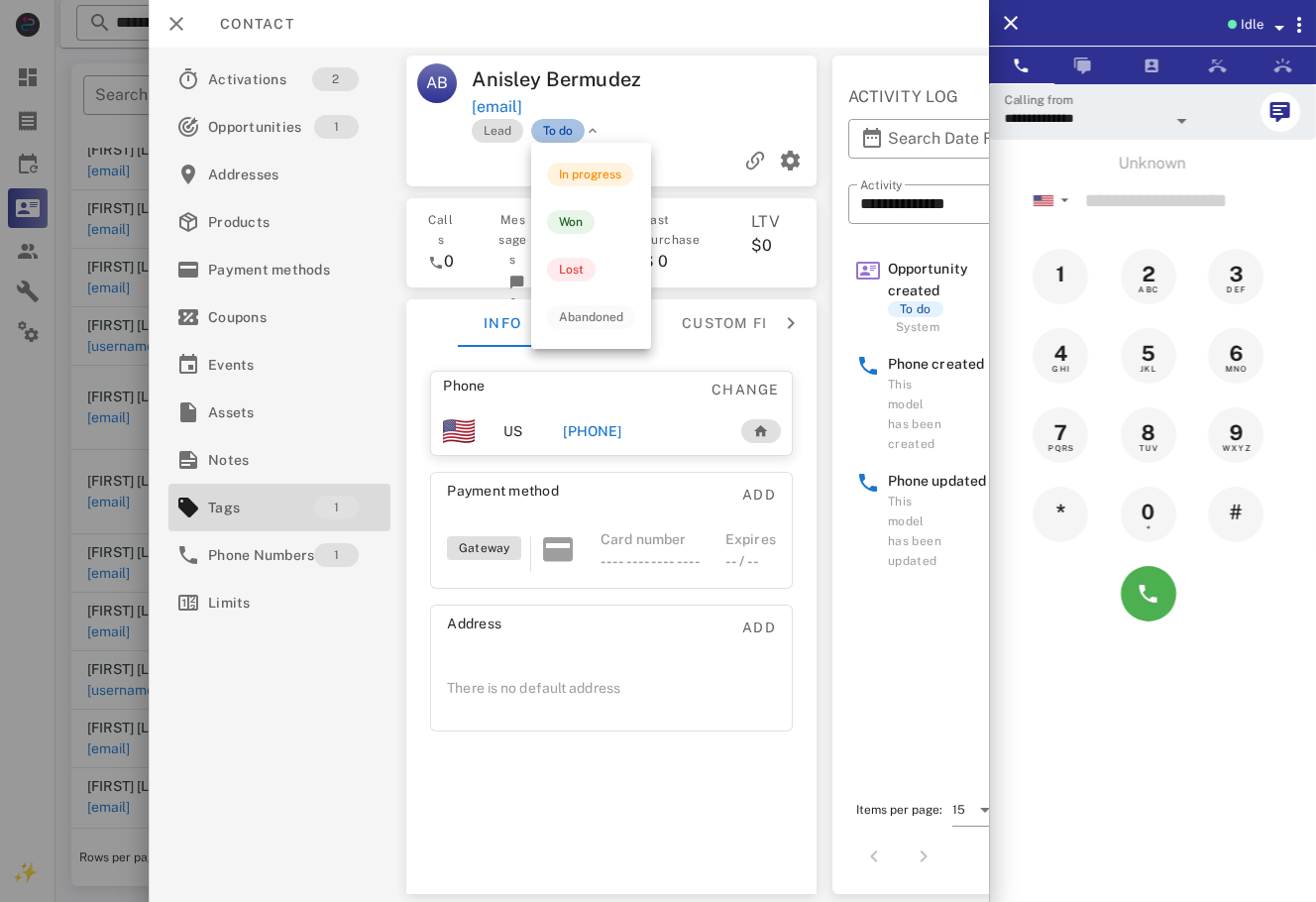 click on "To do" at bounding box center (558, 131) 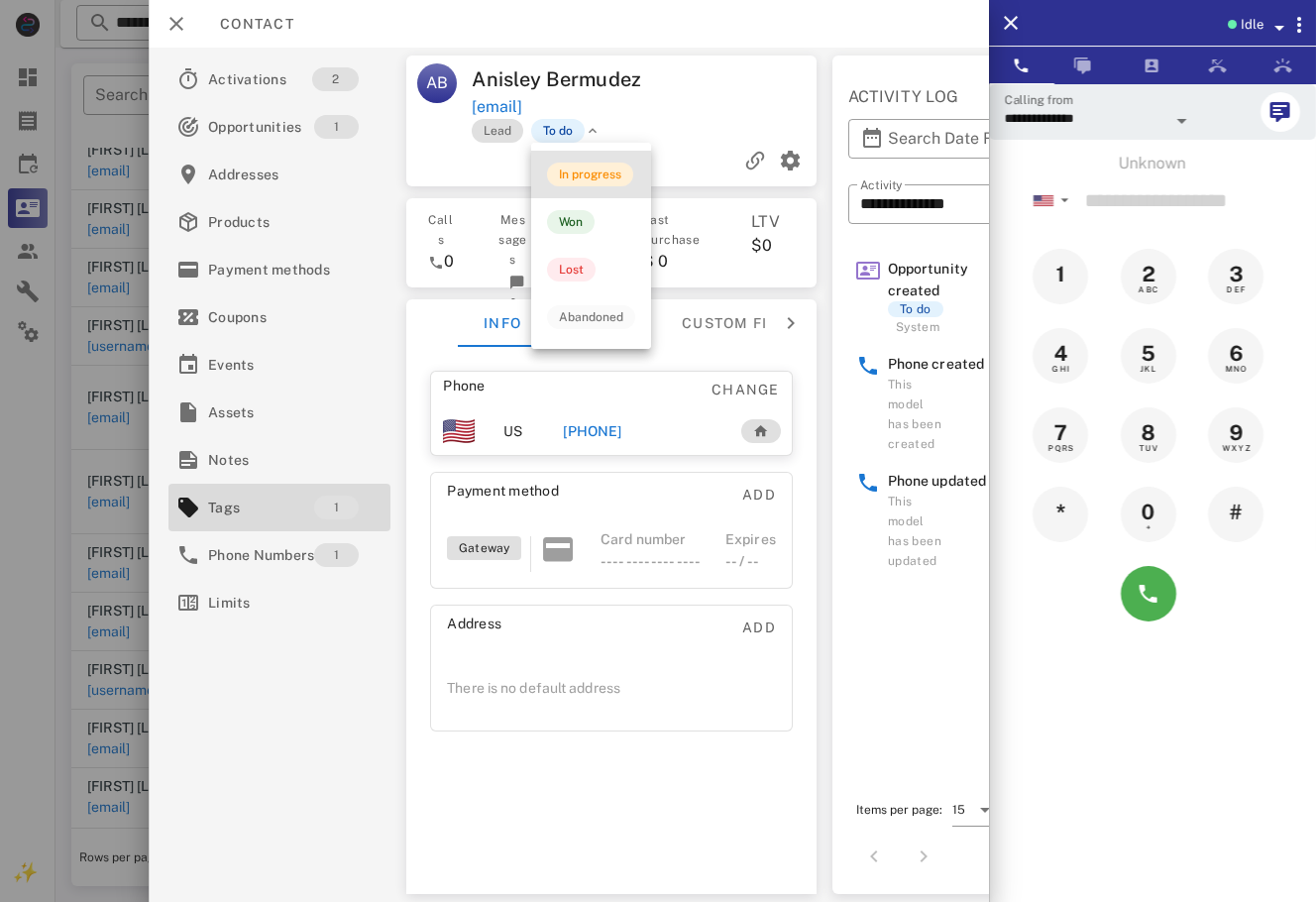click on "In progress" at bounding box center [590, 174] 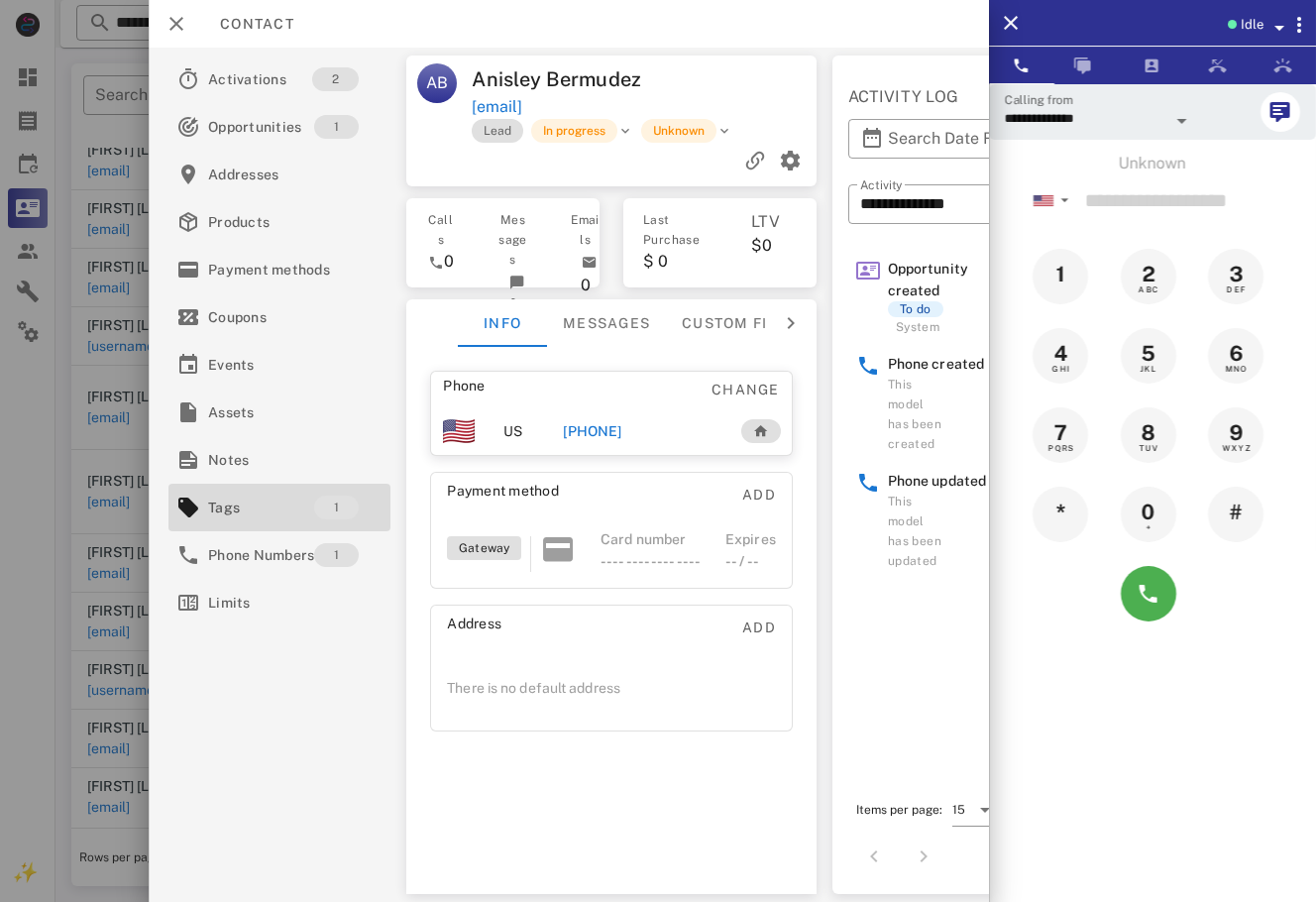 click at bounding box center [658, 451] 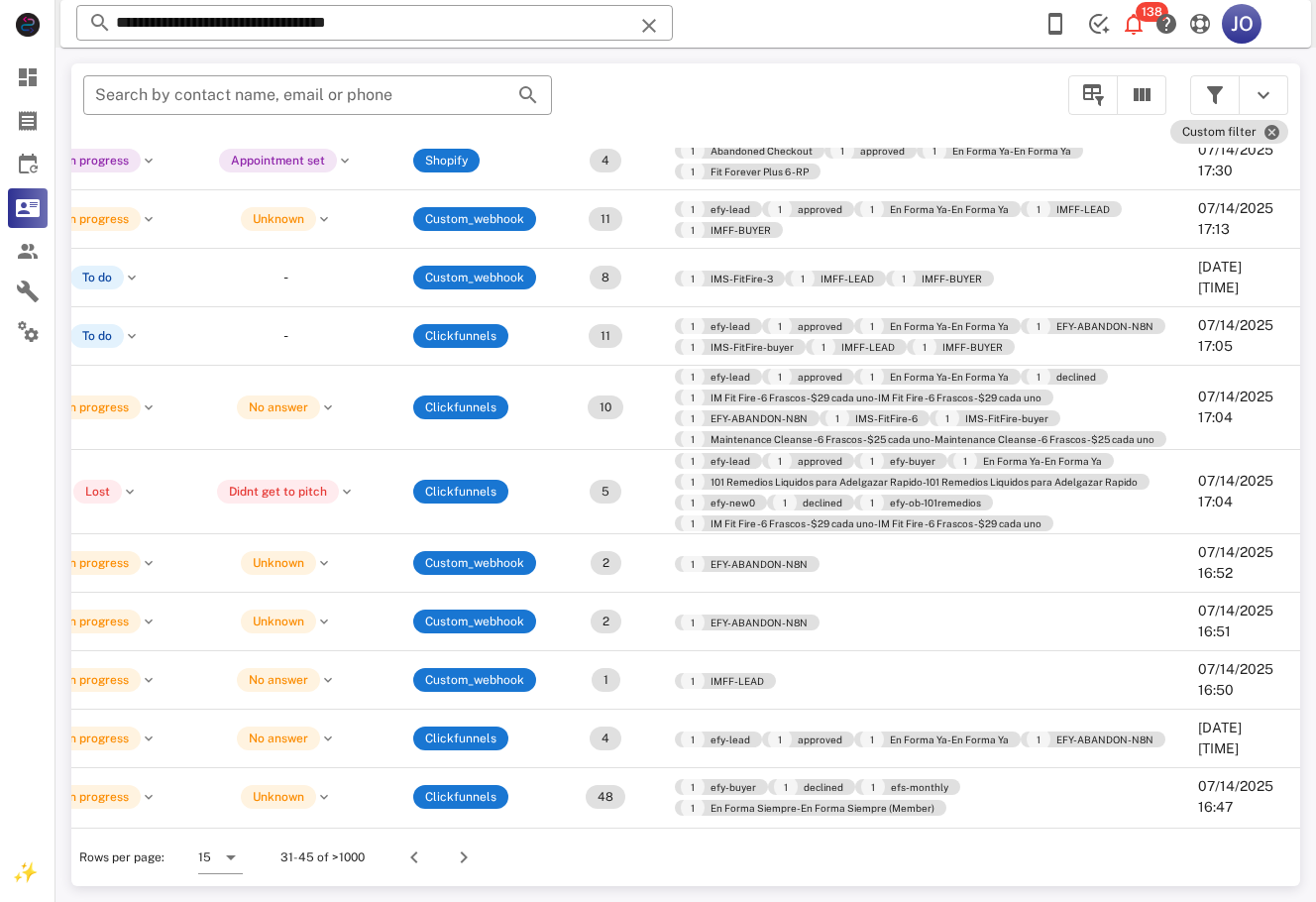 scroll, scrollTop: 190, scrollLeft: 0, axis: vertical 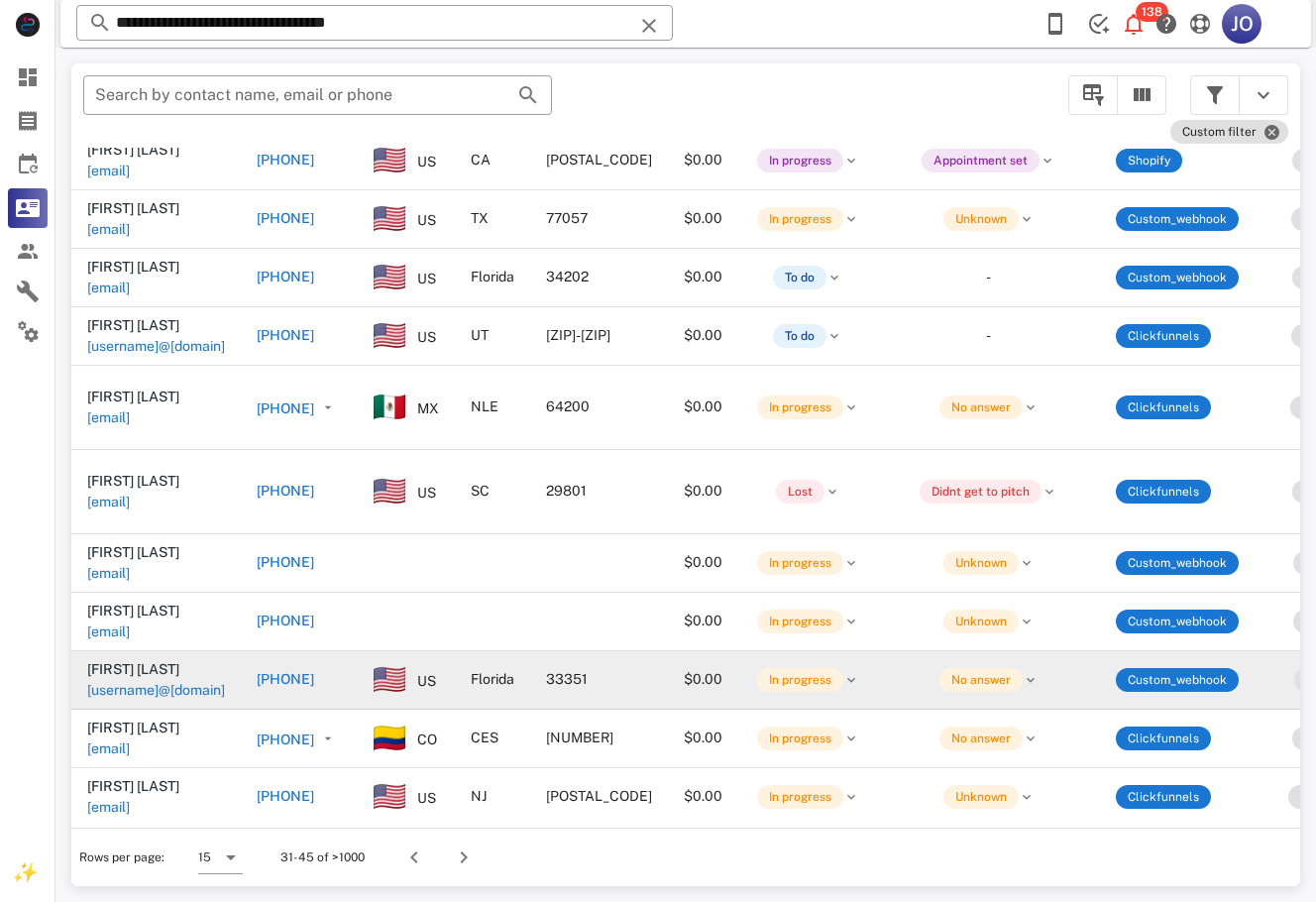 click on "[USERNAME]@[DOMAIN]" at bounding box center (156, 690) 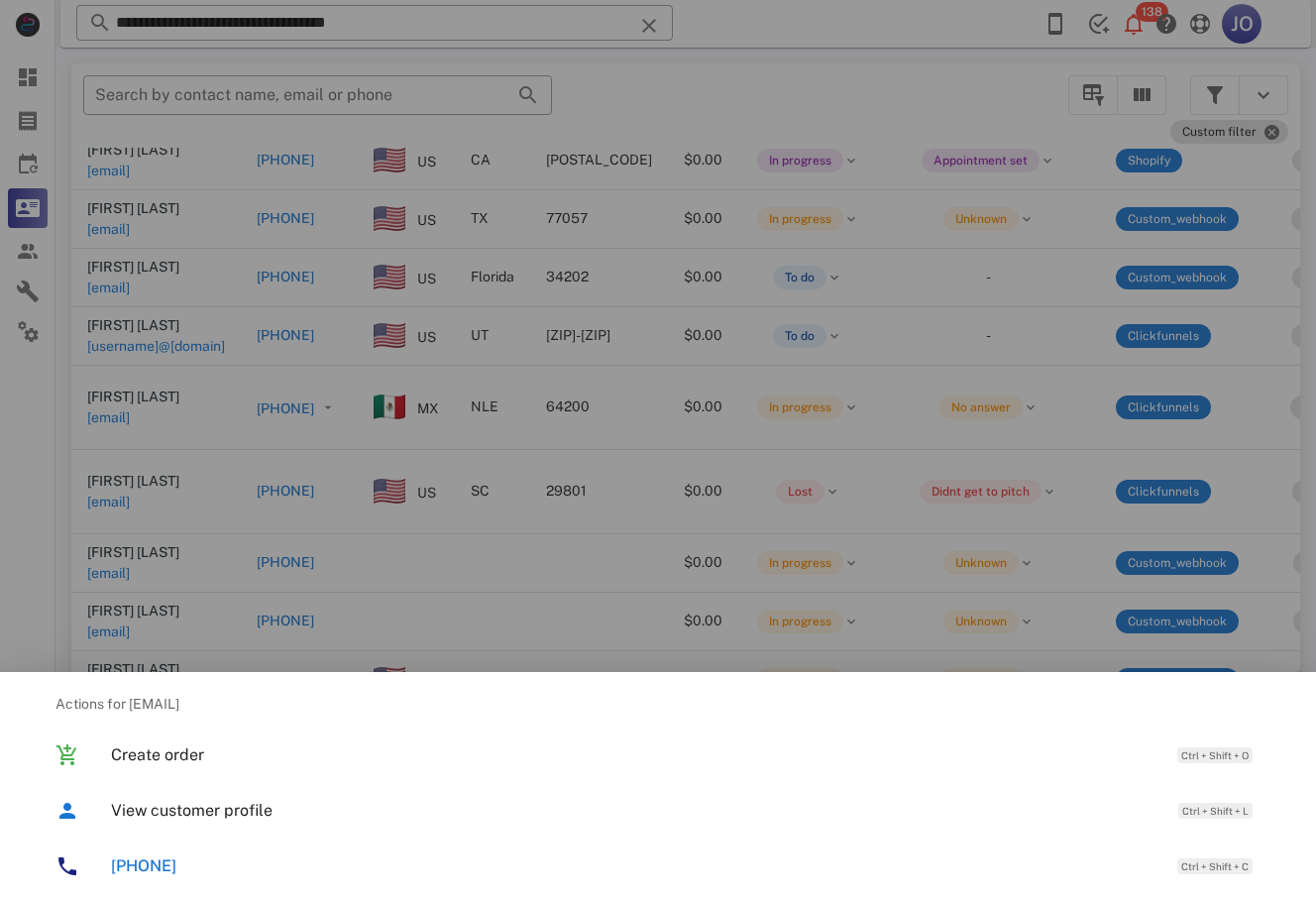 click at bounding box center (658, 451) 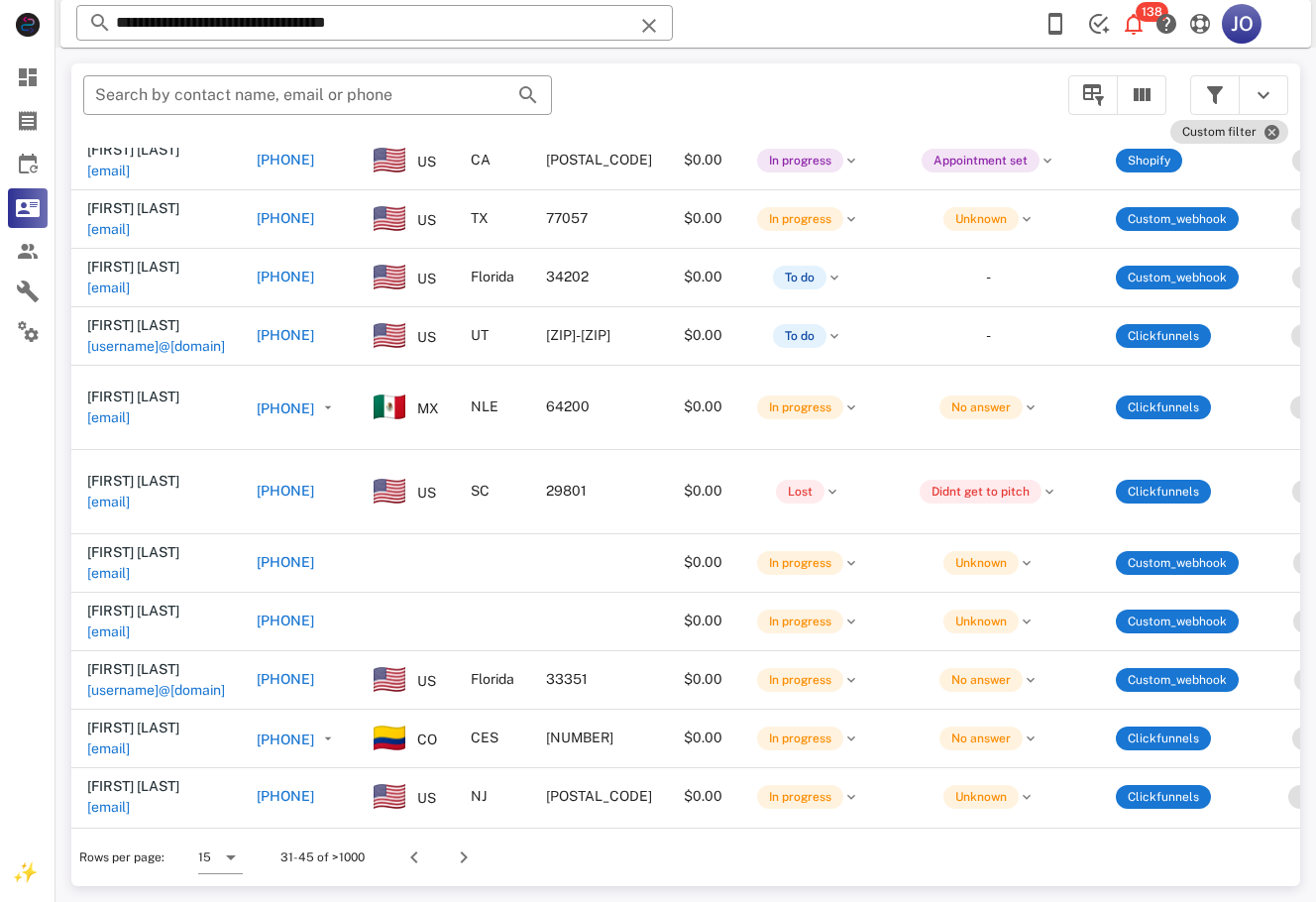 click on "Rows per page: 15  31-45 of >1000" at bounding box center (686, 856) 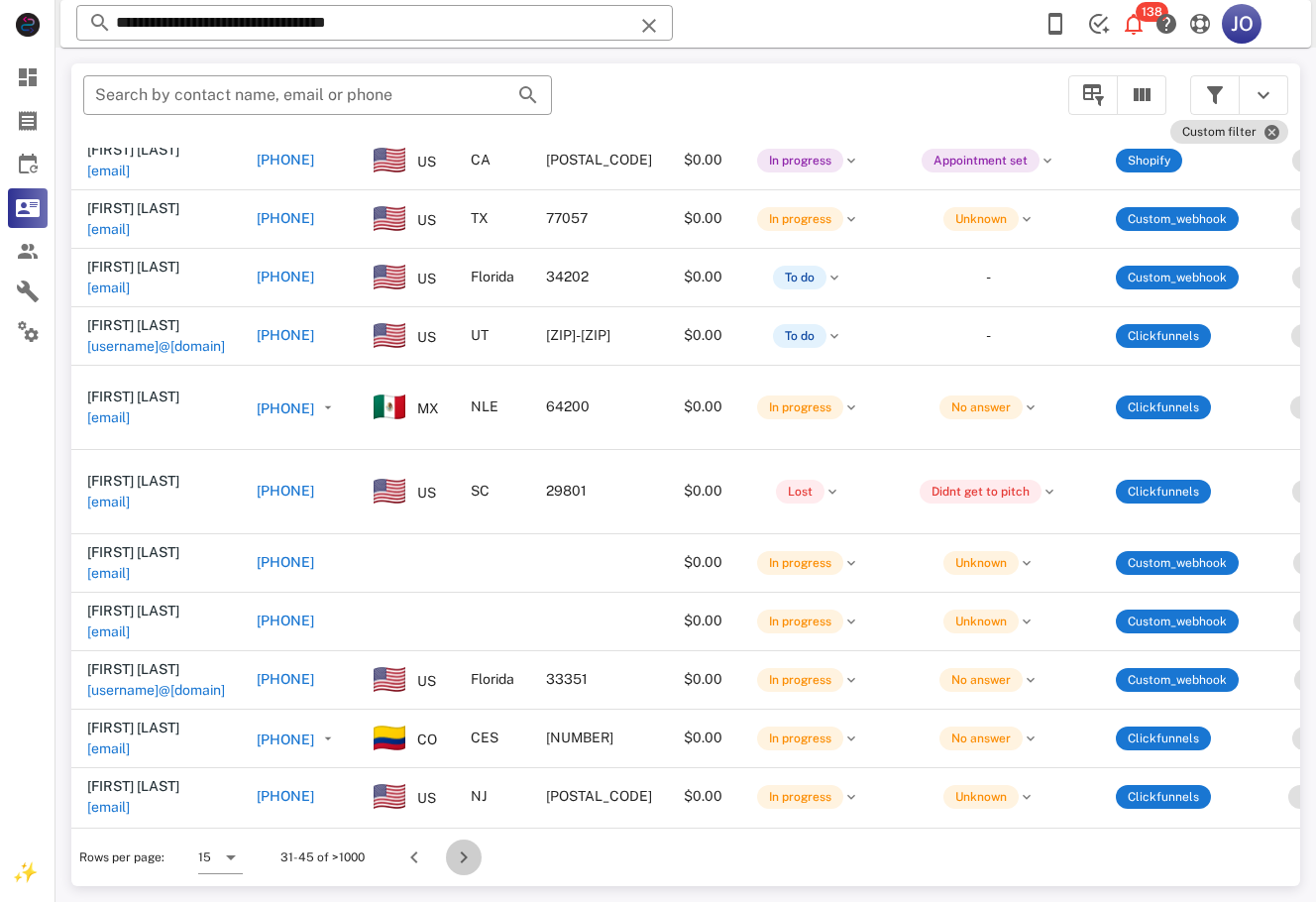click at bounding box center [464, 857] 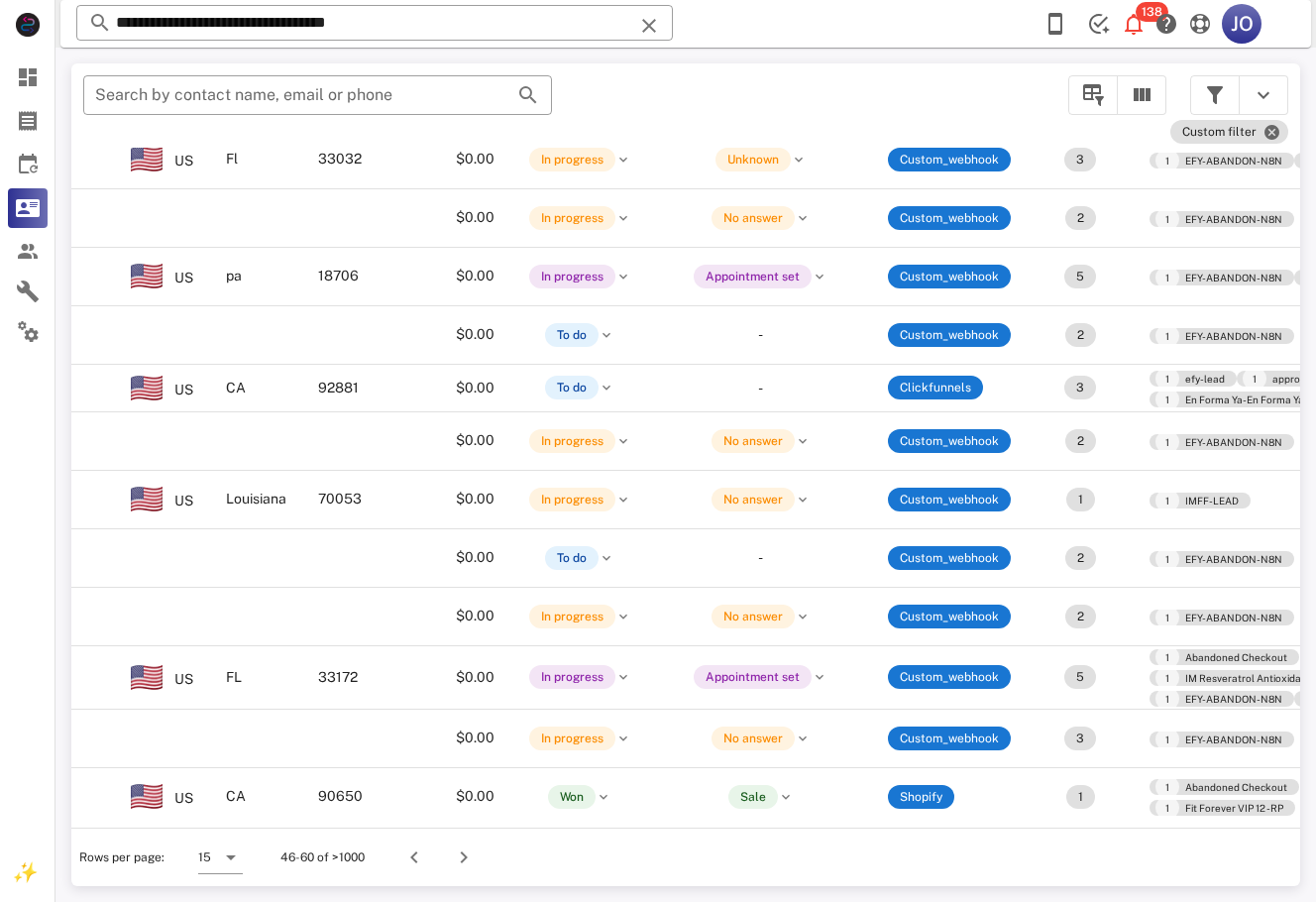 scroll, scrollTop: 260, scrollLeft: 0, axis: vertical 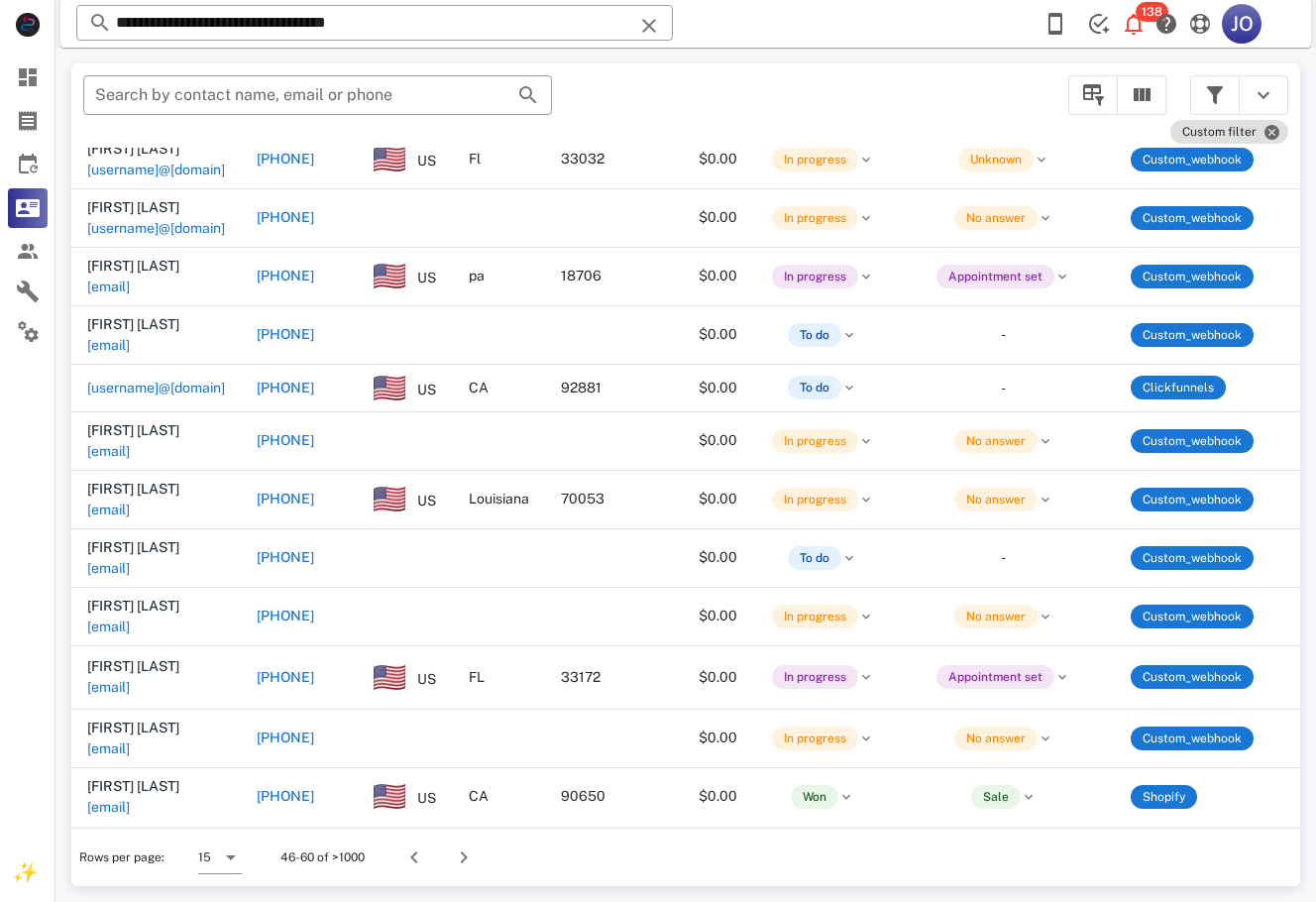 drag, startPoint x: 915, startPoint y: 100, endPoint x: 1015, endPoint y: 88, distance: 100.71743 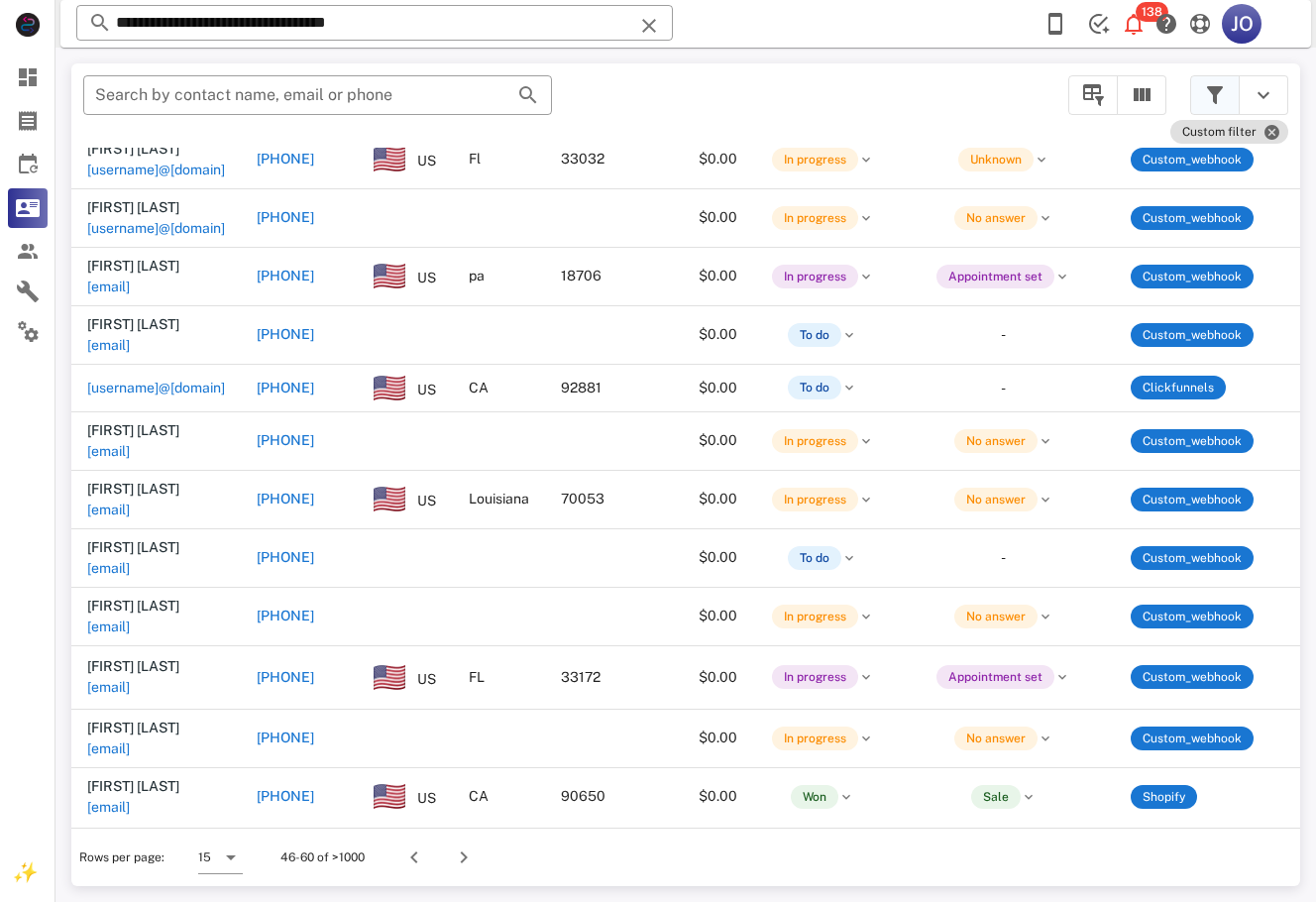 click at bounding box center [1215, 95] 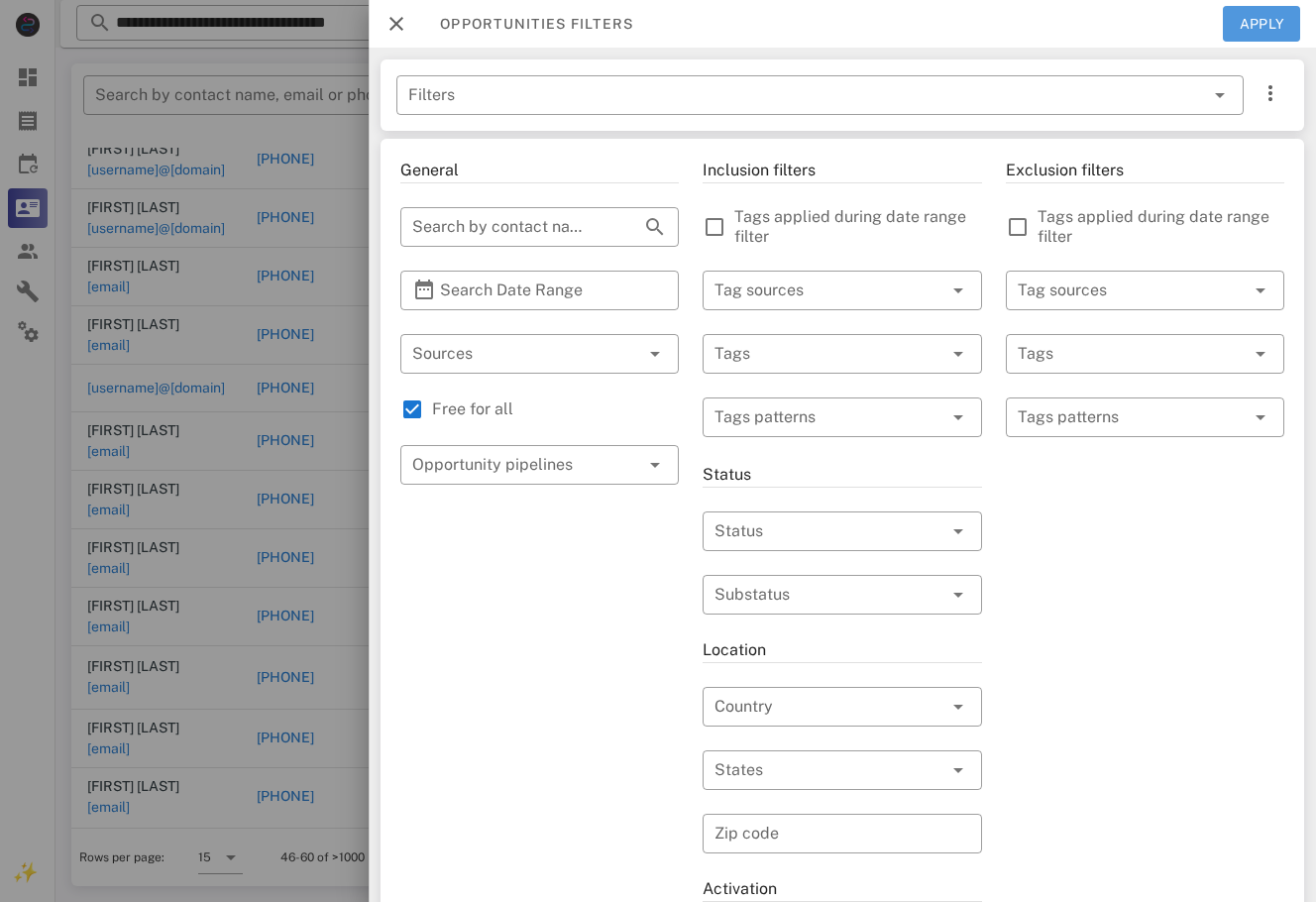 click on "Apply" at bounding box center (1261, 24) 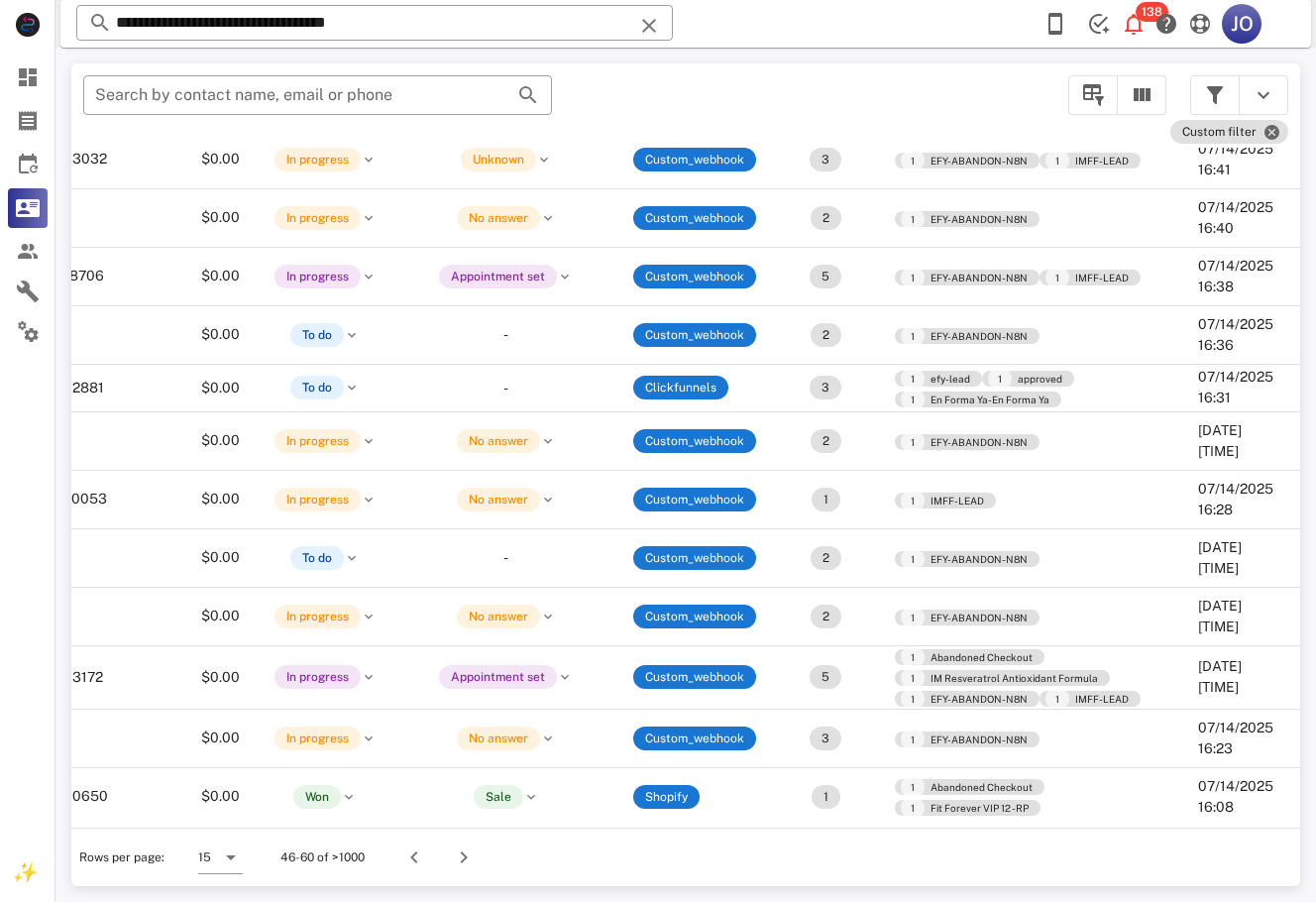 scroll, scrollTop: 260, scrollLeft: 0, axis: vertical 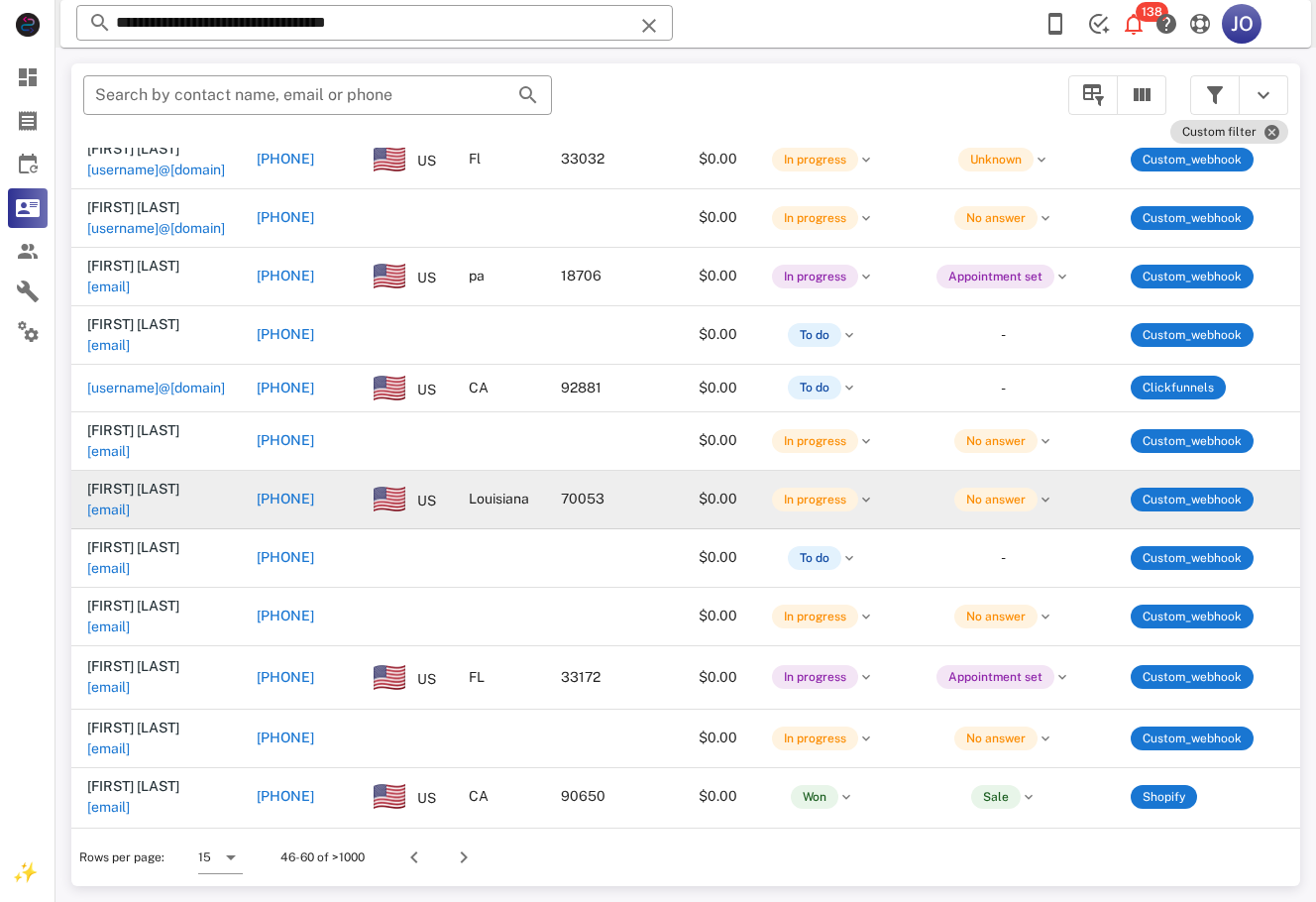 click on "[EMAIL]" at bounding box center (108, 509) 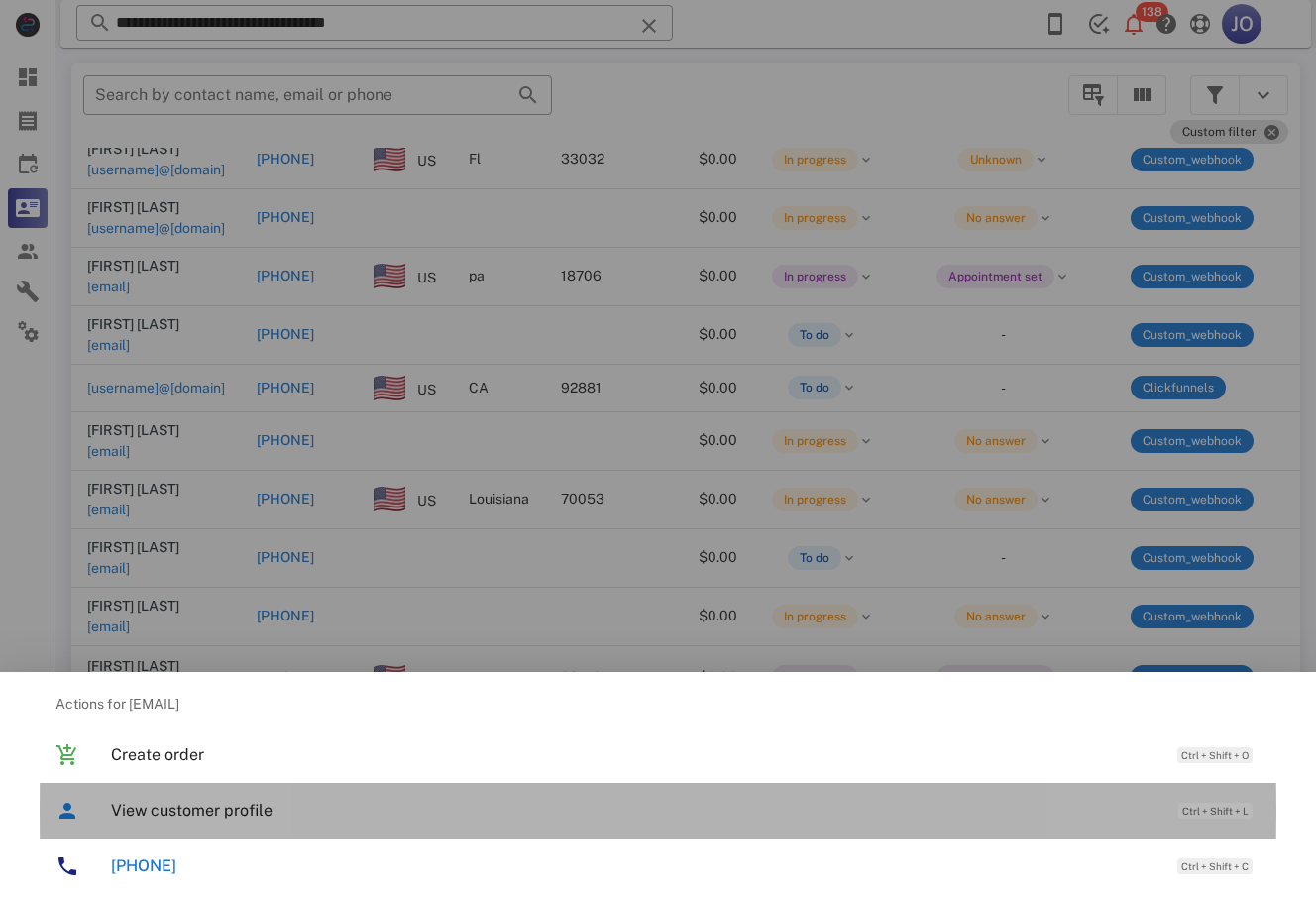 click on "View customer profile" at bounding box center [634, 810] 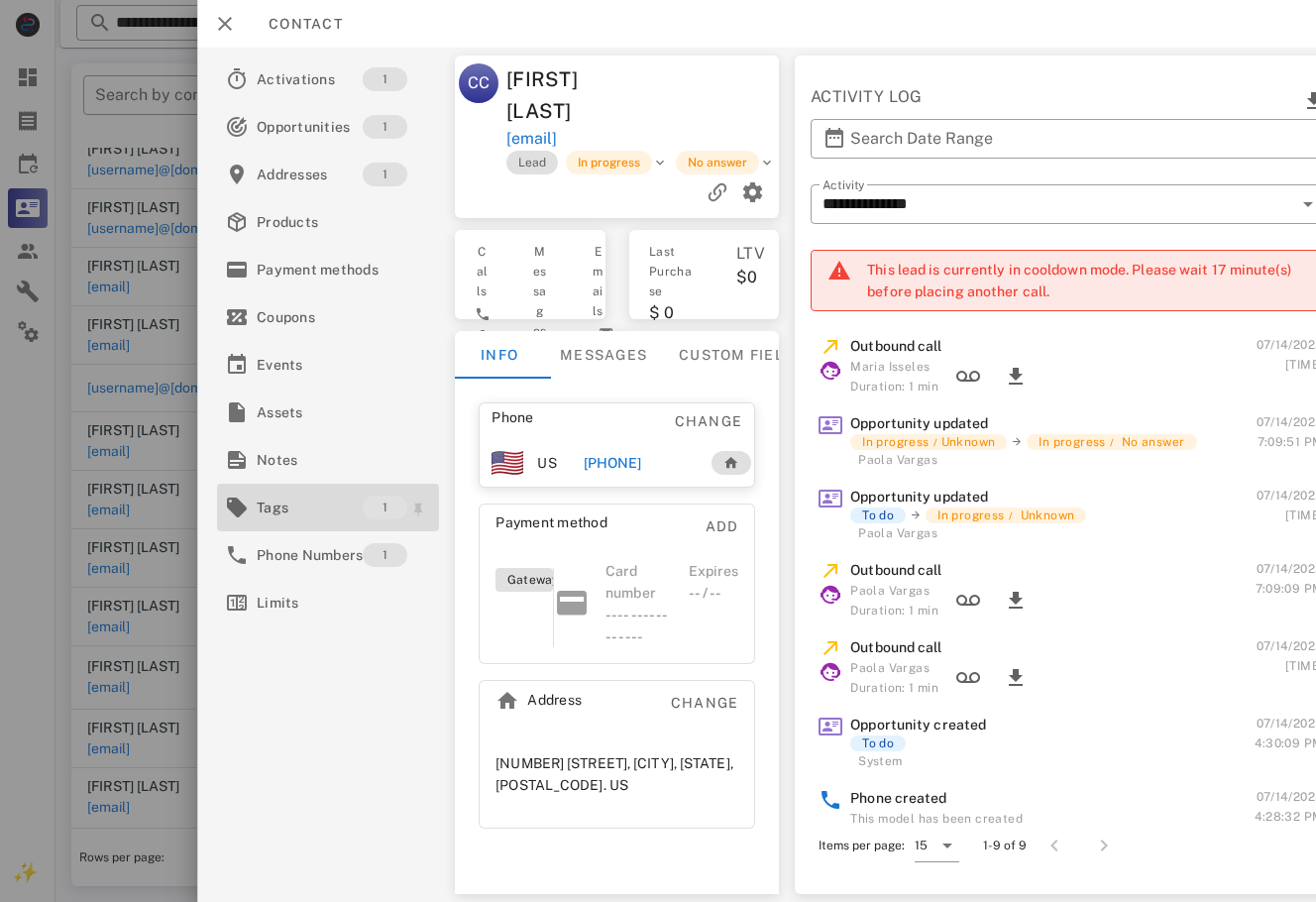 click on "Tags" at bounding box center [309, 507] 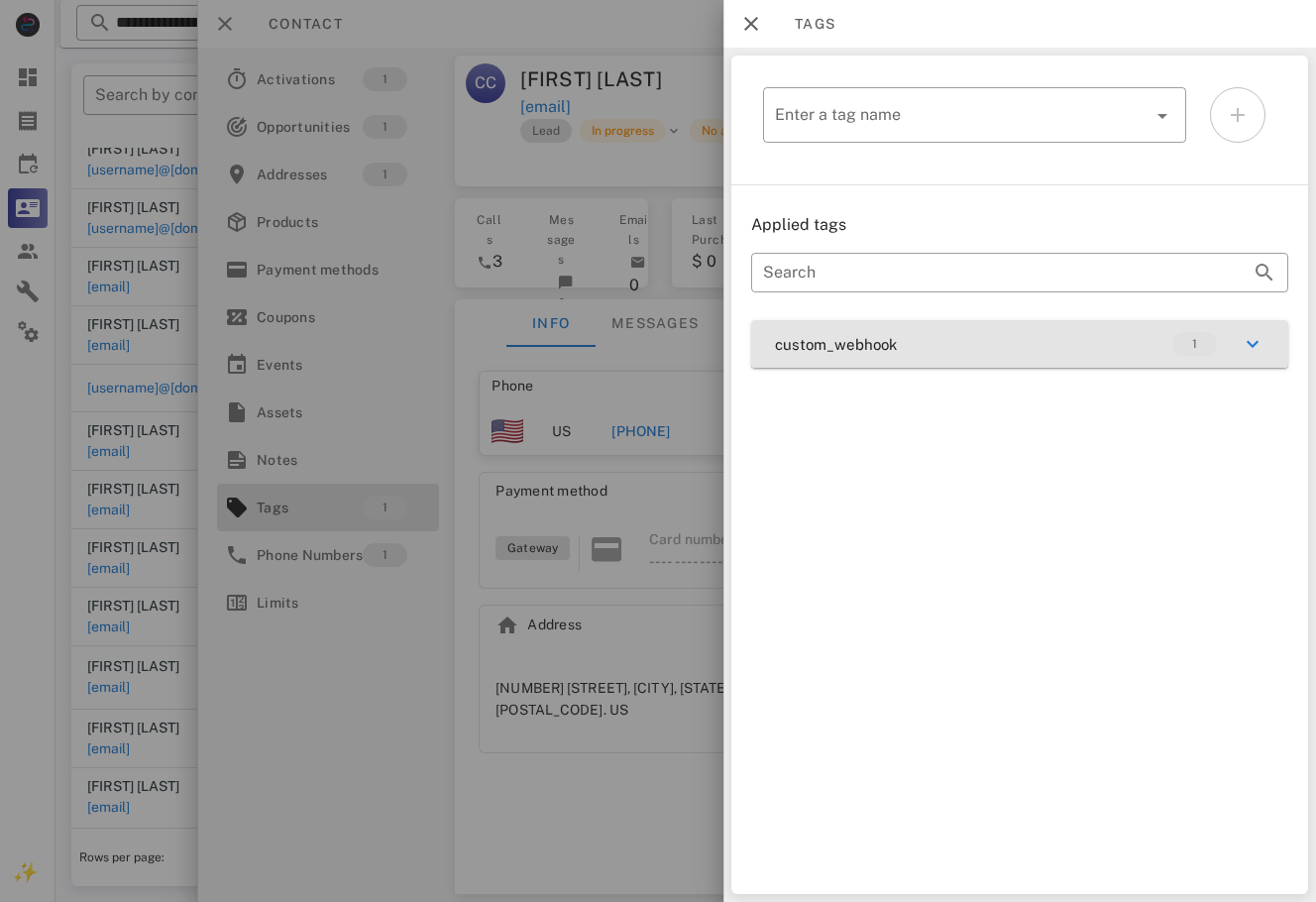 click on "custom_webhook  1" at bounding box center (1020, 344) 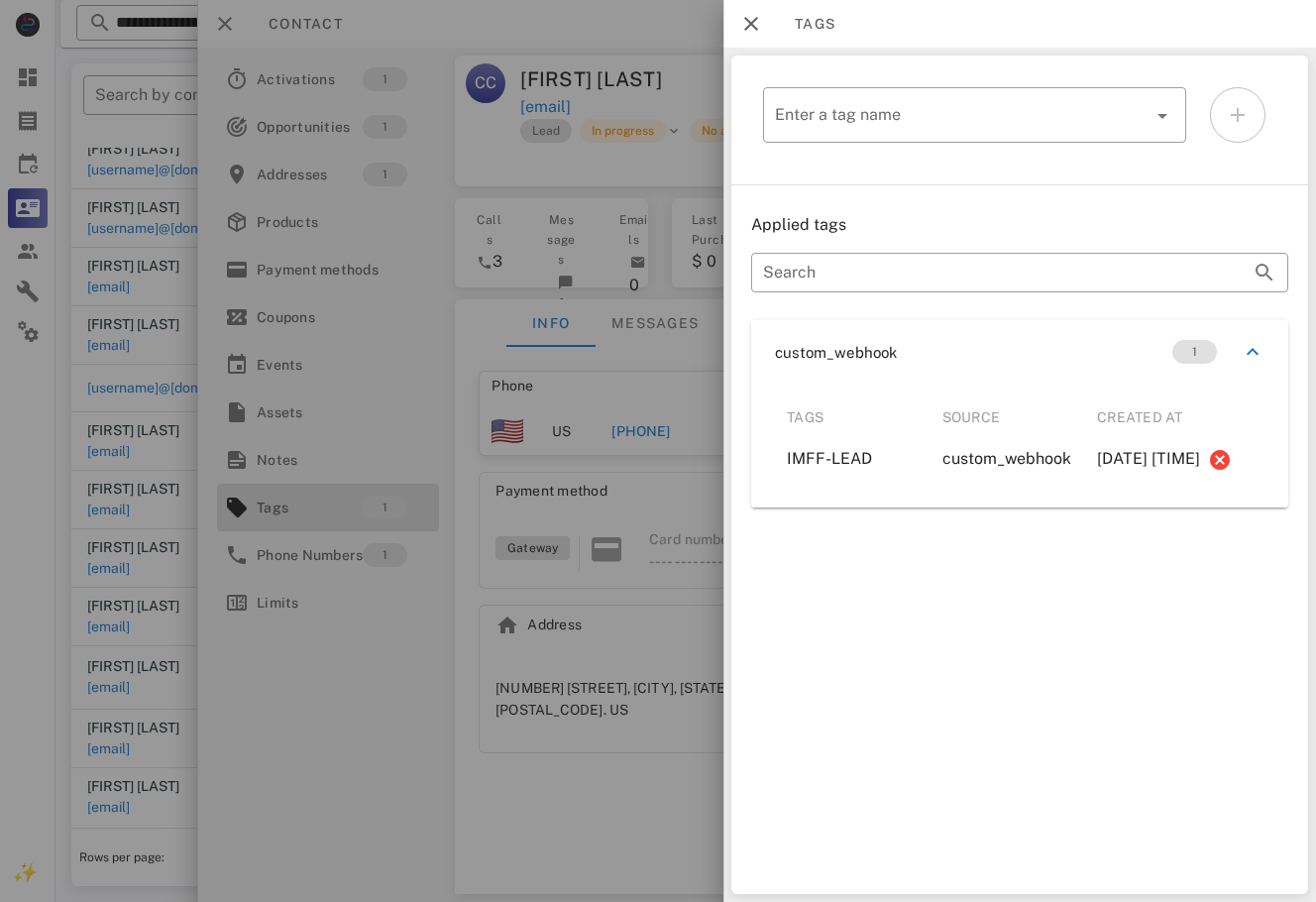 click at bounding box center (658, 451) 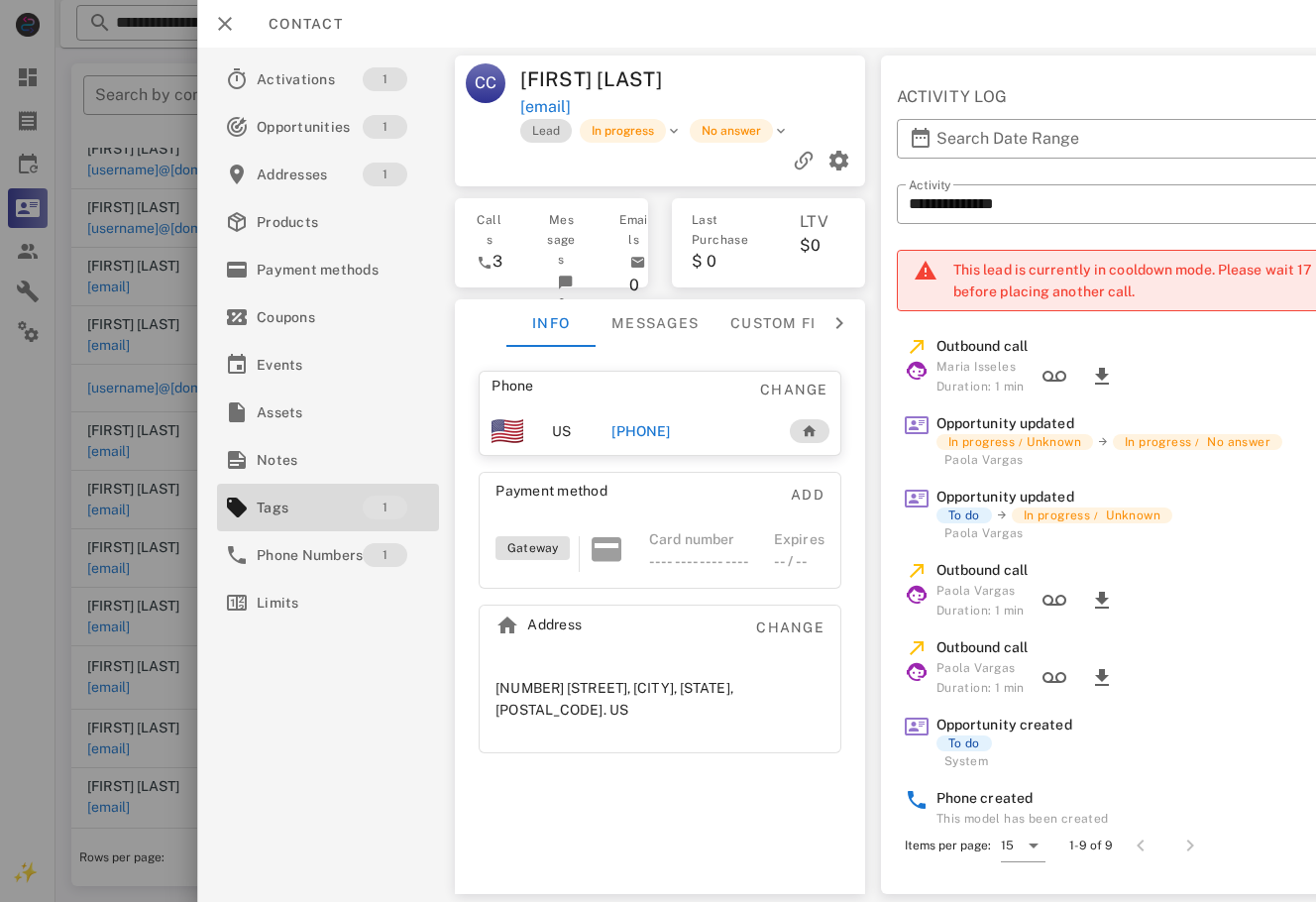 click on "[PHONE]" at bounding box center (641, 431) 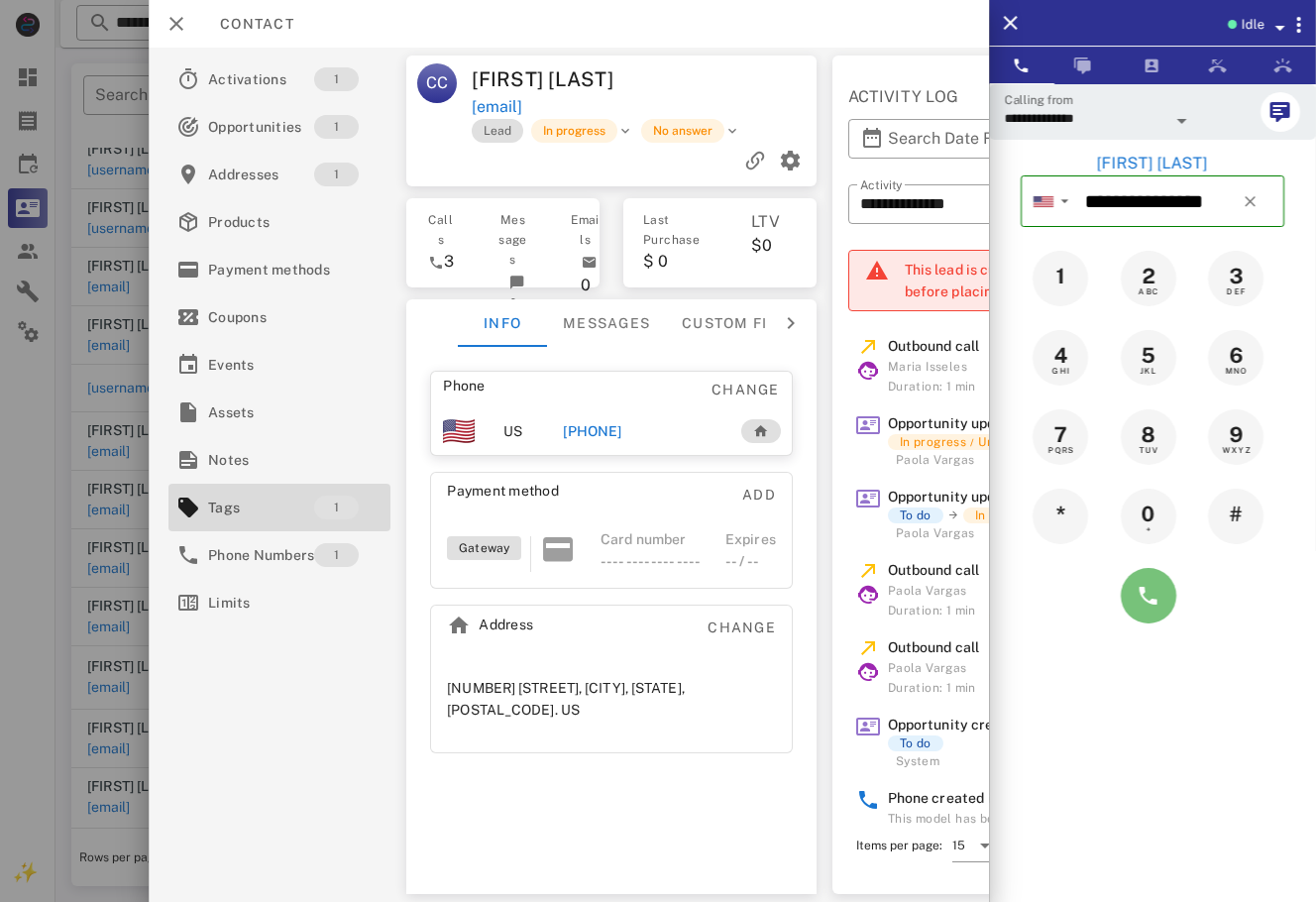click at bounding box center (1149, 596) 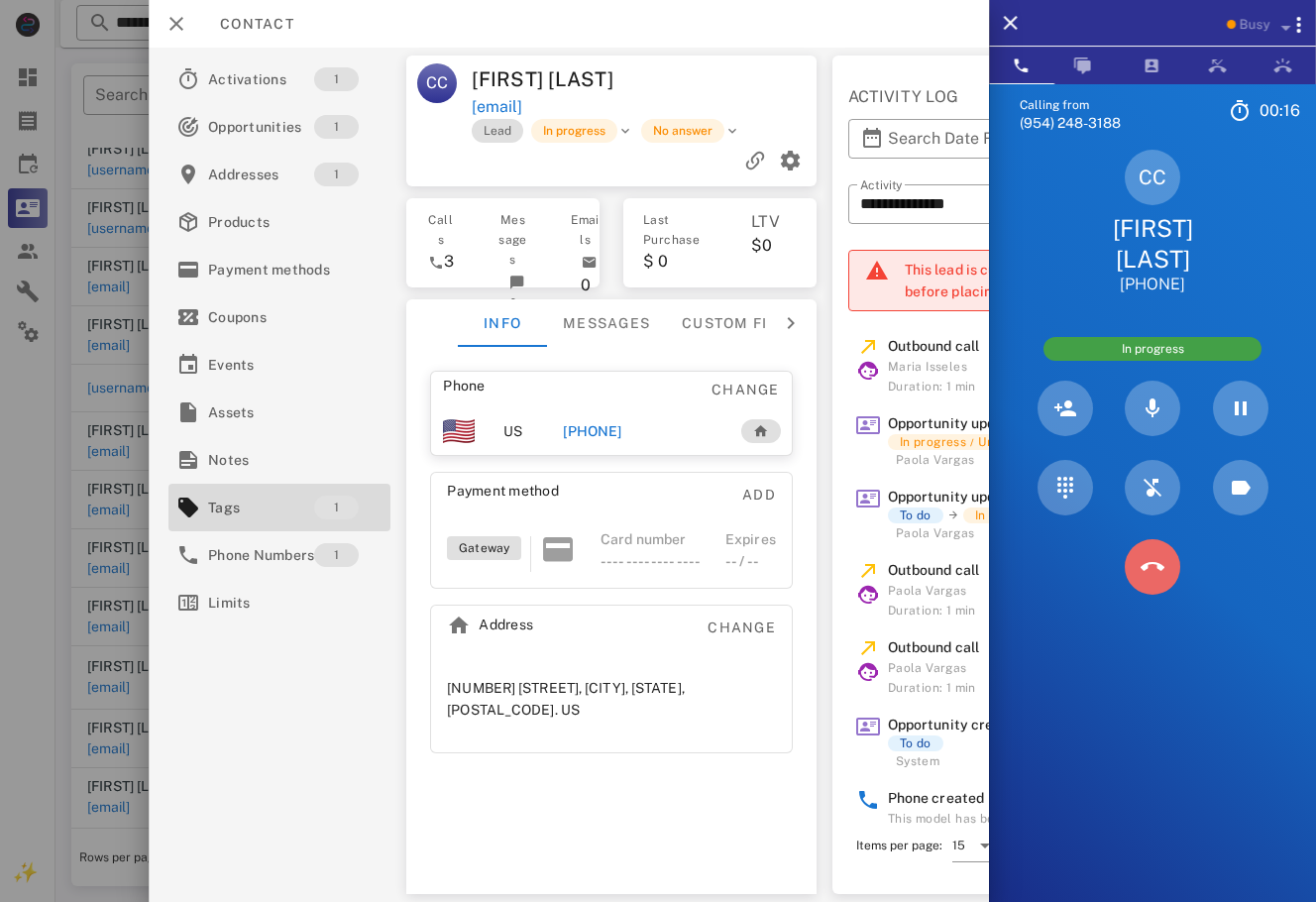 click at bounding box center (1152, 567) 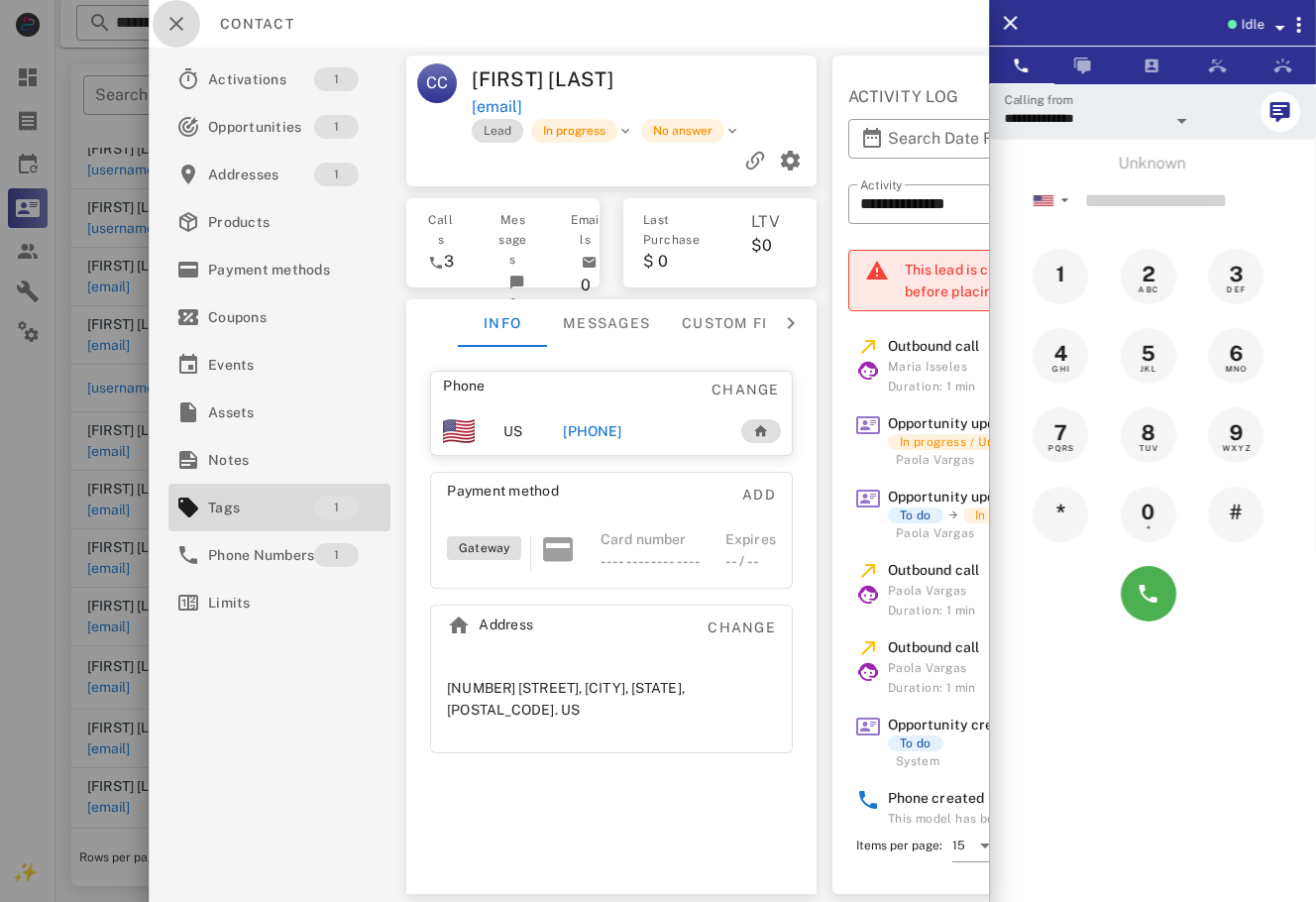 click at bounding box center (176, 24) 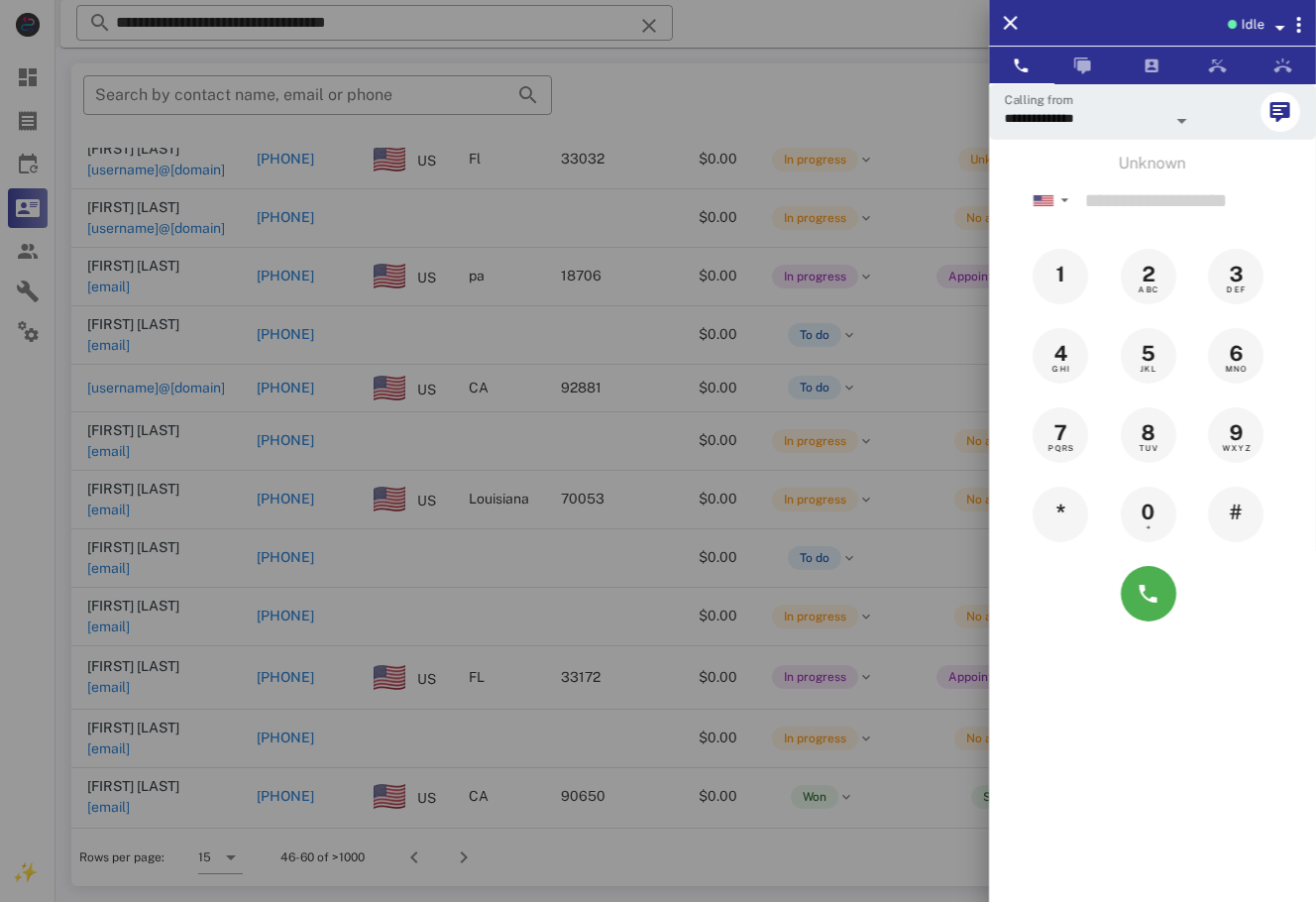 click at bounding box center (658, 451) 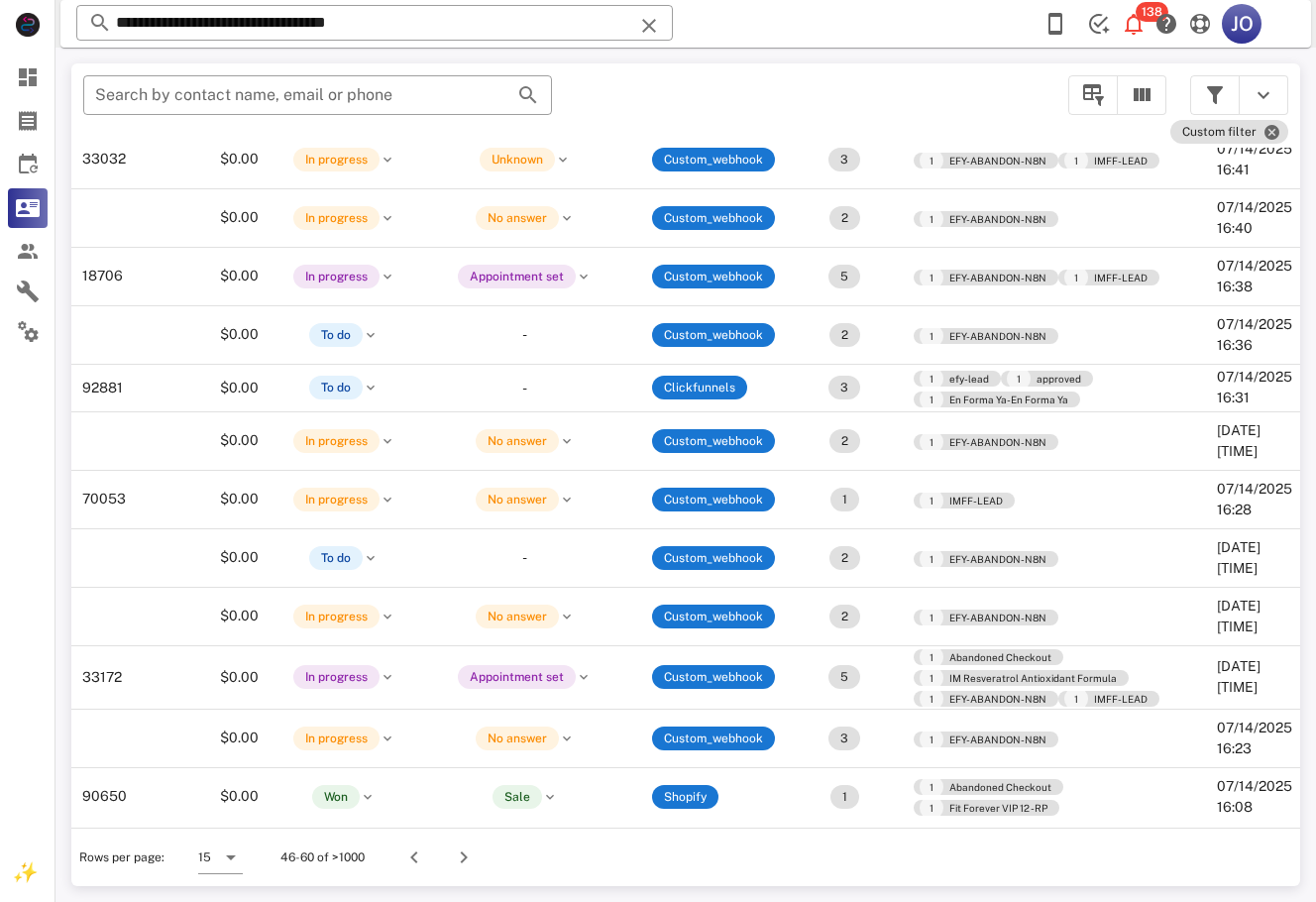 scroll, scrollTop: 260, scrollLeft: 605, axis: both 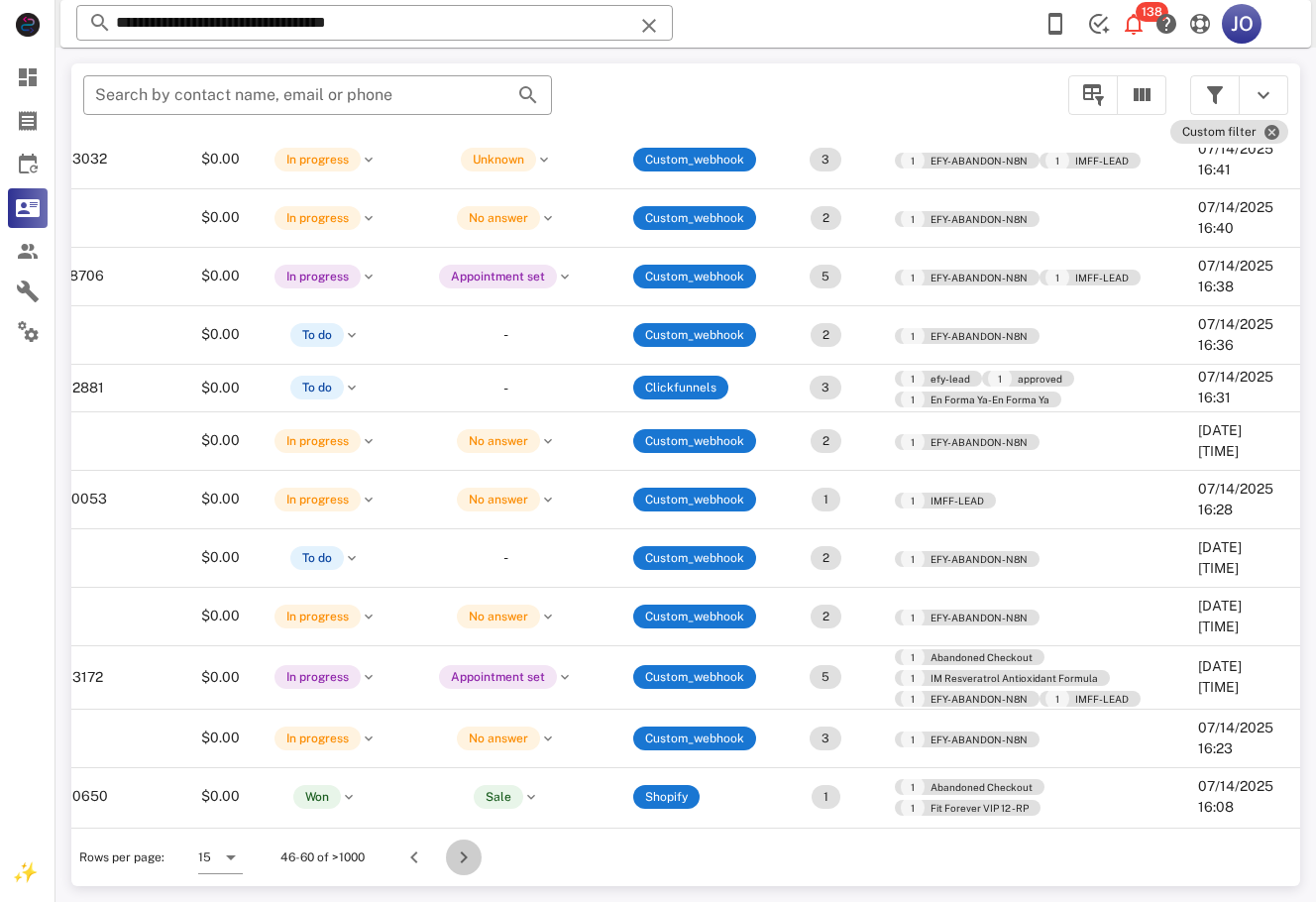 click at bounding box center (464, 857) 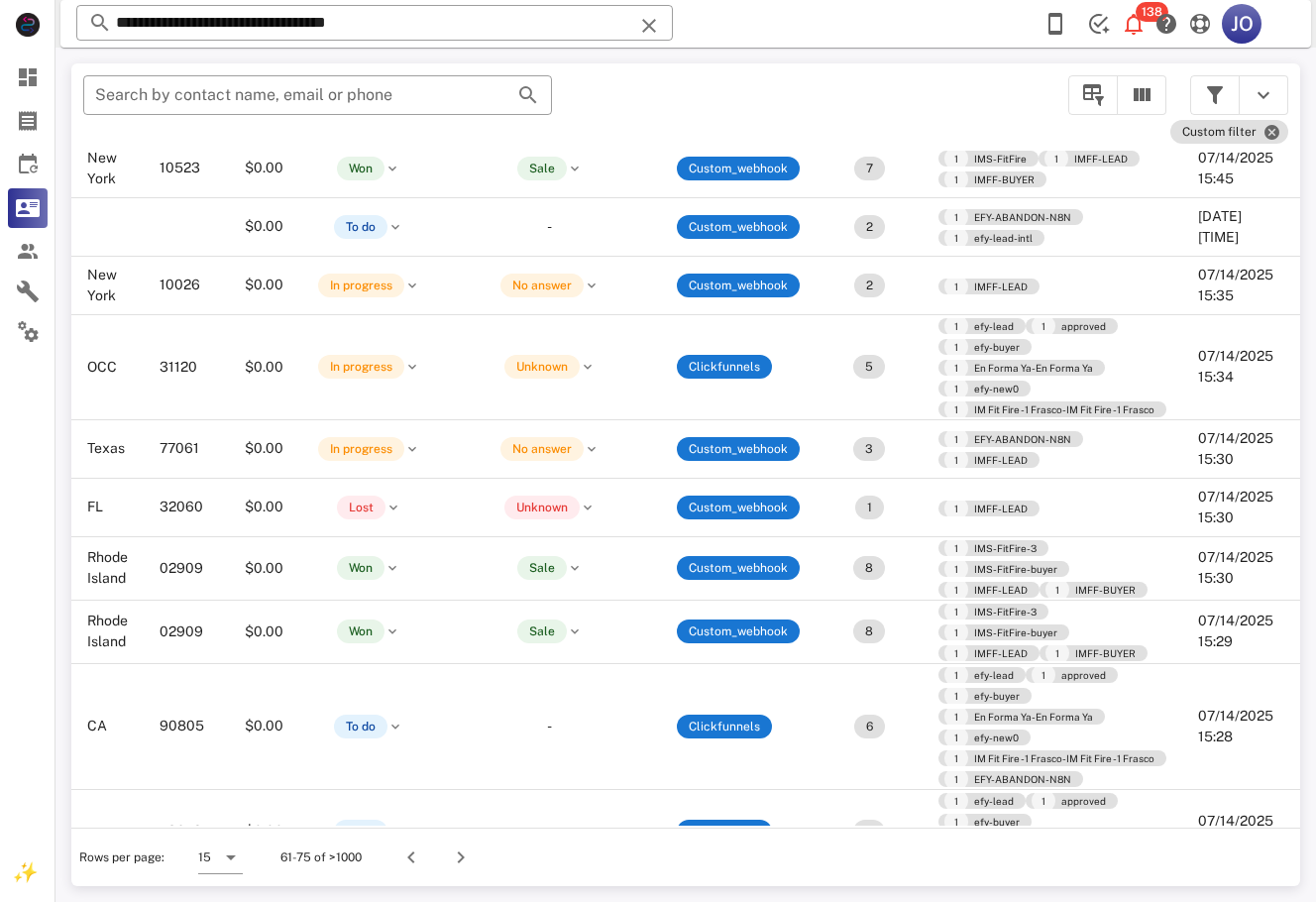 scroll, scrollTop: 415, scrollLeft: 516, axis: both 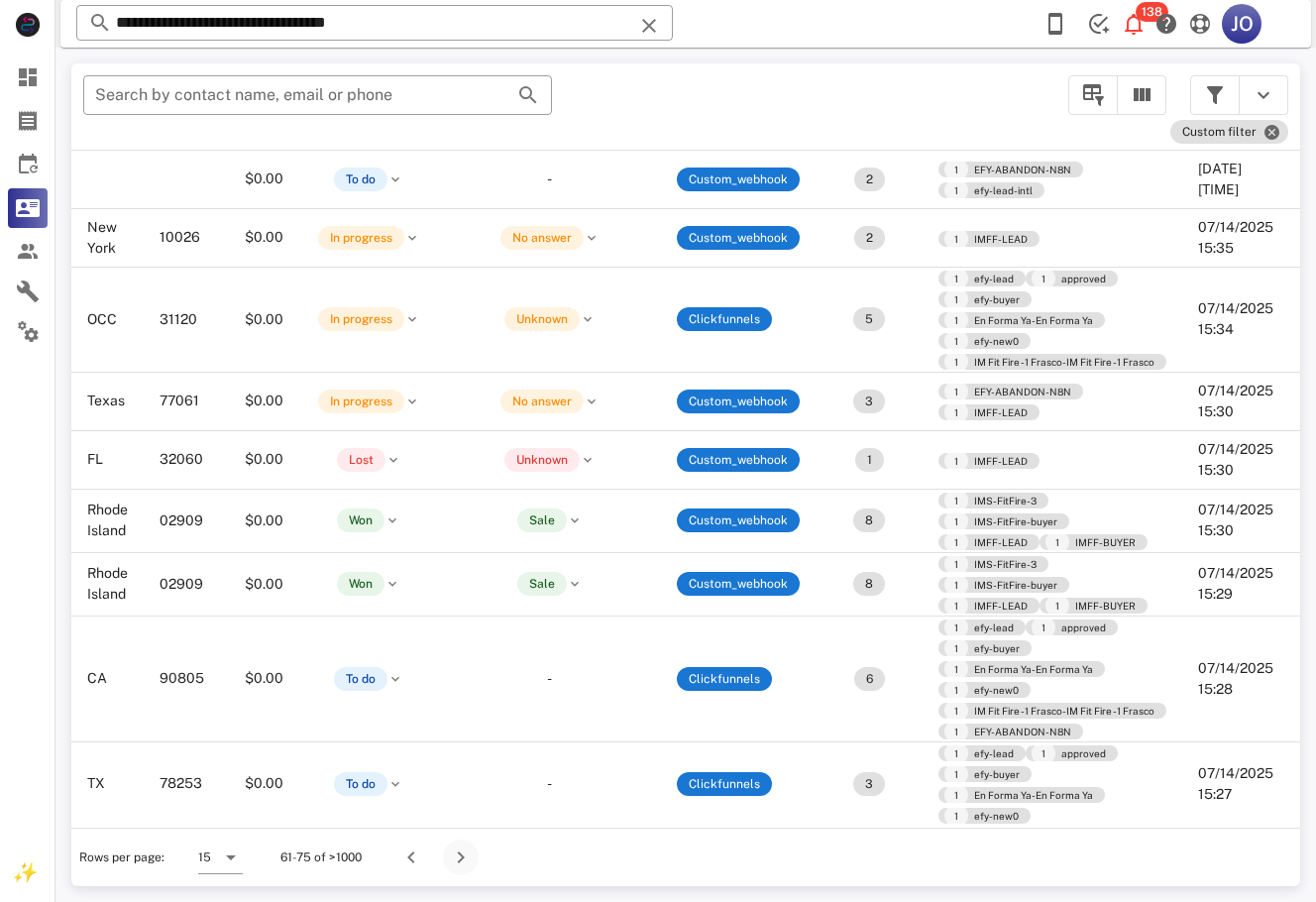 drag, startPoint x: 477, startPoint y: 845, endPoint x: 466, endPoint y: 859, distance: 17.804494 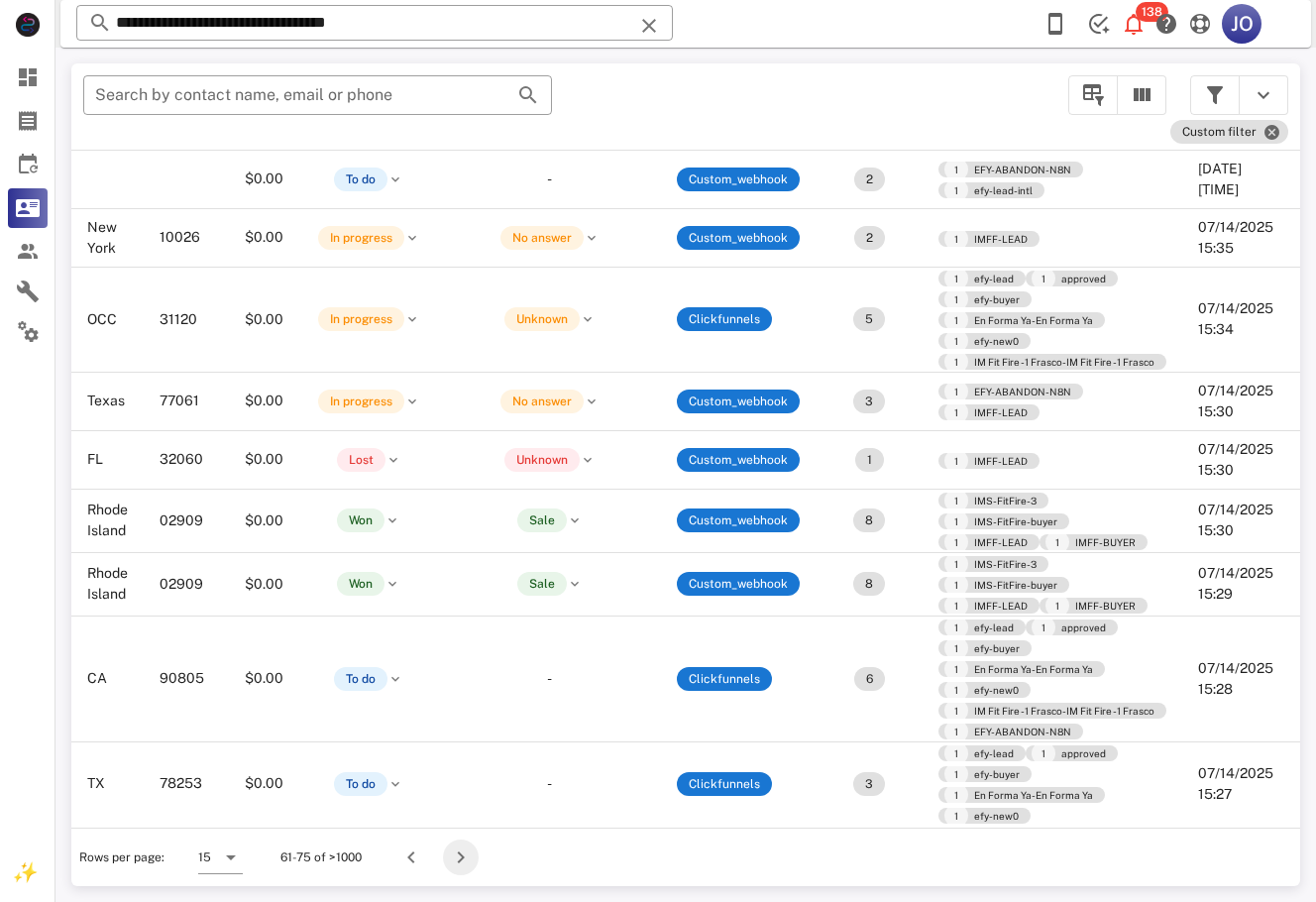 click at bounding box center (461, 857) 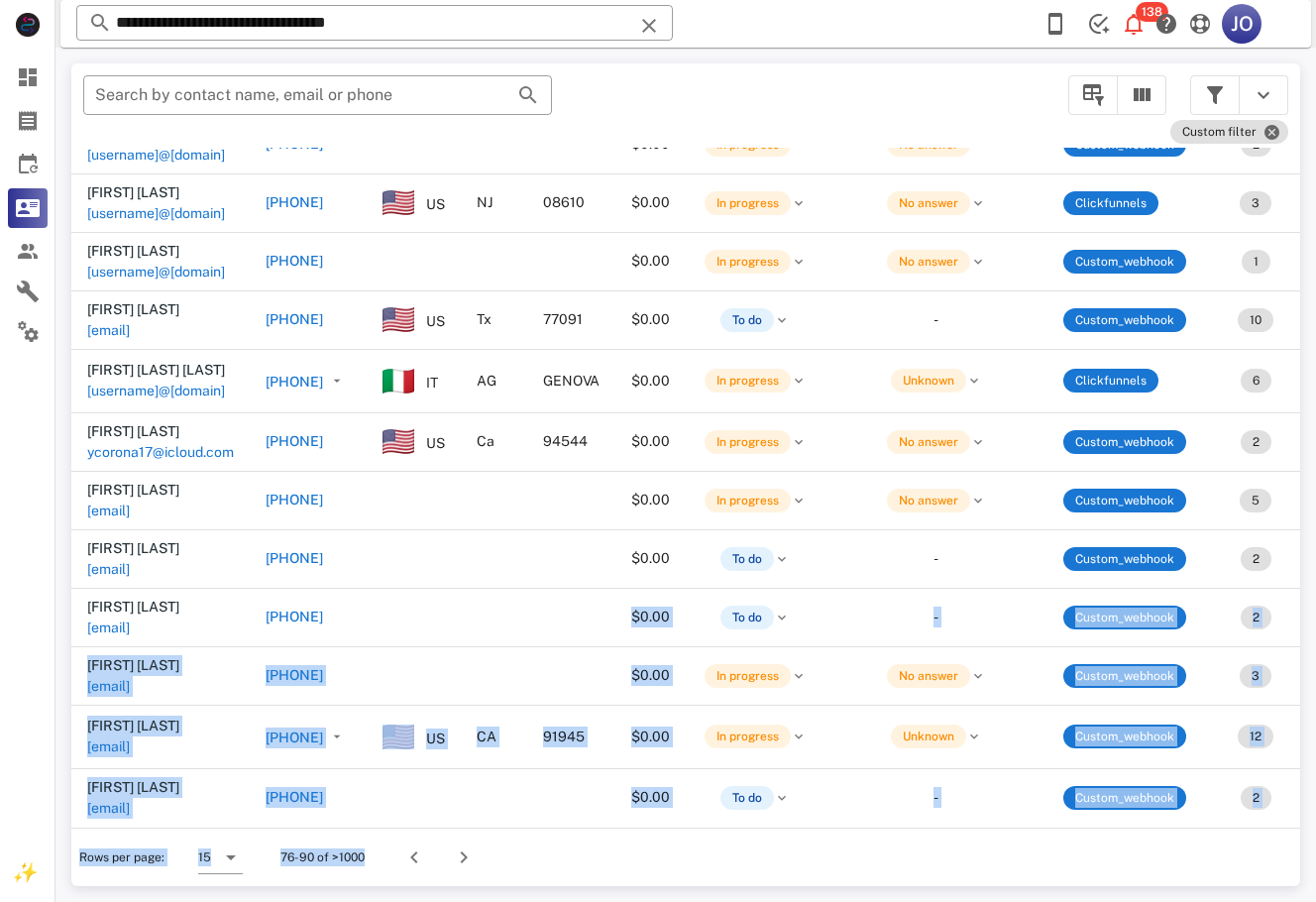 scroll, scrollTop: 271, scrollLeft: 0, axis: vertical 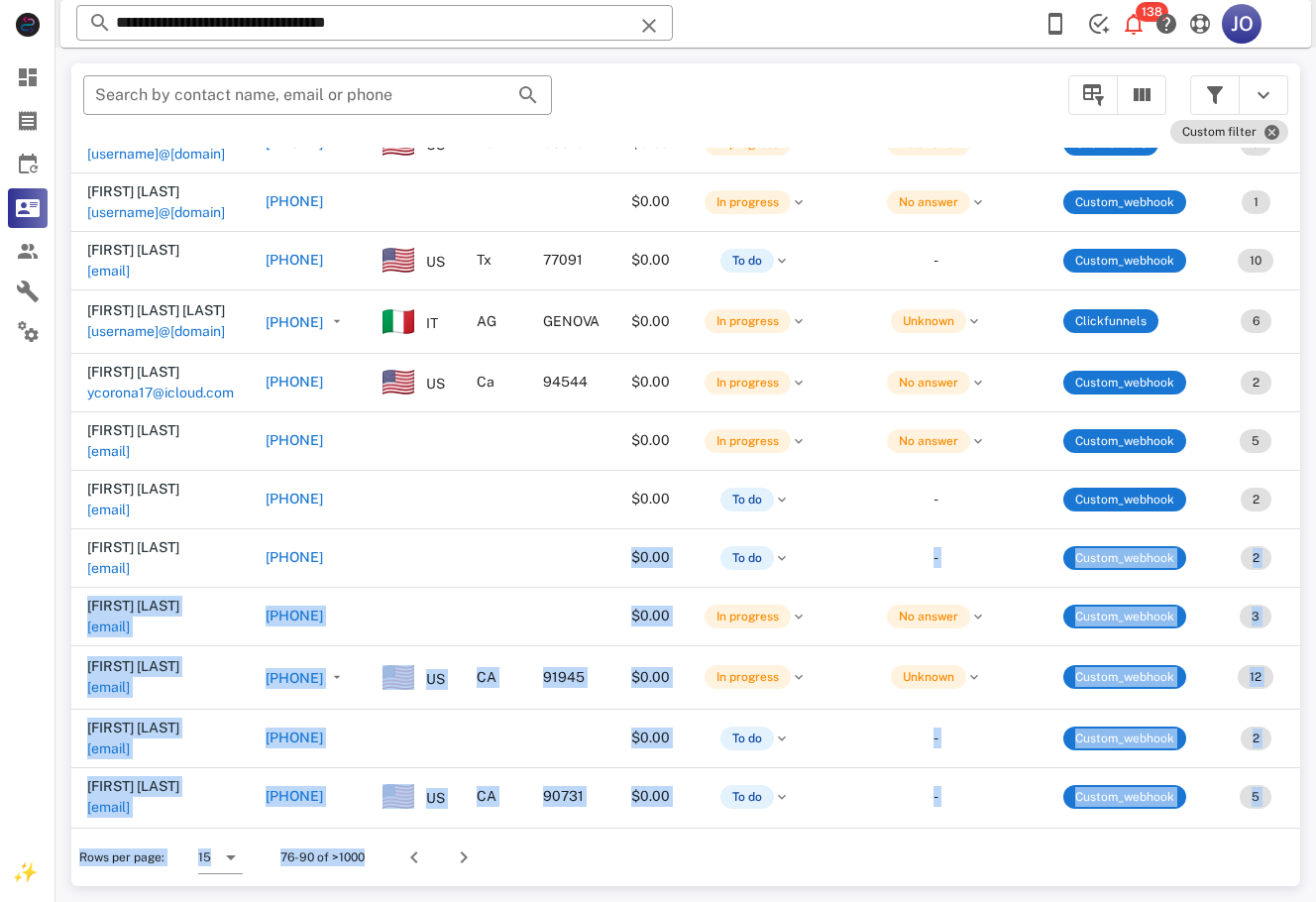 drag, startPoint x: 698, startPoint y: 818, endPoint x: 1002, endPoint y: 832, distance: 304.3222 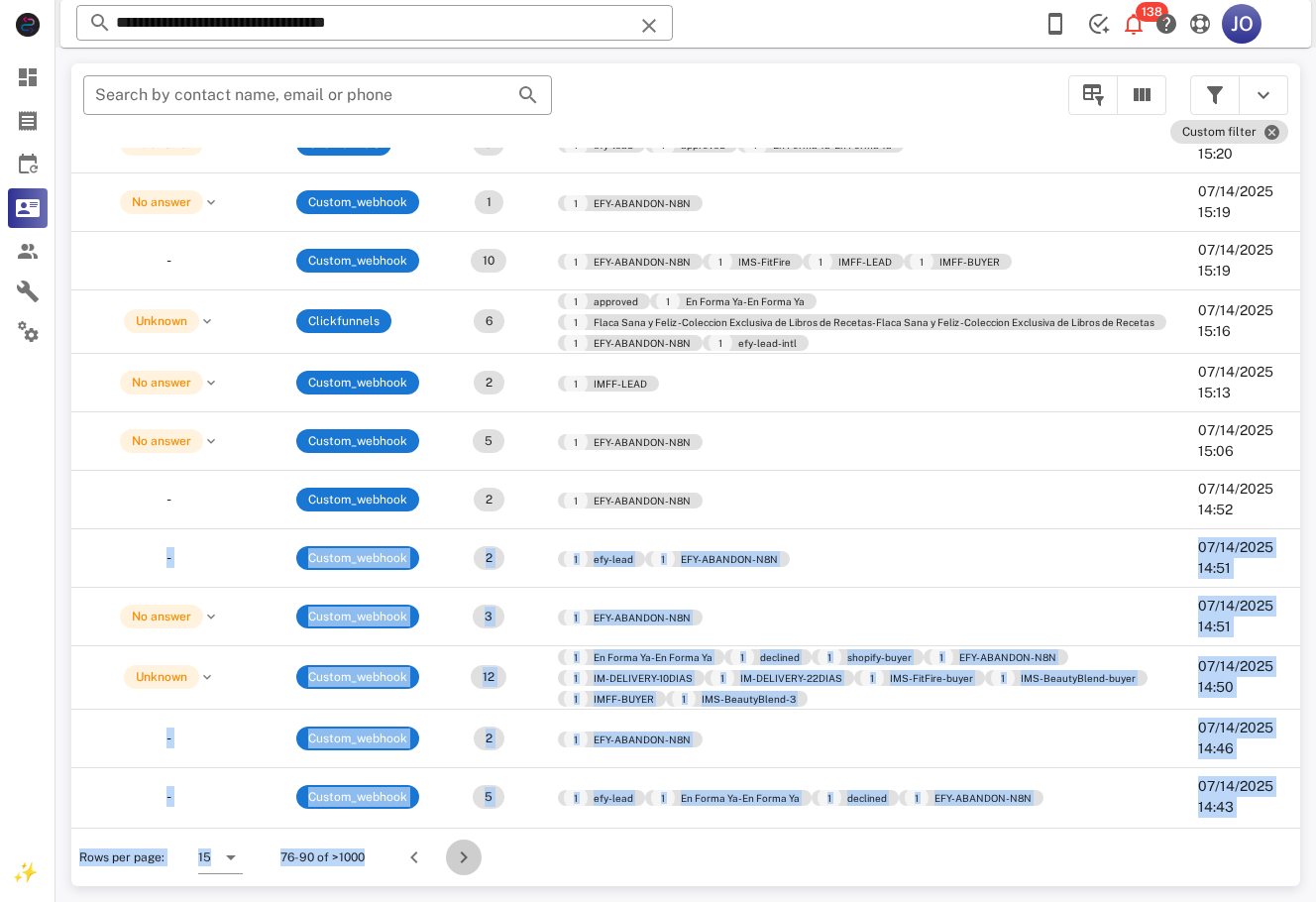click at bounding box center (464, 857) 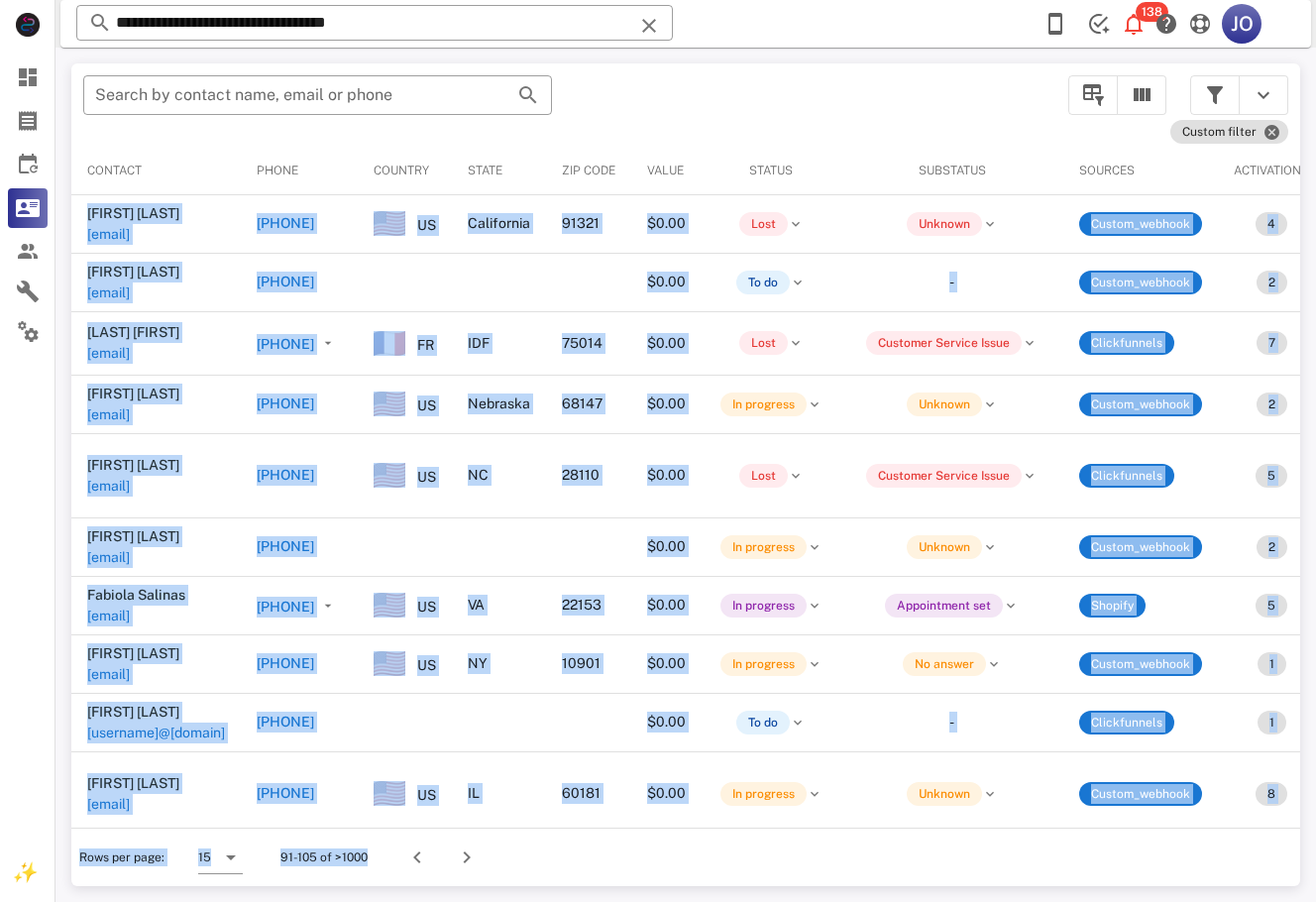 scroll, scrollTop: 0, scrollLeft: 925, axis: horizontal 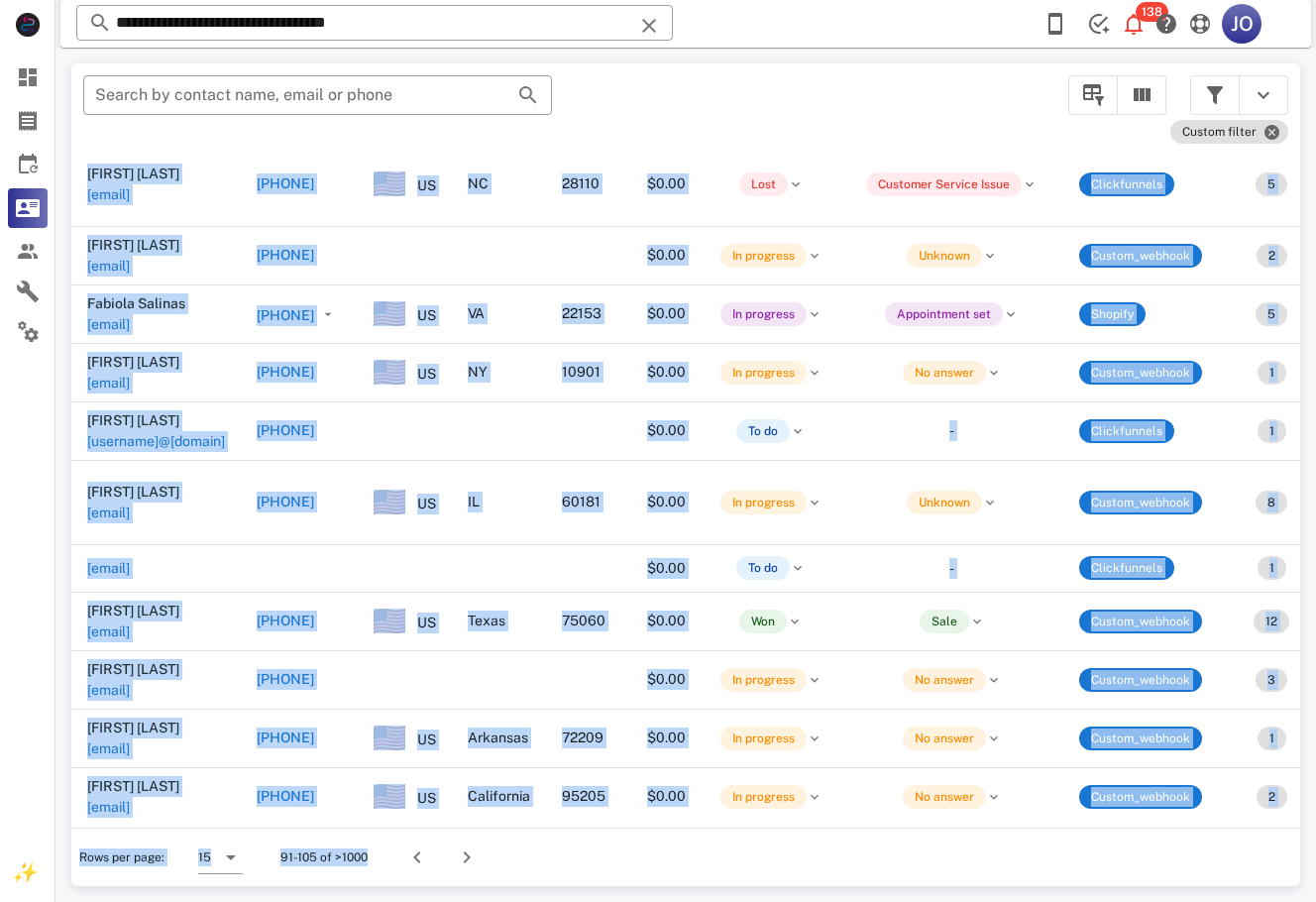 drag, startPoint x: 1295, startPoint y: 538, endPoint x: 4, endPoint y: 72, distance: 1372.5294 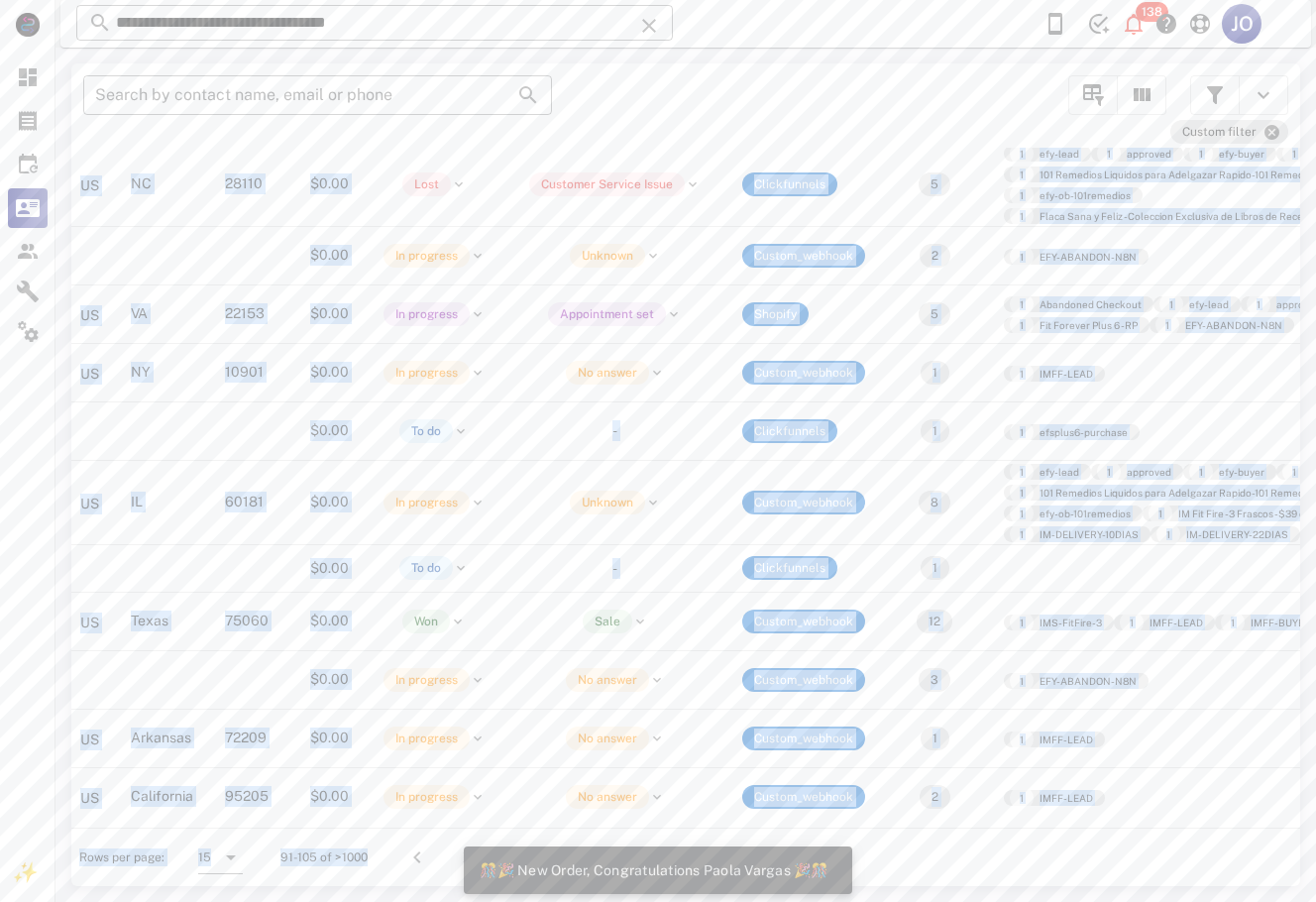 scroll, scrollTop: 301, scrollLeft: 766, axis: both 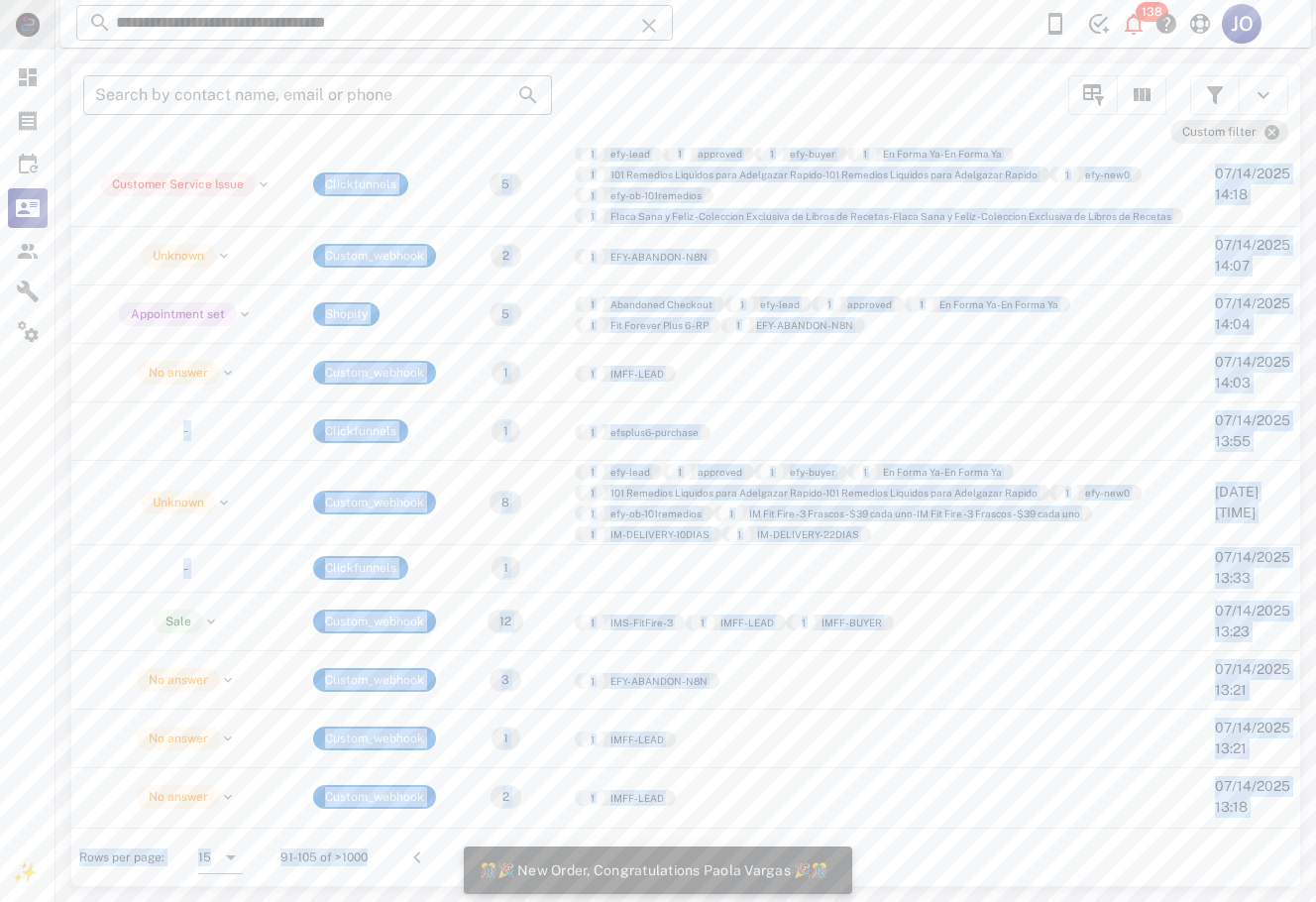 click at bounding box center [28, 25] 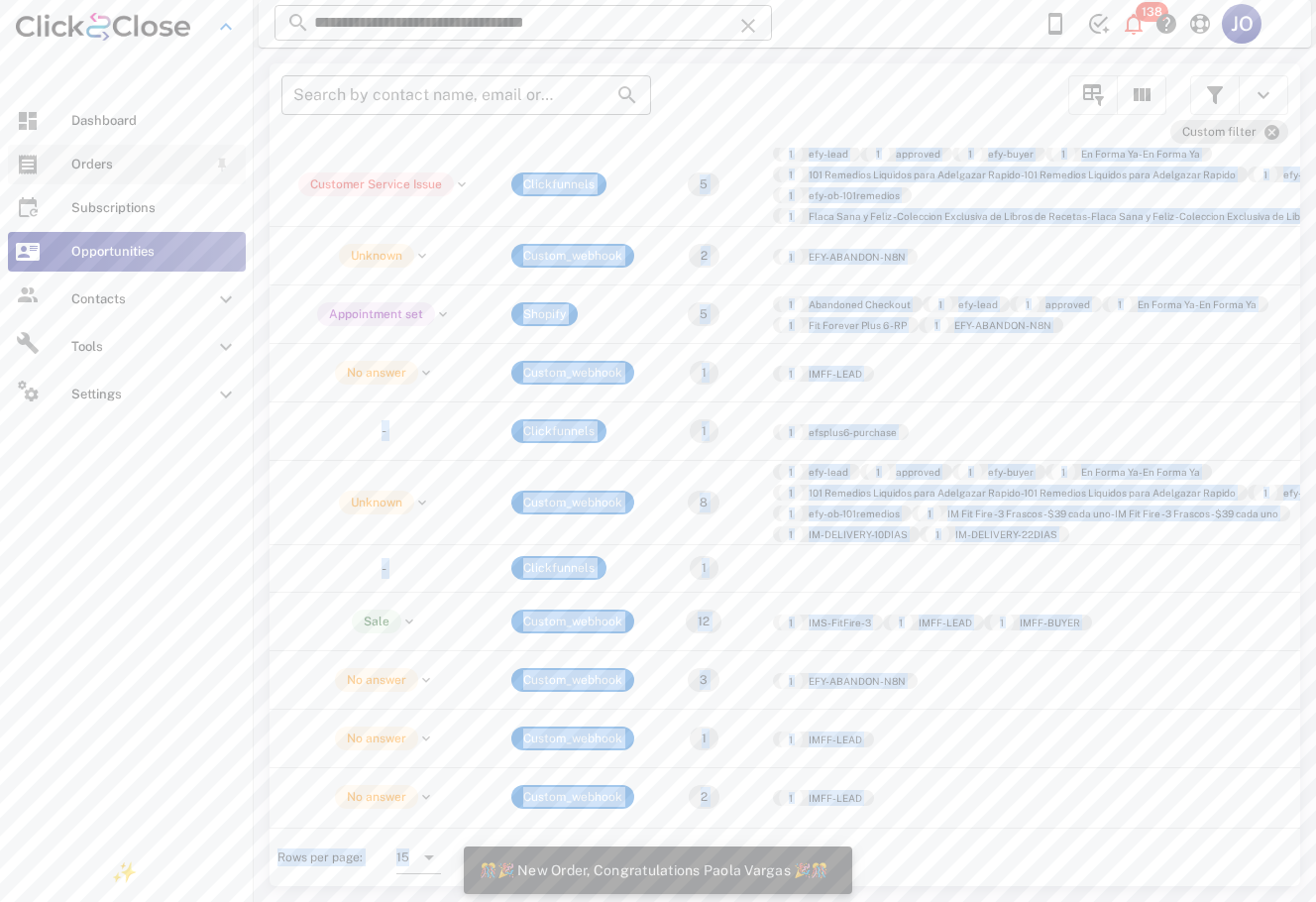 click on "Orders" at bounding box center (127, 165) 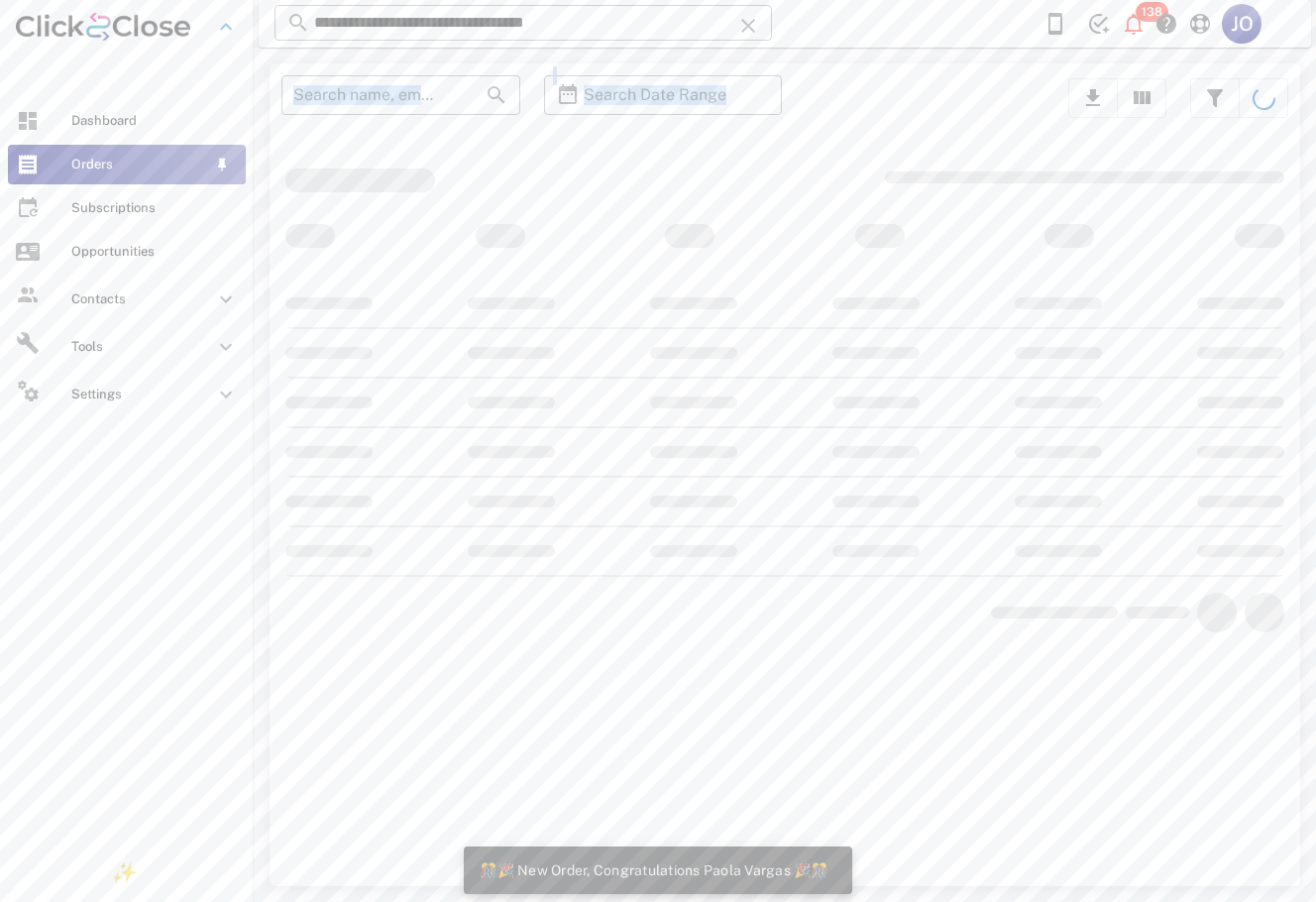 click on "Orders" at bounding box center (127, 165) 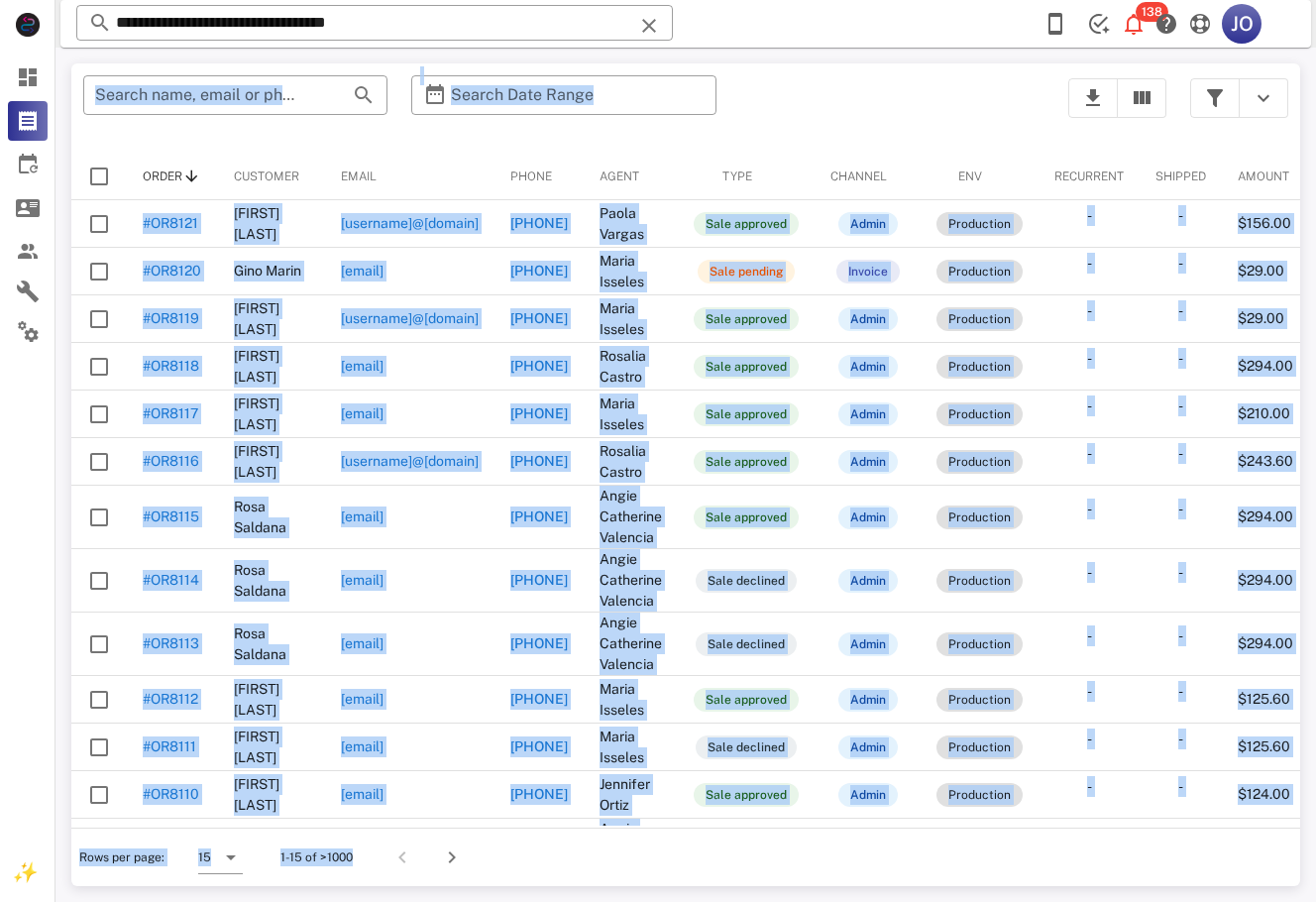 scroll, scrollTop: 0, scrollLeft: 294, axis: horizontal 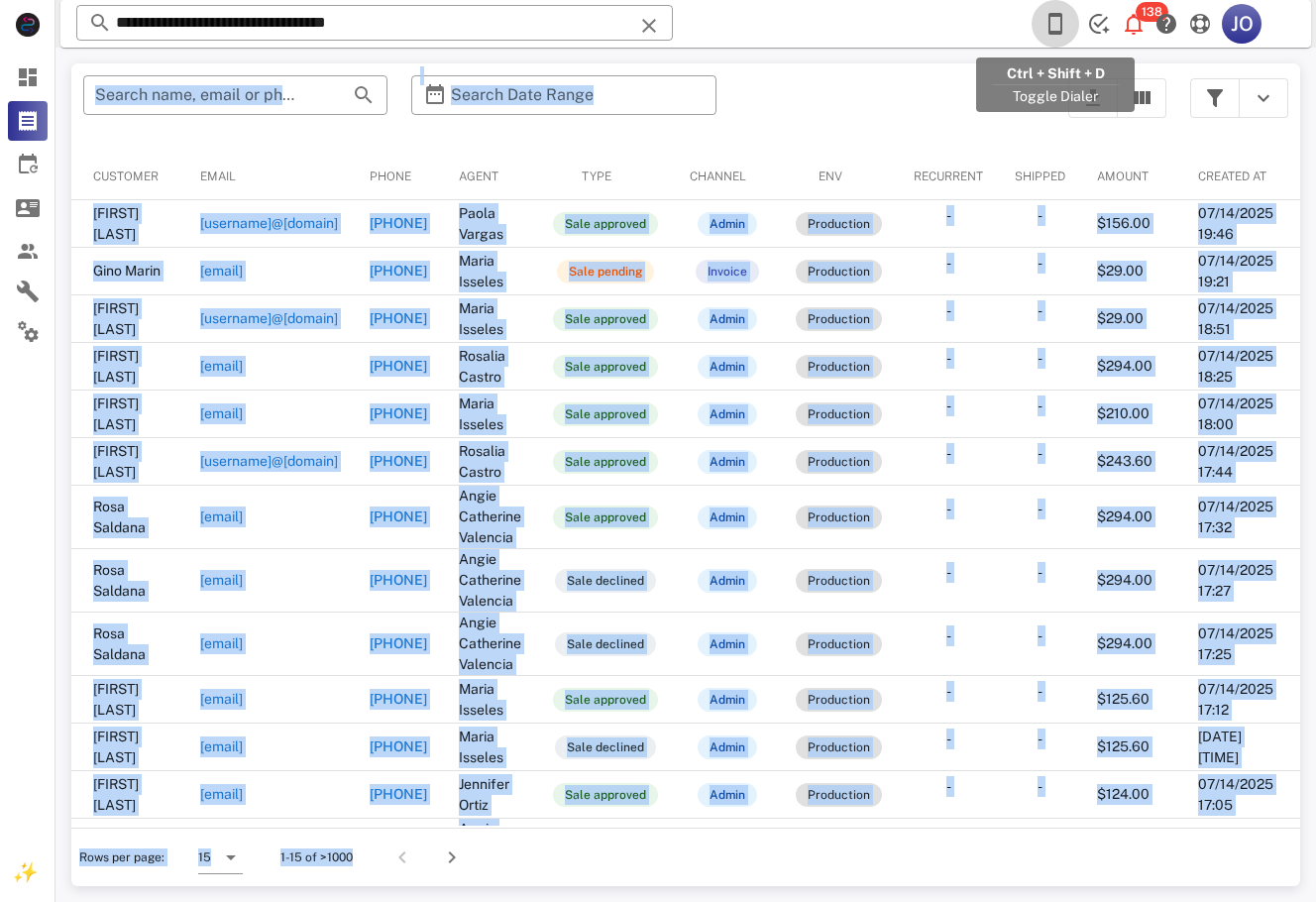click at bounding box center [1055, 24] 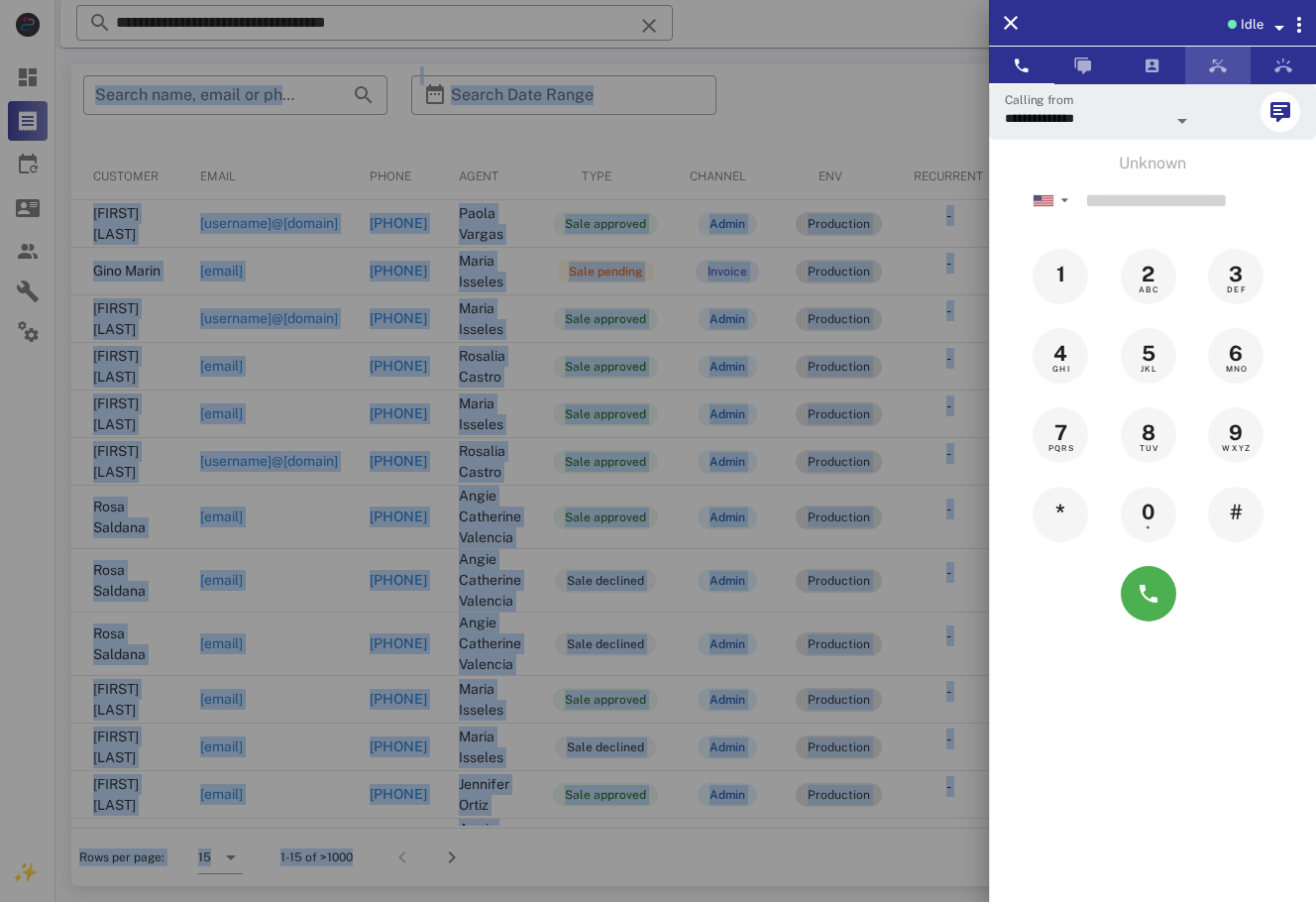 click at bounding box center [1218, 65] 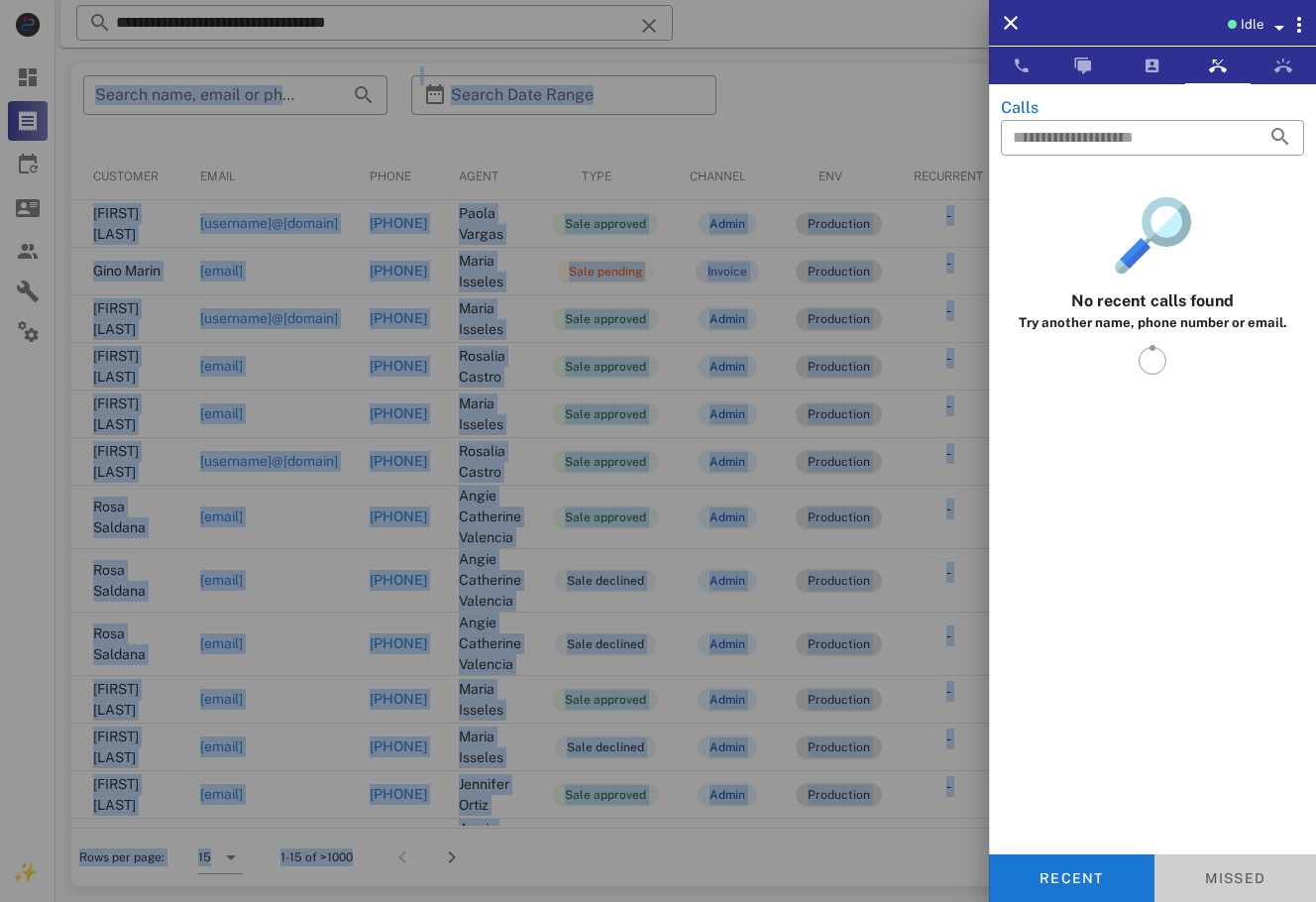 click on "Missed" at bounding box center [1236, 878] 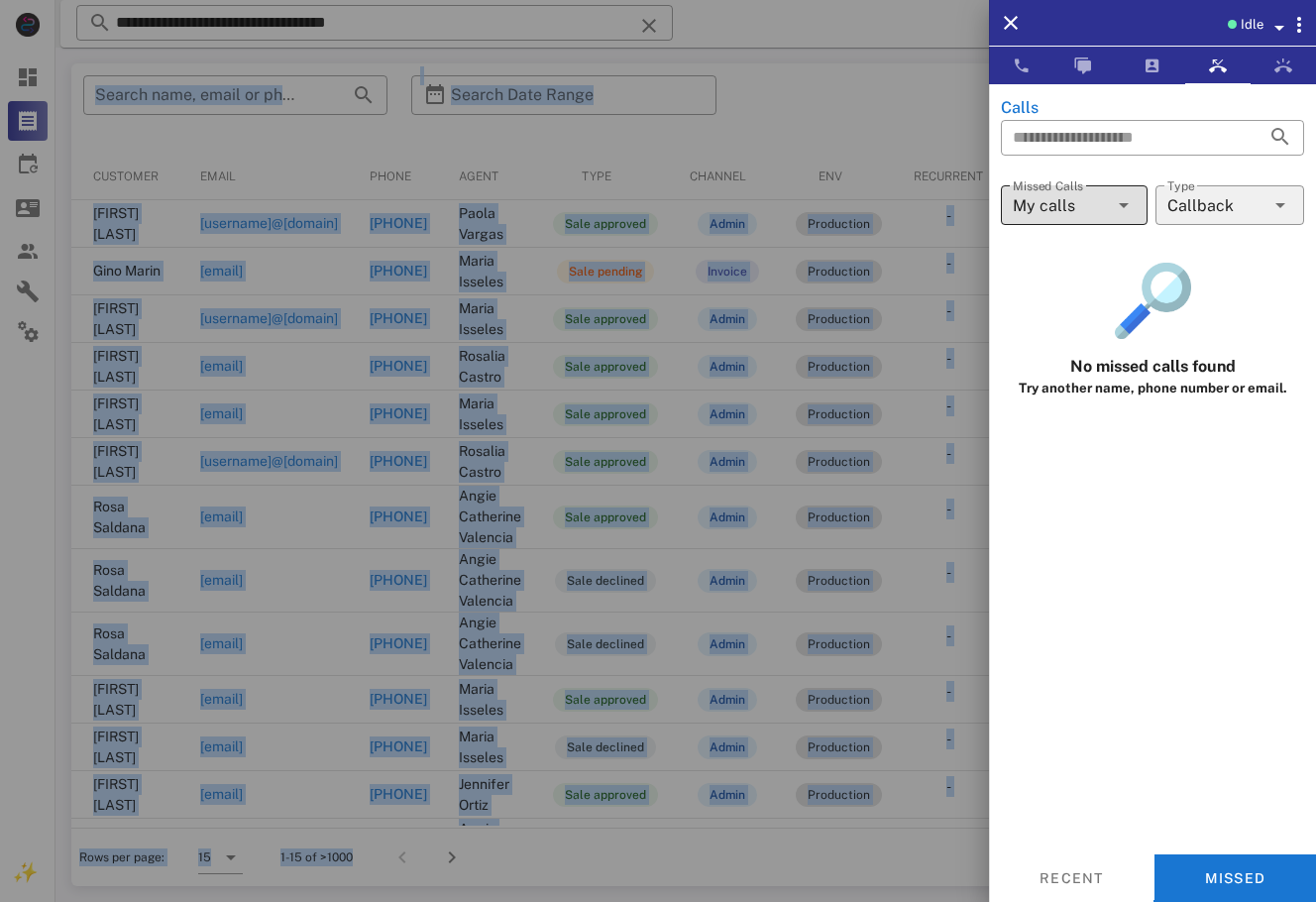 click at bounding box center (1124, 205) 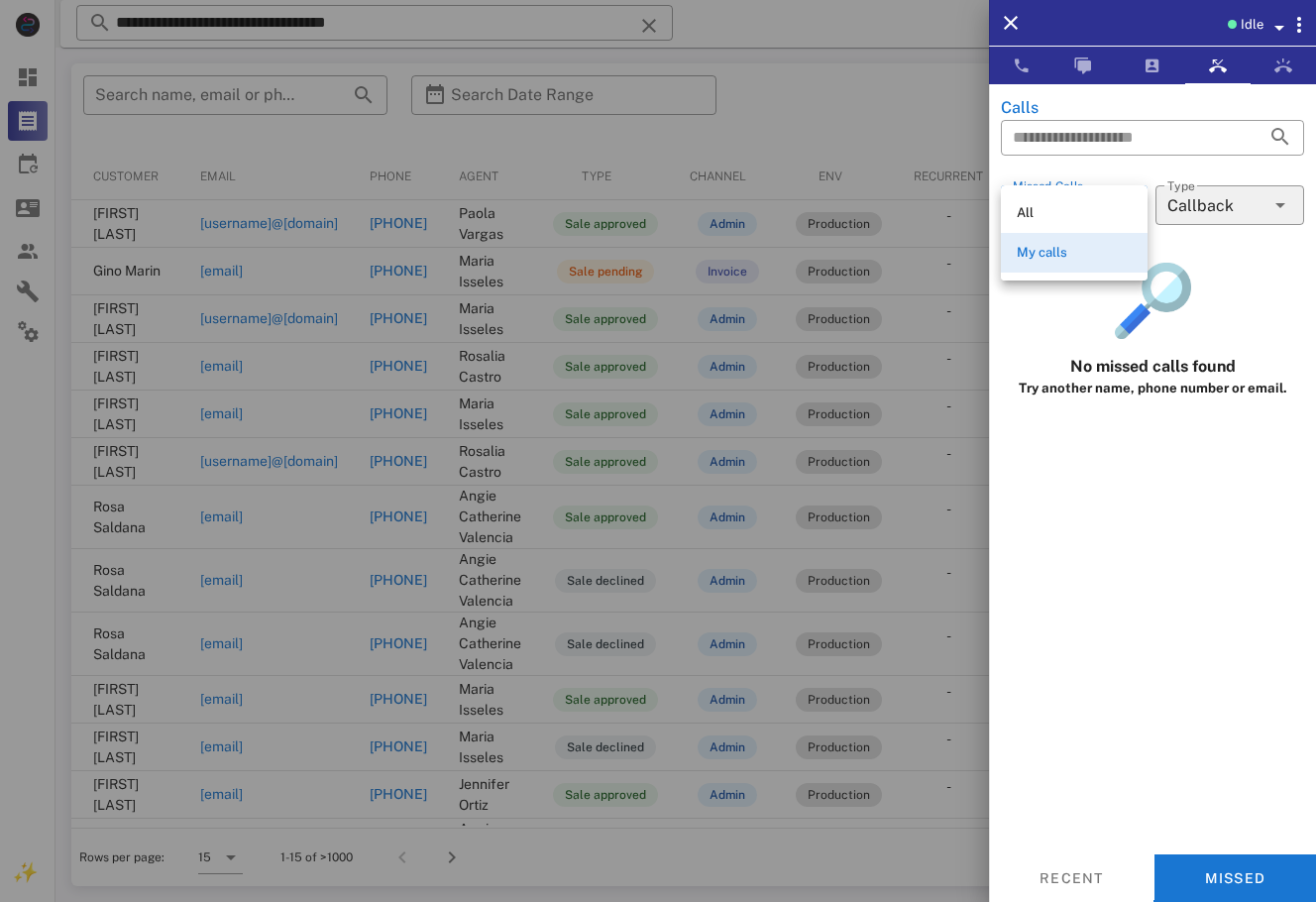 click on "My calls" at bounding box center [1074, 253] 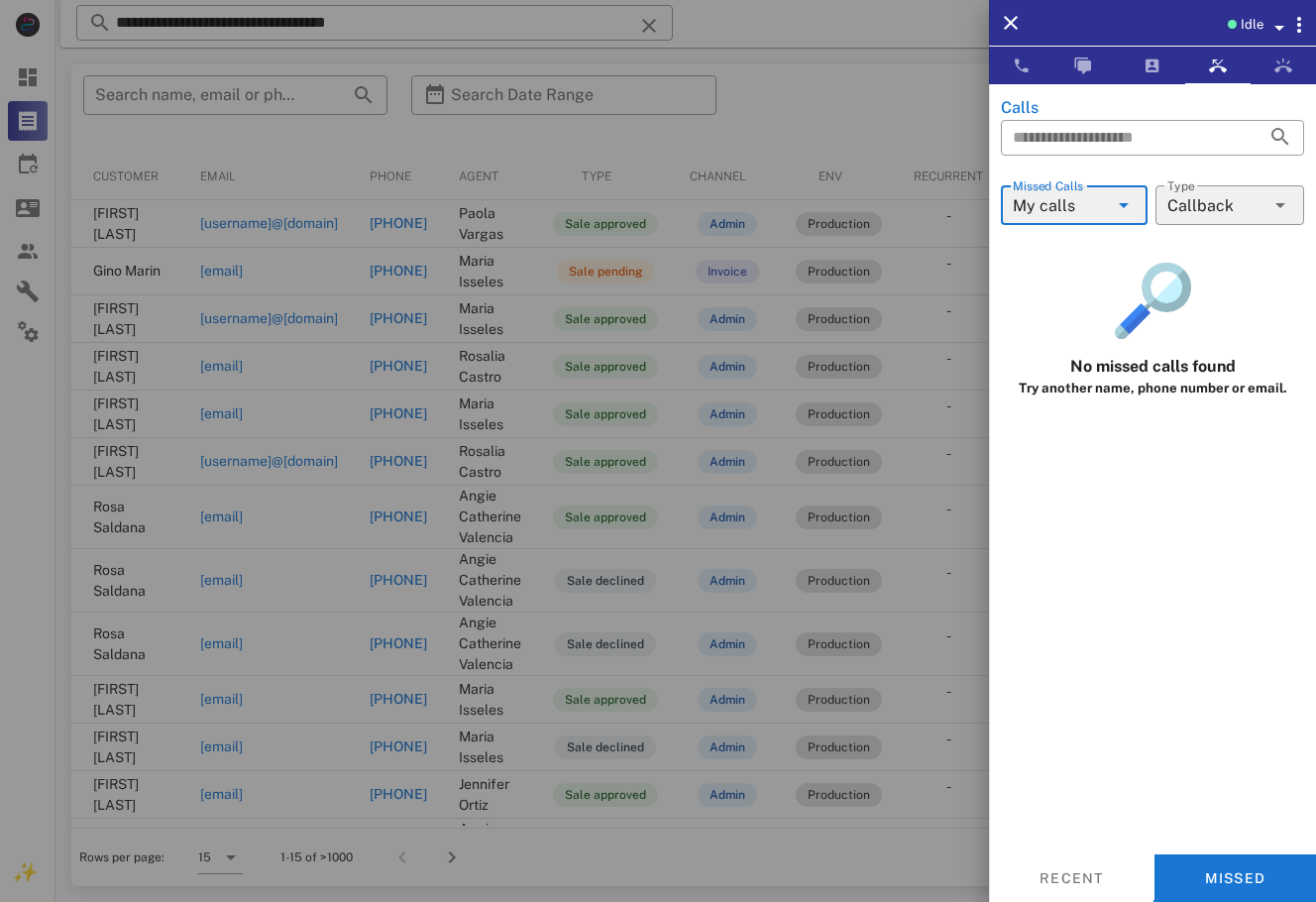 click at bounding box center (1074, 236) 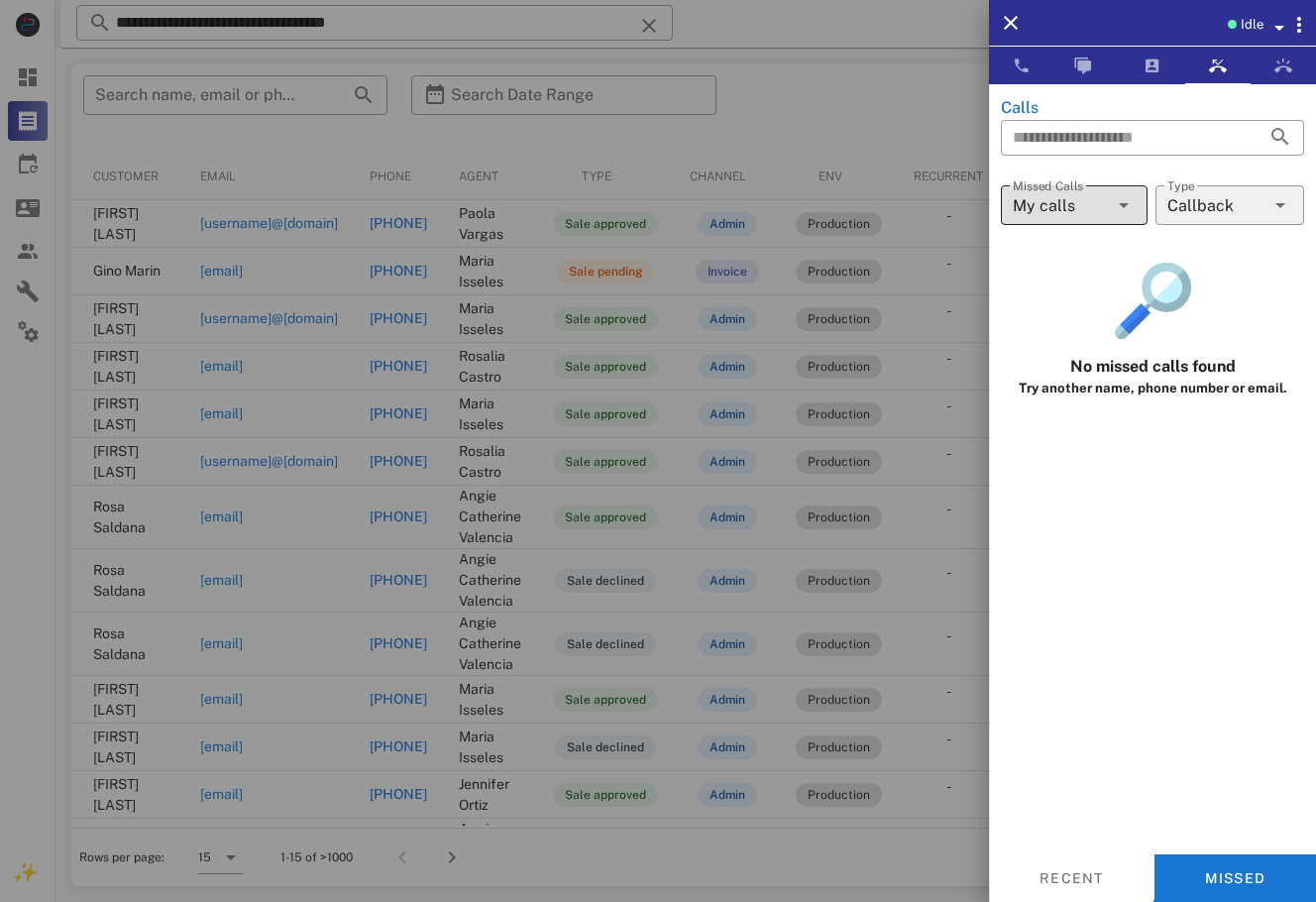 click on "My calls" at bounding box center [1060, 205] 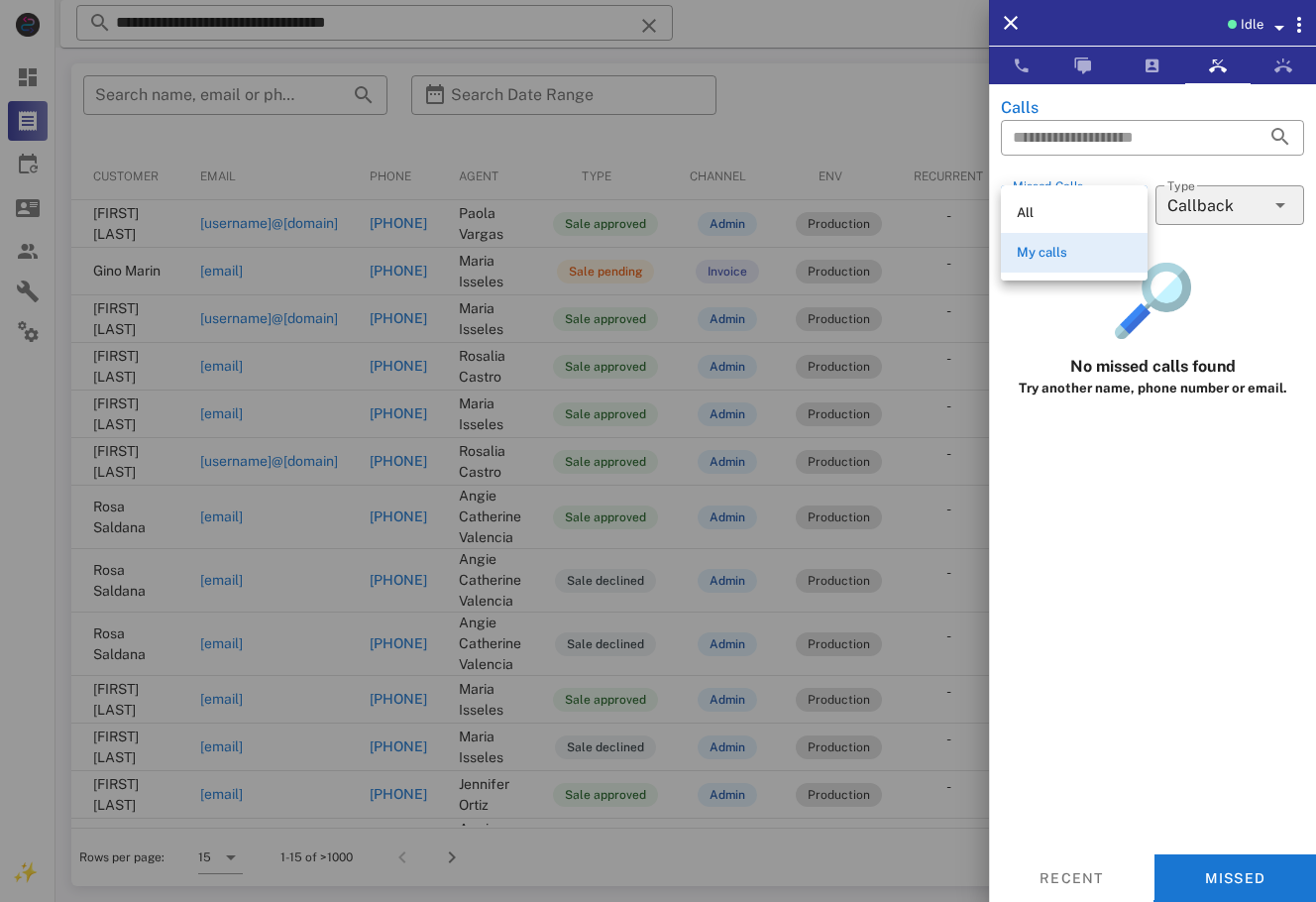 click on "All" at bounding box center (1074, 213) 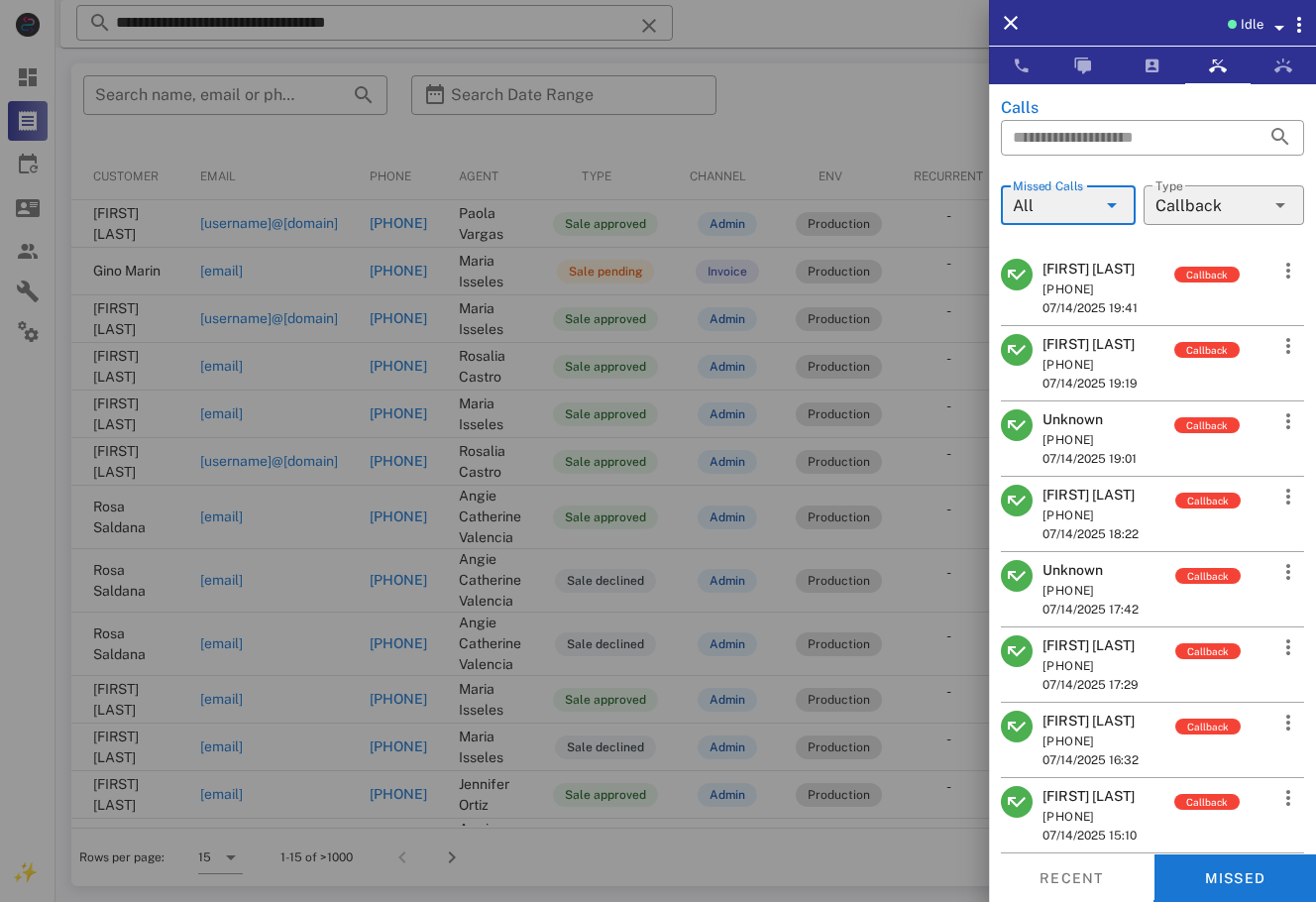 click on "[FIRST] [LAST]" at bounding box center [1090, 269] 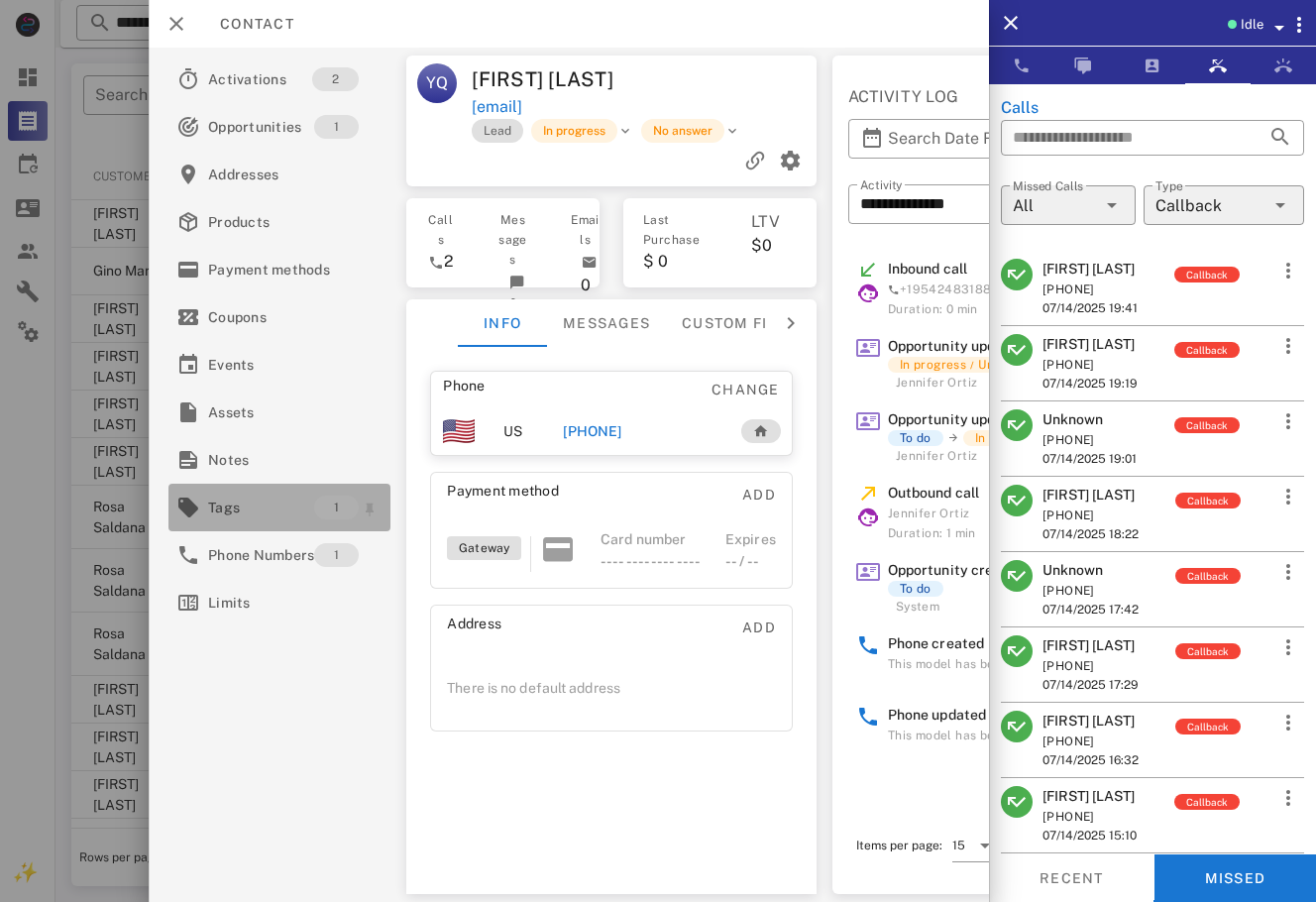 click on "Tags" at bounding box center [261, 507] 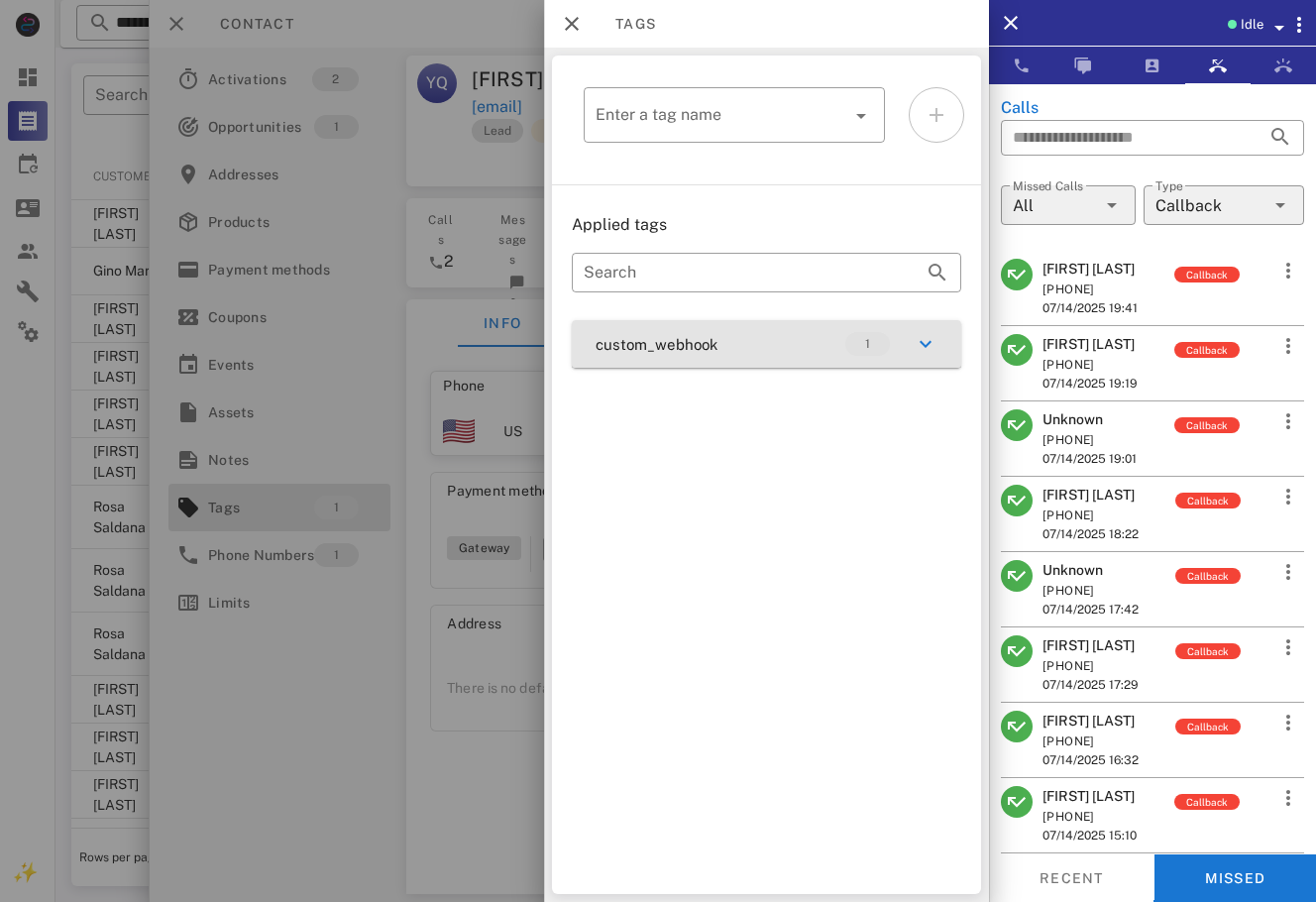 click on "custom_webhook  1" at bounding box center [766, 344] 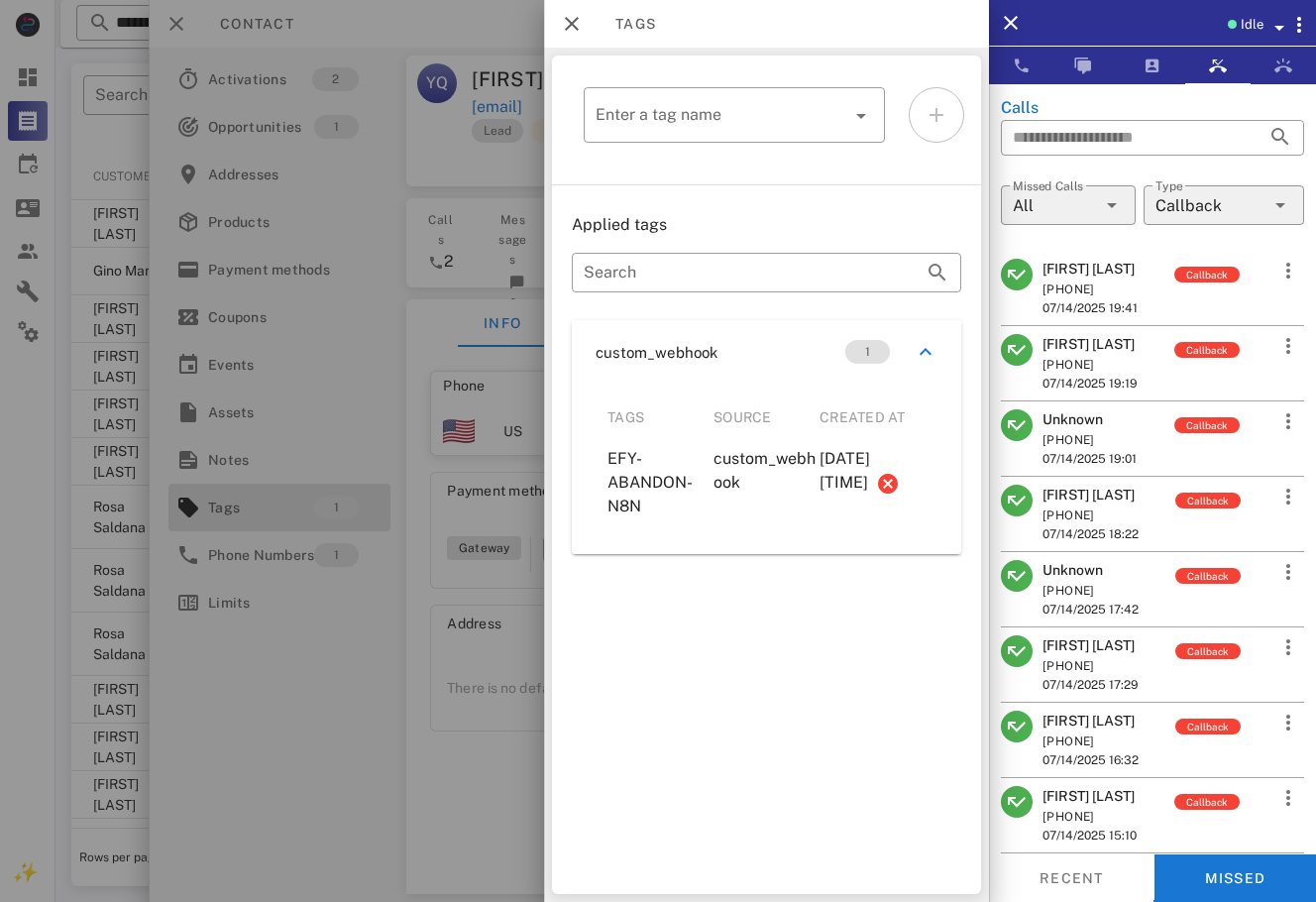 click at bounding box center [658, 451] 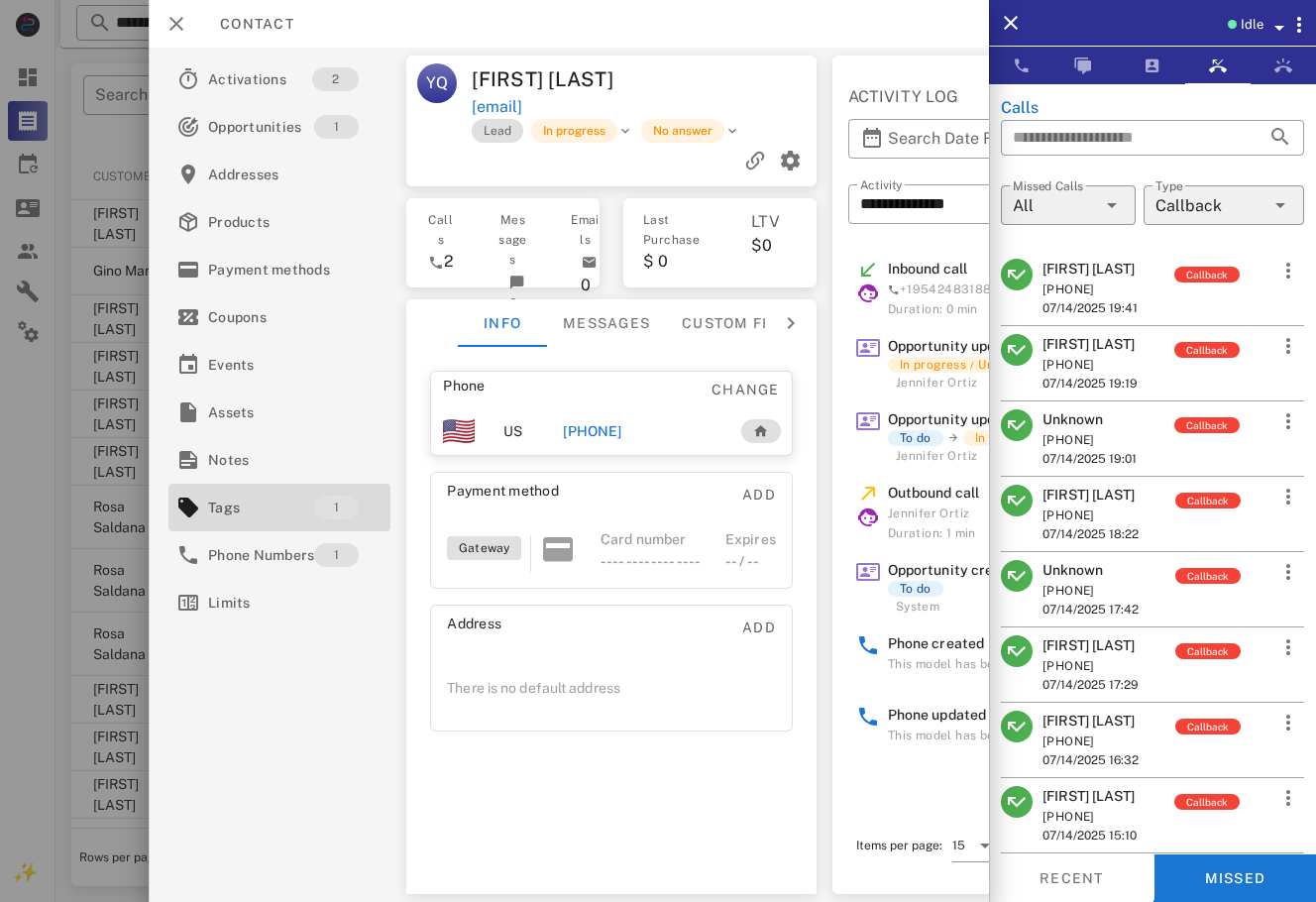 click on "[FIRST] [LAST]" at bounding box center (1090, 344) 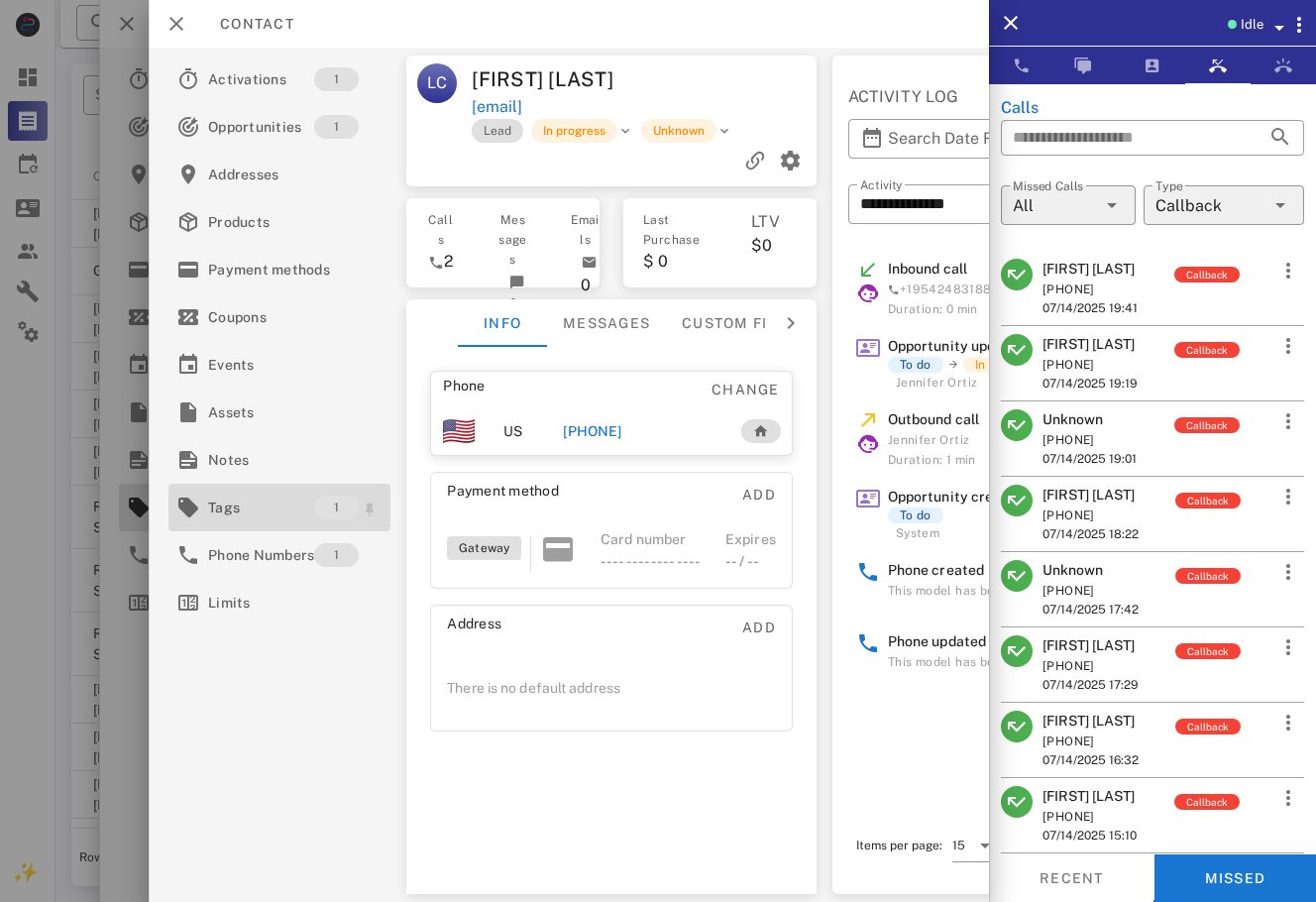 click on "Tags" at bounding box center [261, 507] 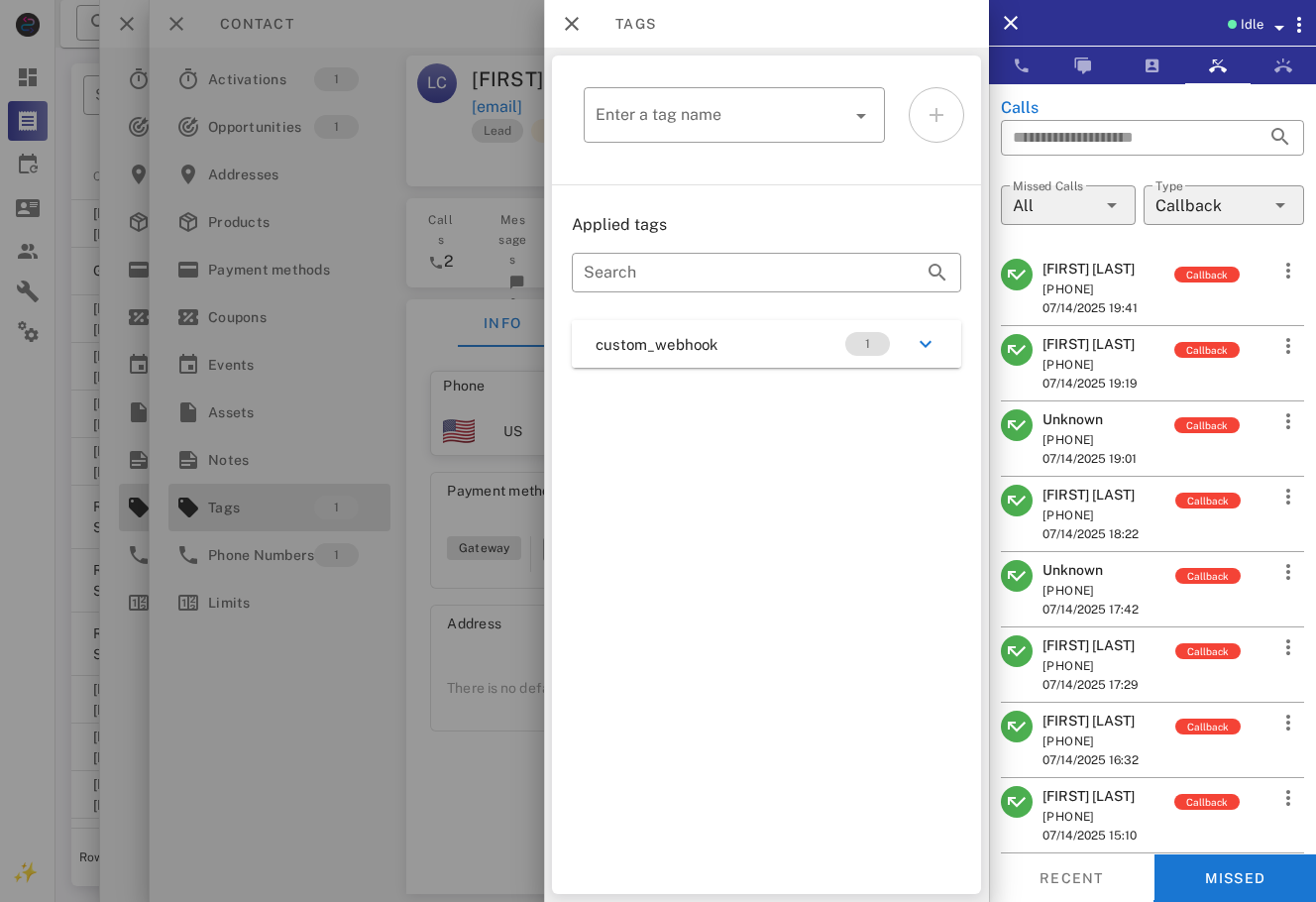 click on "custom_webhook  1" at bounding box center [766, 344] 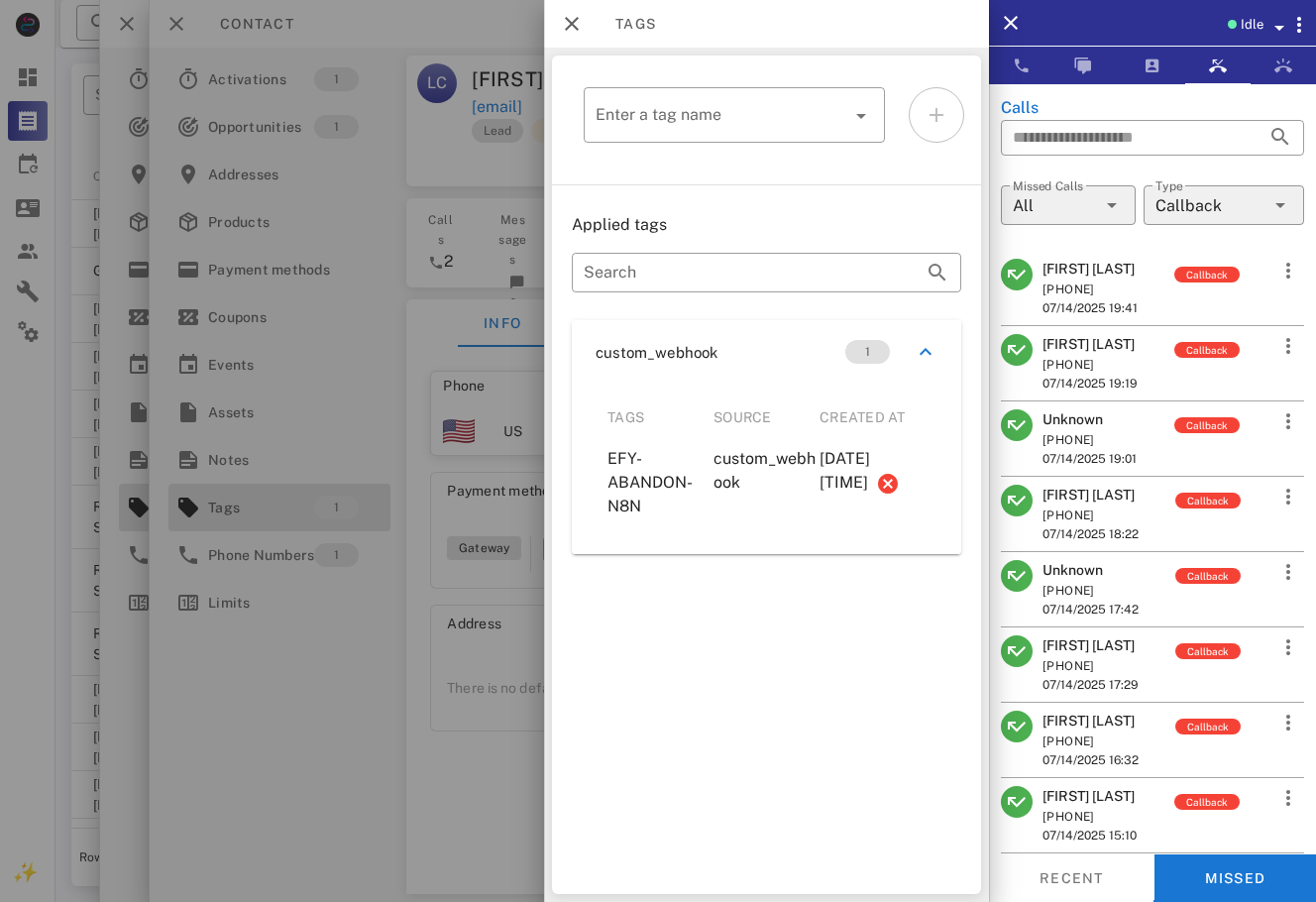 click at bounding box center [658, 451] 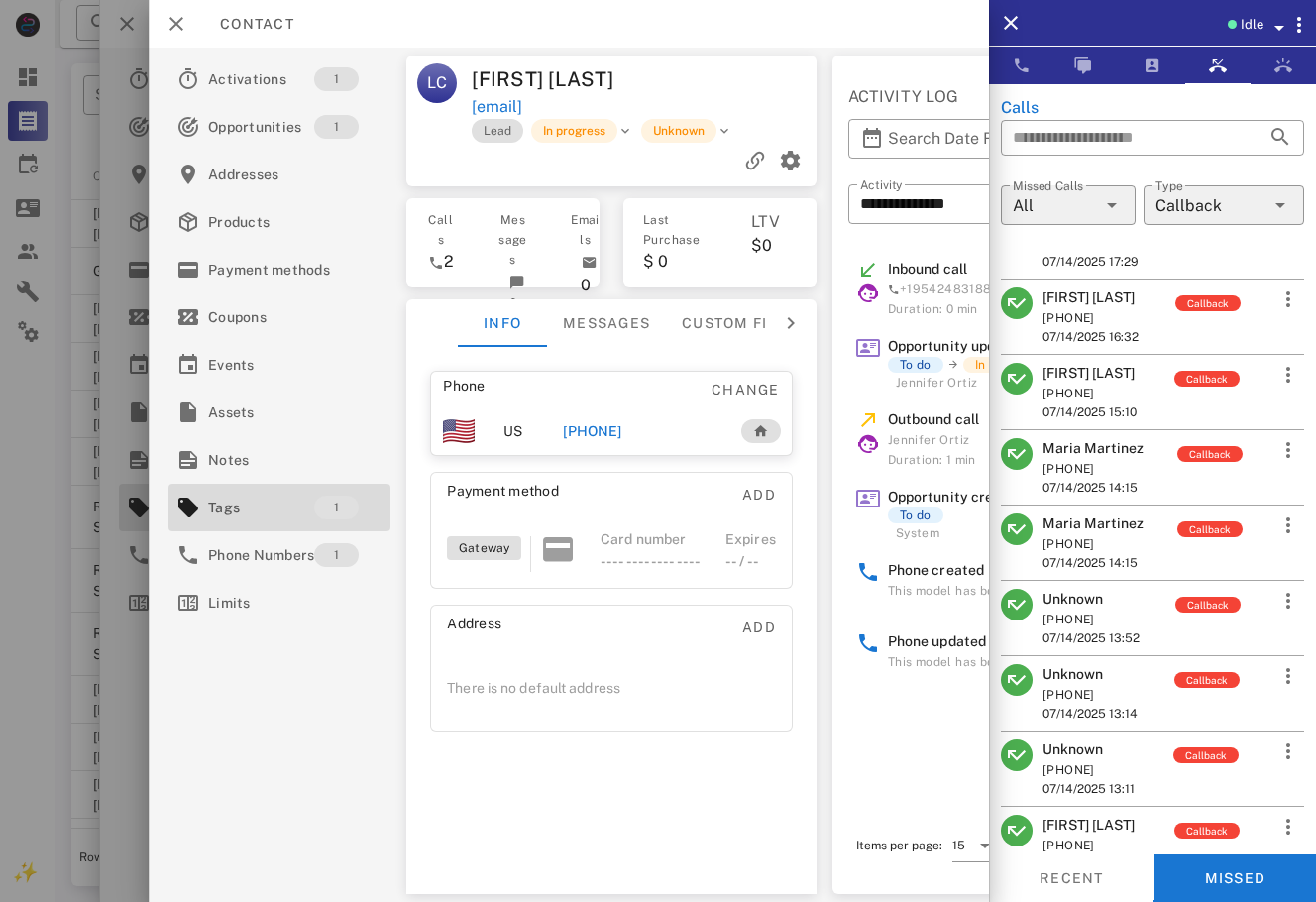 scroll, scrollTop: 432, scrollLeft: 0, axis: vertical 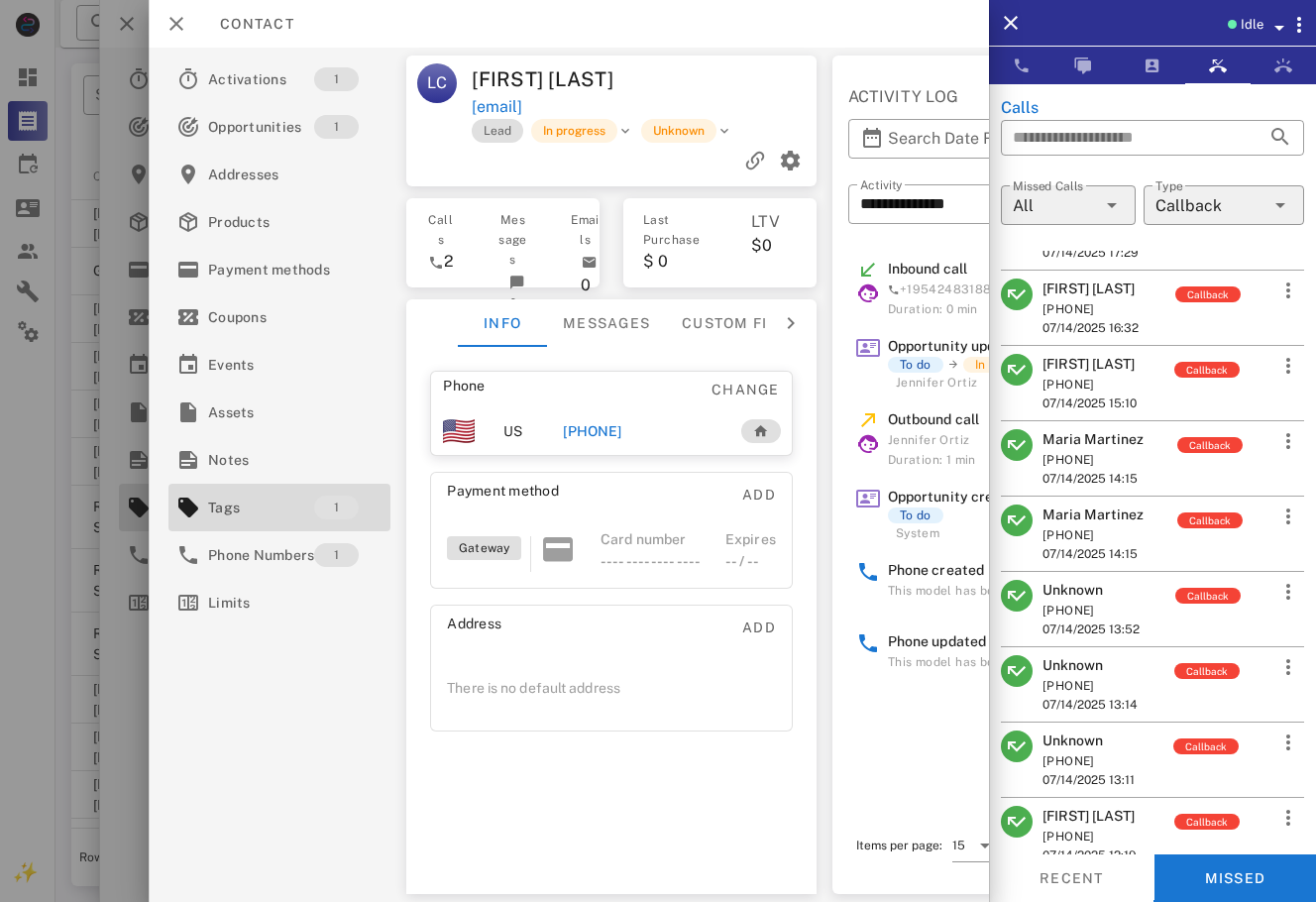 click on "Maria Martinez" at bounding box center (1093, 514) 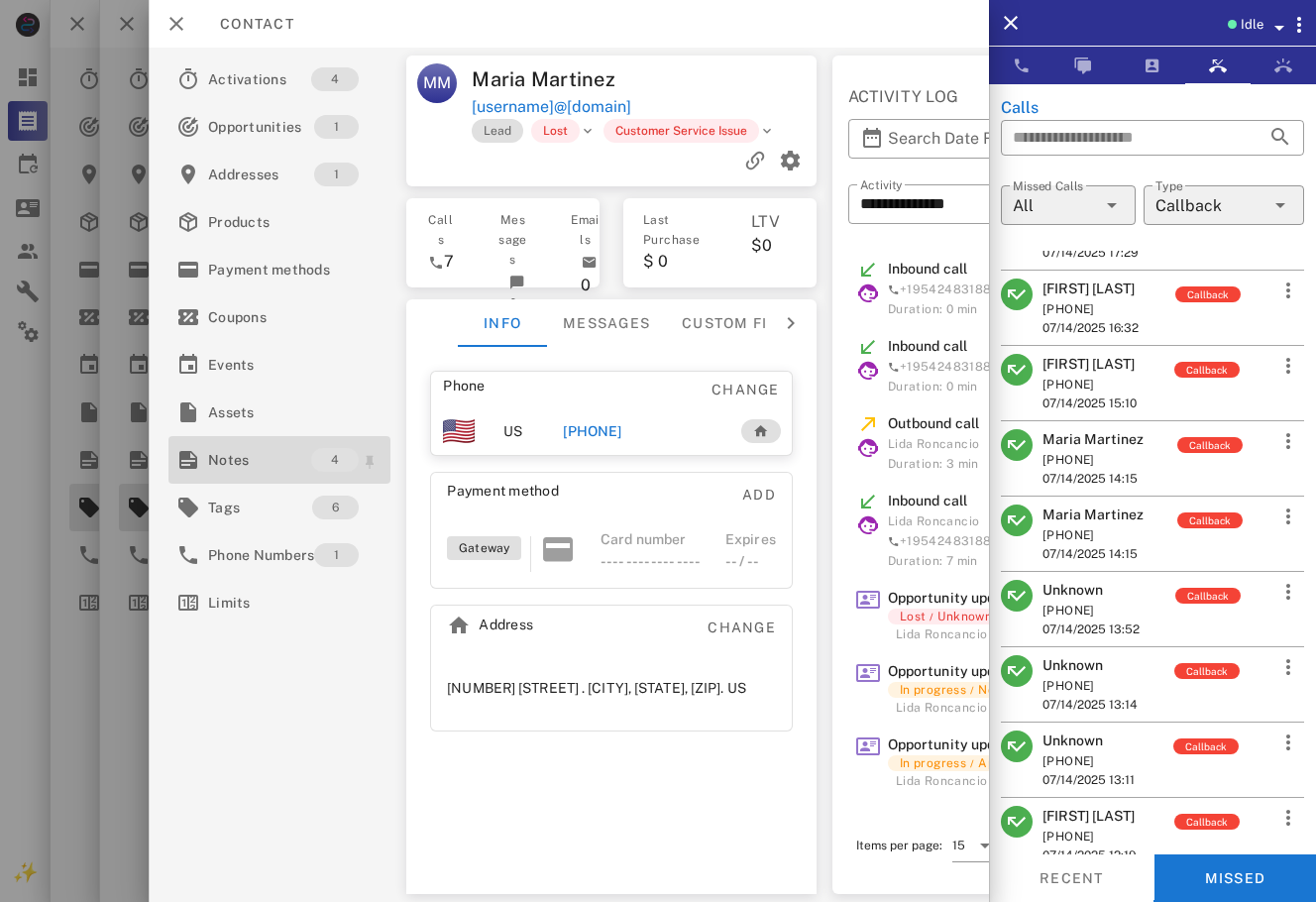 click on "Notes" at bounding box center (260, 460) 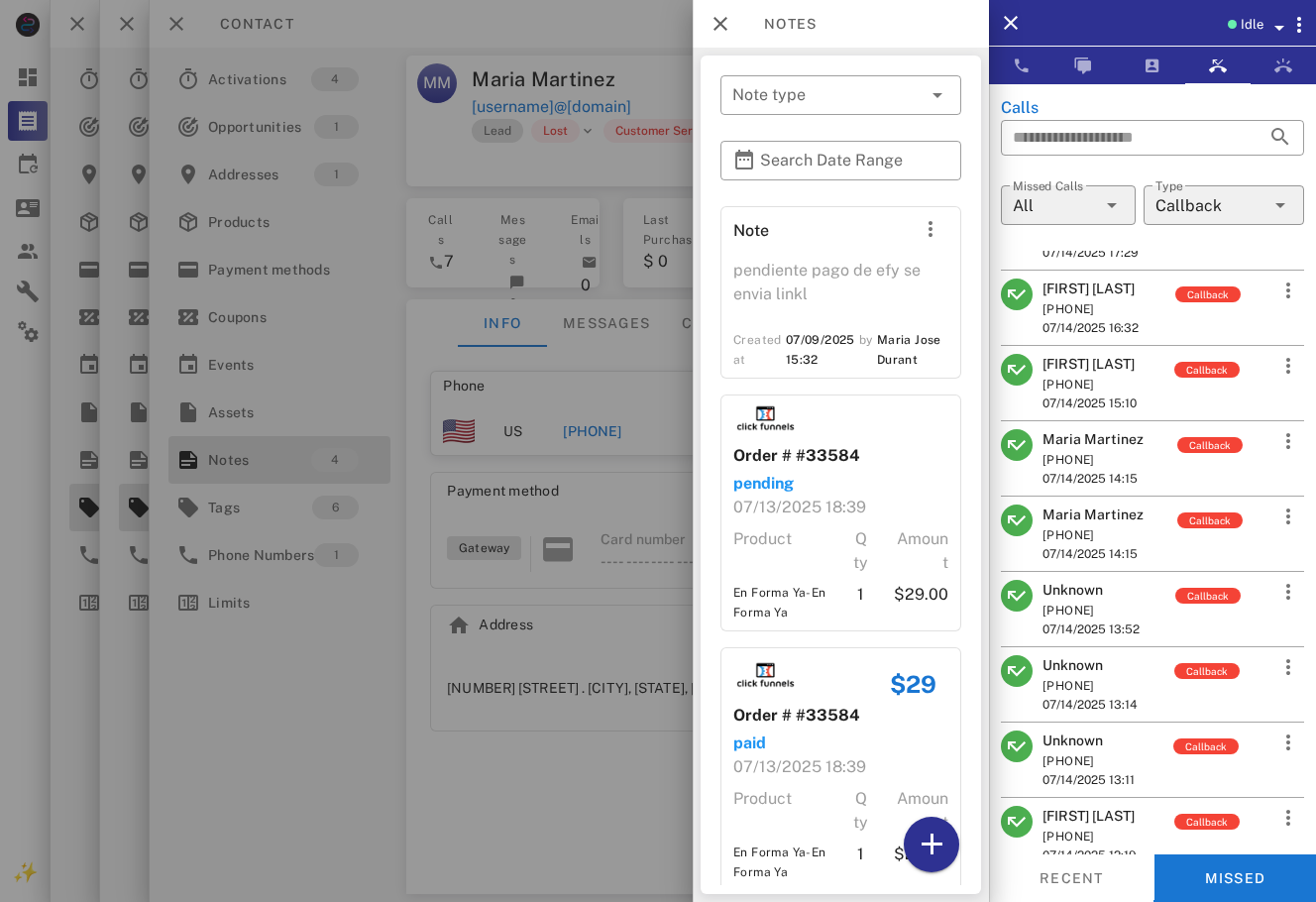 scroll, scrollTop: 304, scrollLeft: 0, axis: vertical 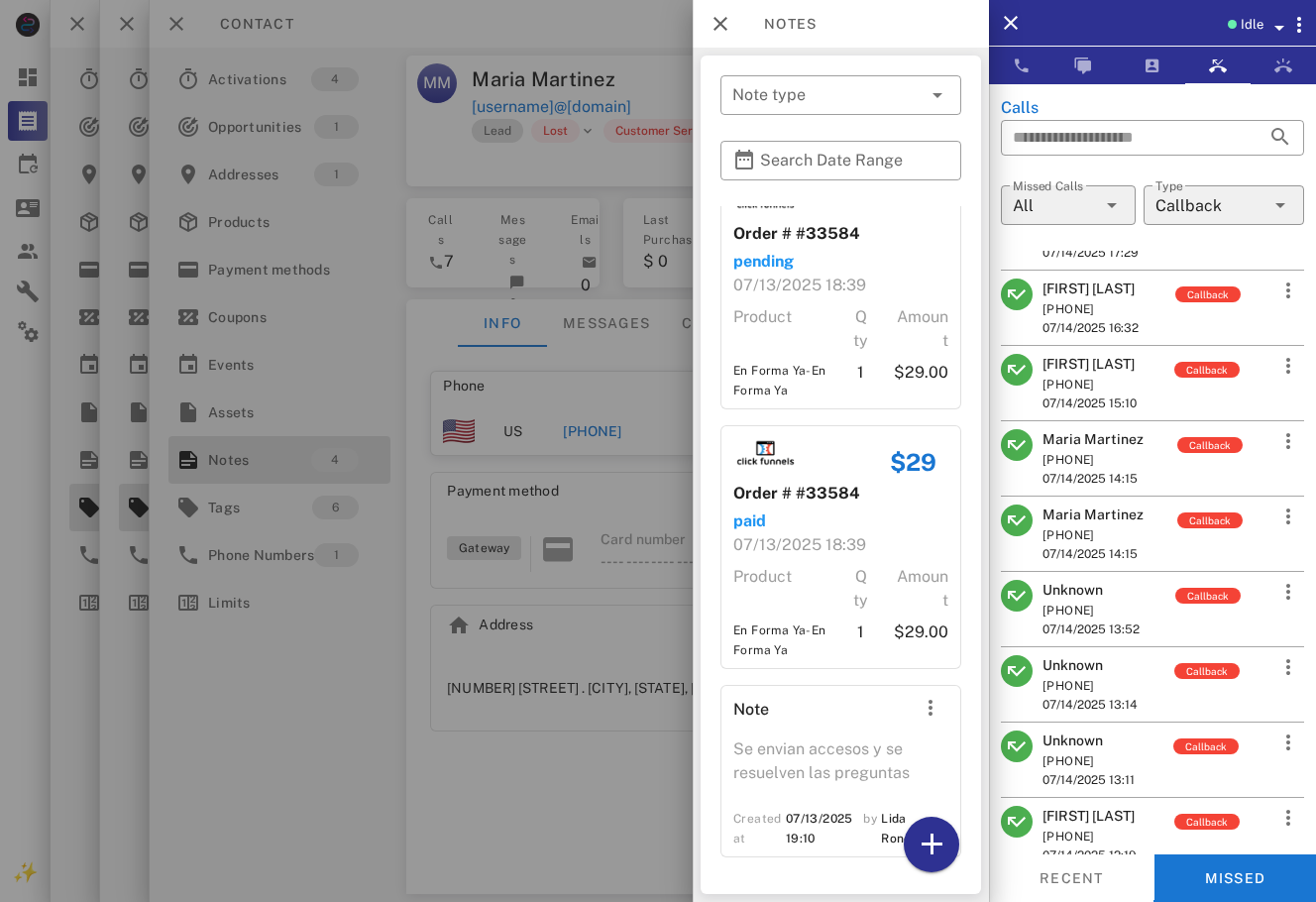 click on "Note  pendiente pago de efy  se envia linkl  Created at   [DATE] [TIME]   by   [FIRST] [LAST]   Order # #33584   pending   [DATE] [TIME]   Product Qty Amount  En Forma Ya-En Forma Ya  1 $29.00  $29   Order # #33584   paid   [DATE] [TIME]   Product Qty Amount  En Forma Ya-En Forma Ya  1 $29.00  Note  Se envian accesos y se resuelven las preguntas  Created at   [DATE] [TIME]   by   [FIRST] [LAST]" at bounding box center (840, 434) 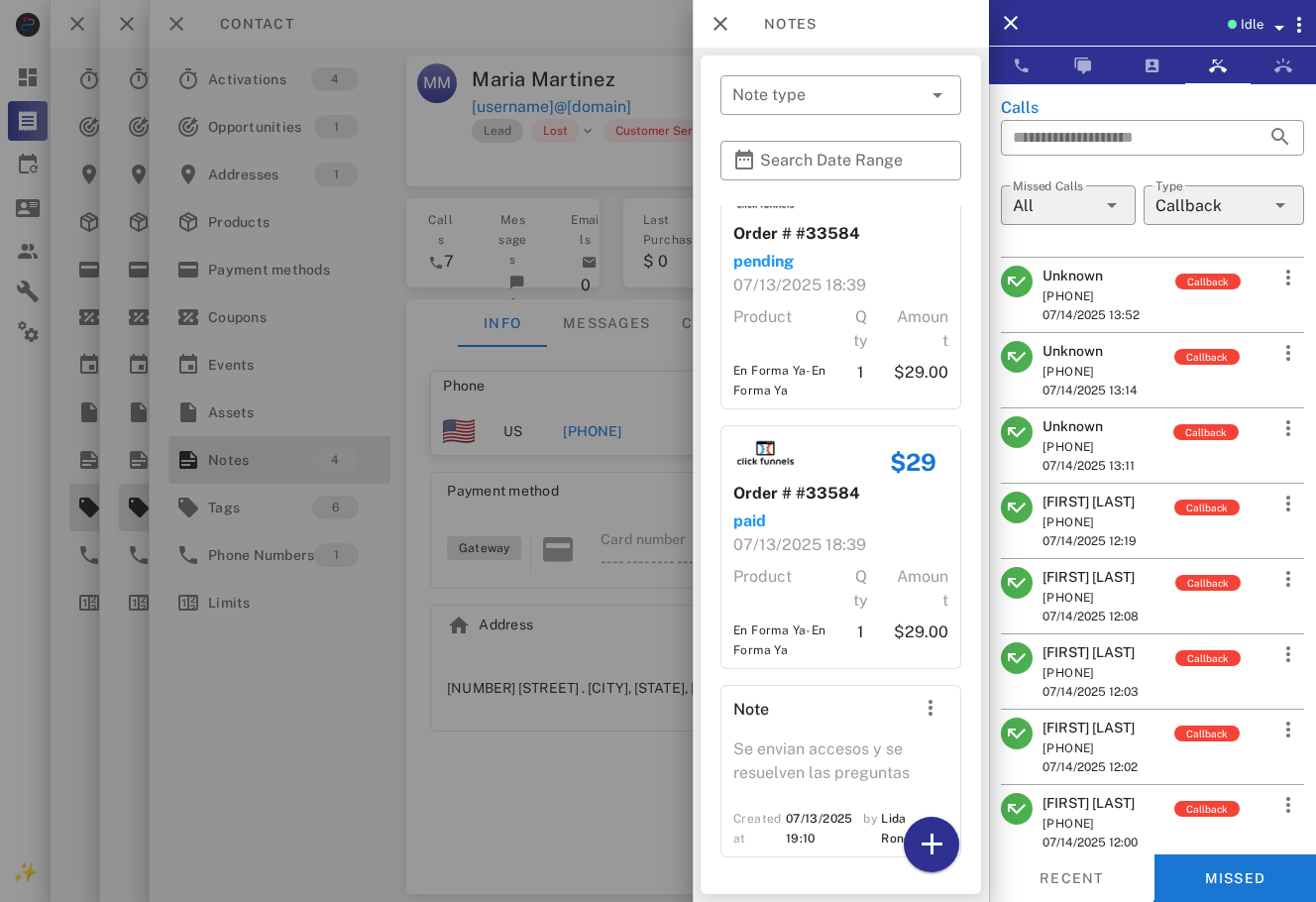 scroll, scrollTop: 798, scrollLeft: 0, axis: vertical 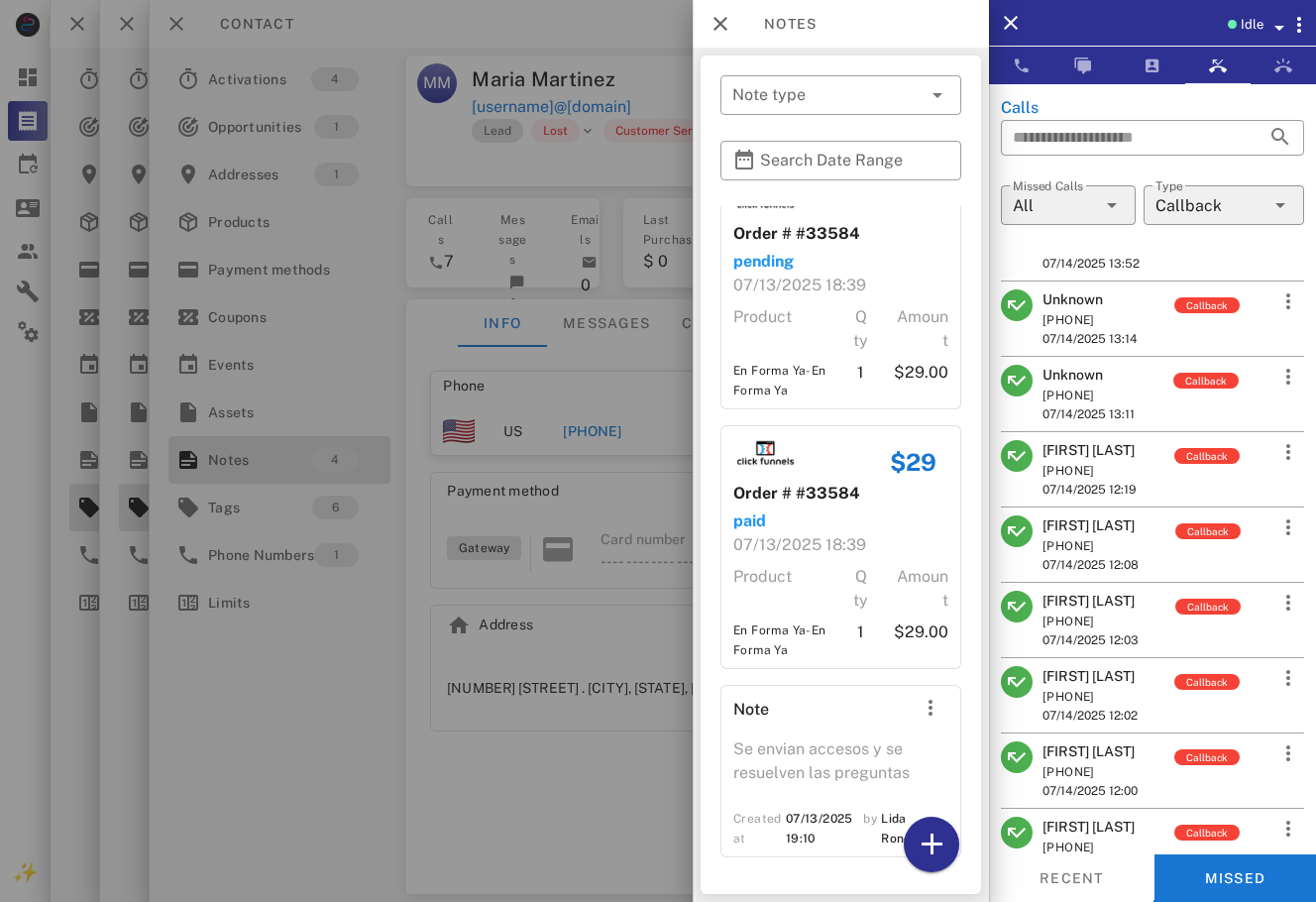 click on "[FIRST] [LAST]" at bounding box center (1090, 525) 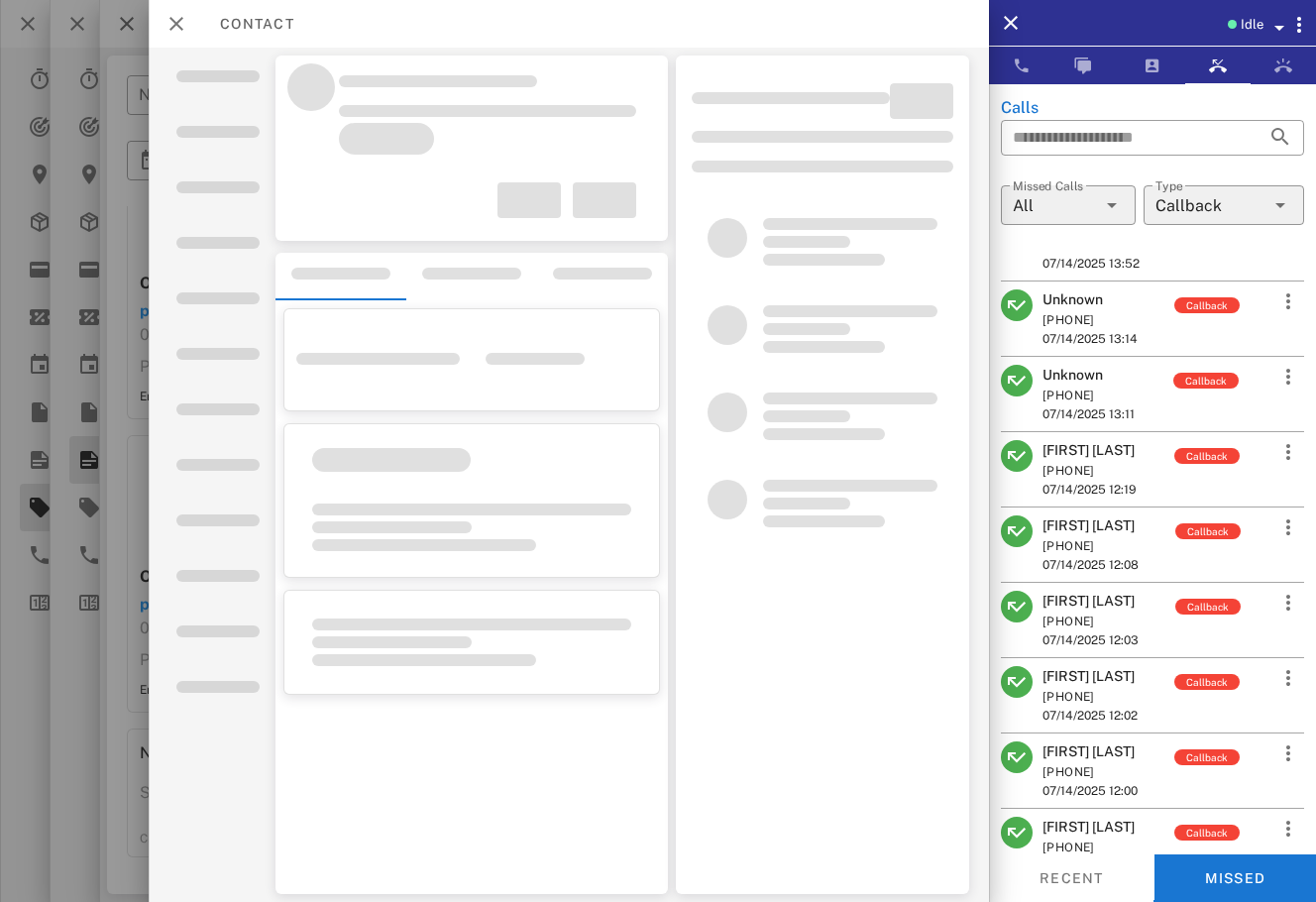 scroll, scrollTop: 207, scrollLeft: 0, axis: vertical 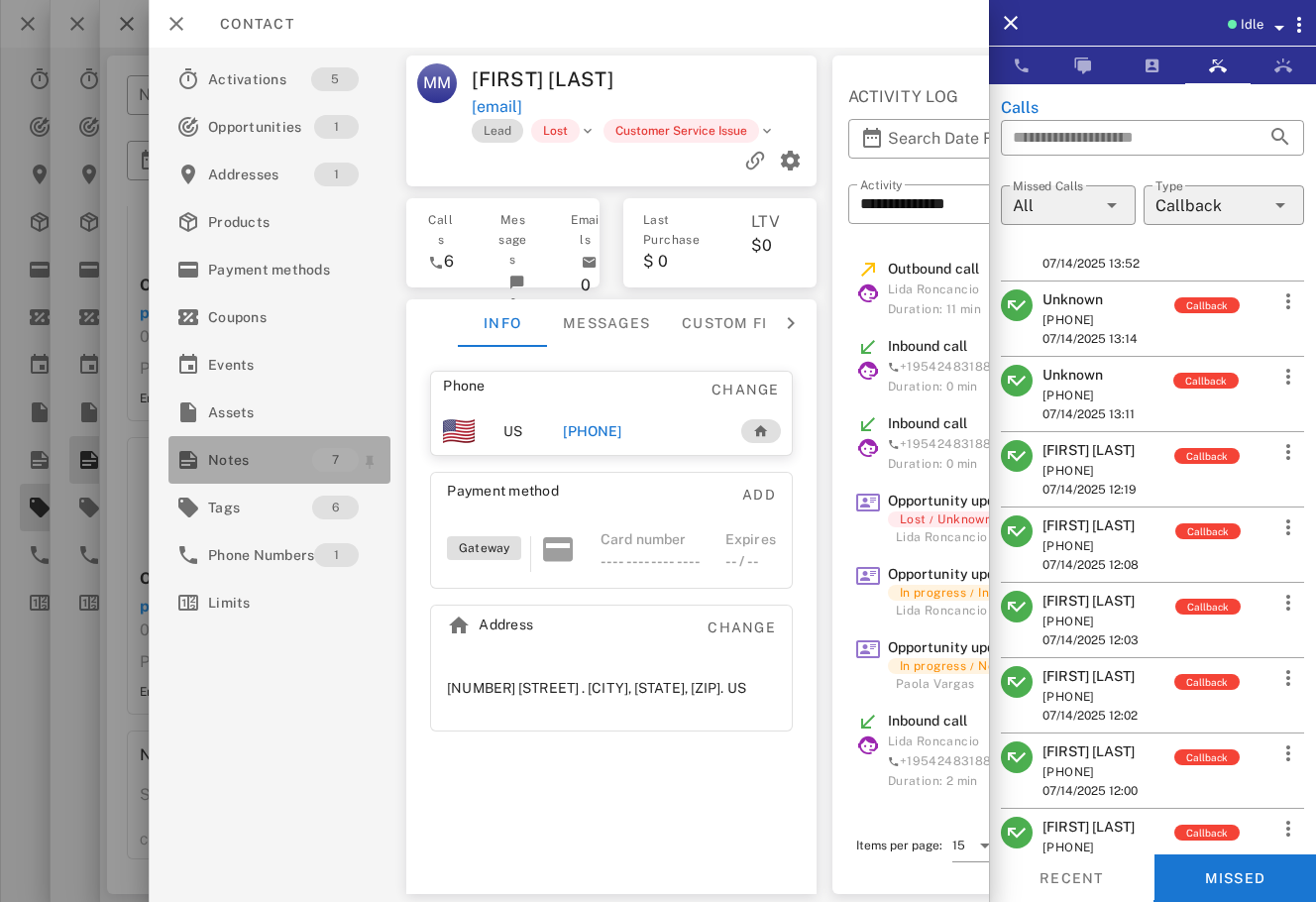 click on "Notes" at bounding box center [260, 460] 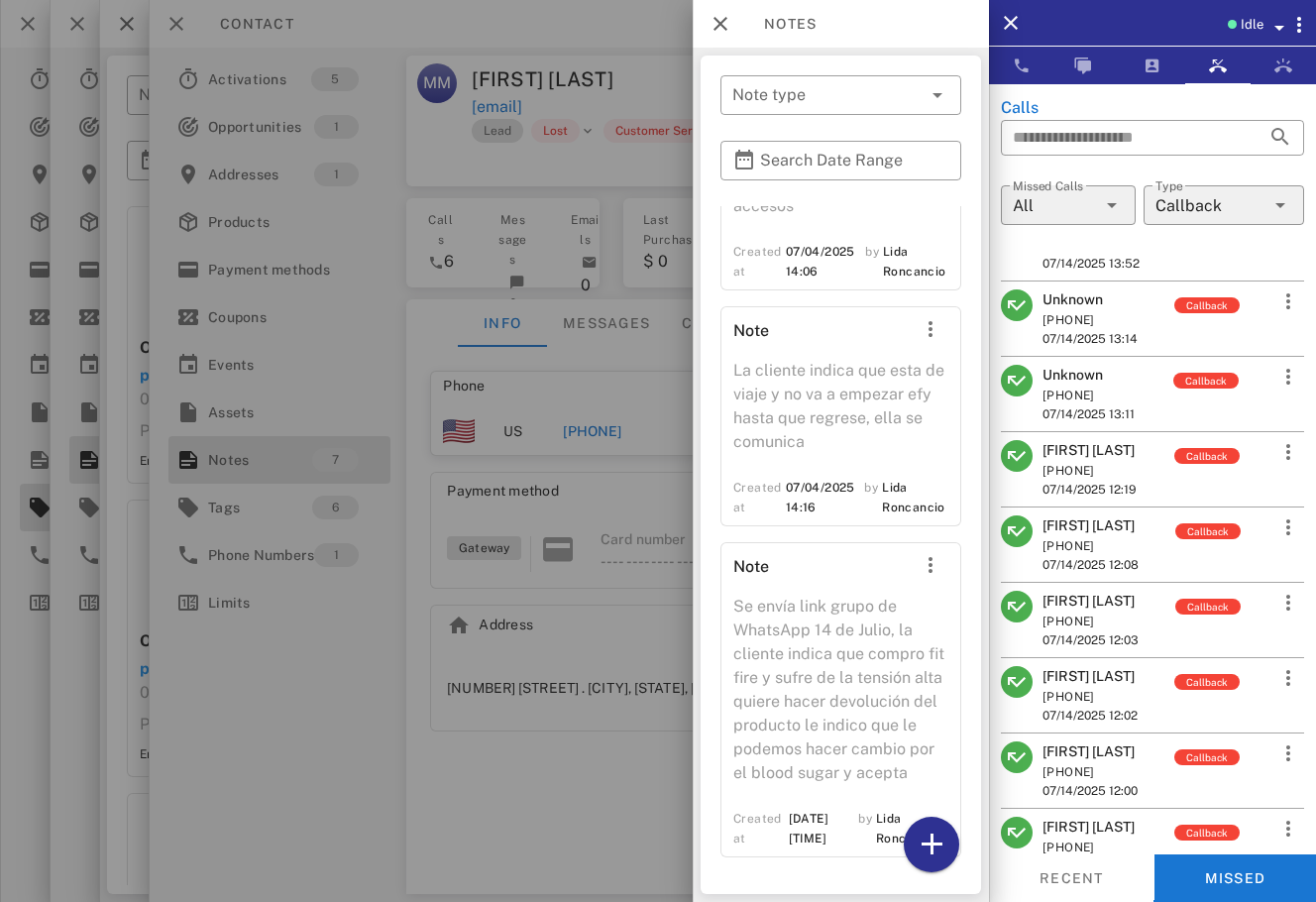 scroll, scrollTop: 1286, scrollLeft: 0, axis: vertical 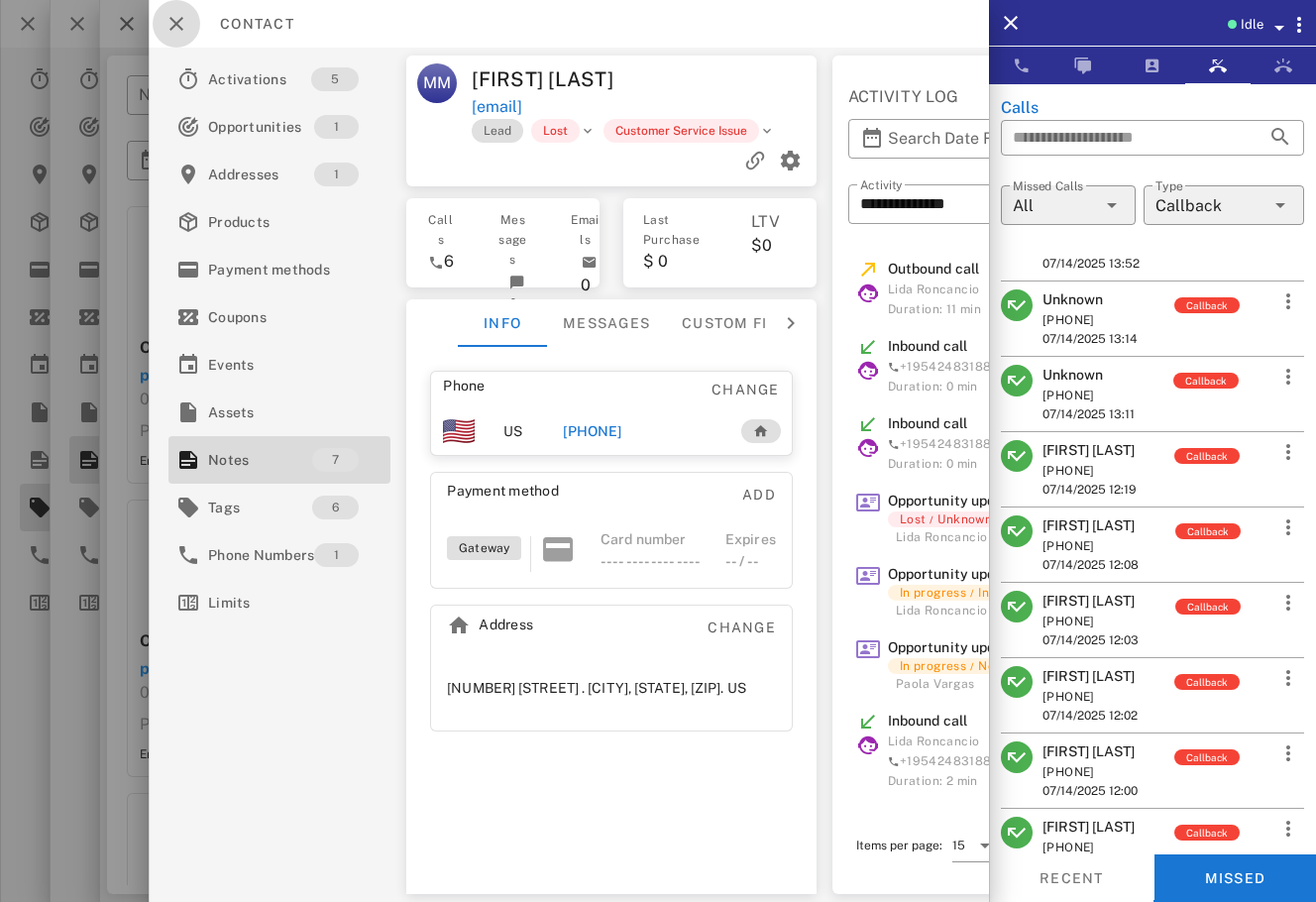 click at bounding box center (176, 24) 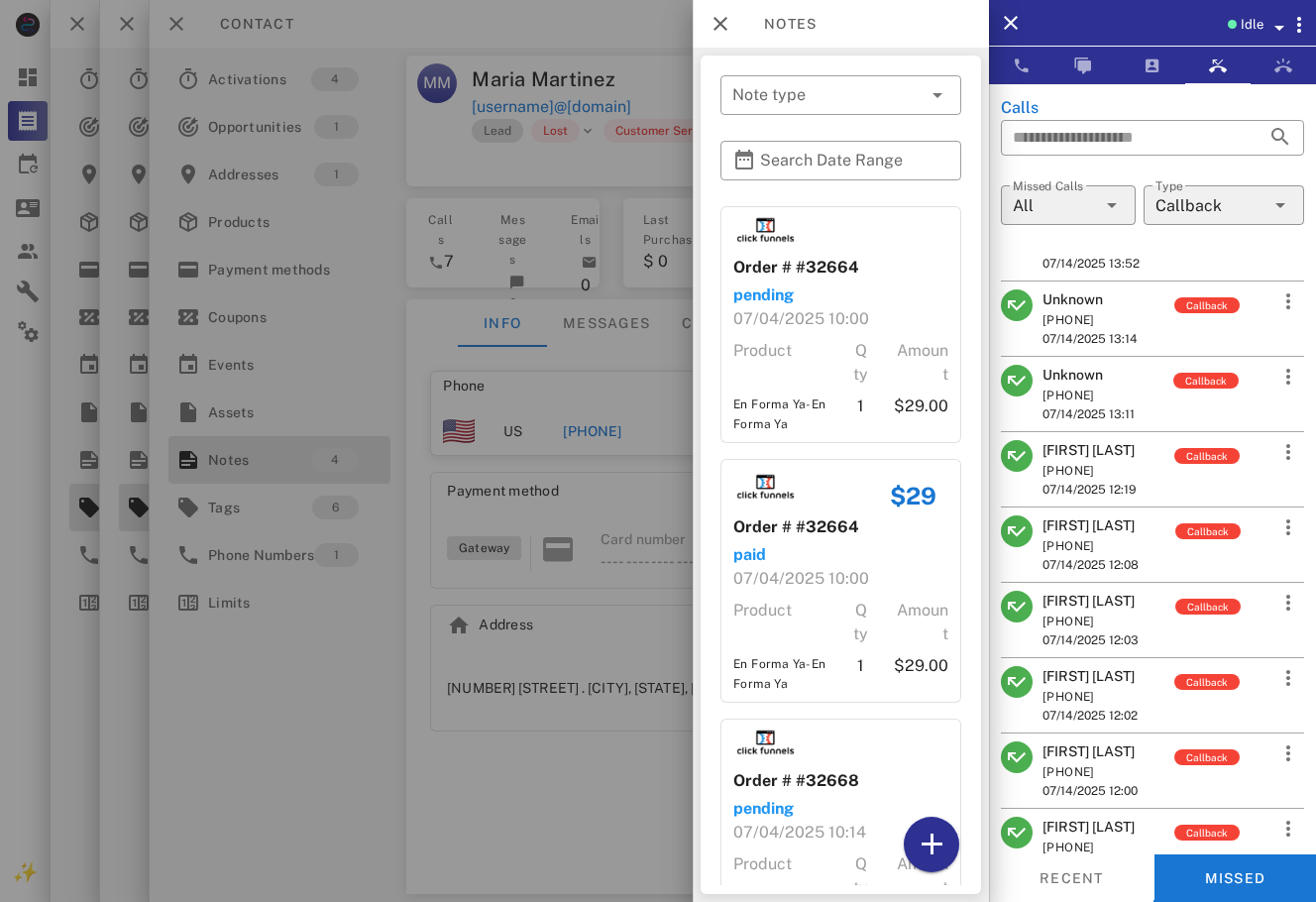 click at bounding box center (658, 451) 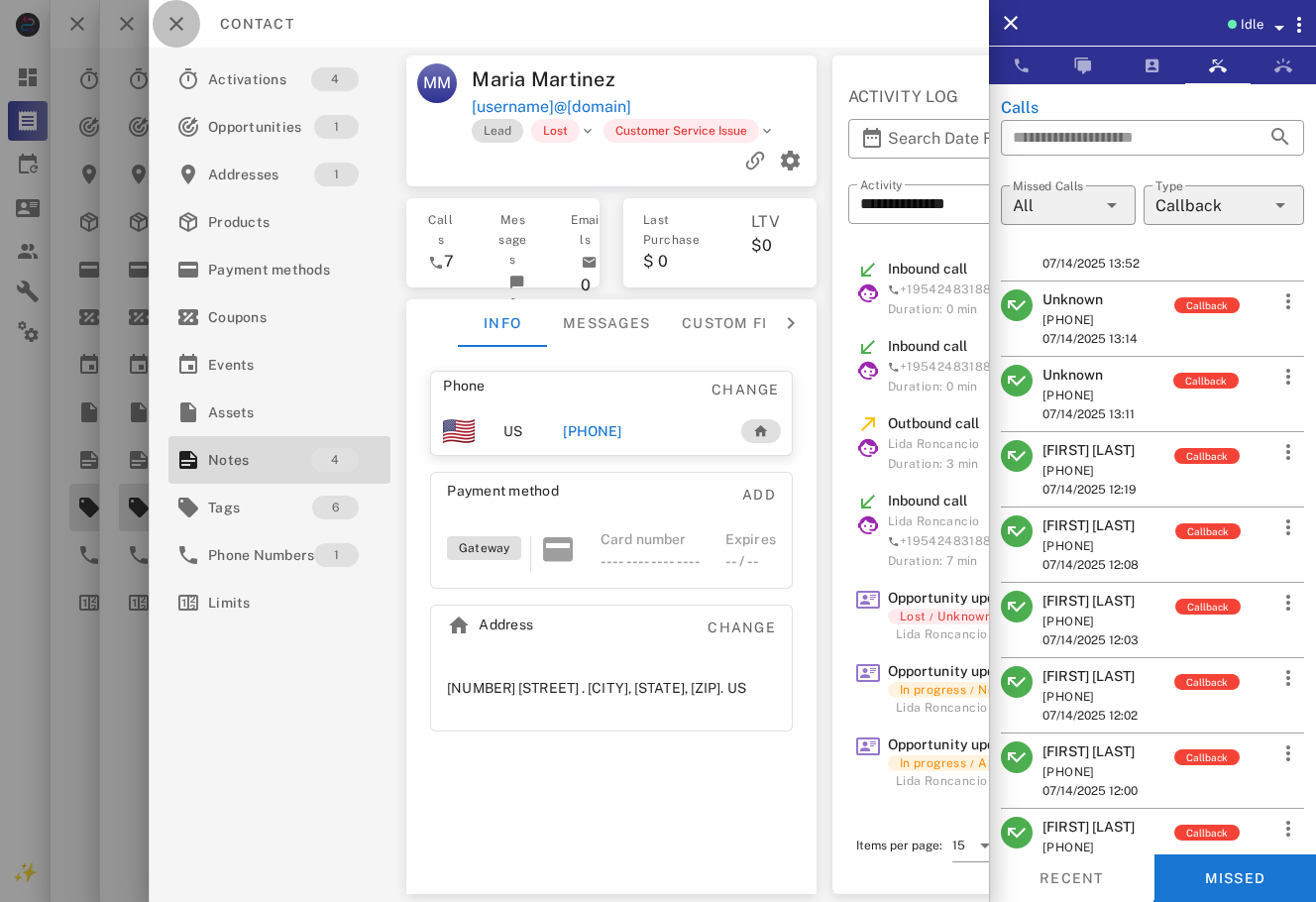 click at bounding box center [176, 24] 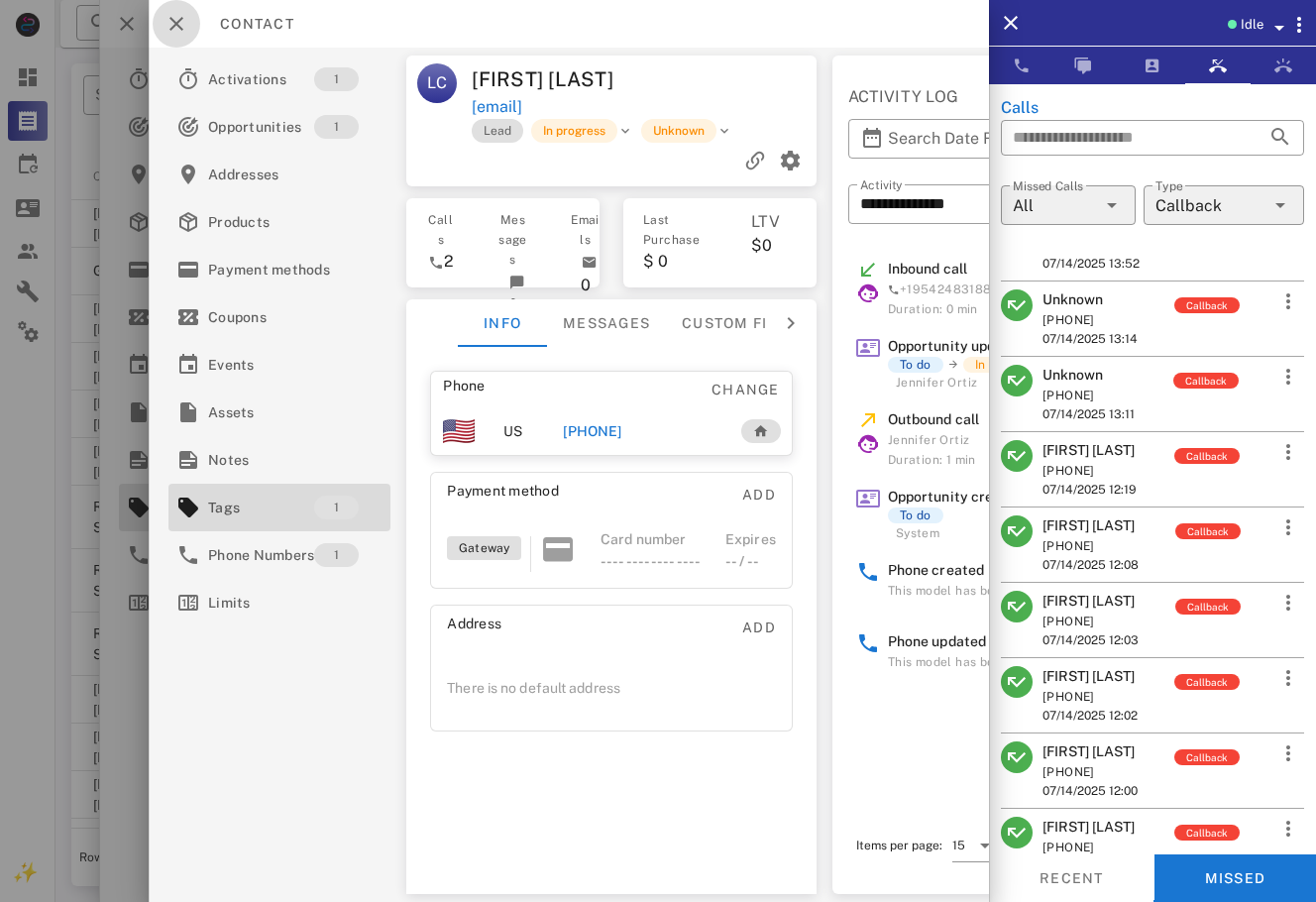 click at bounding box center [176, 24] 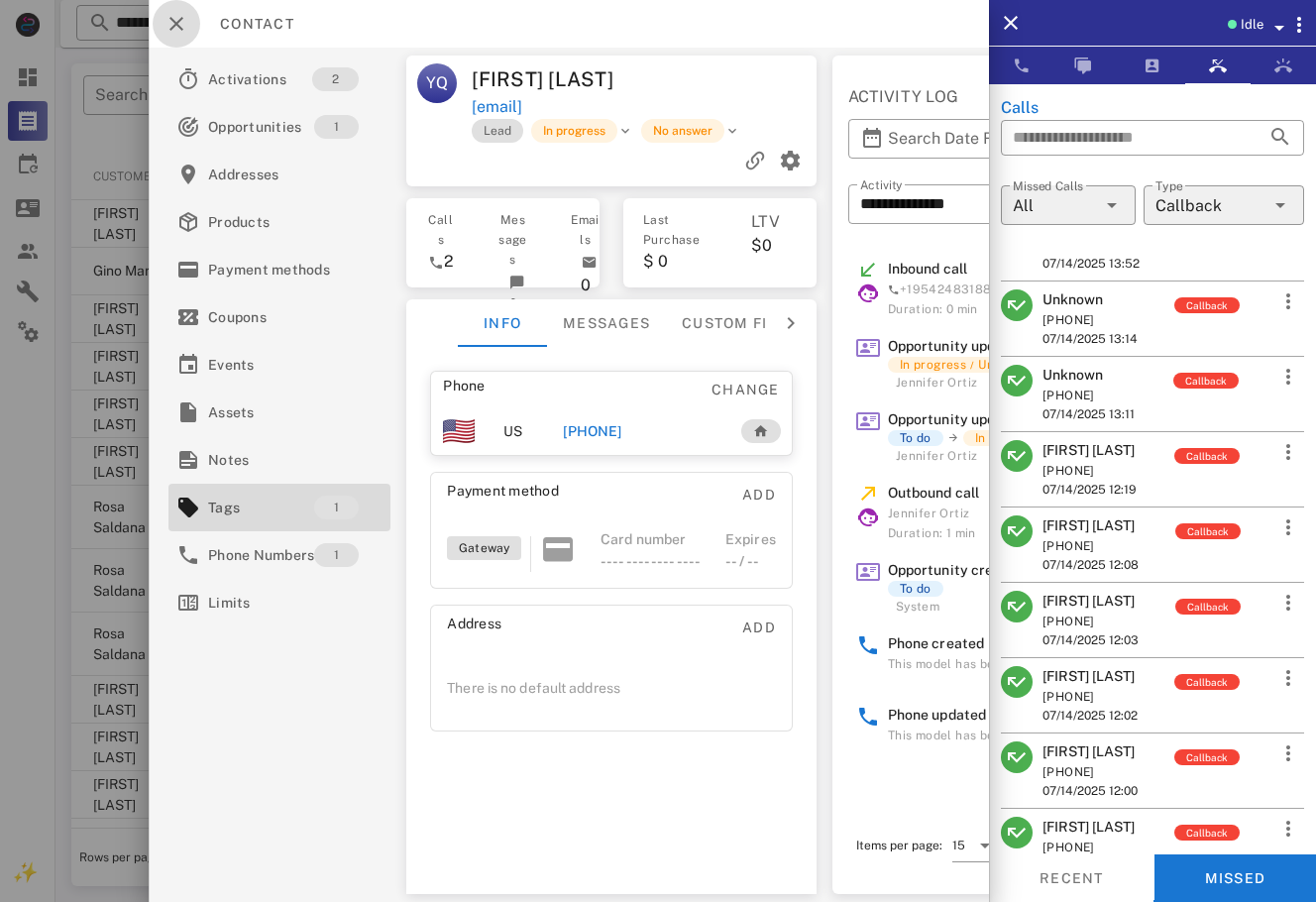 click at bounding box center [176, 24] 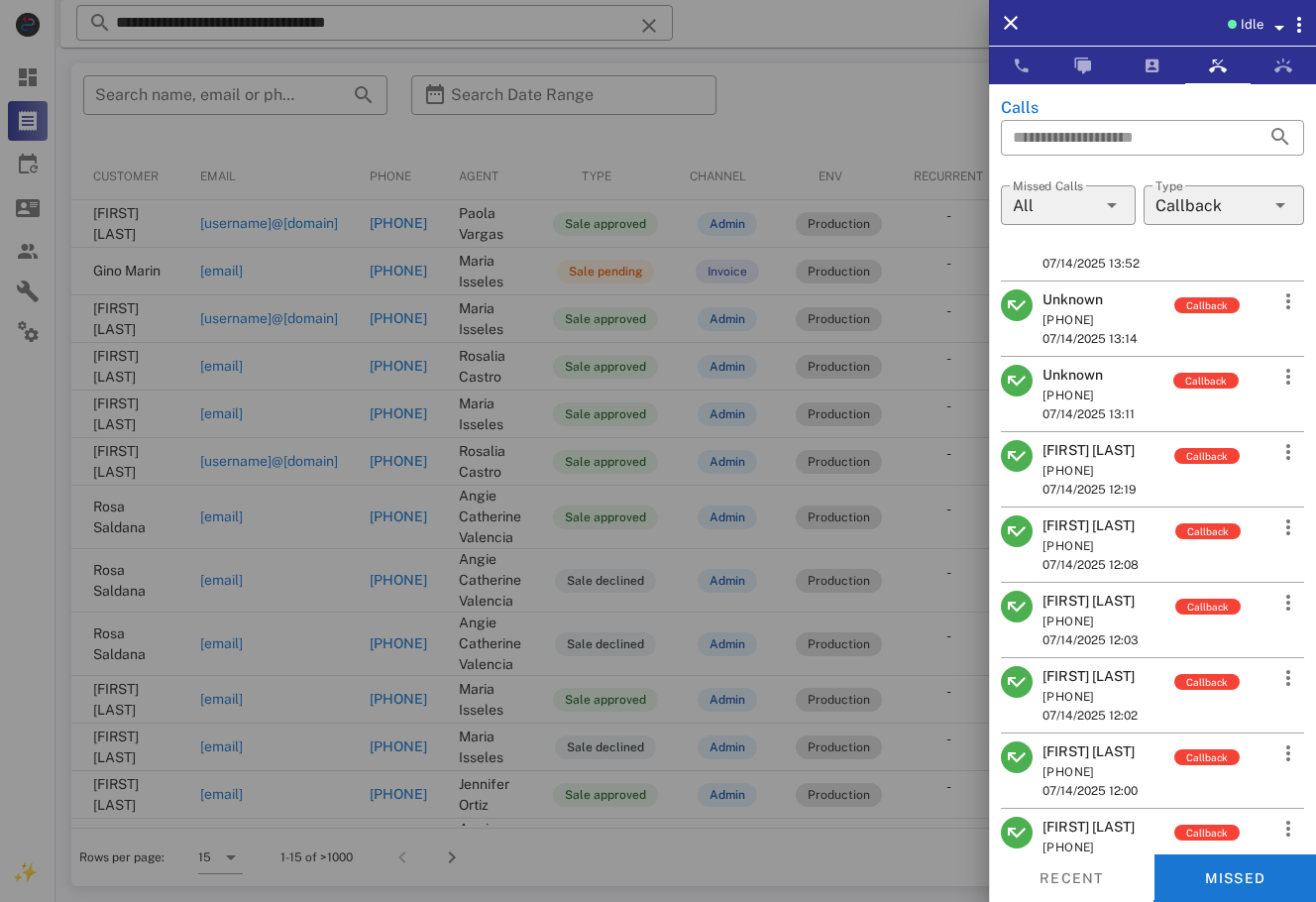 click at bounding box center [658, 451] 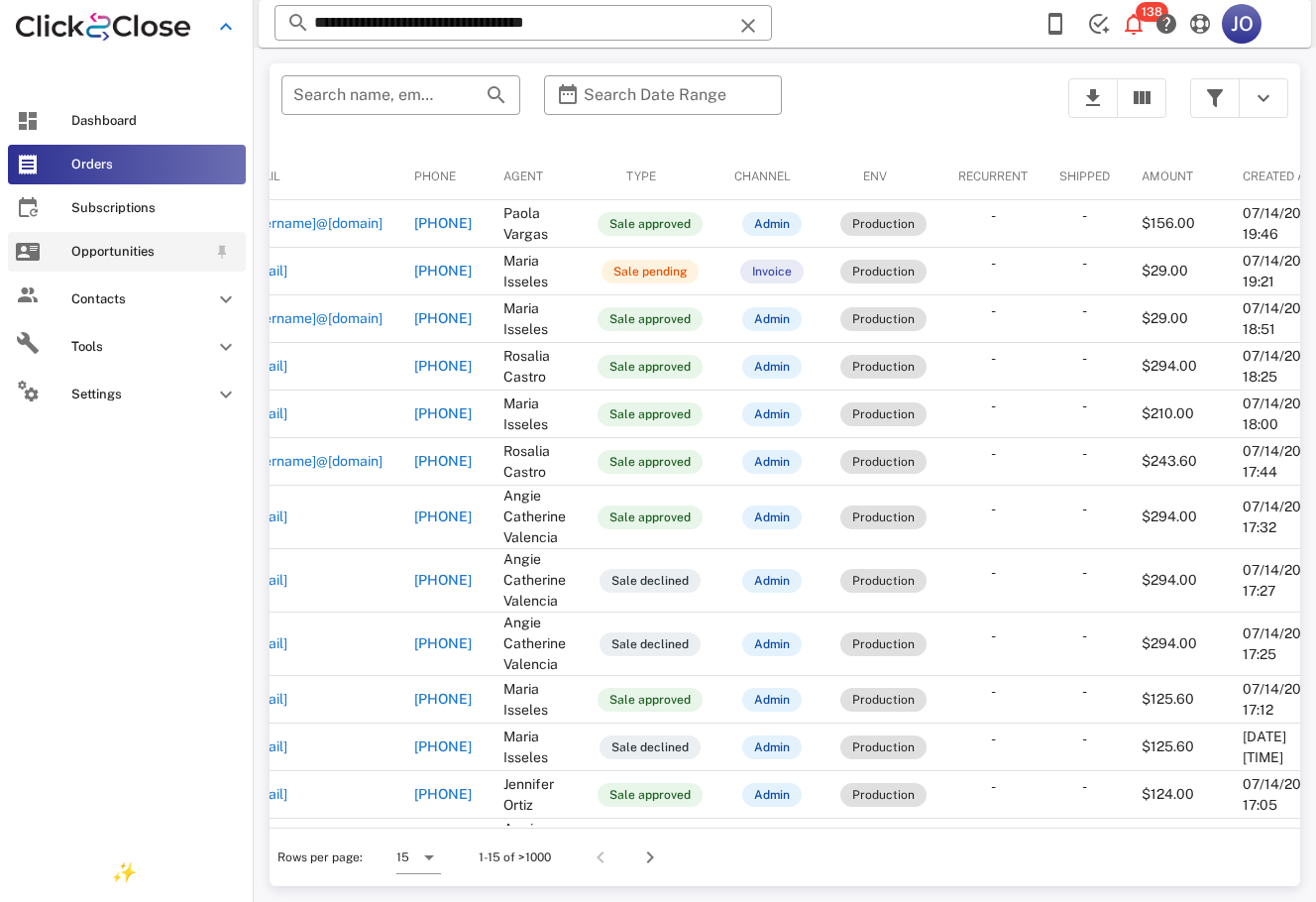 click on "Opportunities" at bounding box center (127, 252) 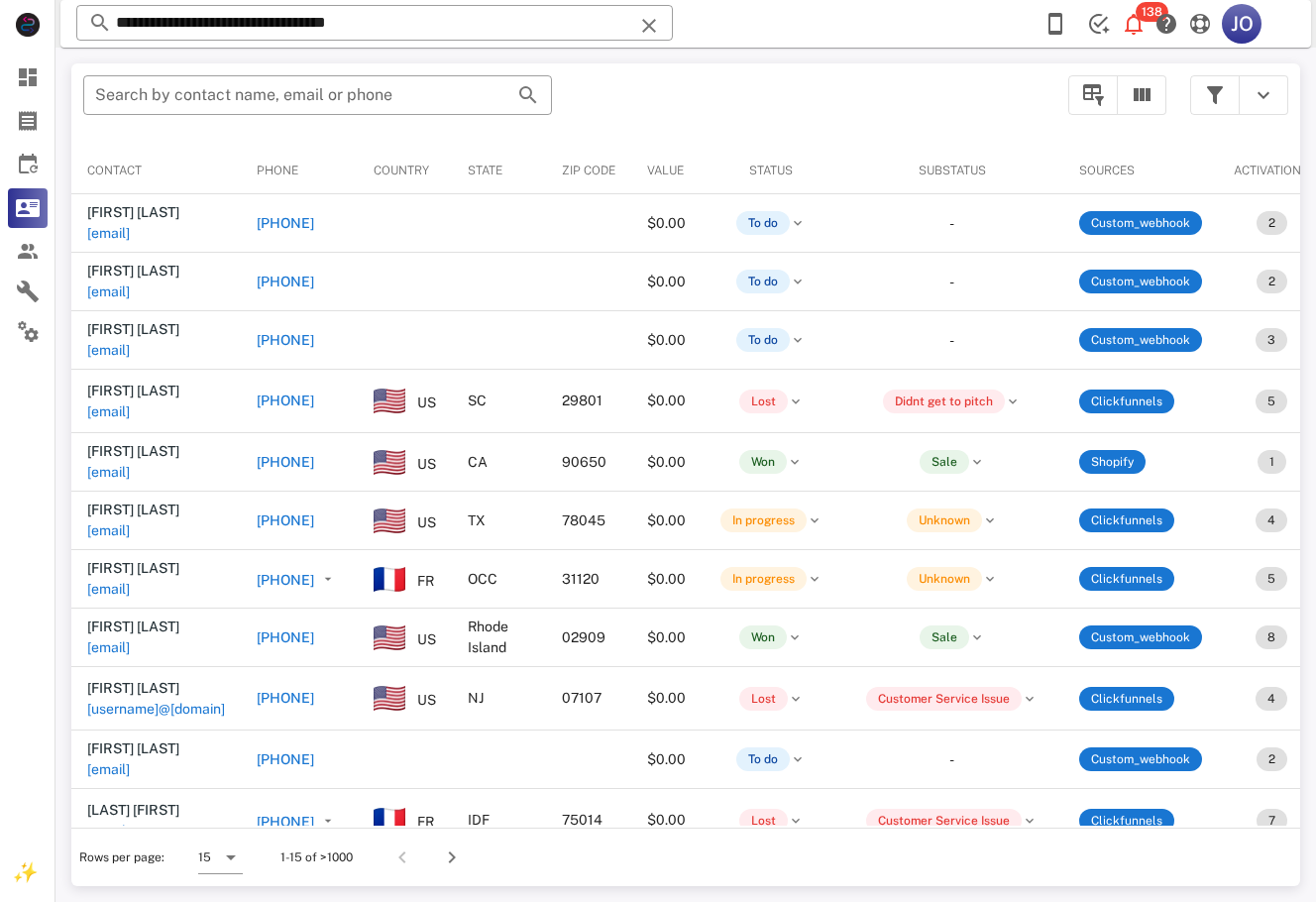 click on "​ Search by contact name, email or phone Contact Phone Country State Zip code Value Status Substatus Sources Activations Tags Created at [FIRST] [LAST]  [EMAIL]   [PHONE]   $0.00   To do  -  Custom_webhook  2 1  efy-lead  1  EFY-ABANDON-N8N   07/14/2025 19:12  [FIRST] [LAST]  [EMAIL]   [PHONE]   $0.00   To do  -  Custom_webhook  2 1  EFY-ABANDON-N8N  1  efy-lead-intl   07/14/2025 18:26  [FIRST] [LAST]  [EMAIL]   [PHONE]   $0.00   To do  -  Custom_webhook  3 1  IM-DELIVERY-10DIAS  1  IM-DELIVERY-22DIAS   07/14/2025 17:49  [FIRST] [LAST]  [EMAIL]   [PHONE]   US [STATE] [POSTAL_CODE]  $0.00   Lost   Didnt get to pitch   Clickfunnels  5 1  efy-lead  1  approved  1  efy-buyer  1  En Forma Ya-En Forma Ya  1  101 Remedios Liquidos para Adelgazar Rapido-101 Remedios Liquidos para Adelgazar Rapido  1  efy-new0  1  declined  1  efy-ob-101remedios  1  IM Fit Fire - 6 Frascos - $29 cada uno-IM Fit Fire - 6 Frascos - $29 cada uno   07/14/2025 17:04   US" at bounding box center [686, 475] 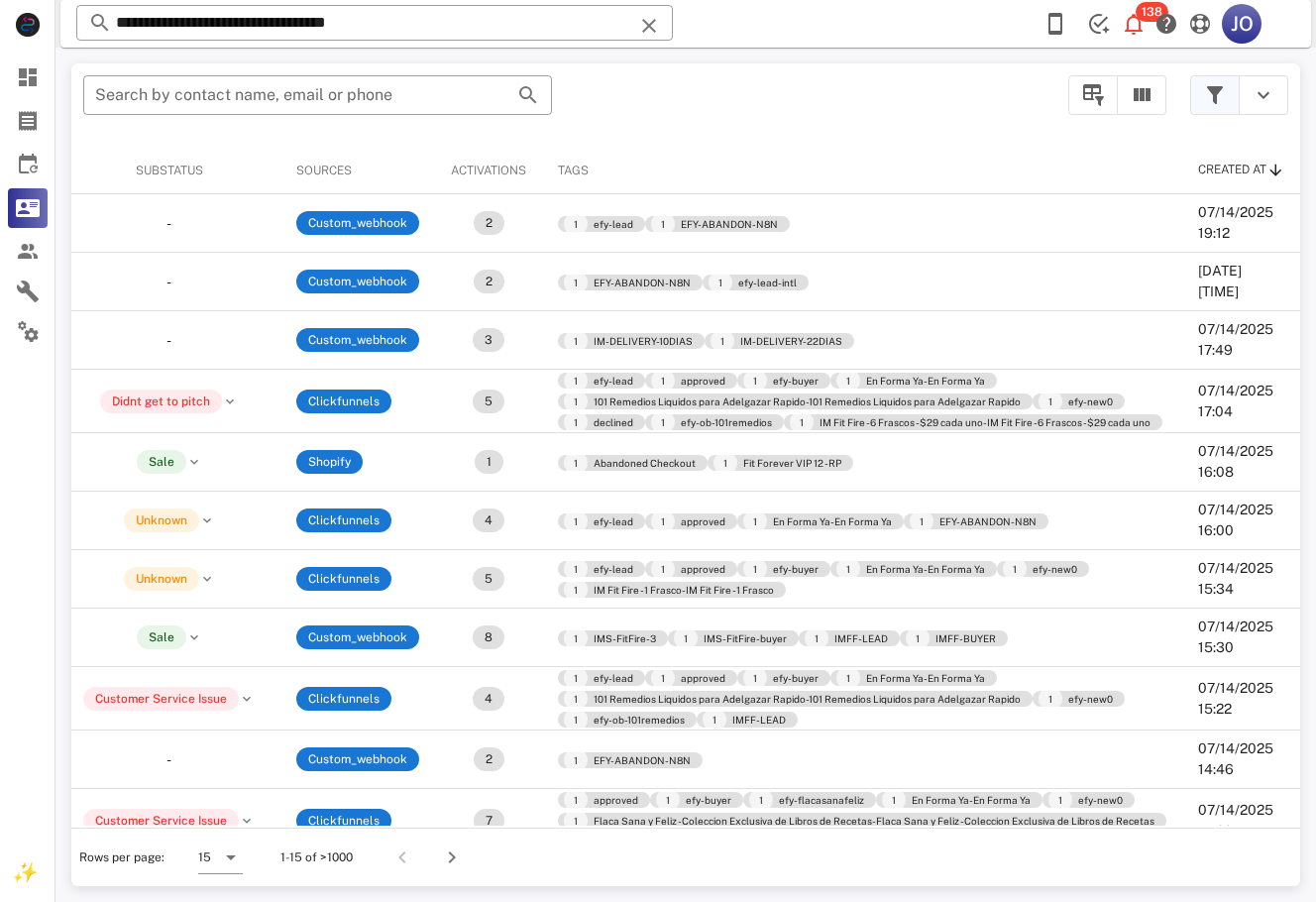 click at bounding box center (1215, 95) 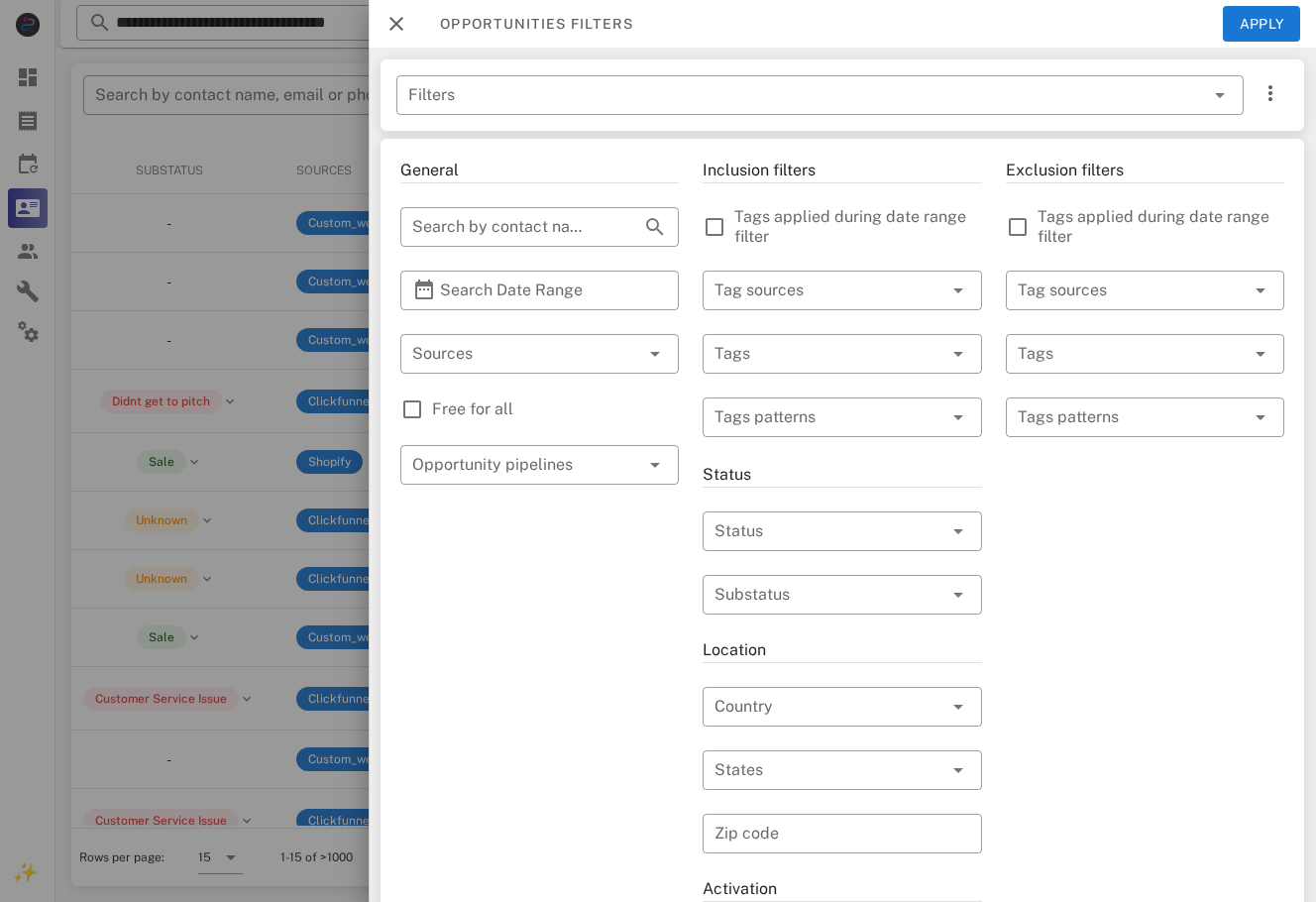 click on "Free for all" at bounding box center [555, 409] 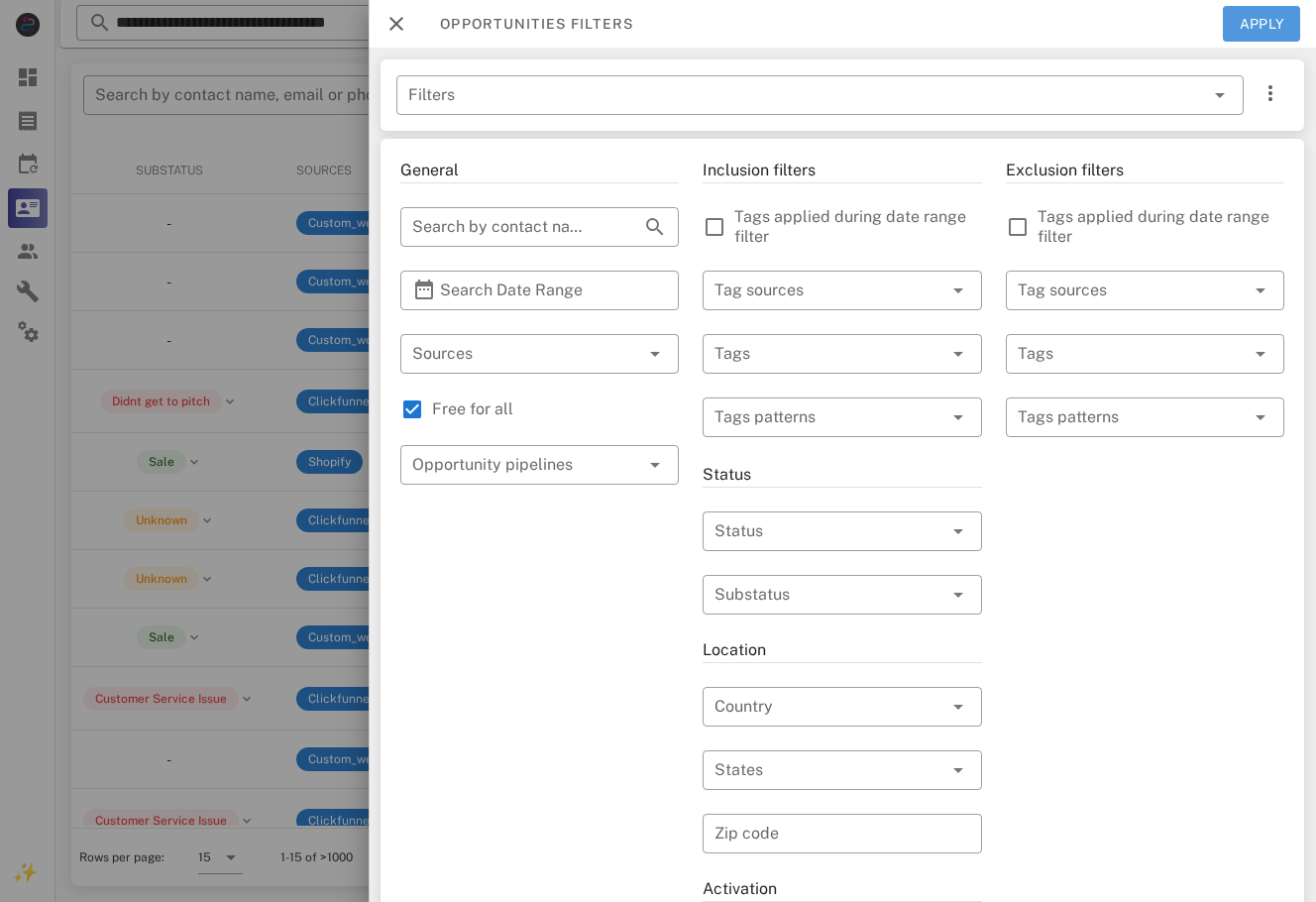 click on "Apply" at bounding box center (1261, 24) 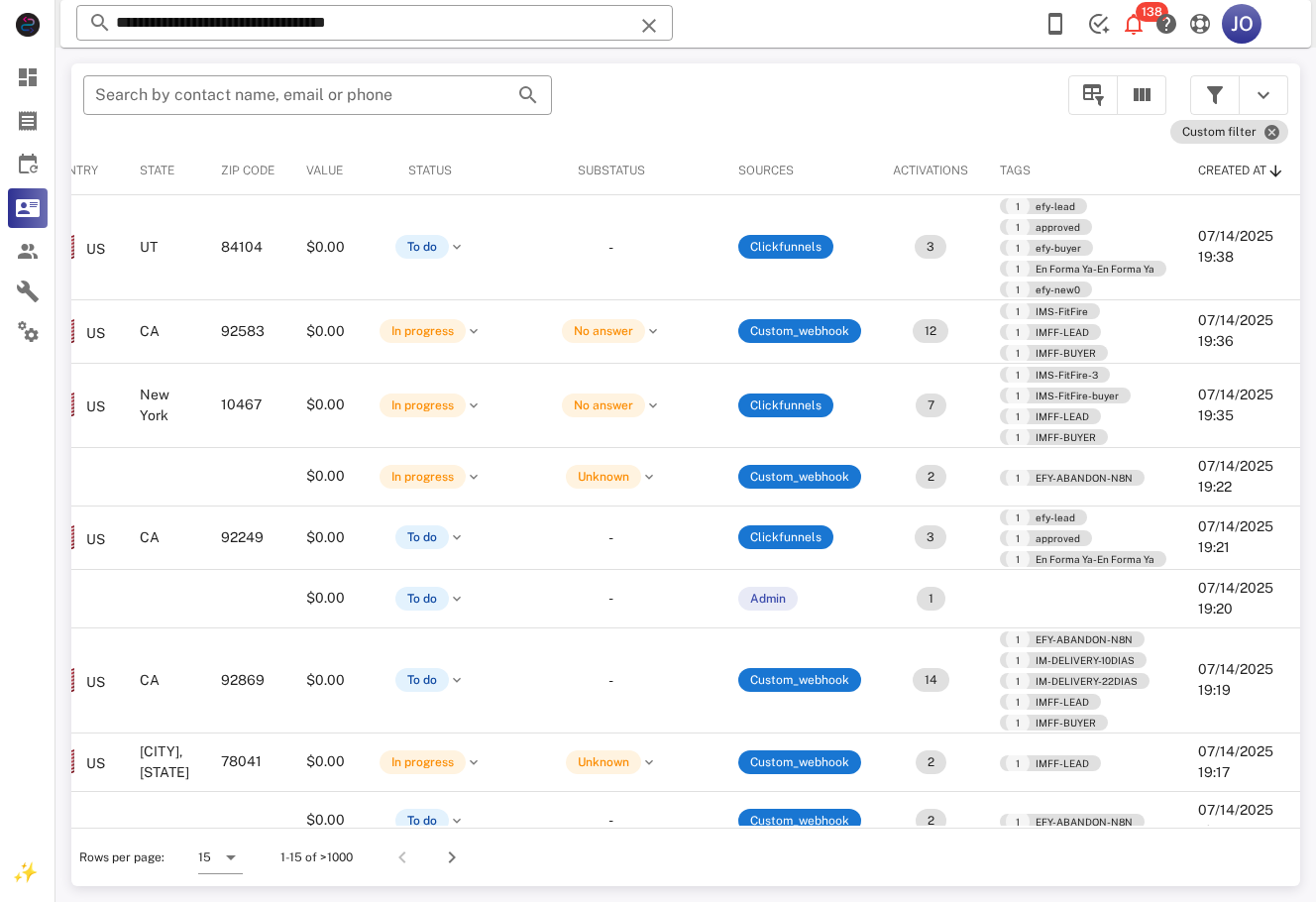 scroll, scrollTop: 0, scrollLeft: 0, axis: both 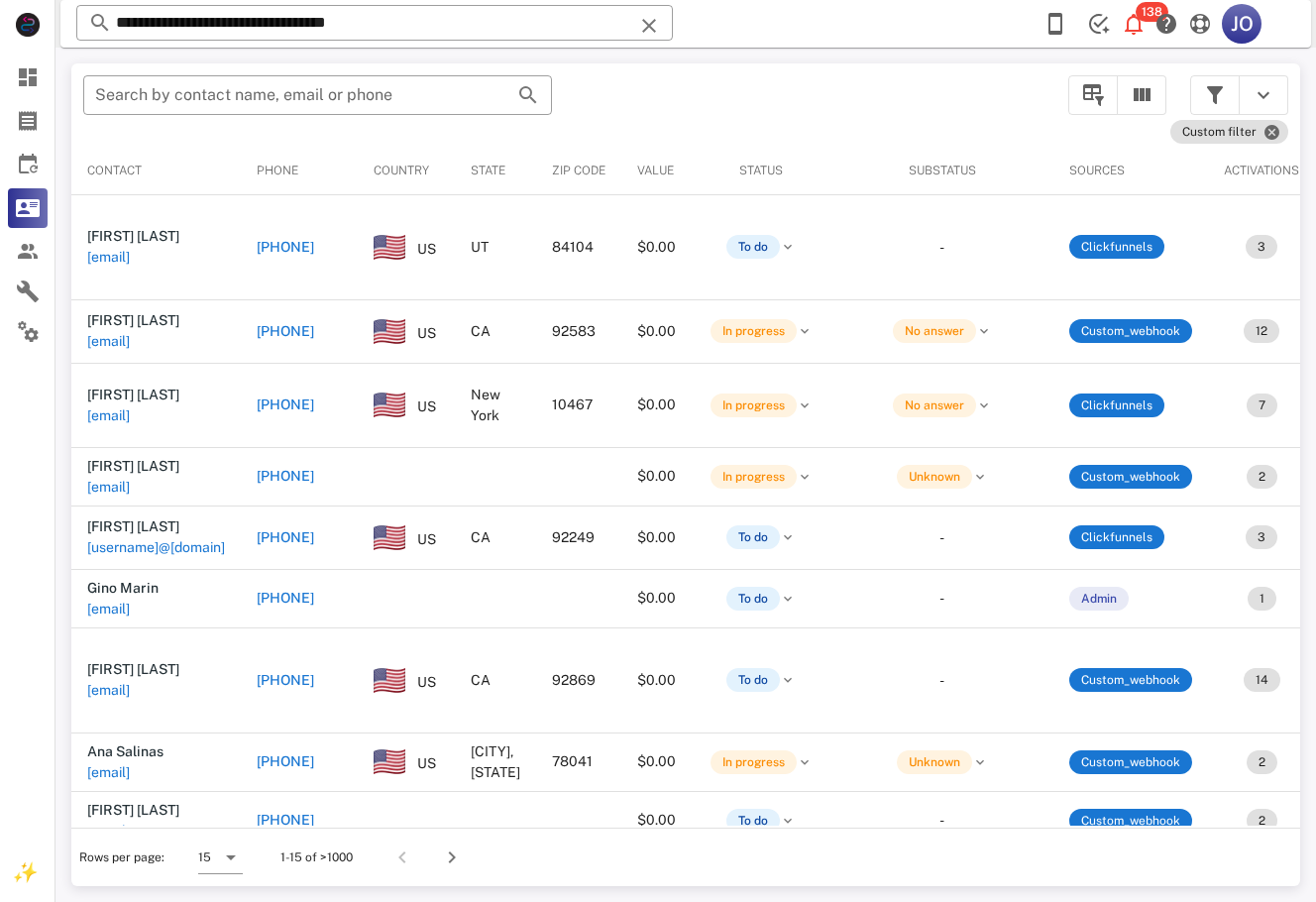 click on "[FIRST] [LAST] [EMAIL] [PHONE] [POSTAL_CODE] [PRICE] [DATE] [FIRST] [LAST] [EMAIL] [PHONE] [POSTAL_CODE] [PRICE] [DATE] [FIRST] [LAST] [EMAIL] [PHONE] [POSTAL_CODE] [PRICE] [DATE]" at bounding box center (686, 475) 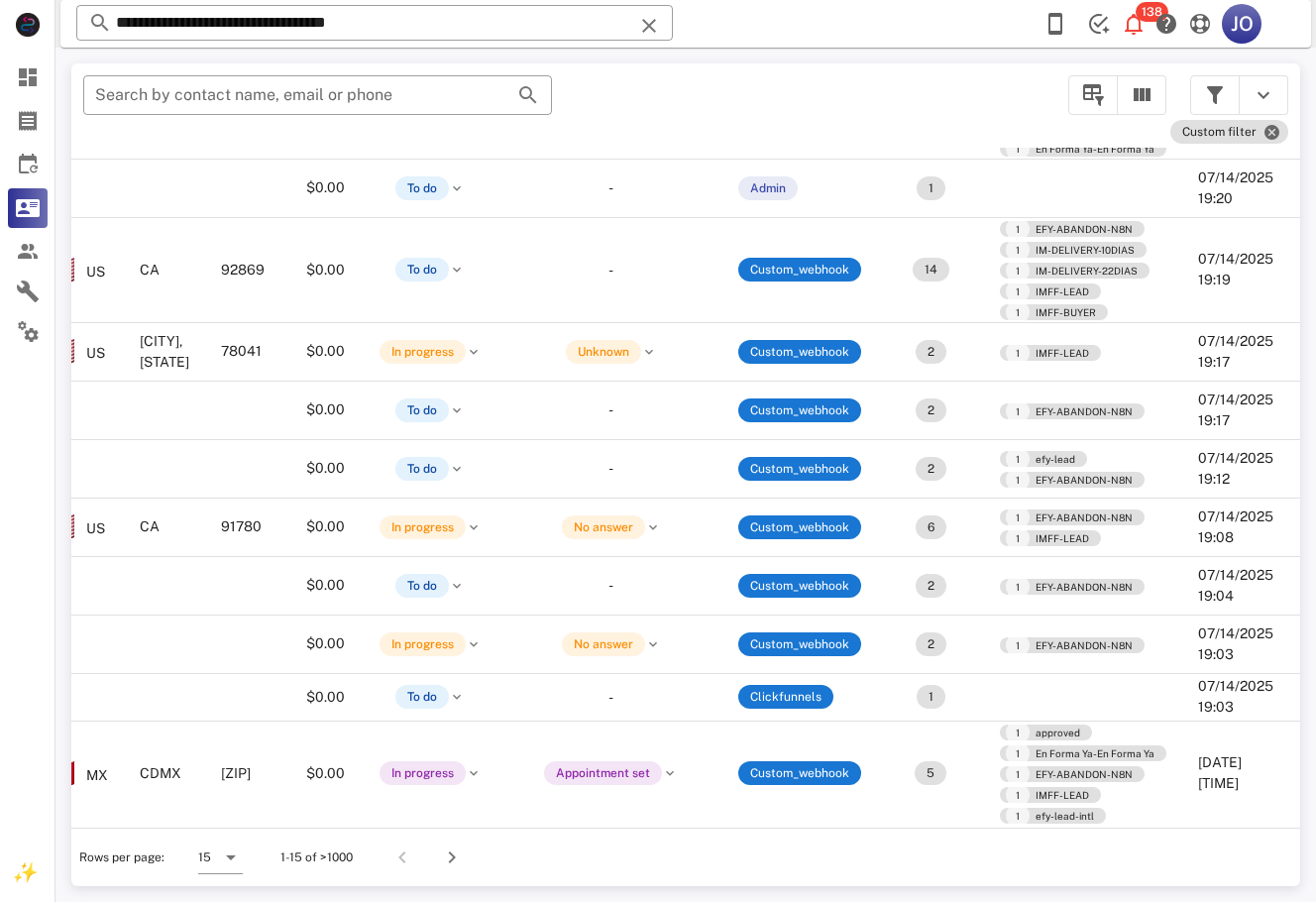 scroll, scrollTop: 420, scrollLeft: 0, axis: vertical 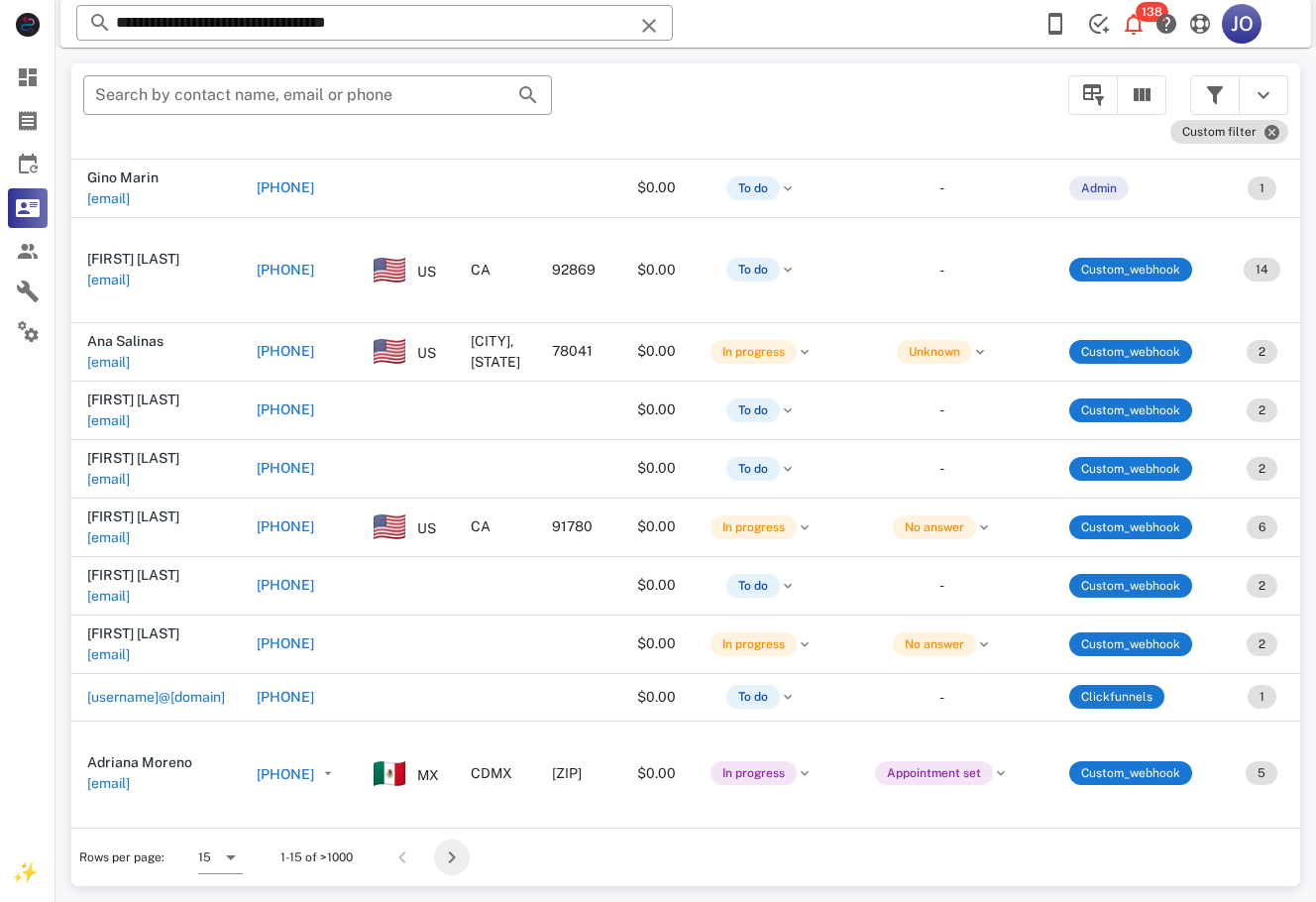 click at bounding box center (452, 857) 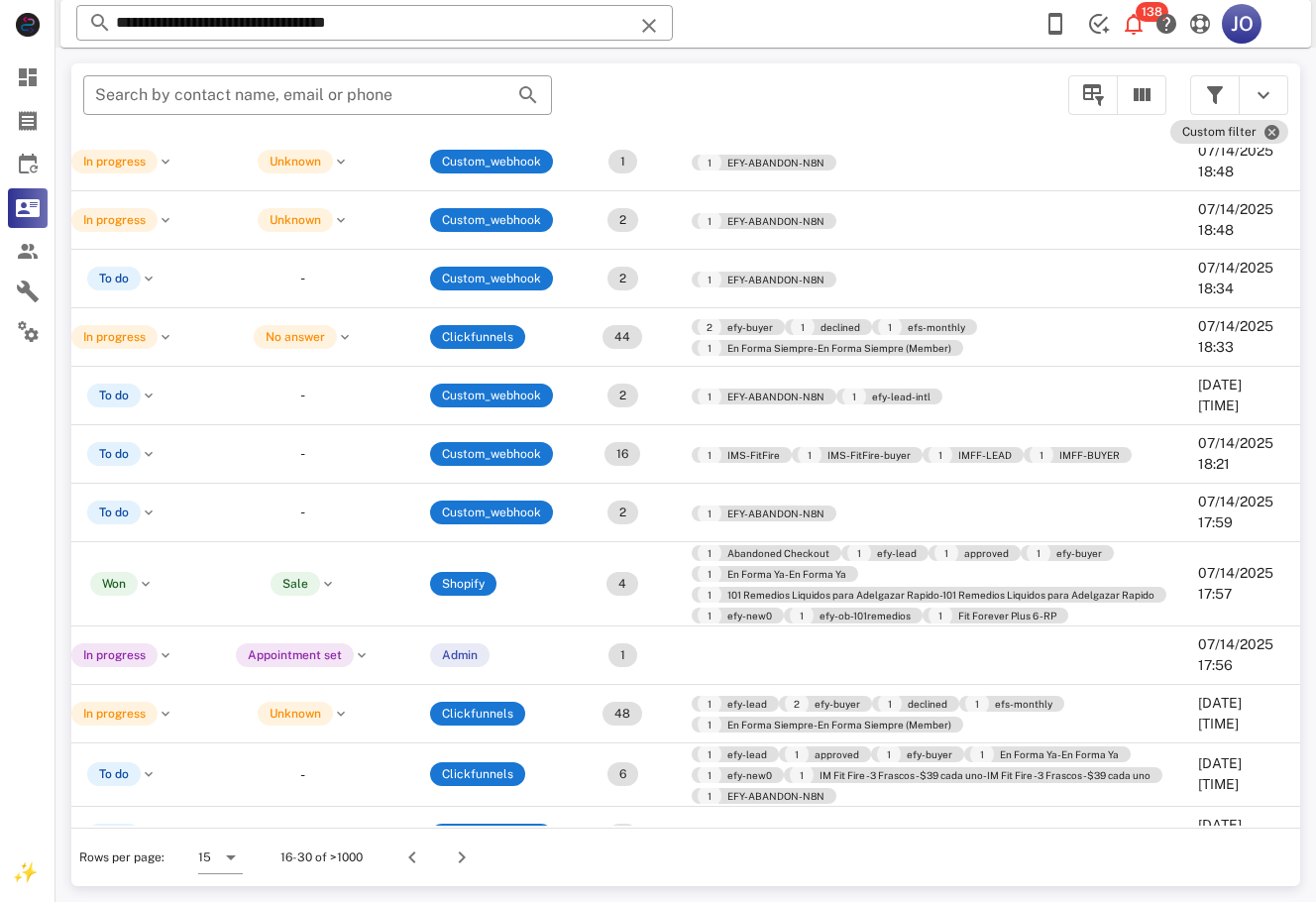 scroll, scrollTop: 307, scrollLeft: 710, axis: both 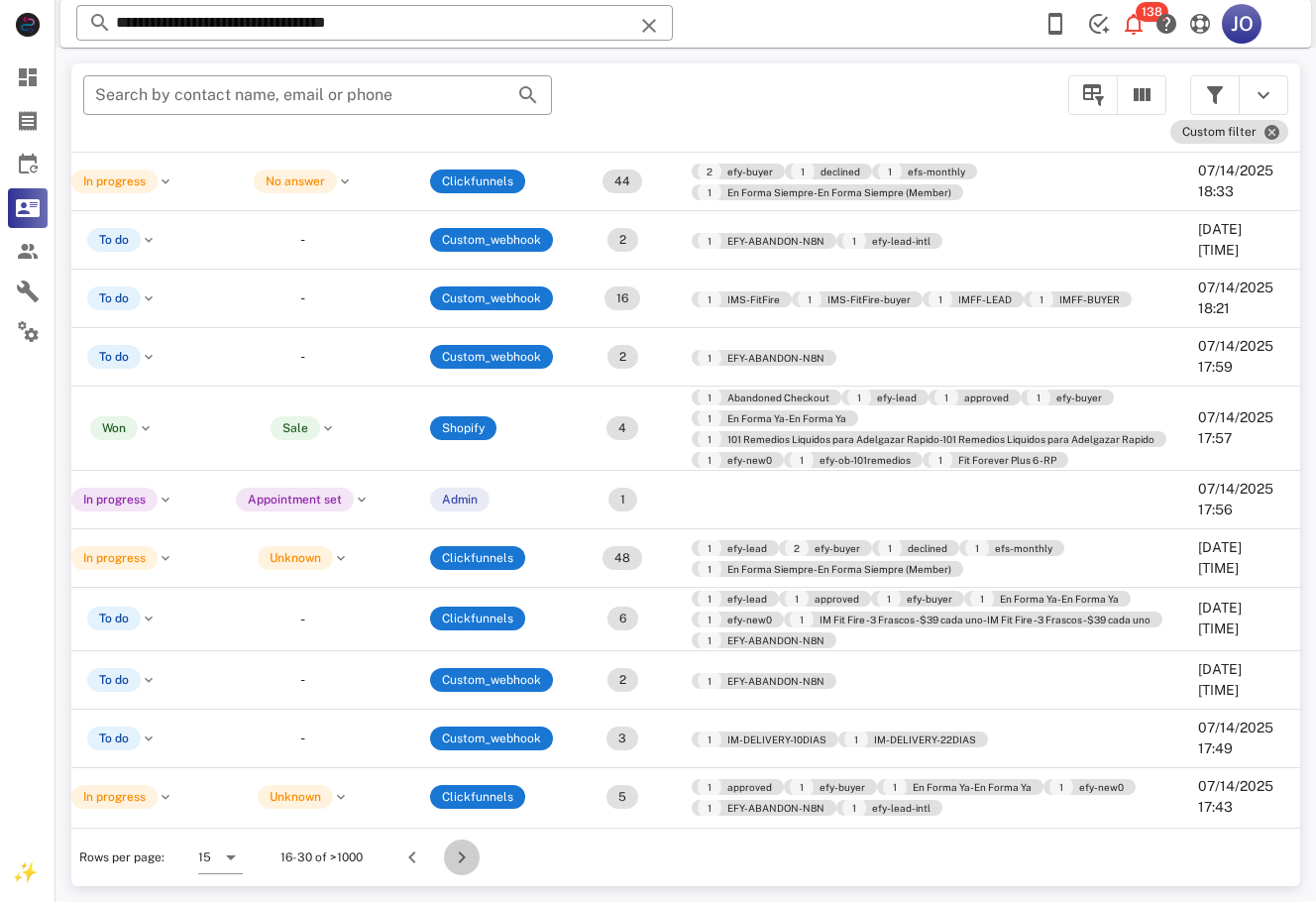 click at bounding box center [462, 857] 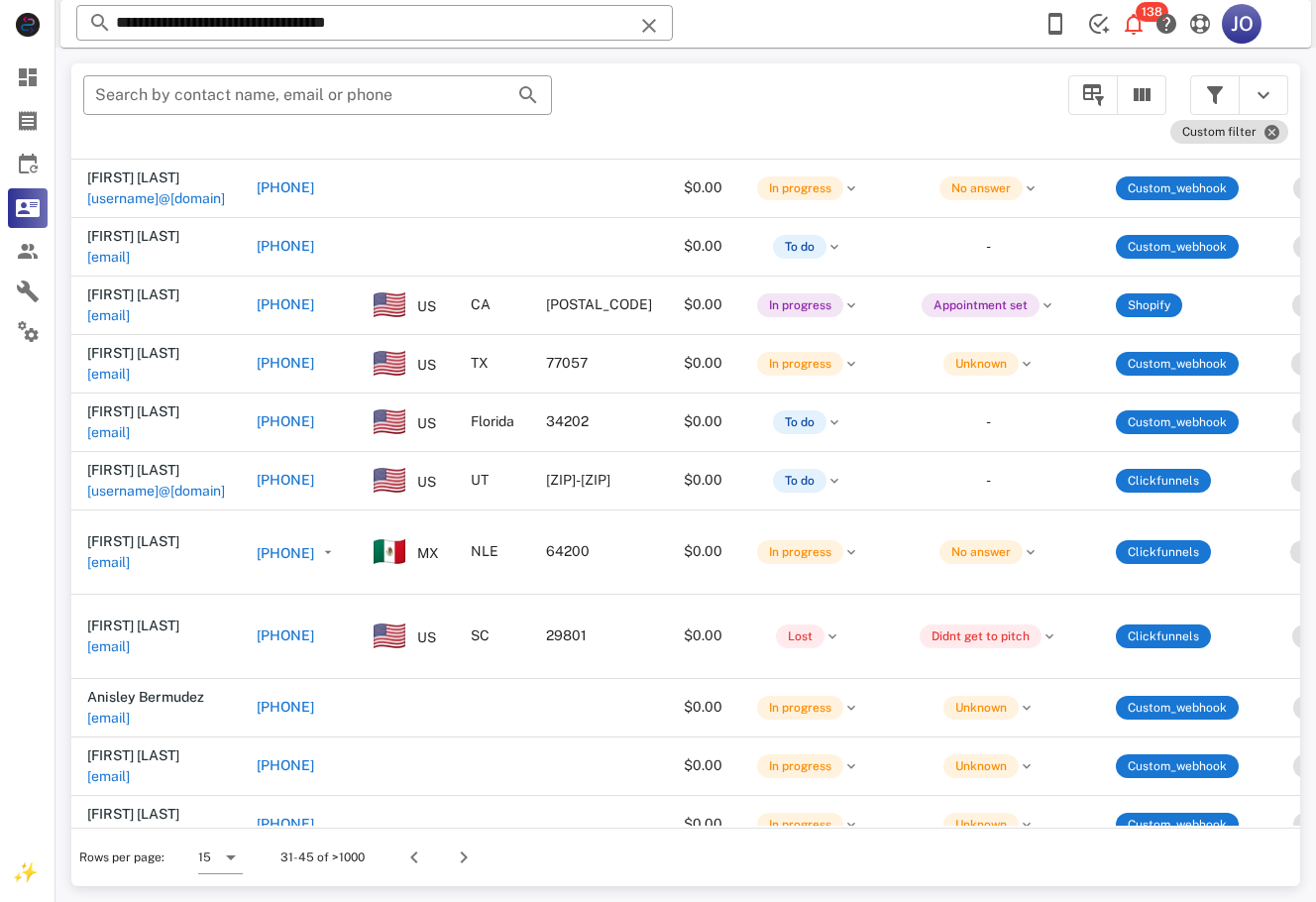 scroll, scrollTop: 307, scrollLeft: 0, axis: vertical 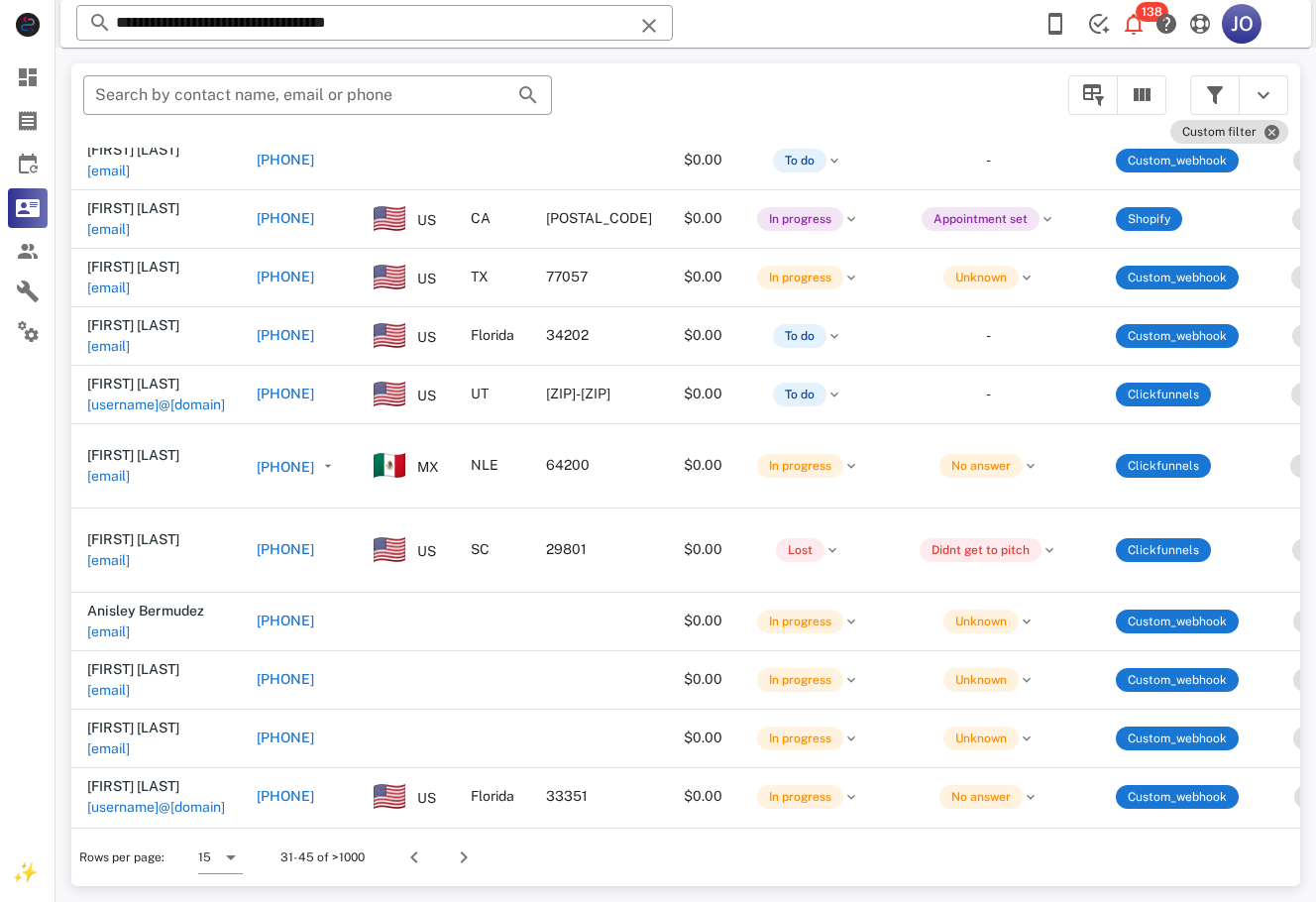 drag, startPoint x: 598, startPoint y: 815, endPoint x: 1153, endPoint y: 827, distance: 555.12971 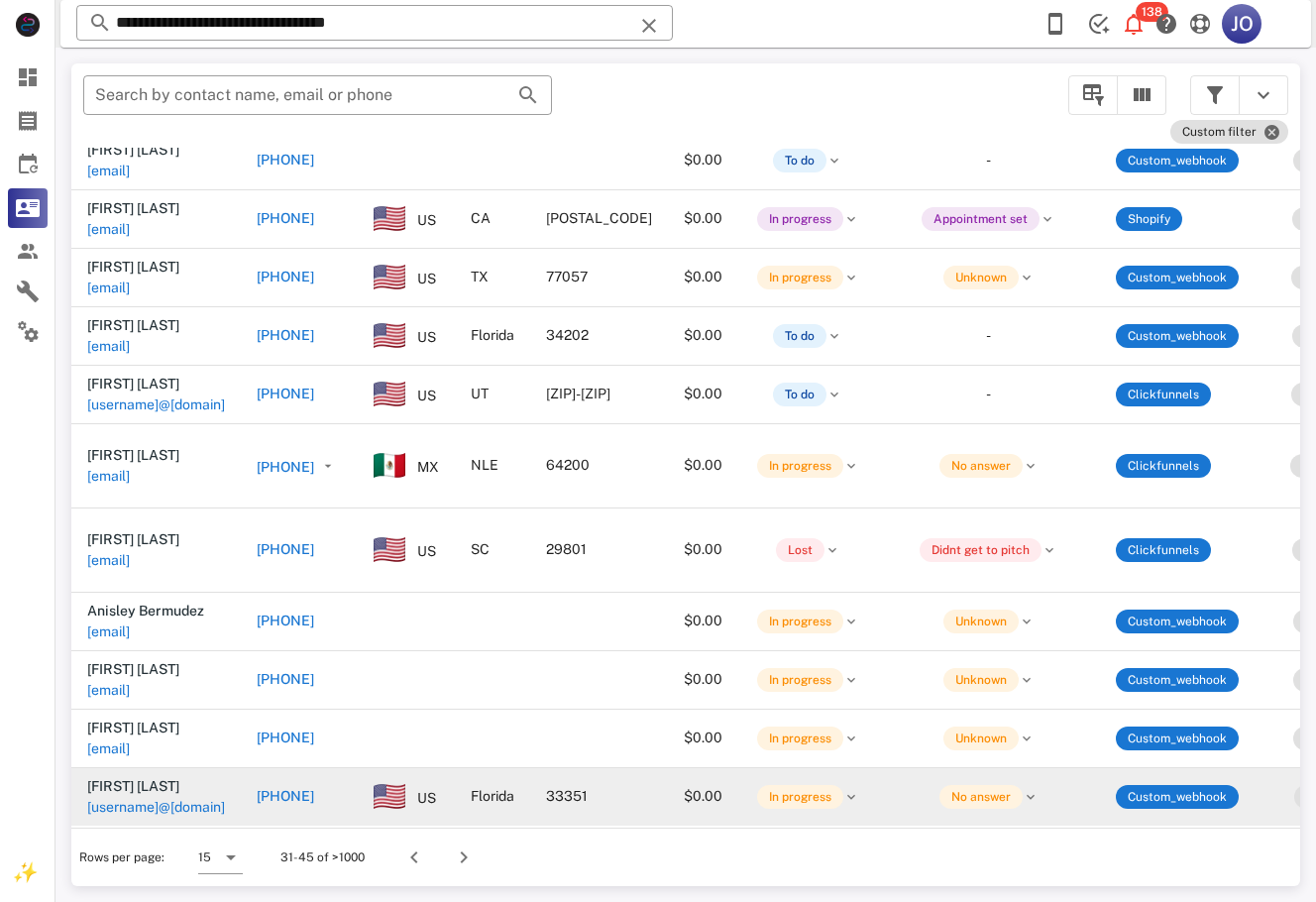 drag, startPoint x: 1096, startPoint y: 852, endPoint x: 1238, endPoint y: 773, distance: 162.49615 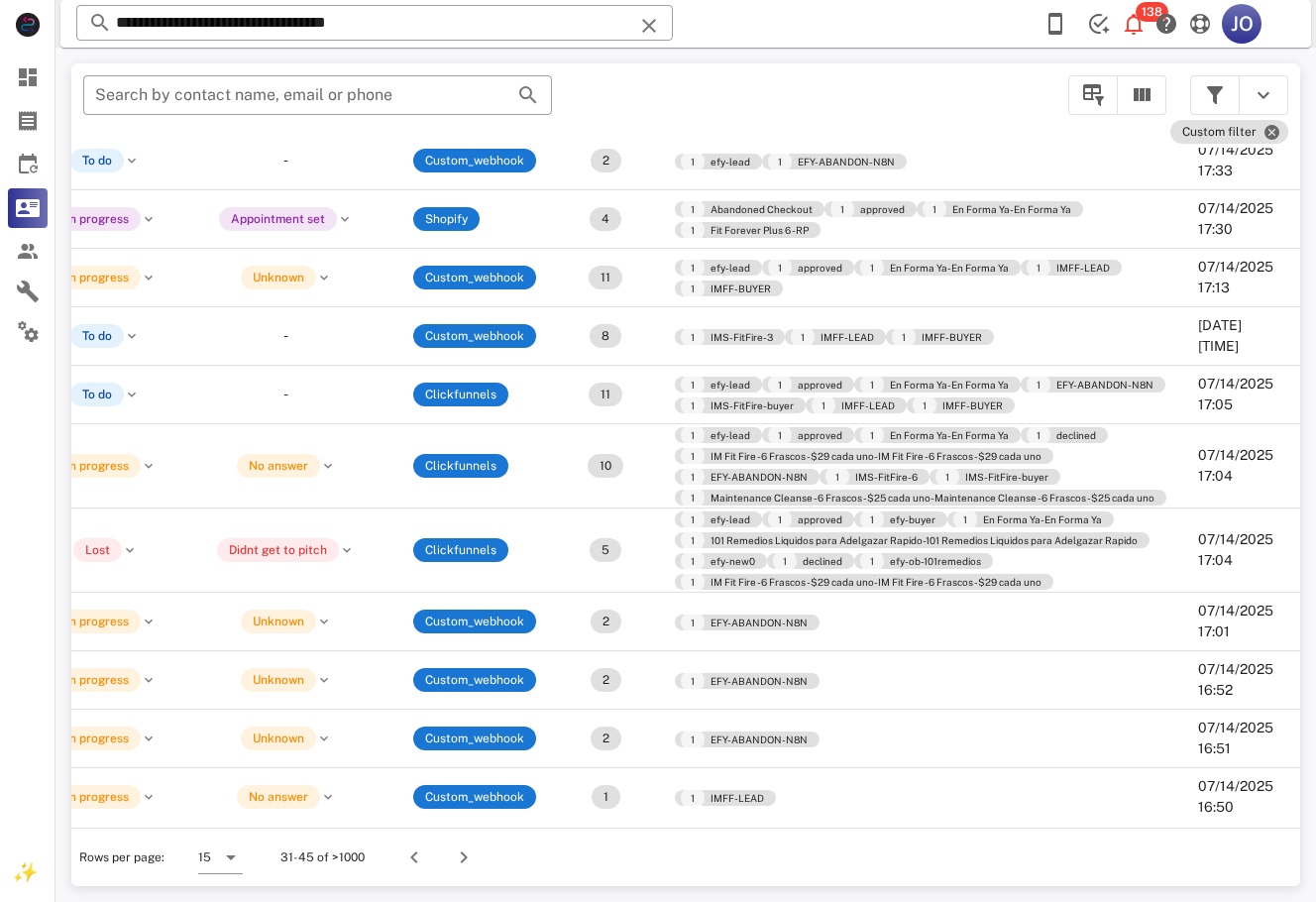 scroll, scrollTop: 307, scrollLeft: 0, axis: vertical 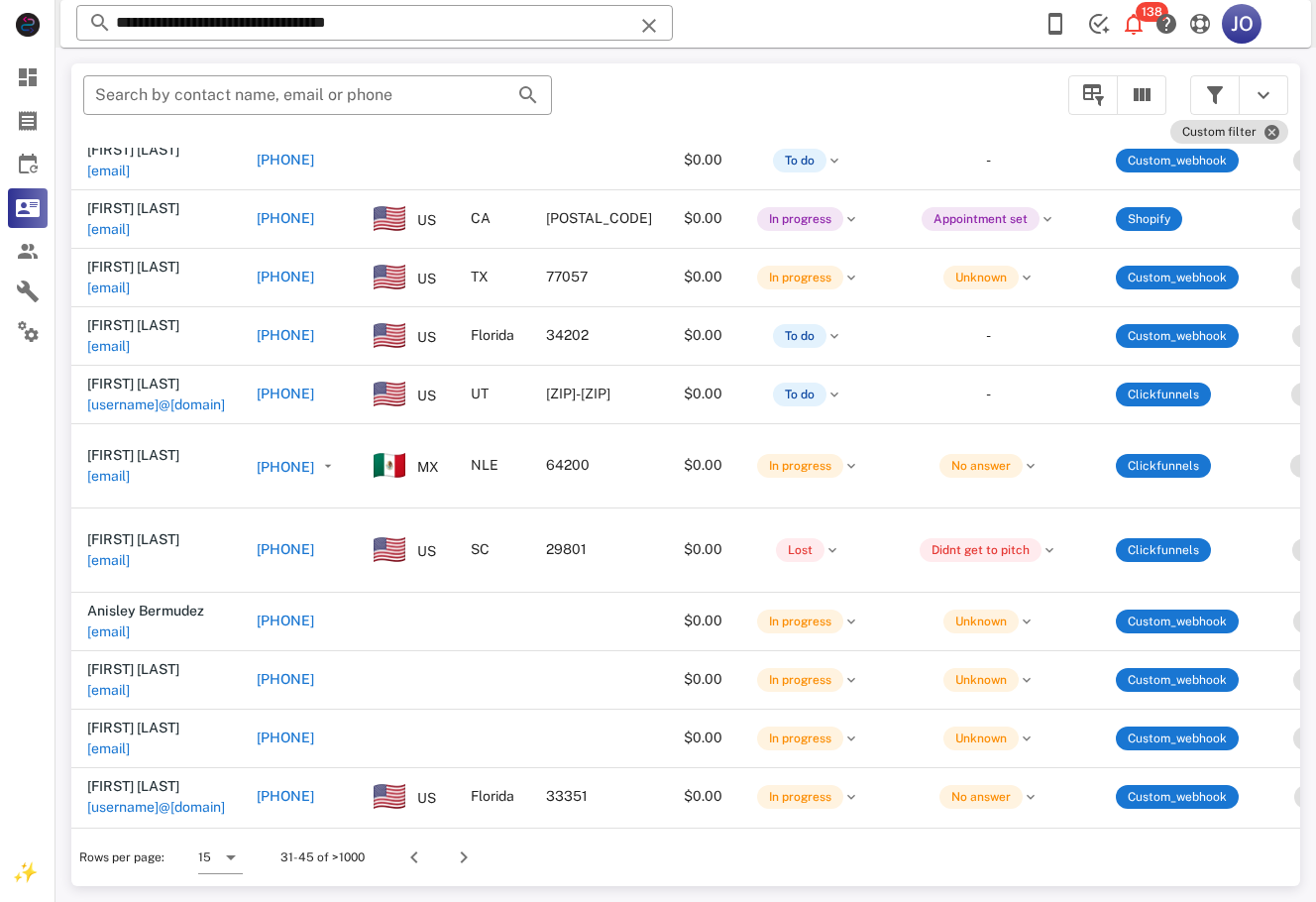 click at bounding box center (417, 857) 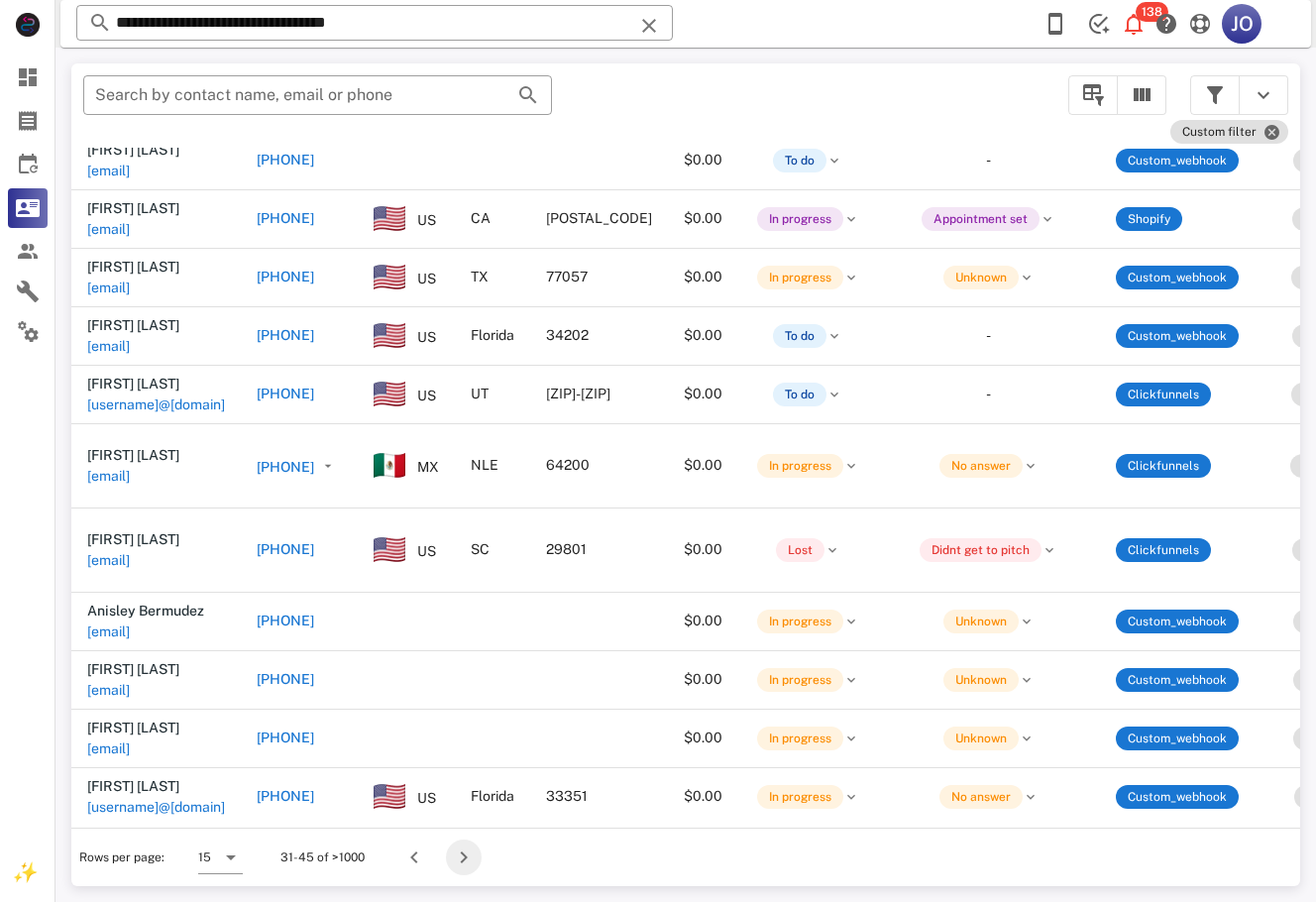 click at bounding box center (464, 857) 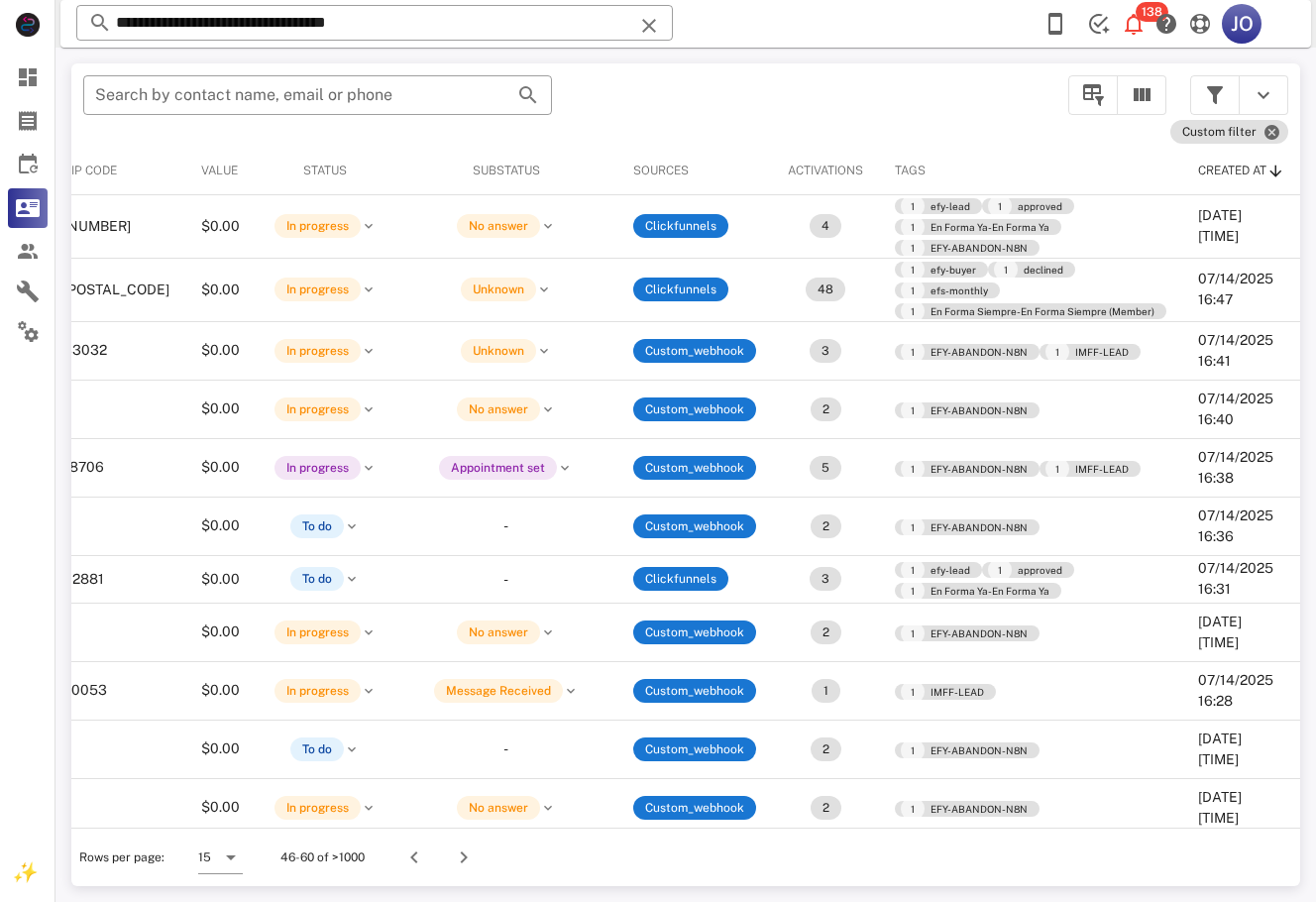 scroll, scrollTop: 0, scrollLeft: 0, axis: both 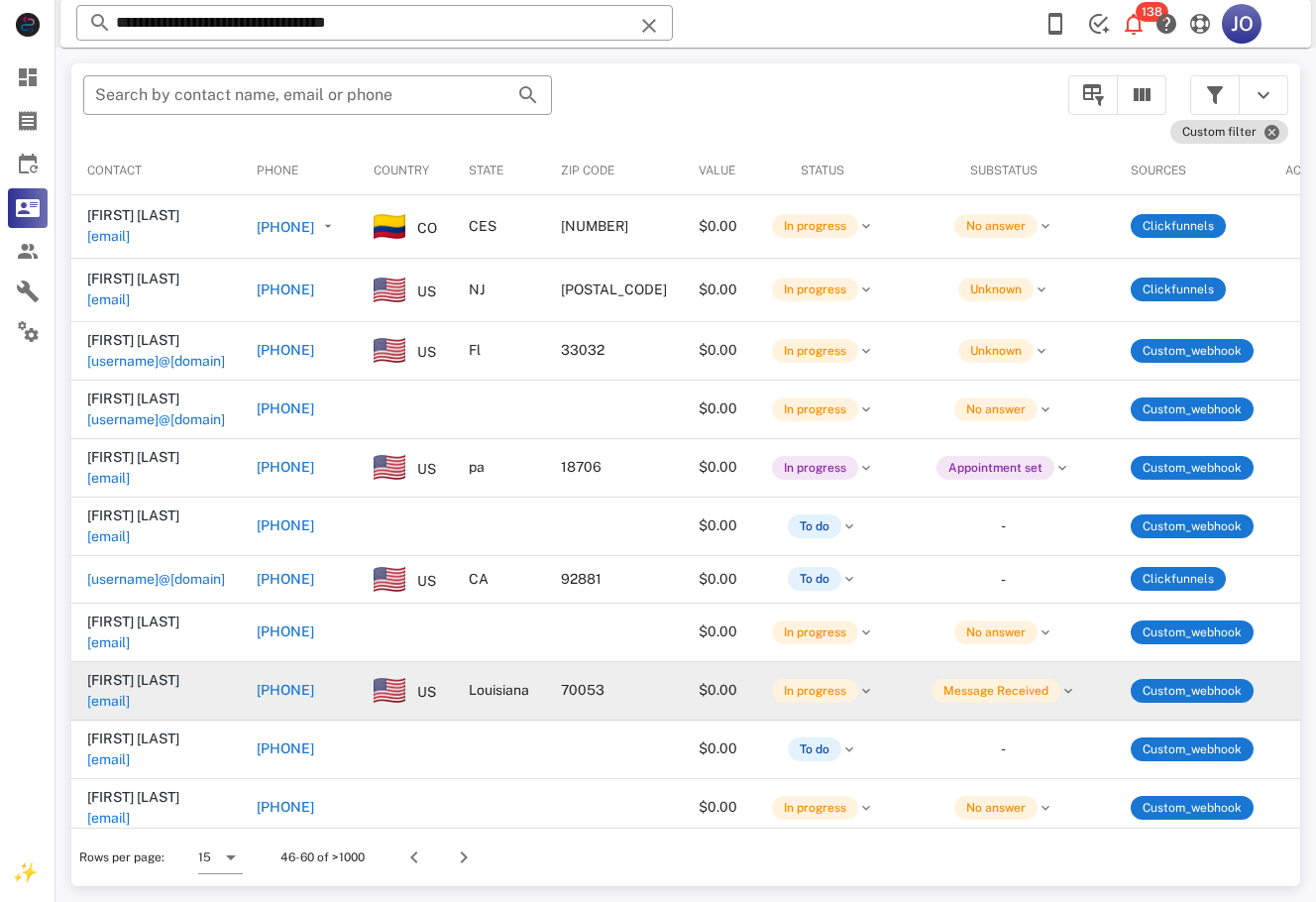 click on "[EMAIL]" at bounding box center [108, 701] 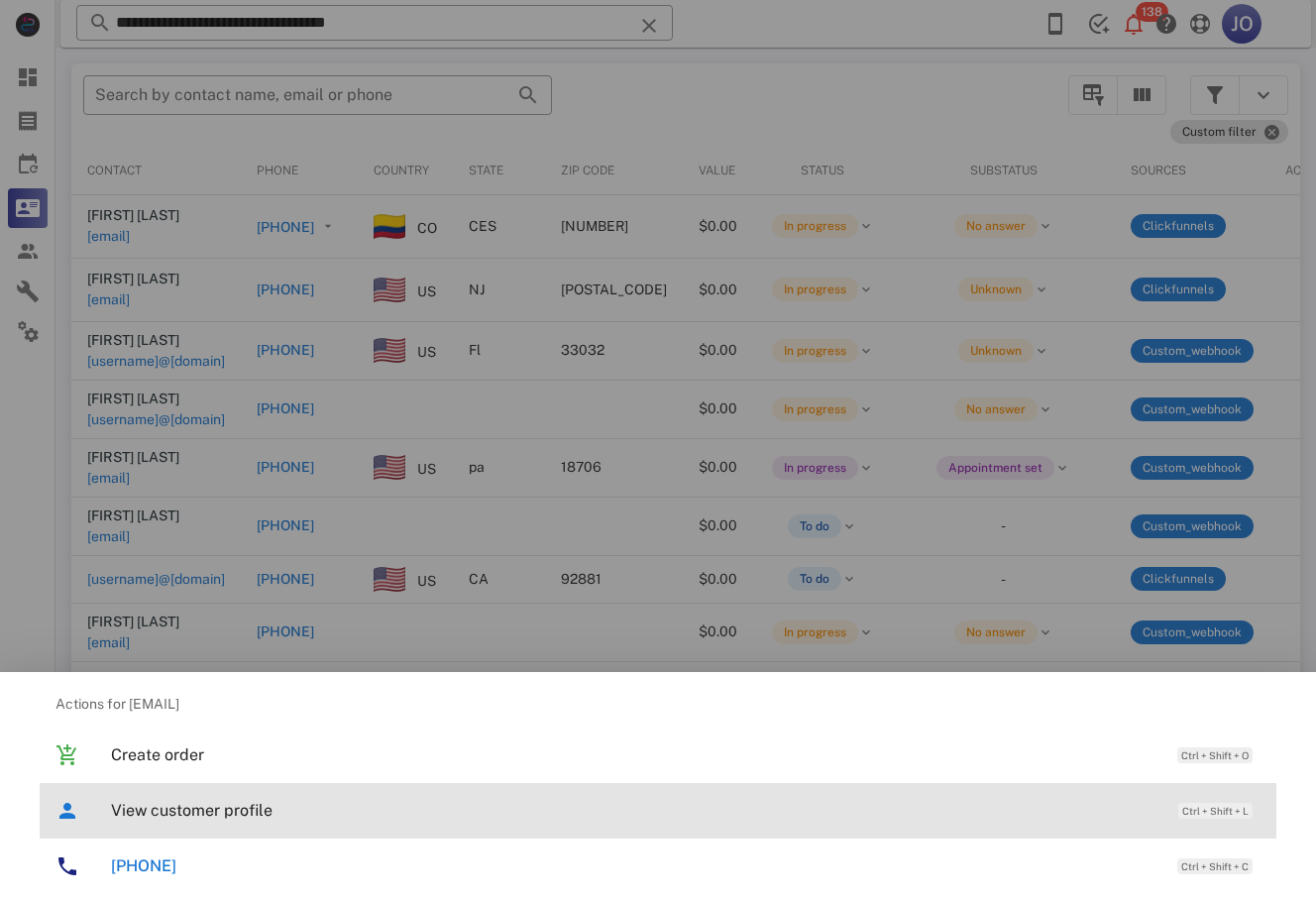 drag, startPoint x: 192, startPoint y: 807, endPoint x: 208, endPoint y: 814, distance: 17.464249 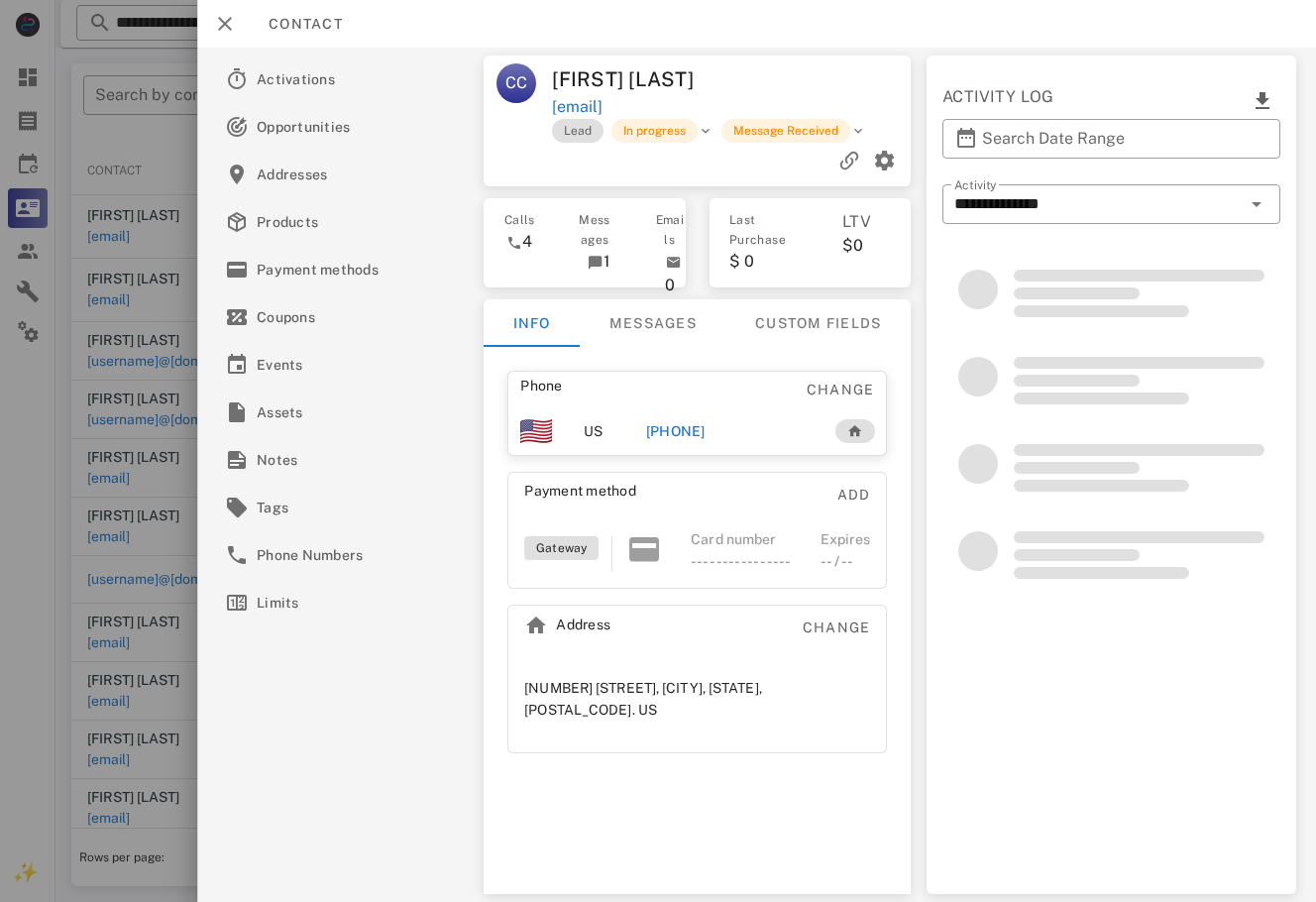 click at bounding box center [658, 451] 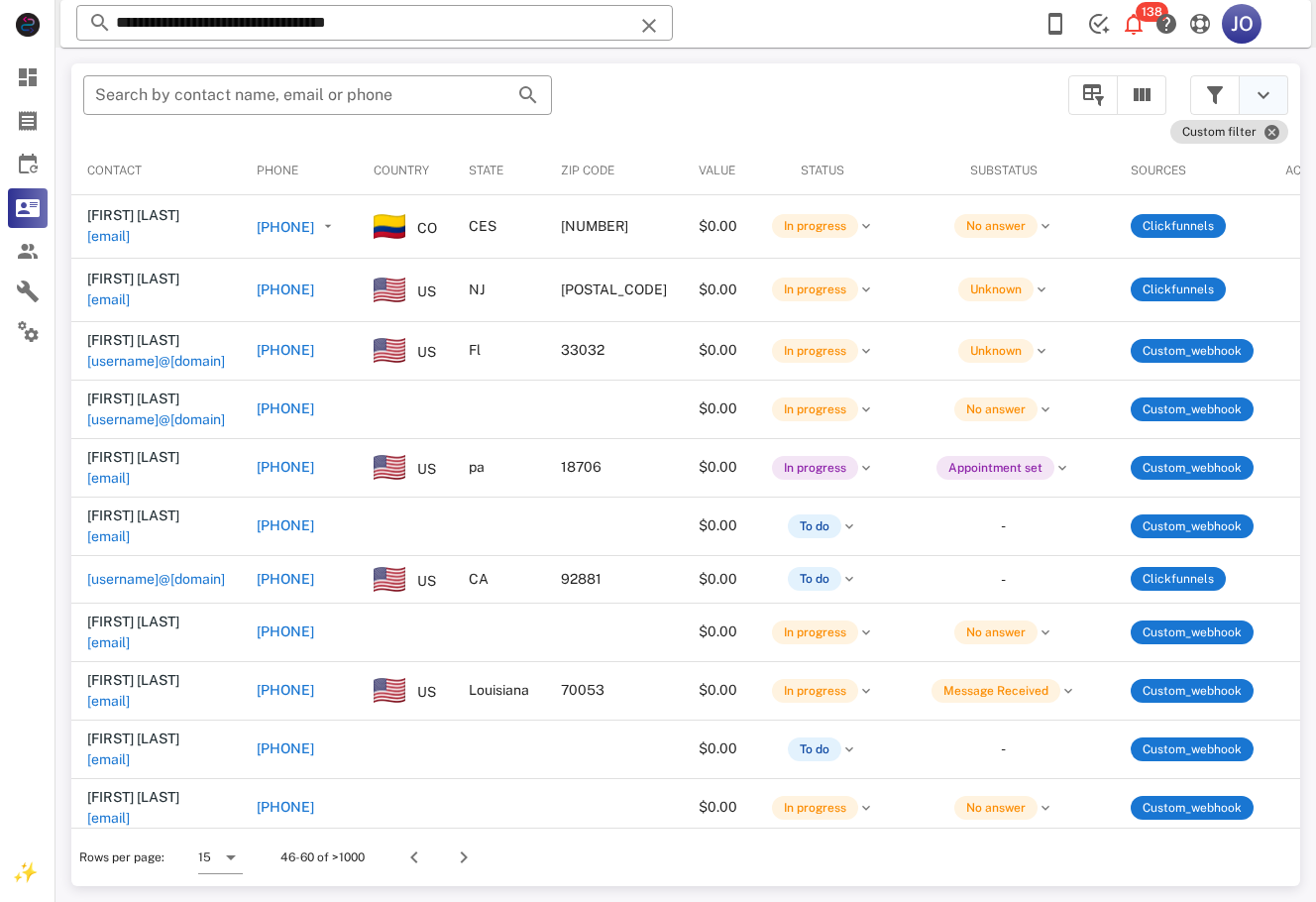 click at bounding box center (1263, 95) 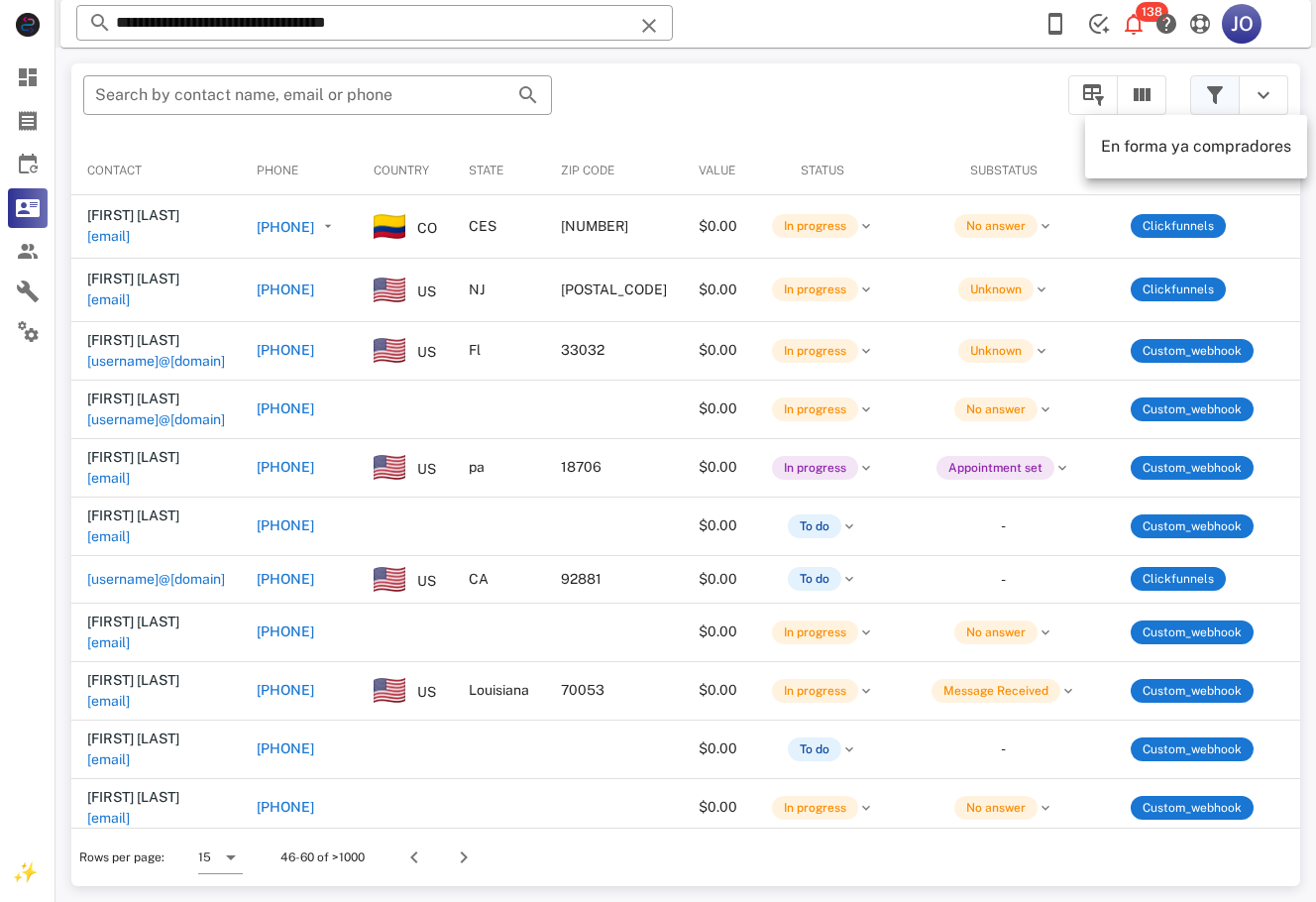 click at bounding box center (1215, 95) 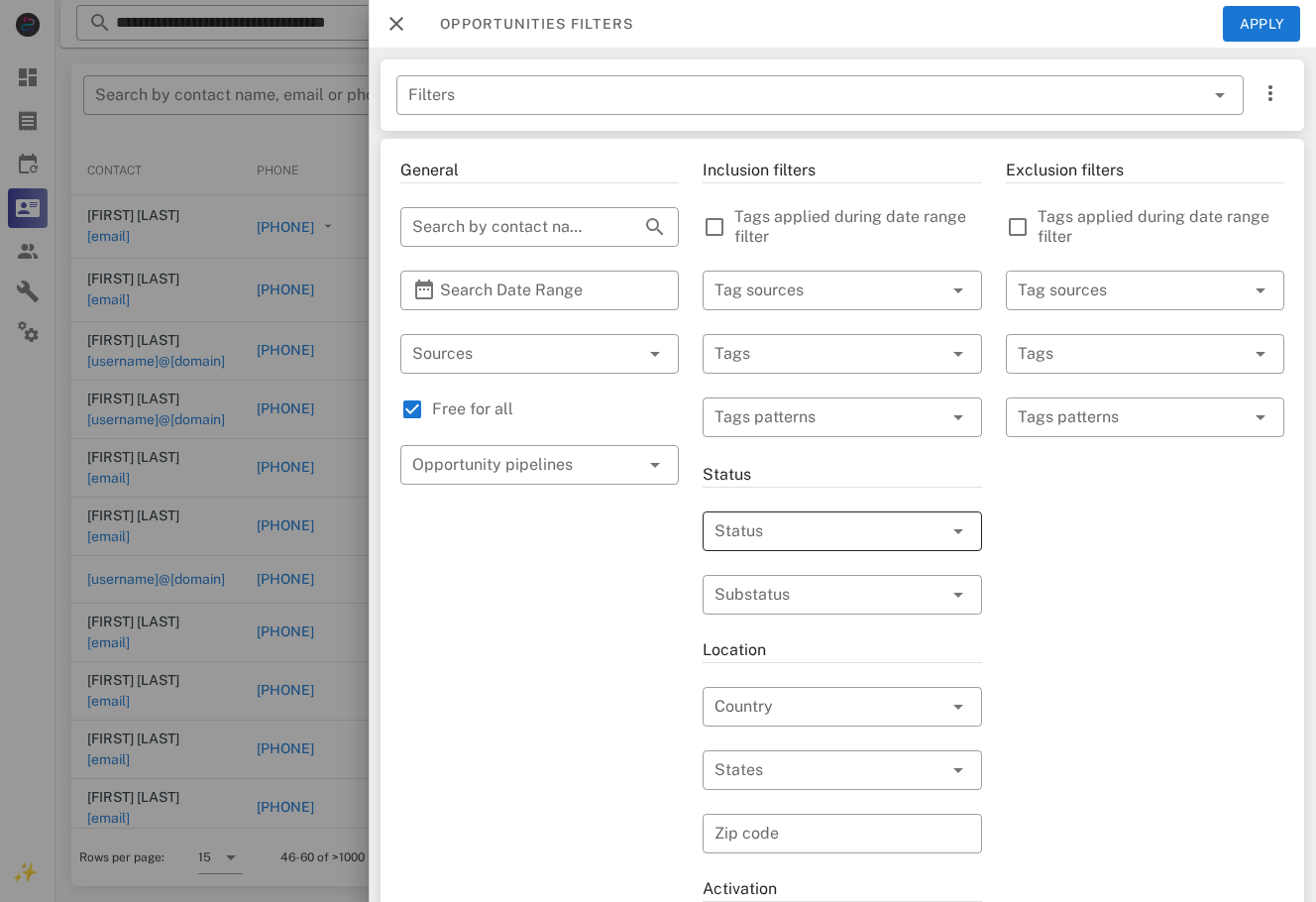 click at bounding box center (814, 531) 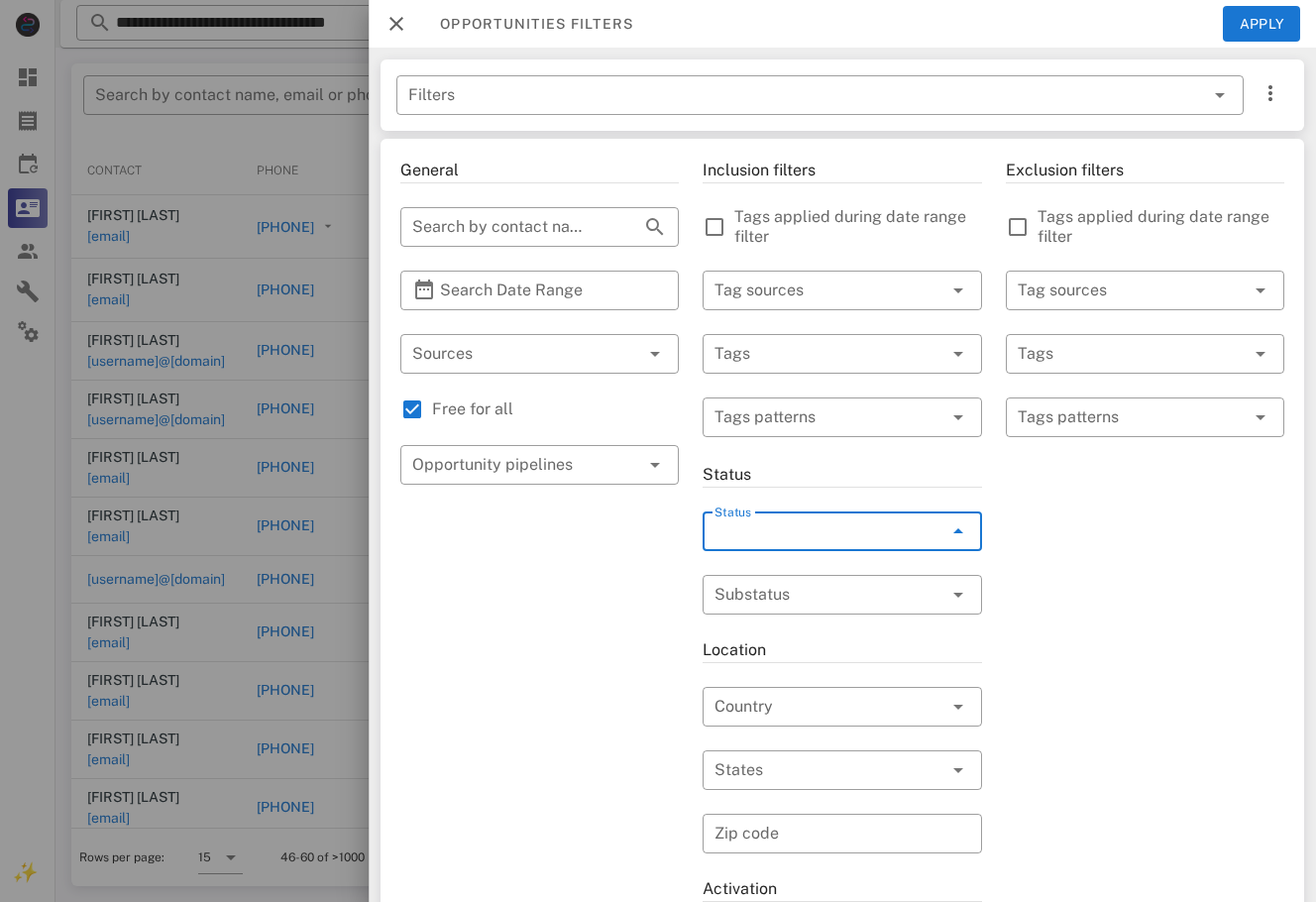 click on "To do" at bounding box center (0, 0) 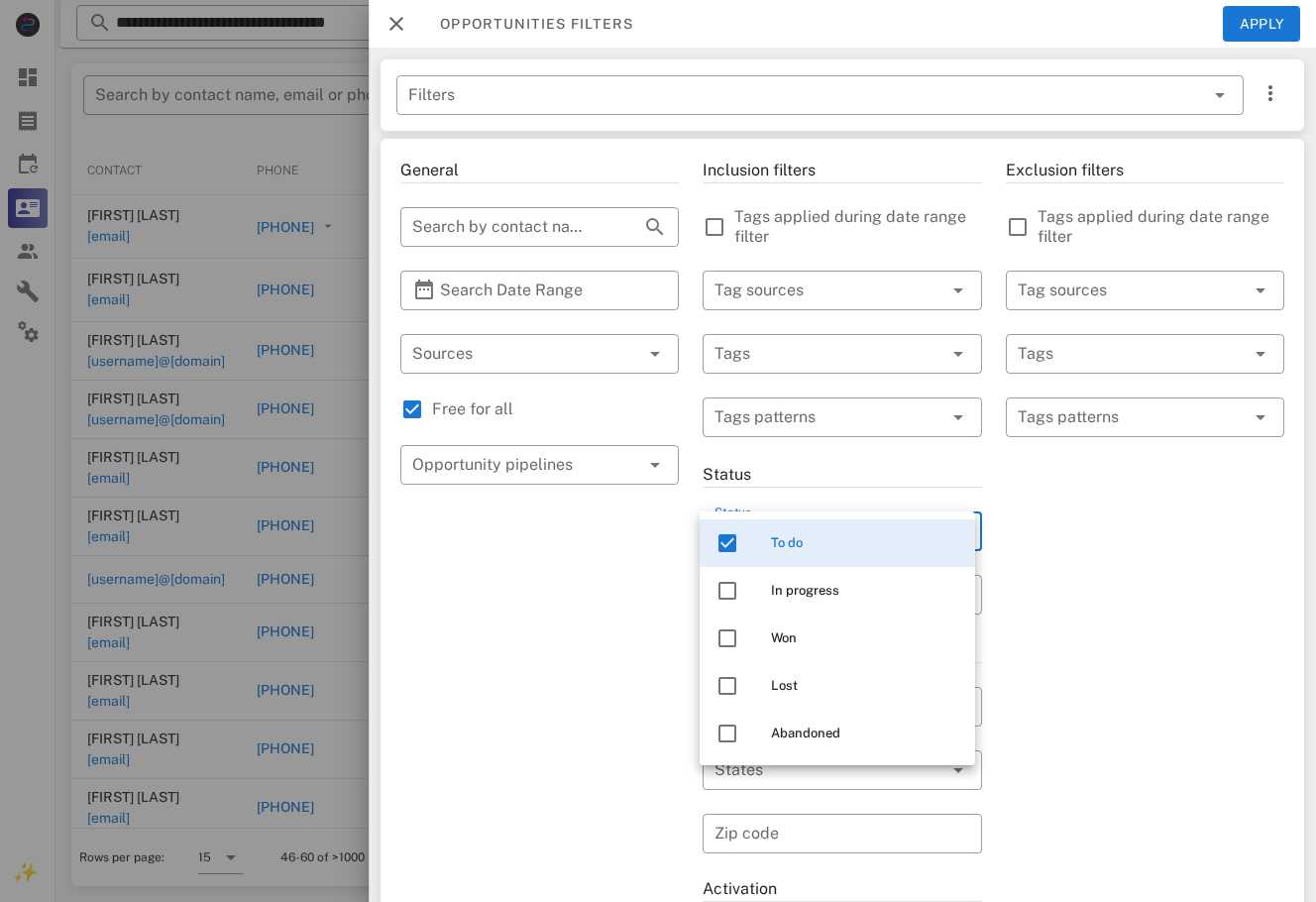 click on "Opportunities filters Apply" at bounding box center (842, 24) 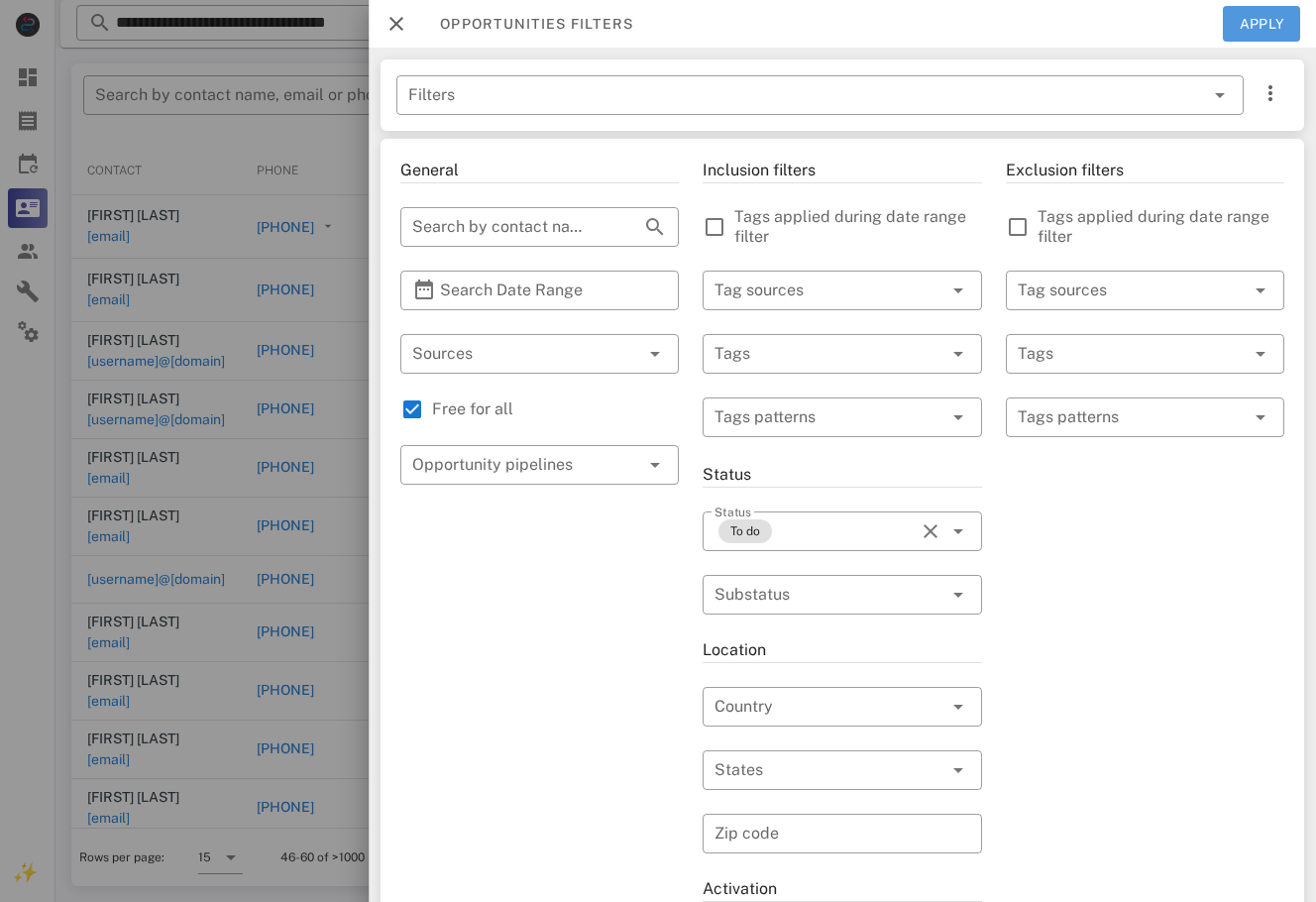 click on "Apply" at bounding box center [1261, 24] 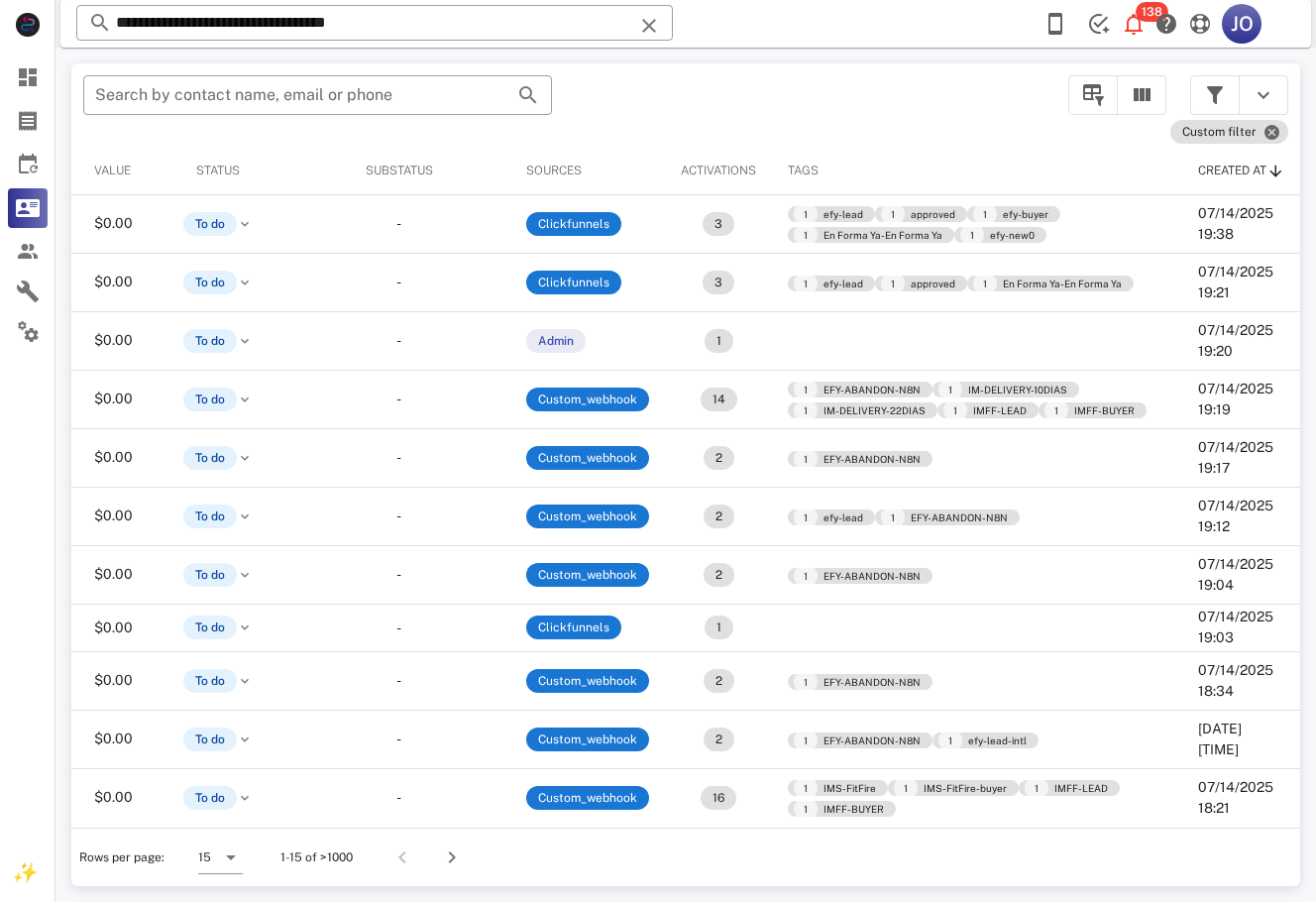scroll, scrollTop: 0, scrollLeft: 0, axis: both 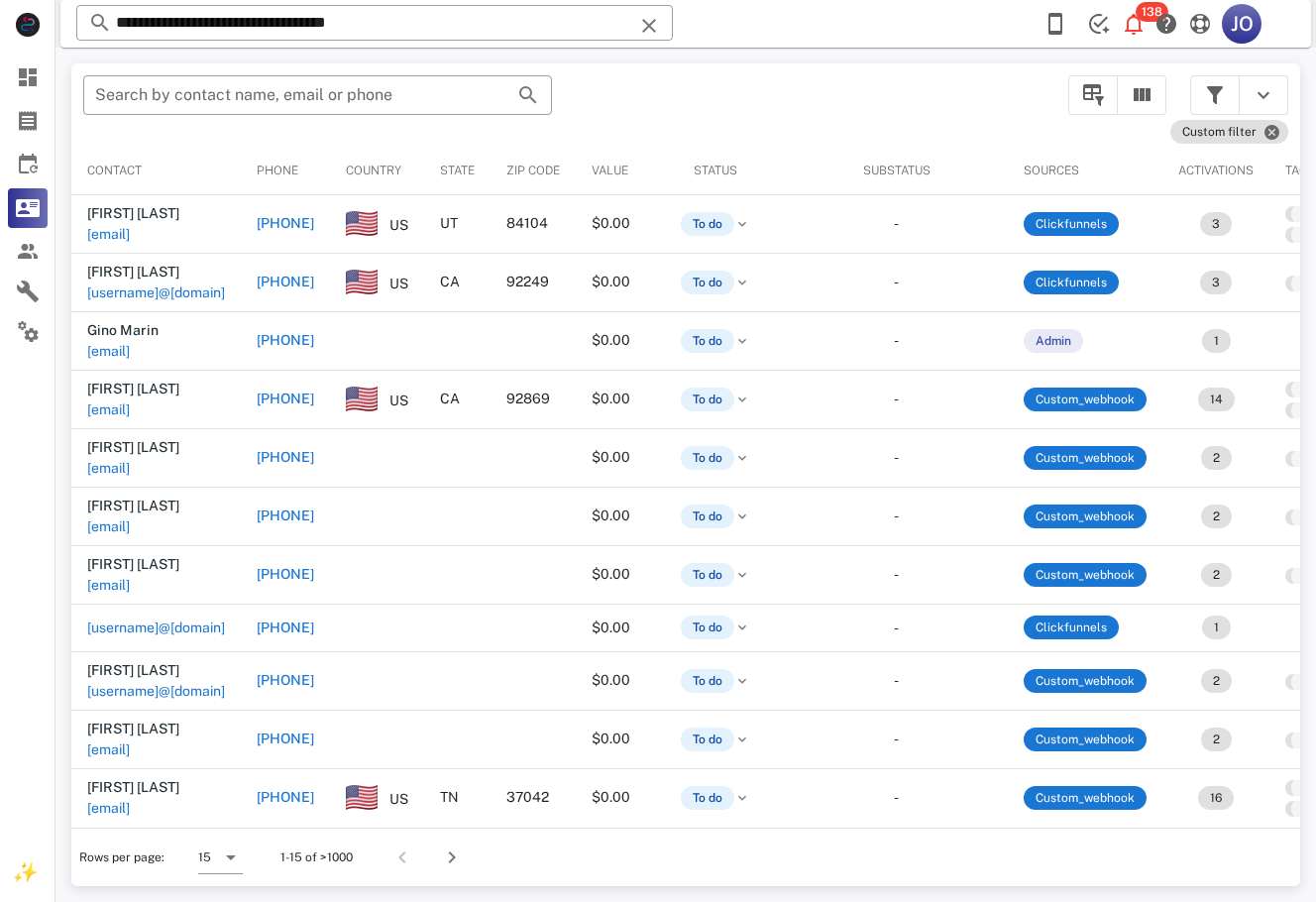click on "​ Search by contact name, email or phone Custom filter Contact Phone Country State Zip code Value Status Substatus Sources Activations Tags Created at [FIRST] [LAST]  [EMAIL]   [PHONE]   US [STATE] [POSTAL_CODE]  $0.00   To do  -  Clickfunnels  3 1  efy-lead  1  approved  1  efy-buyer  1  En Forma Ya-En Forma Ya  1  efy-new0   07/14/2025 19:38  [FIRST] [LAST]  [EMAIL]   [PHONE]   US [STATE] [POSTAL_CODE]  $0.00   To do  -  Clickfunnels  3 1  efy-lead  1  approved  1  En Forma Ya-En Forma Ya   07/14/2025 19:21  [FIRST] [LAST]  [EMAIL]   [PHONE]   $0.00   To do  -  Admin  1  07/14/2025 19:20  [FIRST] [LAST]  [EMAIL]   [PHONE]   US [STATE] [POSTAL_CODE]  $0.00   To do  -  Custom_webhook  14 1  EFY-ABANDON-N8N  1  IM-DELIVERY-10DIAS  1  IM-DELIVERY-22DIAS  1  IMFF-LEAD  1  IMFF-BUYER   07/14/2025 19:19  [FIRST] [LAST]  [EMAIL]   [PHONE]   $0.00   To do  -  Custom_webhook  2 1  EFY-ABANDON-N8N   07/14/2025 19:17  [FIRST] [LAST]  [EMAIL]   $0.00" at bounding box center (686, 475) 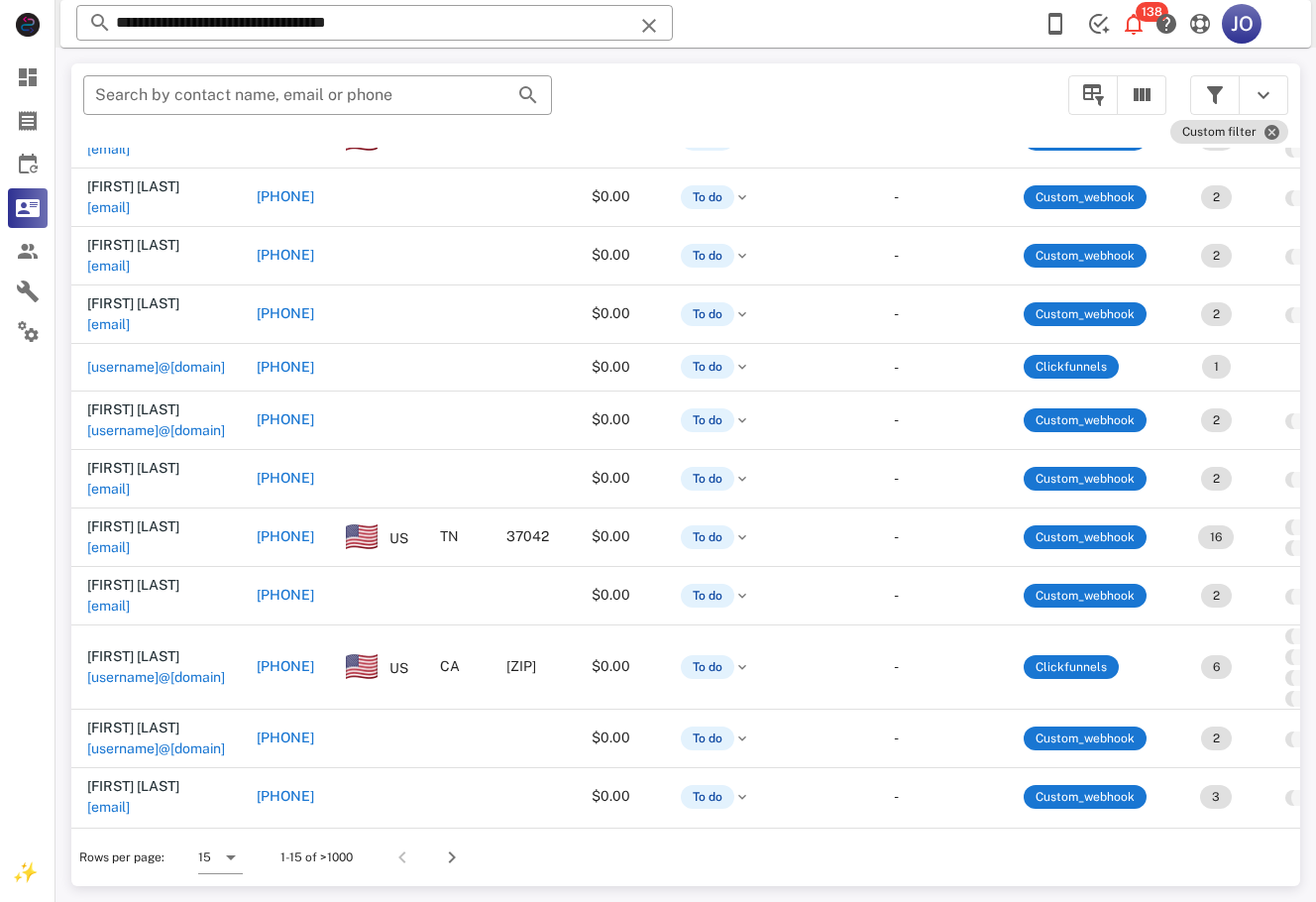 scroll, scrollTop: 271, scrollLeft: 643, axis: both 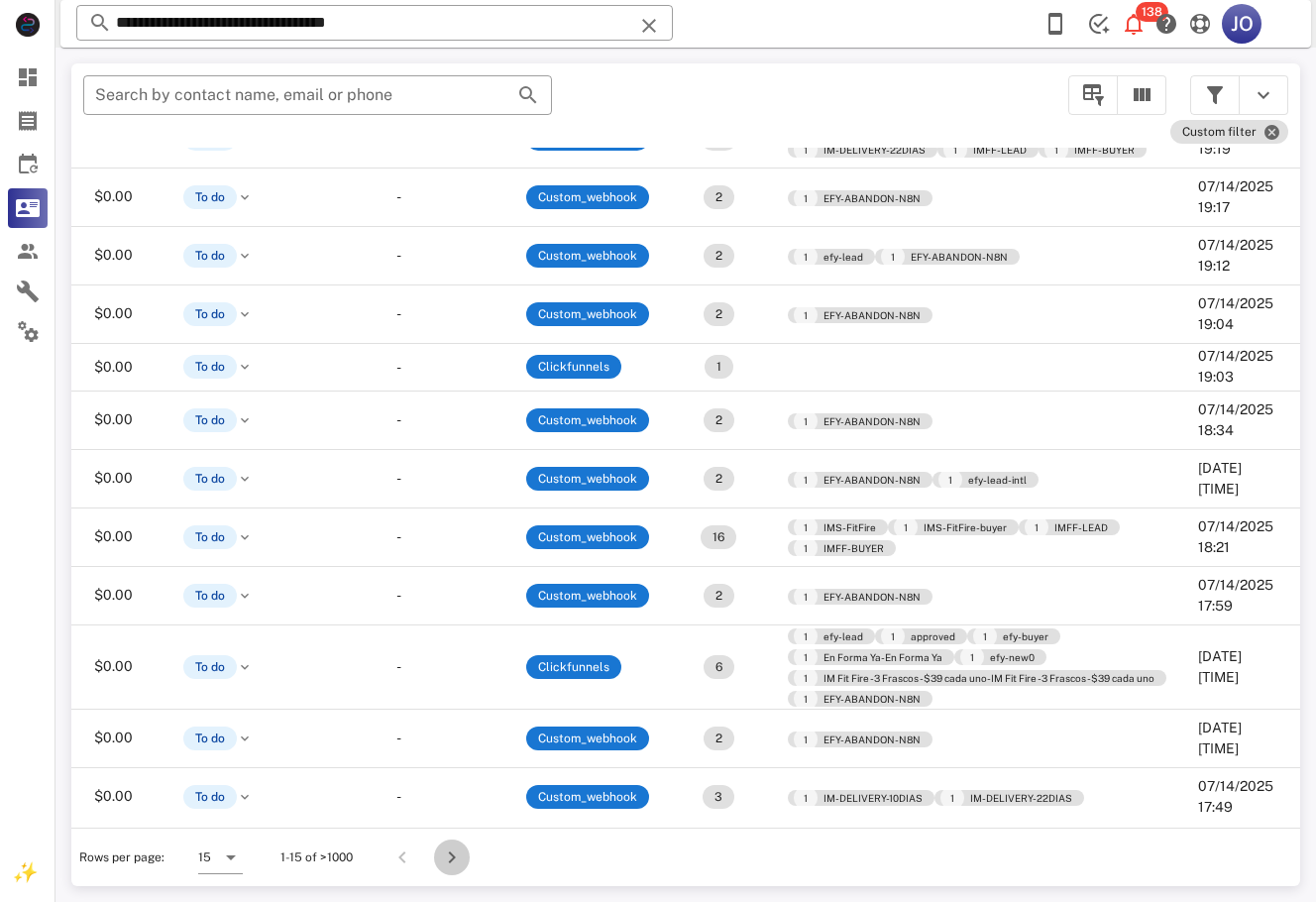 click at bounding box center [452, 857] 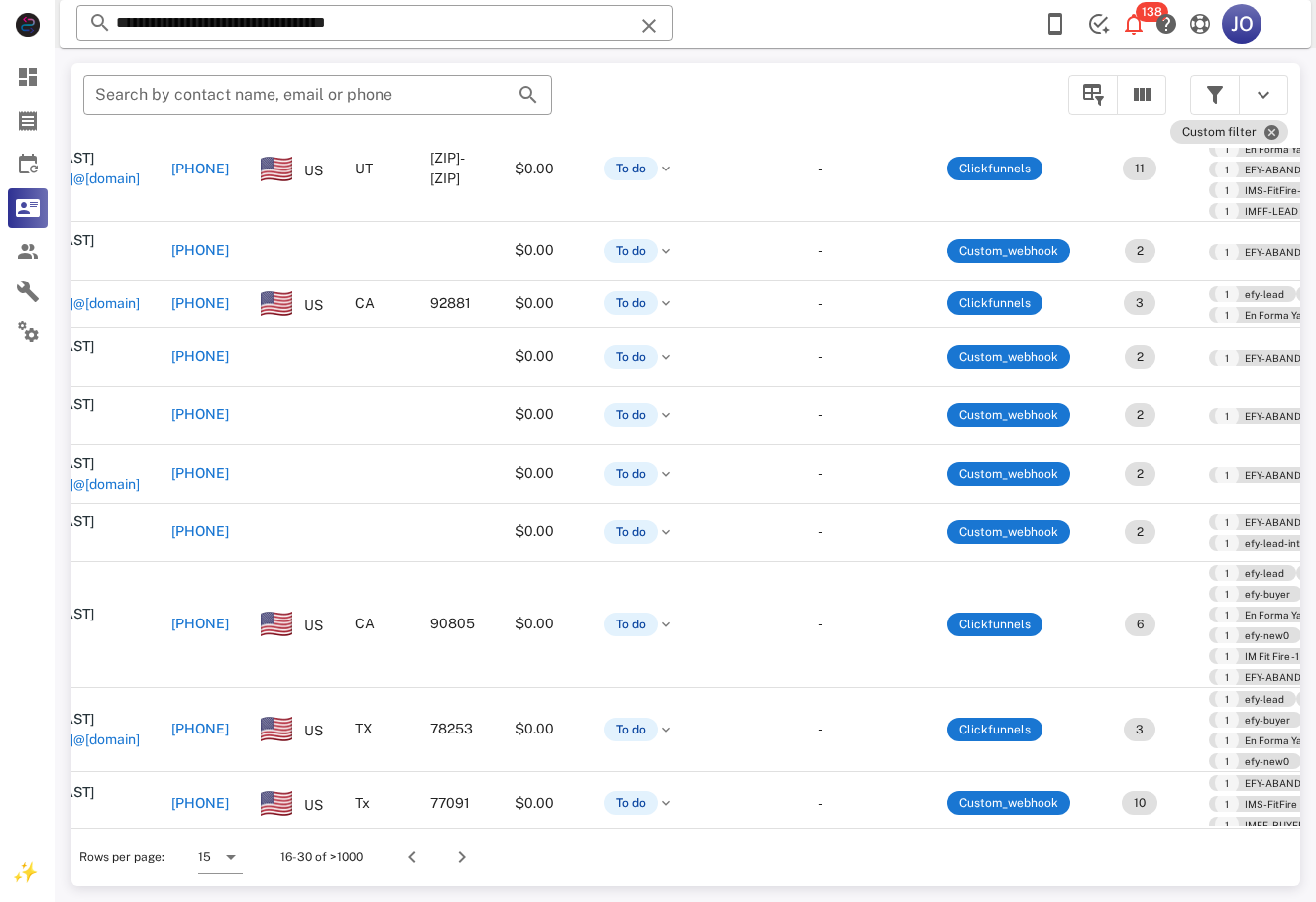 scroll, scrollTop: 317, scrollLeft: 0, axis: vertical 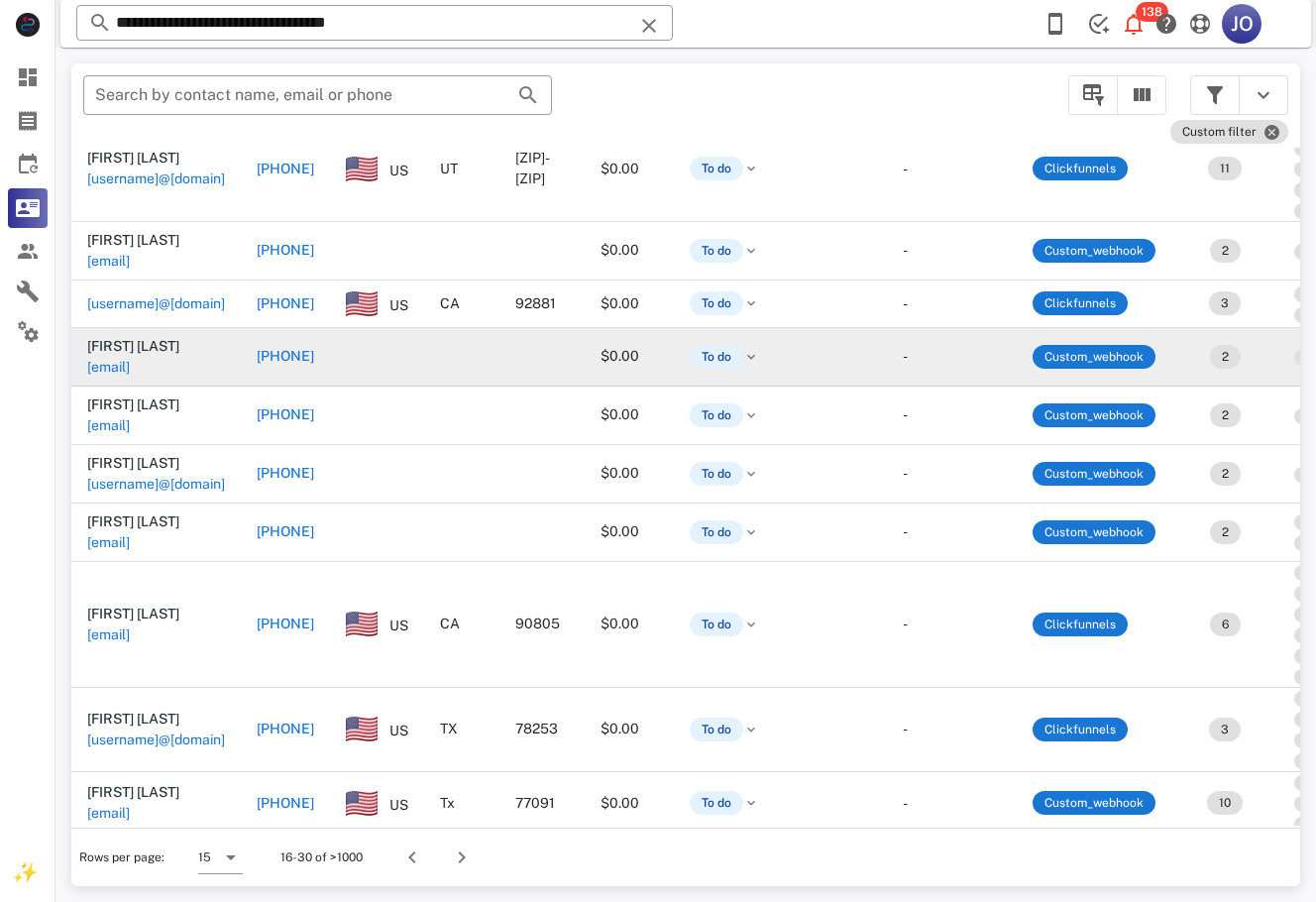 click on "[EMAIL]" at bounding box center (108, 367) 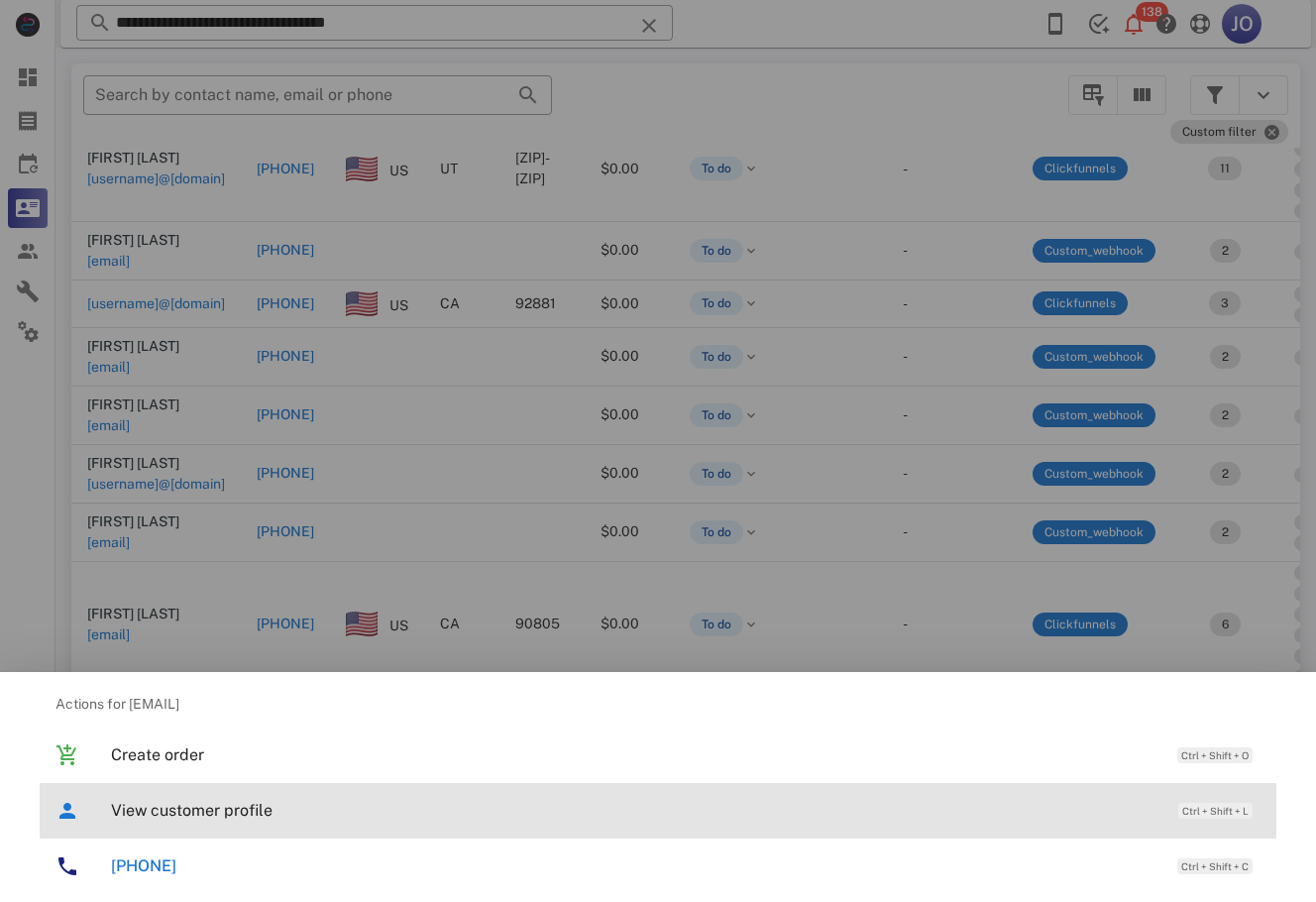 click on "View customer profile" at bounding box center (634, 810) 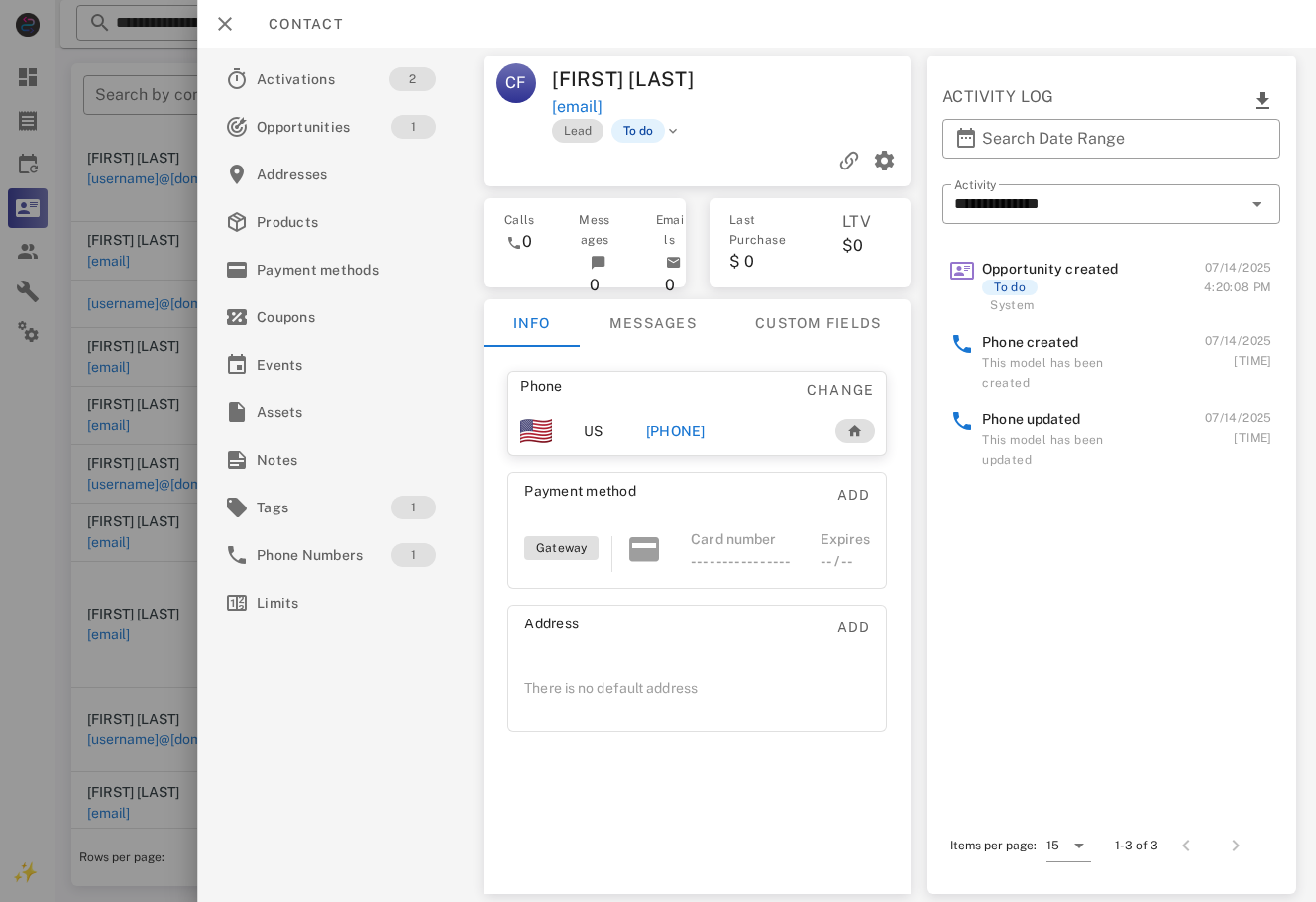 click on "[PHONE]" at bounding box center [676, 431] 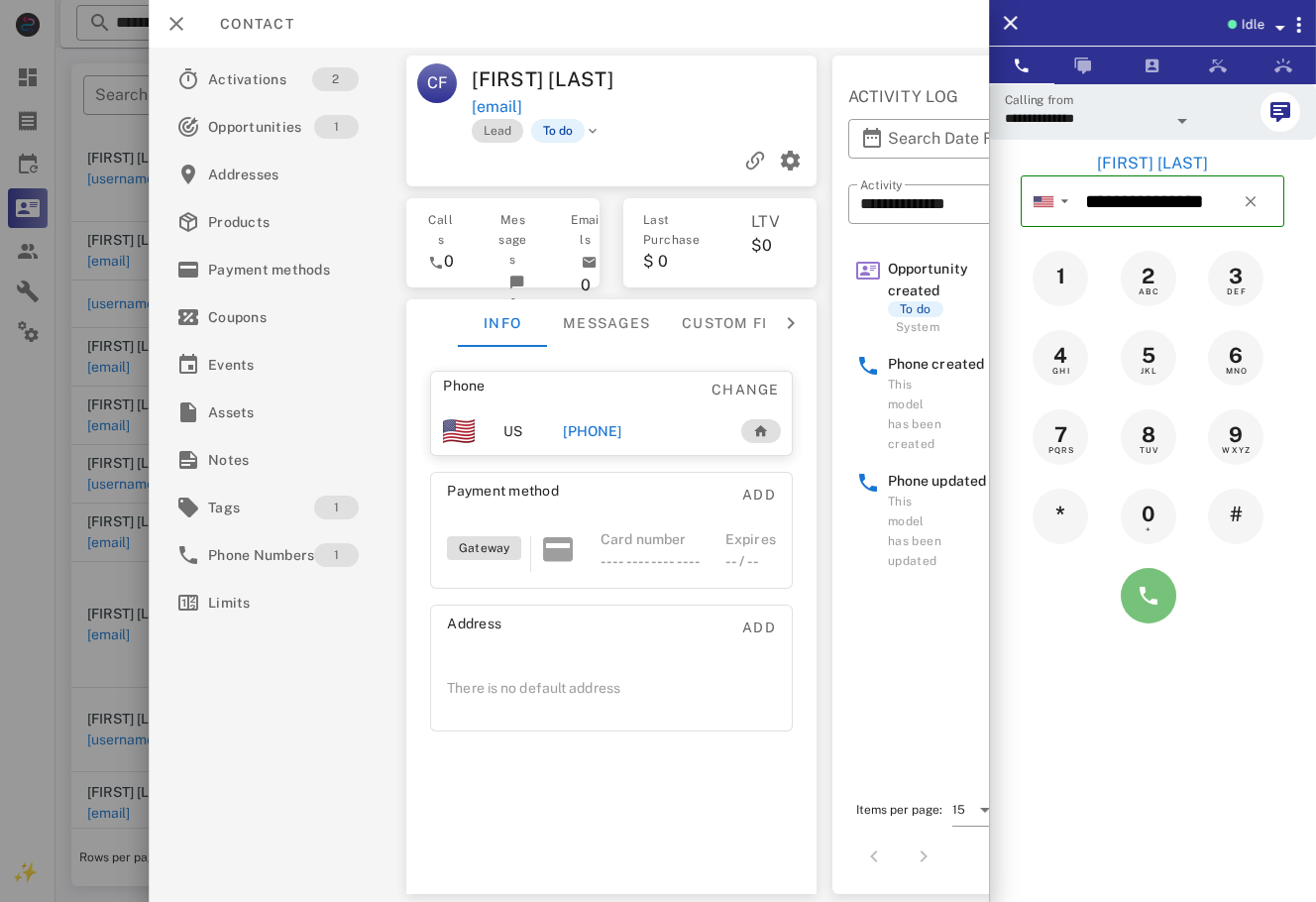 click at bounding box center [1149, 596] 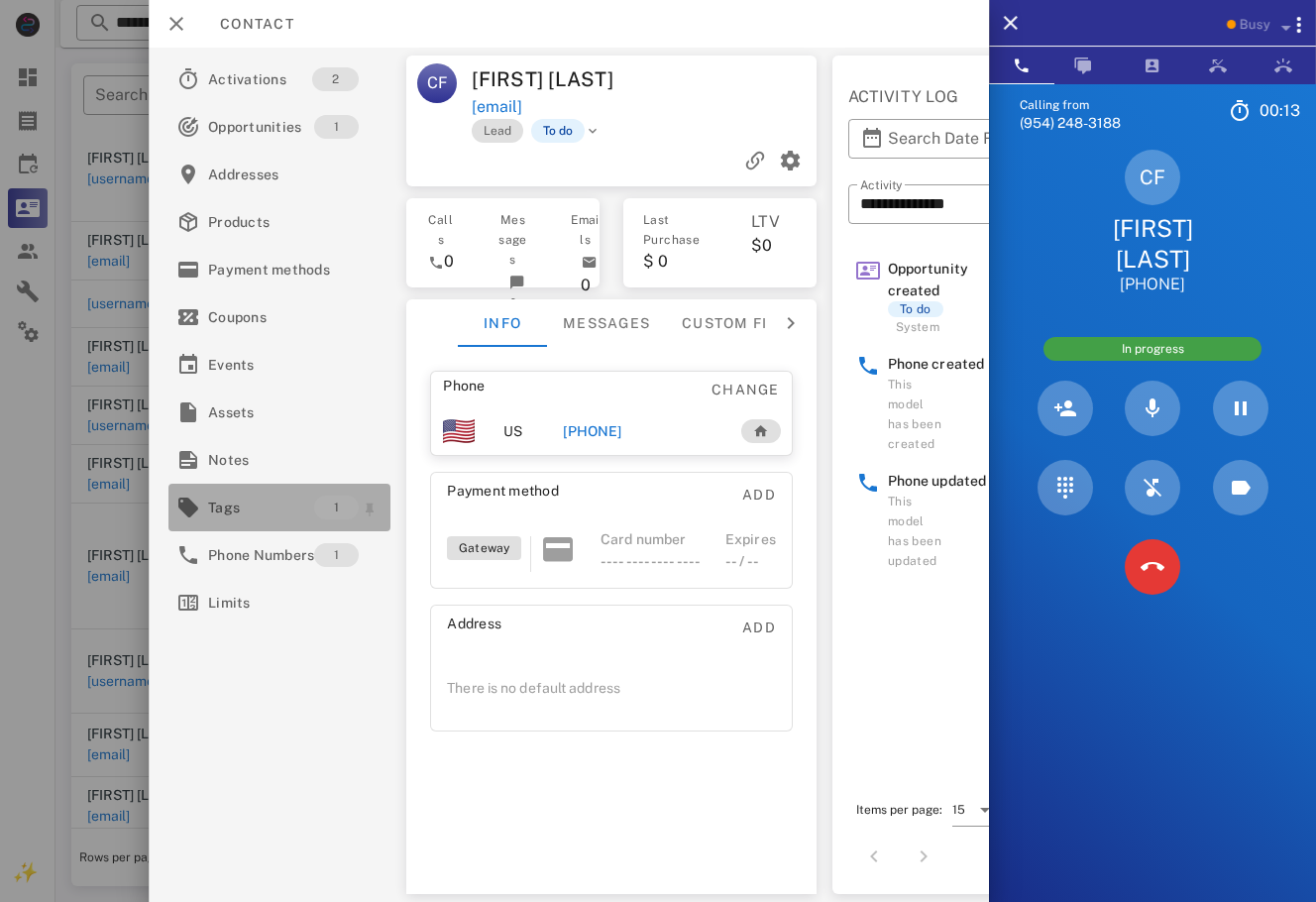 click on "Tags" at bounding box center [261, 507] 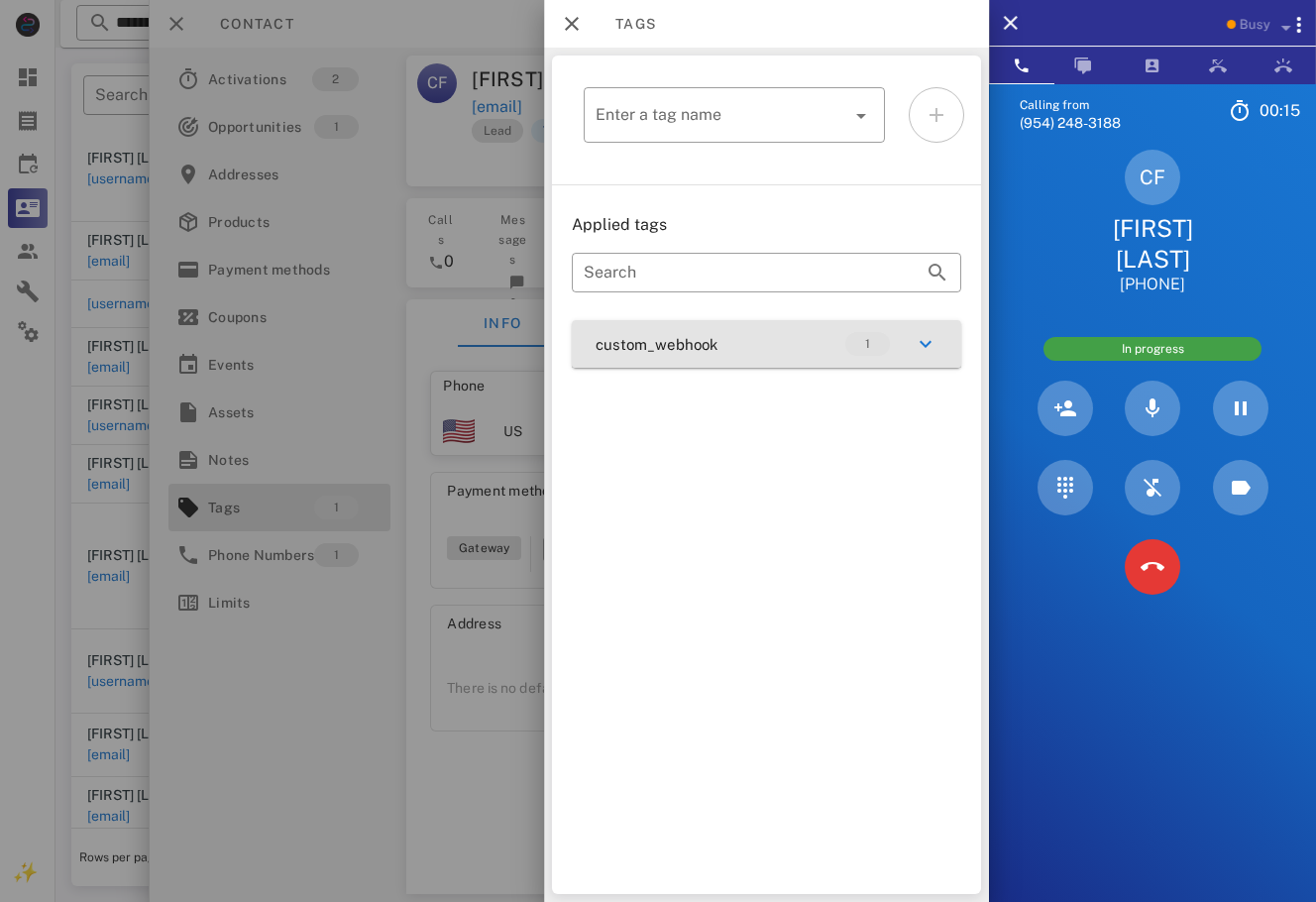 click on "custom_webhook  1" at bounding box center [766, 344] 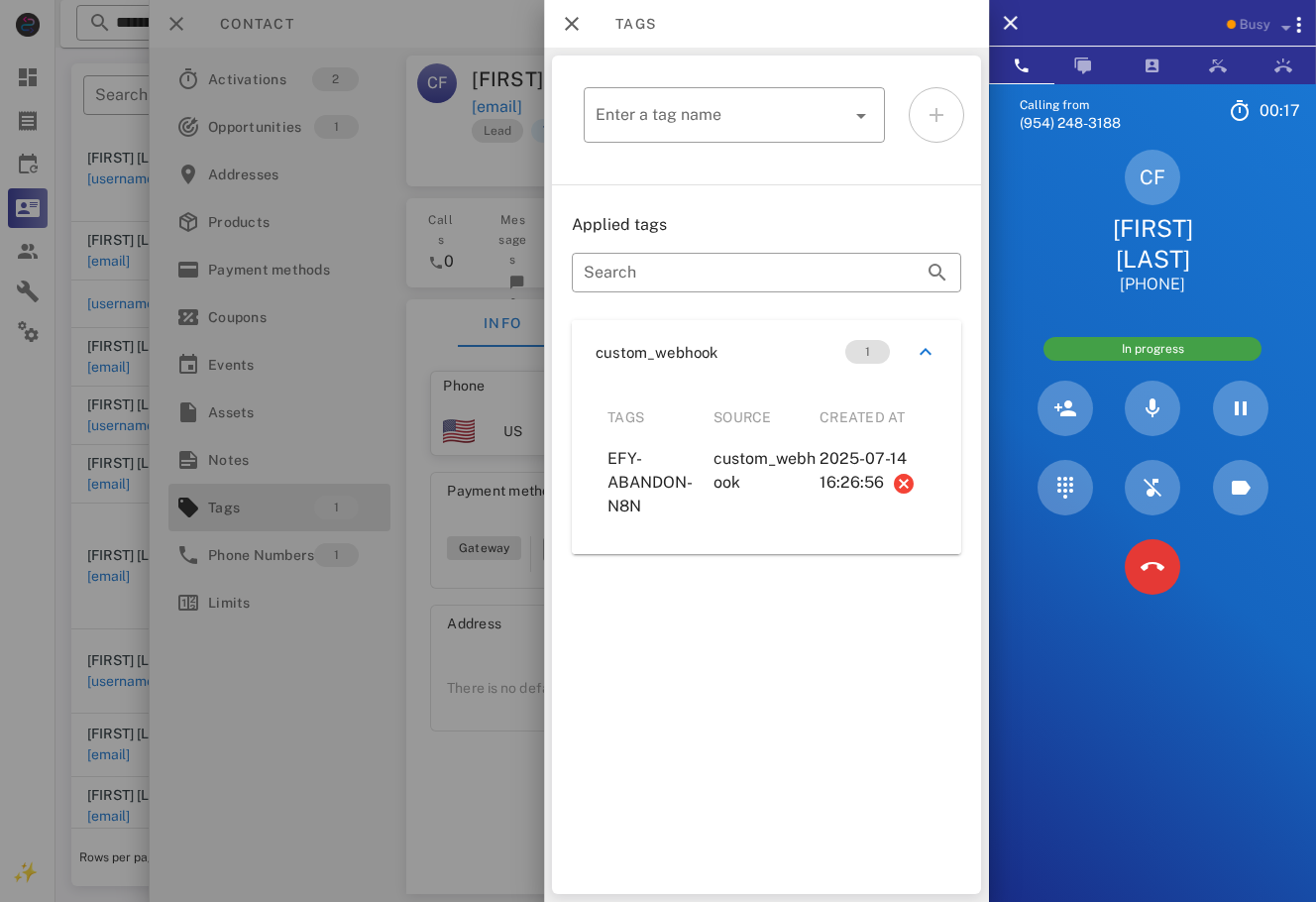 click at bounding box center (658, 451) 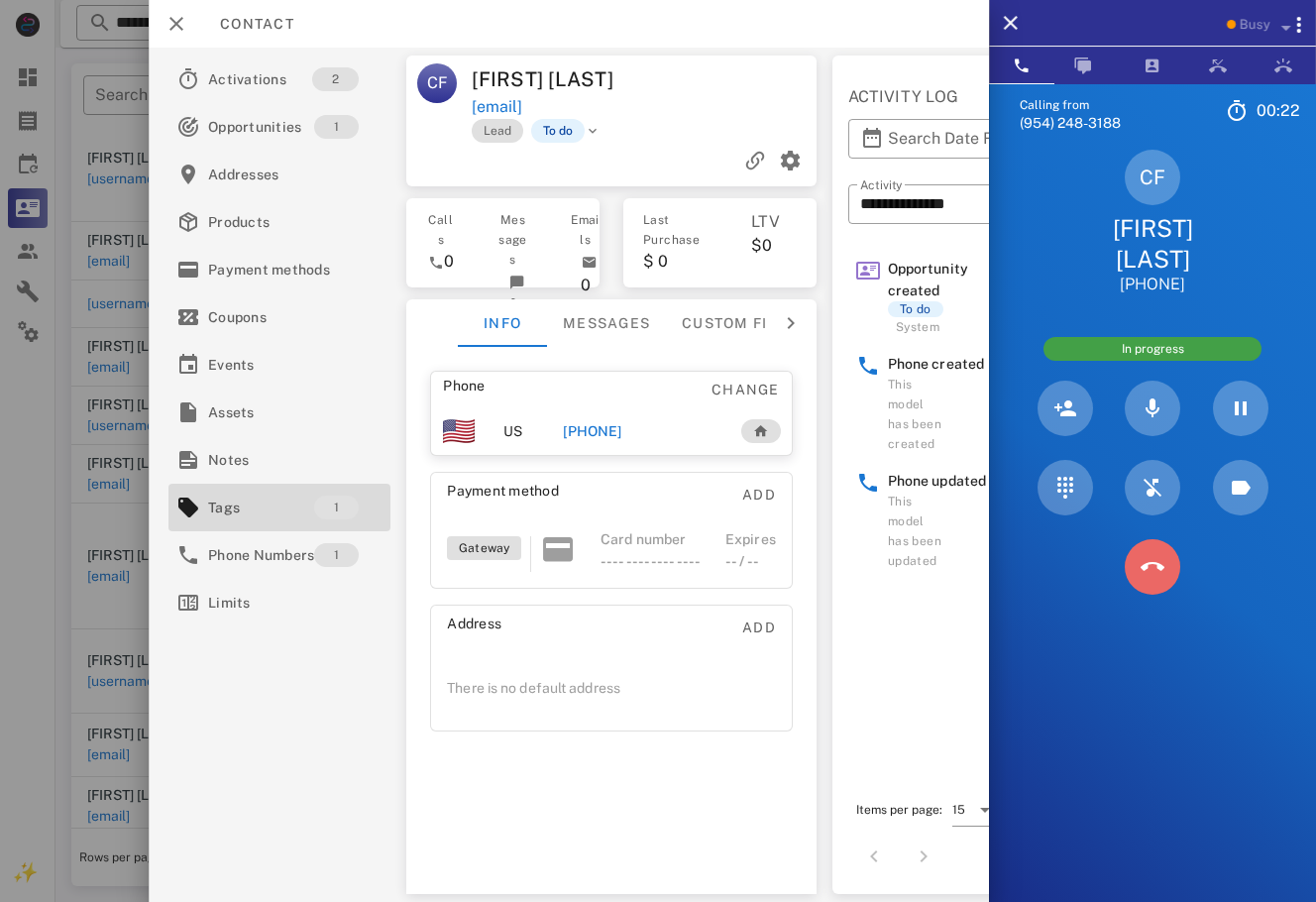 click at bounding box center [1152, 567] 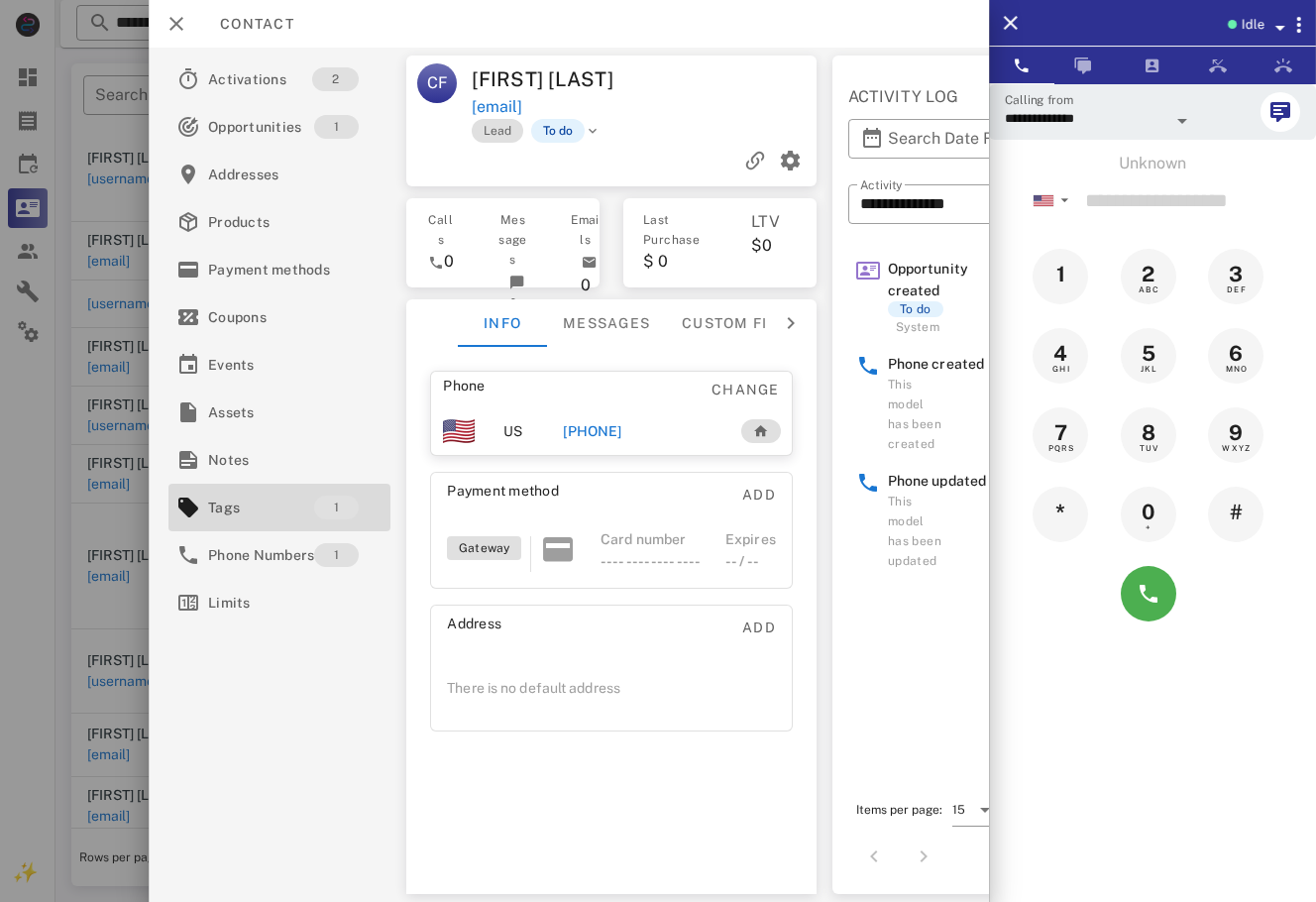 click at bounding box center (611, 161) 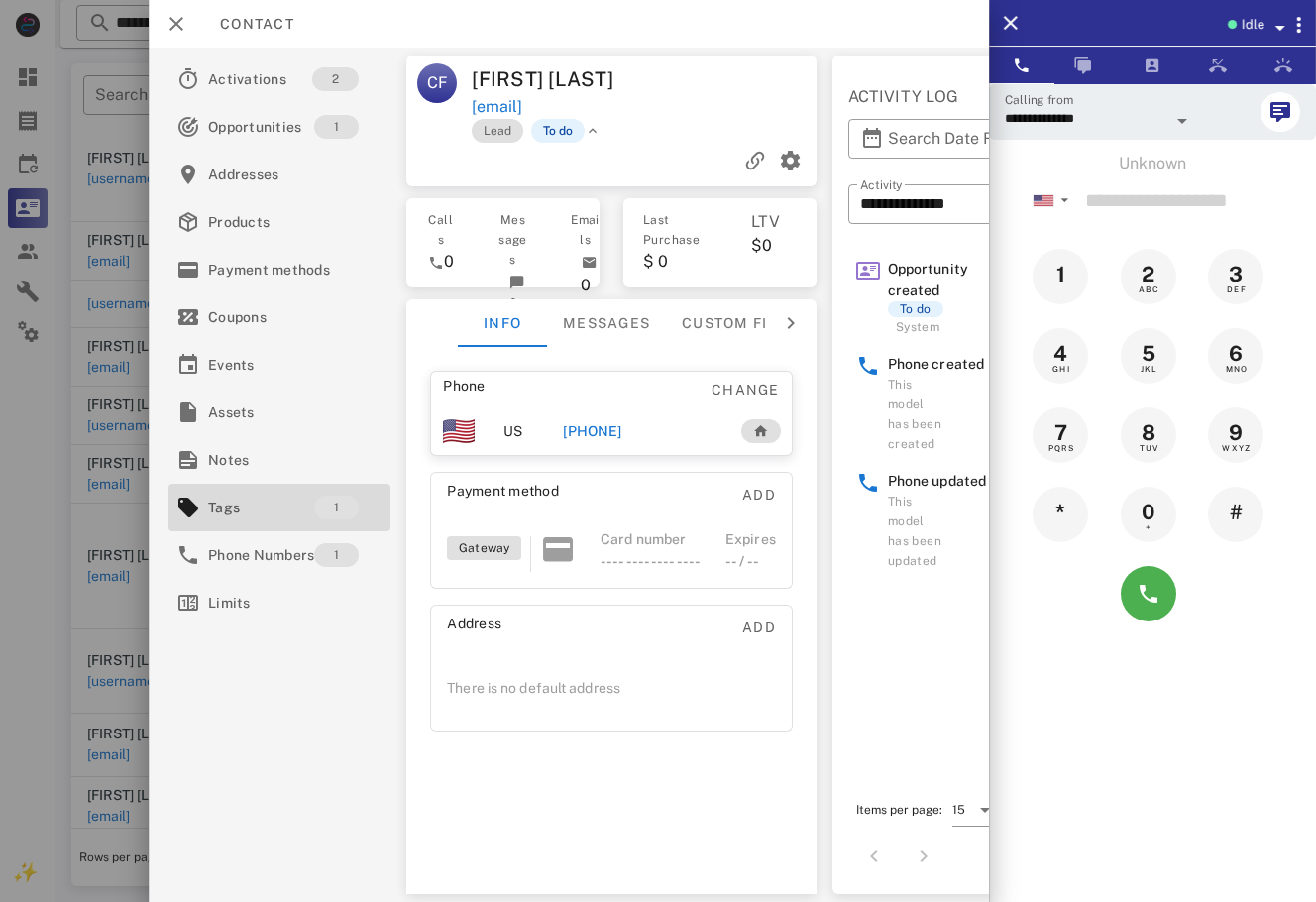 click on "To do" at bounding box center [566, 131] 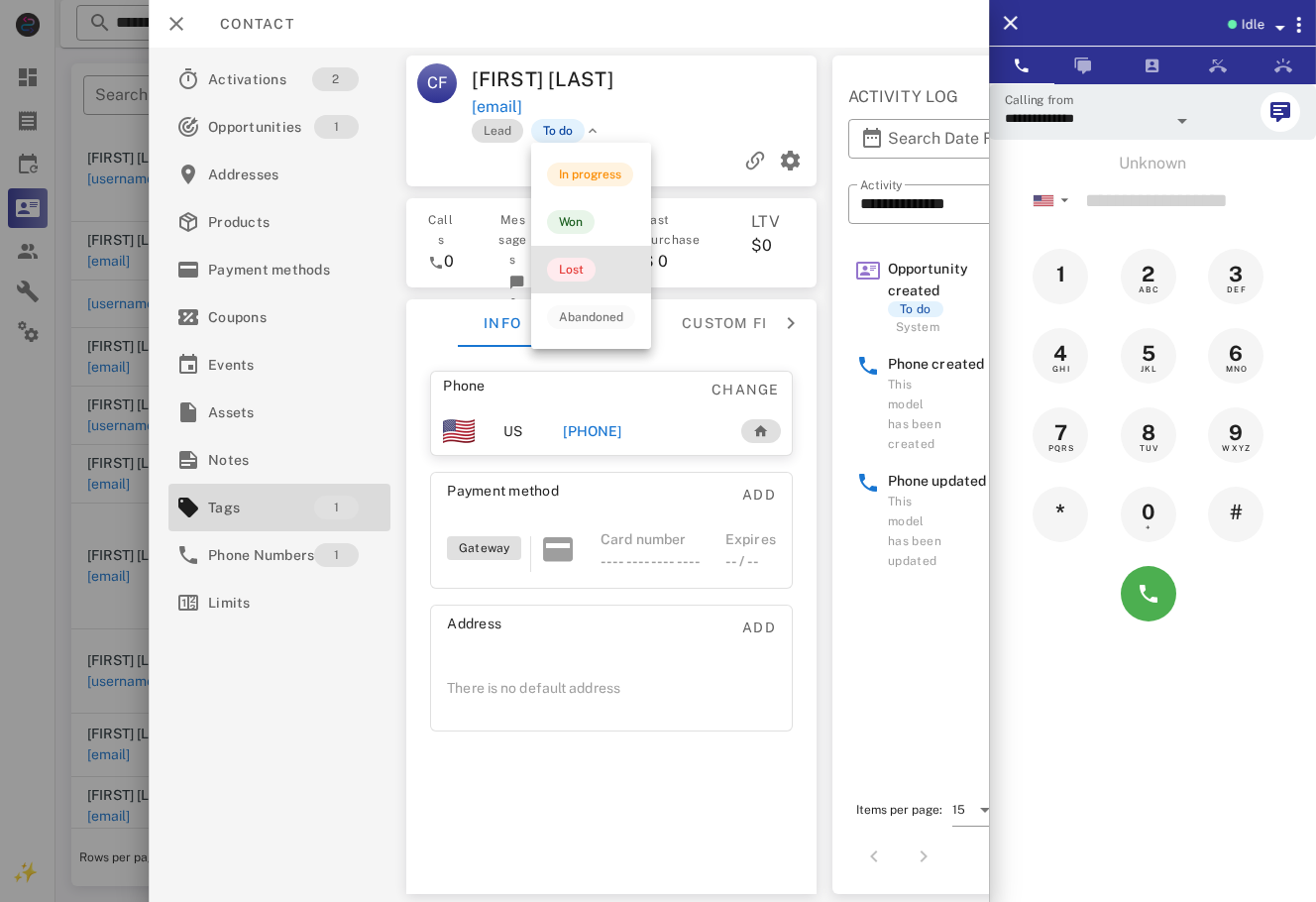 click on "Lost" at bounding box center (591, 270) 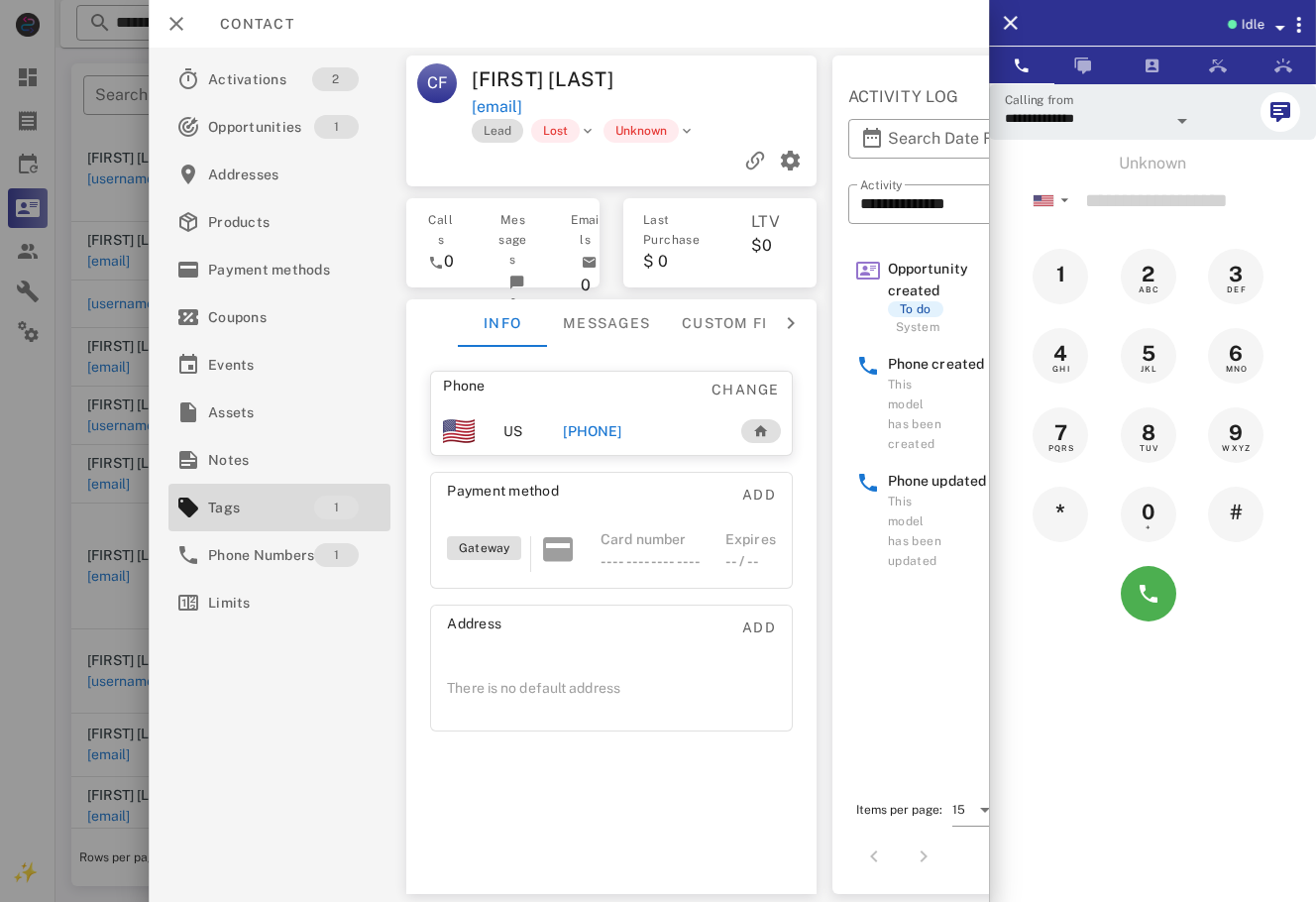 click at bounding box center (658, 451) 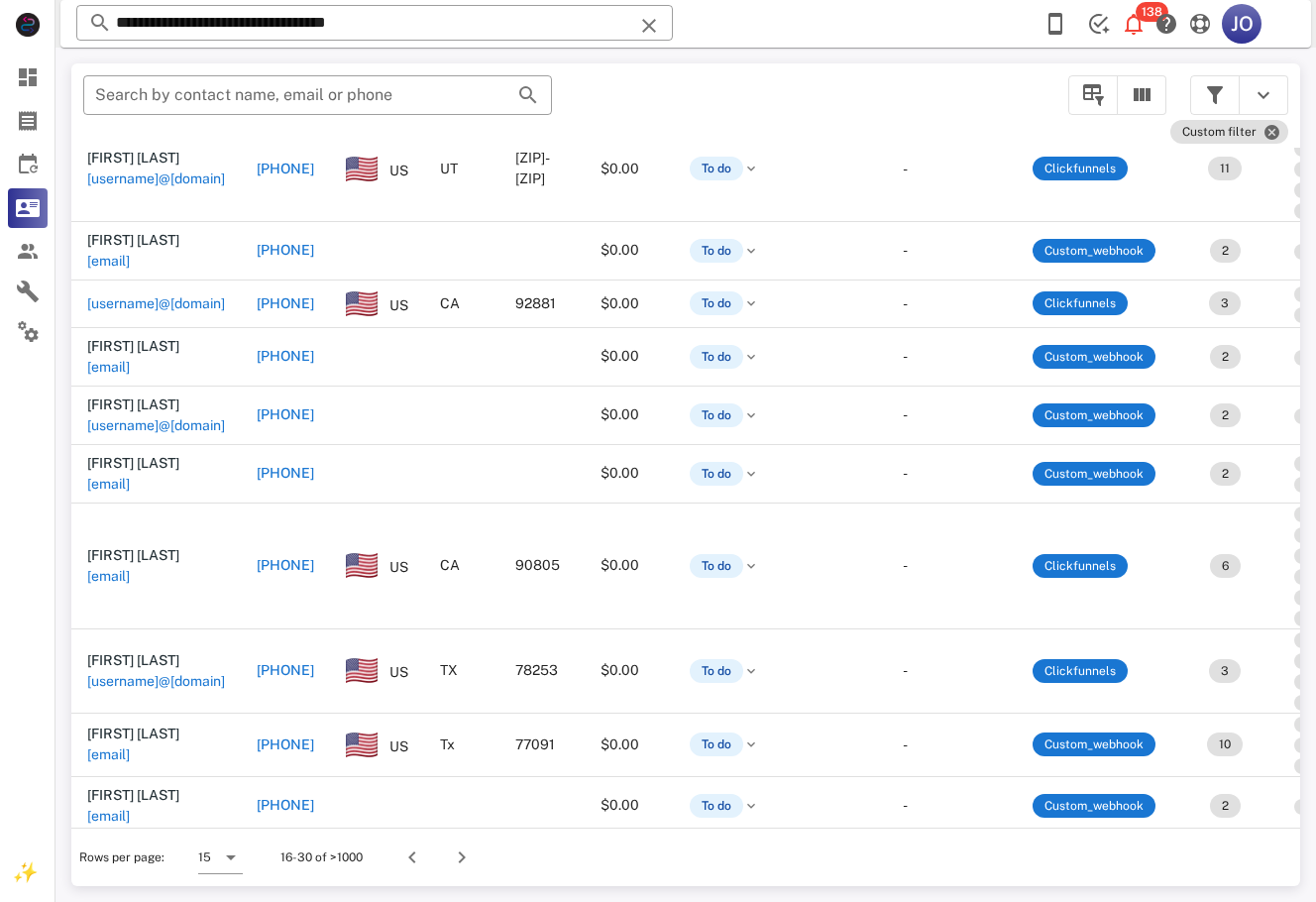 scroll, scrollTop: 317, scrollLeft: 523, axis: both 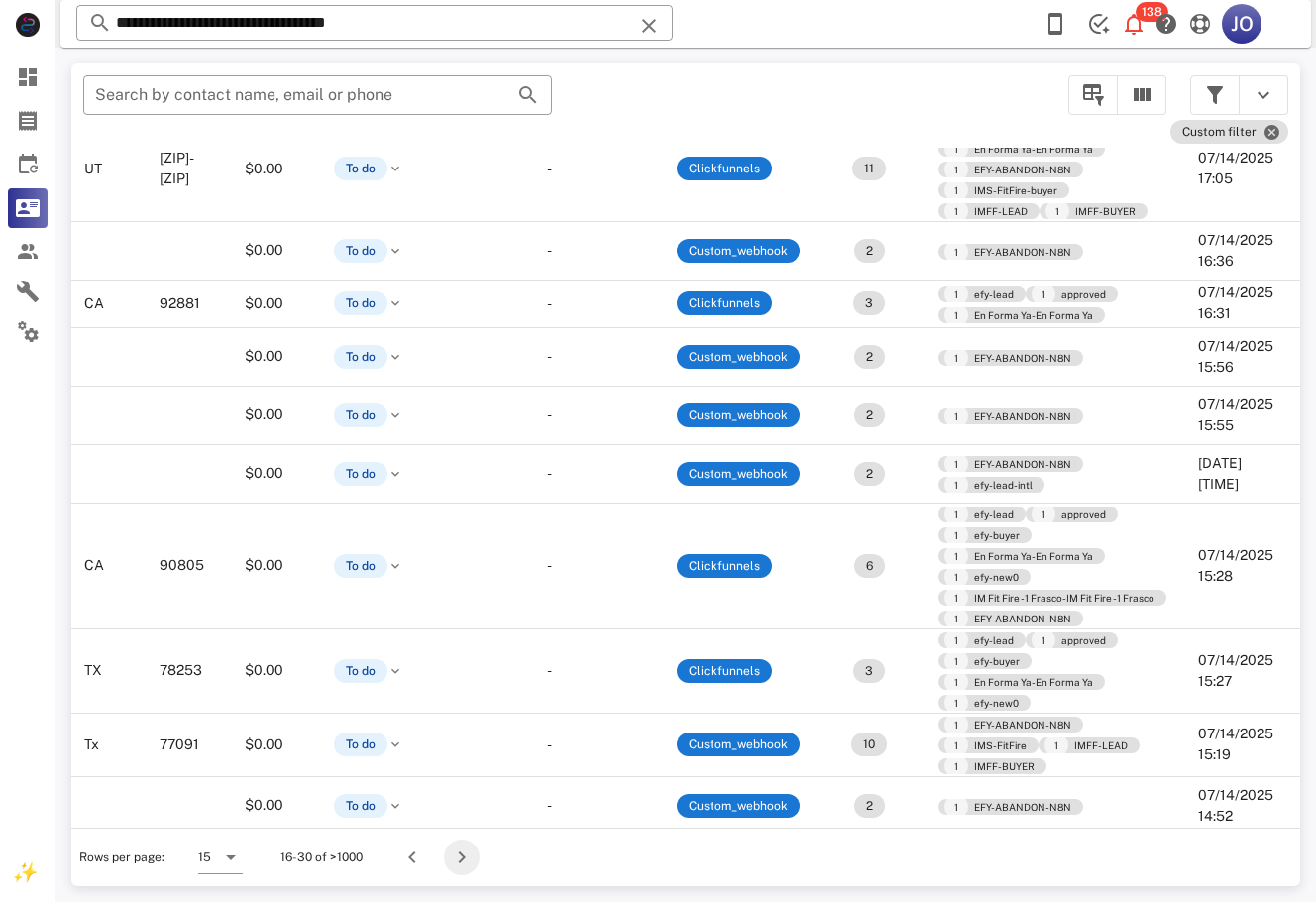 click at bounding box center (462, 857) 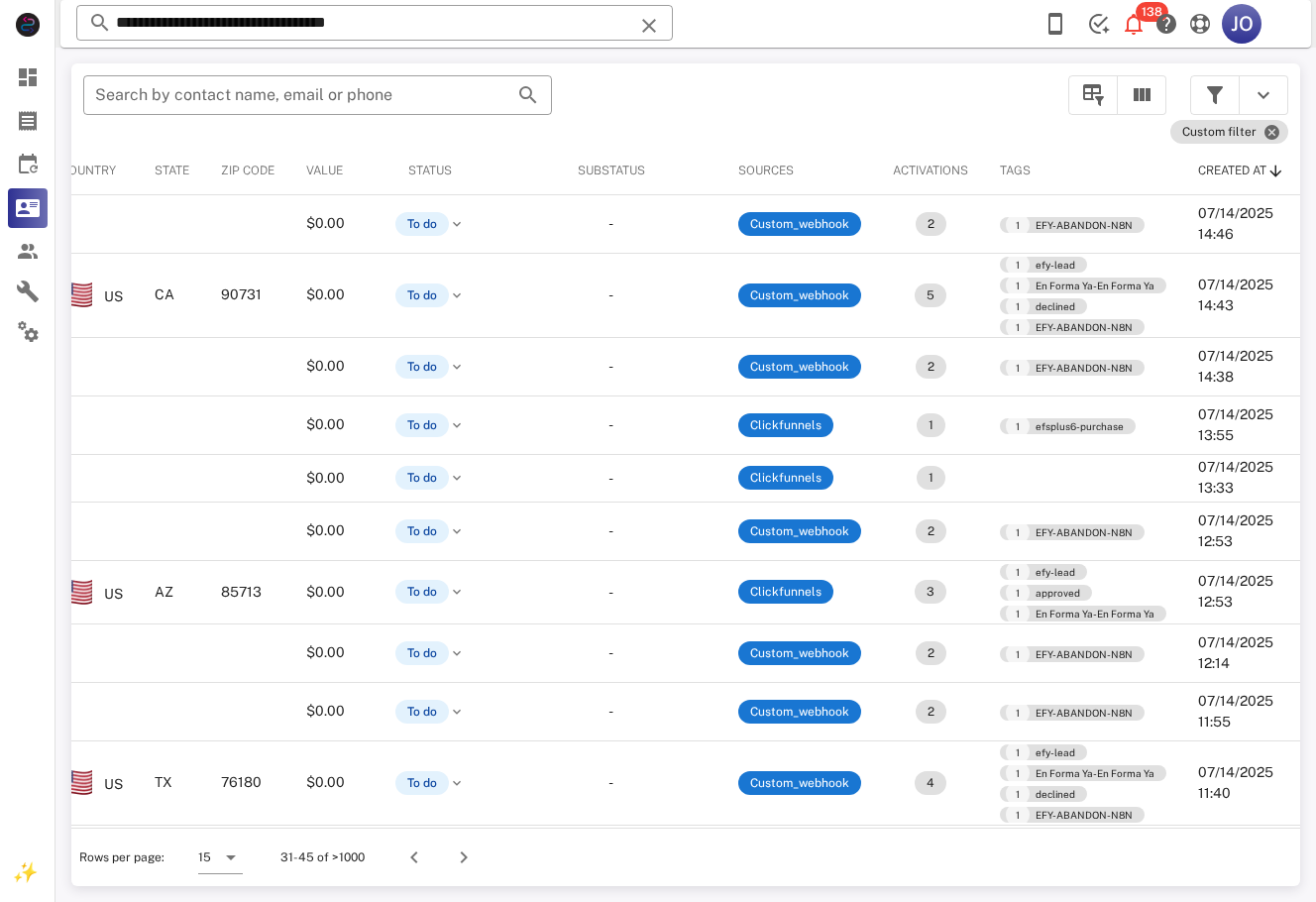 scroll, scrollTop: 0, scrollLeft: 400, axis: horizontal 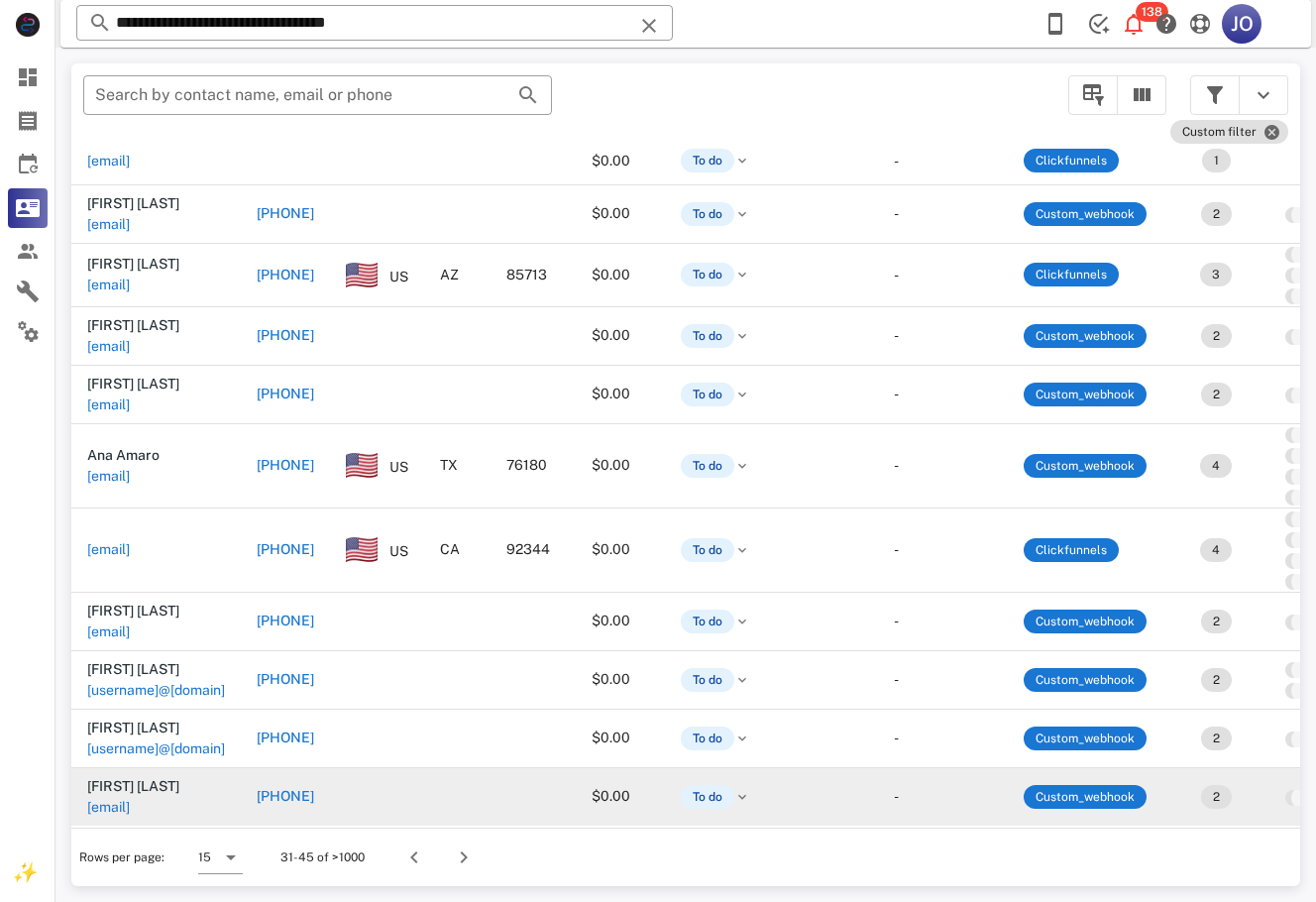 click on "[FIRST] [LAST] [EMAIL]" at bounding box center [156, 797] 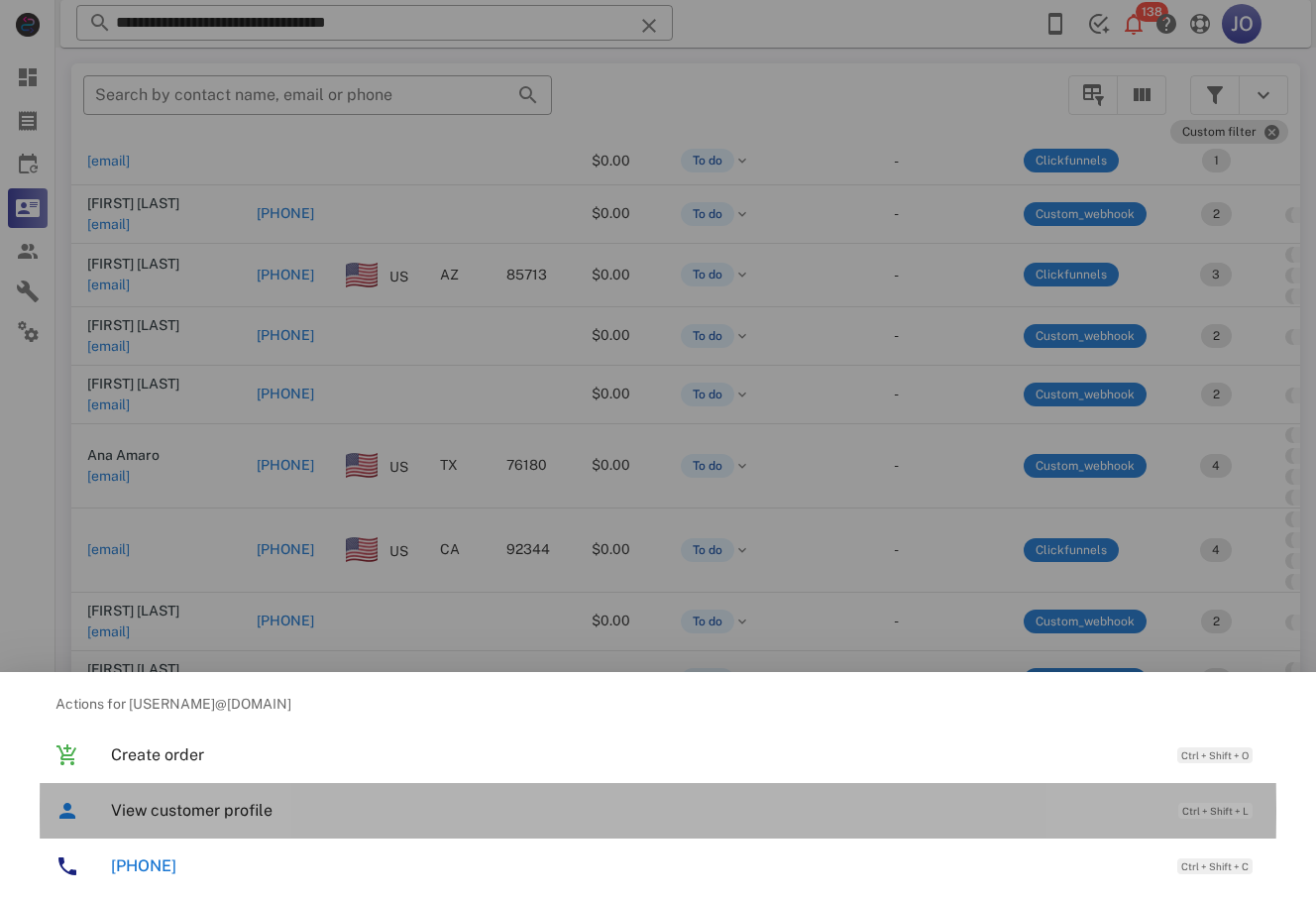 click on "View customer profile" at bounding box center (634, 810) 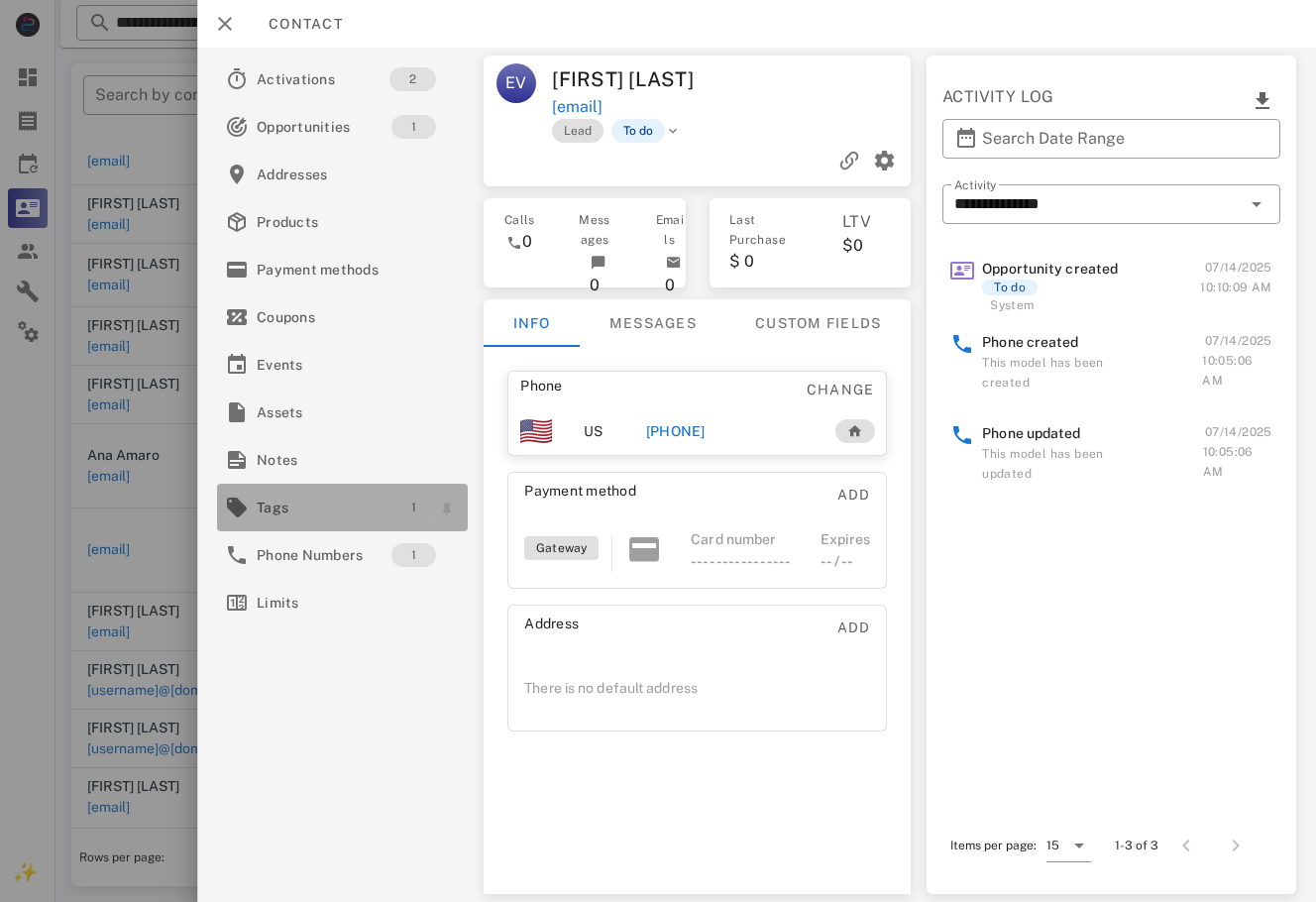 click on "1" at bounding box center [414, 507] 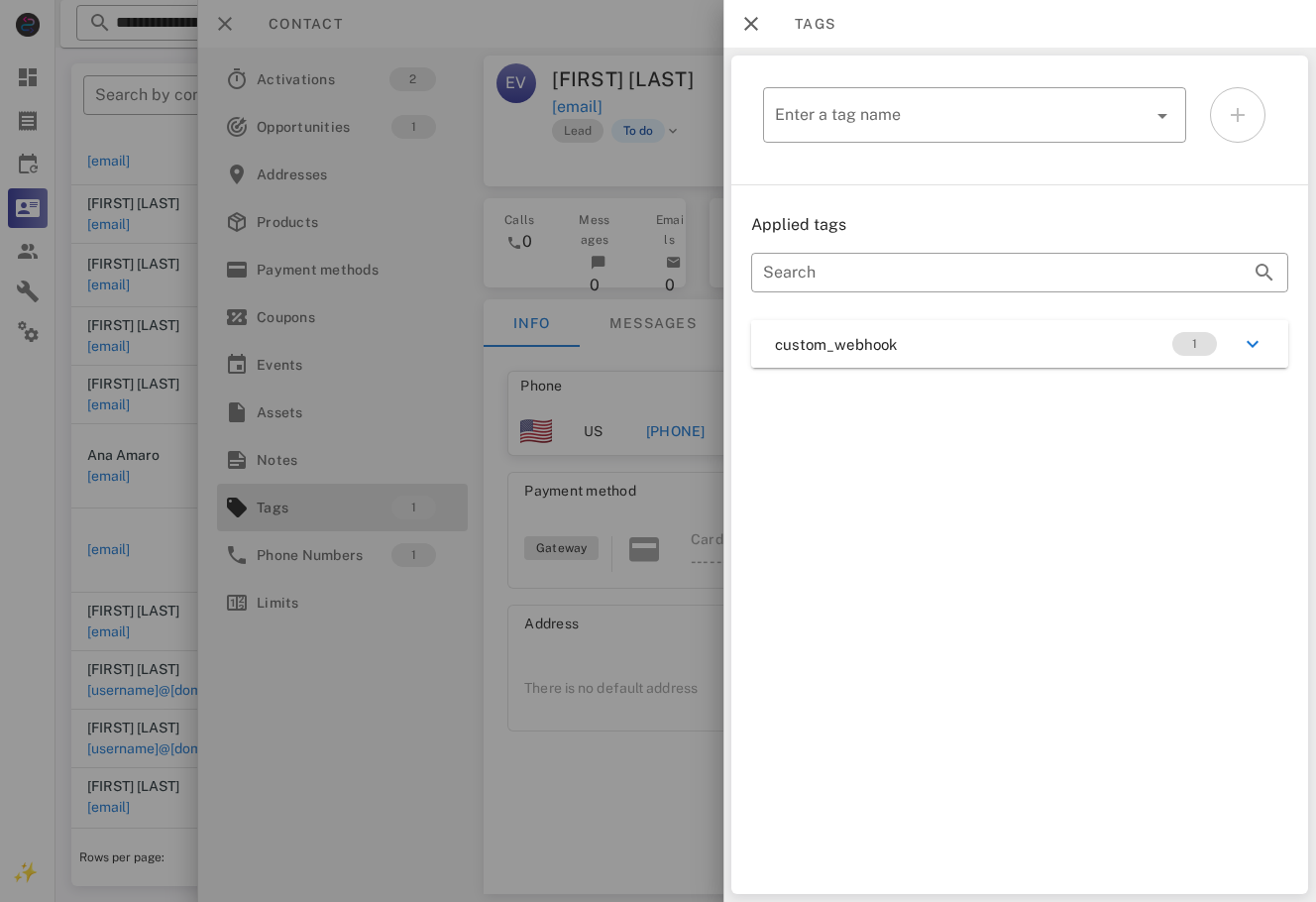 click on "custom_webhook  1" at bounding box center [1020, 344] 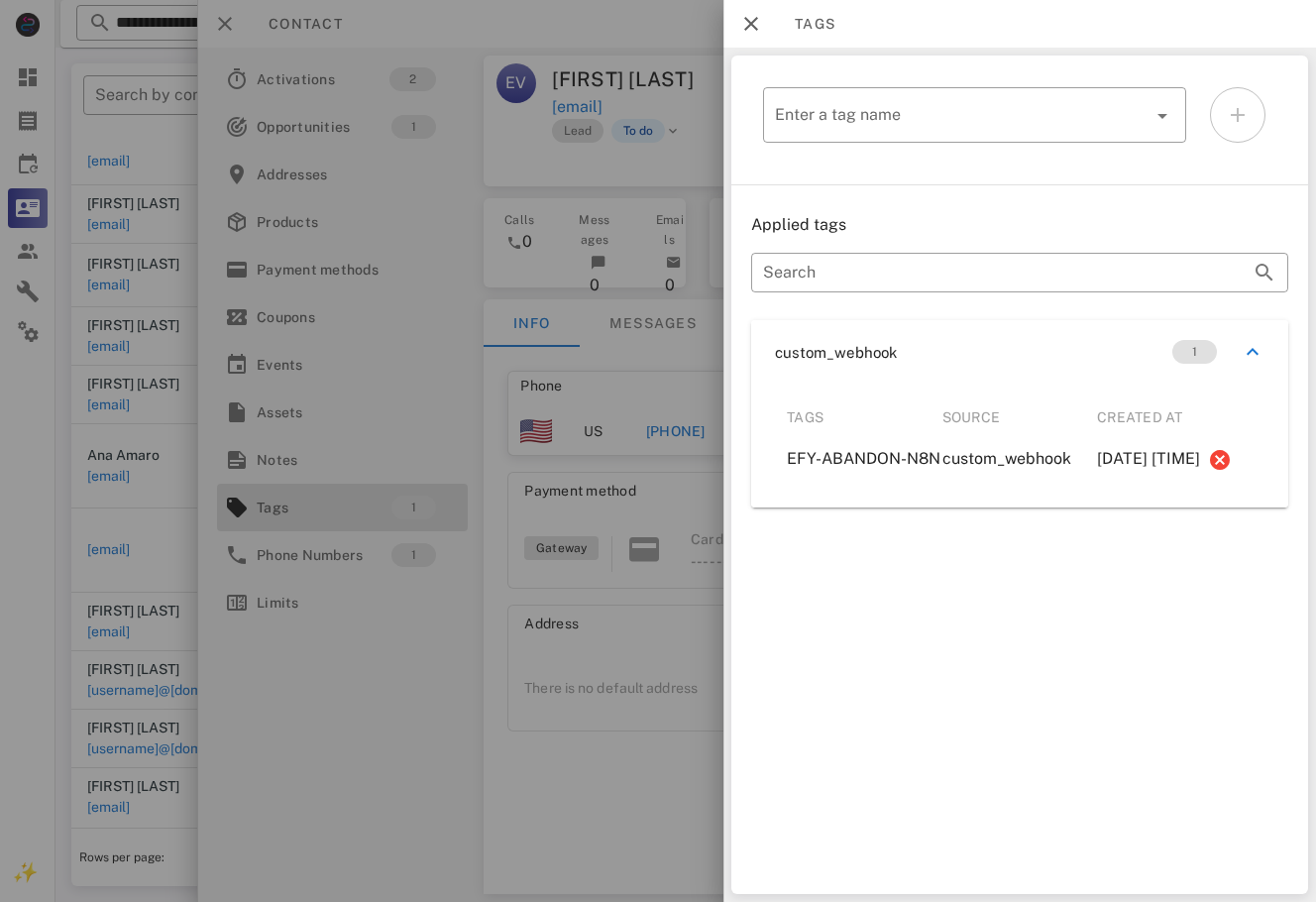 click at bounding box center (658, 451) 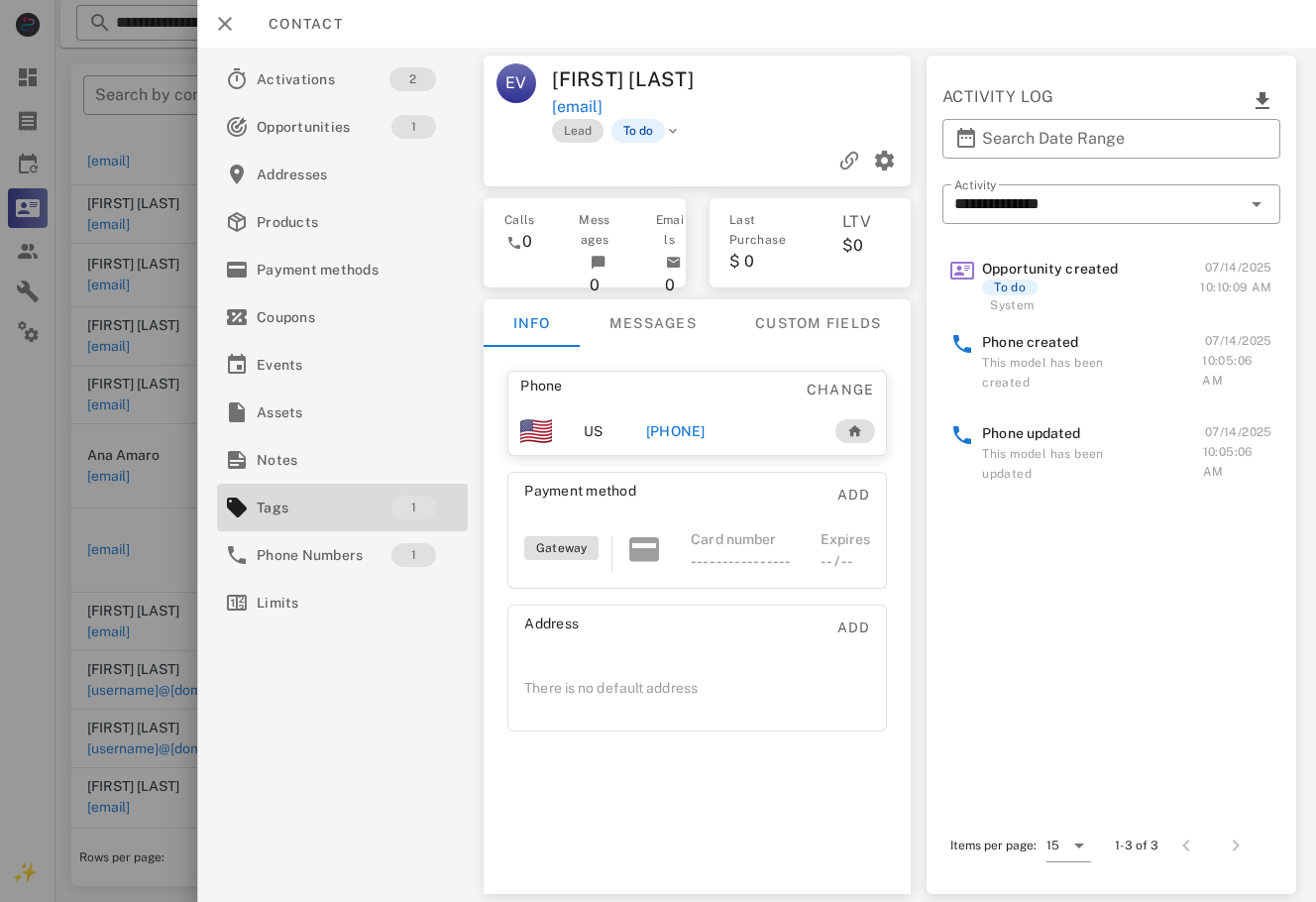 click on "Phone   Change   US   [PHONE]   Payment method   Add  Gateway  Card number  ---- ---- ---- ----  Expires  -- / --  Address   Add   There is no default address" at bounding box center (698, 551) 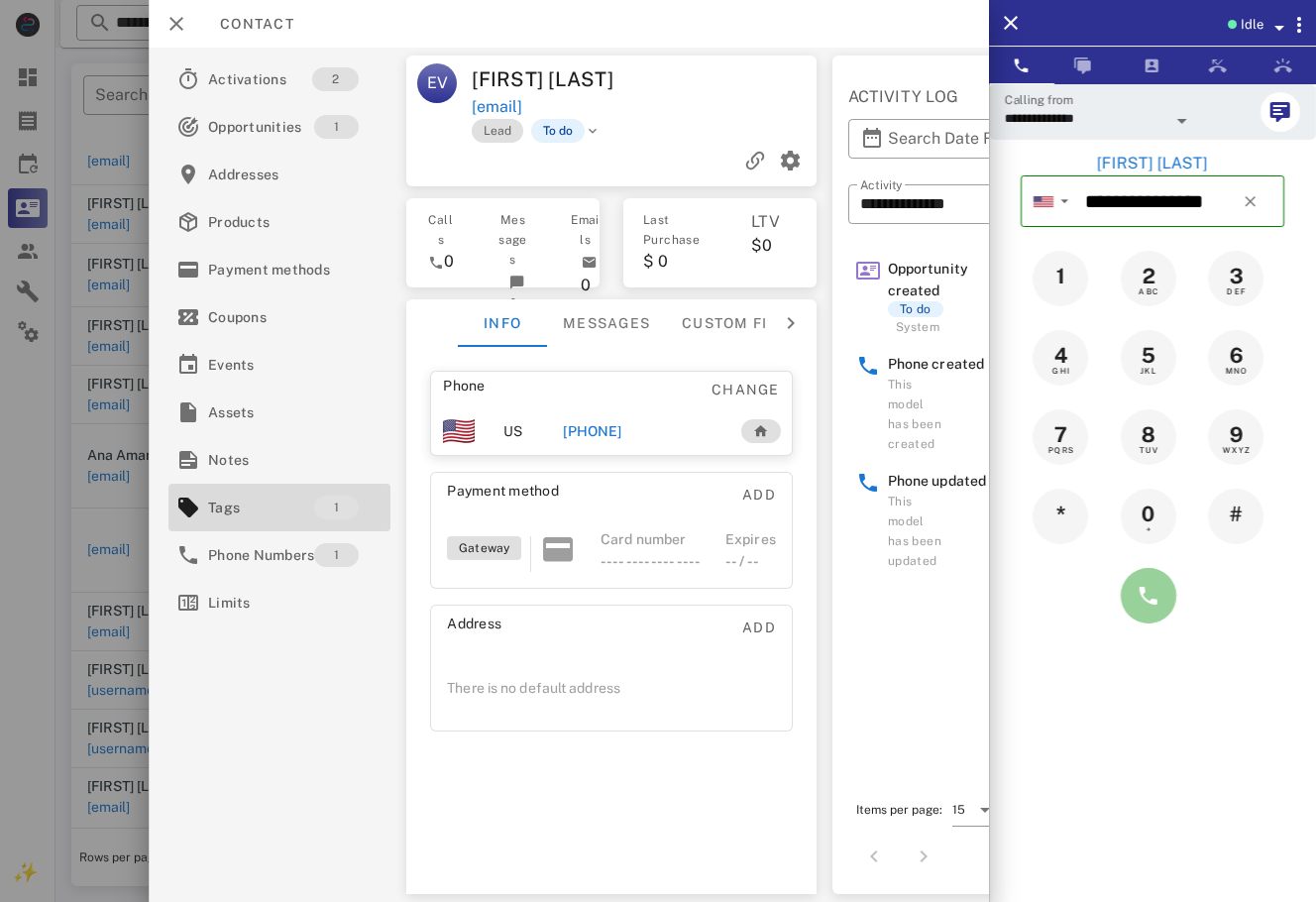 click at bounding box center (1149, 596) 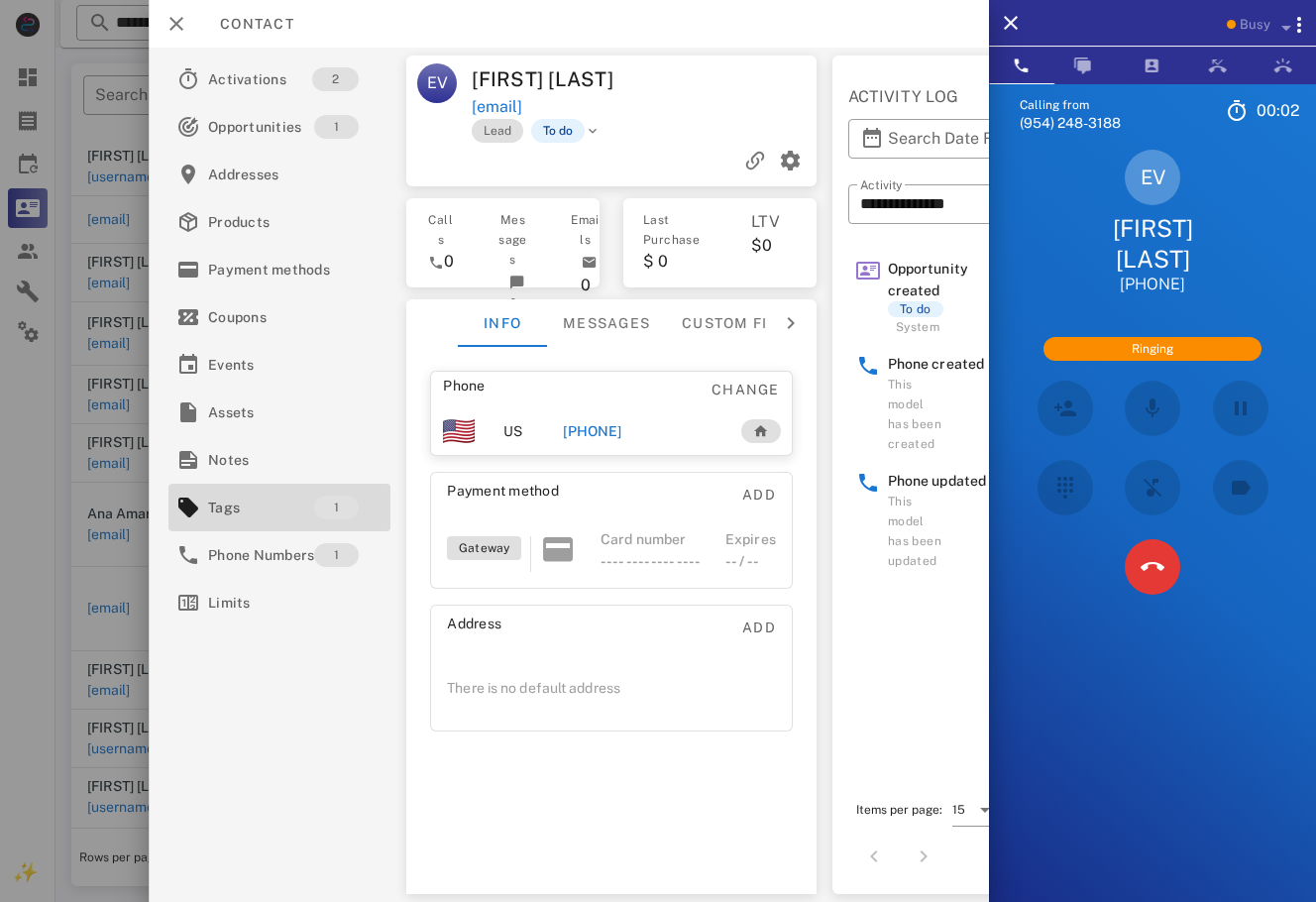 scroll, scrollTop: 269, scrollLeft: 0, axis: vertical 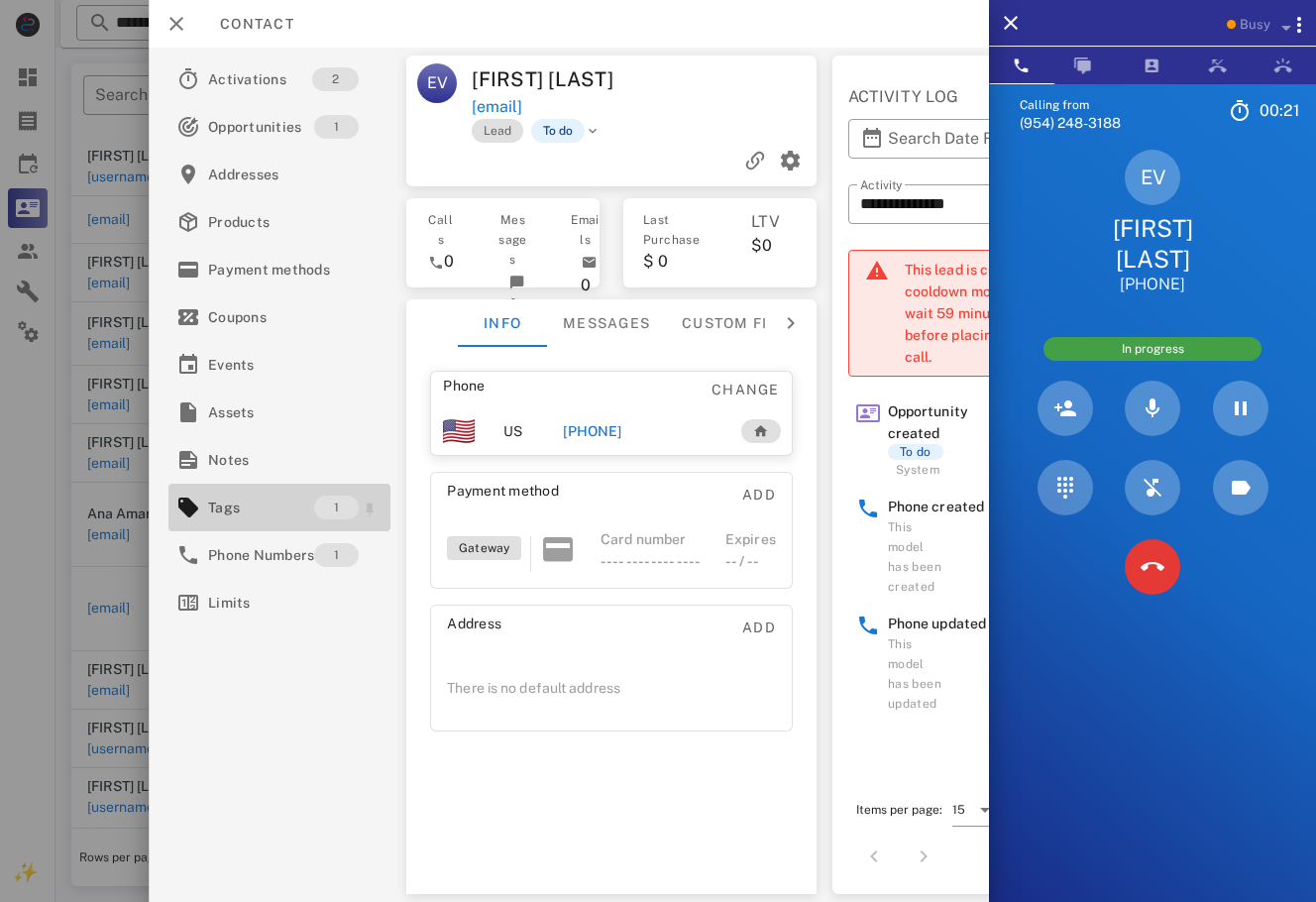 click on "Tags" at bounding box center (261, 507) 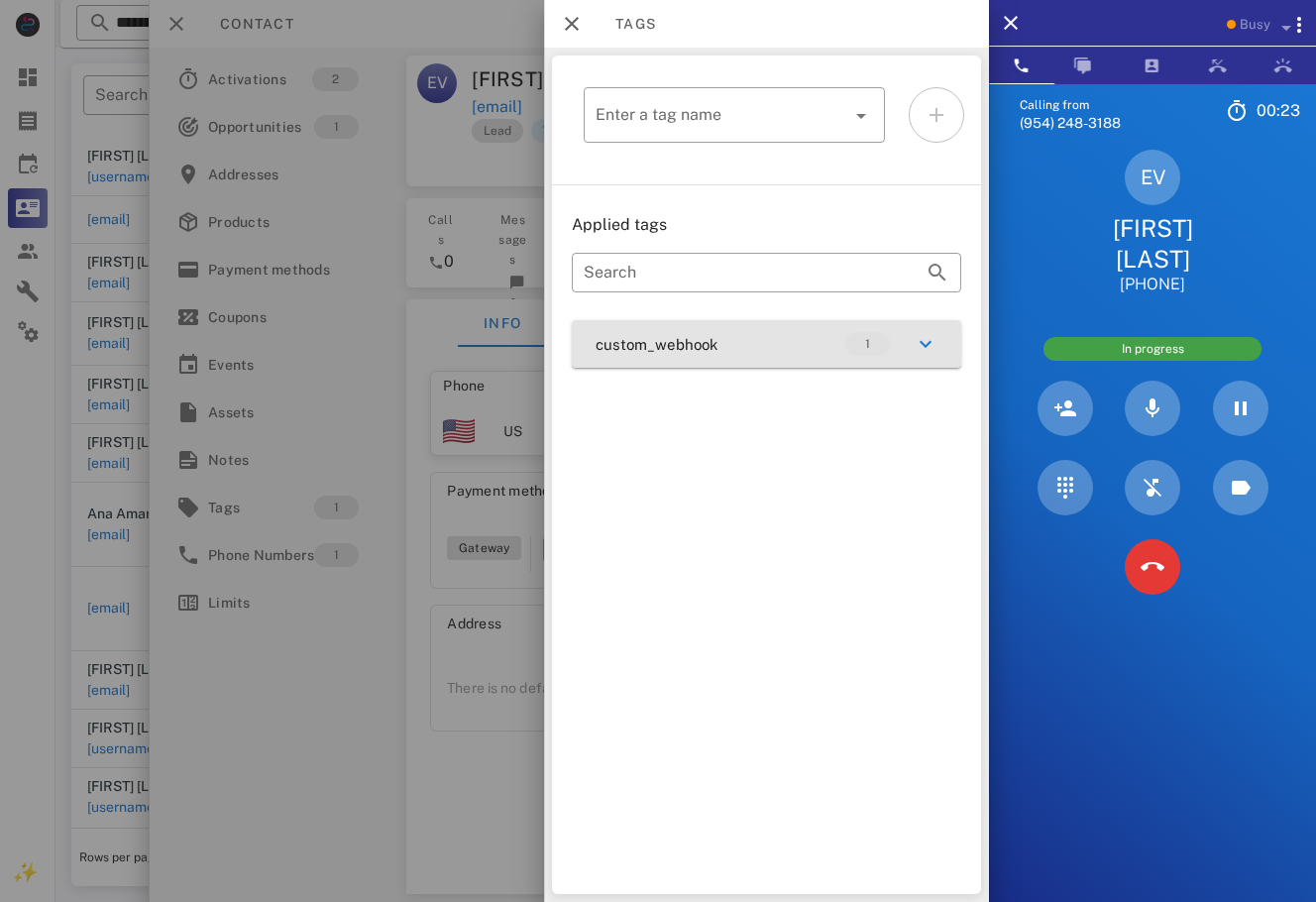 click on "custom_webhook  1" at bounding box center (766, 344) 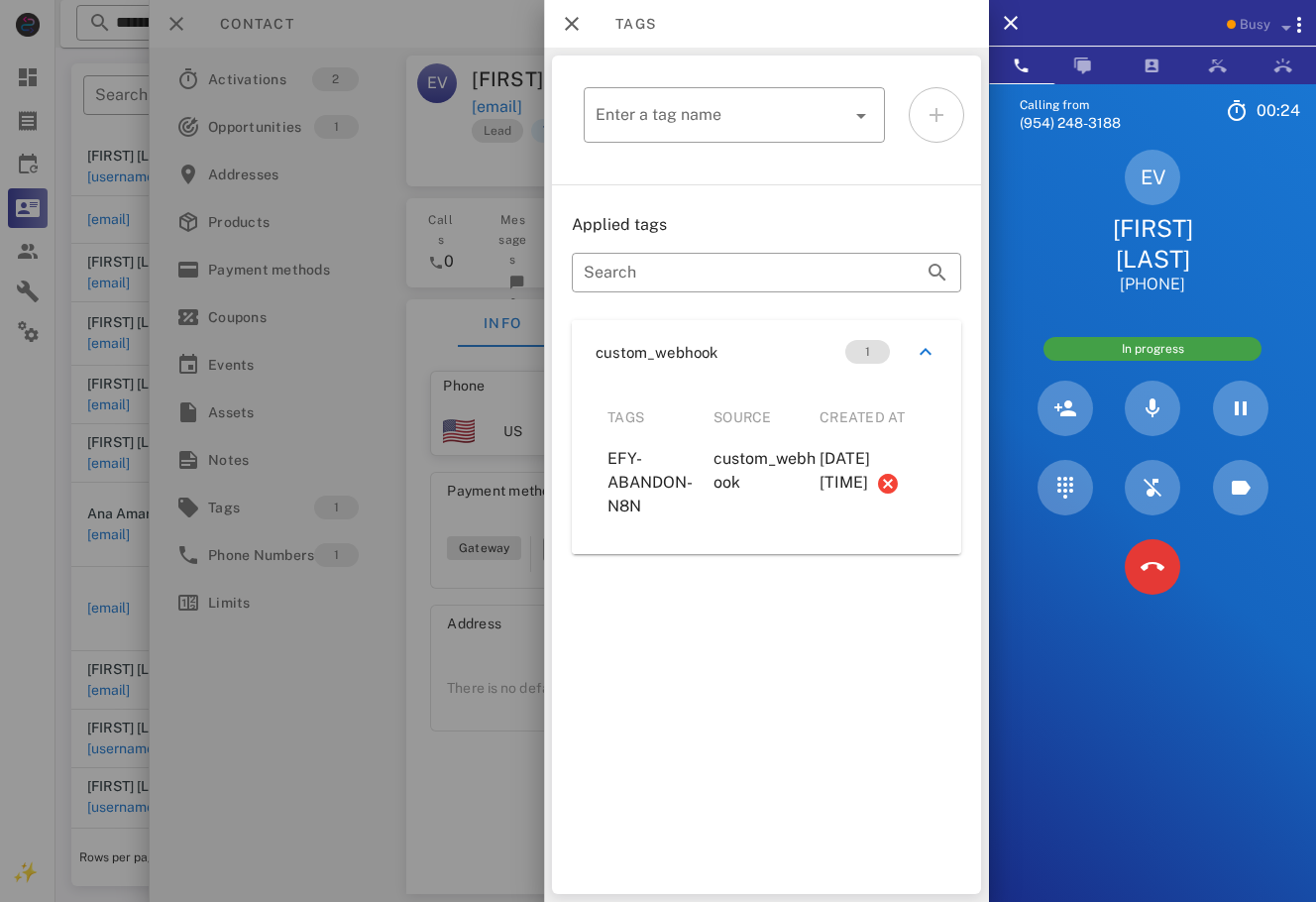 click at bounding box center (658, 451) 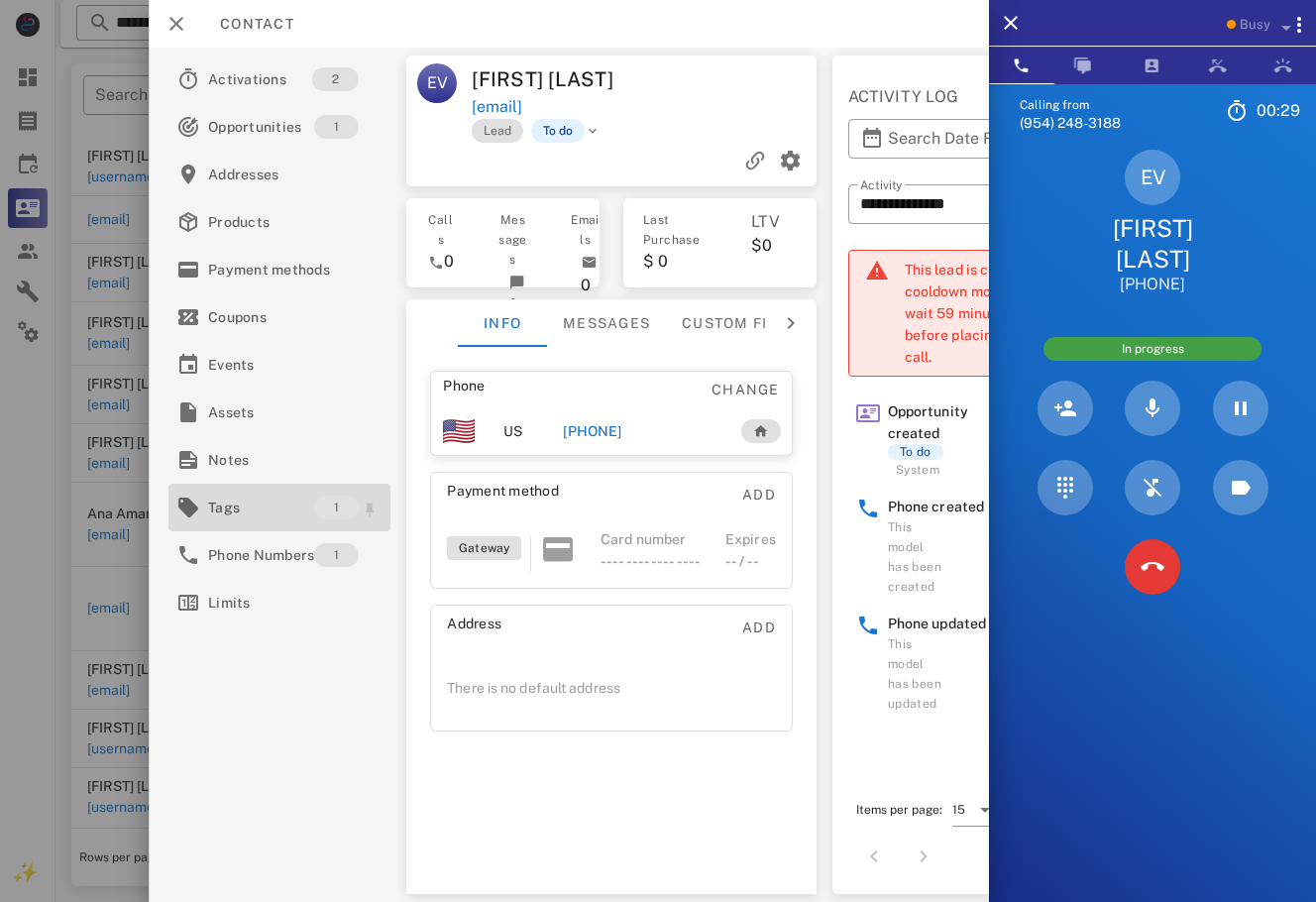 click on "Tags" at bounding box center [261, 507] 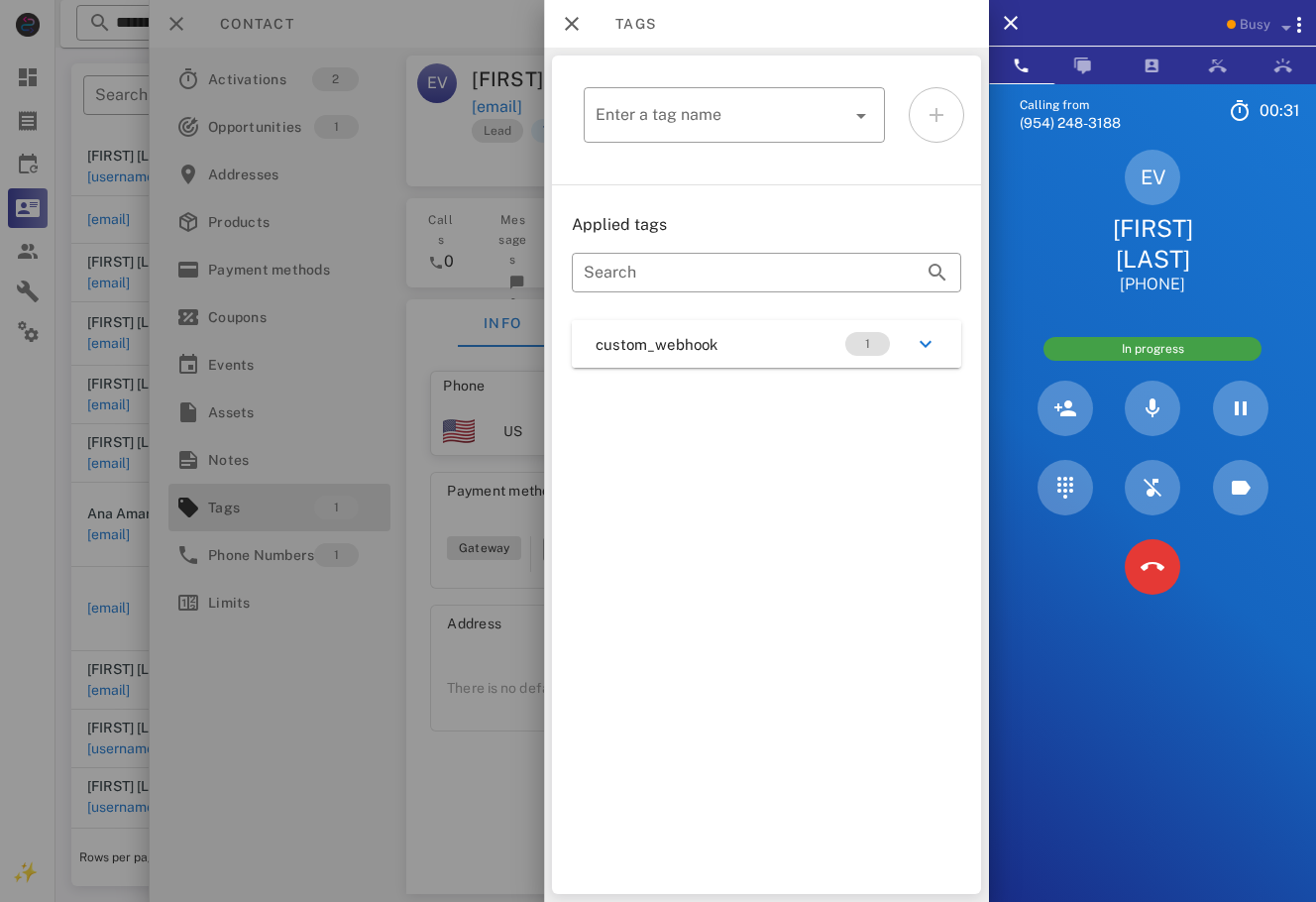 click on "1" at bounding box center [891, 344] 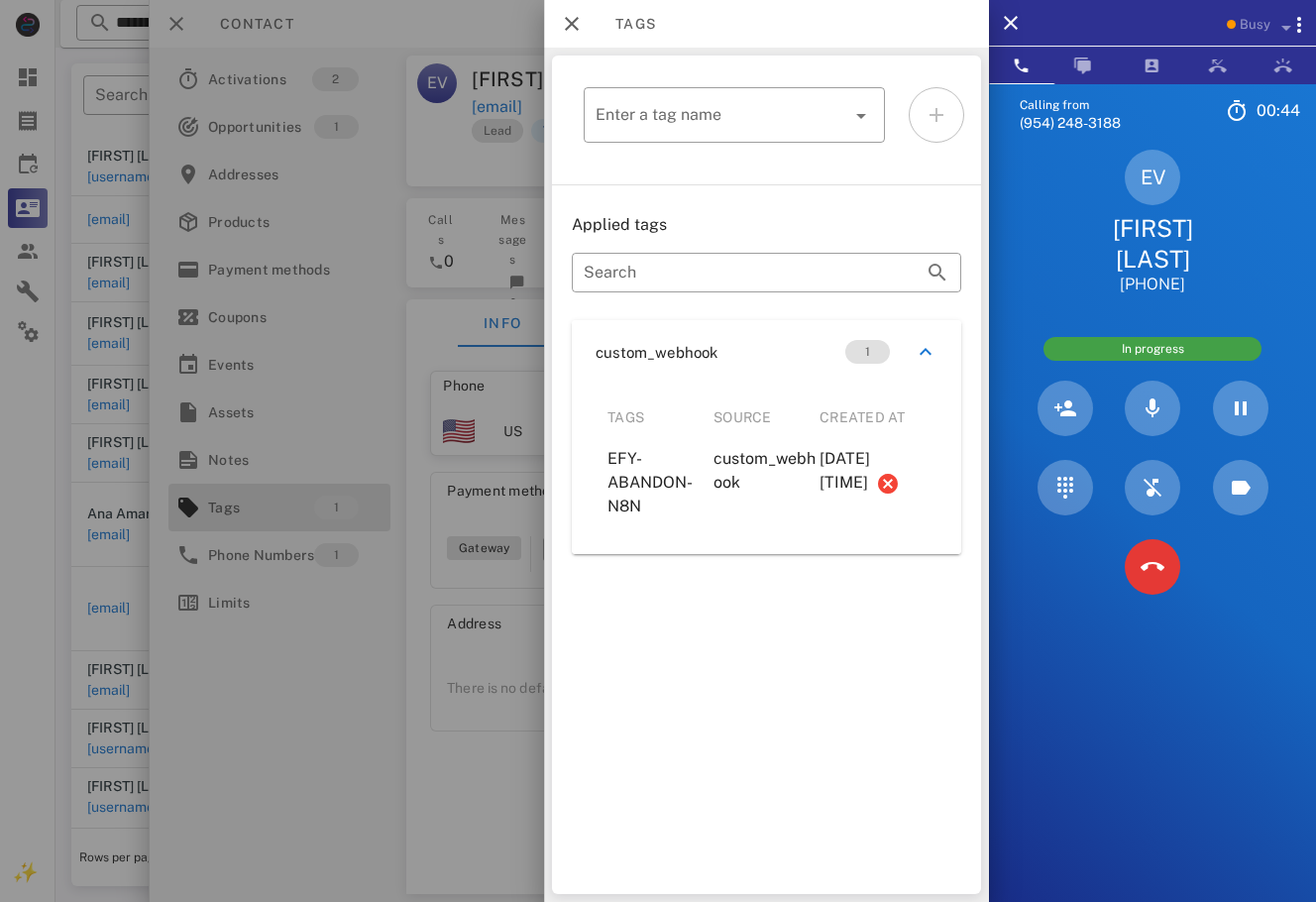 drag, startPoint x: 604, startPoint y: 453, endPoint x: 692, endPoint y: 517, distance: 108.81176 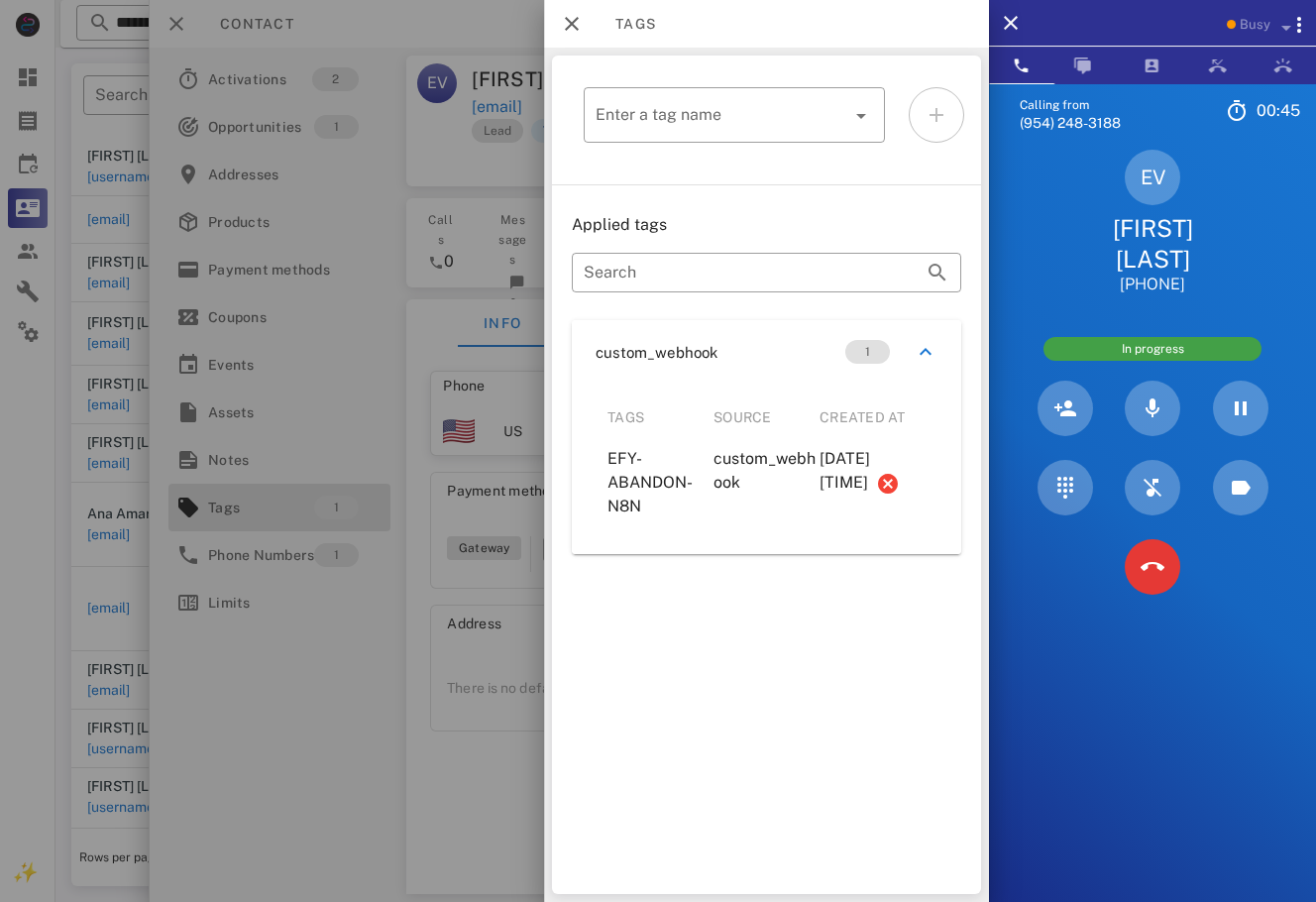 click on "Tags   Source   Created at   EFY-ABANDON-N8N  custom_webhook   2025-07-14 10:20:52" at bounding box center [766, 461] 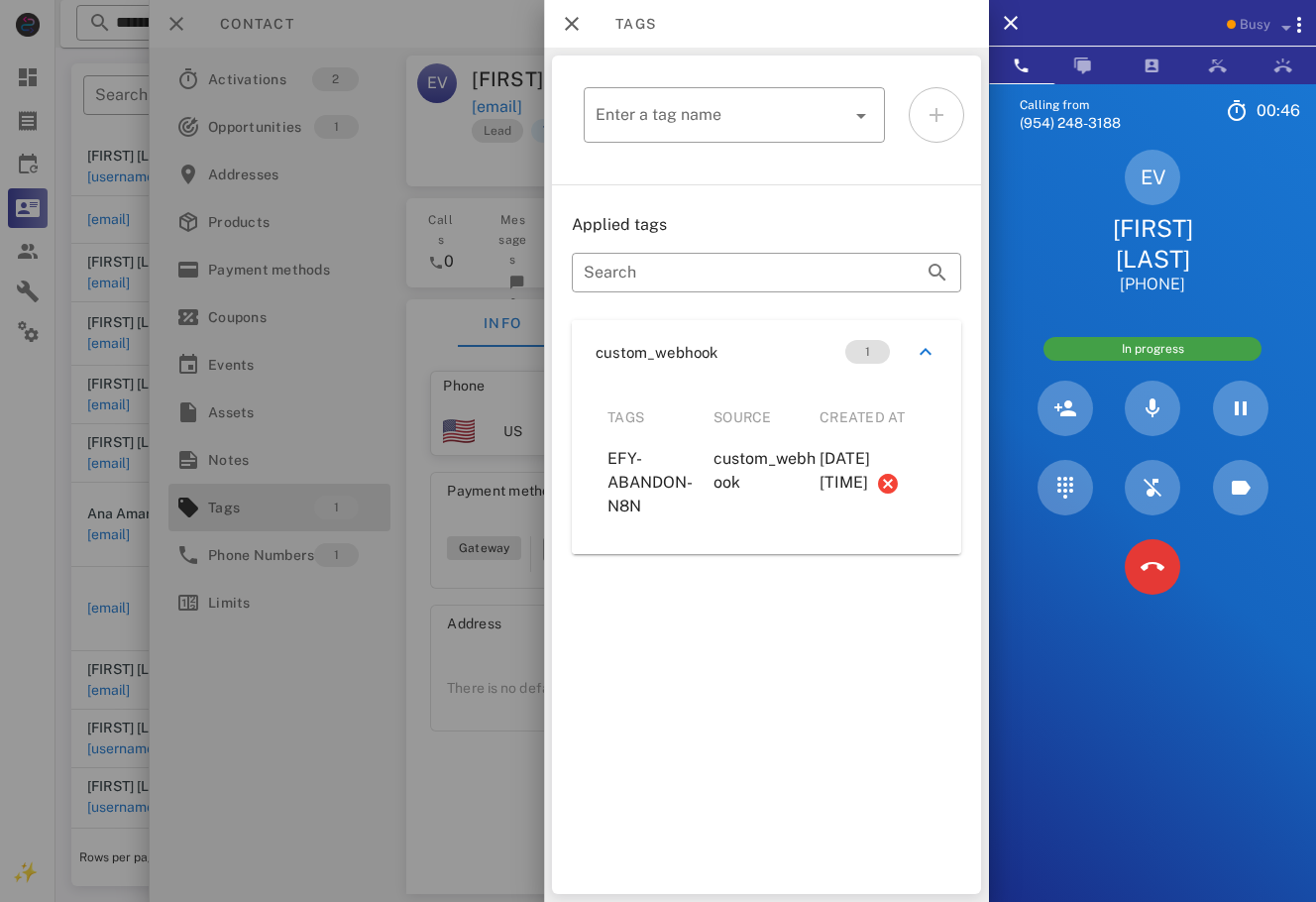 click at bounding box center (658, 451) 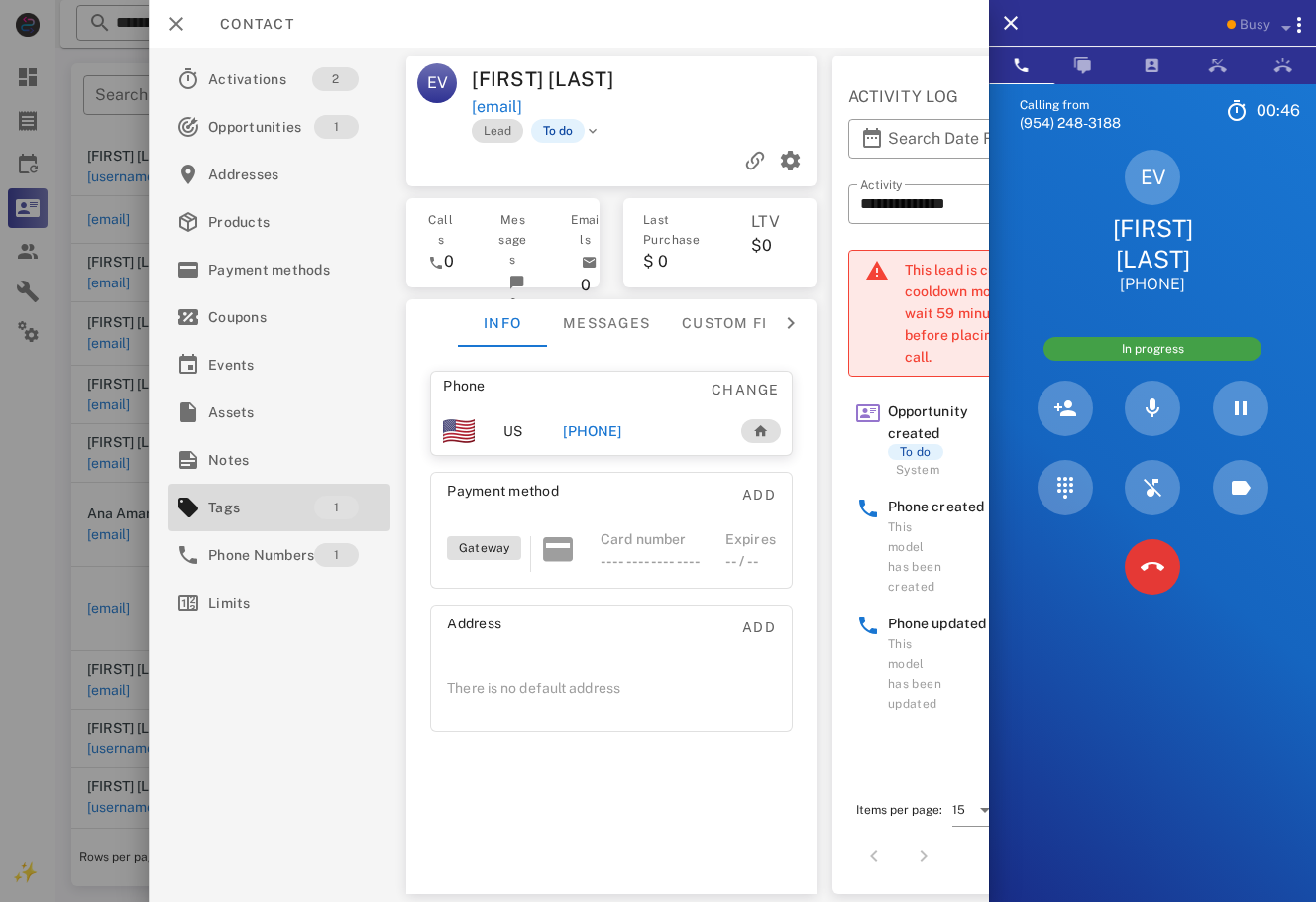 click at bounding box center [611, 161] 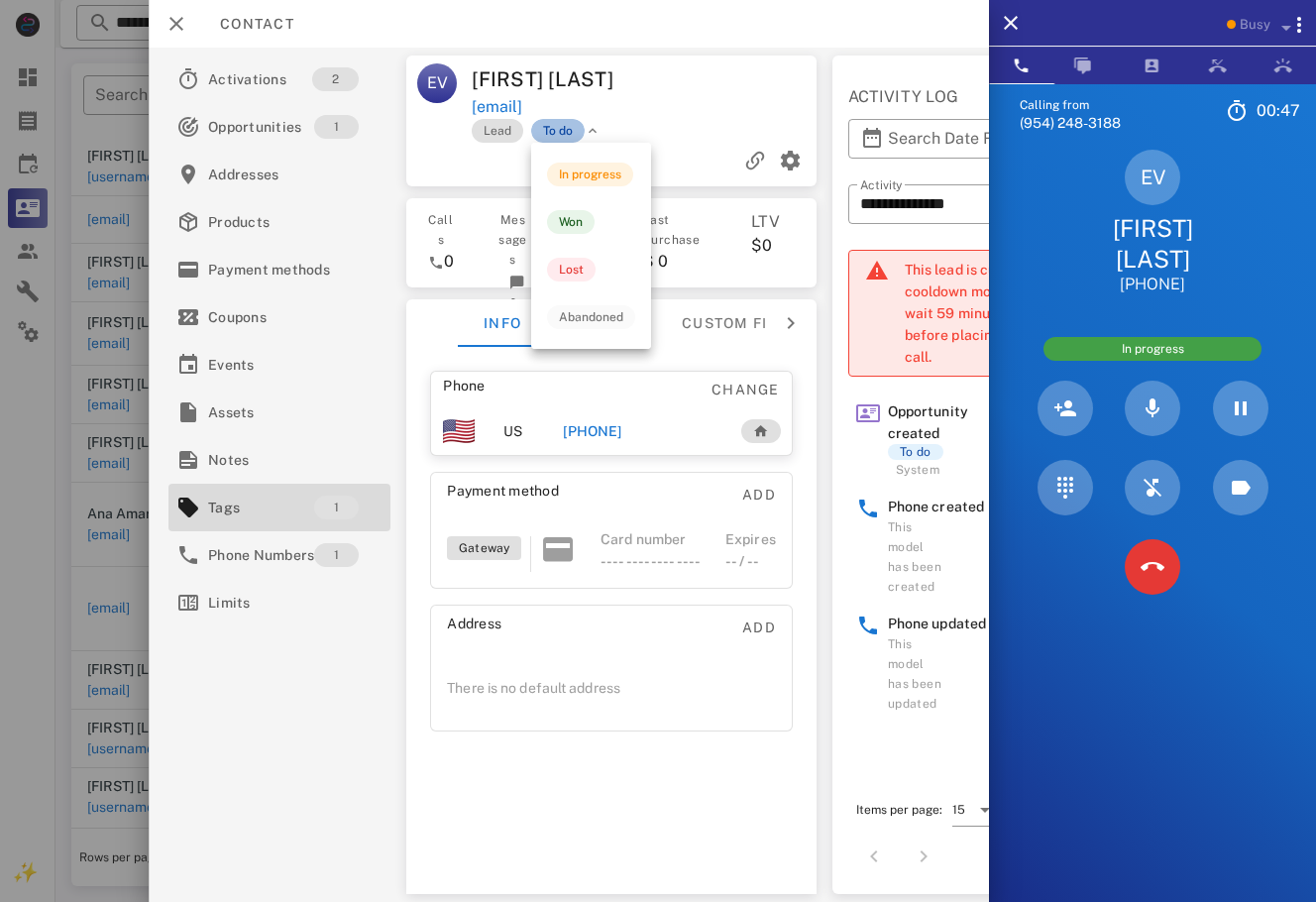 click on "To do" at bounding box center [558, 131] 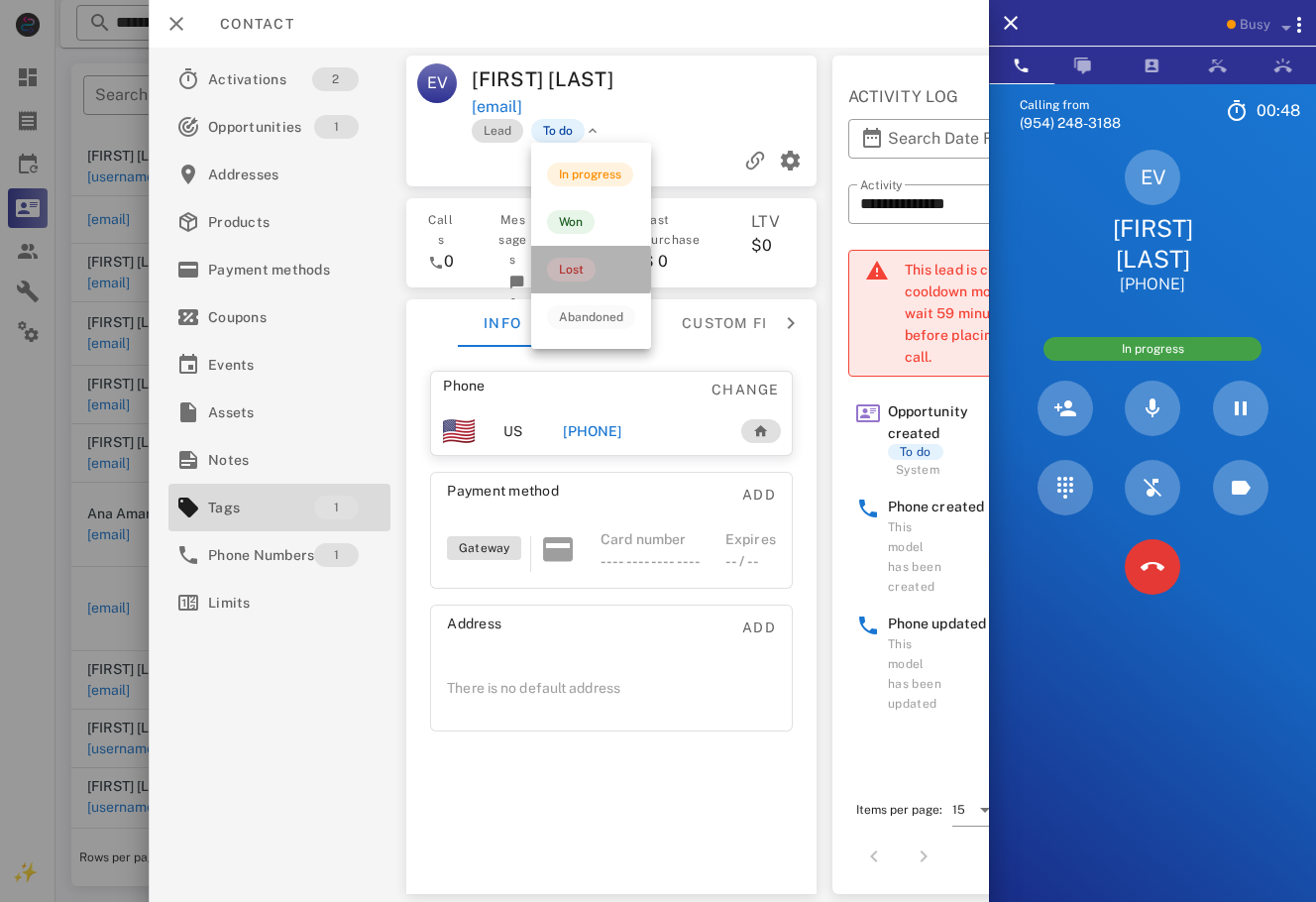 click on "Lost" at bounding box center (591, 270) 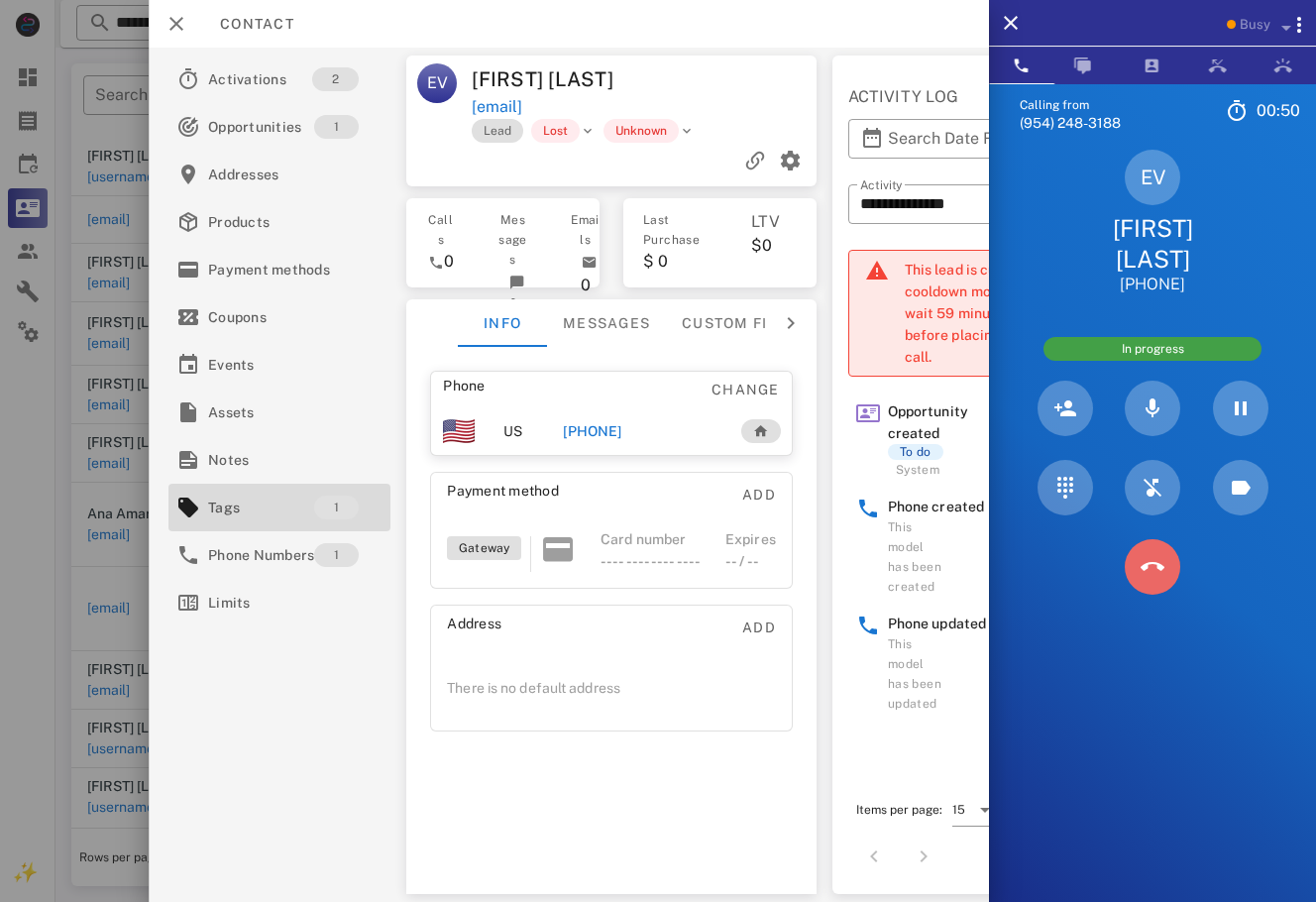 click at bounding box center (1152, 567) 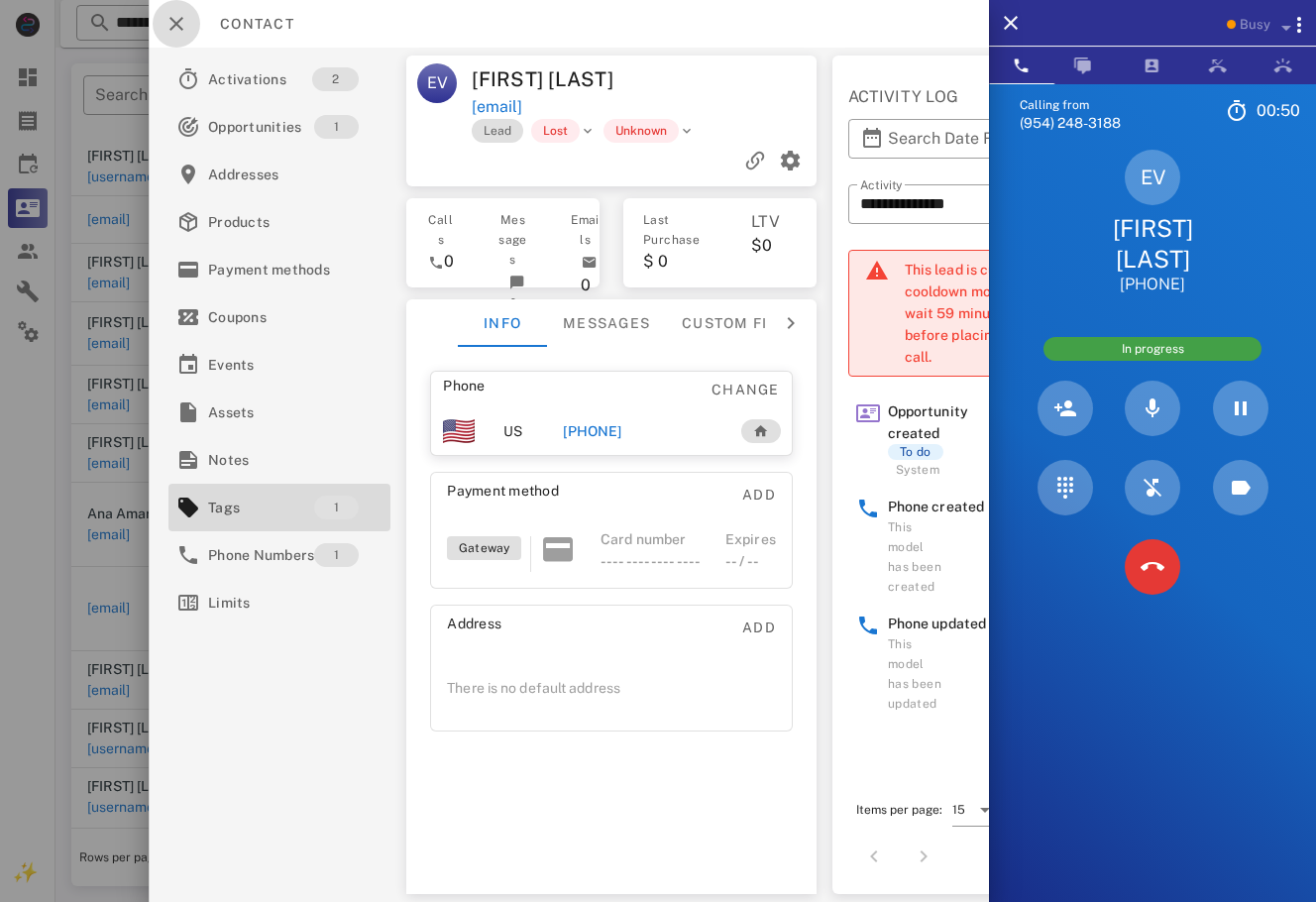 click at bounding box center (176, 24) 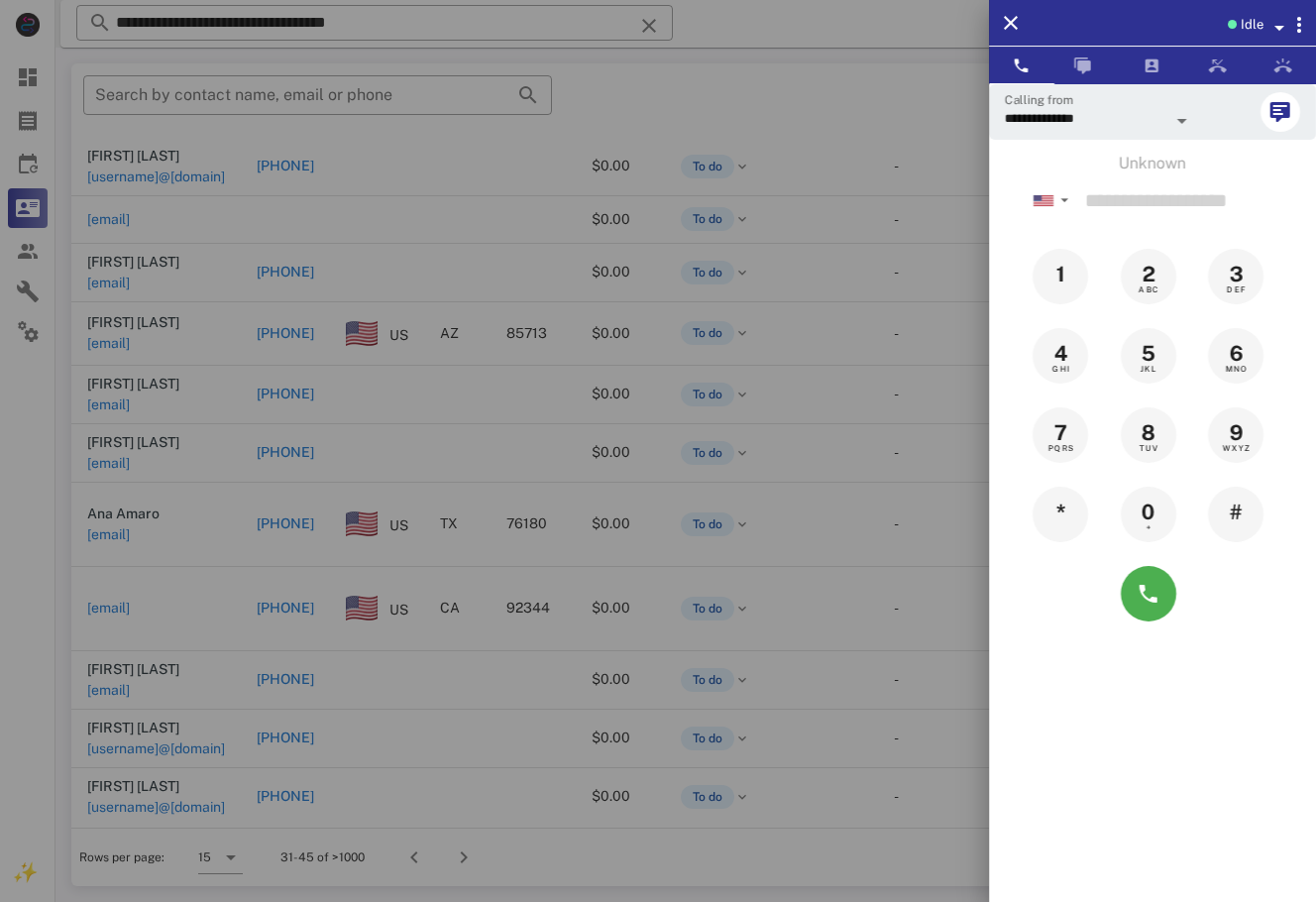 click at bounding box center [658, 451] 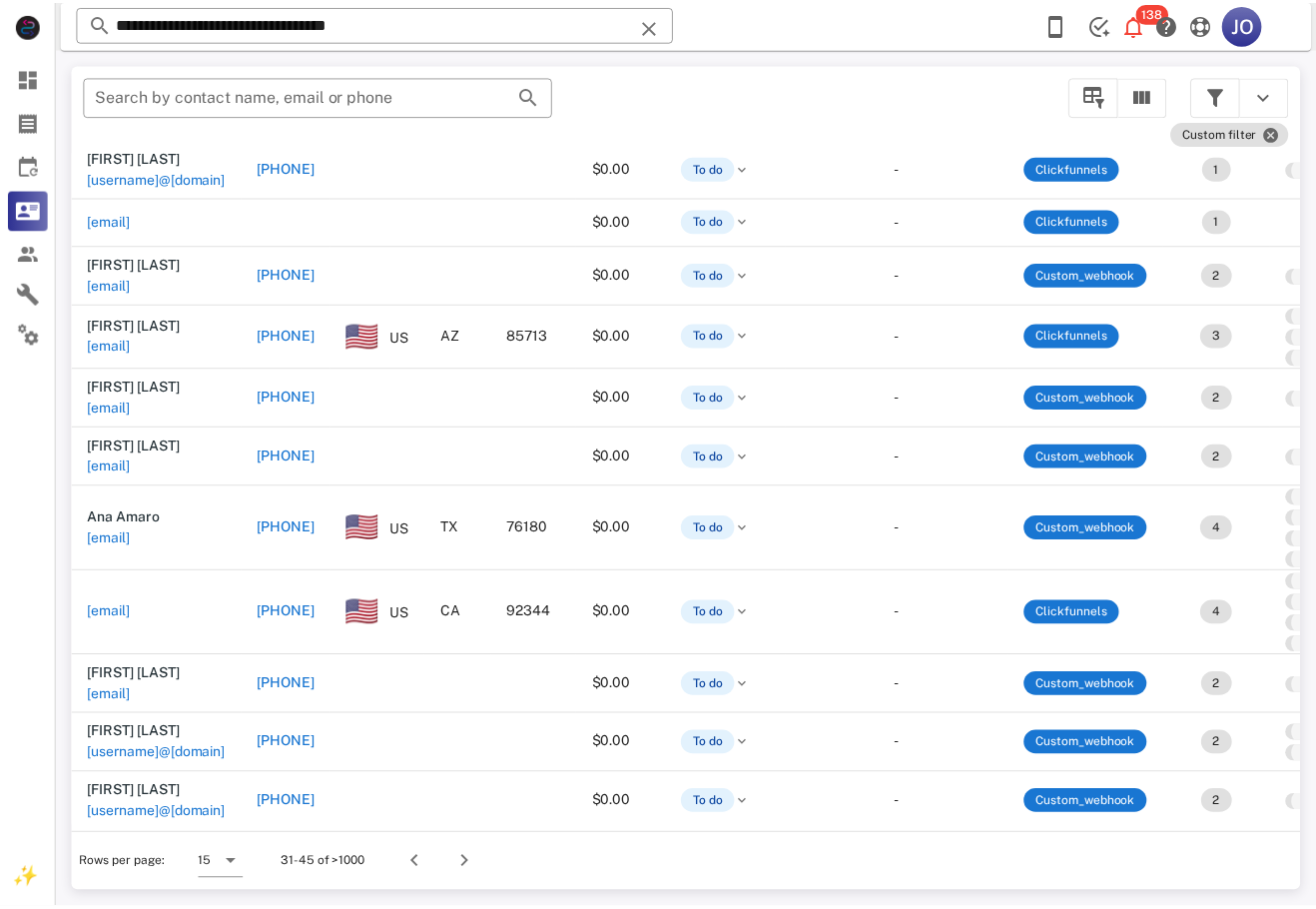 scroll, scrollTop: 271, scrollLeft: 403, axis: both 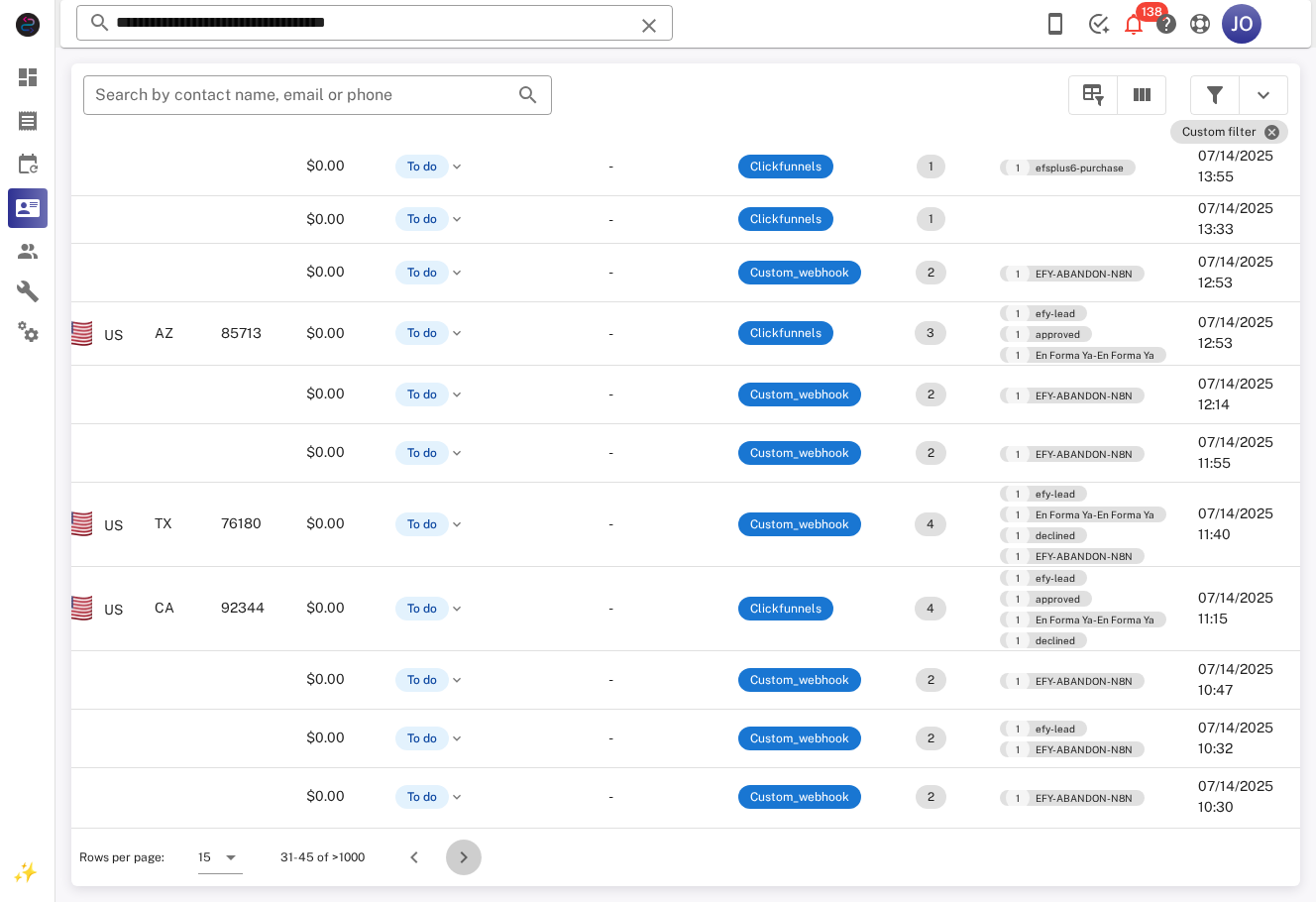 click at bounding box center [464, 857] 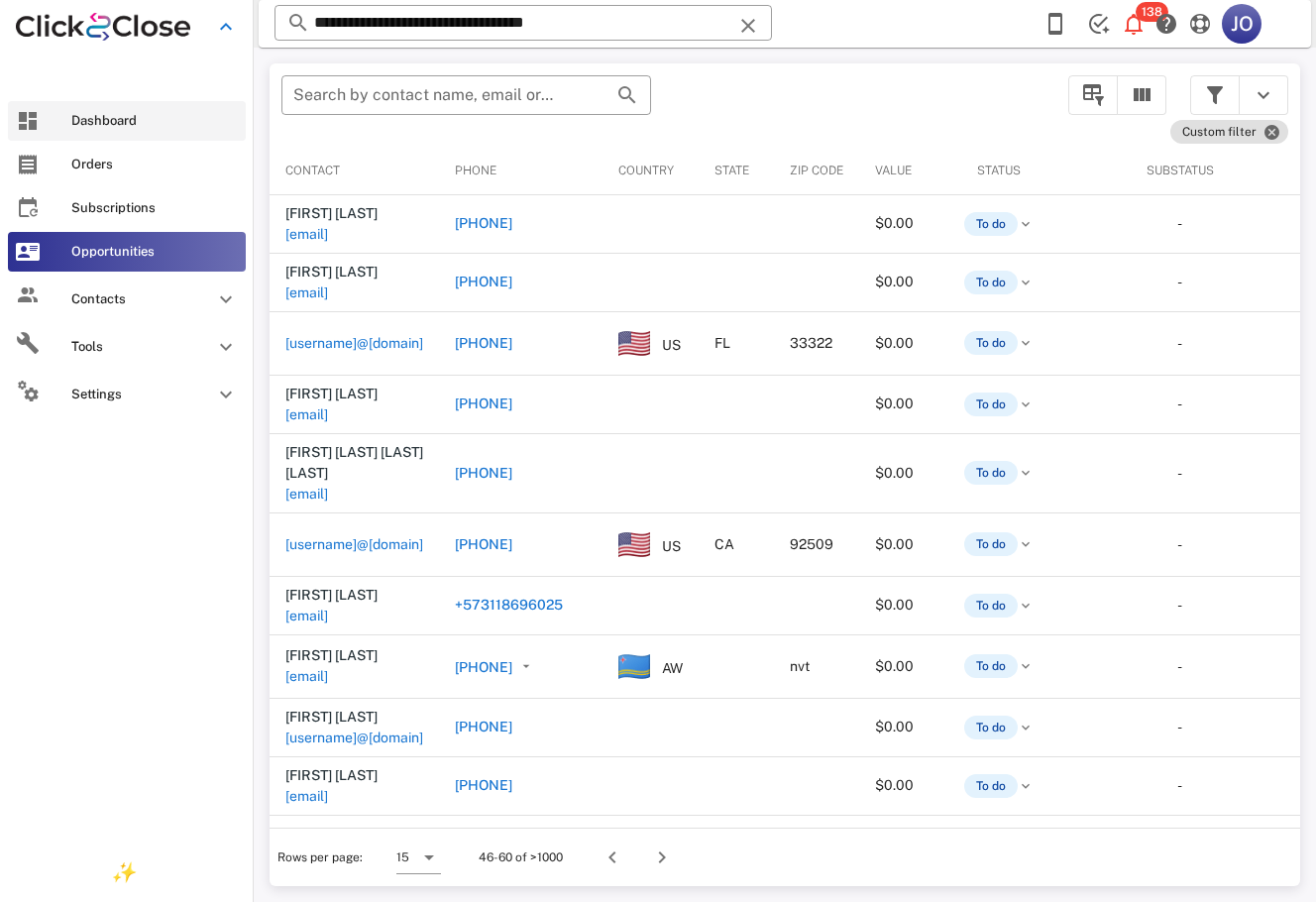 click on "Dashboard" at bounding box center [127, 121] 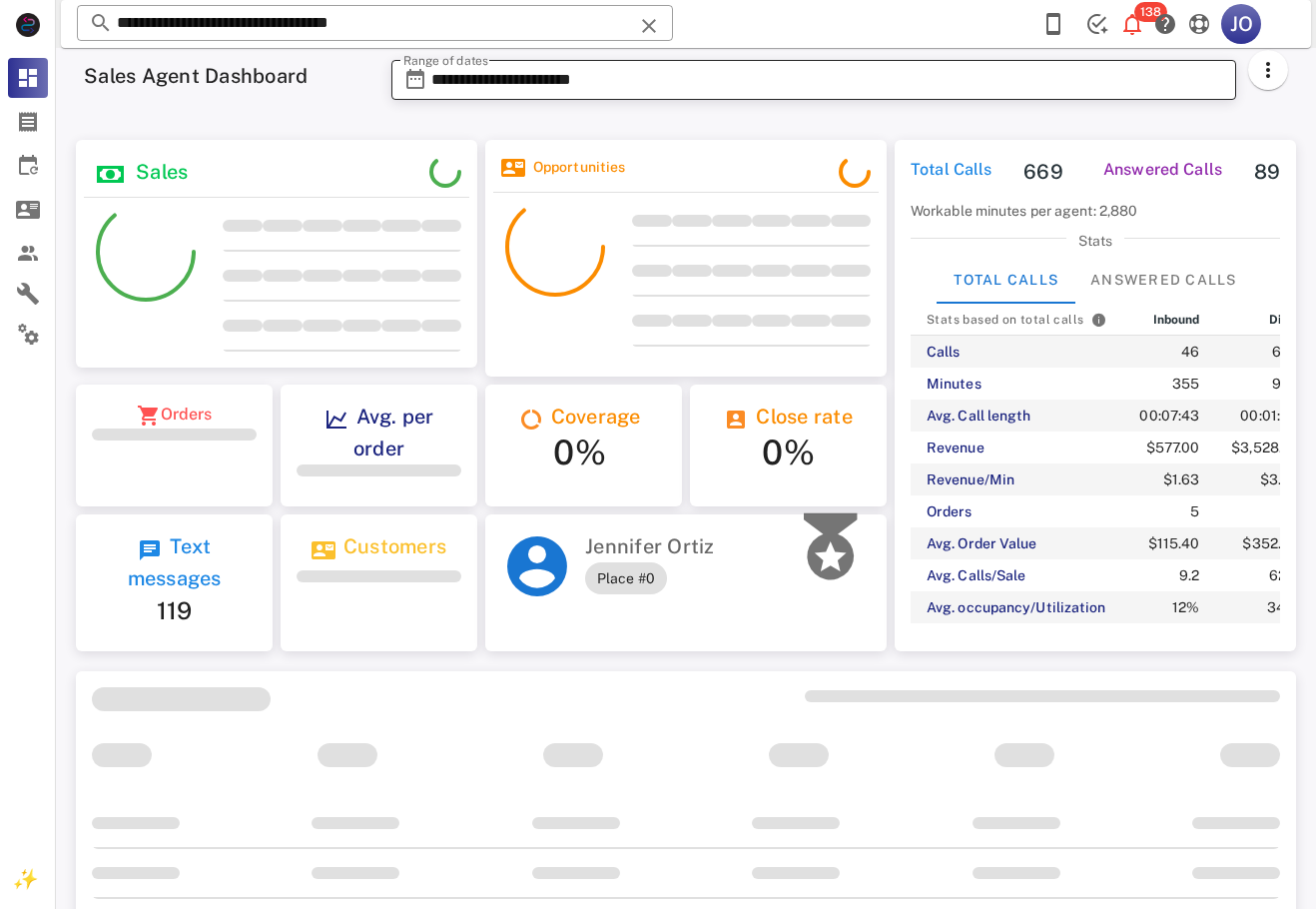 click on "**********" at bounding box center [828, 80] 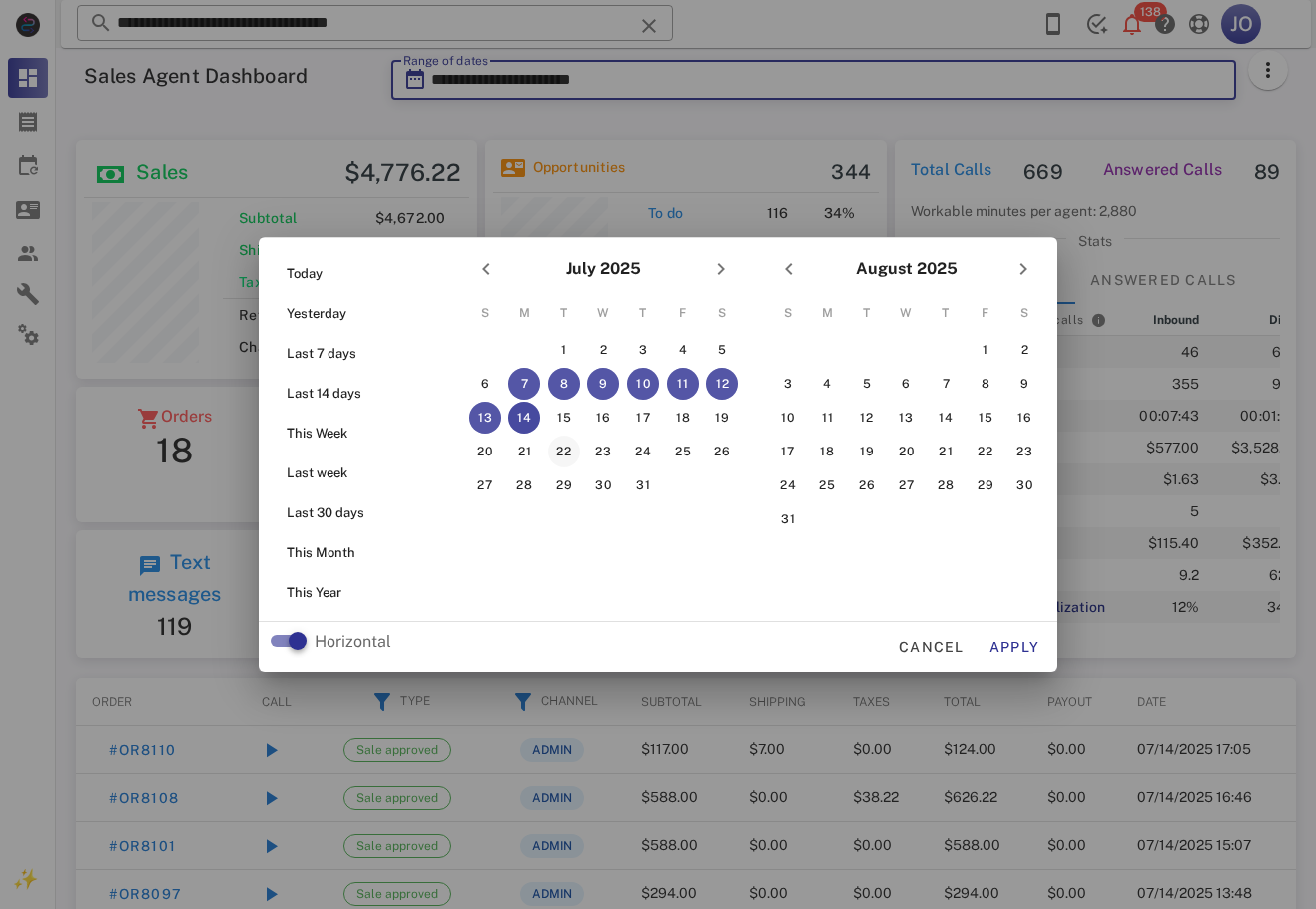 scroll, scrollTop: 998662, scrollLeft: 998081, axis: both 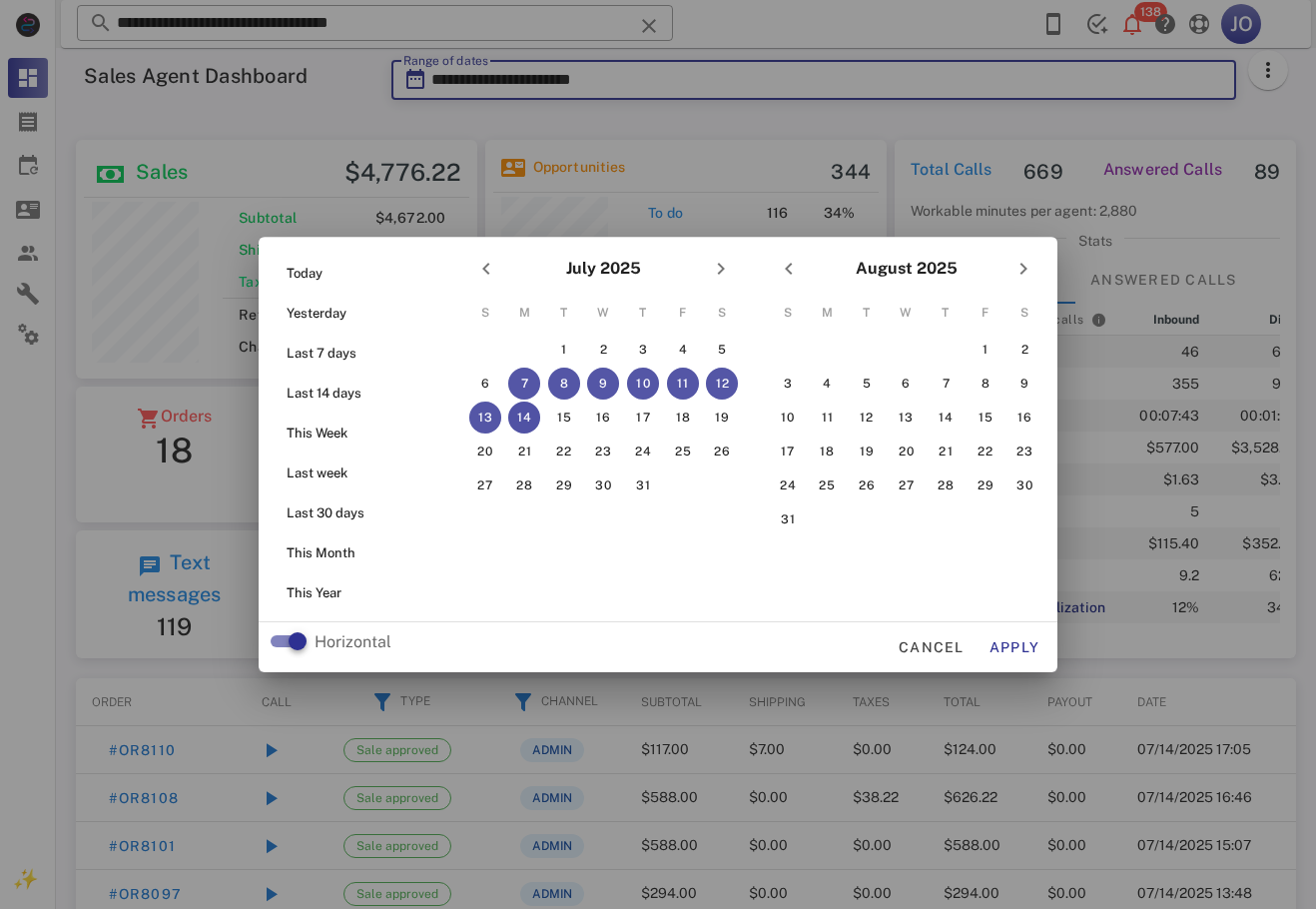 click on "14" at bounding box center [524, 418] 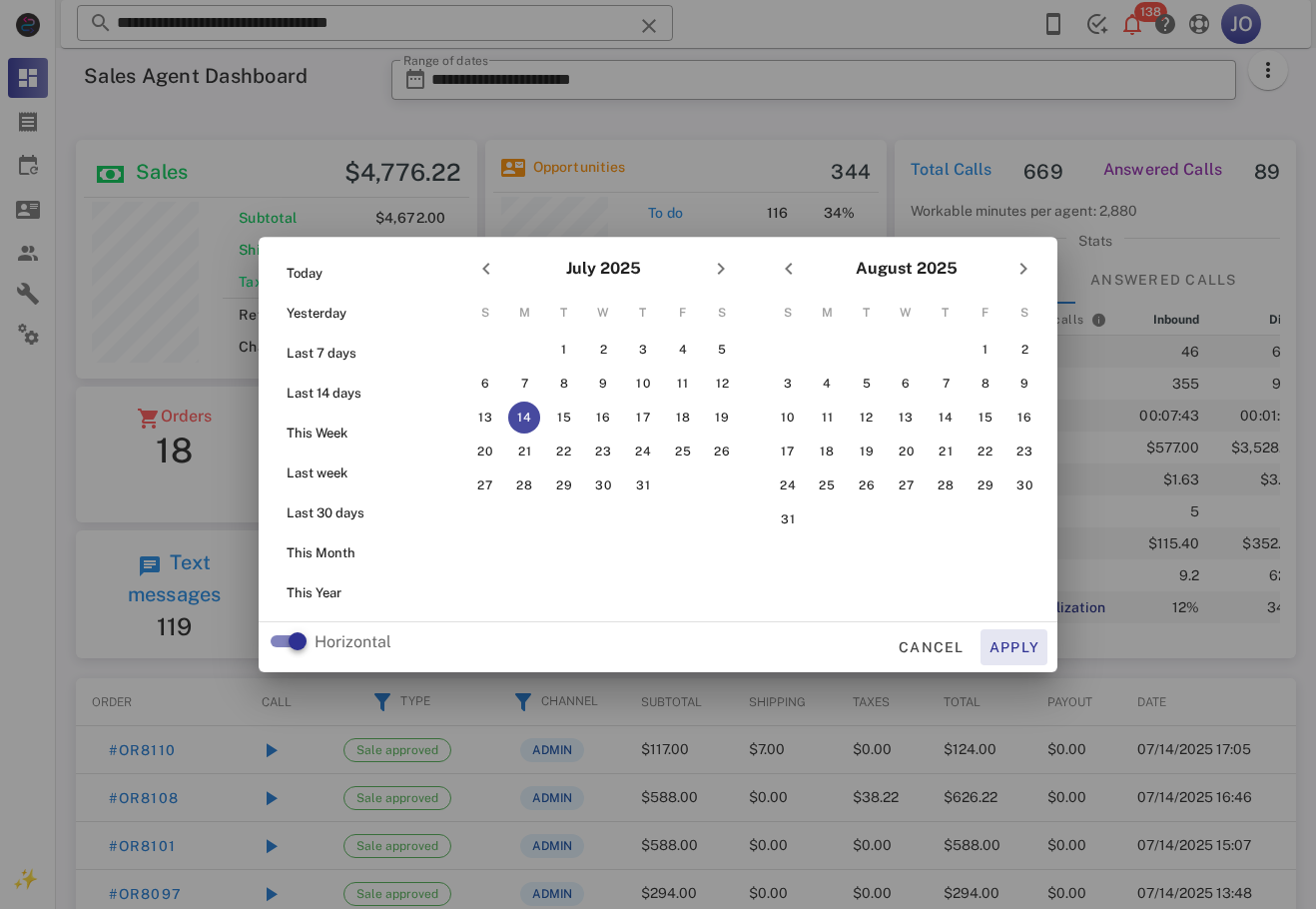 click on "Apply" at bounding box center (1014, 647) 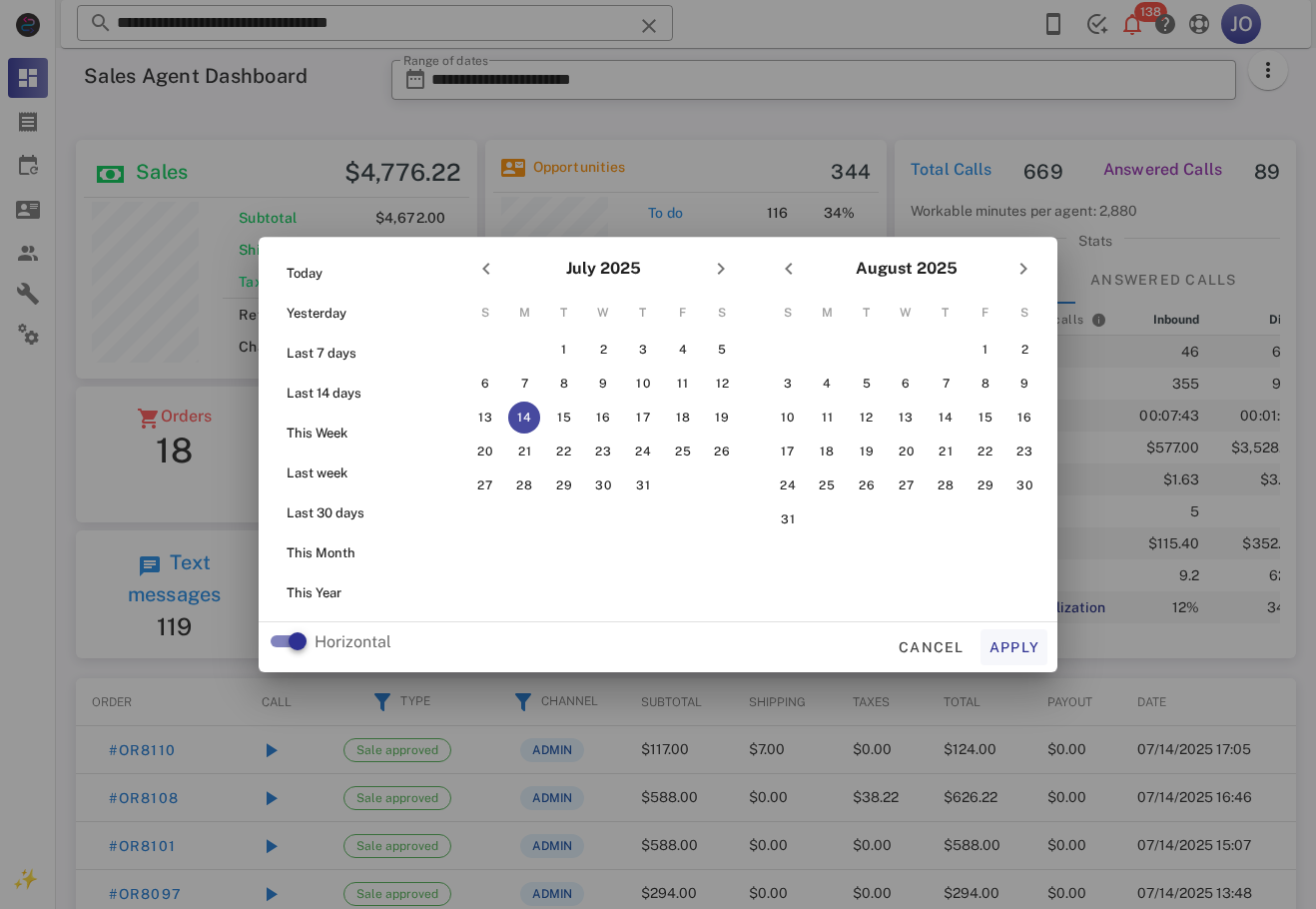 type on "**********" 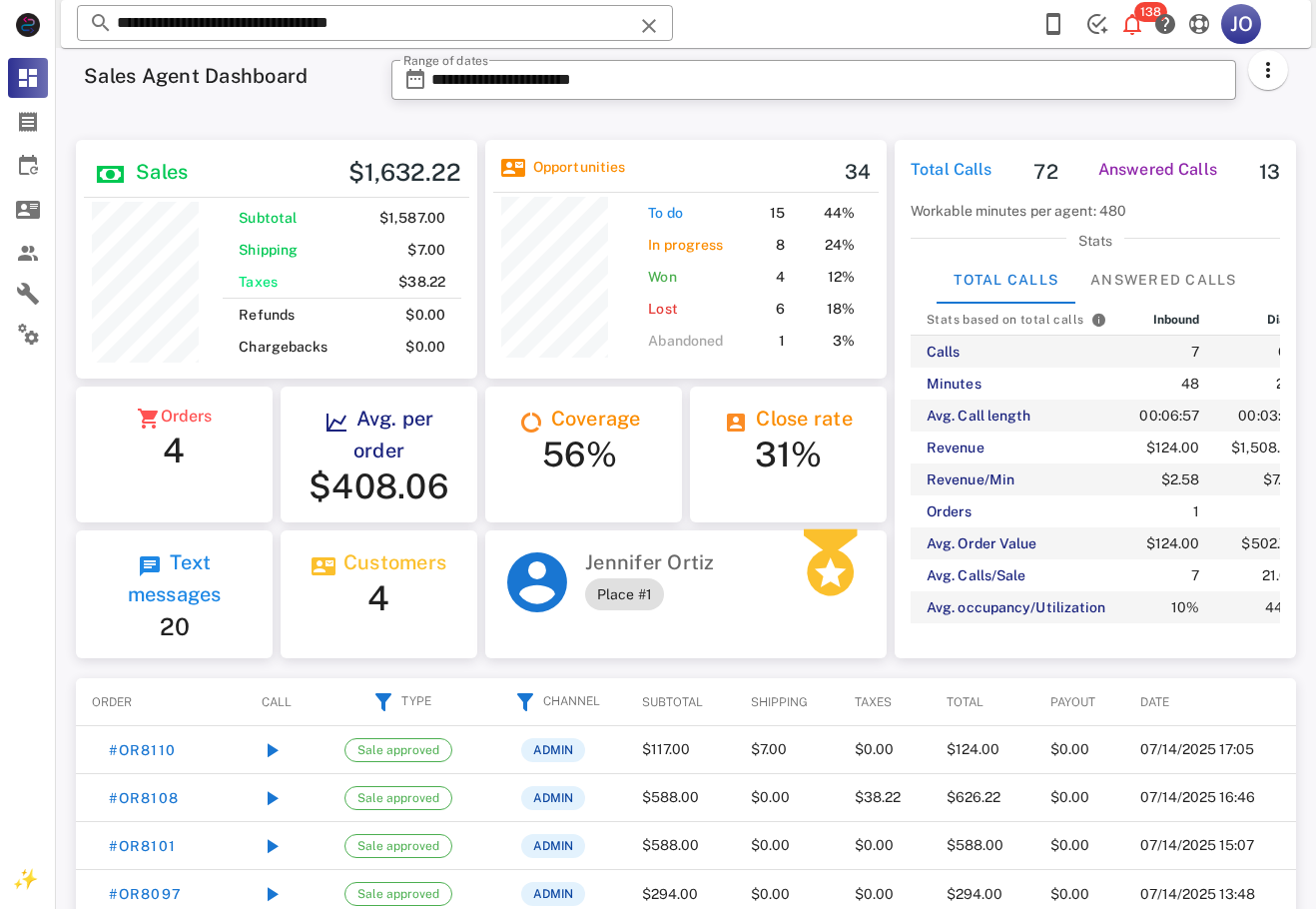 scroll, scrollTop: 243, scrollLeft: 401, axis: both 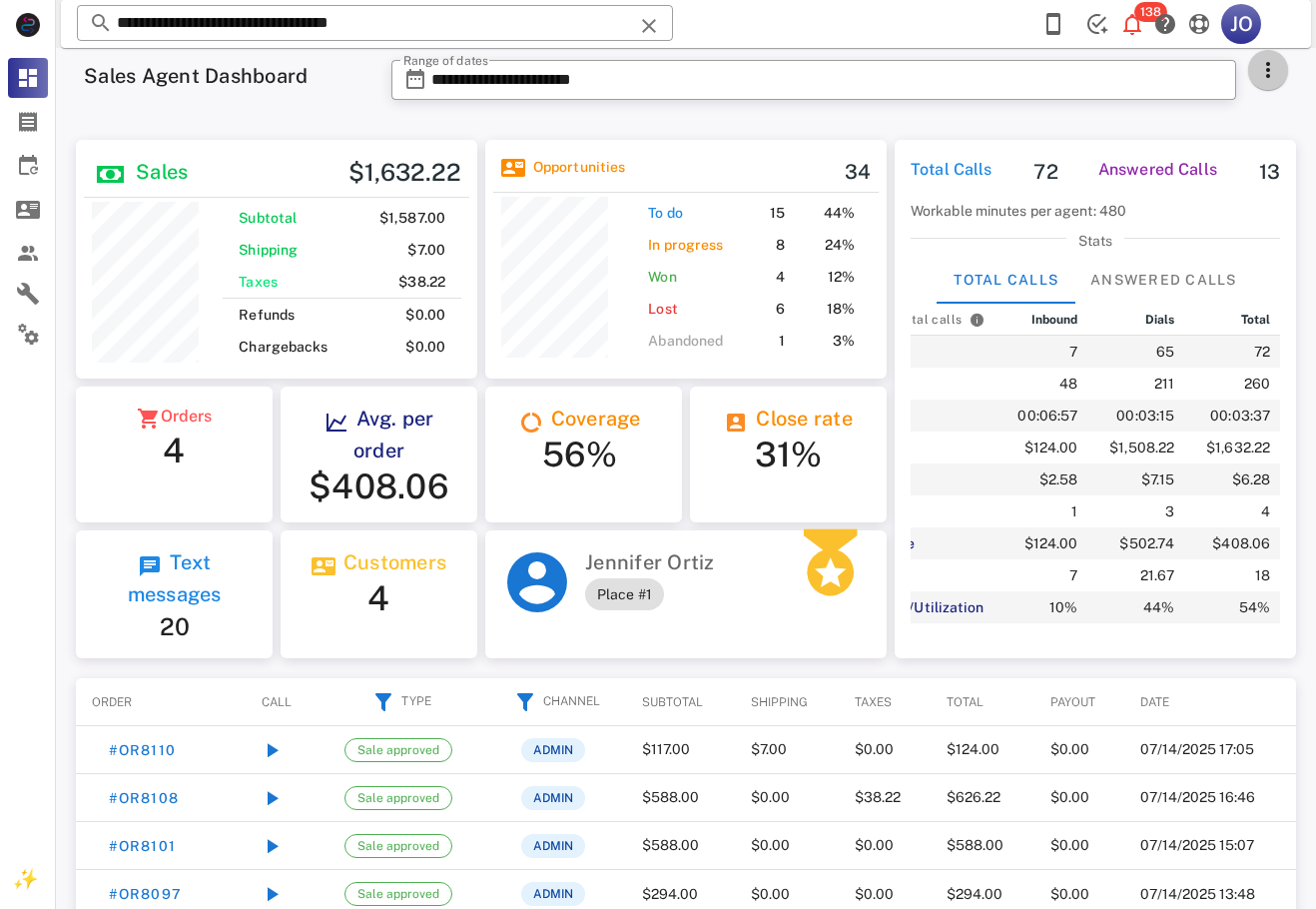 click at bounding box center (1268, 70) 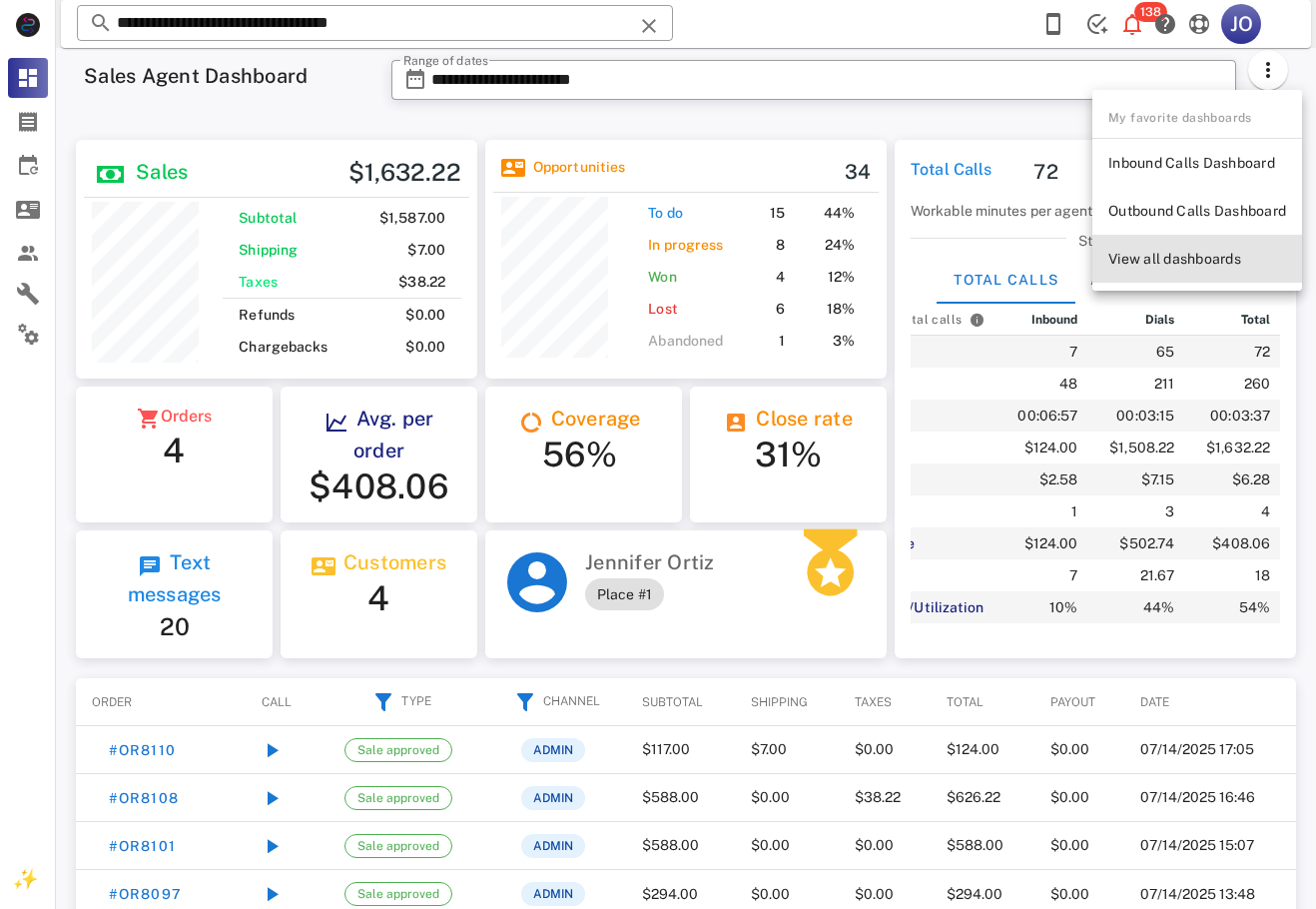 click on "View all dashboards" at bounding box center [1197, 259] 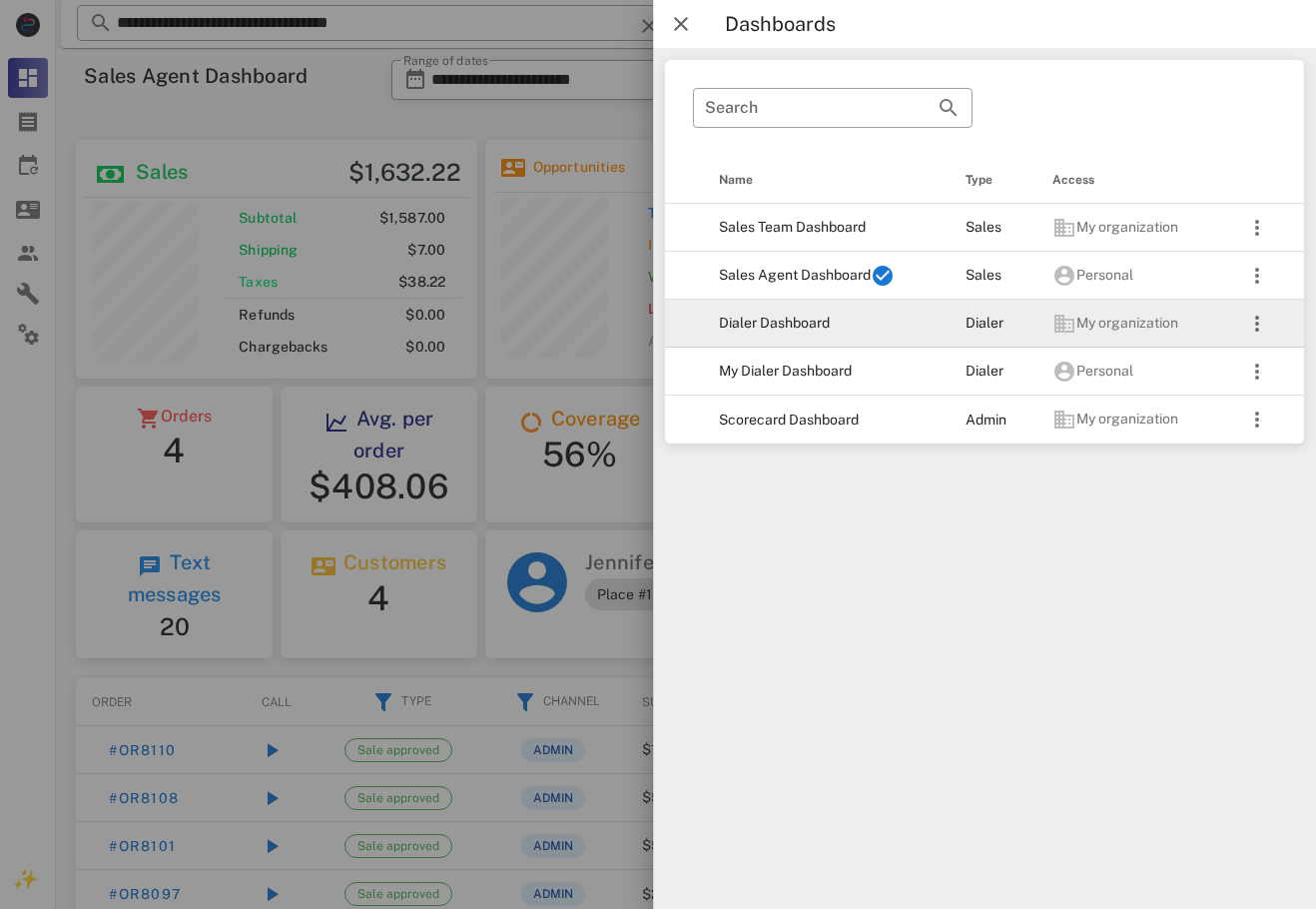 click on "Dialer Dashboard" at bounding box center [826, 324] 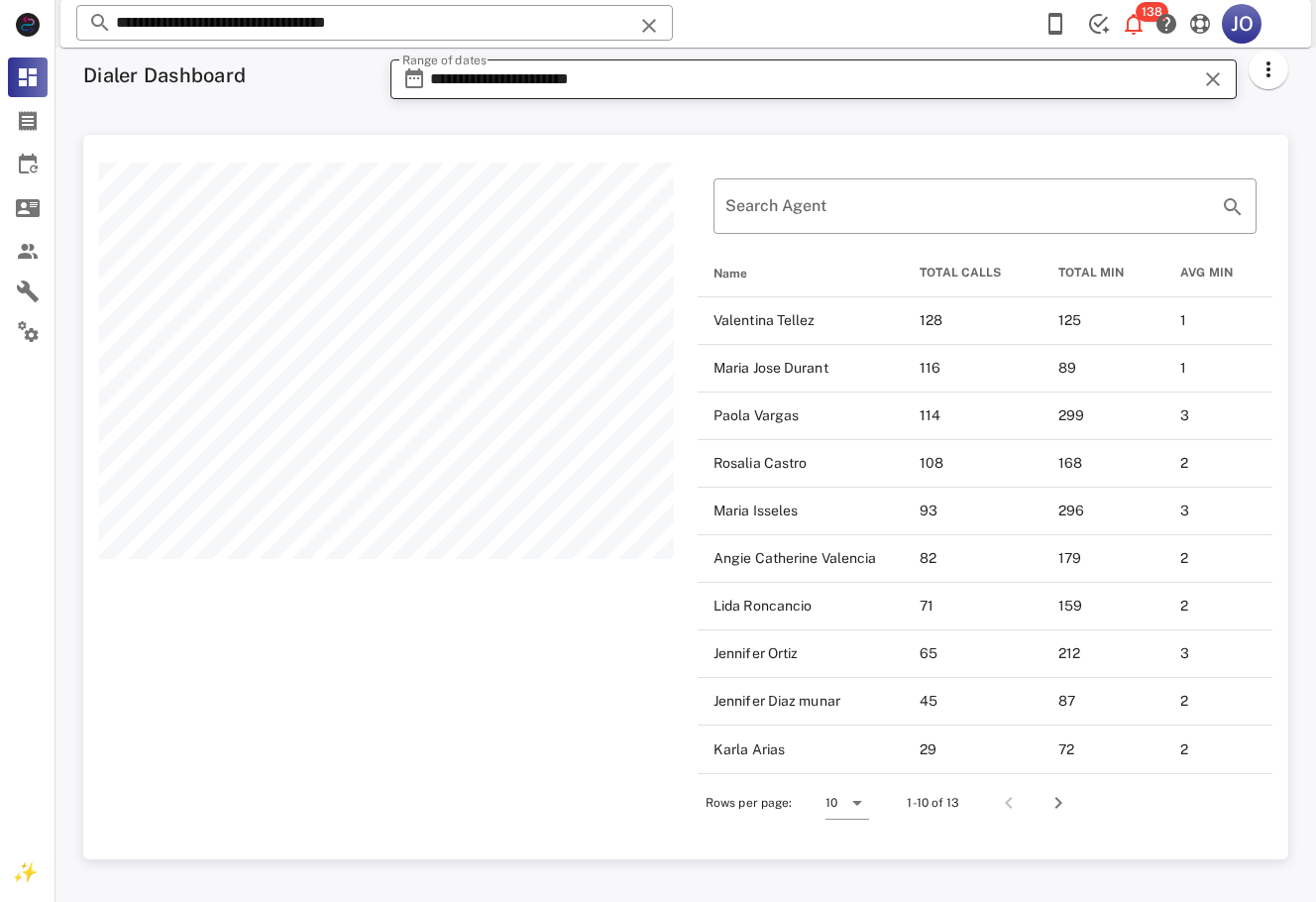 scroll, scrollTop: 990484, scrollLeft: 989759, axis: both 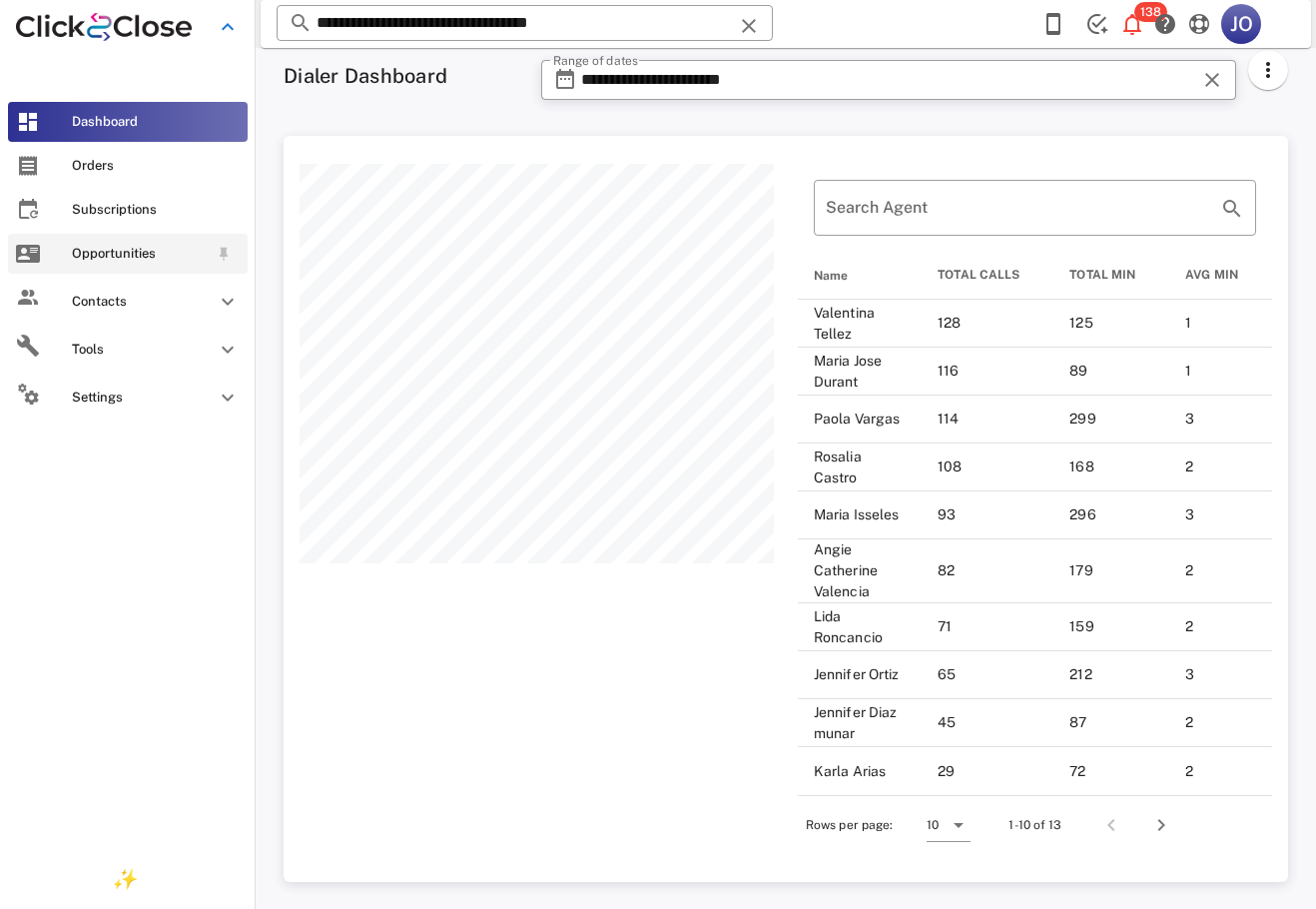 click on "Opportunities" at bounding box center [140, 254] 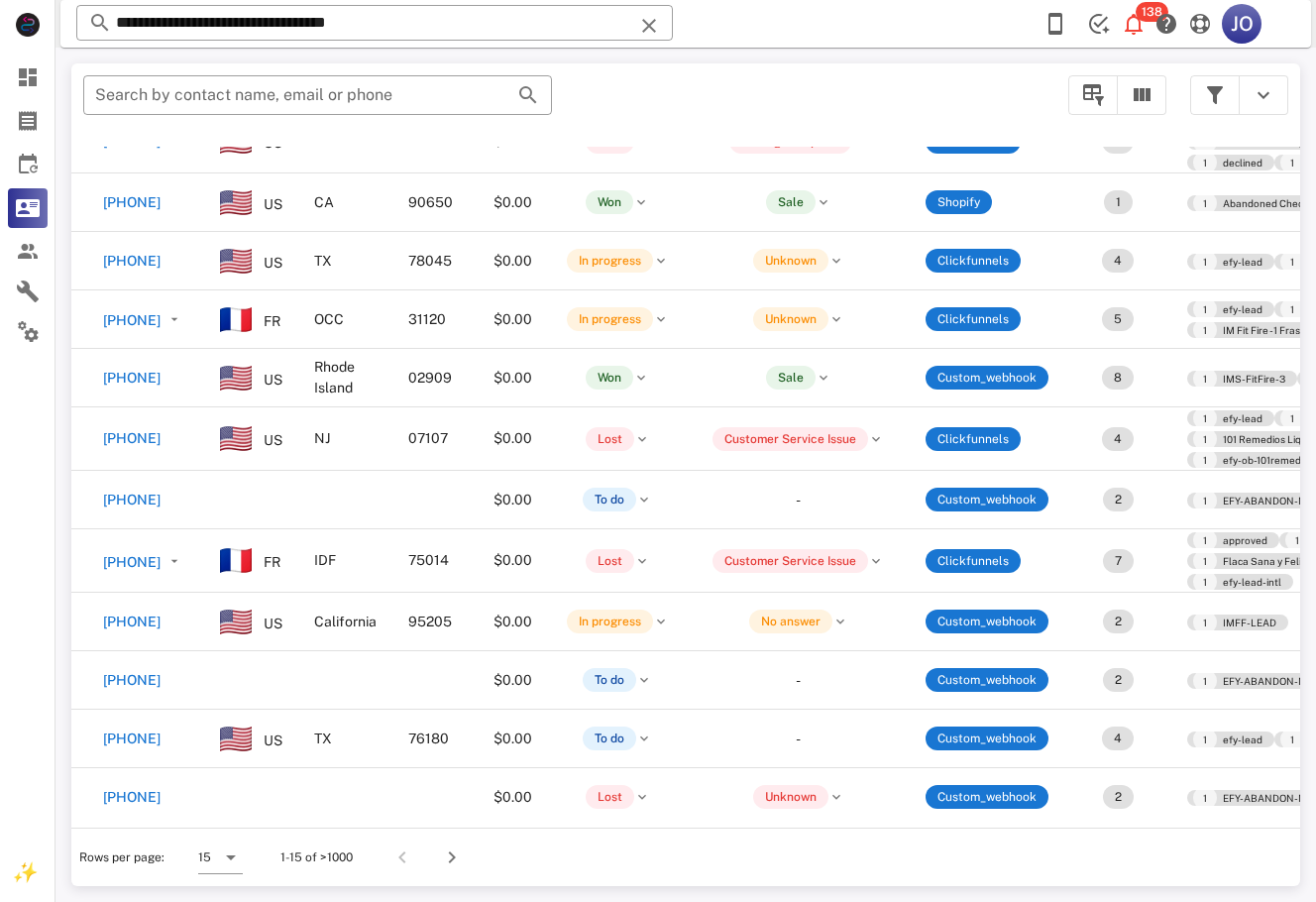 scroll, scrollTop: 290, scrollLeft: 137, axis: both 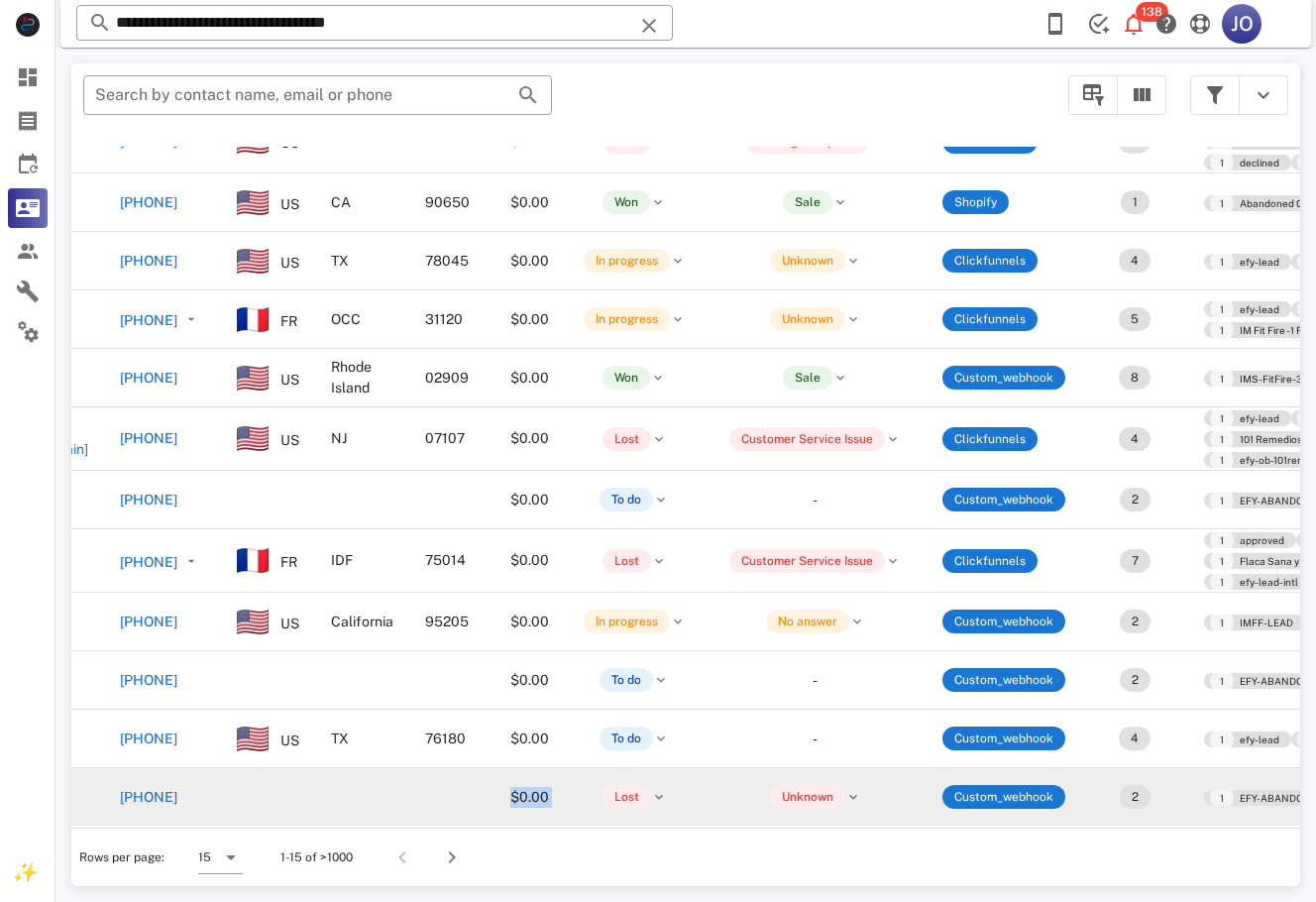 drag, startPoint x: 465, startPoint y: 815, endPoint x: 845, endPoint y: 806, distance: 380.10656 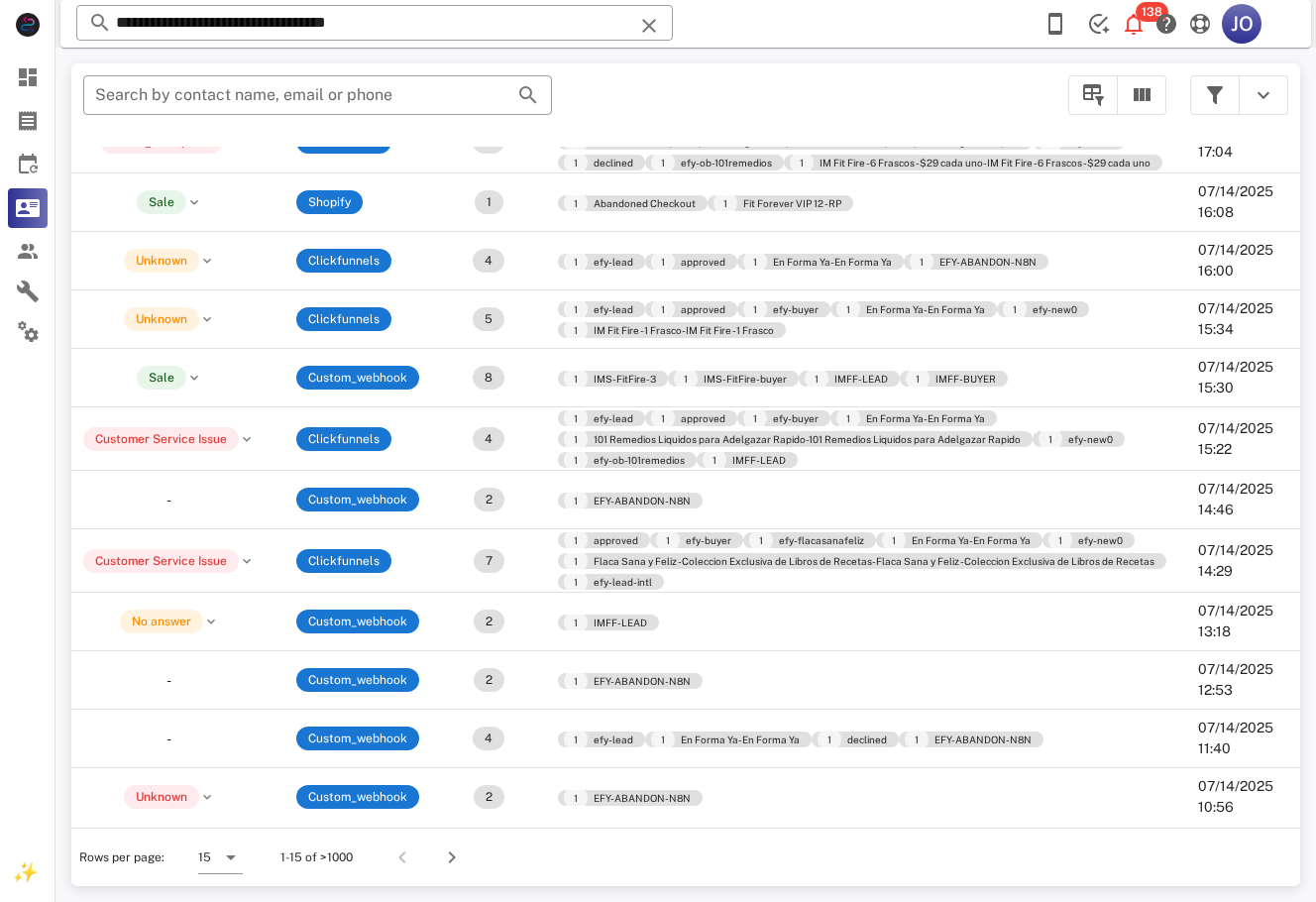 scroll, scrollTop: 290, scrollLeft: 0, axis: vertical 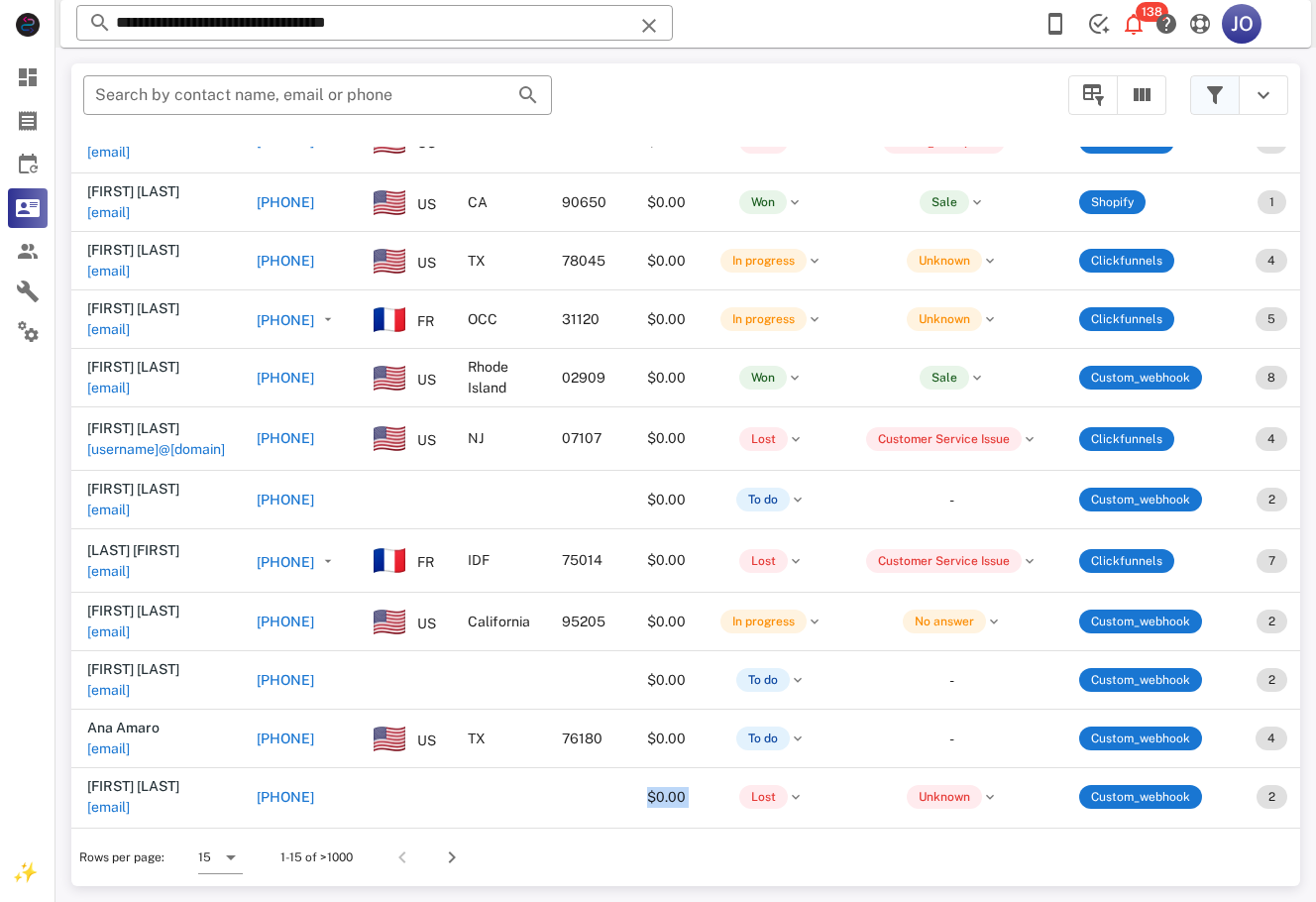 click at bounding box center [1215, 95] 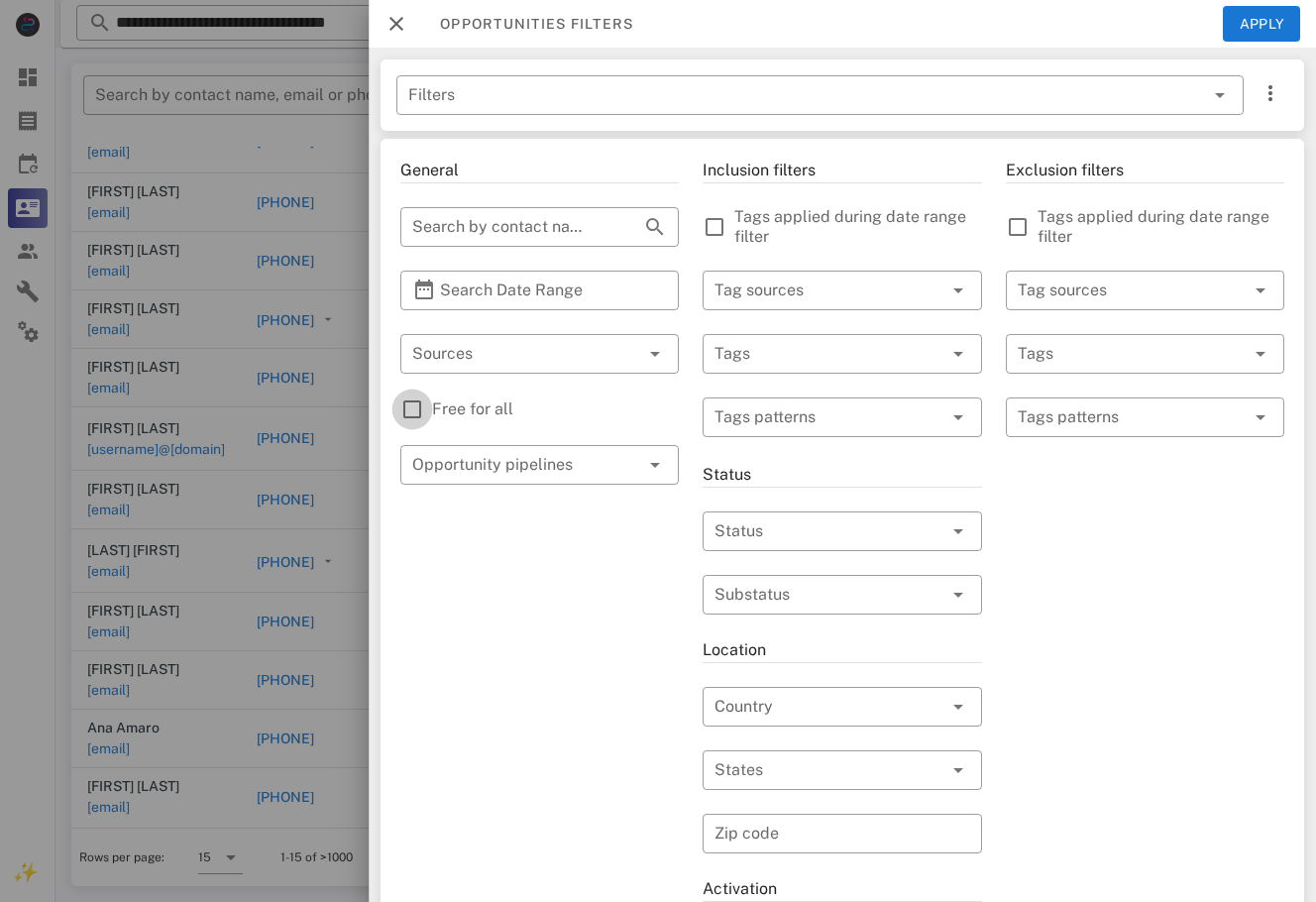 click at bounding box center (412, 409) 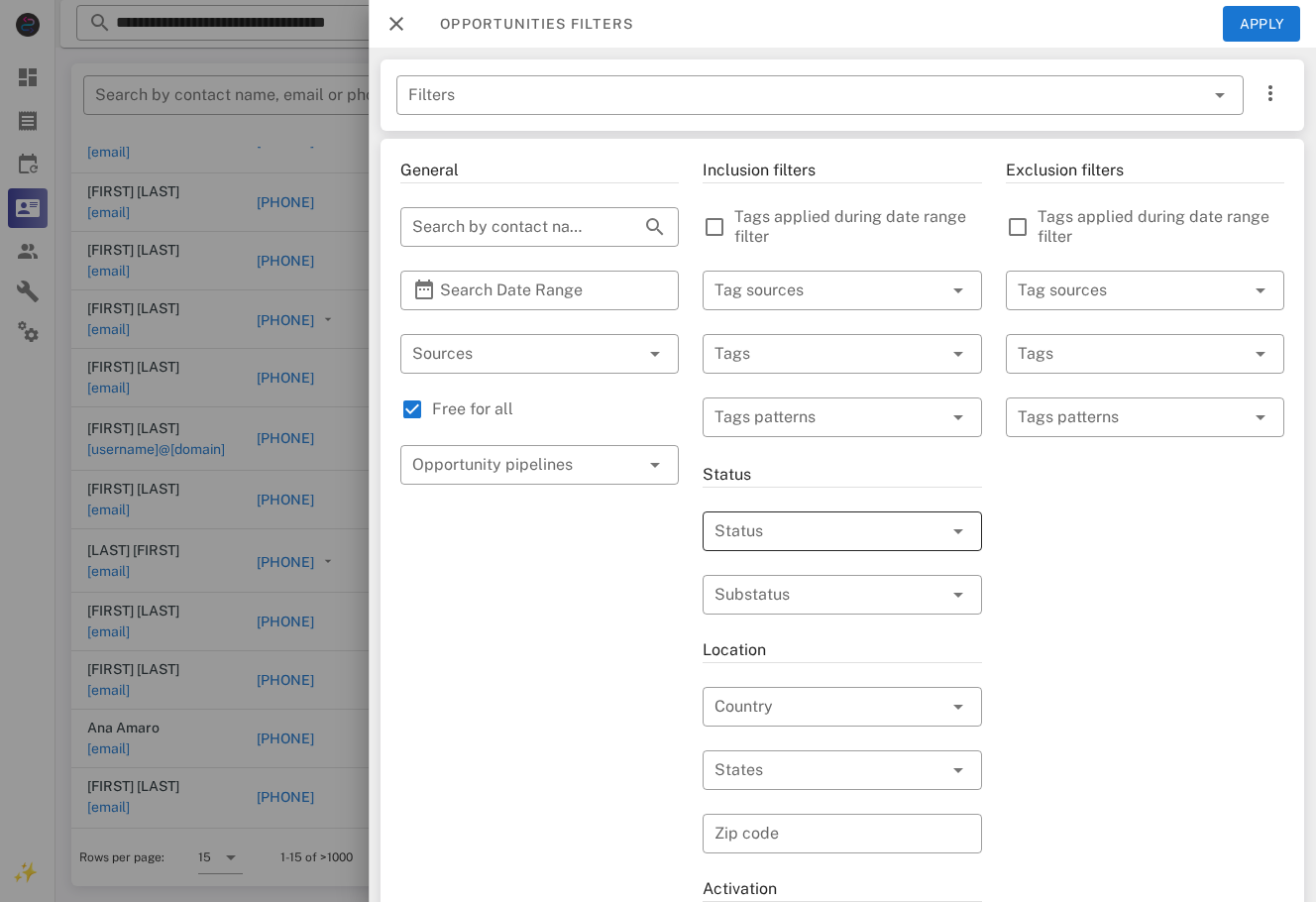 click at bounding box center (814, 531) 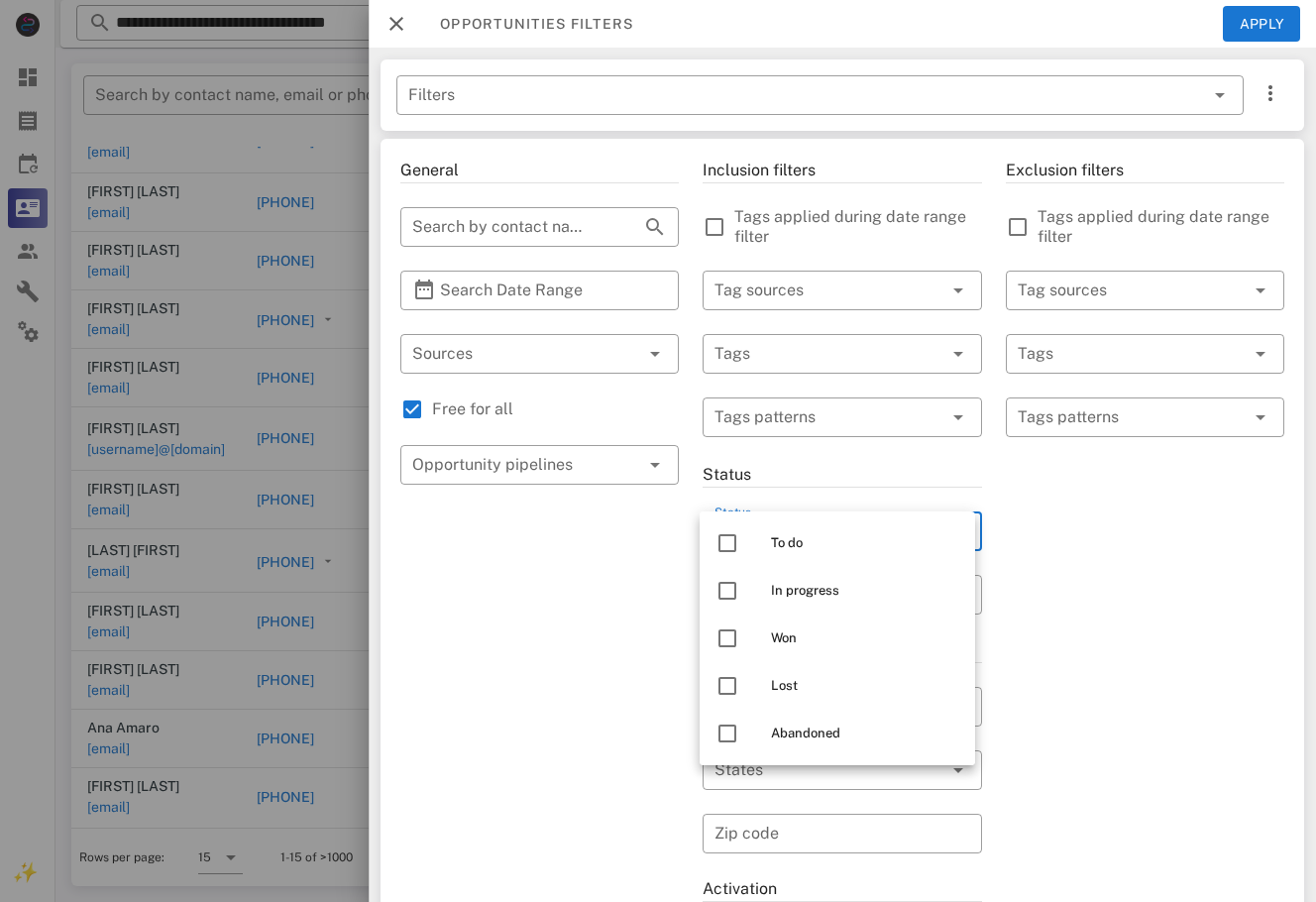 click on "​ Filters General ​ Search by contact name, email or phone ​ Search Date Range ​ Sources Free for all ​ Opportunity pipelines Inclusion filters Tags applied during date range filter ​ Tag sources ​ Tags ​ Tags patterns Status ​ Status ​ Substatus Location ​ Country ​ States ​ Zip code Activation ​ Min Activations ​ Max Activations Order value ​ Min Value ​ Max Value Include leads Include customers Include cooldown Exclusion filters Tags applied during date range filter ​ Tag sources ​ Tags ​ Tags patterns" at bounding box center [842, 475] 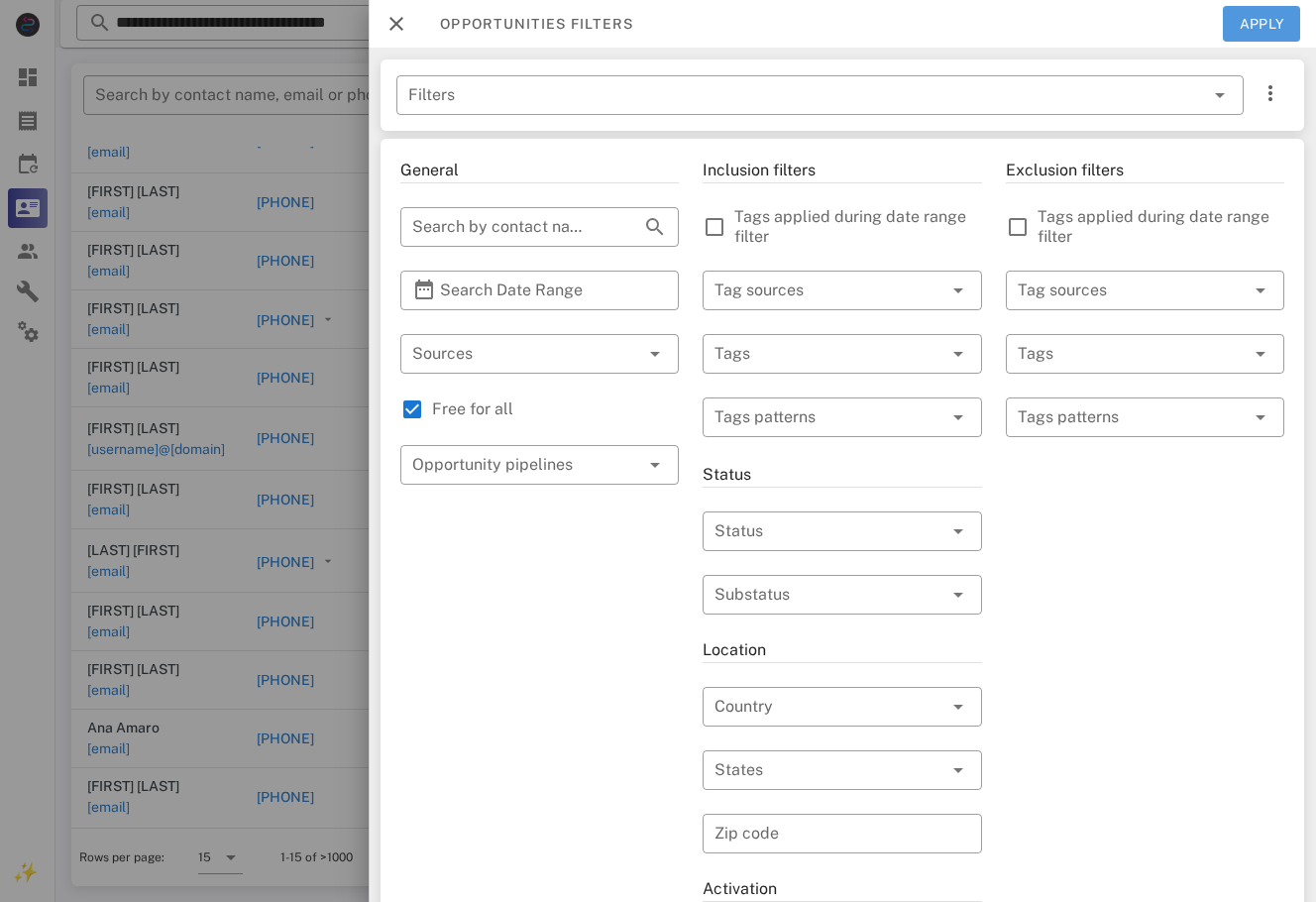 drag, startPoint x: 1270, startPoint y: 32, endPoint x: 1270, endPoint y: 44, distance: 12 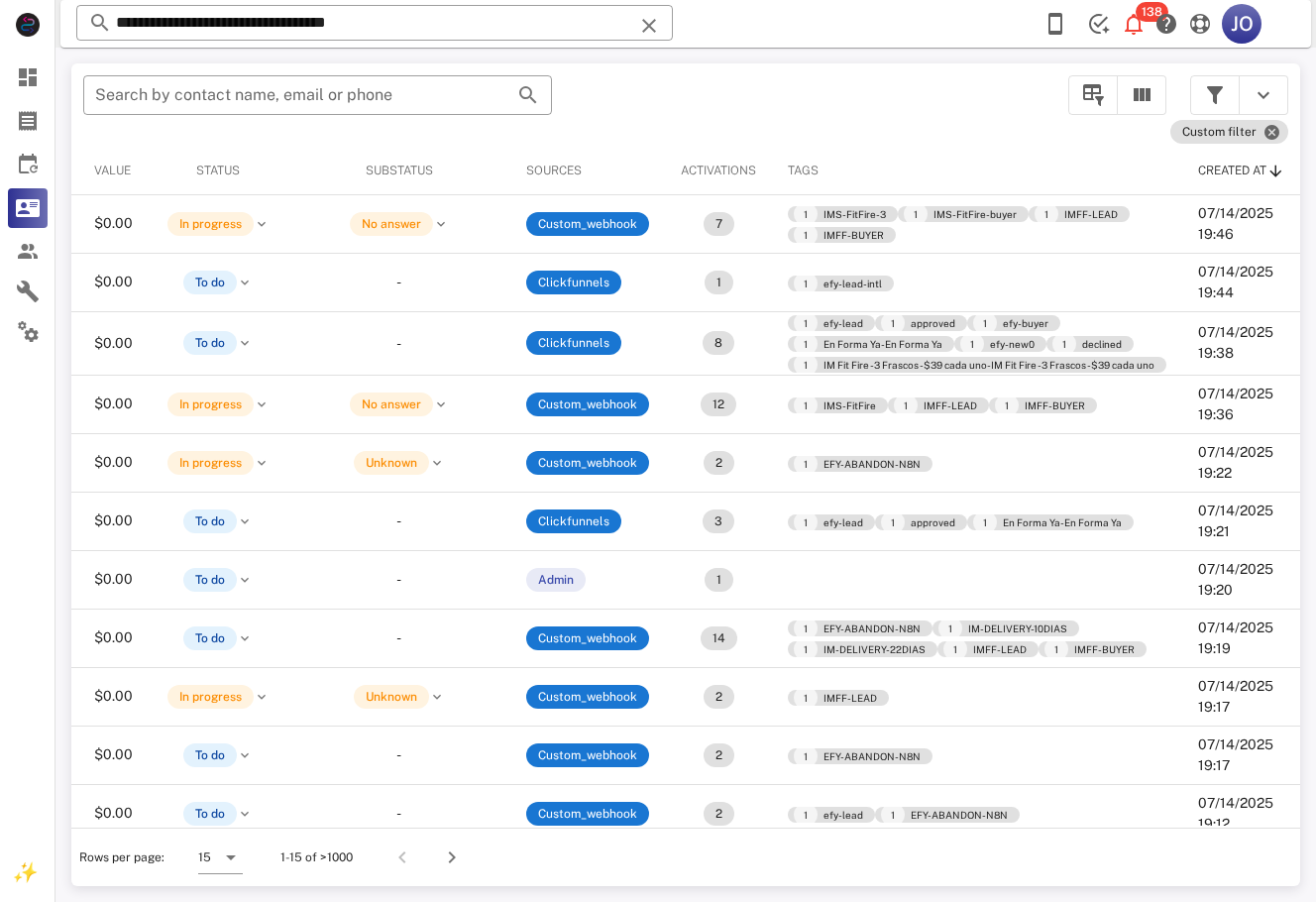 scroll, scrollTop: 0, scrollLeft: 0, axis: both 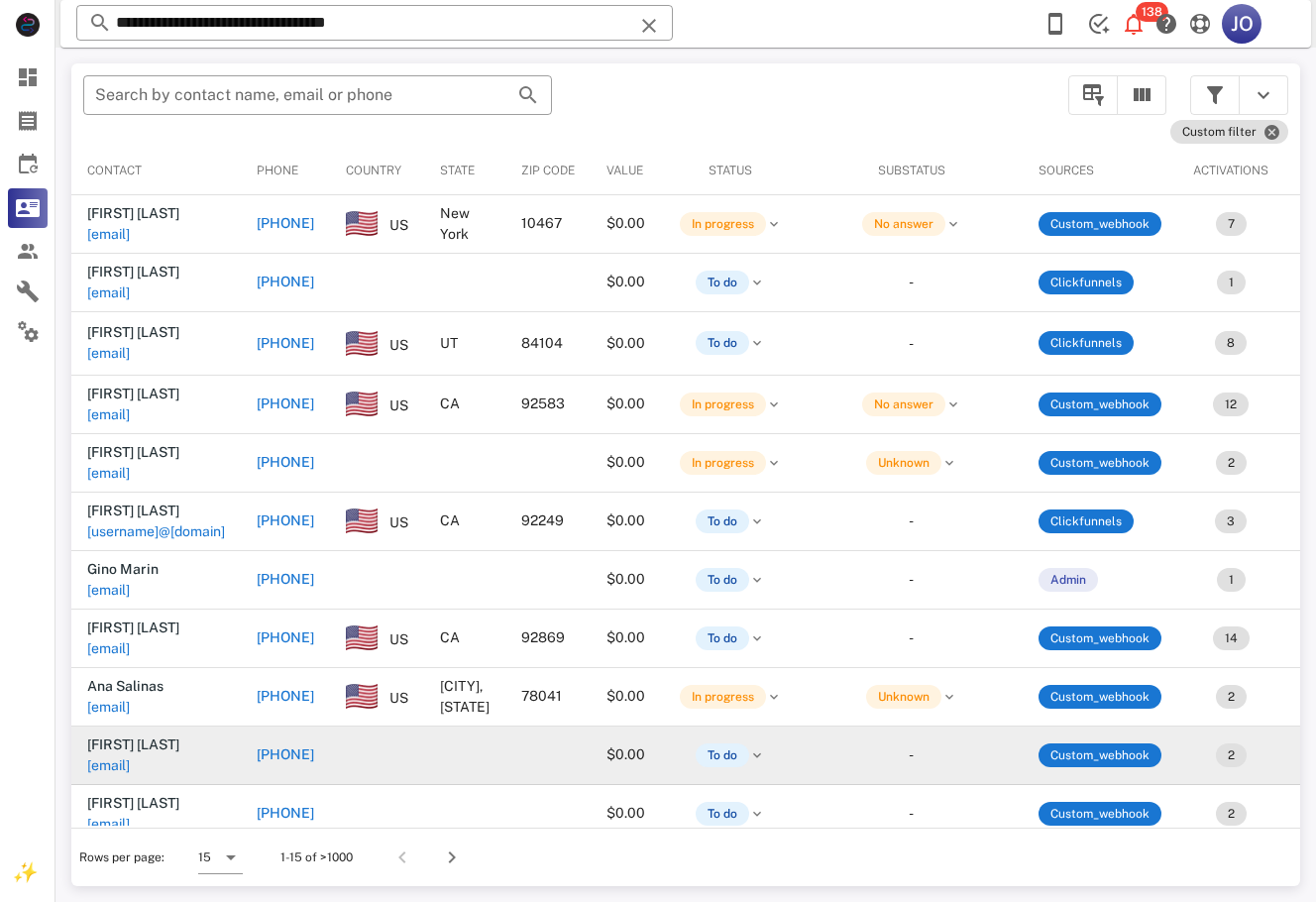 click on "[EMAIL]" at bounding box center [108, 765] 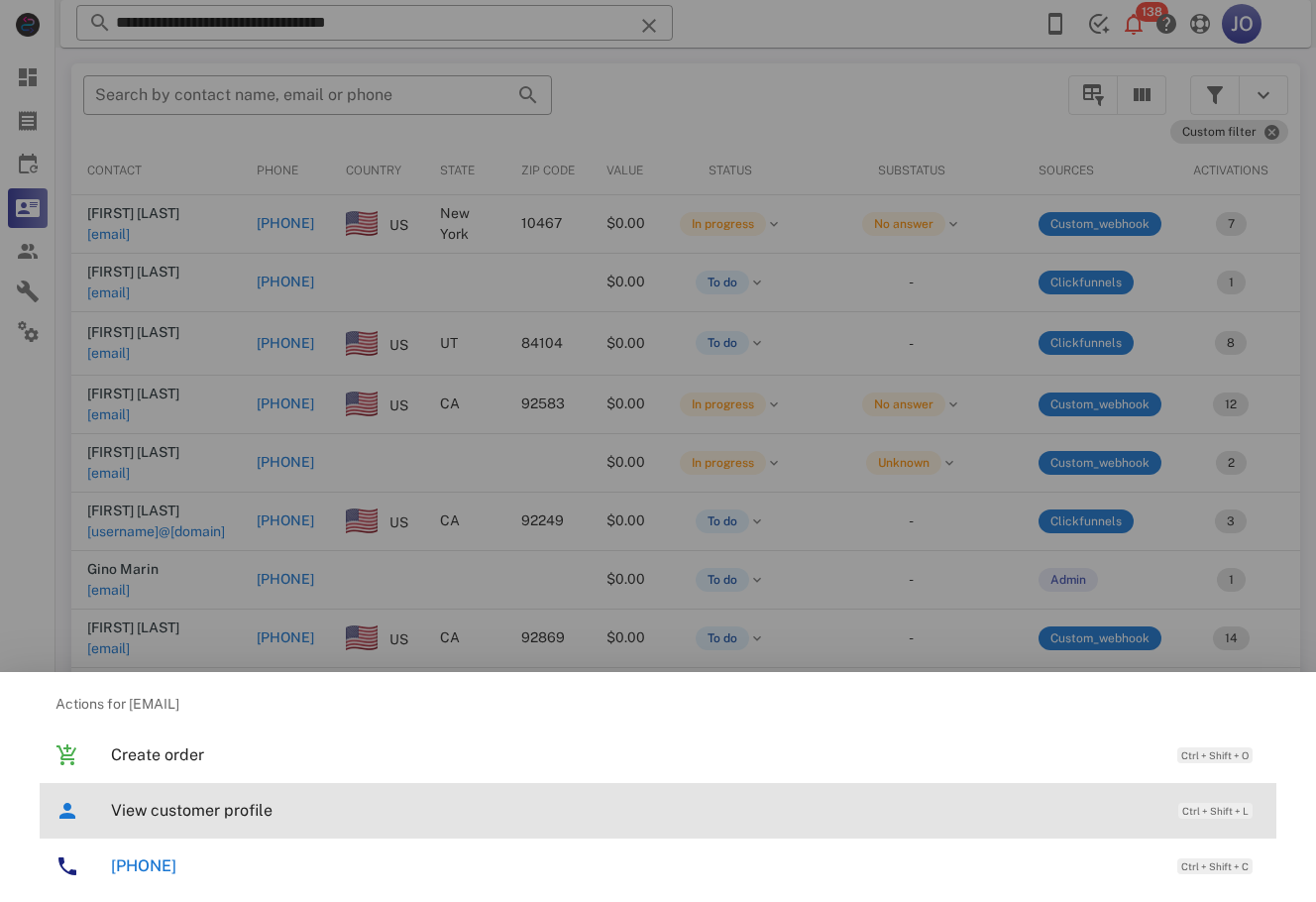click on "View customer profile" at bounding box center (634, 810) 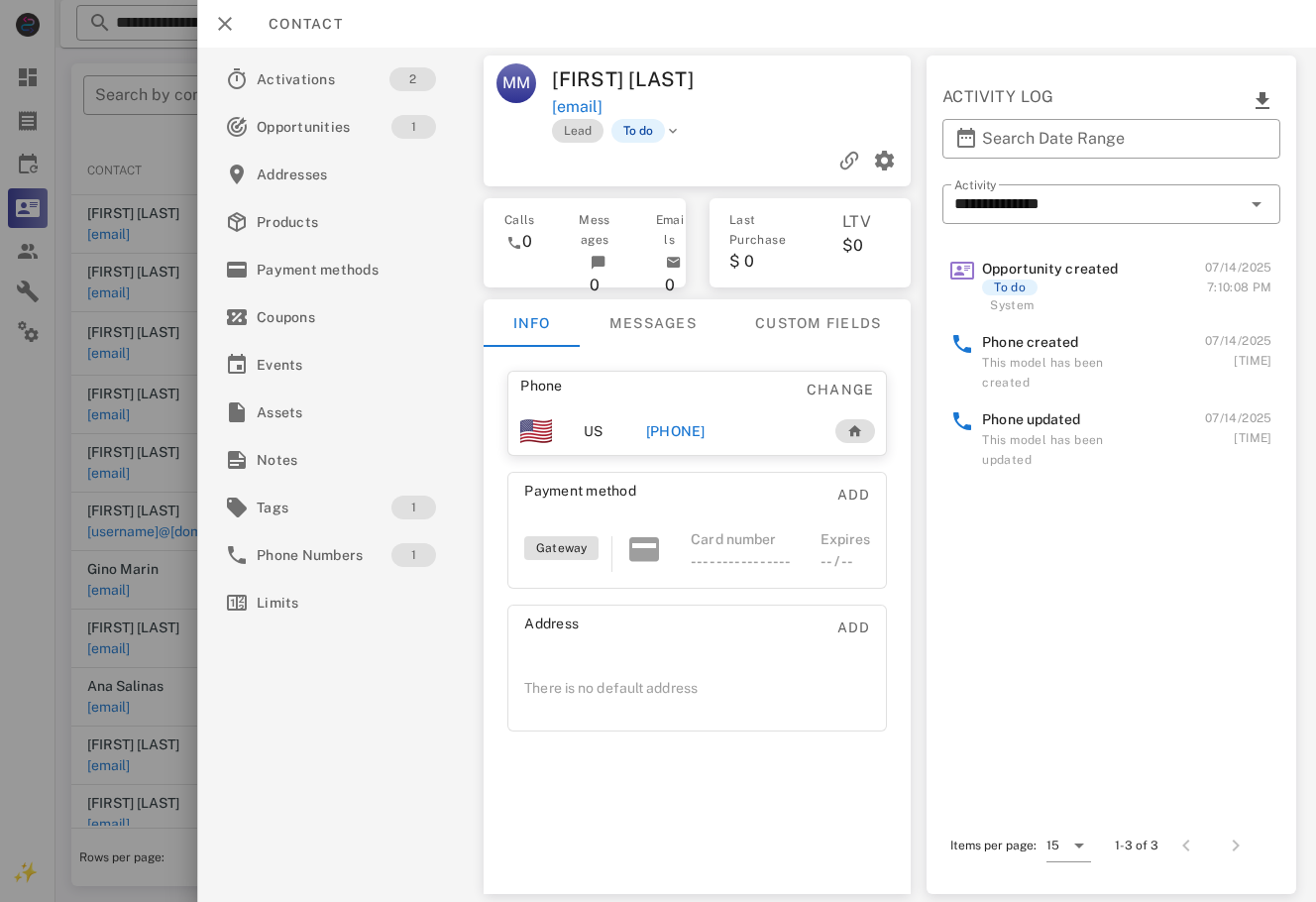 click on "[PHONE]" at bounding box center (729, 431) 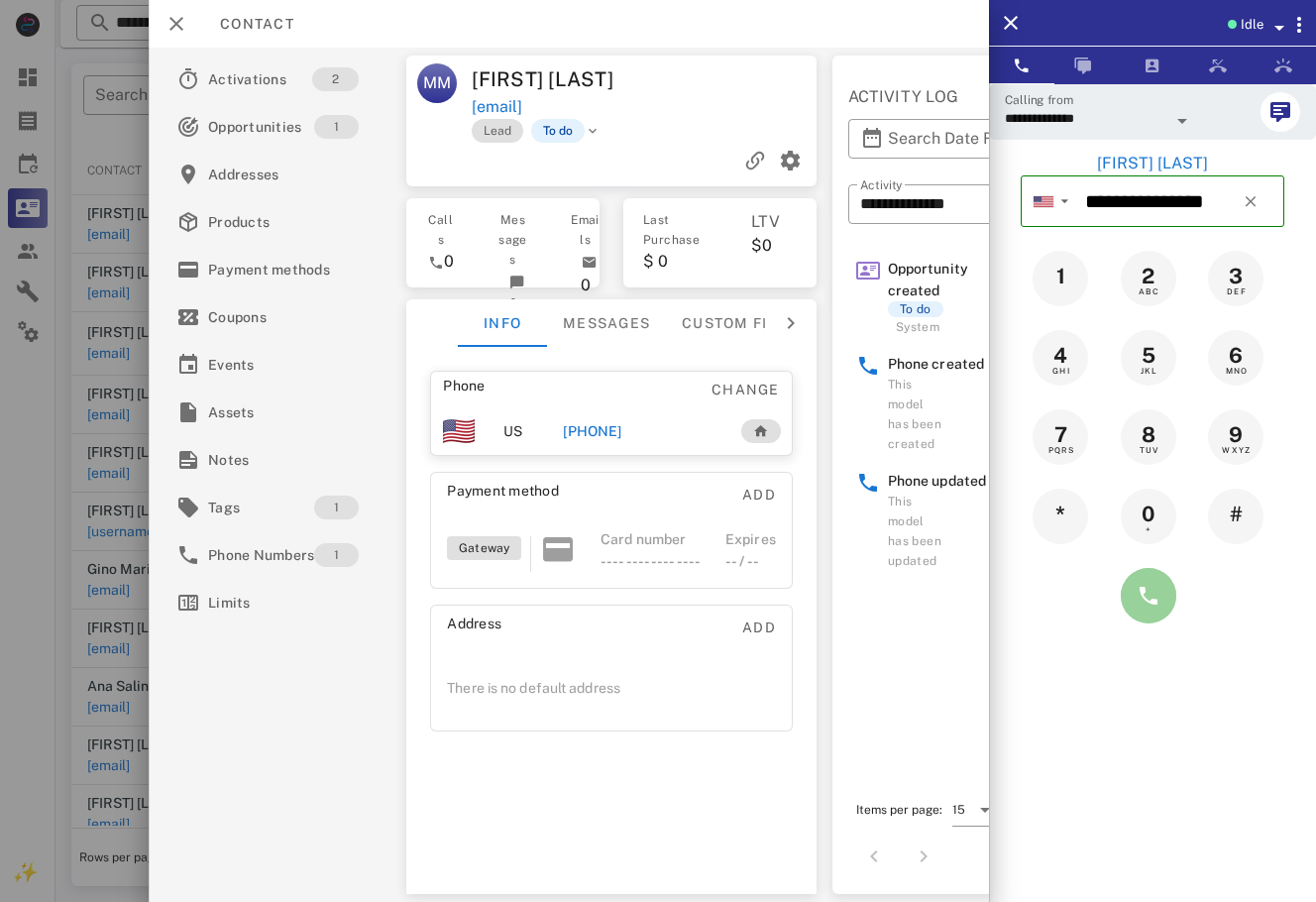 click at bounding box center (1149, 596) 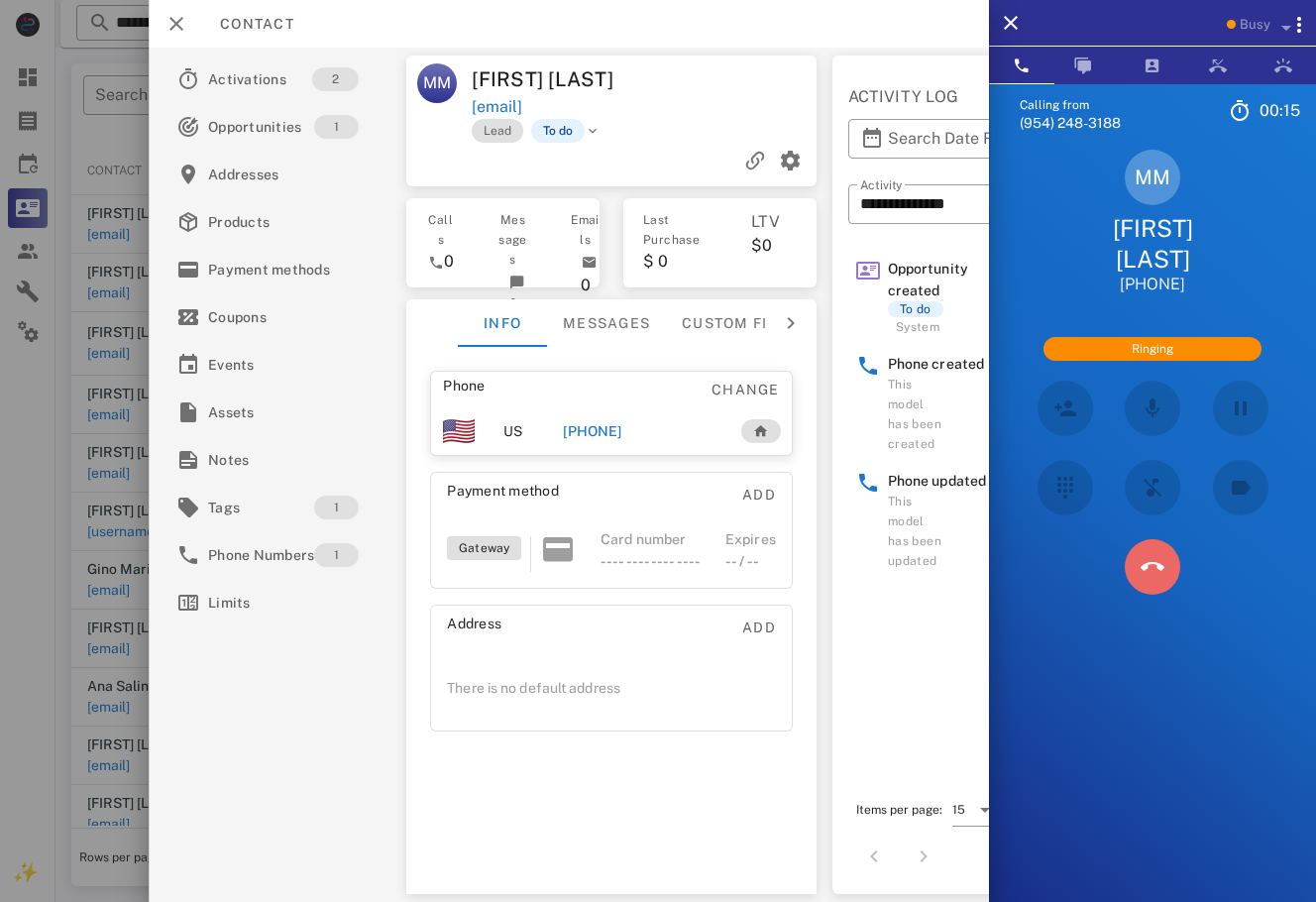 click at bounding box center [1152, 567] 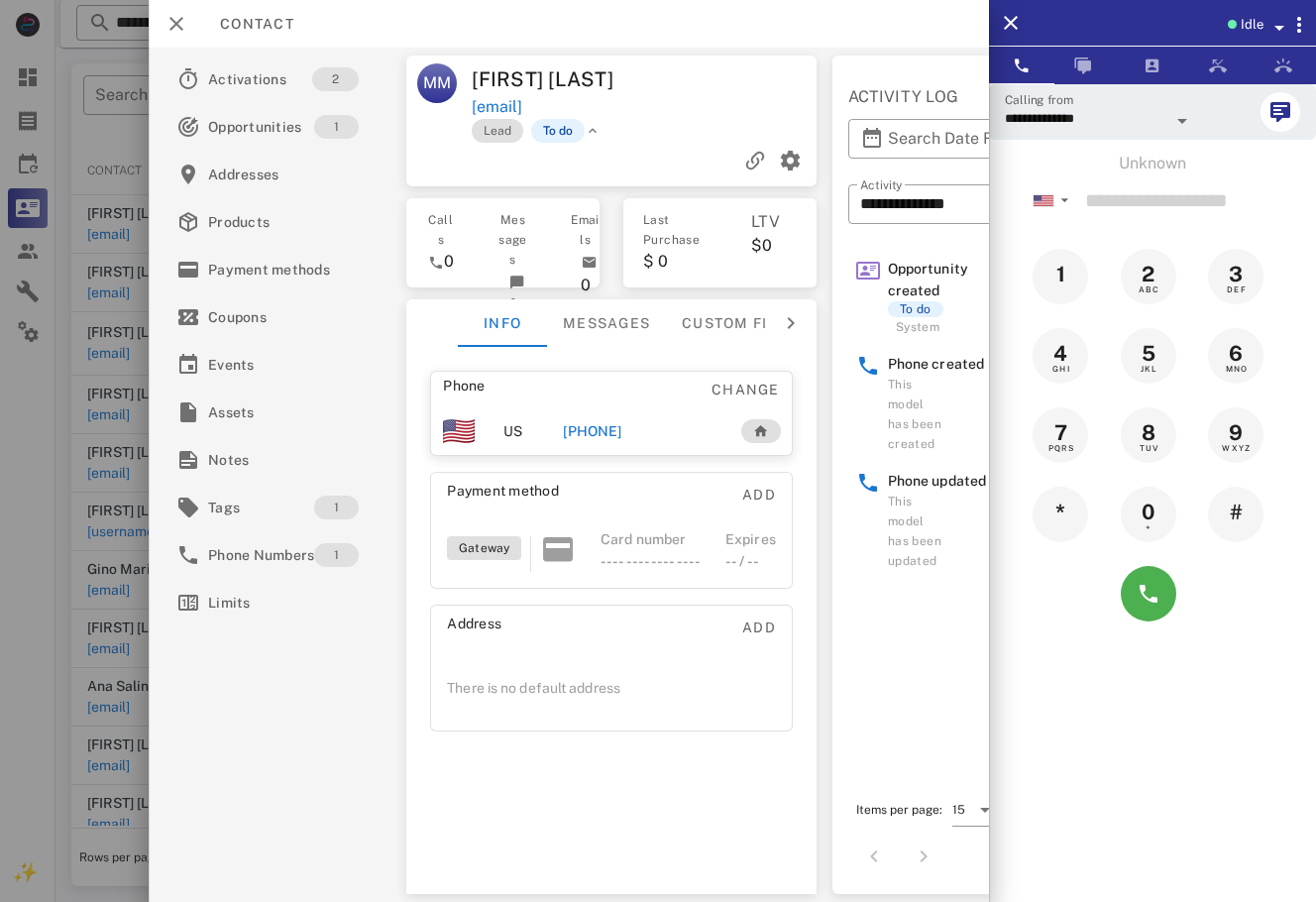 click at bounding box center (593, 131) 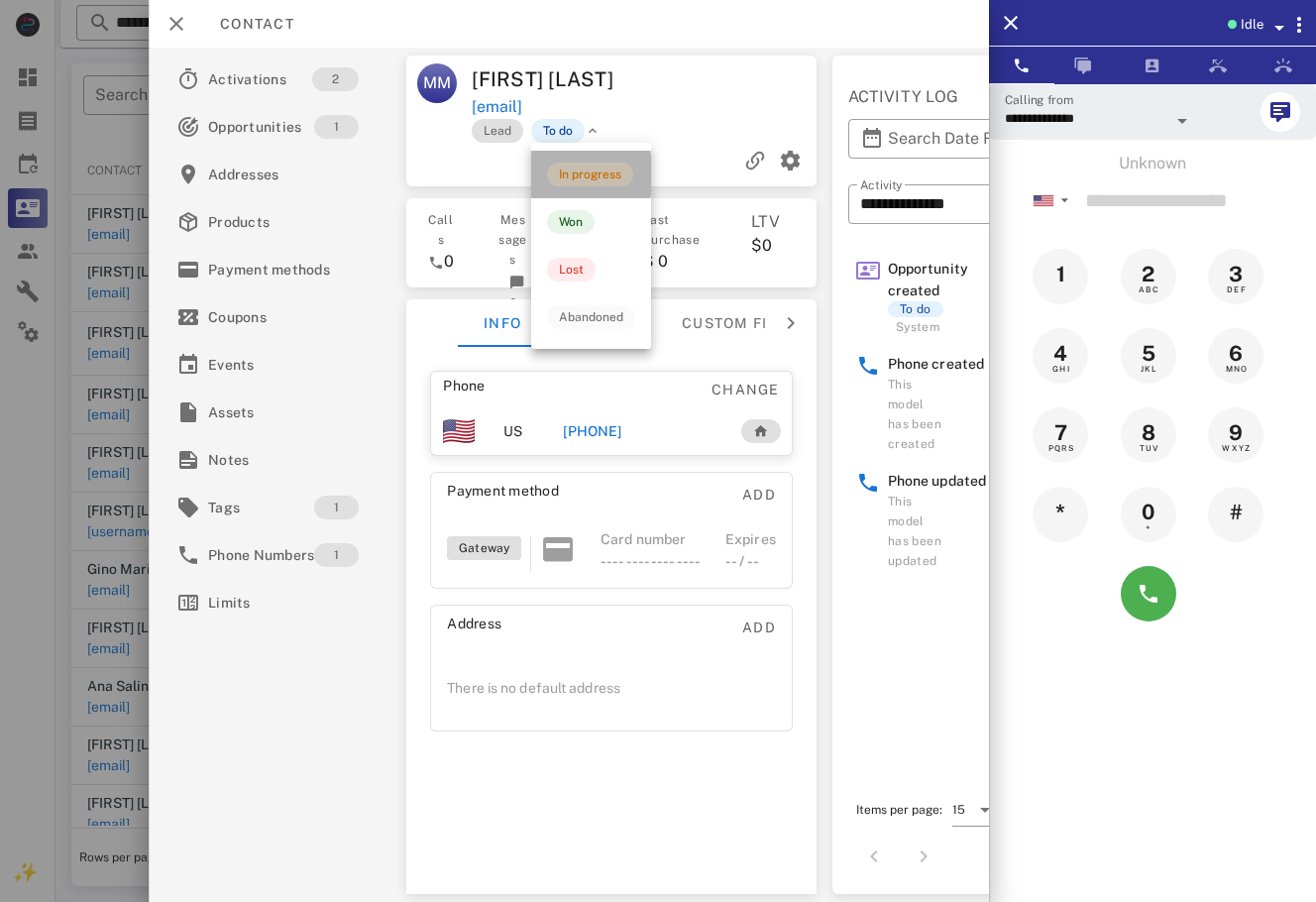 click on "In progress" at bounding box center [591, 174] 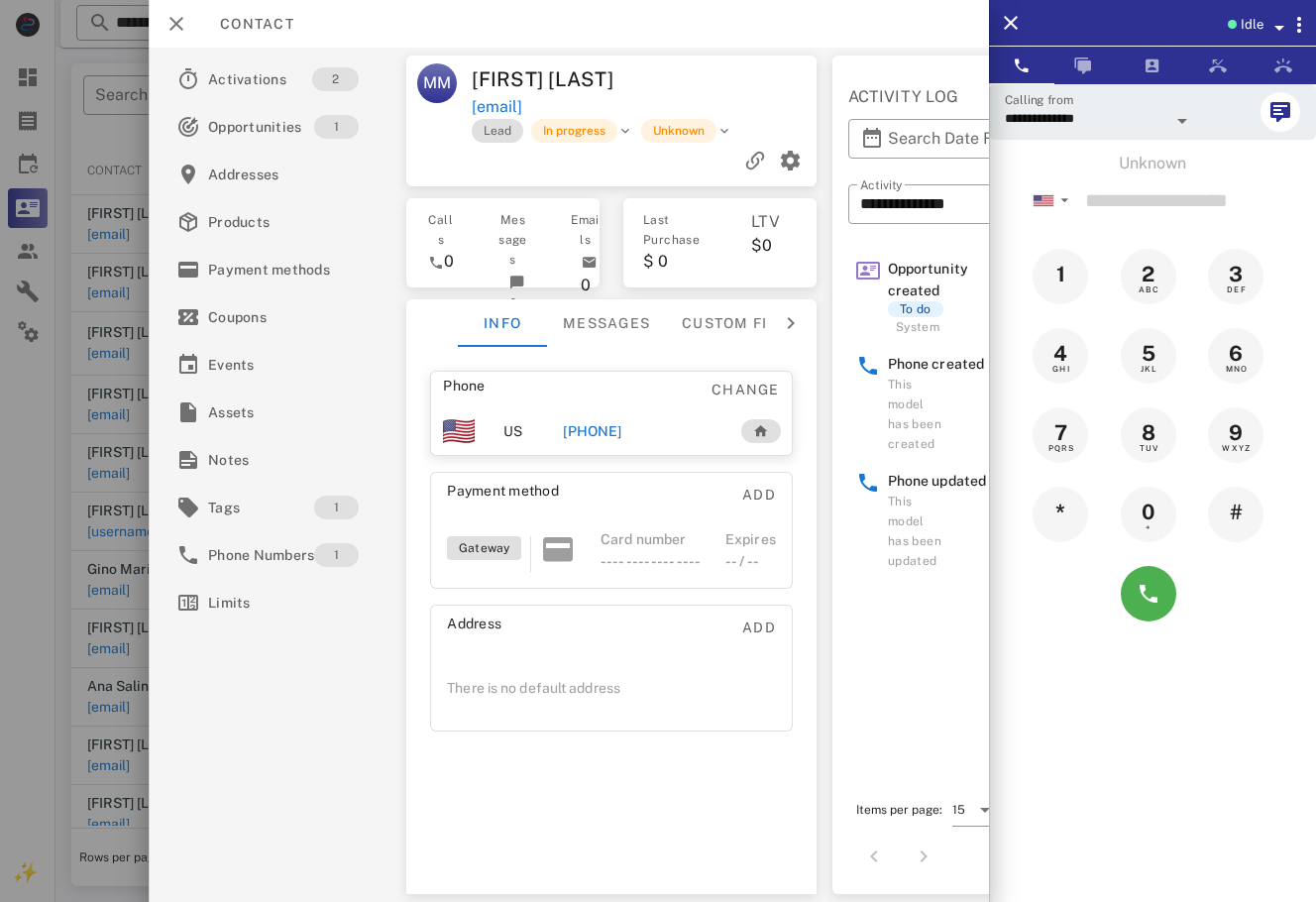click at bounding box center (658, 451) 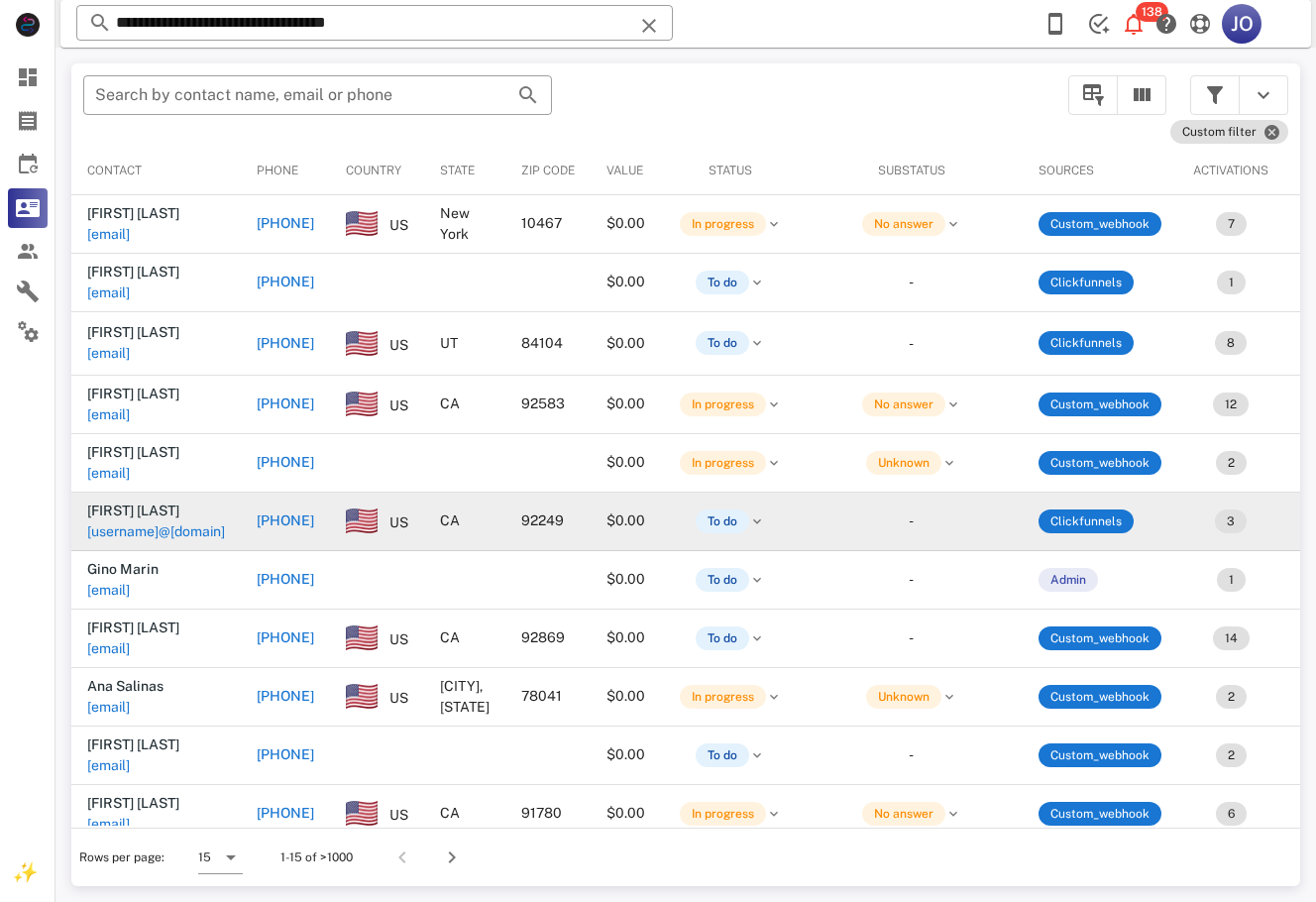 click on "Clickfunnels" at bounding box center [1100, 521] 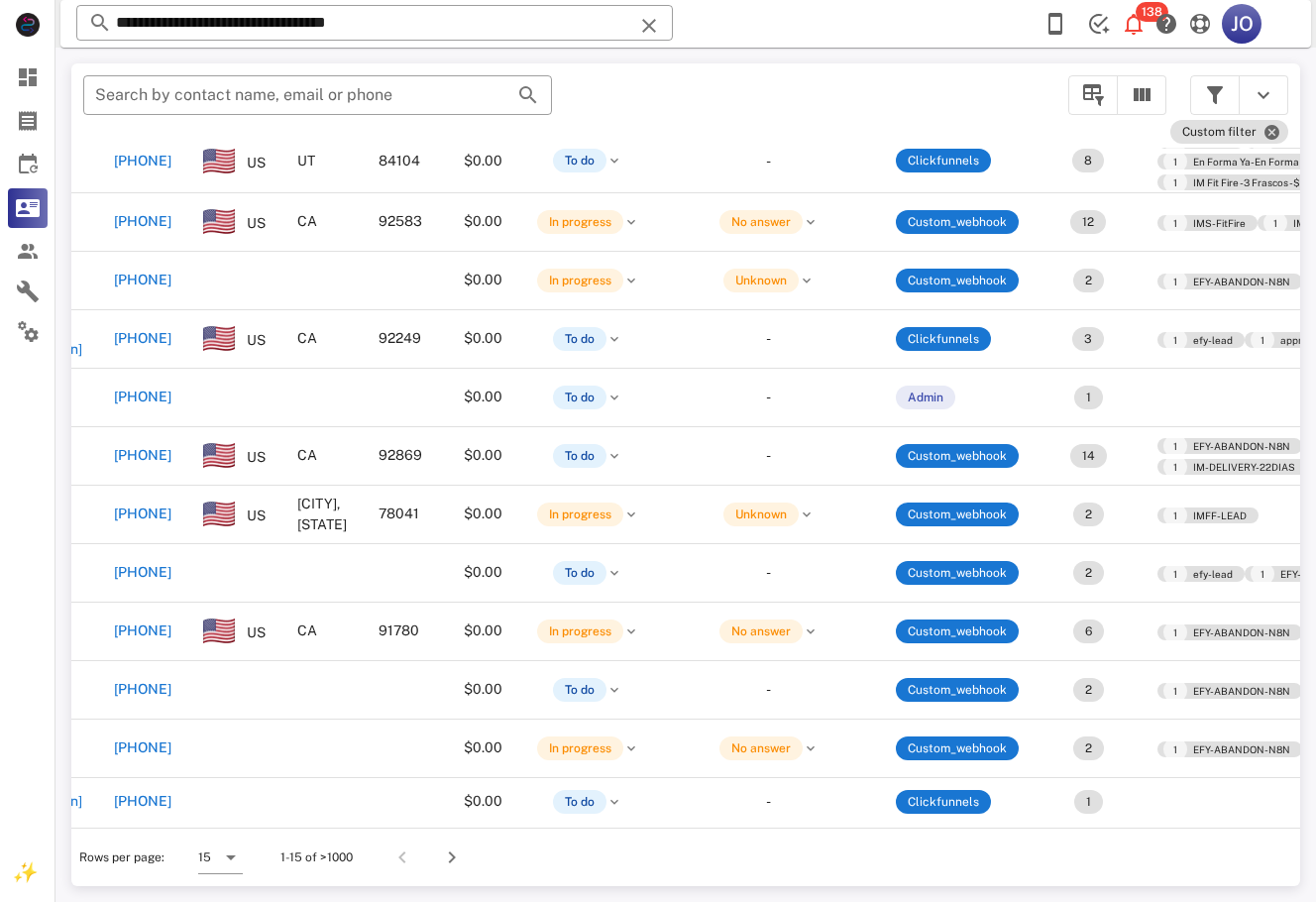 scroll, scrollTop: 192, scrollLeft: 0, axis: vertical 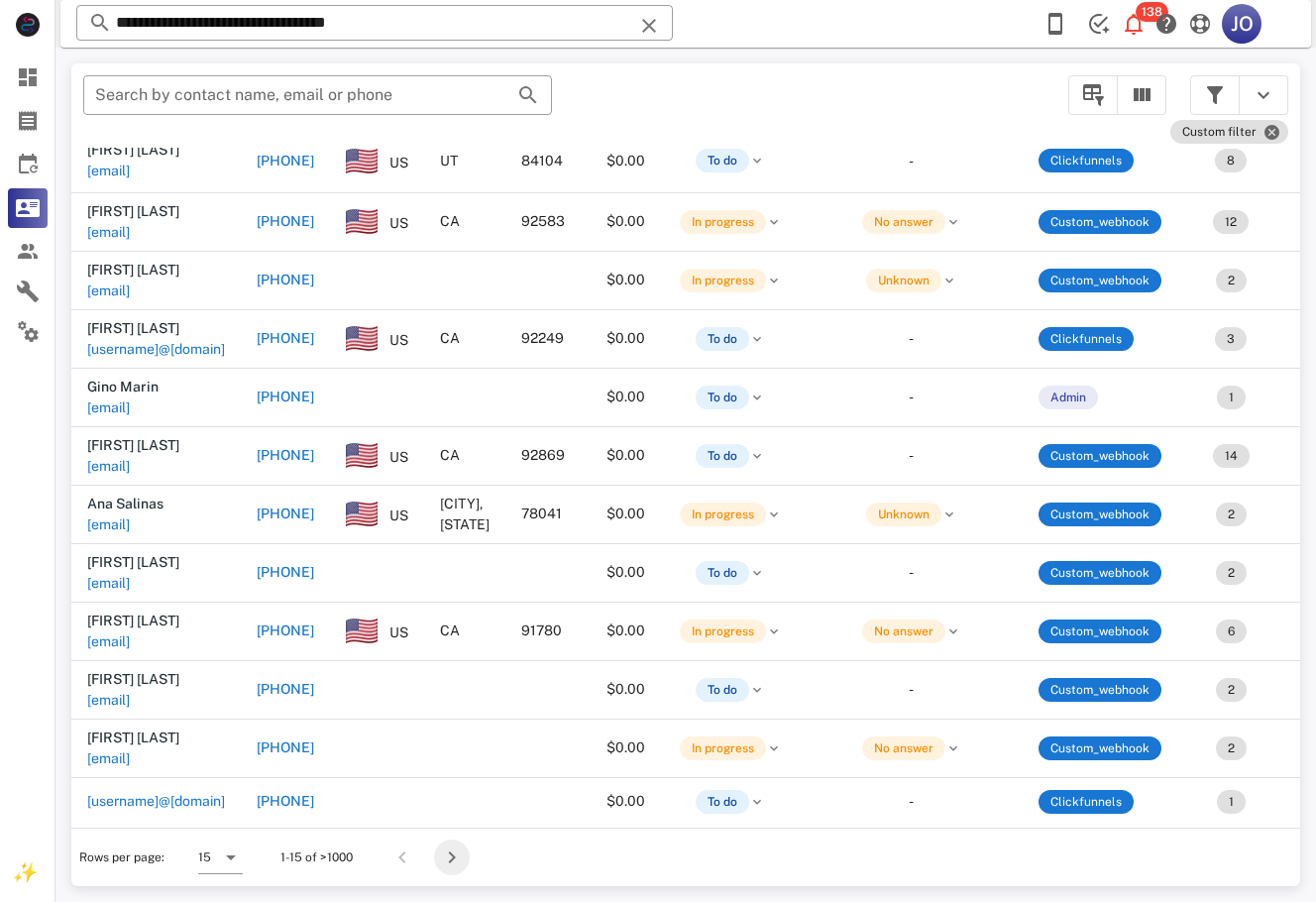 click at bounding box center (452, 857) 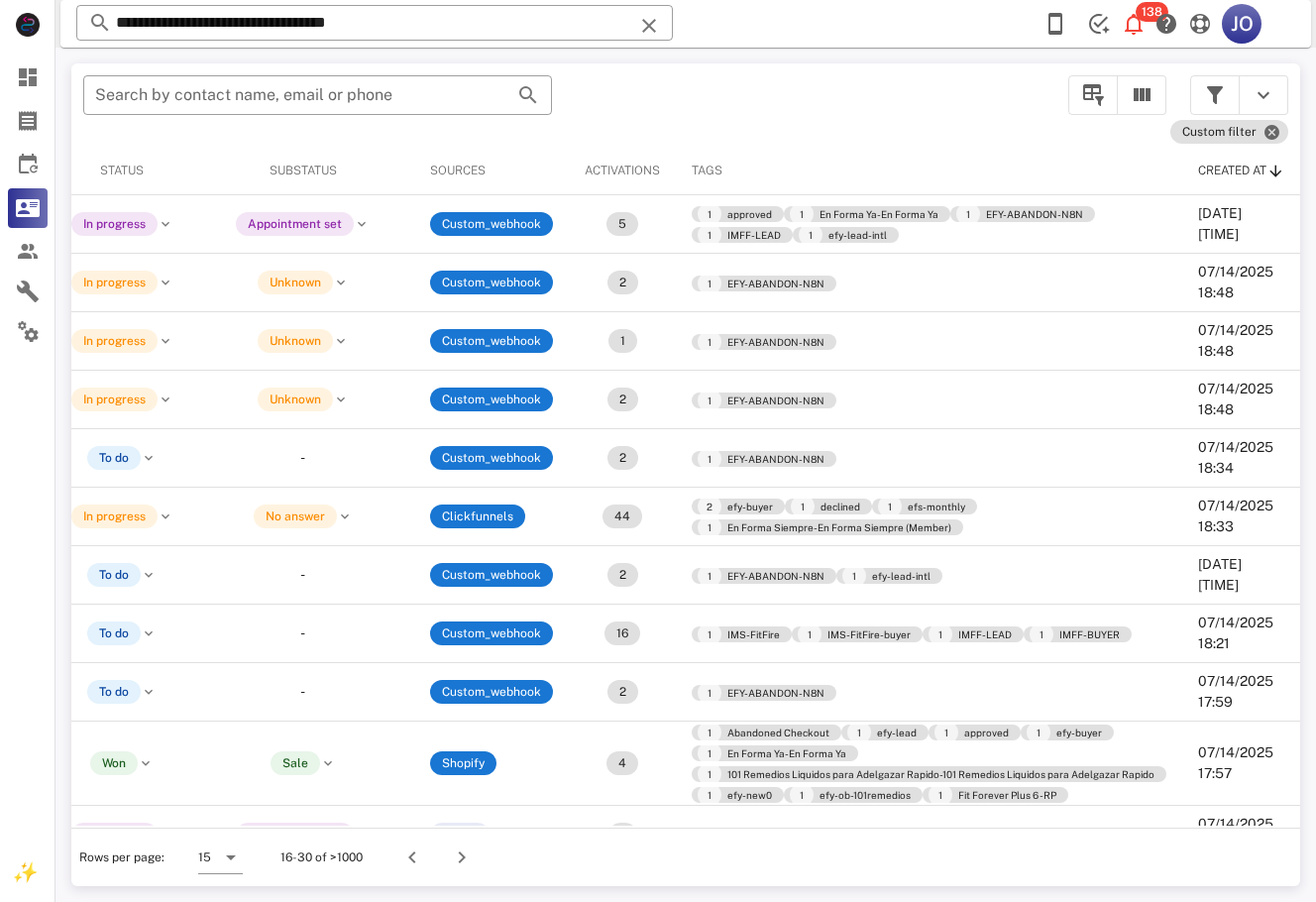 scroll, scrollTop: 307, scrollLeft: 765, axis: both 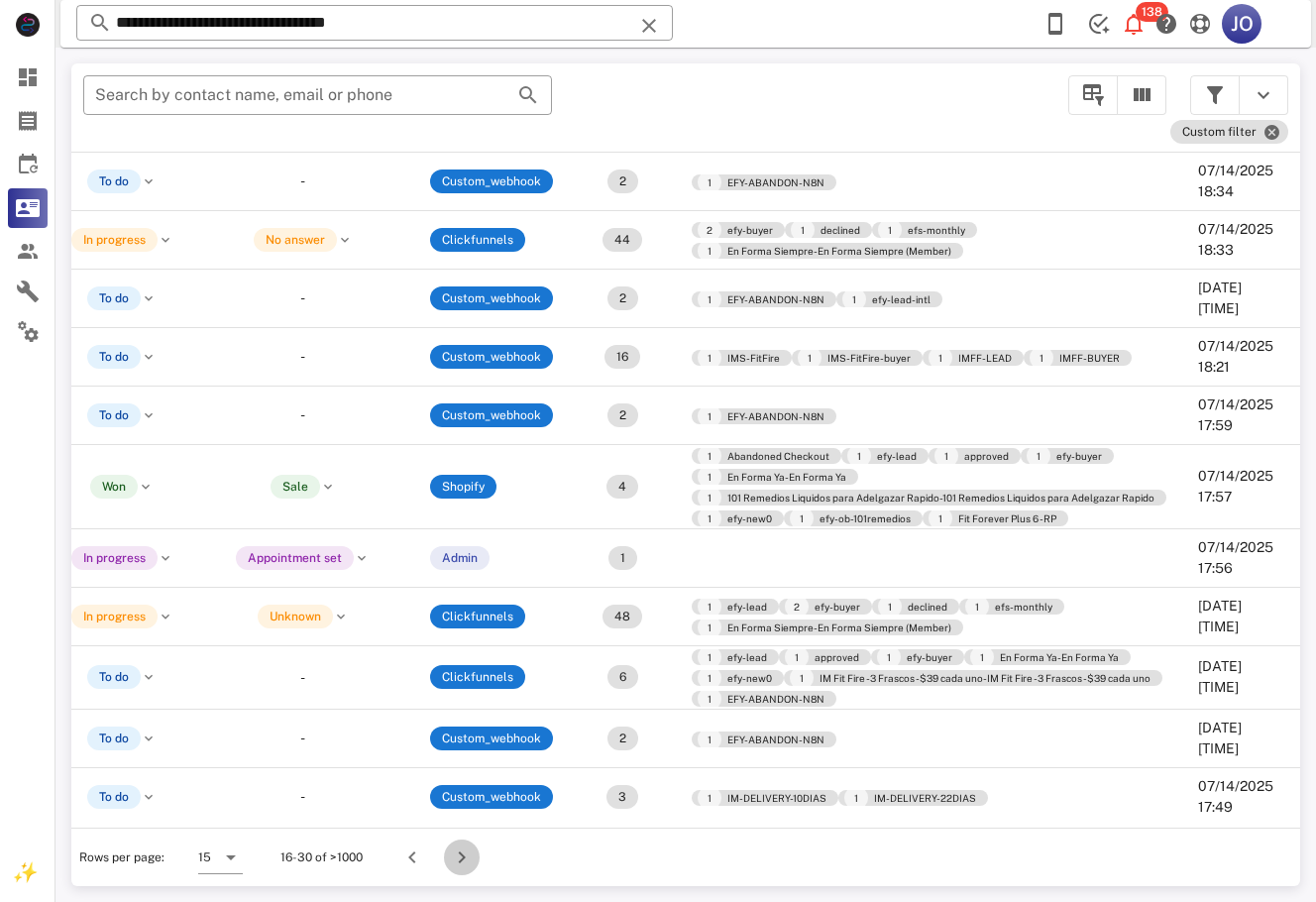 click at bounding box center [462, 857] 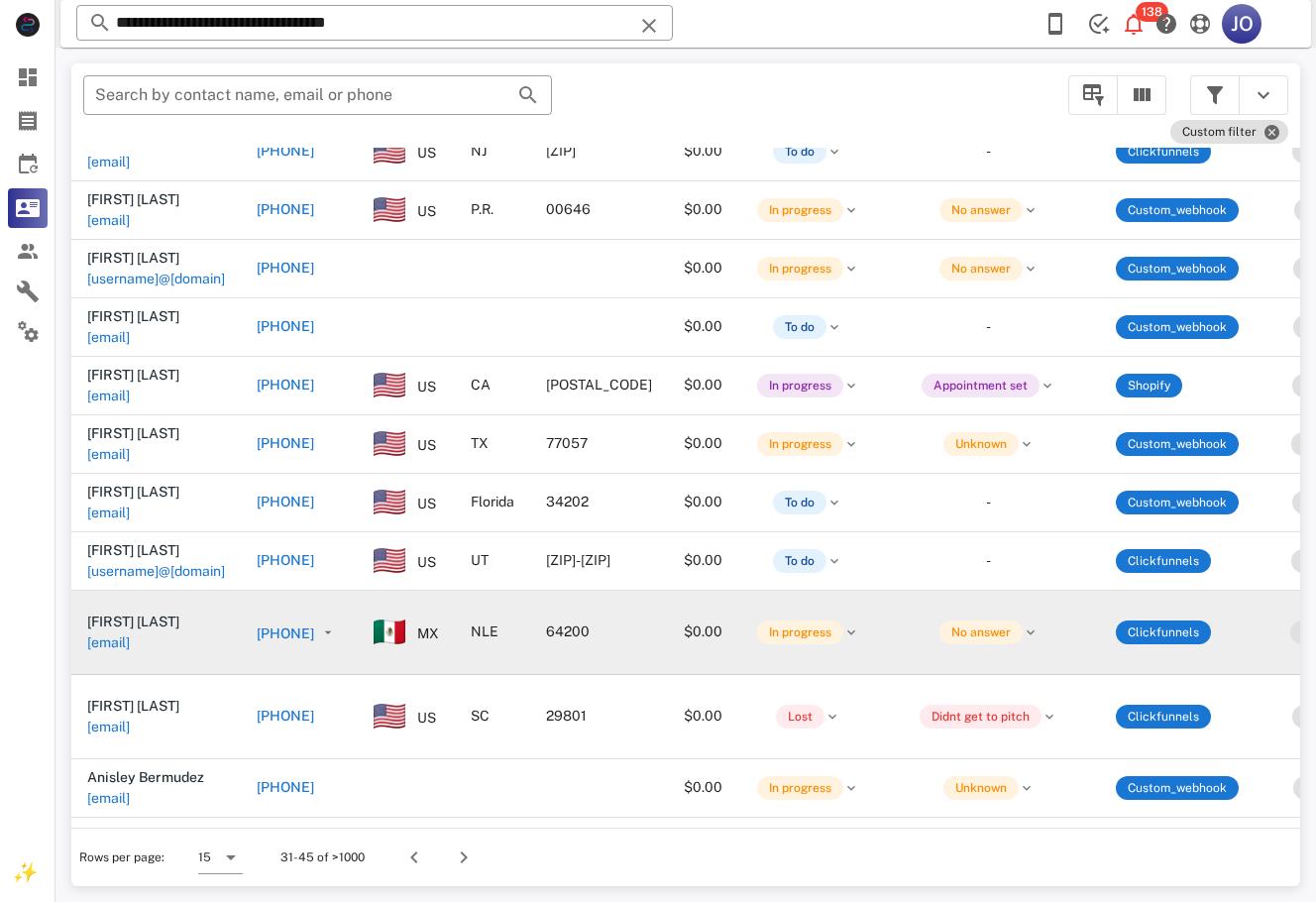 scroll, scrollTop: 307, scrollLeft: 0, axis: vertical 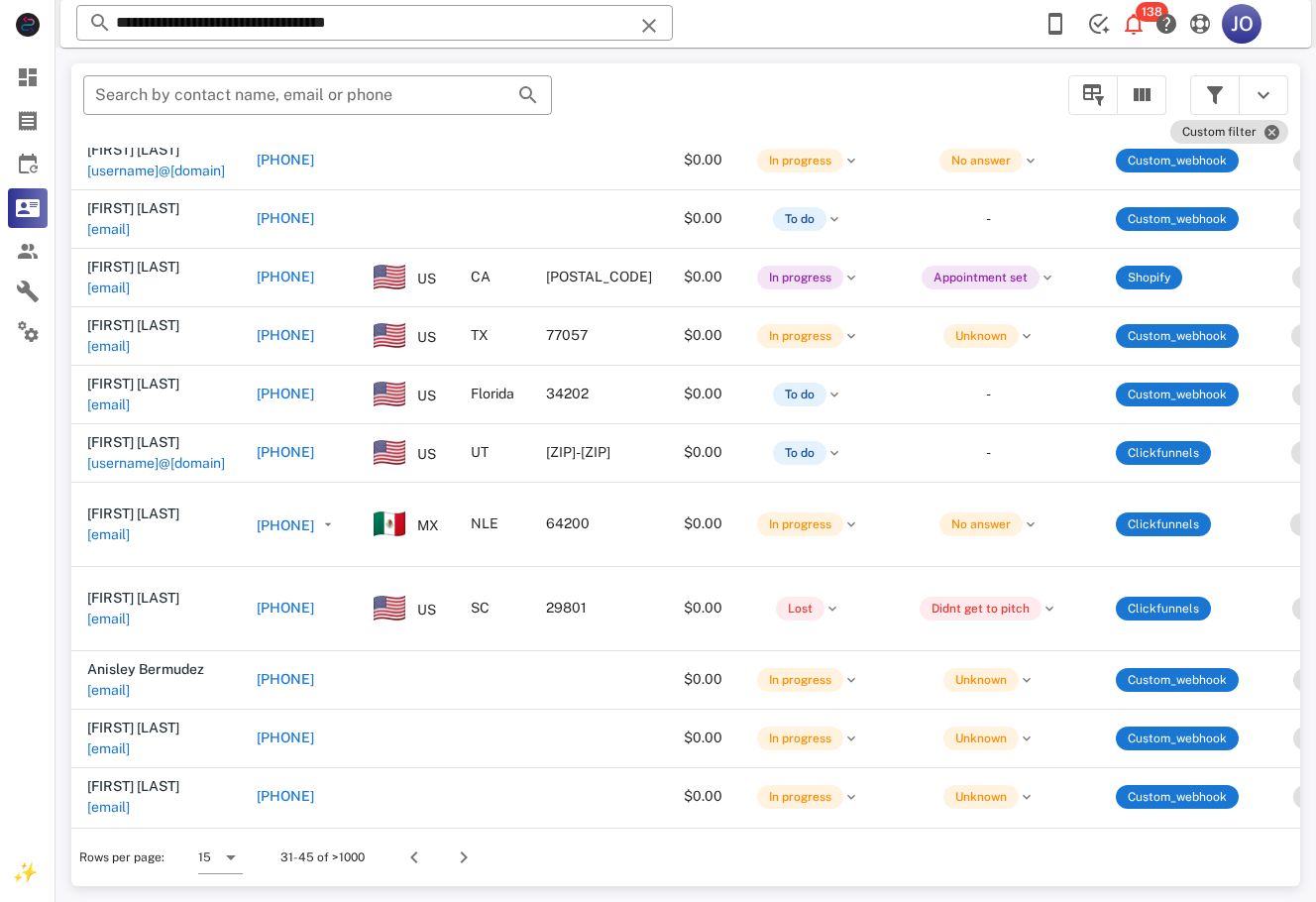 click on "​ Search by contact name, email or phone Custom filter Contact Phone Country State Zip code Value Status Substatus Sources Activations Tags Created at [FIRST] [LAST]  [EMAIL]   [PHONE]   MX [STATE] [POSTAL_CODE]  $0.00   In progress   Unknown   Clickfunnels  5 1  approved  1  efy-buyer  1  En Forma Ya-En Forma Ya  1  efy-new0  1  EFY-ABANDON-N8N  1  efy-lead-intl   07/14/2025 17:43  [FIRST] [LAST]  [EMAIL]   [PHONE]   $0.00   To do  -  Custom_webhook  2 1  efy-lead  1  EFY-ABANDON-N8N   07/14/2025 17:35  [FIRST] [LAST]  [EMAIL]   [PHONE]   US [STATE] [POSTAL_CODE]  $0.00   To do  -  Clickfunnels  4 1  efy-lead  1  approved  1  En Forma Ya-En Forma Ya  1  EFY-ABANDON-N8N   07/14/2025 17:34  [FIRST] [LAST]  [EMAIL]   [PHONE]   US [STATE] [POSTAL_CODE]  $0.00   In progress   No answer   Custom_webhook  1 1  IMFF-LEAD   07/14/2025 17:34  [FIRST] [LAST]  [EMAIL]   [PHONE]   $0.00   In progress   No answer   Custom_webhook  2 1  $0.00" at bounding box center (686, 475) 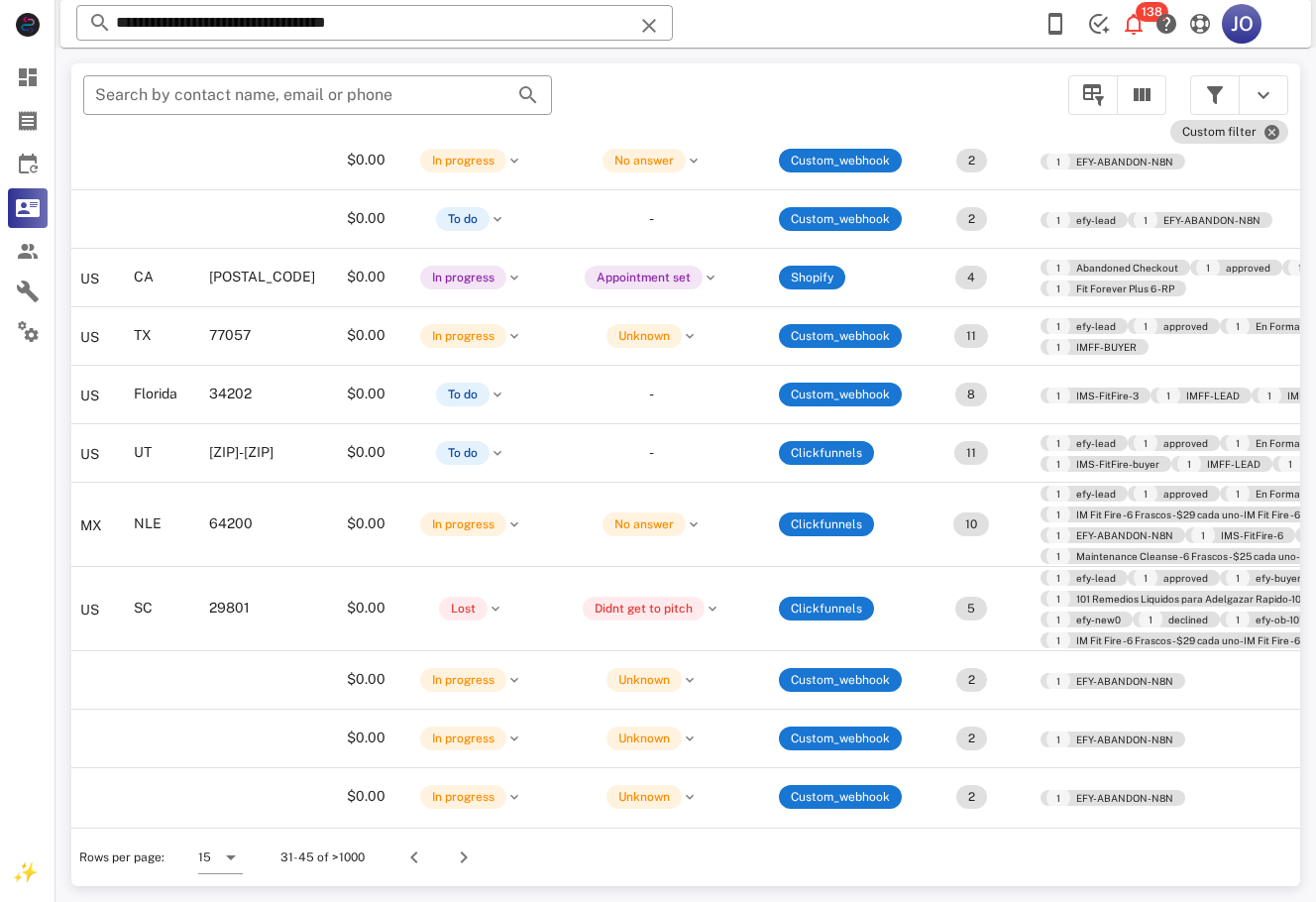 scroll, scrollTop: 307, scrollLeft: 0, axis: vertical 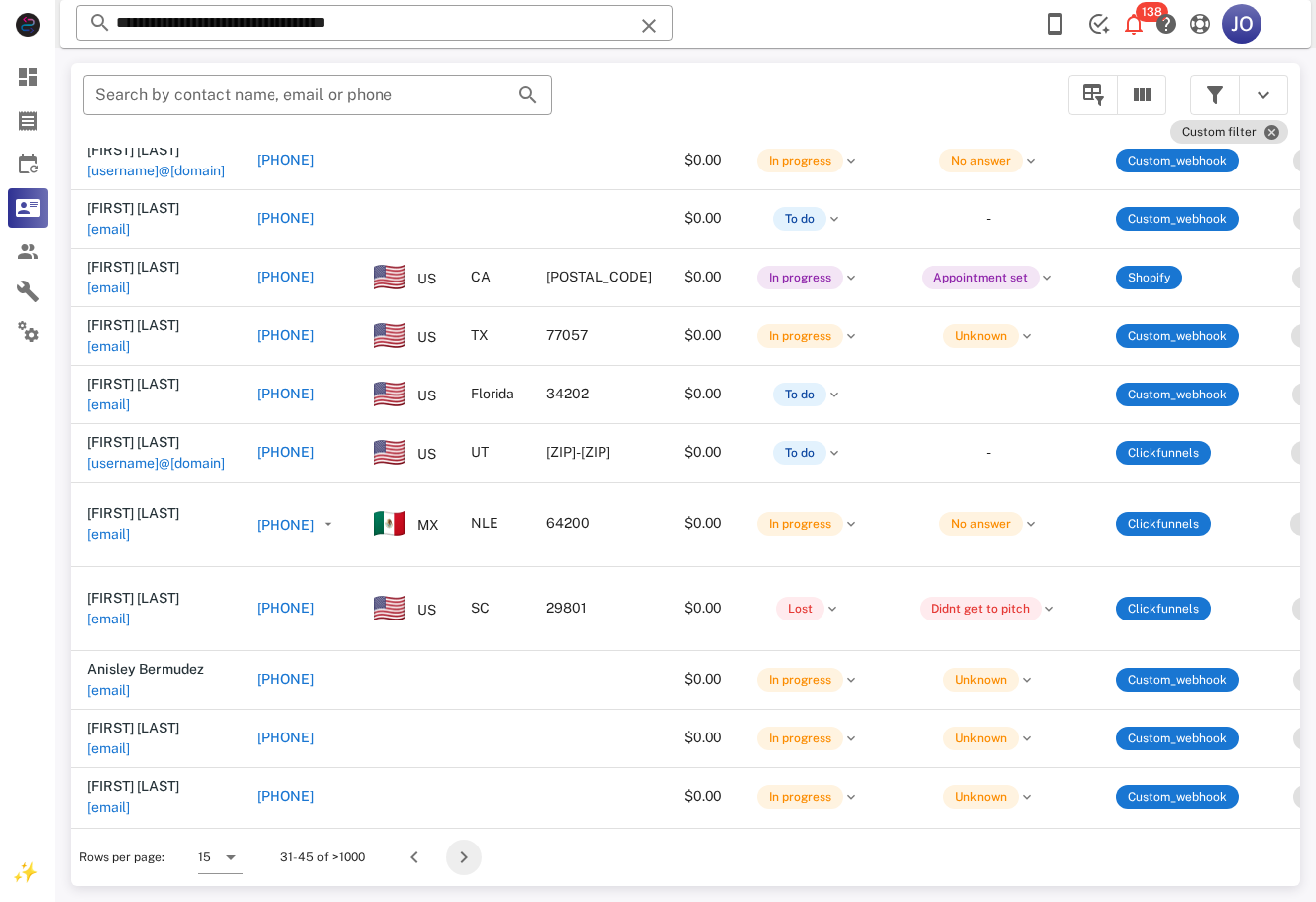 click at bounding box center (464, 857) 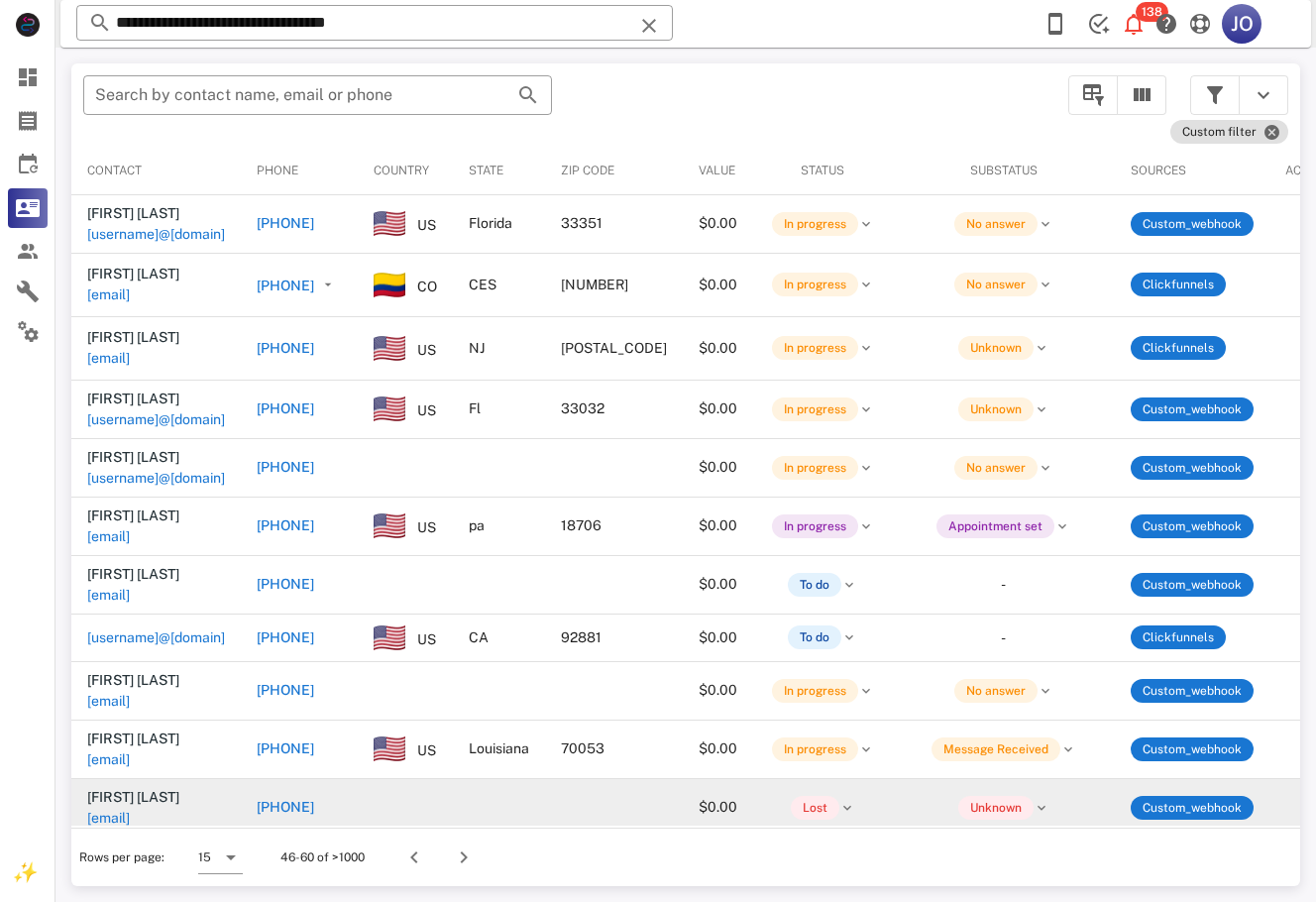 click at bounding box center [498, 808] 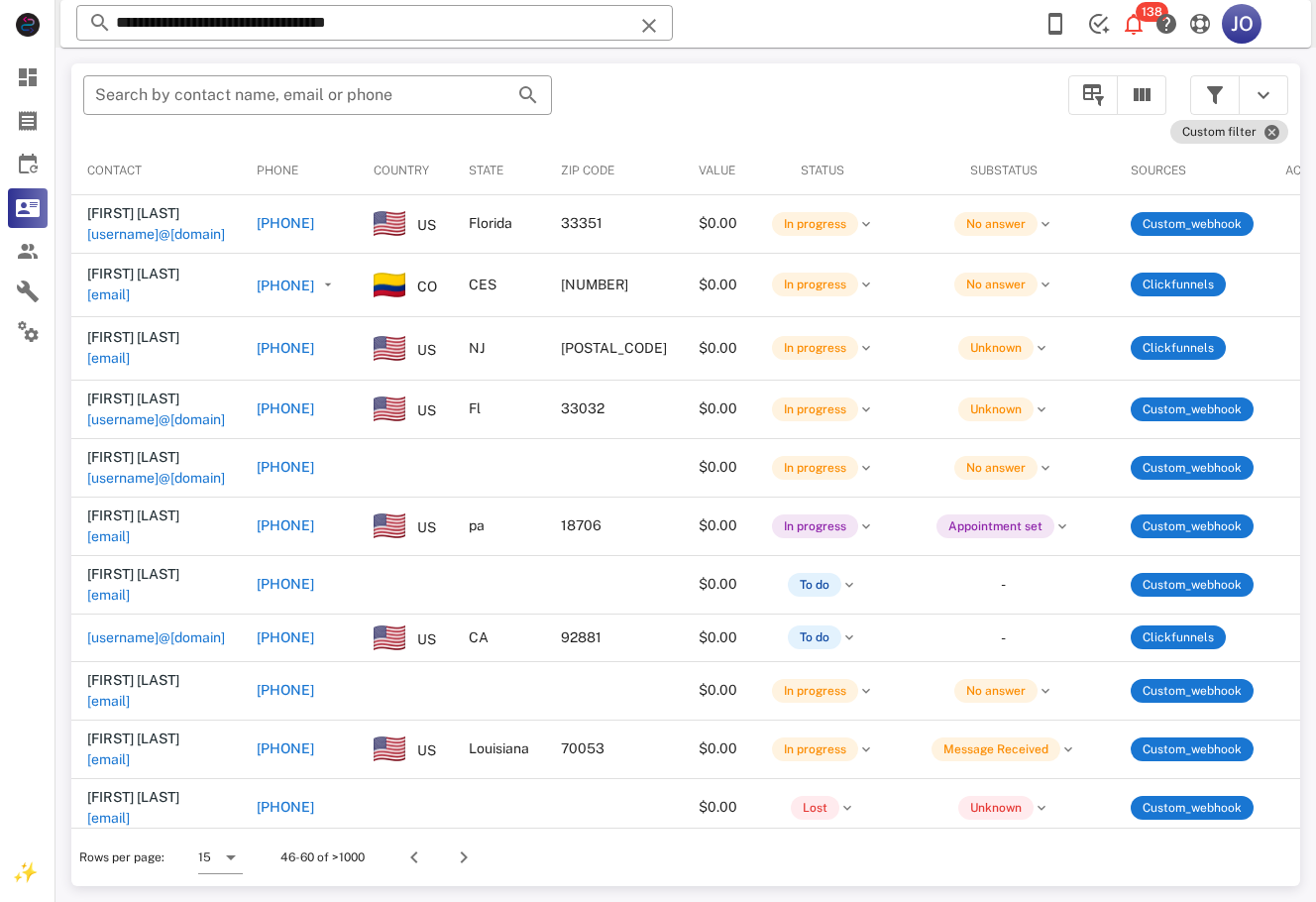 scroll, scrollTop: 0, scrollLeft: 605, axis: horizontal 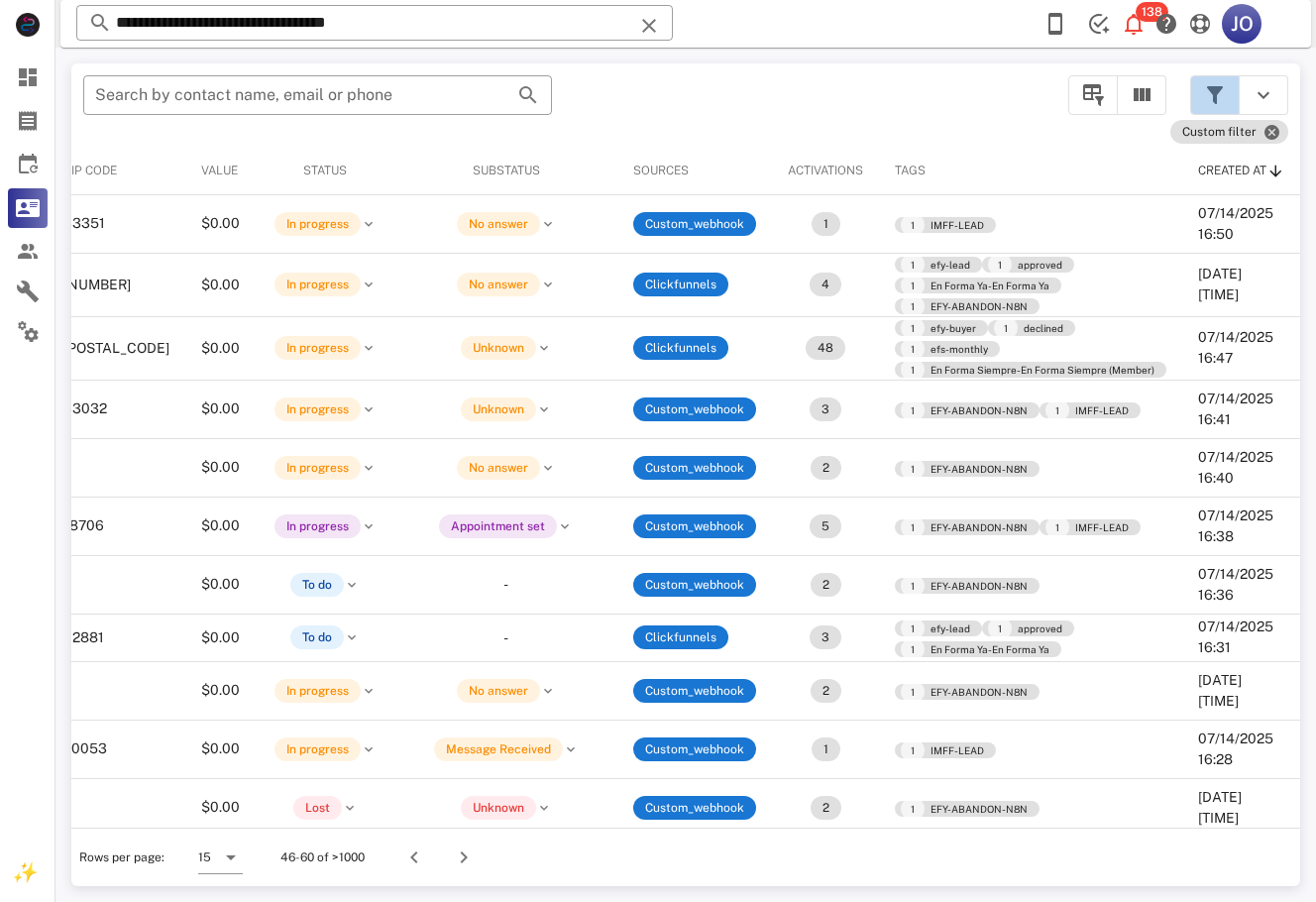 click at bounding box center [1215, 95] 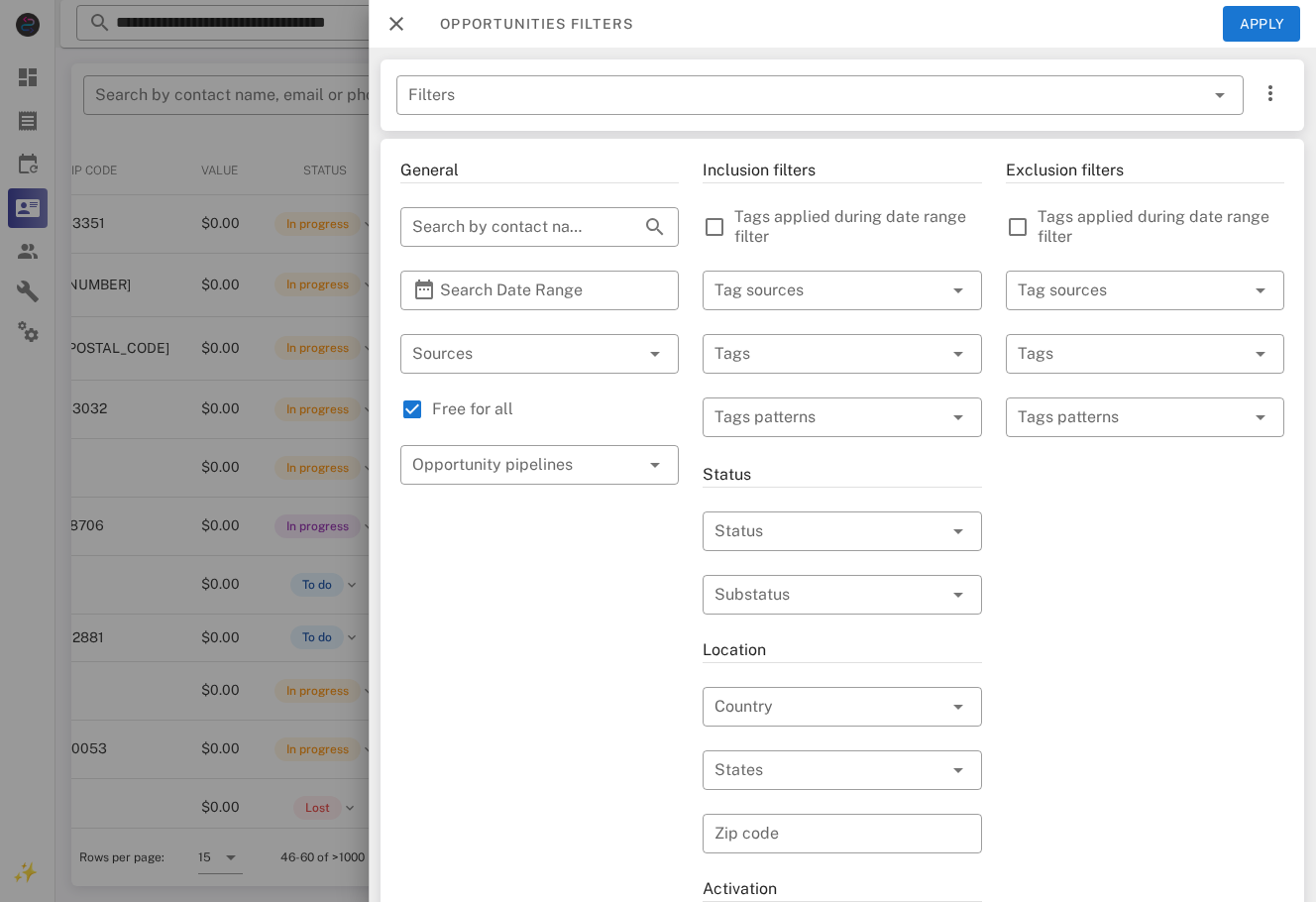 click on "Inclusion filters Tags applied during date range filter ​ Tag sources ​ Tags ​ Tags patterns Status ​ Status ​ Substatus Location ​ Country ​ States ​ Zip code Activation ​ Min Activations ​ Max Activations Order value ​ Min Value ​ Max Value Include leads Include customers Include cooldown" at bounding box center (841, 711) 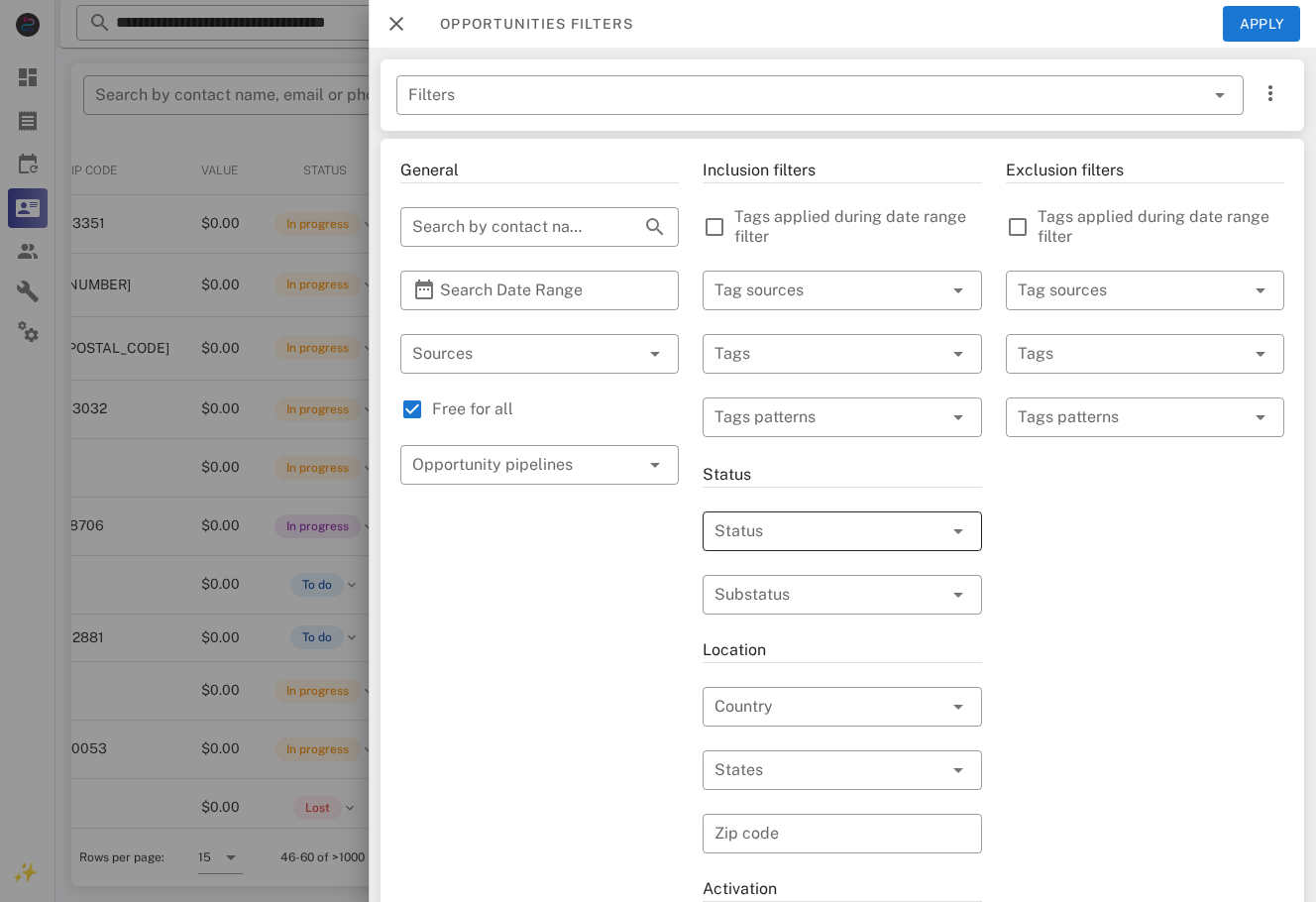 click at bounding box center [814, 531] 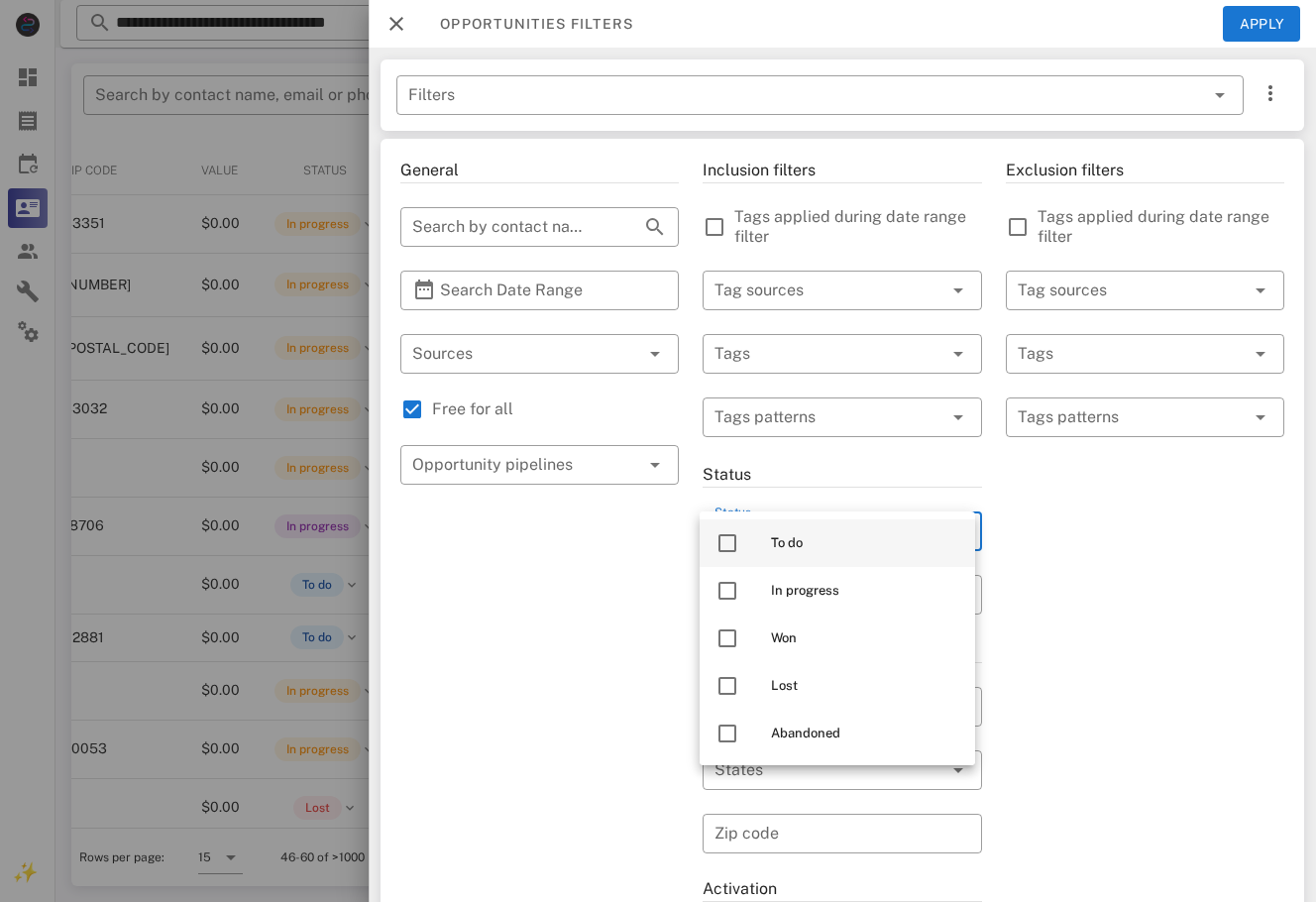 click on "To do" at bounding box center [865, 543] 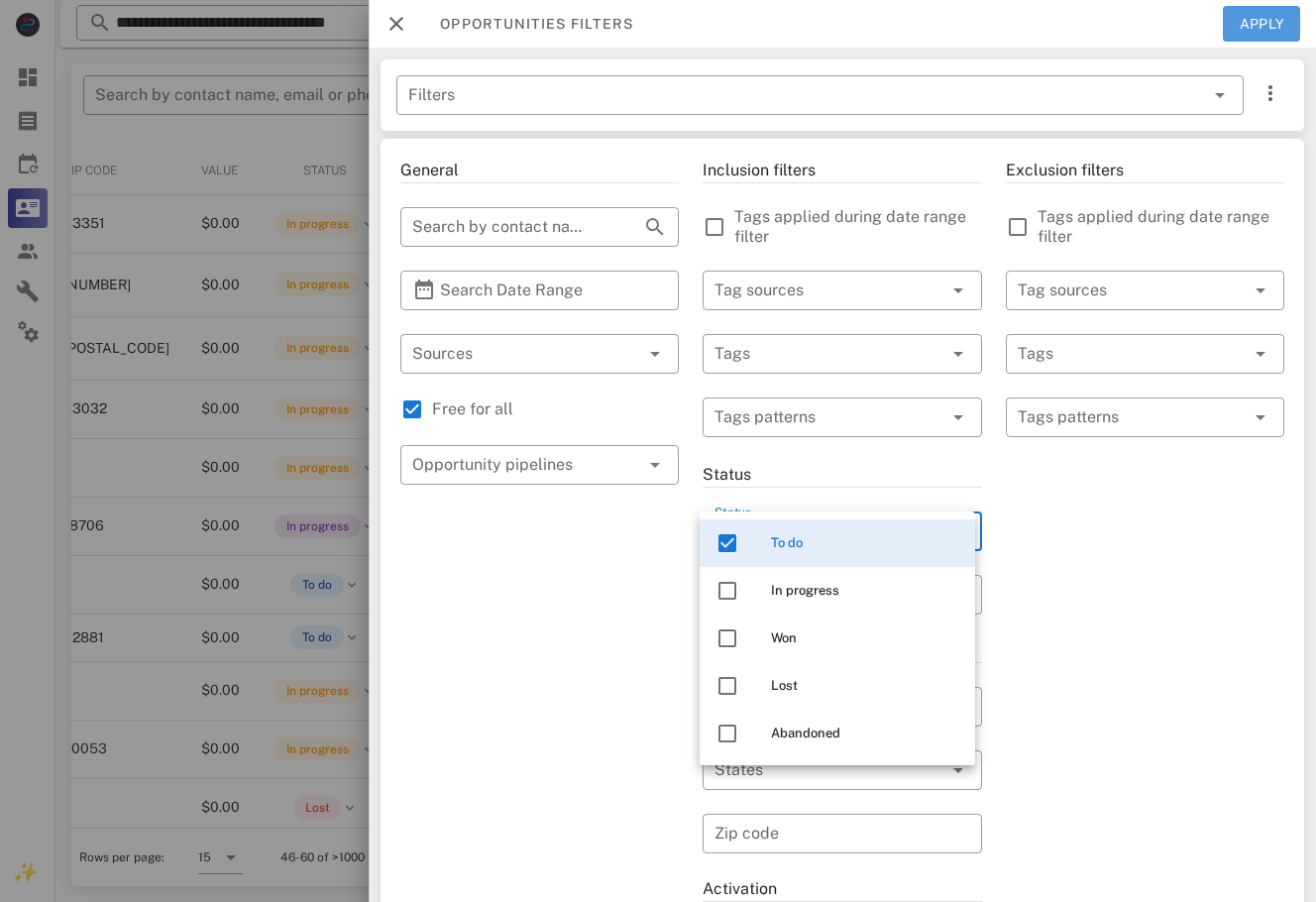 click on "Apply" at bounding box center (1261, 24) 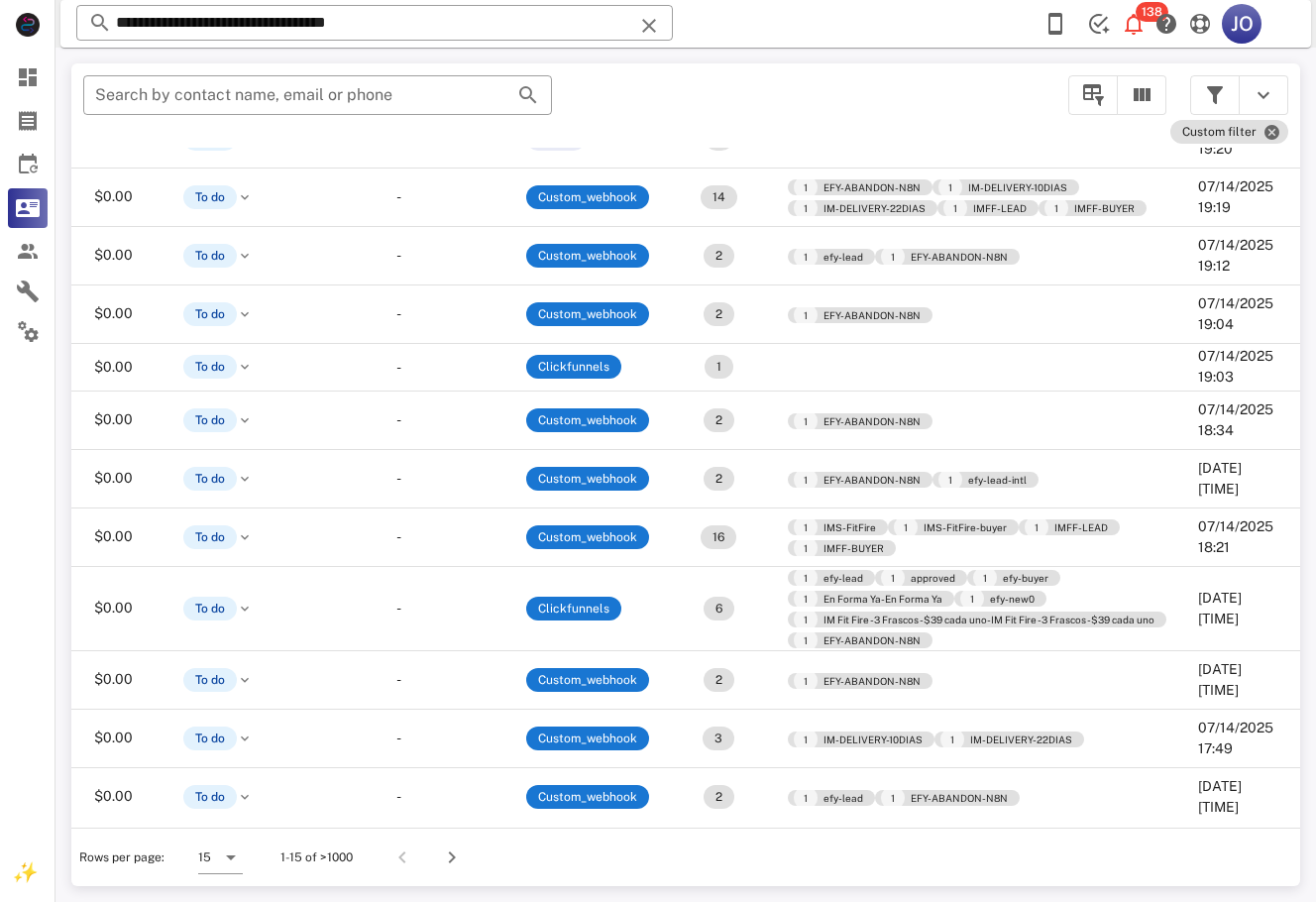 scroll, scrollTop: 276, scrollLeft: 0, axis: vertical 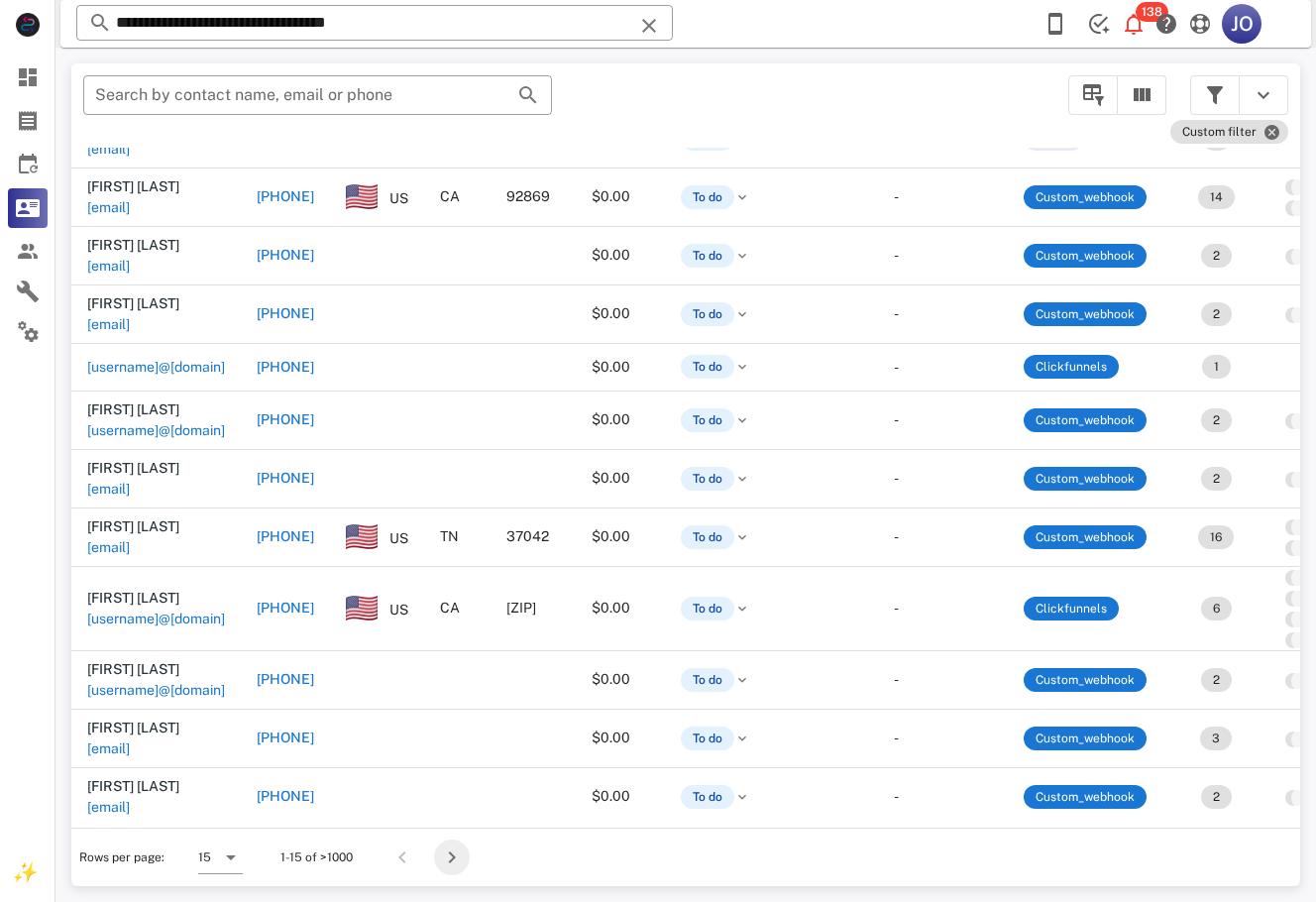 click at bounding box center (452, 857) 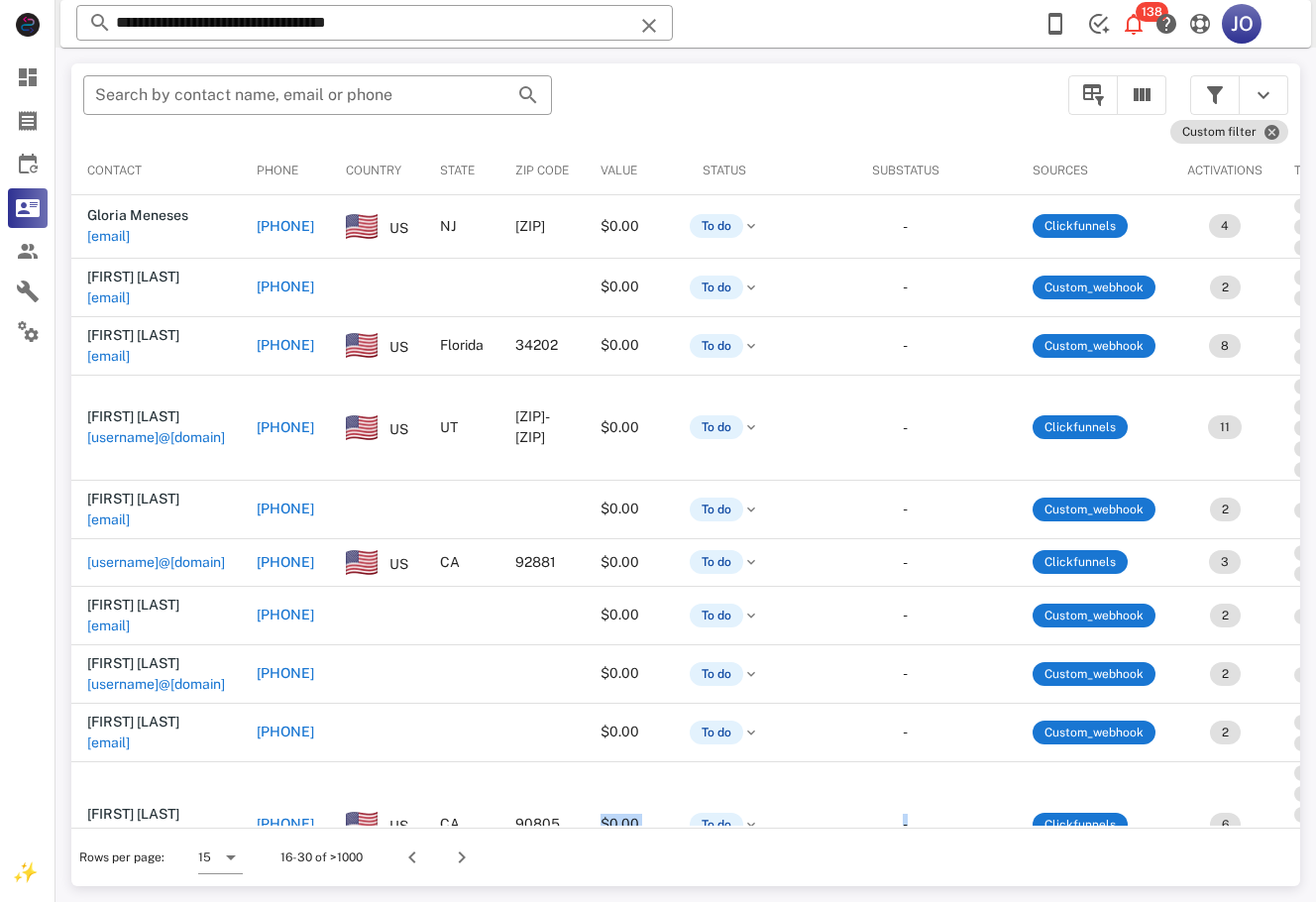 drag, startPoint x: 715, startPoint y: 826, endPoint x: 1101, endPoint y: 824, distance: 386.00518 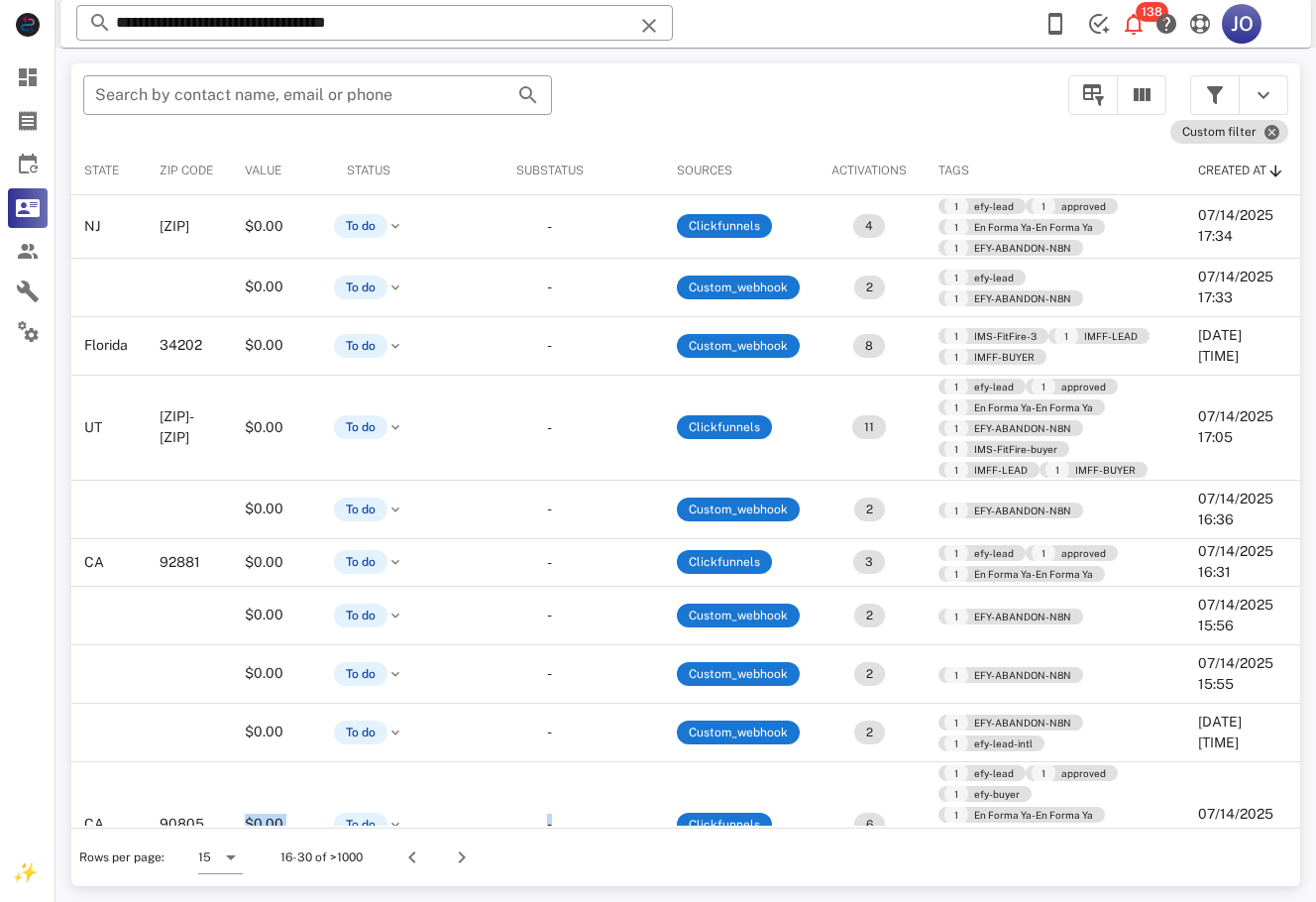 scroll, scrollTop: 395, scrollLeft: 523, axis: both 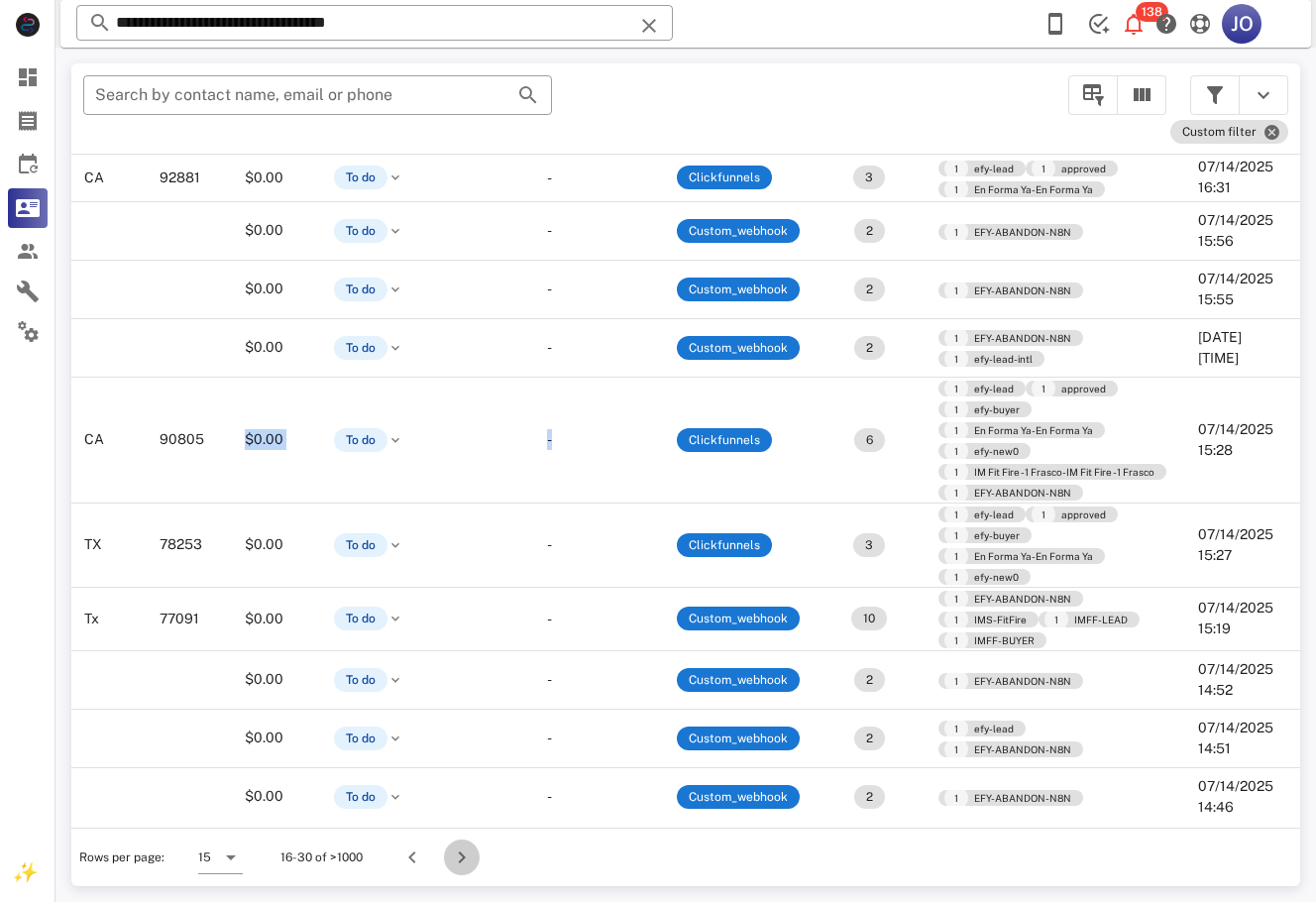 click at bounding box center (458, 857) 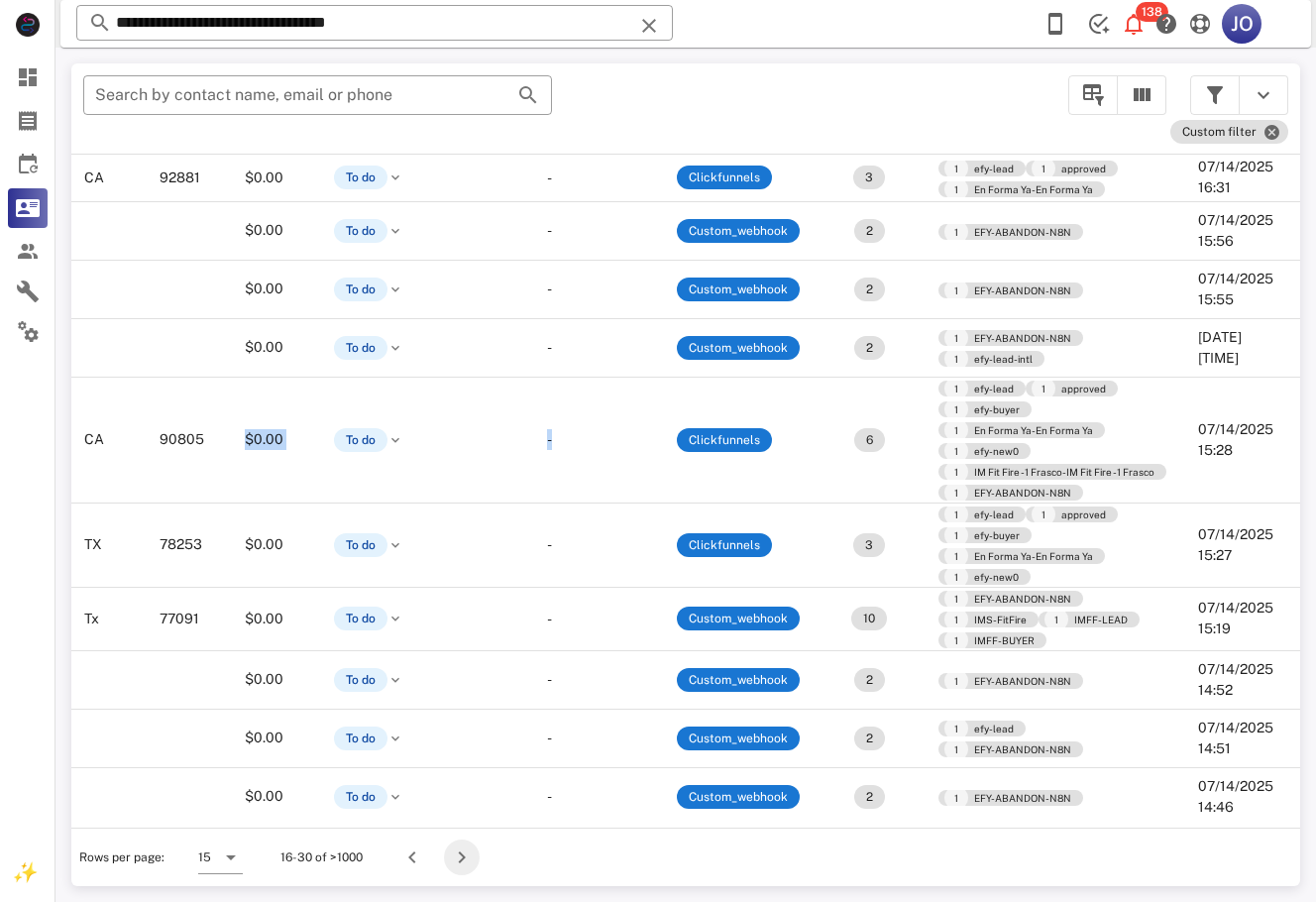 click at bounding box center (462, 857) 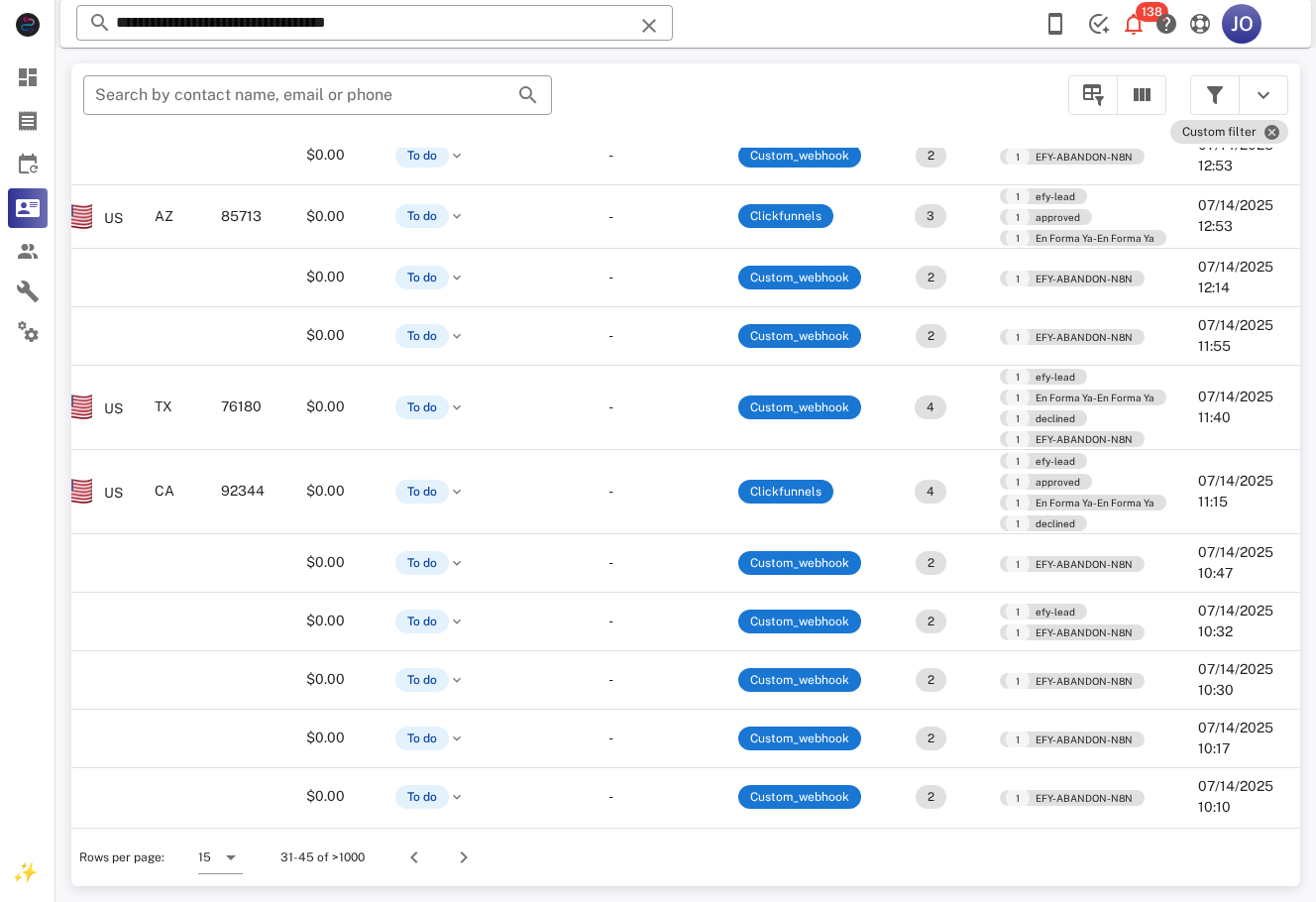 scroll, scrollTop: 327, scrollLeft: 0, axis: vertical 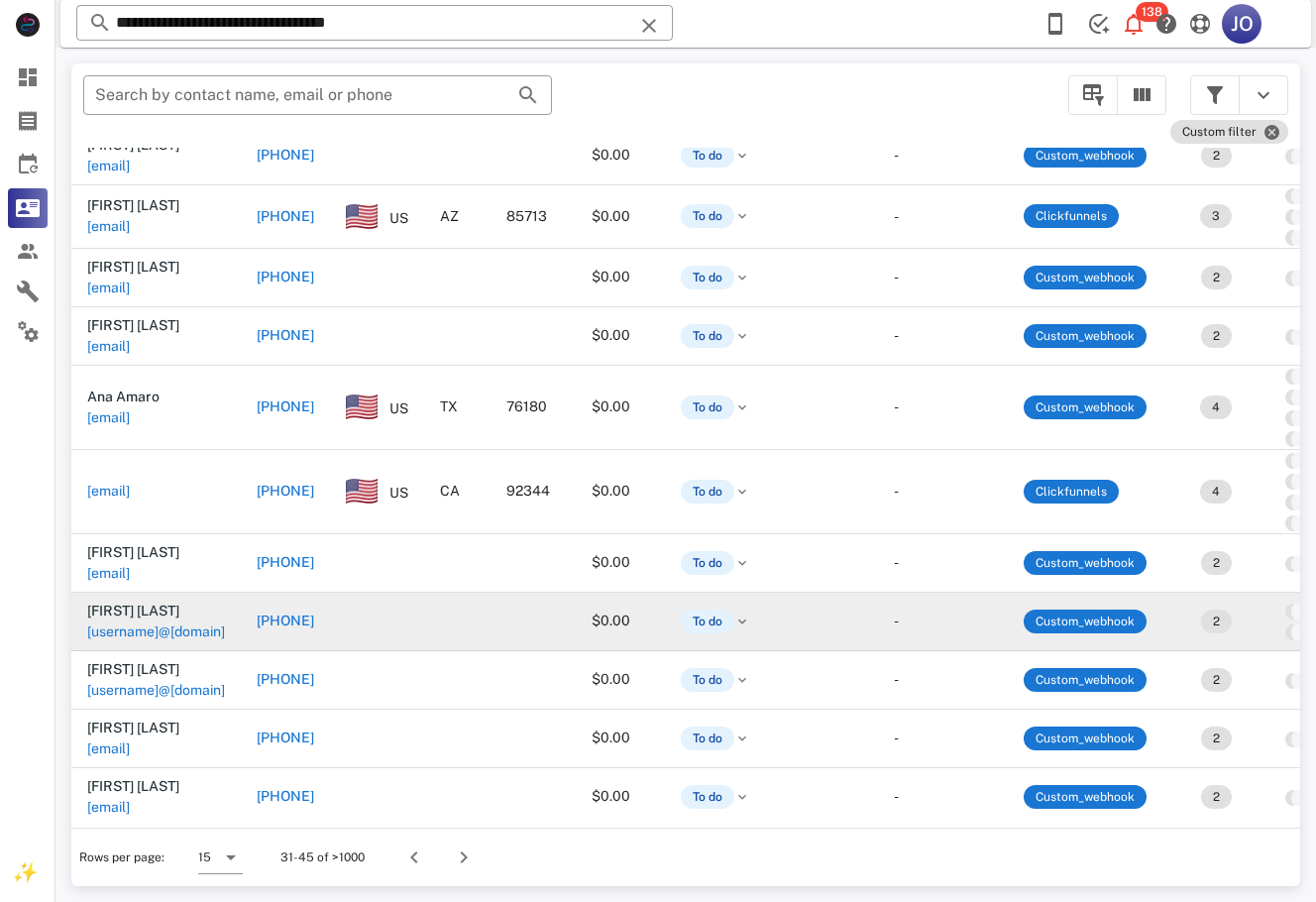click on "[USERNAME]@[DOMAIN]" at bounding box center (156, 631) 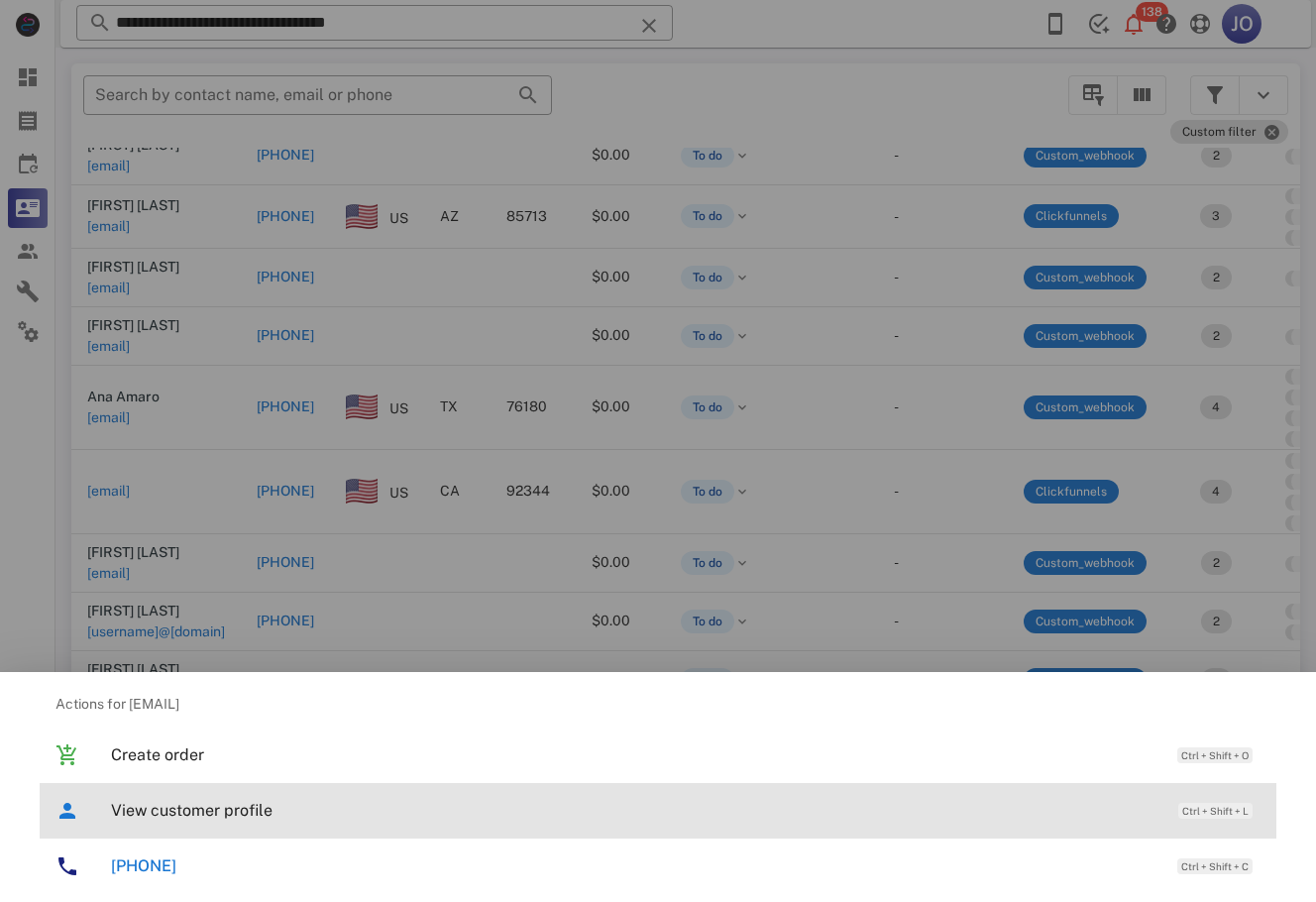 click on "View customer profile Ctrl + Shift + L" at bounding box center [686, 810] 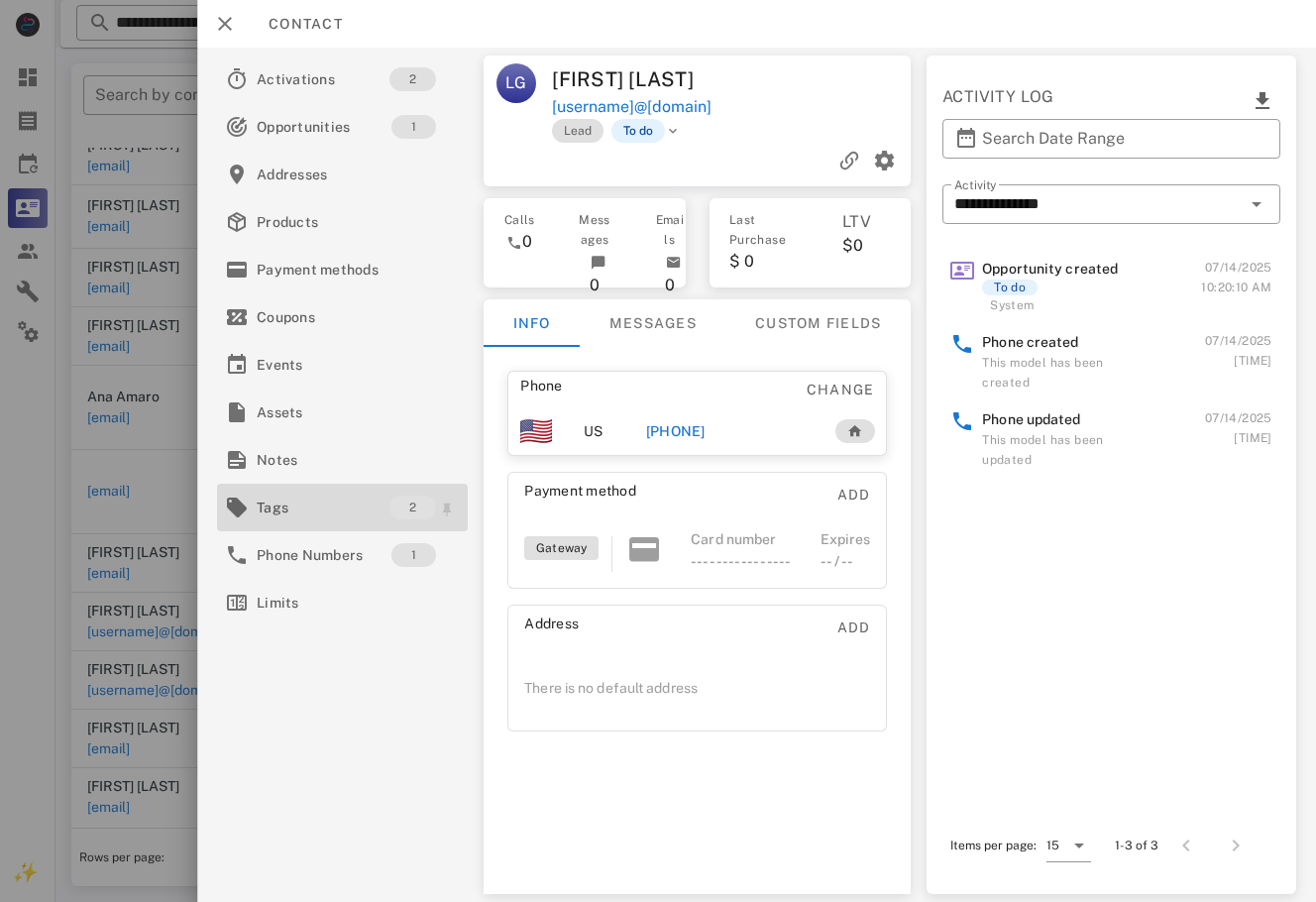 click on "Tags" at bounding box center [323, 507] 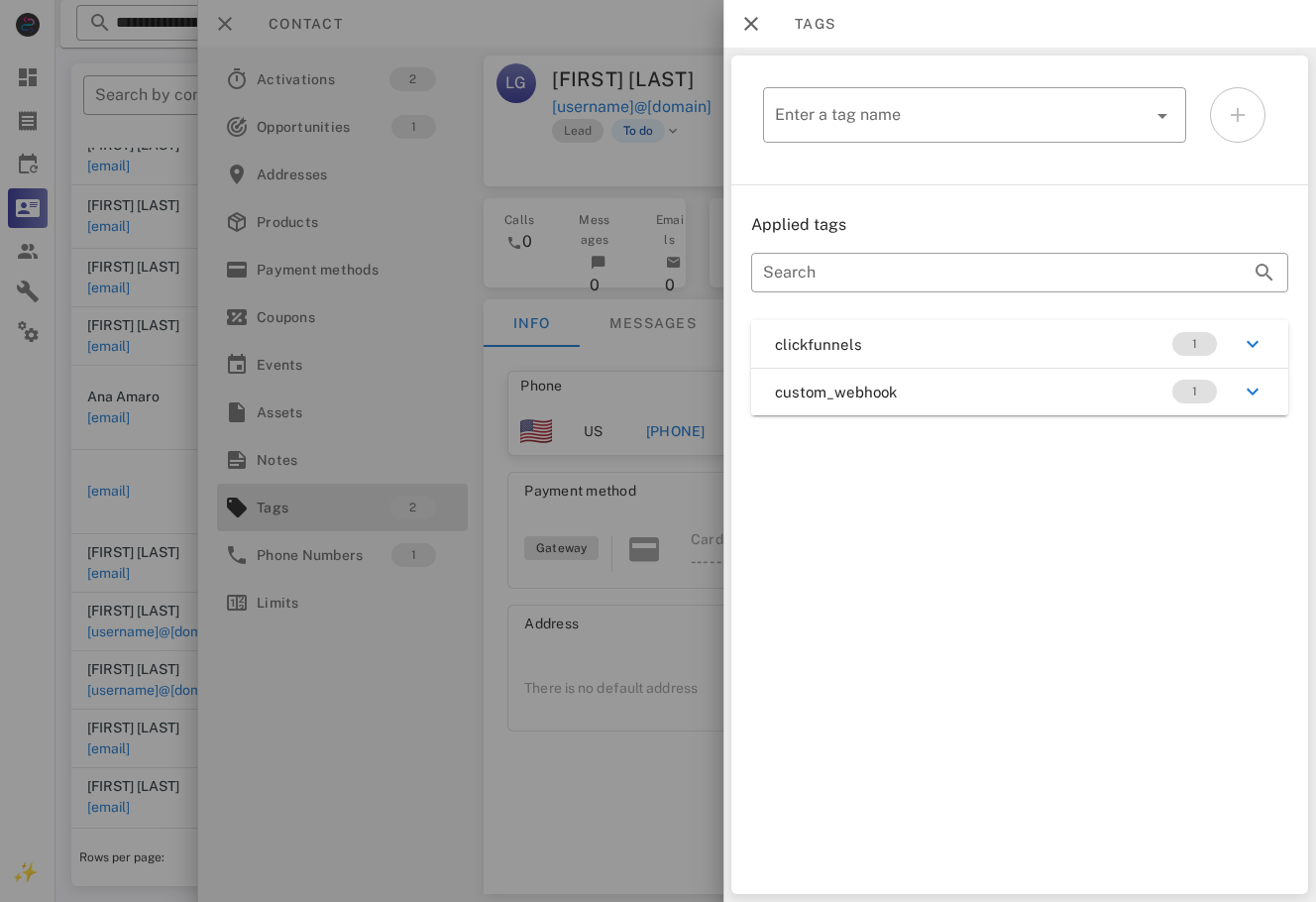 click on "custom_webhook  1" at bounding box center (1020, 392) 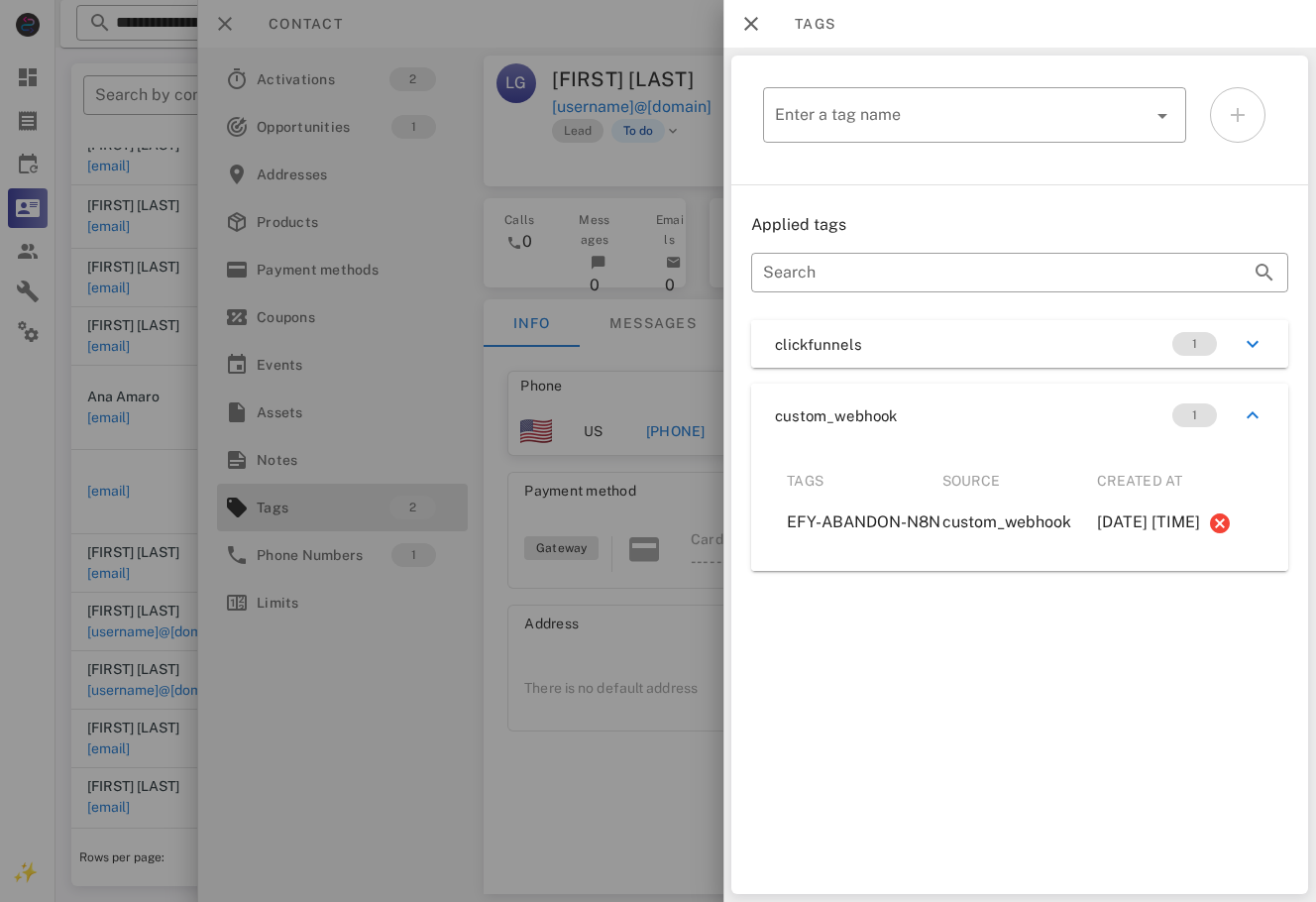 click on "clickfunnels  1" at bounding box center [1020, 344] 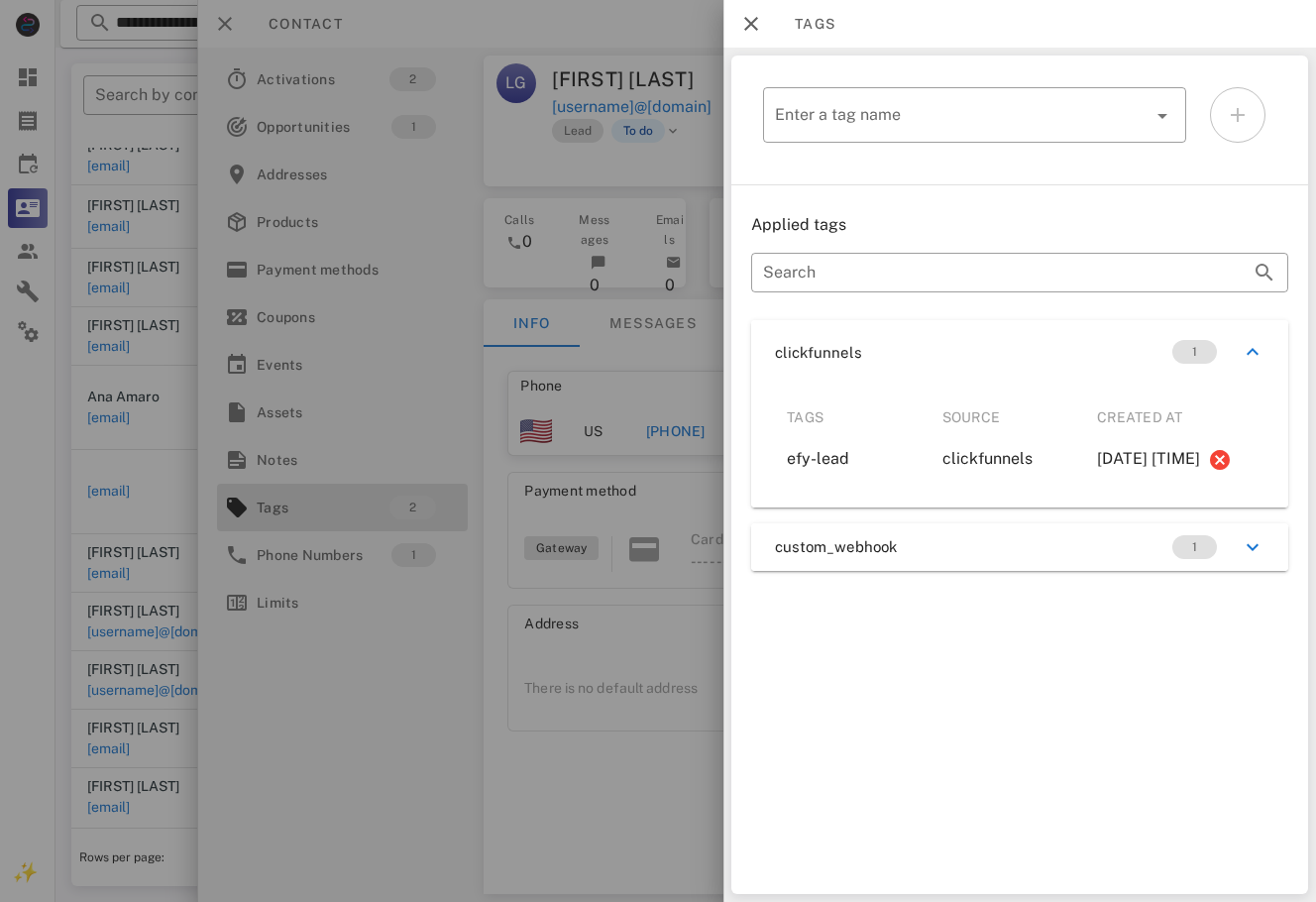 click at bounding box center (658, 451) 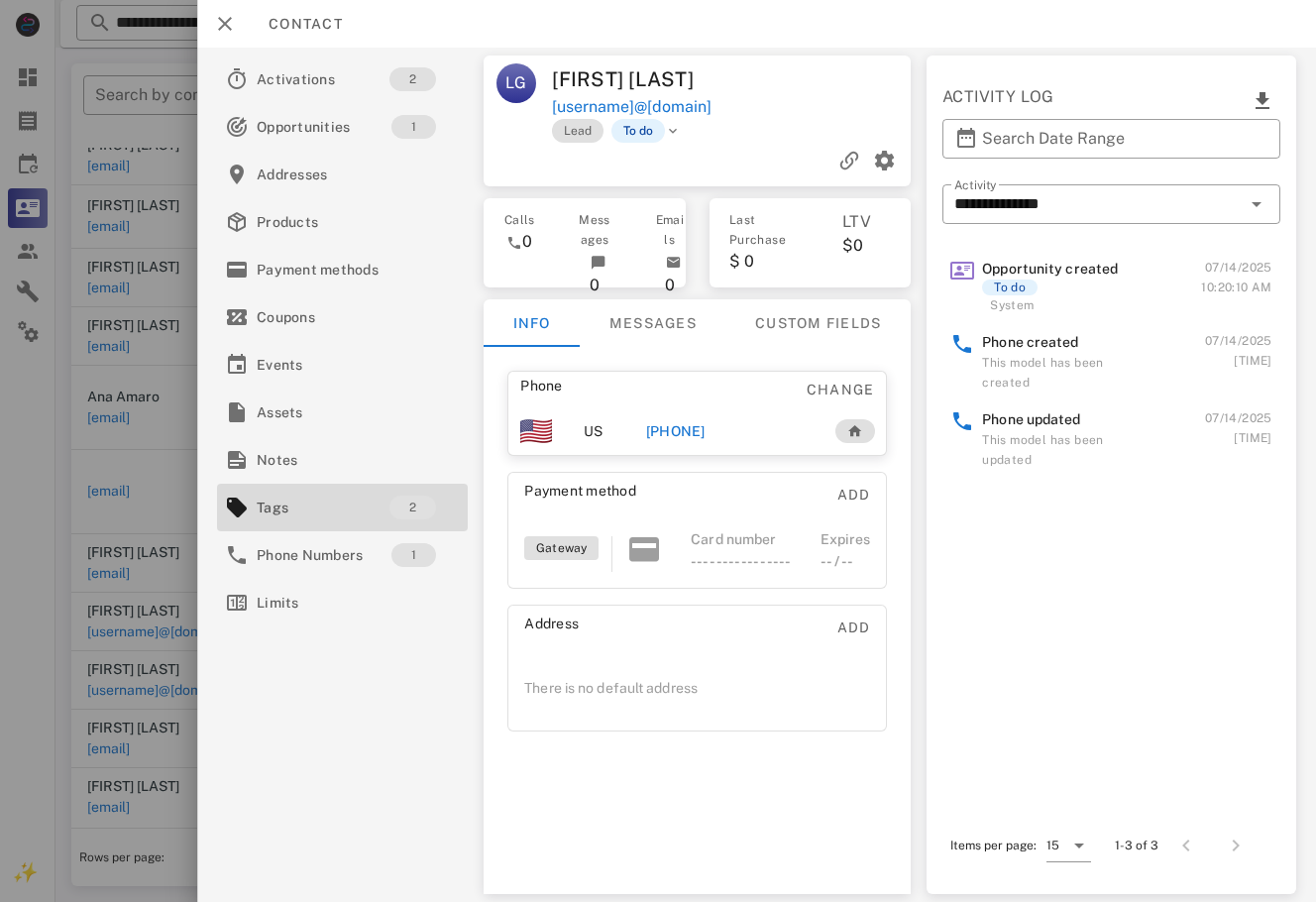 click on "[PHONE]" at bounding box center [729, 431] 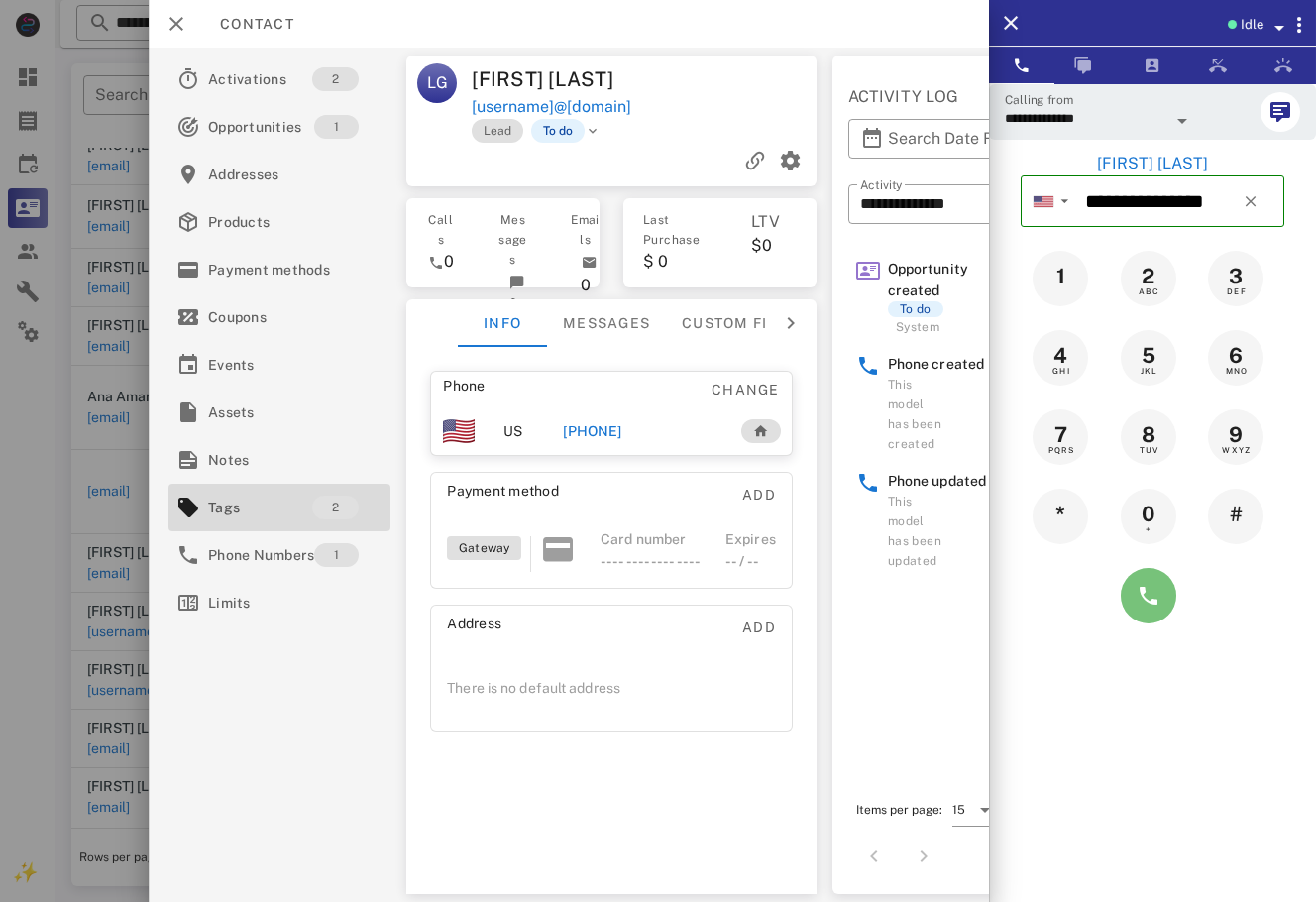 click at bounding box center (1149, 596) 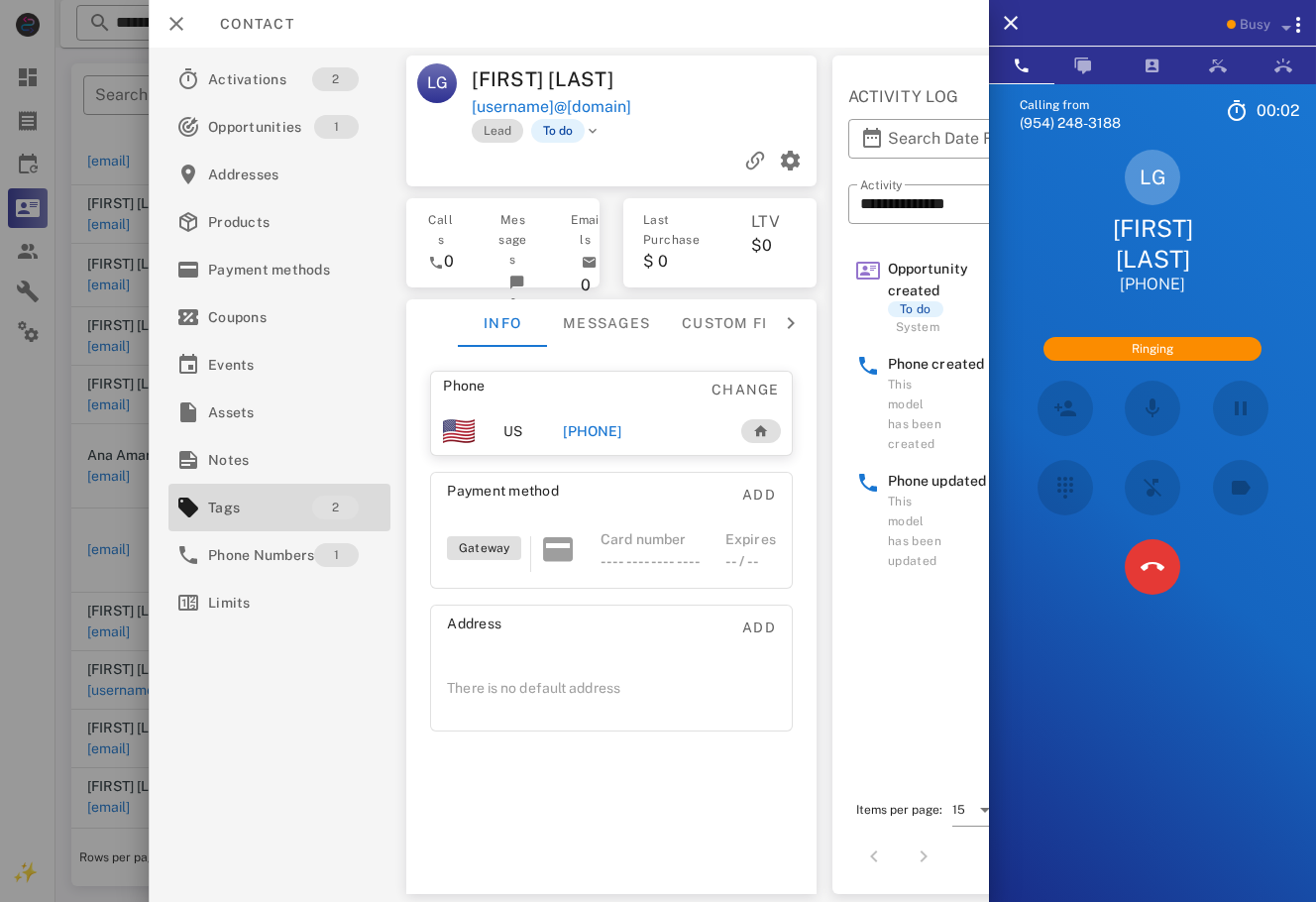 scroll, scrollTop: 269, scrollLeft: 0, axis: vertical 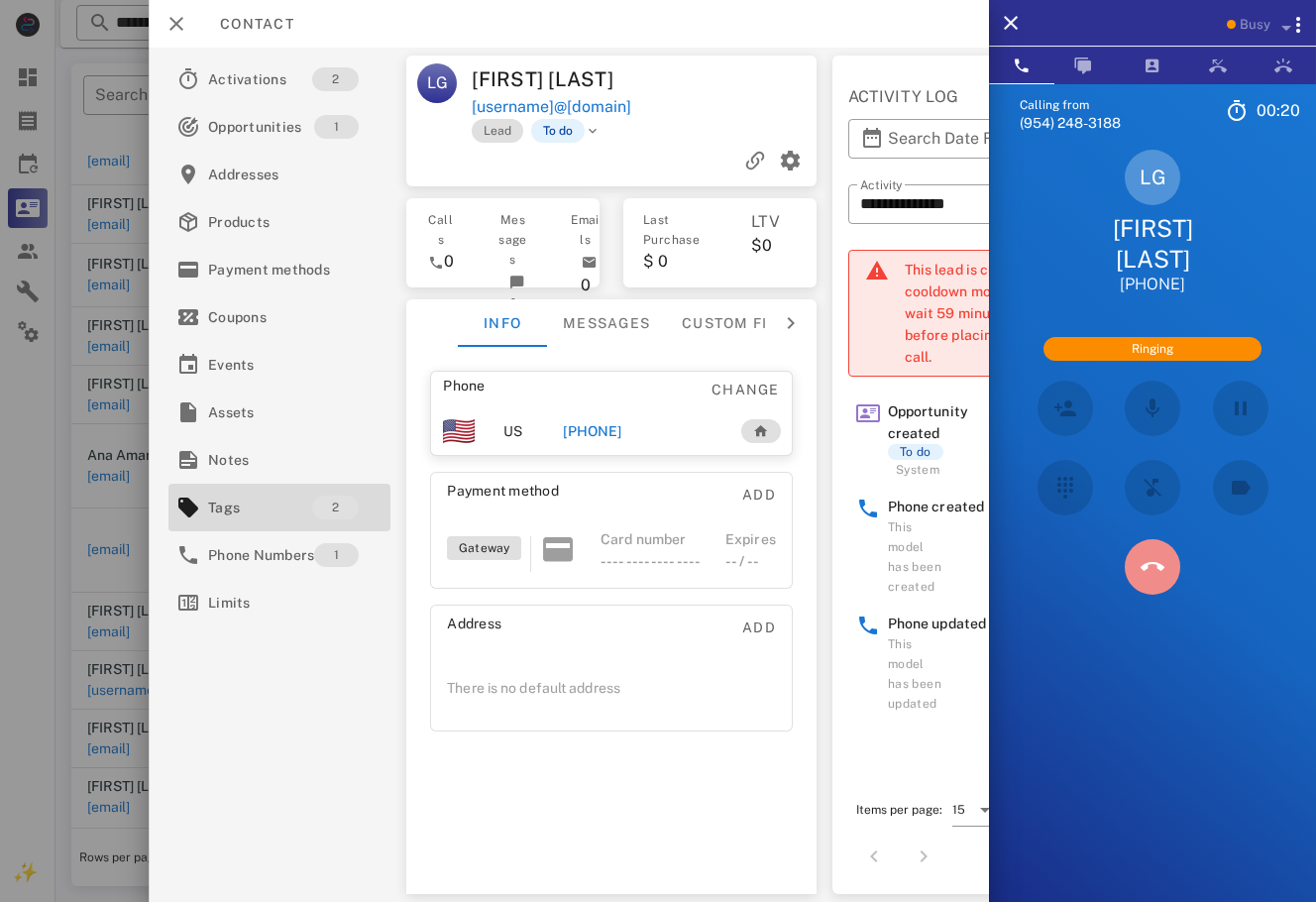 click at bounding box center [1152, 567] 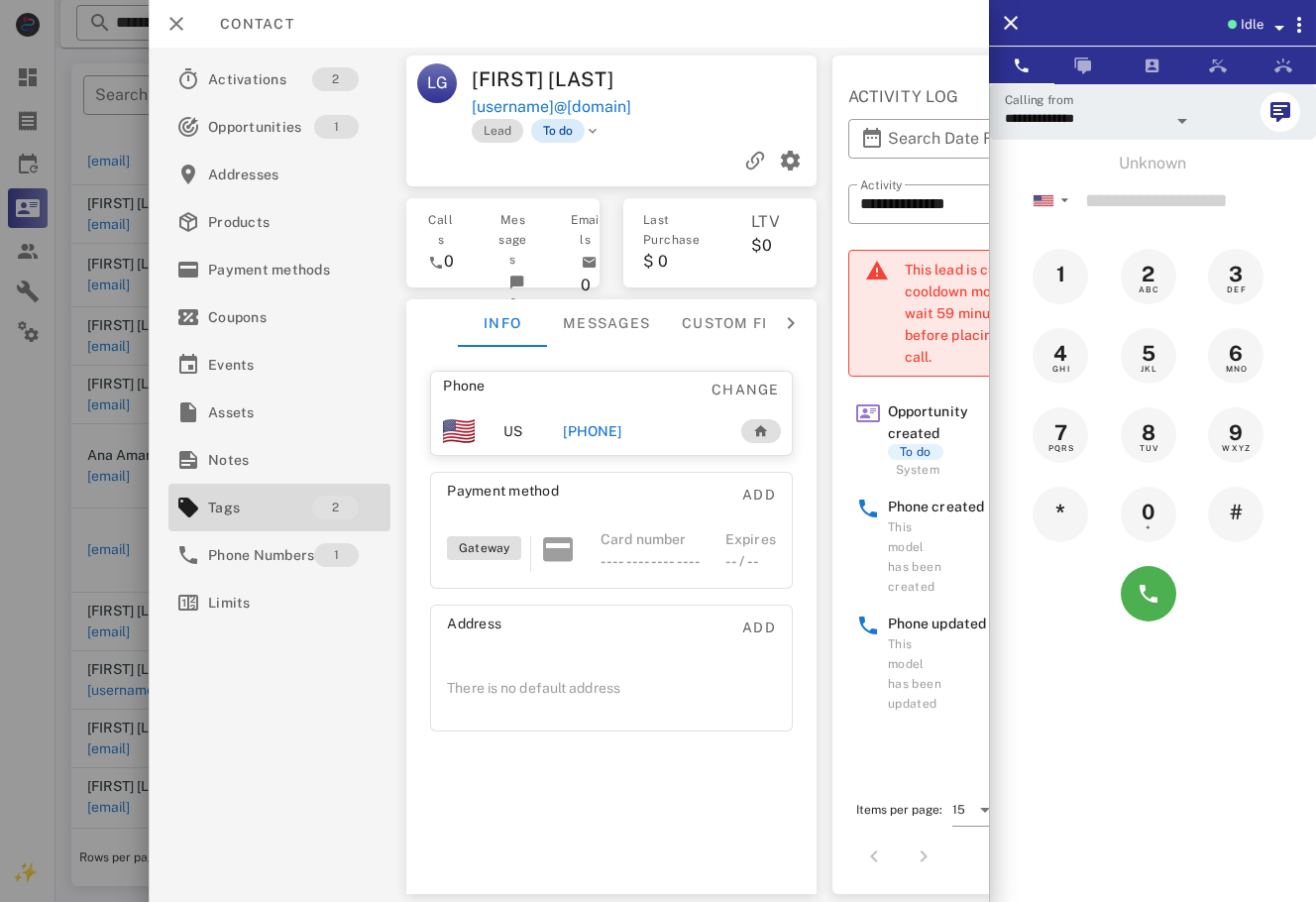 click on "To do" at bounding box center [558, 131] 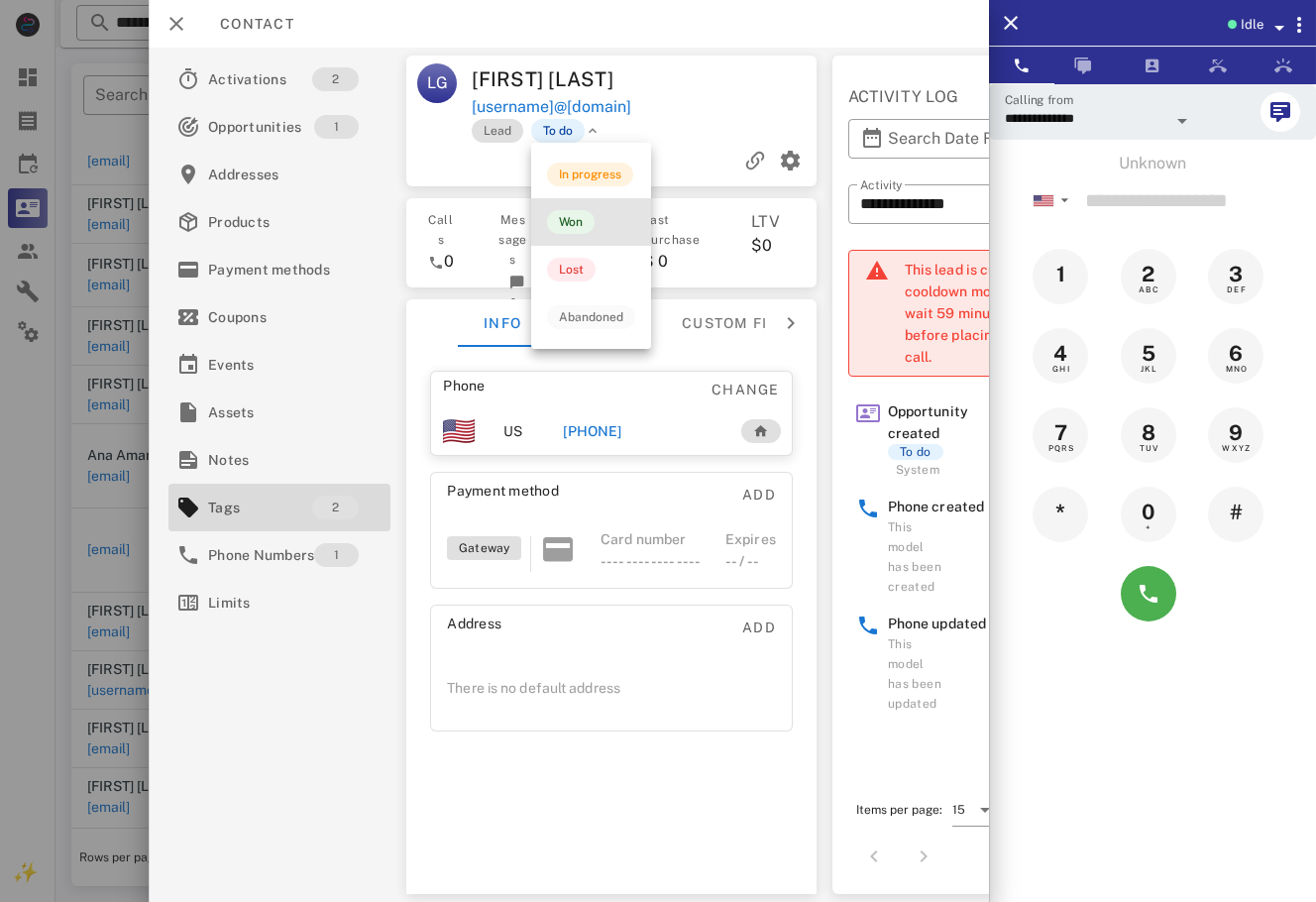 click on "Won" at bounding box center [591, 222] 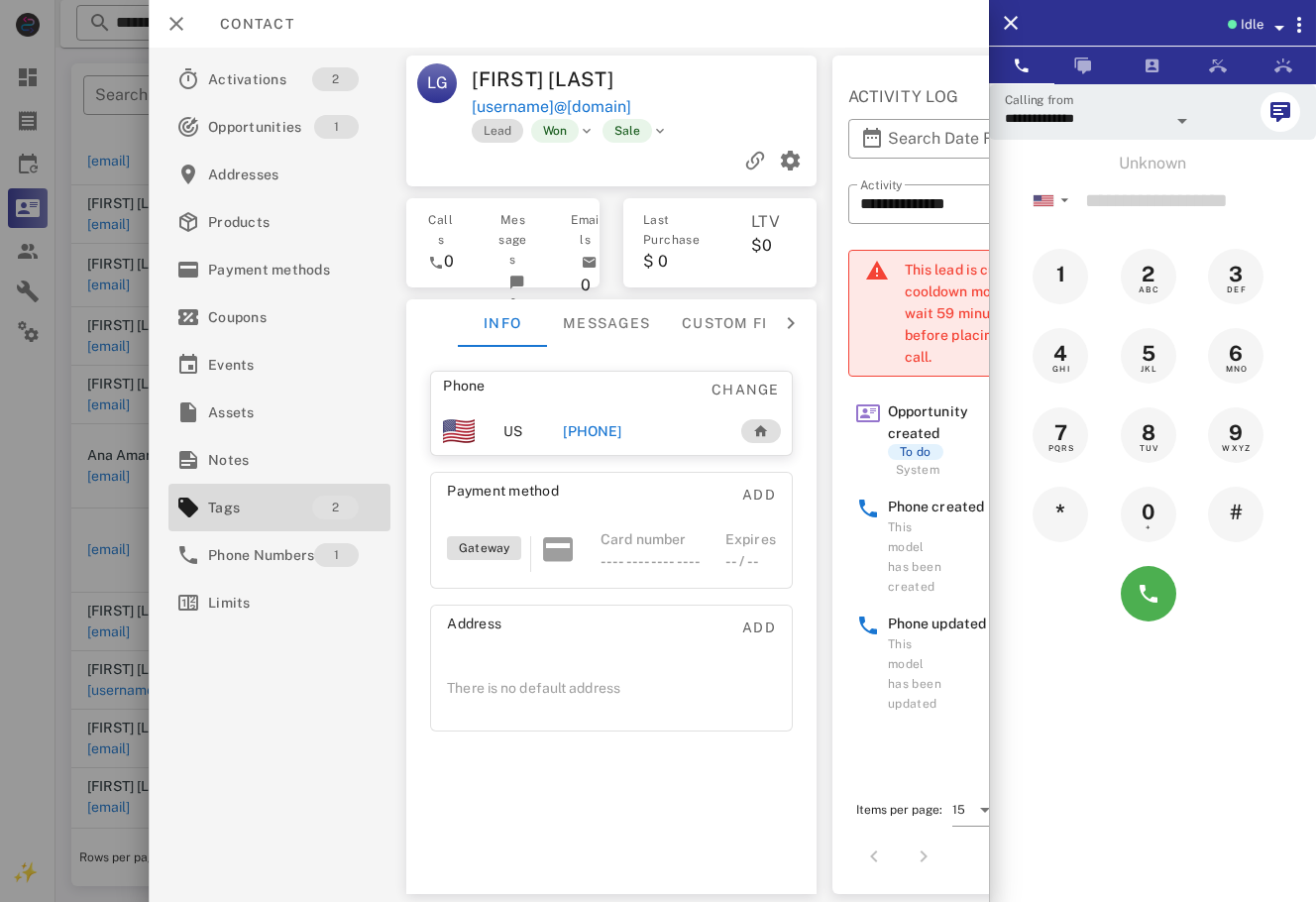 click at bounding box center (611, 161) 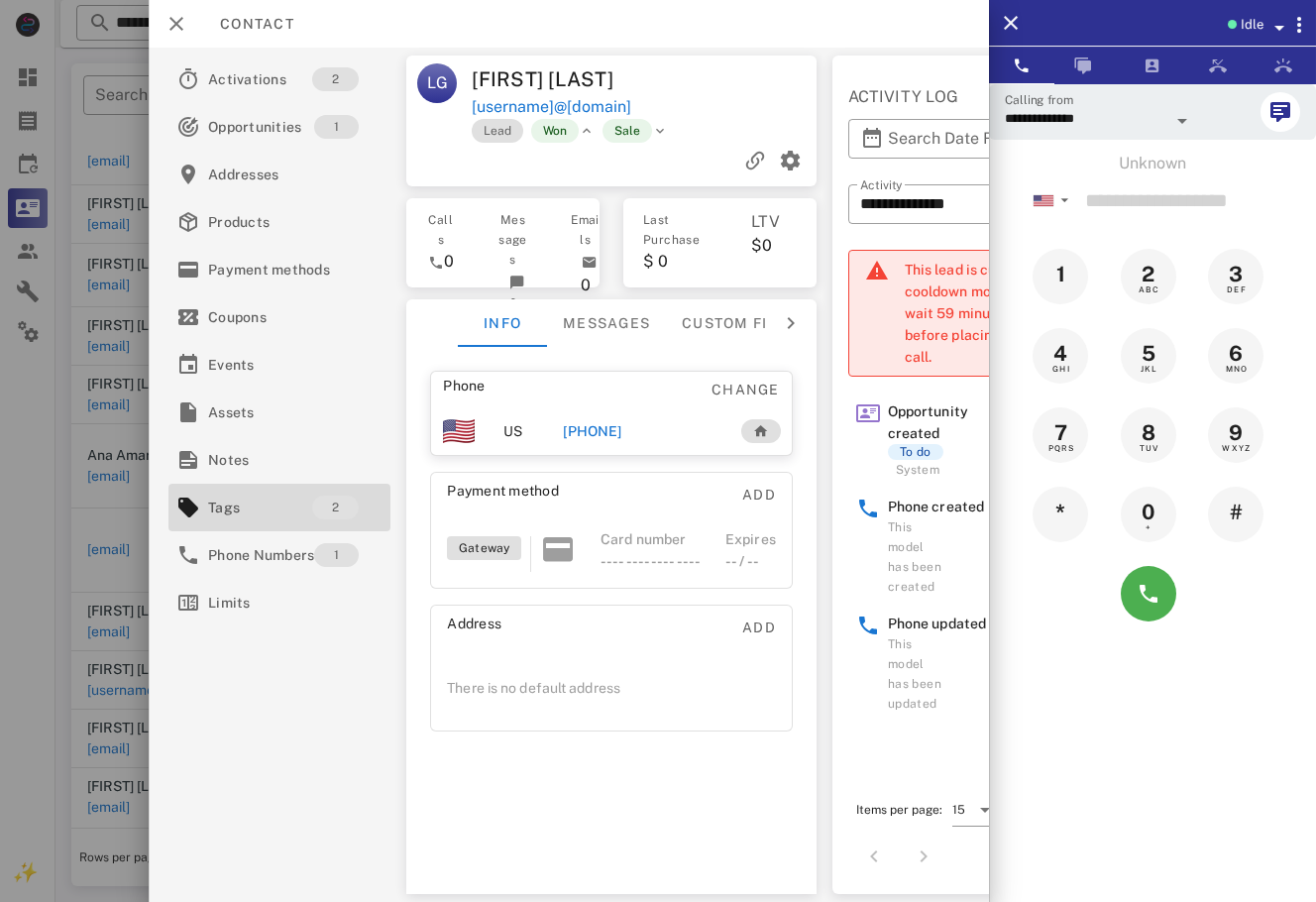 click on "Won" at bounding box center [563, 131] 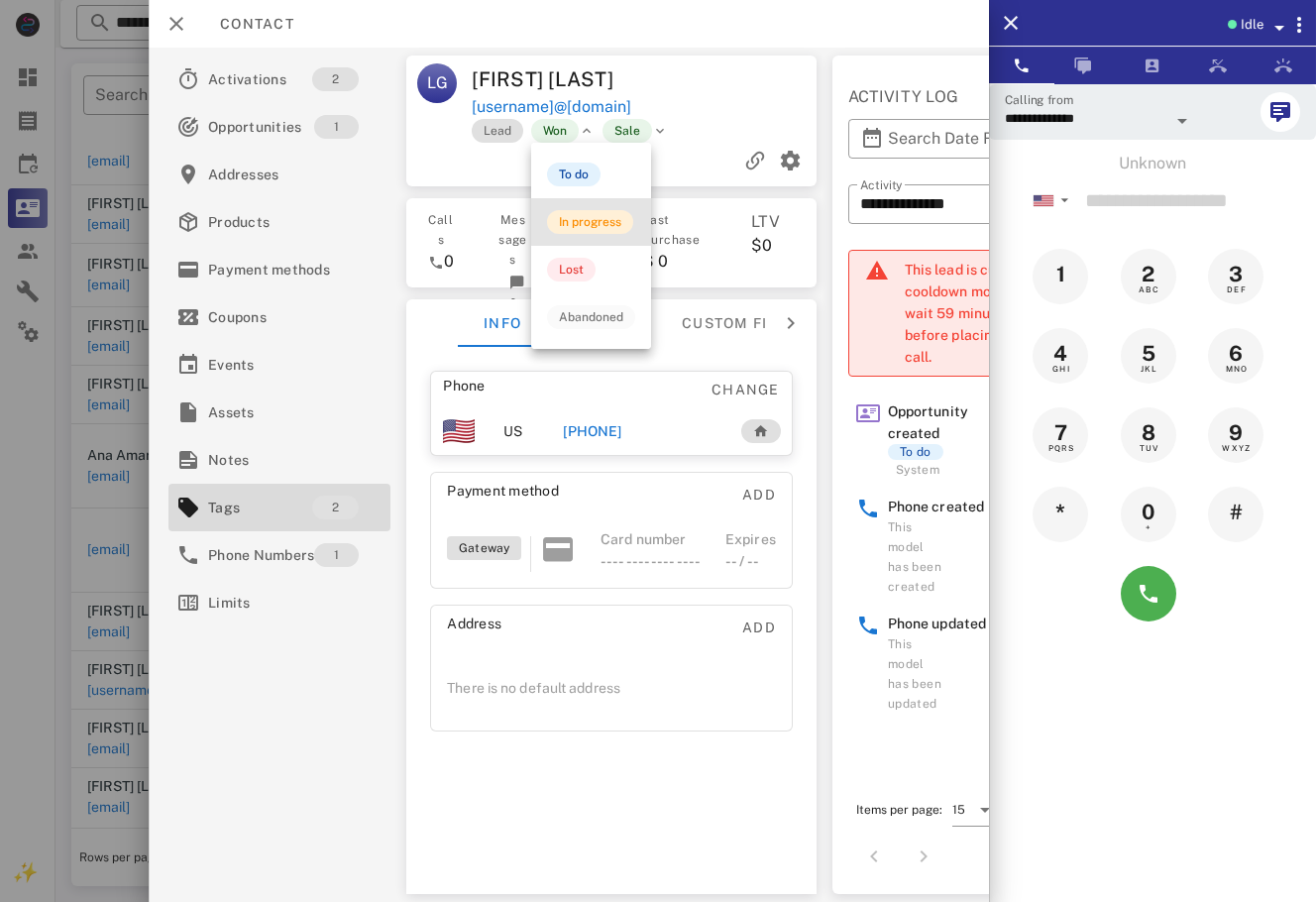 click on "In progress" at bounding box center (590, 222) 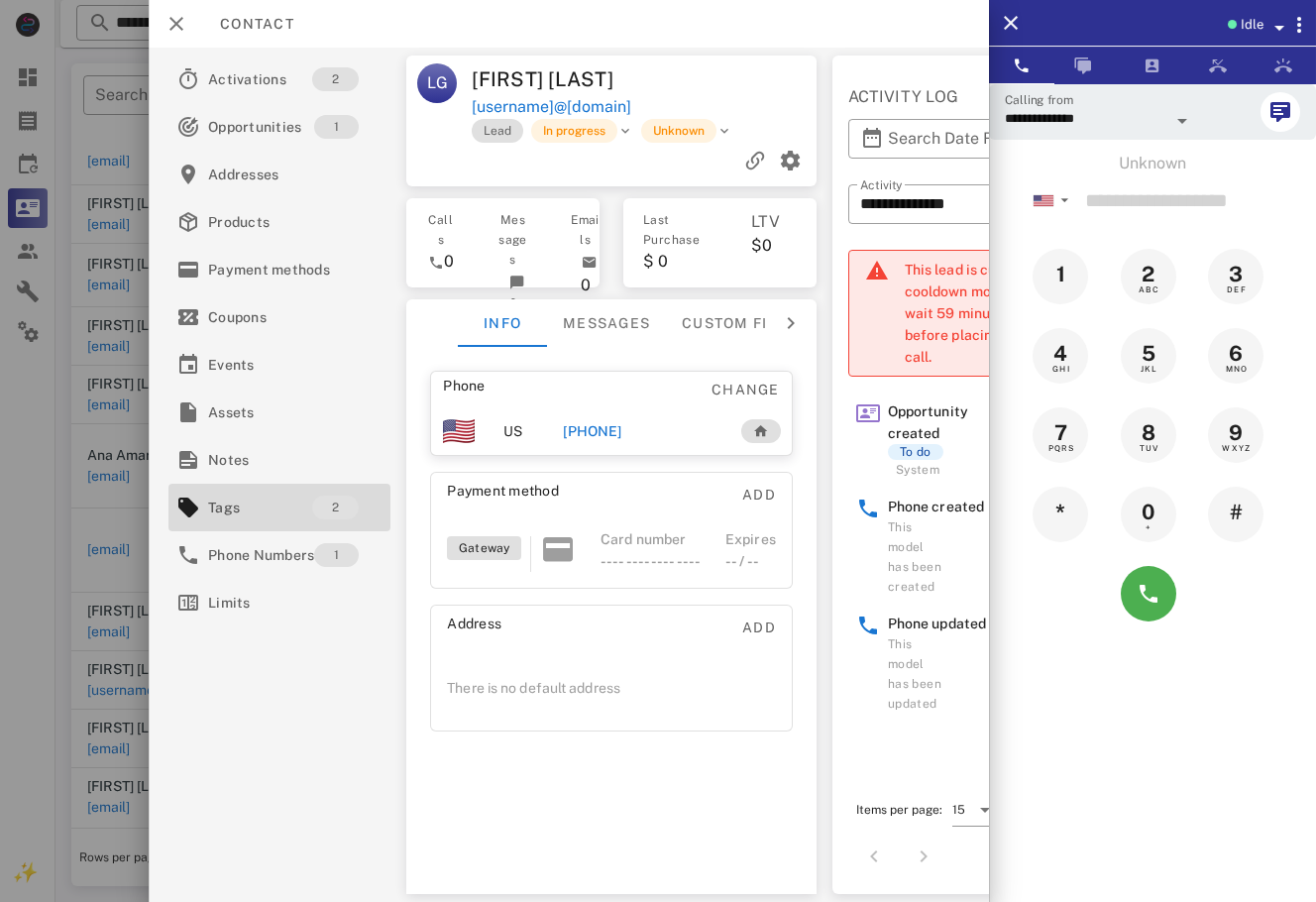 click at bounding box center (658, 451) 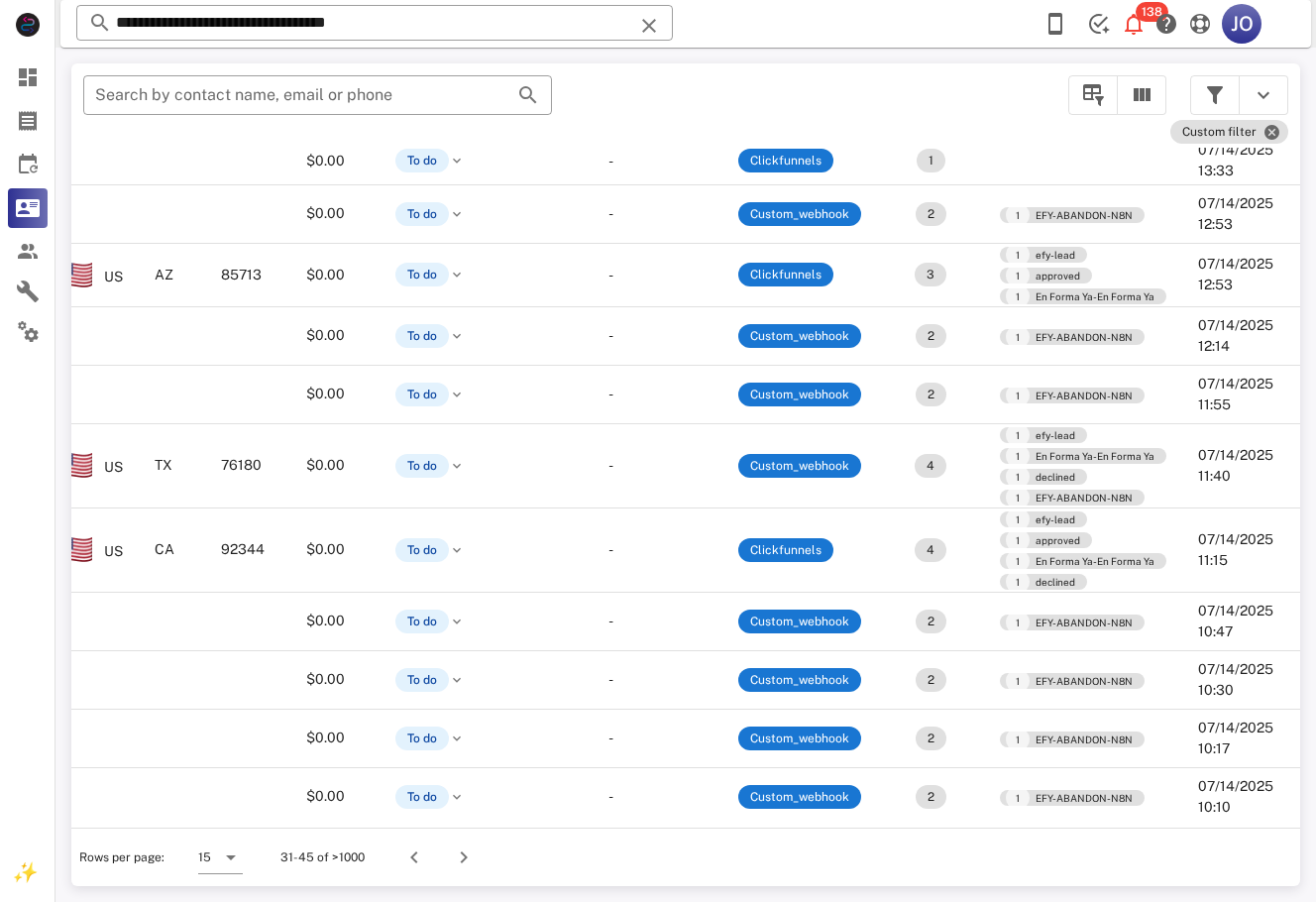 scroll, scrollTop: 269, scrollLeft: 0, axis: vertical 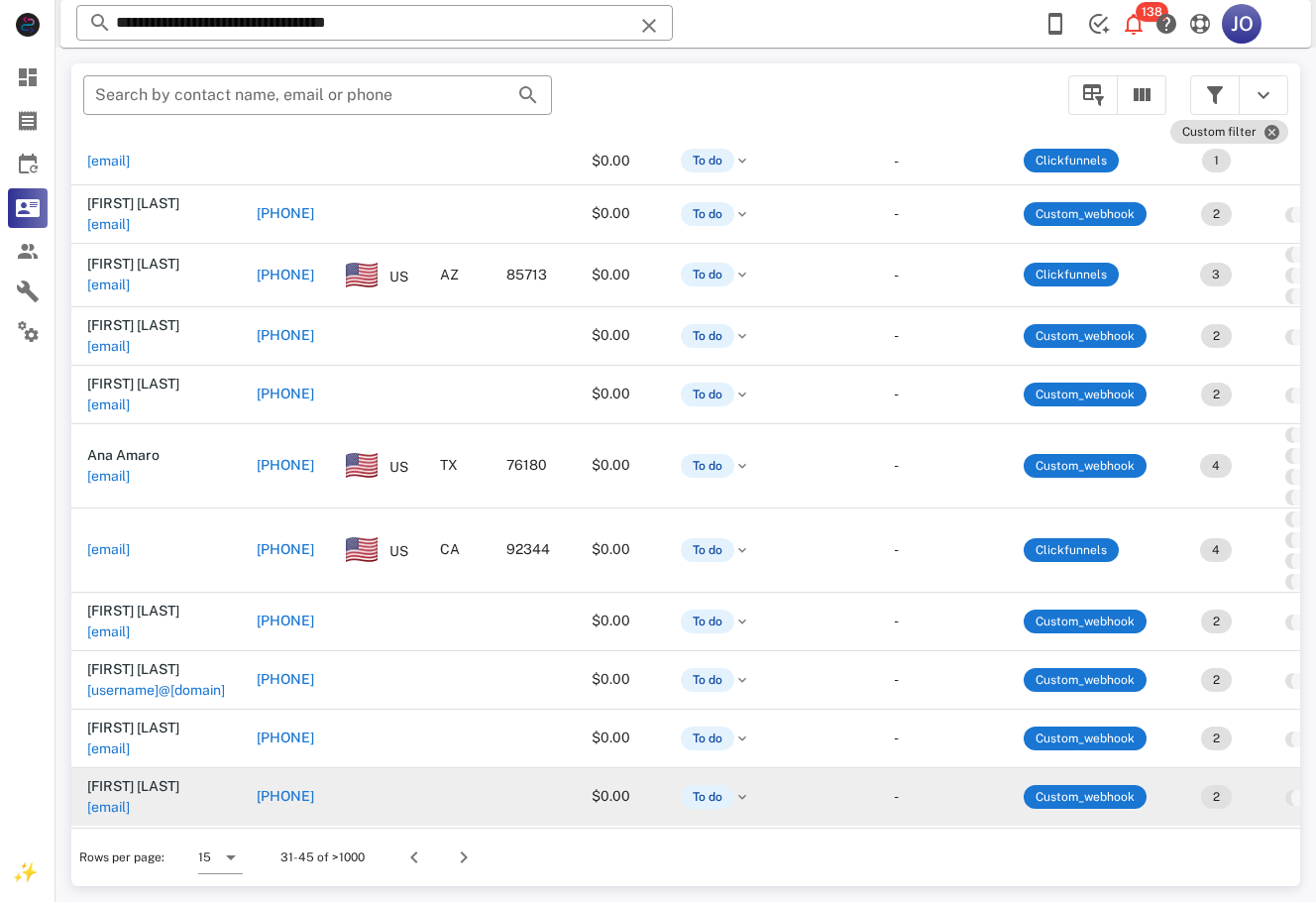 click on "[EMAIL]" at bounding box center (108, 807) 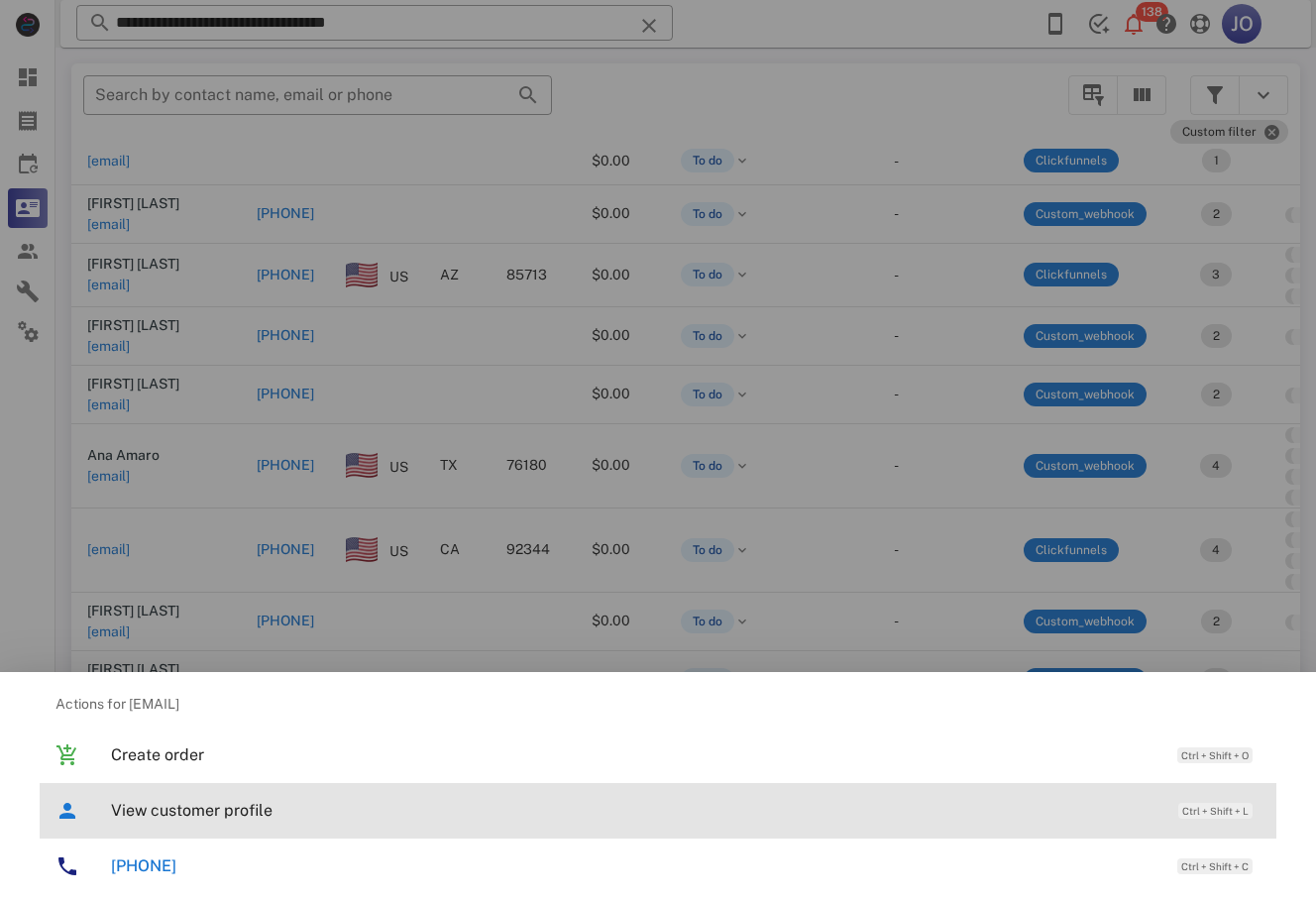 click on "View customer profile" at bounding box center [634, 810] 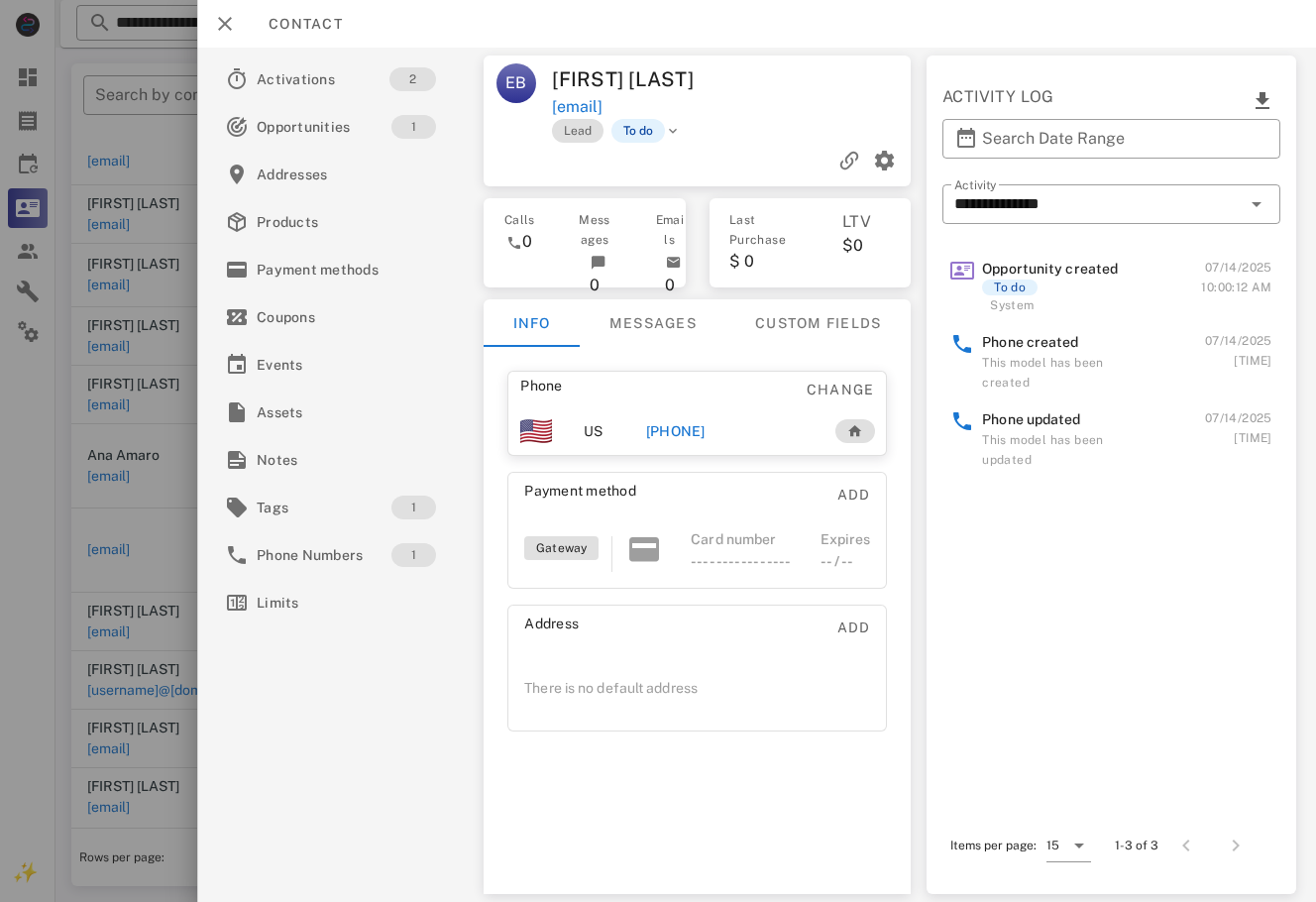 click on "[PHONE]" at bounding box center [676, 431] 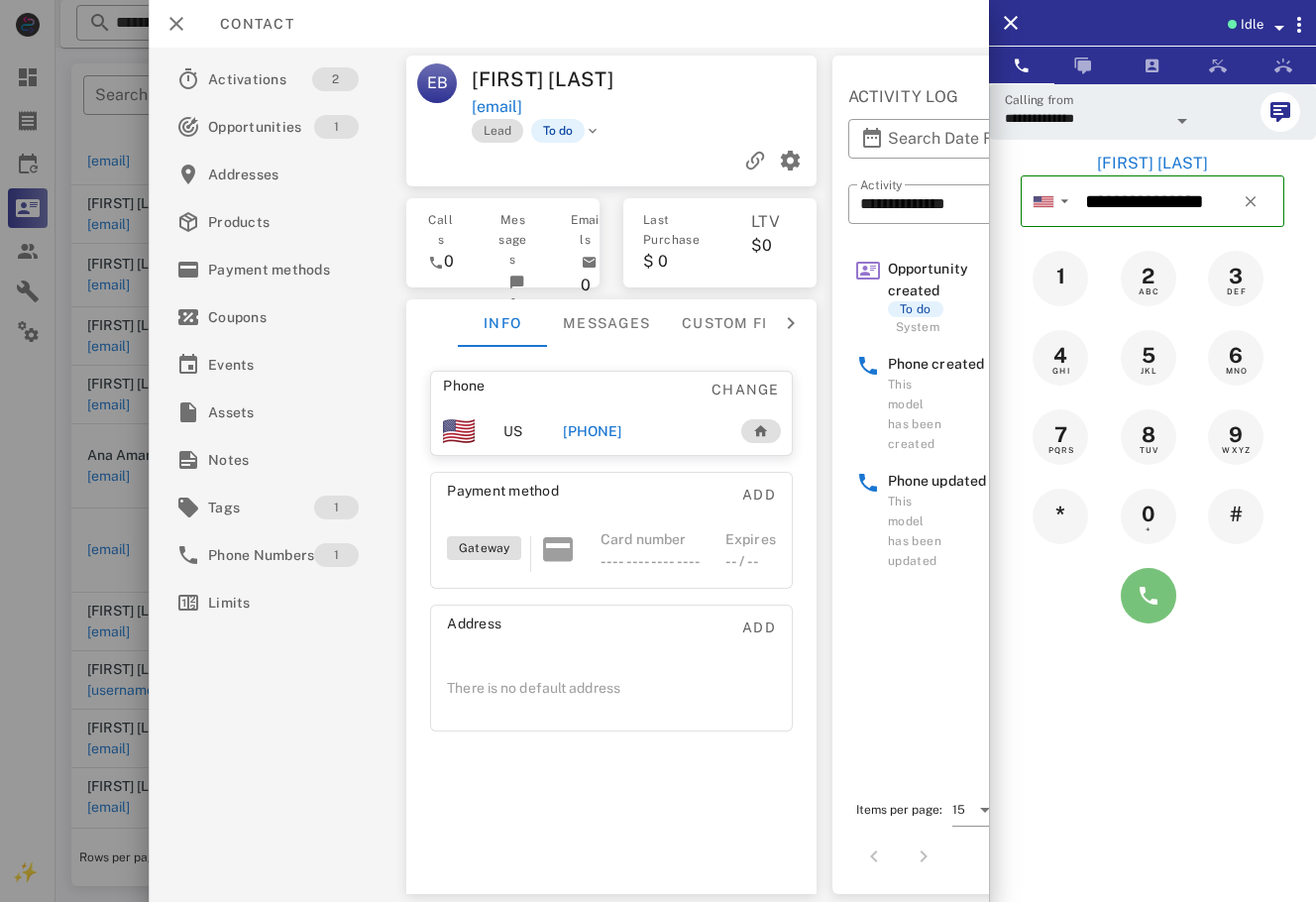 click at bounding box center (1149, 596) 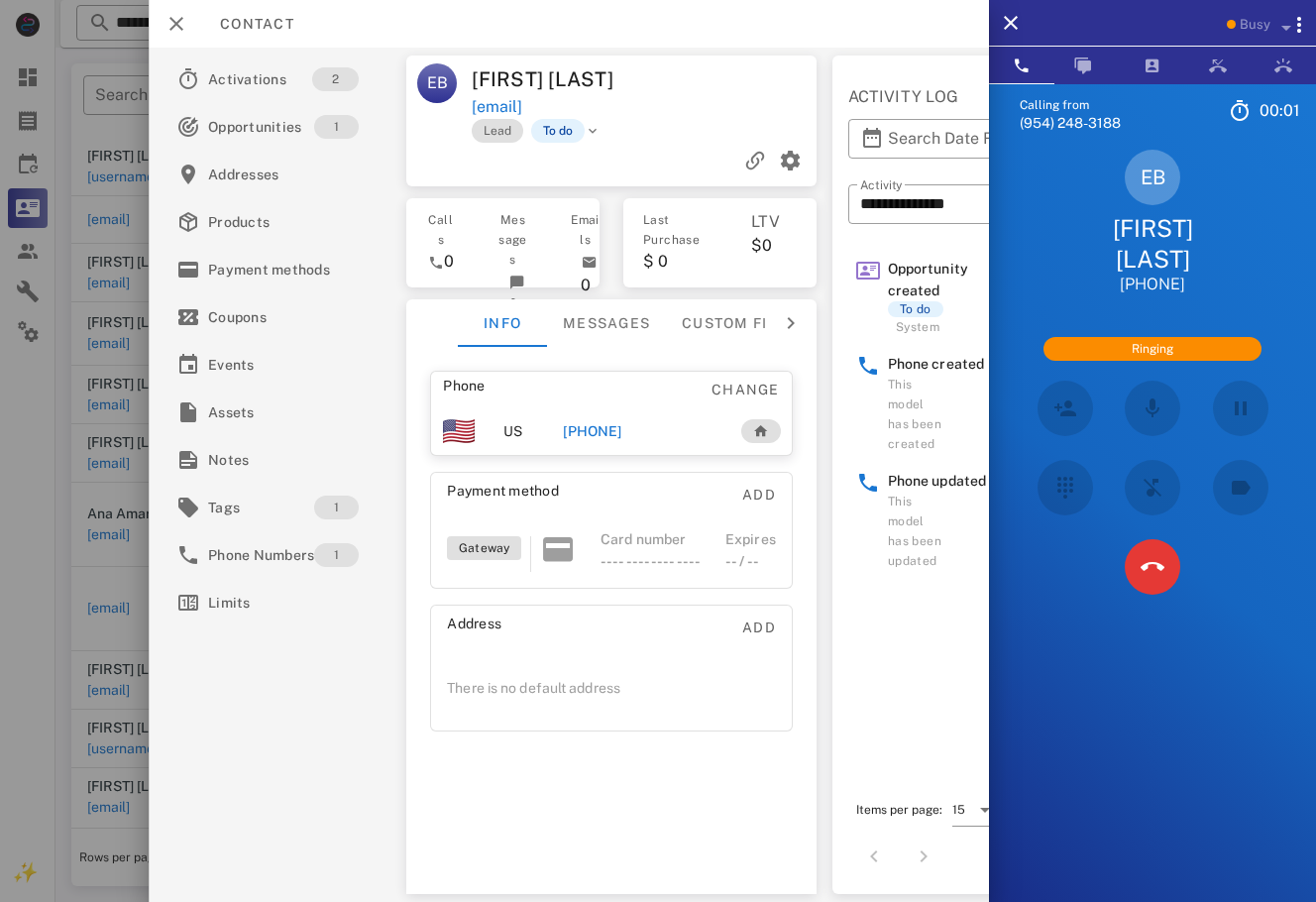 scroll, scrollTop: 210, scrollLeft: 0, axis: vertical 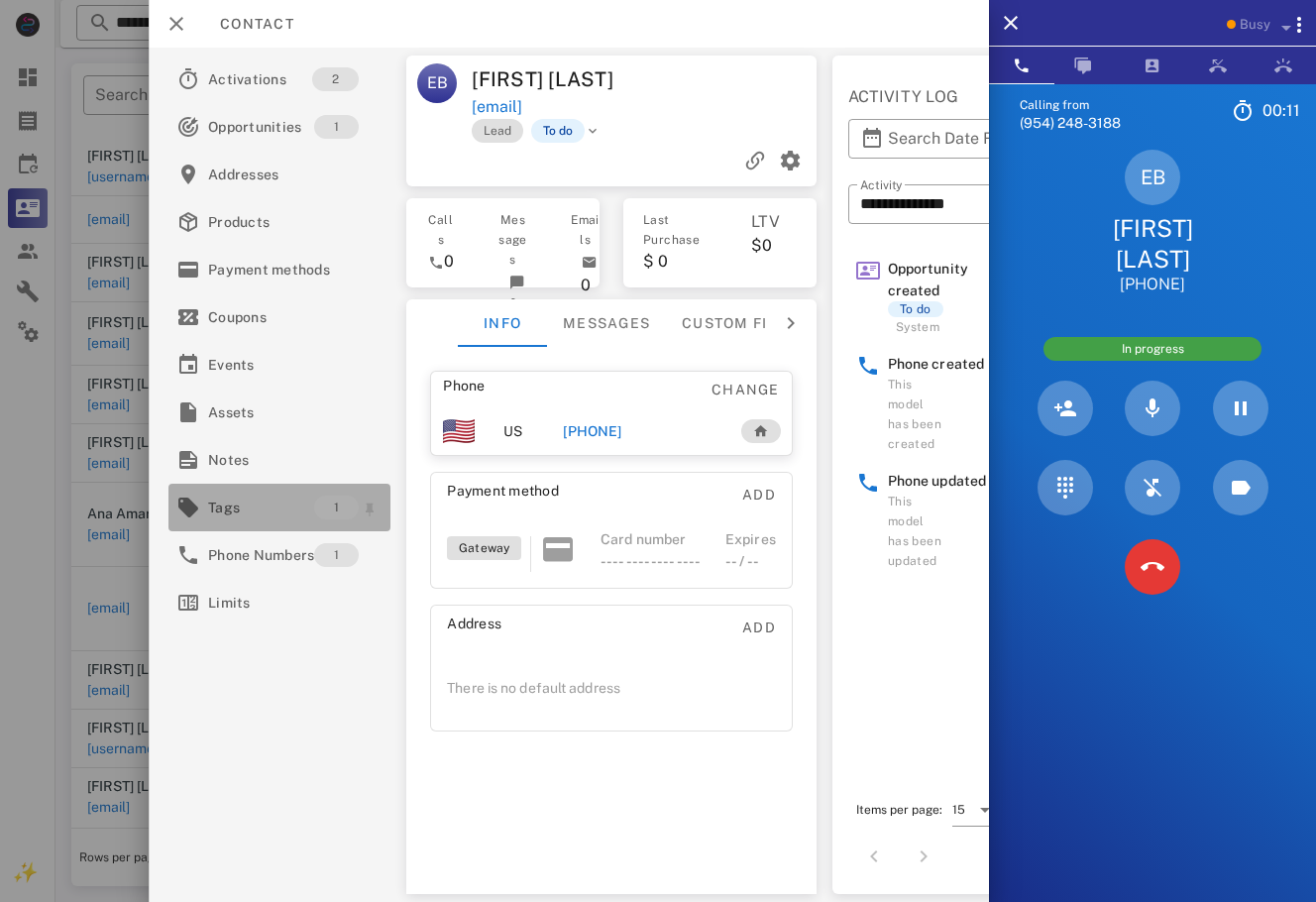 click on "Tags" at bounding box center (261, 507) 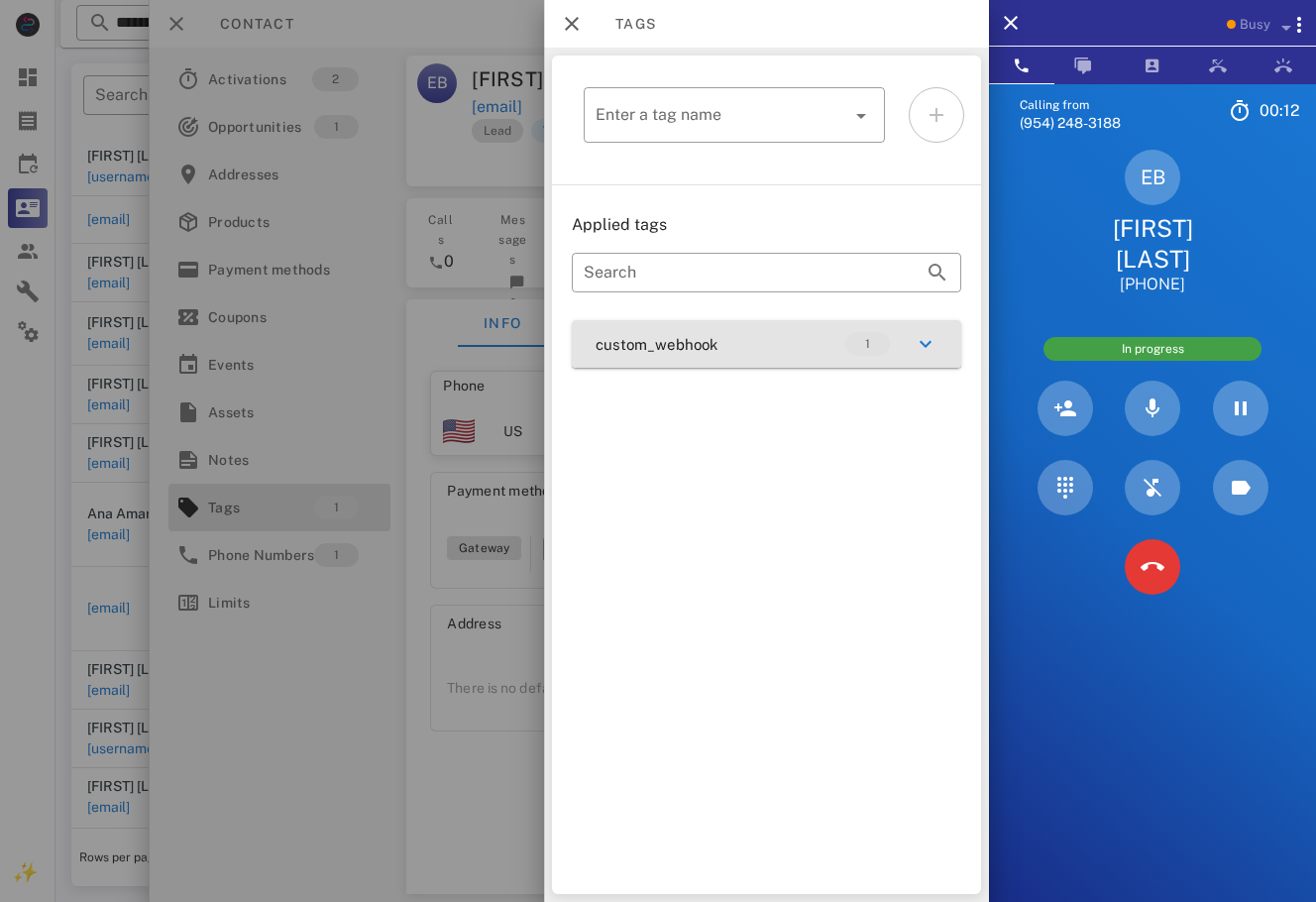 click on "custom_webhook  1" at bounding box center (766, 344) 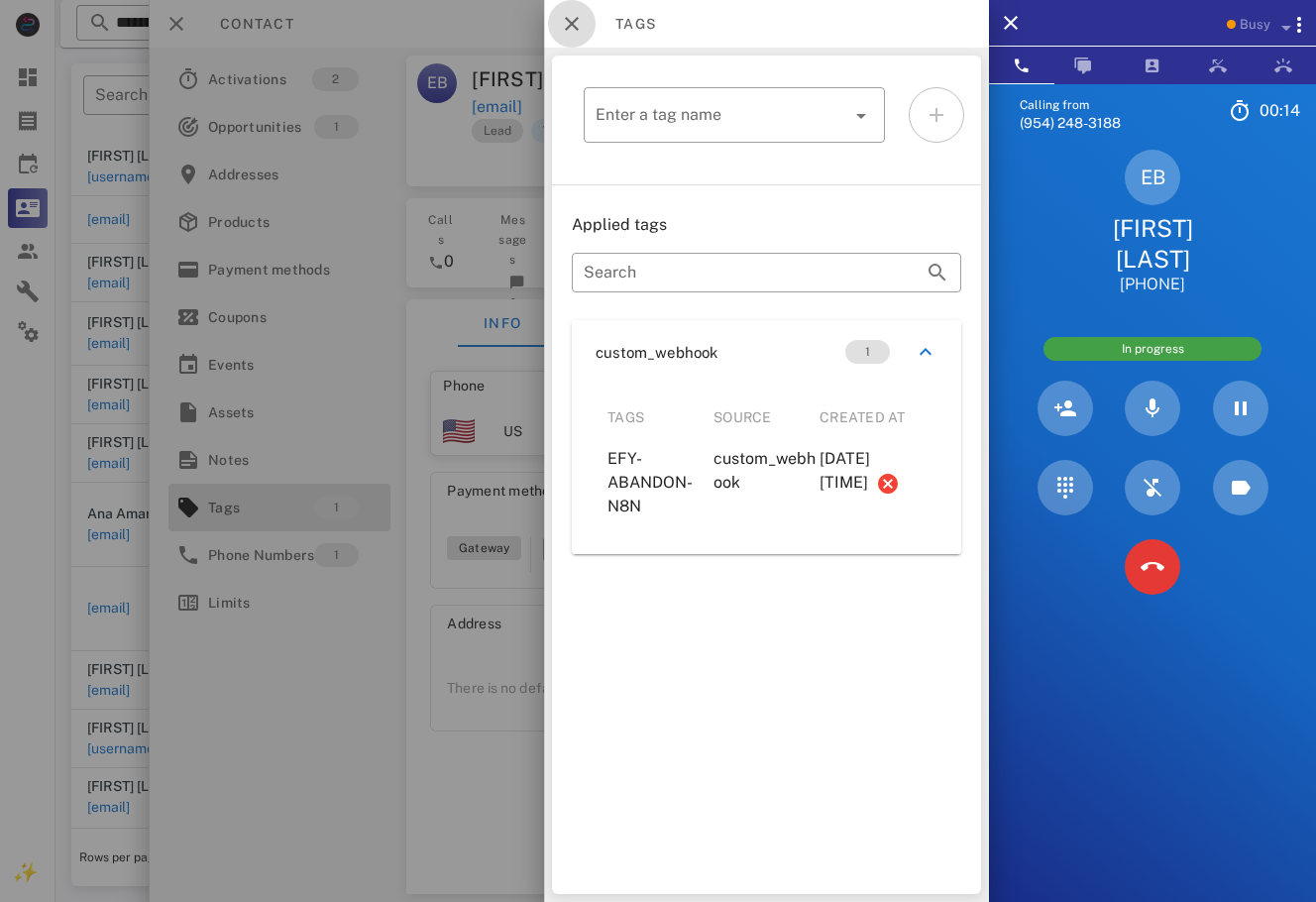 click at bounding box center [572, 24] 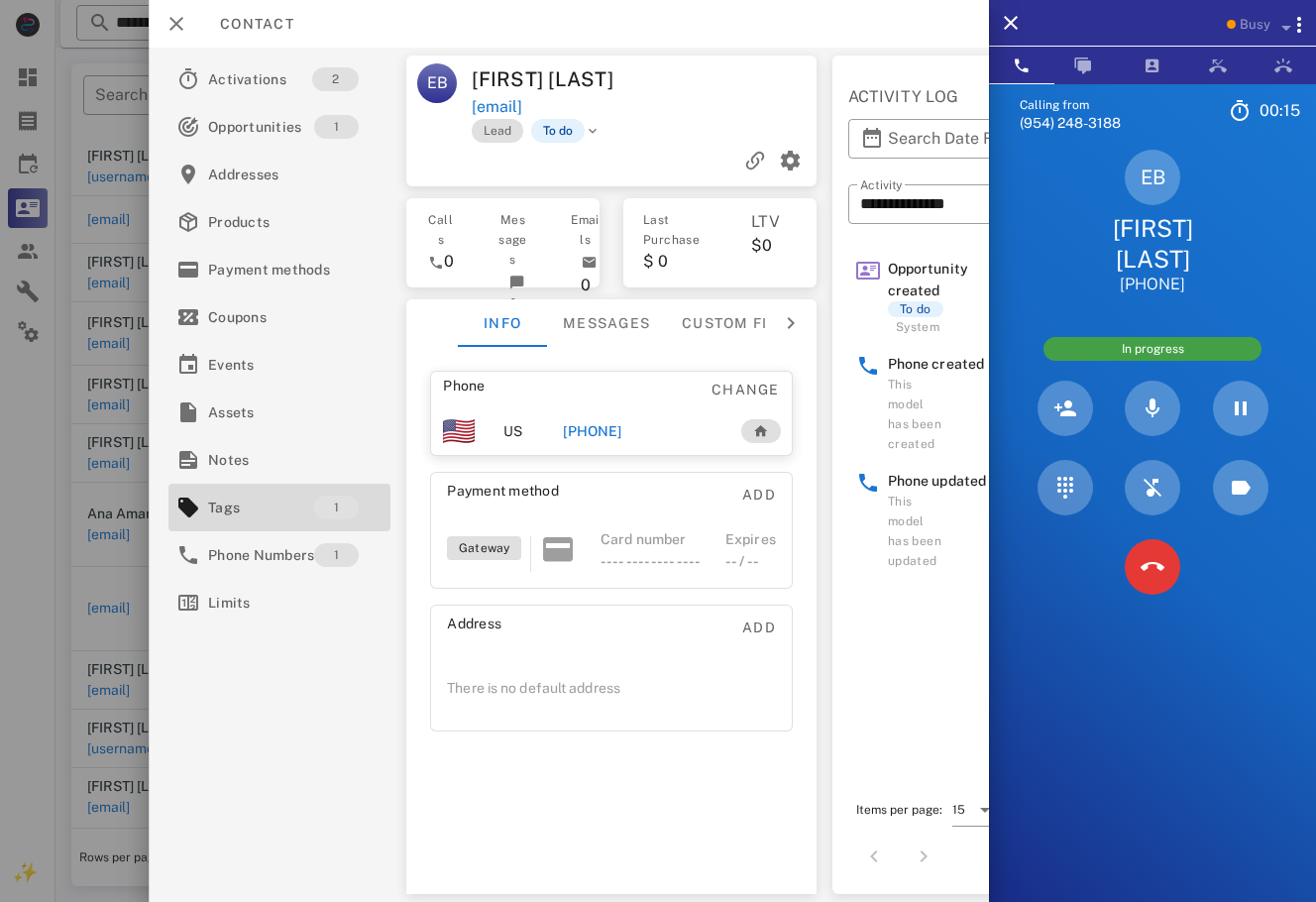 click at bounding box center [733, 79] 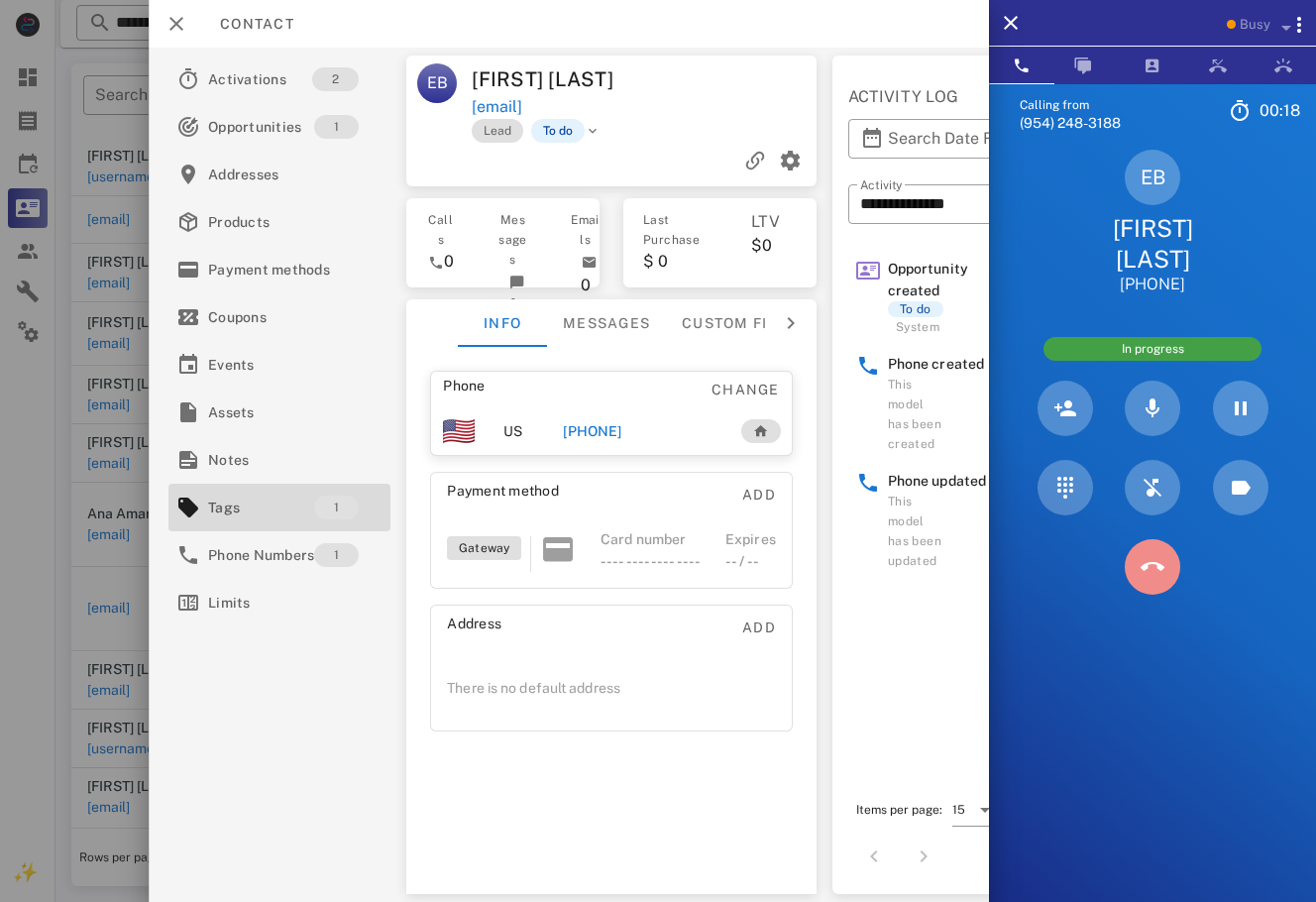 click at bounding box center (1152, 567) 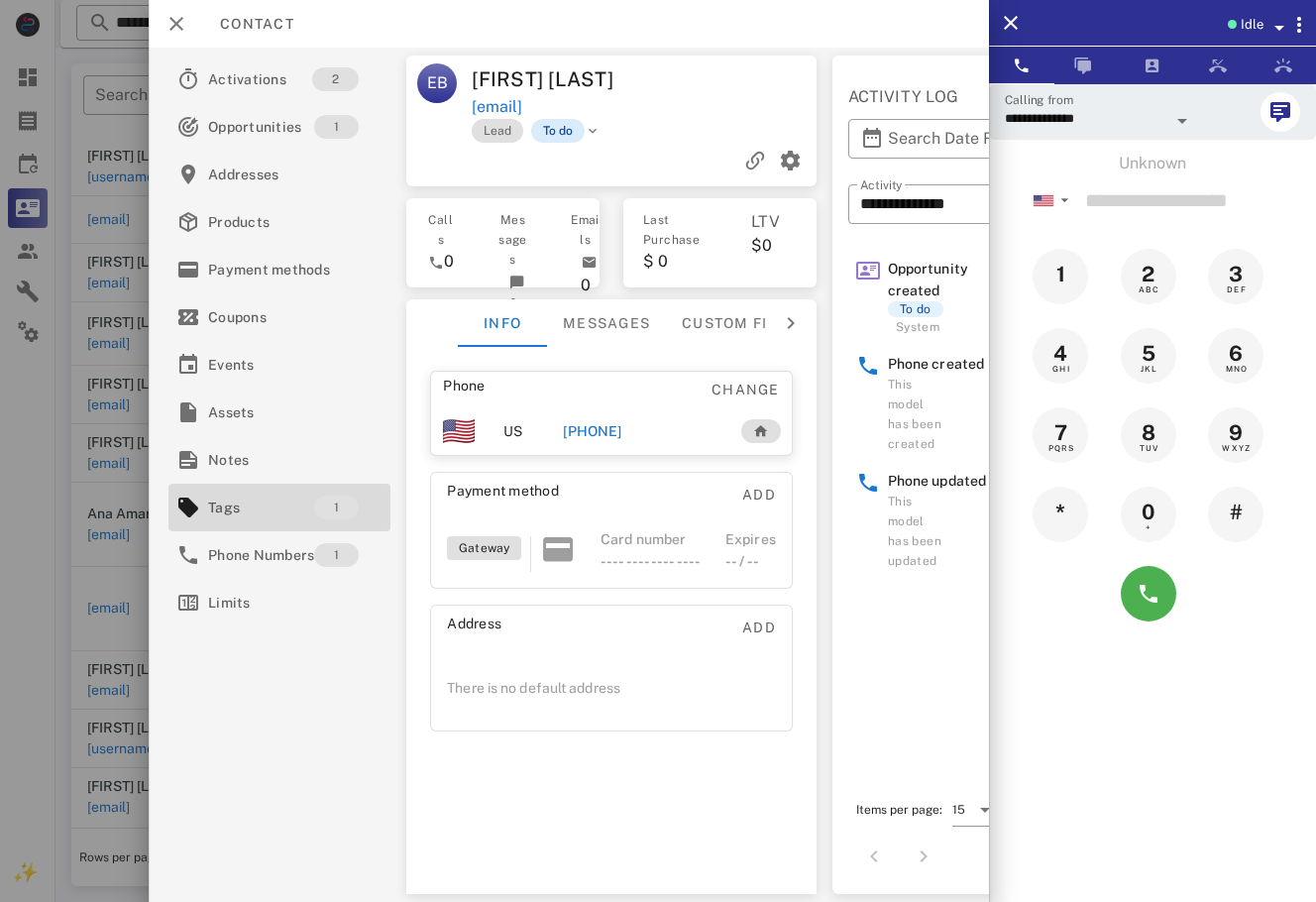 click on "To do" at bounding box center (558, 131) 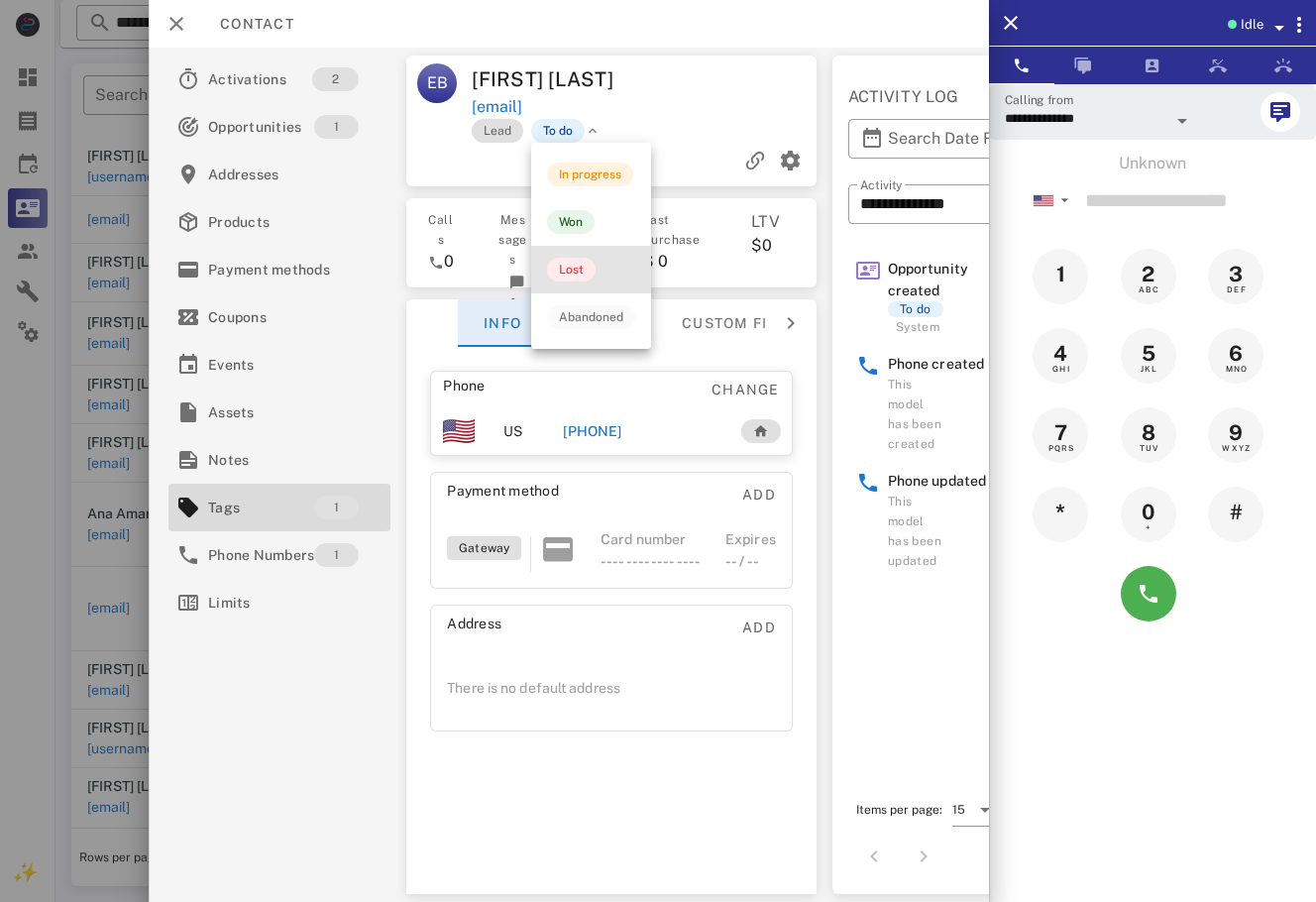 drag, startPoint x: 593, startPoint y: 280, endPoint x: 480, endPoint y: 339, distance: 127.47549 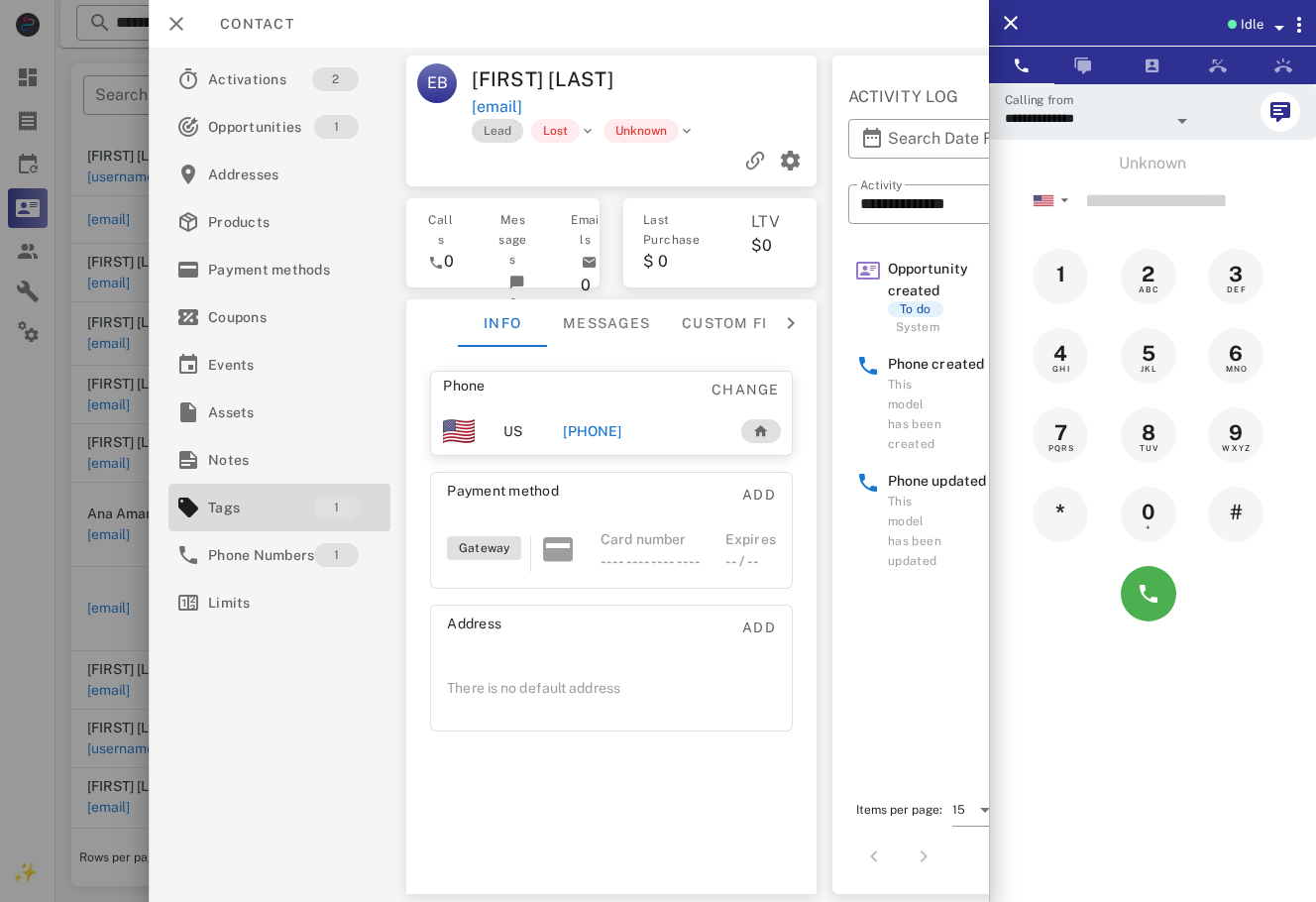 click at bounding box center [658, 451] 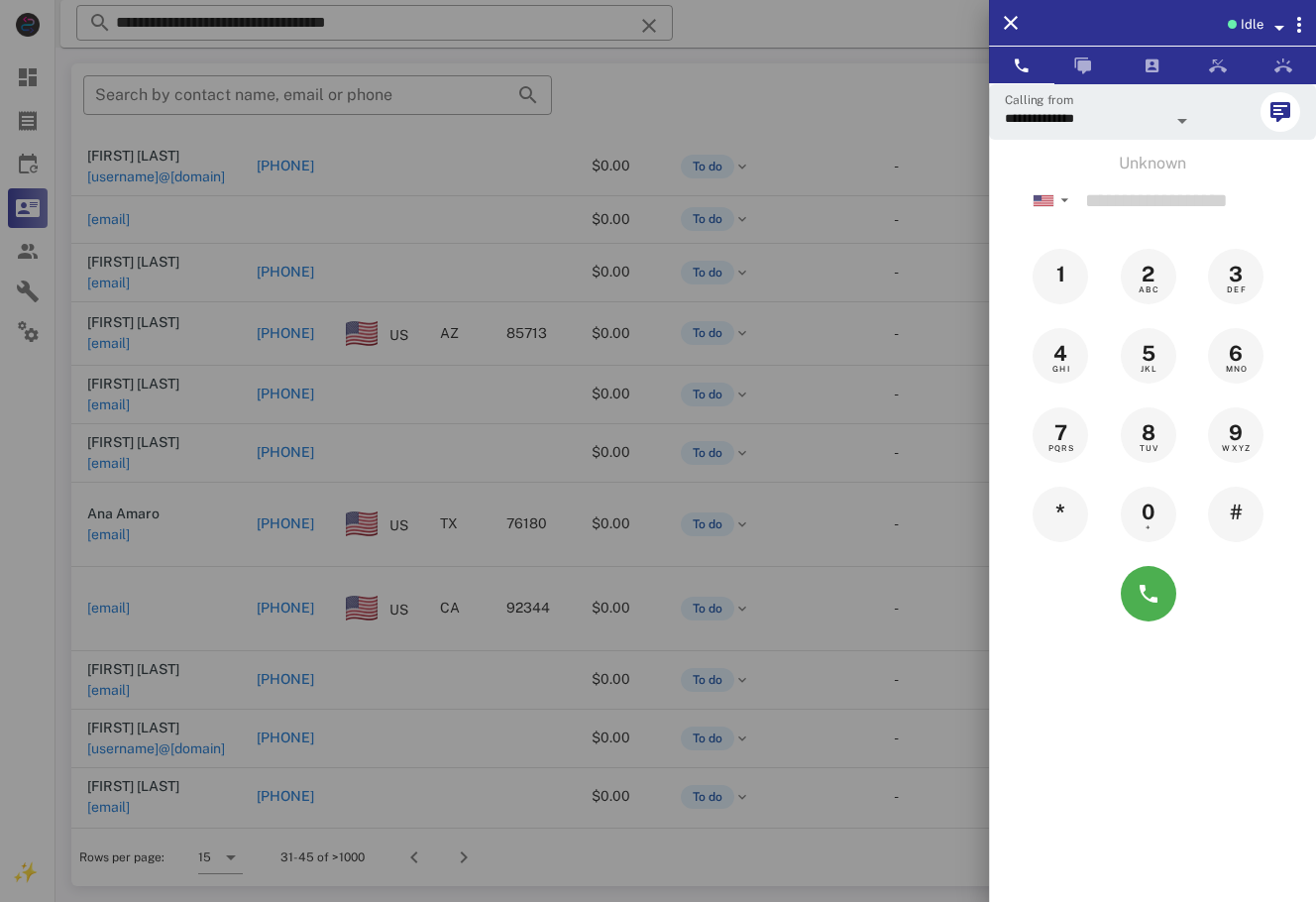 click at bounding box center (658, 451) 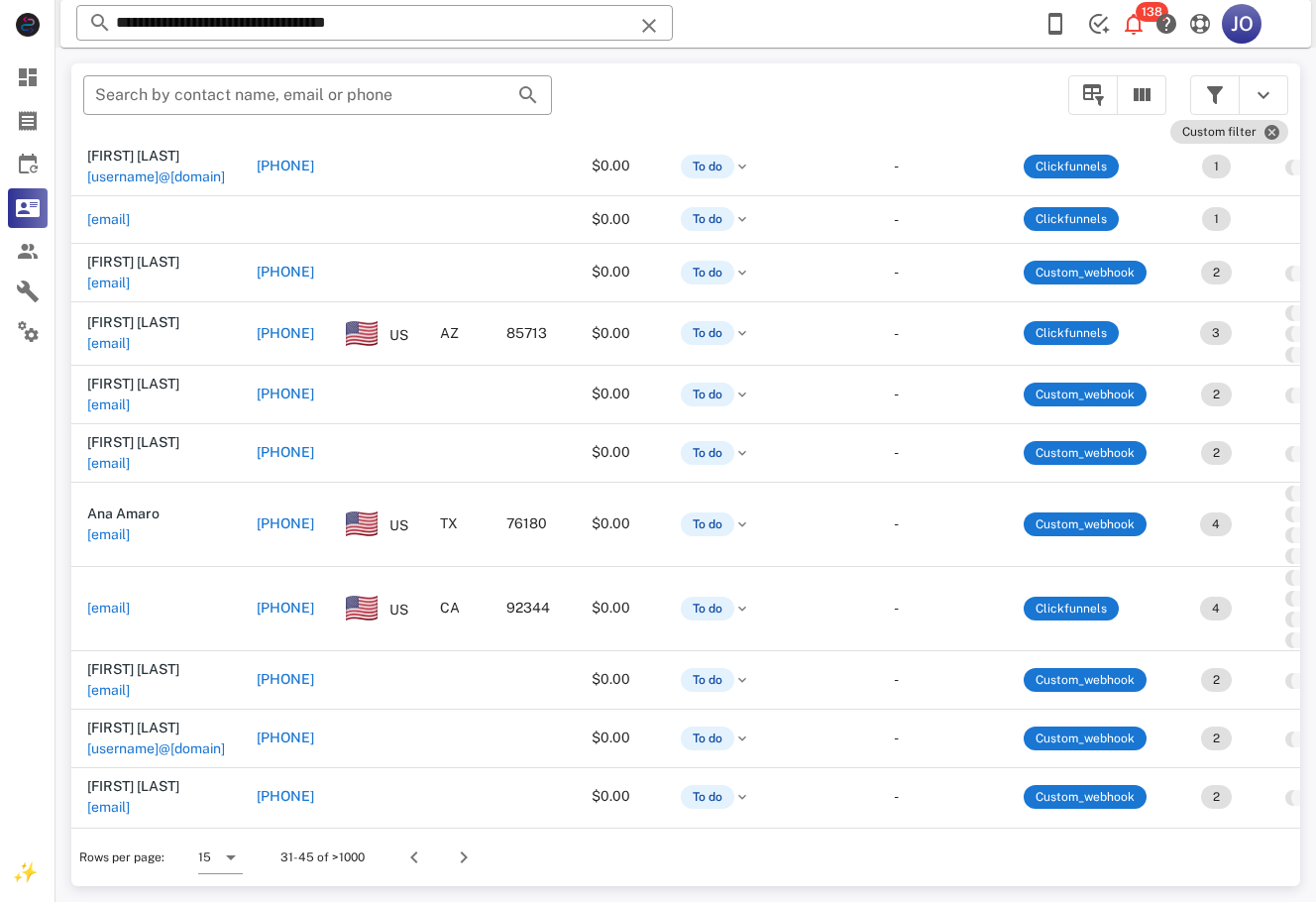 scroll, scrollTop: 210, scrollLeft: 398, axis: both 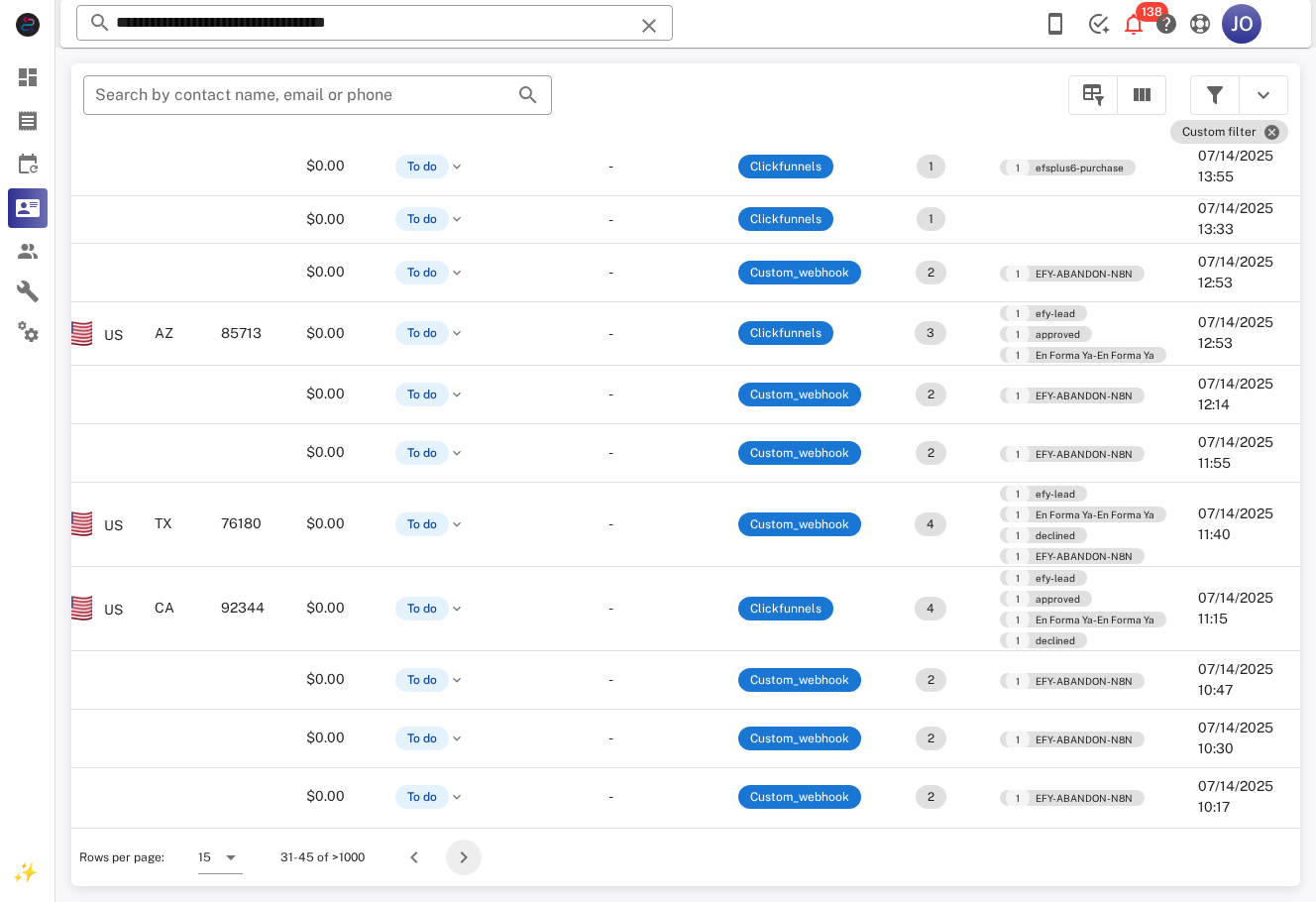 click at bounding box center (464, 857) 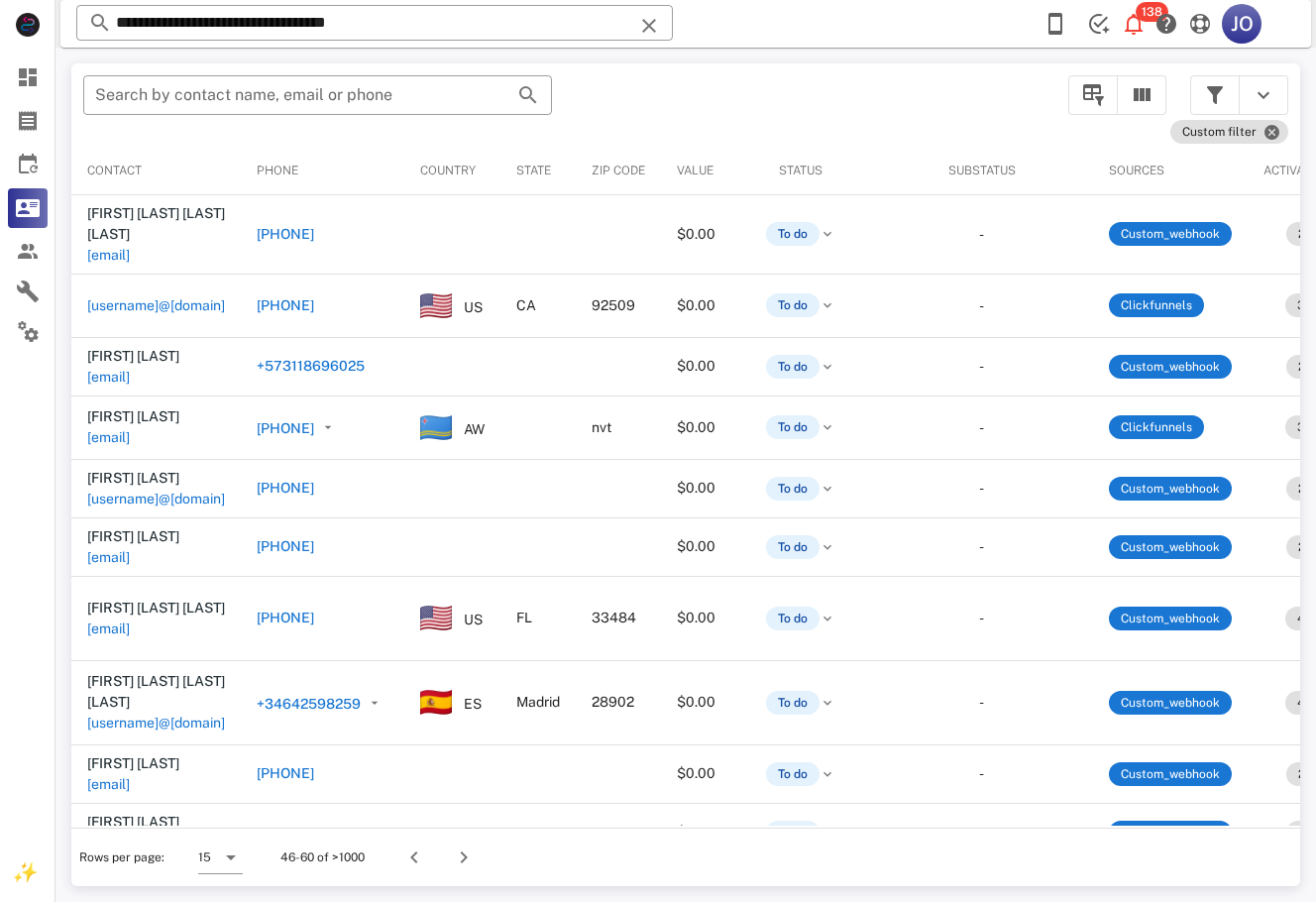 scroll, scrollTop: 0, scrollLeft: 489, axis: horizontal 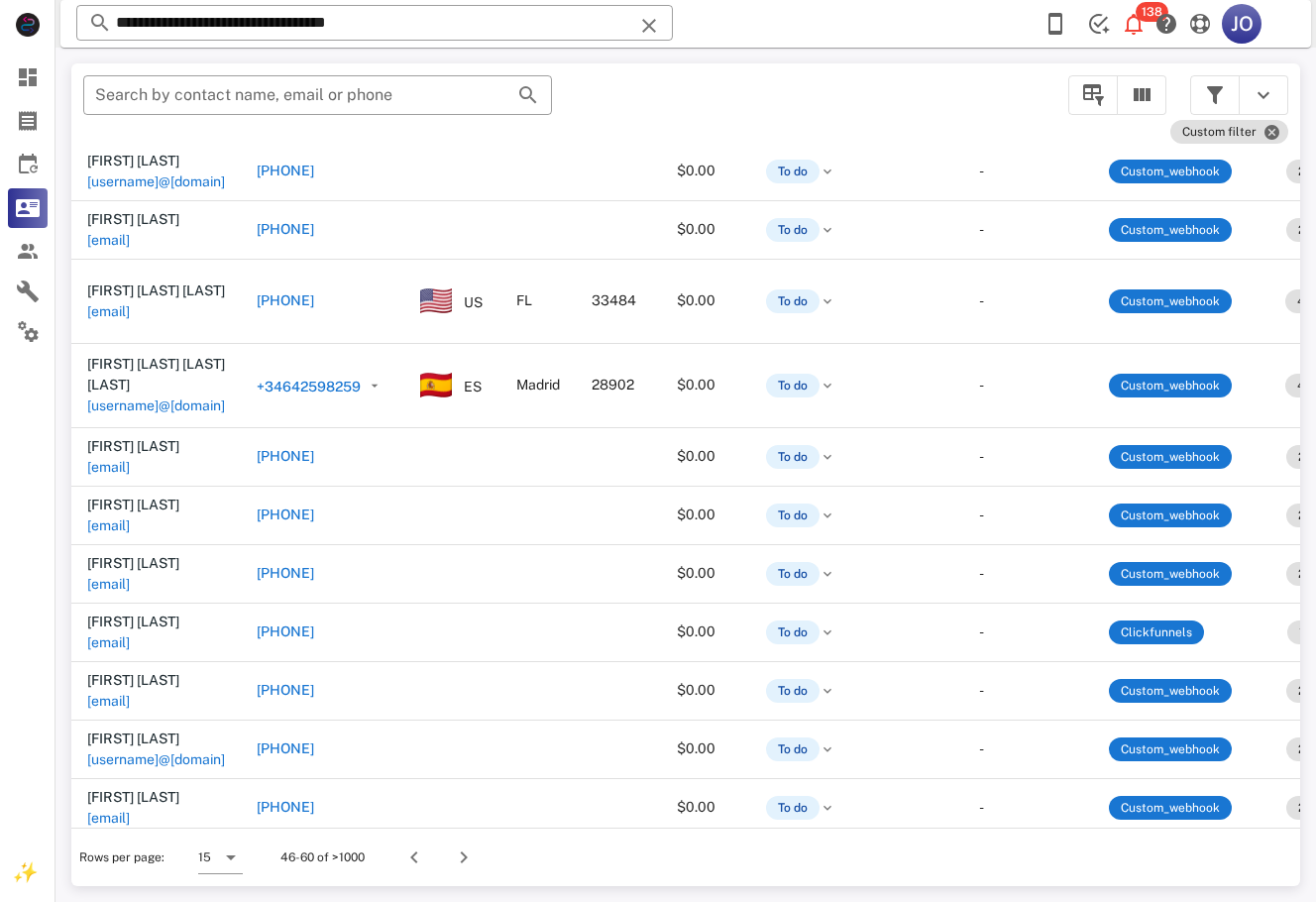 click at bounding box center (1215, 95) 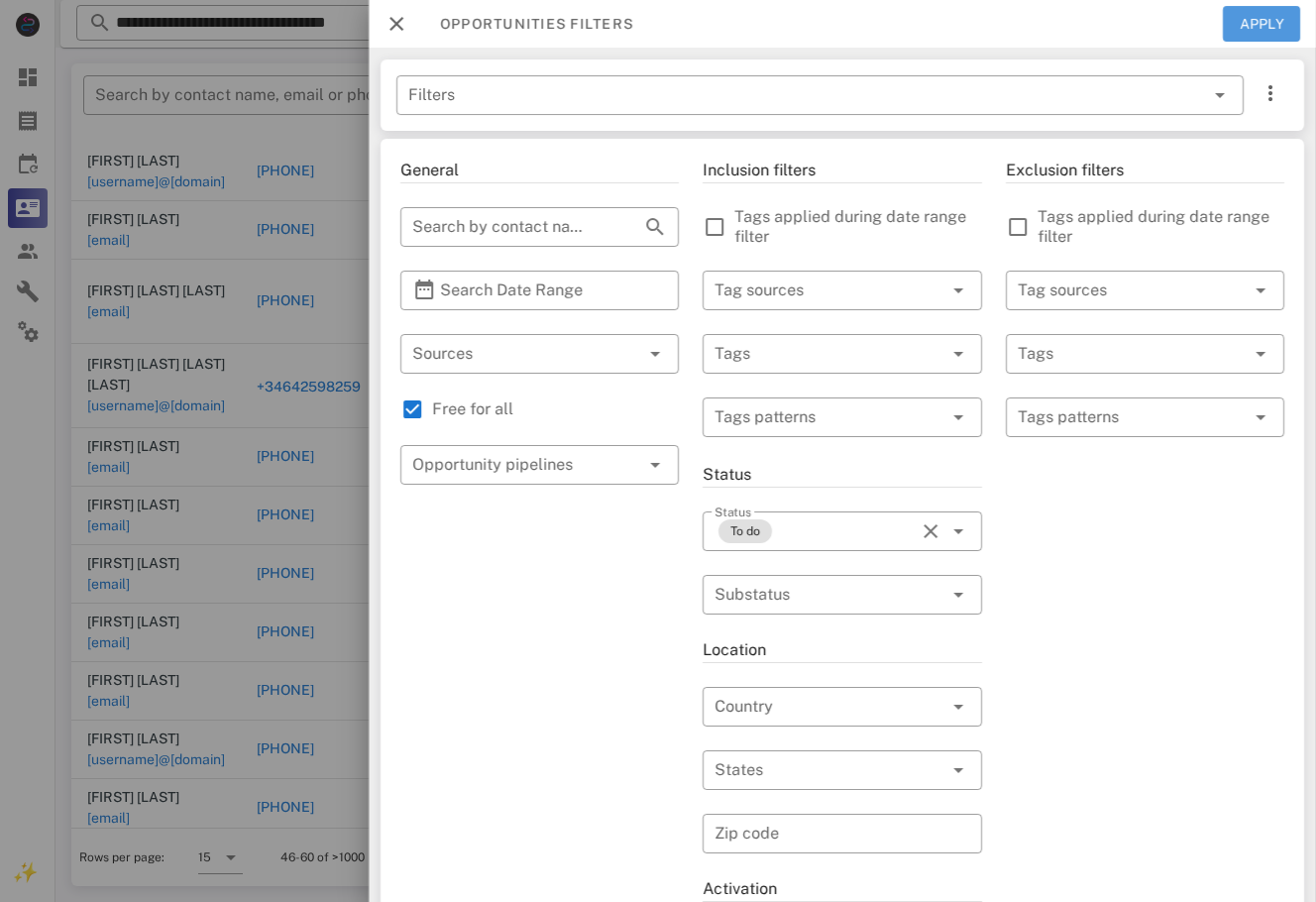 click on "Apply" at bounding box center (1261, 24) 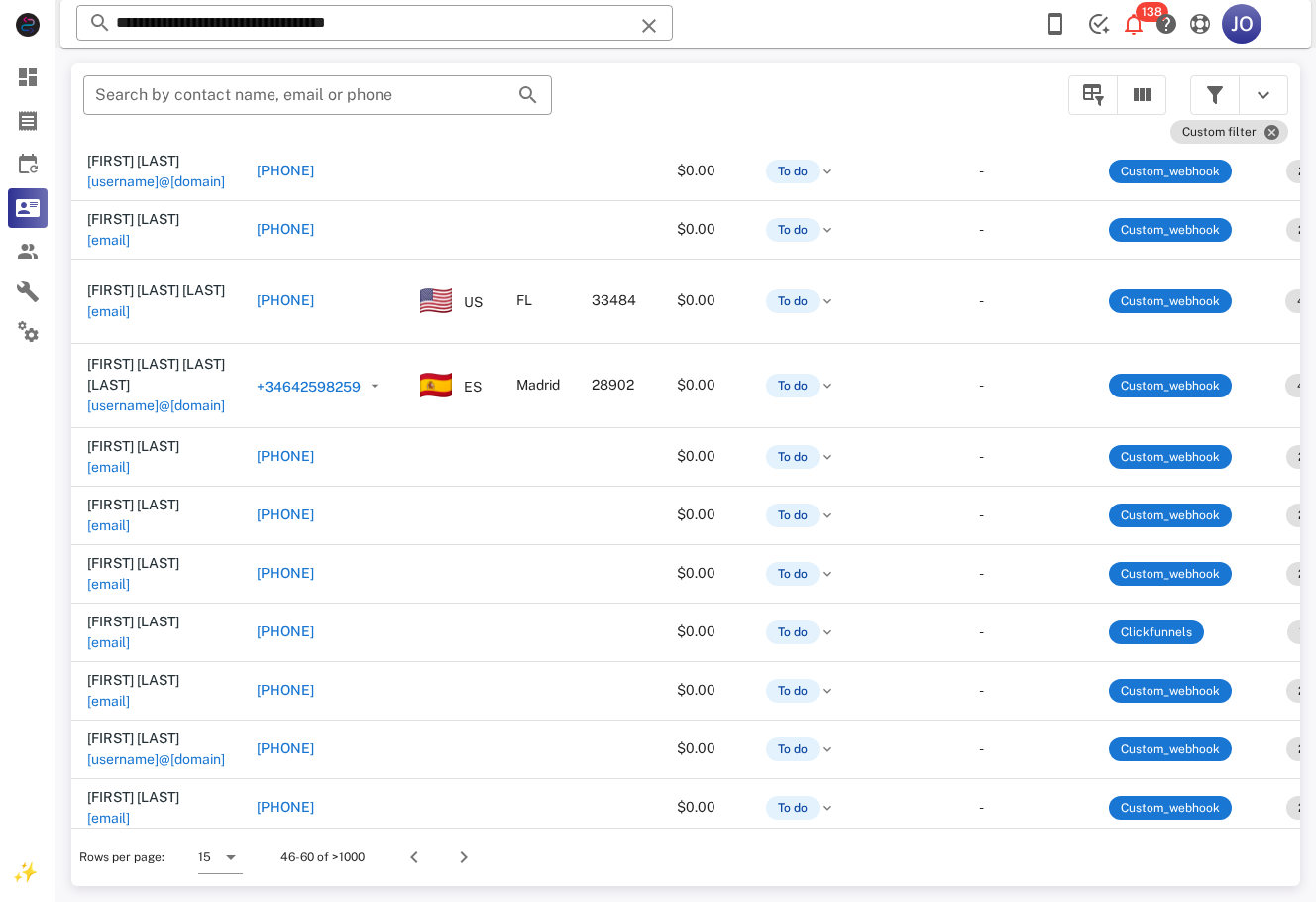 scroll, scrollTop: 317, scrollLeft: 489, axis: both 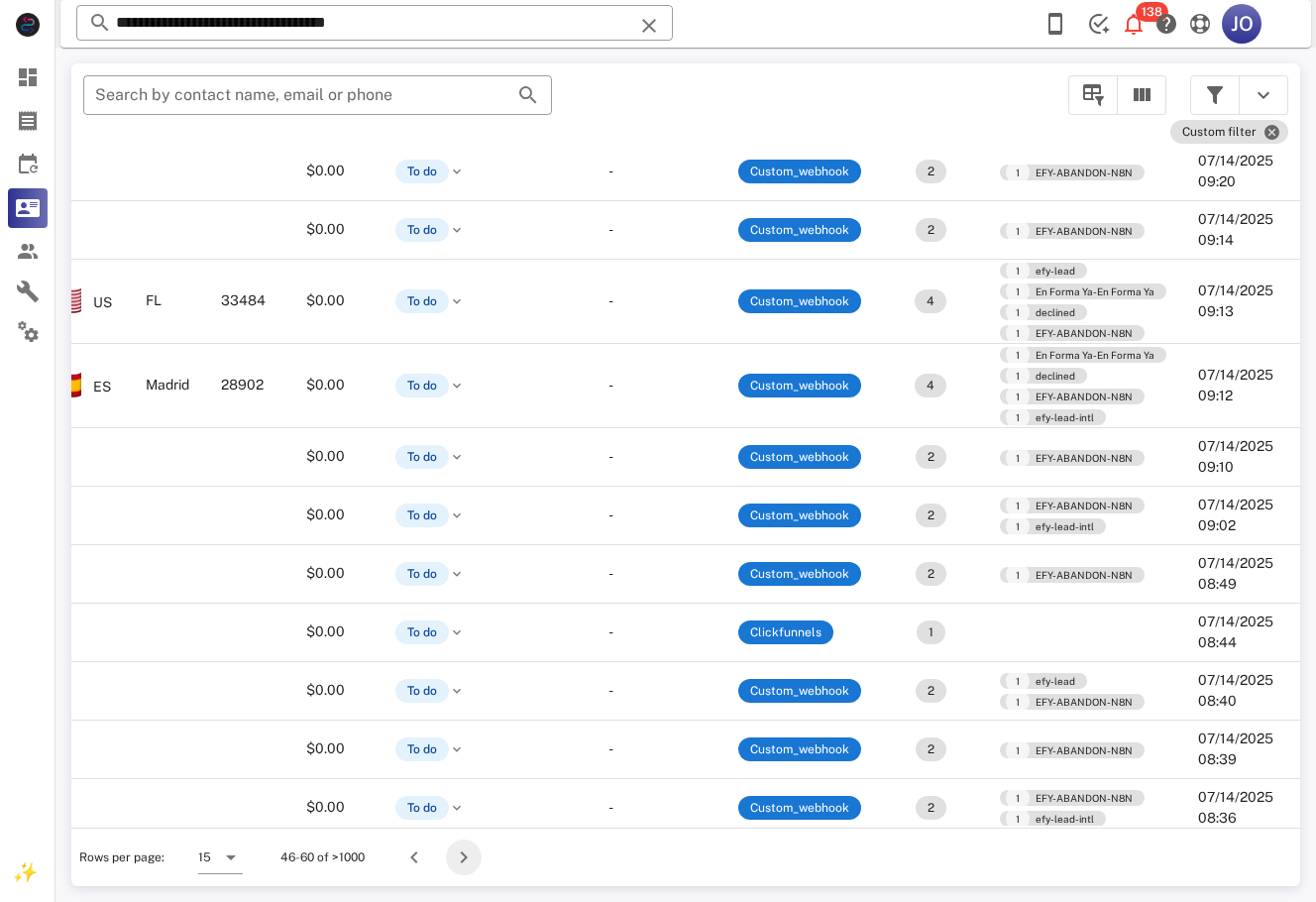 click at bounding box center (464, 857) 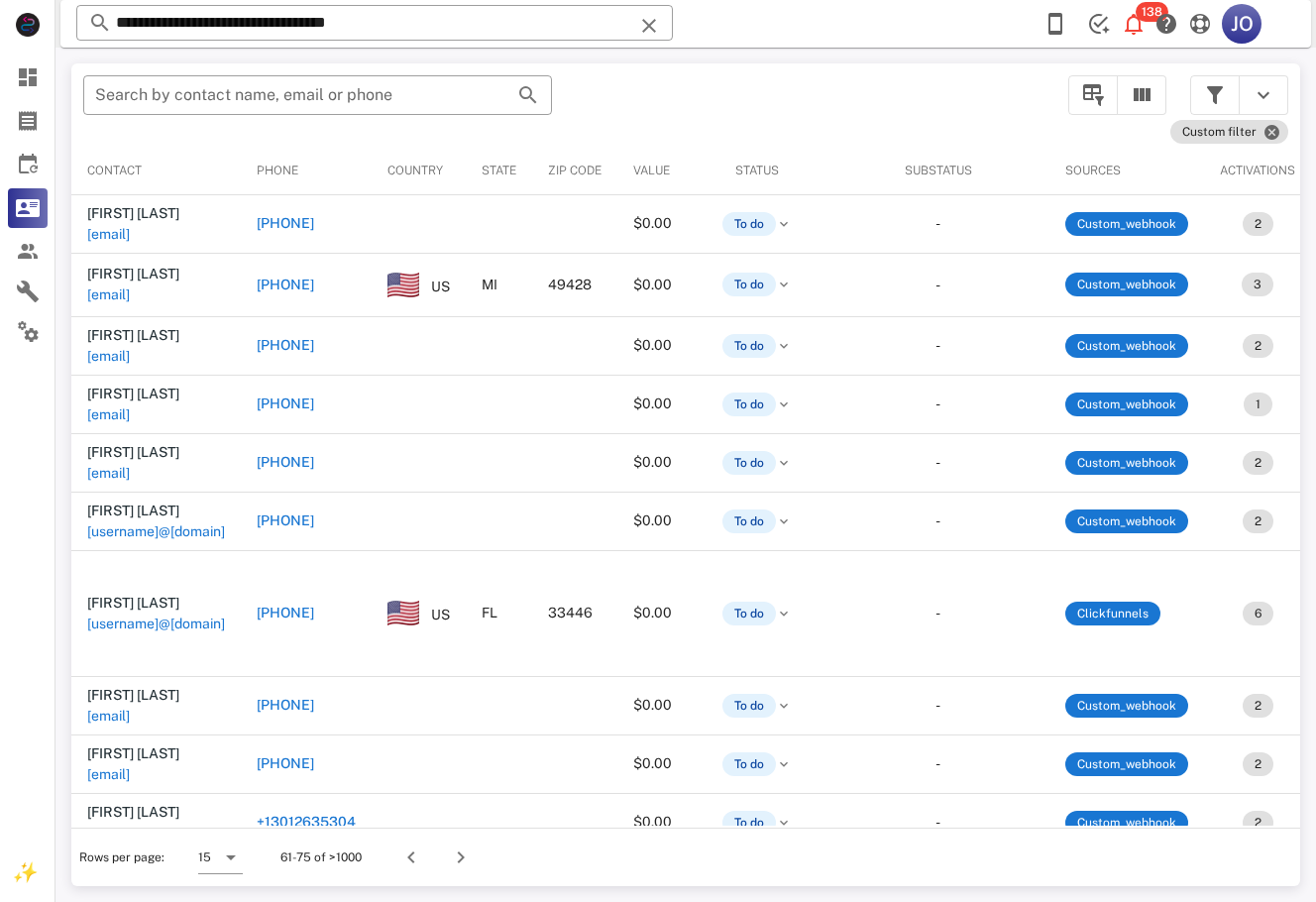 scroll, scrollTop: 0, scrollLeft: 494, axis: horizontal 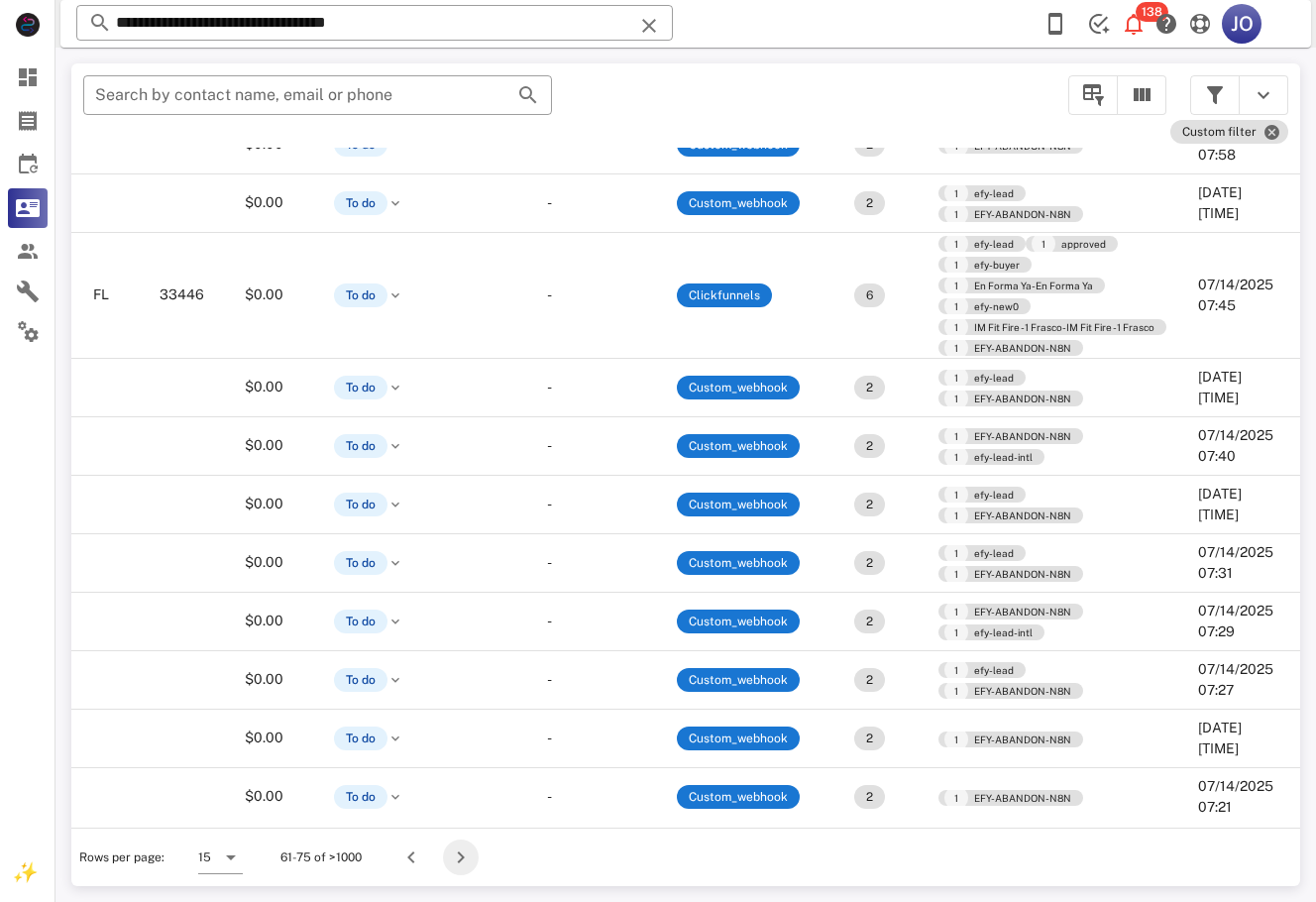 click at bounding box center (461, 857) 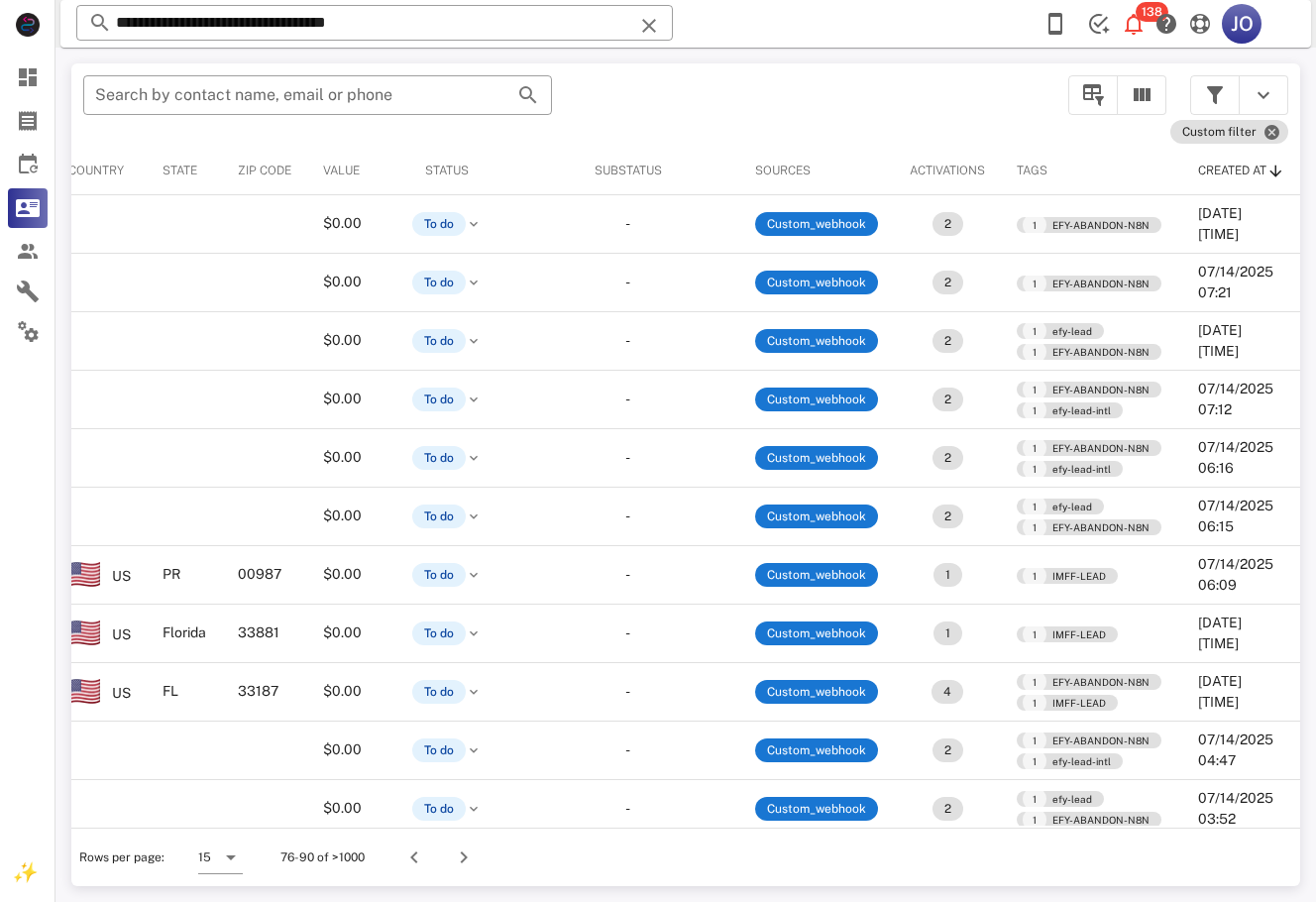 scroll, scrollTop: 0, scrollLeft: 0, axis: both 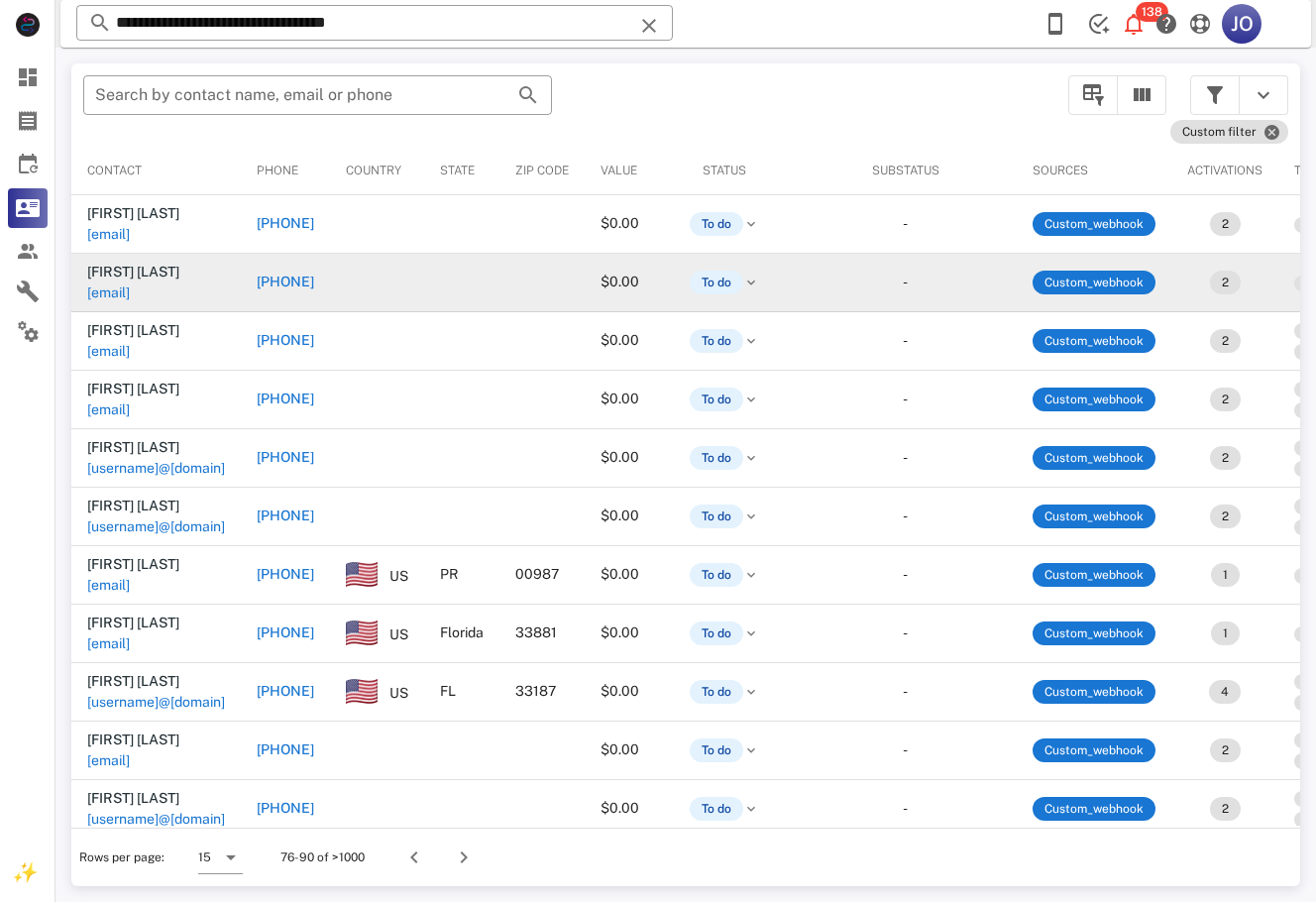 click on "[EMAIL]" at bounding box center (108, 292) 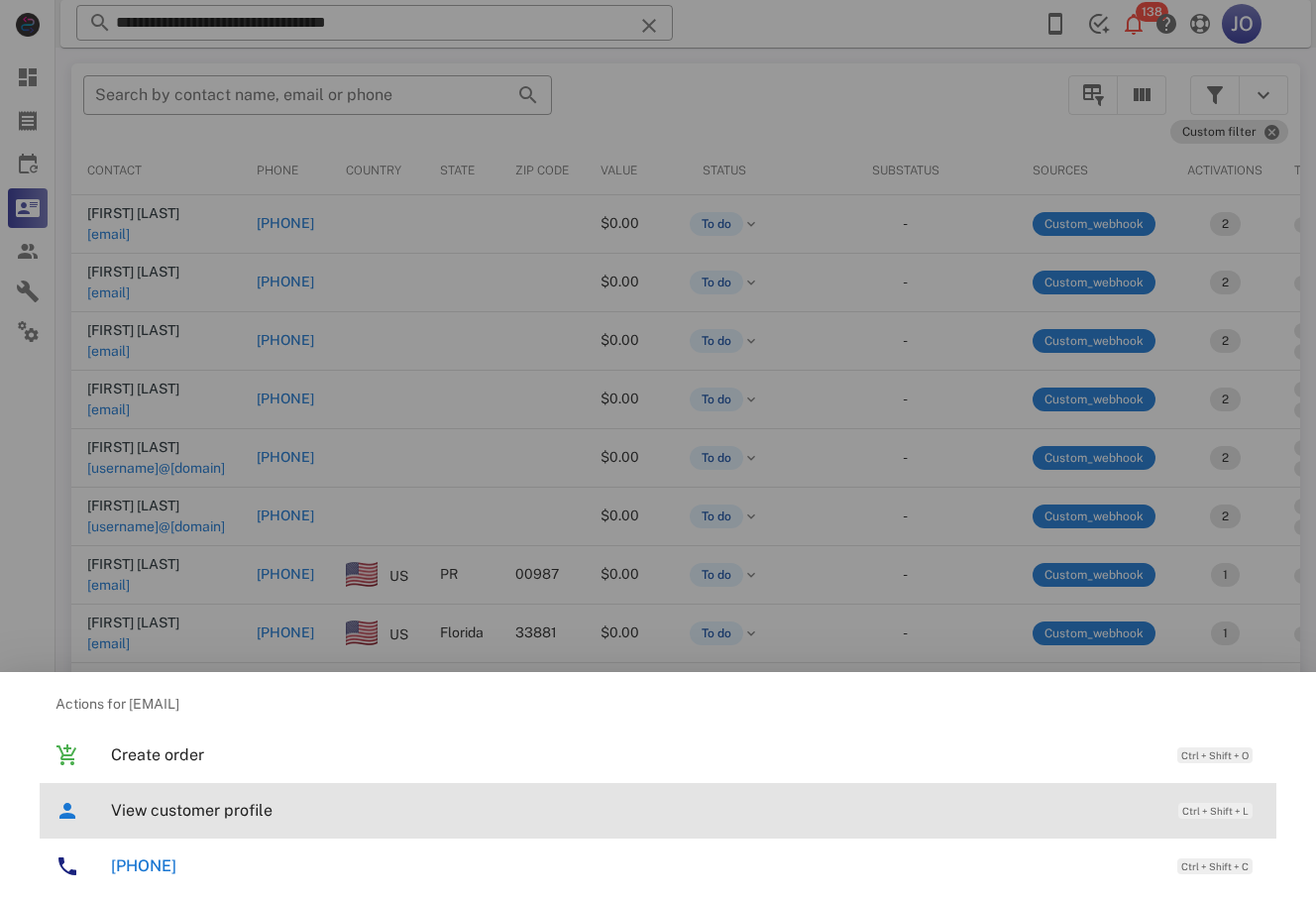click on "View customer profile Ctrl + Shift + L" at bounding box center [686, 810] 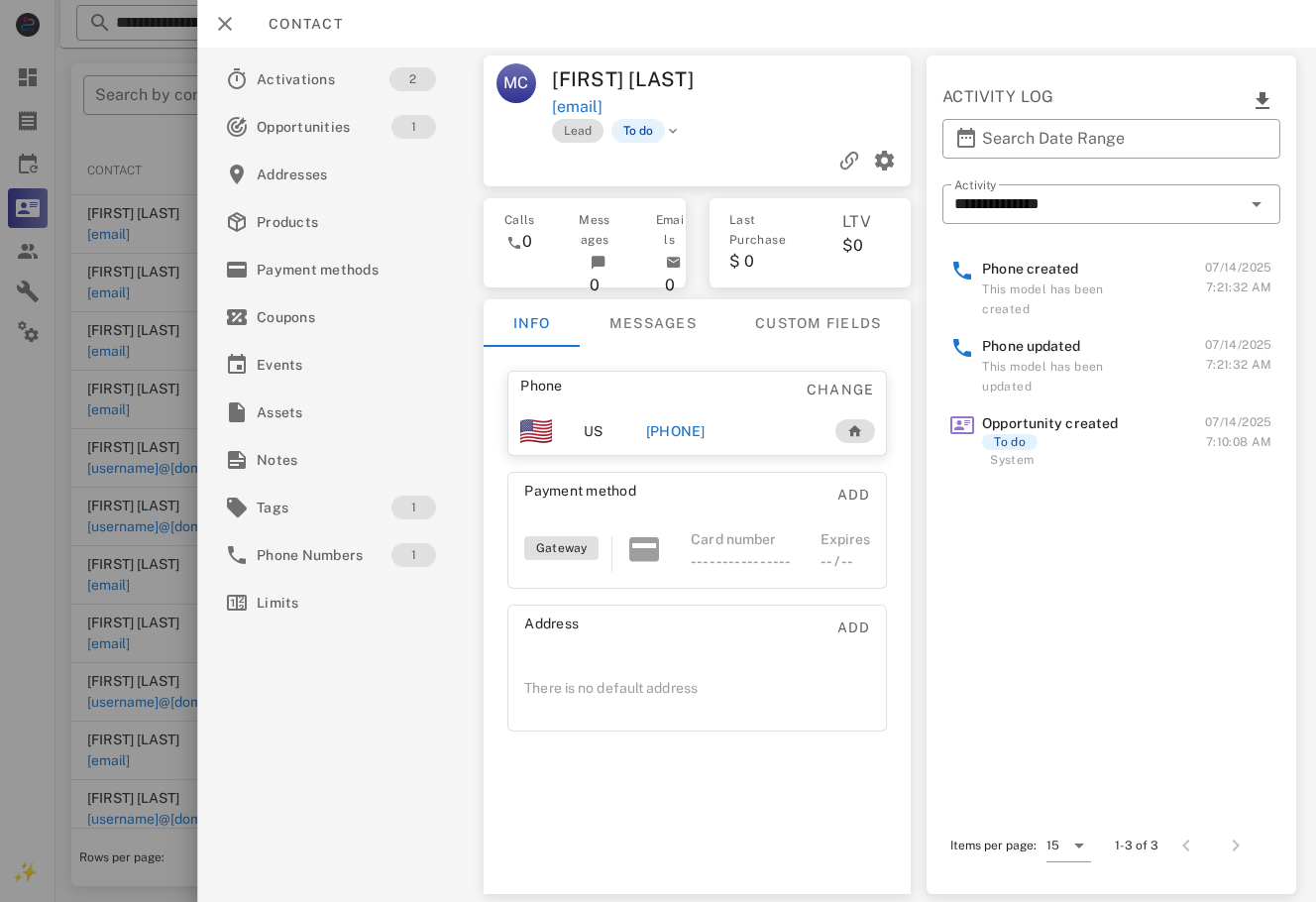 click on "[PHONE]" at bounding box center [676, 431] 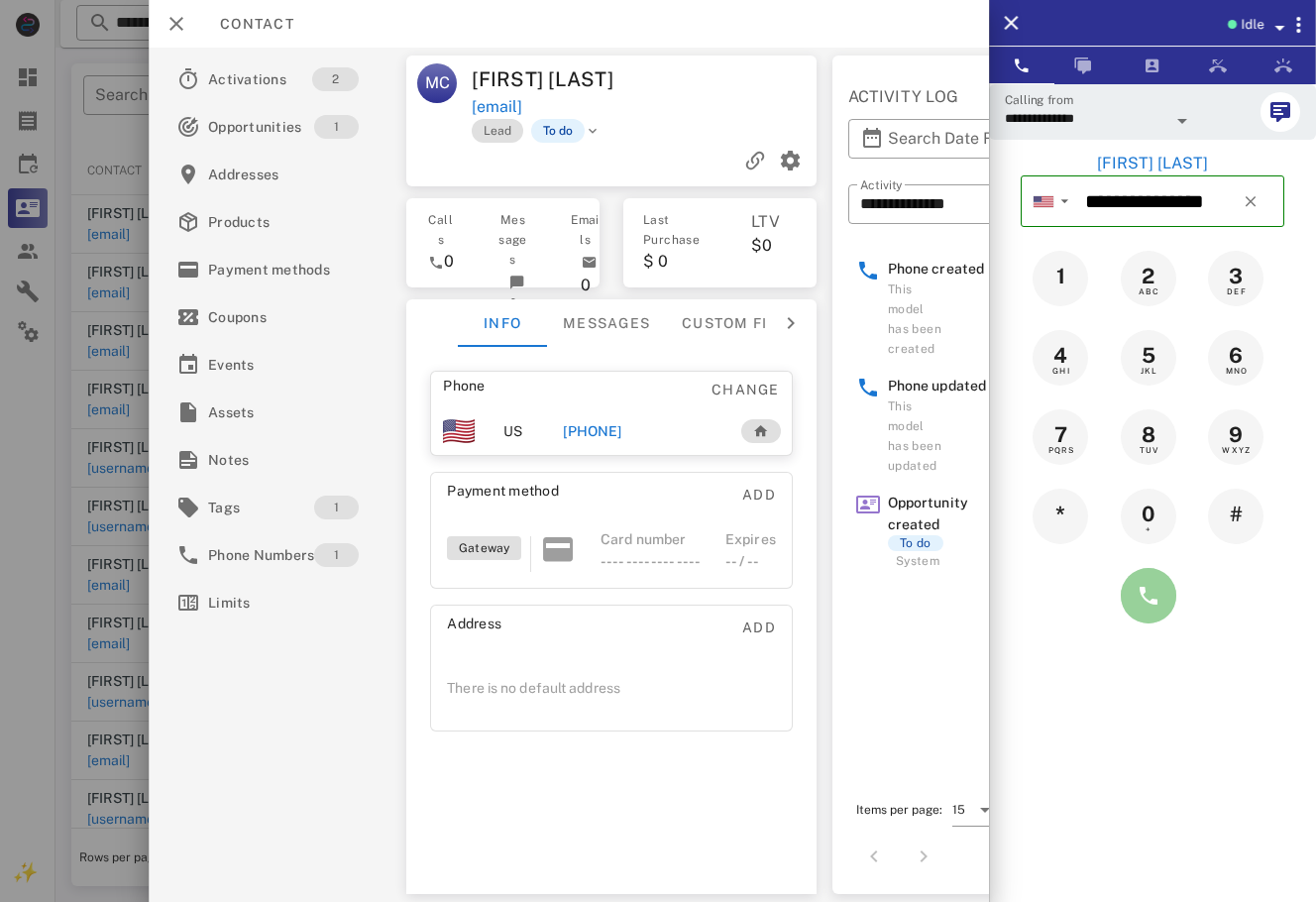 click at bounding box center (1149, 596) 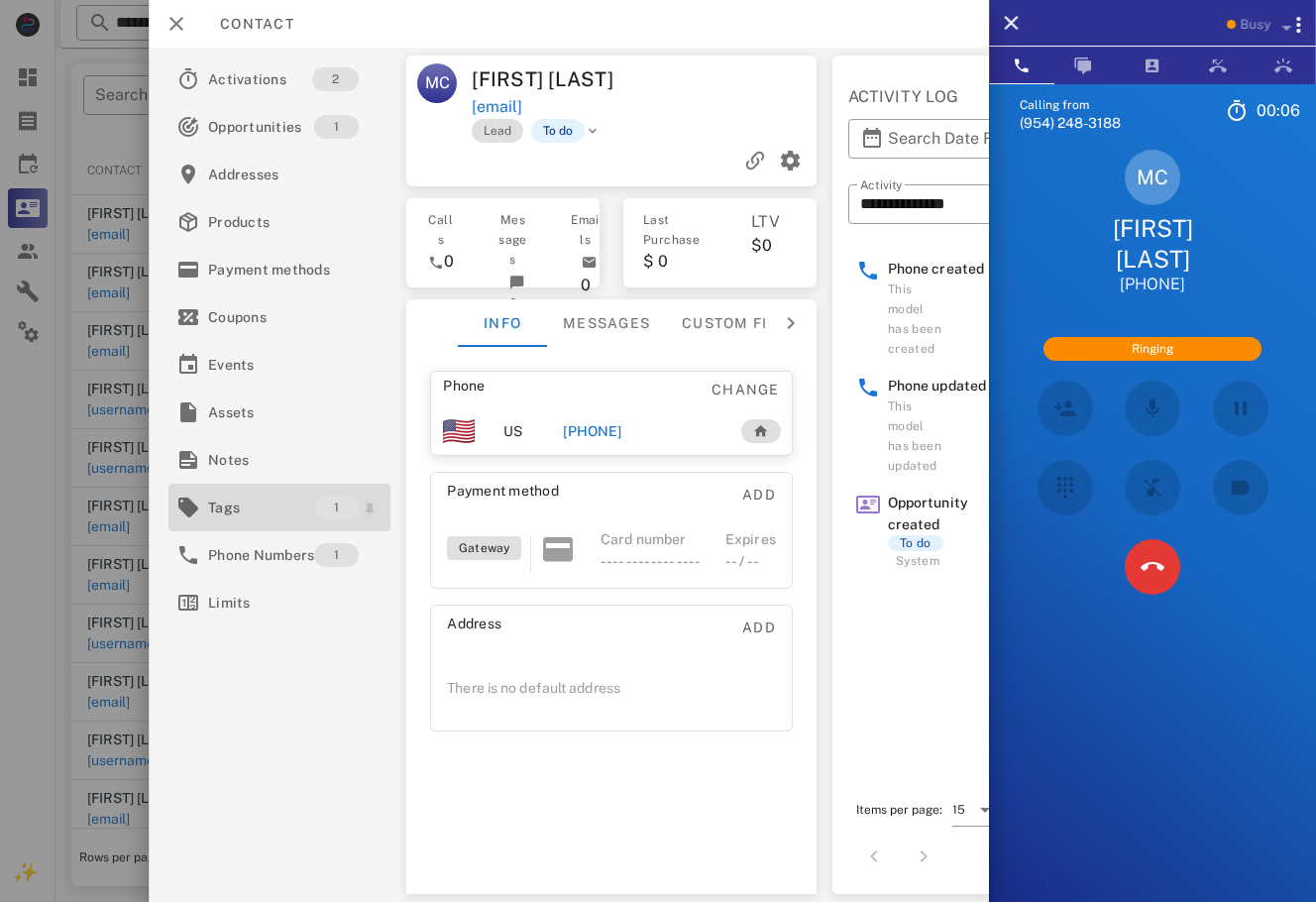 click on "Tags" at bounding box center [261, 507] 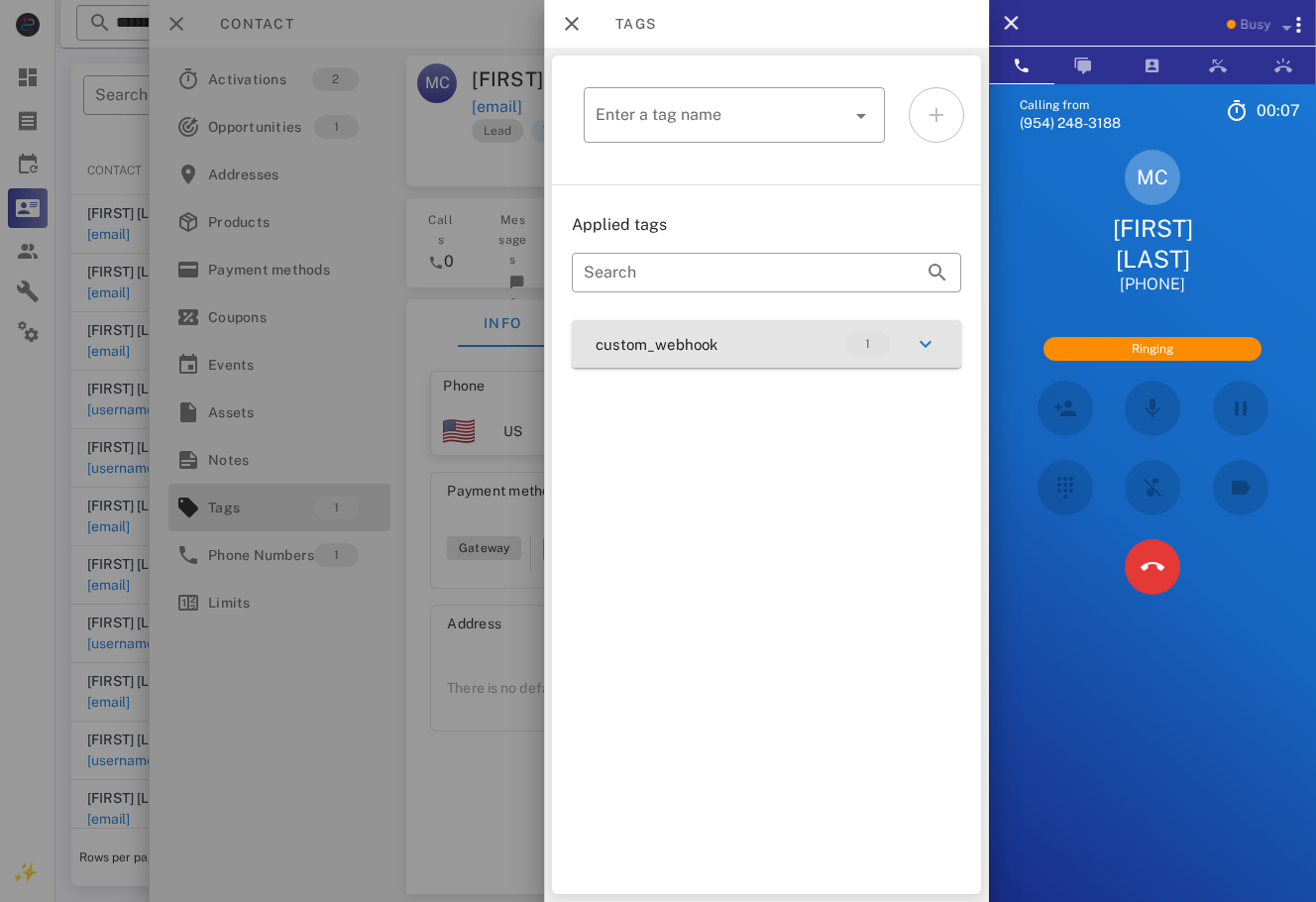 click on "custom_webhook  1" at bounding box center (766, 344) 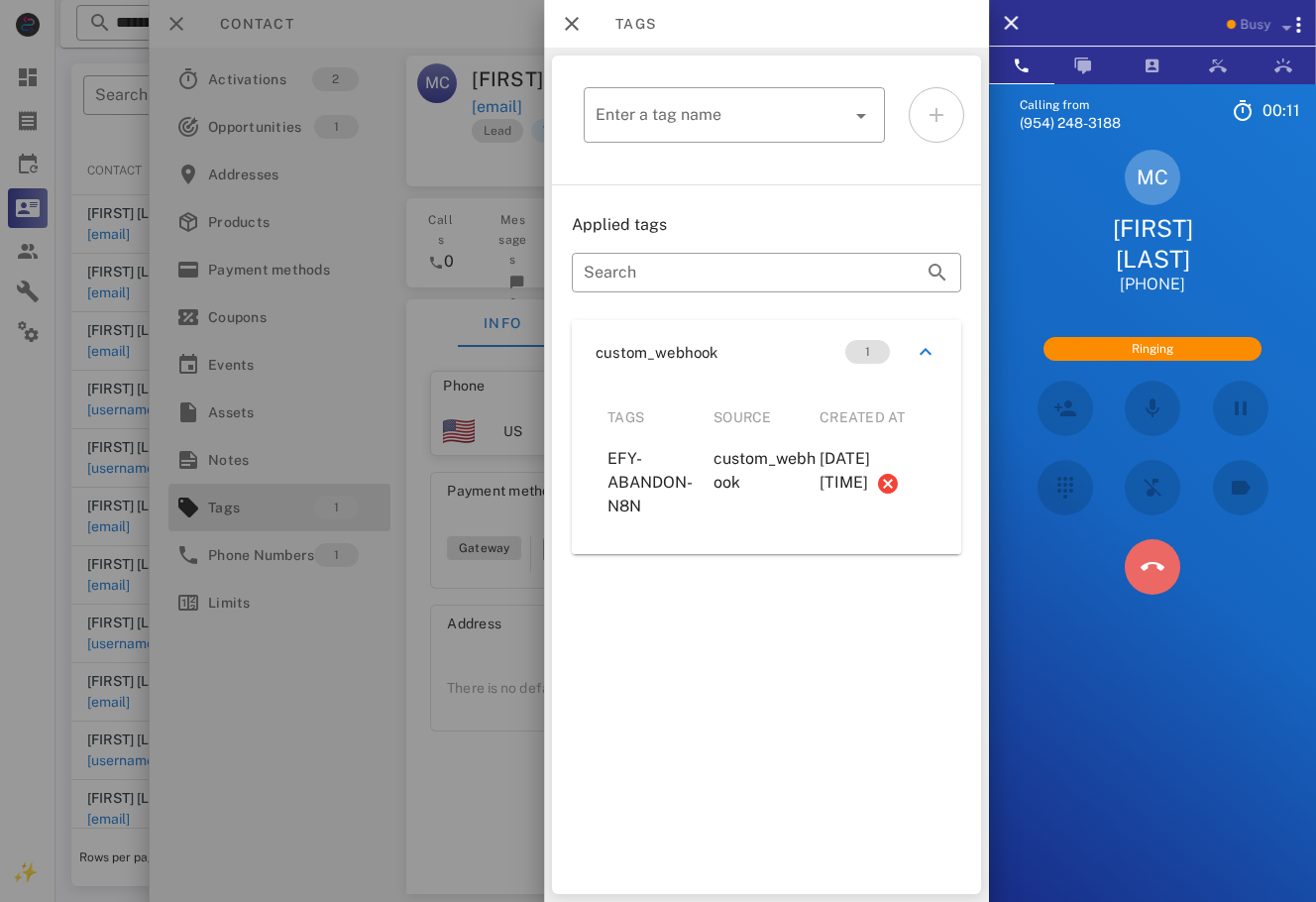 click at bounding box center [1152, 567] 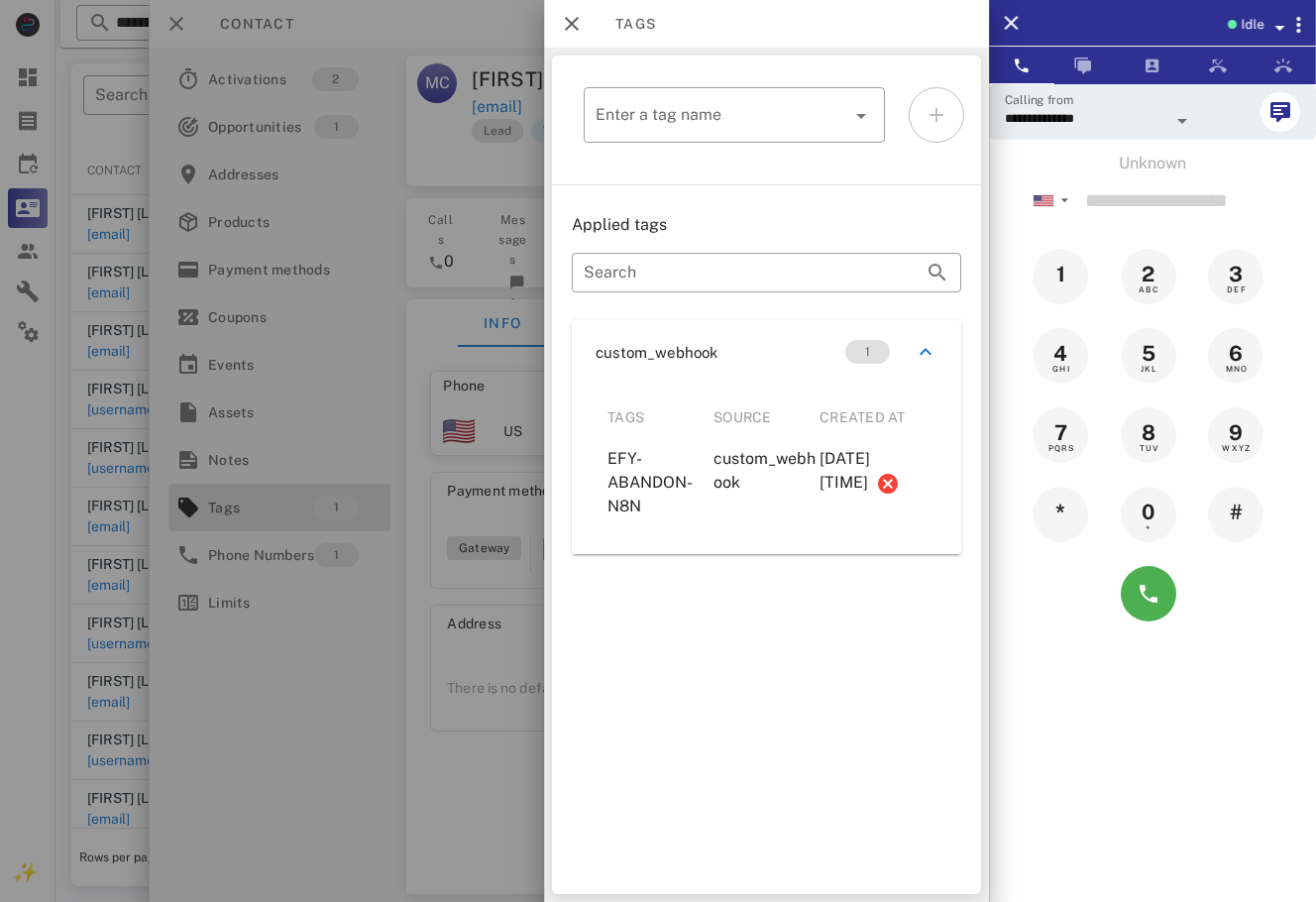 click on "Idle" at bounding box center [1252, 25] 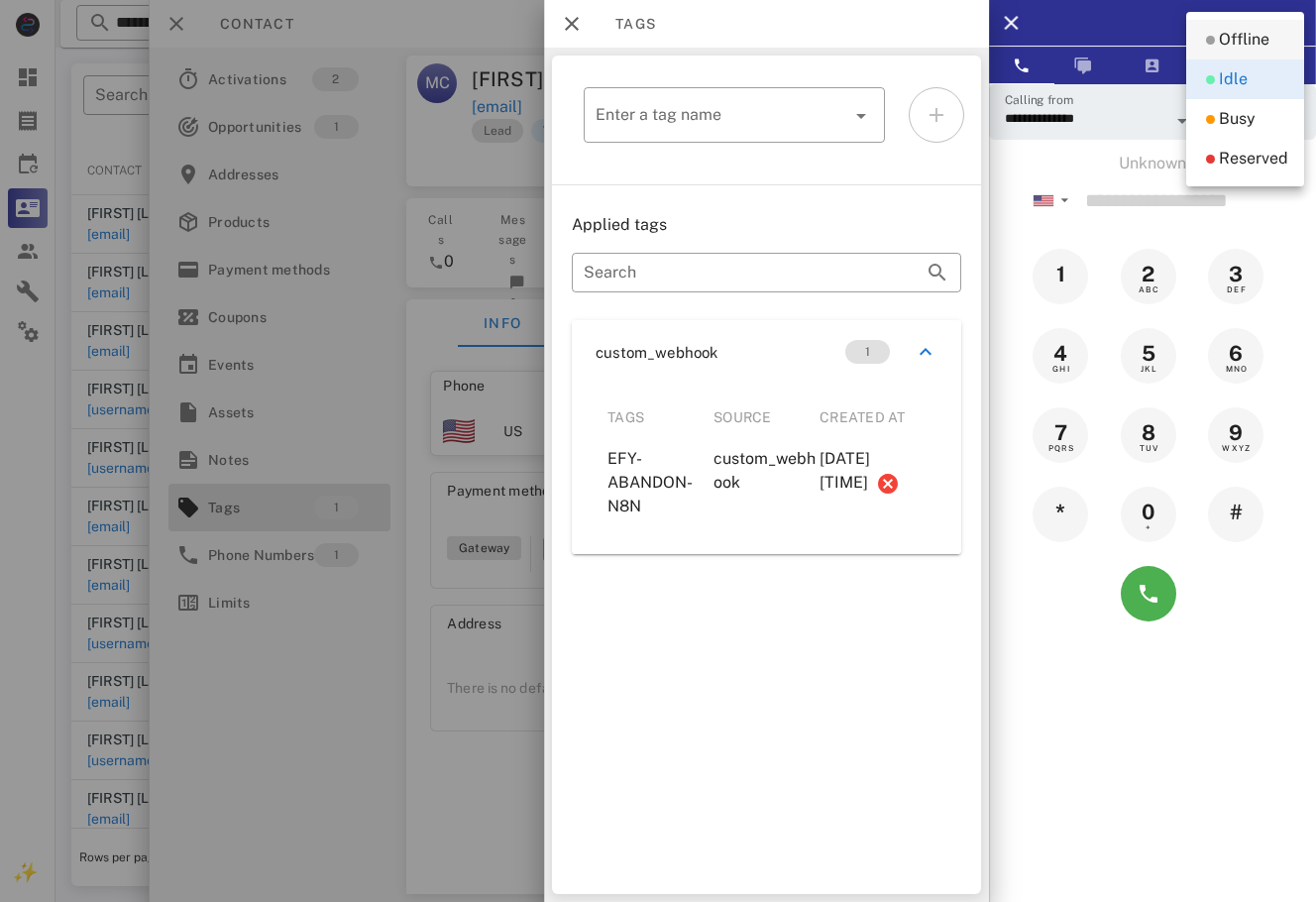 click on "Offline" at bounding box center [1244, 40] 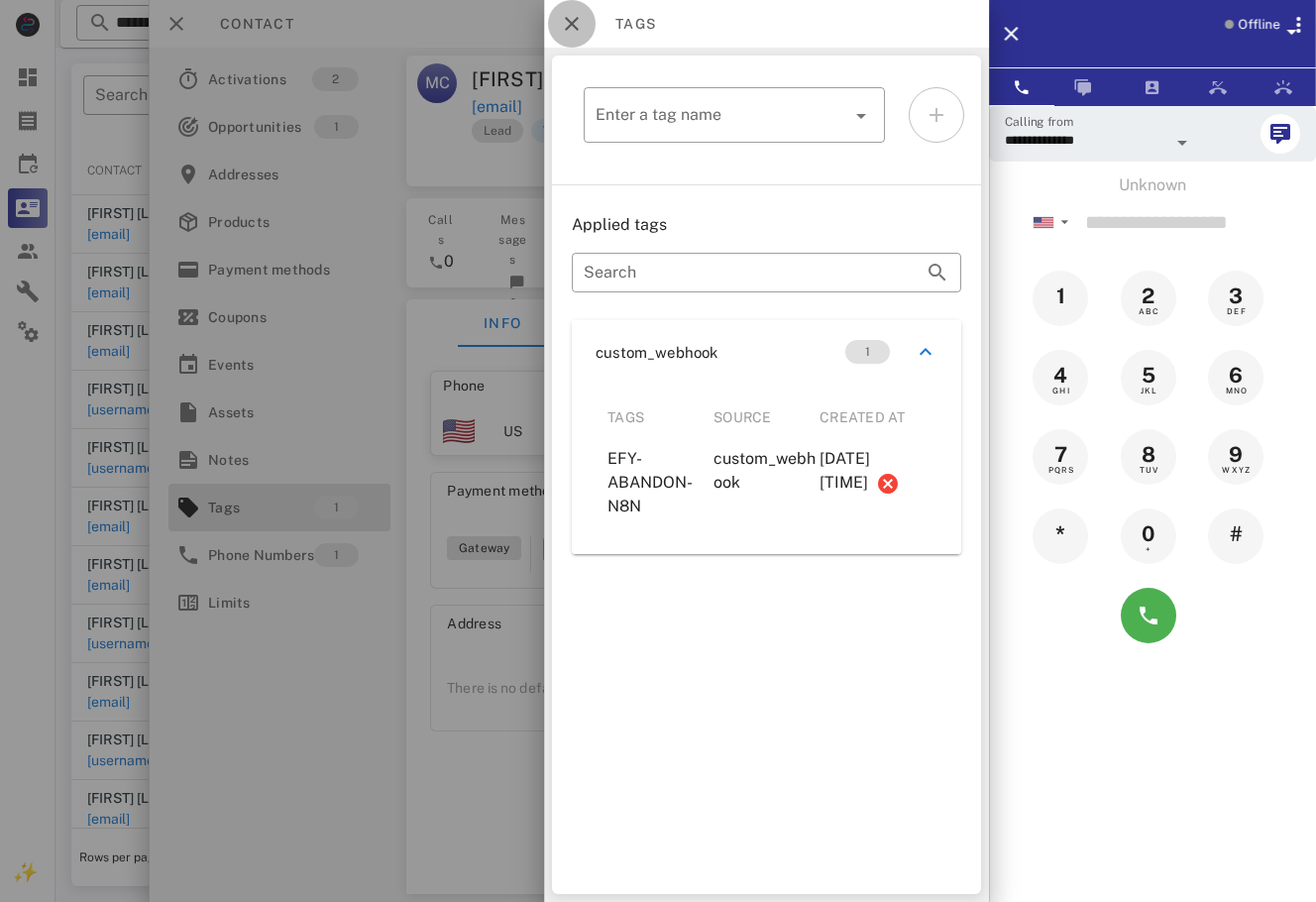 click at bounding box center [572, 24] 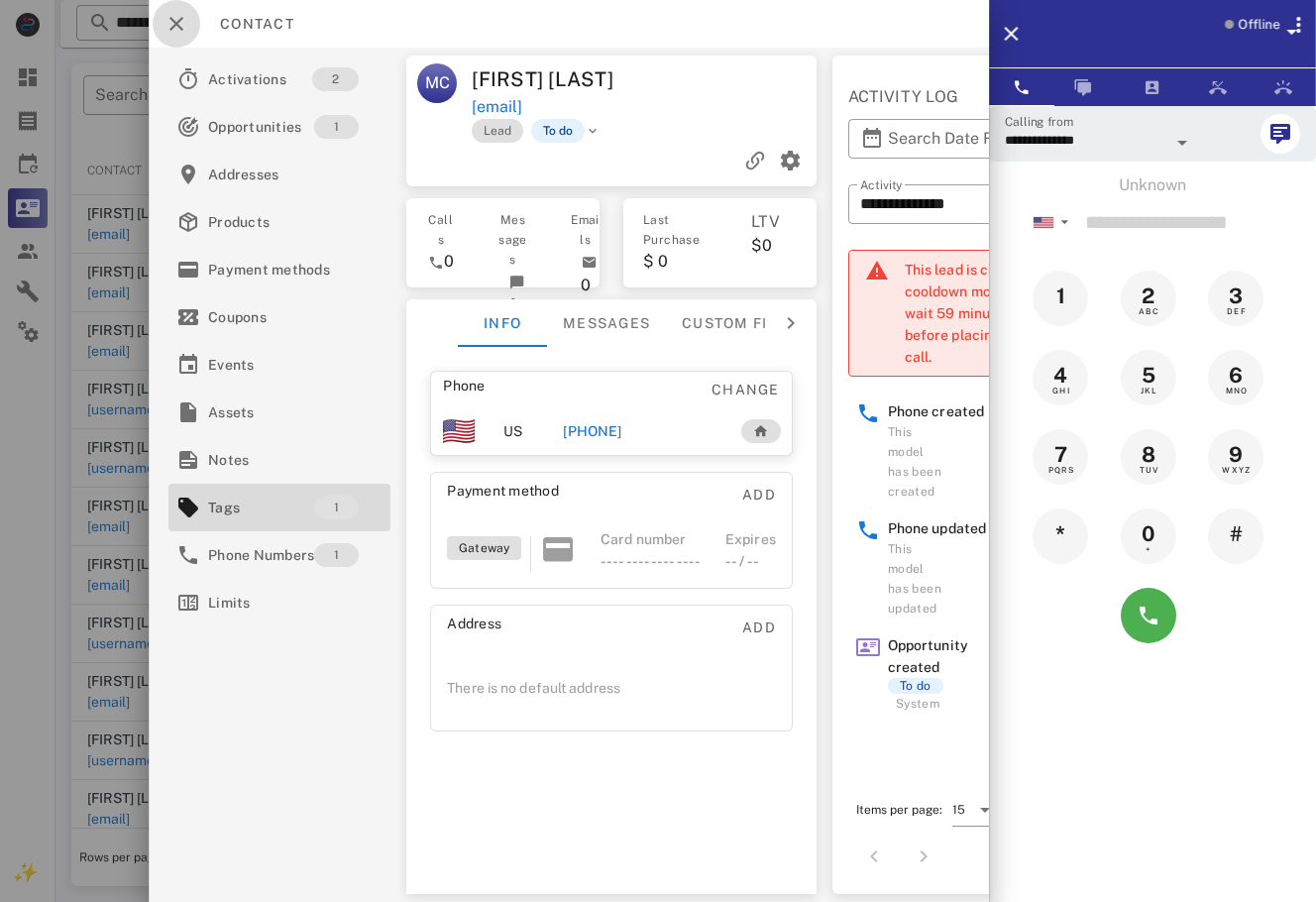 click at bounding box center (176, 24) 